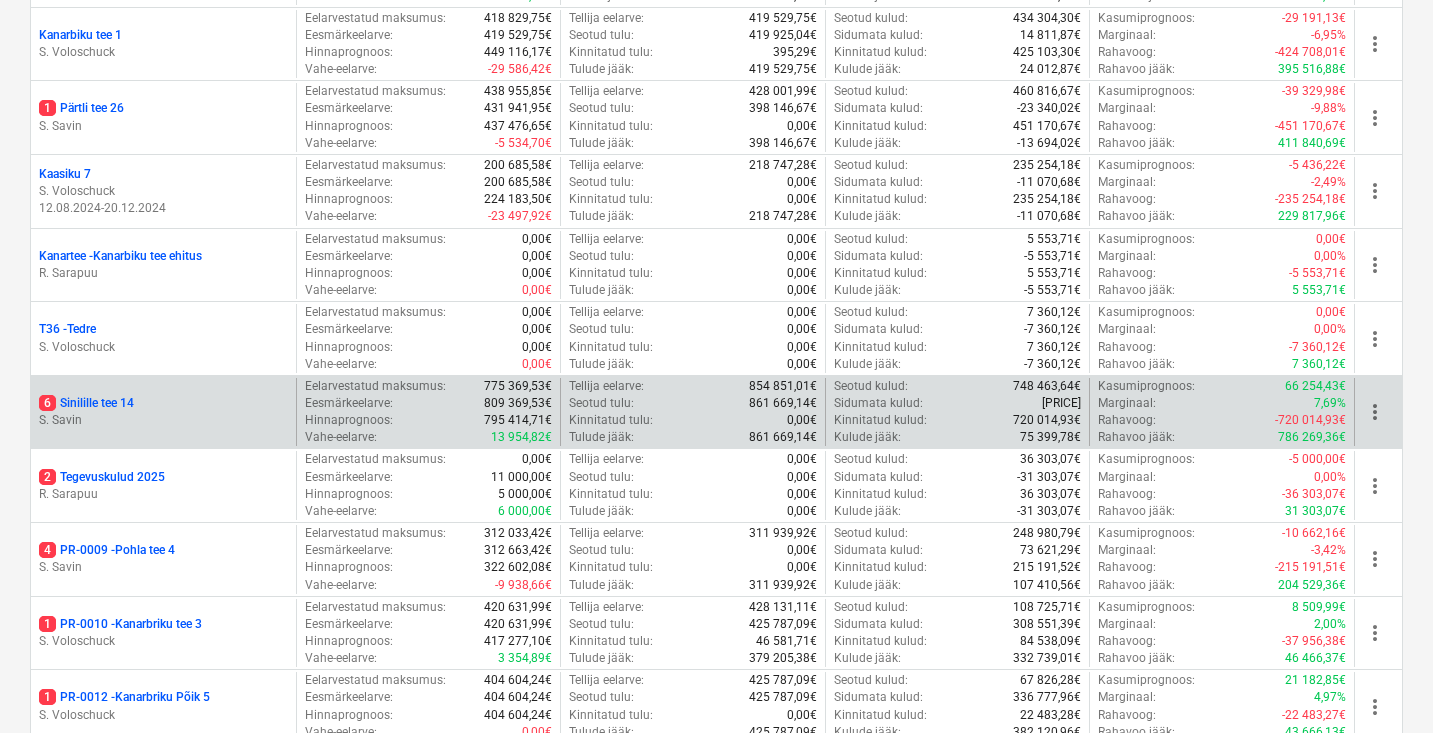 scroll, scrollTop: 720, scrollLeft: 0, axis: vertical 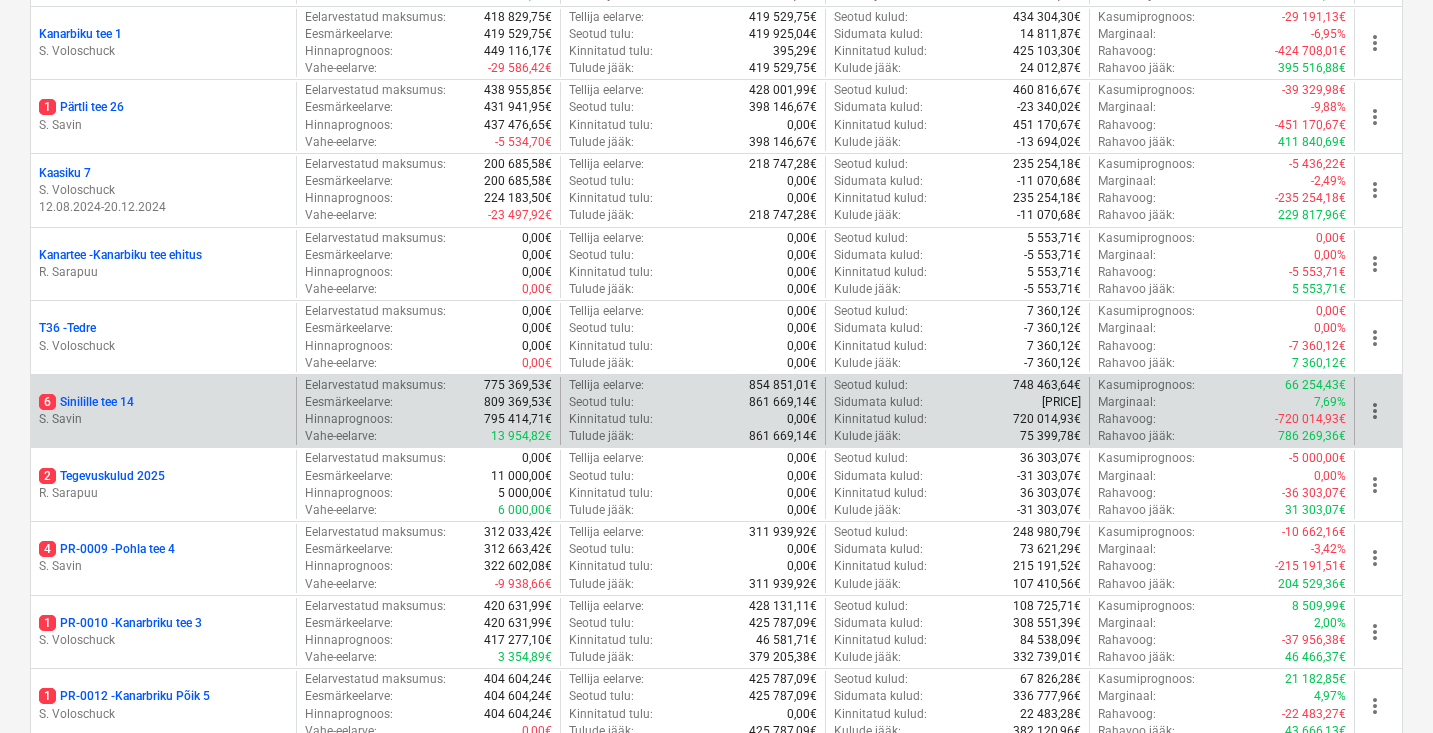 click on "6 Sinilille tee 14 S. Savin" at bounding box center (163, 411) 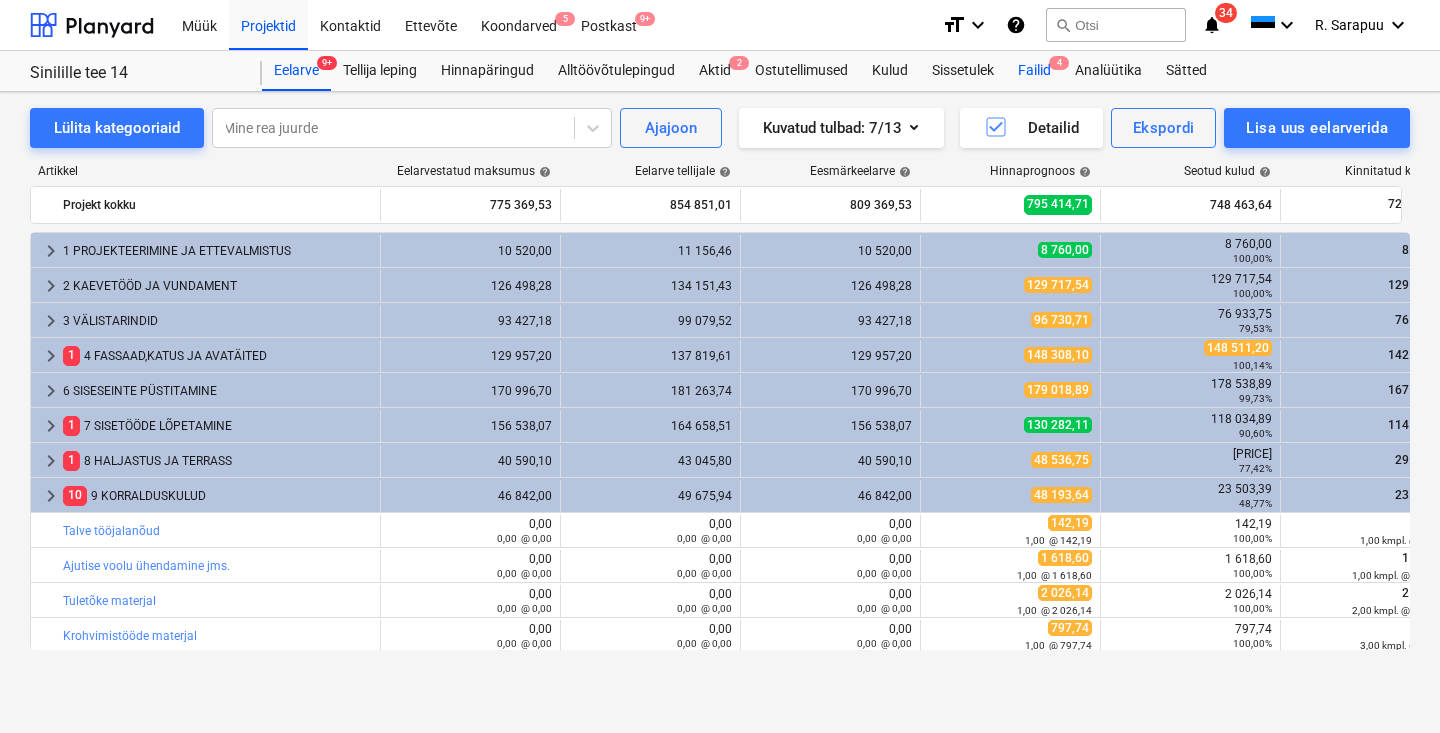 scroll, scrollTop: 0, scrollLeft: 0, axis: both 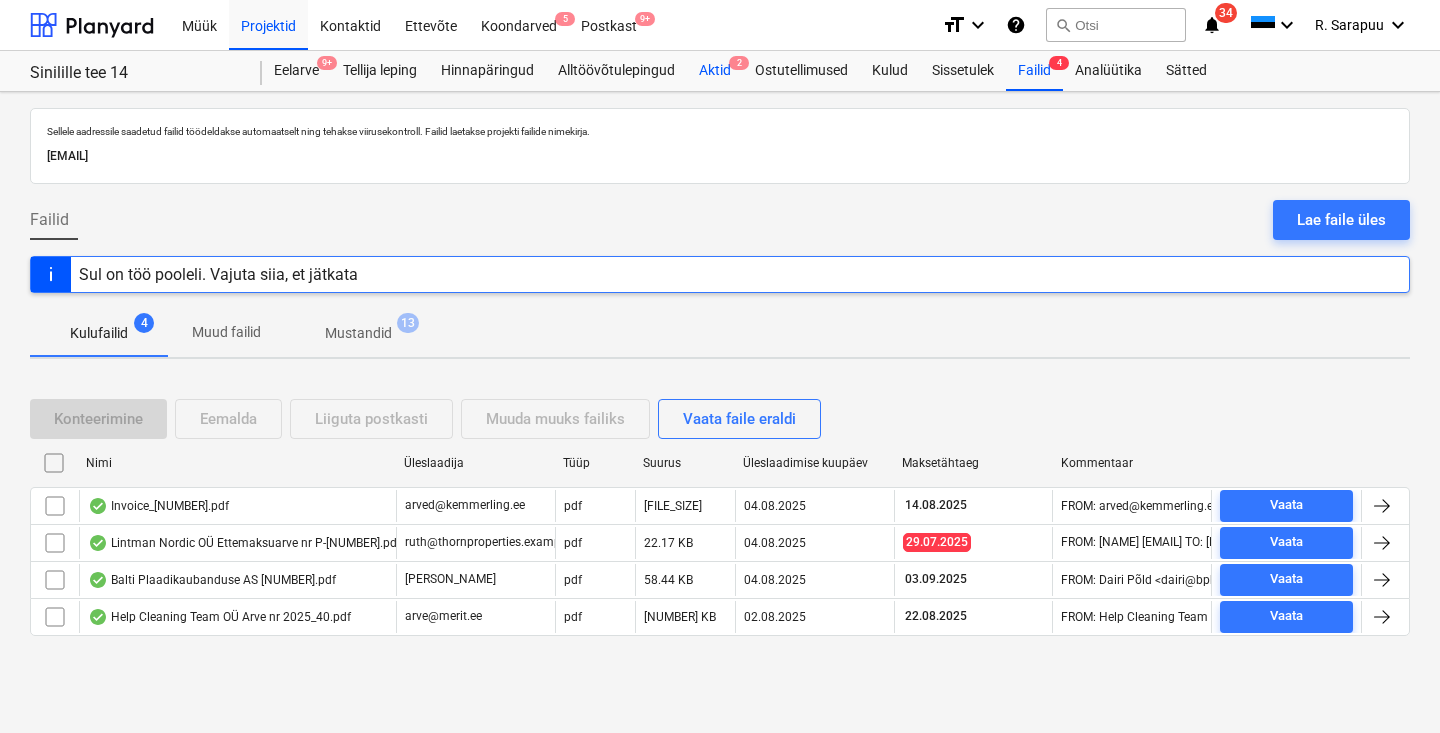 click on "Aktid 2" at bounding box center (715, 71) 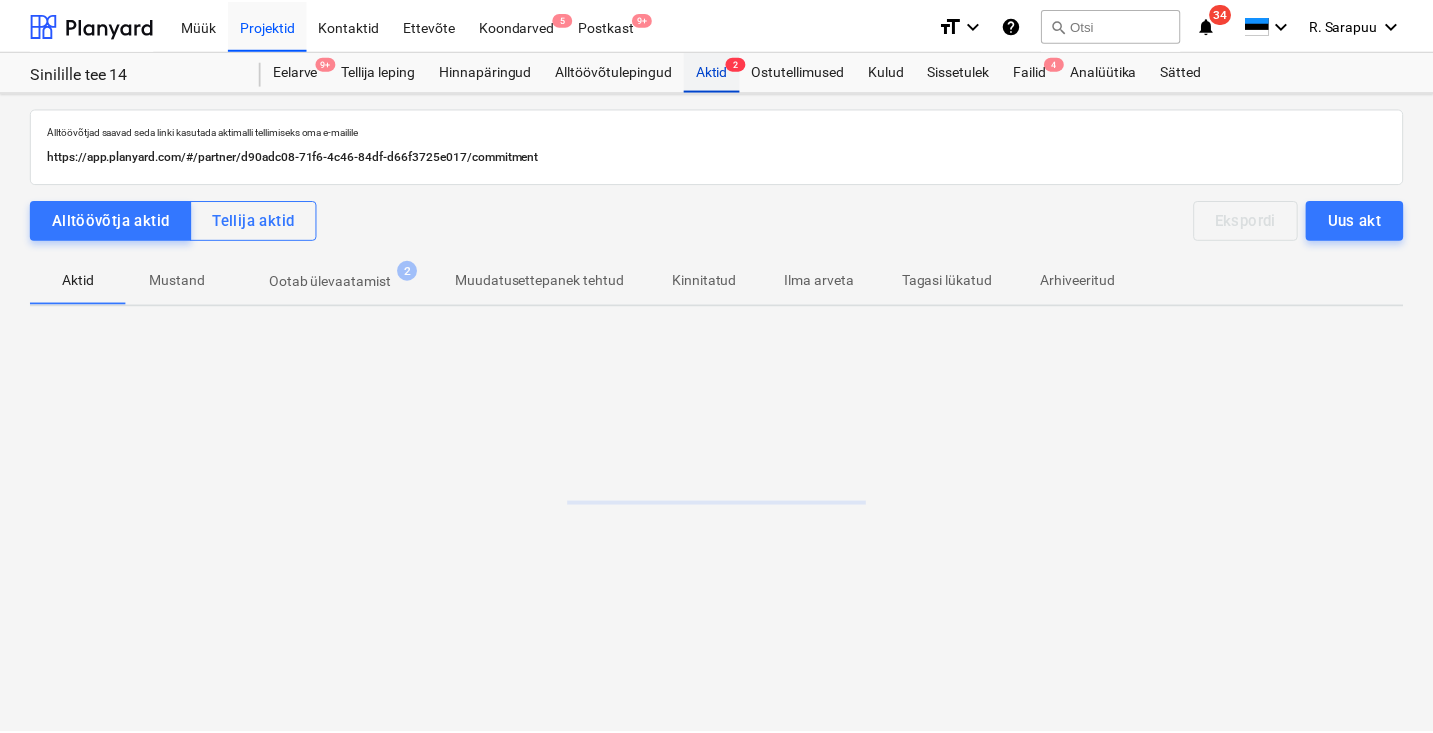 scroll, scrollTop: 0, scrollLeft: 0, axis: both 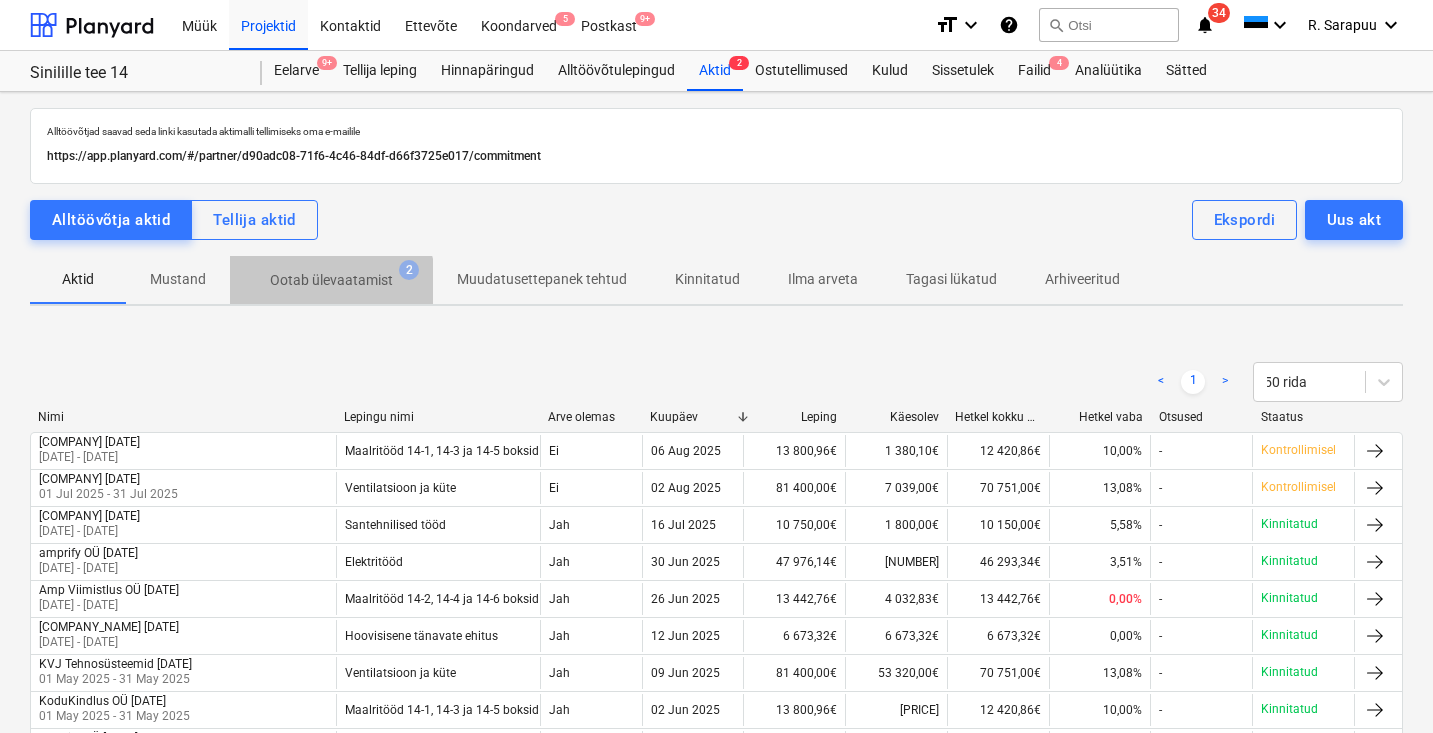click on "Ootab ülevaatamist" at bounding box center (331, 280) 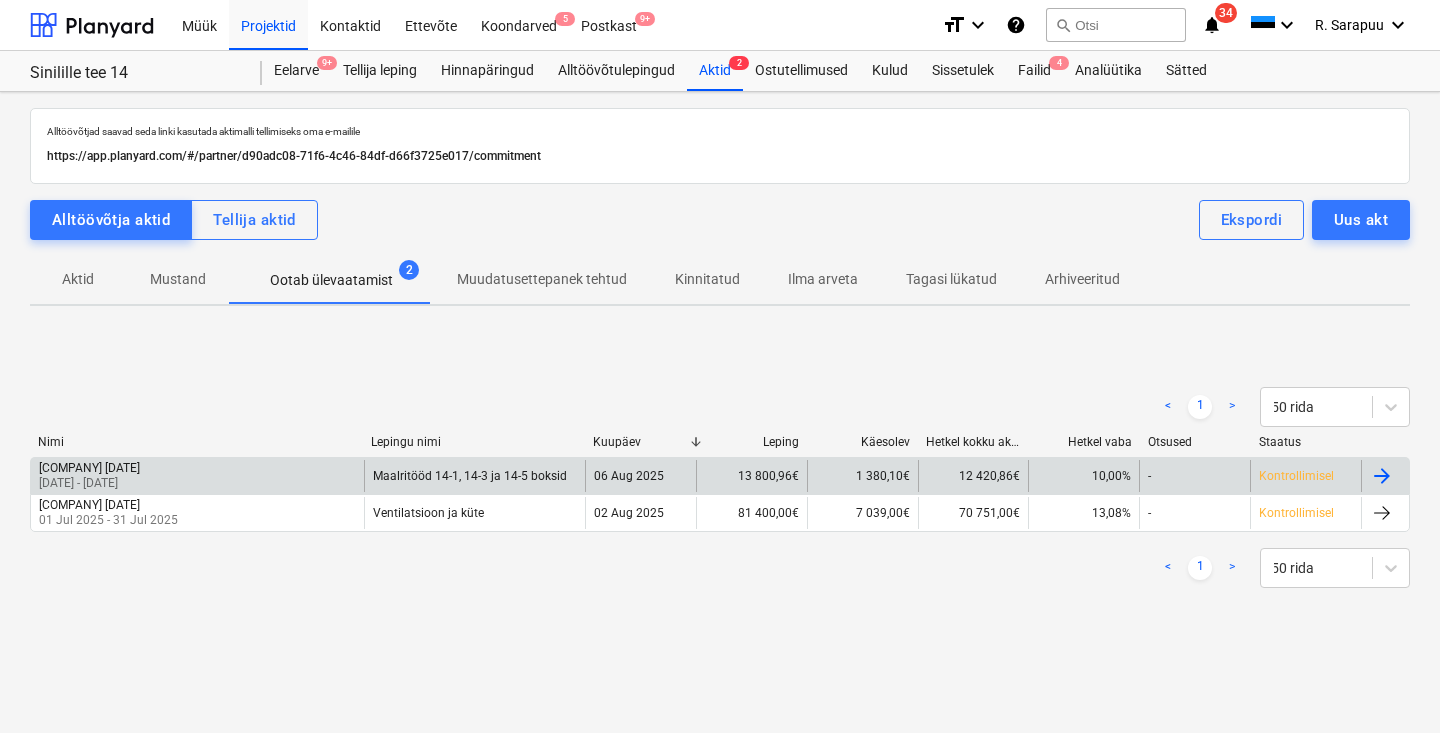 click on "[COMPANY] [DATE]" at bounding box center (89, 468) 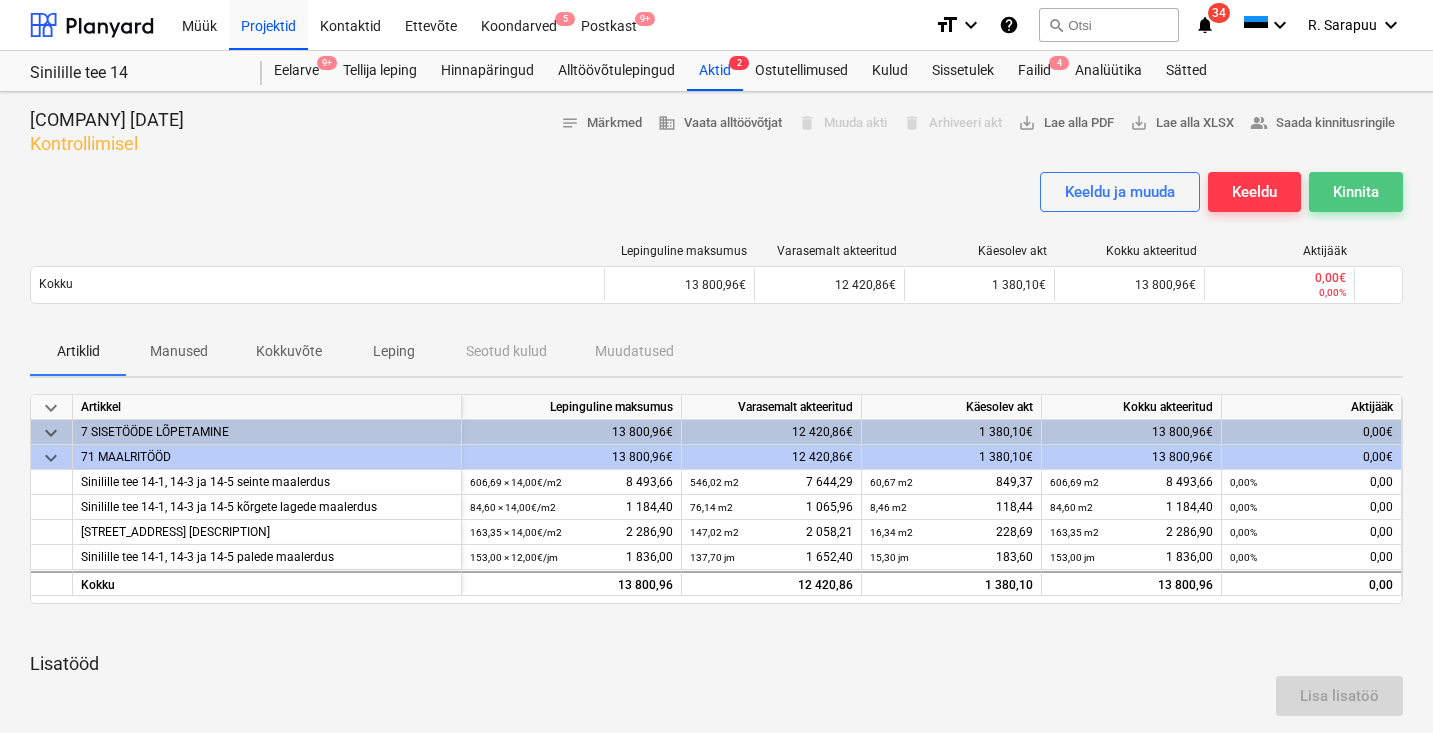 click on "Kinnita" at bounding box center [1356, 192] 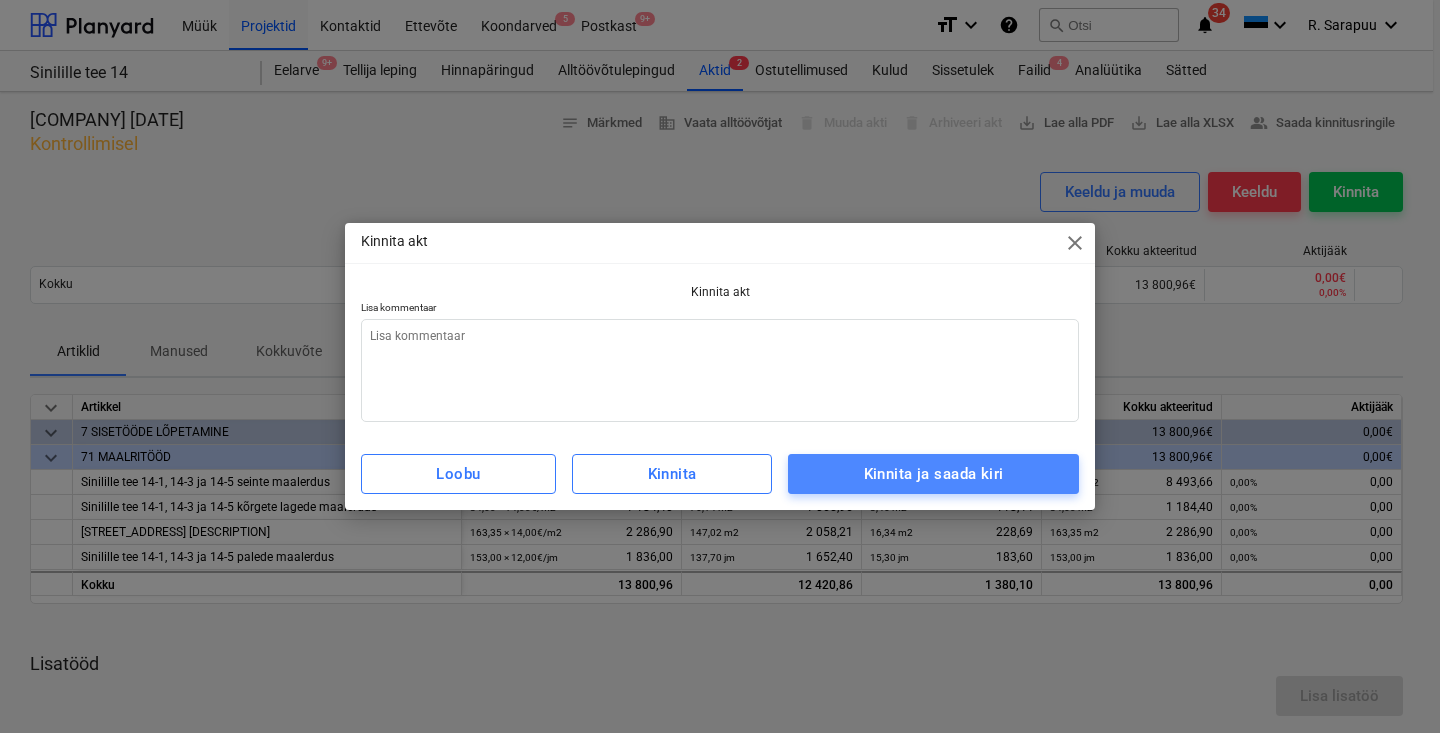 click on "Kinnita ja saada kiri" at bounding box center (933, 474) 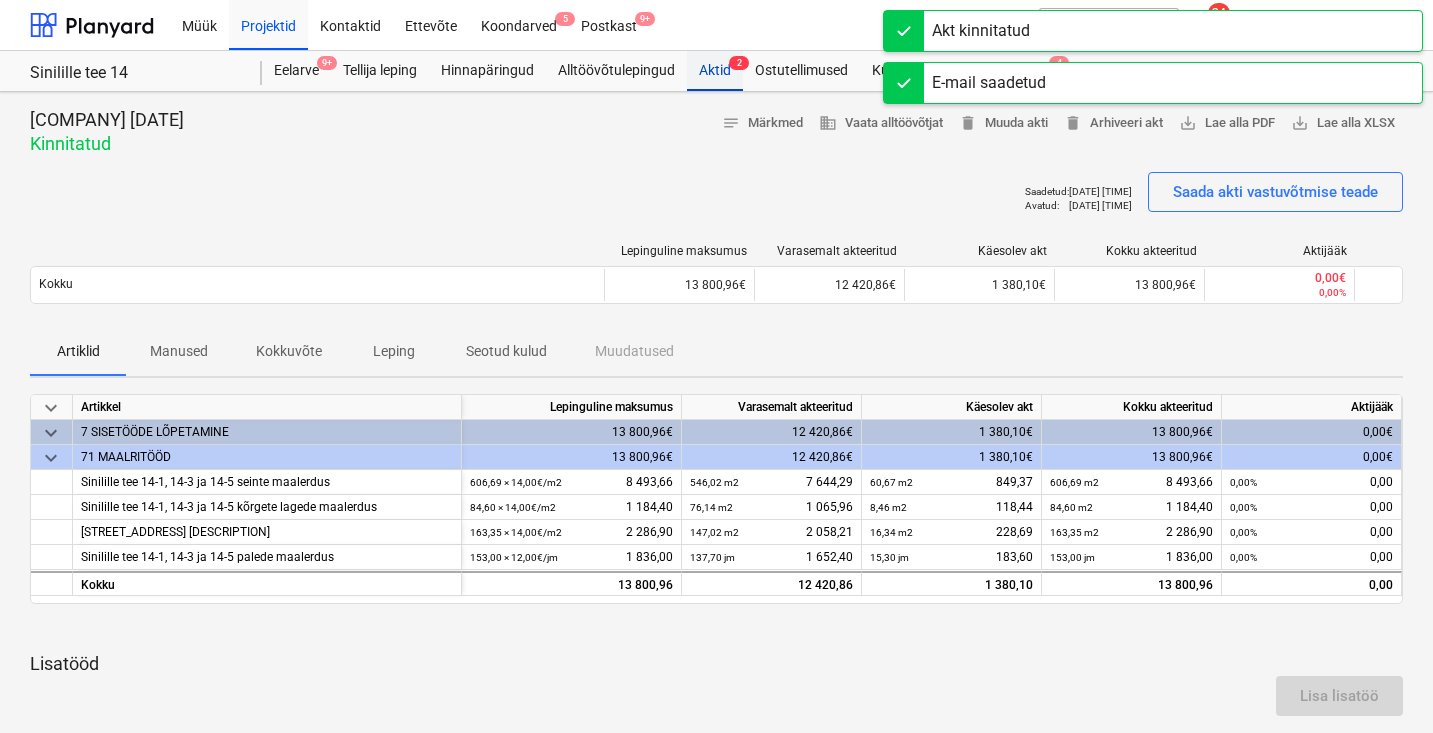 click on "Aktid 2" at bounding box center (715, 71) 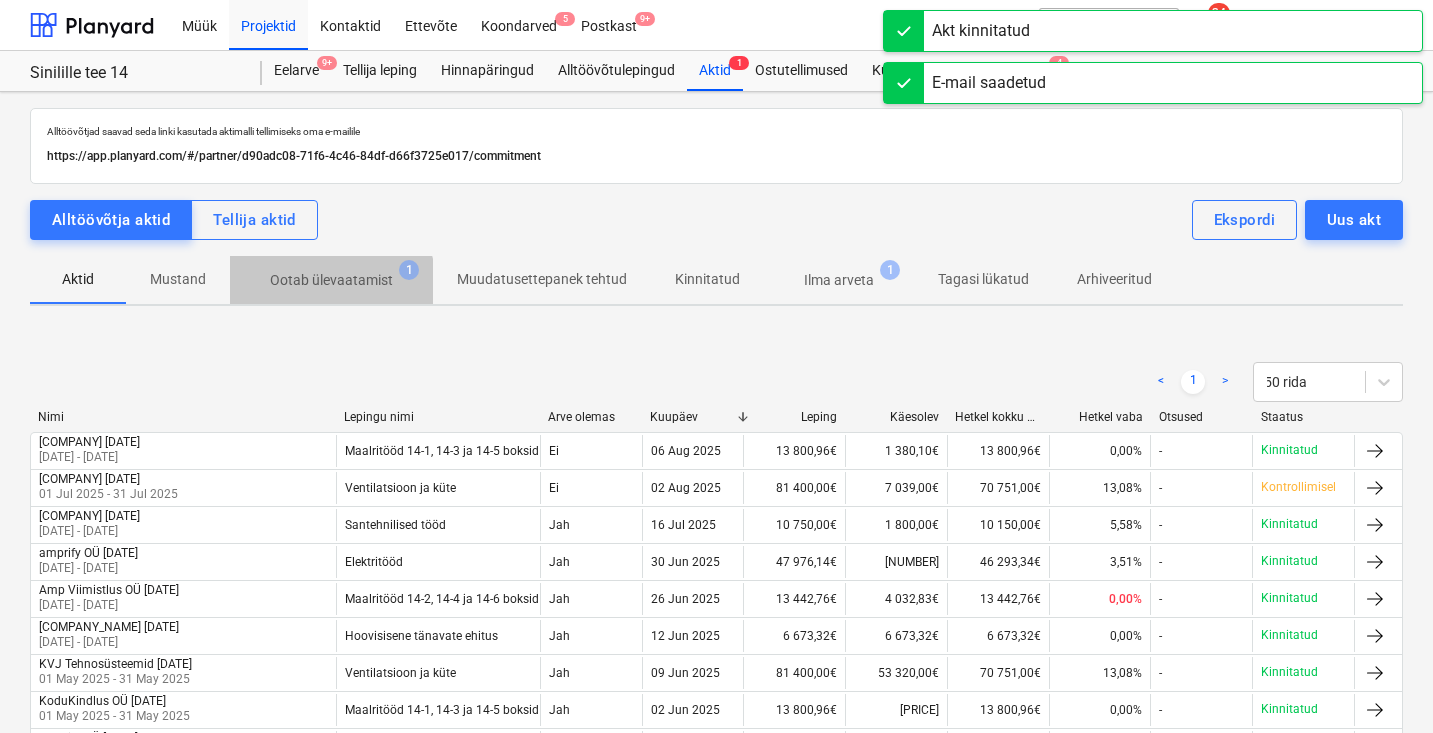 click on "Ootab ülevaatamist 1" at bounding box center [331, 280] 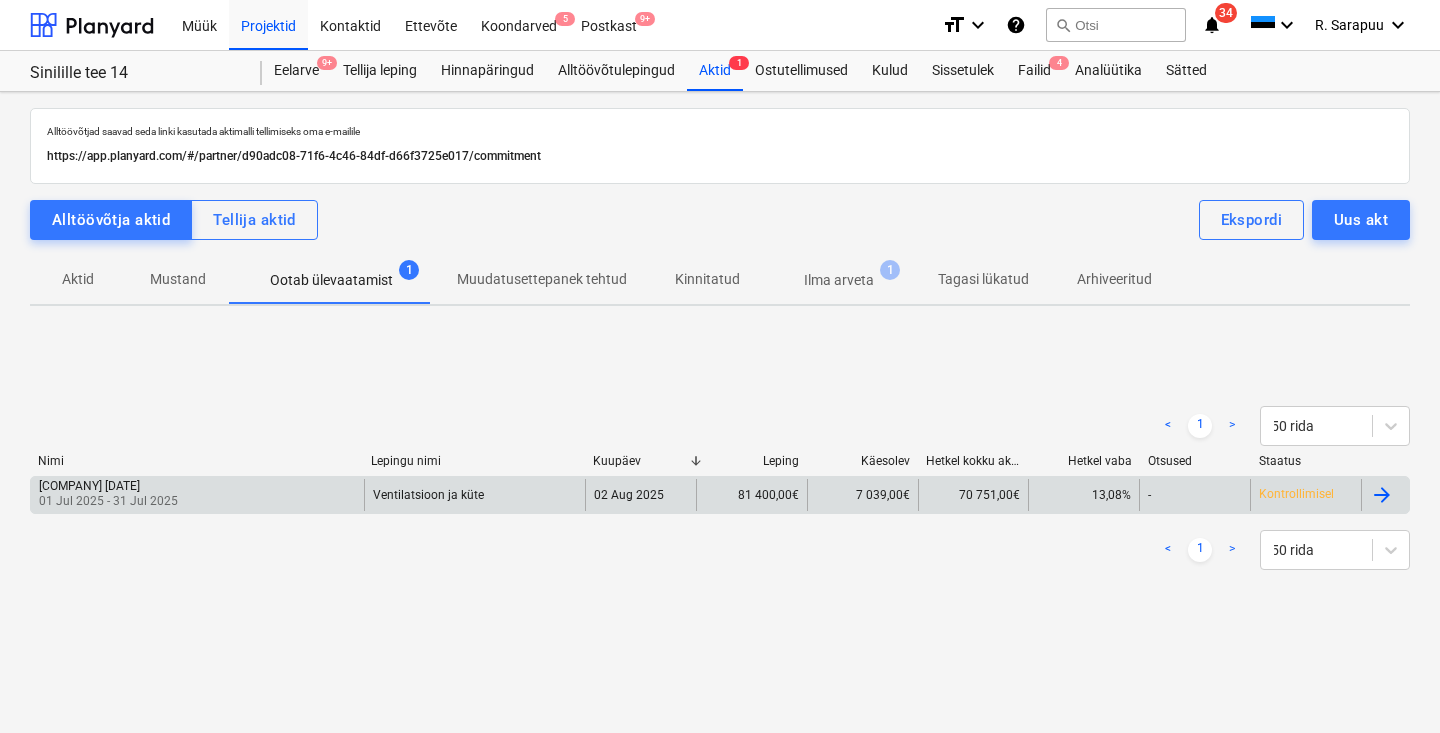 click on "01 Jul 2025 - 31 Jul 2025" at bounding box center [108, 501] 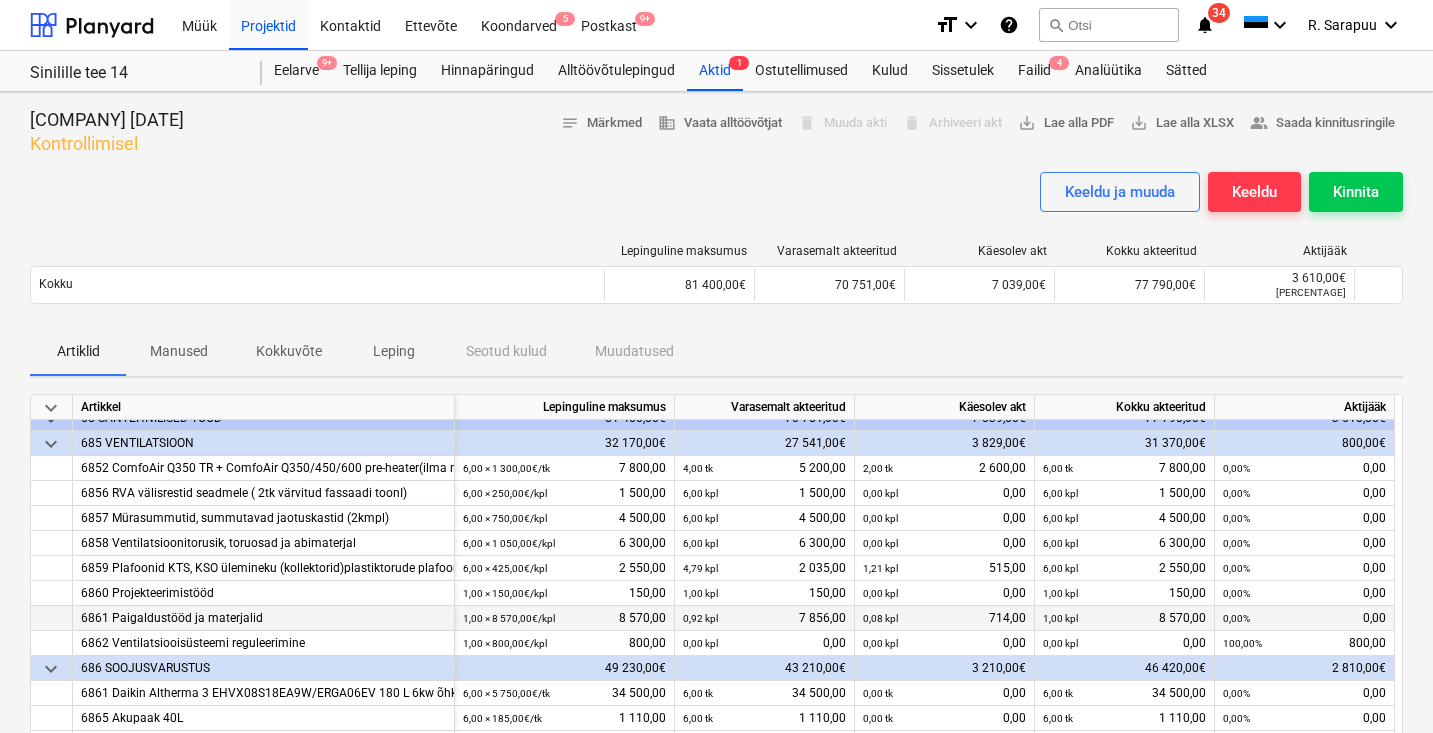 scroll, scrollTop: 46, scrollLeft: 0, axis: vertical 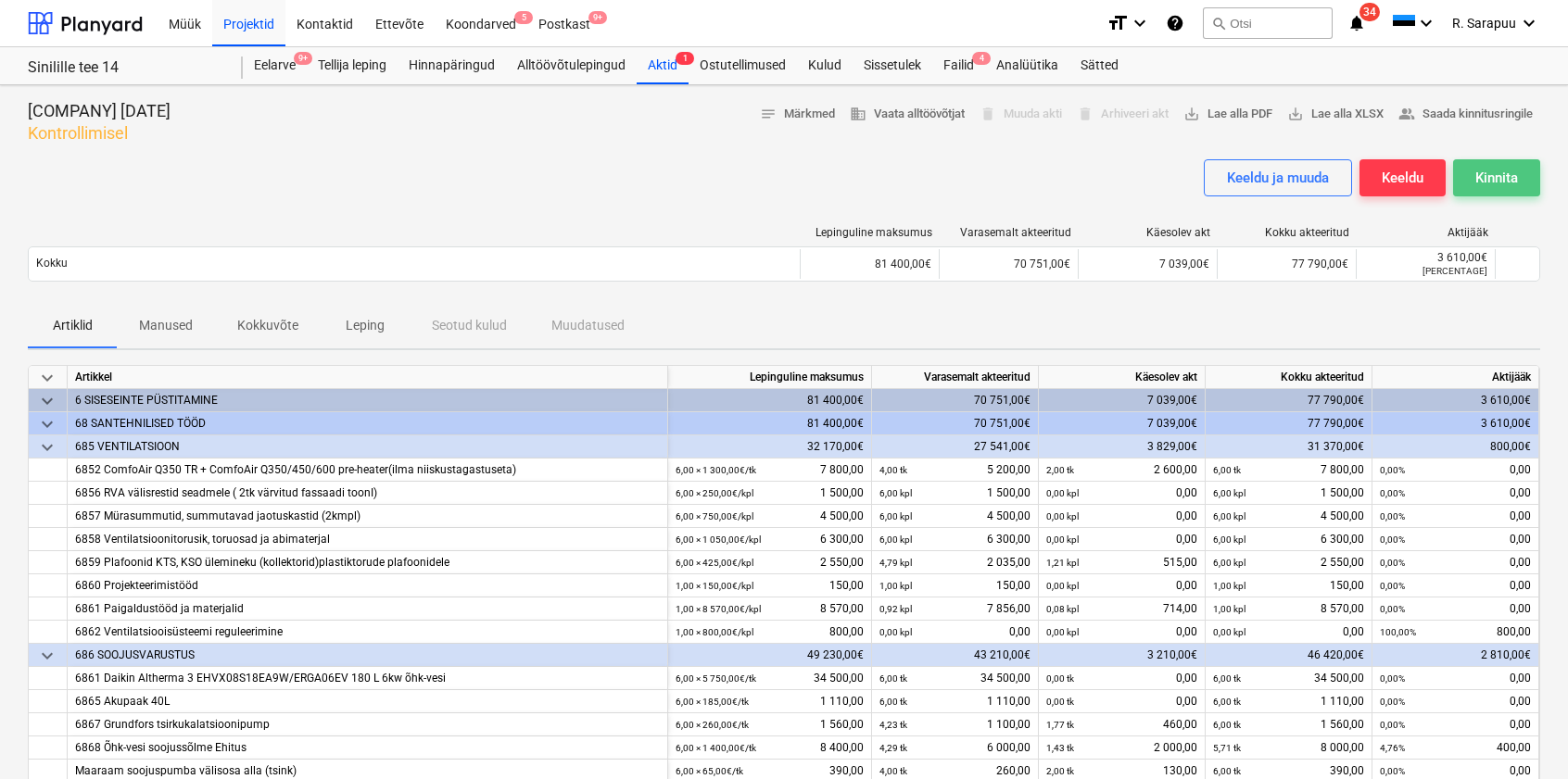 click on "Kinnita" at bounding box center (1497, 178) 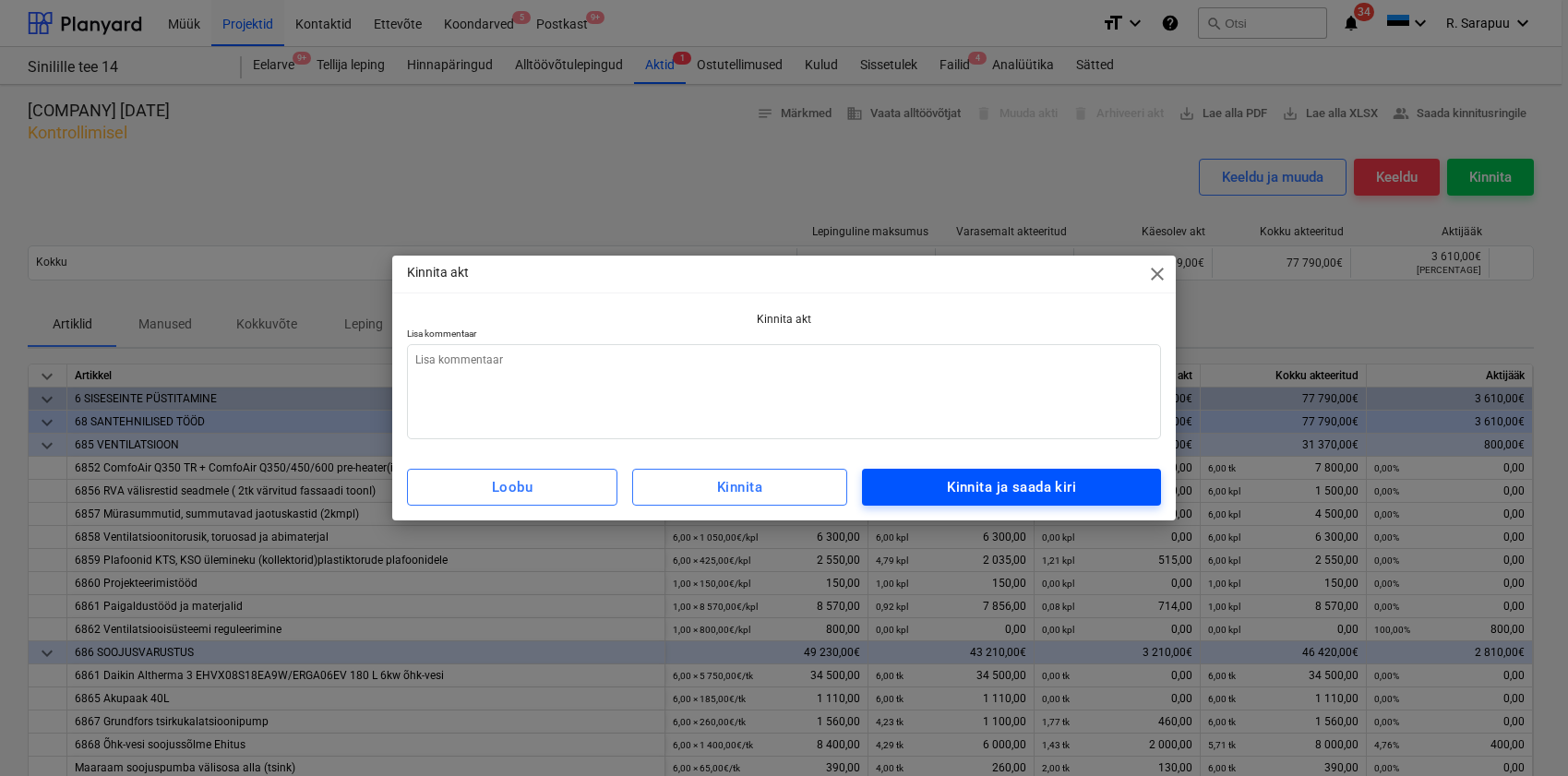 click on "Kinnita ja saada kiri" at bounding box center (1011, 487) 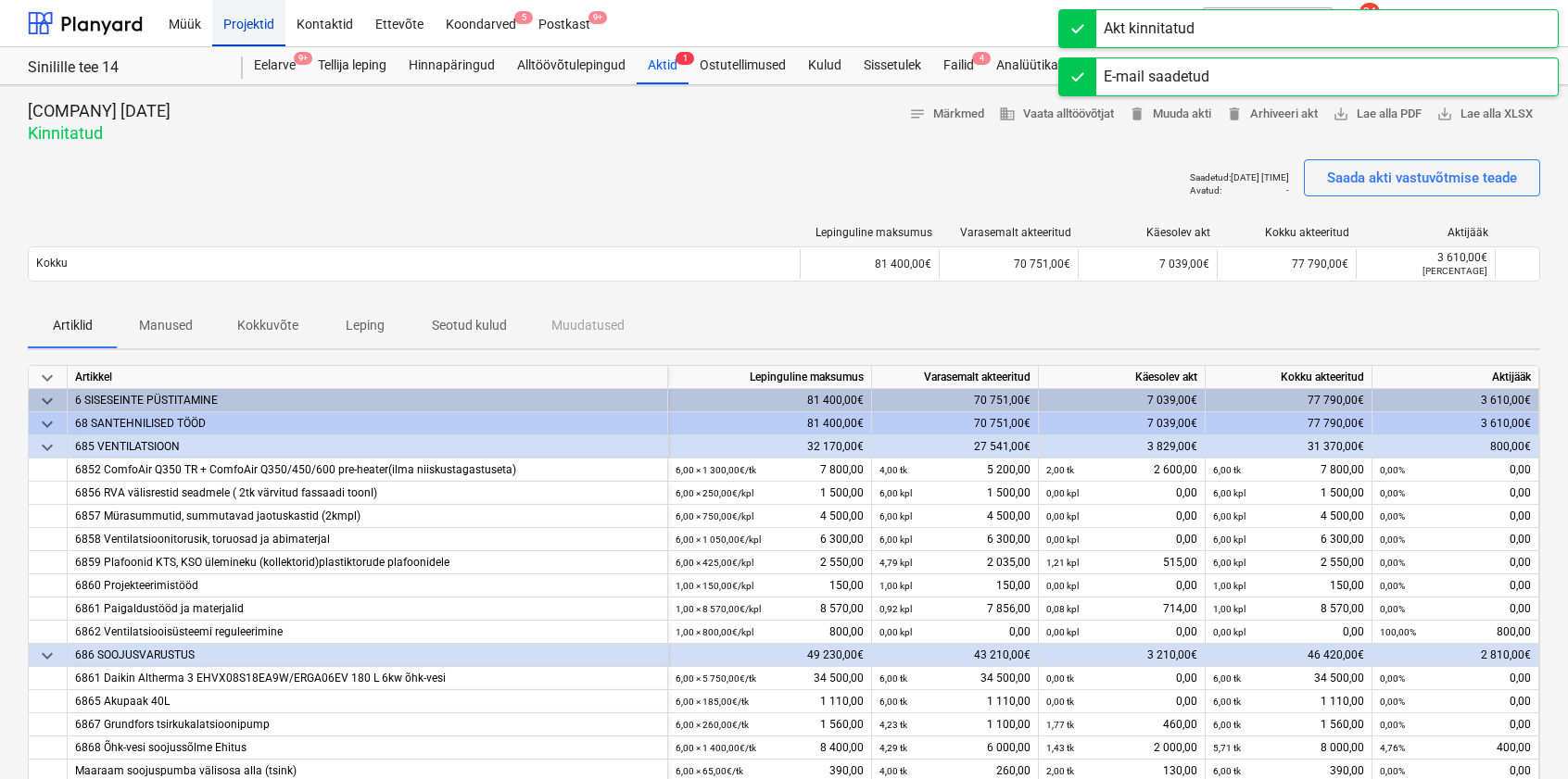 click on "Projektid" at bounding box center [248, 22] 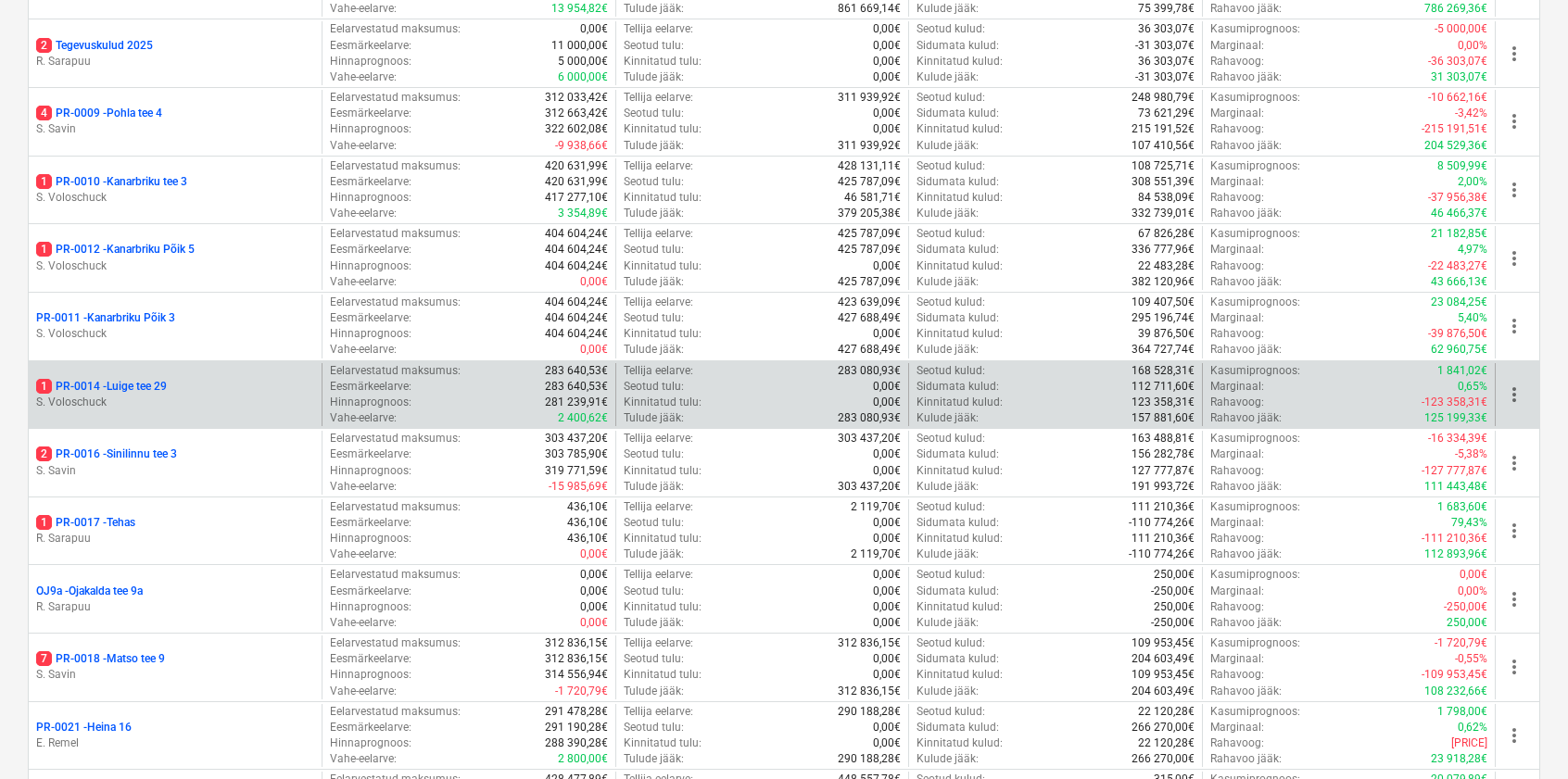 scroll, scrollTop: 1053, scrollLeft: 0, axis: vertical 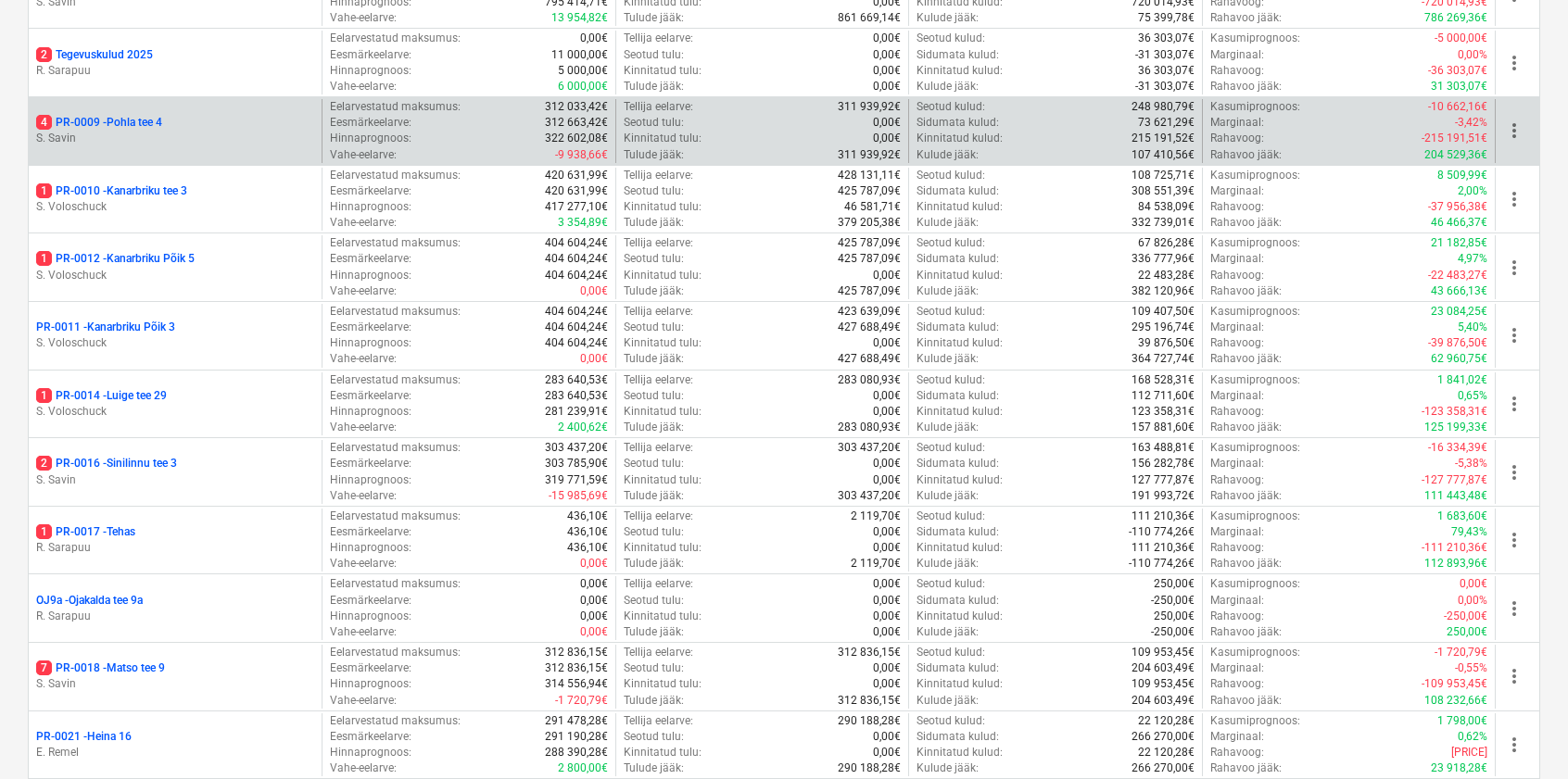 click on "4 PR-[NUMBER] - Pohla tee 4" at bounding box center (175, 122) 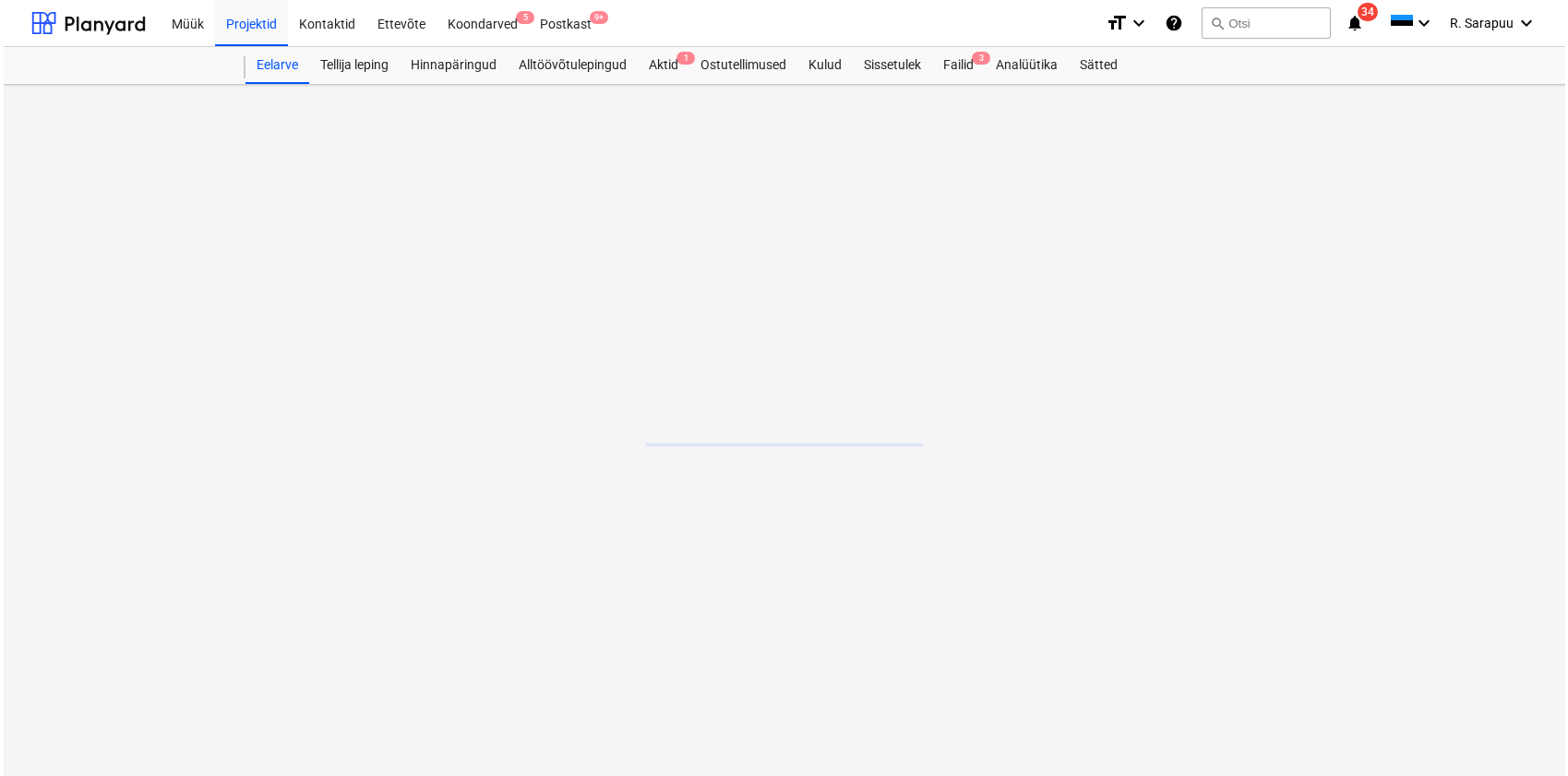scroll, scrollTop: 0, scrollLeft: 0, axis: both 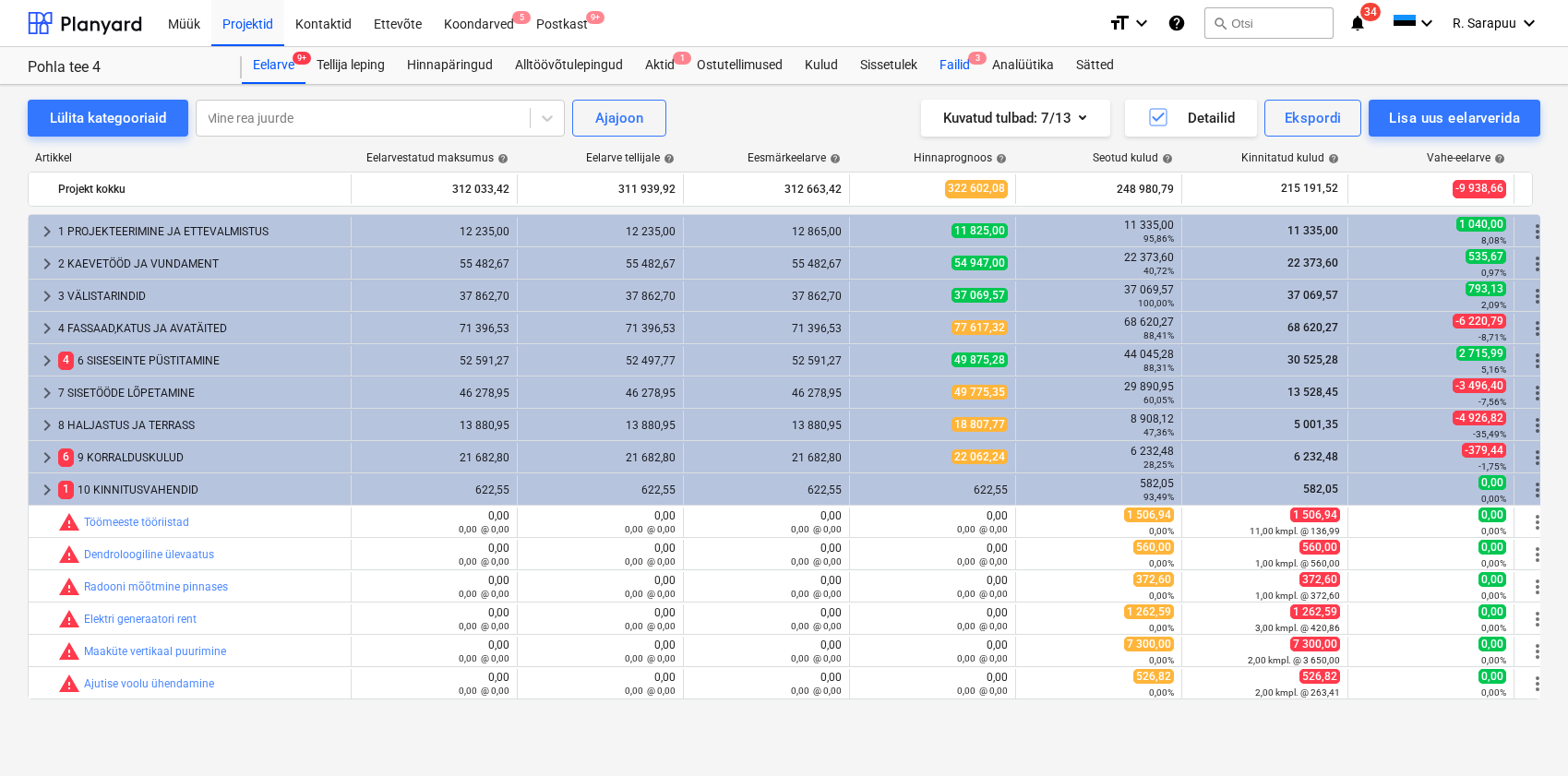 click on "Failid 3" at bounding box center (954, 66) 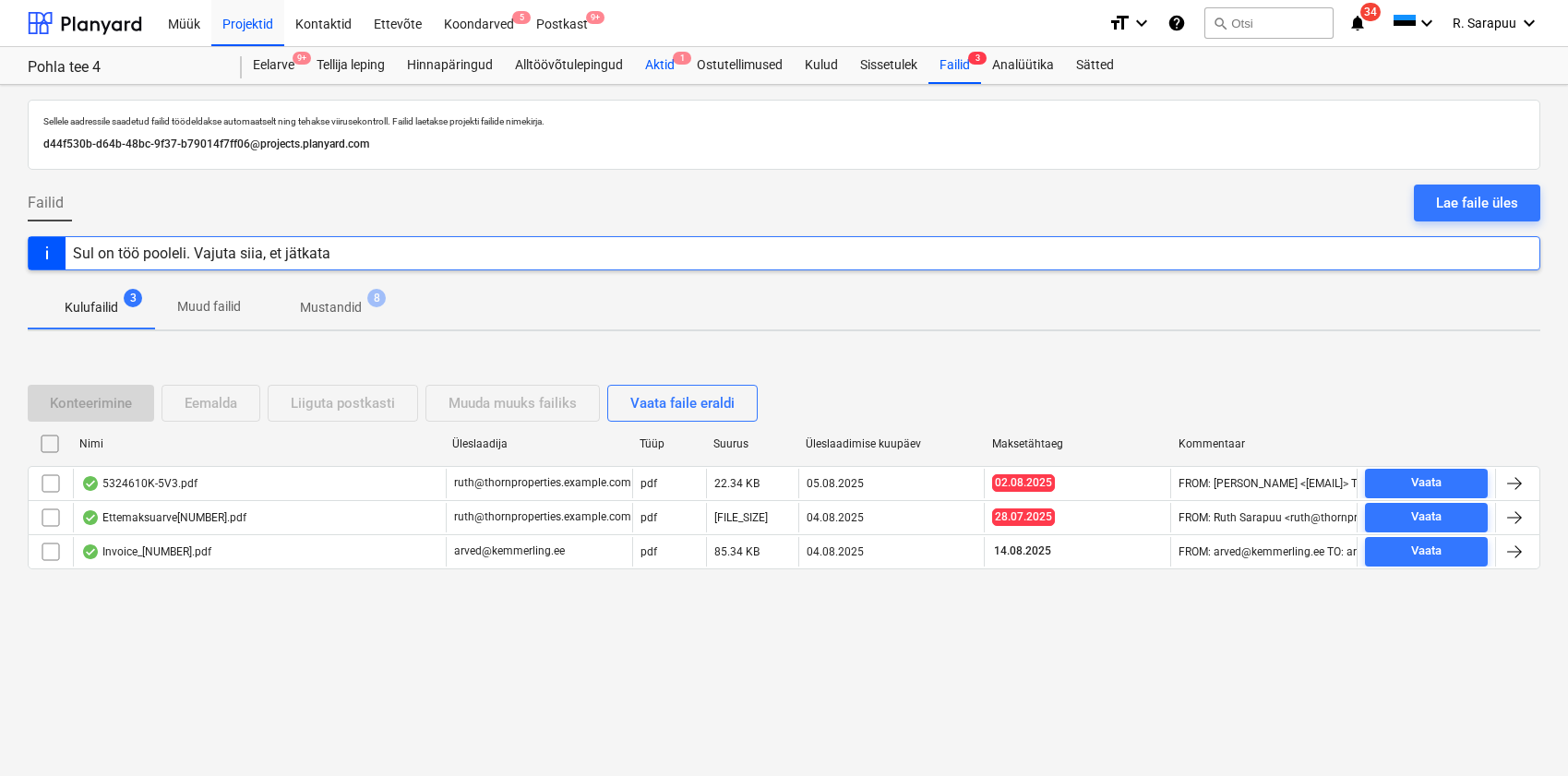 click on "Aktid 1" at bounding box center (660, 66) 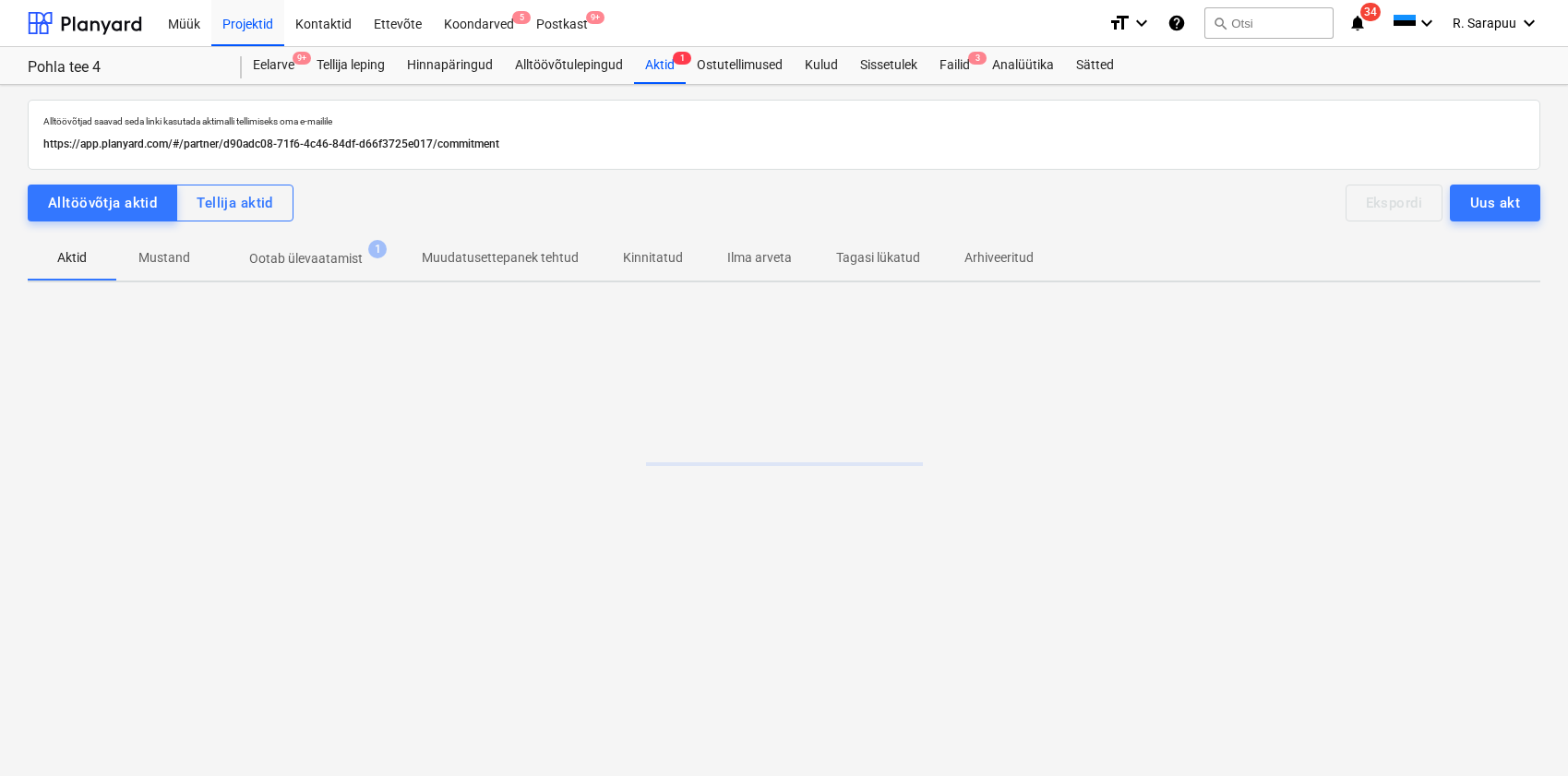 scroll, scrollTop: 1, scrollLeft: 0, axis: vertical 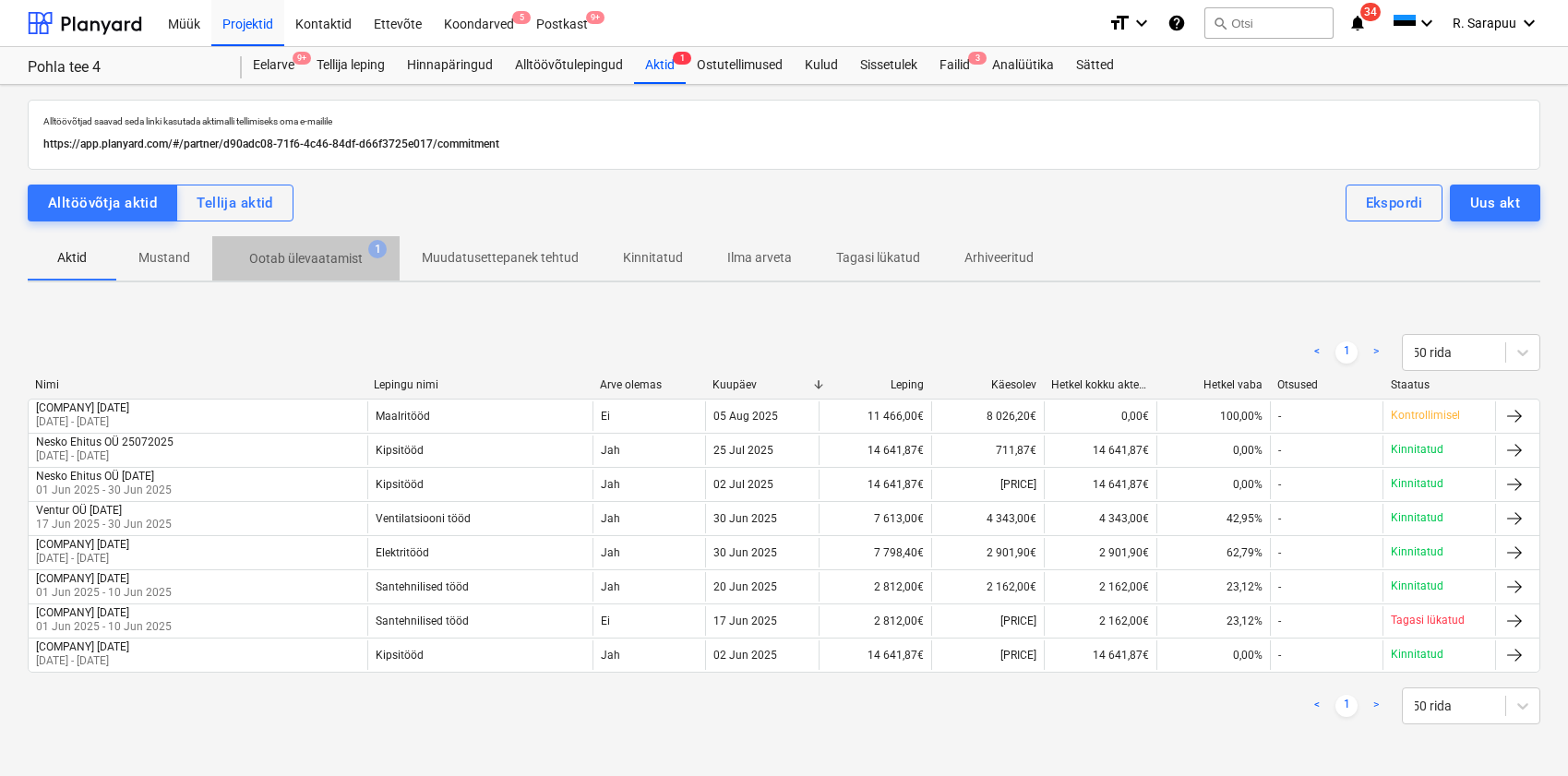click on "Ootab ülevaatamist" at bounding box center (305, 258) 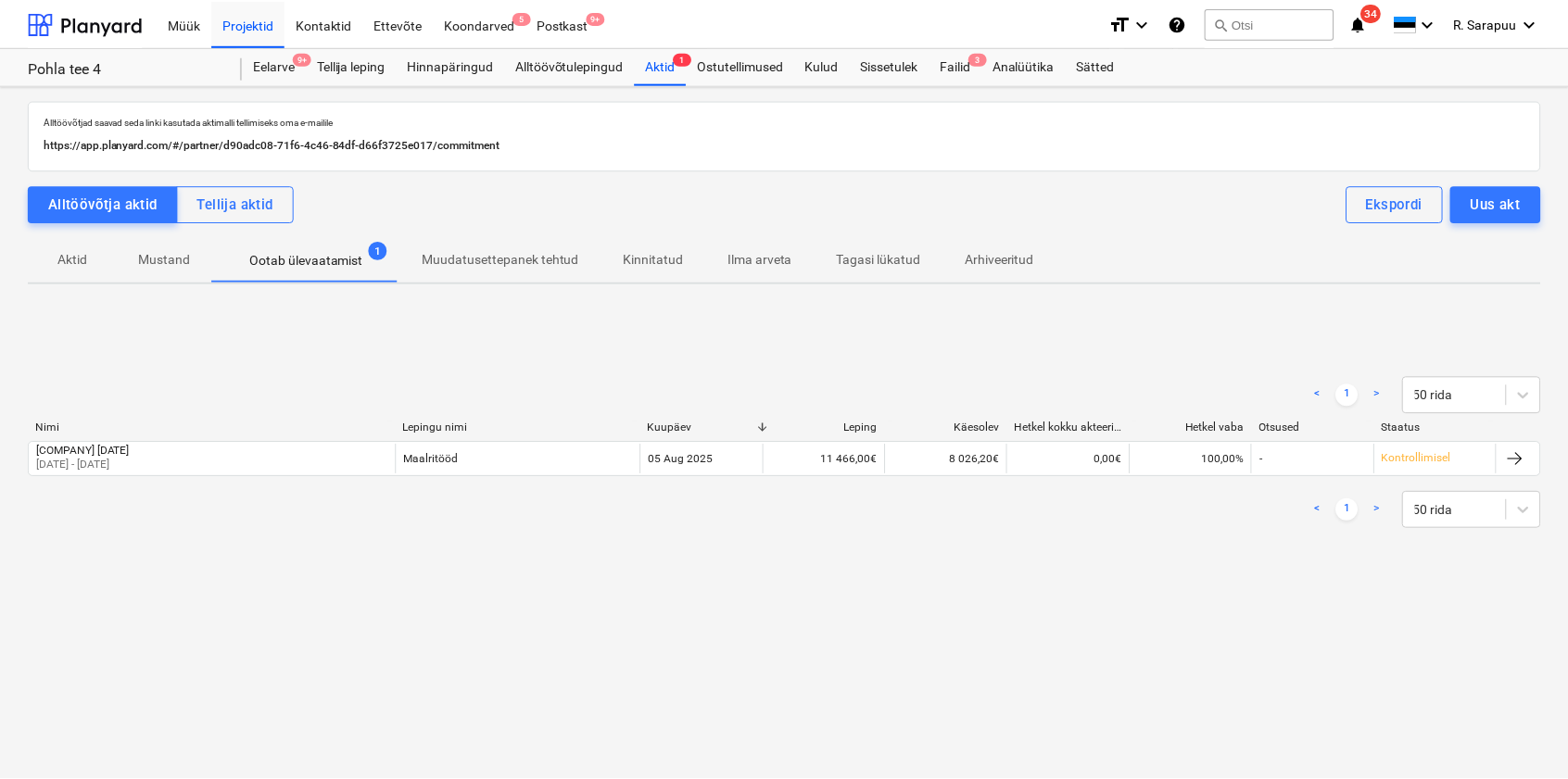scroll, scrollTop: 3, scrollLeft: 0, axis: vertical 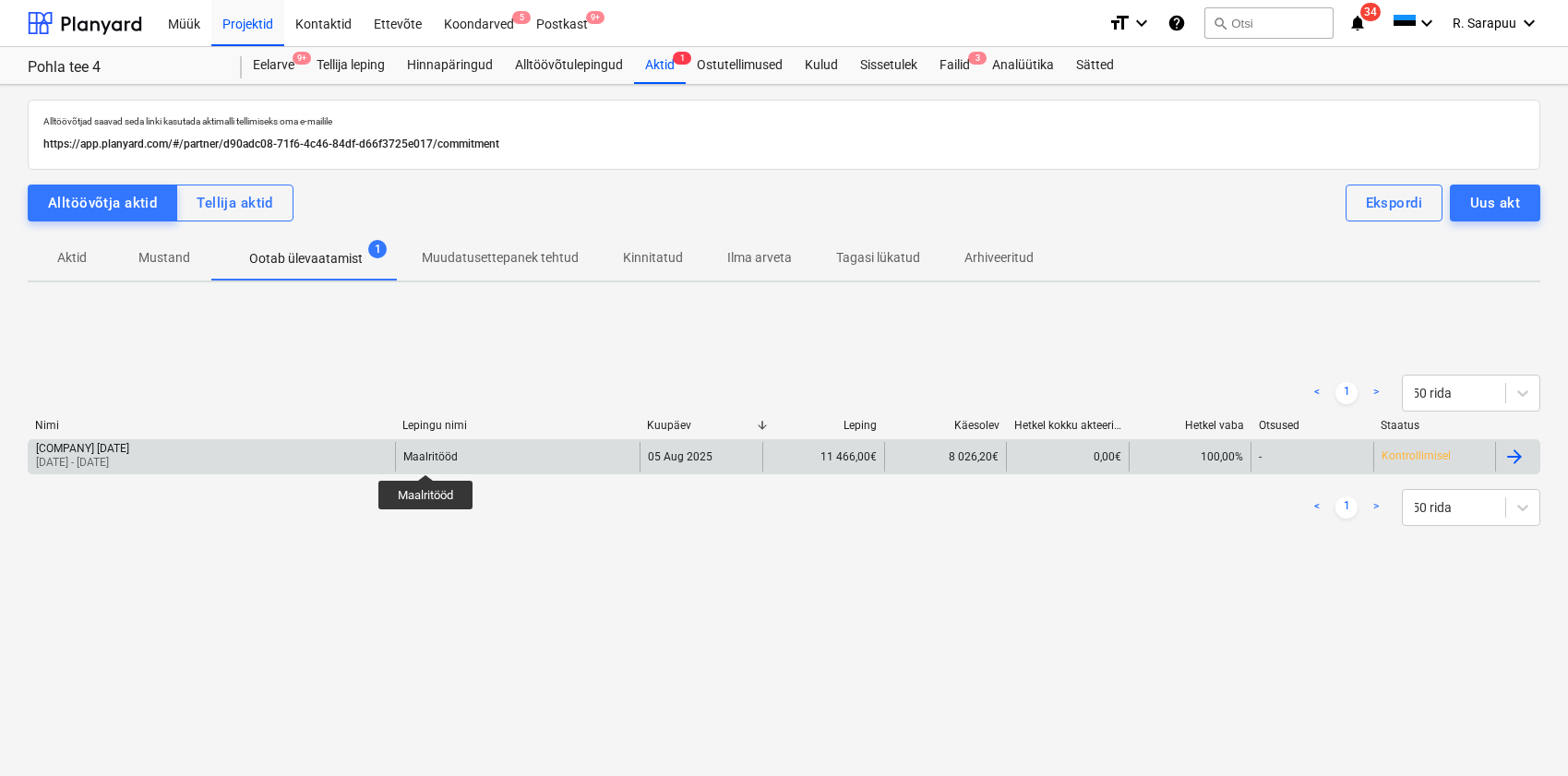 click on "Maalritööd" at bounding box center [430, 457] 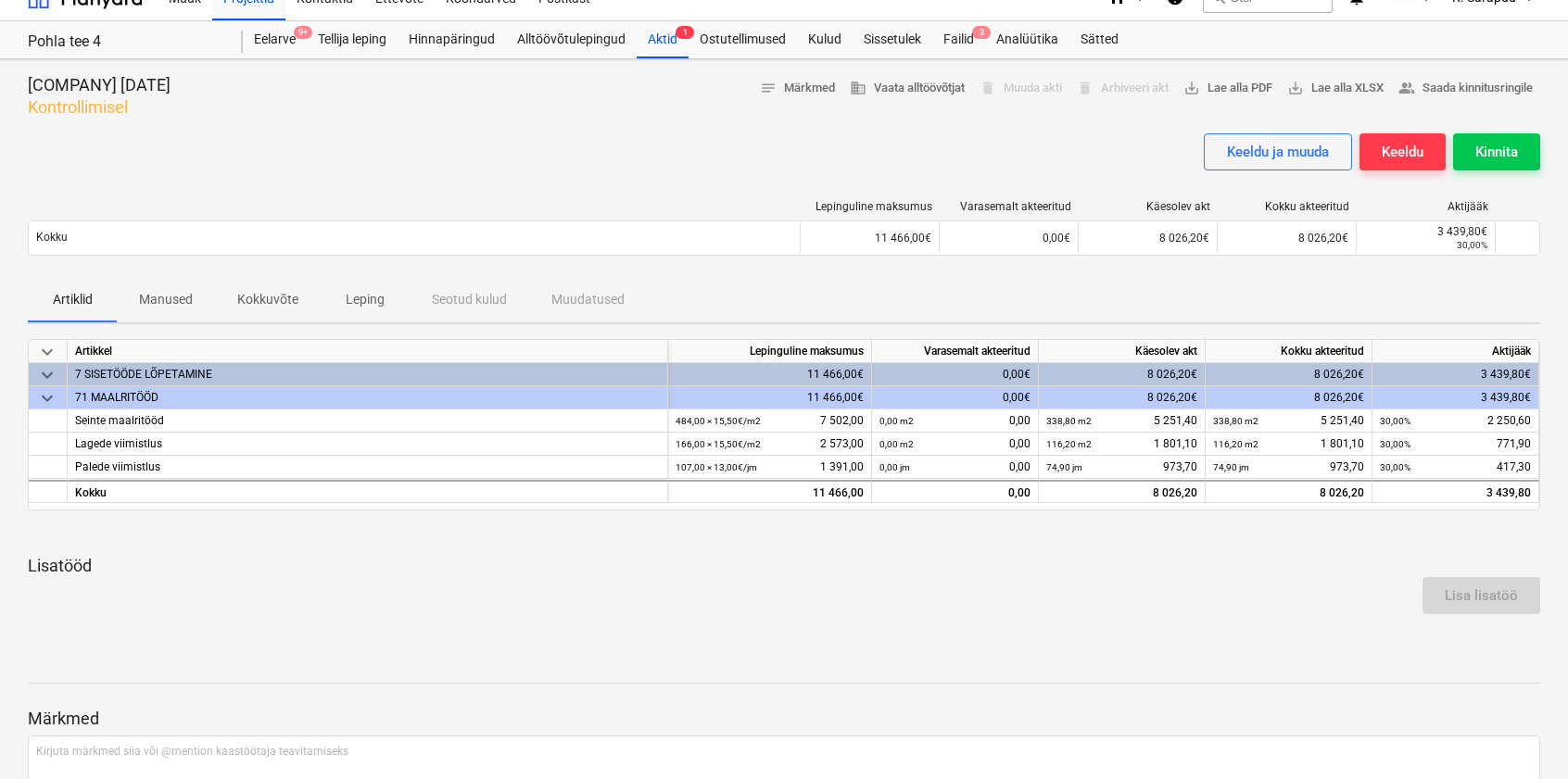 scroll, scrollTop: 26, scrollLeft: 0, axis: vertical 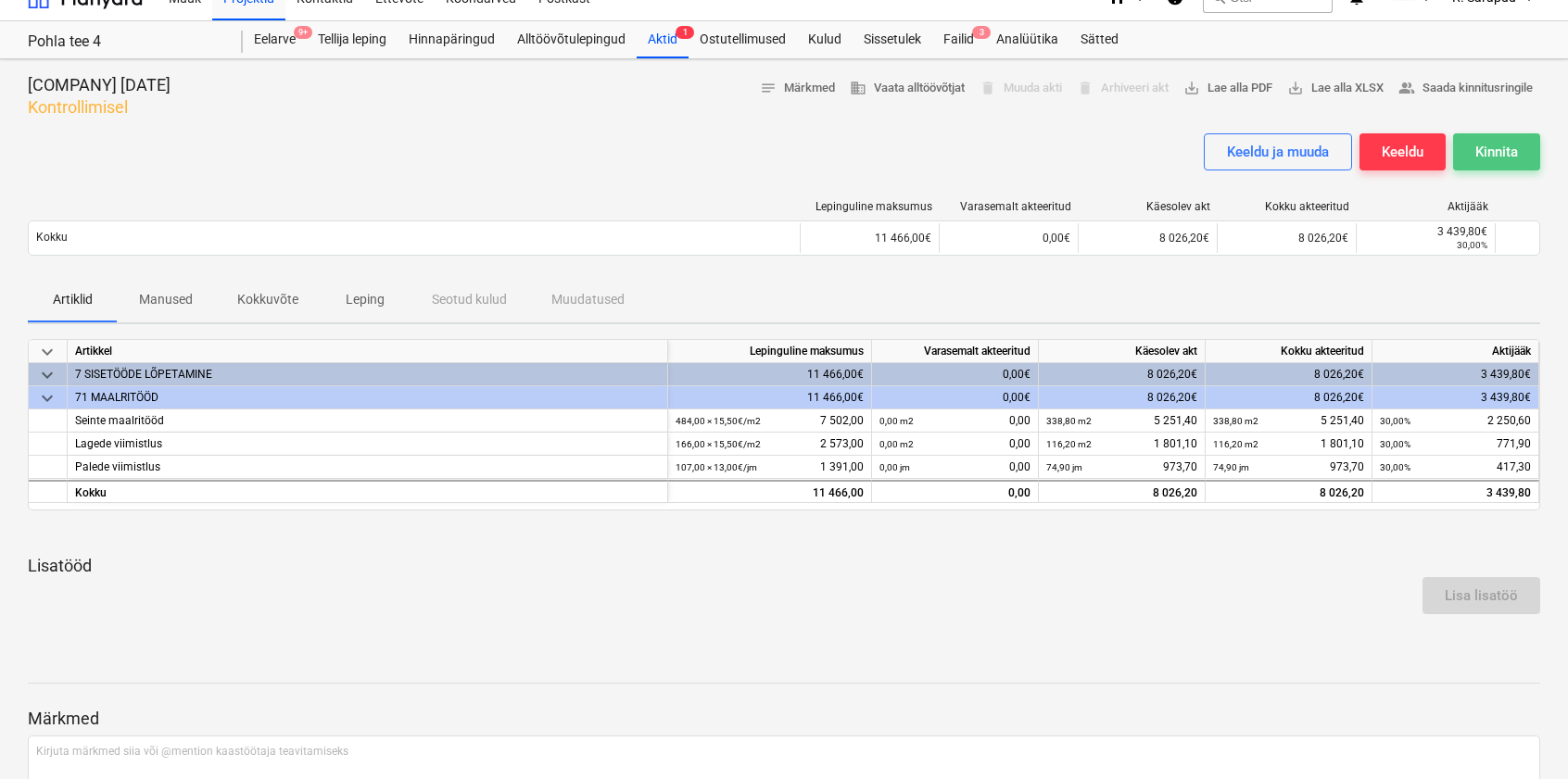click on "Kinnita" at bounding box center (1497, 152) 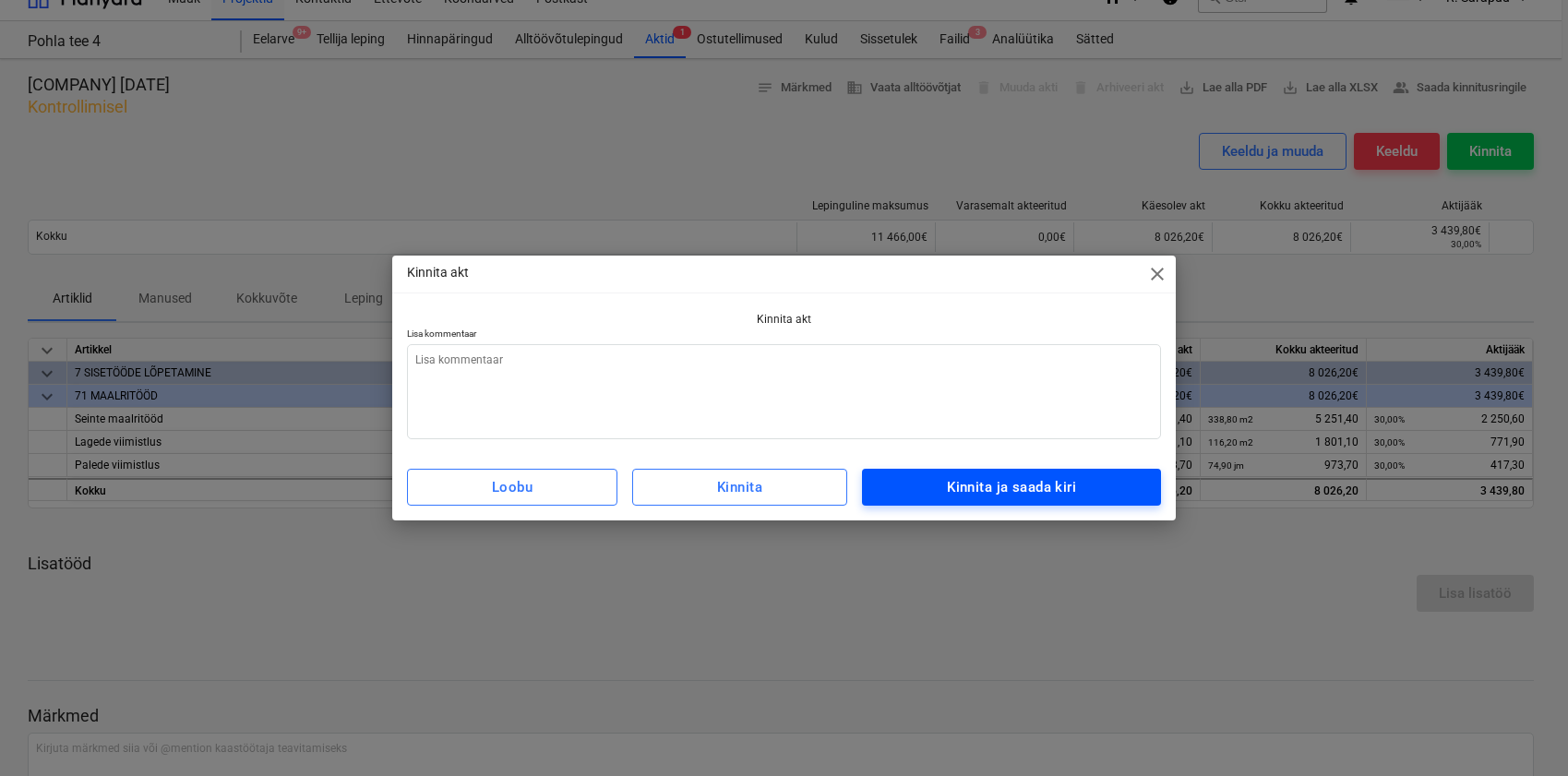 click on "Kinnita ja saada kiri" at bounding box center [1011, 487] 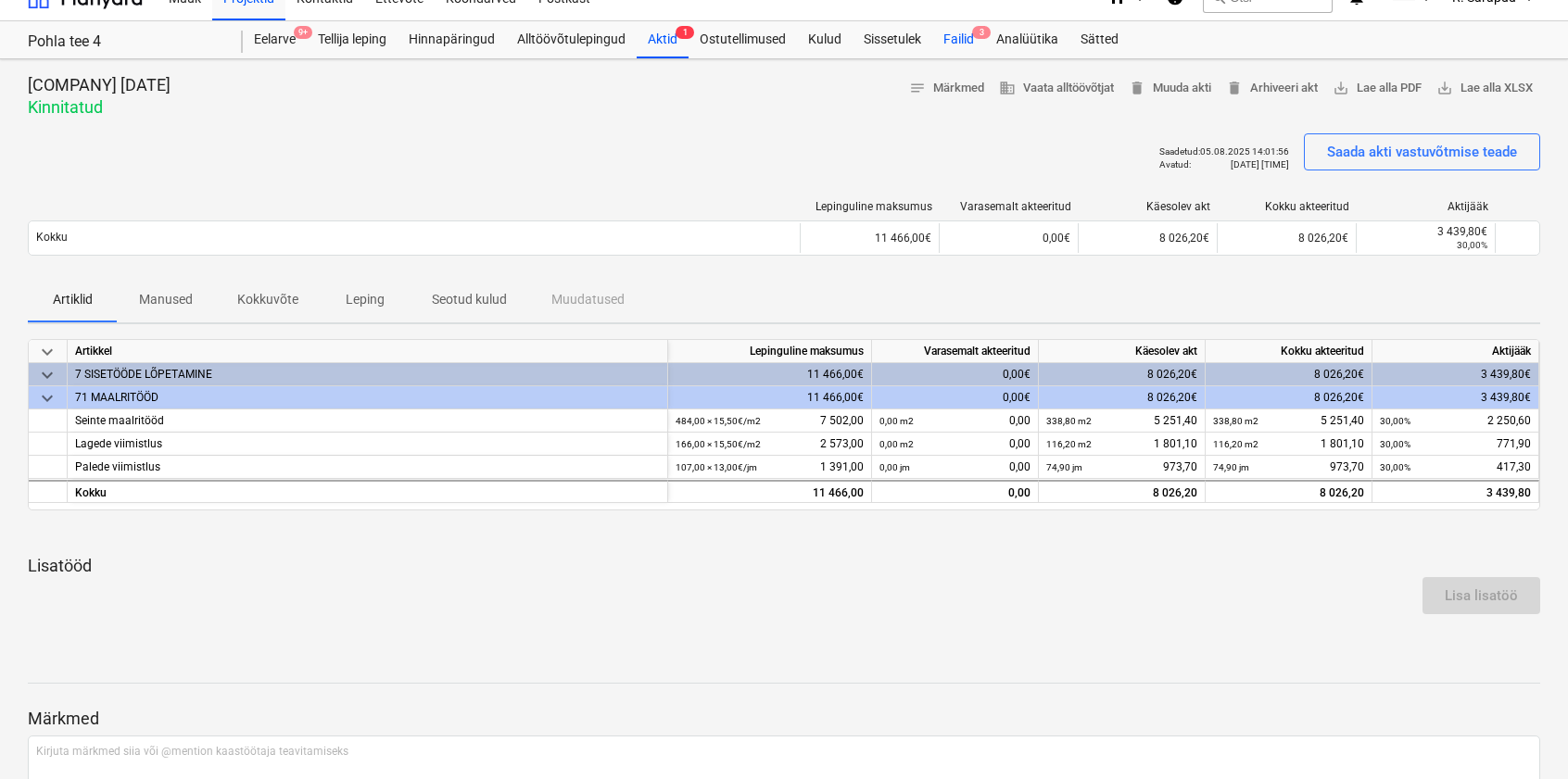 click on "Failid 3" at bounding box center (958, 40) 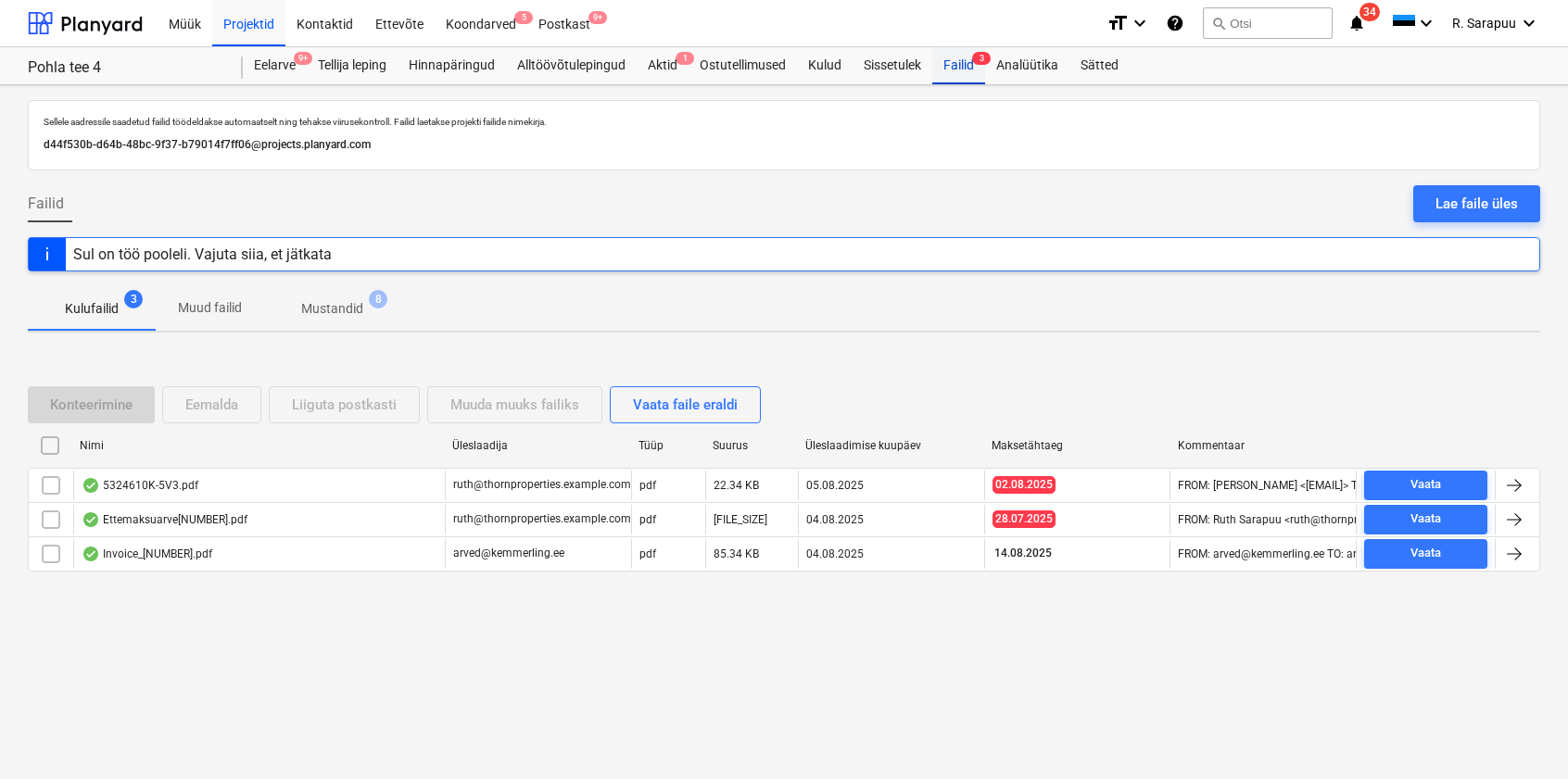 scroll, scrollTop: 0, scrollLeft: 0, axis: both 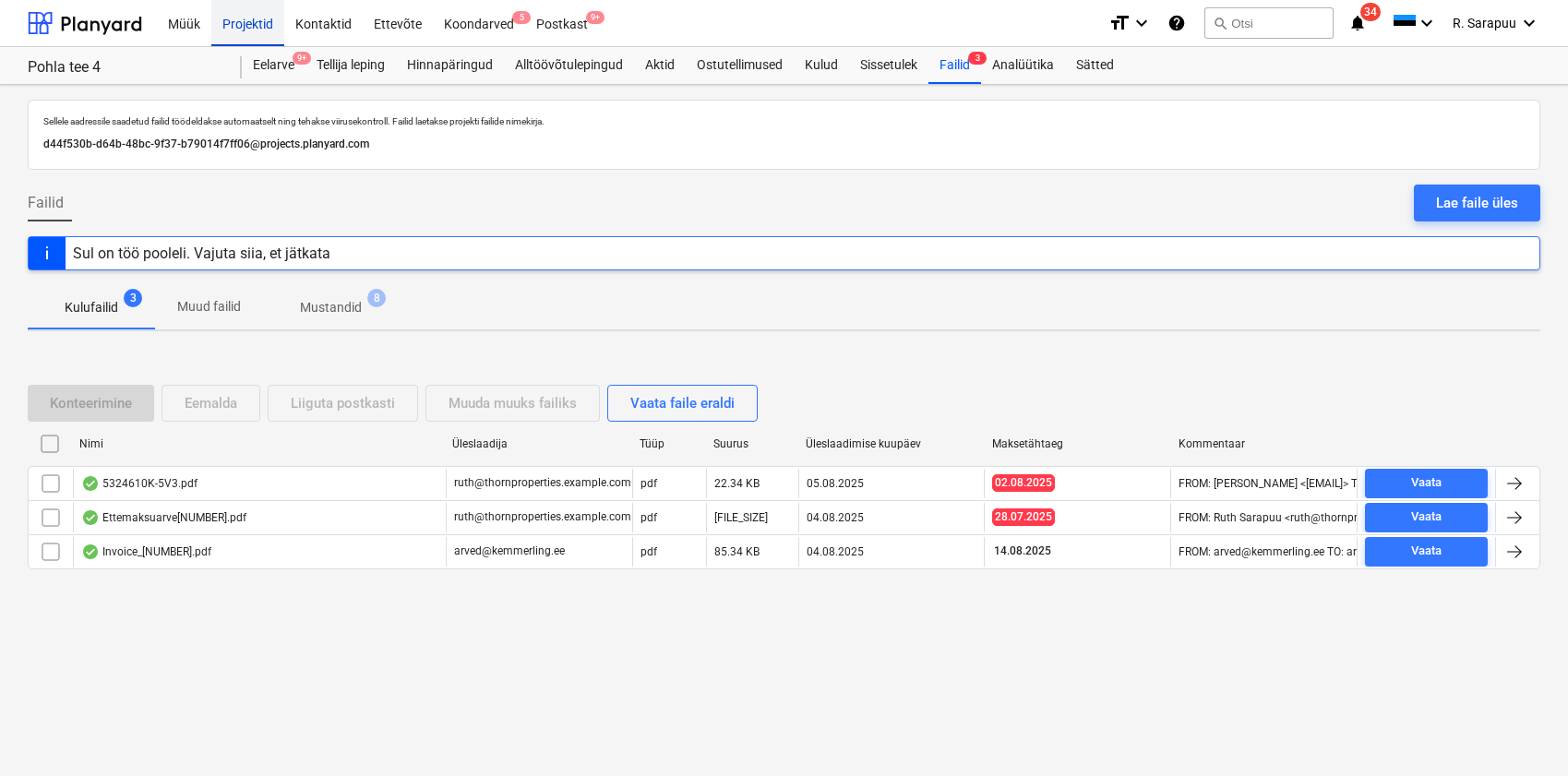 click on "Projektid" at bounding box center [247, 22] 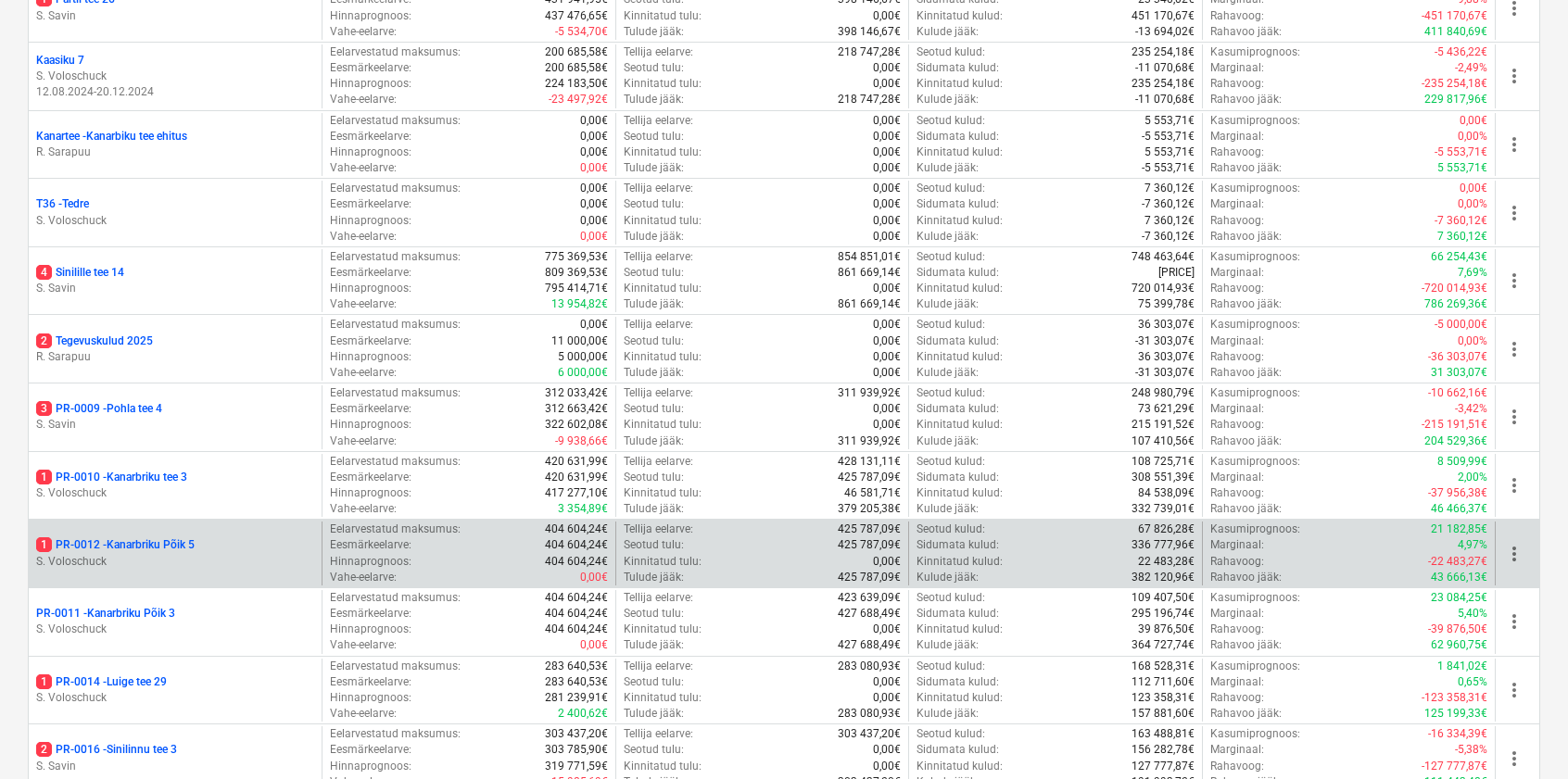 scroll, scrollTop: 873, scrollLeft: 0, axis: vertical 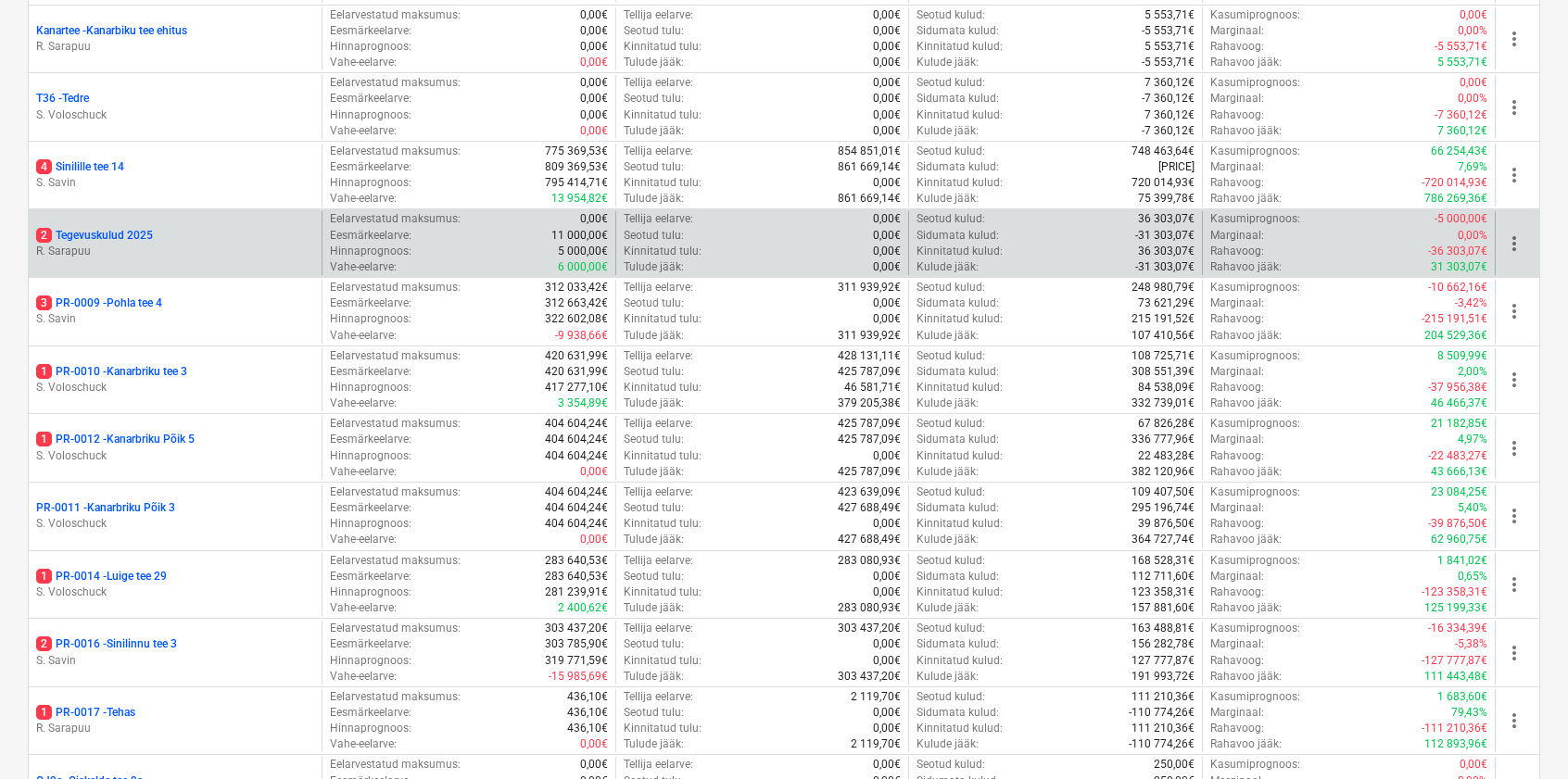 click on "[DOCUMENT_ID]" at bounding box center (95, 235) 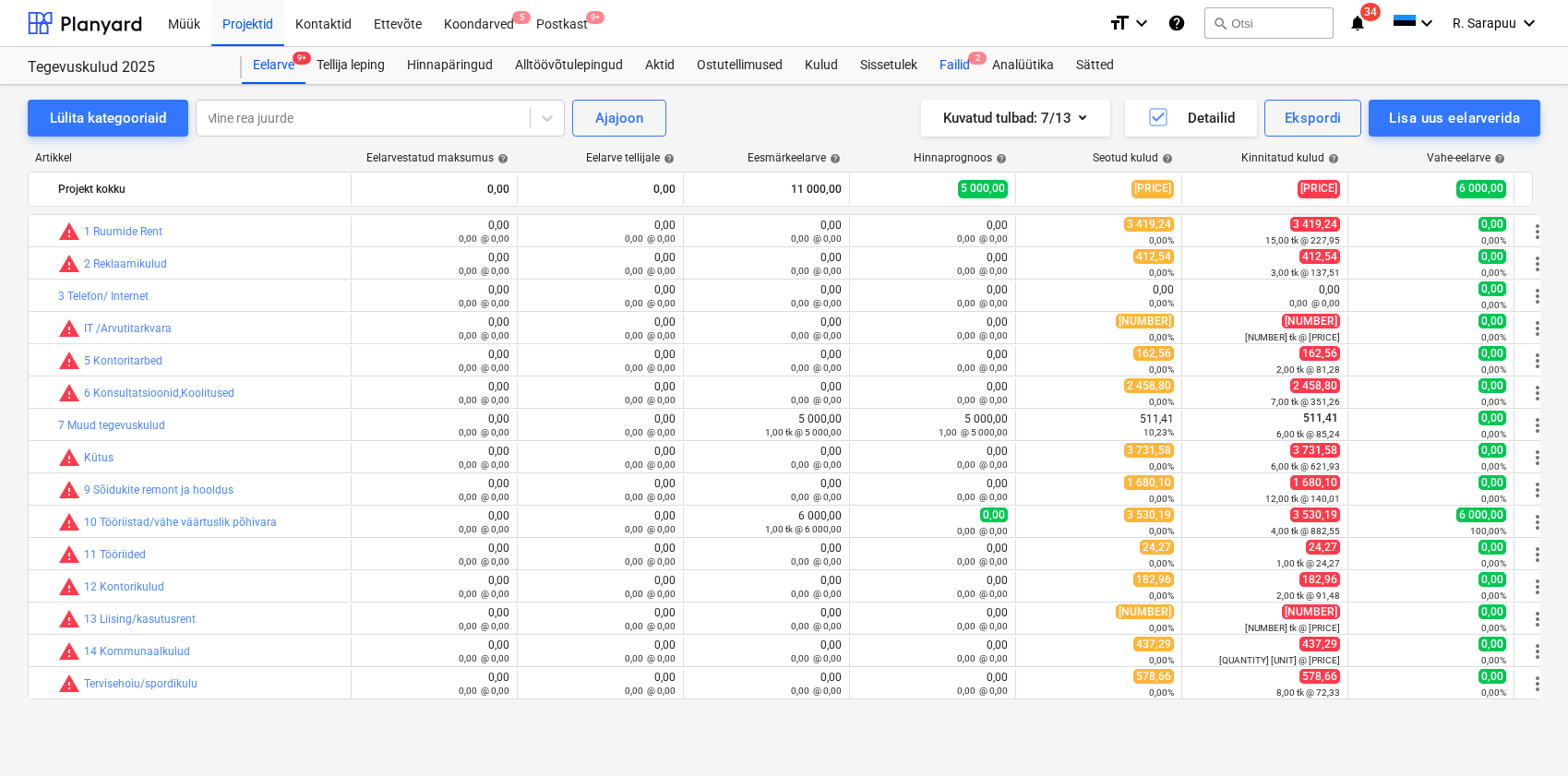 click on "Failid 2" at bounding box center (954, 66) 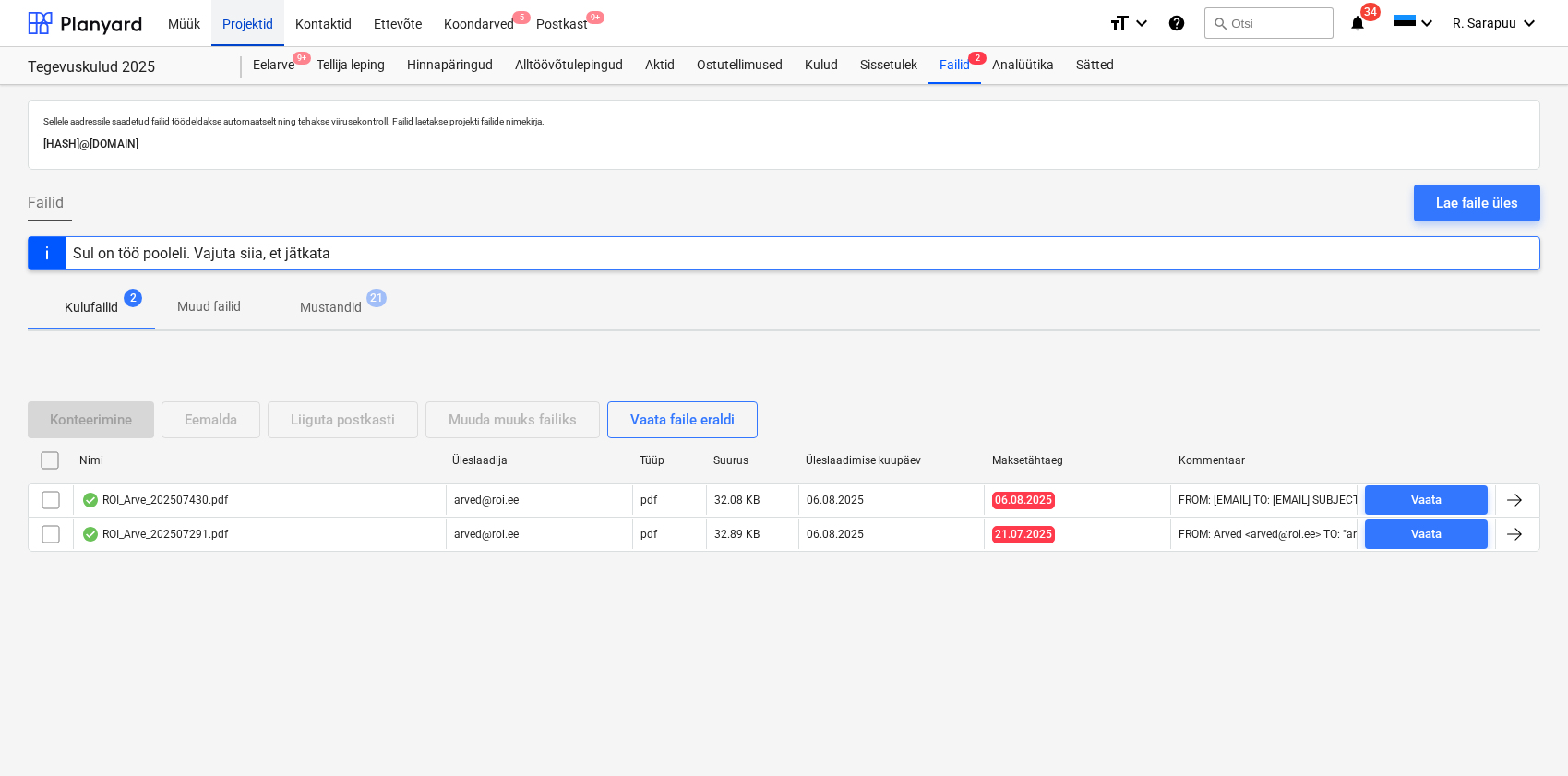 click on "Projektid" at bounding box center [247, 22] 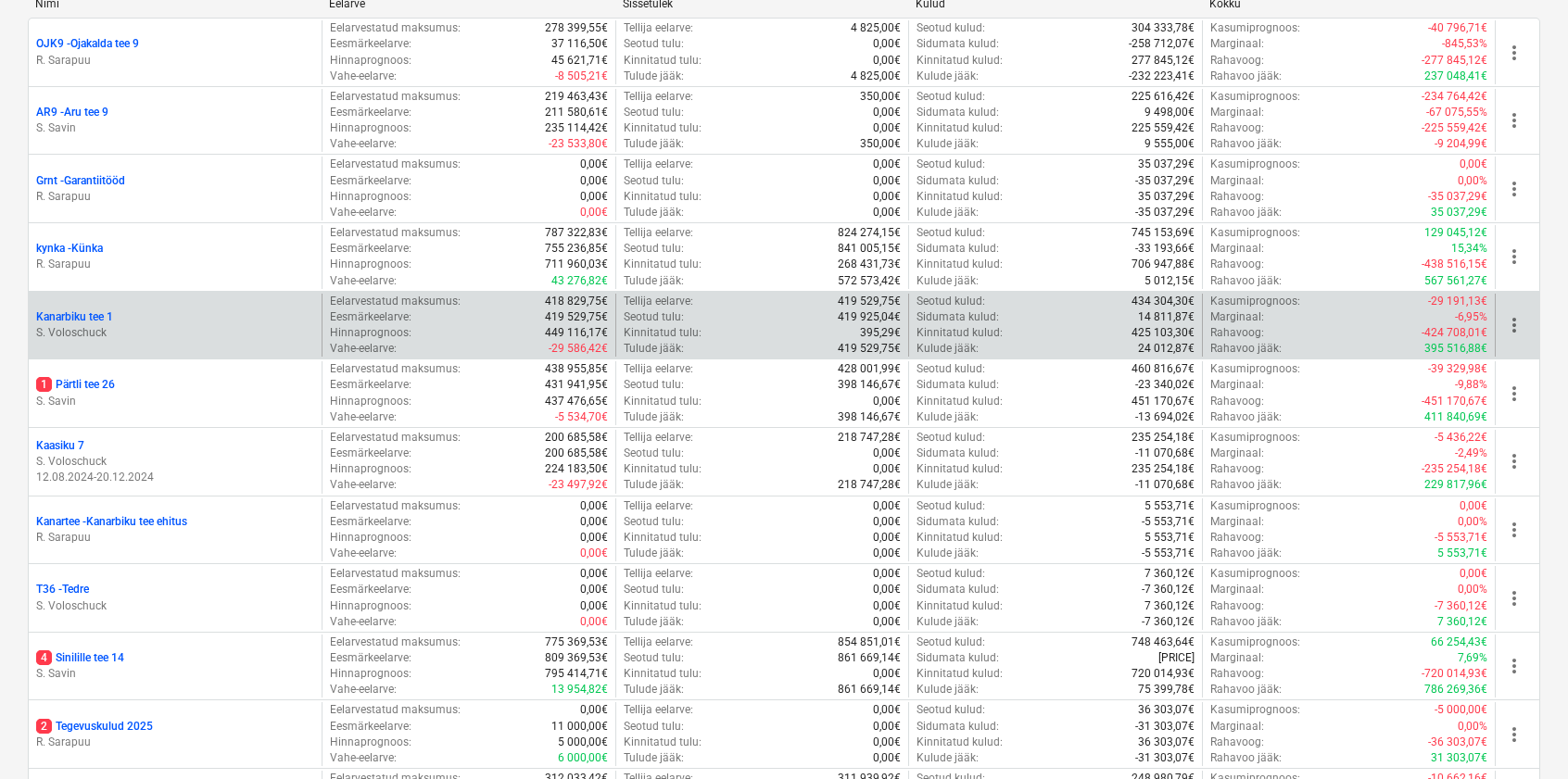 scroll, scrollTop: 448, scrollLeft: 0, axis: vertical 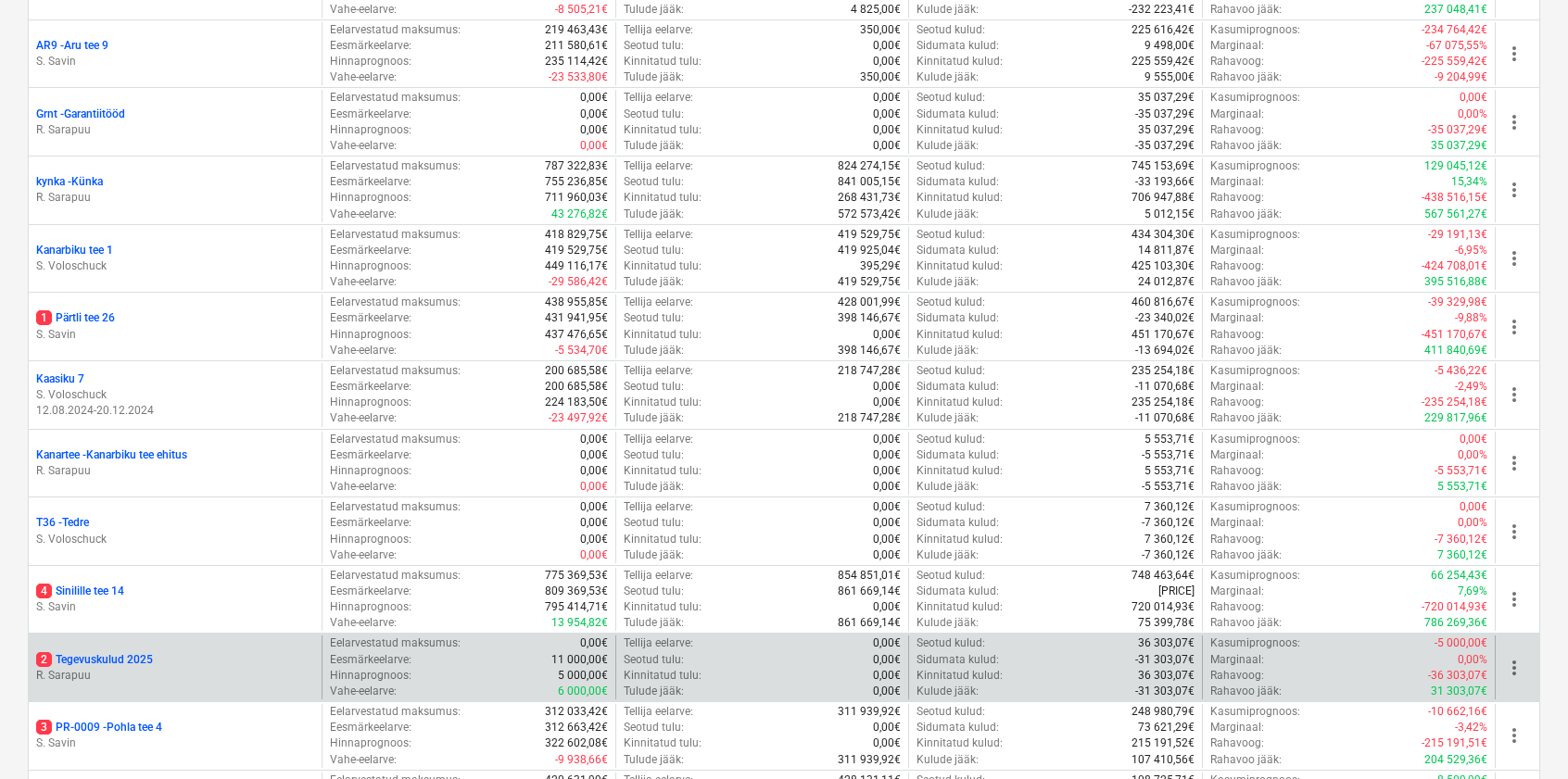 click on "R. Sarapuu" at bounding box center [175, 675] 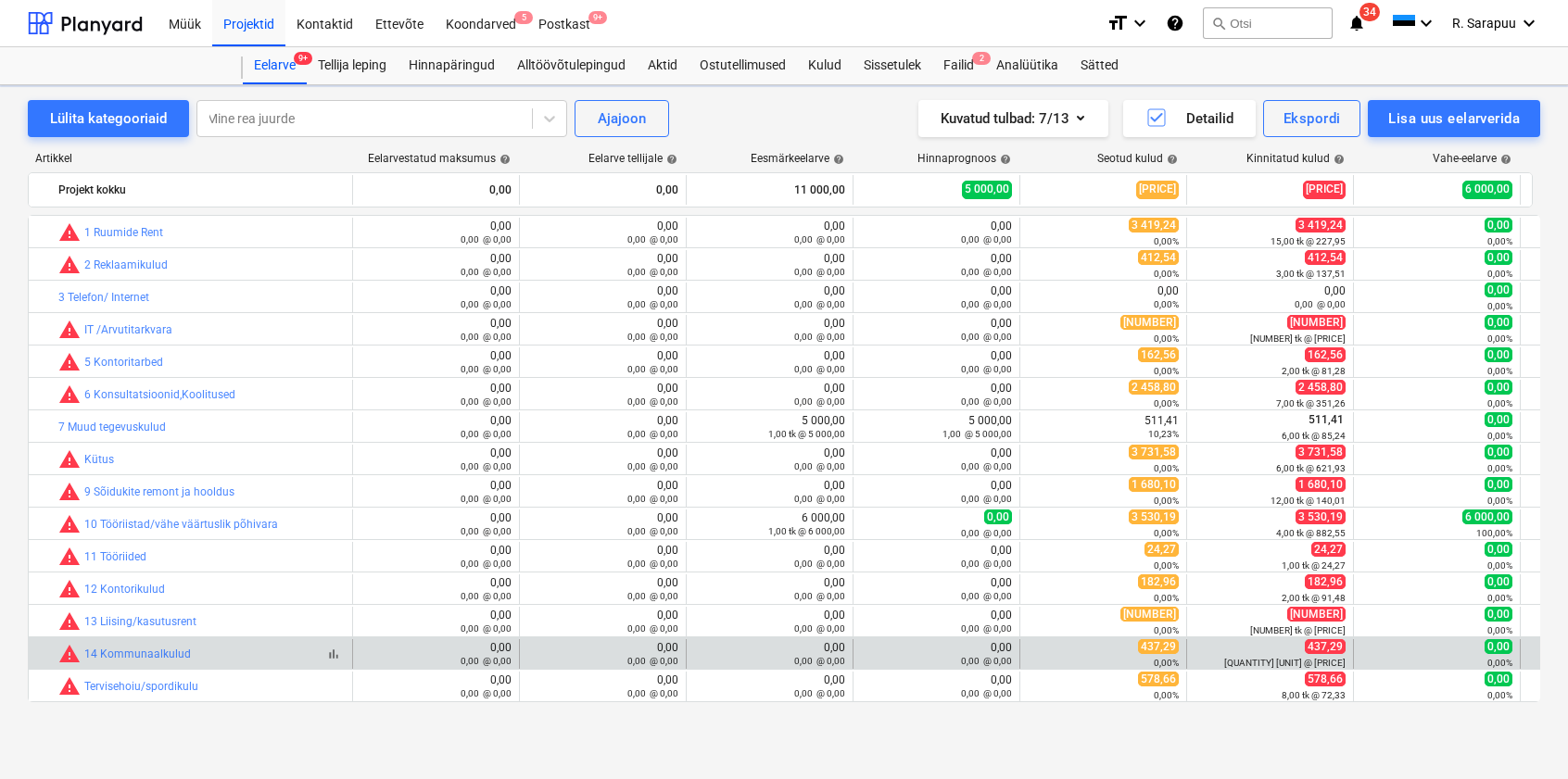 scroll, scrollTop: 0, scrollLeft: 0, axis: both 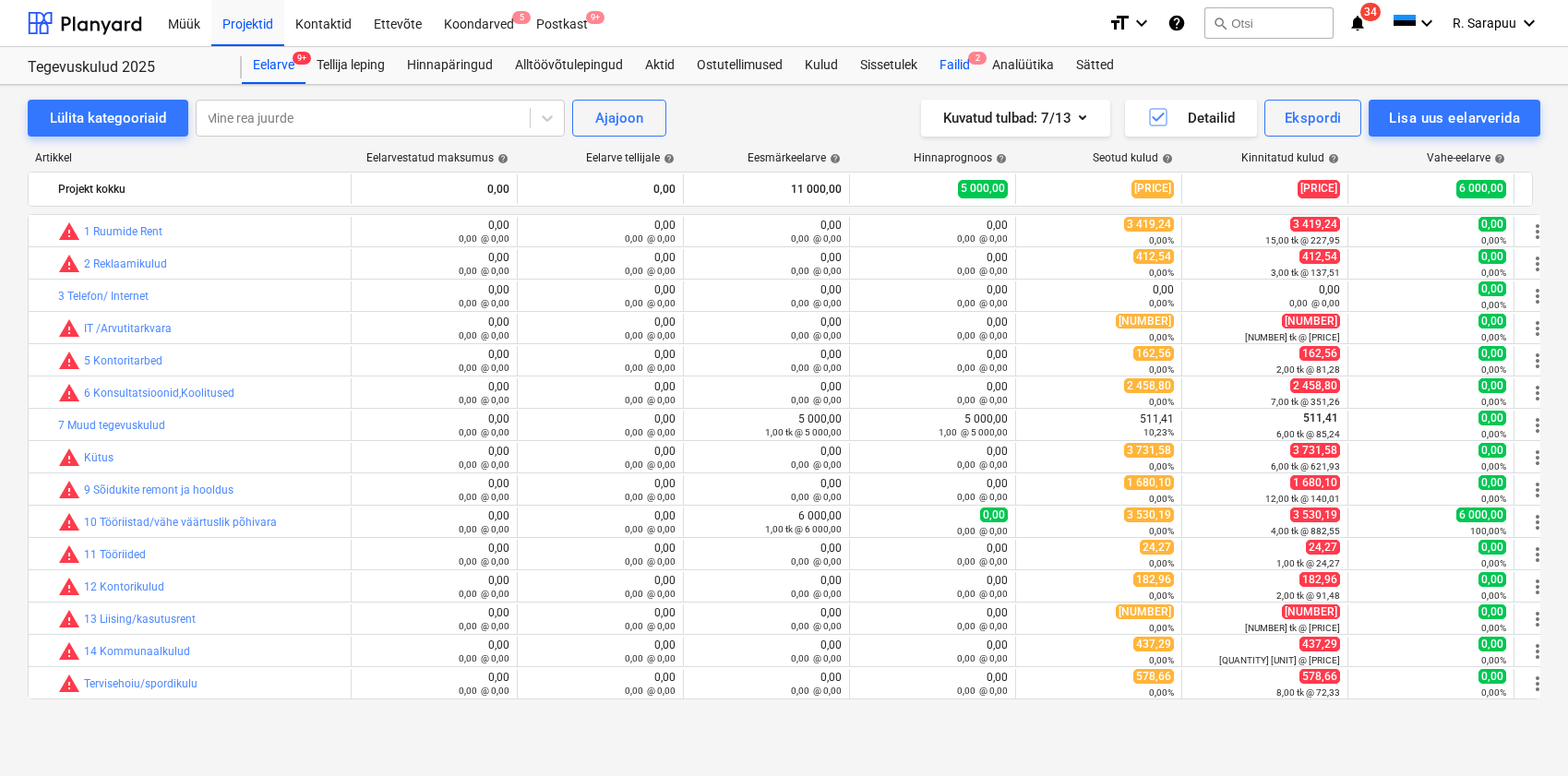 click on "2" at bounding box center (977, 58) 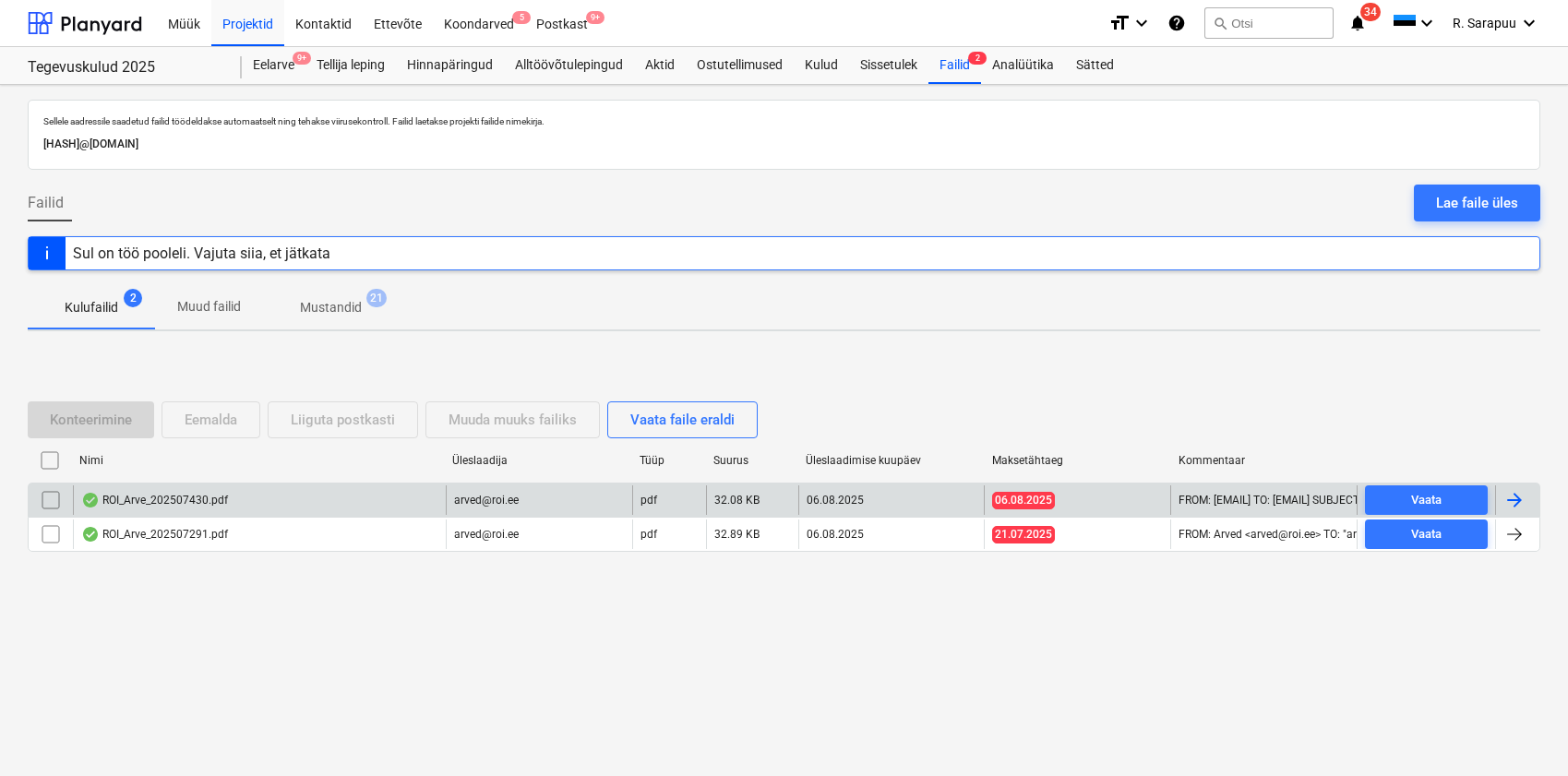 click on "ROI_Arve_202507430.pdf" at bounding box center [259, 500] 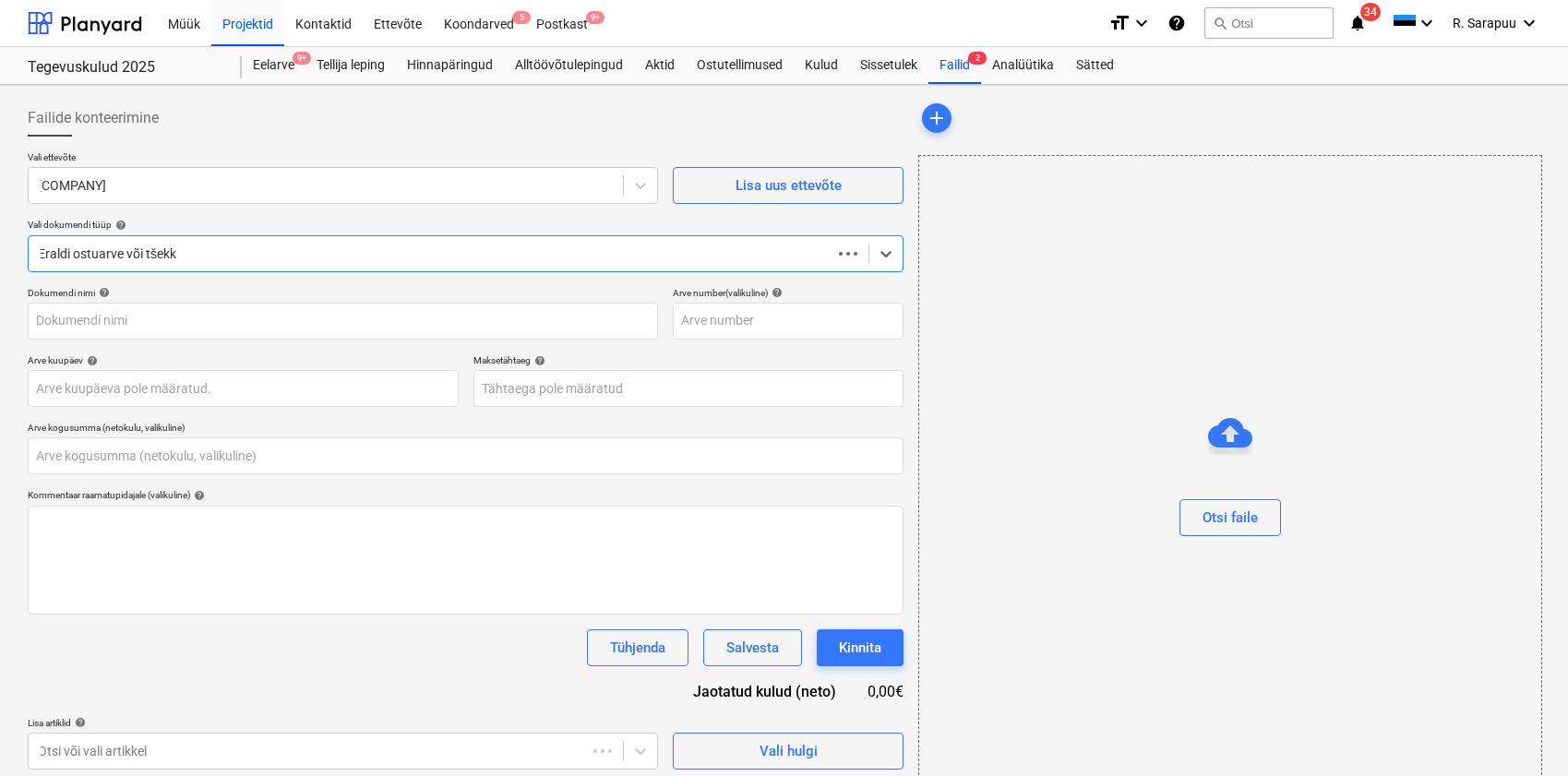 type on "0,00" 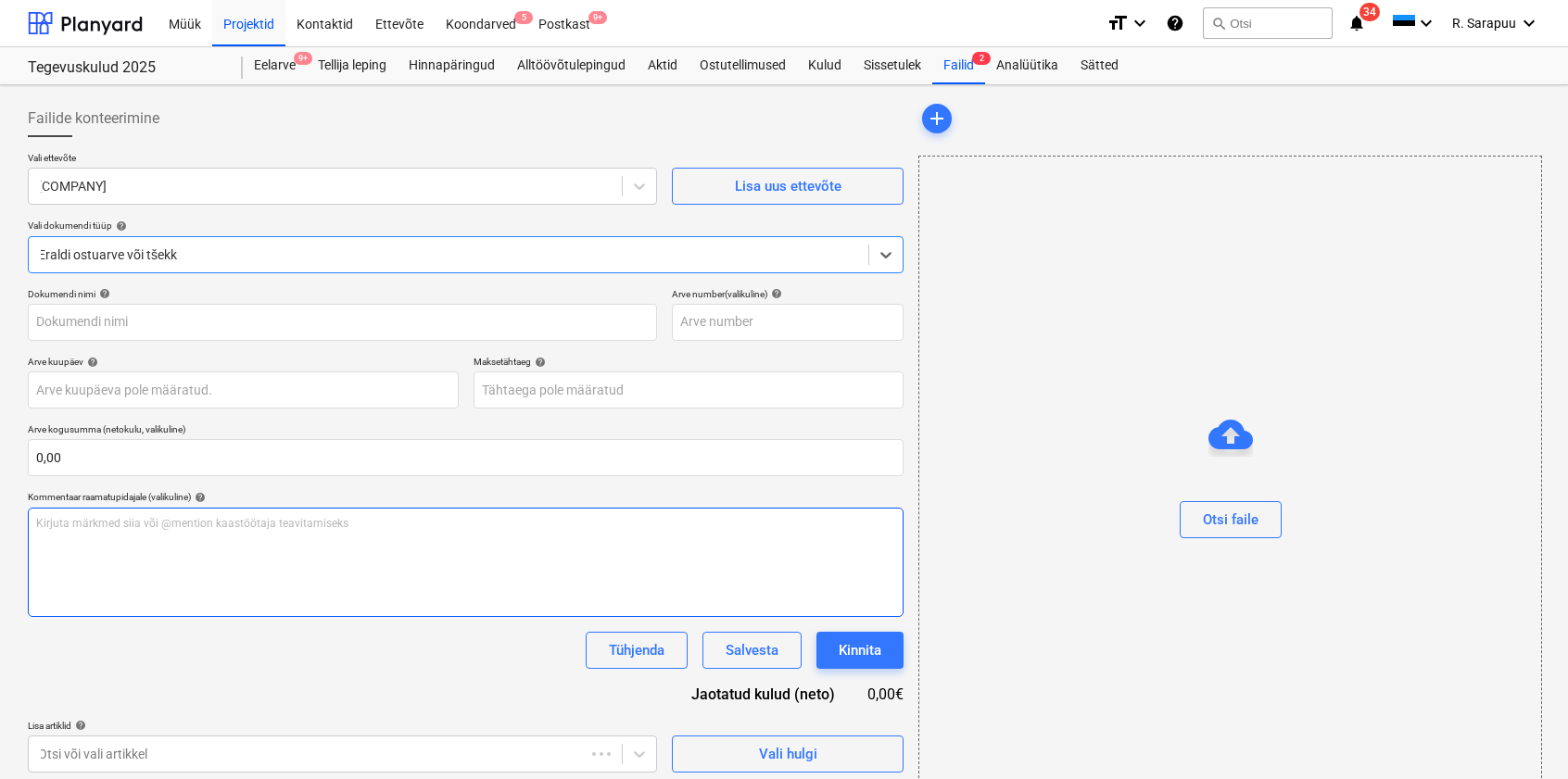 type on "[NUMBER]" 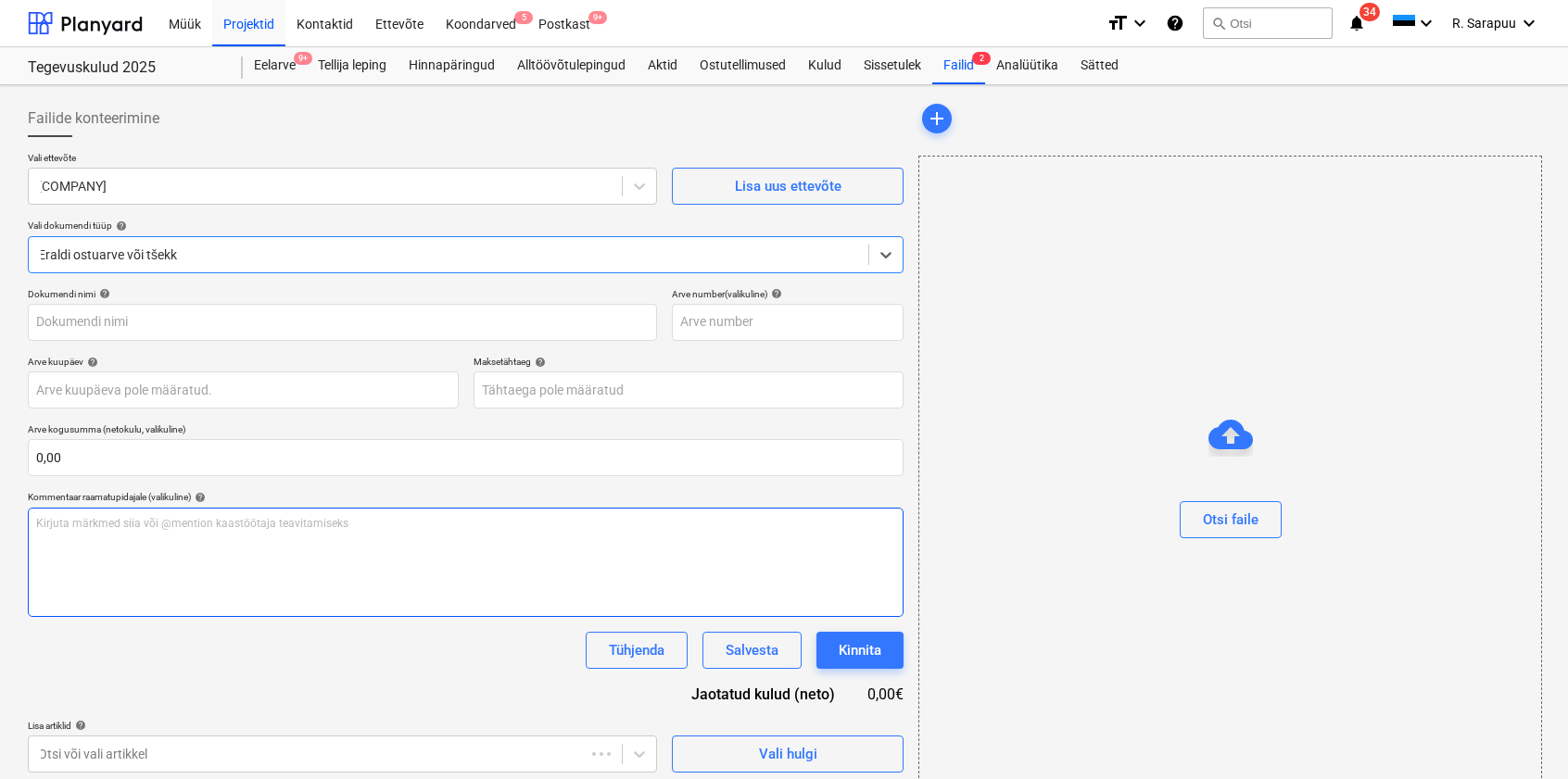 type on "[NUMBER]" 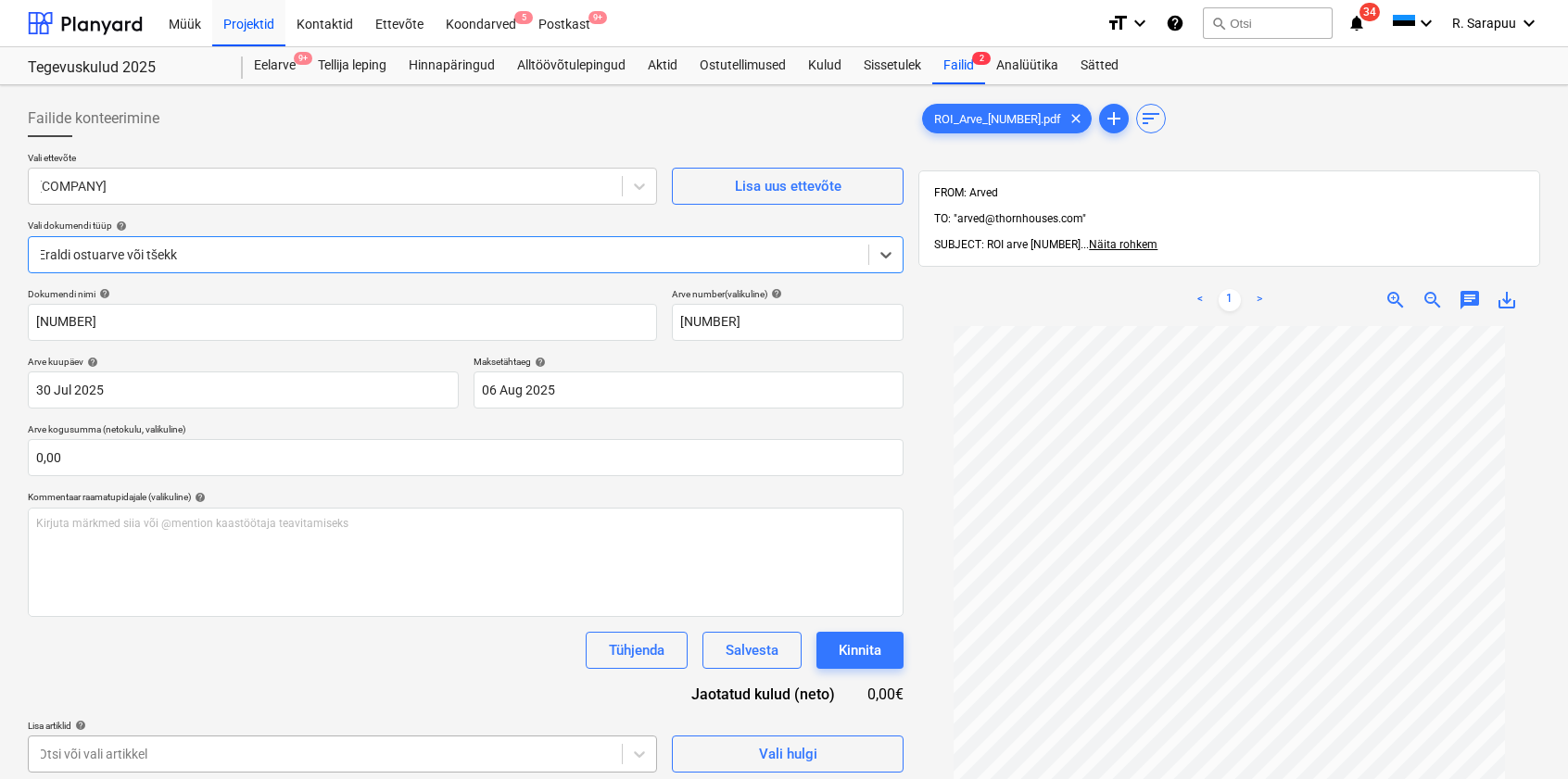 click on "Müük Projektid Kontaktid Ettevõte Koondarved 5 Postkast 9+ format_size keyboard_arrow_down help search Otsi notifications 34 keyboard_arrow_down R. Sarapuu keyboard_arrow_down Tegevuskulud 2025 Eelarve 9+ Tellija leping Hinnapäringud Alltöövõtulepingud Aktid Ostutellimused Kulud Sissetulek Failid 2 Analüütika Sätted Failide konteerimine Vali ettevõte Roi OÜ   Lisa uus ettevõte Vali dokumendi tüüp help   Select is focused ,type to refine list, press Down to open the menu,  Eraldi ostuarve või tšekk Dokumendi nimi help 202507430 Arve number  (valikuline) help 202507430 Arve kuupäev help 30 Jul 2025 30.07.2025 Press the down arrow key to interact with the calendar and
select a date. Press the question mark key to get the keyboard shortcuts for changing dates. Maksetähtaeg help 06 Aug 2025 06.08.2025 Press the down arrow key to interact with the calendar and
select a date. Press the question mark key to get the keyboard shortcuts for changing dates. 0,00 help ﻿ Tühjenda Salvesta <" at bounding box center [784, 389] 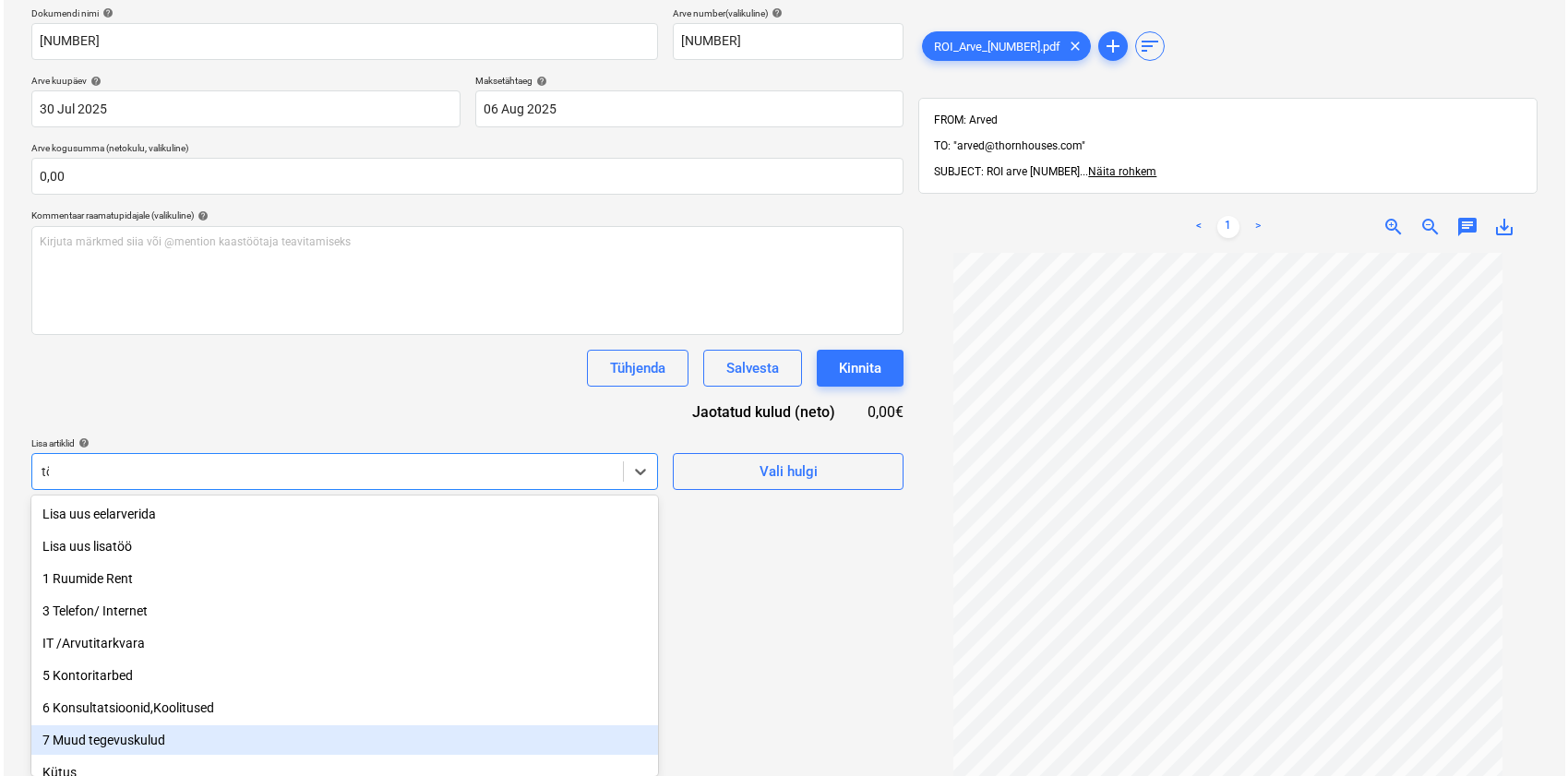 scroll, scrollTop: 262, scrollLeft: 0, axis: vertical 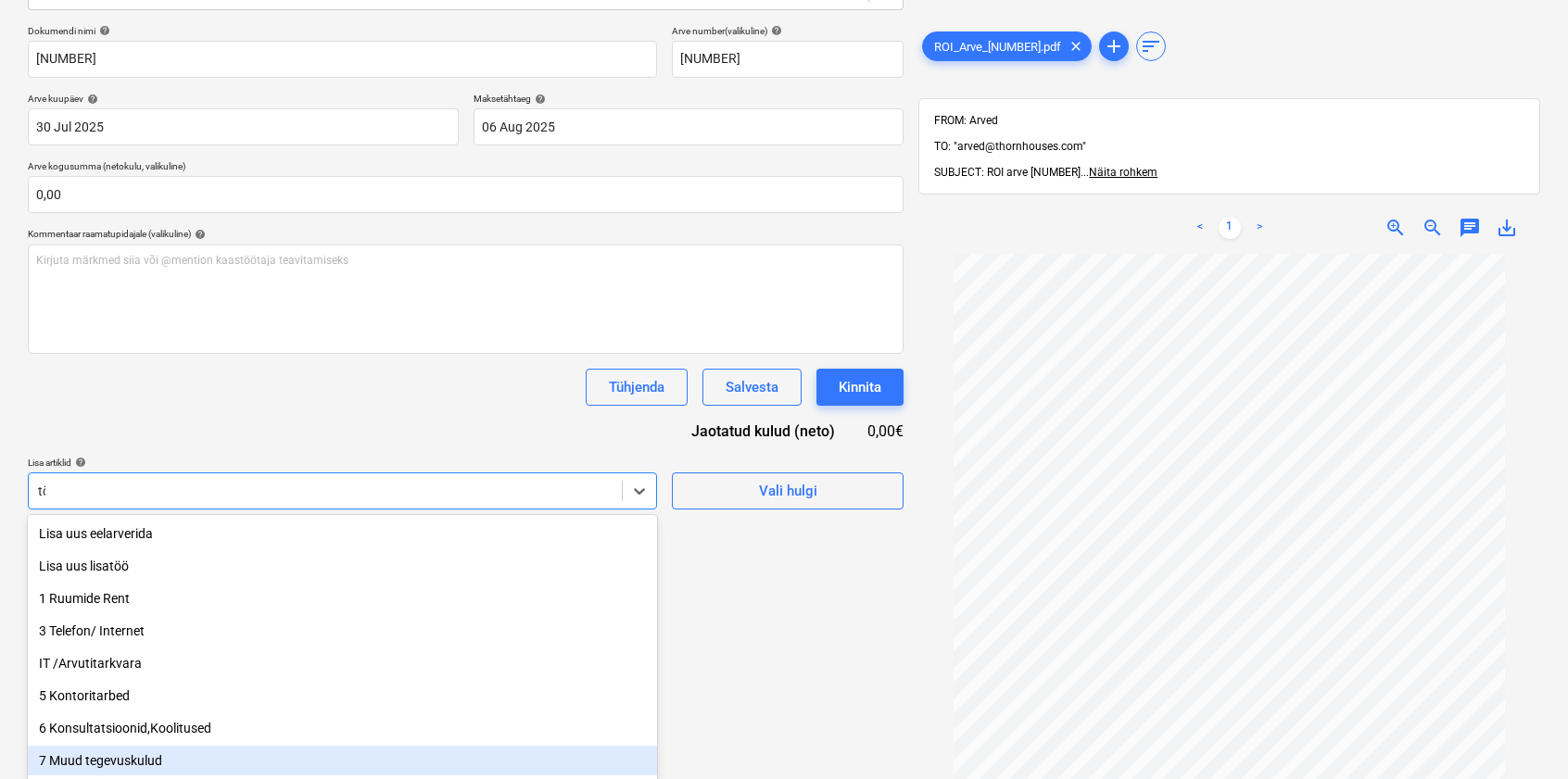 type on "töö" 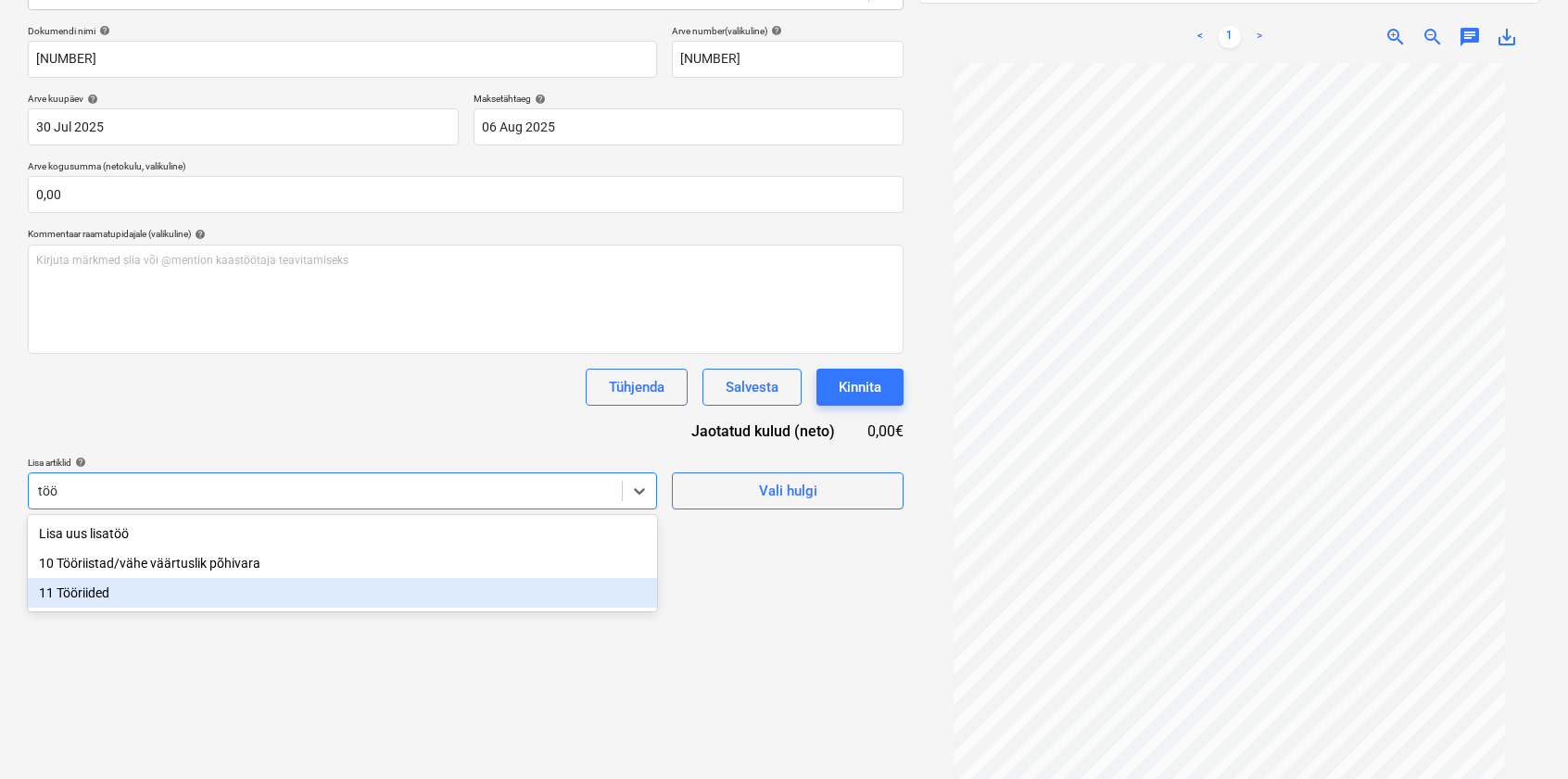 click on "11 Tööriided" at bounding box center [342, 593] 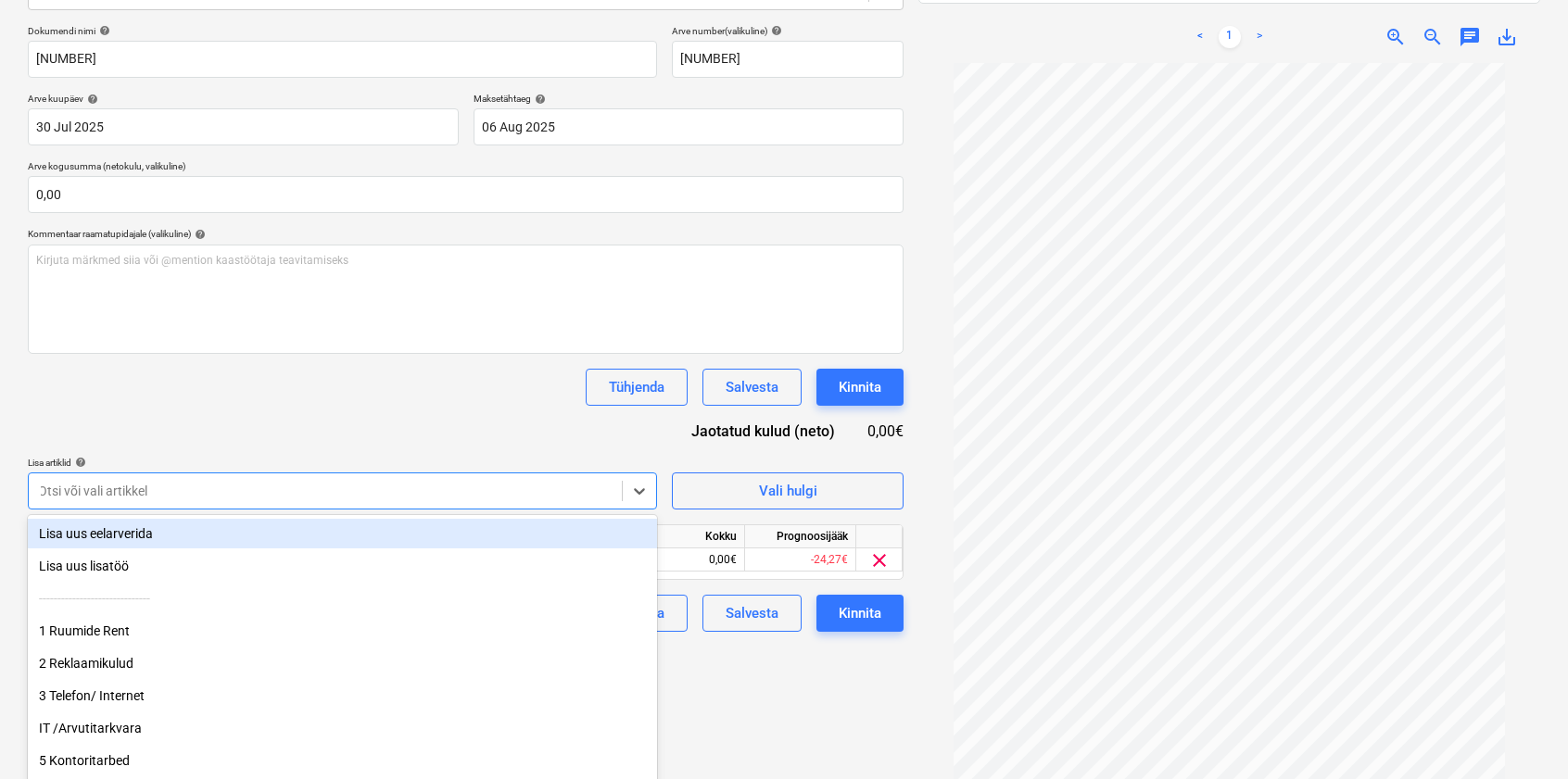 click on "Dokumendi nimi help 0802446 Arve number  (valikuline) help 0802446 Arve kuupäev help [DATE] [DATE] Press the down arrow key to interact with the calendar and
select a date. Press the question mark key to get the keyboard shortcuts for changing dates. Maksetähtaeg help [DATE] [DATE] Press the down arrow key to interact with the calendar and
select a date. Press the question mark key to get the keyboard shortcuts for changing dates. Arve kogusumma (netokulu, valikuline) 0,00 Kommentaar raamatupidajale (valikuline) help Kirjuta märkmed siia või @mention kaastöötaja teavitamiseks ﻿ Tühjenda Salvesta Kinnita Jaotatud kulud (neto) 0,00€ Lisa artiklid help option  11 Tööriided, selected. option Lisa uus eelarverida focused, 1 of 23. 23 results available. Use Up and Down to choose options, press Enter to select the currently focused option, press Escape to exit the menu, press Tab to select the option and exit the menu. Otsi või vali artikkel Vali hulgi Artikli nimi Ühik Kogus" at bounding box center [465, 328] 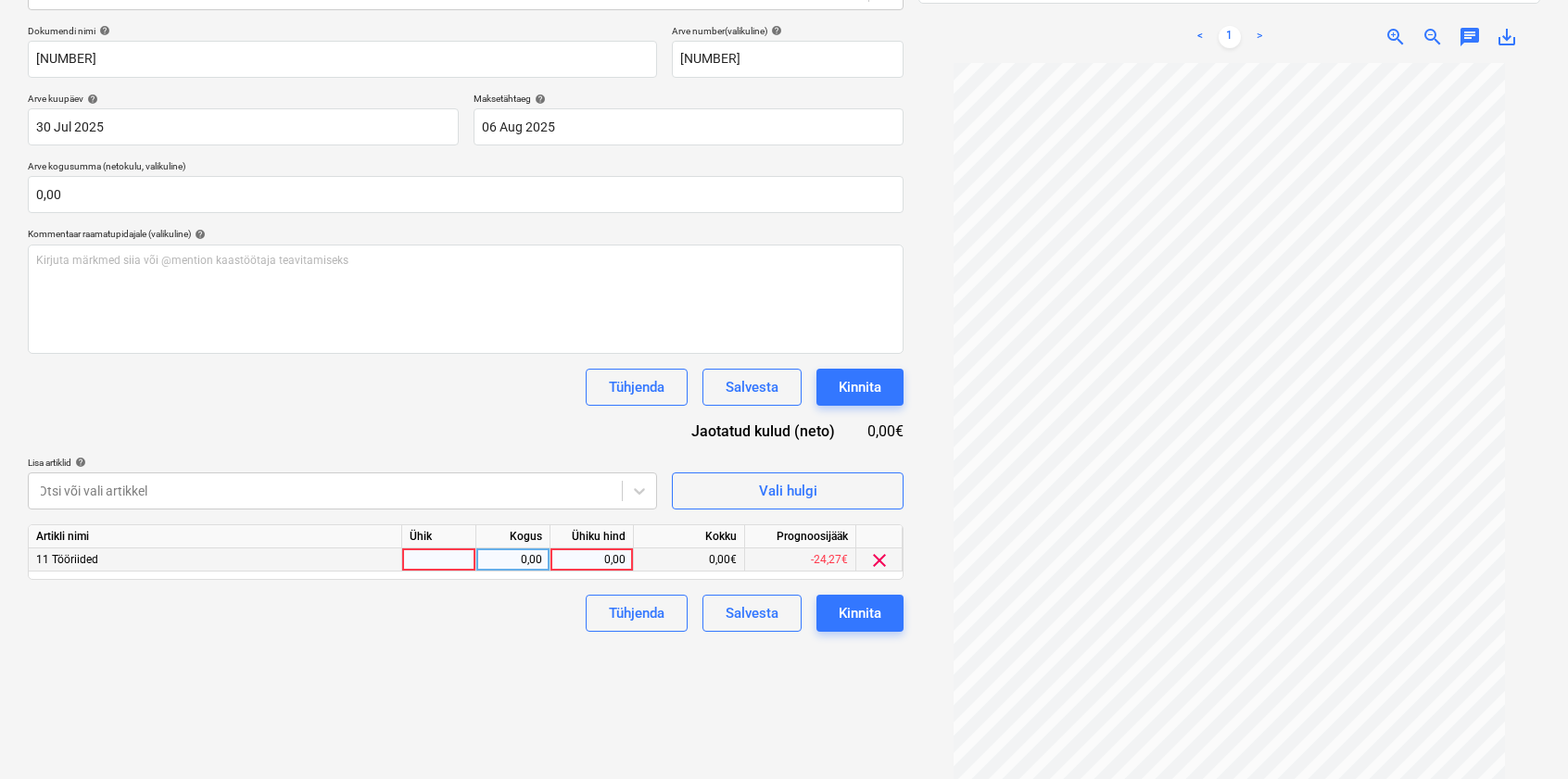 click on "0,00" at bounding box center (591, 559) 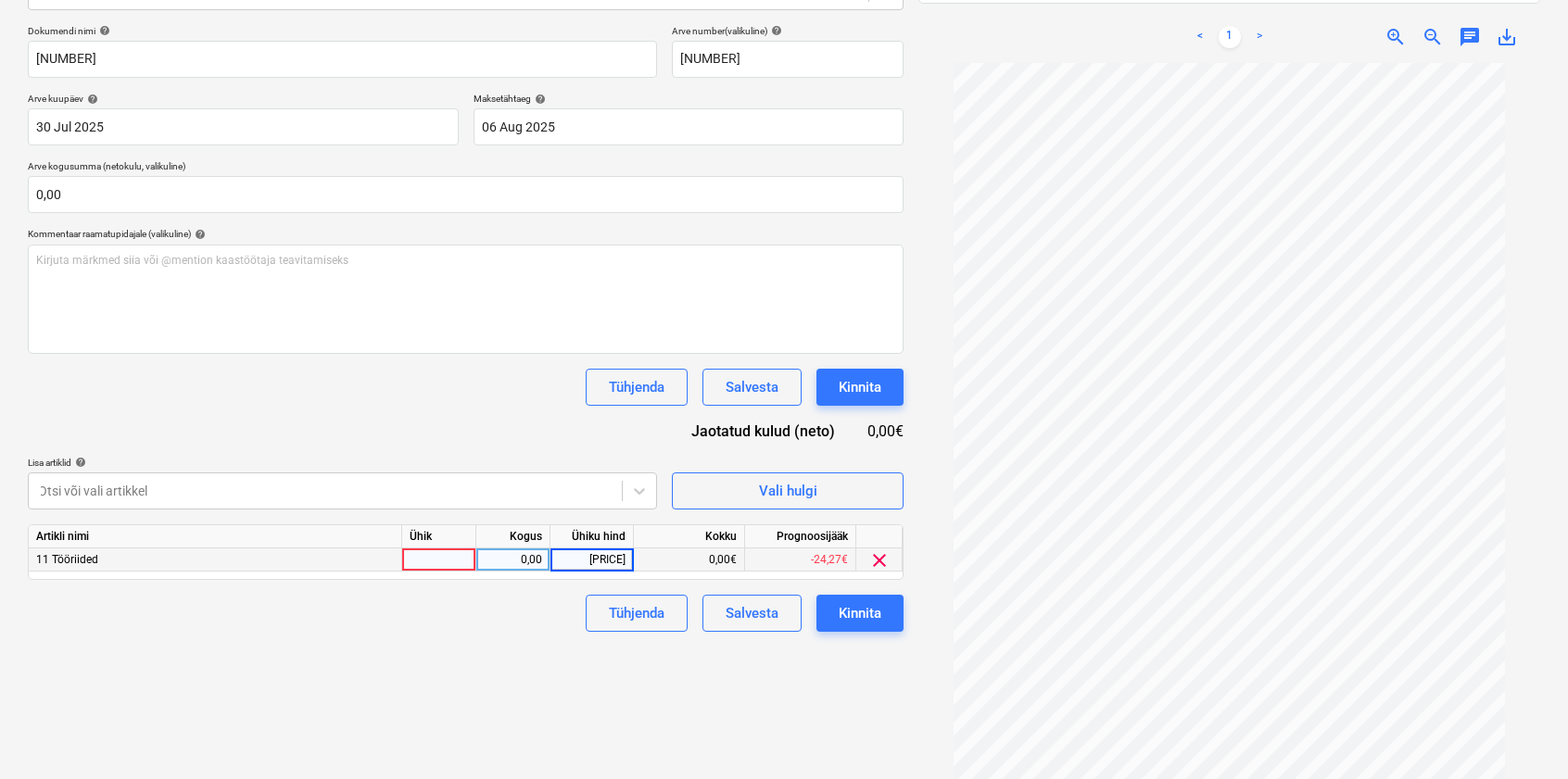 type on "[NUMBER]" 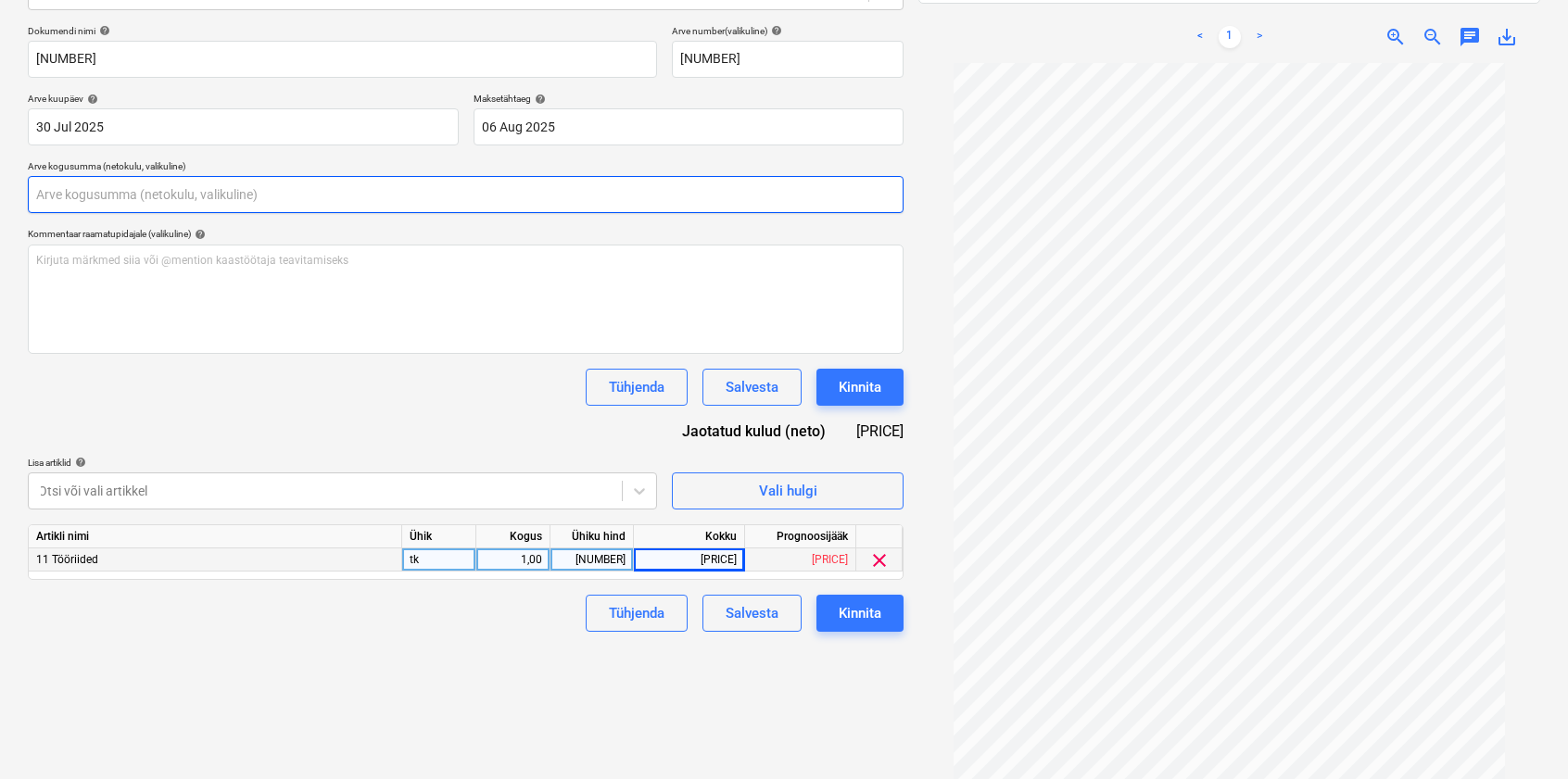 click at bounding box center (465, 195) 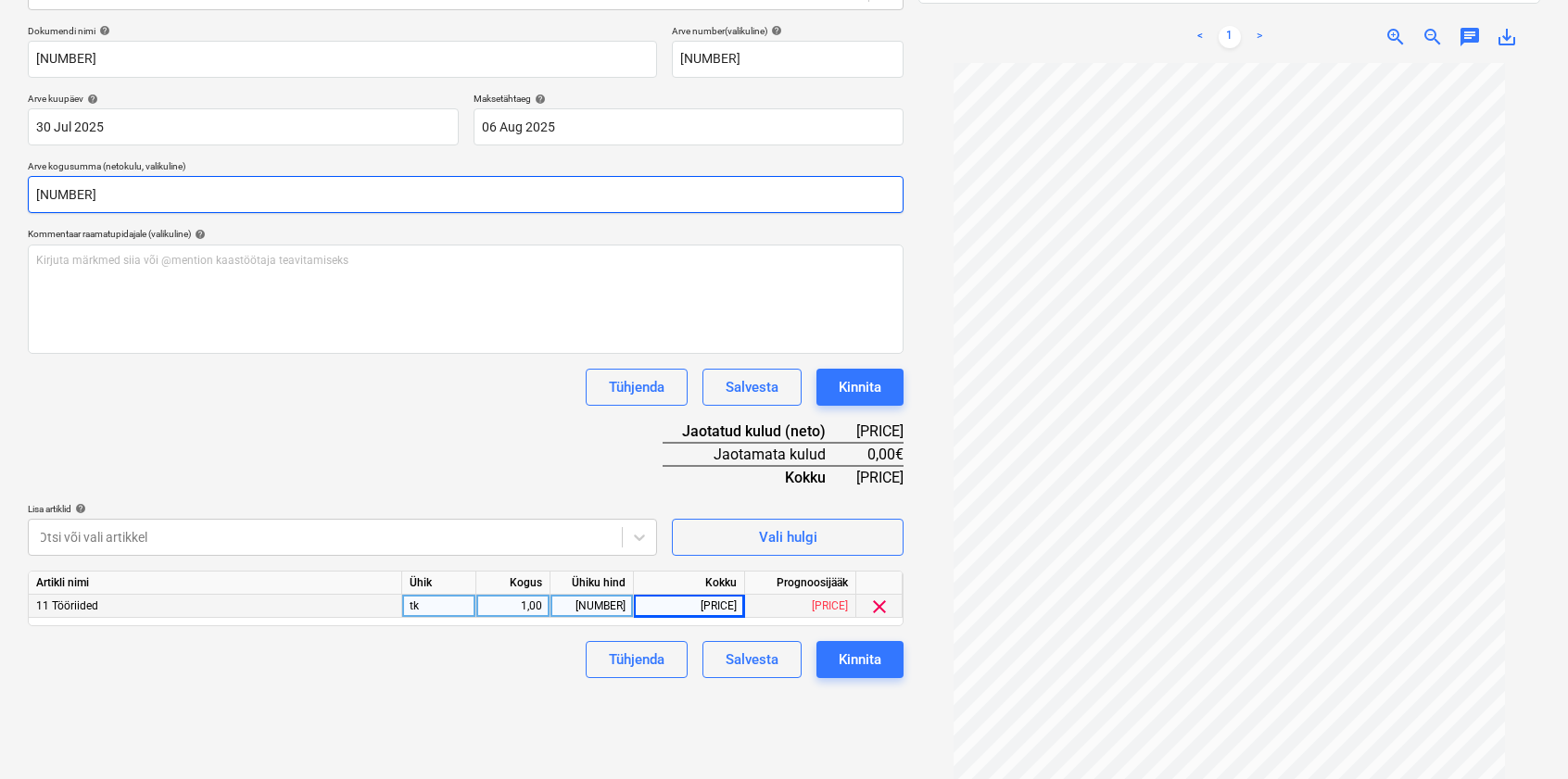 type on "[NUMBER]" 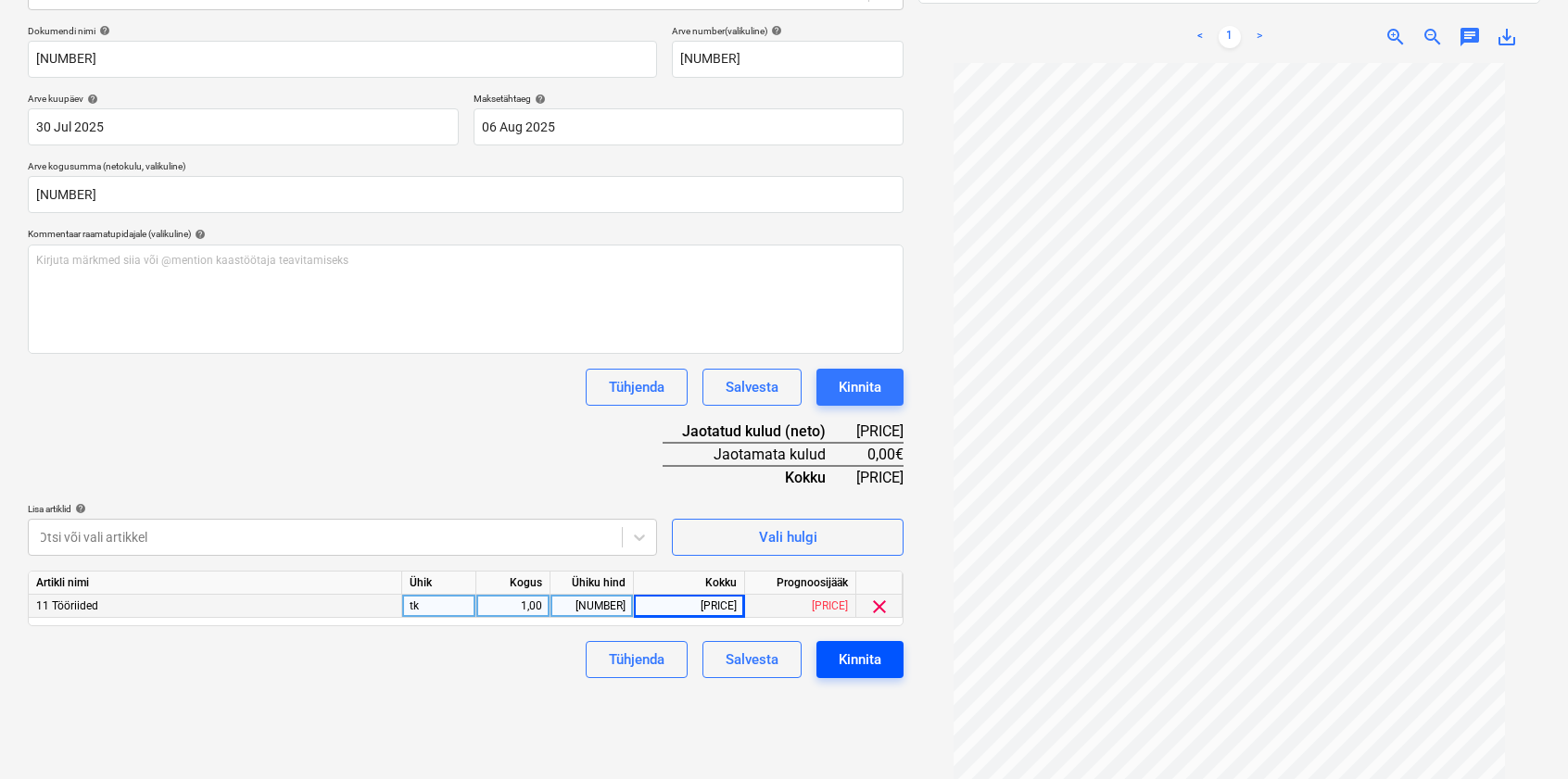 click on "Kinnita" at bounding box center (860, 660) 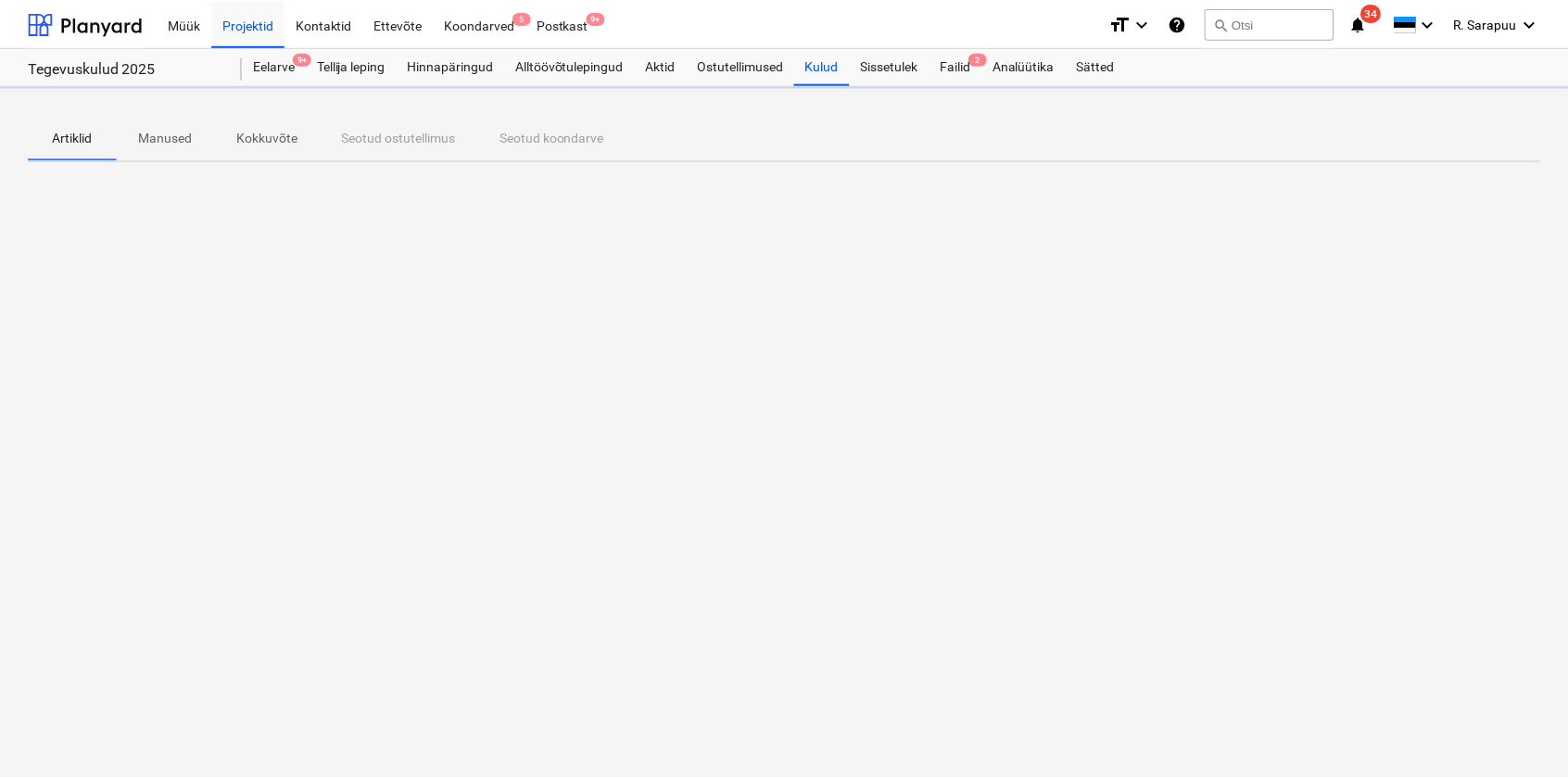 scroll, scrollTop: 0, scrollLeft: 0, axis: both 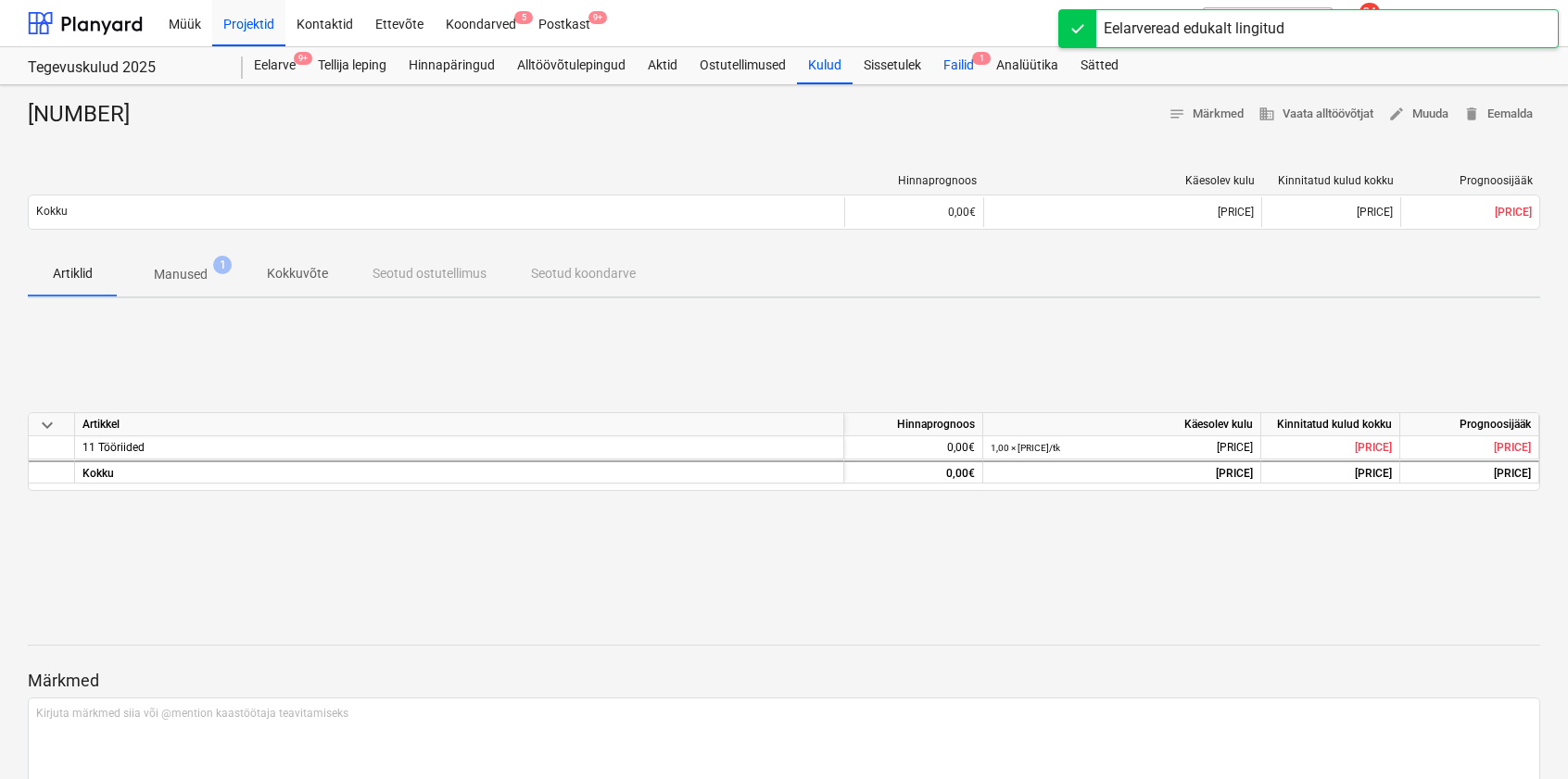 click on "Failid 1" at bounding box center (958, 66) 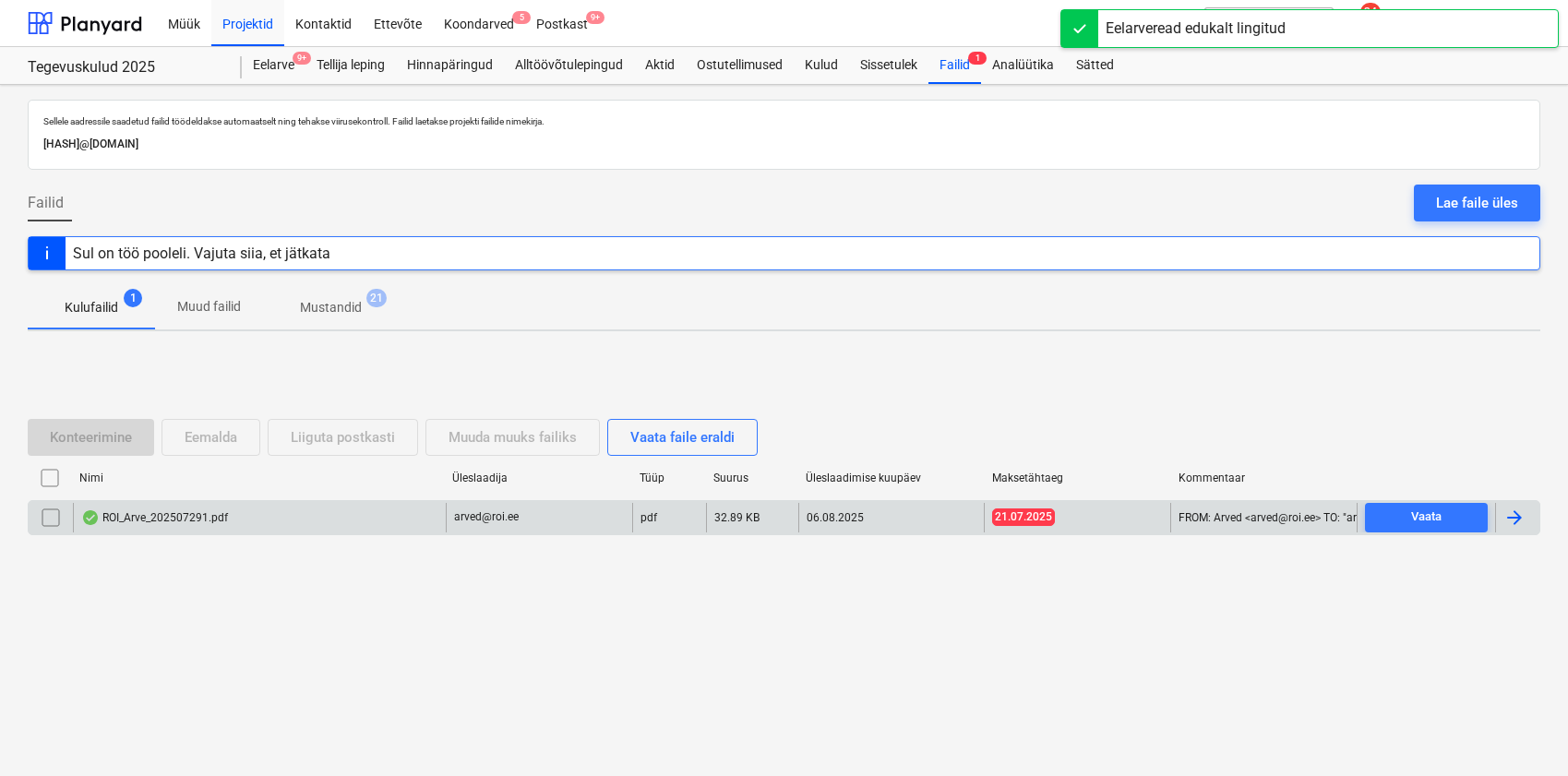 click on "ROI_Arve_202507291.pdf" at bounding box center [154, 518] 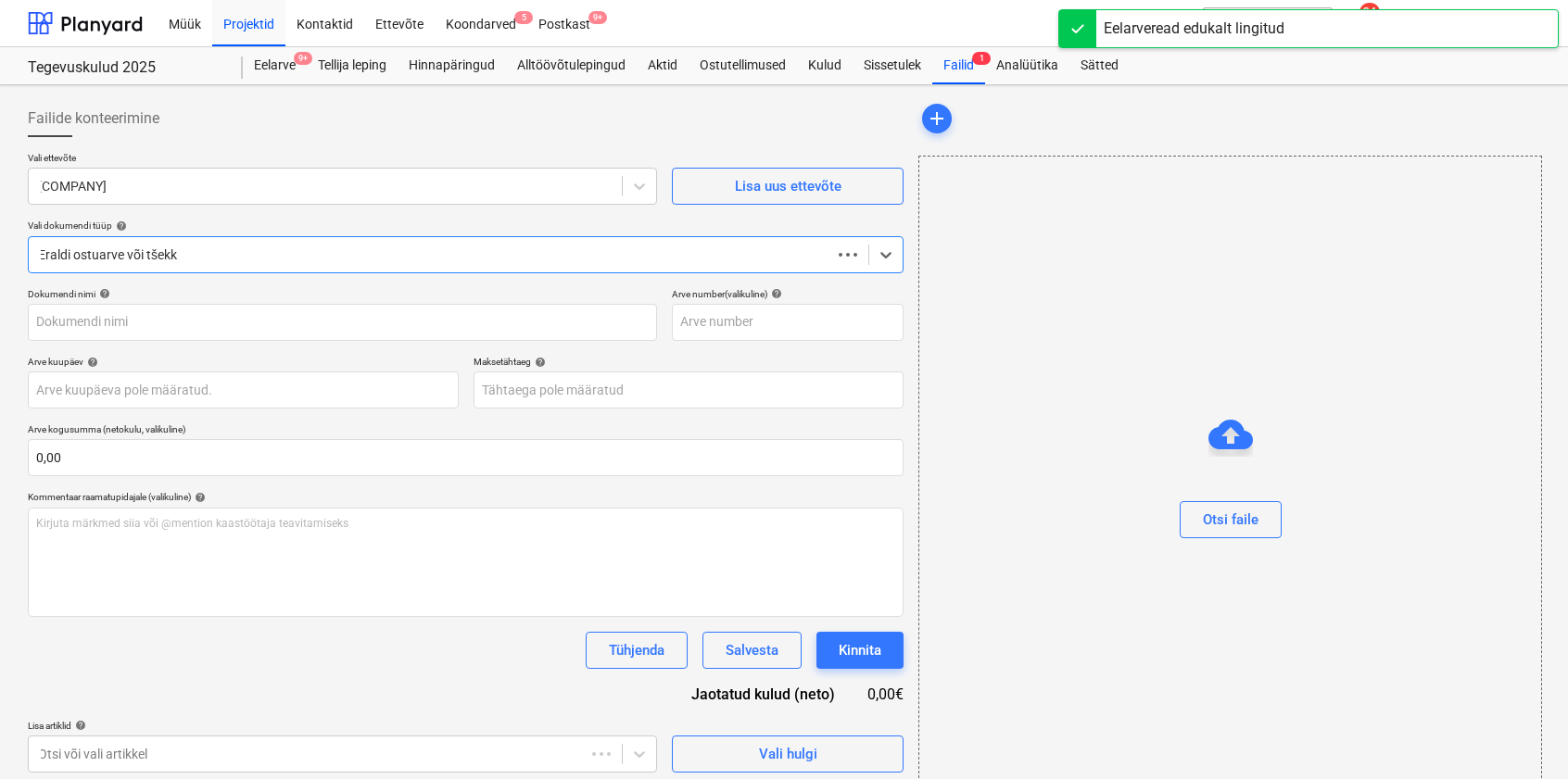 type on "[NUMBER]" 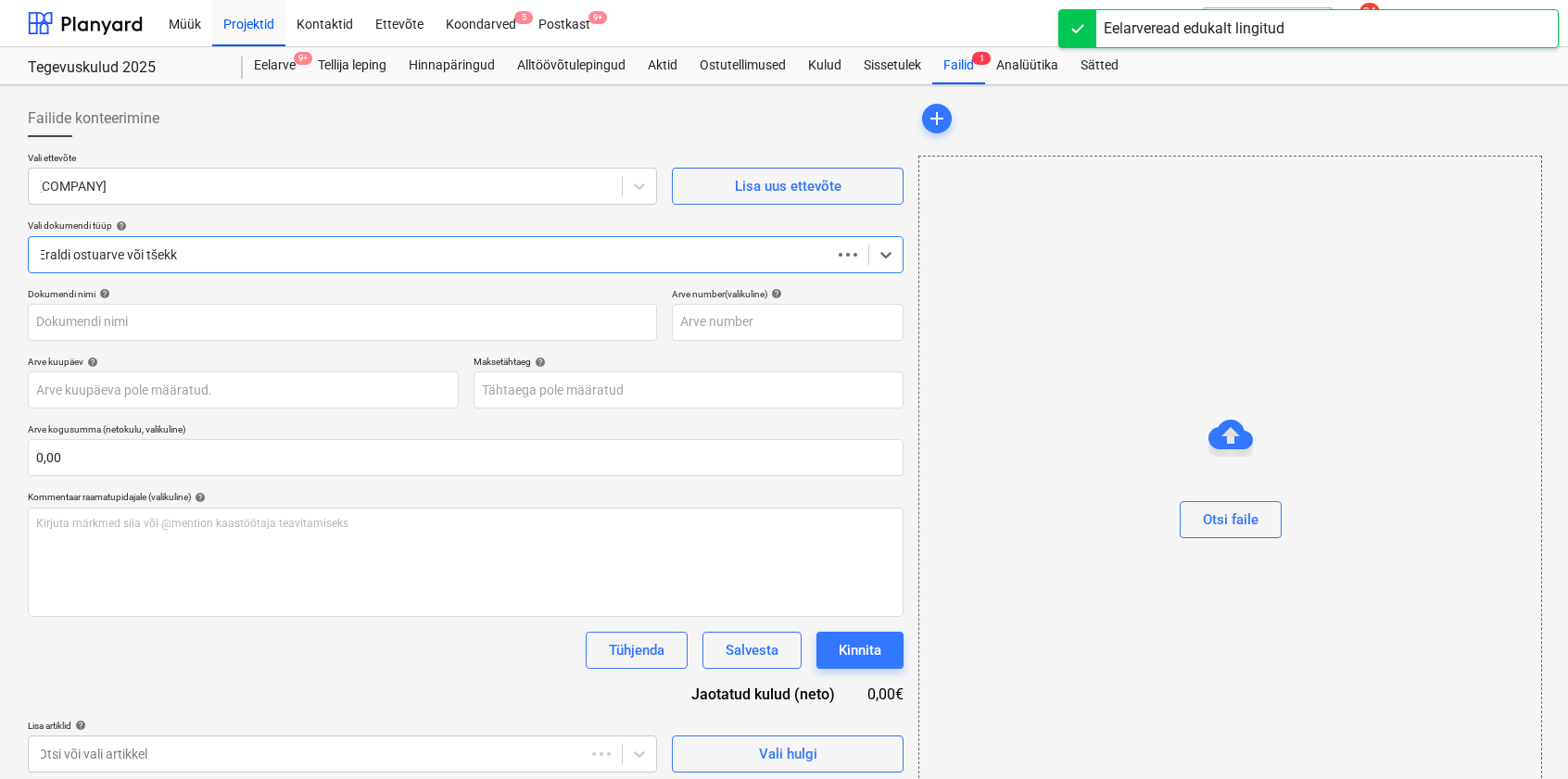 type on "[NUMBER]" 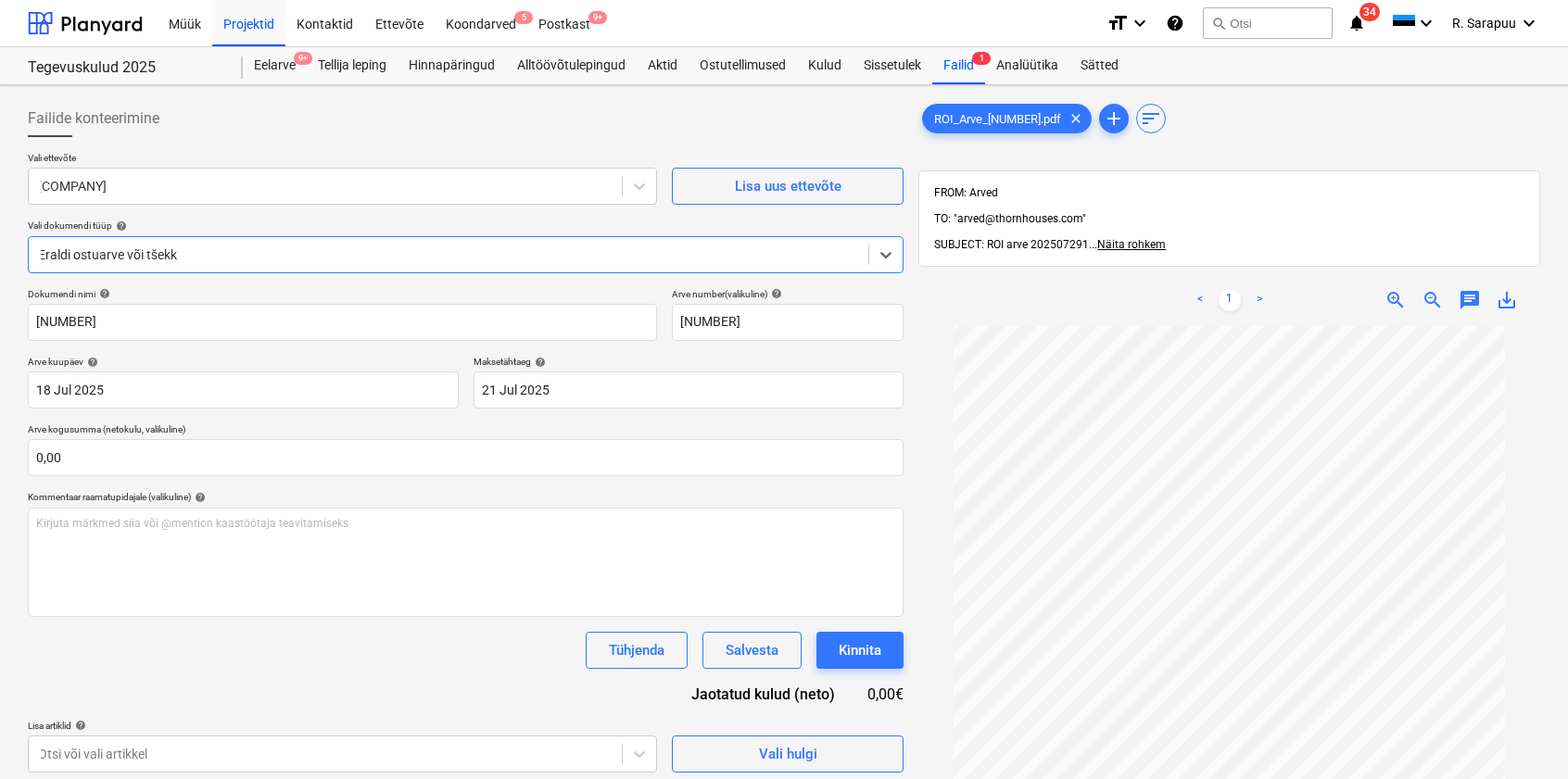 scroll, scrollTop: 57, scrollLeft: 0, axis: vertical 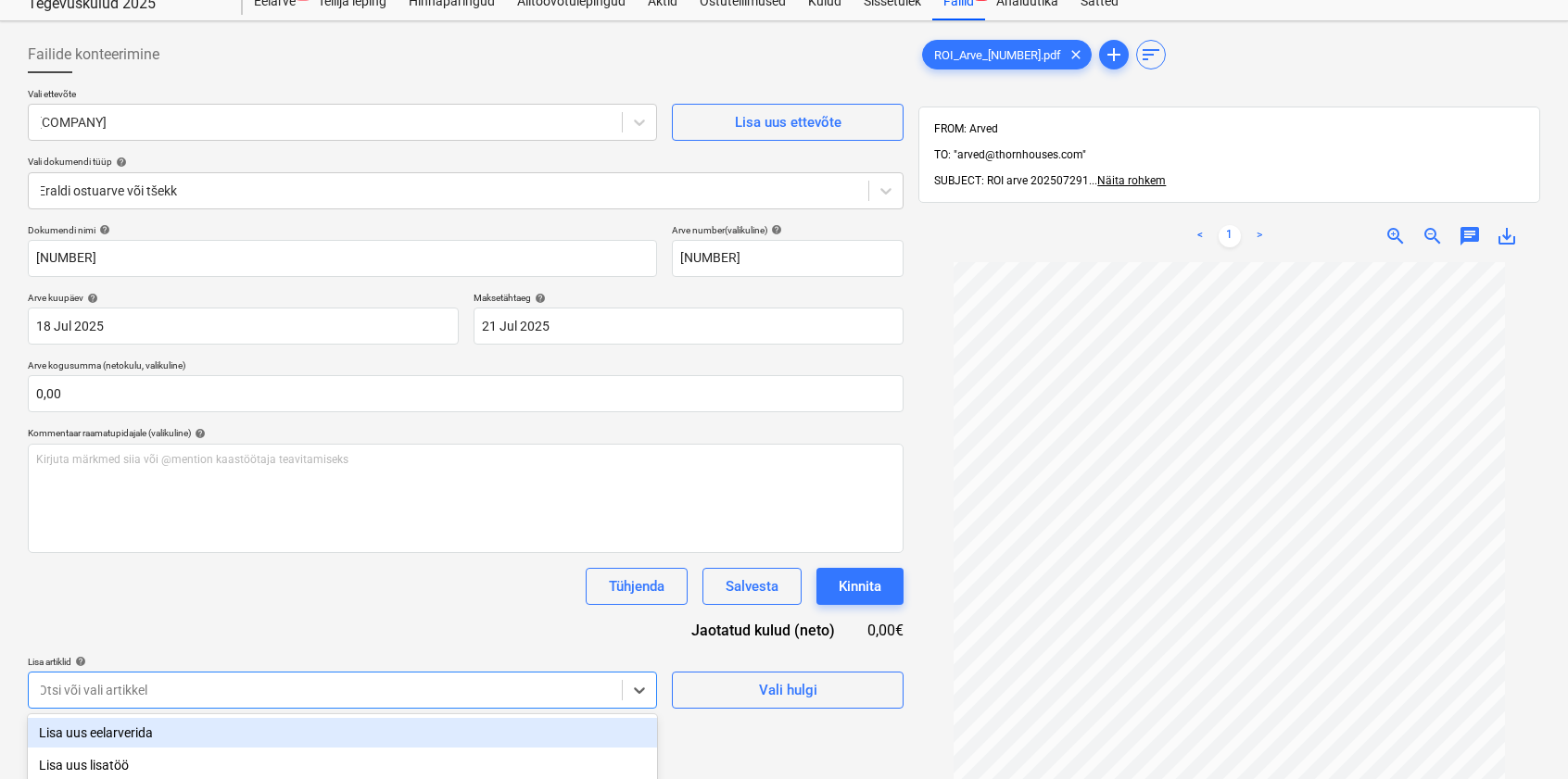 click on "Müük Projektid Kontaktid Ettevõte Koondarved 5 Postkast 9+ format_size keyboard_arrow_down help search Otsi notifications 34 keyboard_arrow_down [NAME] keyboard_arrow_down Tegevuskulud 2025 Eelarve 9+ Tellija leping Hinnapäringud Alltöövõtulepingud Aktid Ostutellimused Kulud Sissetulek Failid 1 Analüütika Sätted Failide konteerimine Vali ettevõte Roi OÜ Lisa uus ettevõte Vali dokumendi tüüp help Eraldi ostuarve või tšekk Dokumendi nimi help 202507291 Arve number (valikuline) help 202507291 Arve kuupäev help [DATE] [DATE] Press the down arrow key to interact with the calendar and select a date. Press the question mark key to get the keyboard shortcuts for changing dates. Maksetähtaeg help [DATE] [DATE] Press the down arrow key to interact with the calendar and select a date. Press the question mark key to get the keyboard shortcuts for changing dates. Arve kogusumma (netokulu, valikuline) 0,00 Kommentaar raamatupidajale (valikuline) help Tühjenda help" at bounding box center (784, 325) 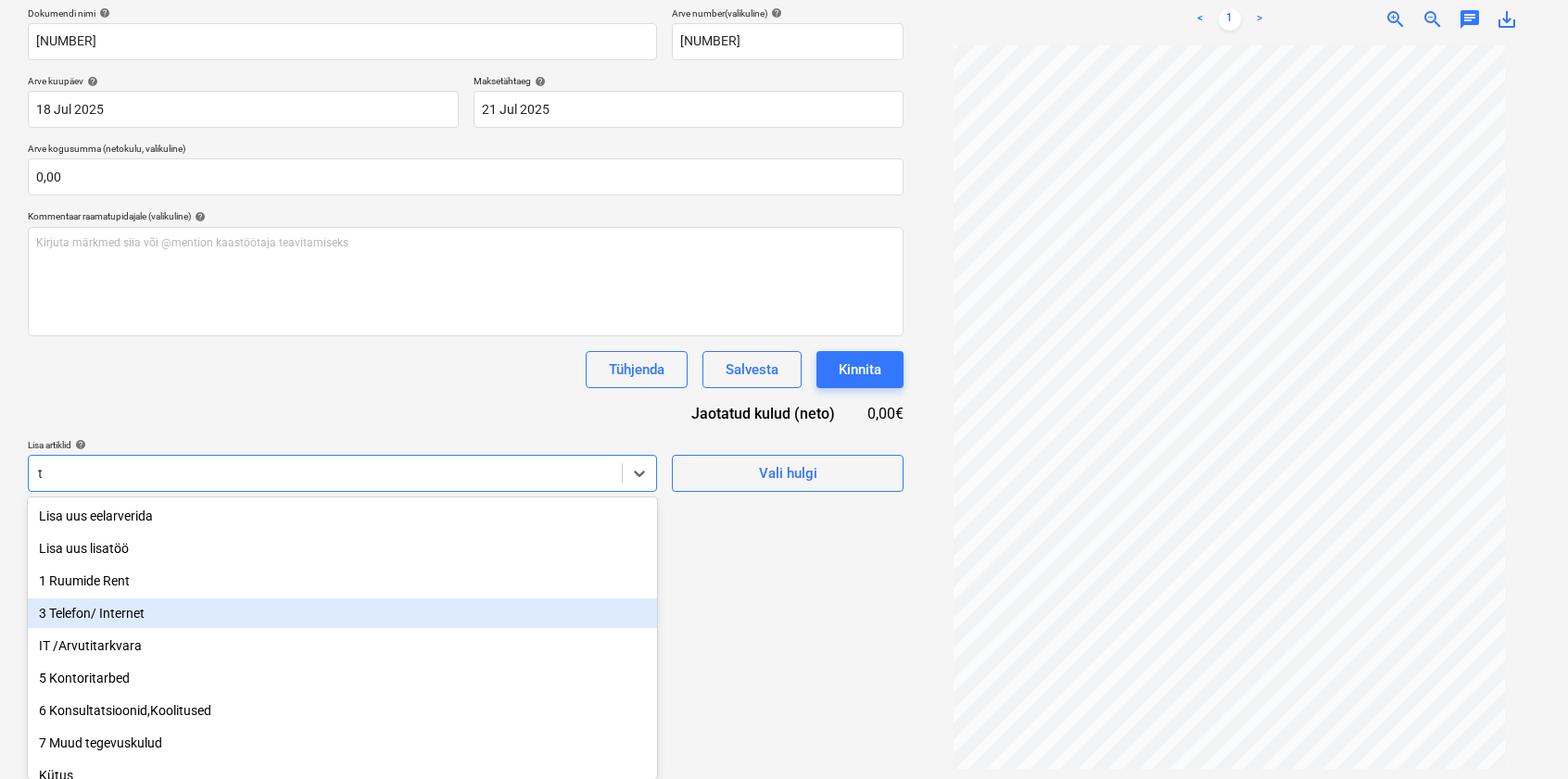 type on "tö" 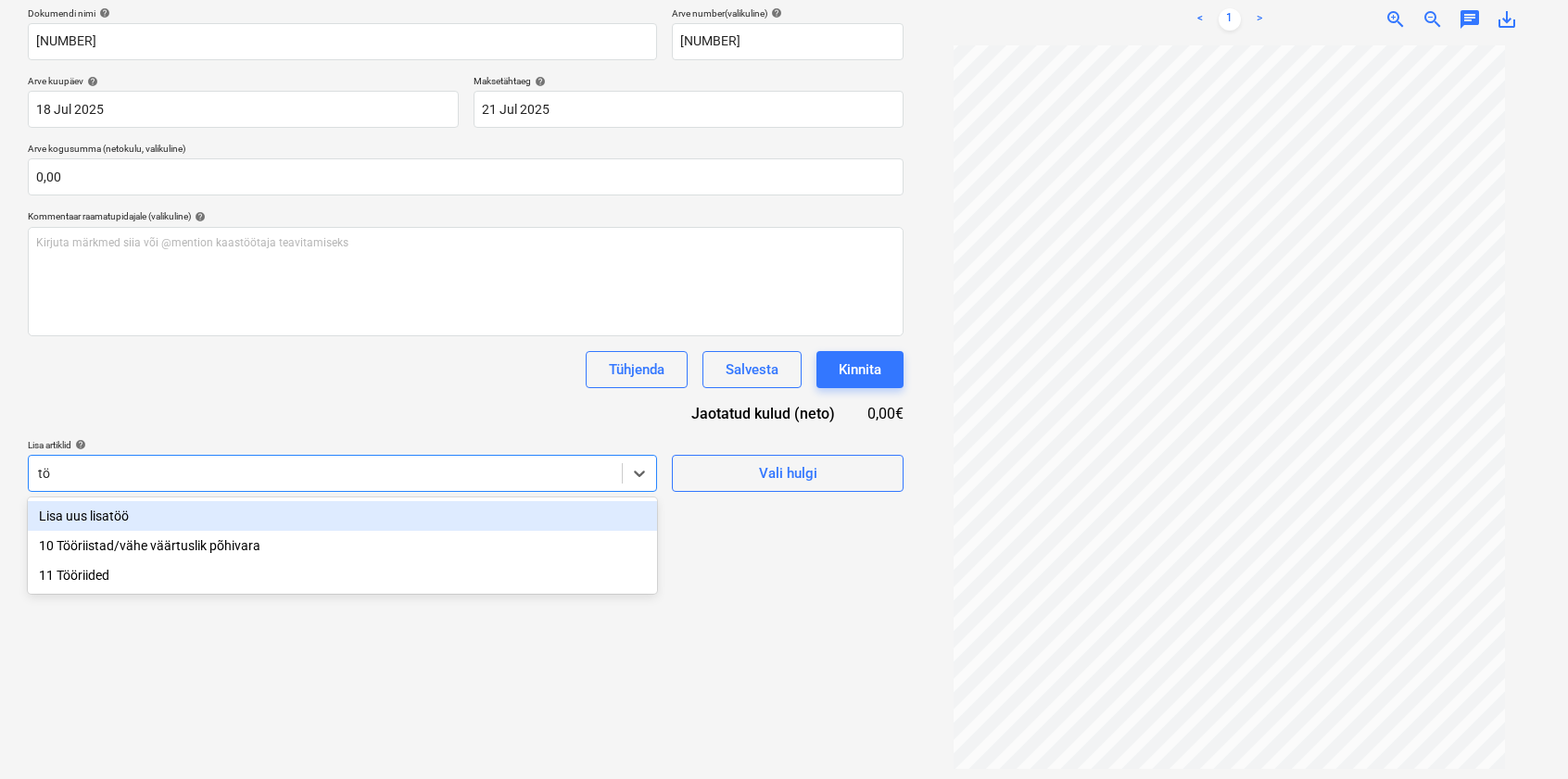 scroll, scrollTop: 263, scrollLeft: 0, axis: vertical 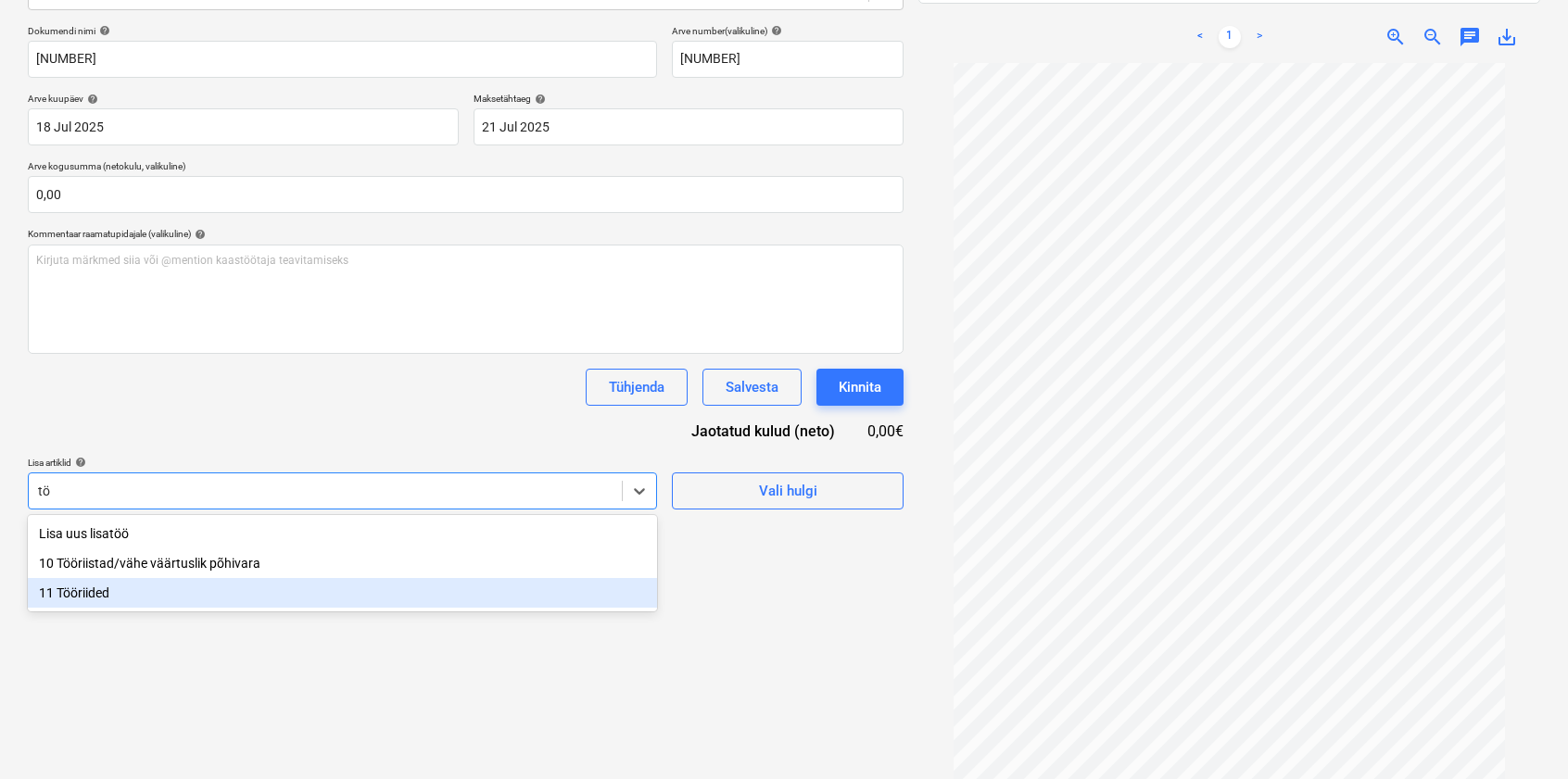 type 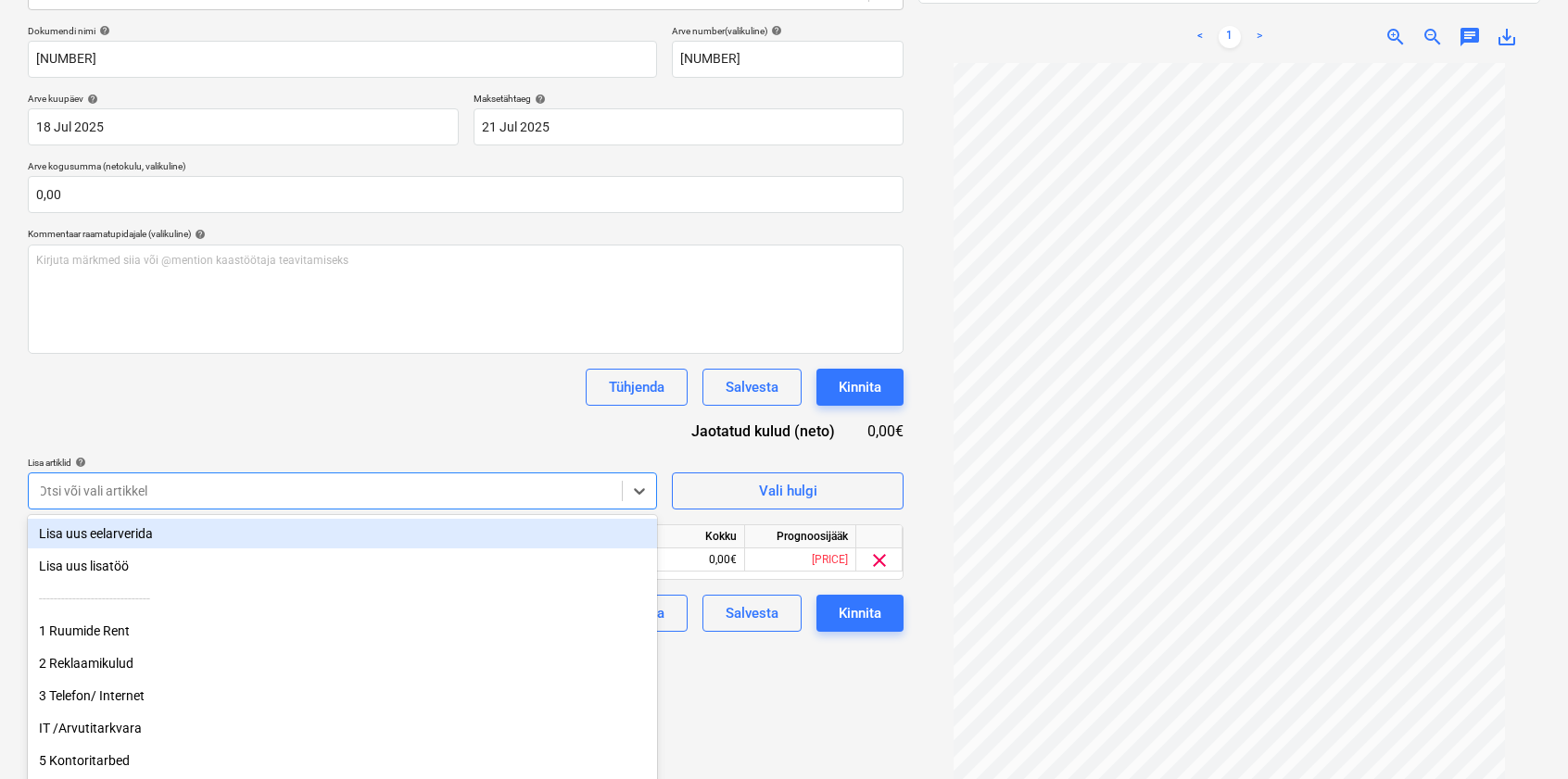 click on "Dokumendi nimi help [NUMBER] Arve number (valikuline) help [NUMBER] Arve kuupäev help [DATE] [DATE] Press the down arrow key to interact with the calendar and select a date. Press the question mark key to get the keyboard shortcuts for changing dates. Maksetähtaeg help [DATE] [DATE] Press the down arrow key to interact with the calendar and select a date. Press the question mark key to get the keyboard shortcuts for changing dates. Arve kogusumma (netokulu, valikuline) 0,00 Kommentaar raamatupidajale (valikuline) help Kirjuta märkmed siia või @mention kaastöötaja teavitamiseks Tühjenda Salvesta Kinnita Jaotatud kulud (neto) 0,00€ Lisa artiklid help option 11 Tööriided, selected. option Lisa uus eelarverida focused, 1 of 23. 23 results available. Use Up and Down to choose options, press Enter to select the currently focused option, press Escape to exit the menu, press Tab to select the option and exit the menu. Otsi või vali artikkel Vali hulgi Artikli nimi Ühik Kogus" at bounding box center [465, 328] 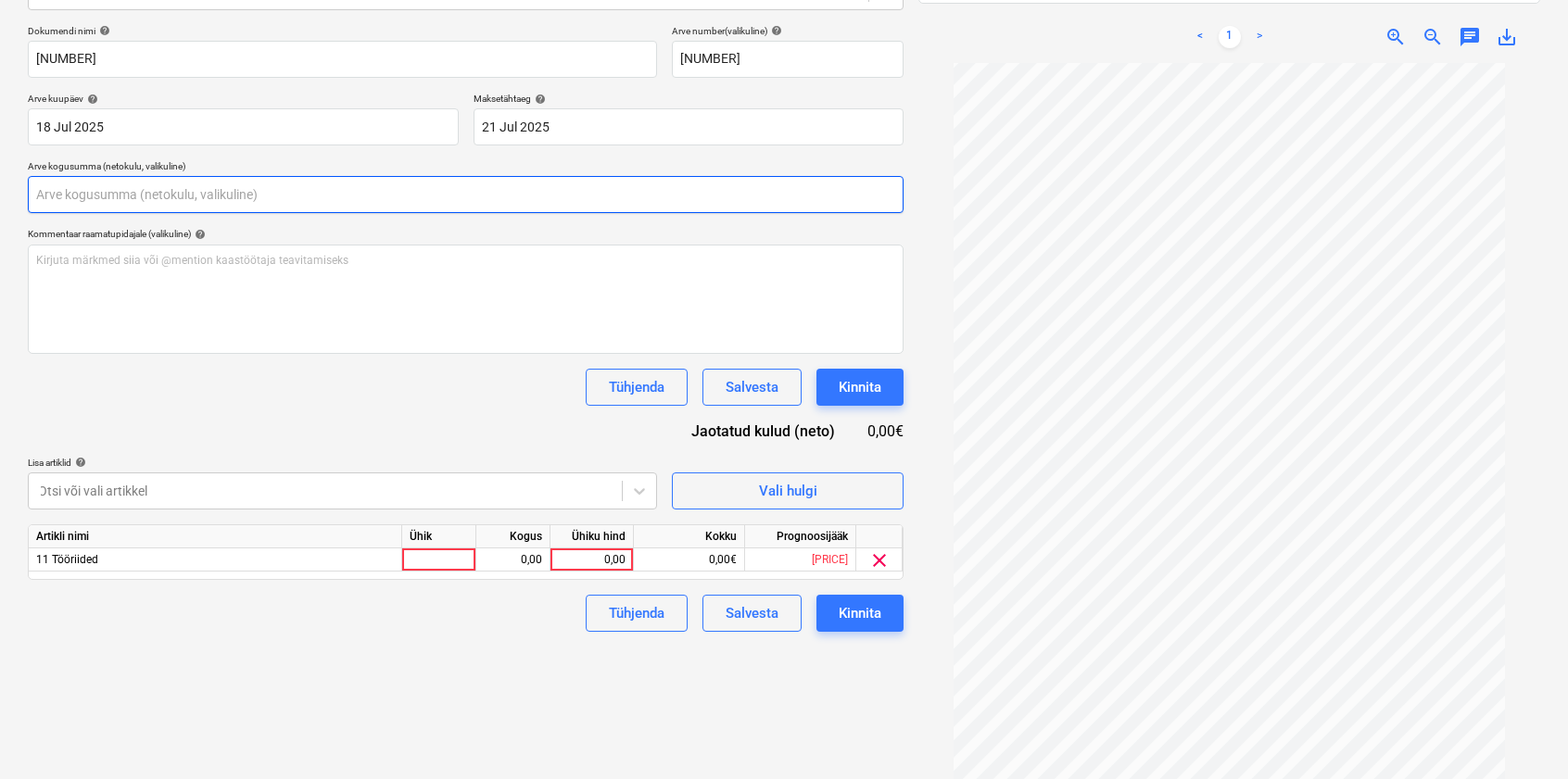 click at bounding box center (465, 195) 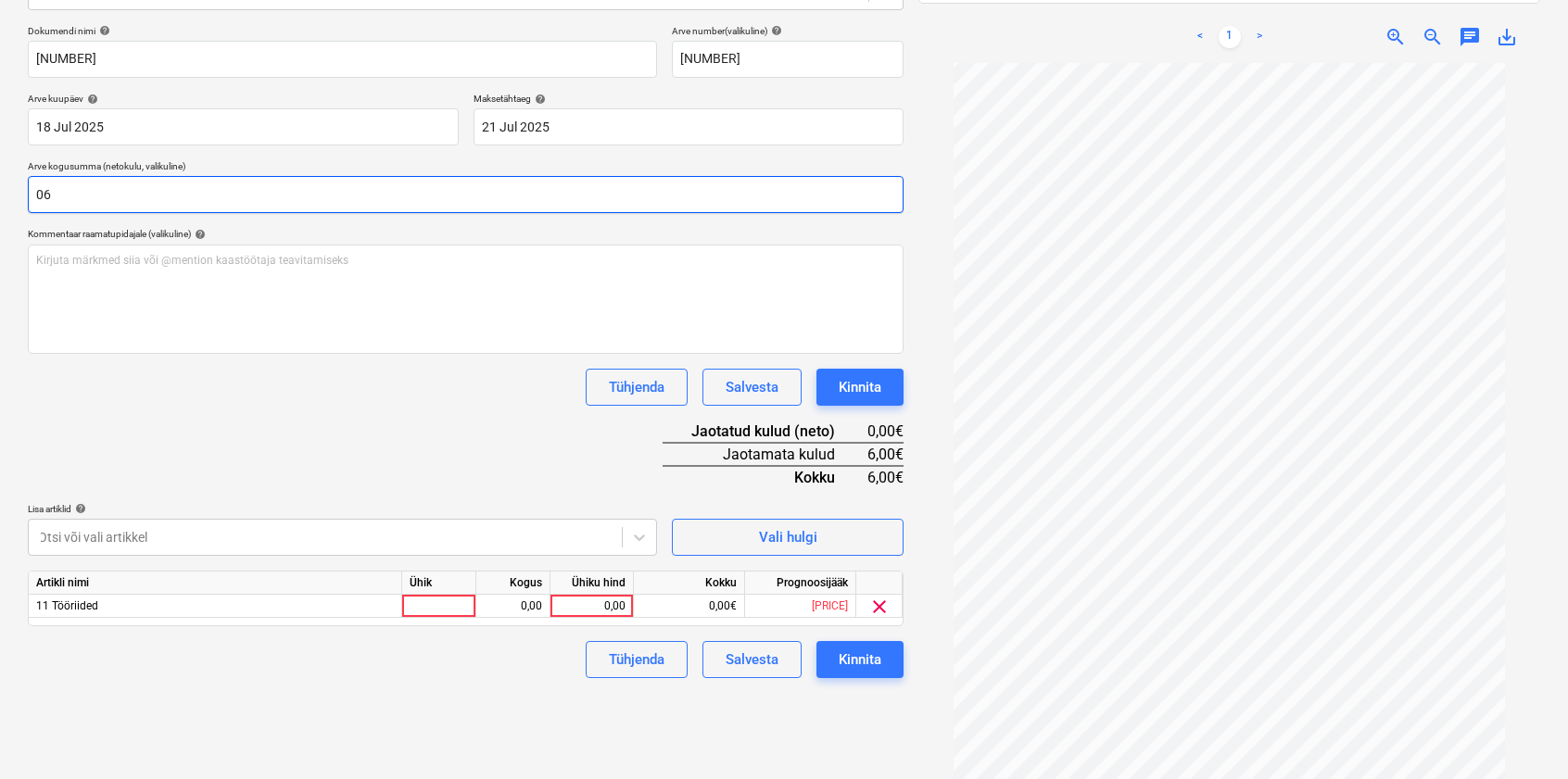 type on "0" 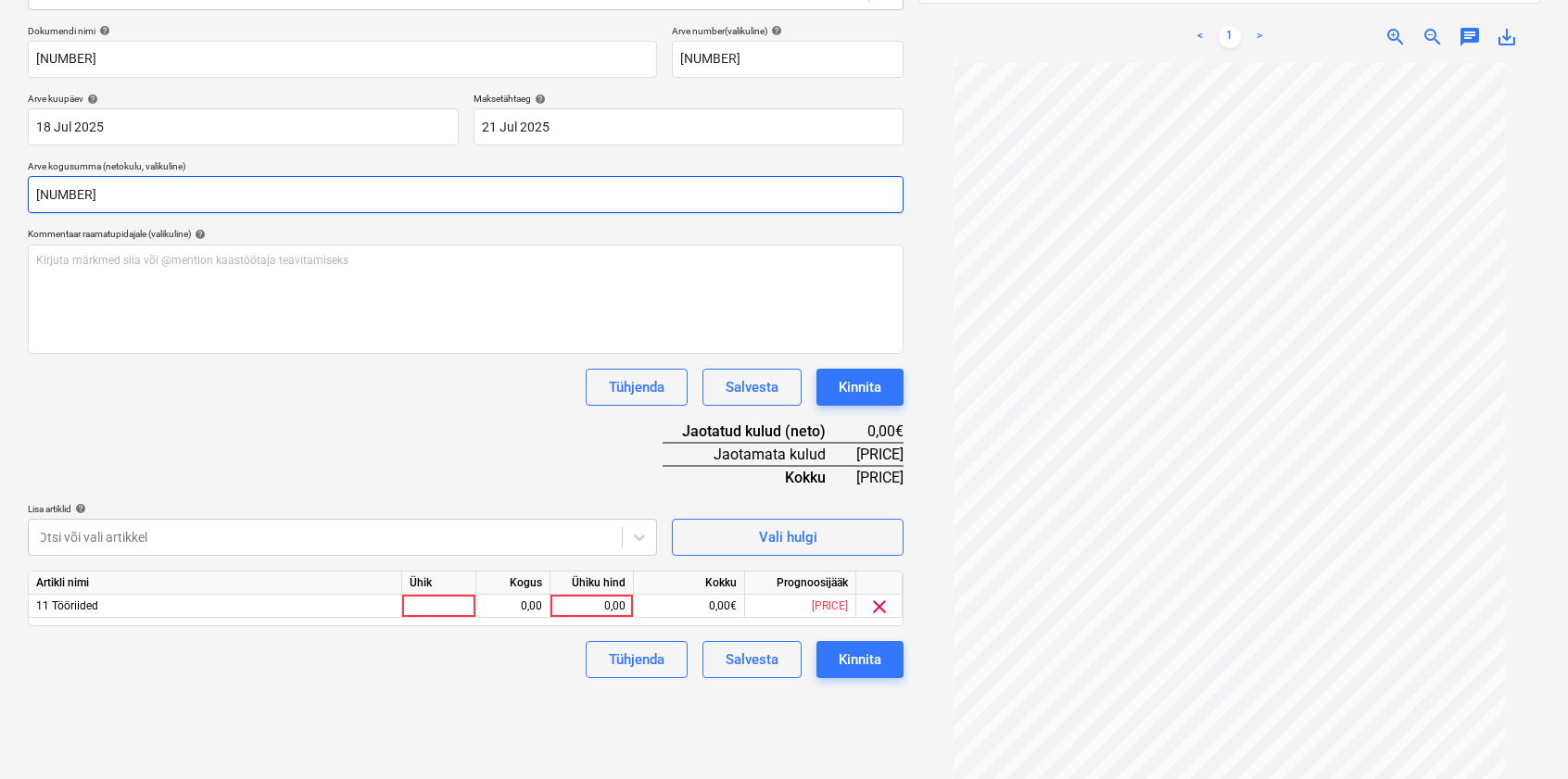 type on "[NUMBER]" 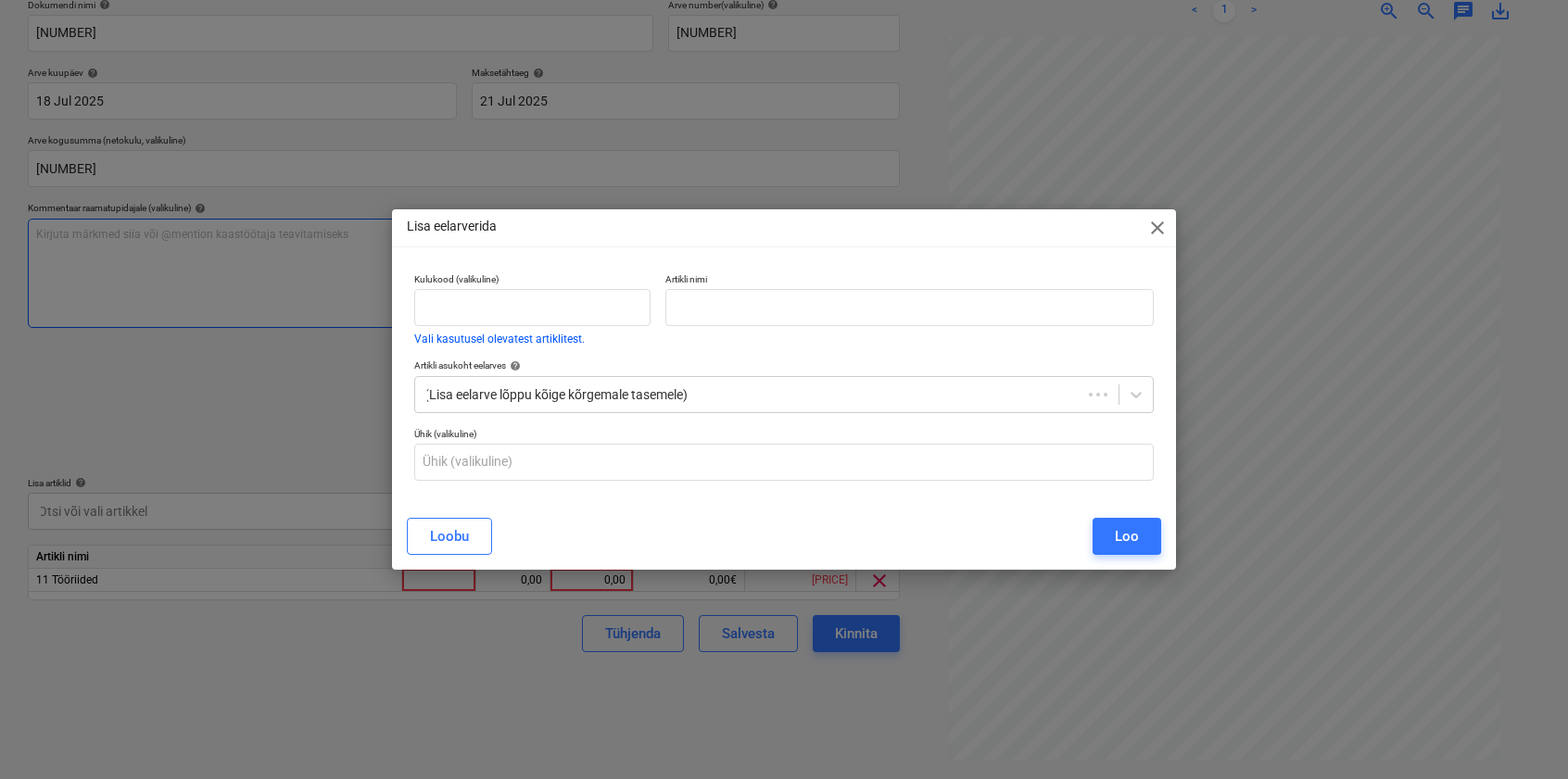 scroll, scrollTop: 263, scrollLeft: 0, axis: vertical 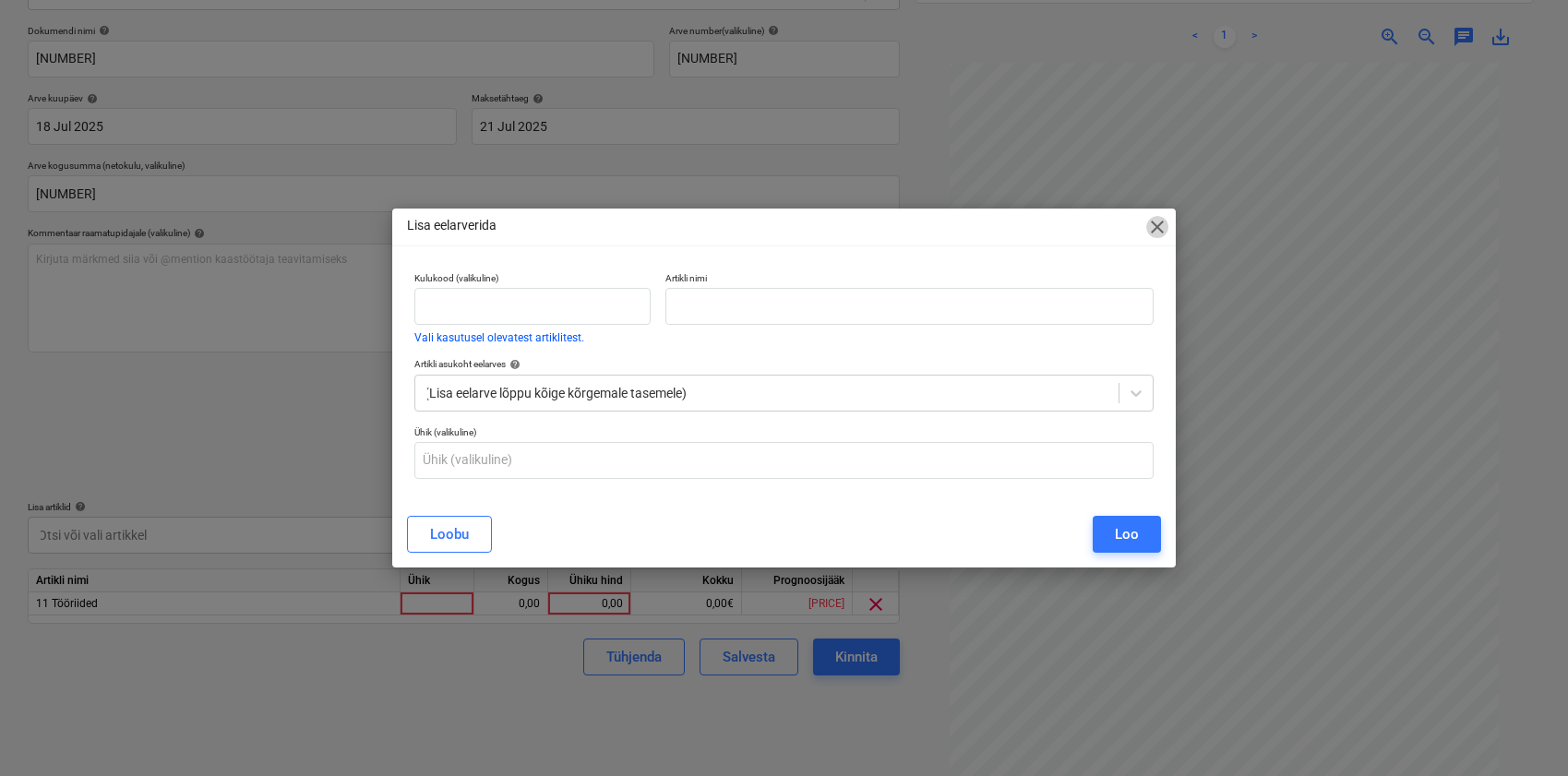 click on "close" at bounding box center (1157, 227) 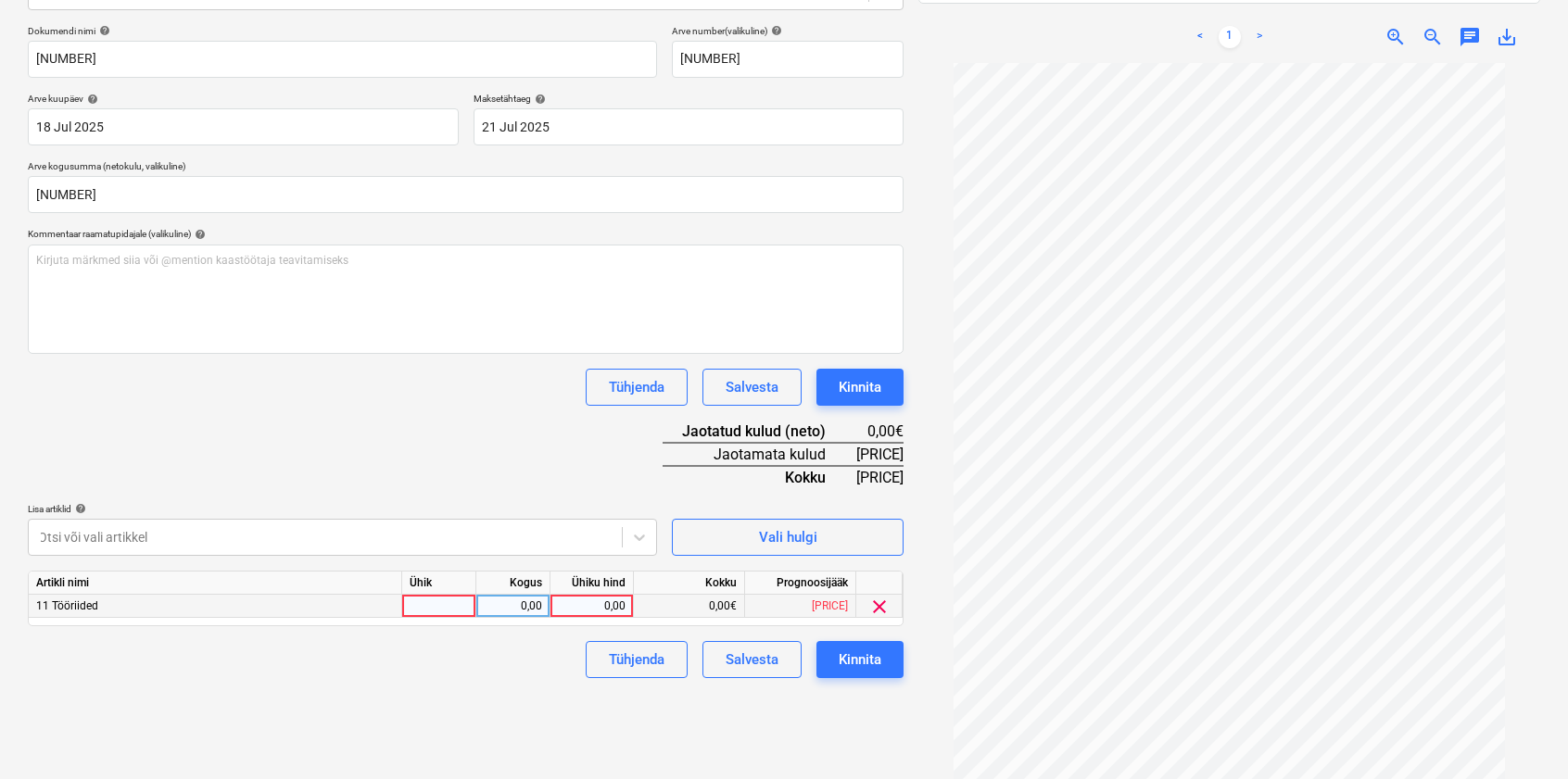 click on "0,00" at bounding box center (591, 606) 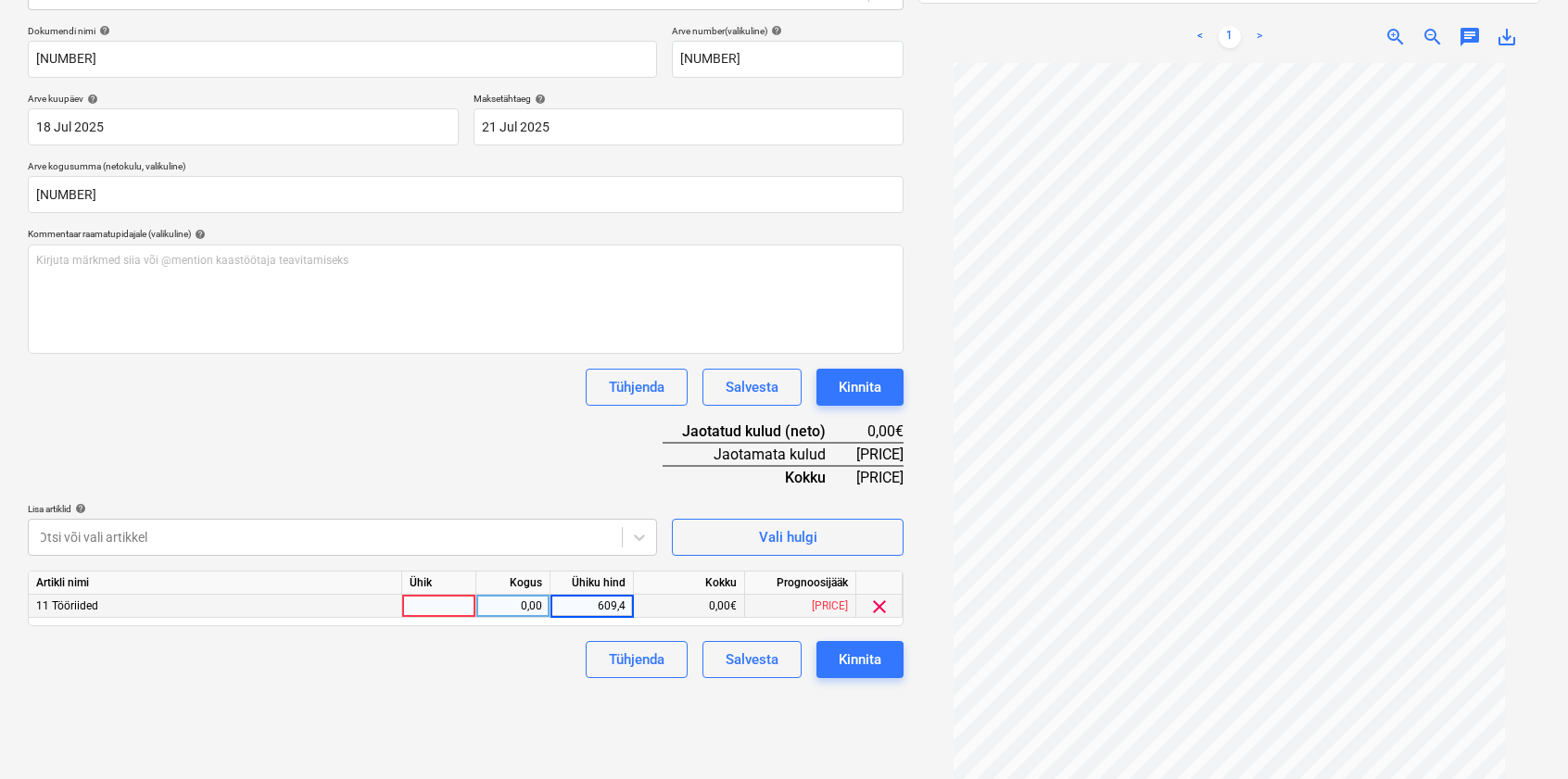 type on "[NUMBER]" 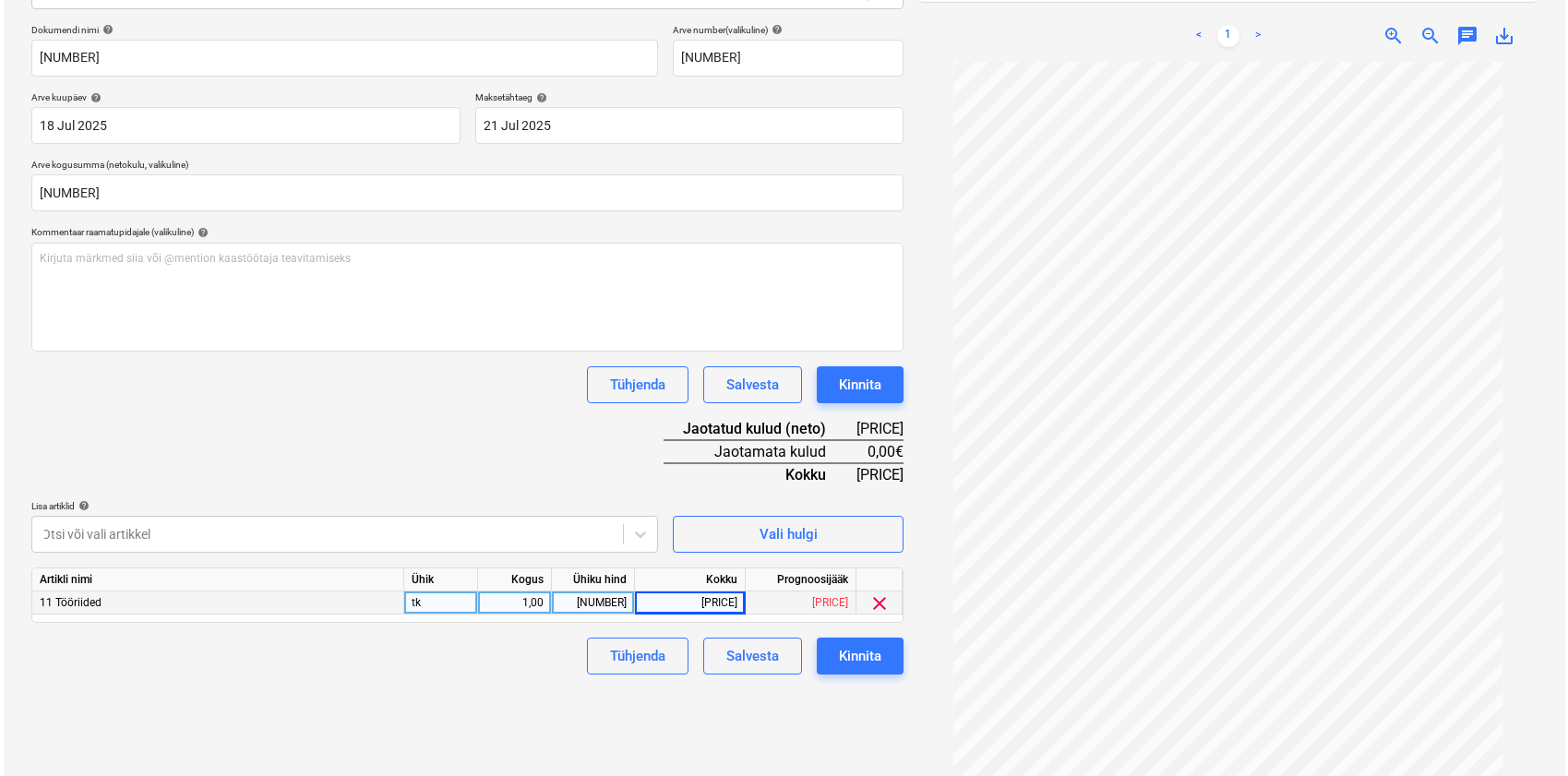 scroll, scrollTop: 262, scrollLeft: 0, axis: vertical 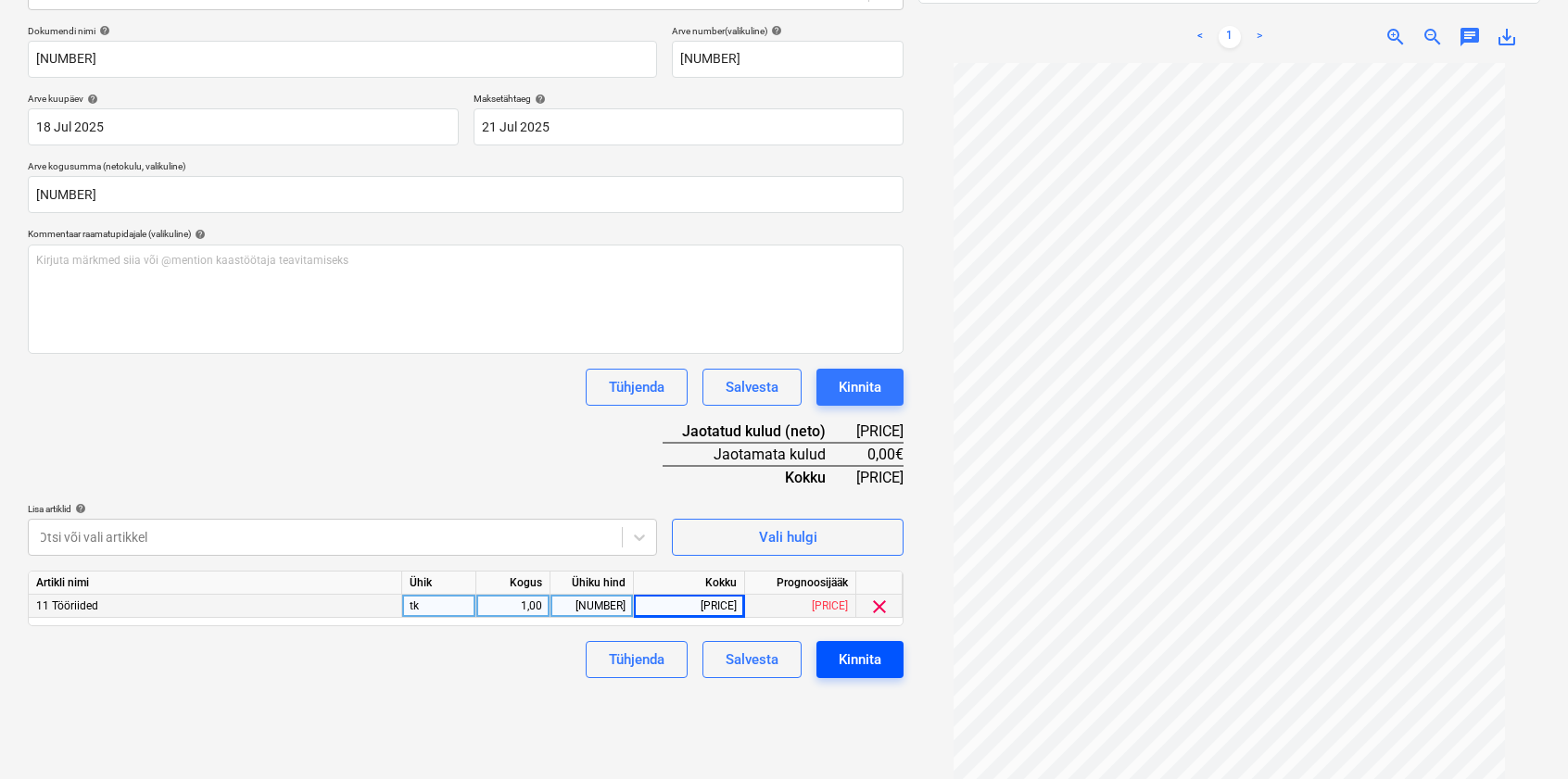 click on "Kinnita" at bounding box center (860, 660) 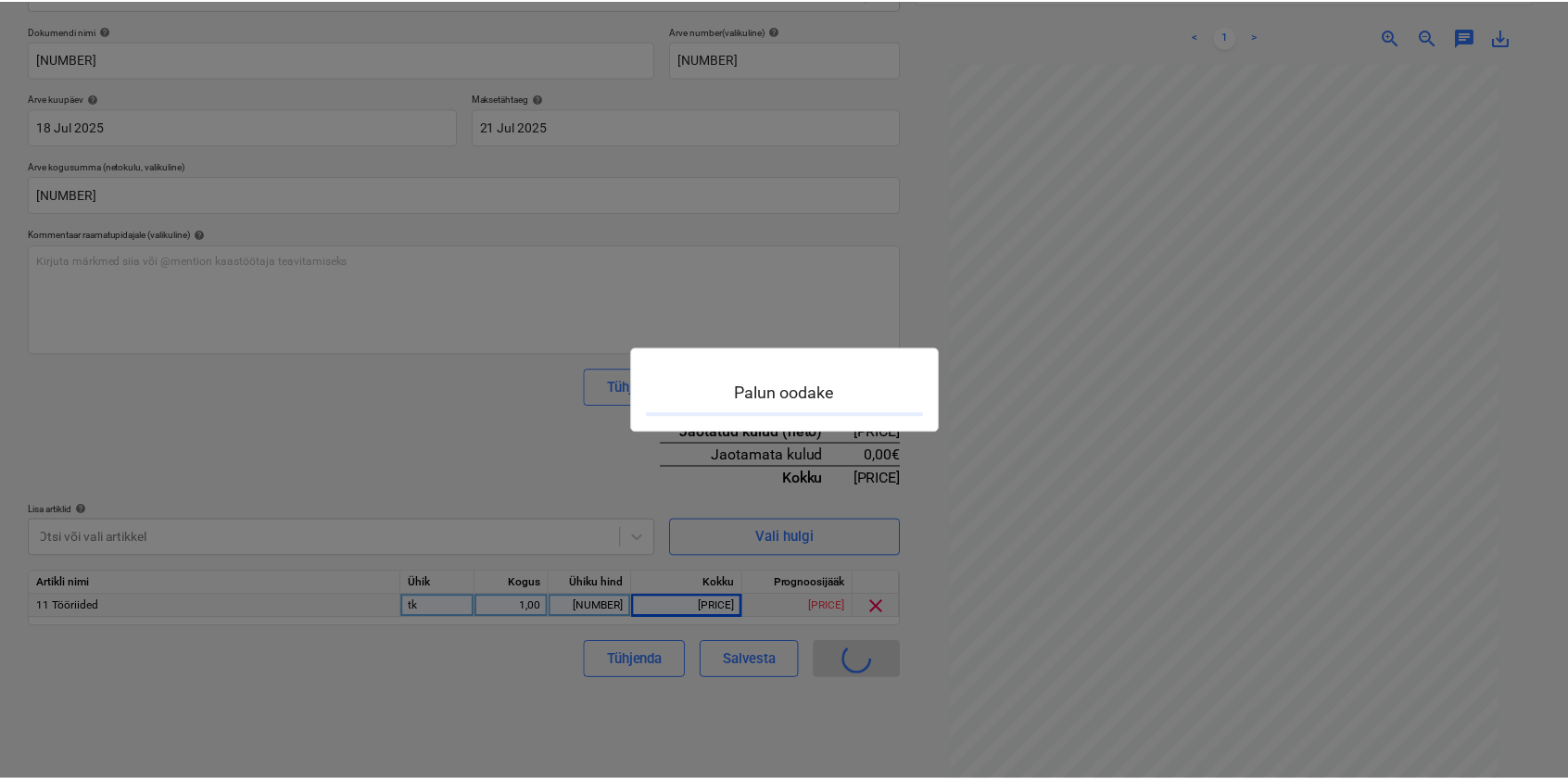 scroll, scrollTop: 0, scrollLeft: 0, axis: both 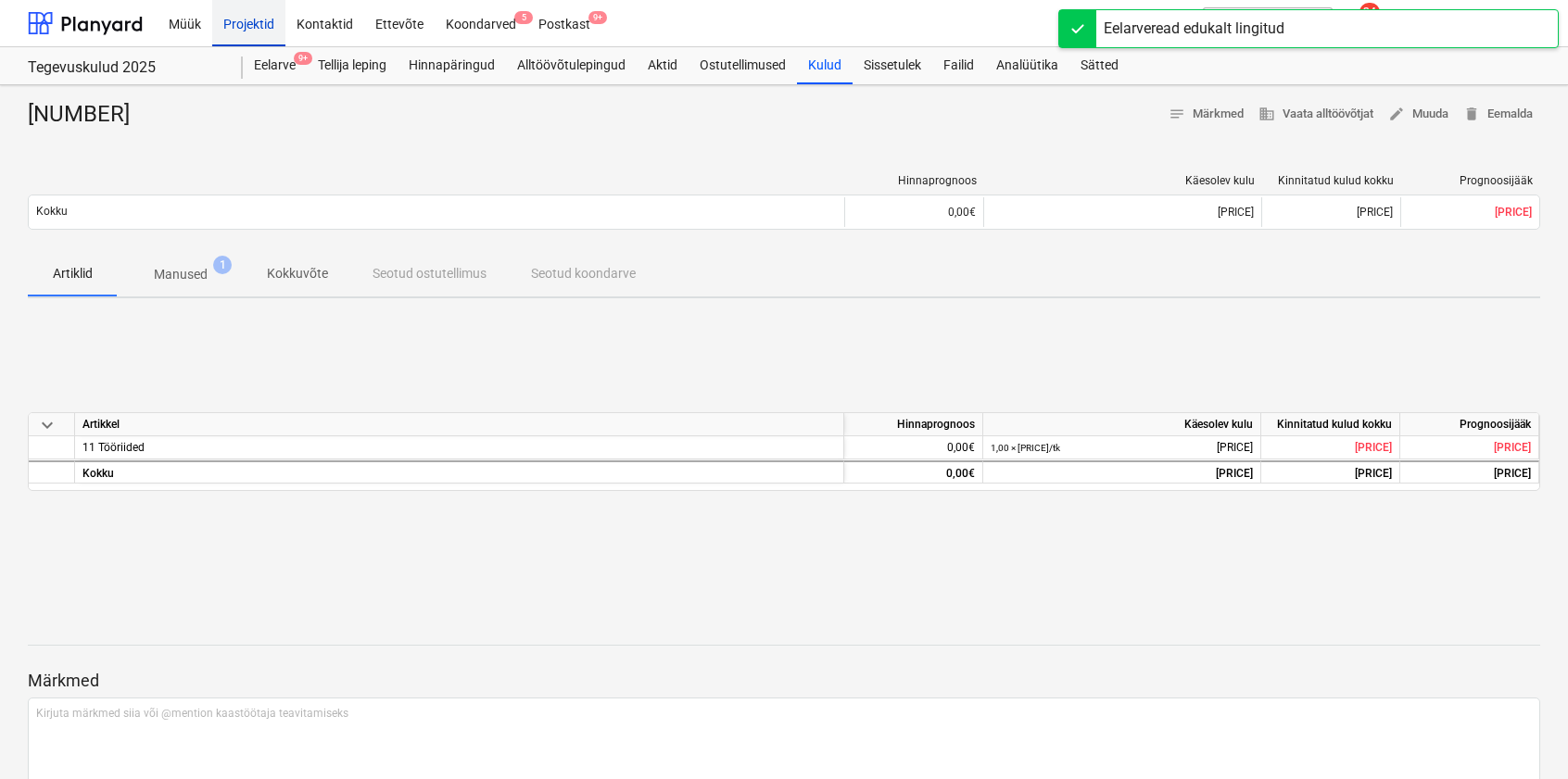 click on "Projektid" at bounding box center [248, 22] 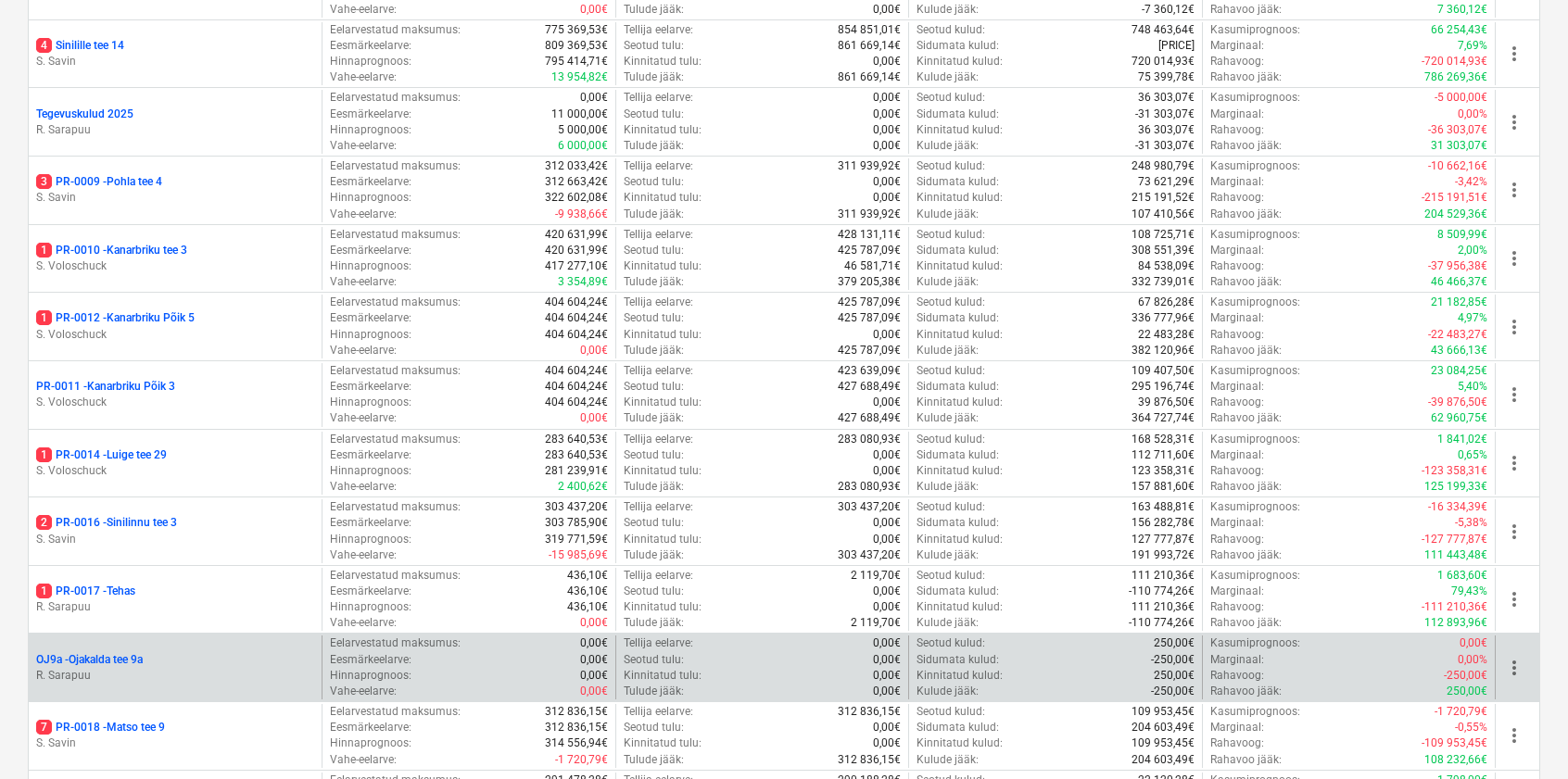 scroll, scrollTop: 1001, scrollLeft: 0, axis: vertical 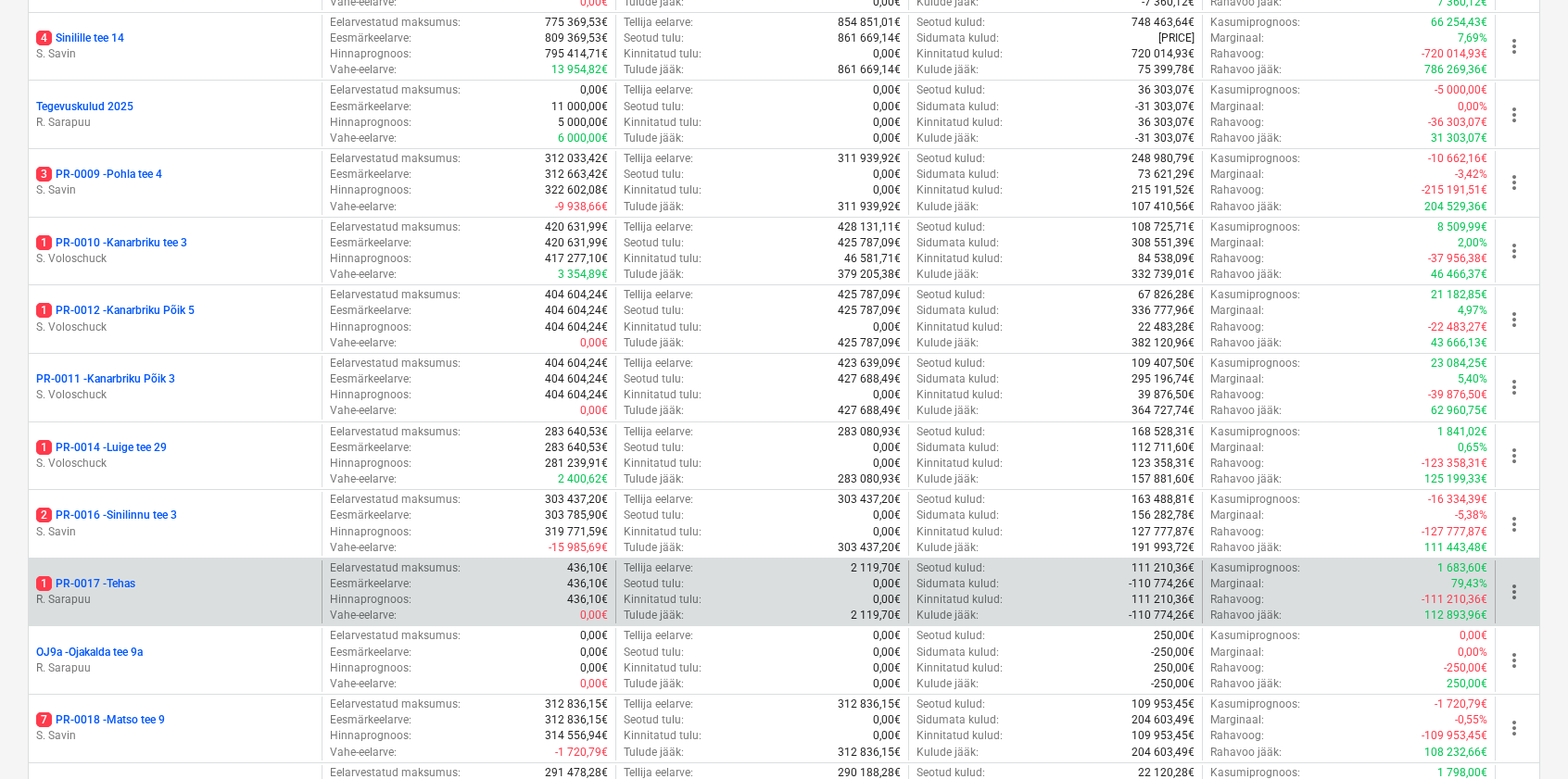 click on "R. Sarapuu" at bounding box center (175, 599) 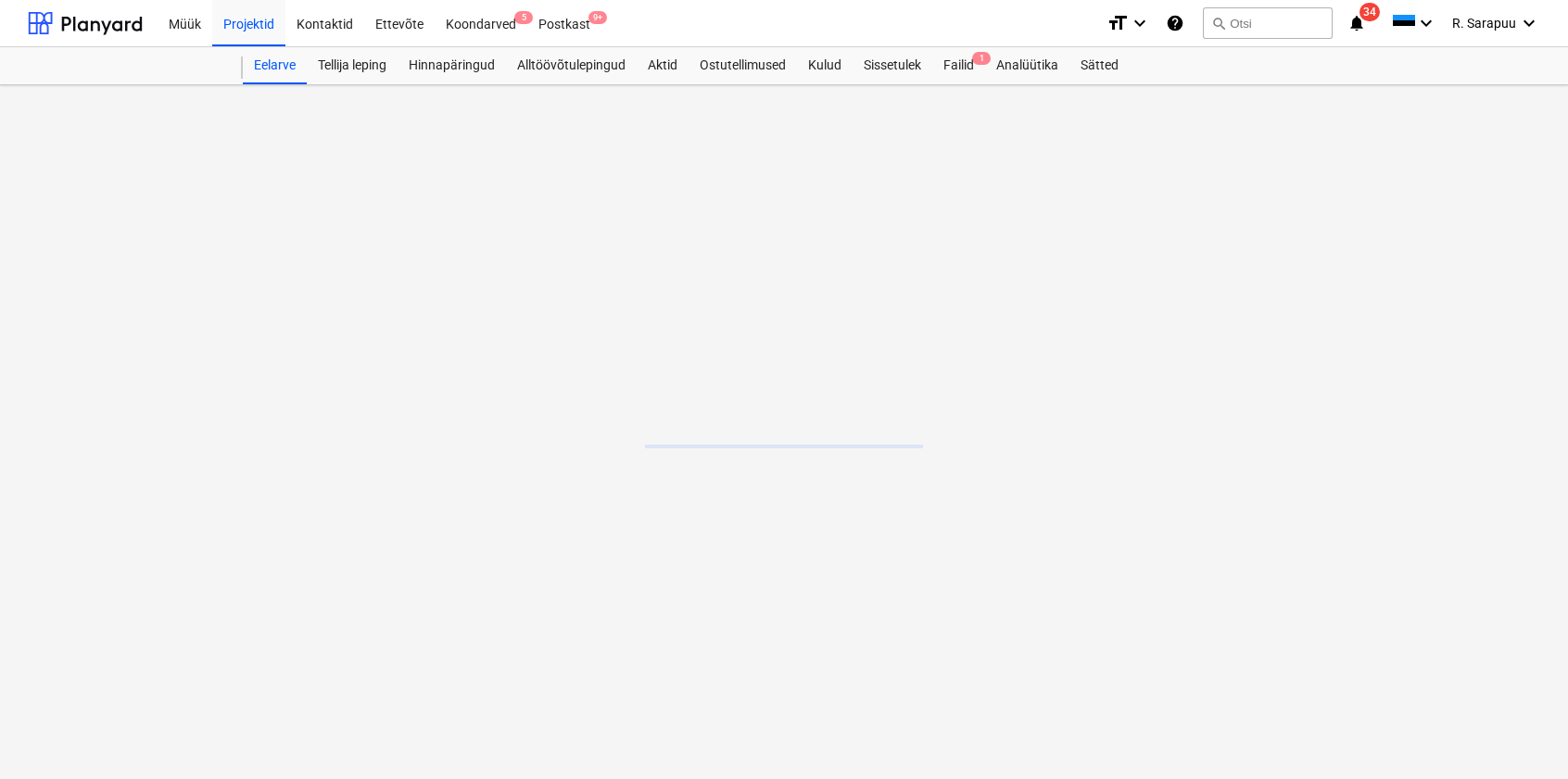 scroll, scrollTop: 0, scrollLeft: 0, axis: both 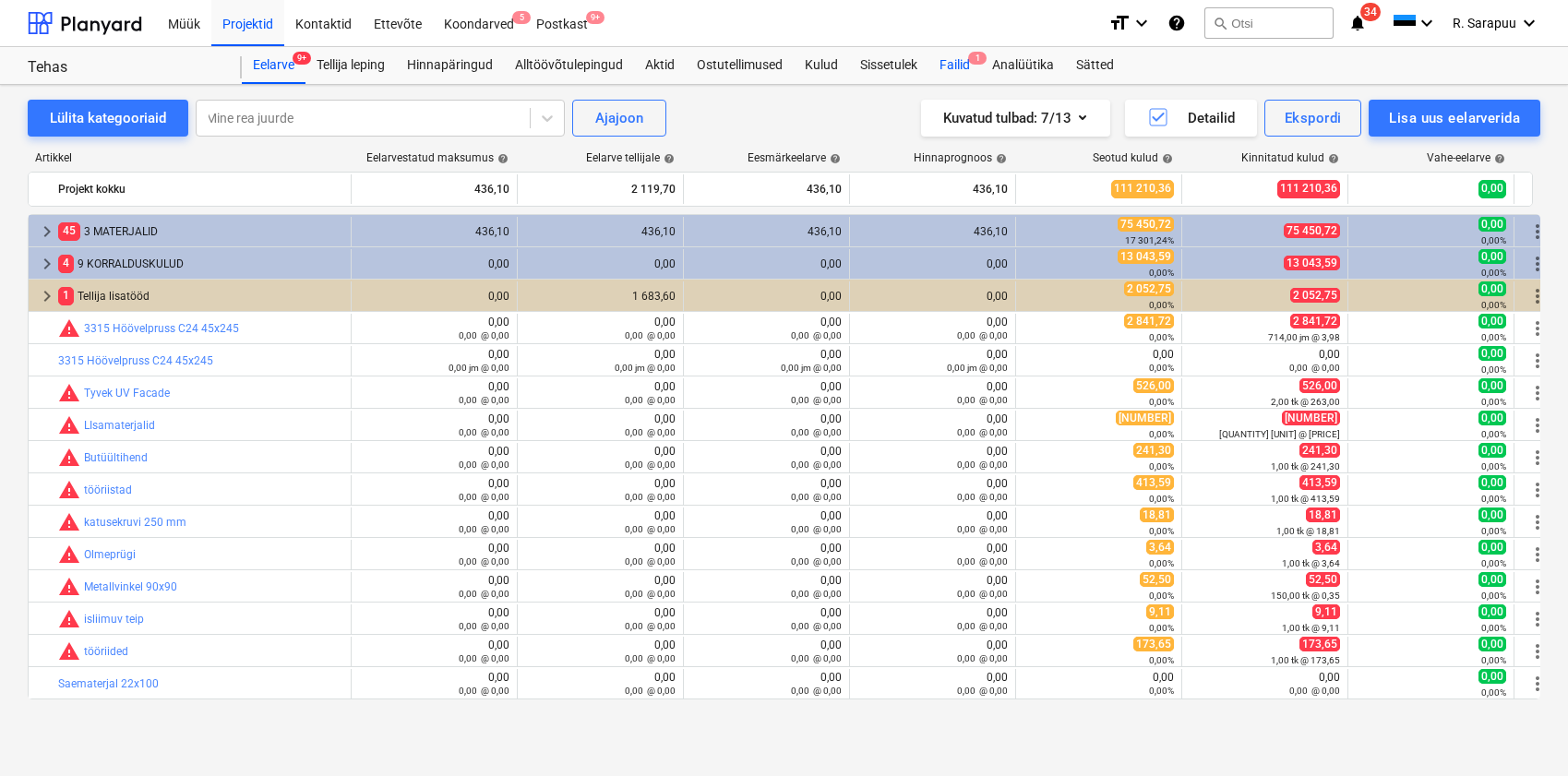 click on "Failid 1" at bounding box center [954, 66] 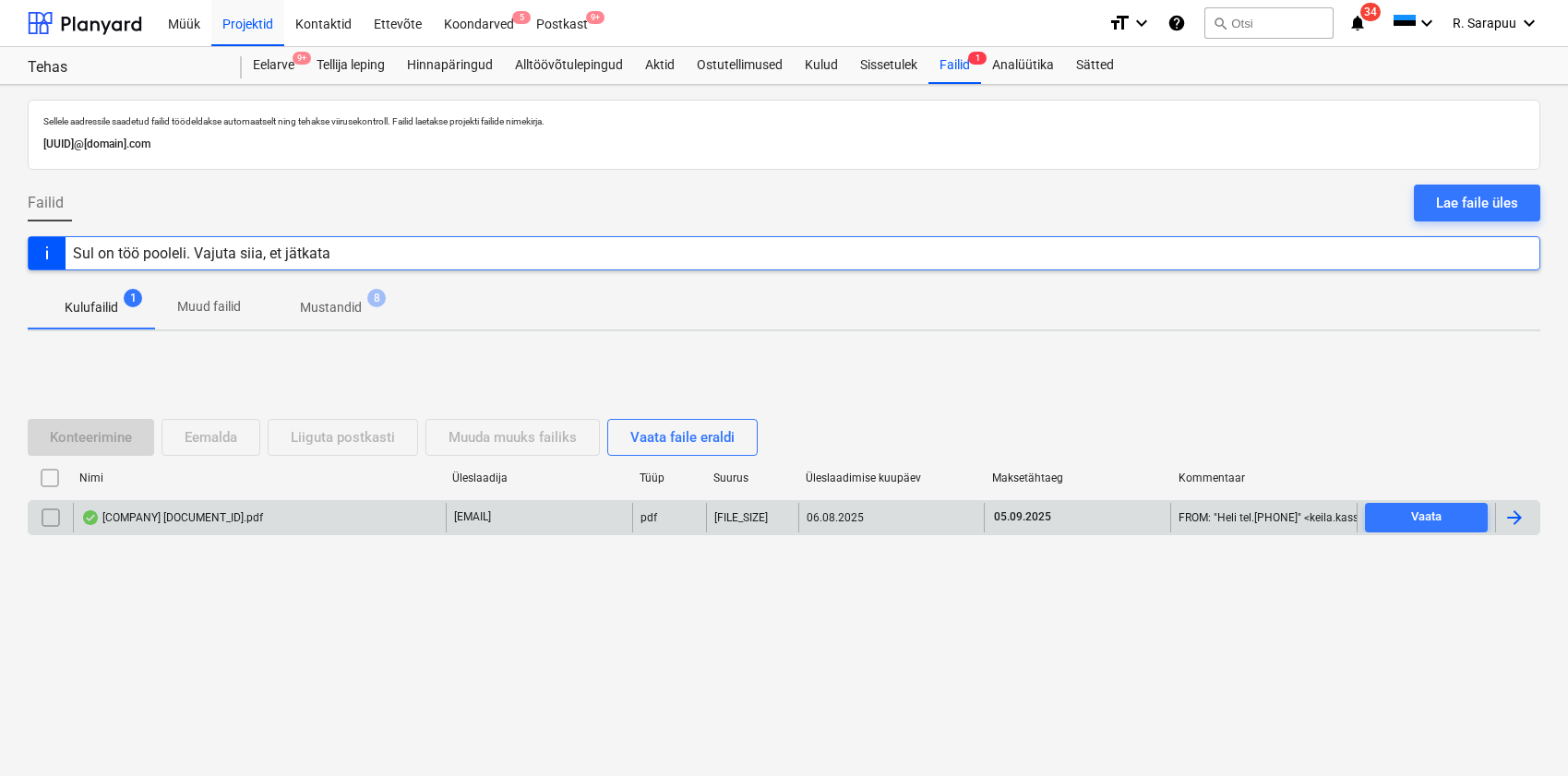 click on "[COMPANY] [DOCUMENT_ID].pdf" at bounding box center [172, 518] 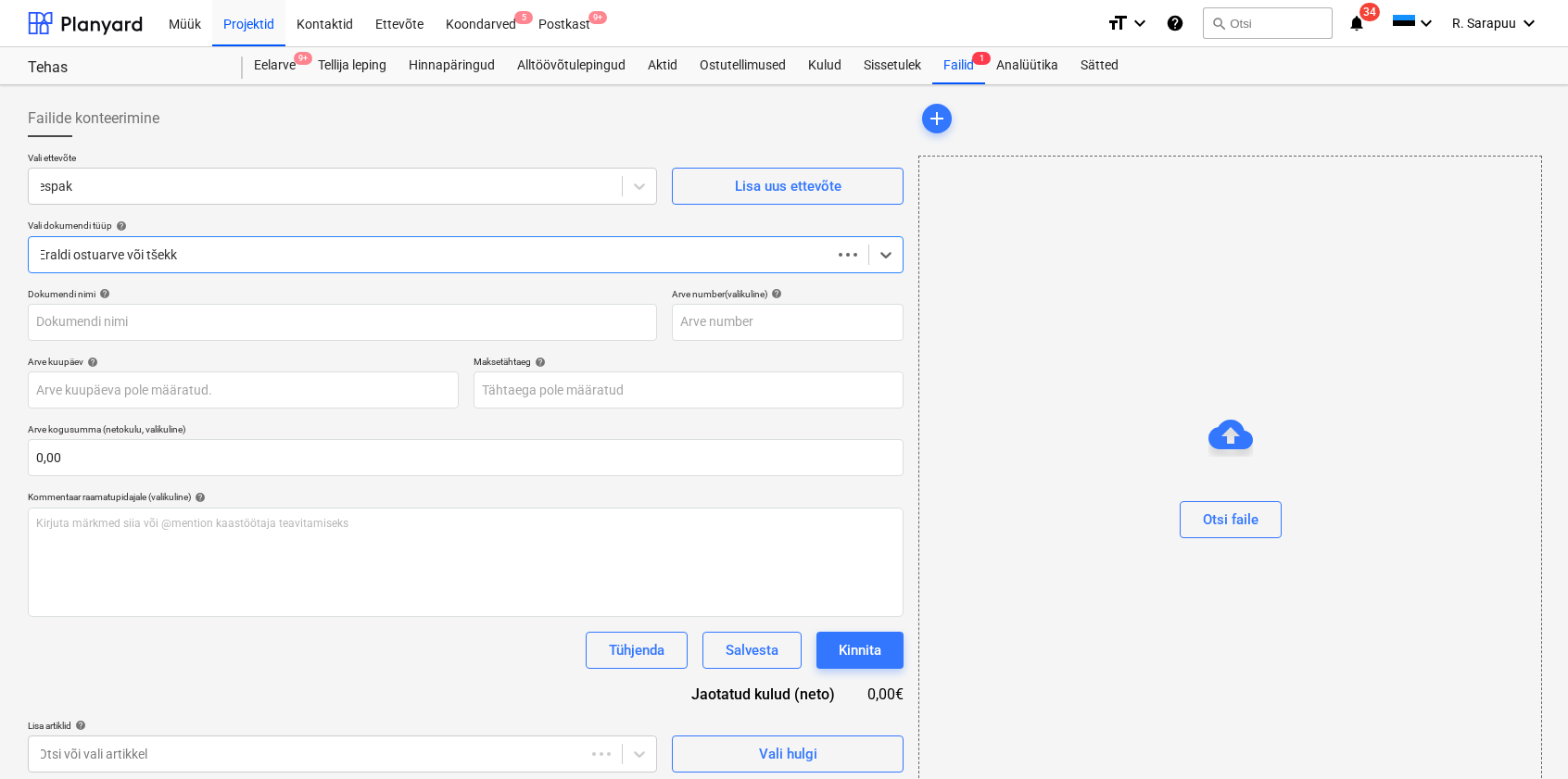 type on "[DOCUMENT_ID]" 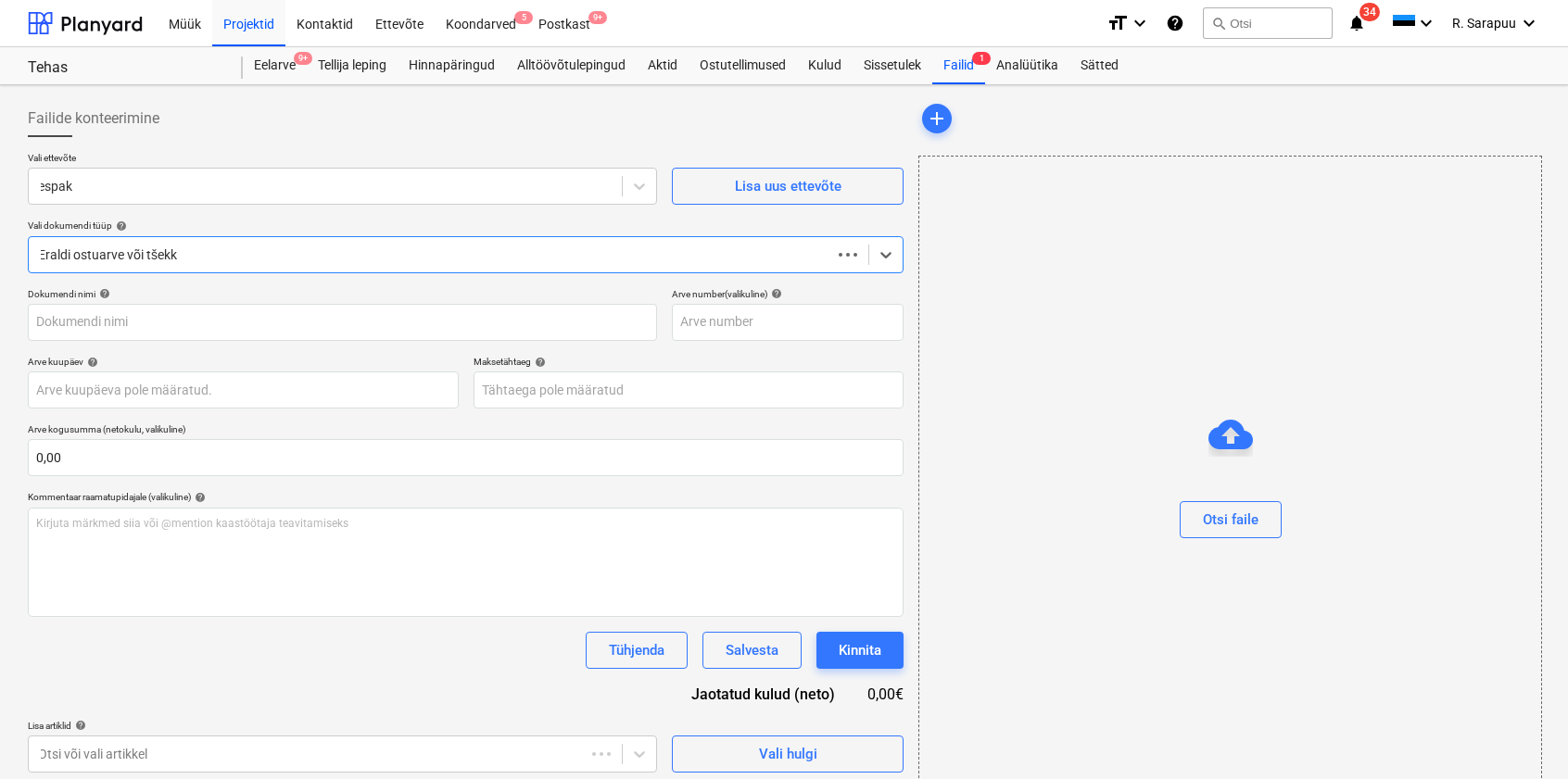type on "[DOCUMENT_ID]" 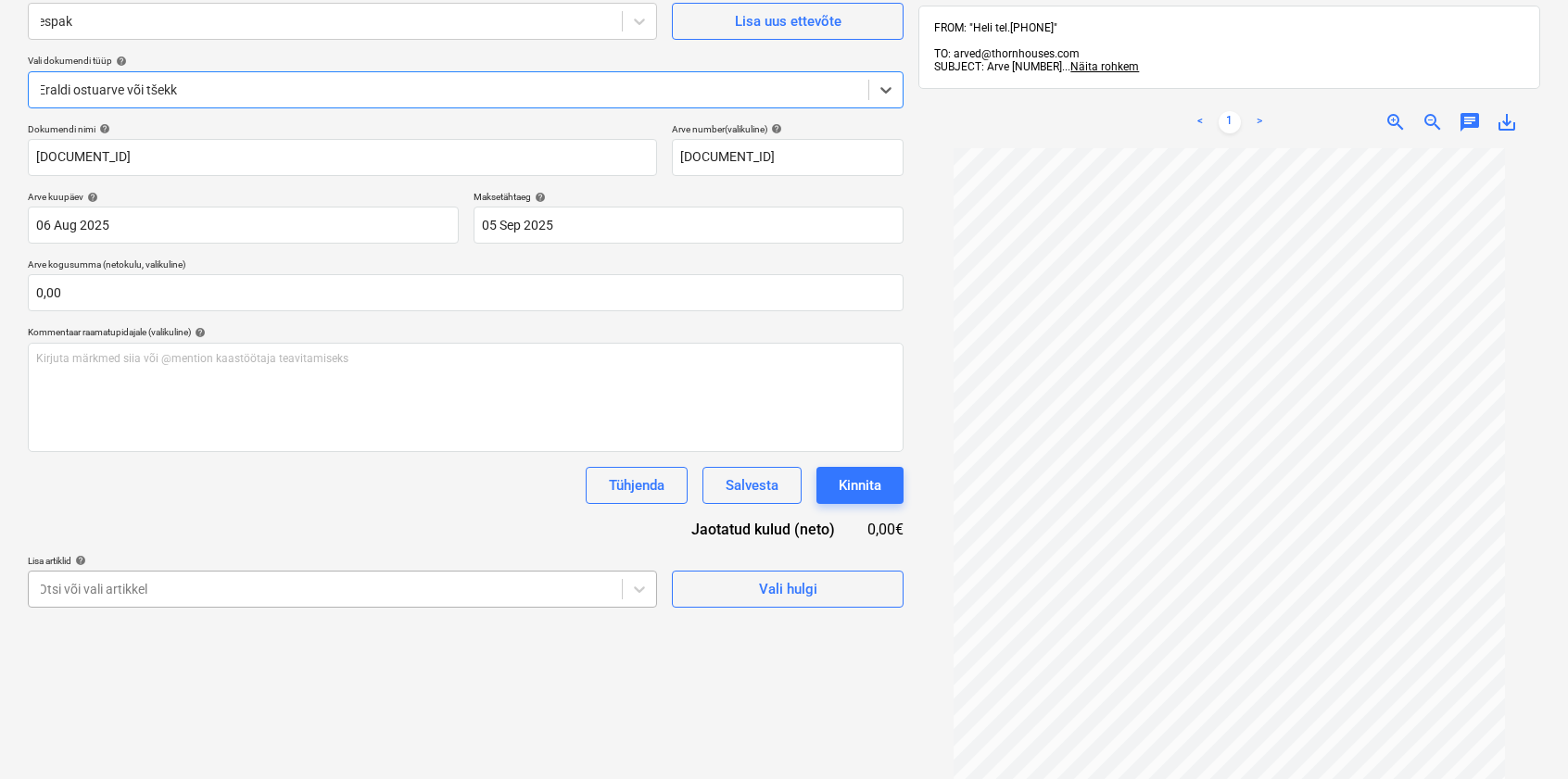scroll, scrollTop: 281, scrollLeft: 0, axis: vertical 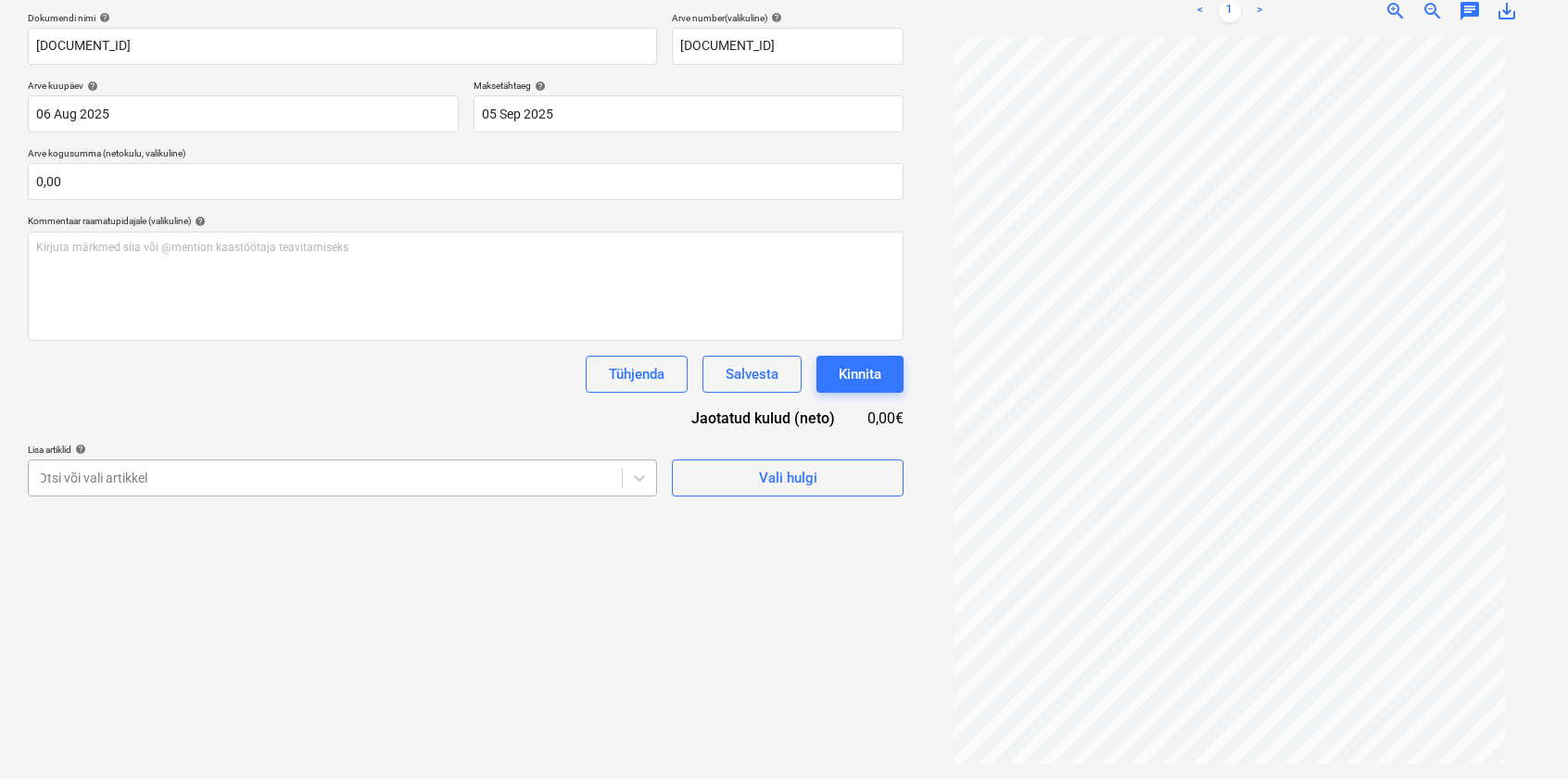 click on "Müük Projektid Kontaktid Ettevõte Koondarved 5 Postkast 9+ format_size keyboard_arrow_down help search Otsi notifications 34 keyboard_arrow_down [NAME] keyboard_arrow_down Tehas Eelarve 9+ Tellija leping Hinnapäringud Alltöövõtulepingud Aktid Ostutellimused Kulud Sissetulek Failid 1 Analüütika Sätted Failide konteerimine Vali ettevõte espak Lisa uus ettevõte Vali dokumendi tüüp help Select is focused ,type to refine list, press Down to open the menu, Eraldi ostuarve või tšekk Dokumendi nimi help 0802446 Arve number (valikuline) help 0802446 Arve kuupäev help [DATE] [DATE] Press the down arrow key to interact with the calendar and select a date. Press the question mark key to get the keyboard shortcuts for changing dates. Maksetähtaeg help [DATE] [DATE] Press the down arrow key to interact with the calendar and select a date. Press the question mark key to get the keyboard shortcuts for changing dates. Arve kogusumma (netokulu, valikuline) 0,00 help" at bounding box center [784, 113] 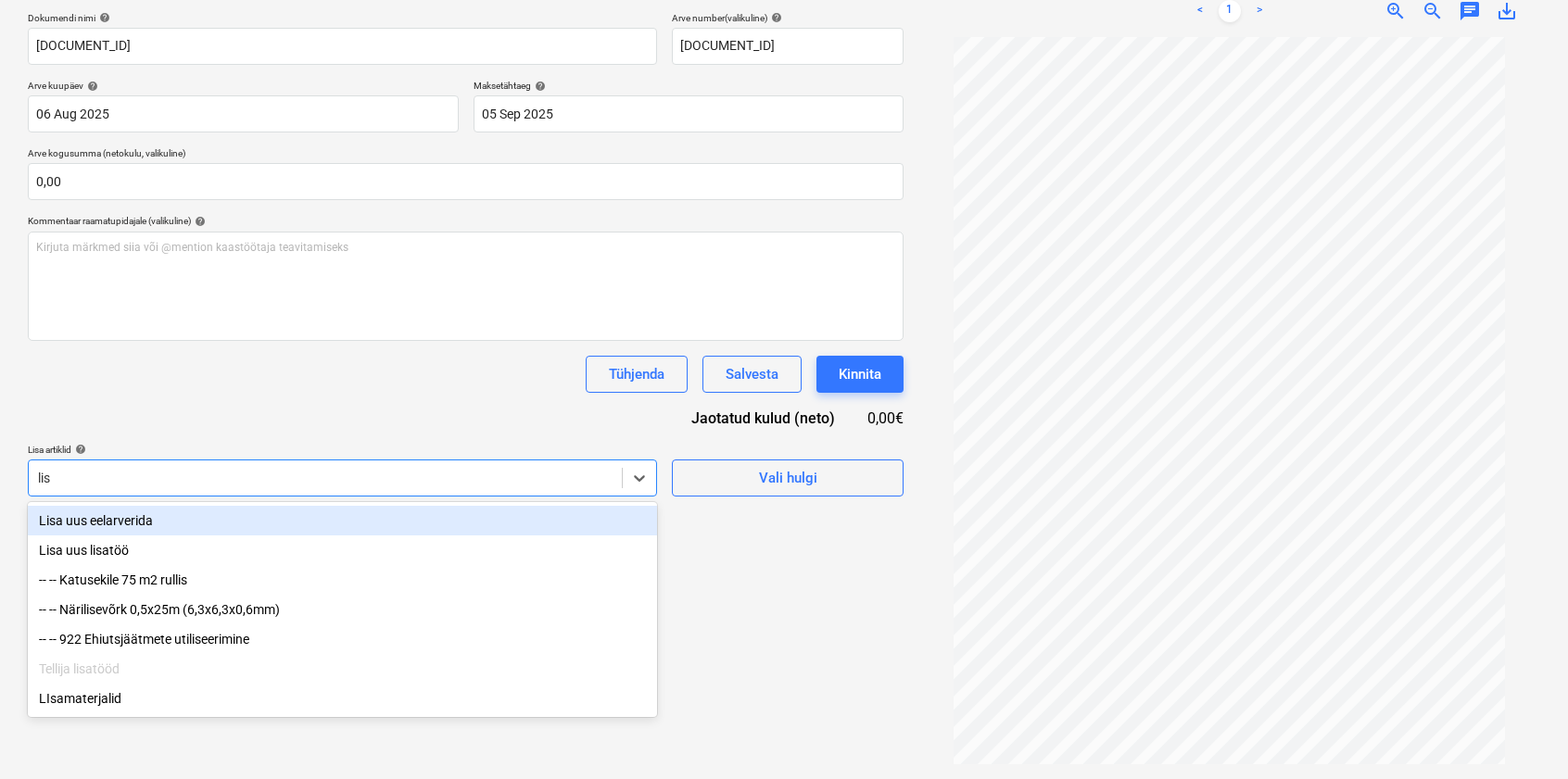 scroll, scrollTop: 263, scrollLeft: 0, axis: vertical 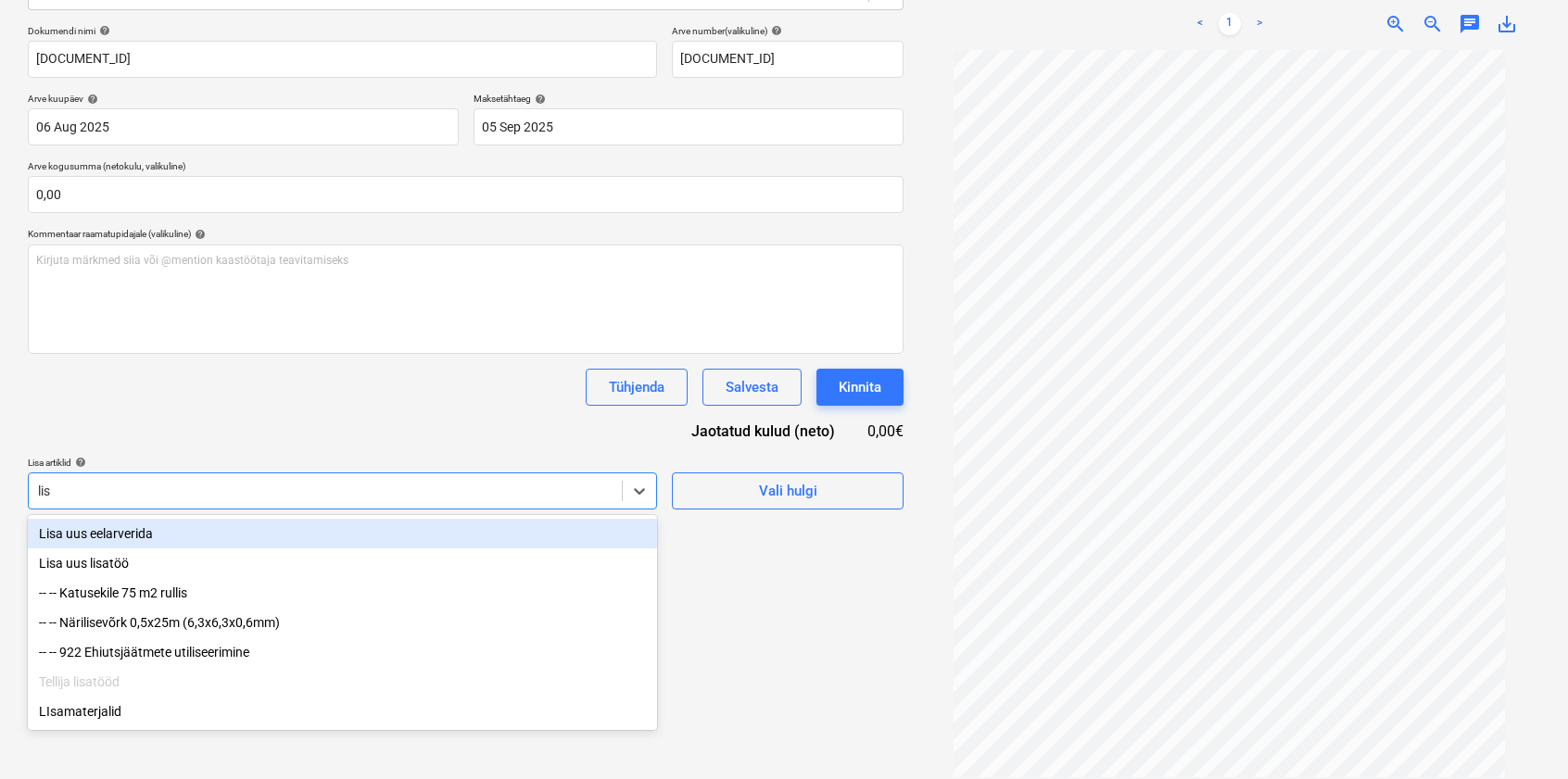 type on "lisa" 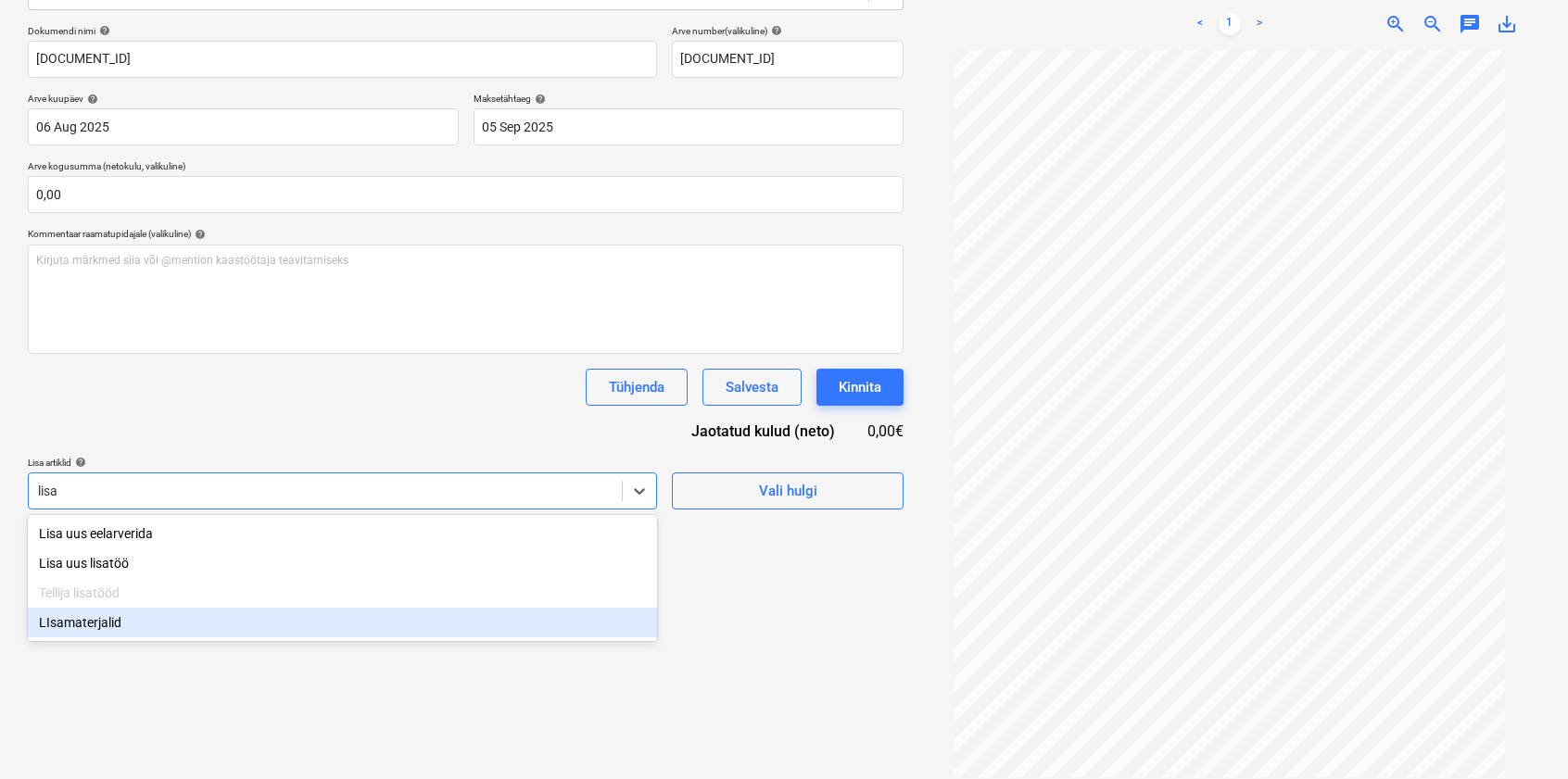 type 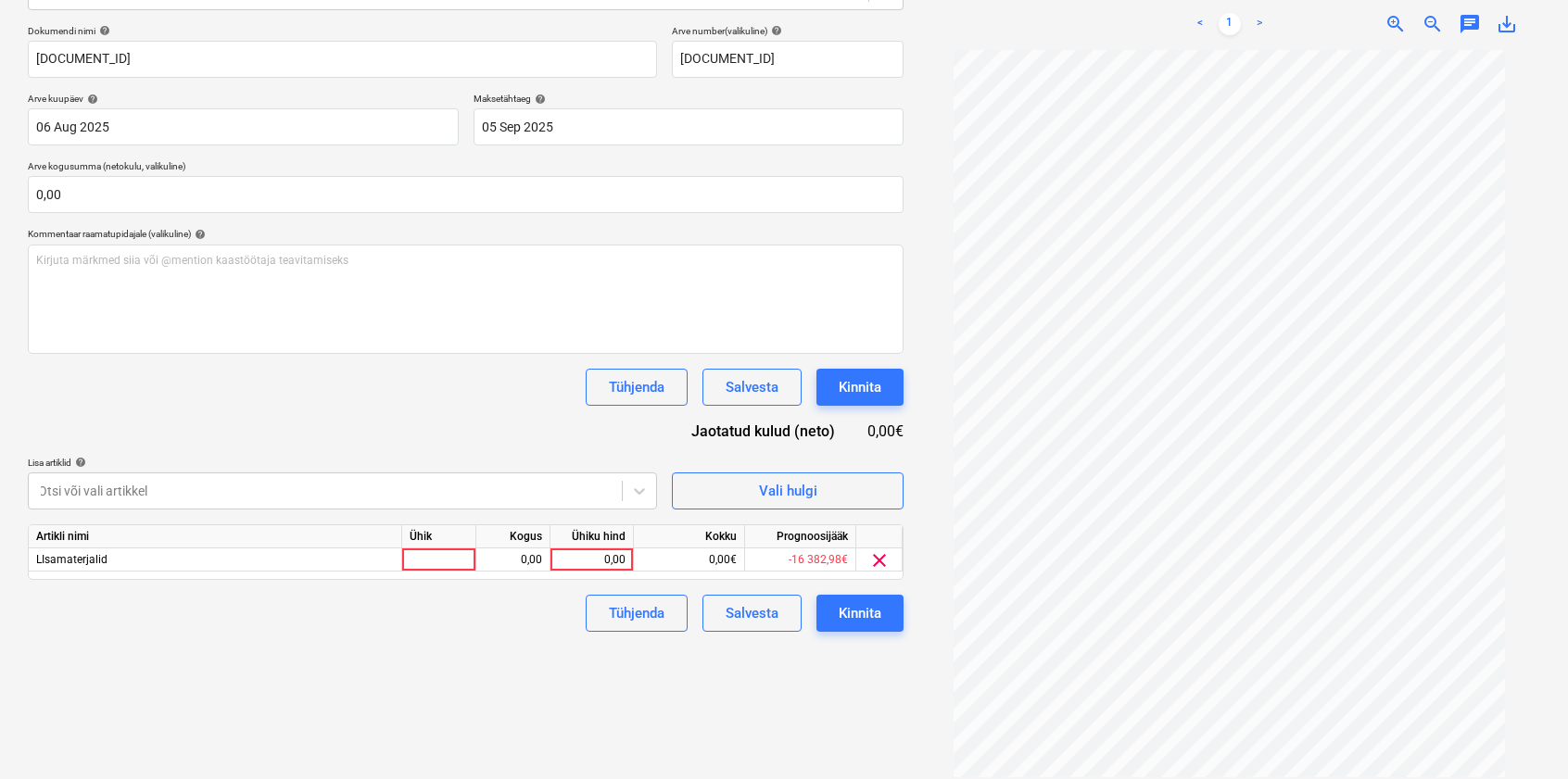 click on "Dokumendi nimi help 0802446 Arve number  (valikuline) help 0802446 Arve kuupäev help [DATE] [DATE] Press the down arrow key to interact with the calendar and
select a date. Press the question mark key to get the keyboard shortcuts for changing dates. Maksetähtaeg help [DATE] [DATE] Press the down arrow key to interact with the calendar and
select a date. Press the question mark key to get the keyboard shortcuts for changing dates. Arve kogusumma (netokulu, valikuline) 0,00 Kommentaar raamatupidajale (valikuline) help Kirjuta märkmed siia või @mention kaastöötaja teavitamiseks ﻿ Tühjenda Salvesta Kinnita Jaotatud kulud (neto) 0,00€ Lisa artiklid help Otsi või vali artikkel Vali hulgi Artikli nimi Ühik Kogus Ühiku hind Kokku Prognoosijääk  LIsamaterjalid 0,00 0,00 0,00€ -[PRICE] clear Tühjenda Salvesta Kinnita" at bounding box center [465, 328] 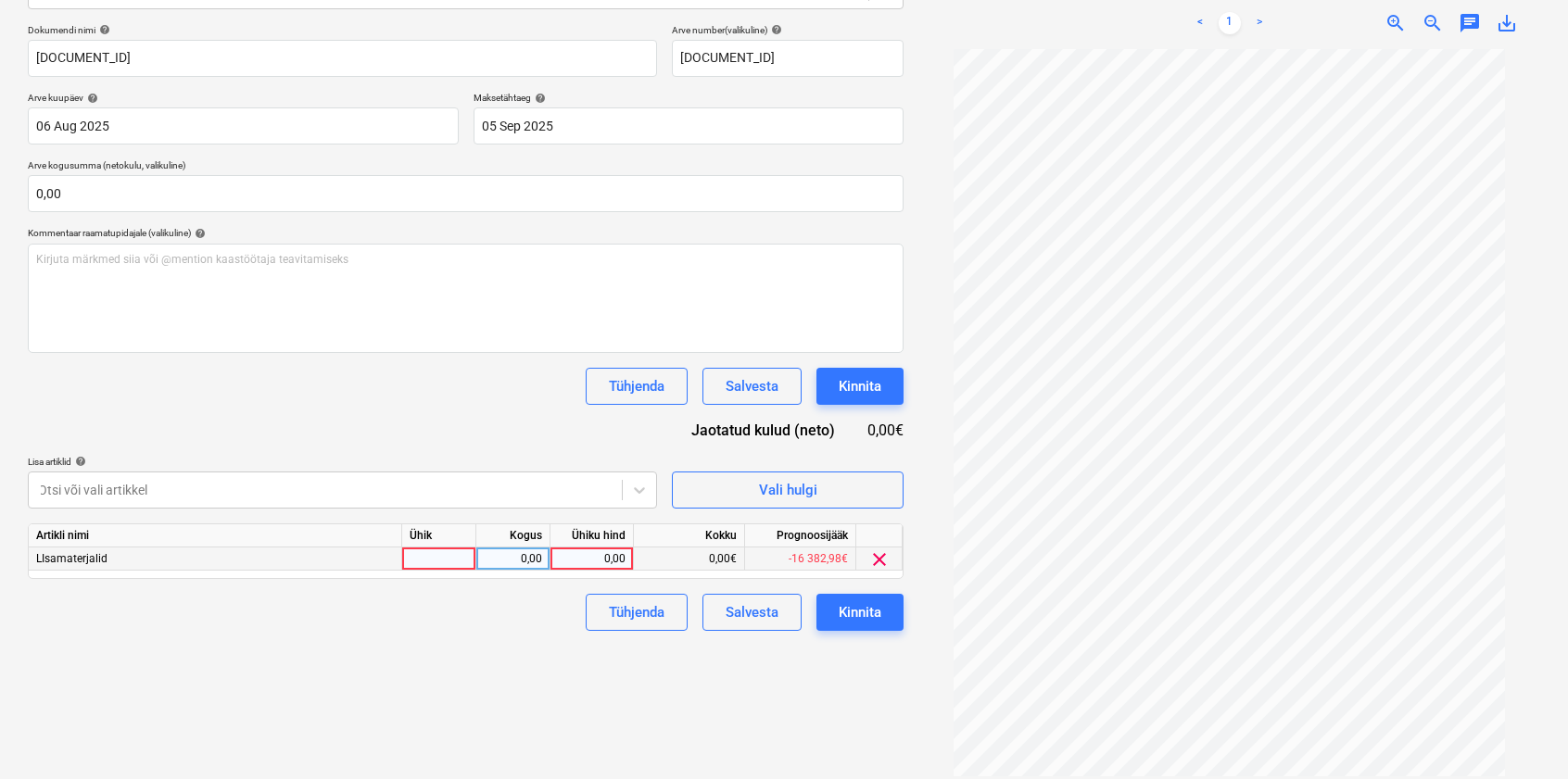 click on "0,00" at bounding box center [591, 559] 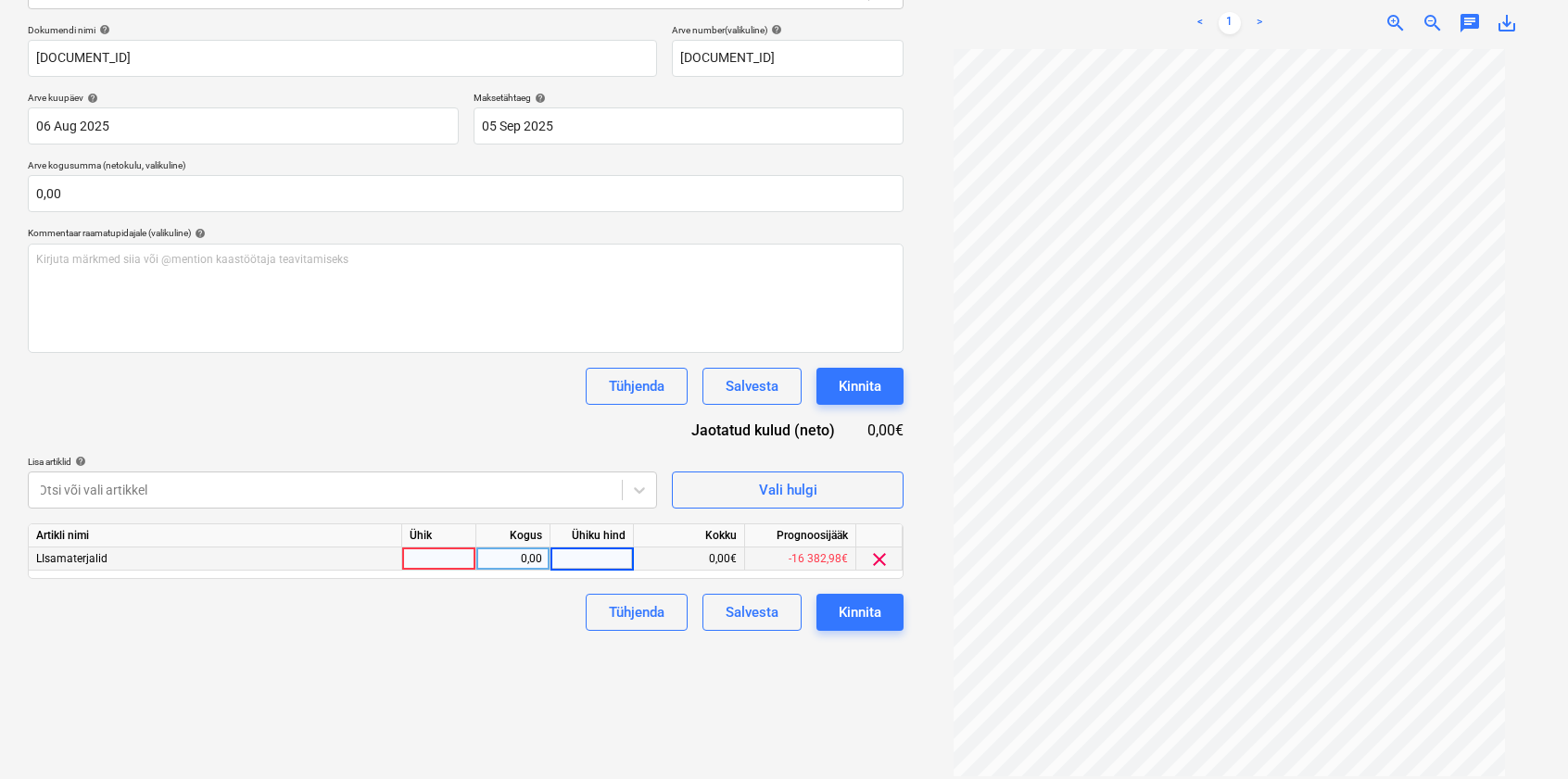 scroll, scrollTop: 263, scrollLeft: 0, axis: vertical 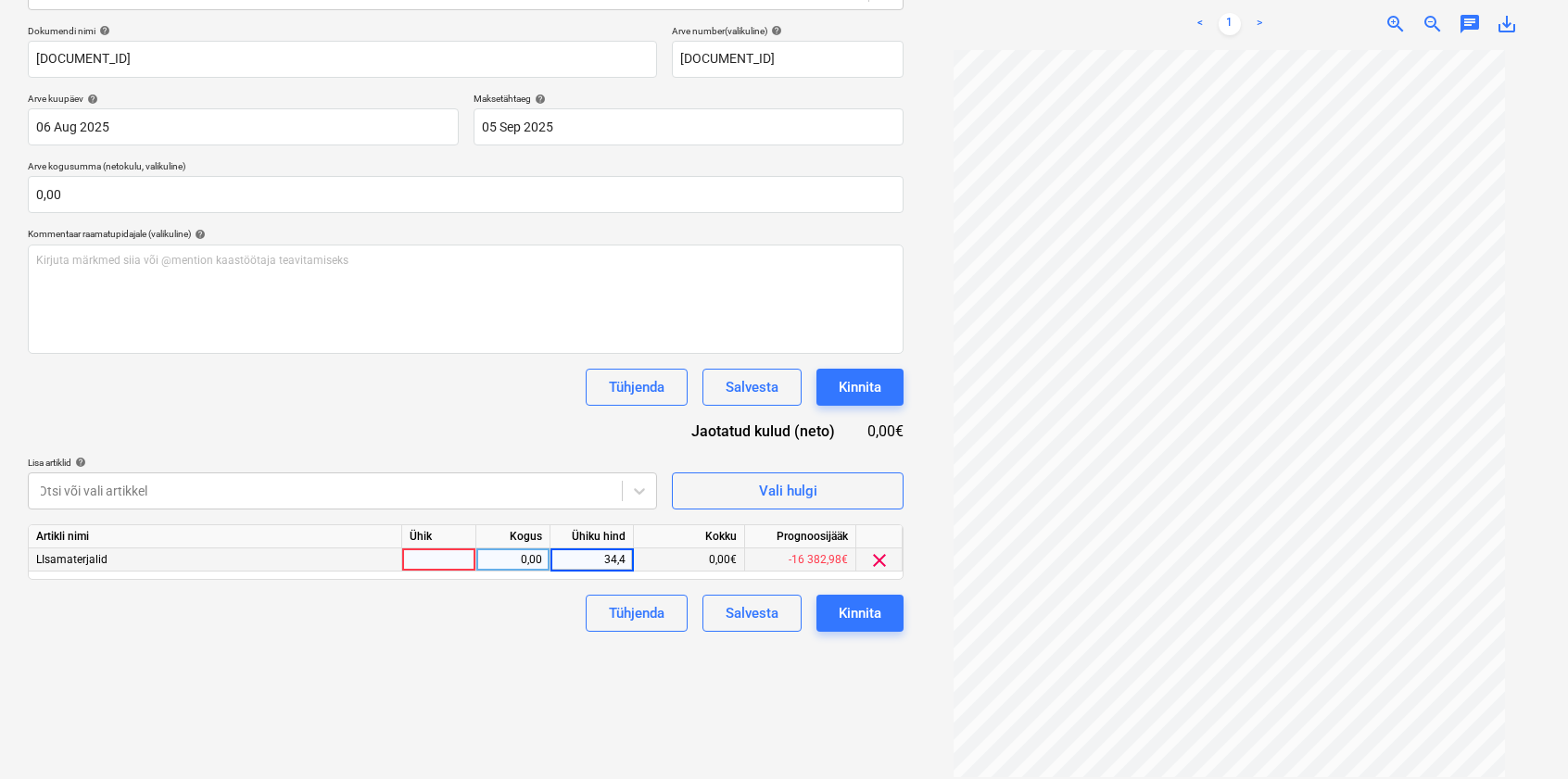 type on "[NUMBER]" 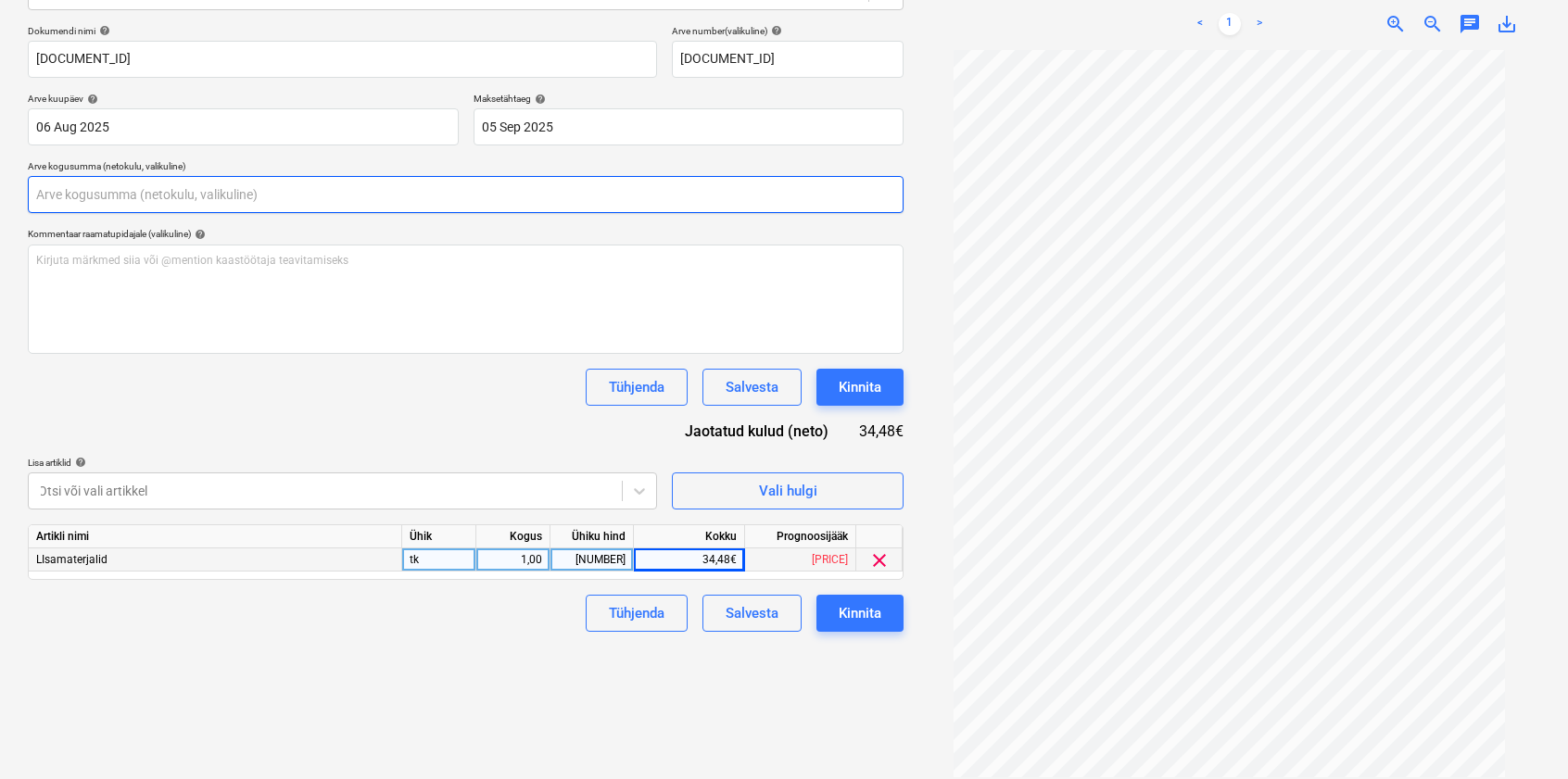 click at bounding box center [465, 195] 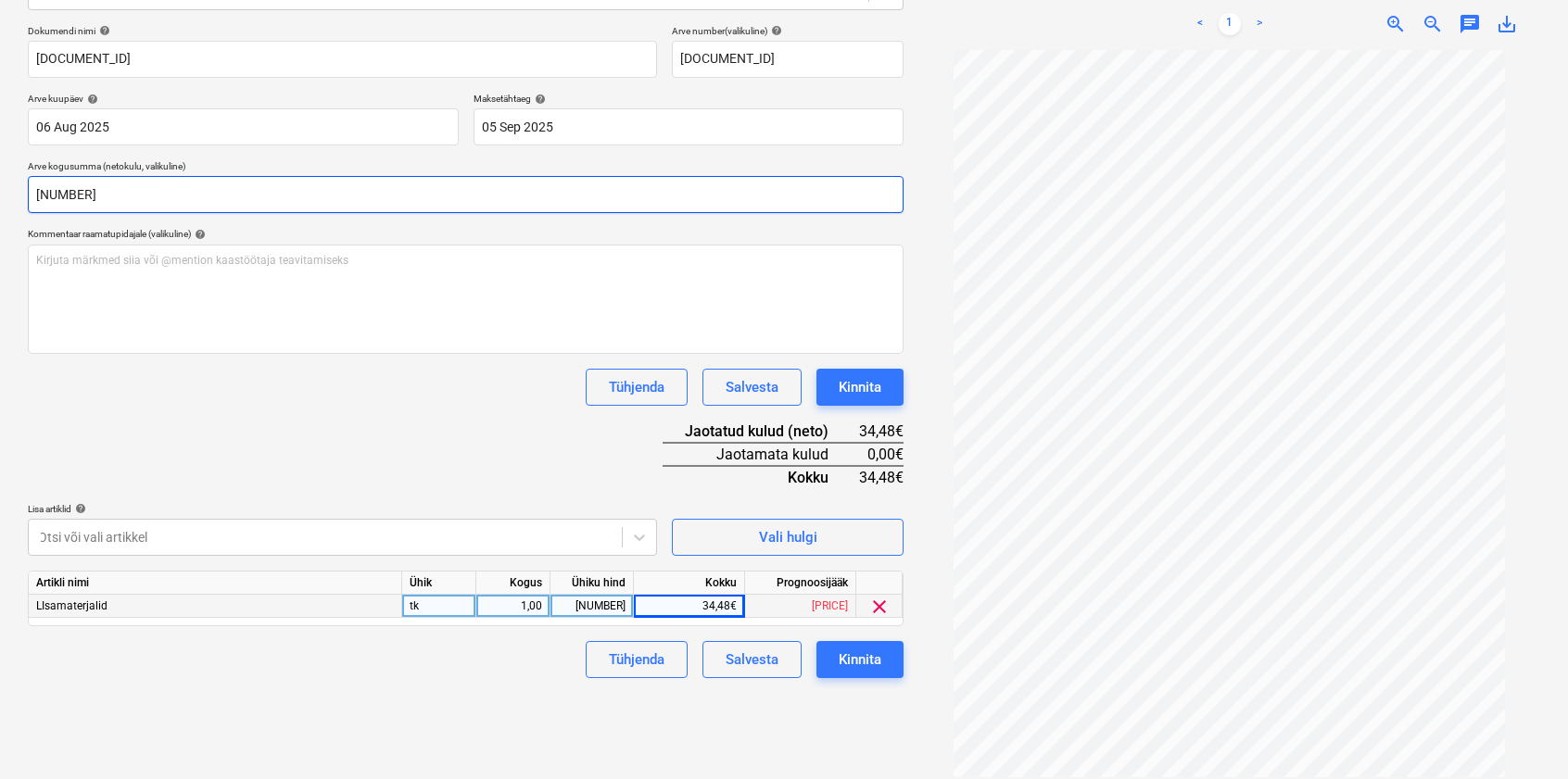 type on "[NUMBER]" 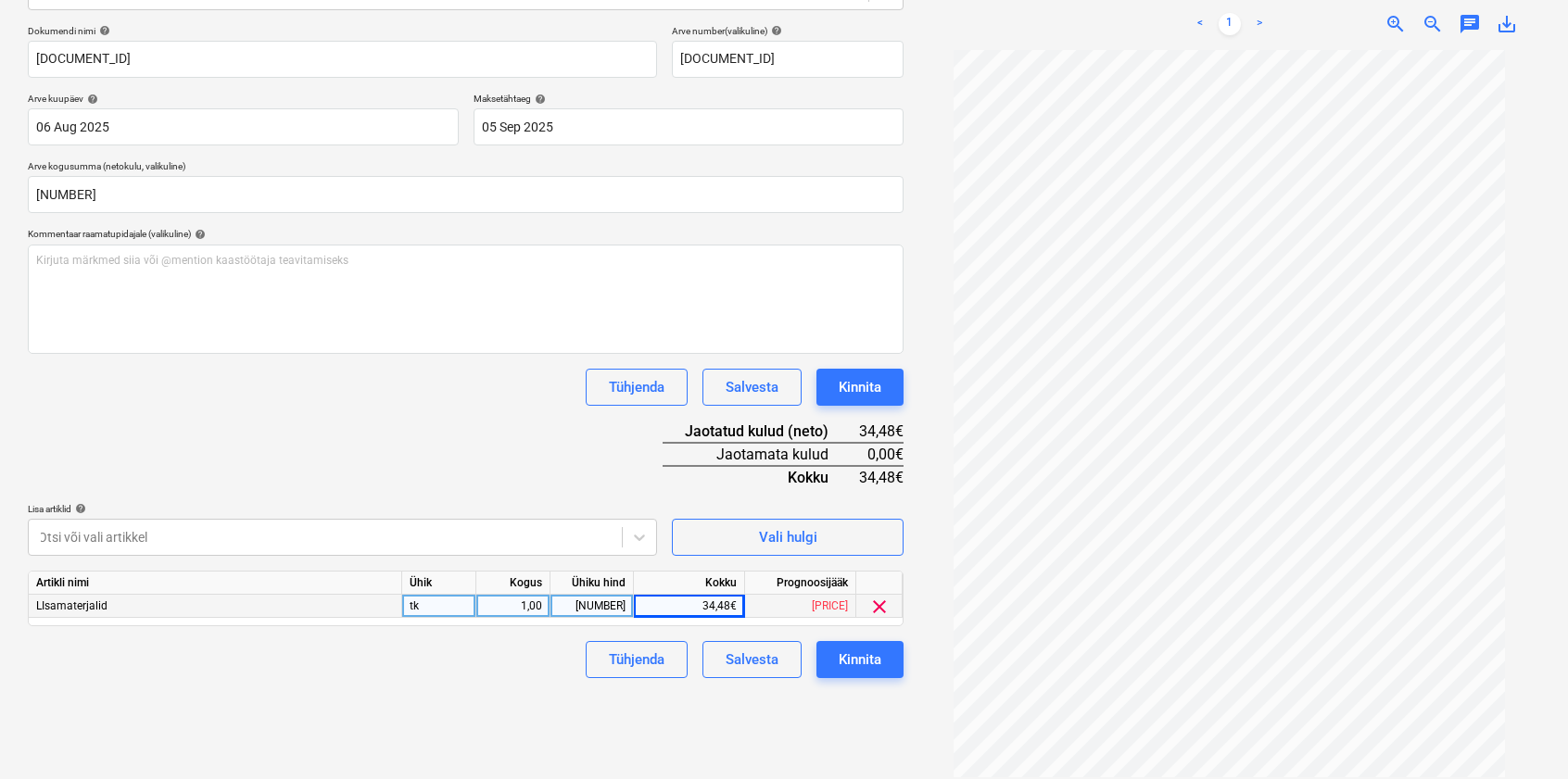 drag, startPoint x: 281, startPoint y: 436, endPoint x: 247, endPoint y: 442, distance: 34.525353 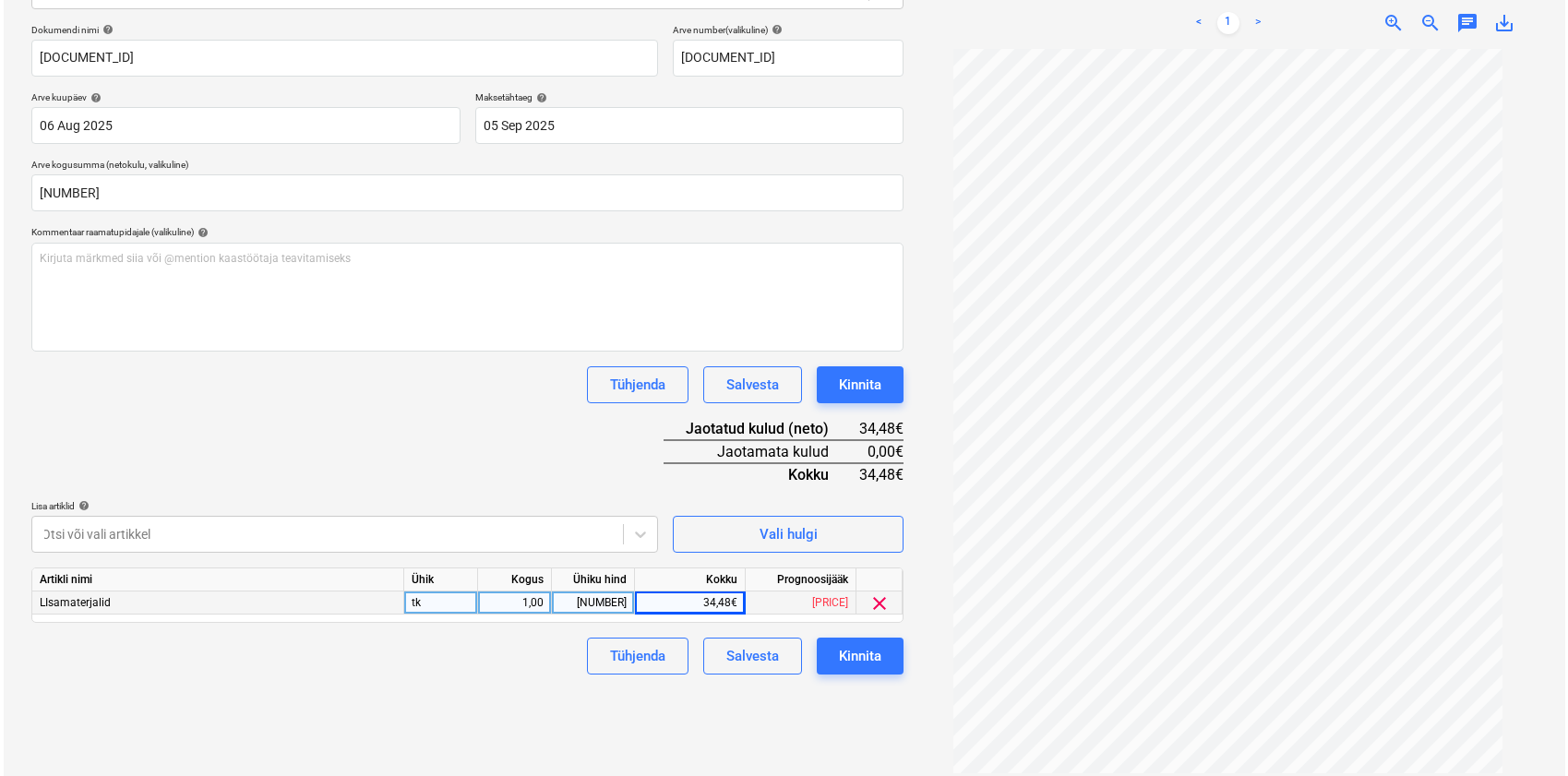 scroll, scrollTop: 262, scrollLeft: 0, axis: vertical 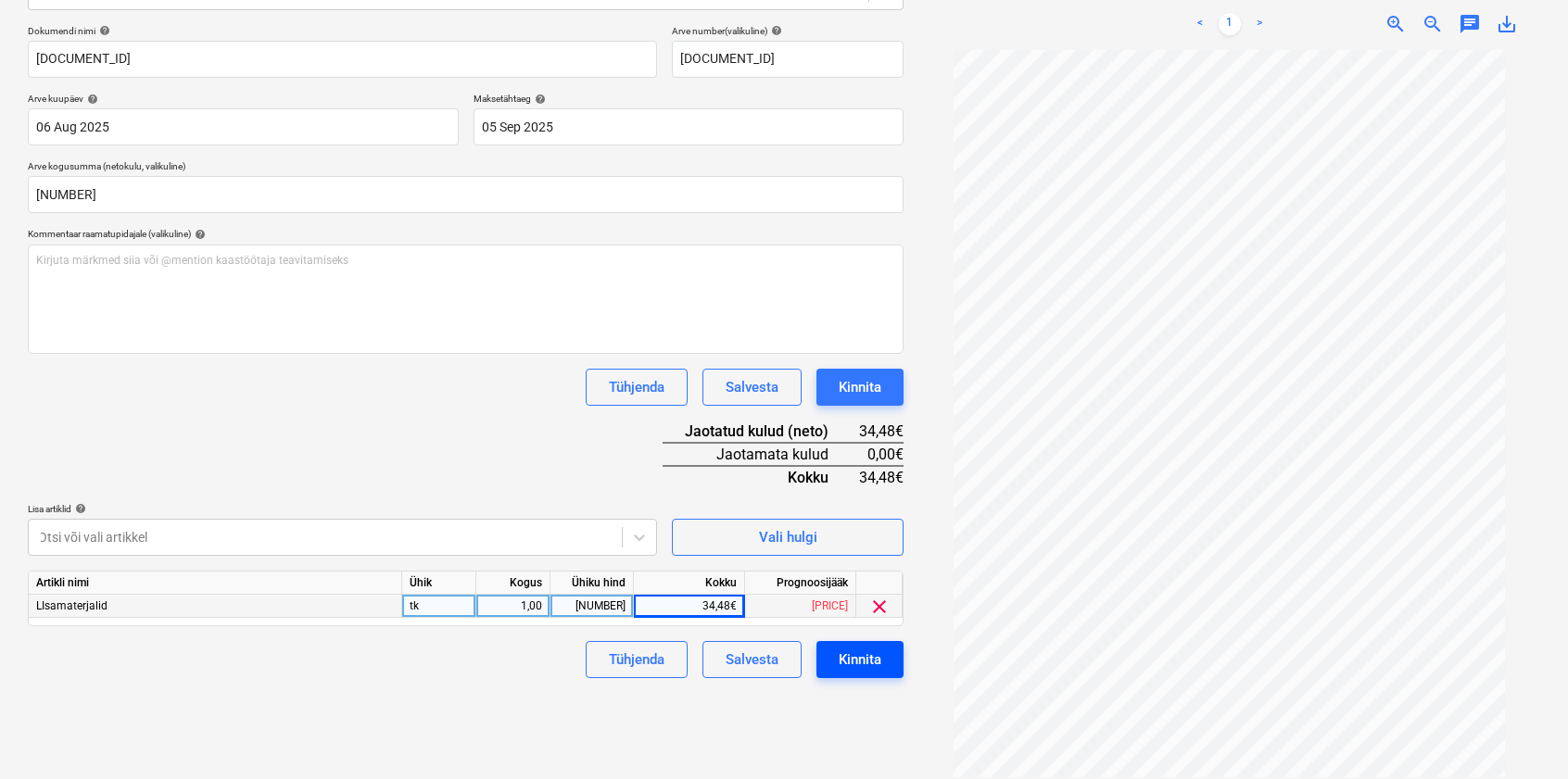 click on "Kinnita" at bounding box center [860, 660] 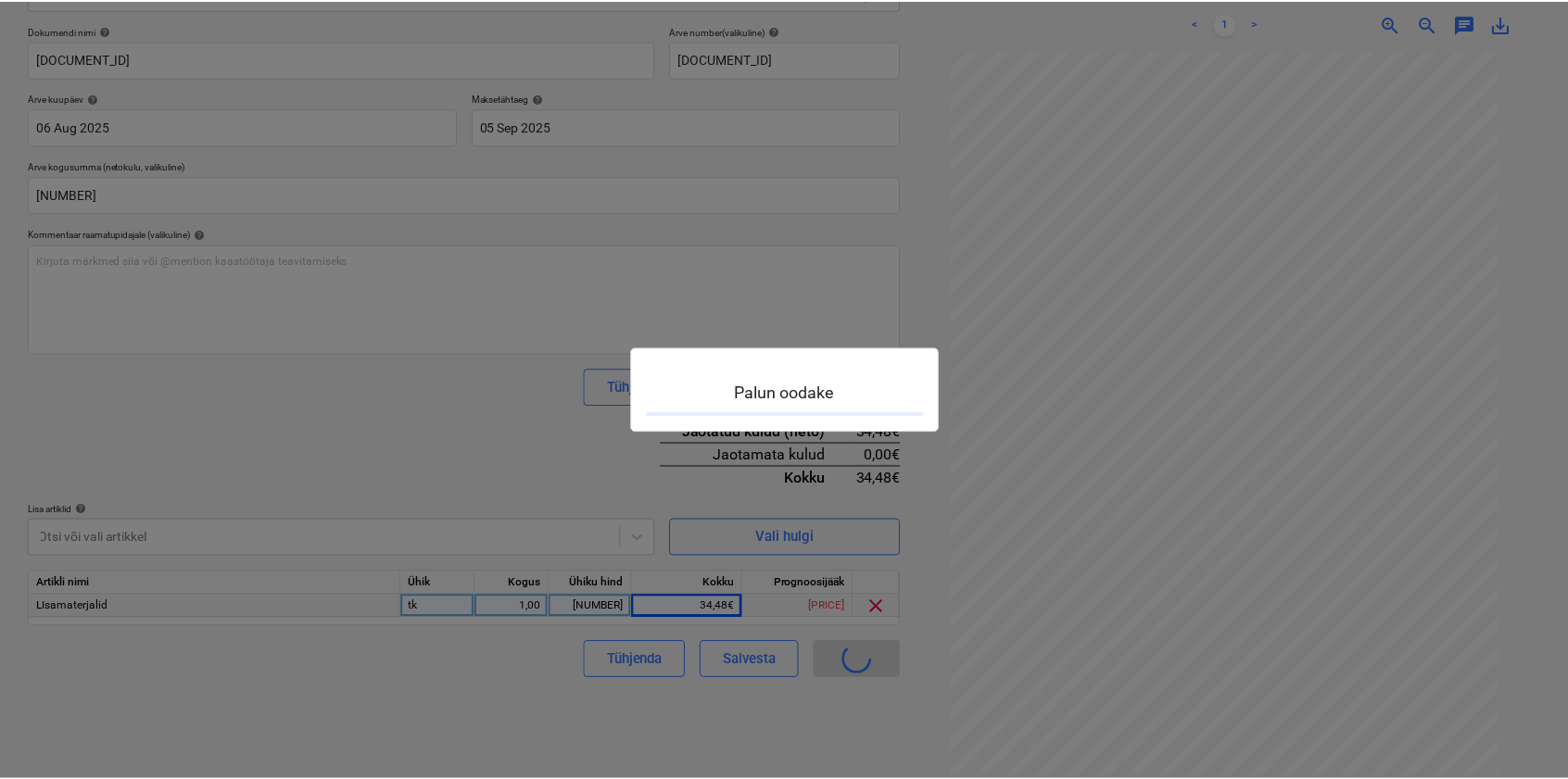 scroll, scrollTop: 0, scrollLeft: 0, axis: both 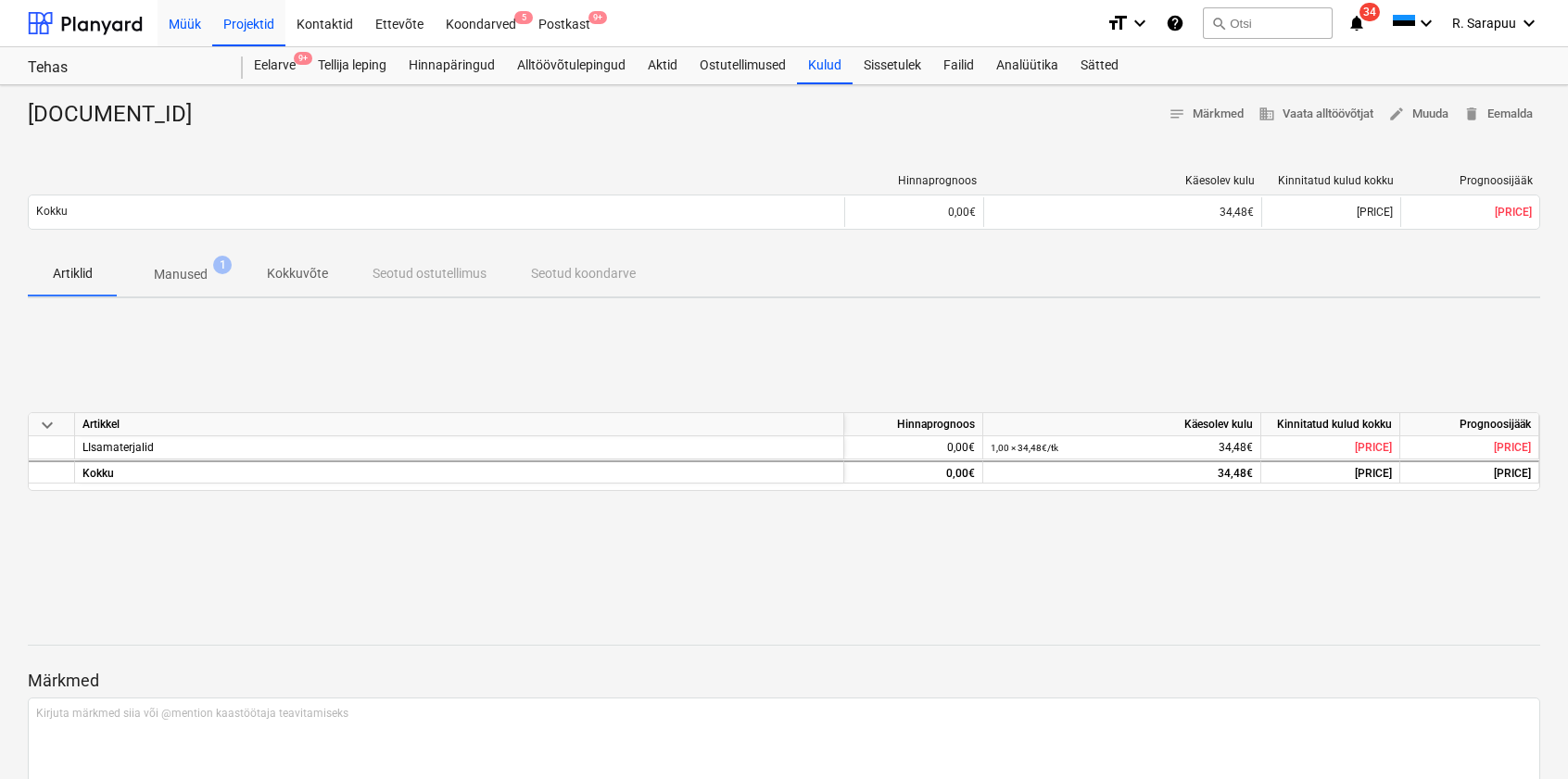click on "Müük" at bounding box center (184, 22) 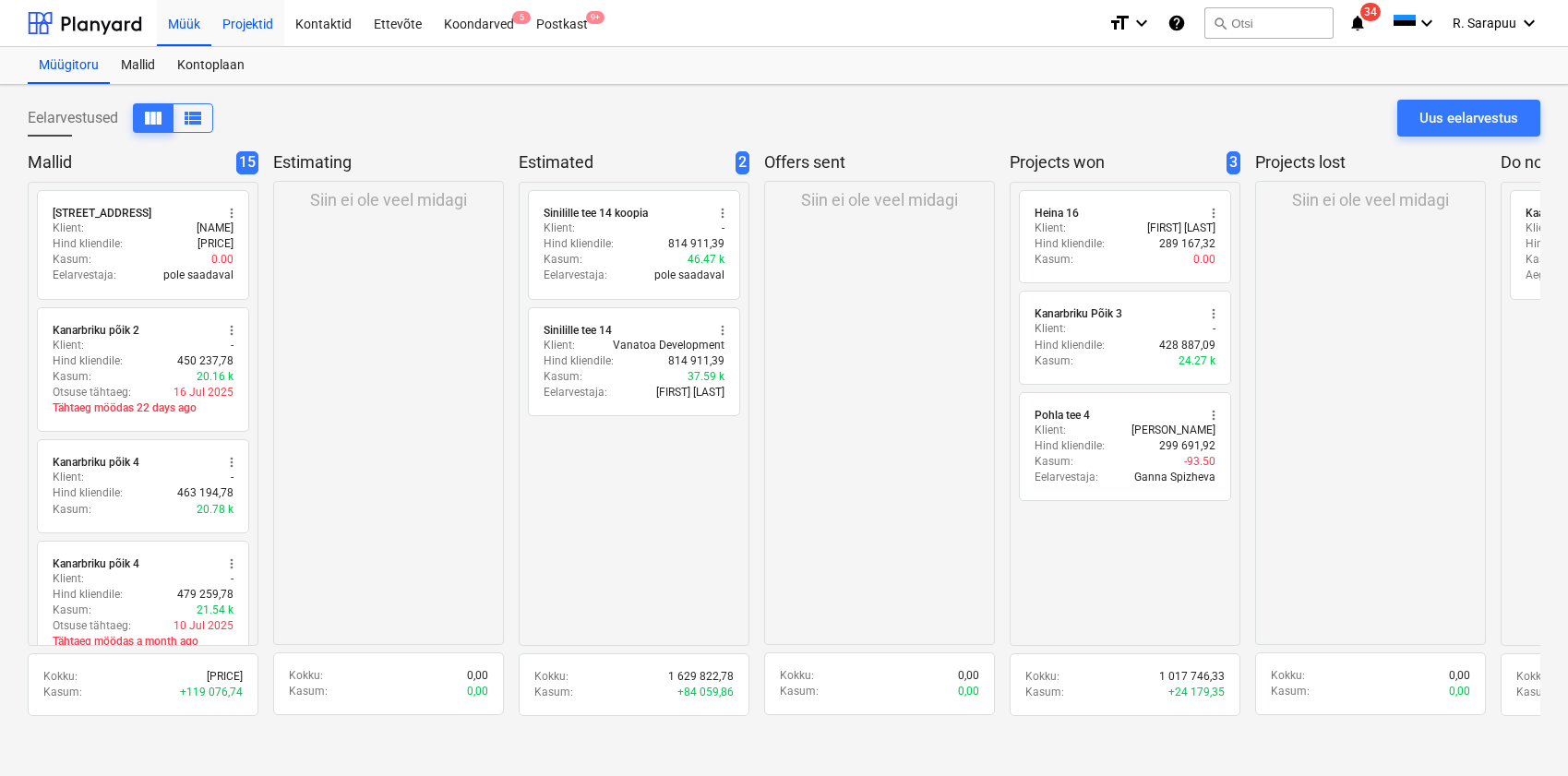click on "Projektid" at bounding box center (247, 22) 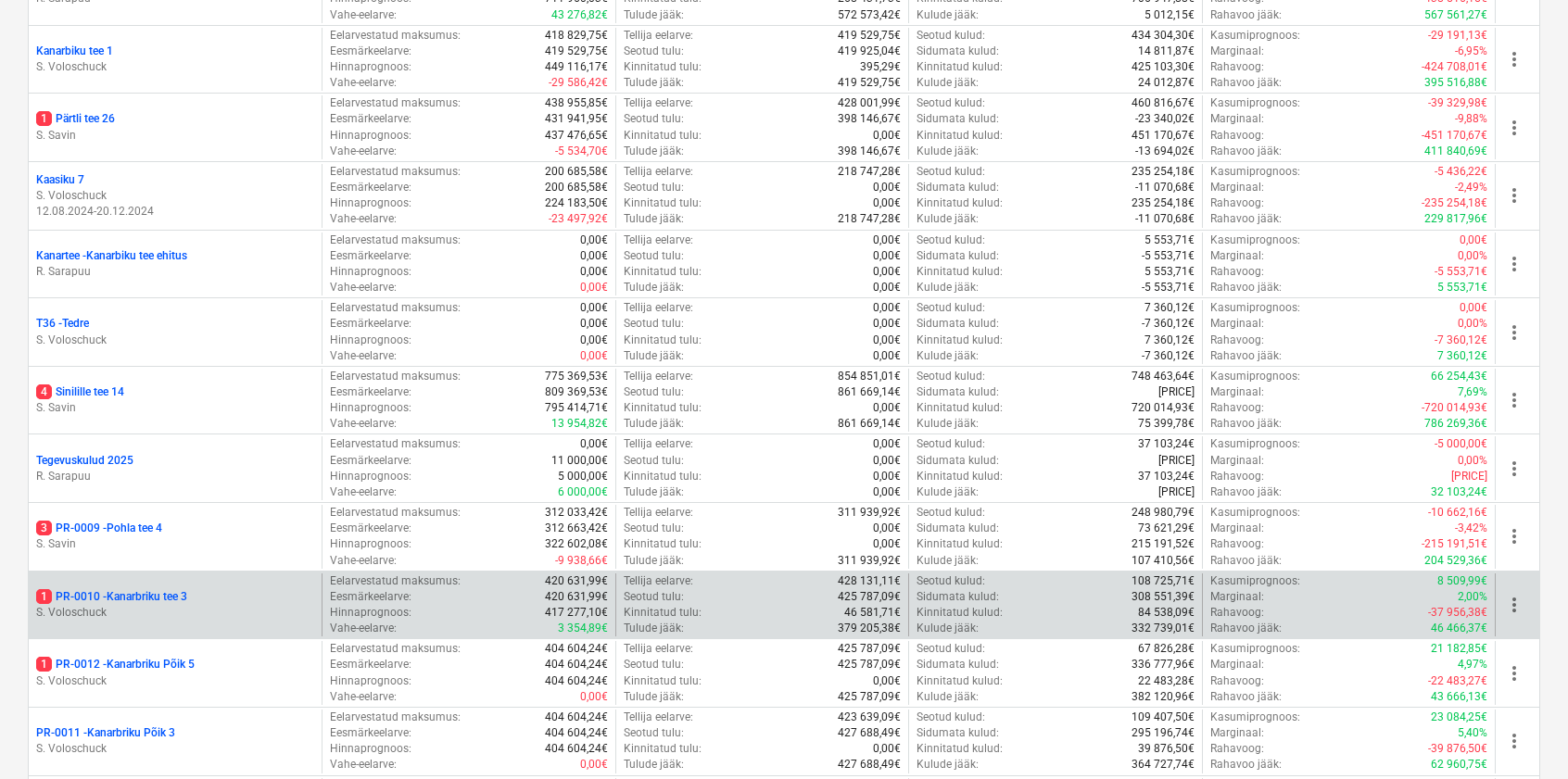 scroll, scrollTop: 661, scrollLeft: 0, axis: vertical 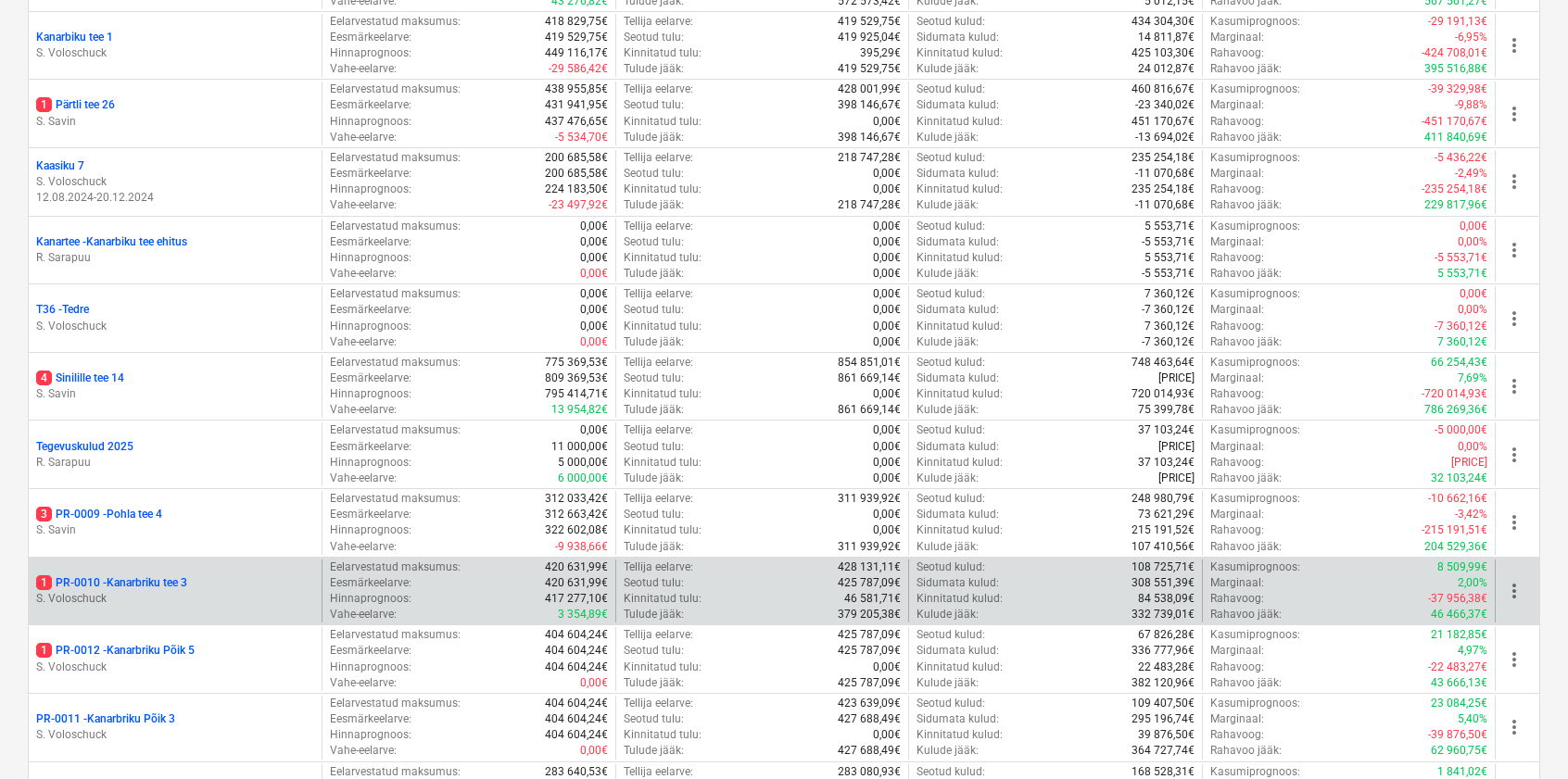 click on "[DOCUMENT_ID] - [STREET_ADDRESS]" at bounding box center (111, 583) 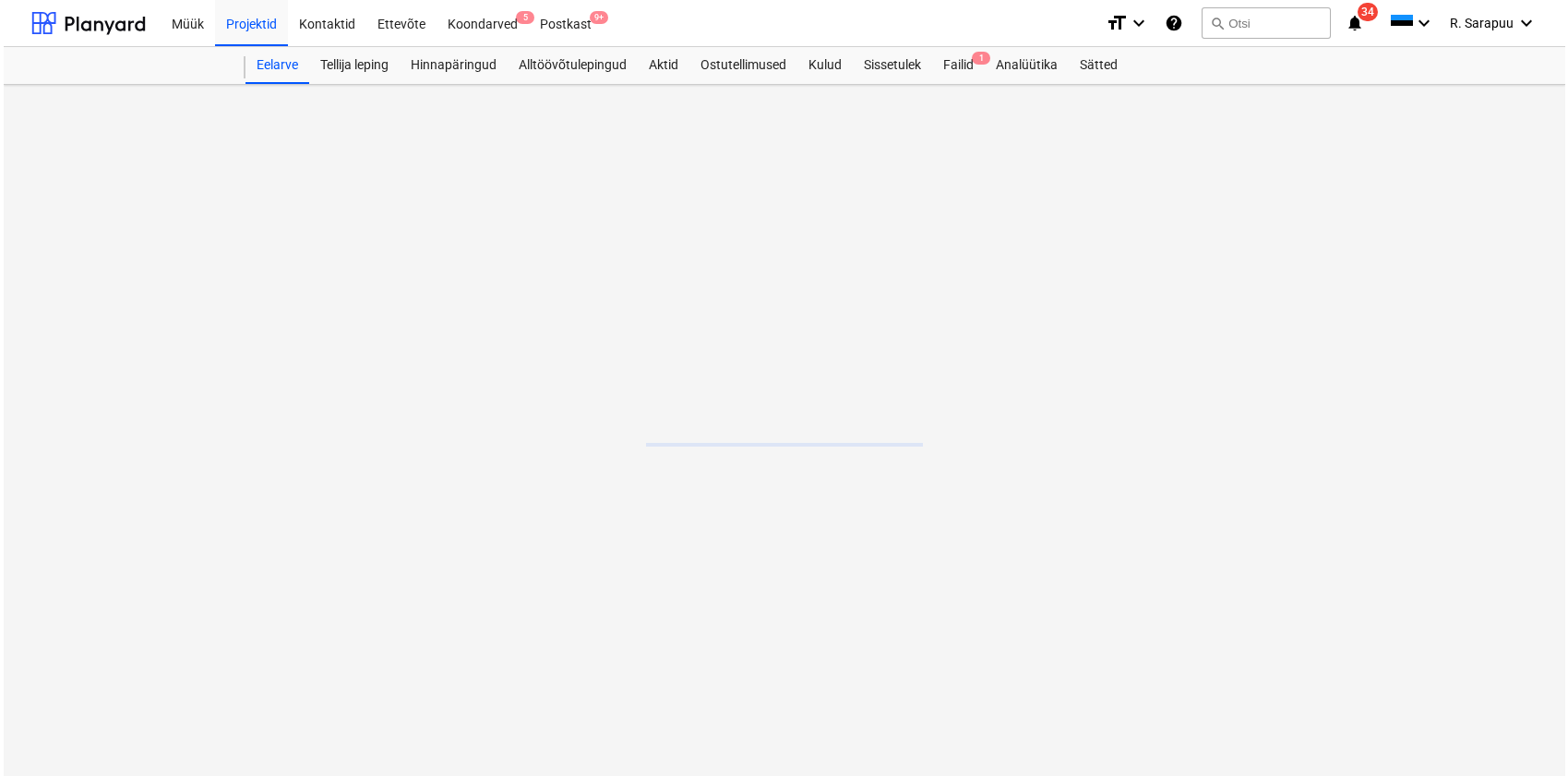 scroll, scrollTop: 0, scrollLeft: 0, axis: both 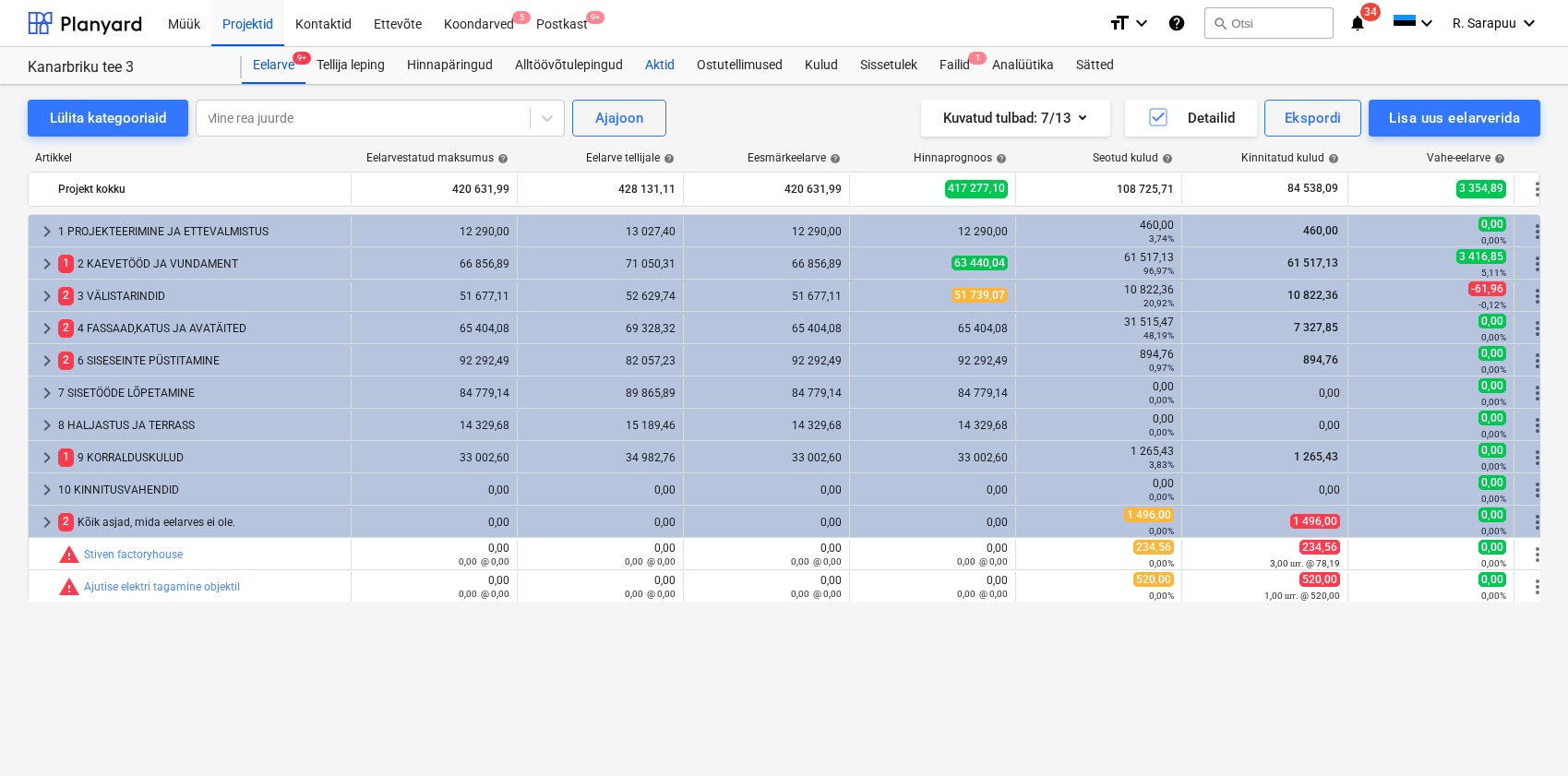 click on "Aktid" at bounding box center [660, 66] 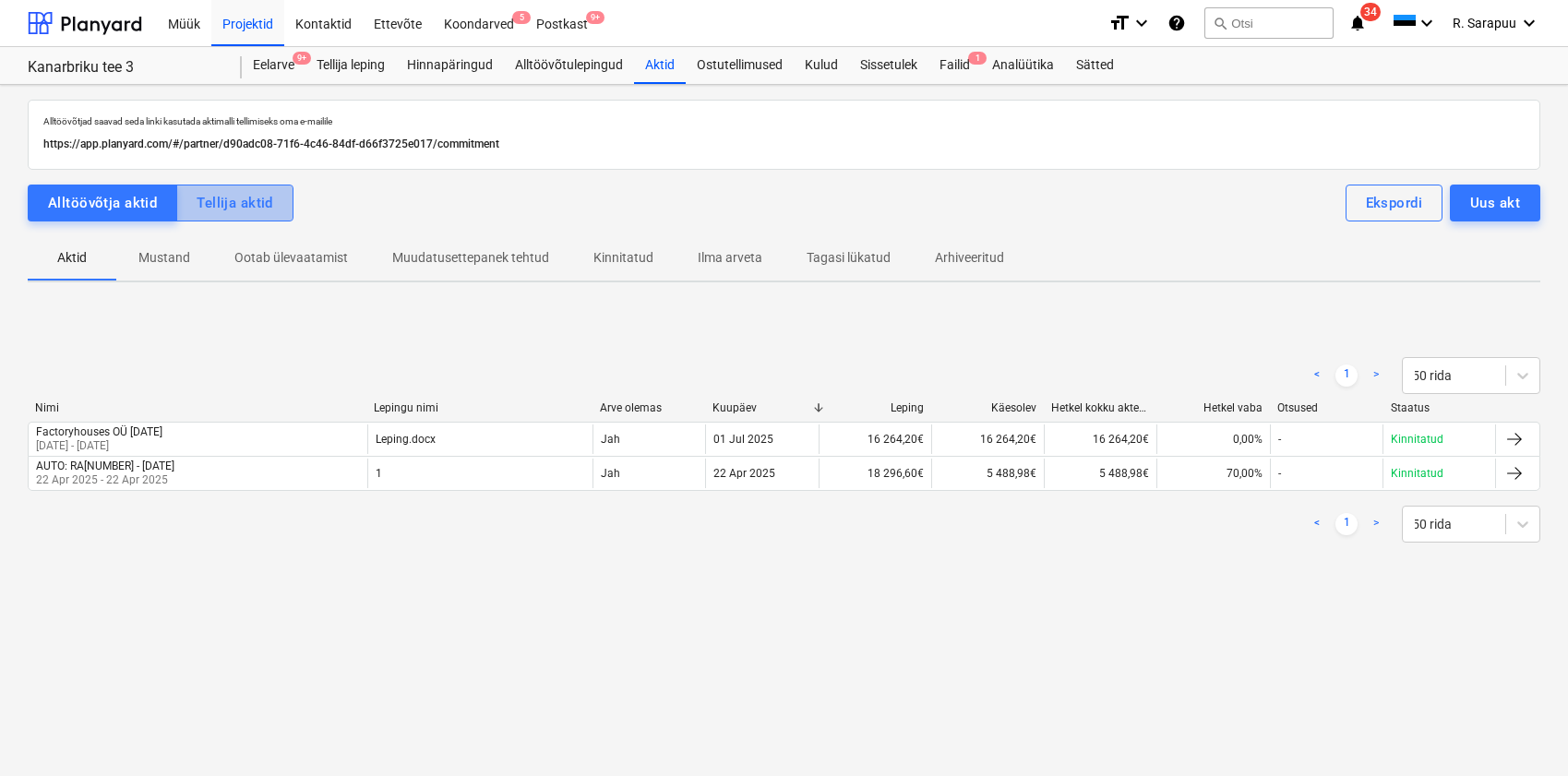 click on "Tellija aktid" at bounding box center (234, 203) 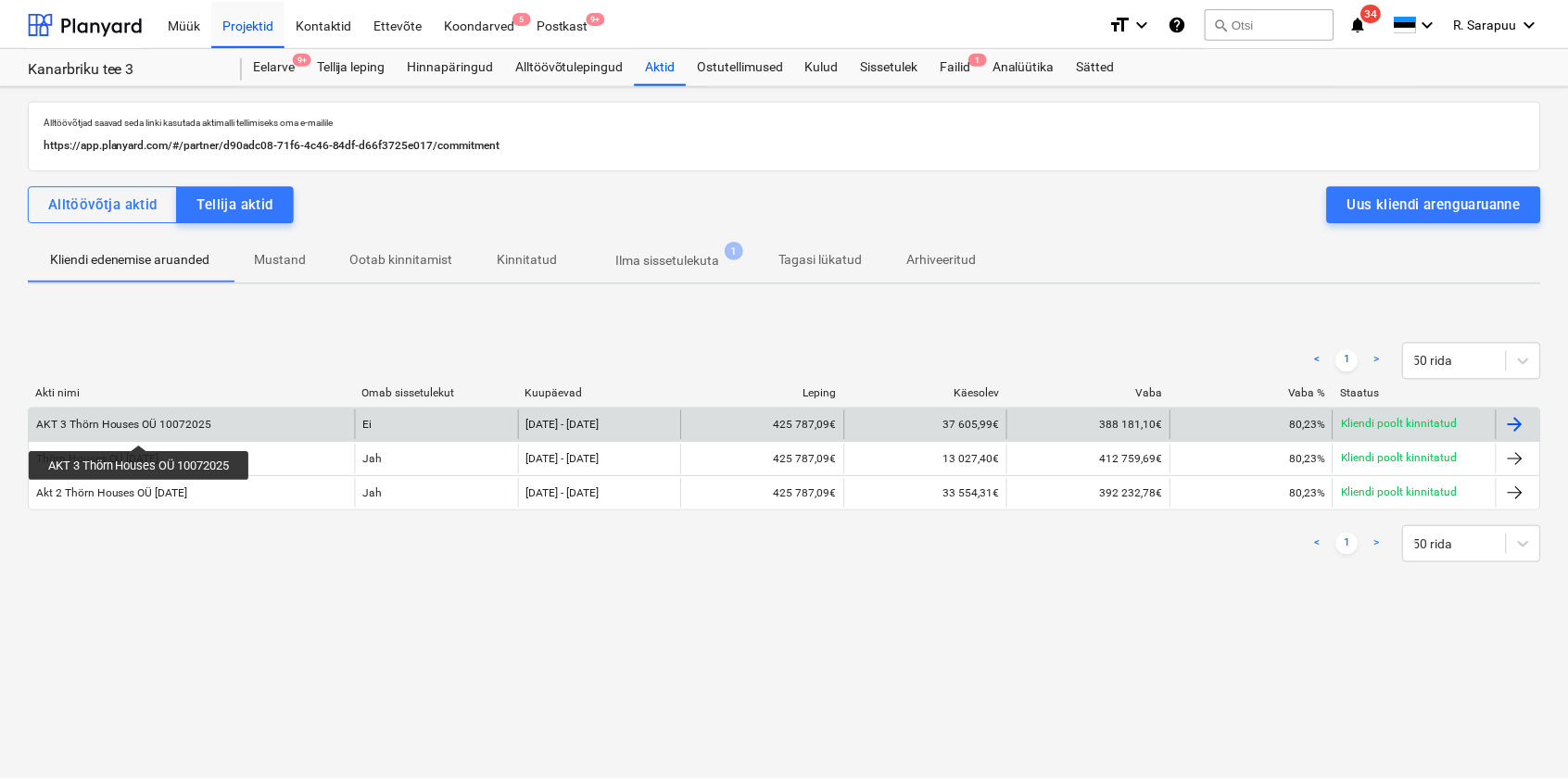 scroll, scrollTop: 0, scrollLeft: 0, axis: both 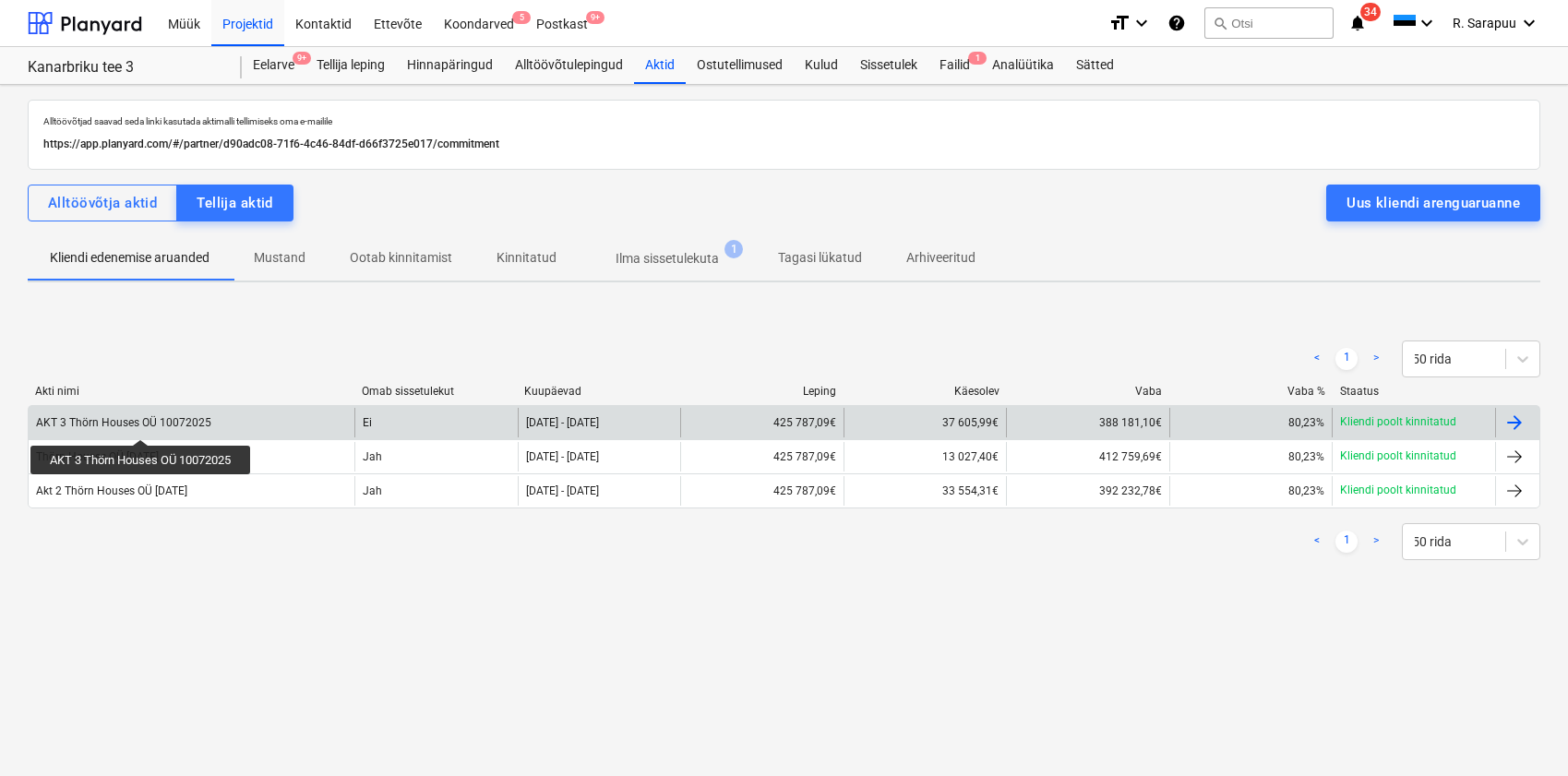 click on "AKT 3 Thörn Houses OÜ 10072025" at bounding box center (124, 423) 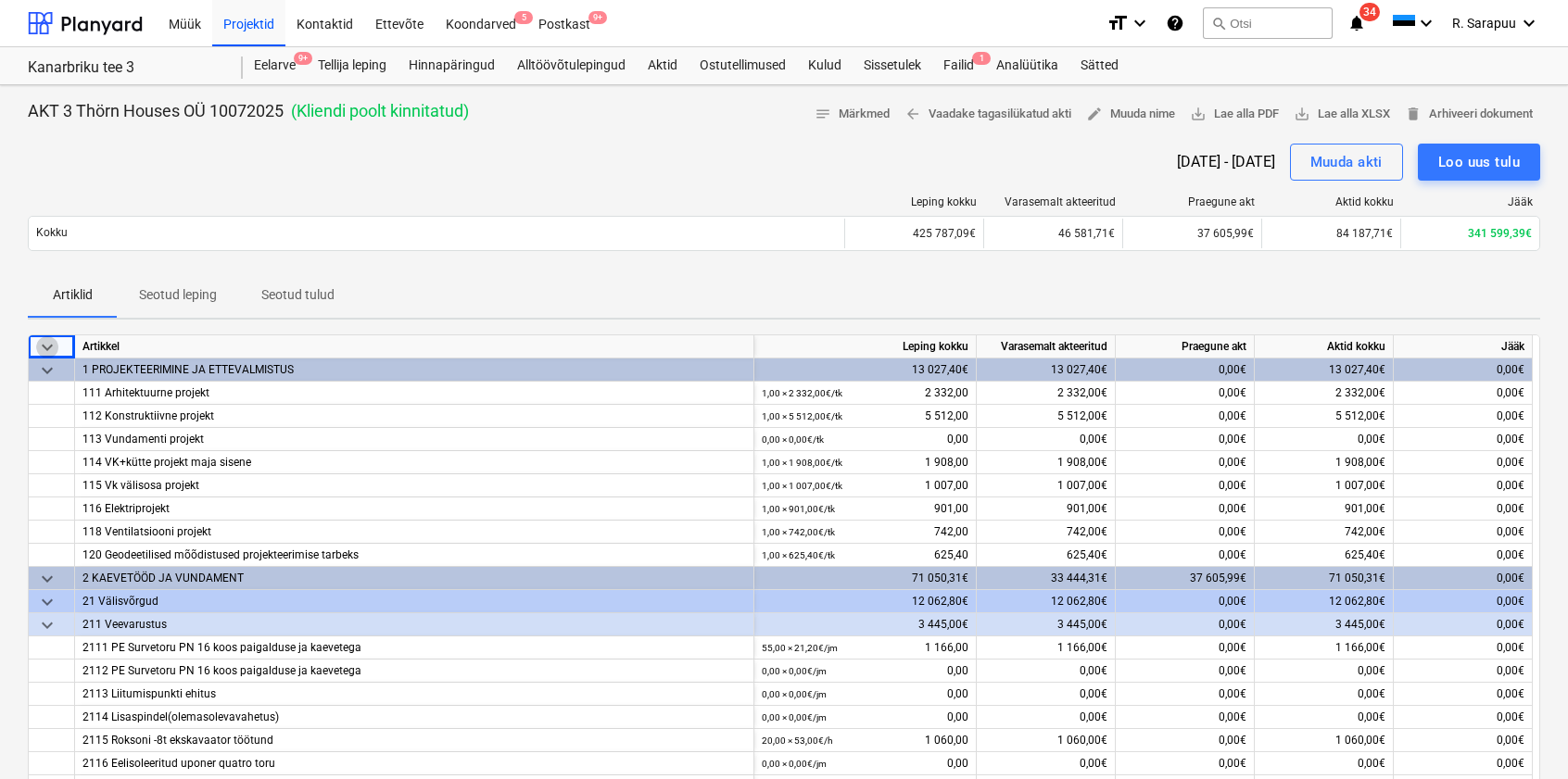 click on "keyboard_arrow_down" at bounding box center [47, 347] 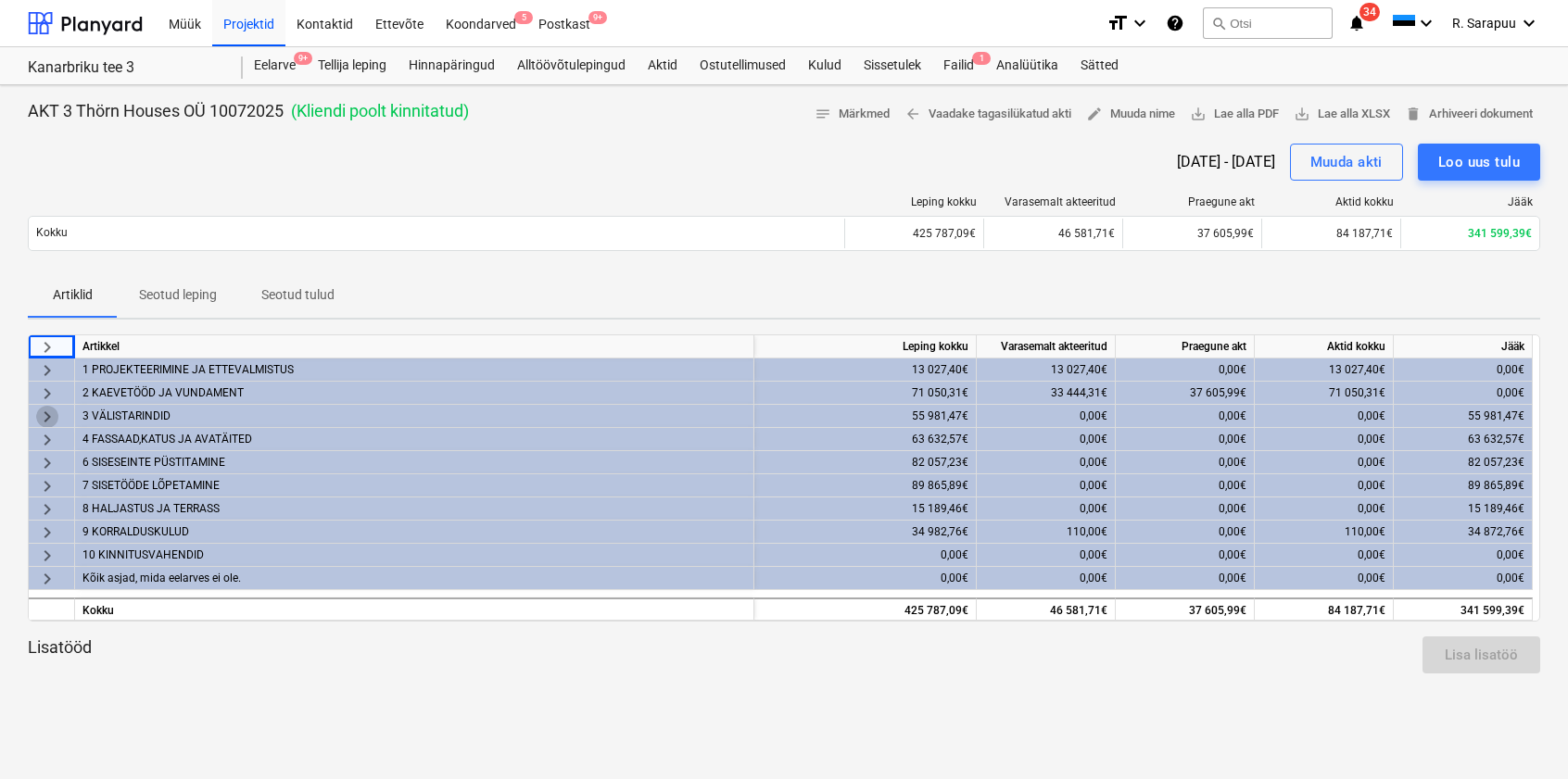 click on "keyboard_arrow_right" at bounding box center (47, 417) 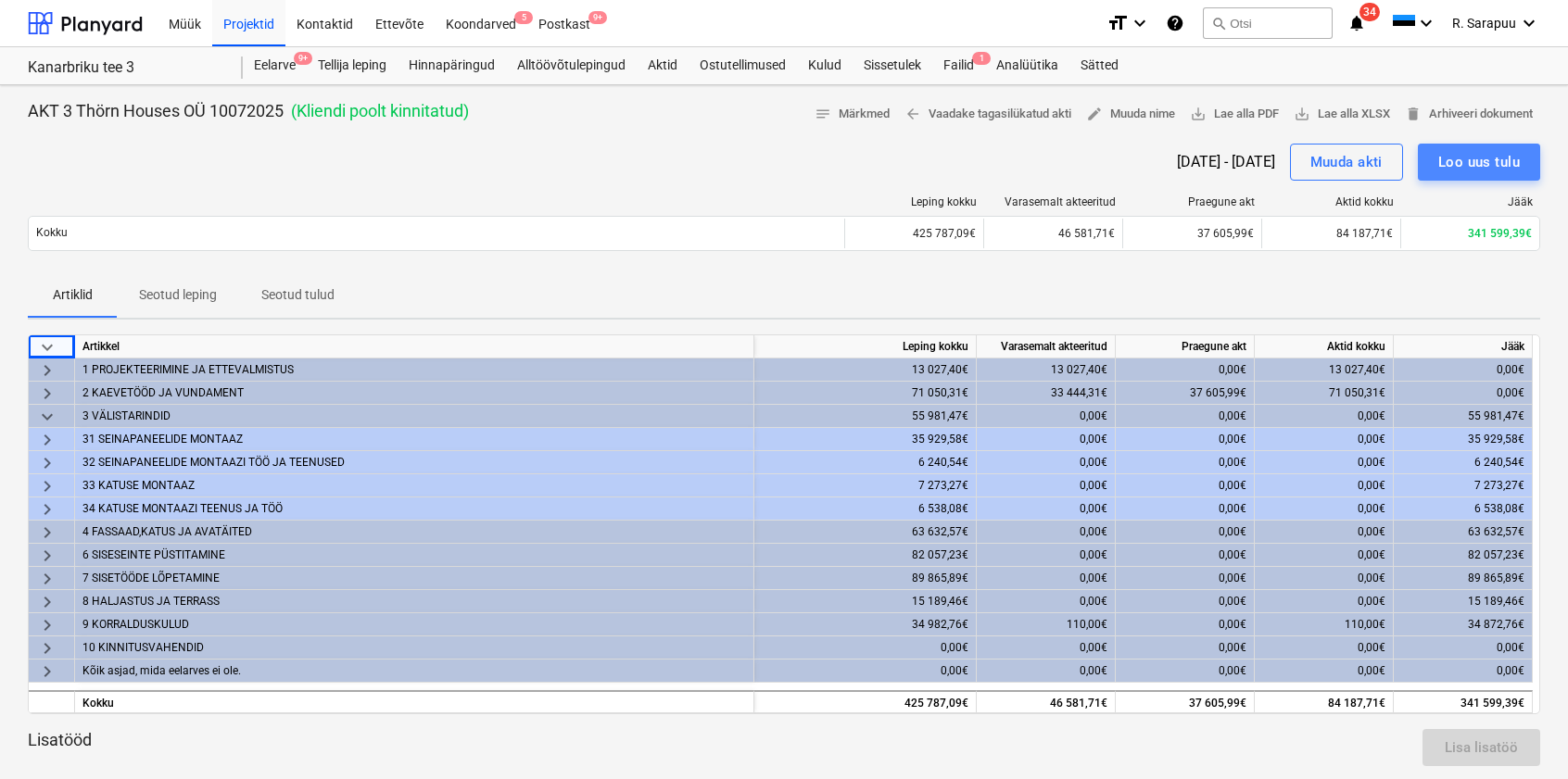 click on "Loo uus tulu" at bounding box center [1479, 162] 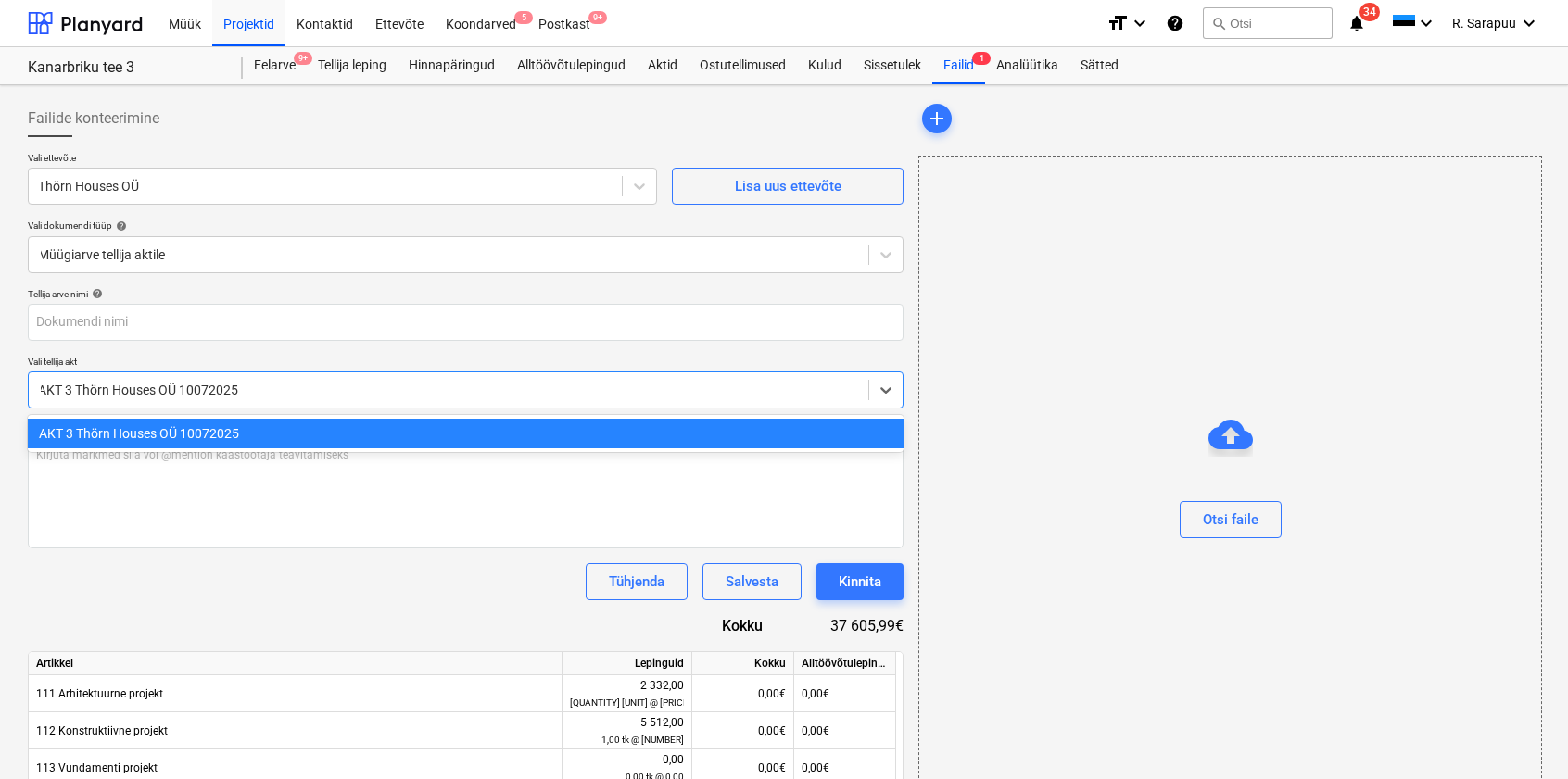 click on "AKT 3 Thörn Houses OÜ 10072025" at bounding box center [449, 390] 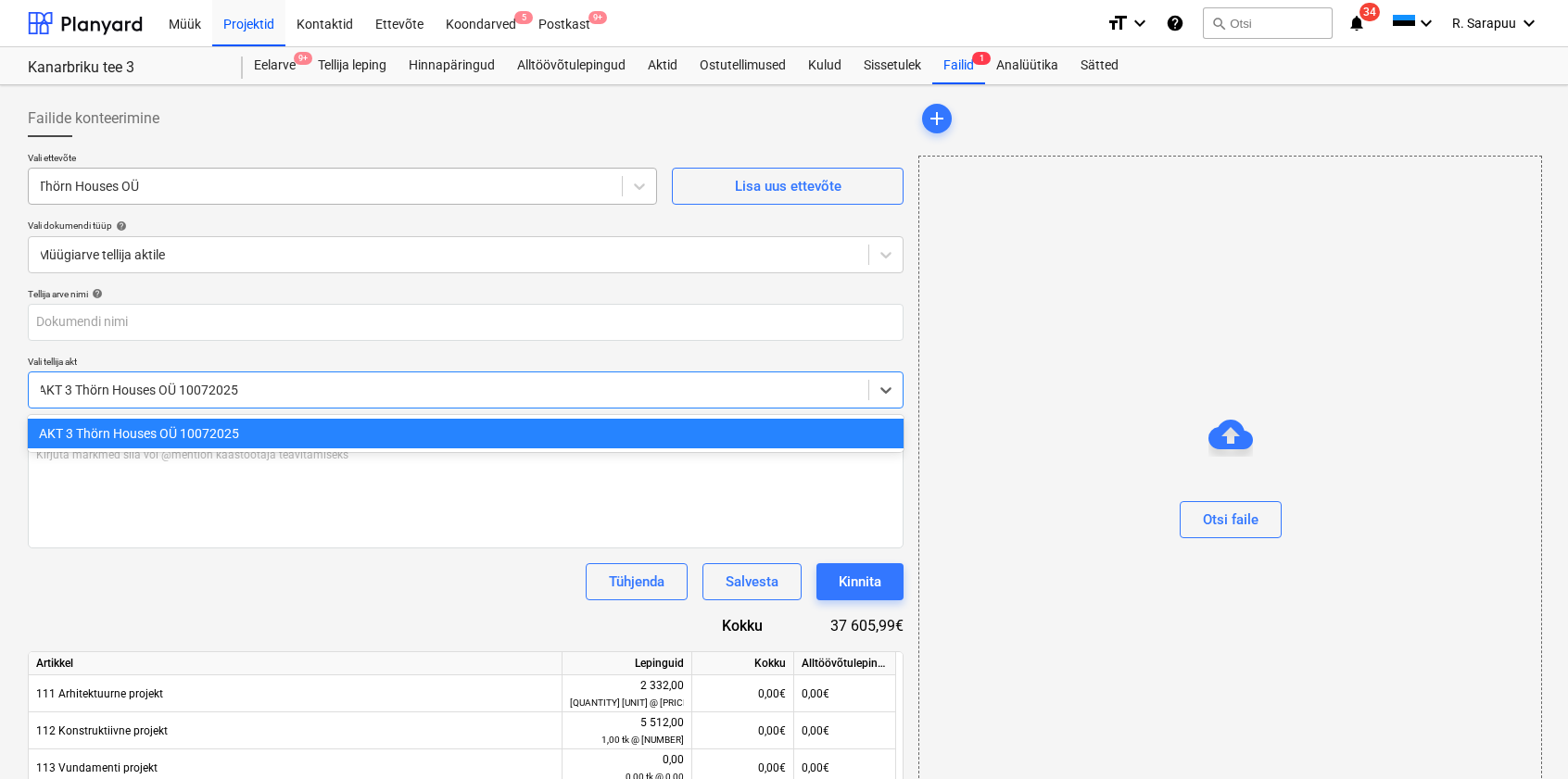 scroll, scrollTop: 1, scrollLeft: 0, axis: vertical 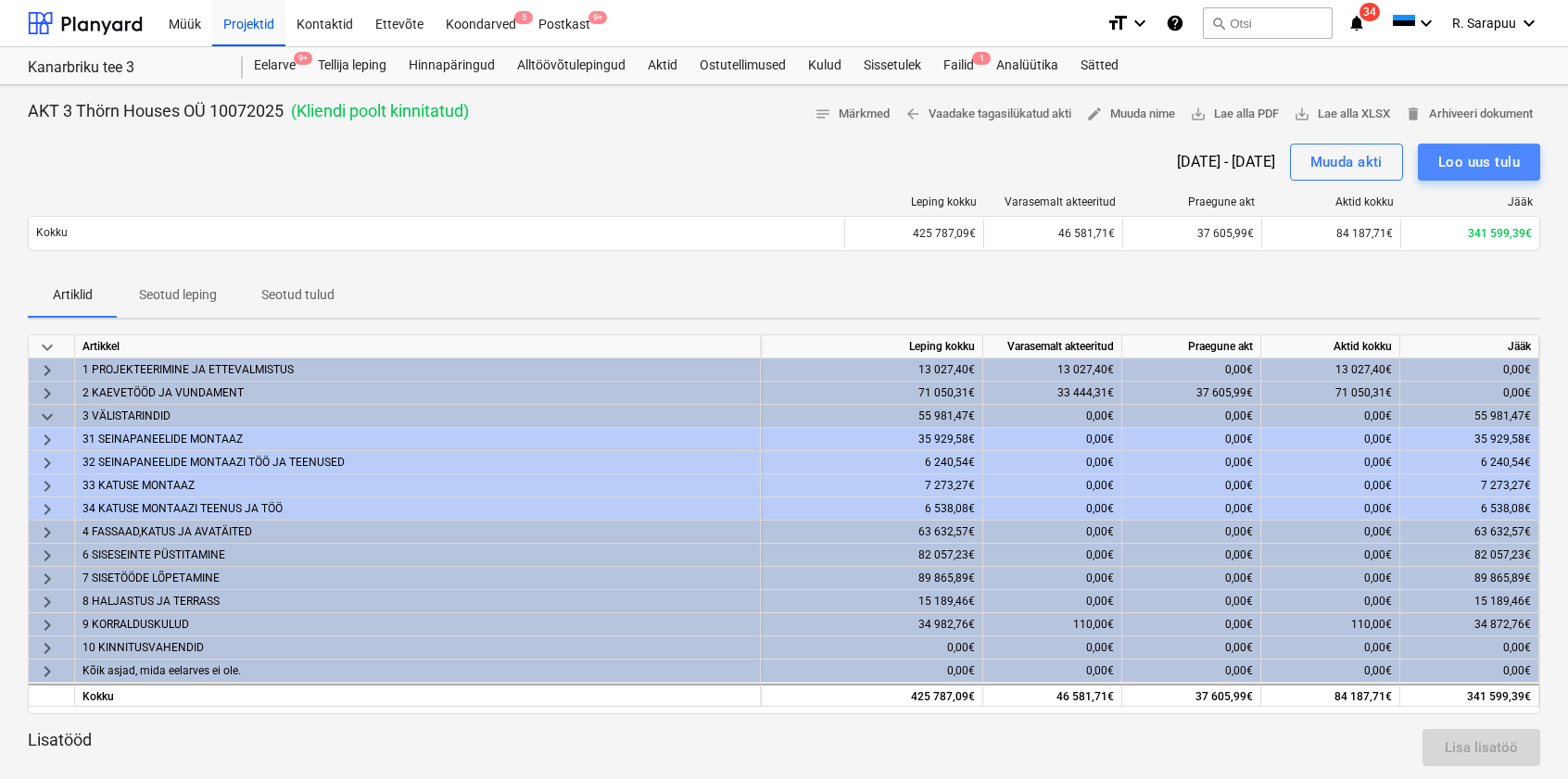 click on "Loo uus tulu" at bounding box center [1479, 162] 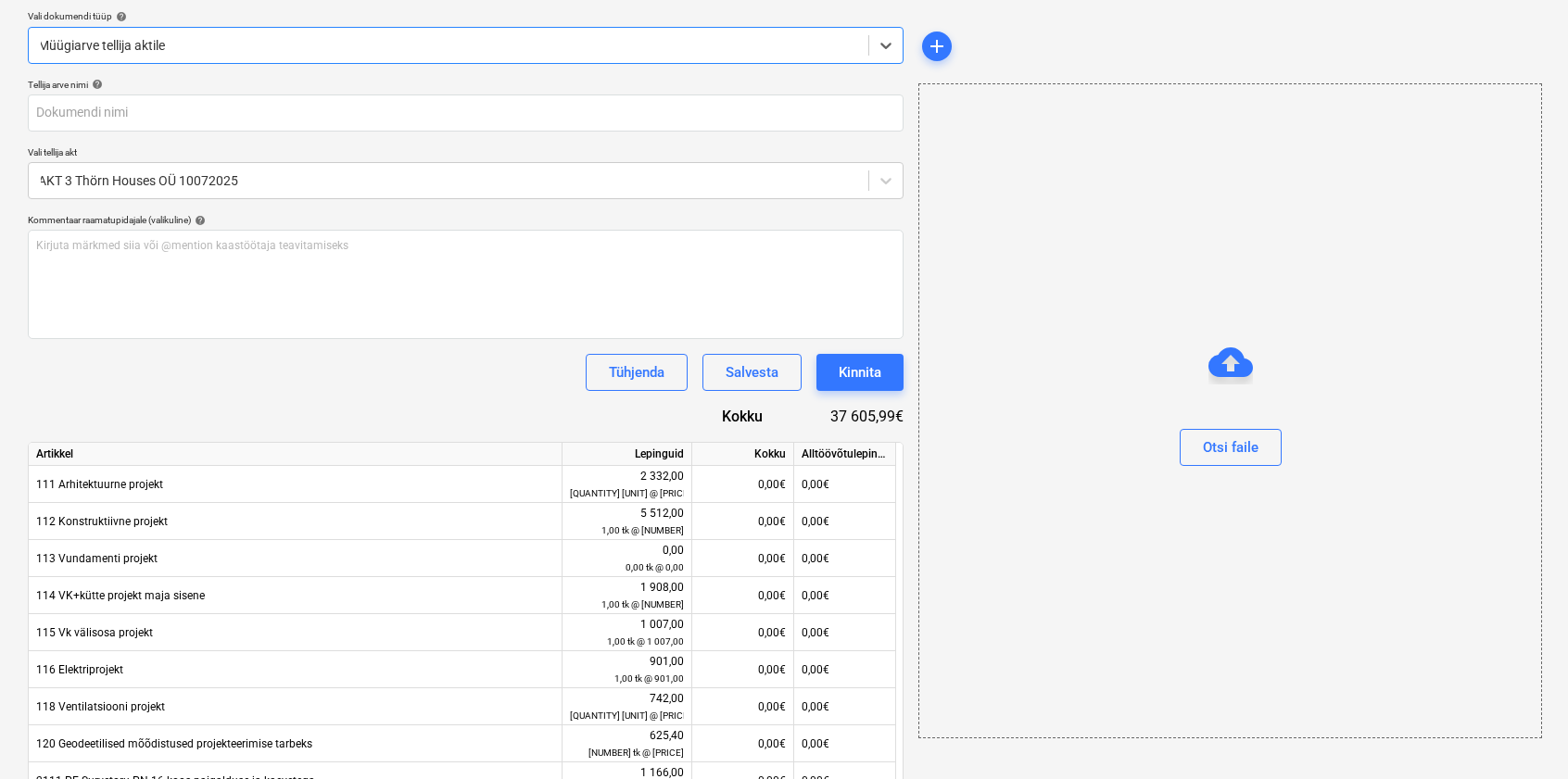 scroll, scrollTop: 219, scrollLeft: 0, axis: vertical 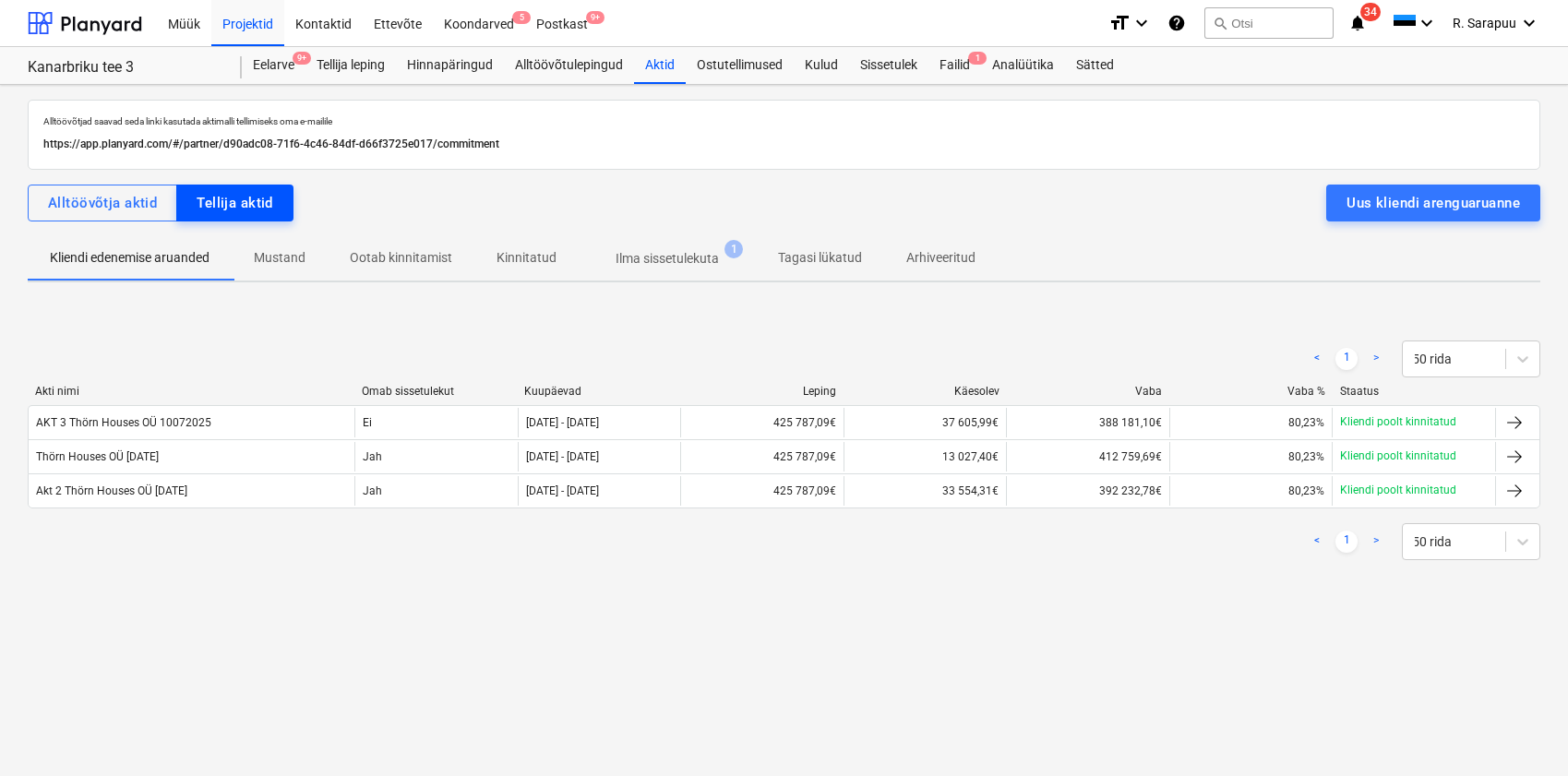 click on "Tellija aktid" at bounding box center [234, 203] 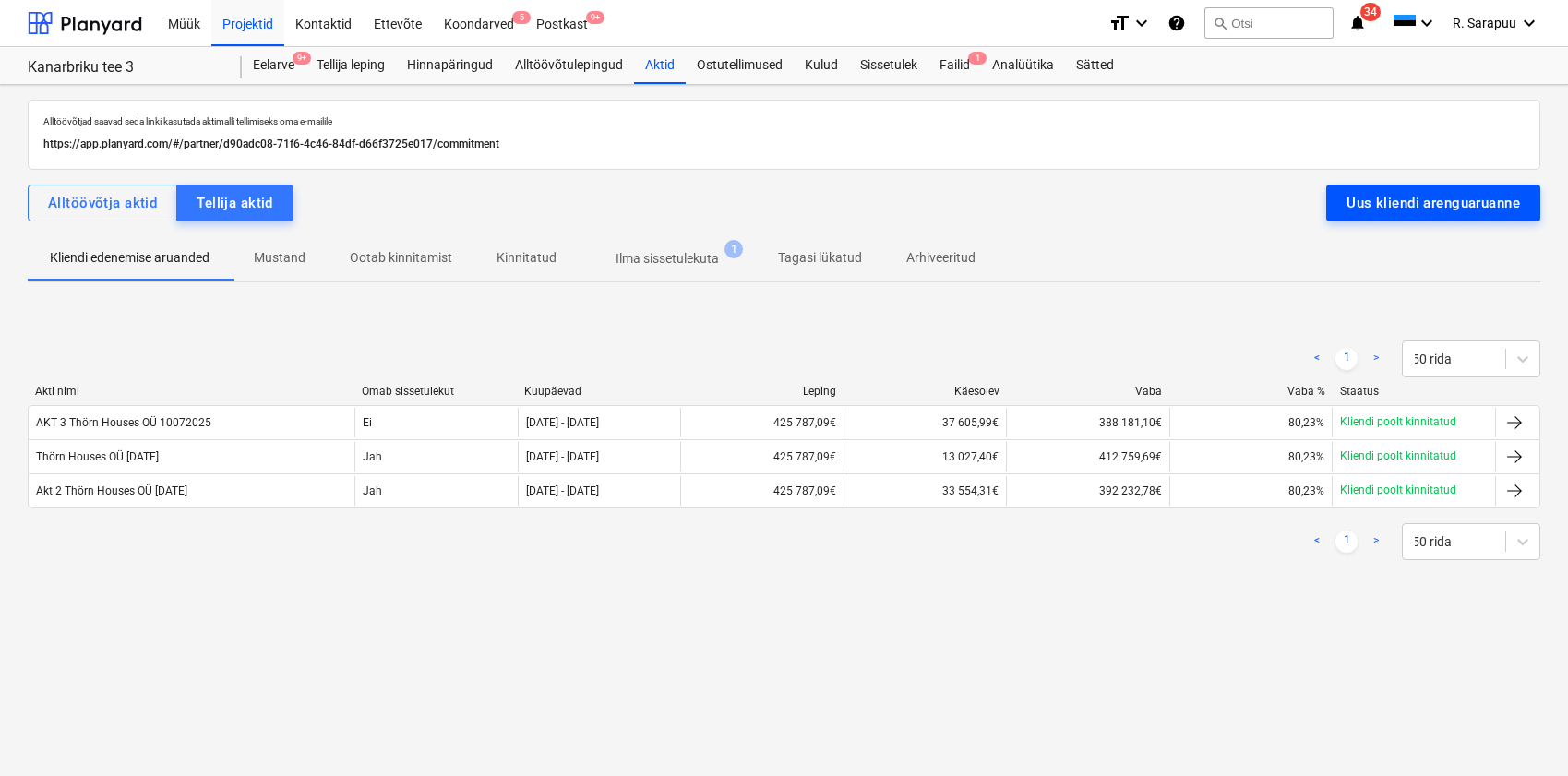 click on "Uus kliendi arenguaruanne" at bounding box center [1433, 203] 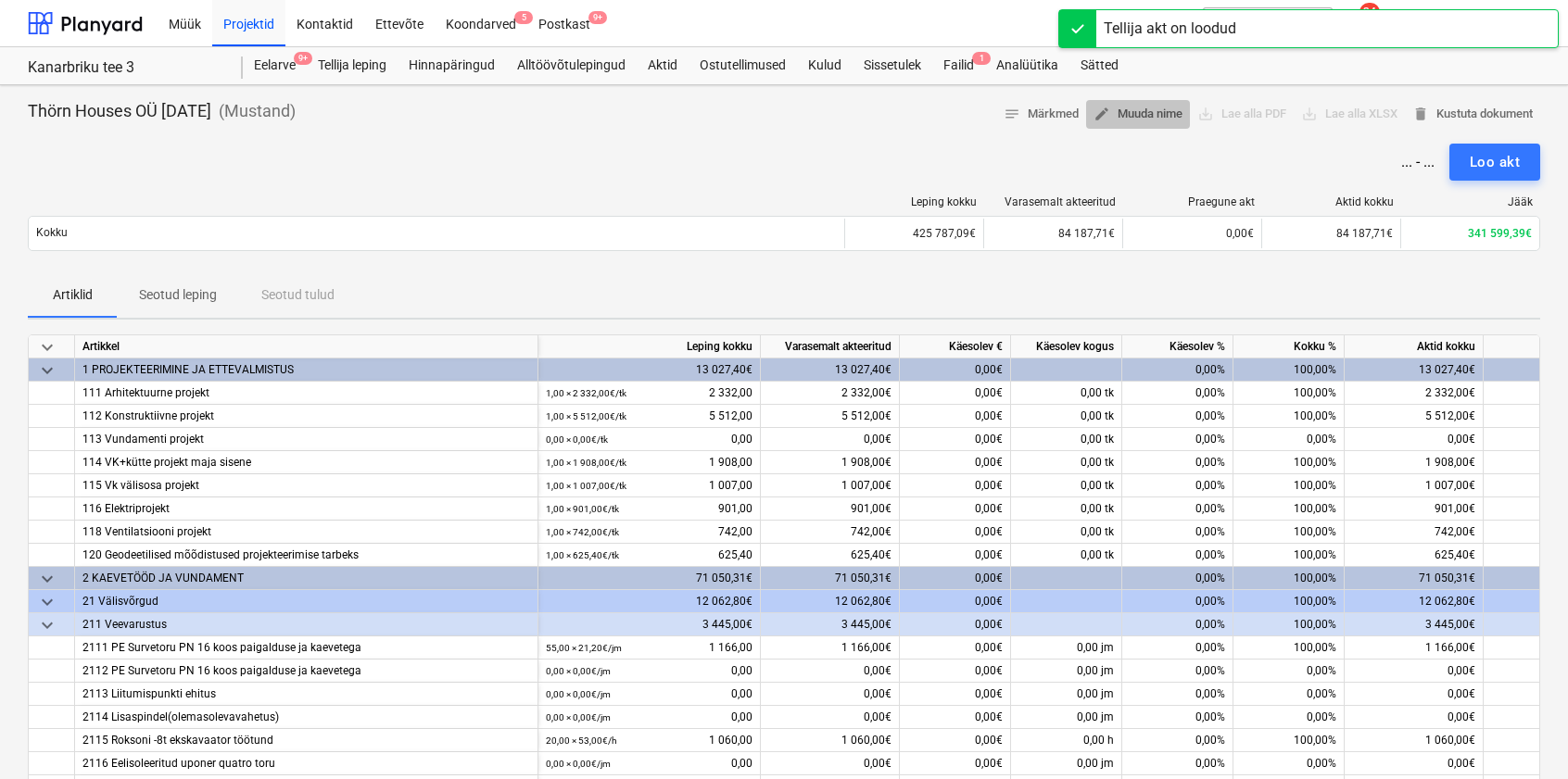 click on "edit Muuda nime" at bounding box center [1138, 114] 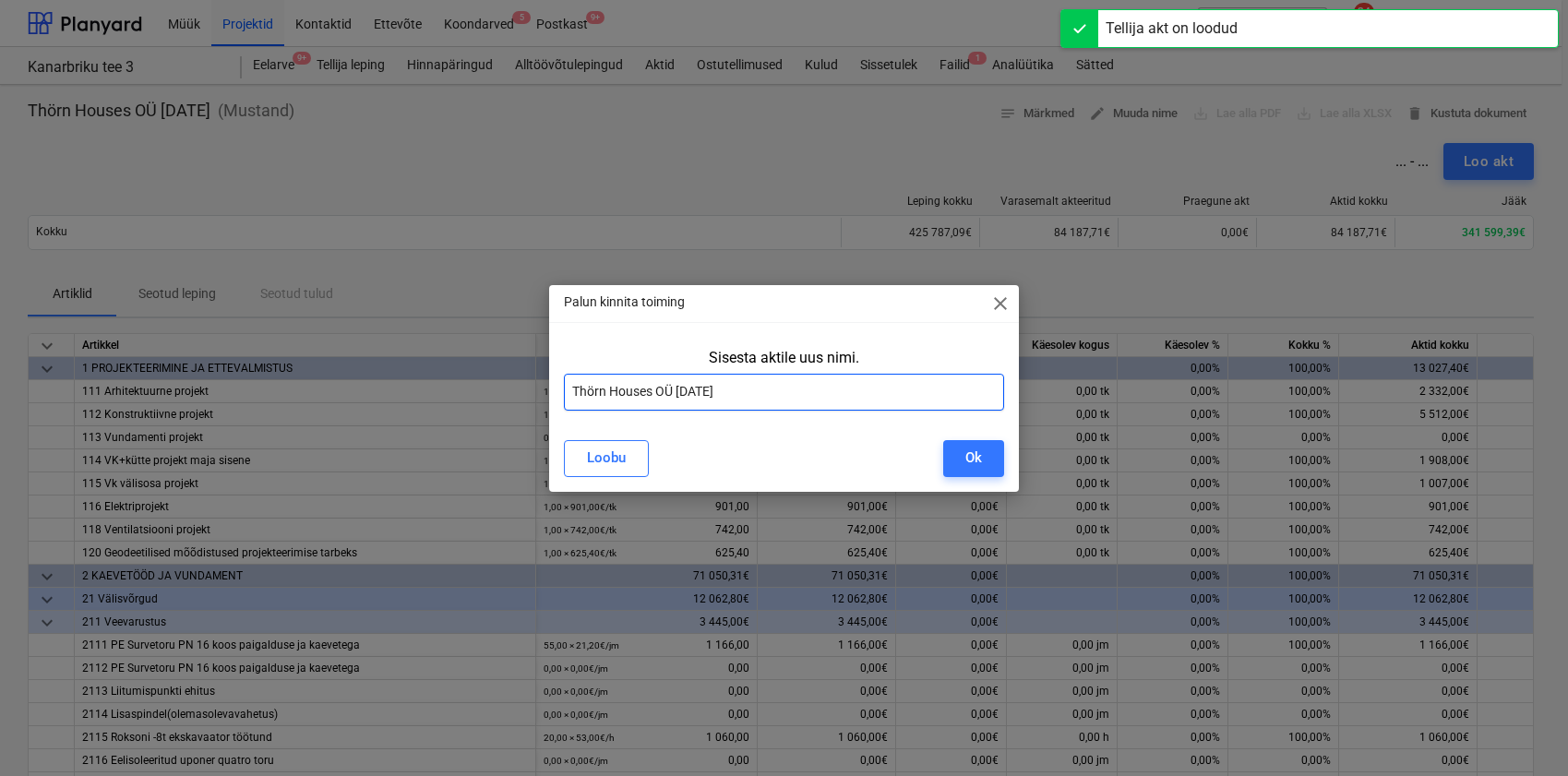 click on "Thörn Houses OÜ [DATE]" at bounding box center [784, 392] 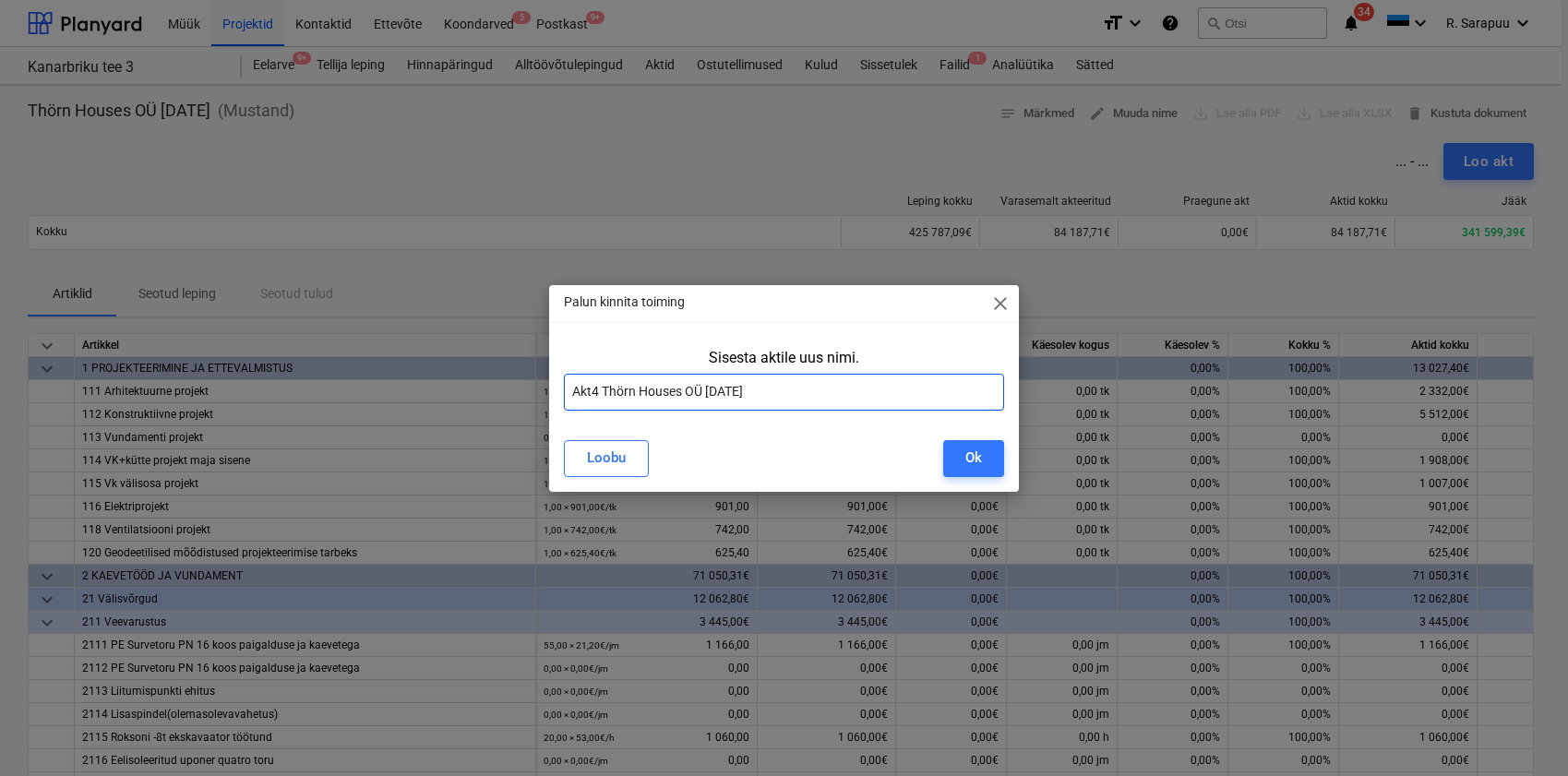 type on "Akt4 Thörn Houses OÜ [DATE]" 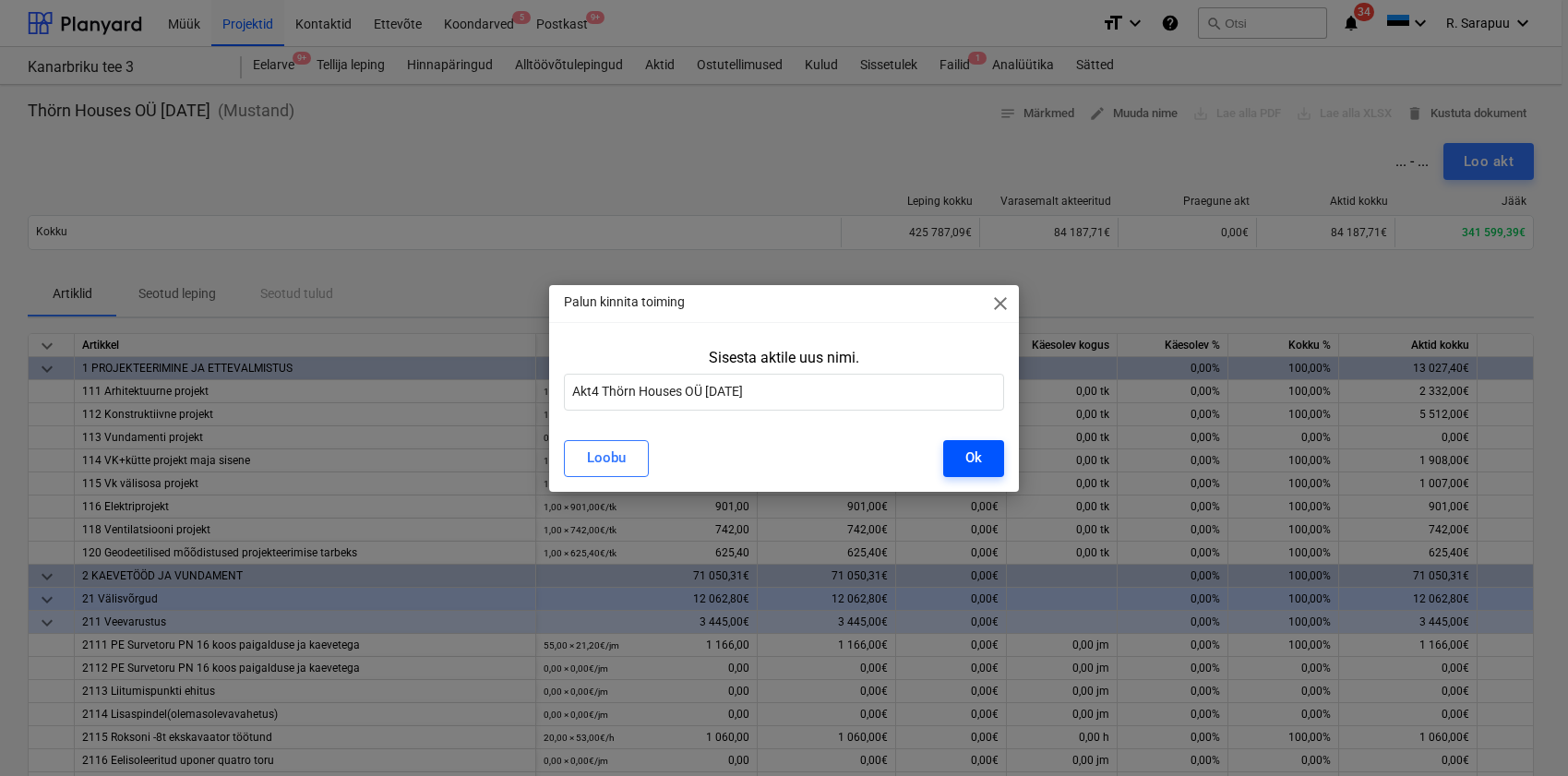 click on "Ok" at bounding box center (974, 459) 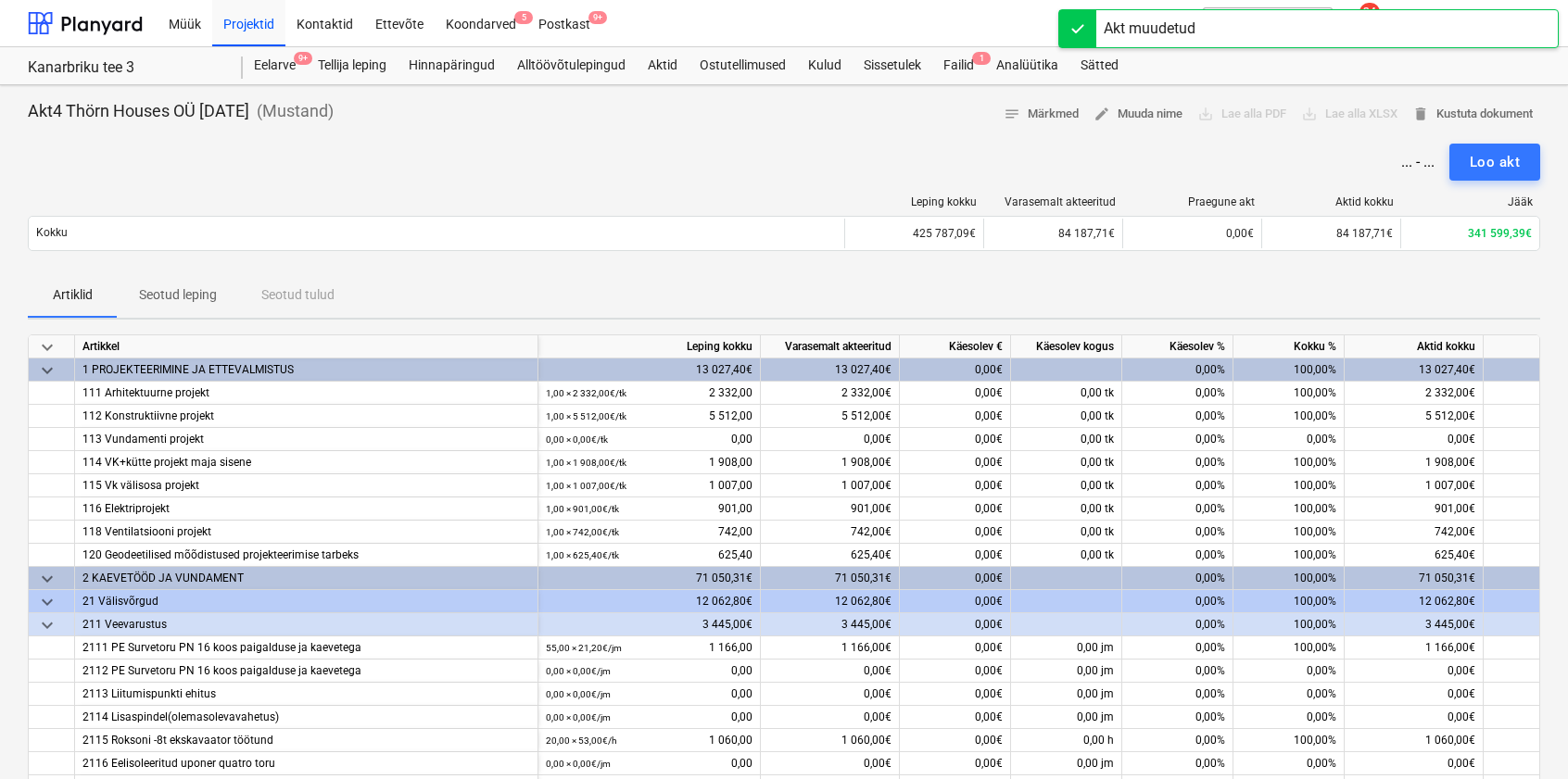 click on "keyboard_arrow_down" at bounding box center (47, 347) 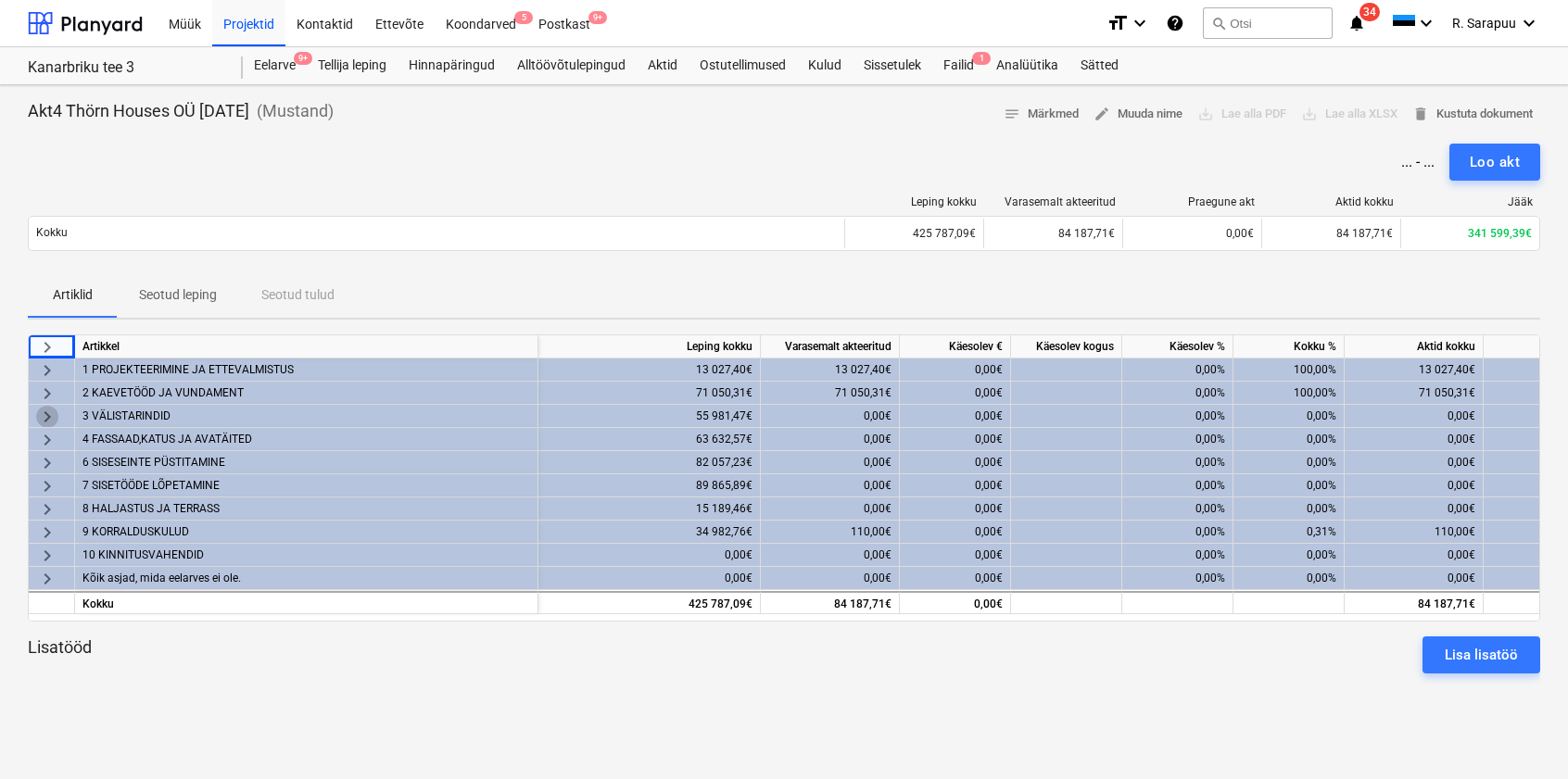click on "keyboard_arrow_right" at bounding box center [47, 417] 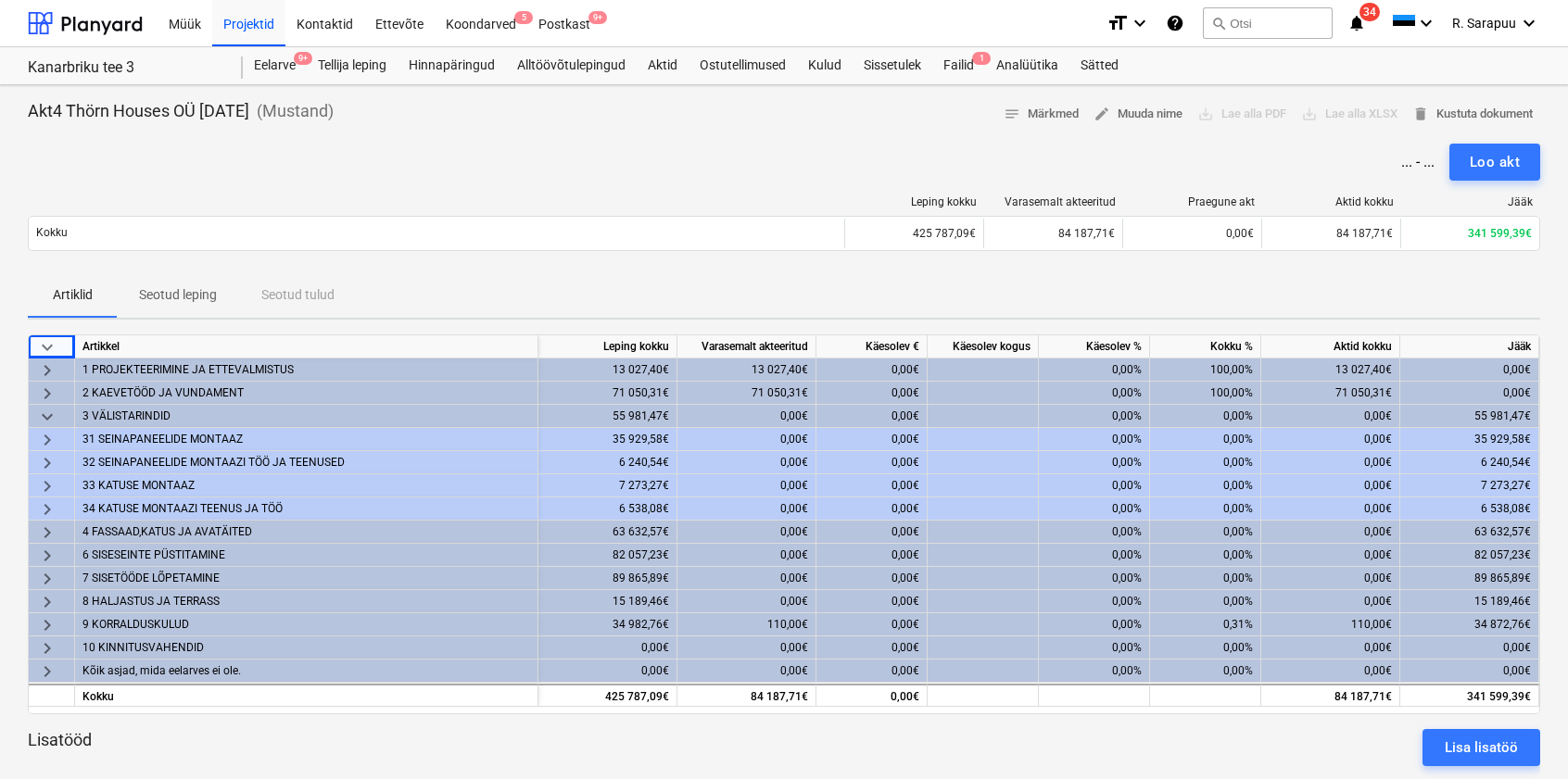 scroll, scrollTop: 0, scrollLeft: 84, axis: horizontal 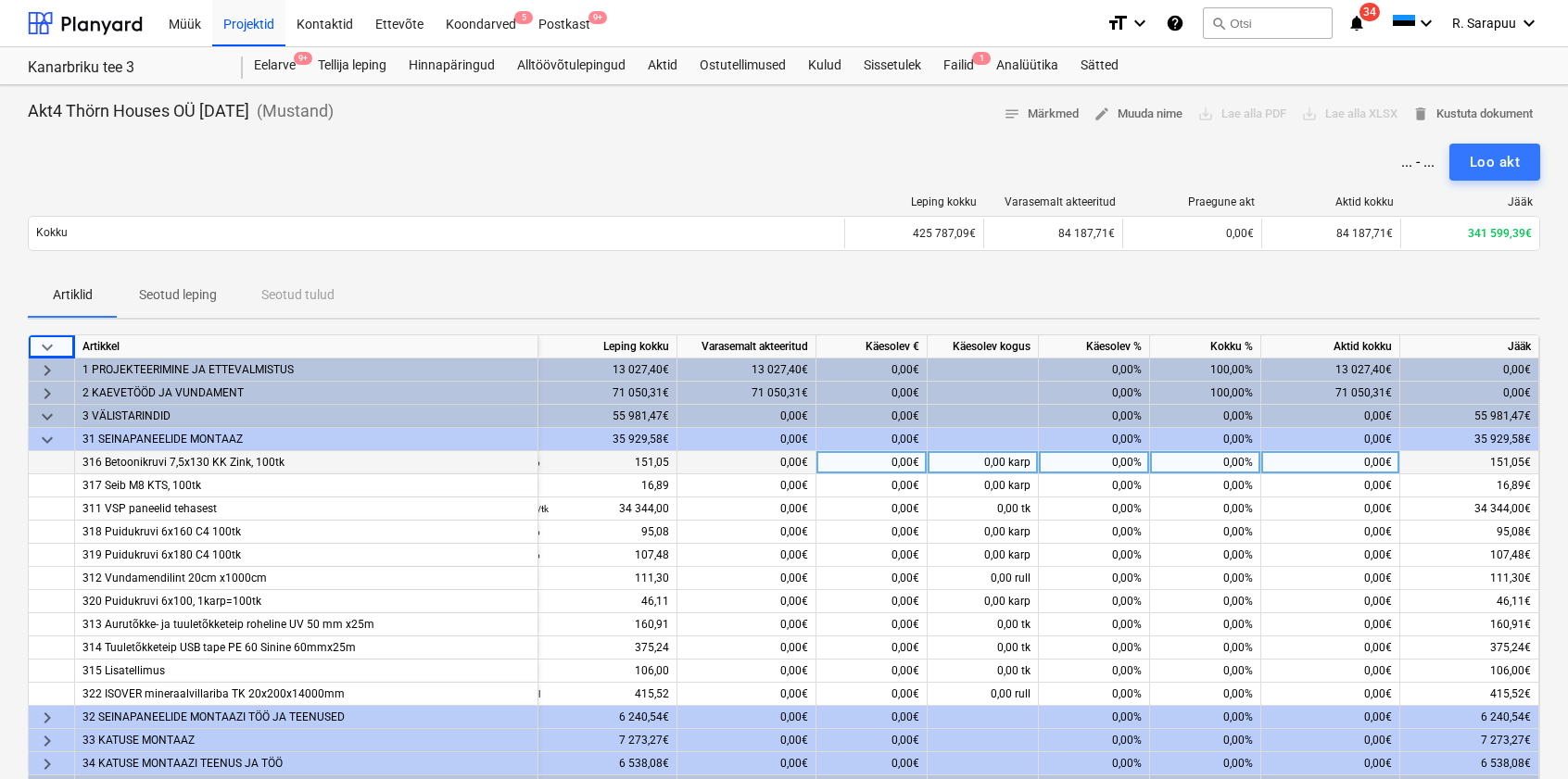 click on "0,00%" at bounding box center [1094, 462] 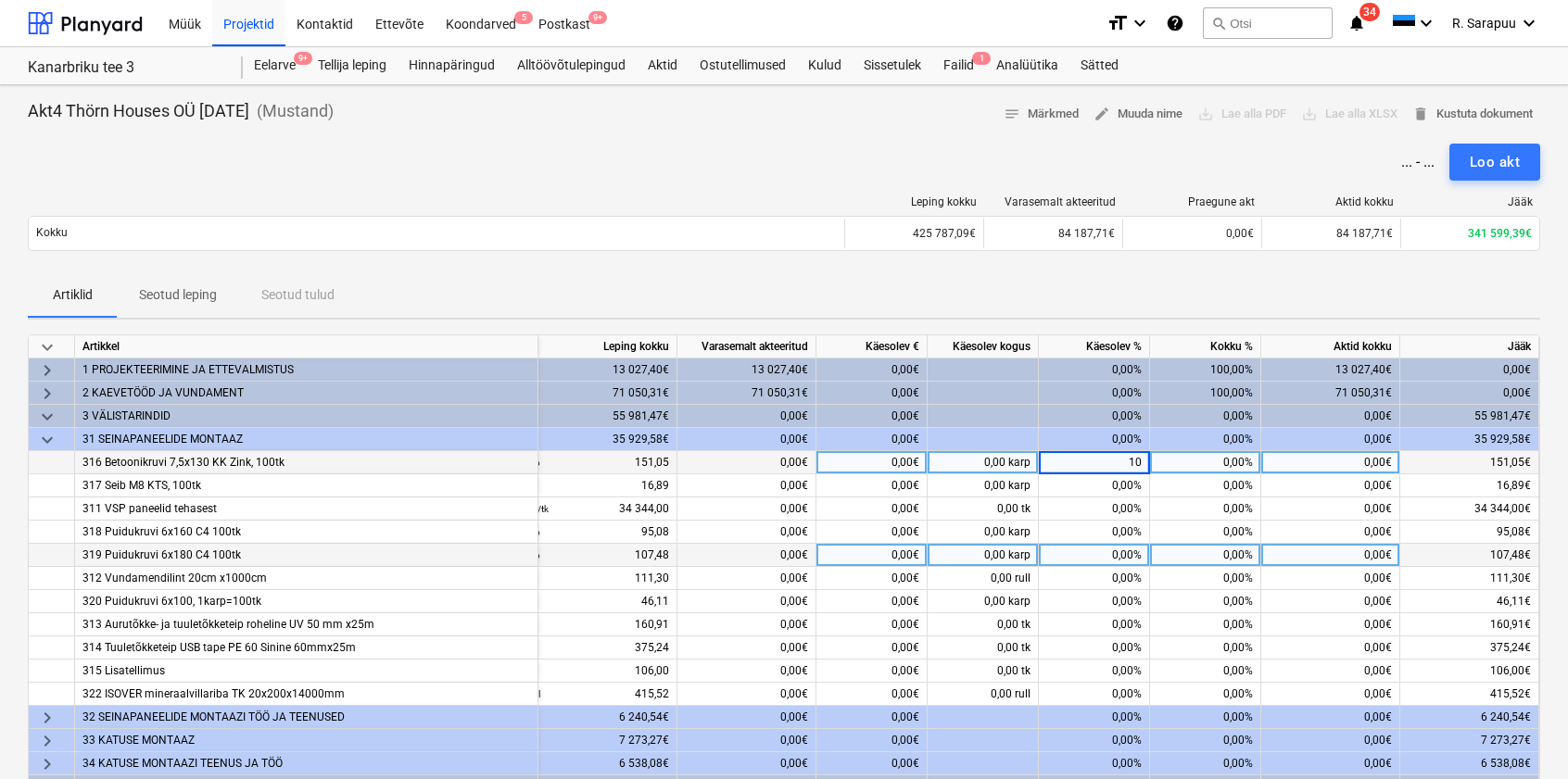 type on "100" 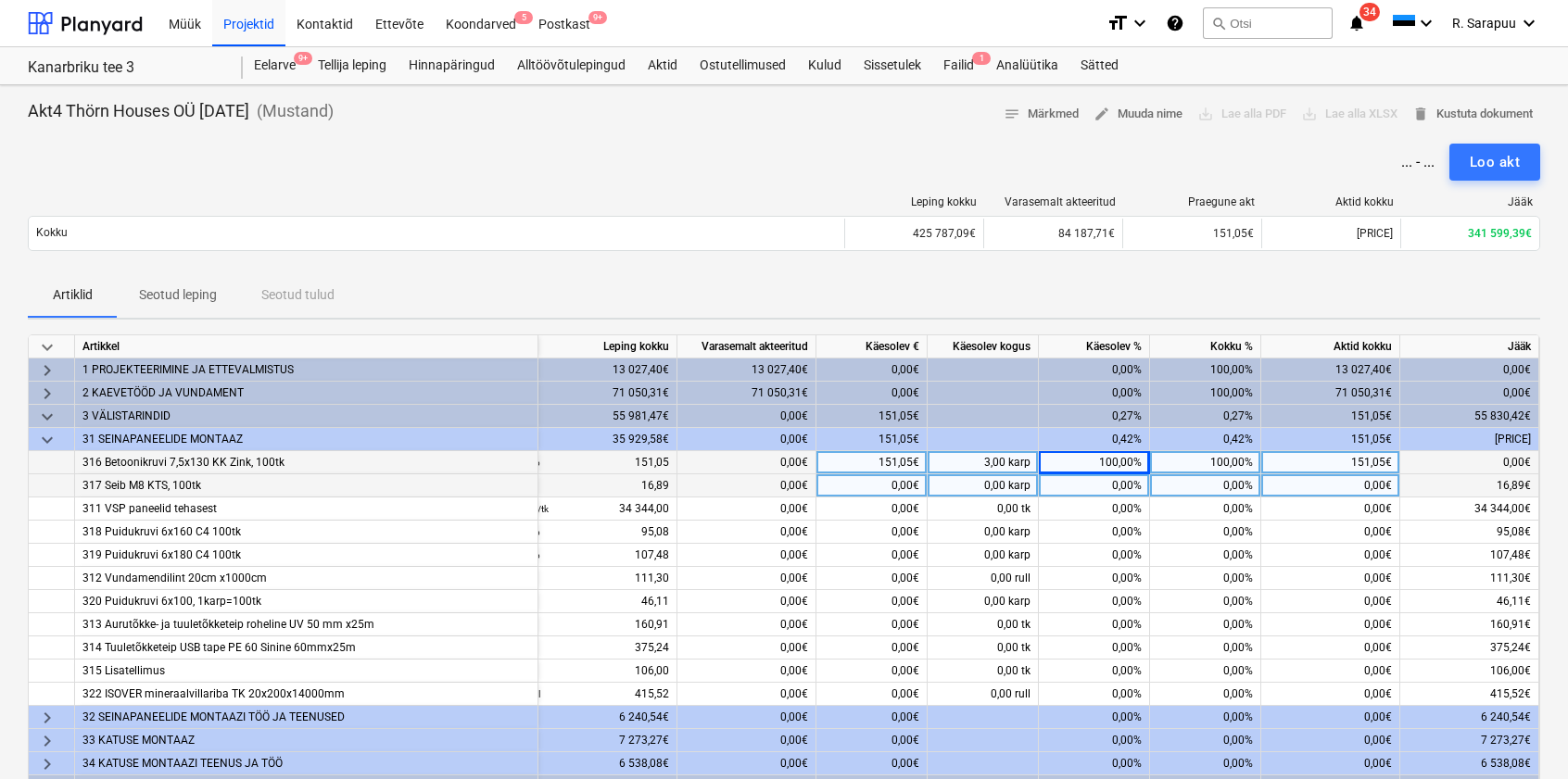 click on "0,00%" at bounding box center [1094, 485] 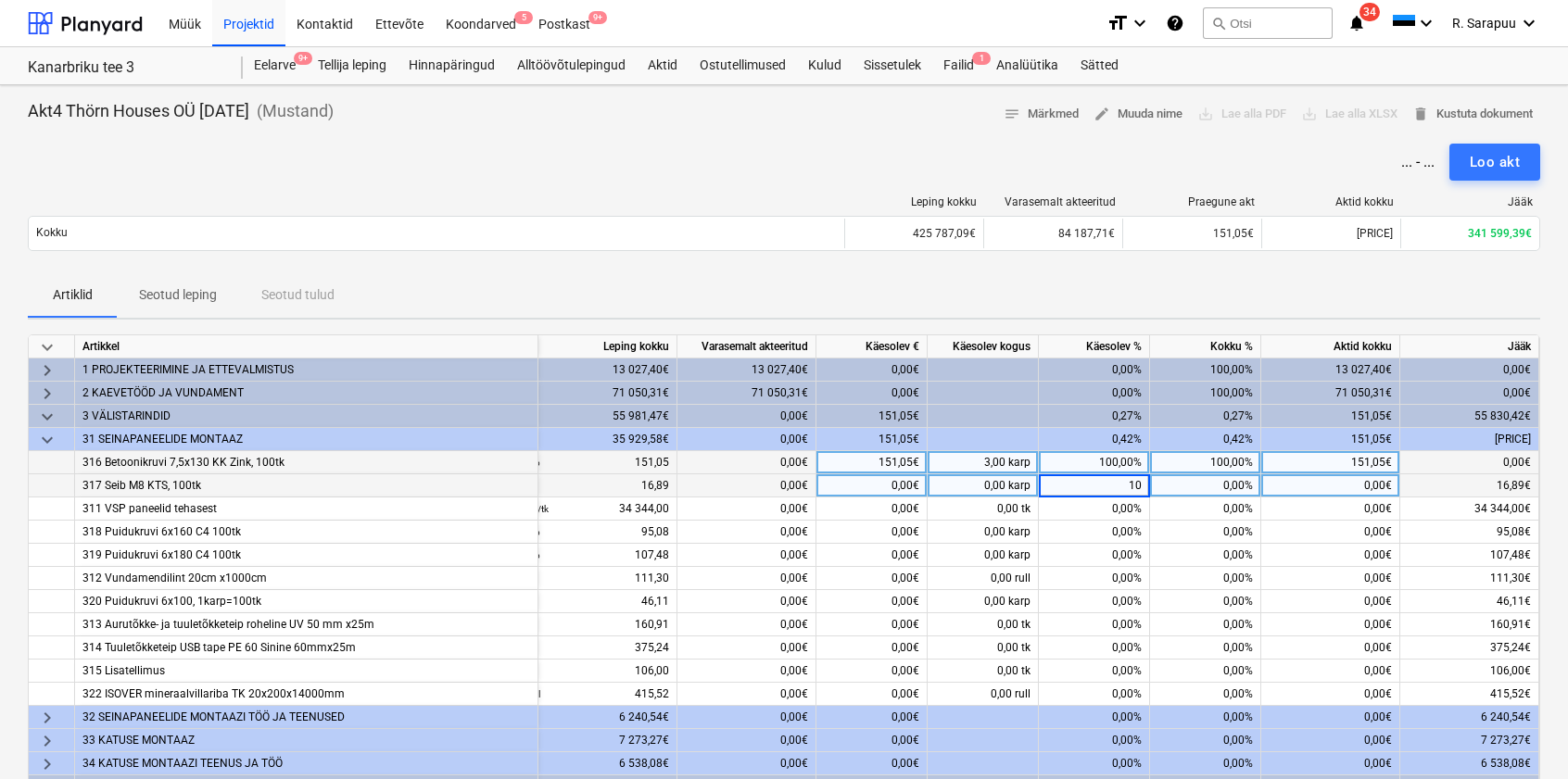 type on "100" 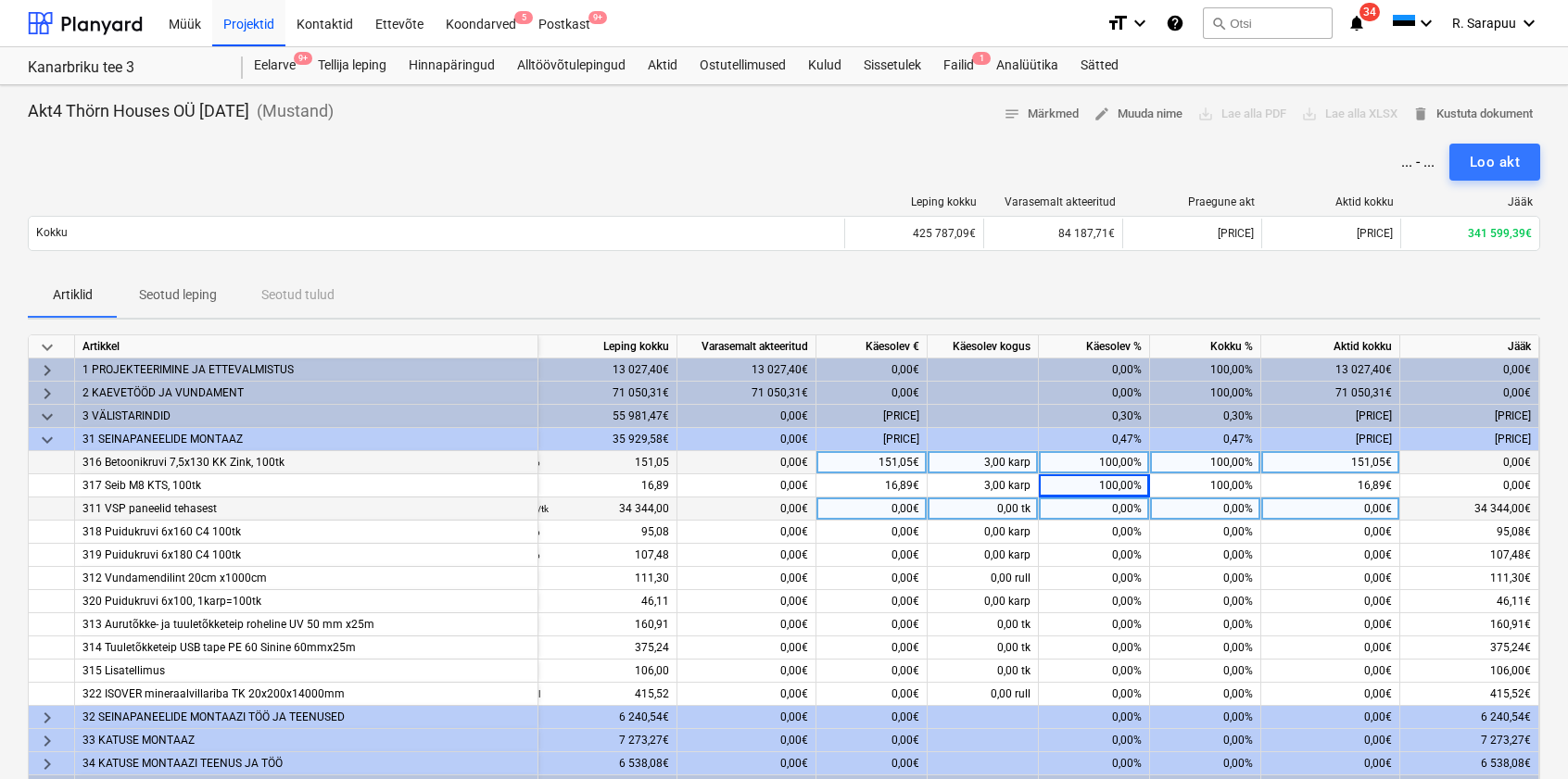 click on "0,00%" at bounding box center [1094, 509] 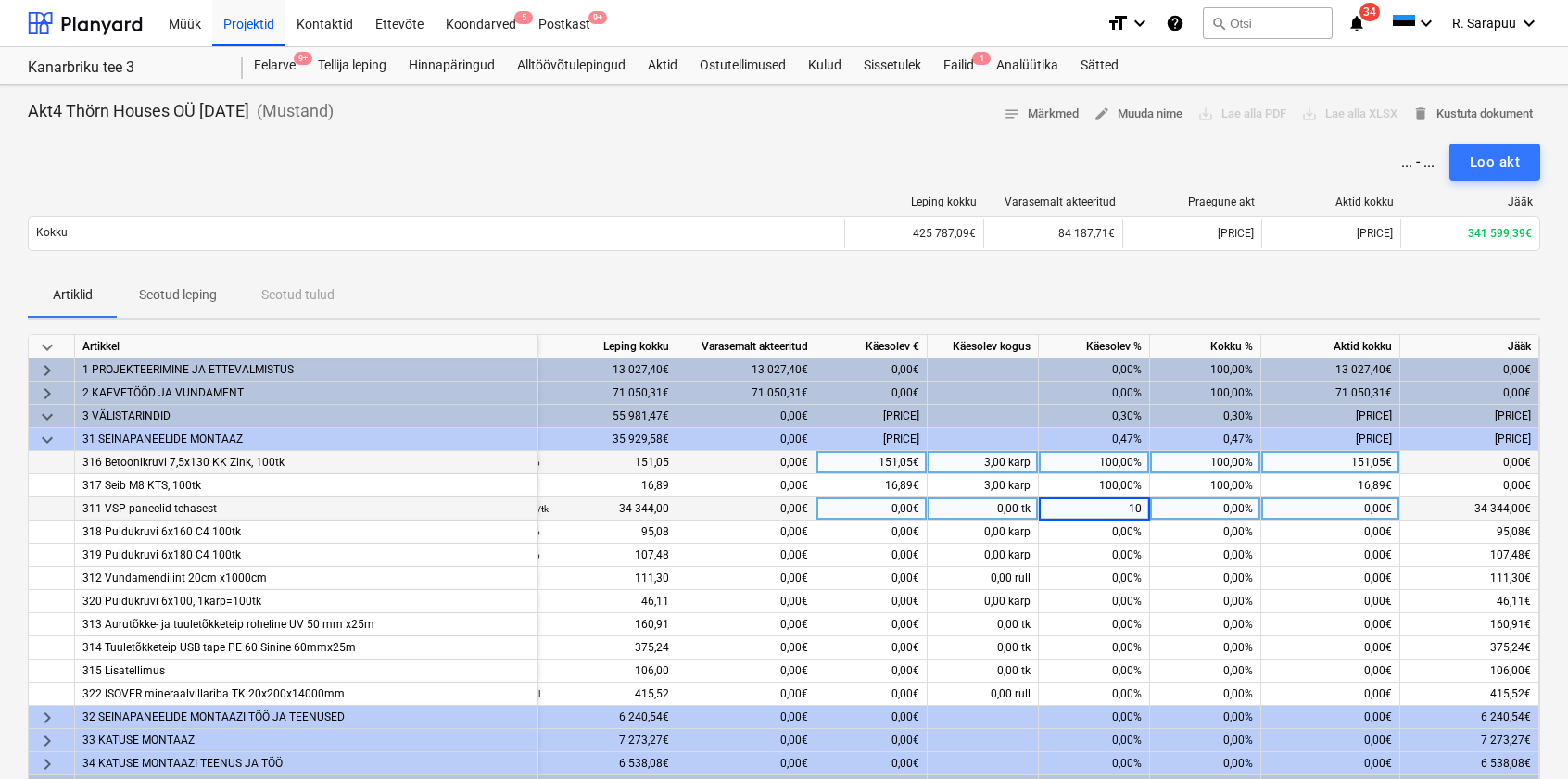 type on "100" 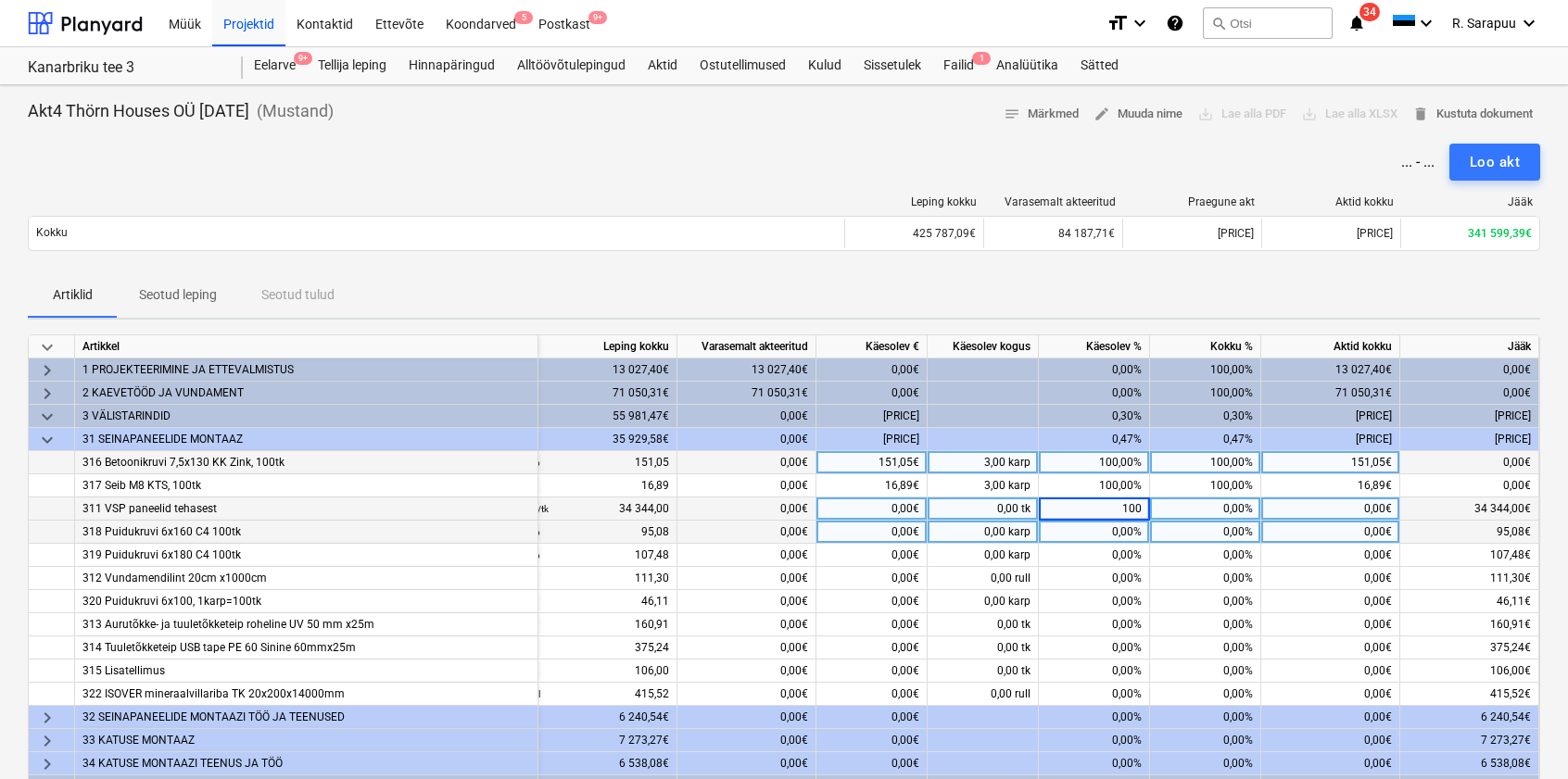 click on "0,00%" at bounding box center (1094, 532) 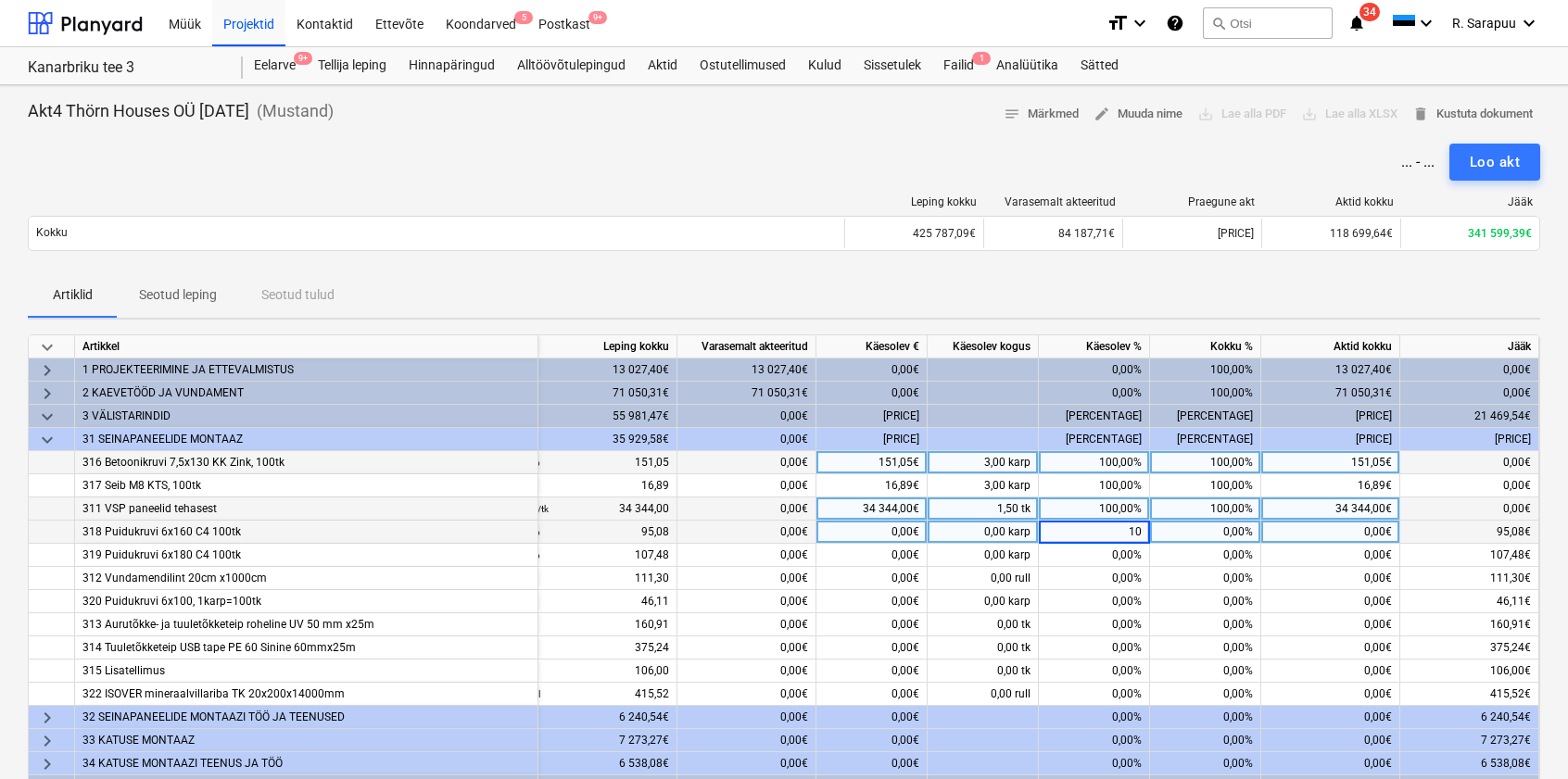 type on "100" 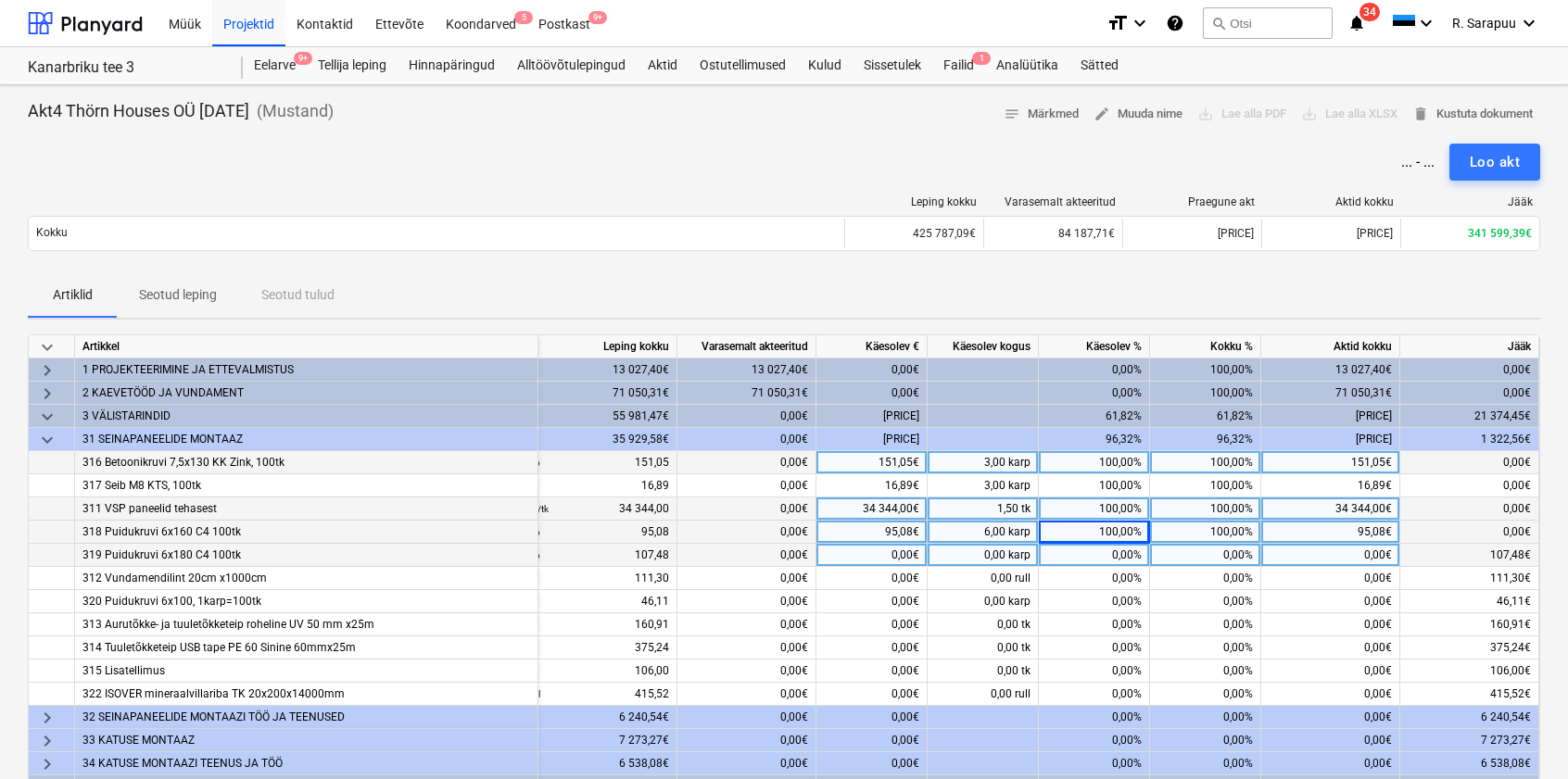 click on "0,00%" at bounding box center [1094, 555] 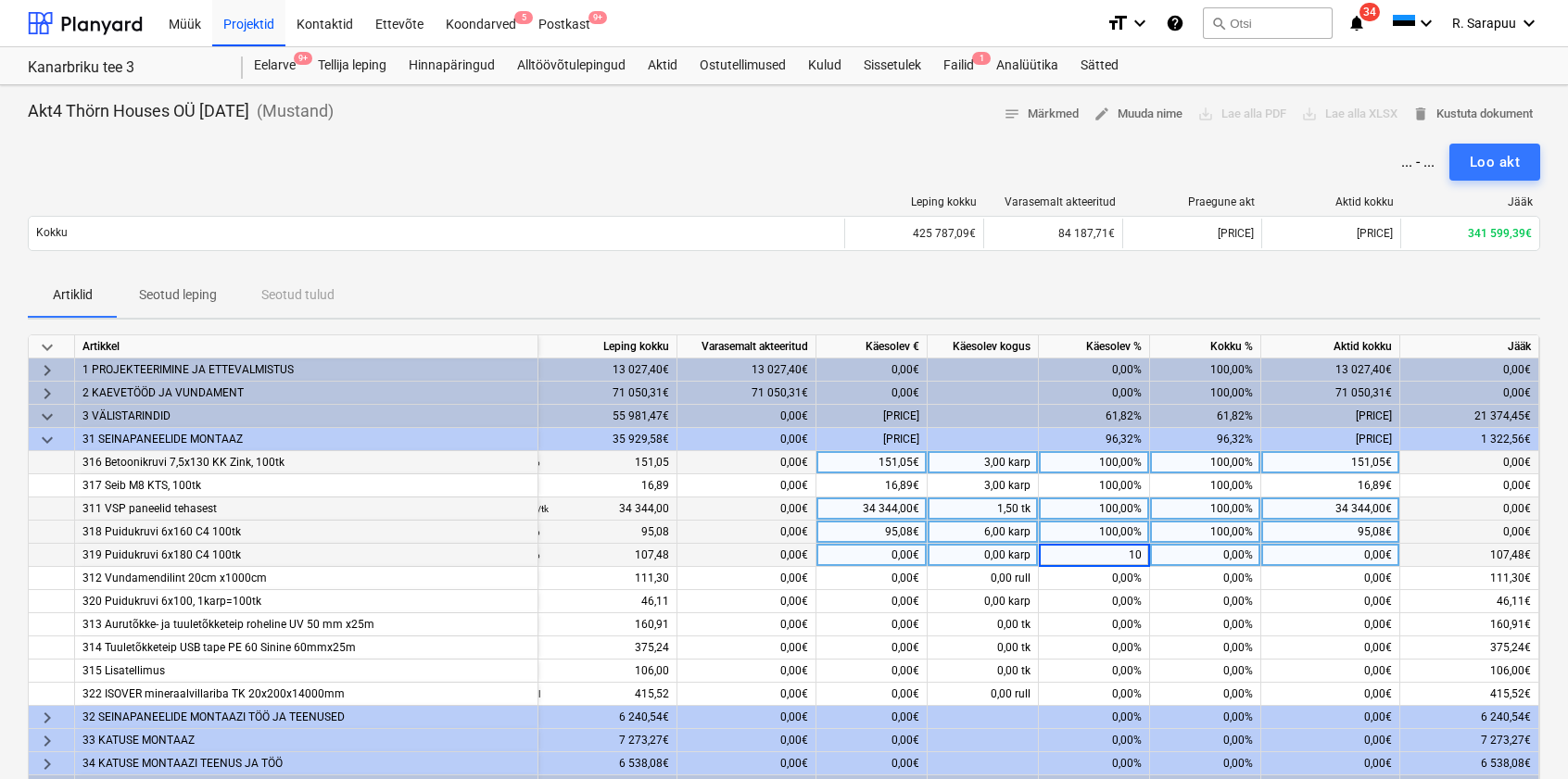 type on "100" 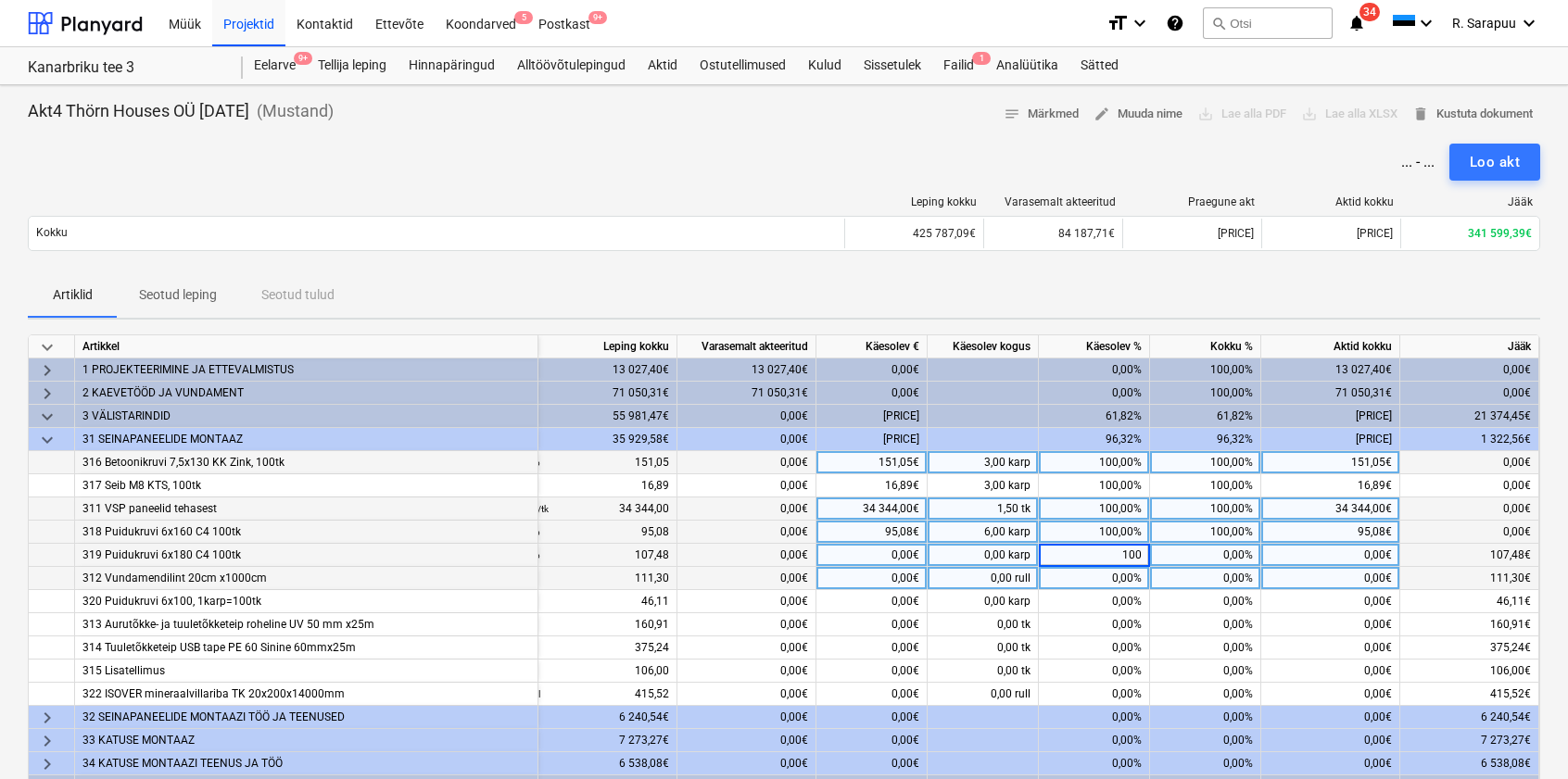 click on "0,00%" at bounding box center (1094, 578) 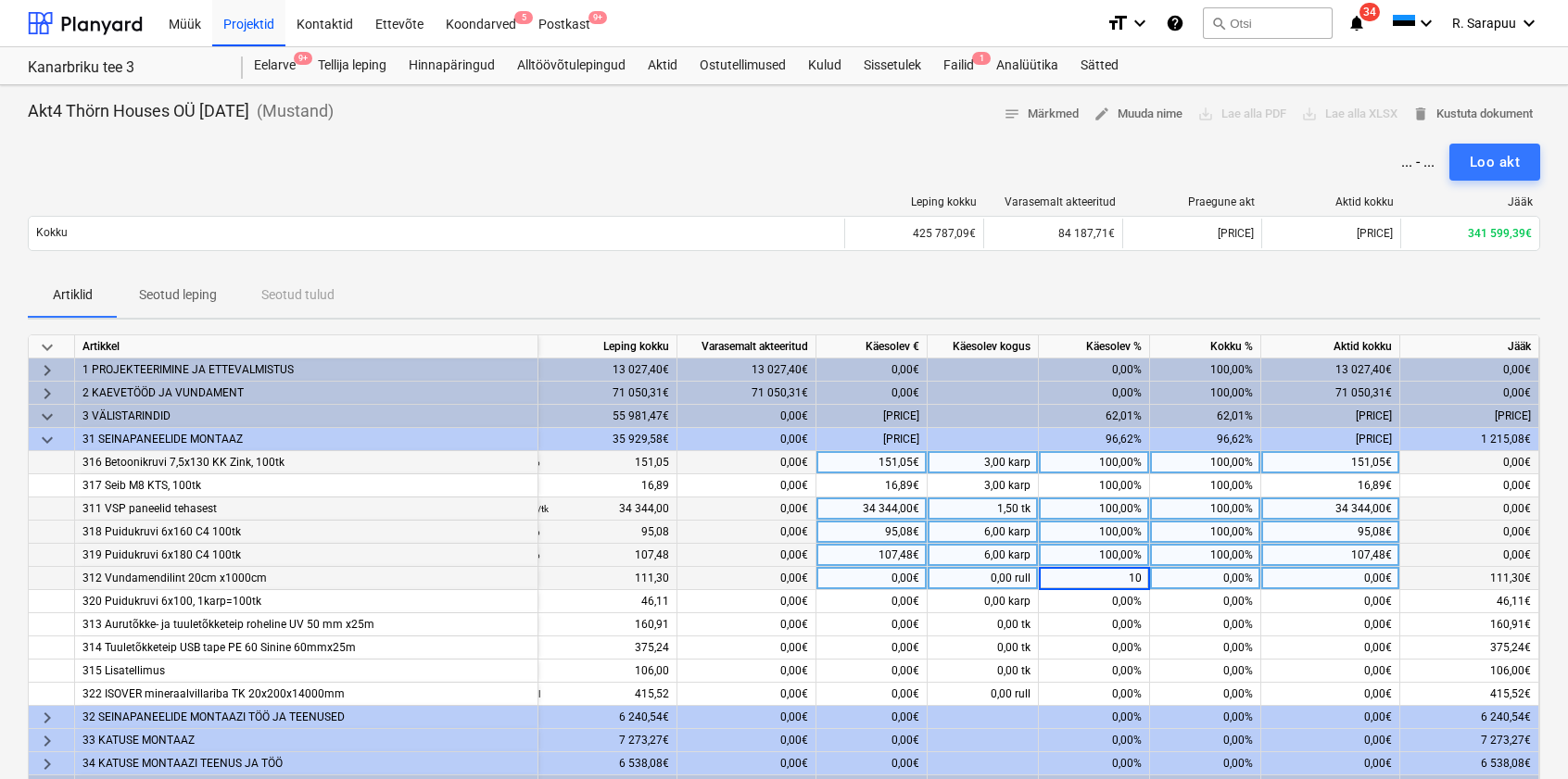 type on "100" 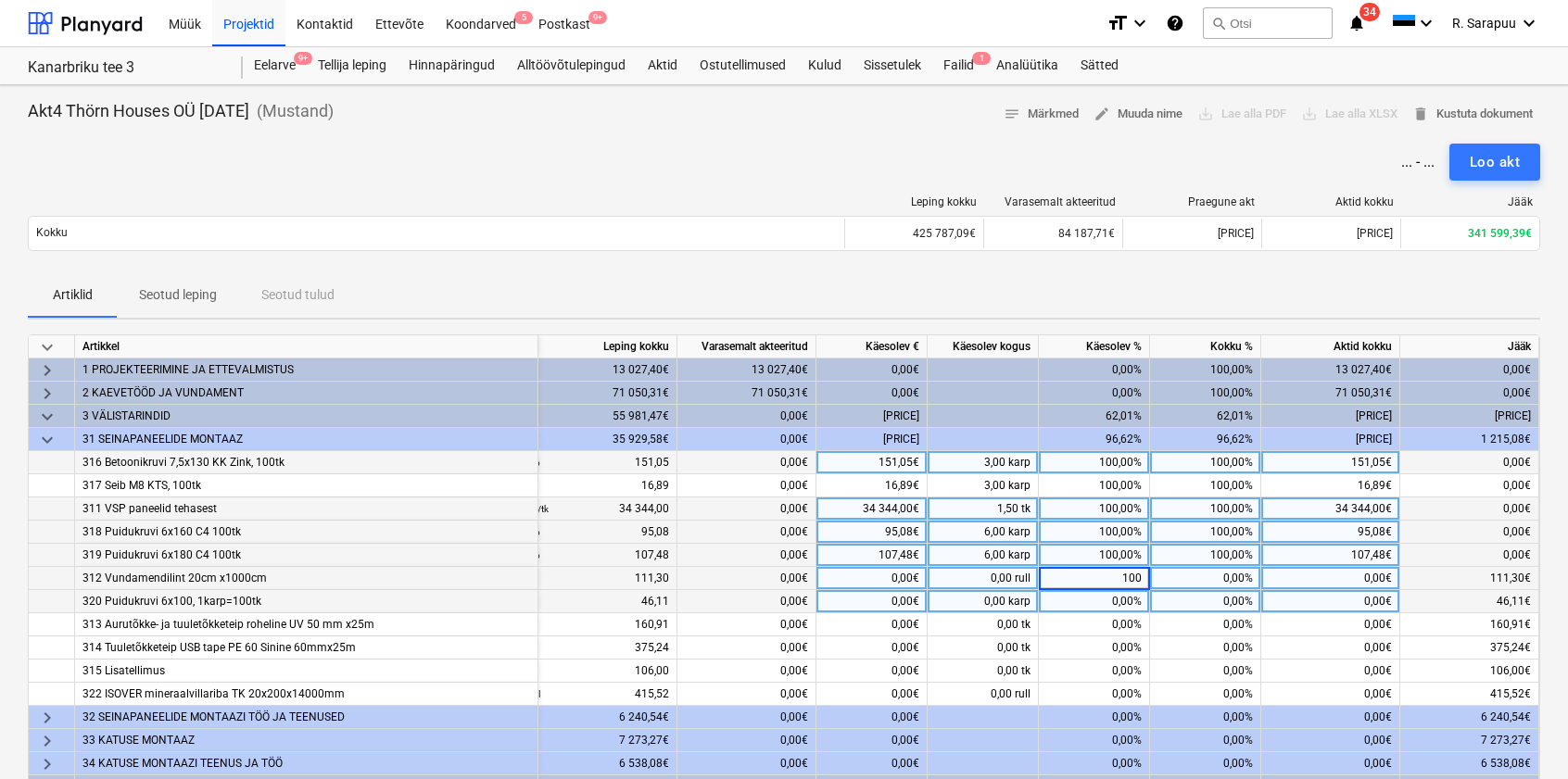 click on "0,00%" at bounding box center [1094, 601] 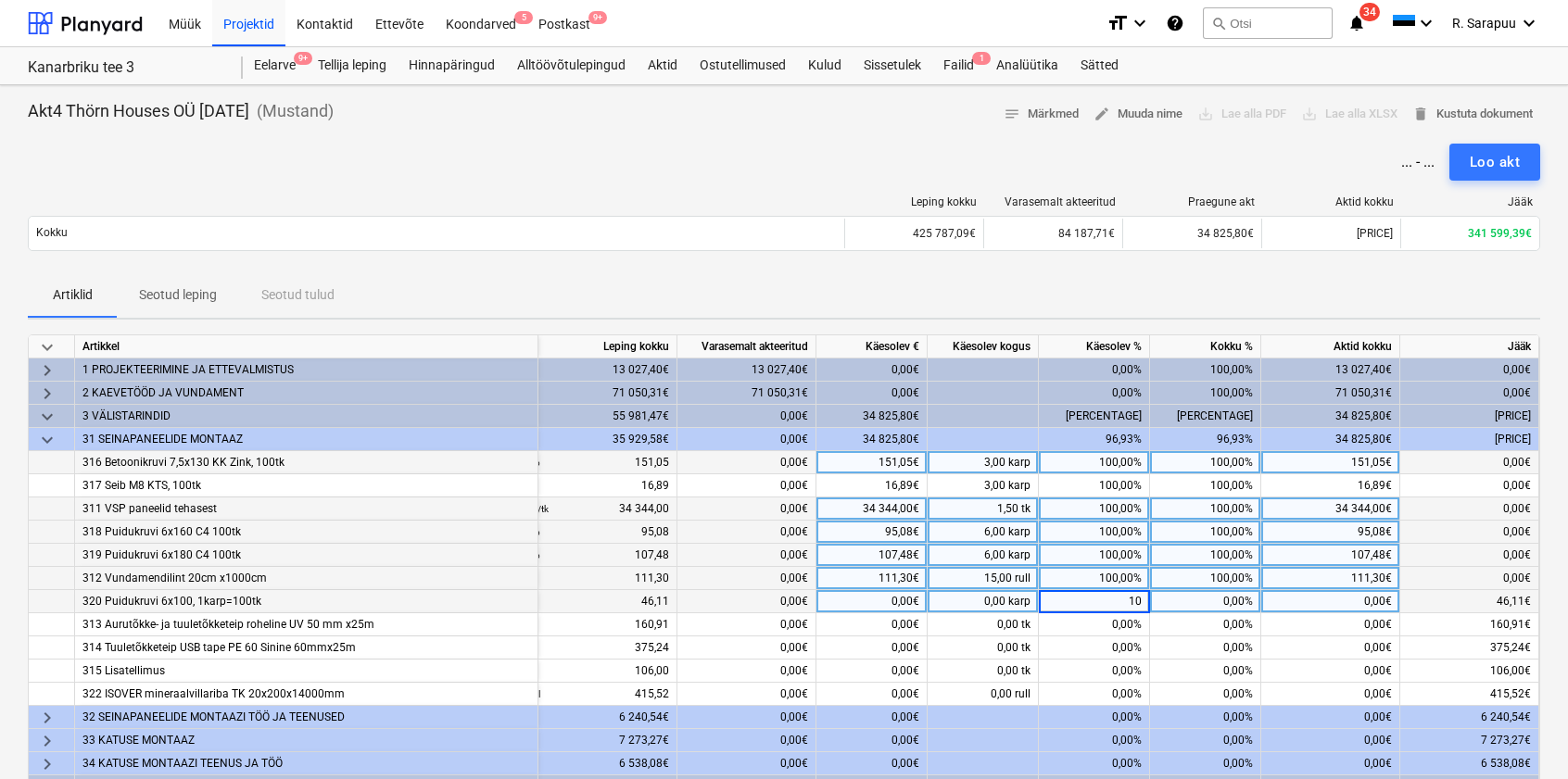 type on "100" 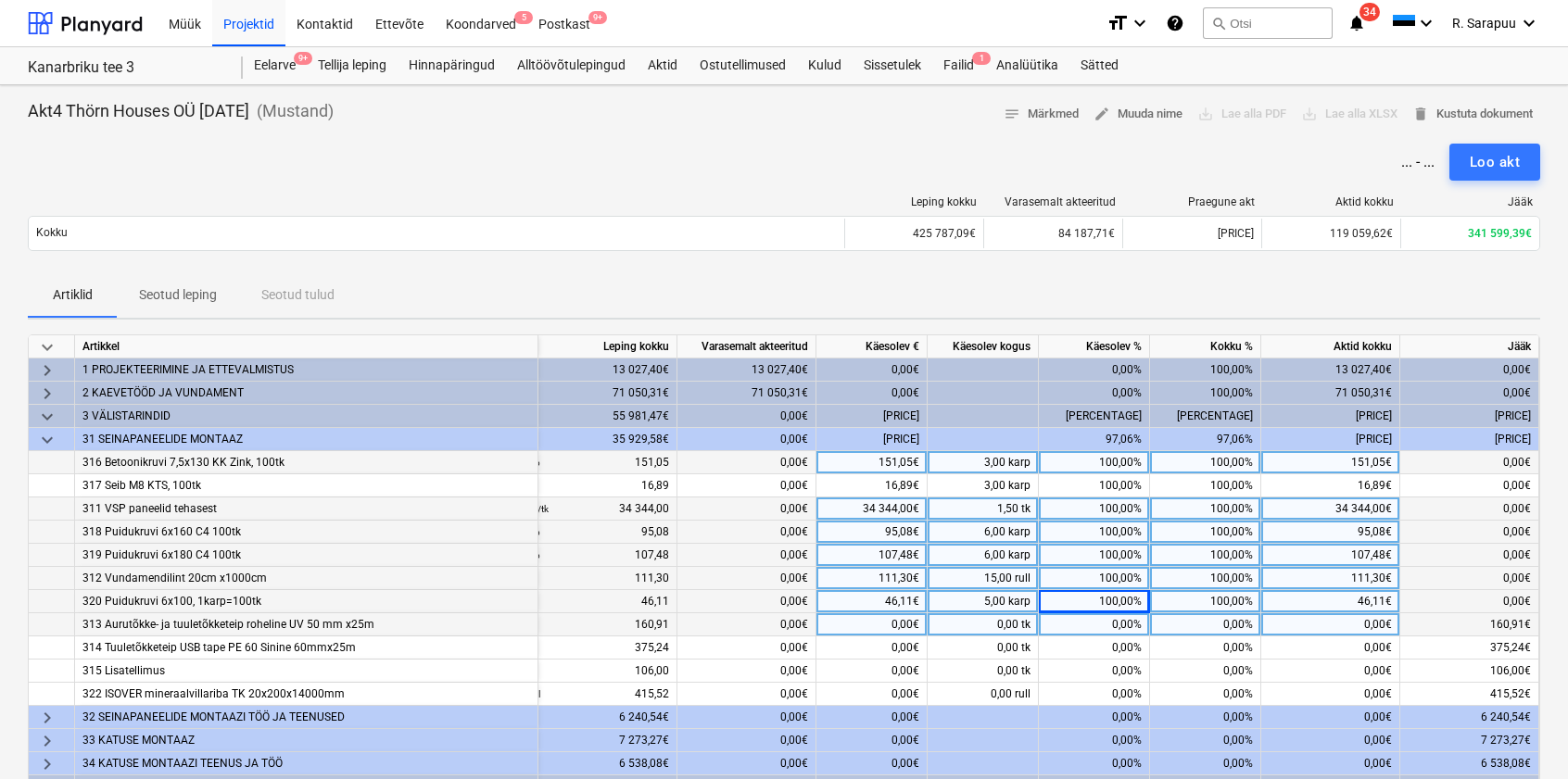 click on "0,00%" at bounding box center (1094, 624) 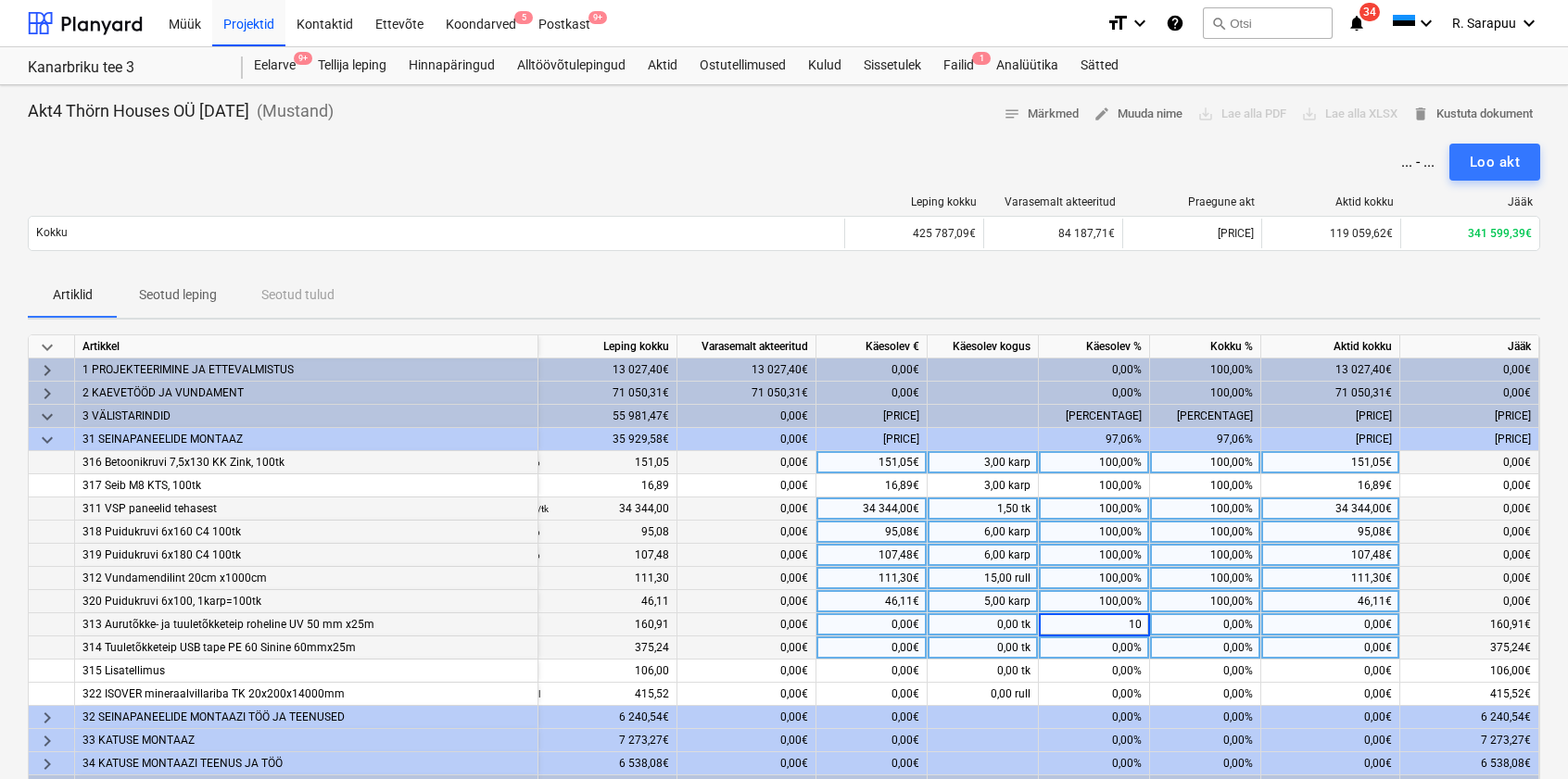 type on "100" 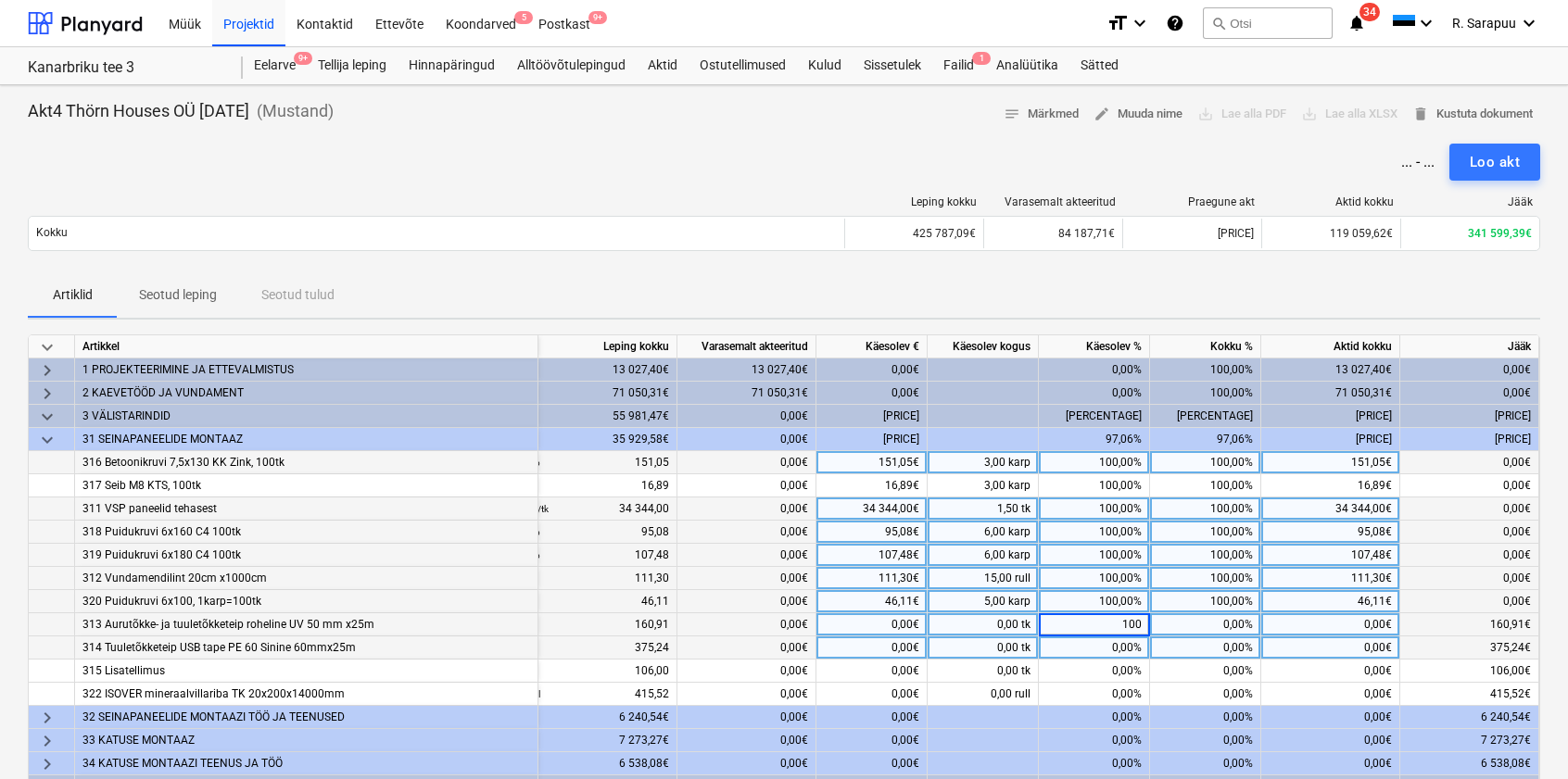 click on "0,00%" at bounding box center [1094, 647] 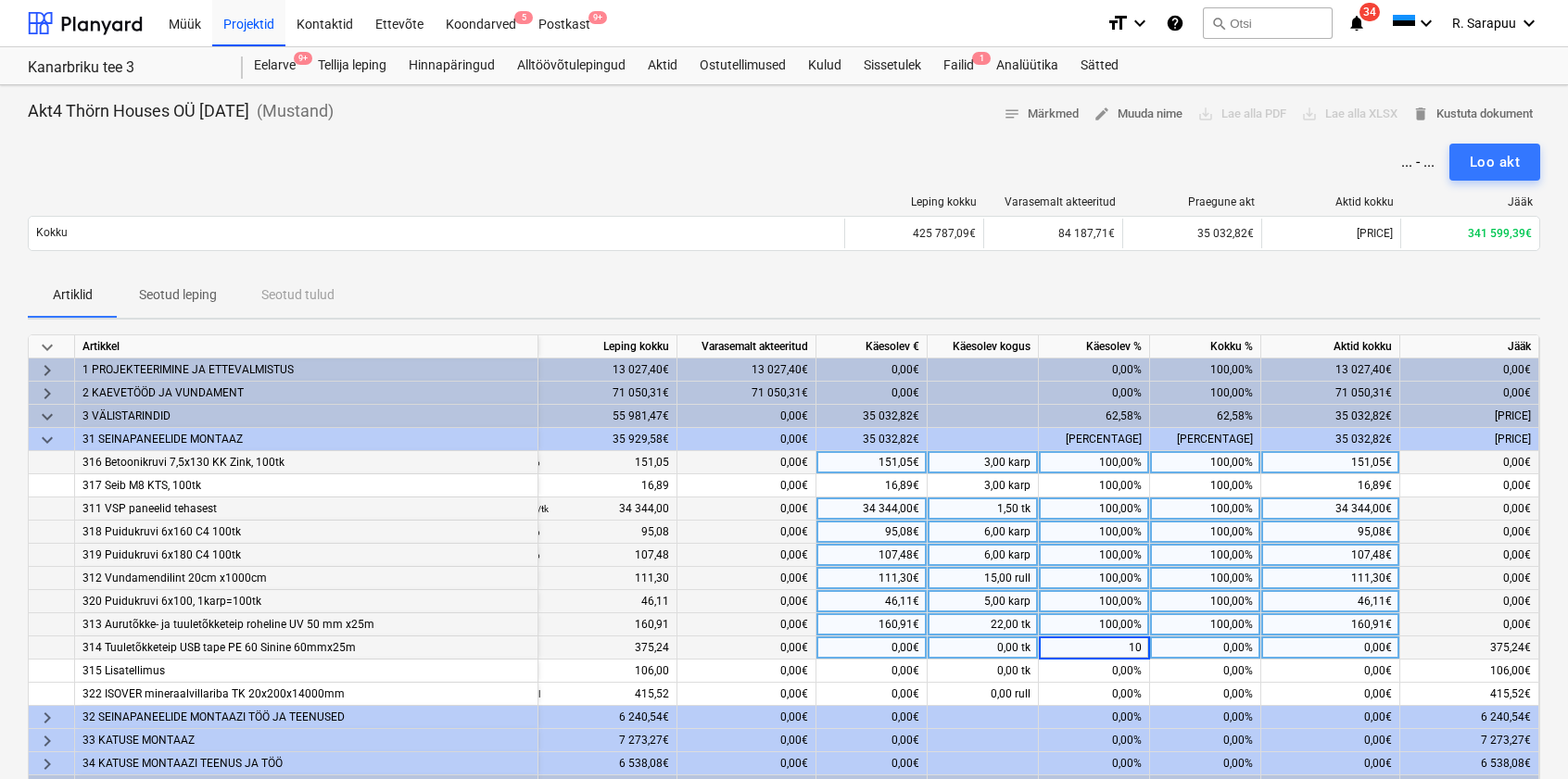 type on "100" 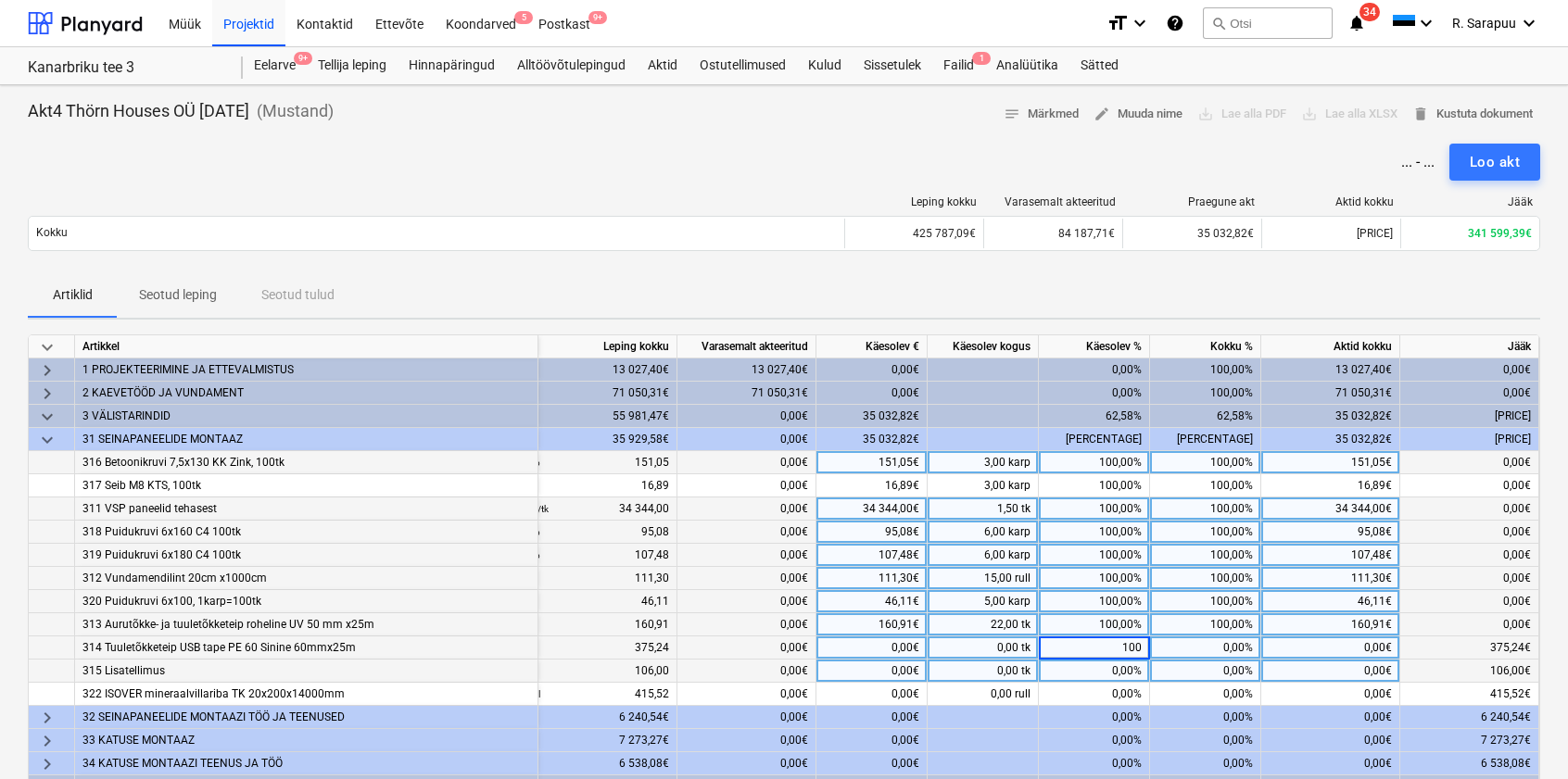 click on "0,00%" at bounding box center [1094, 671] 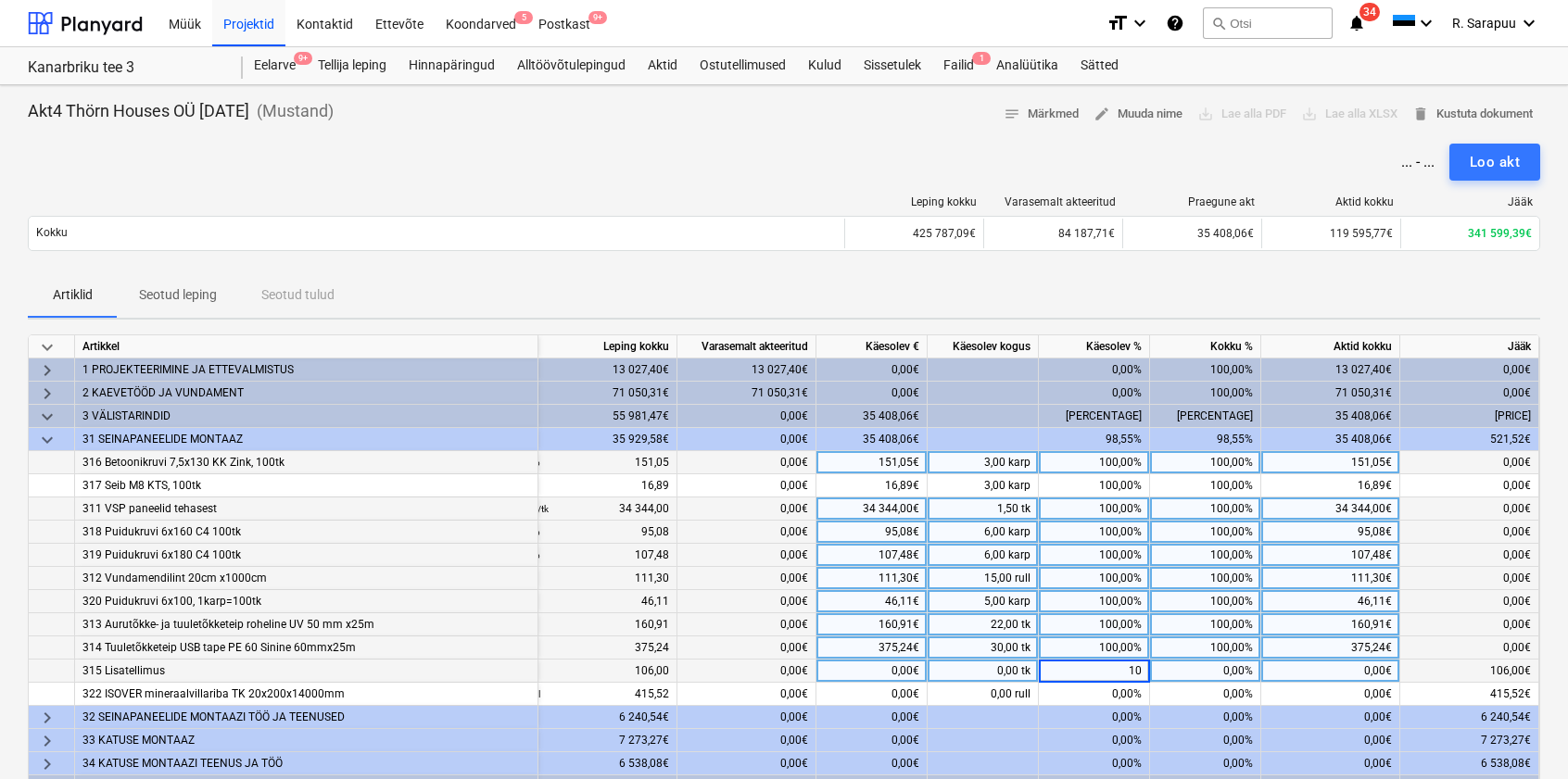 type on "100" 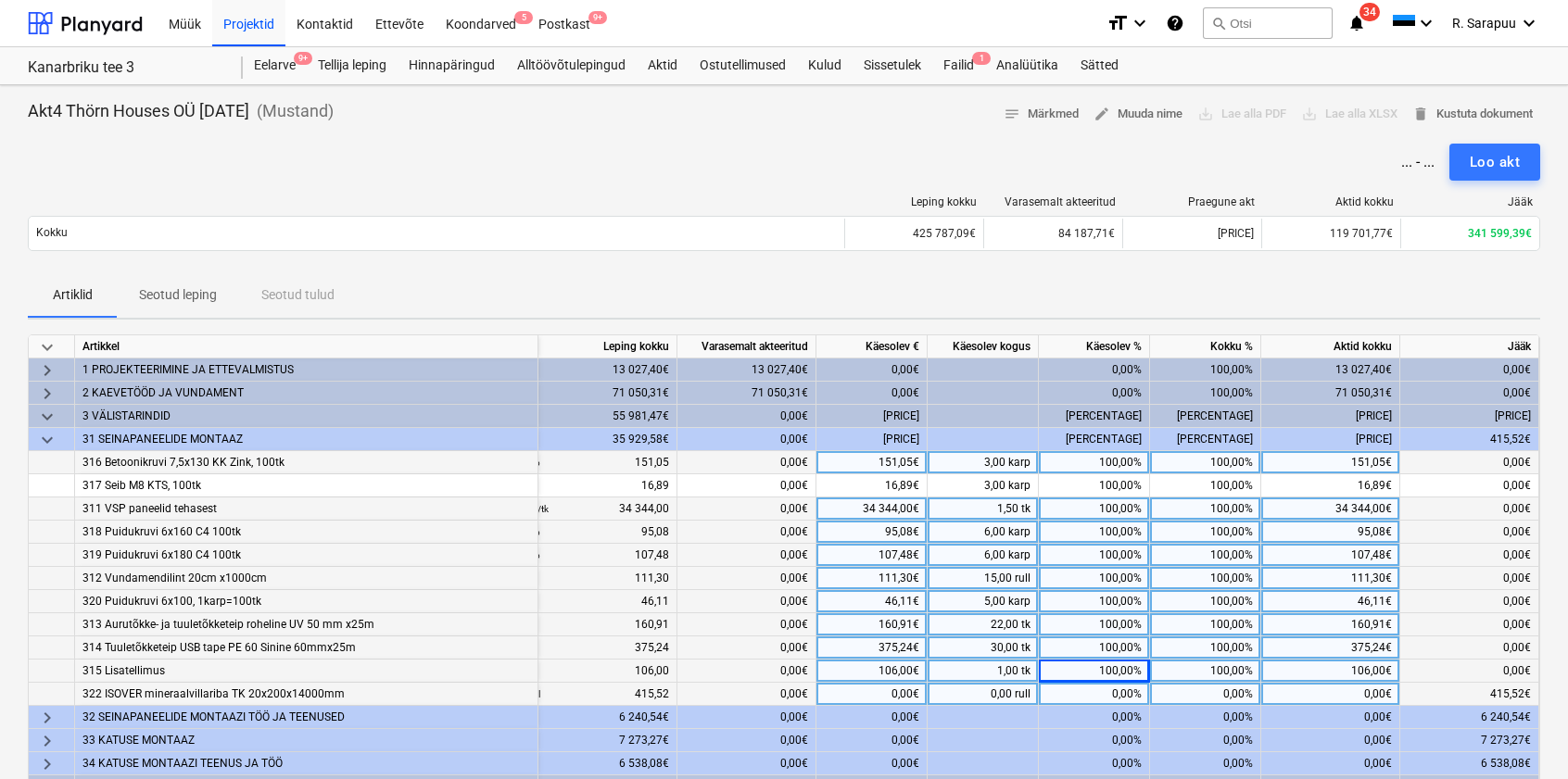click on "0,00%" at bounding box center [1094, 694] 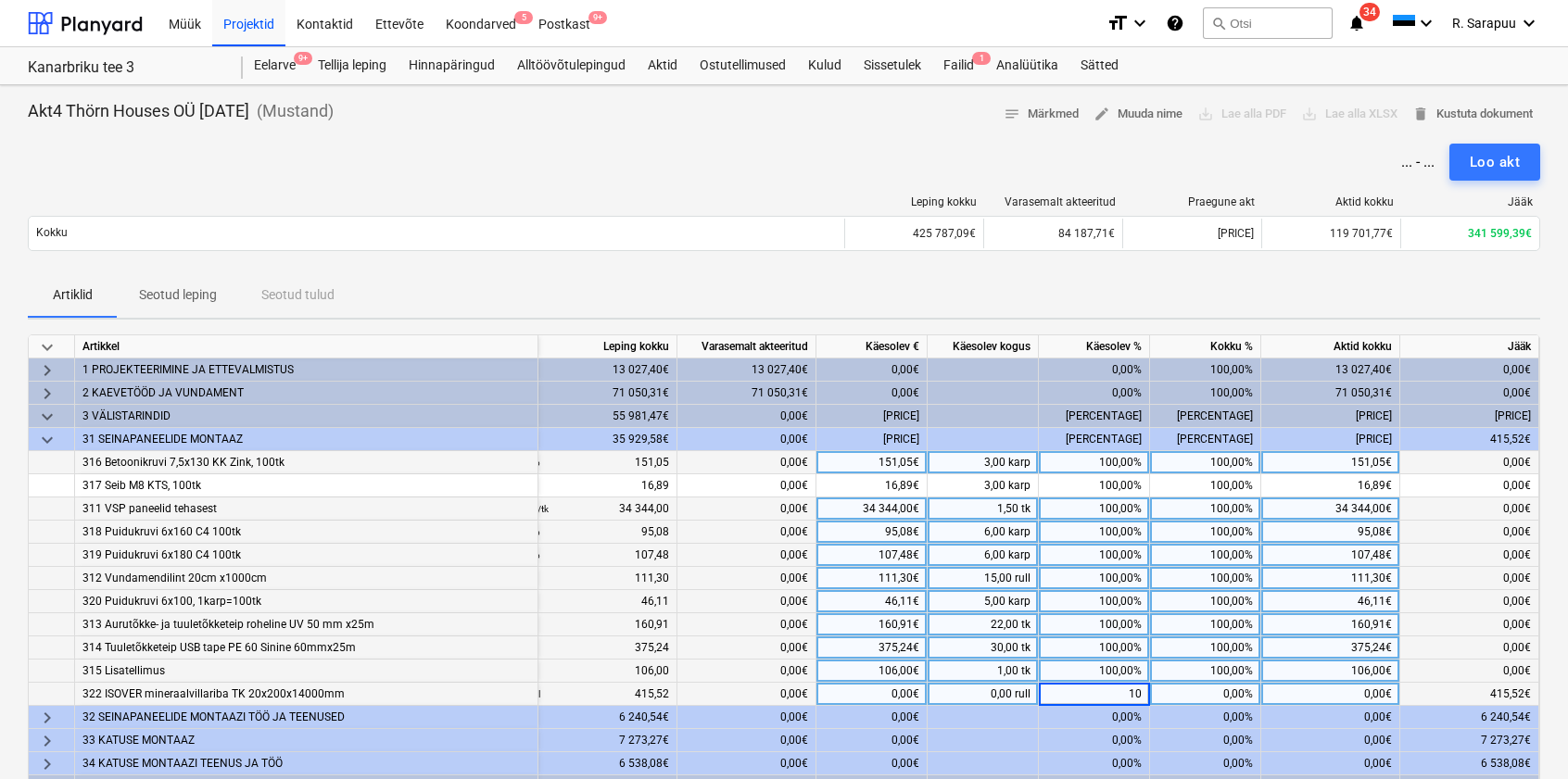 type on "100" 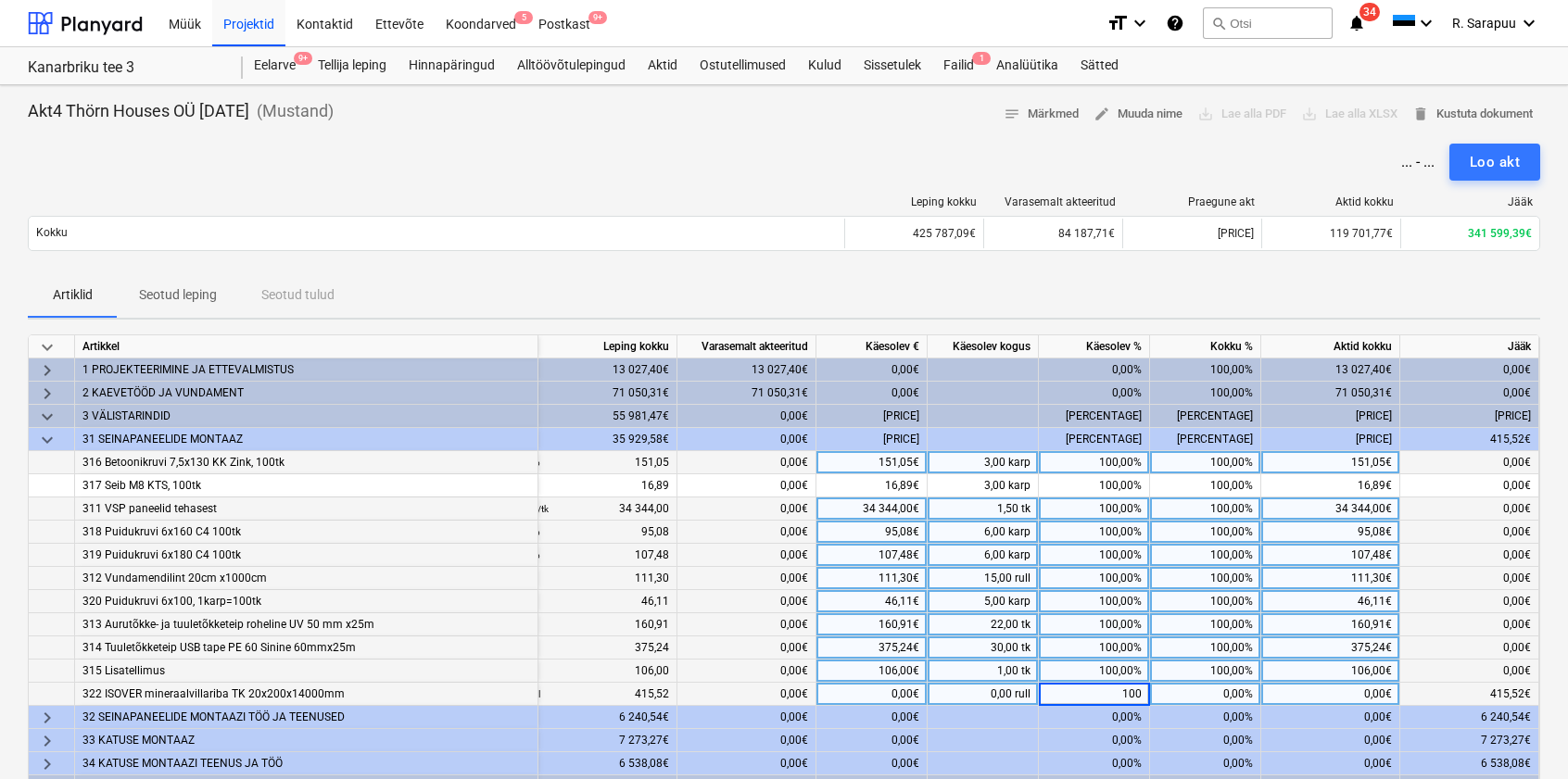 click on "100,00%" at bounding box center [1206, 601] 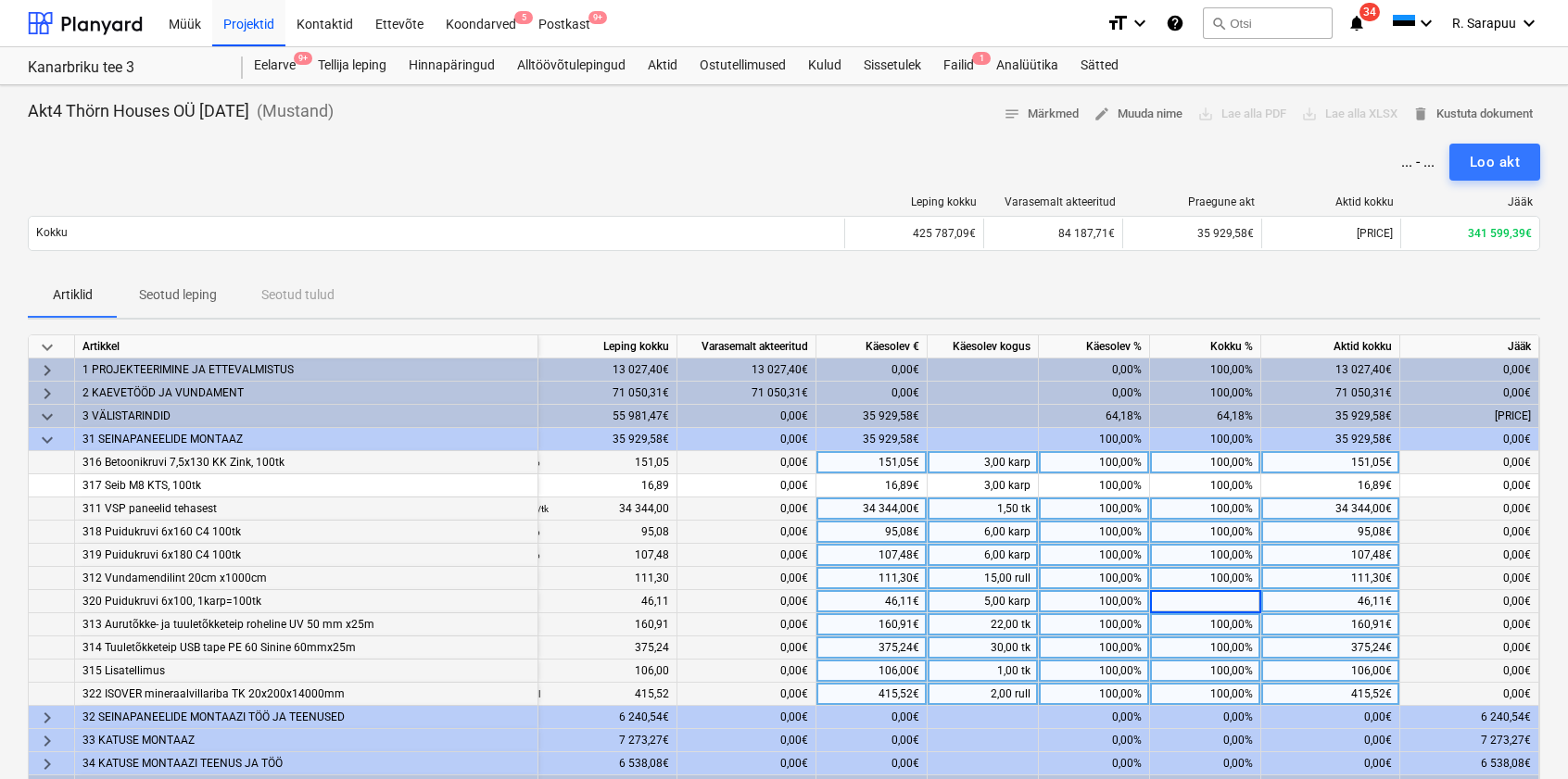 scroll, scrollTop: 0, scrollLeft: 84, axis: horizontal 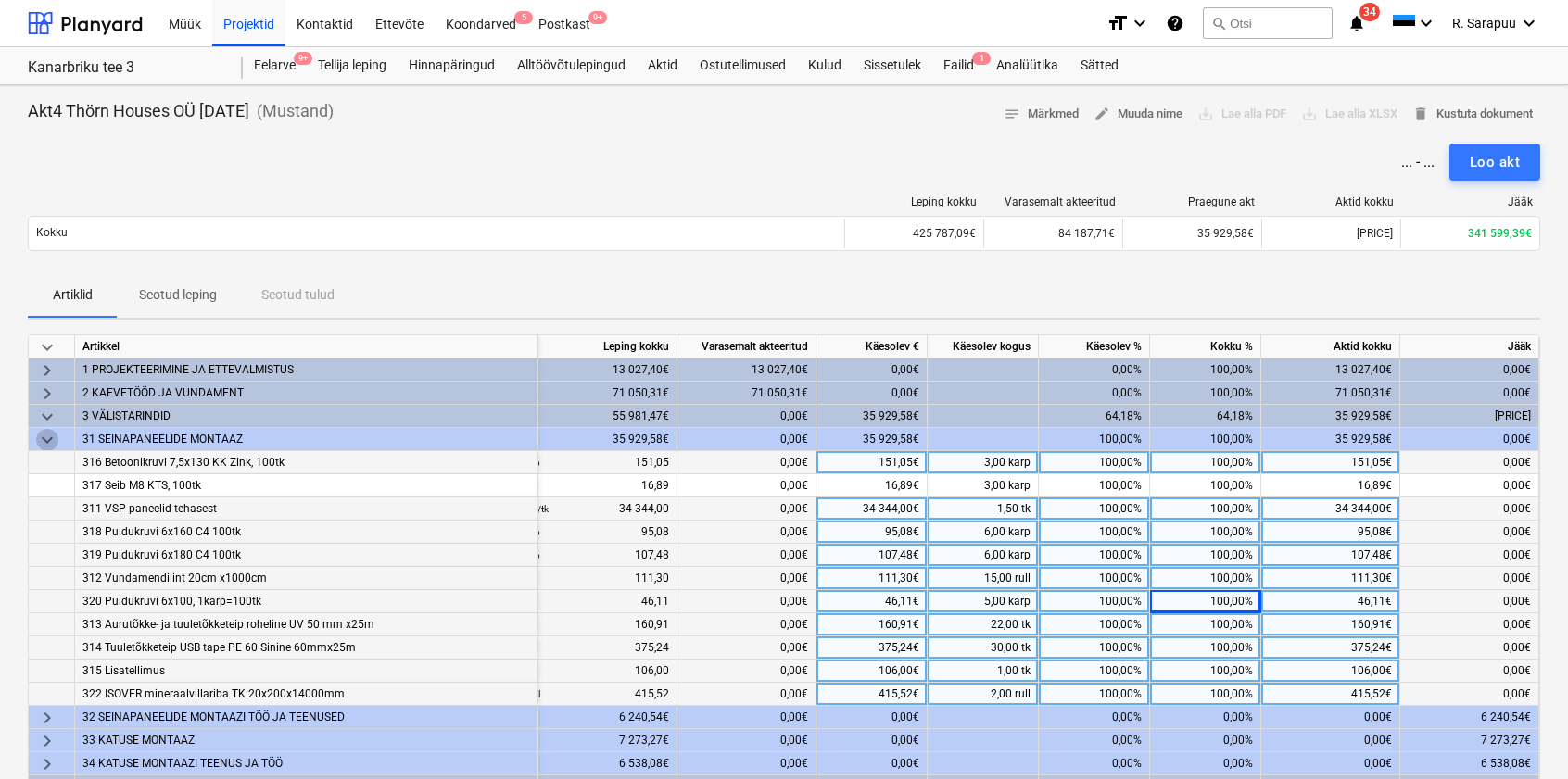 click on "keyboard_arrow_down" at bounding box center (47, 440) 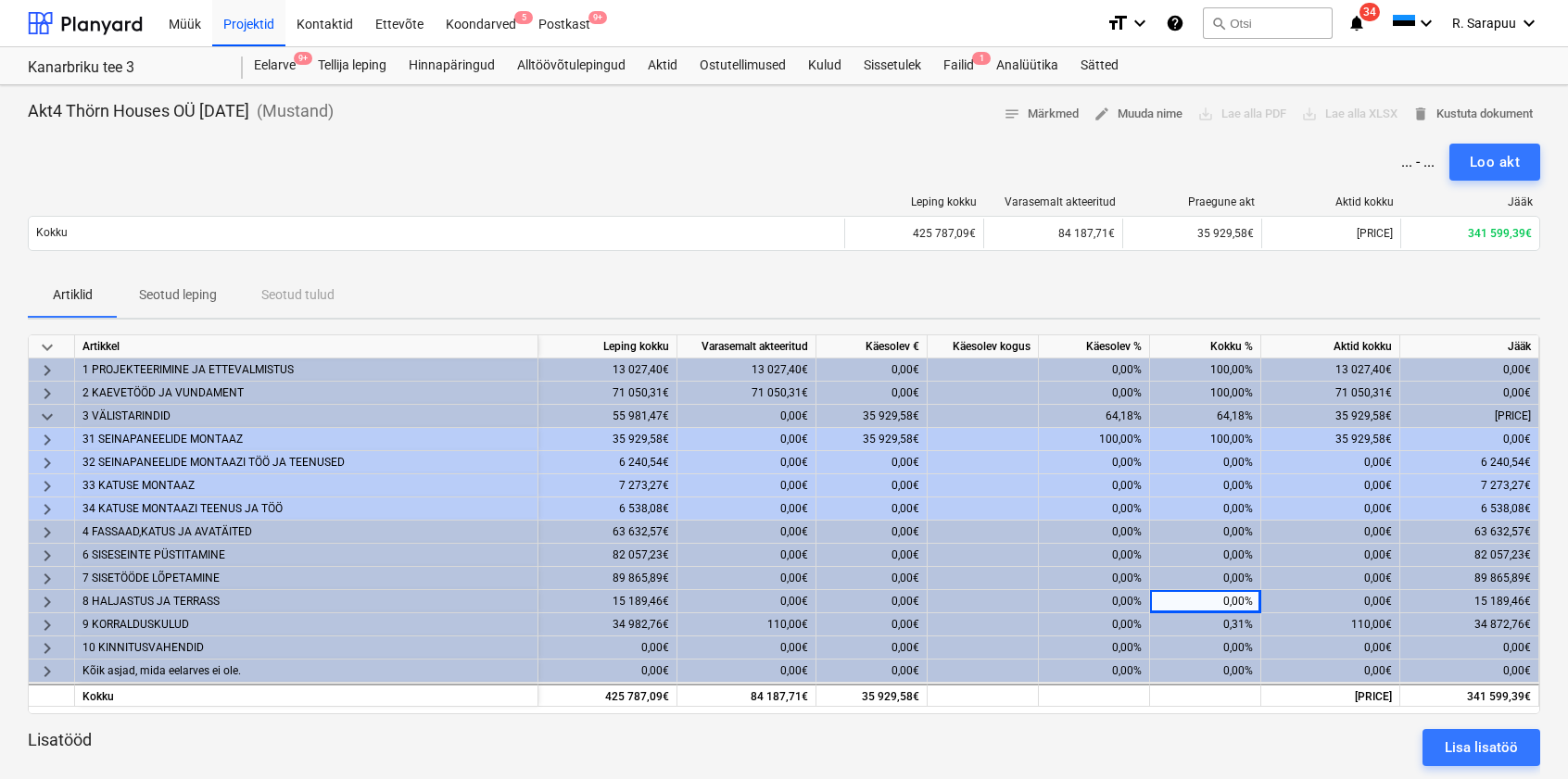 click on "keyboard_arrow_right" at bounding box center (47, 463) 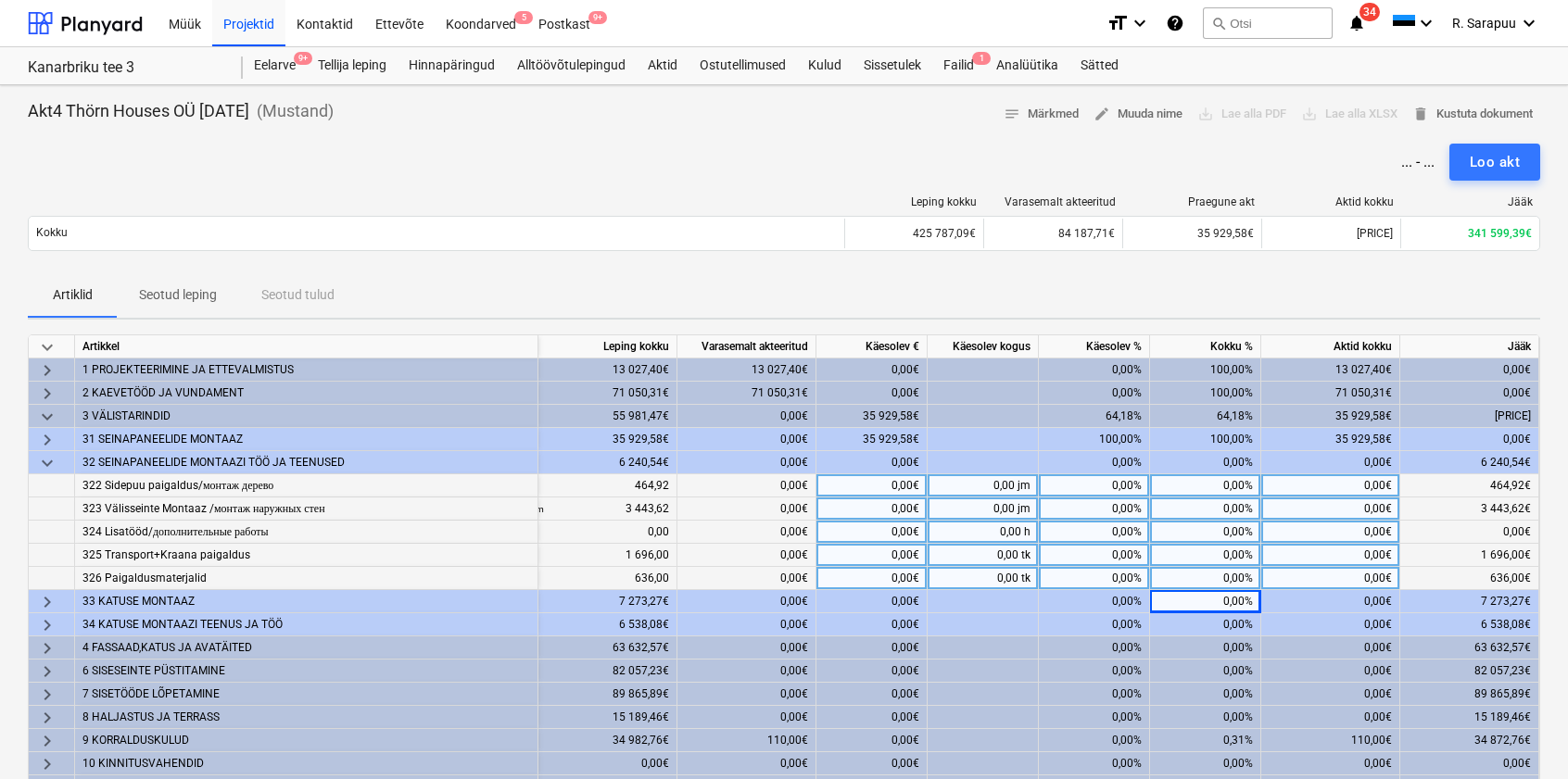click on "0,00%" at bounding box center (1094, 485) 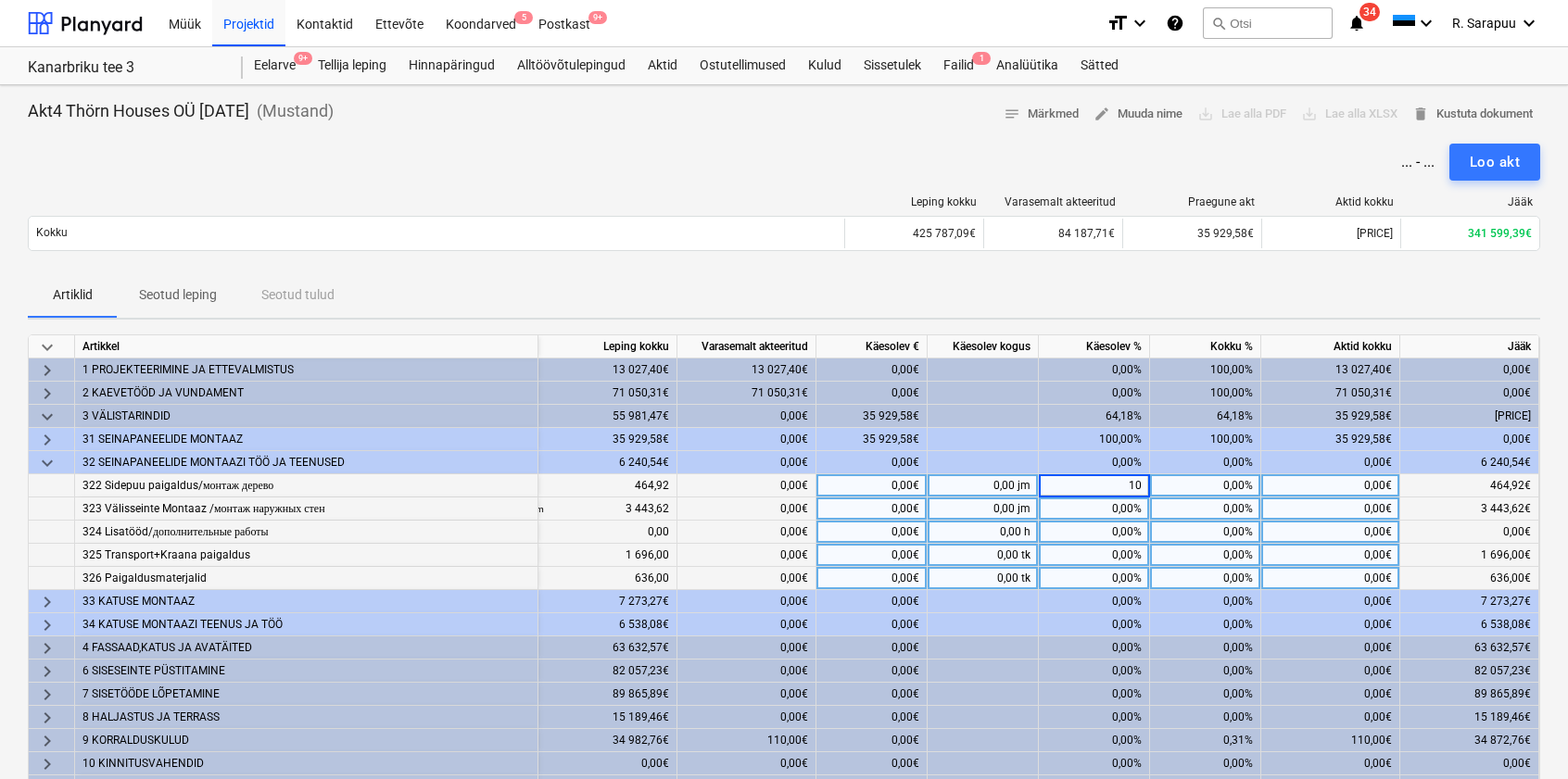 type on "100" 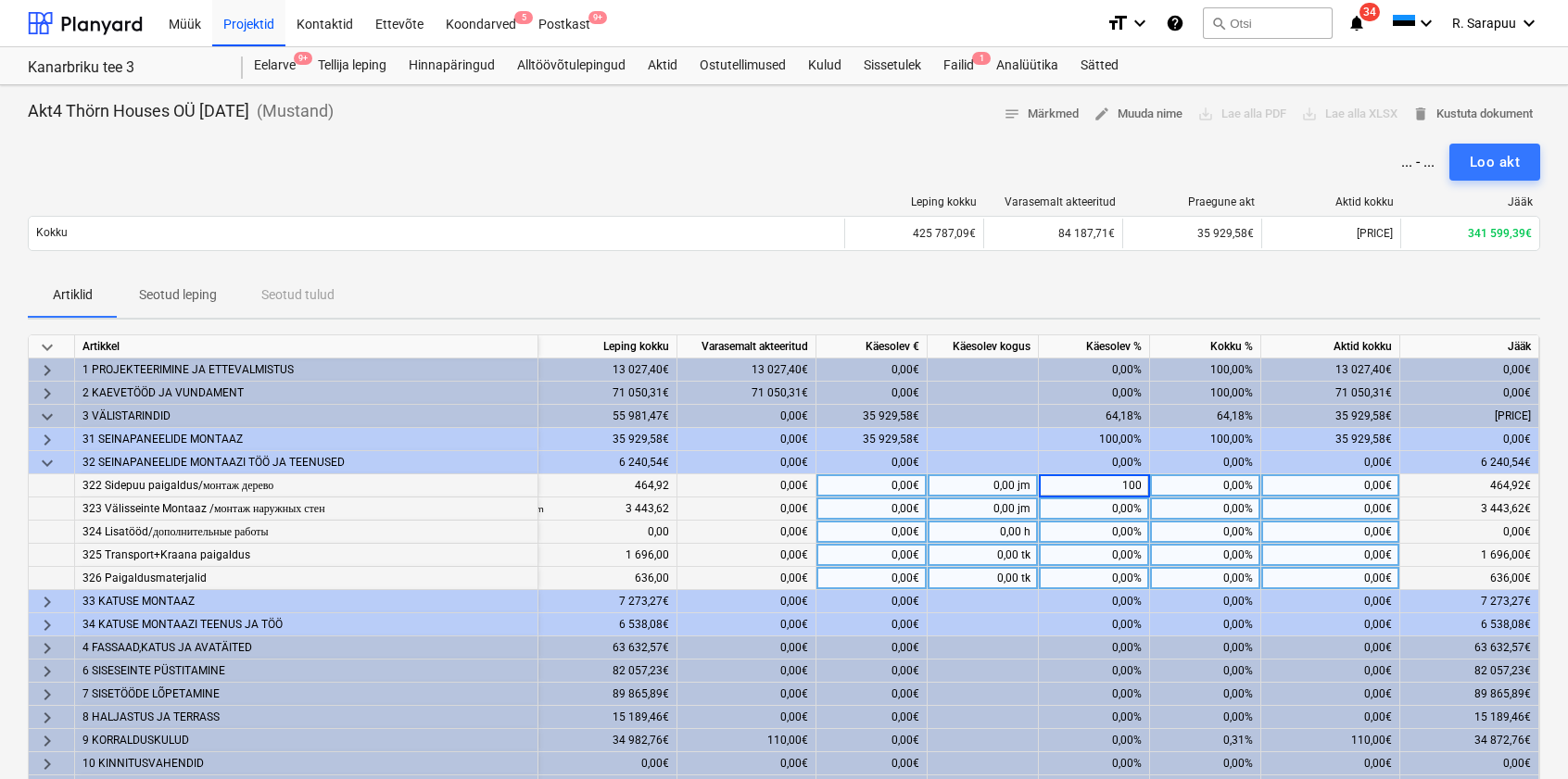 click on "0,00%" at bounding box center (1094, 509) 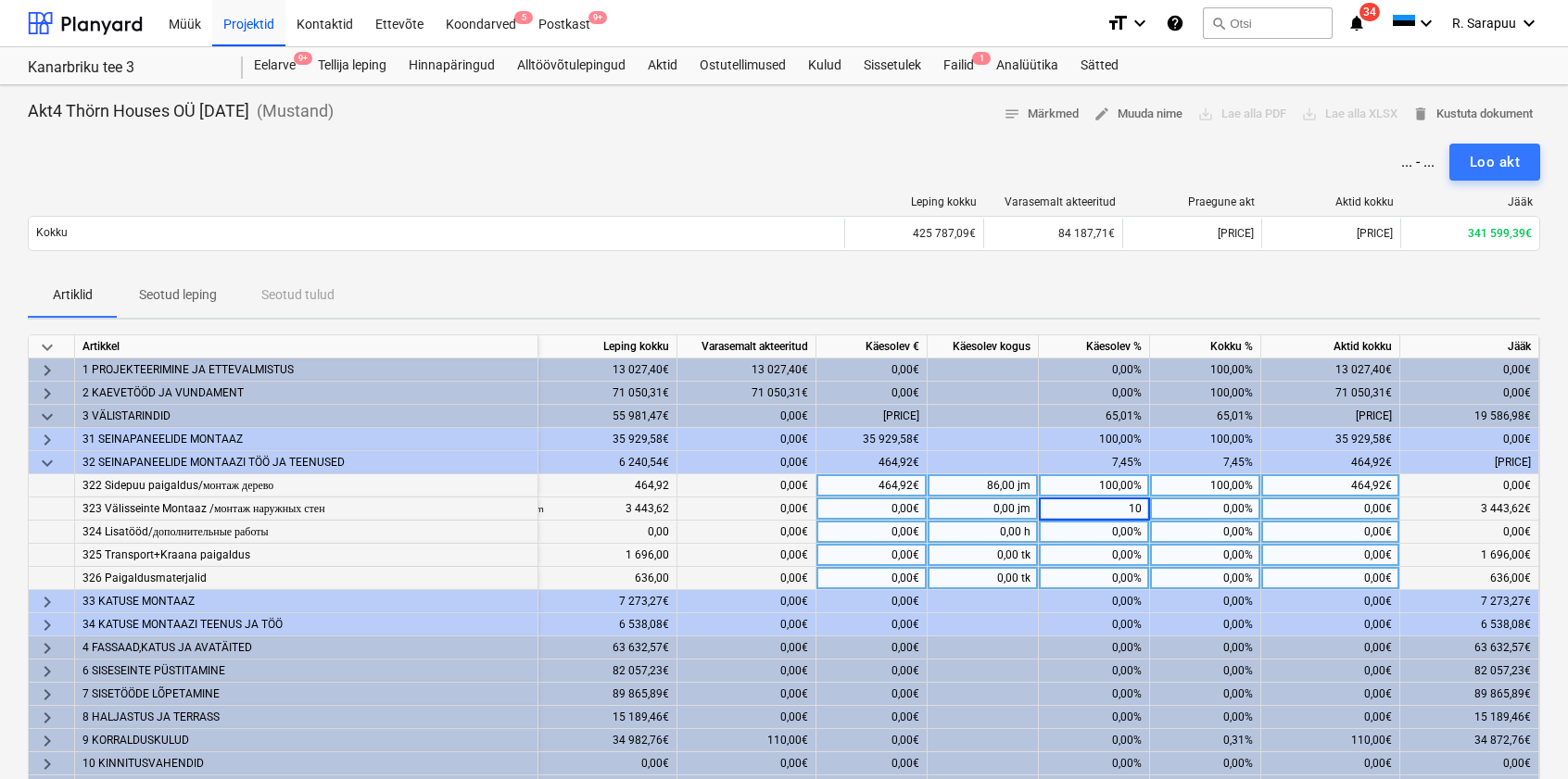 type on "100" 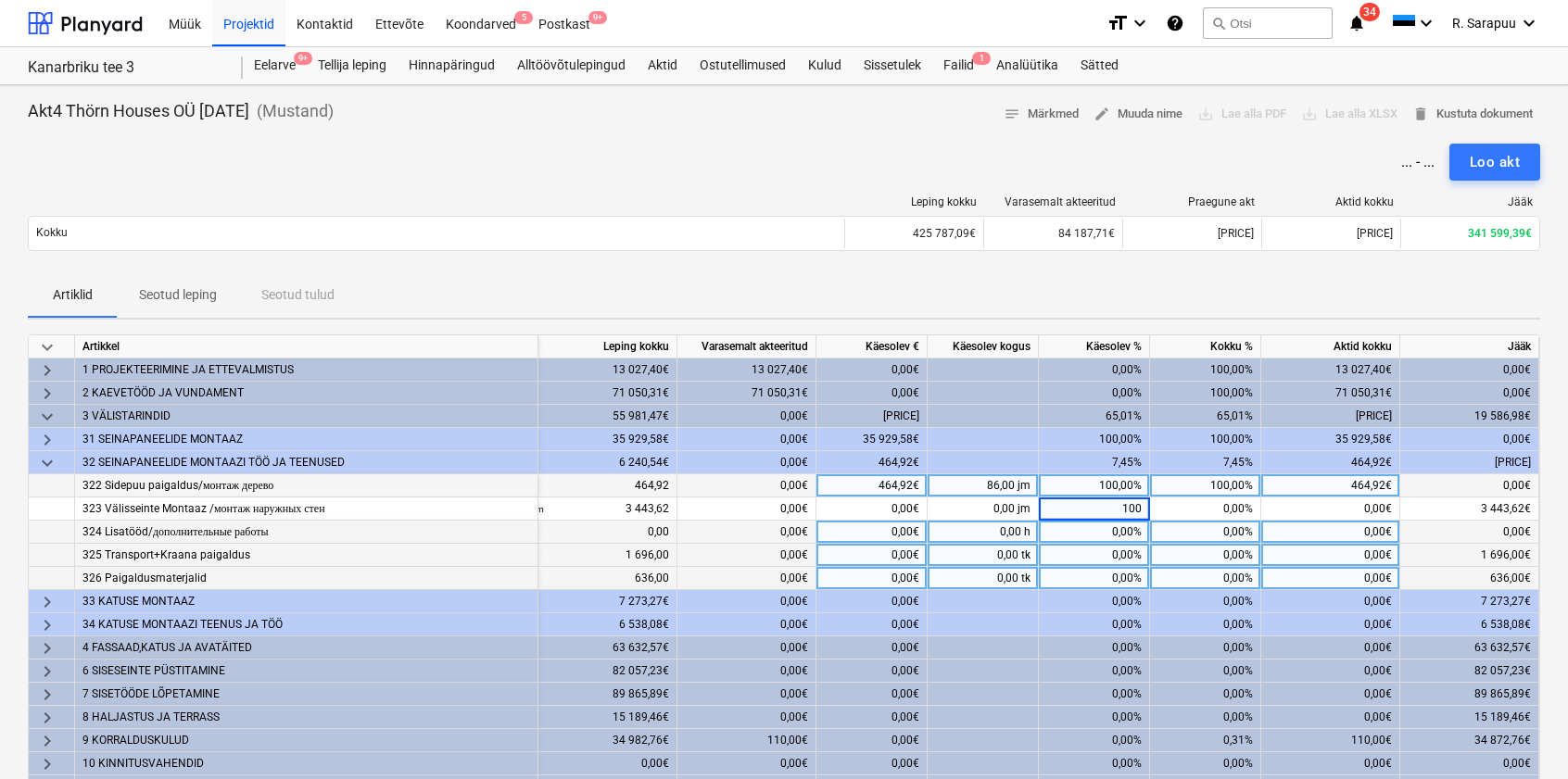 click on "0,00%" at bounding box center [1094, 532] 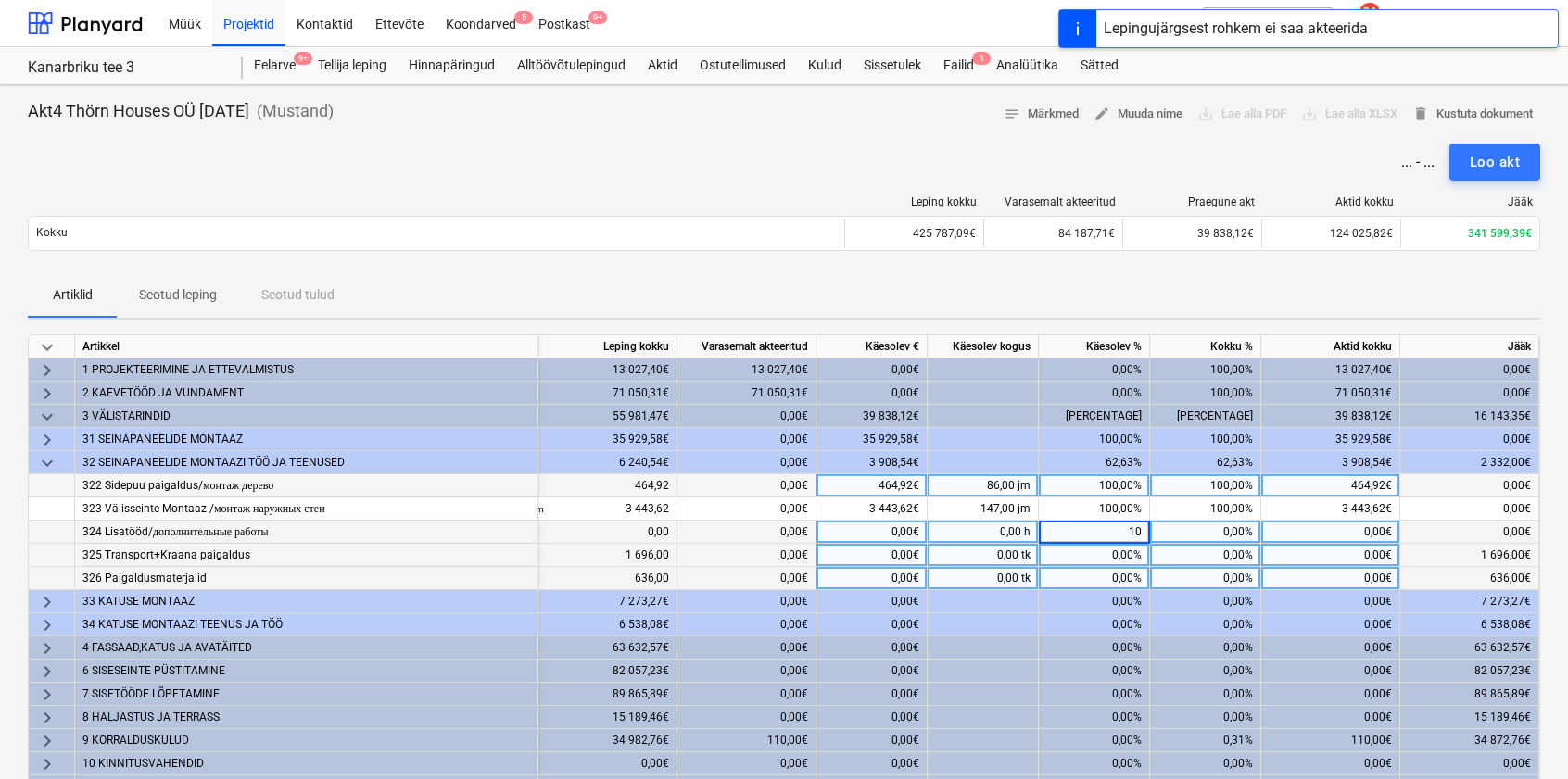 type on "100" 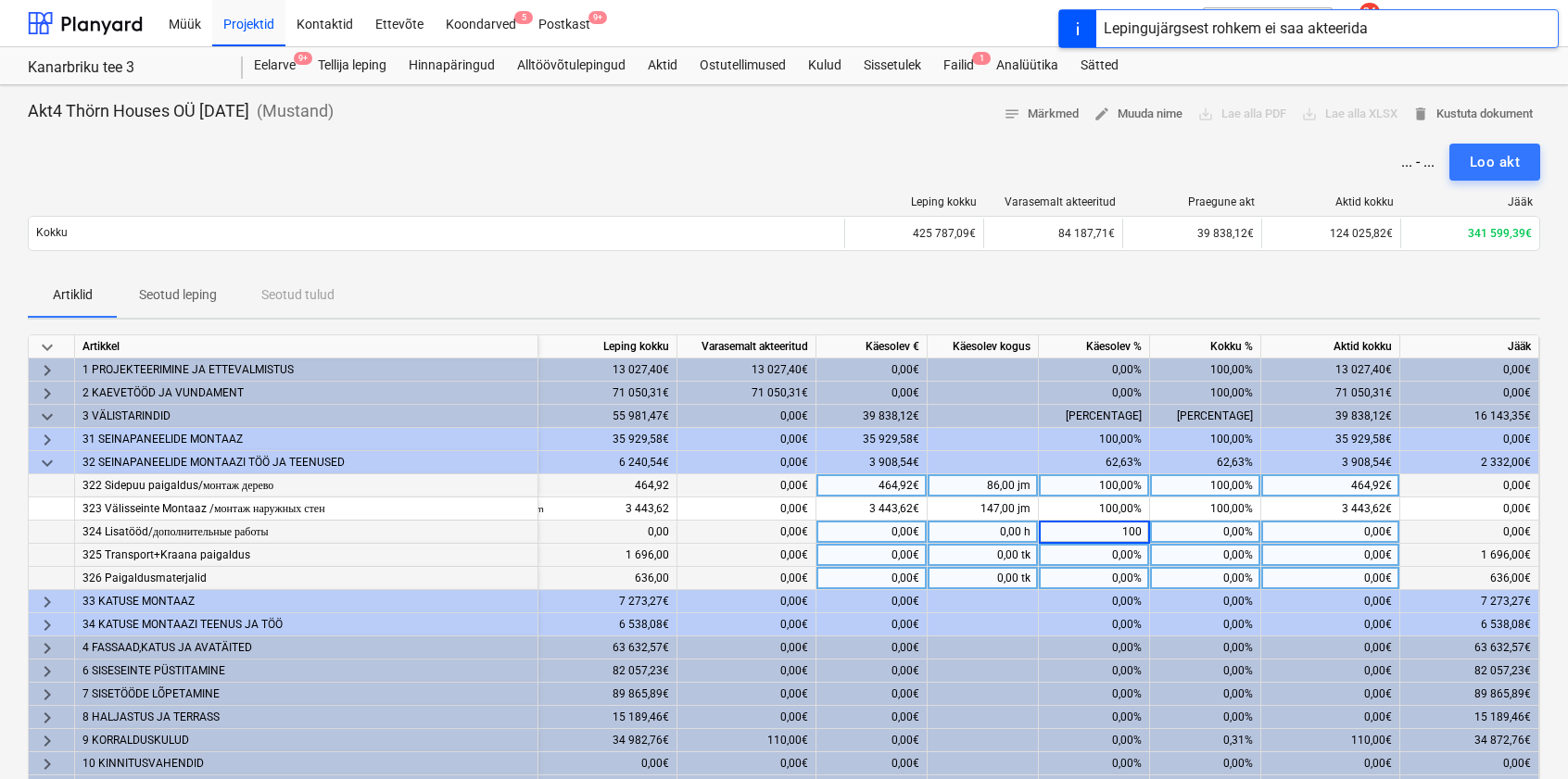 click on "0,00%" at bounding box center [1094, 555] 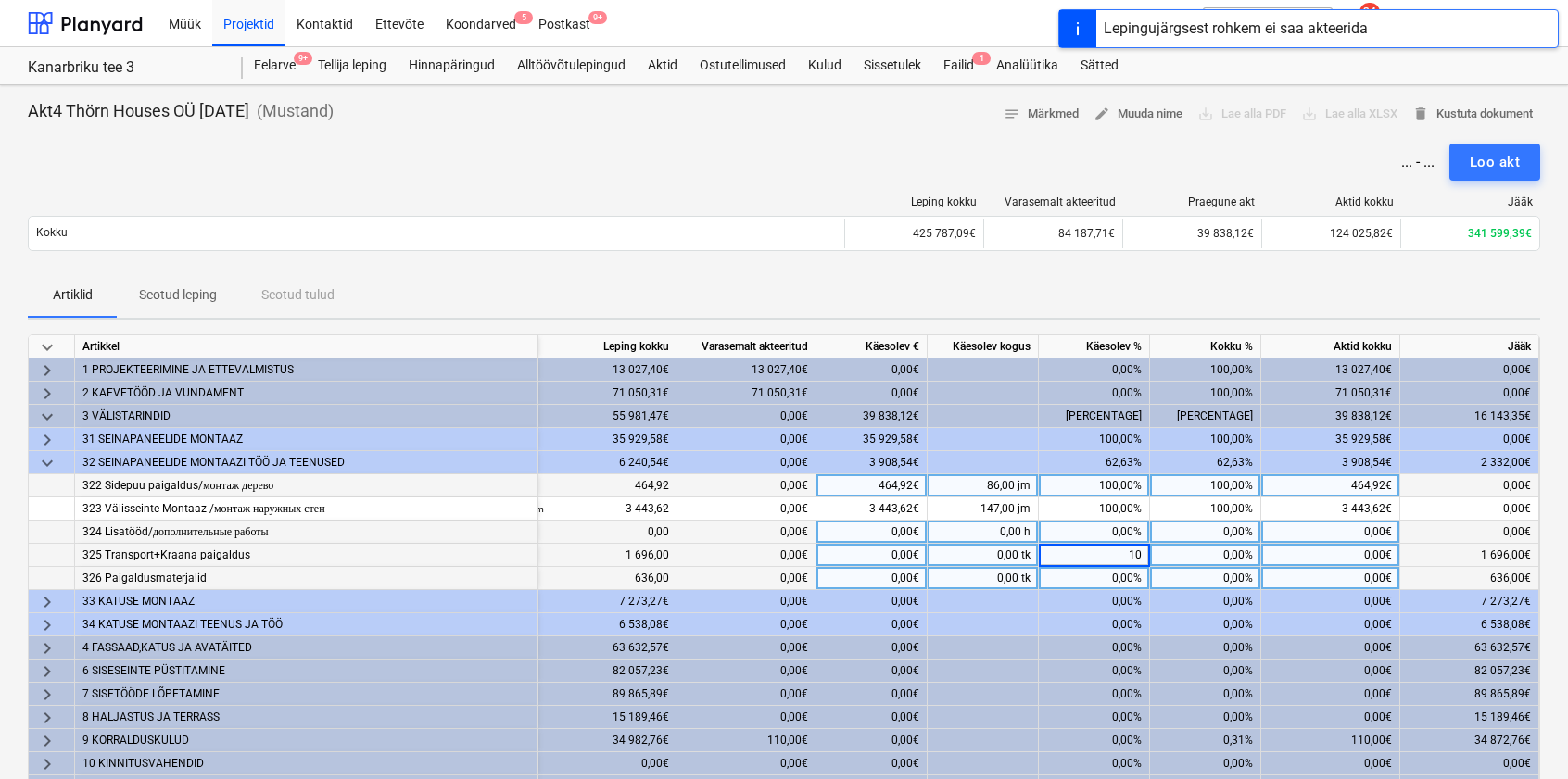 type on "100" 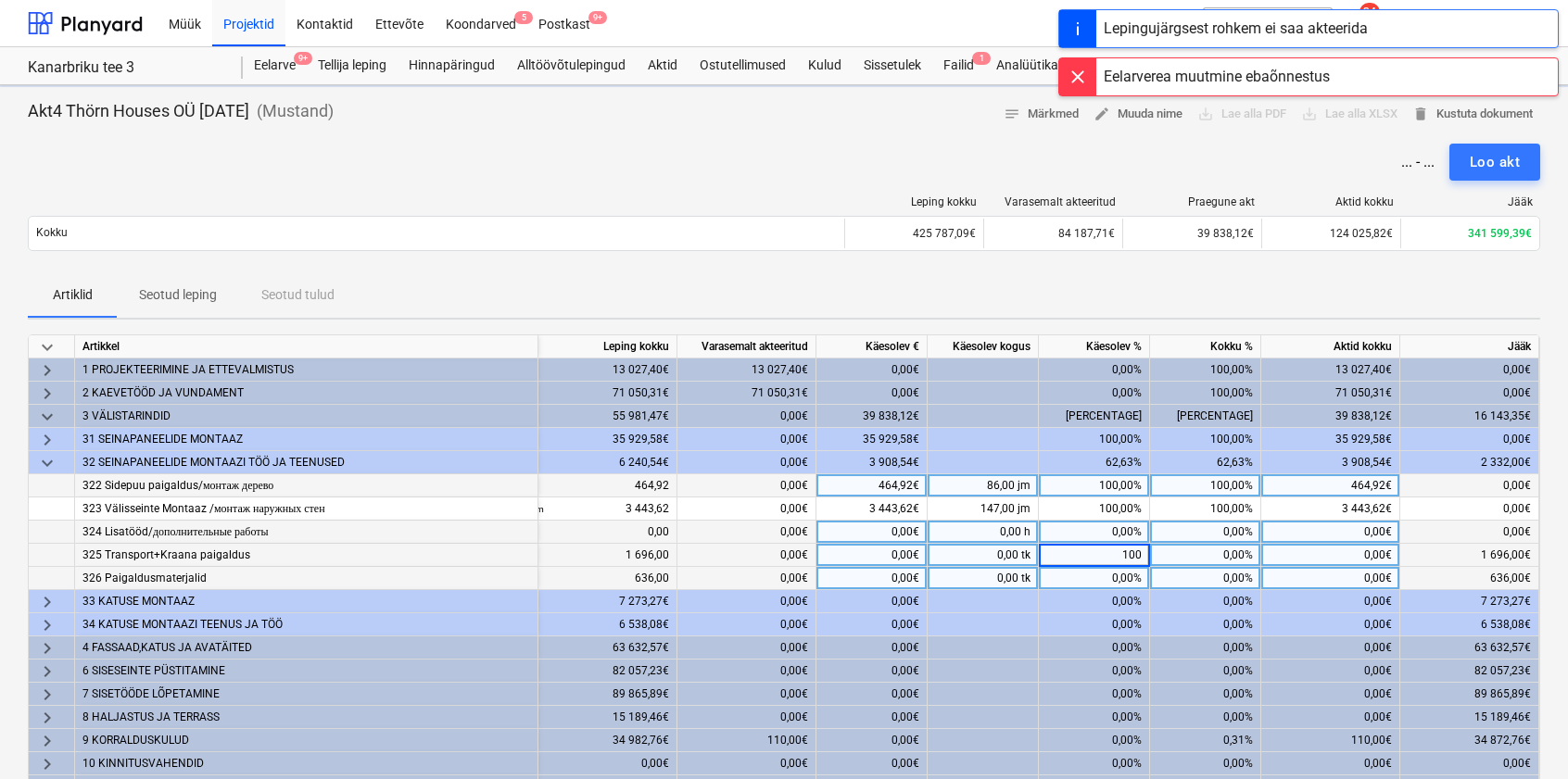 click on "0,00%" at bounding box center [1094, 578] 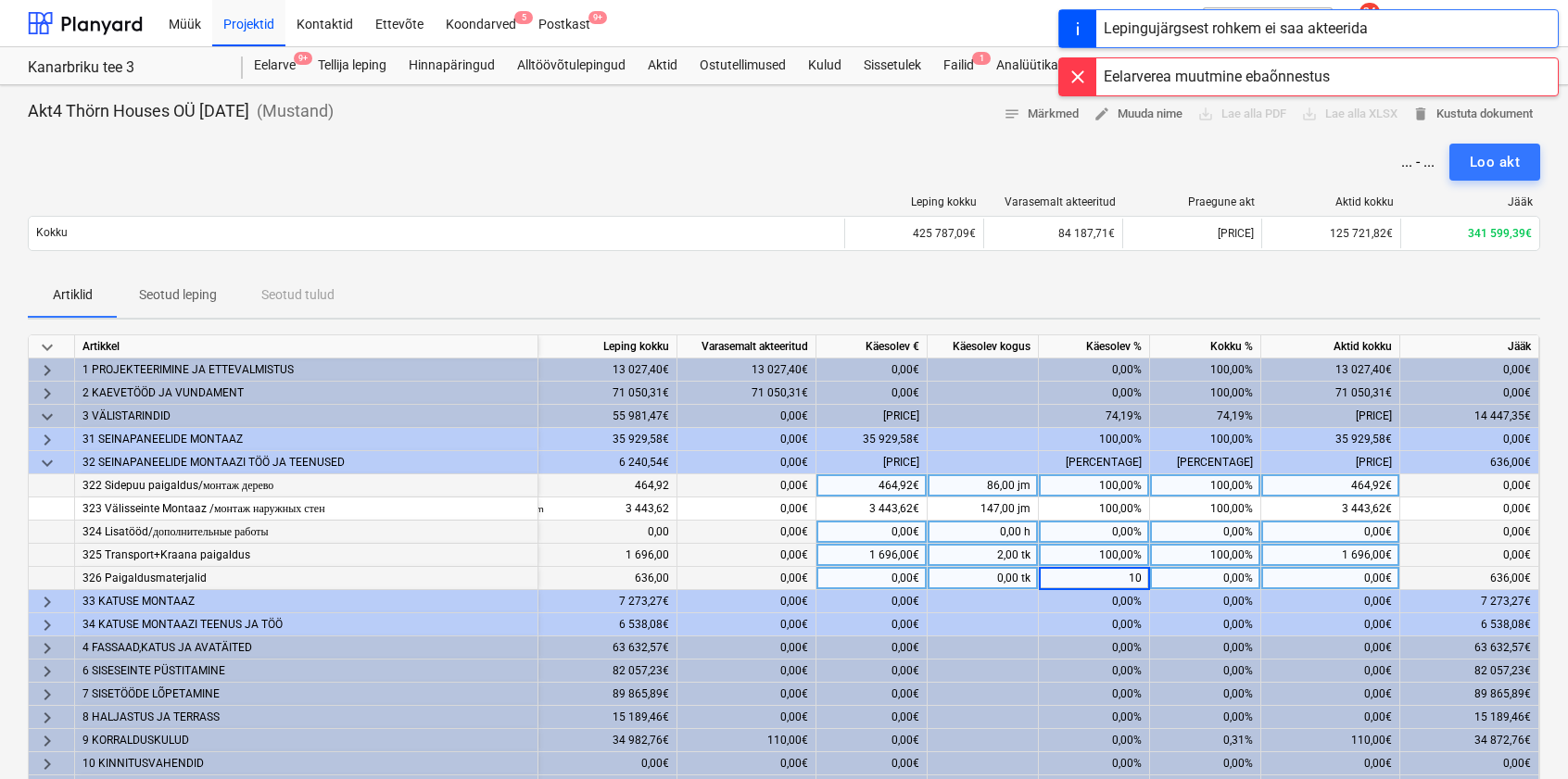 type on "100" 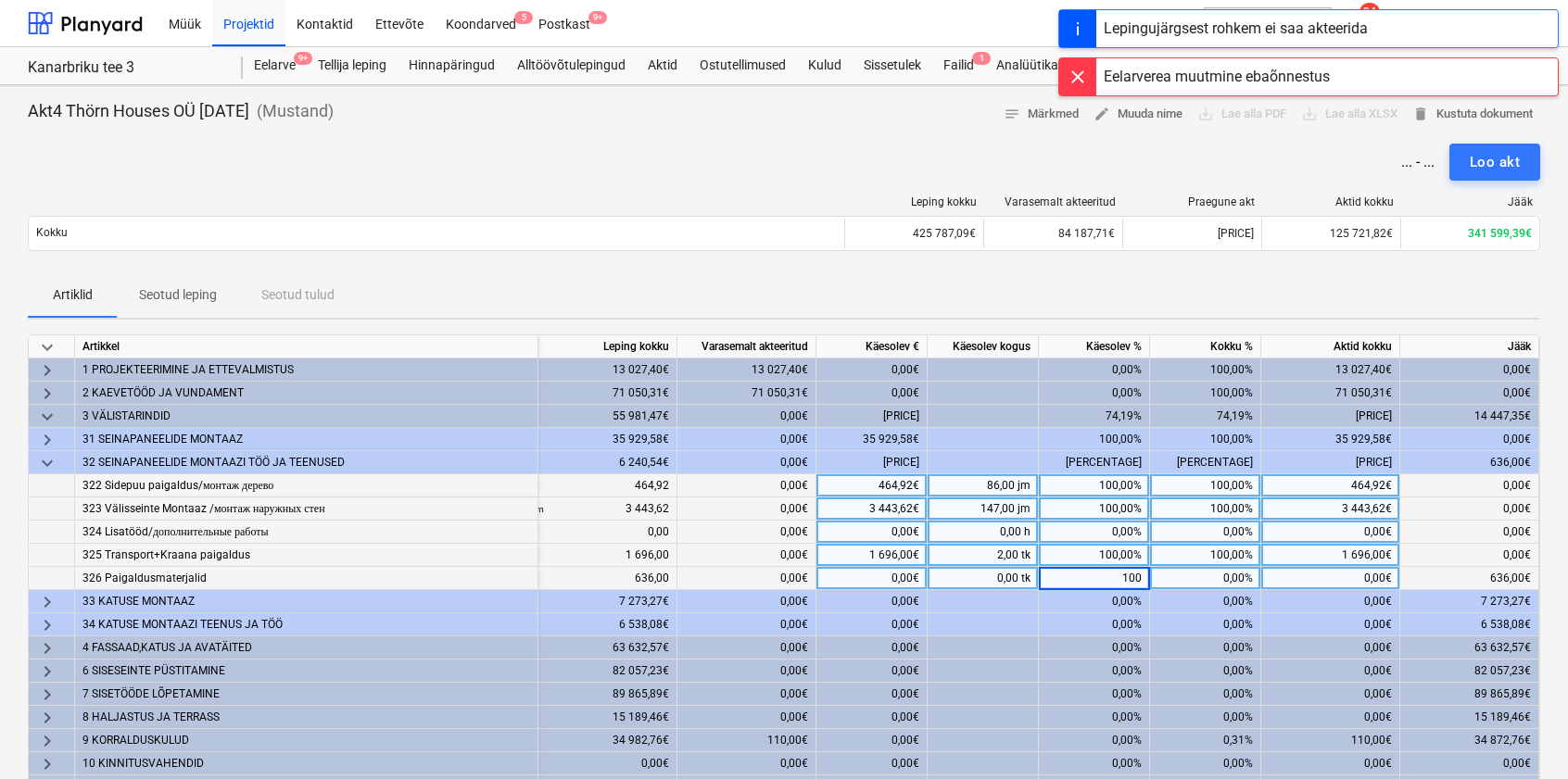 click on "147,00   jm" at bounding box center [983, 509] 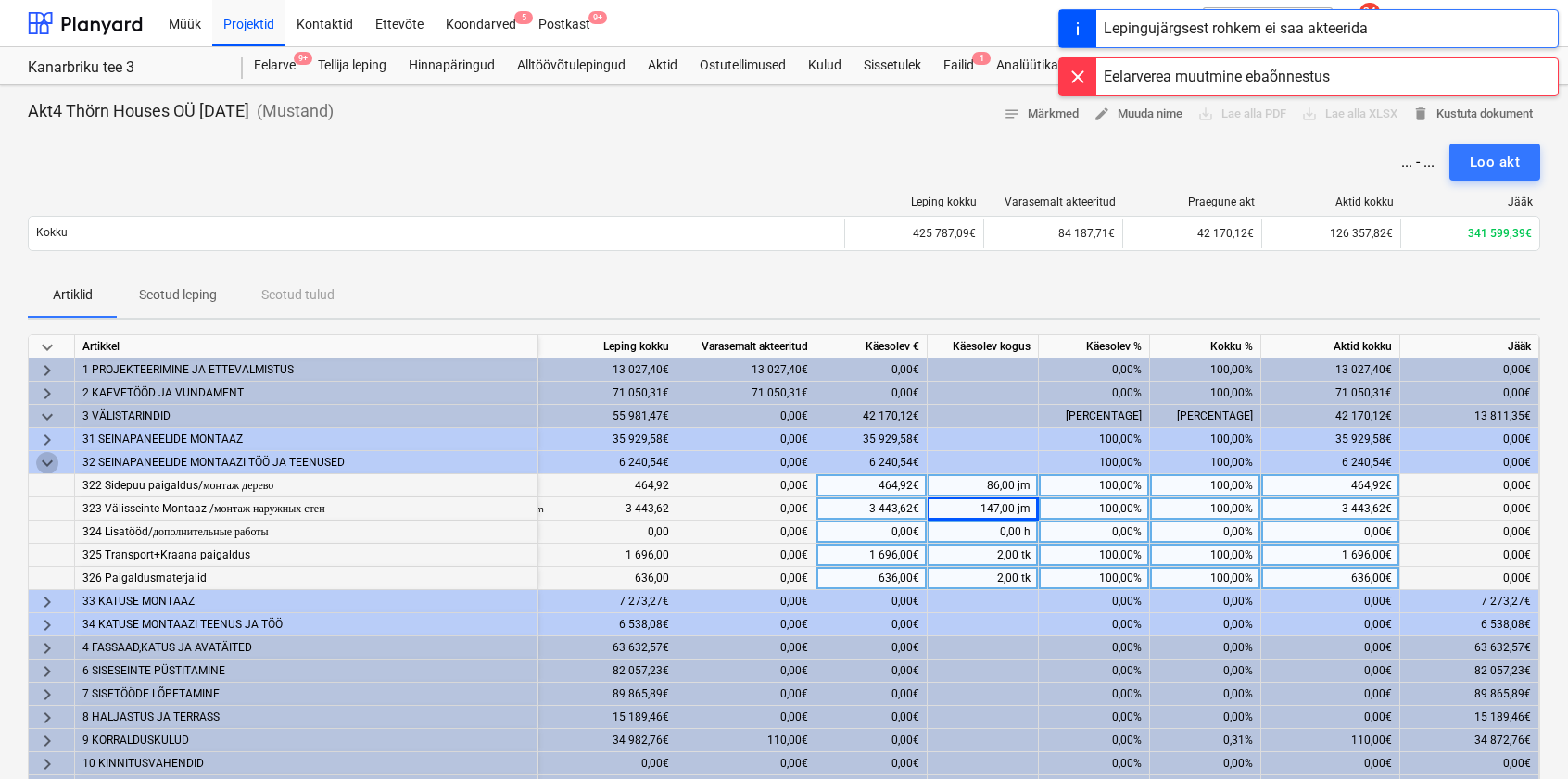click on "keyboard_arrow_down" at bounding box center [47, 463] 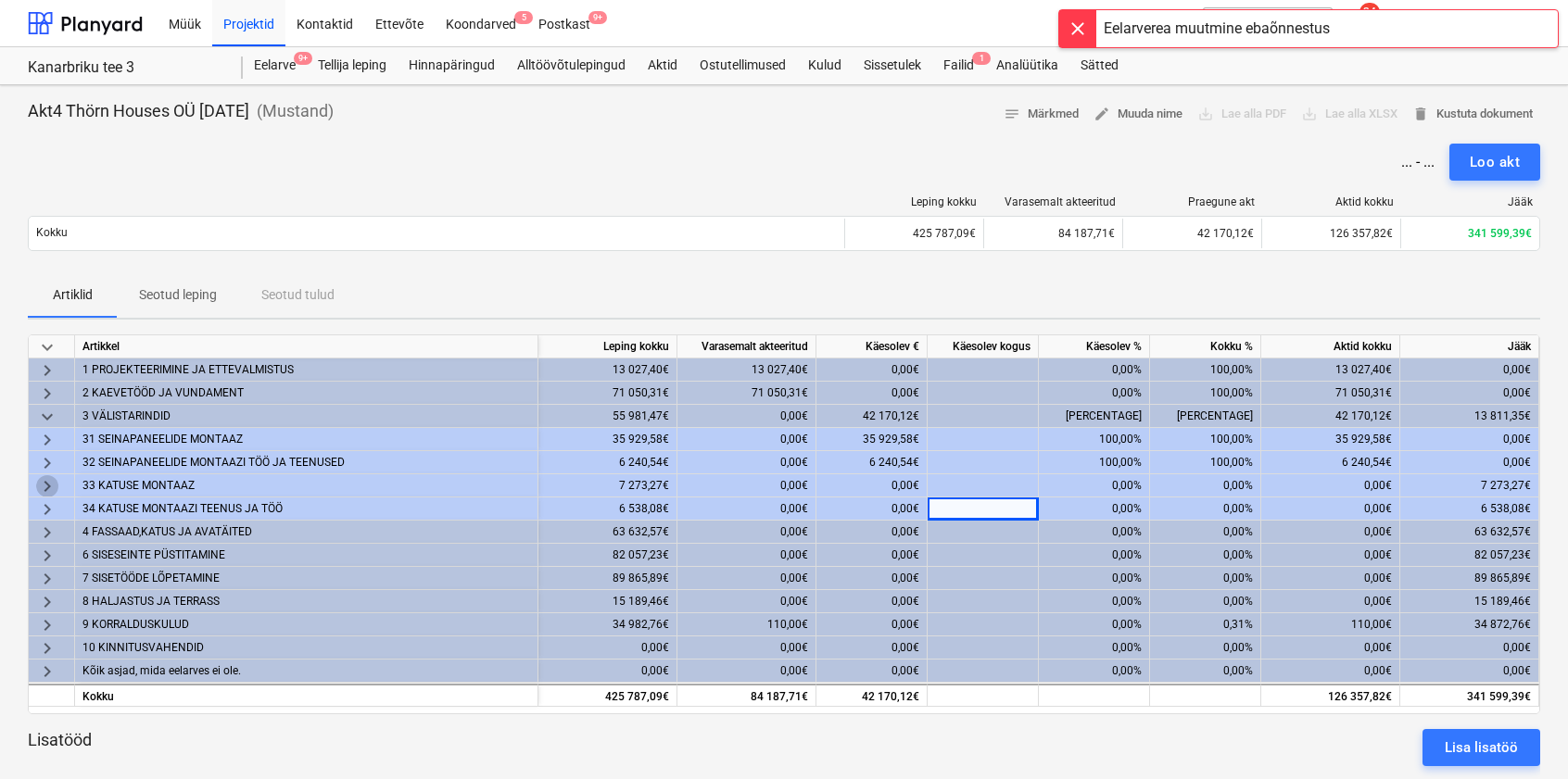 click on "keyboard_arrow_right" at bounding box center [47, 486] 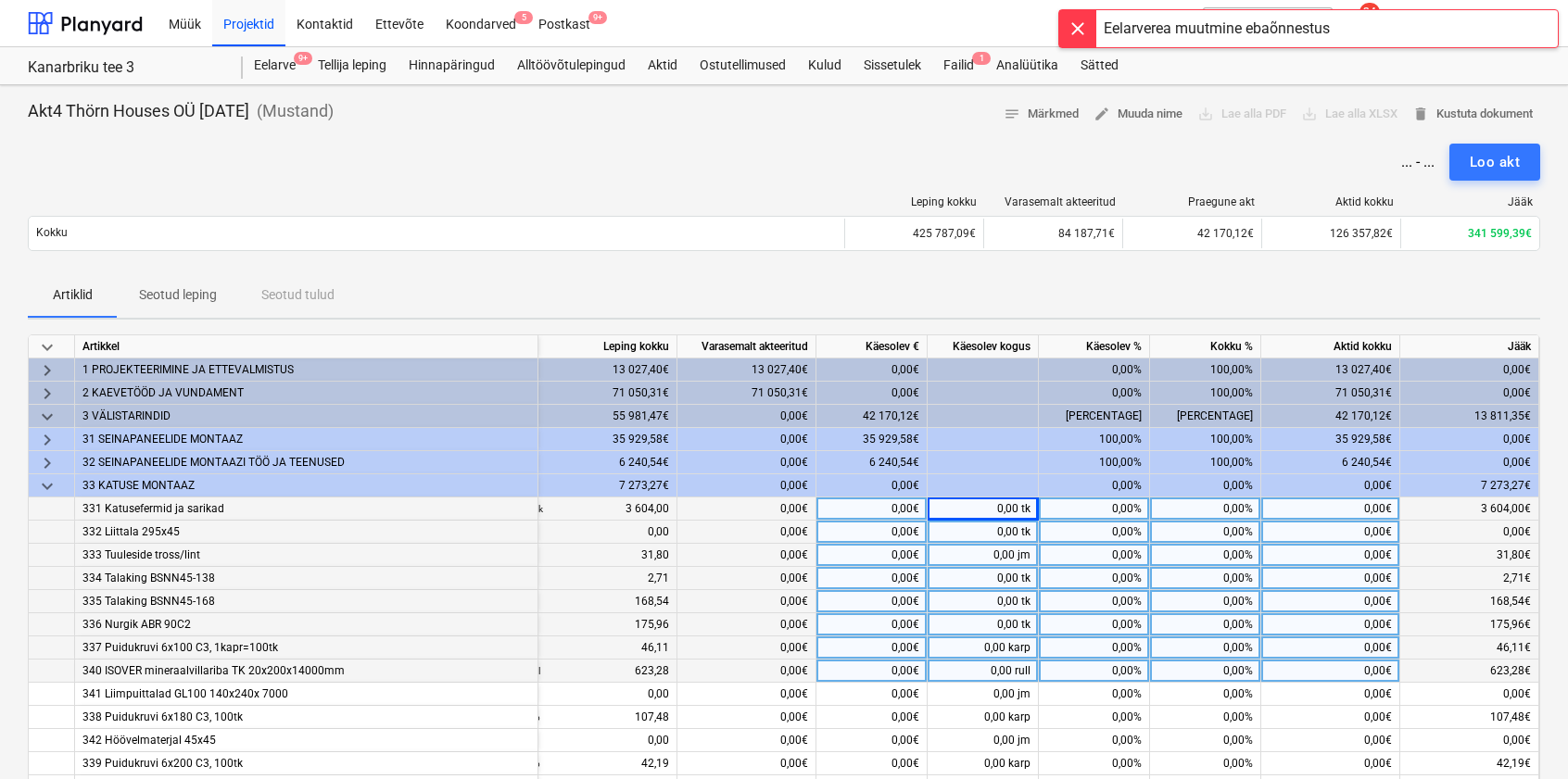click on "0,00%" at bounding box center [1094, 509] 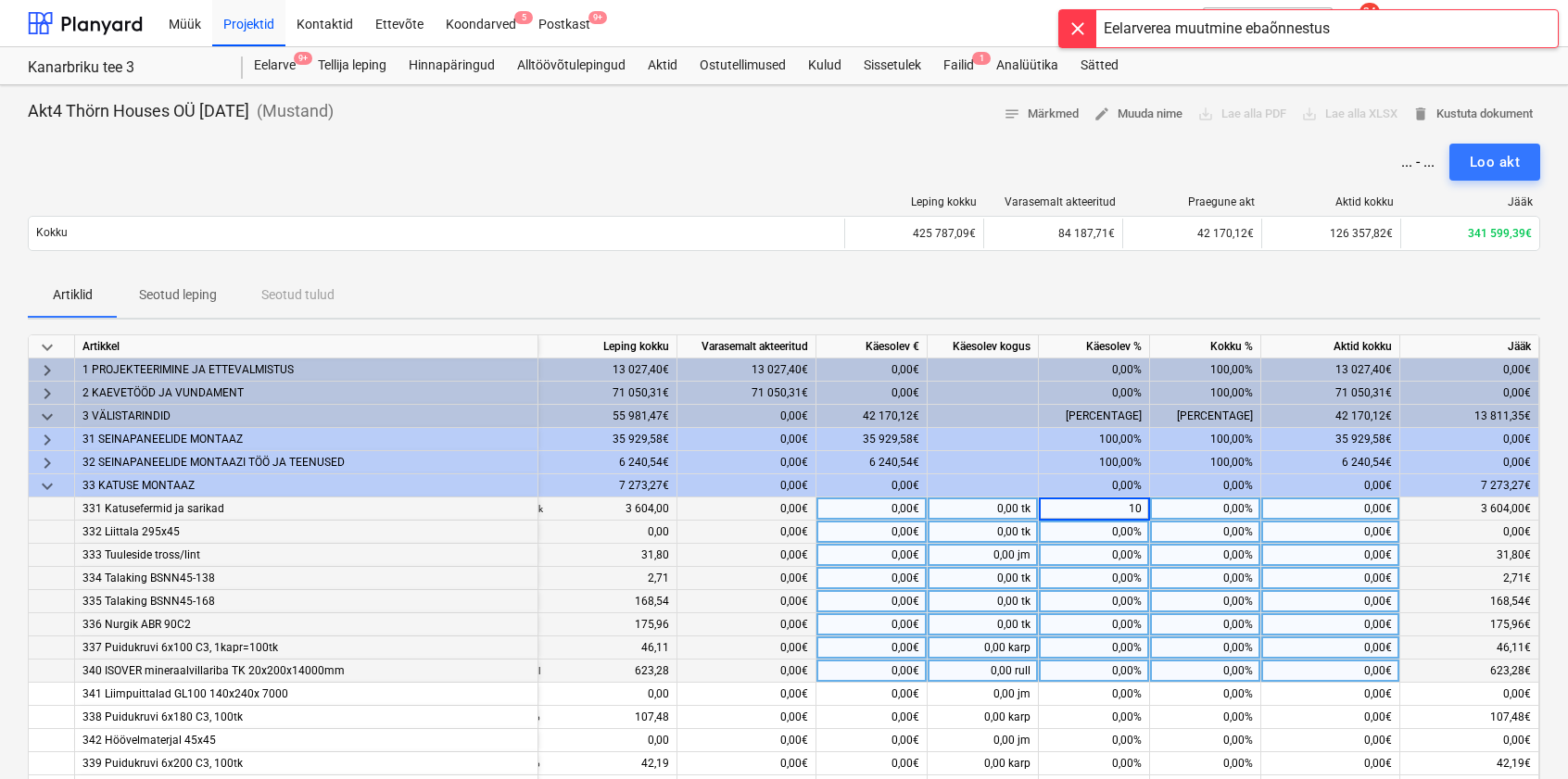 type on "100" 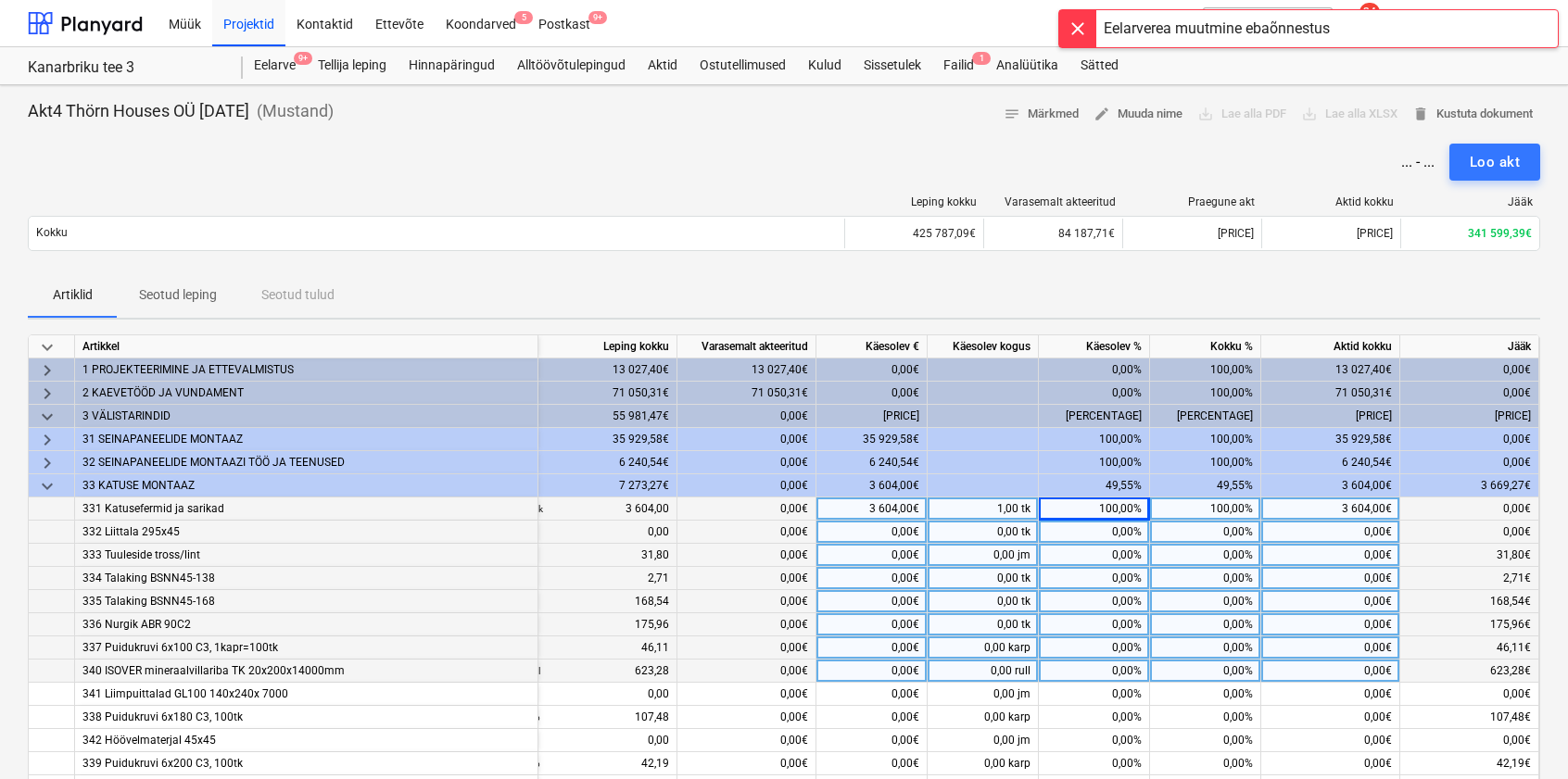 click on "0,00%" at bounding box center (1094, 532) 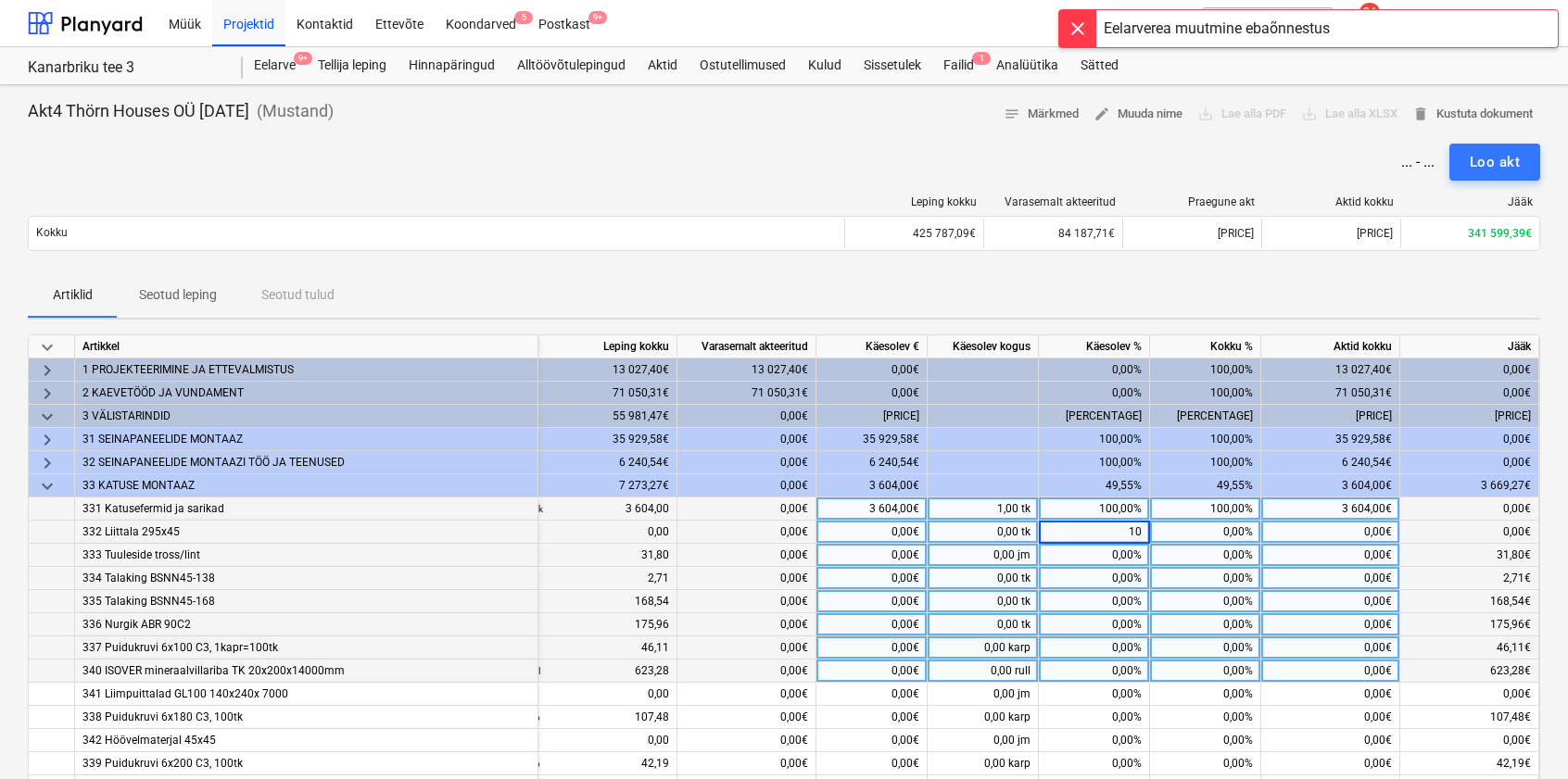 type on "100" 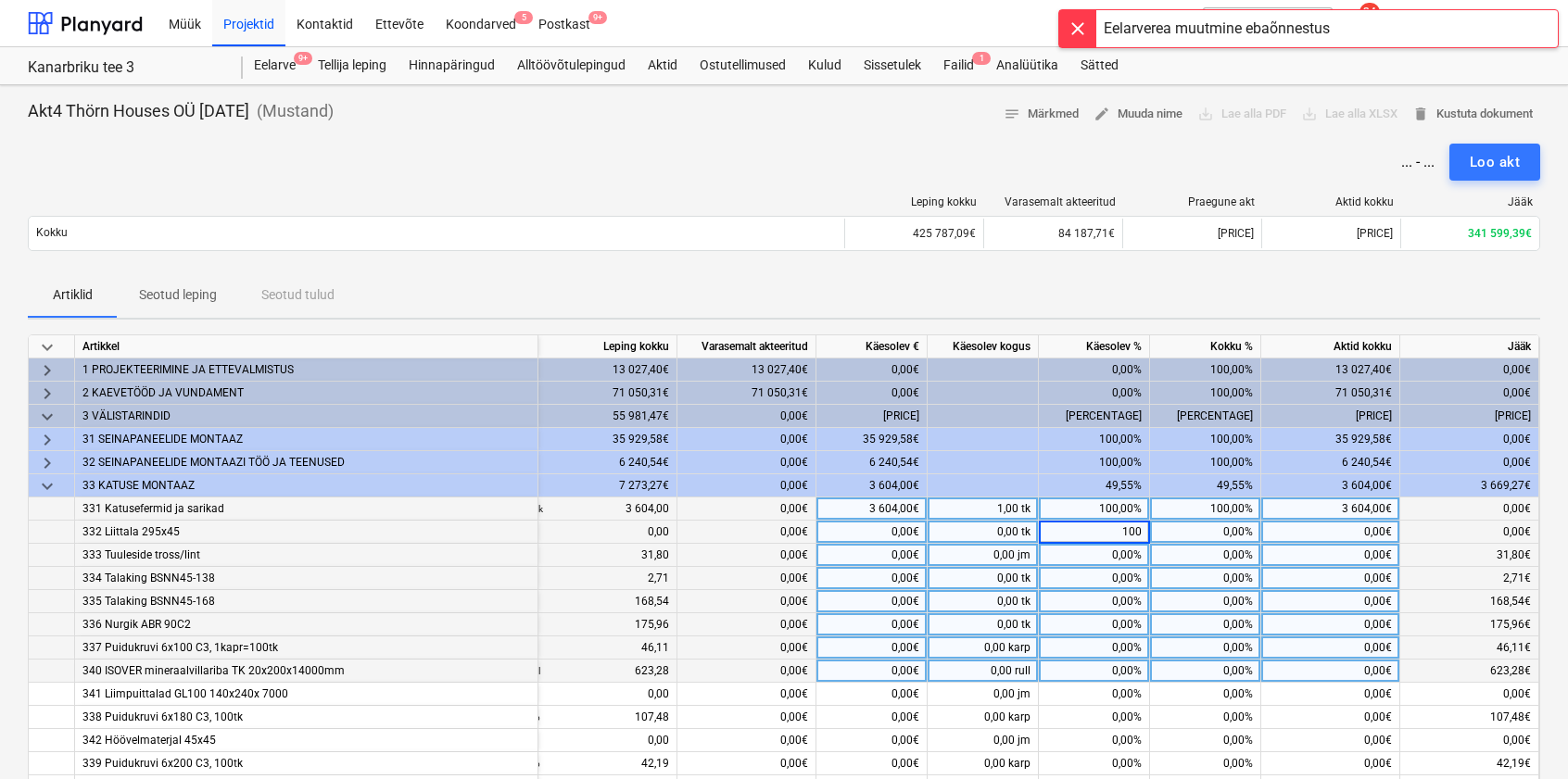 click on "0,00%" at bounding box center [1094, 555] 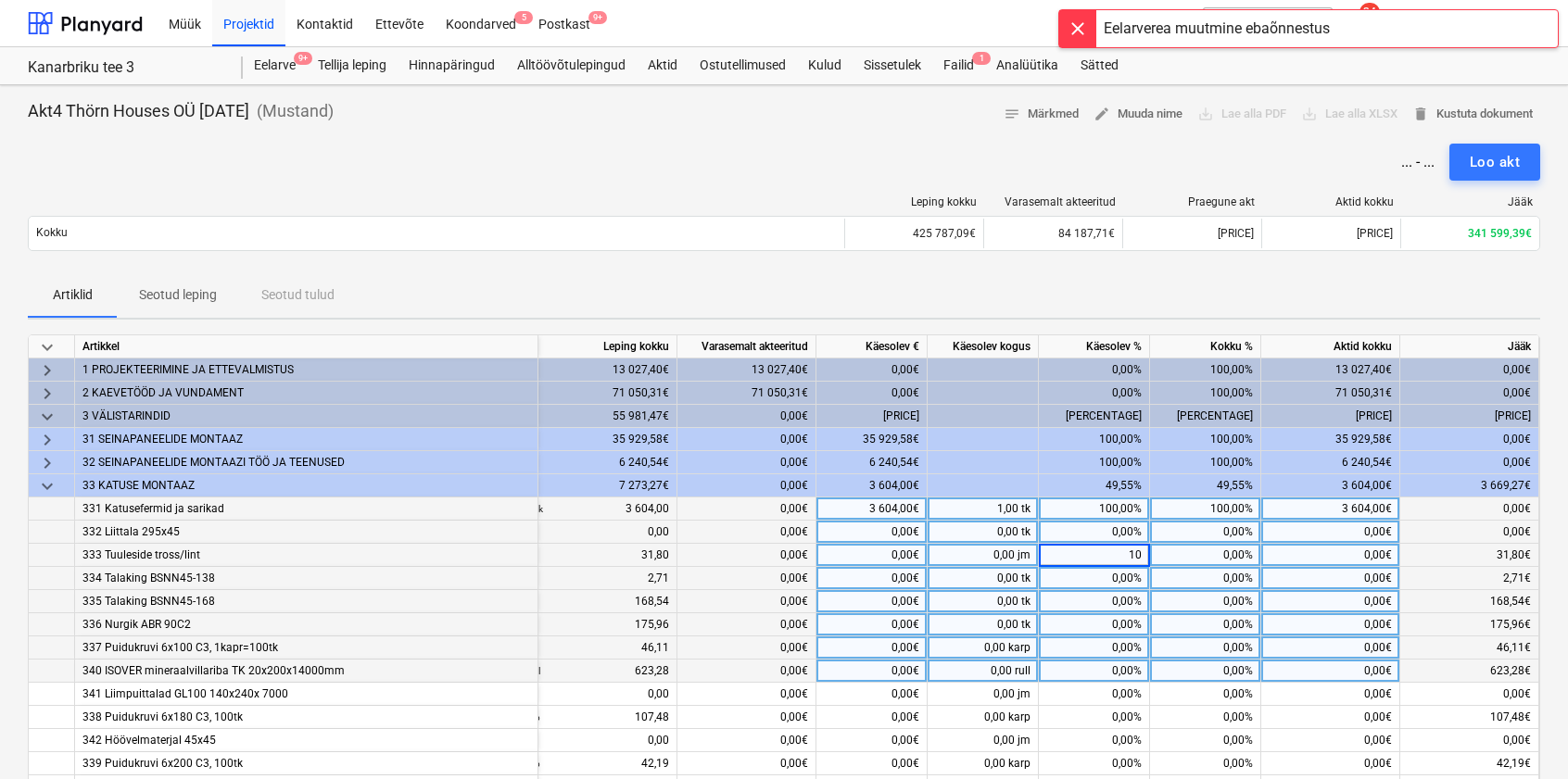 type on "100" 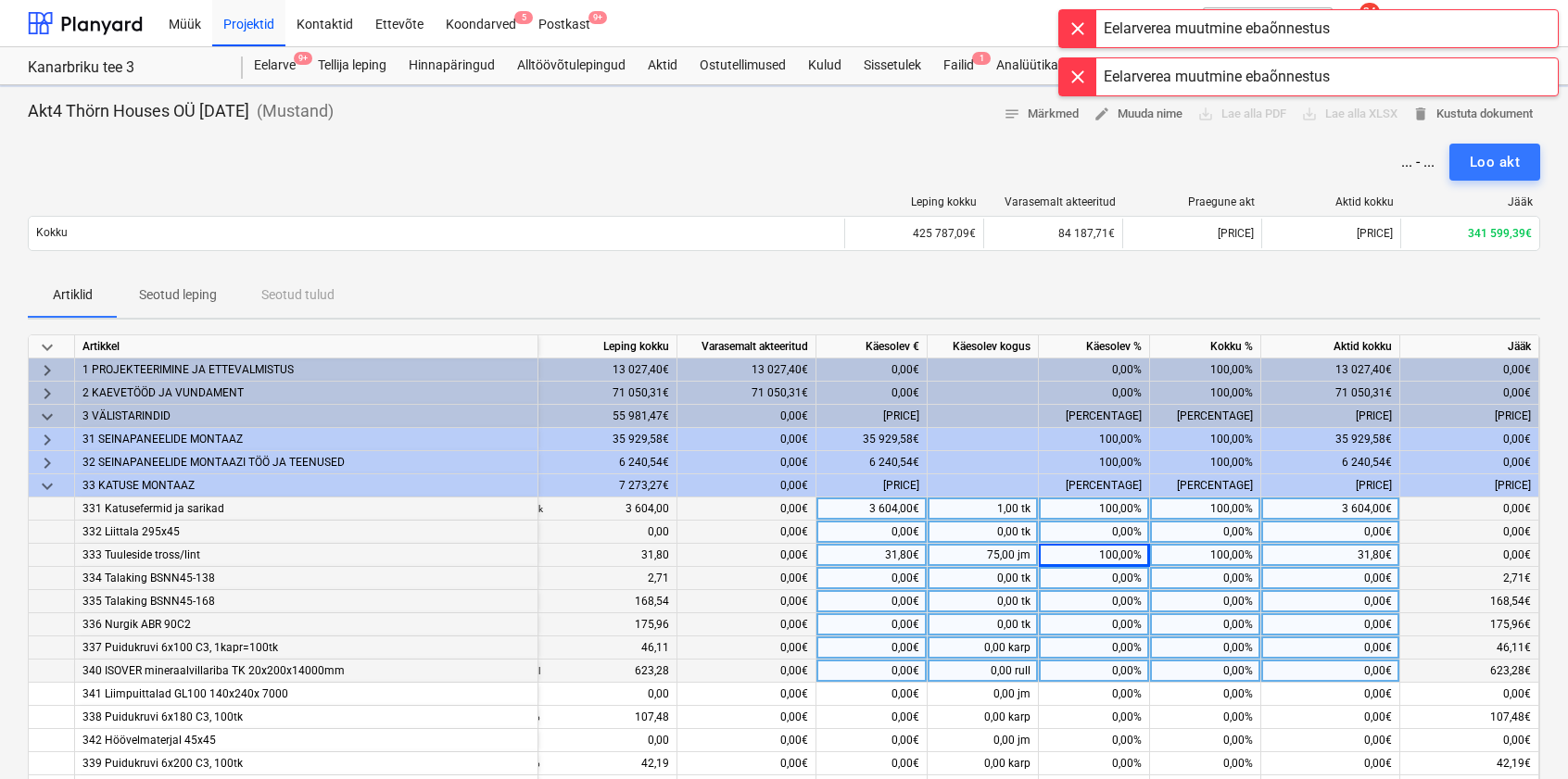 click on "0,00%" at bounding box center (1094, 578) 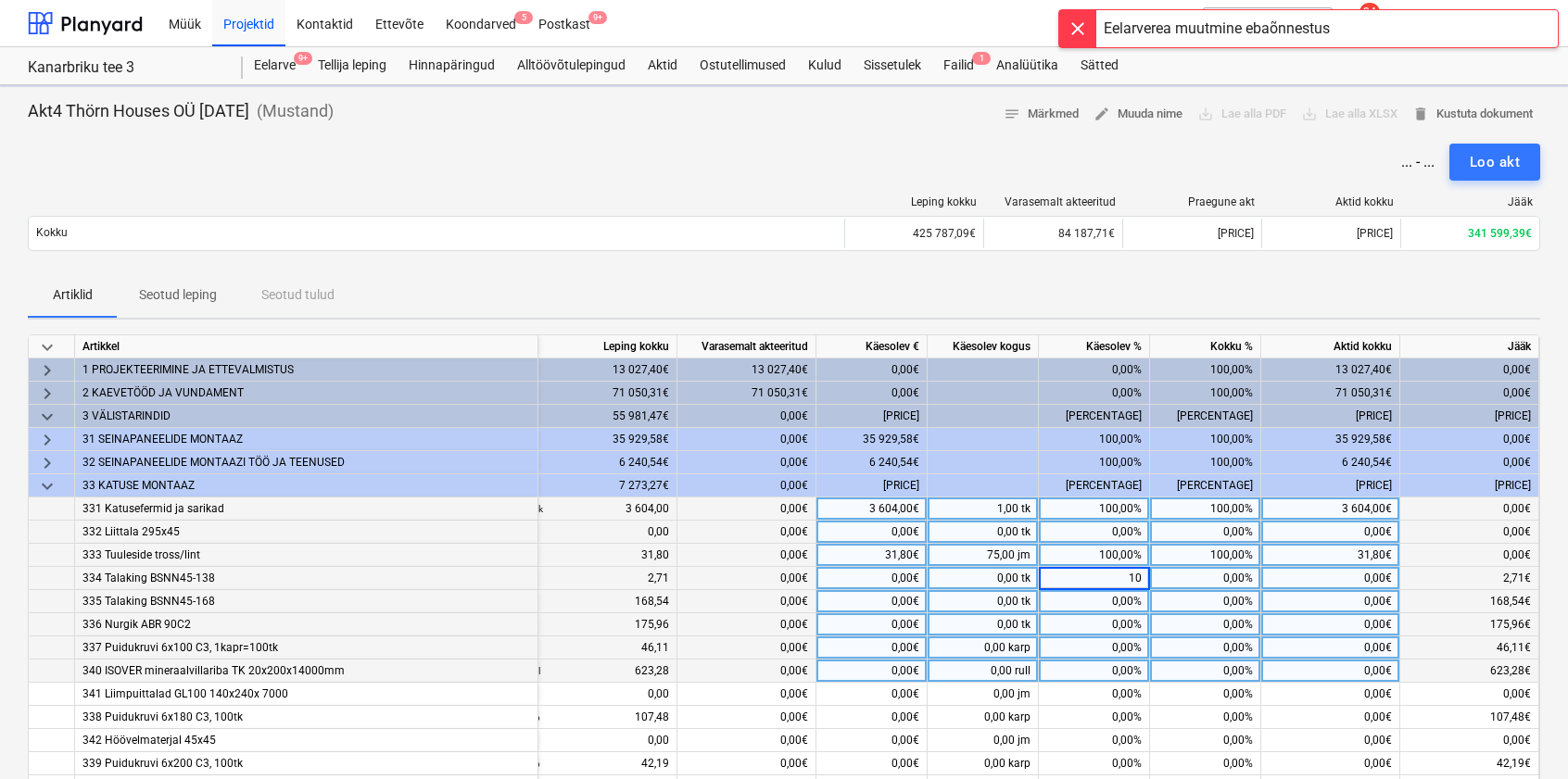 type on "100" 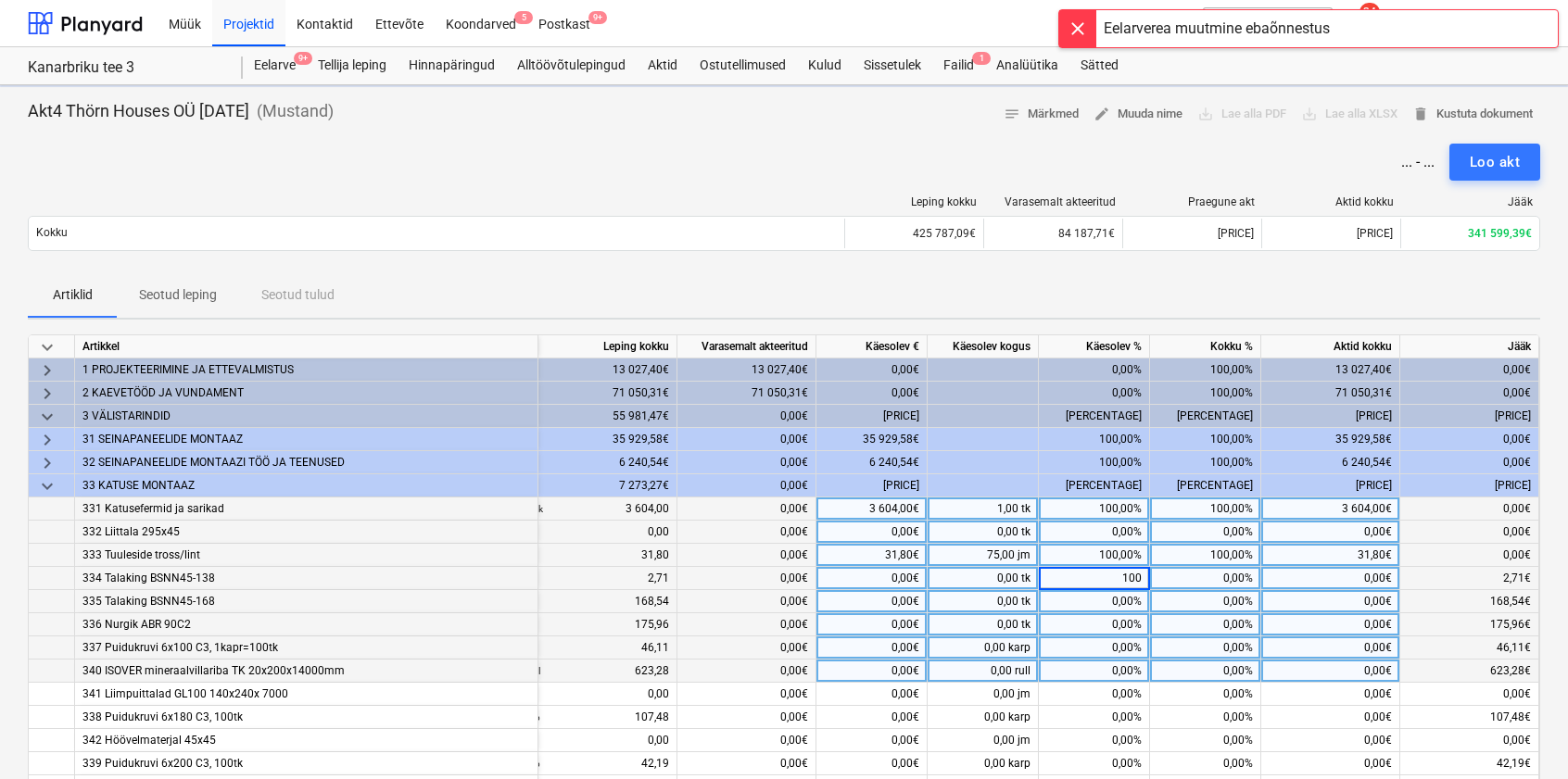 click on "0,00%" at bounding box center (1094, 601) 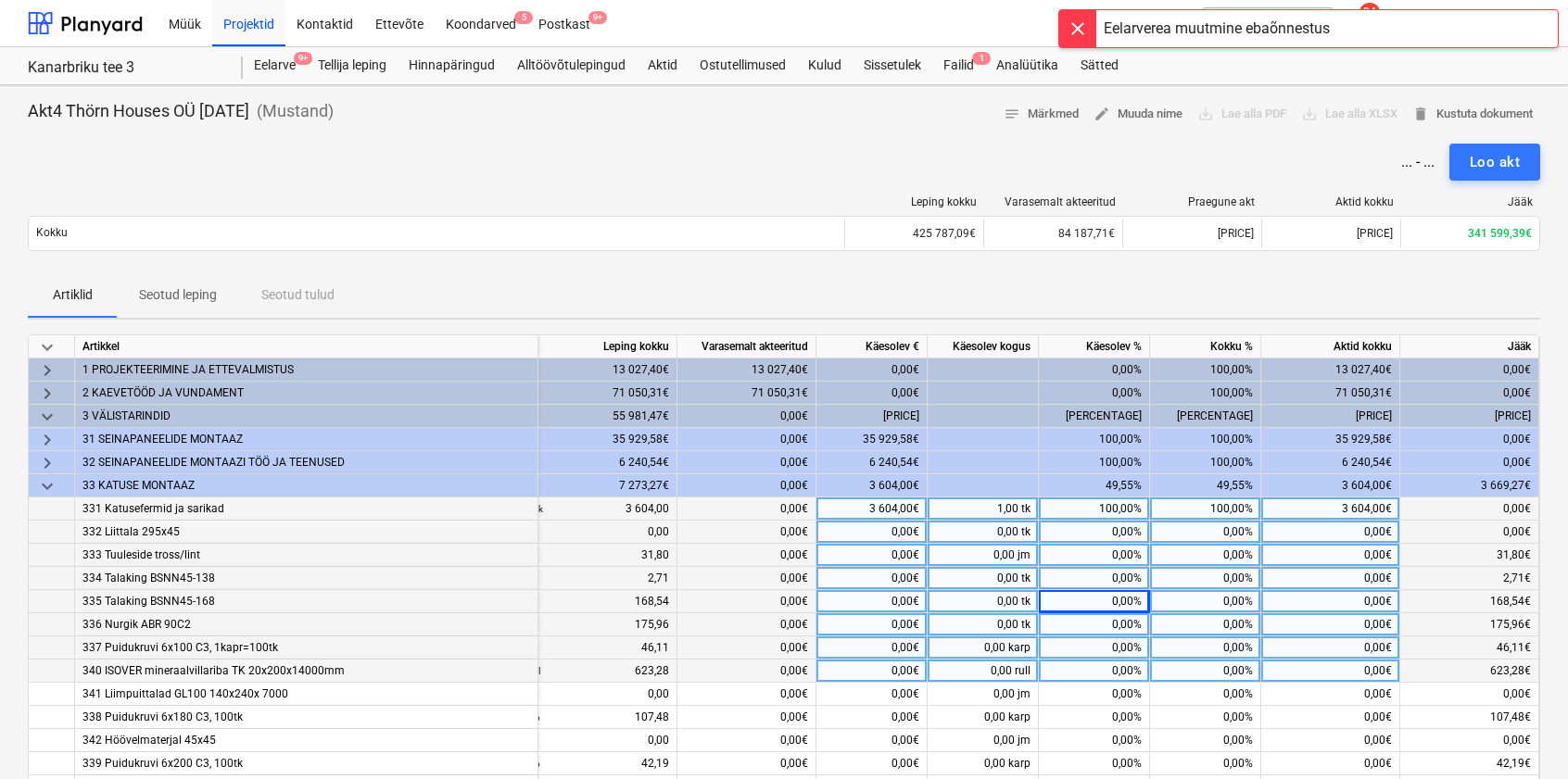 click on "0,00%" at bounding box center [1094, 624] 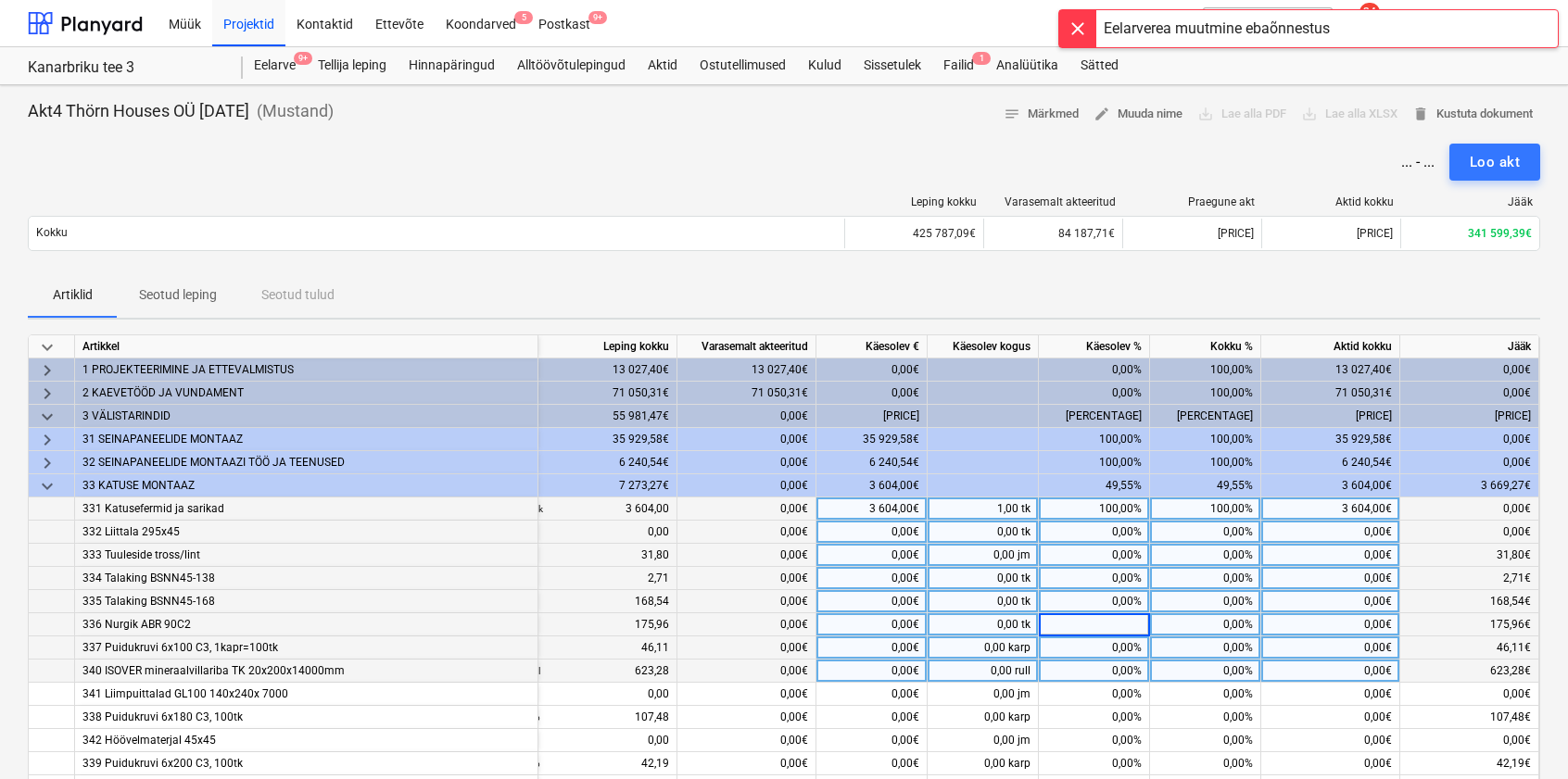 click on "0,00%" at bounding box center [1094, 555] 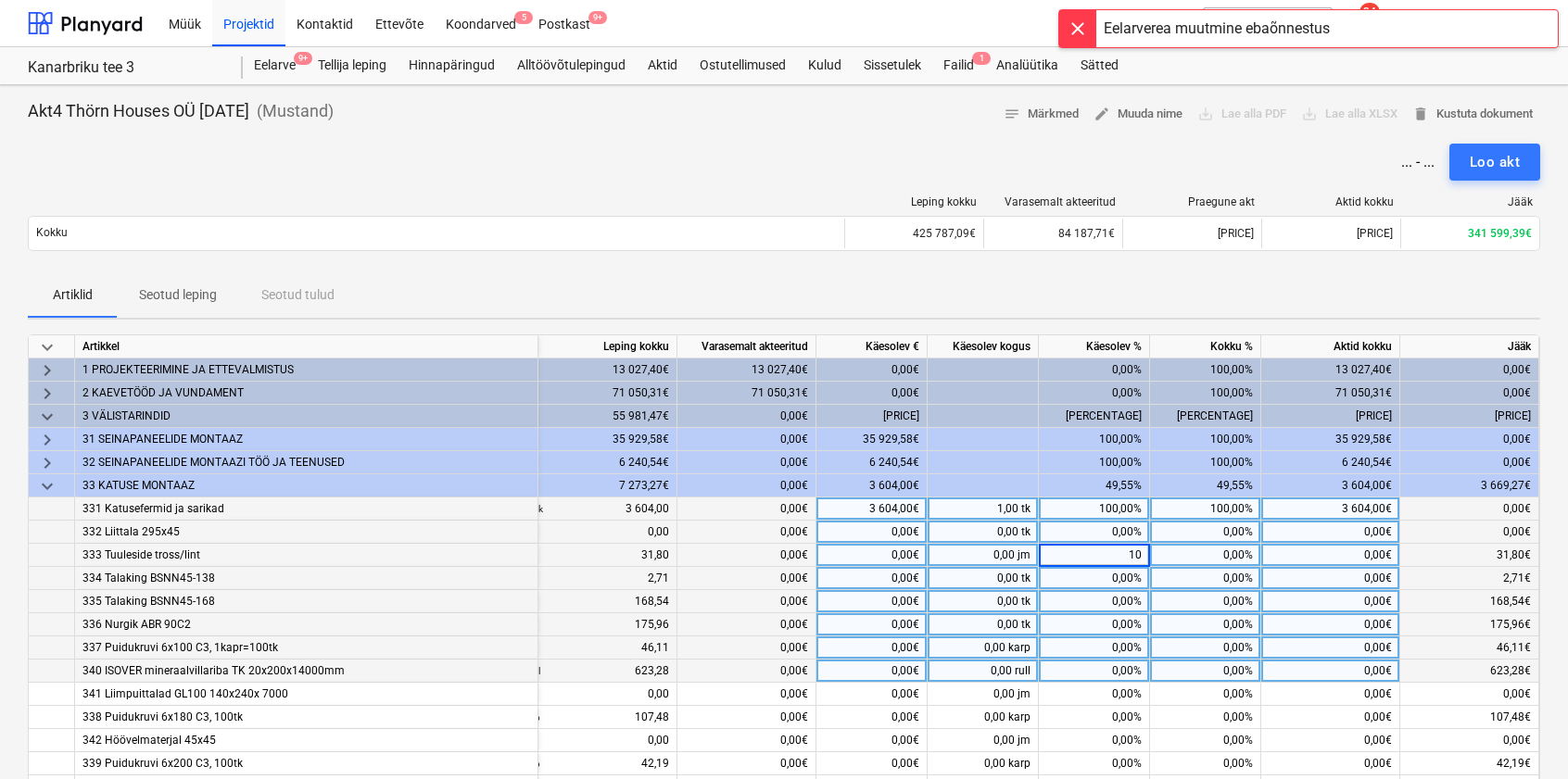 type on "100" 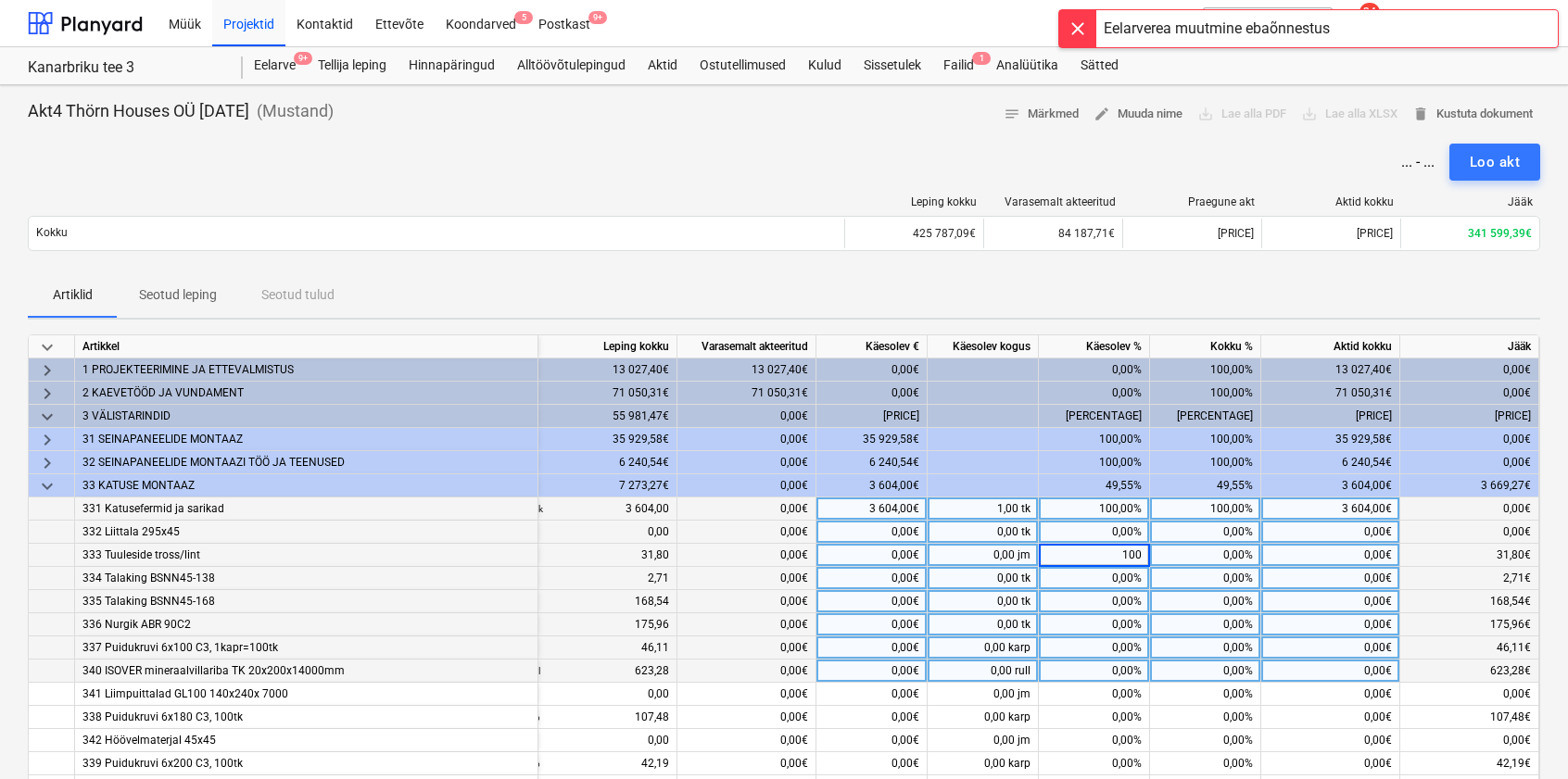 click on "0,00%" at bounding box center (1094, 578) 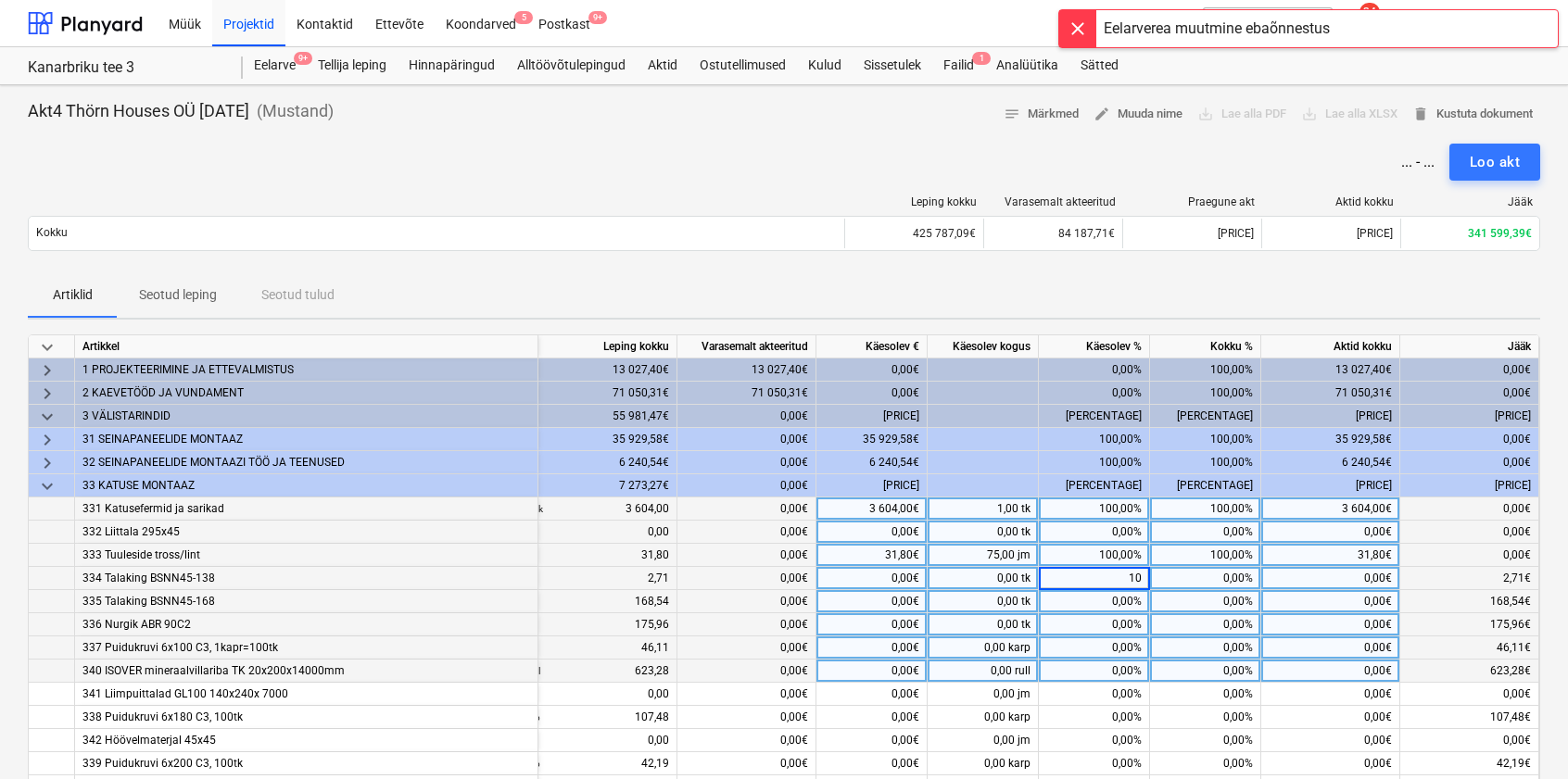 type on "100" 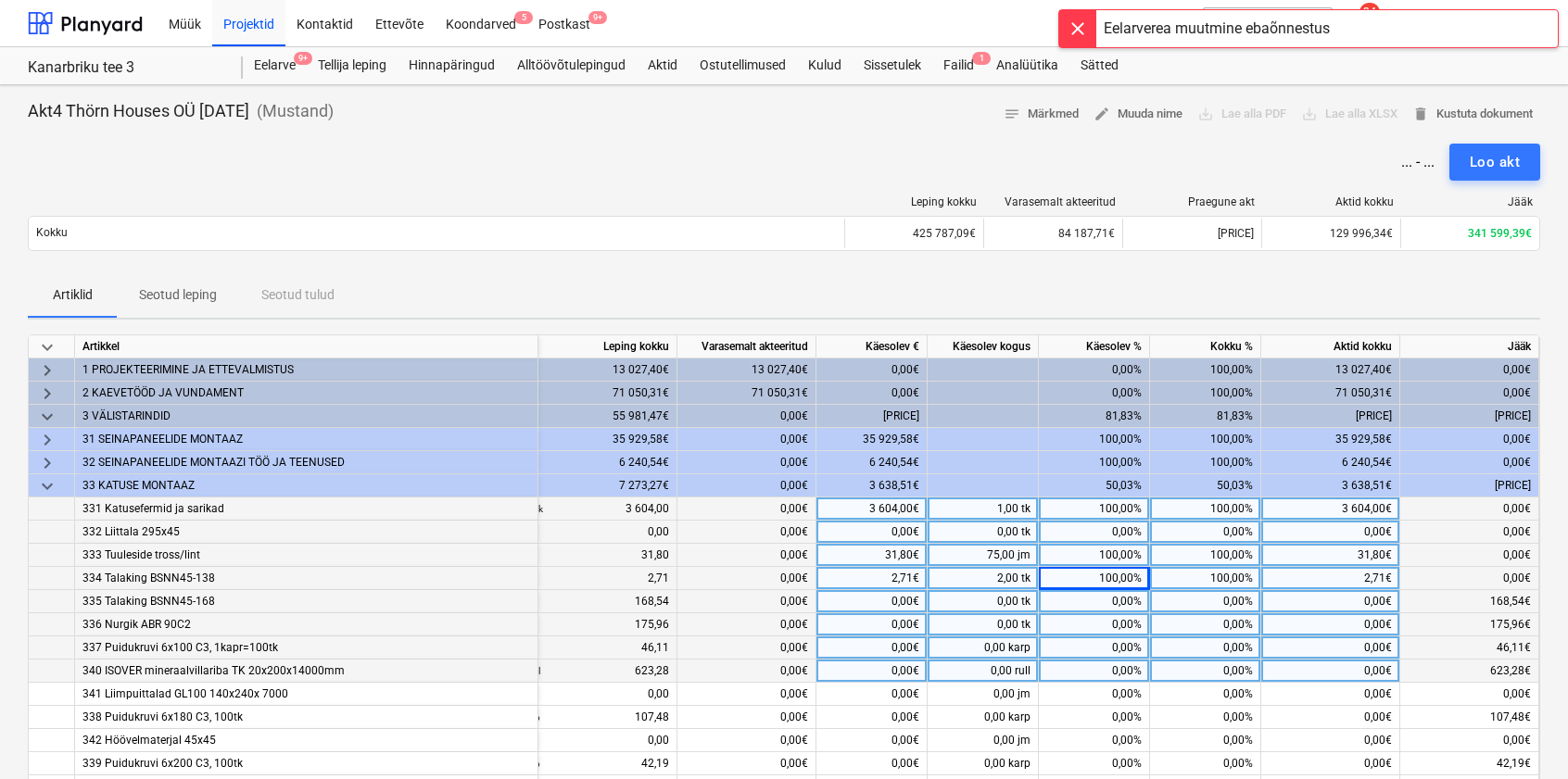 click on "0,00%" at bounding box center [1094, 601] 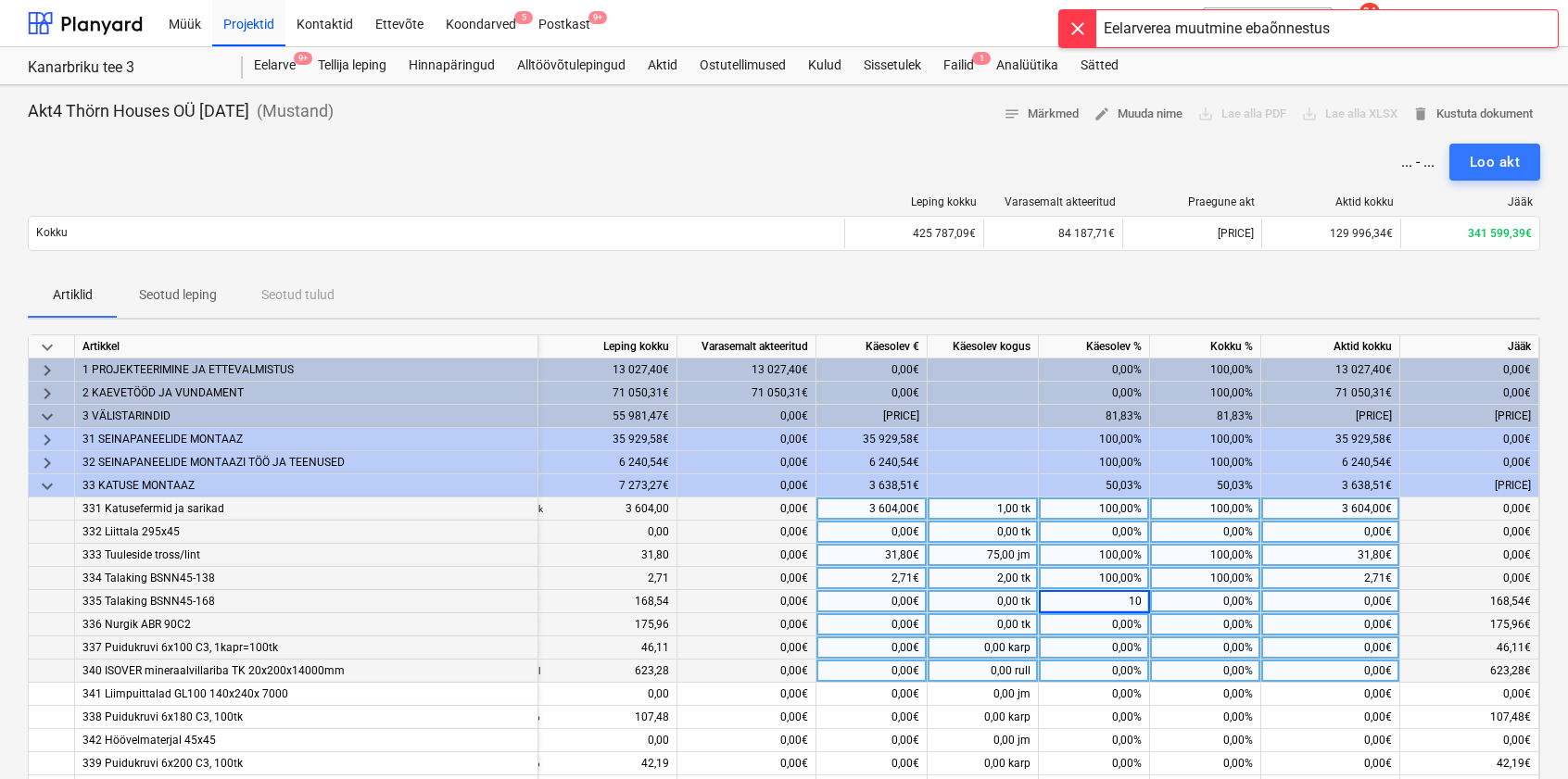 type on "100" 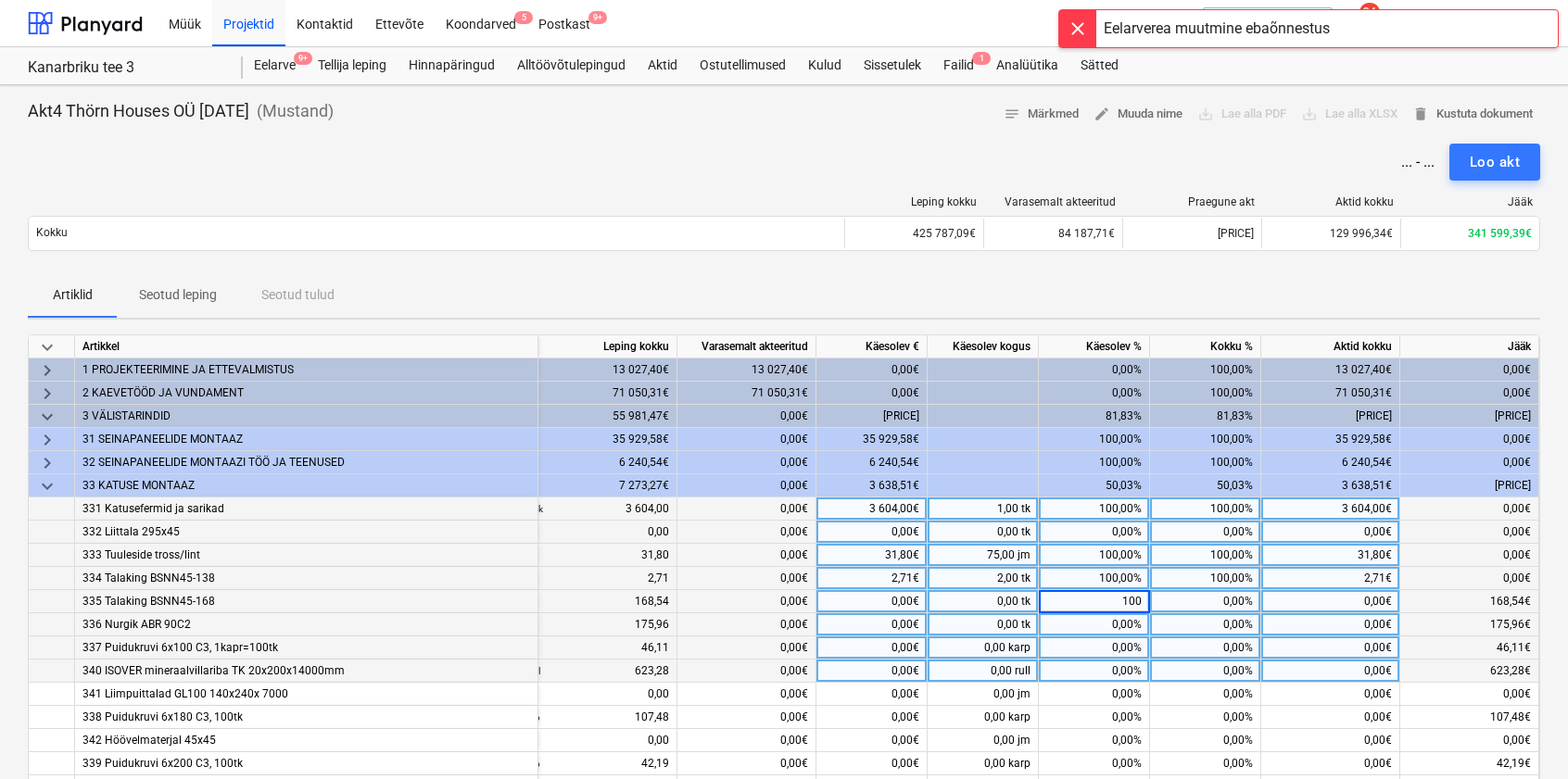 click on "0,00%" at bounding box center [1094, 624] 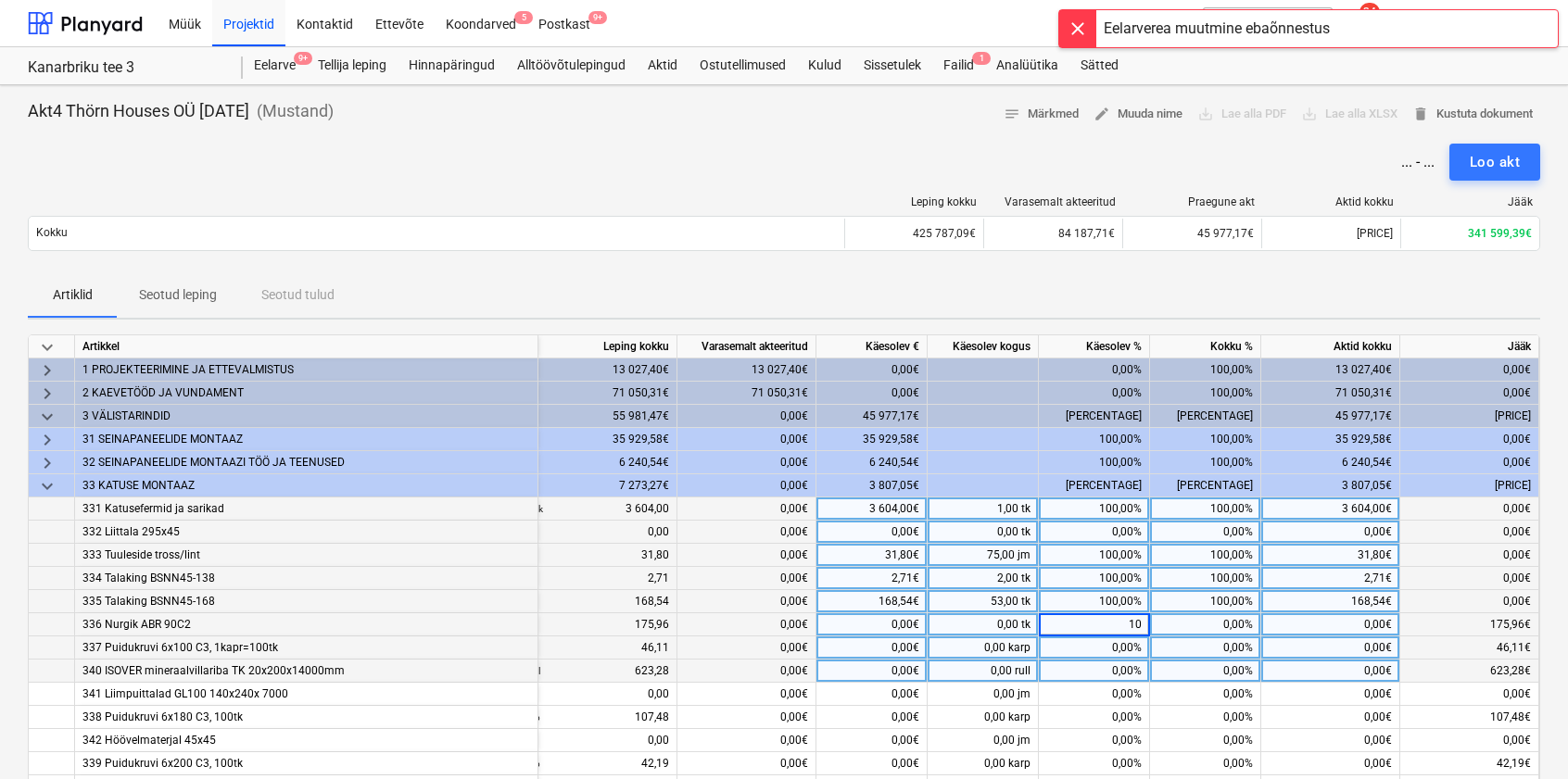 type on "100" 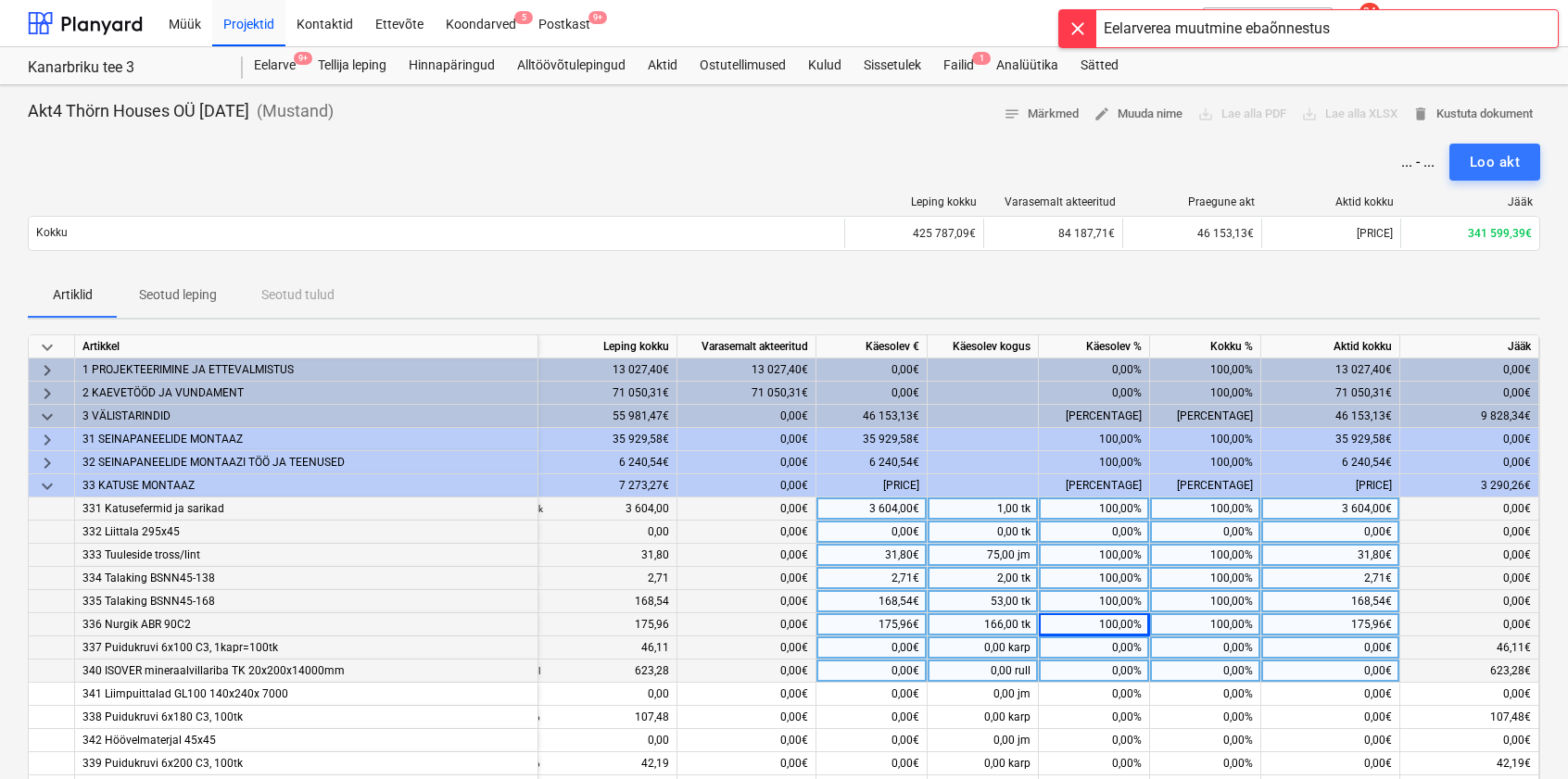 click on "0,00%" at bounding box center [1094, 647] 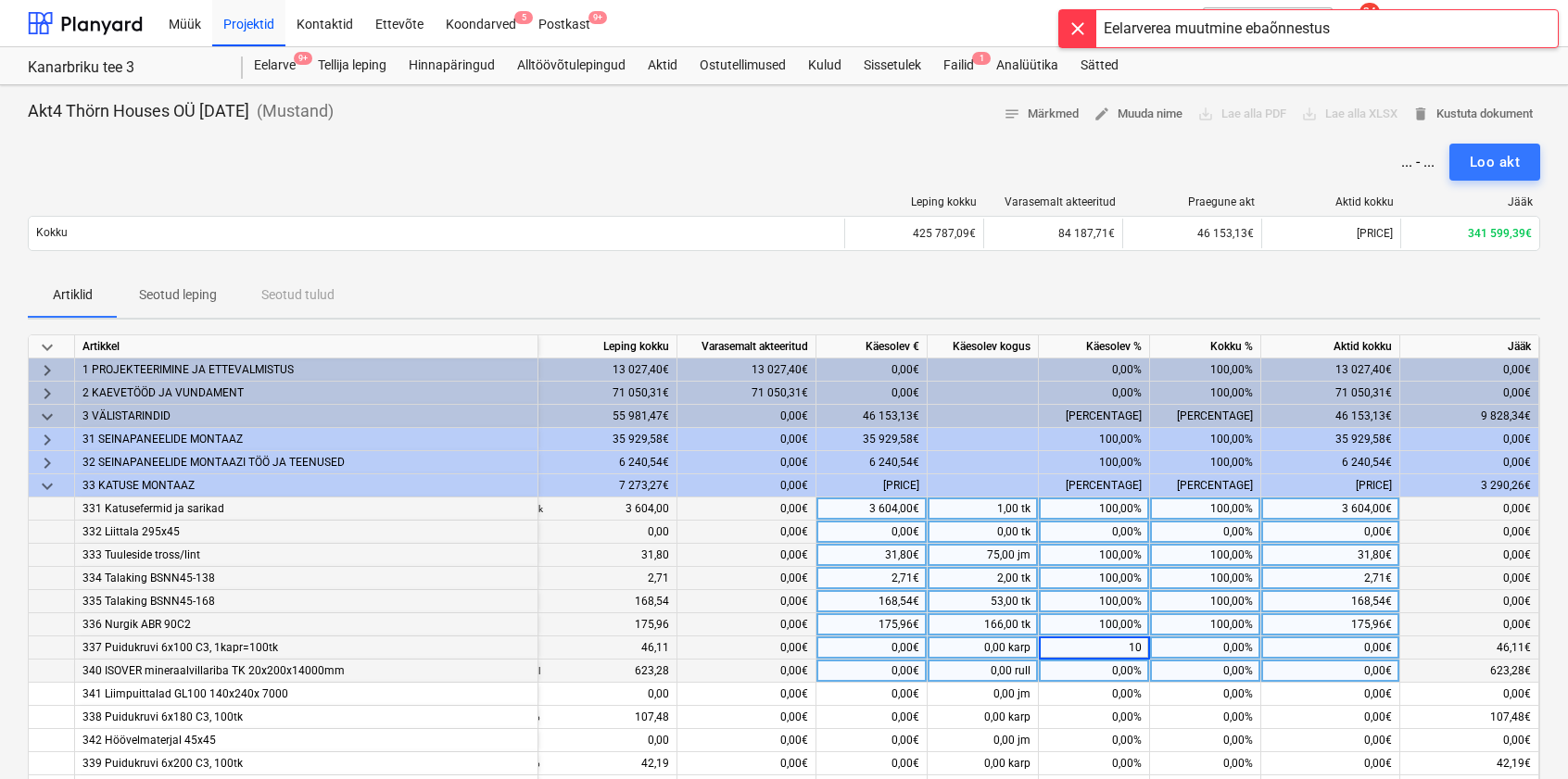 type on "100" 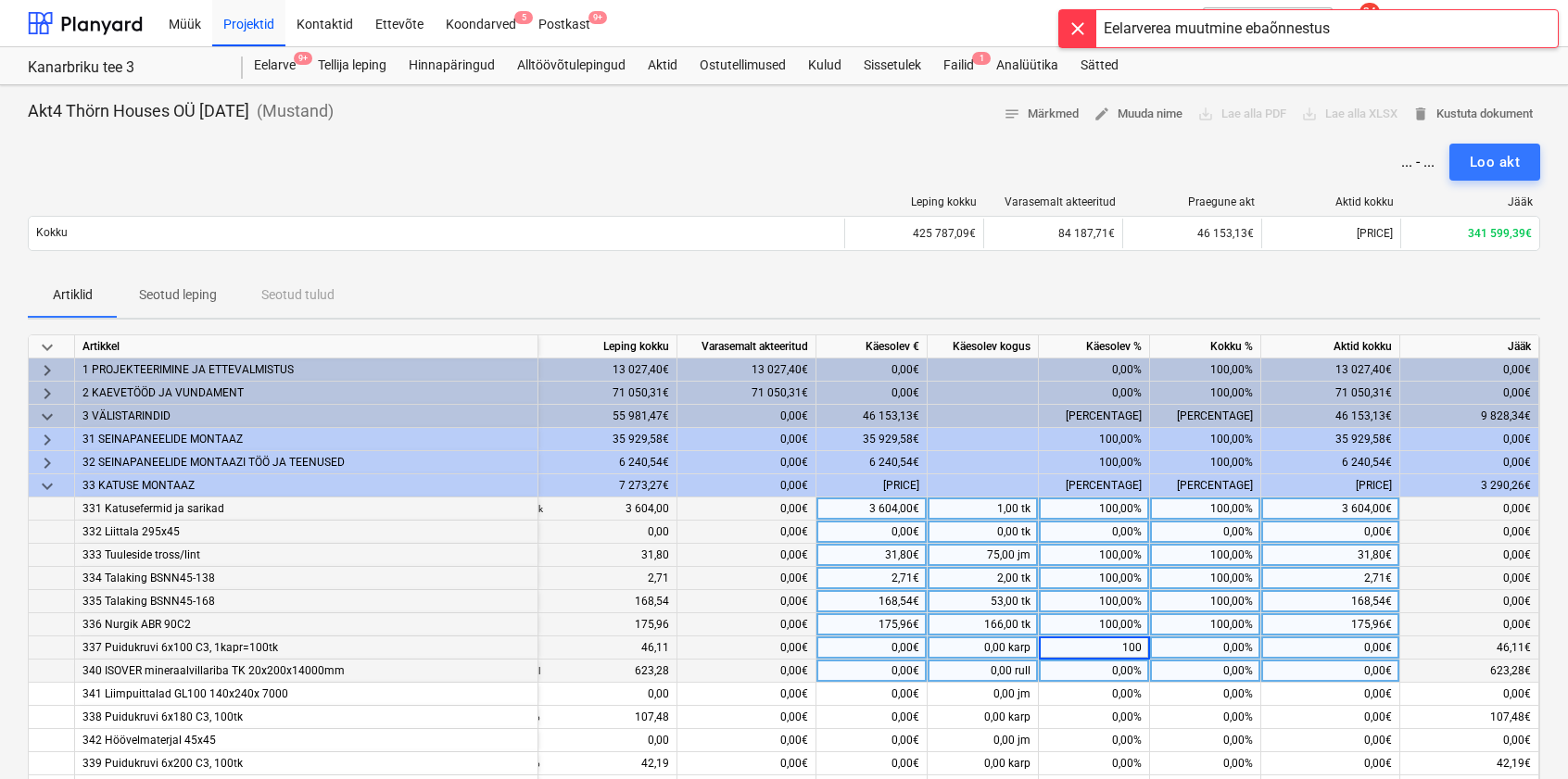 click on "0,00%" at bounding box center (1094, 671) 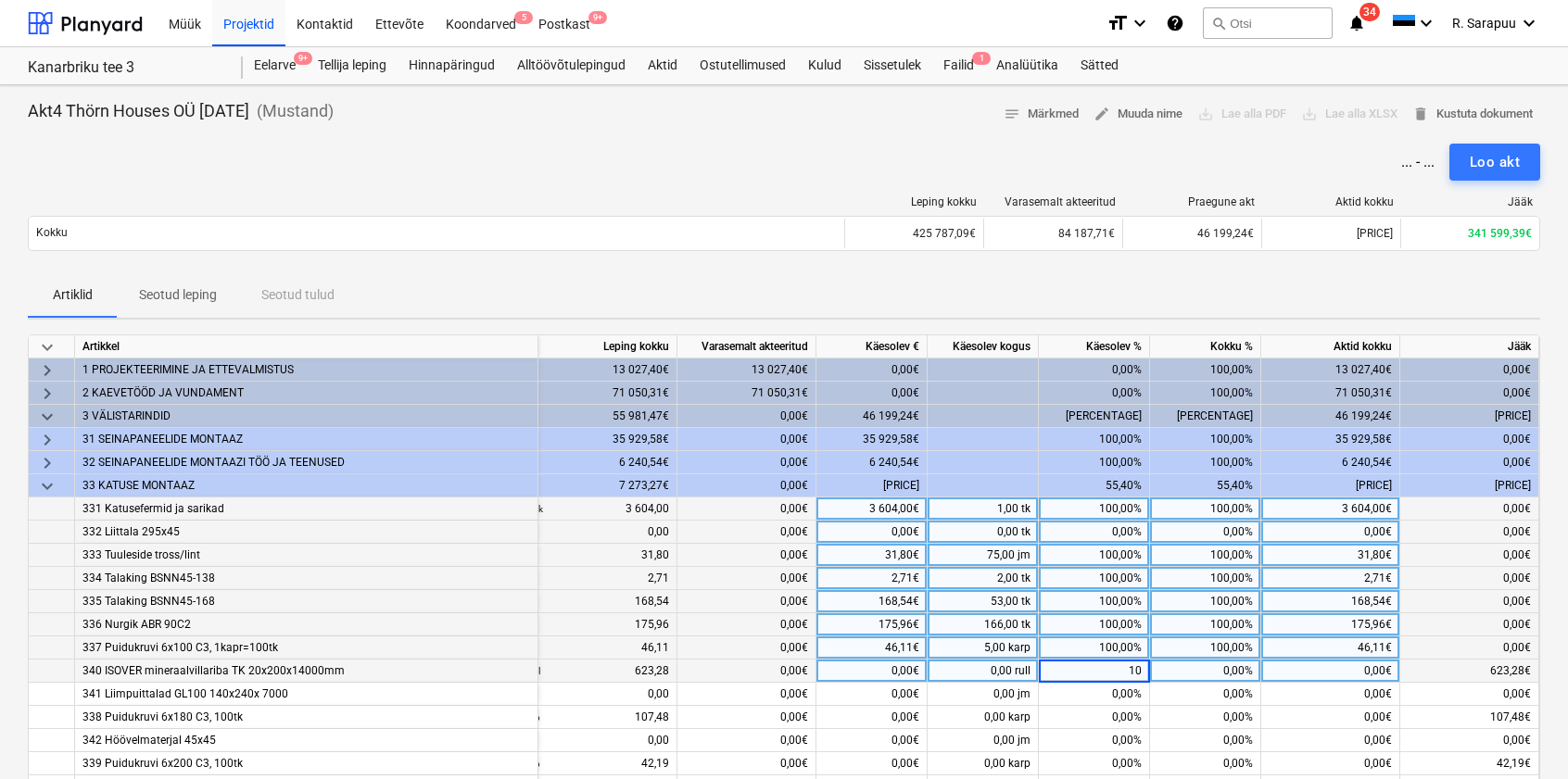 type on "100" 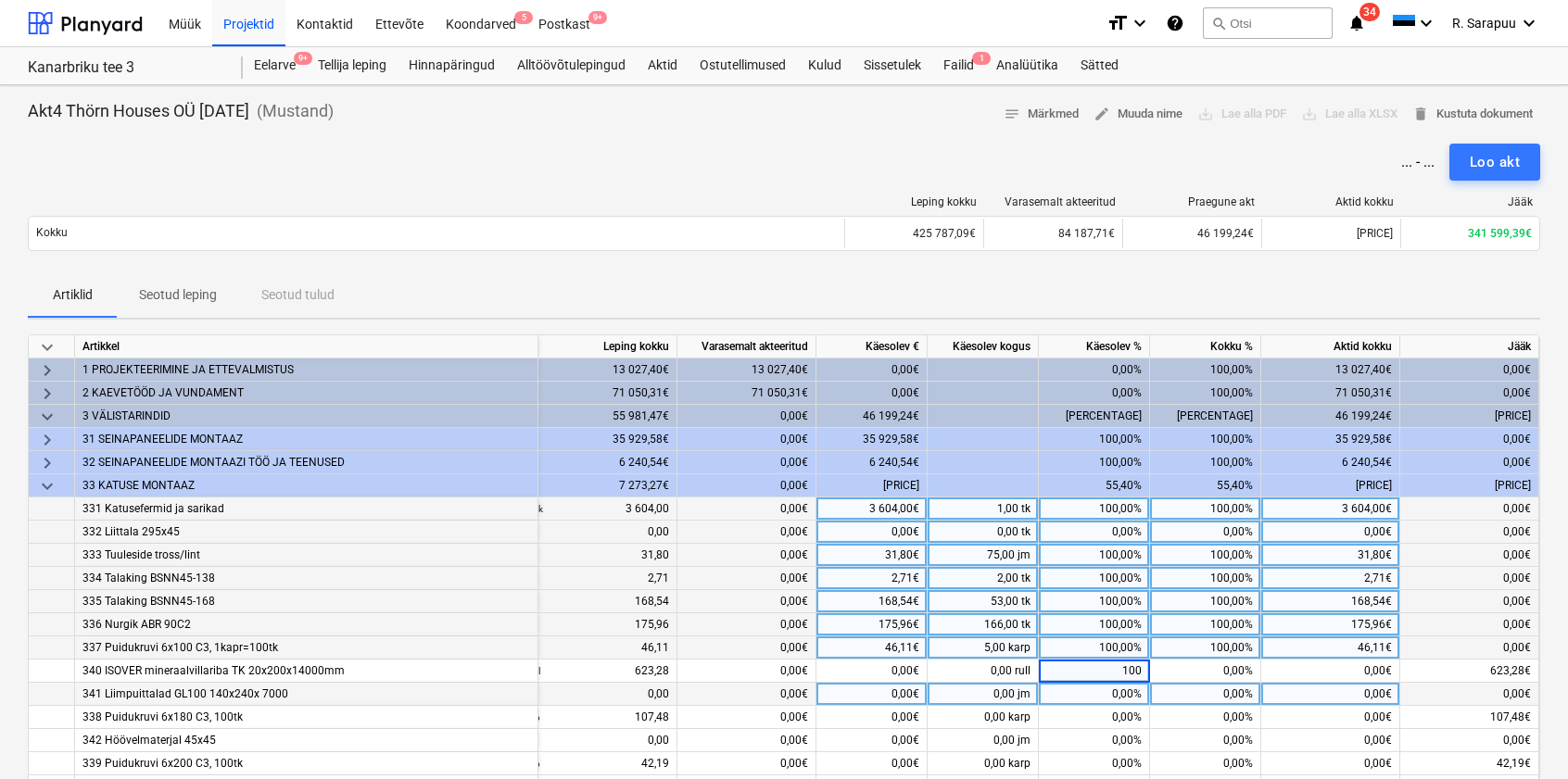 click on "0,00%" at bounding box center (1094, 694) 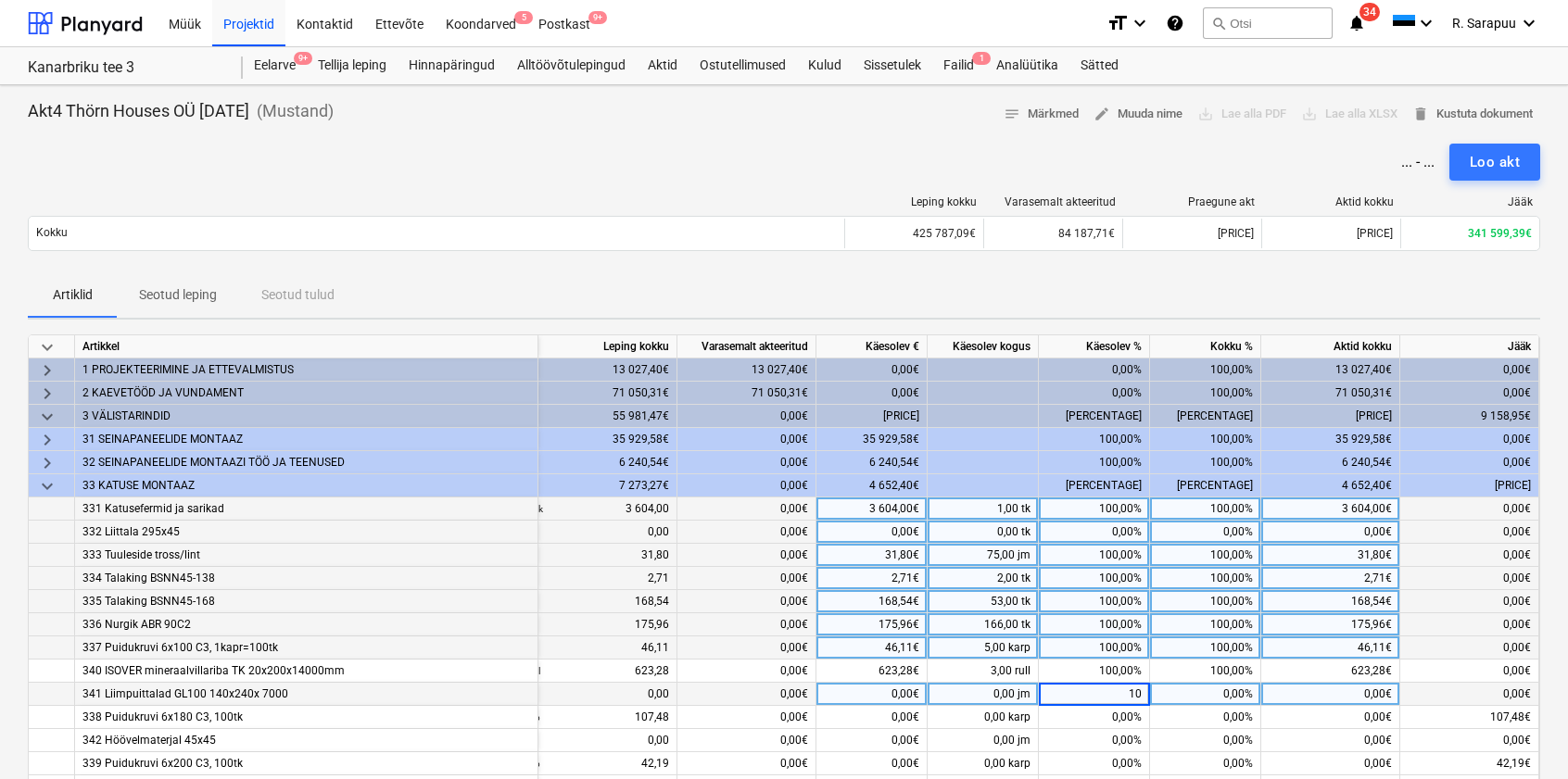 type on "100" 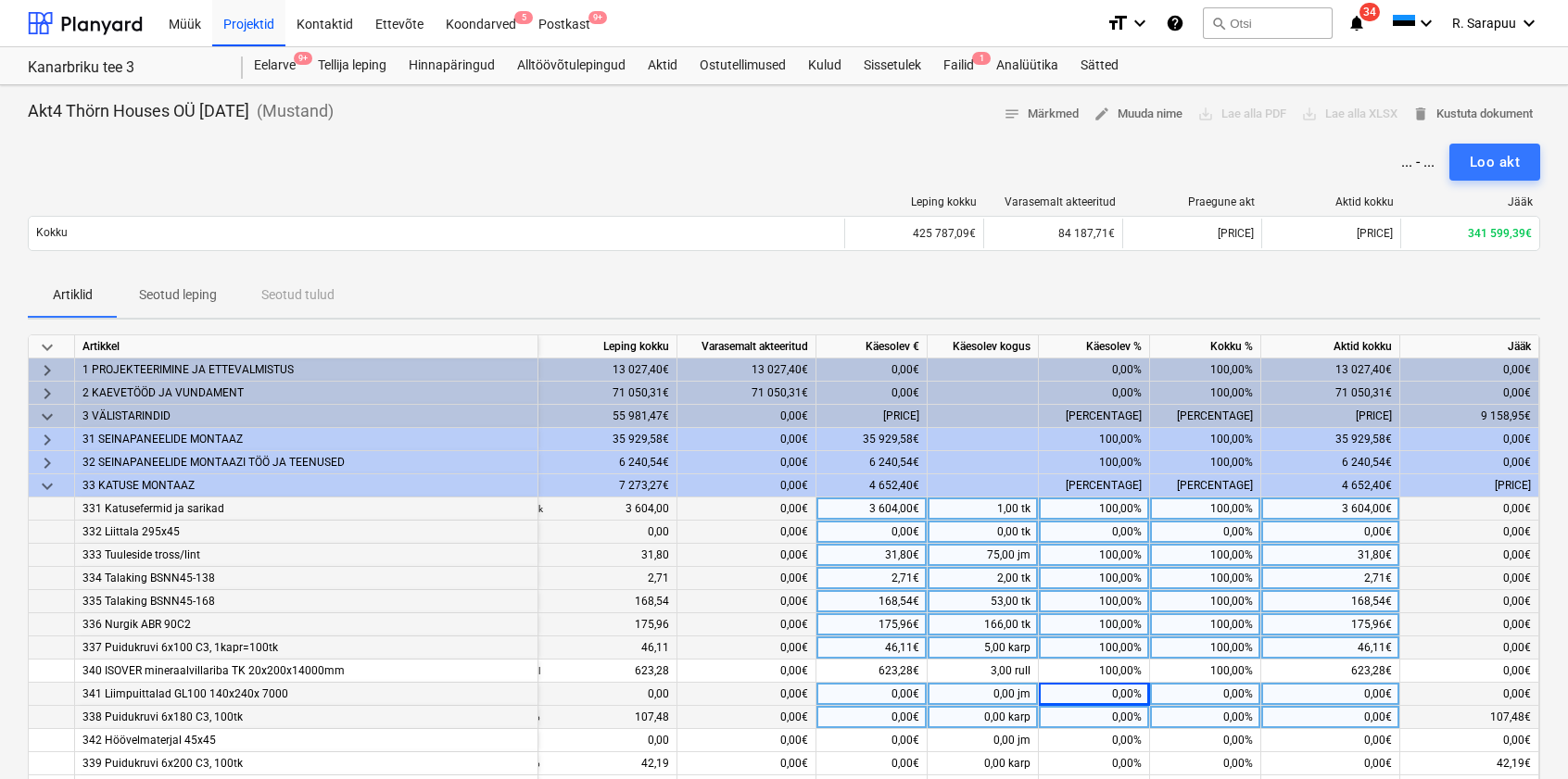 click on "0,00%" at bounding box center (1094, 717) 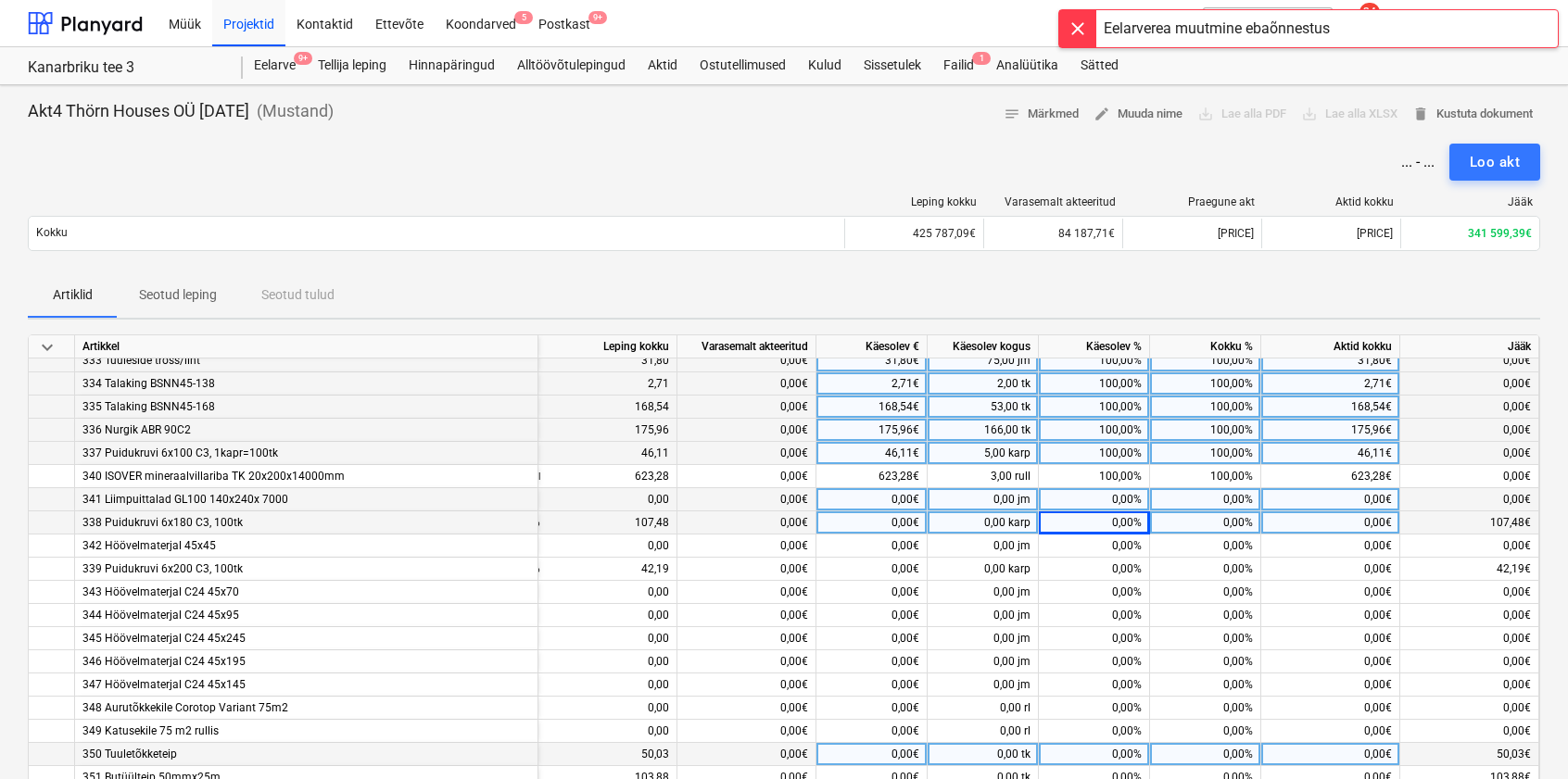 scroll, scrollTop: 246, scrollLeft: 84, axis: both 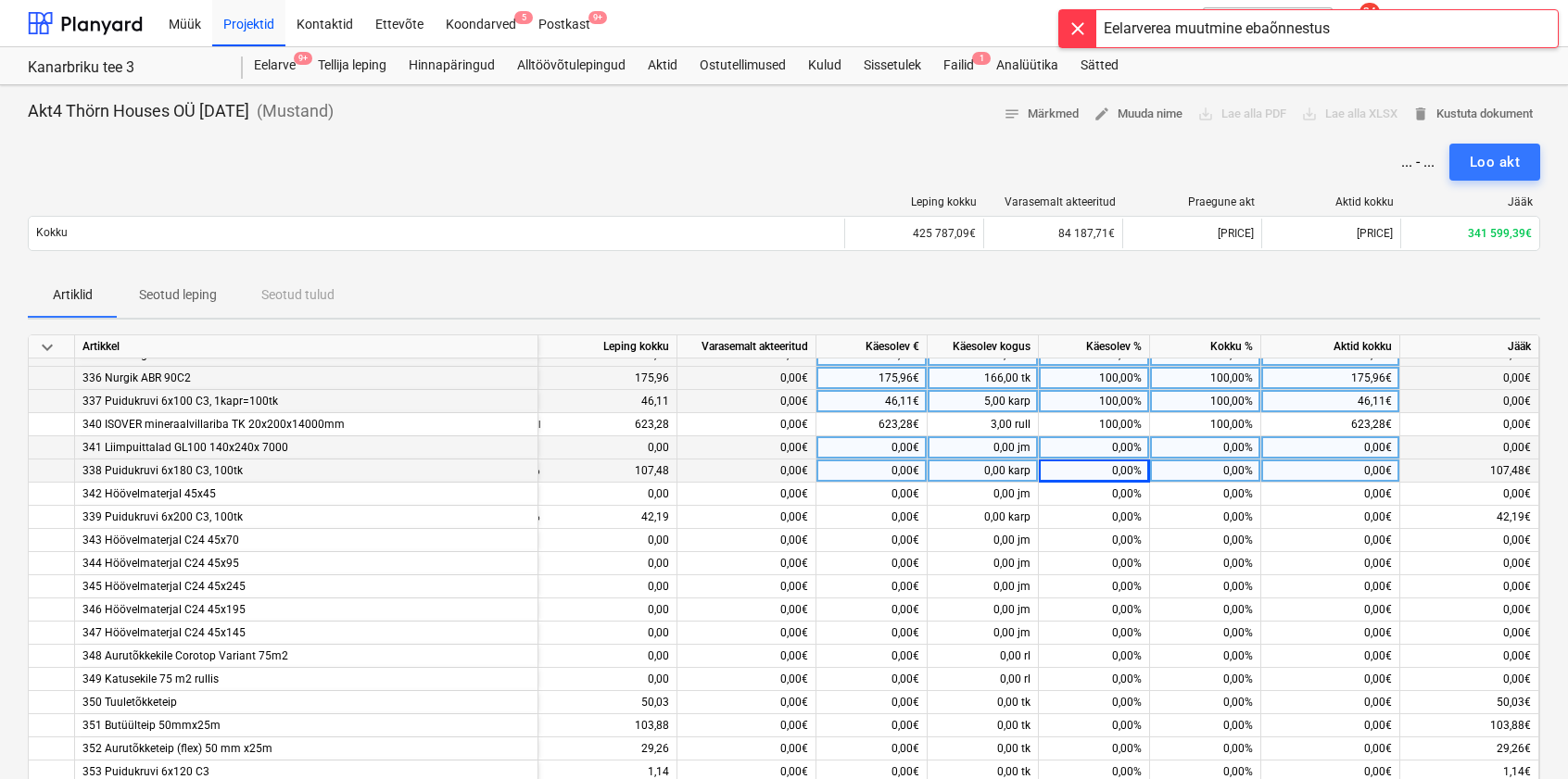click on "0,00%" at bounding box center (1094, 471) 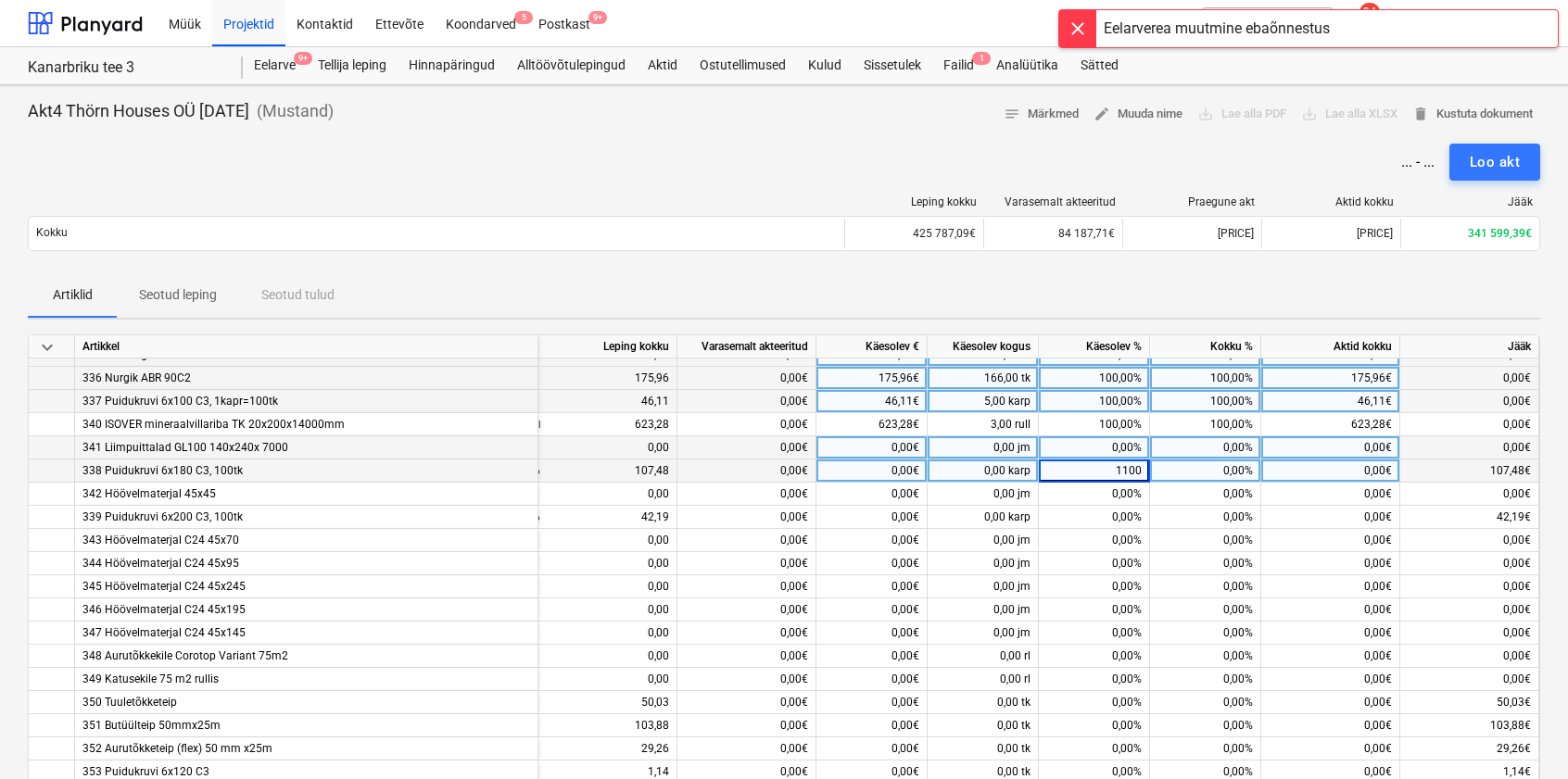 click on "1100" at bounding box center [1094, 471] 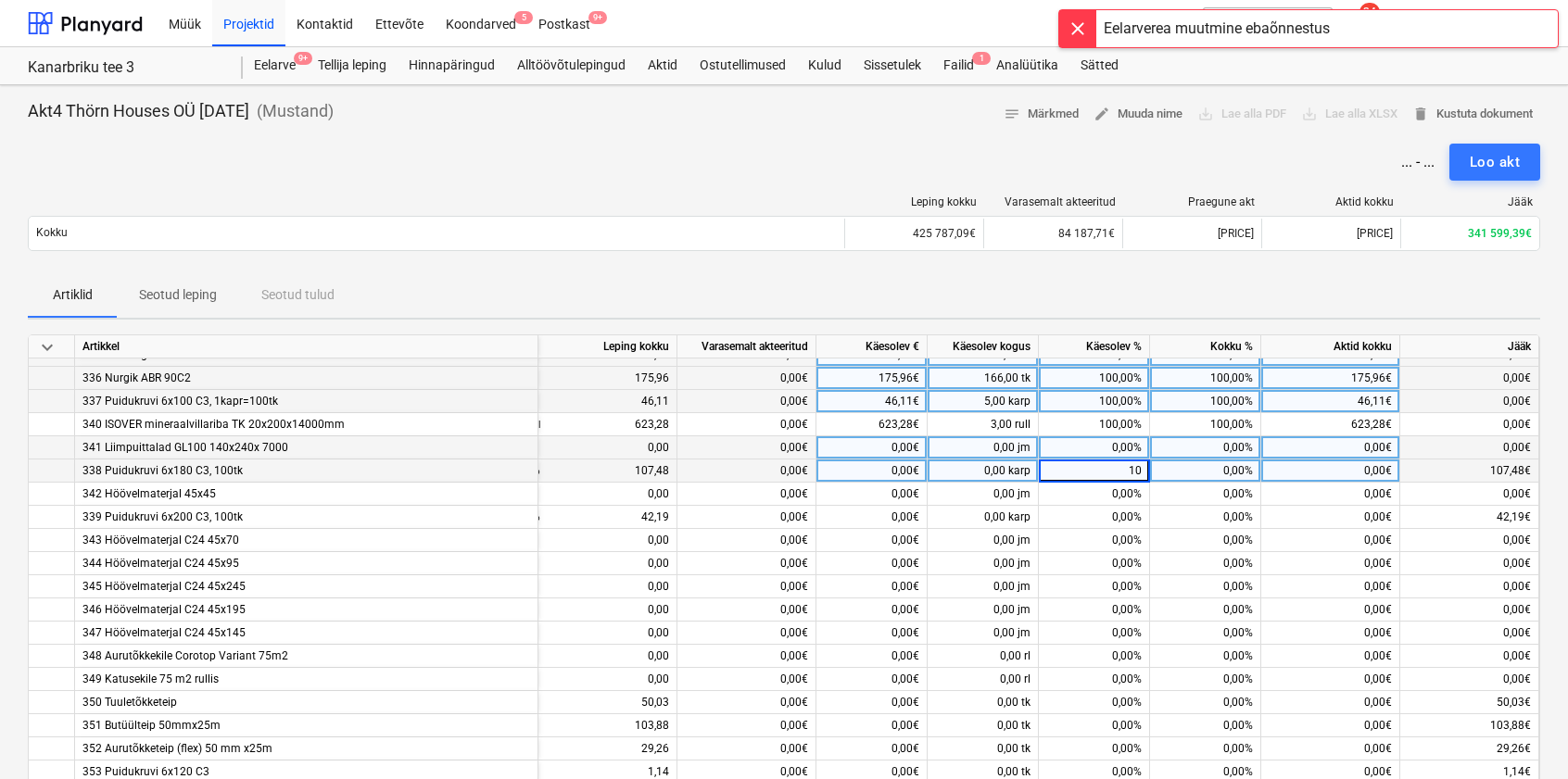 type on "100" 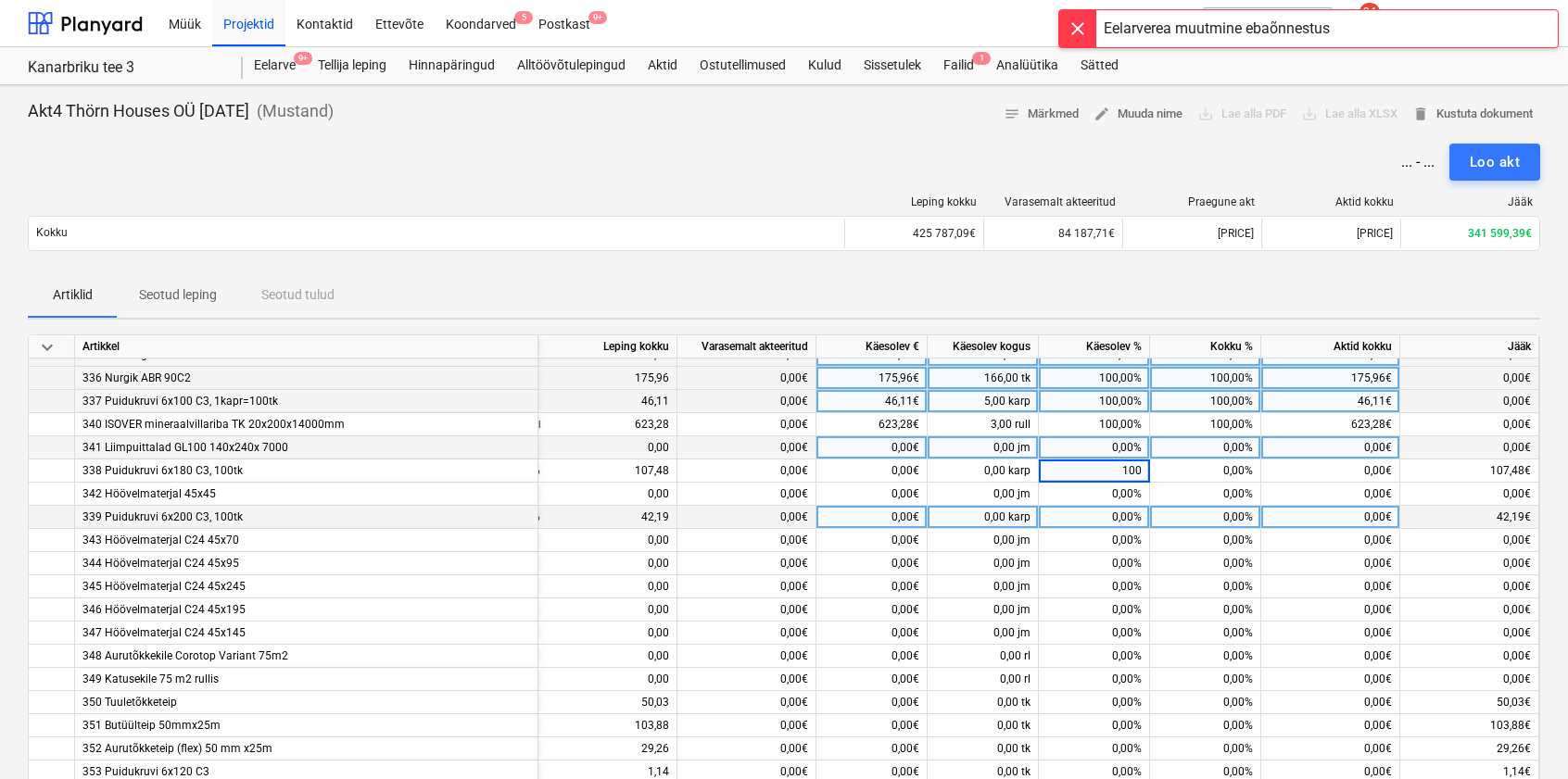 click on "0,00%" at bounding box center (1094, 517) 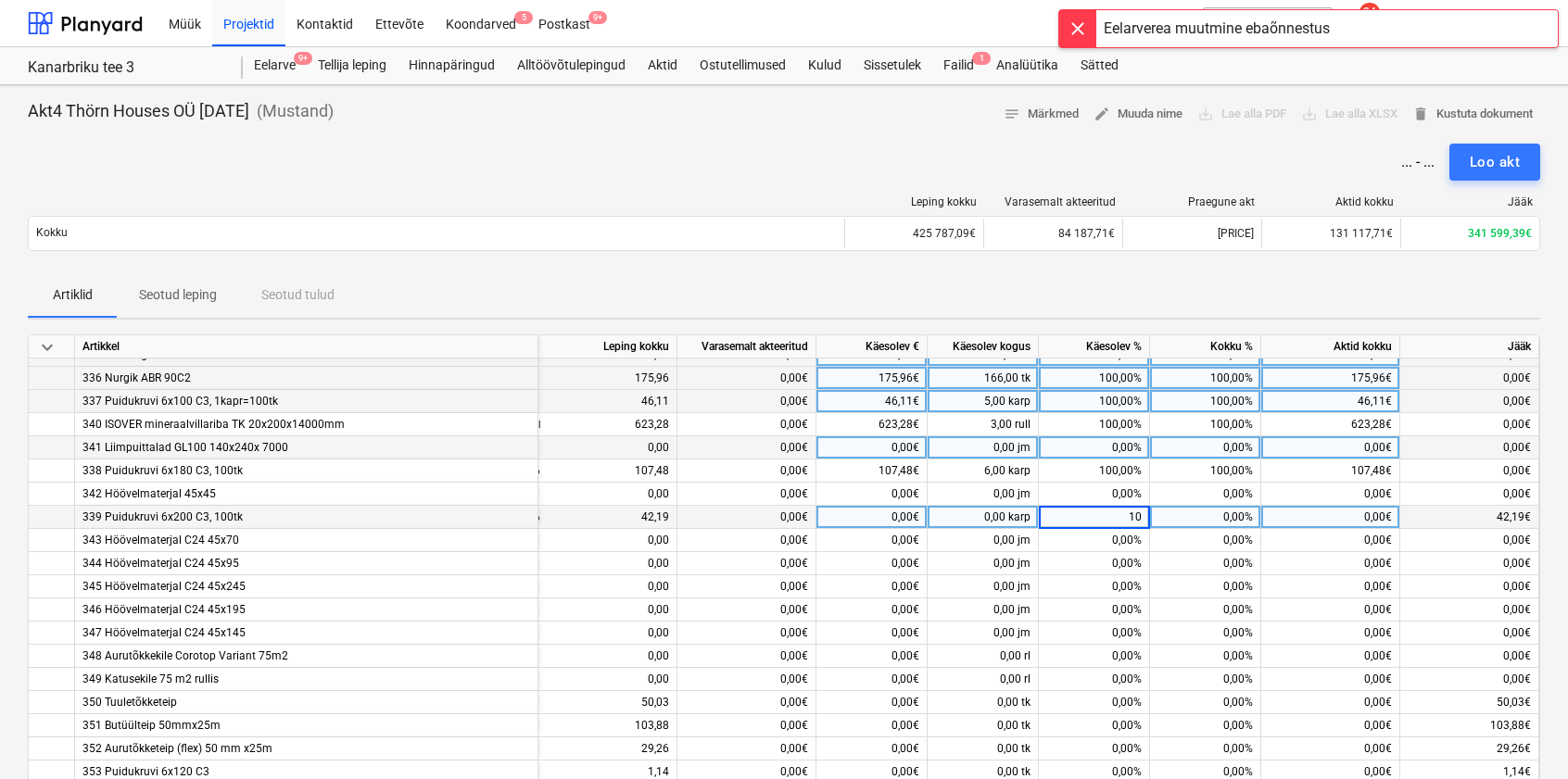 type on "100" 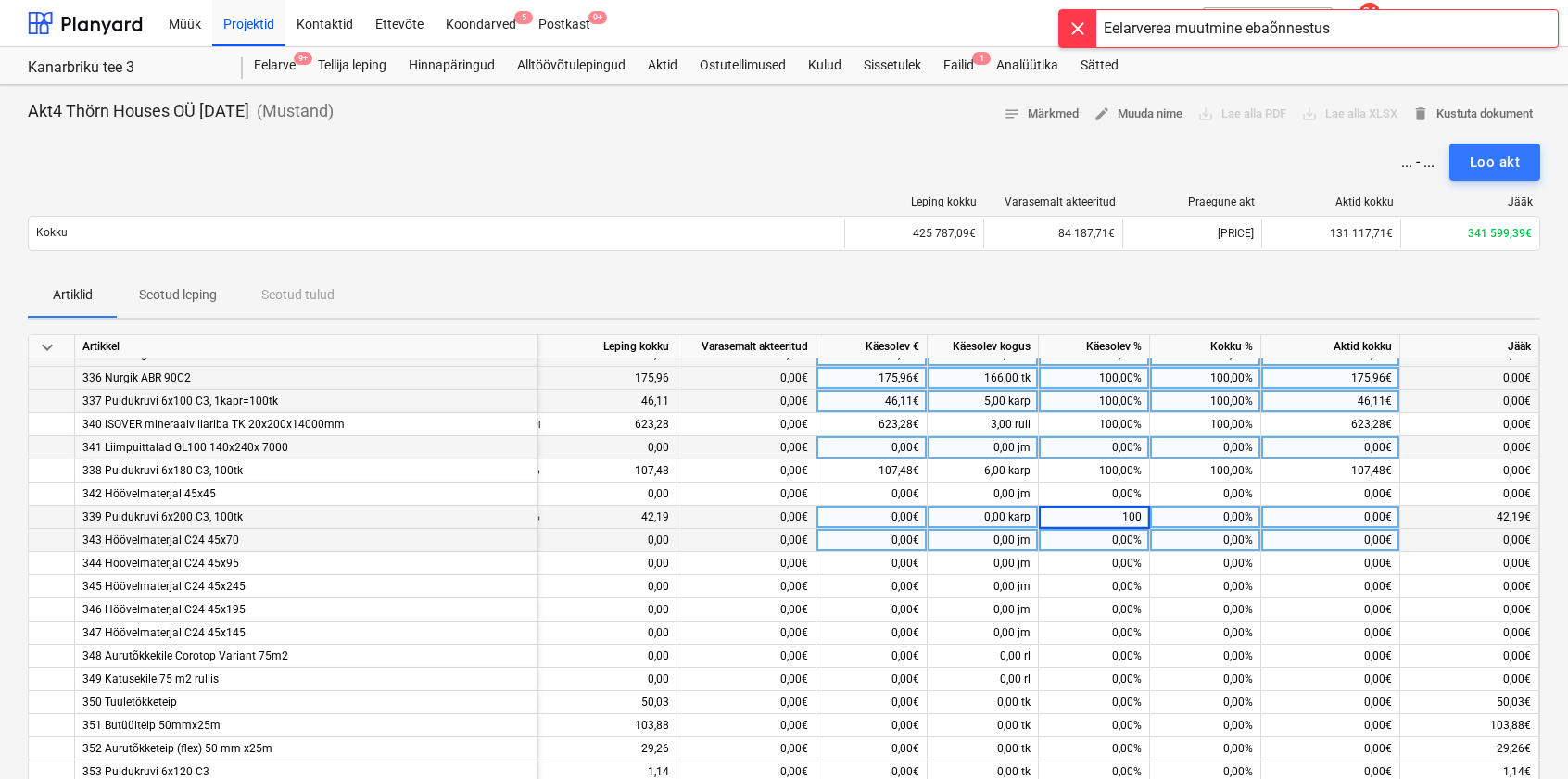 scroll, scrollTop: 245, scrollLeft: 84, axis: both 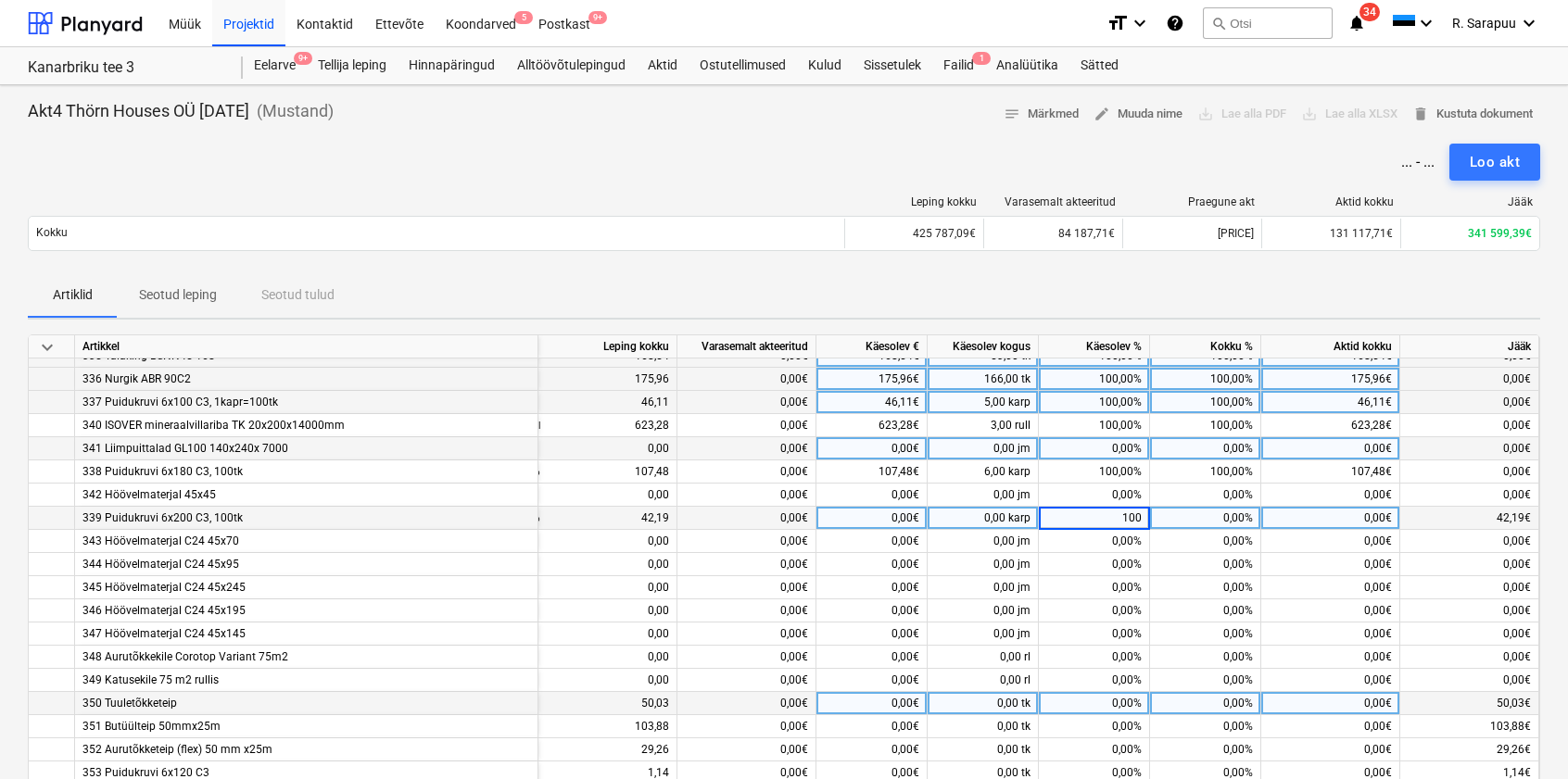 click on "0,00%" at bounding box center (1094, 703) 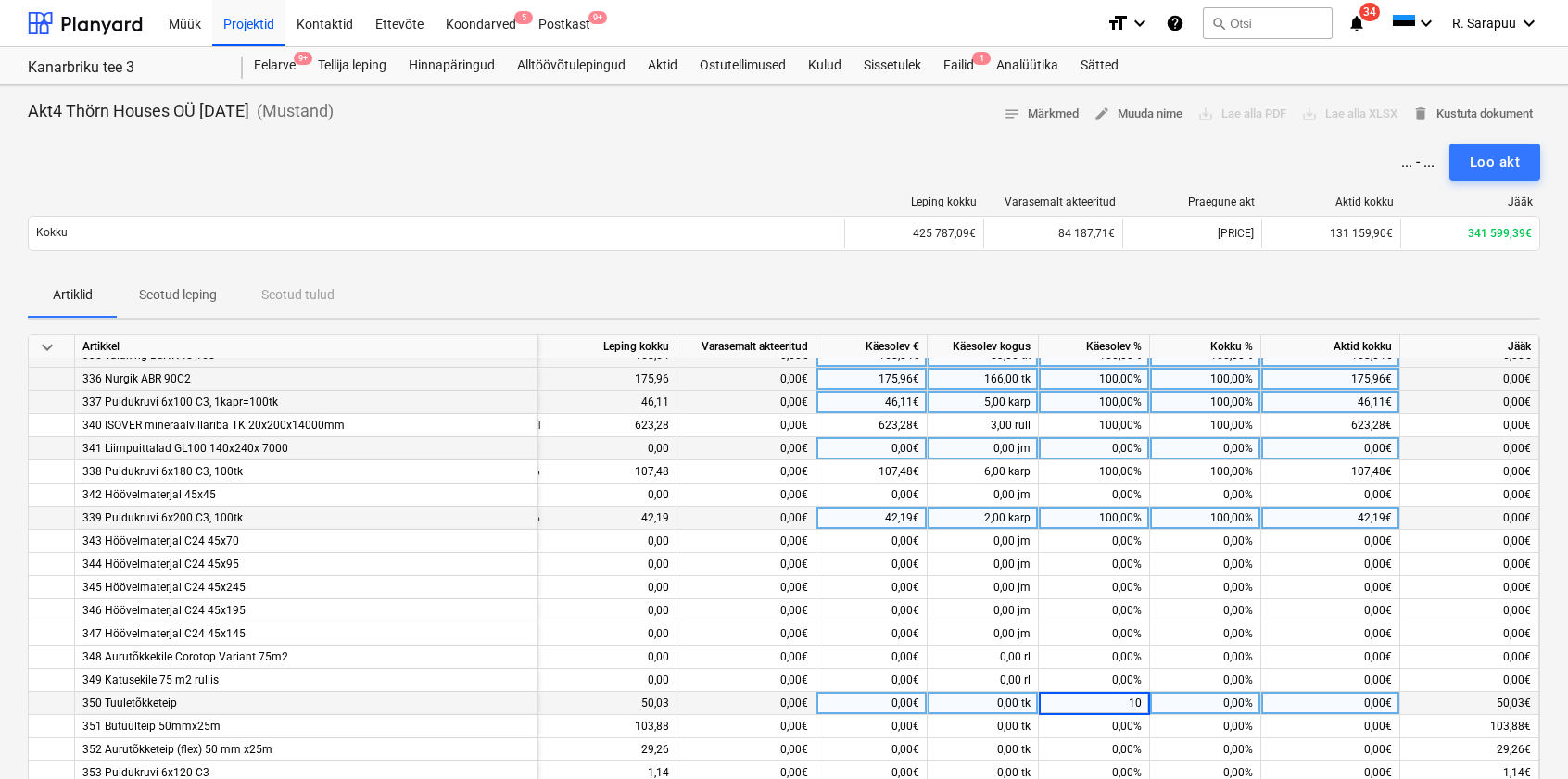type on "100" 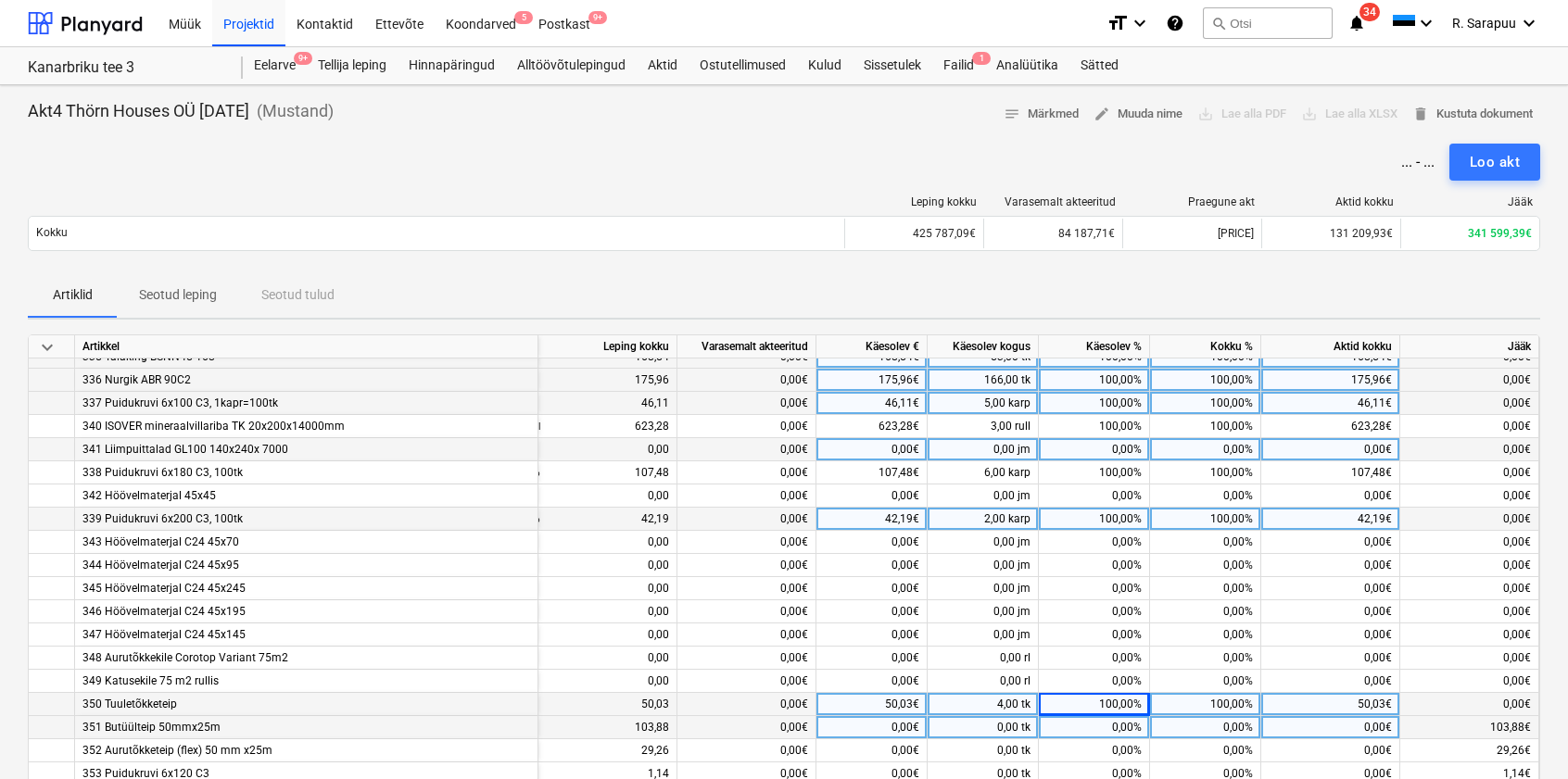click on "3,00   ×   207,76€ / rull" at bounding box center [784, 607] 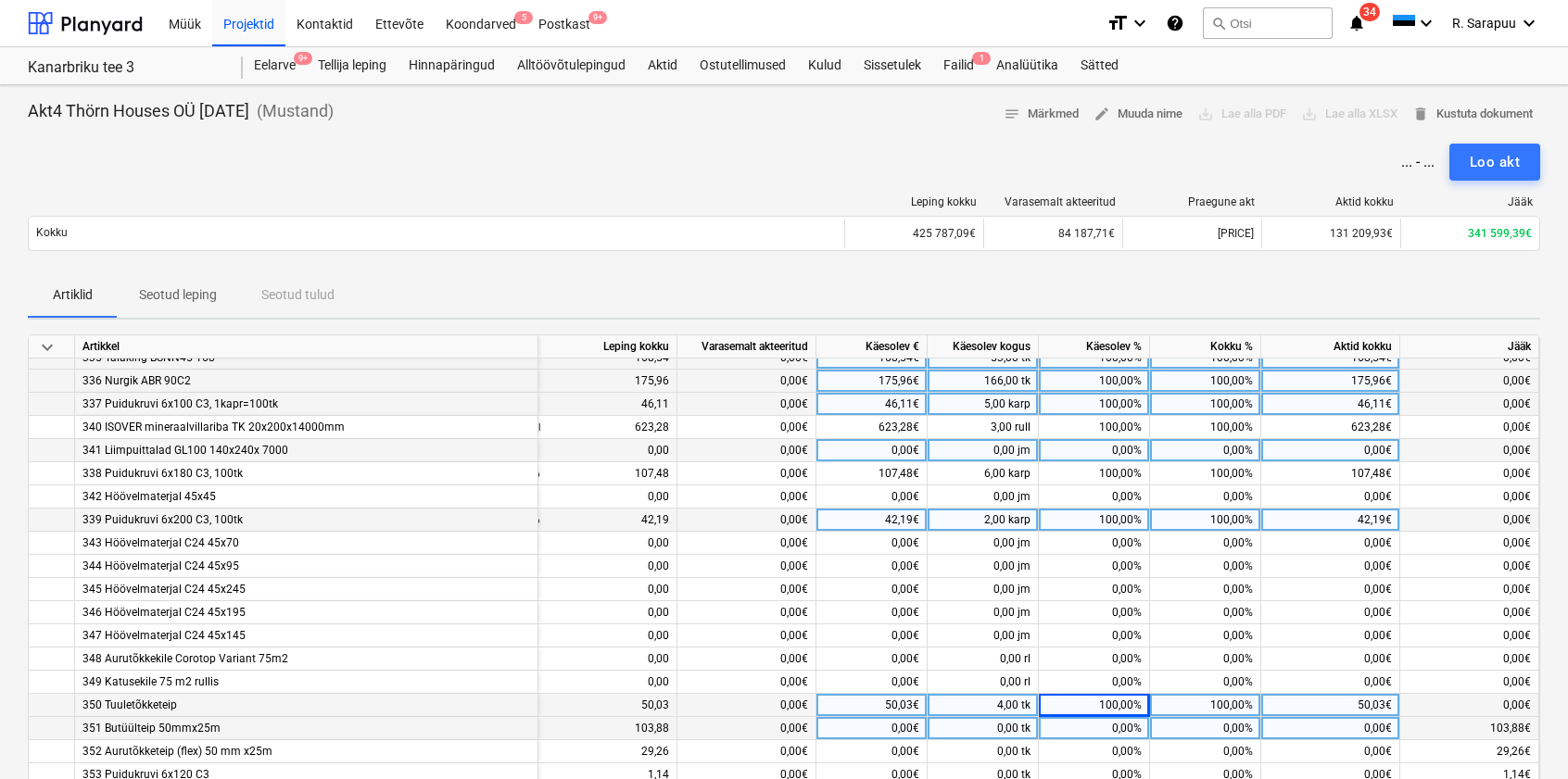click on "3,00   ×   207,76€ / rull" at bounding box center (784, 607) 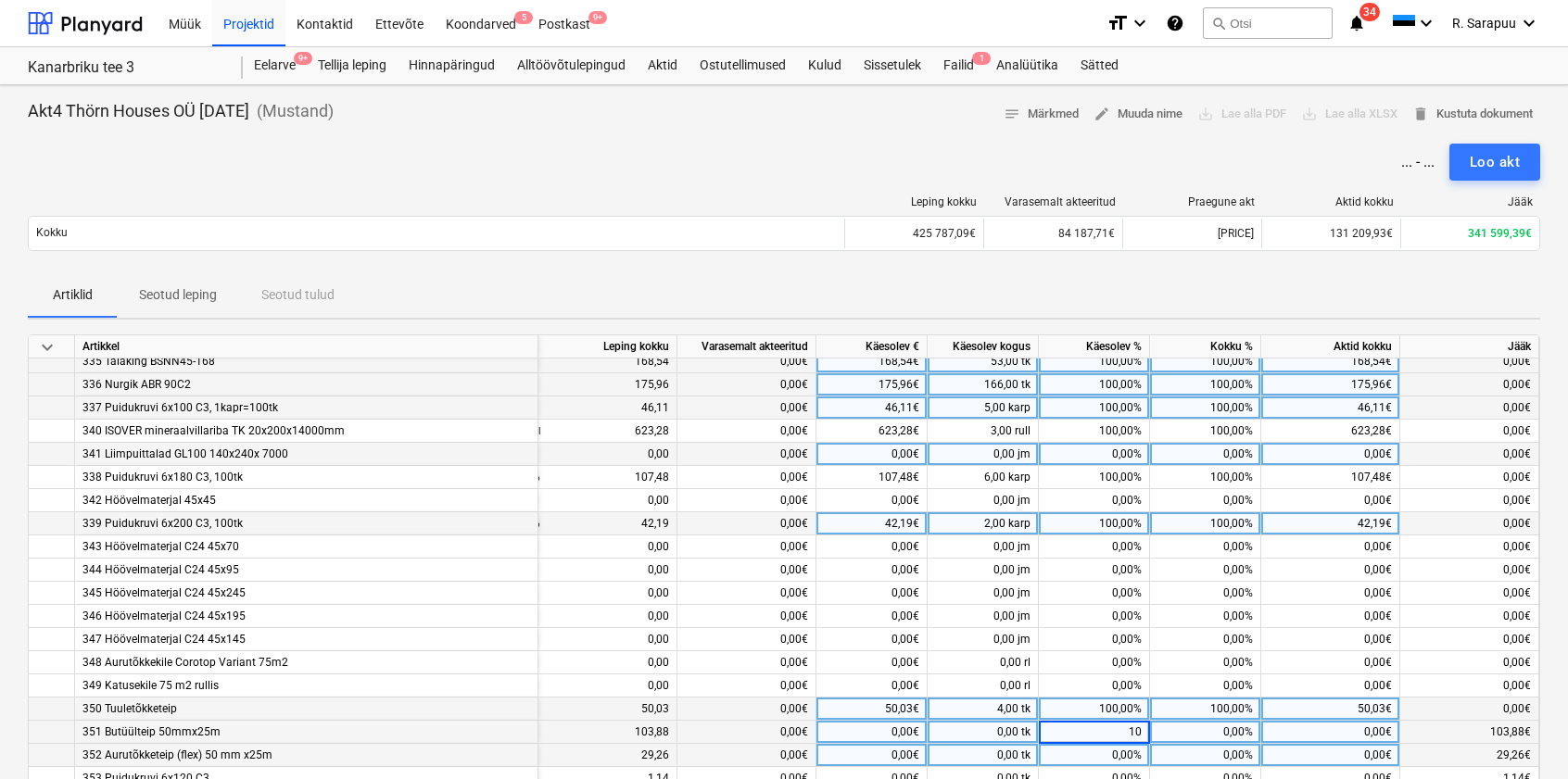 type on "100" 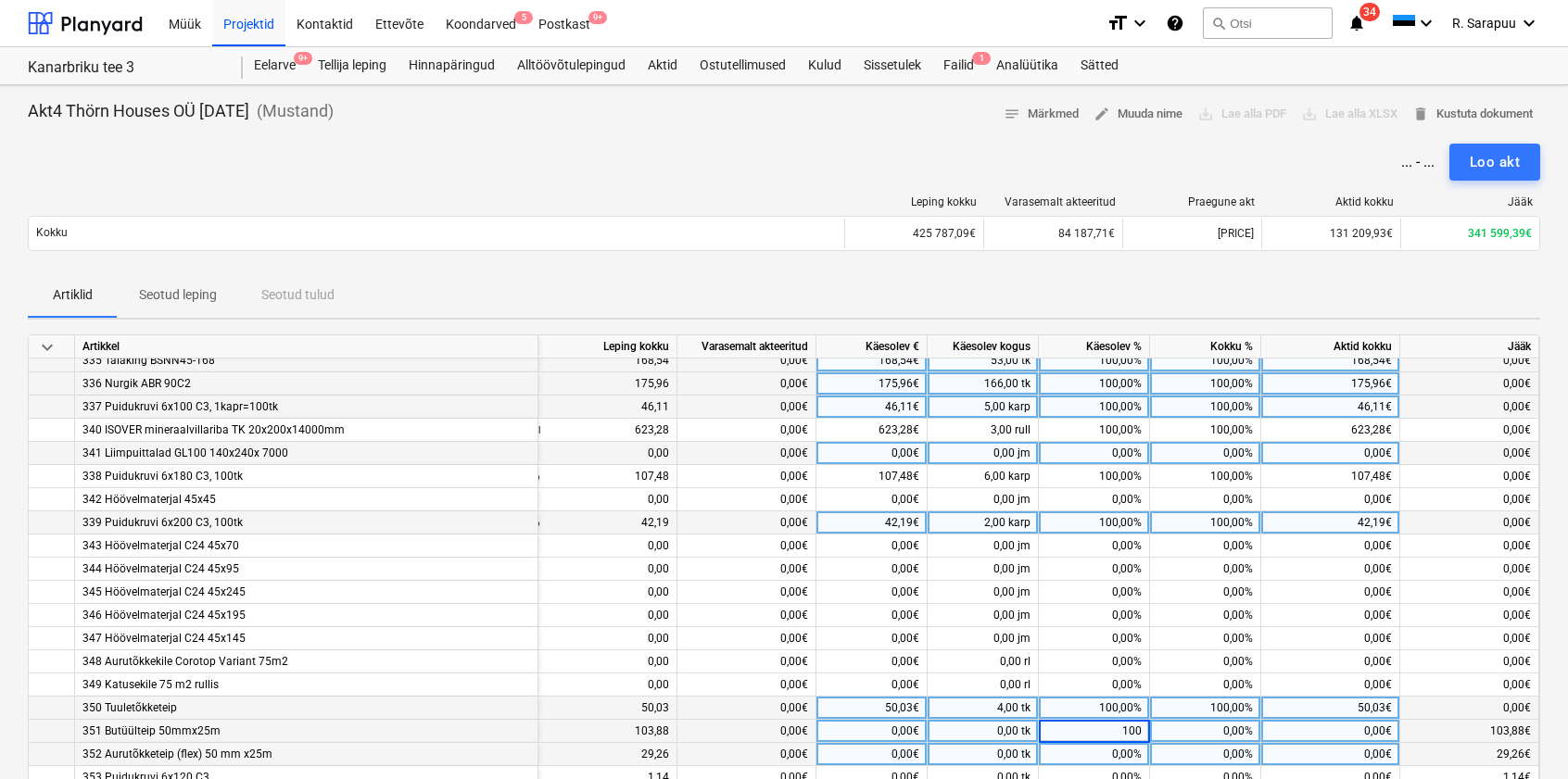 click on "0,00%" at bounding box center [1094, 754] 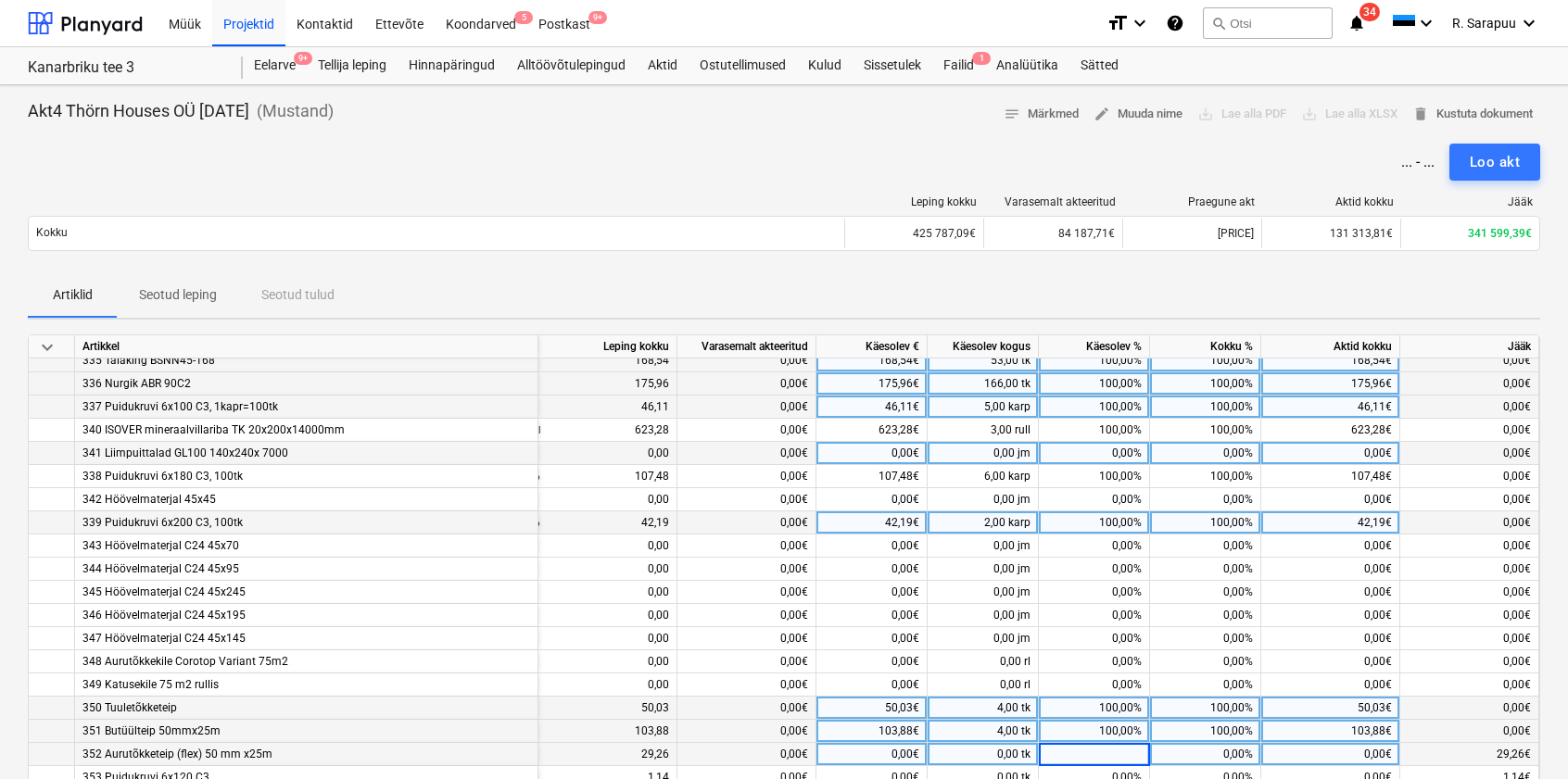 scroll, scrollTop: 237, scrollLeft: 91, axis: both 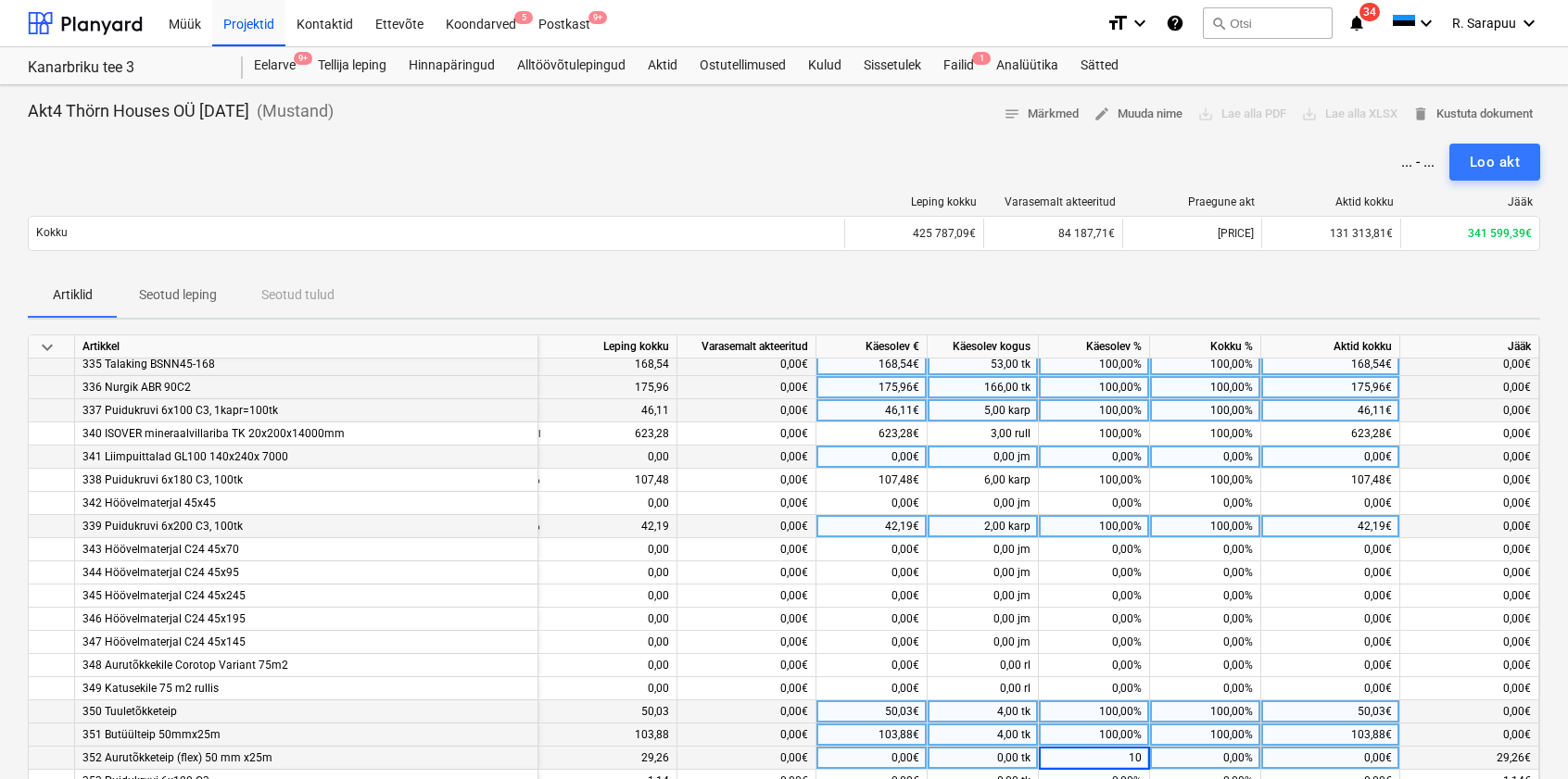 type on "100" 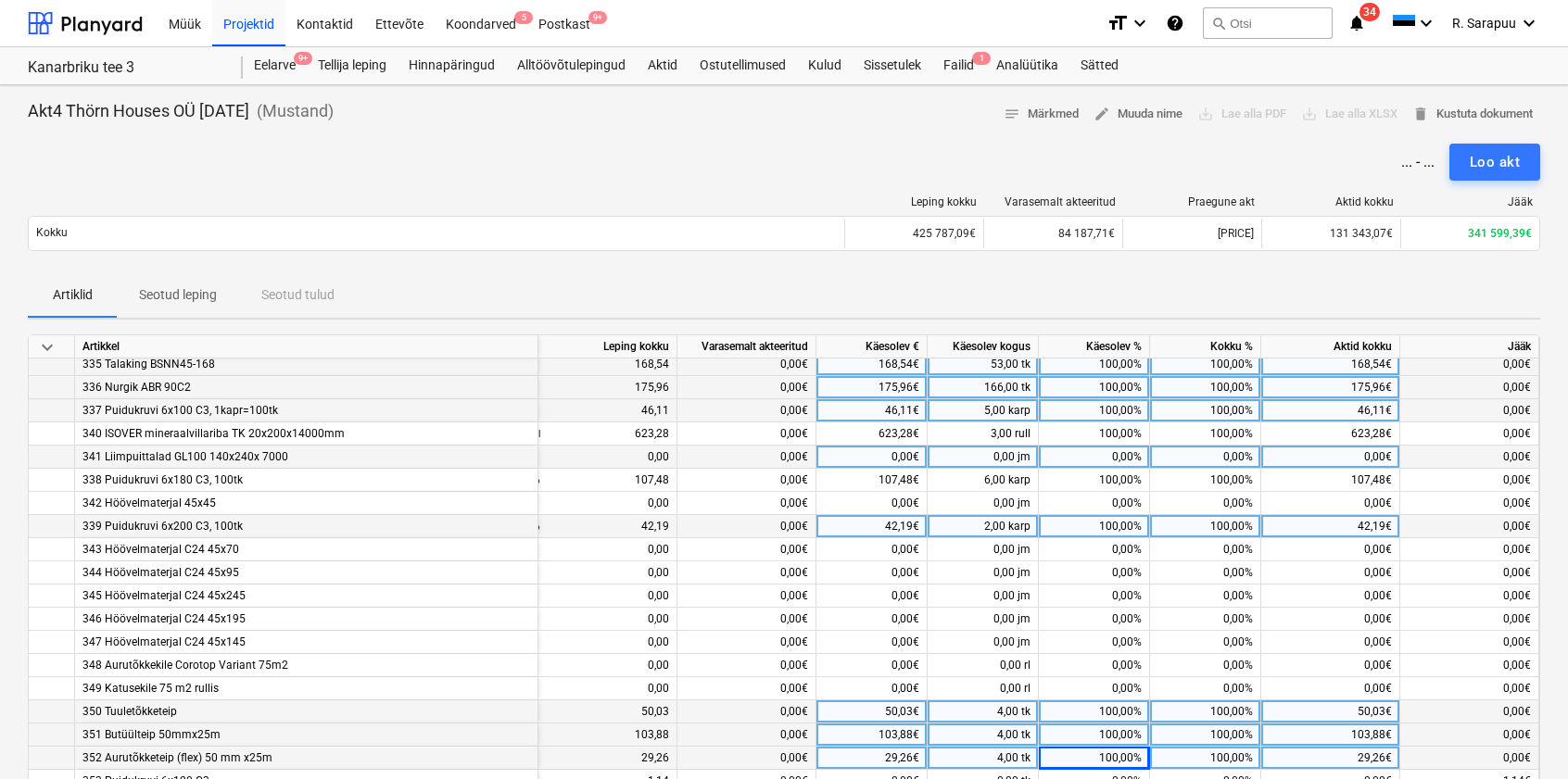 click on "100,00%" at bounding box center [1094, 735] 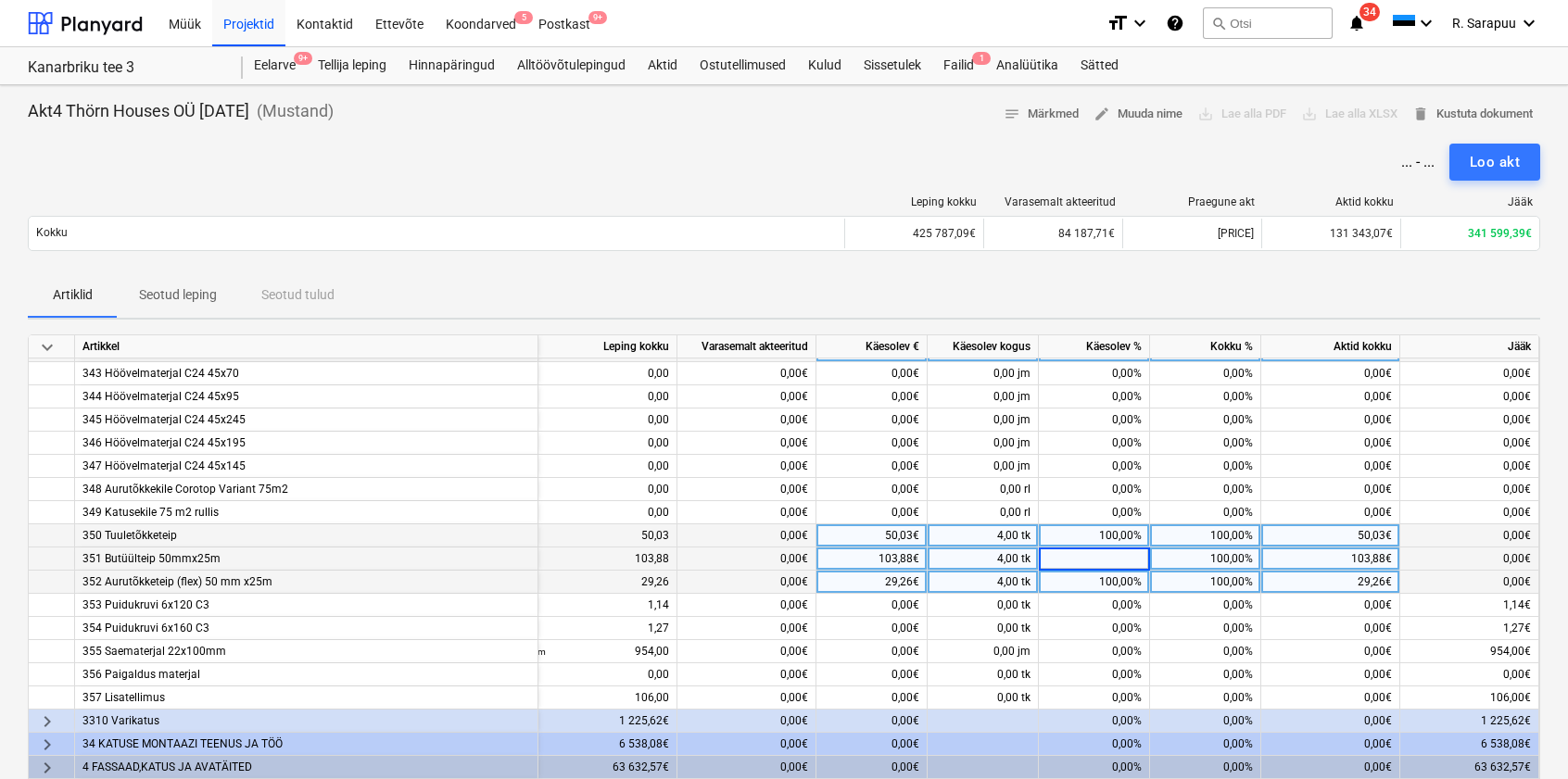 scroll, scrollTop: 461, scrollLeft: 91, axis: both 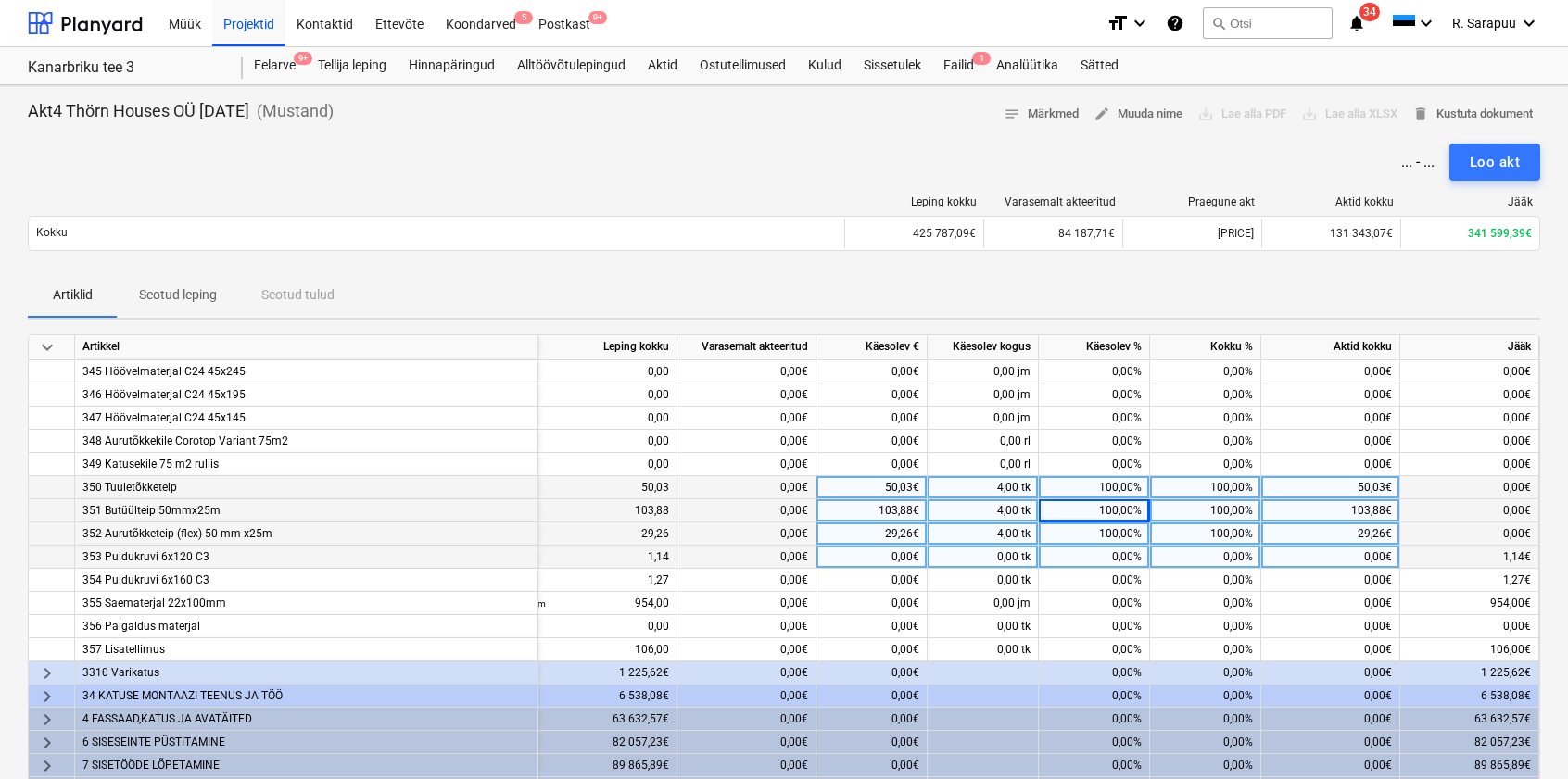 click on "0,00%" at bounding box center [1094, 557] 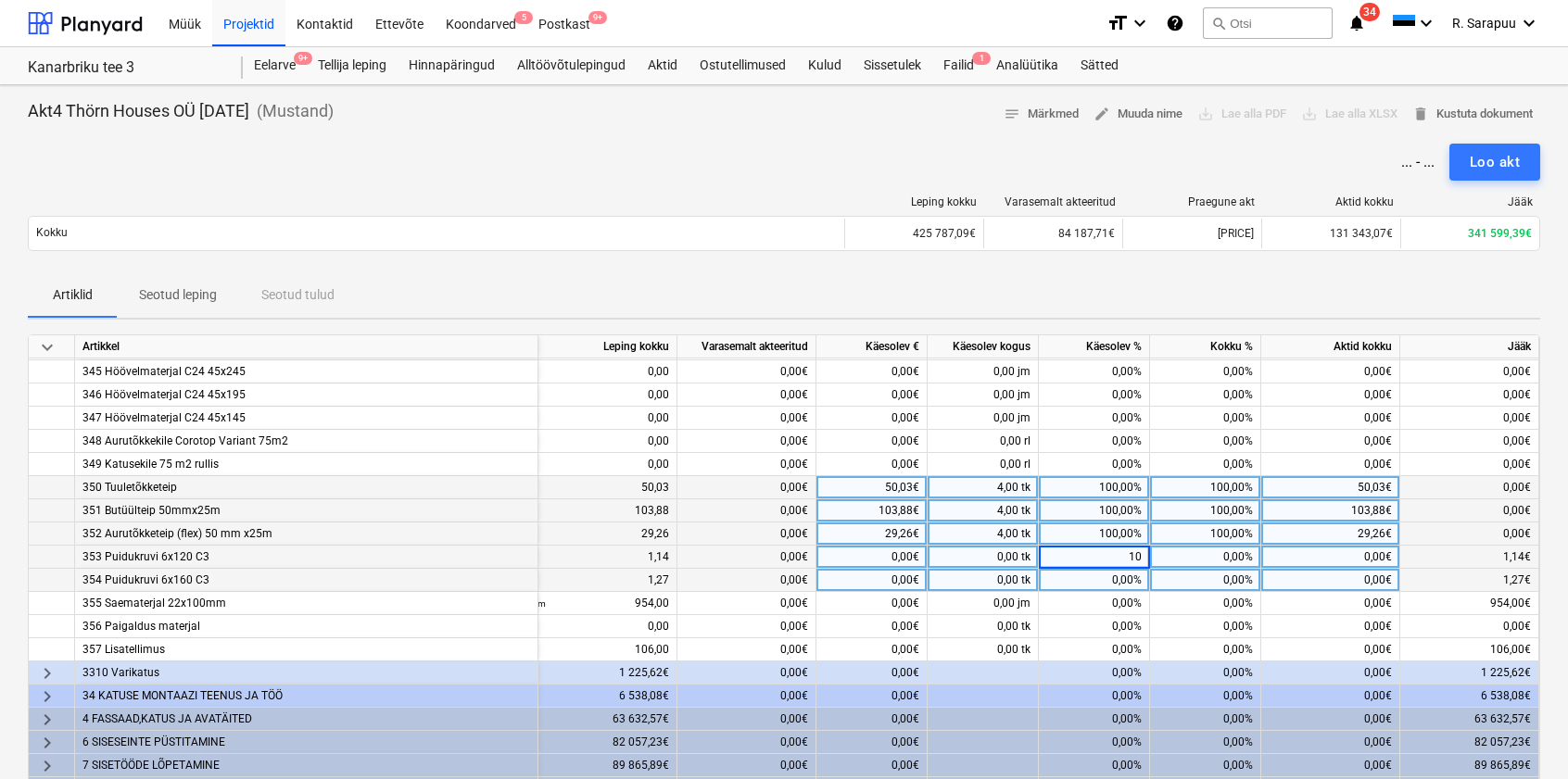 type on "100" 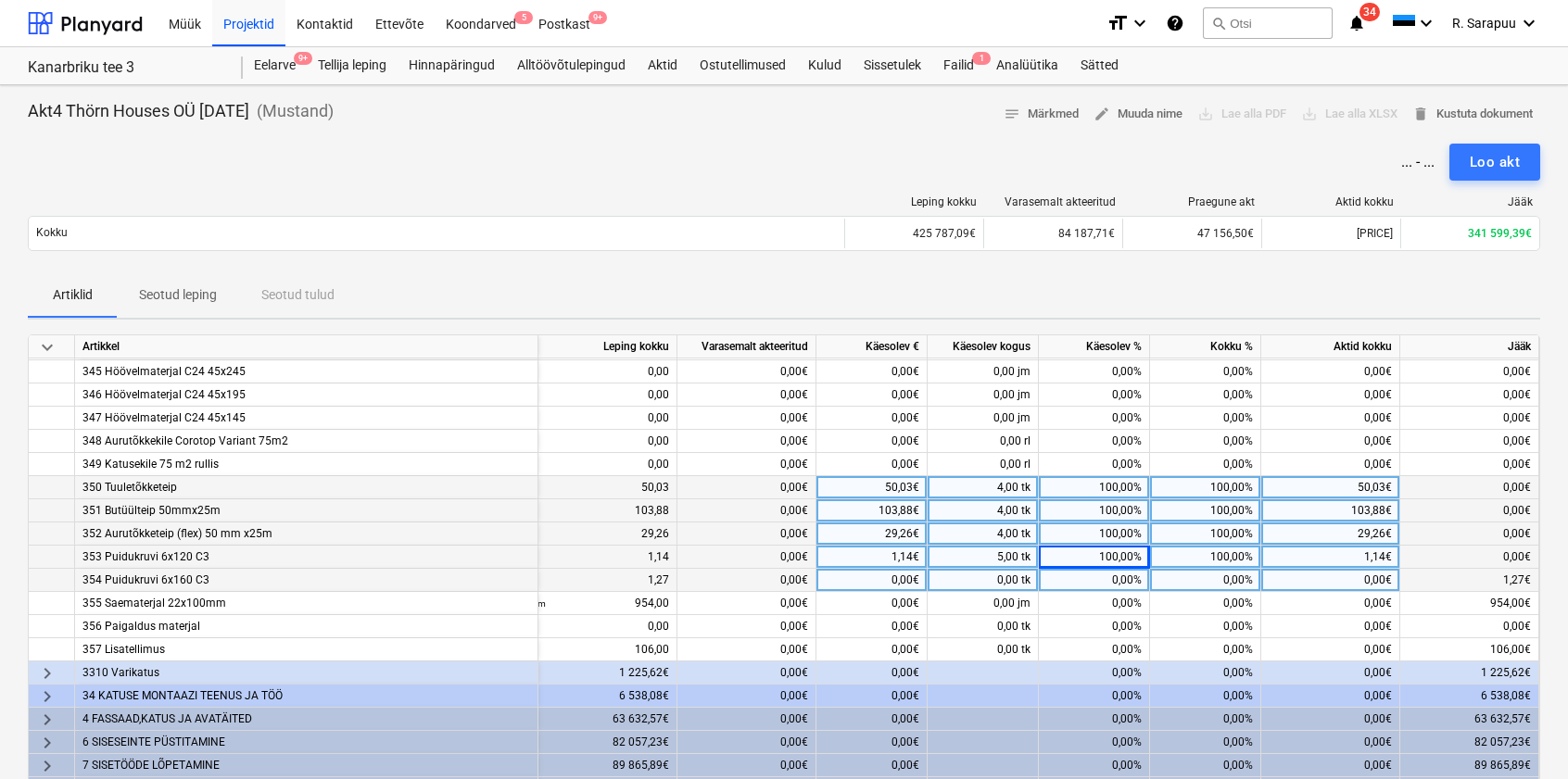 click on "0,00%" at bounding box center (1094, 580) 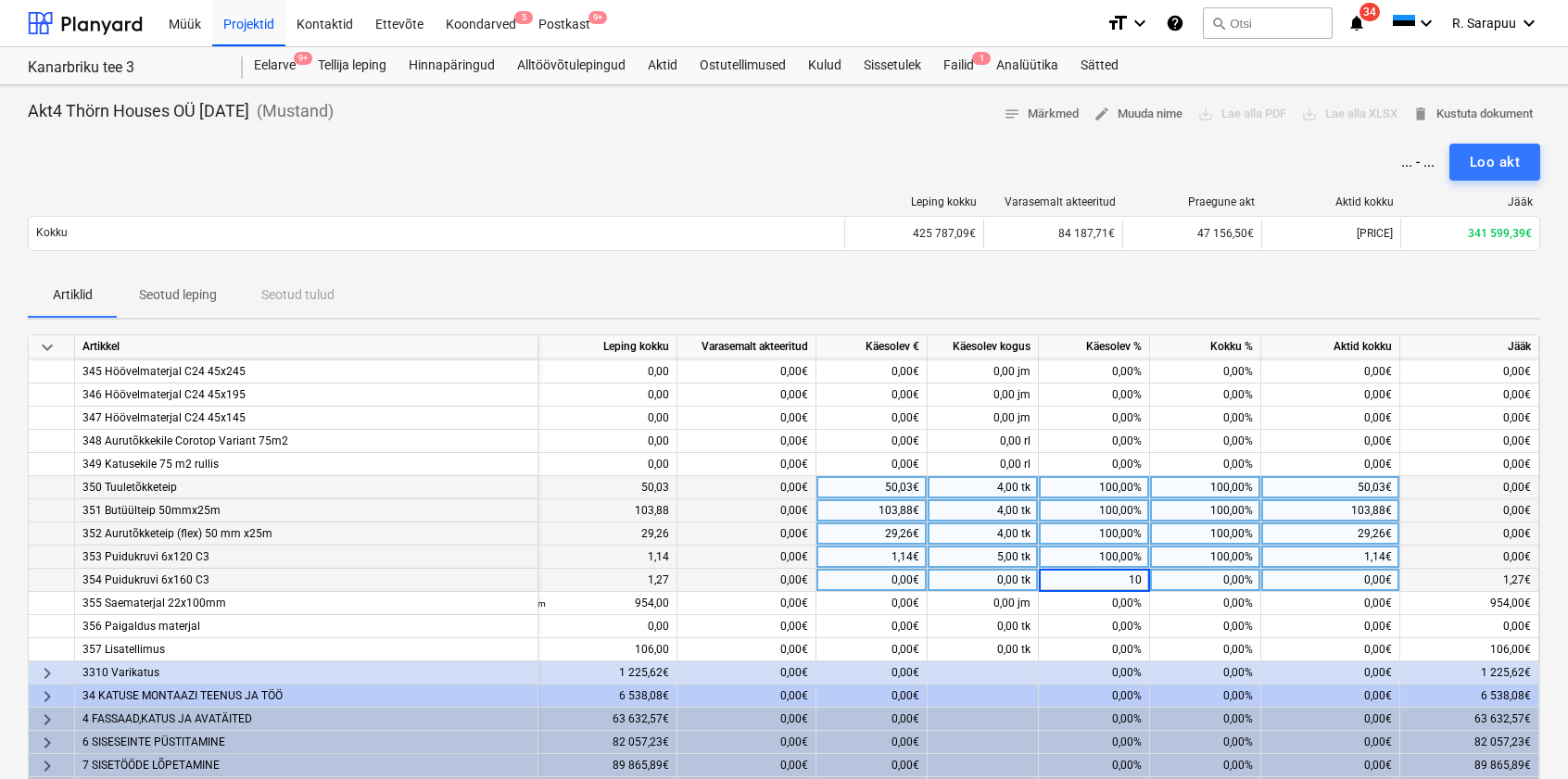 type on "100" 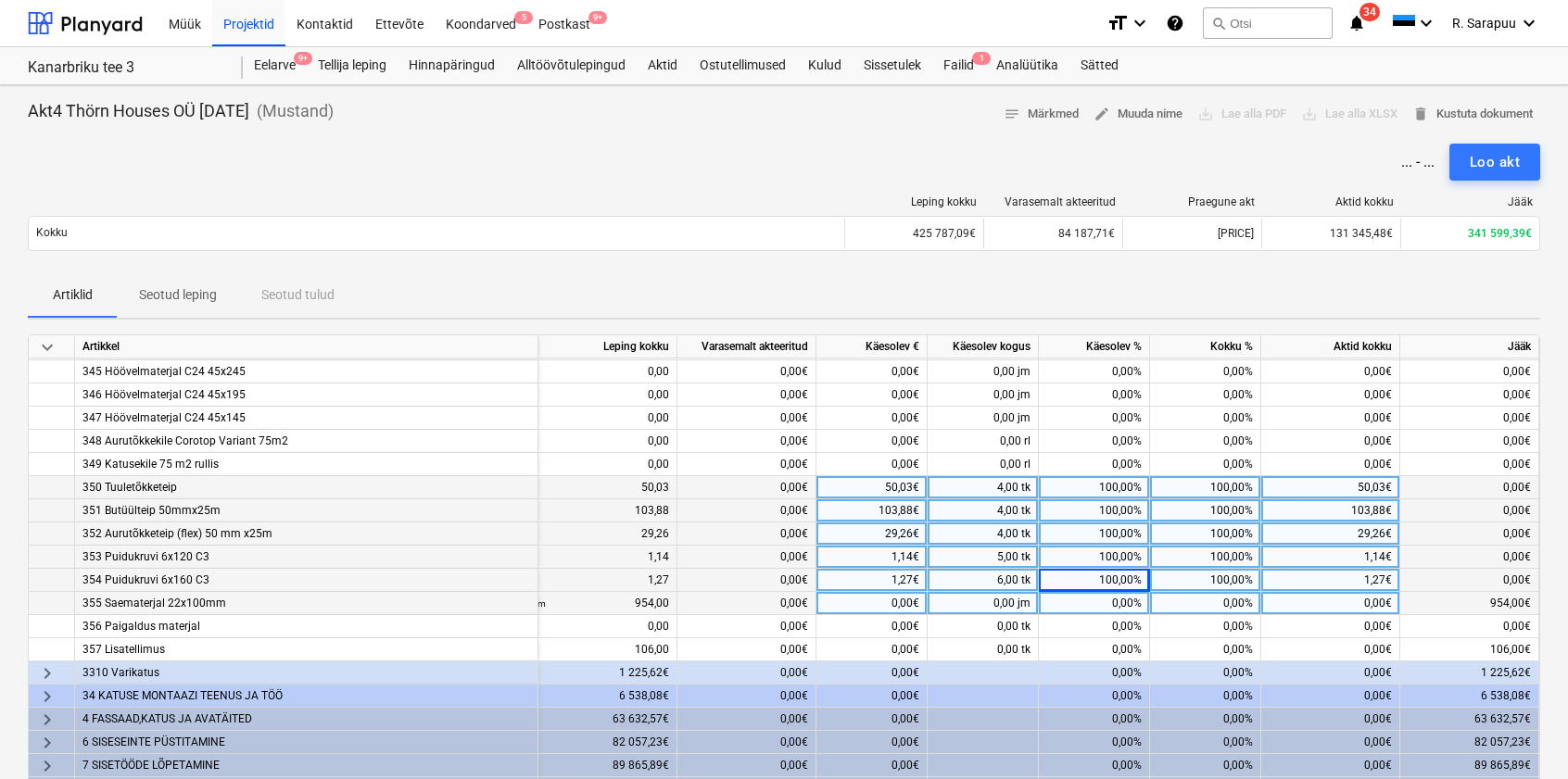 click on "0,00%" at bounding box center (1094, 603) 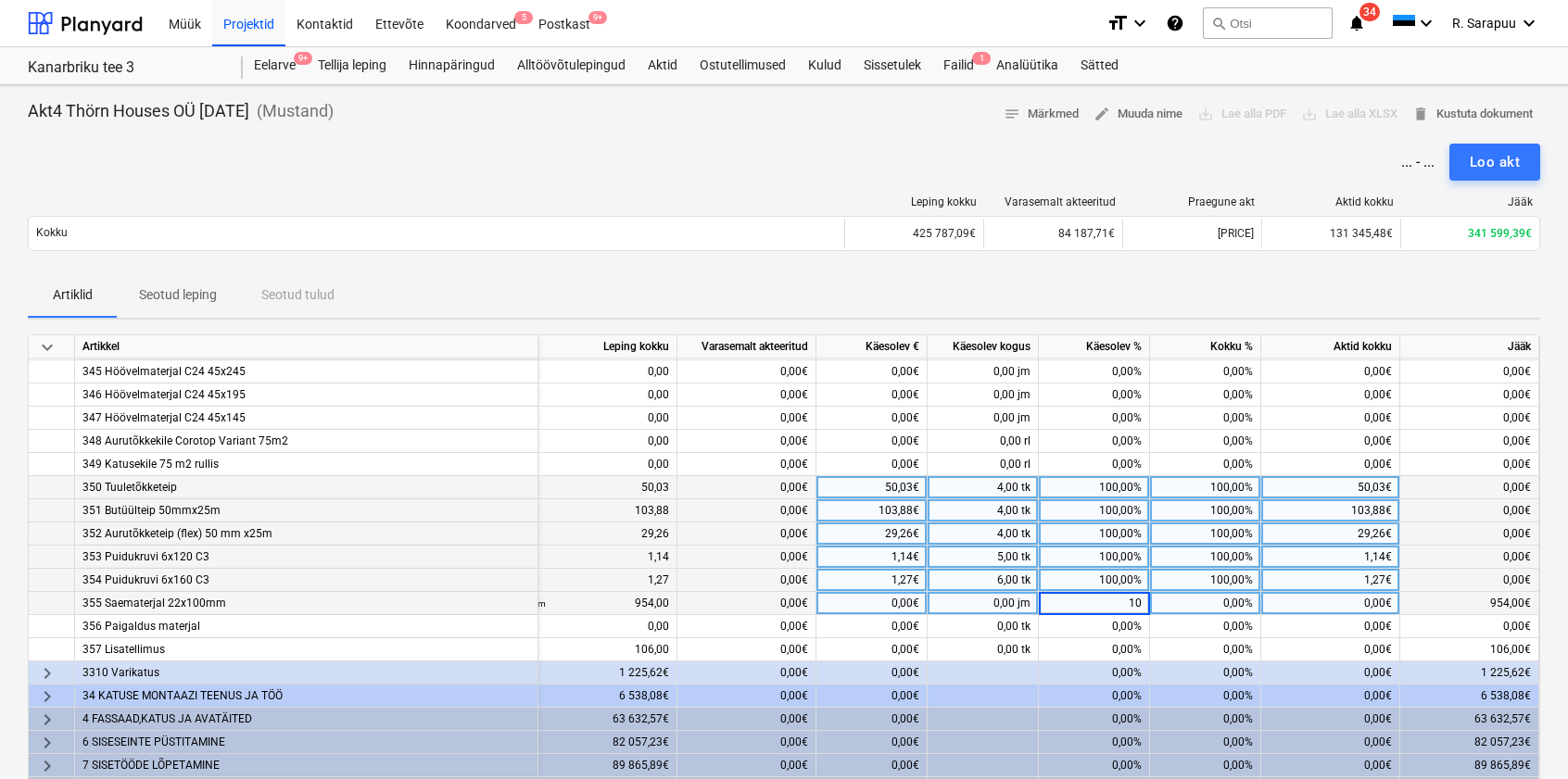 type on "100" 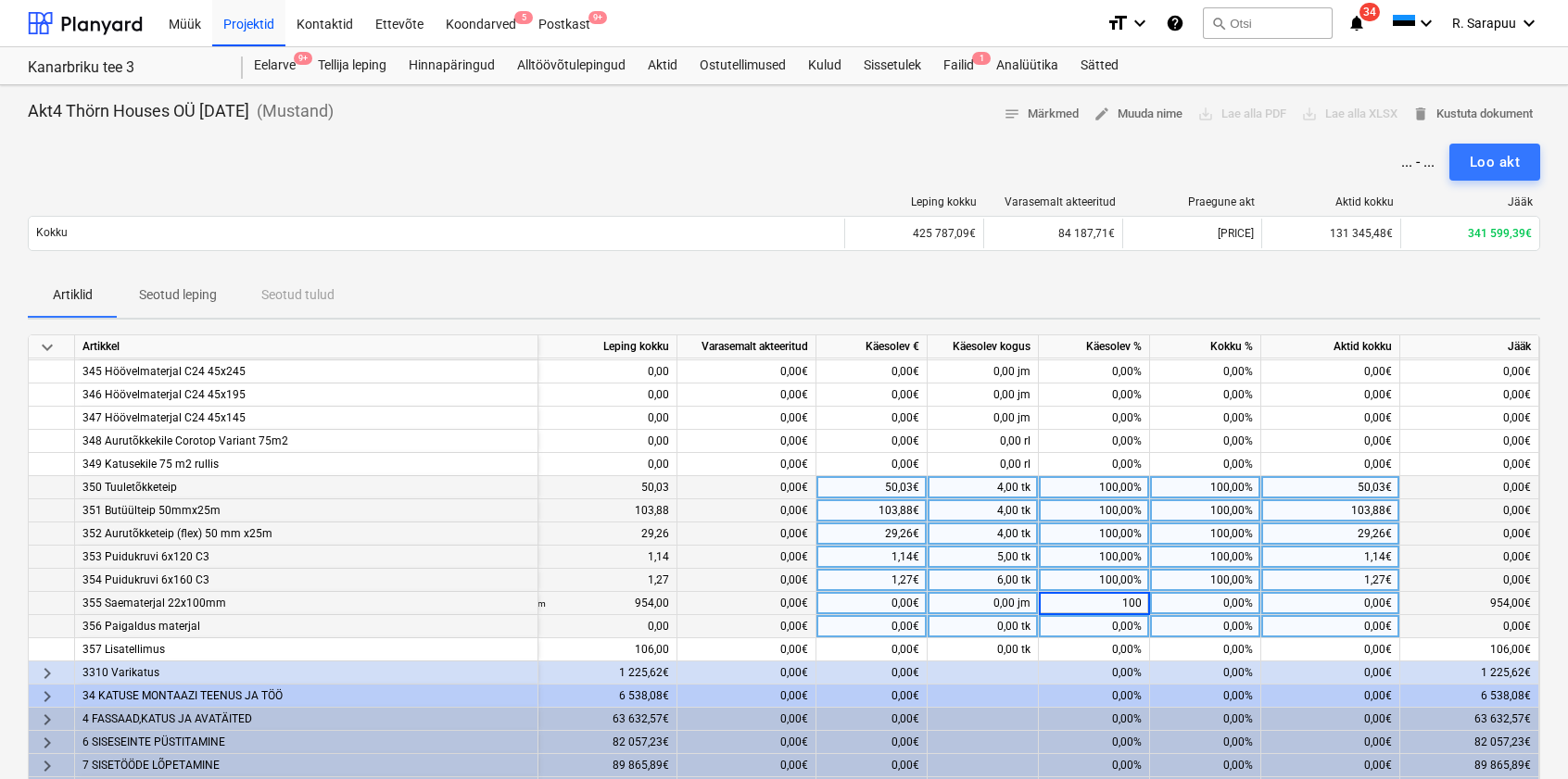 click on "0,00%" at bounding box center [1094, 626] 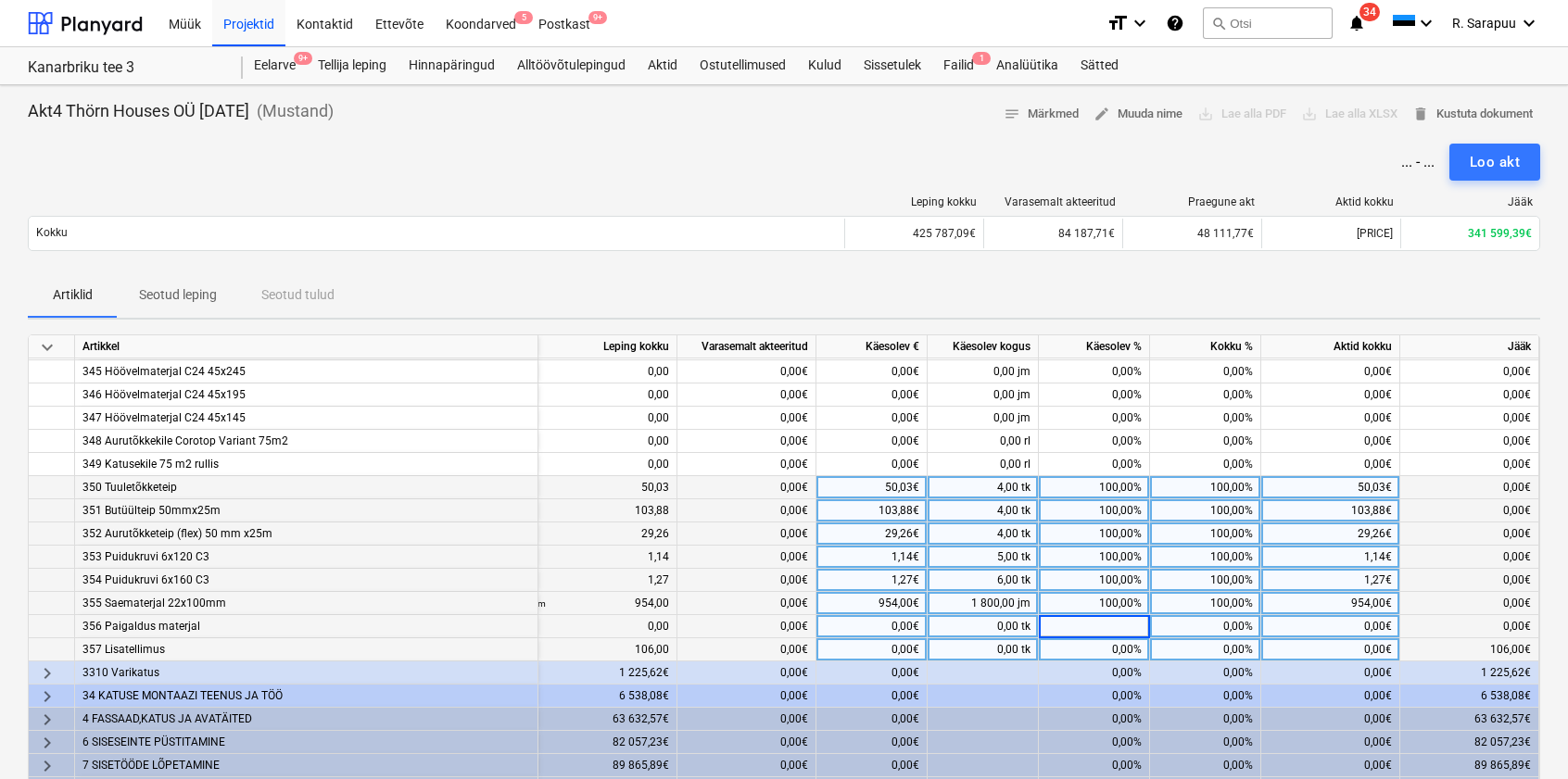 click on "0,00%" at bounding box center (1094, 649) 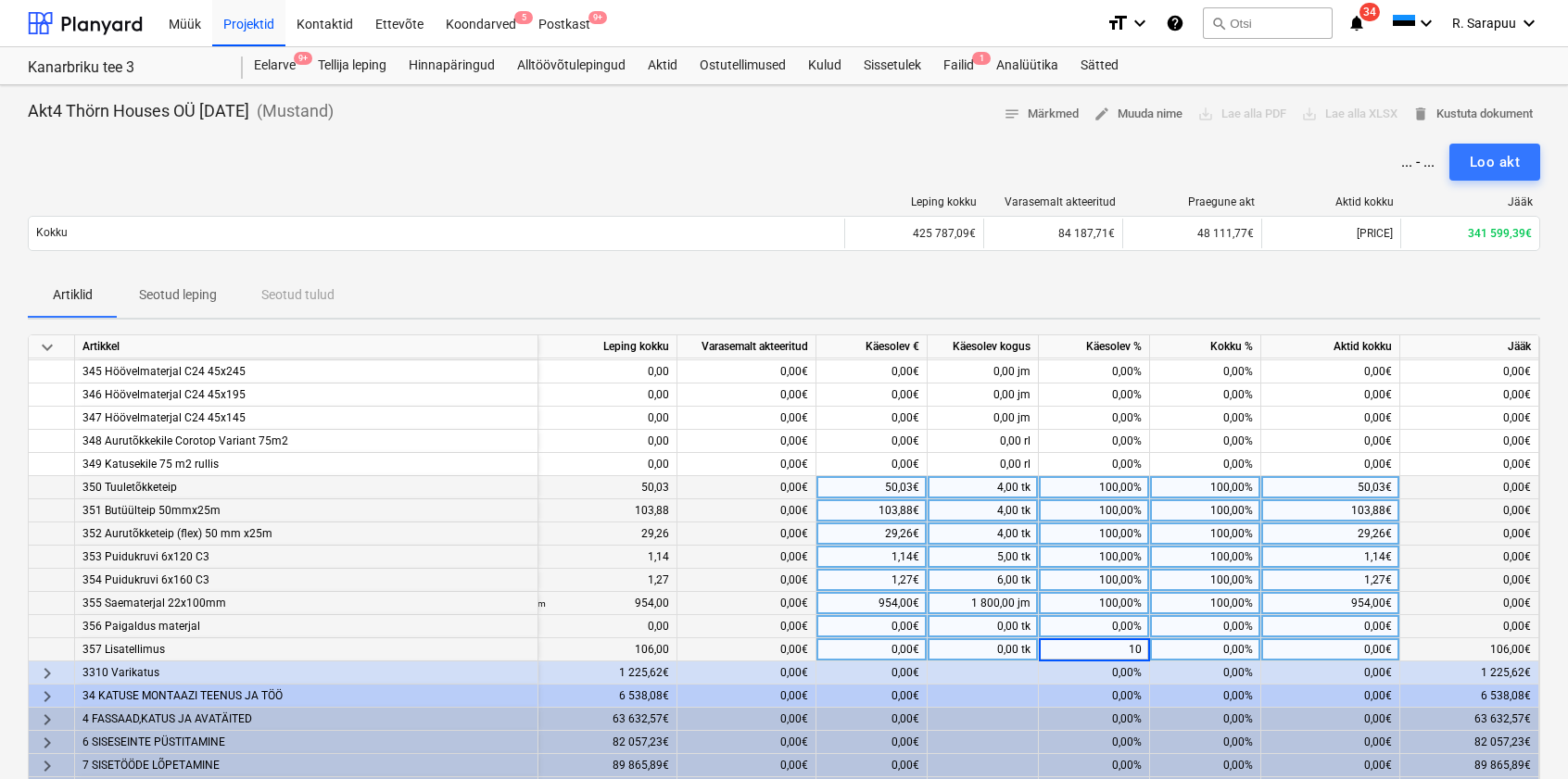 type on "100" 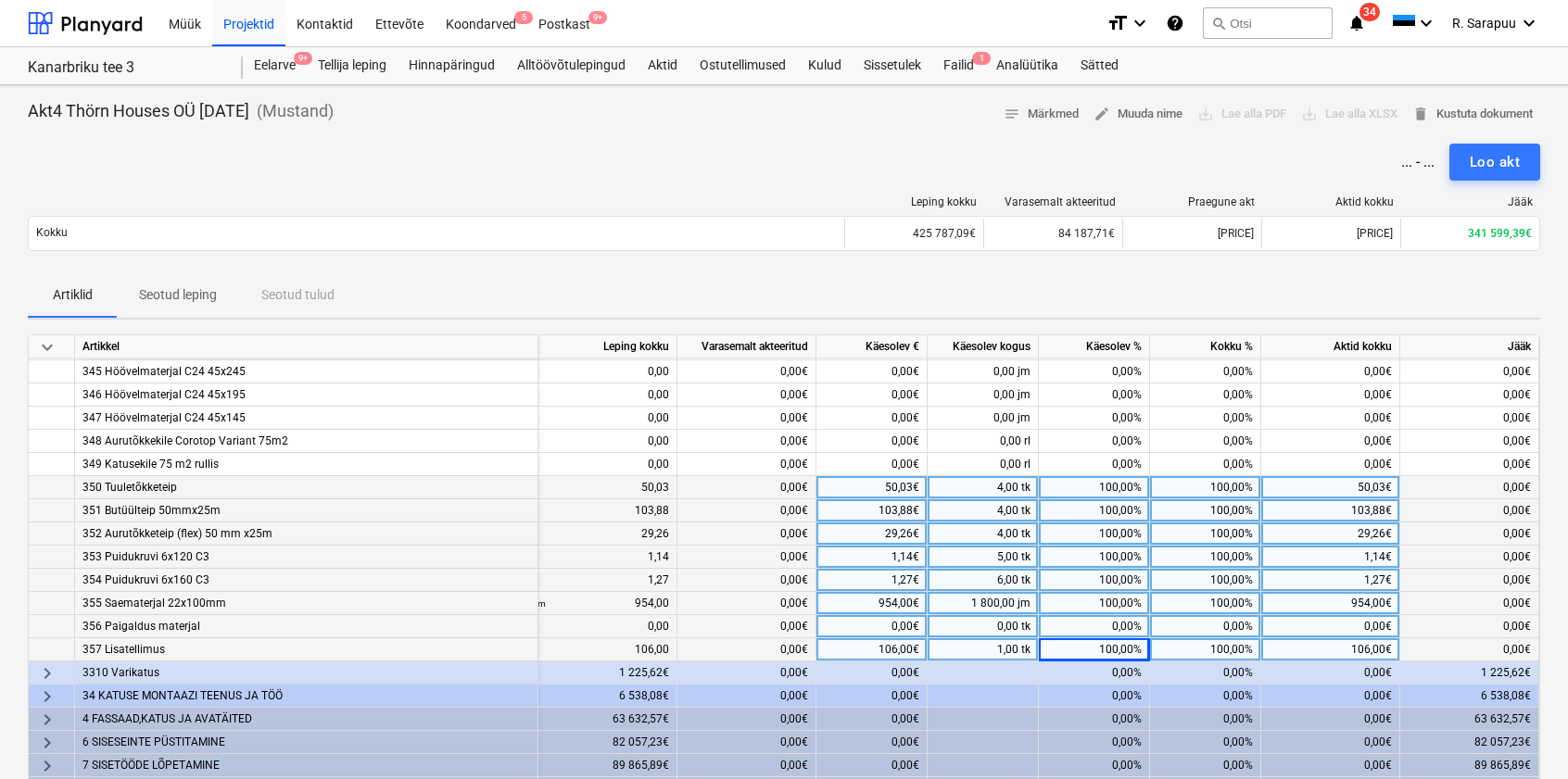 click on "0,00%" at bounding box center (1206, 626) 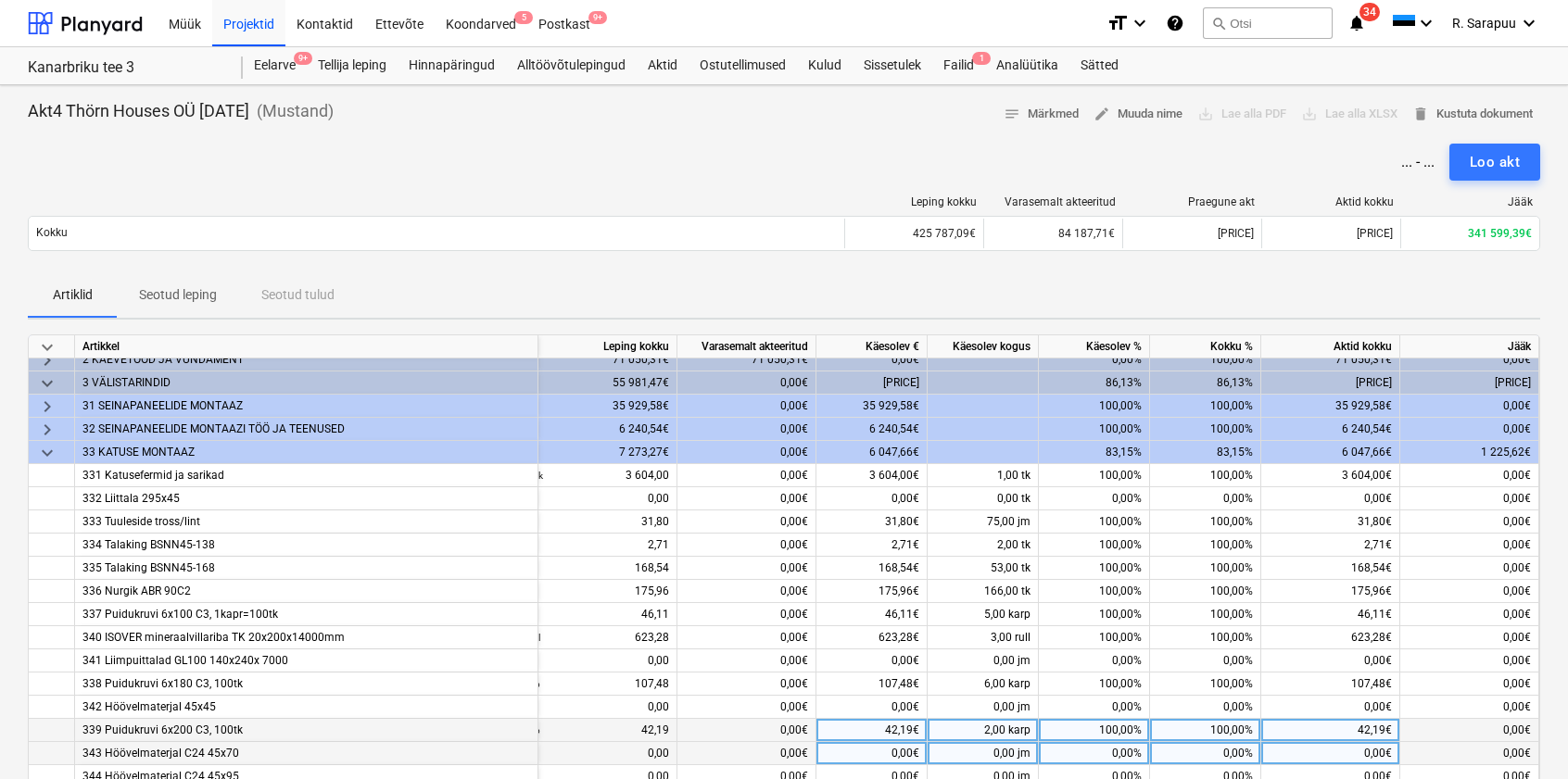 scroll, scrollTop: 22, scrollLeft: 91, axis: both 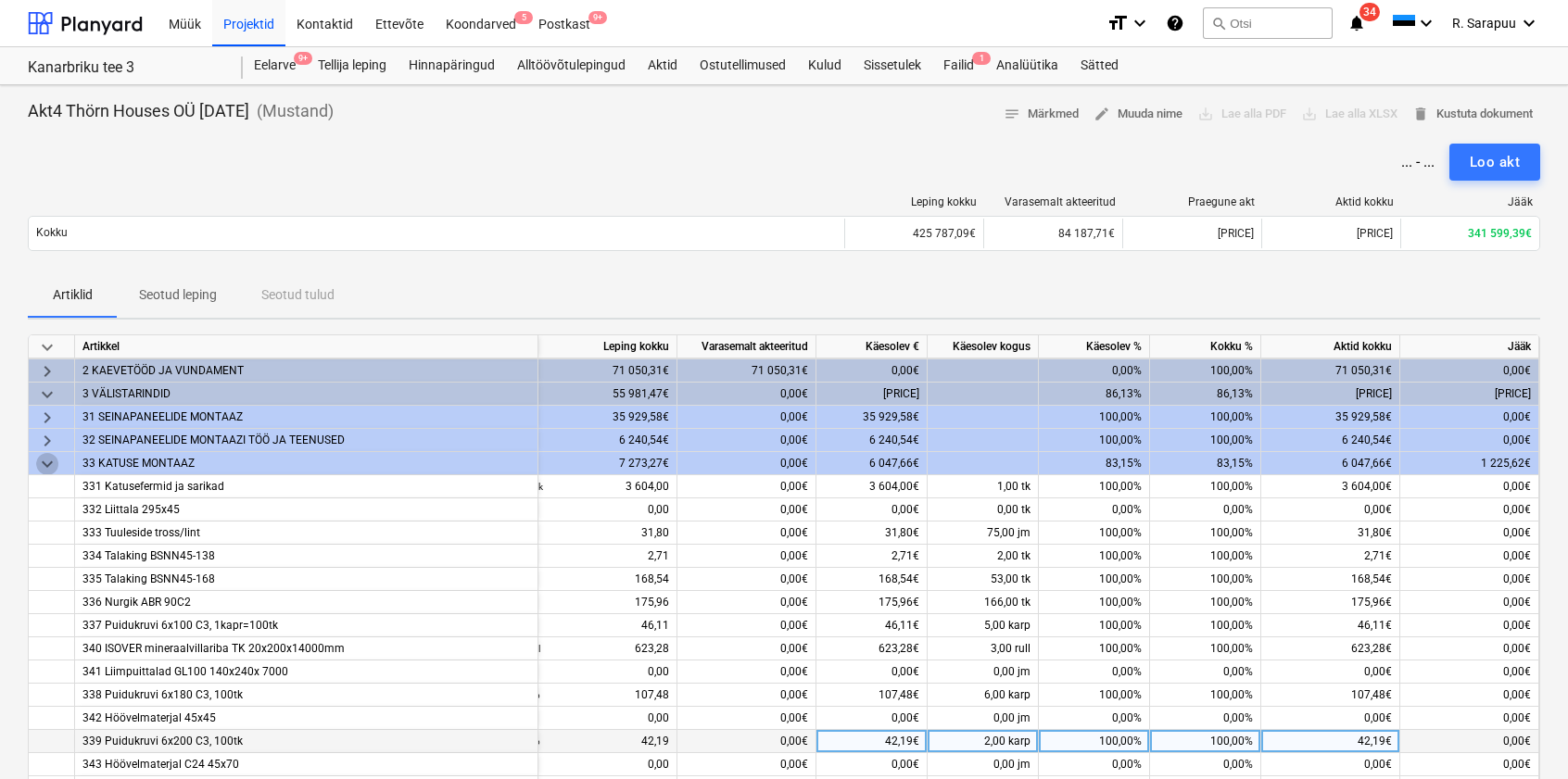 click on "keyboard_arrow_down" at bounding box center [47, 464] 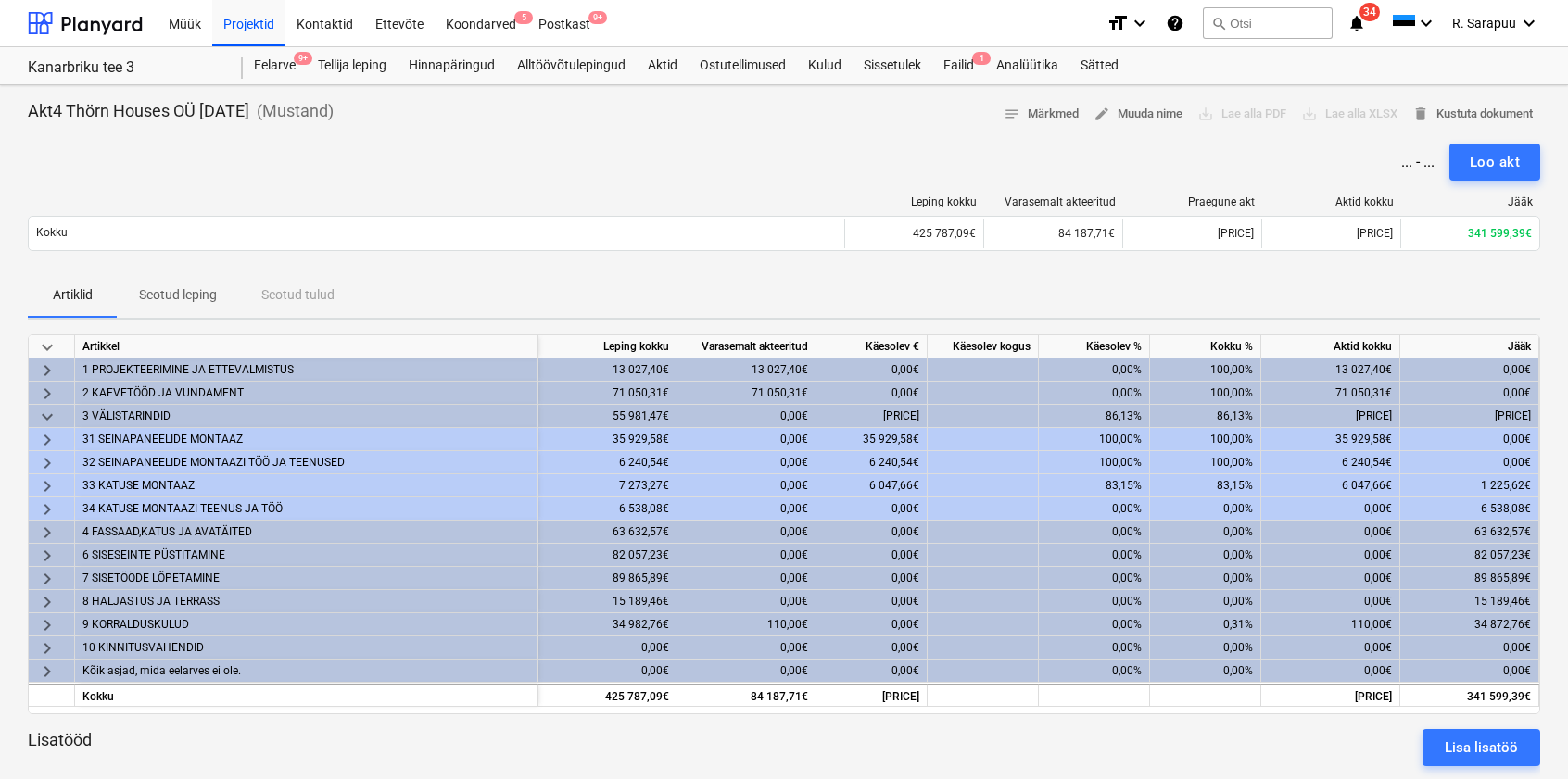 click on "keyboard_arrow_right" at bounding box center [47, 509] 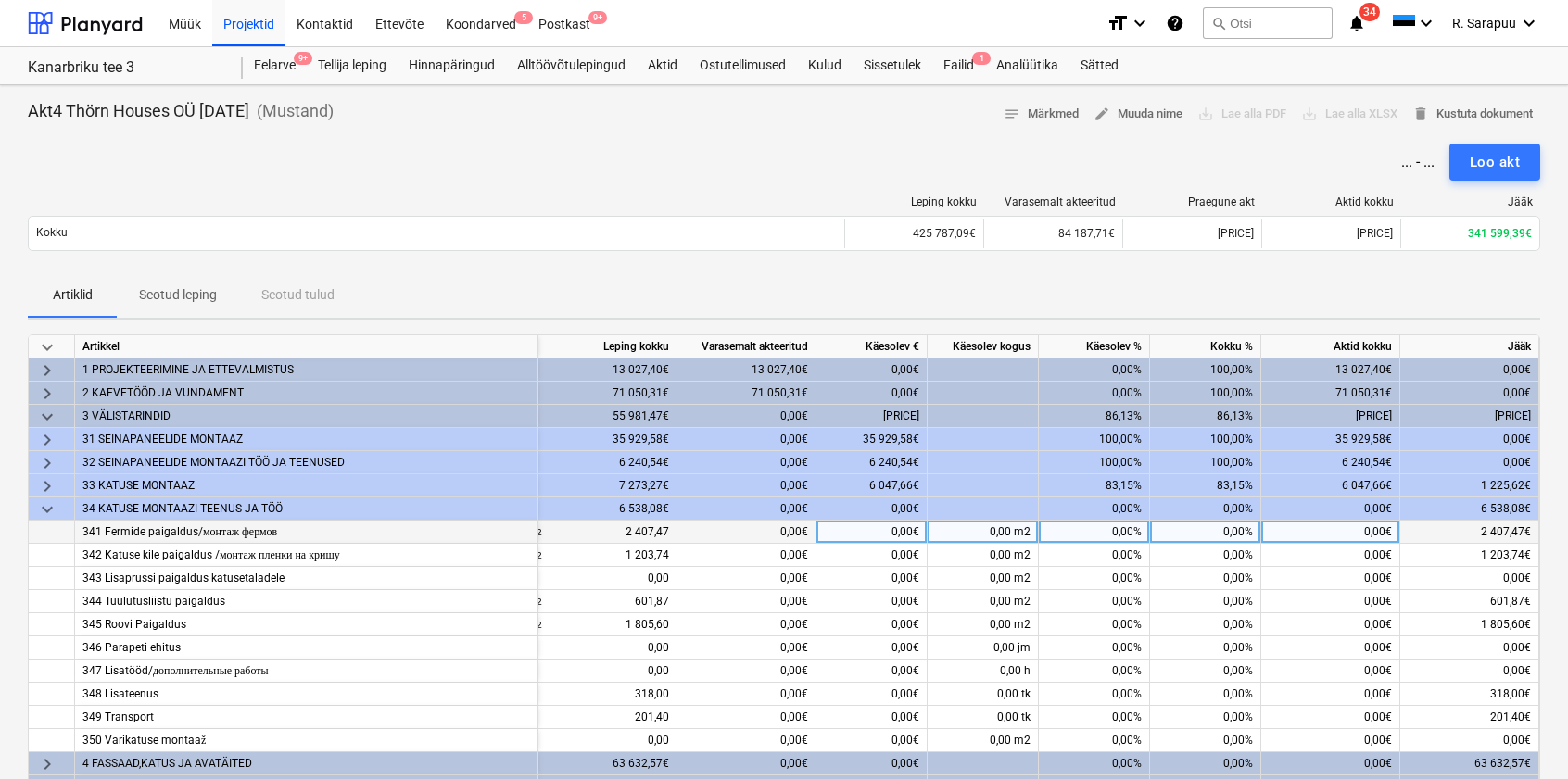click on "0,00%" at bounding box center [1094, 532] 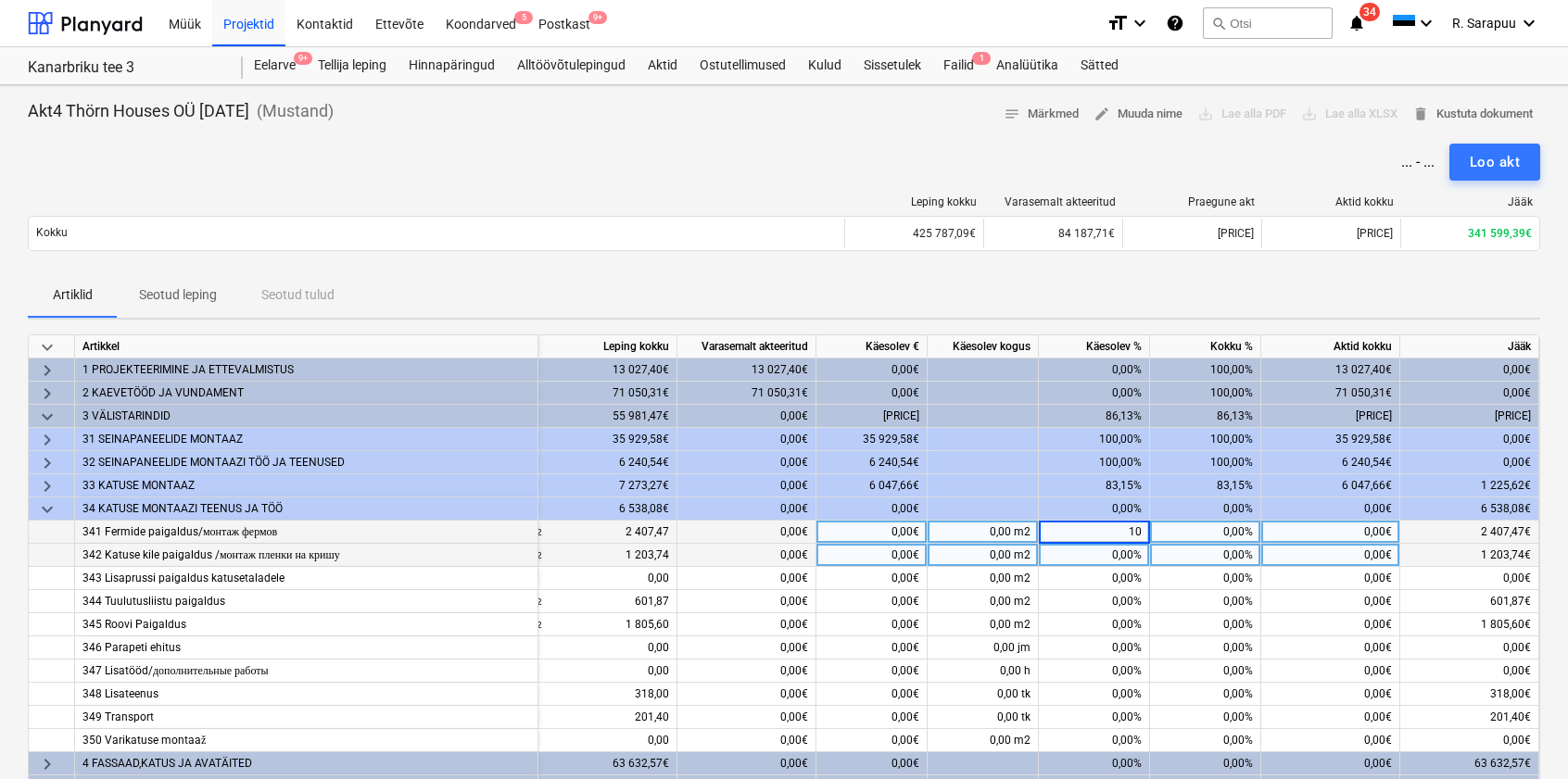 type on "100" 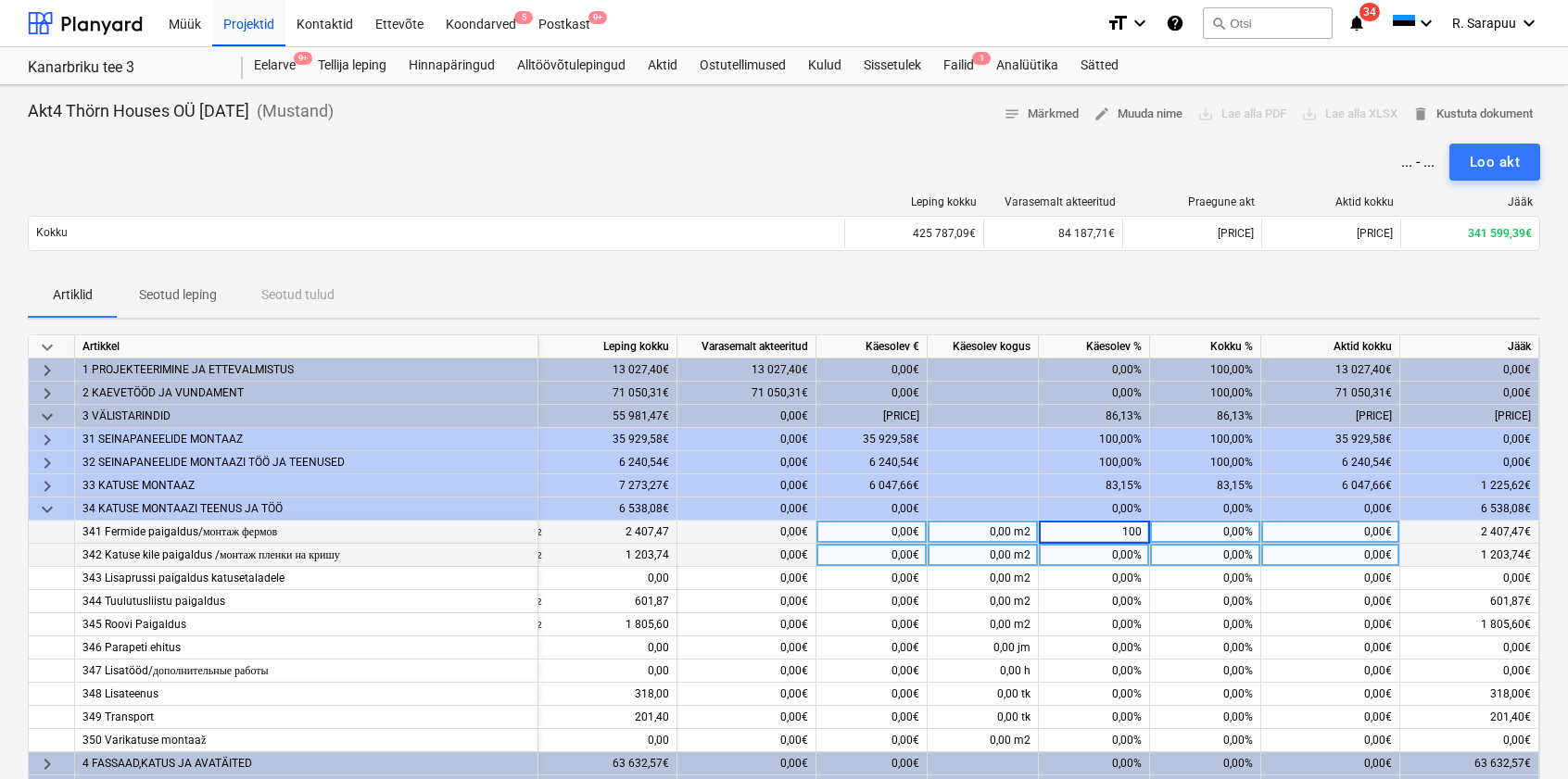 click on "0,00%" at bounding box center (1094, 555) 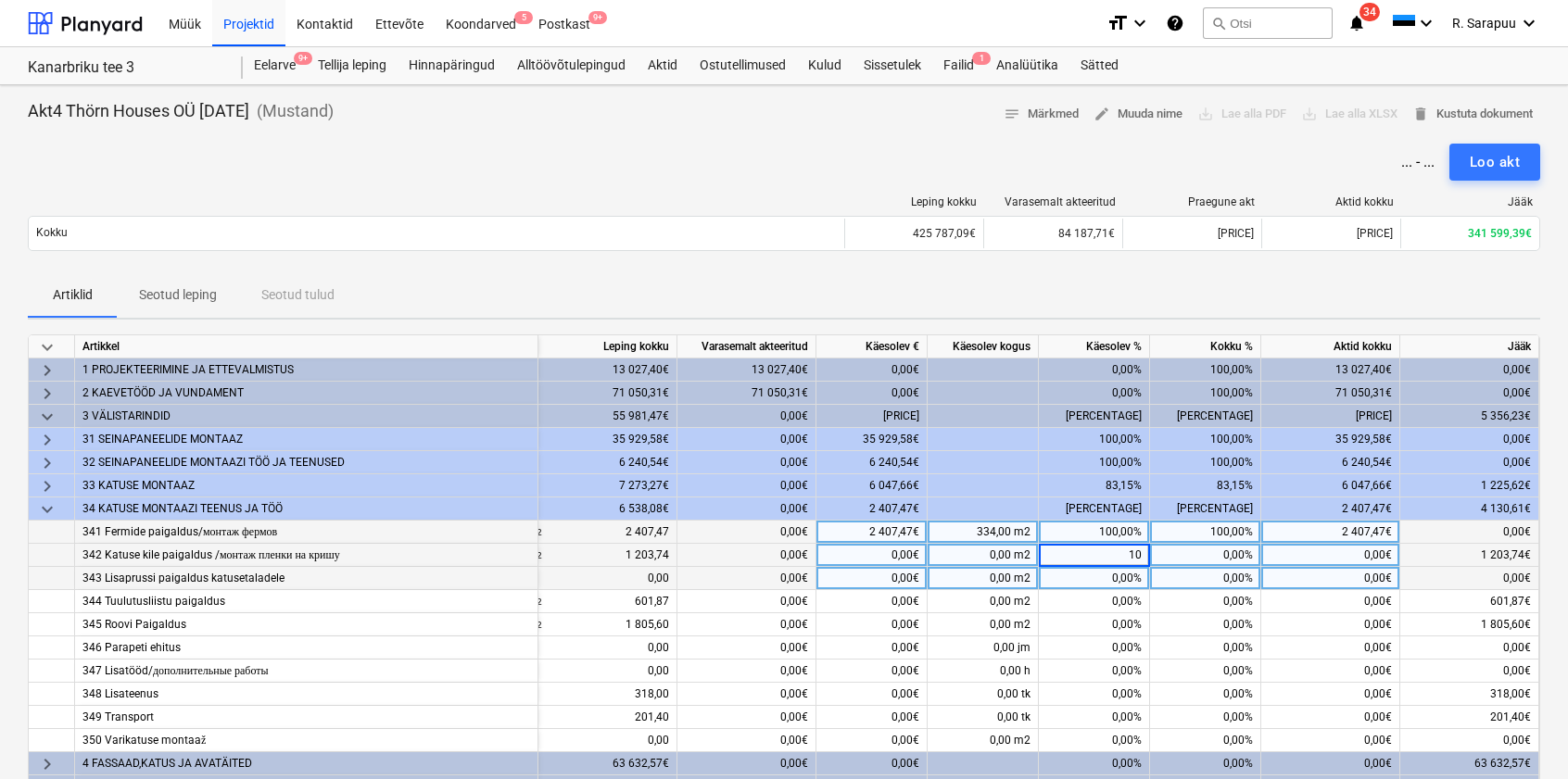type on "100" 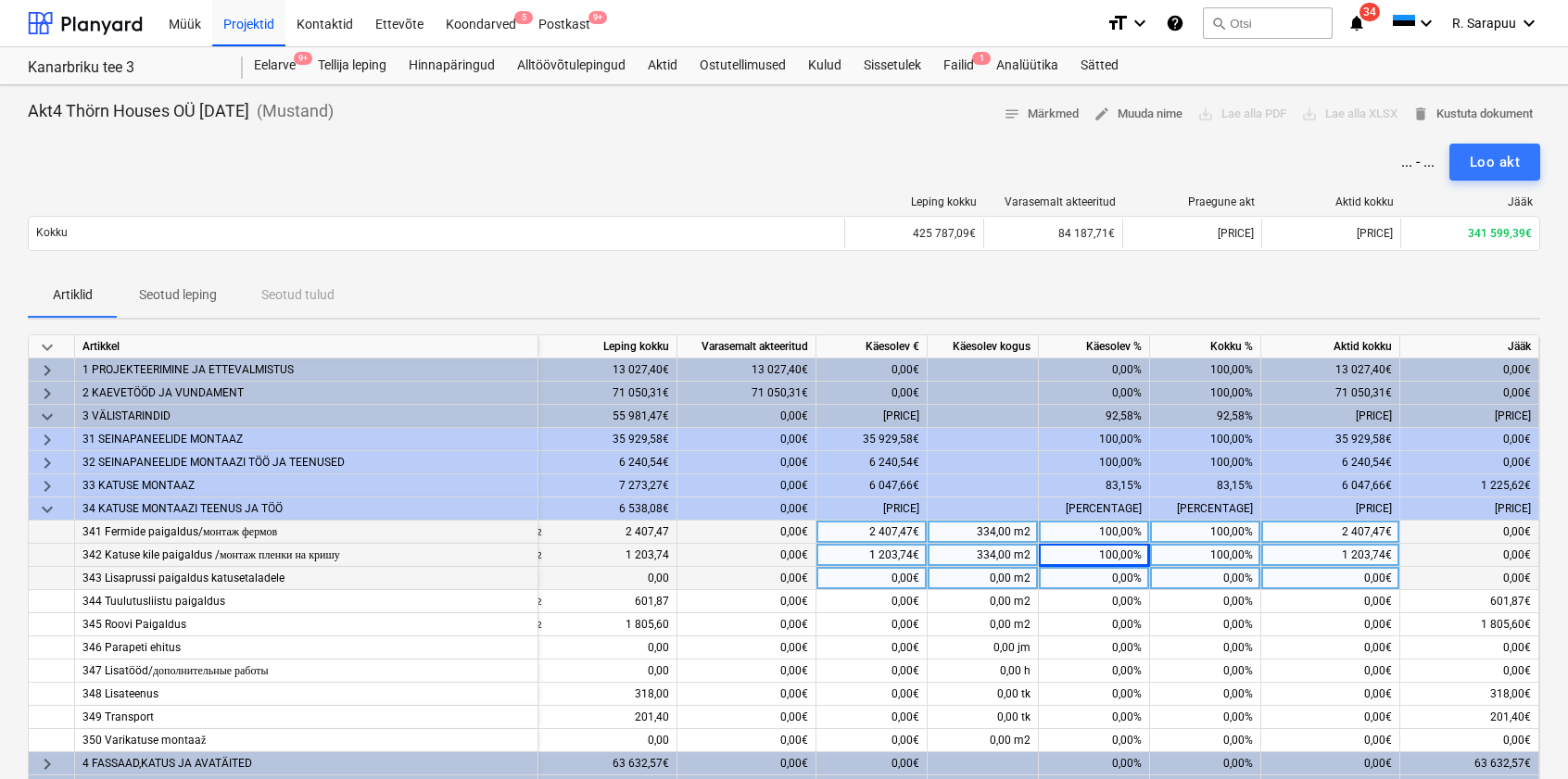 click on "0,00%" at bounding box center (1094, 578) 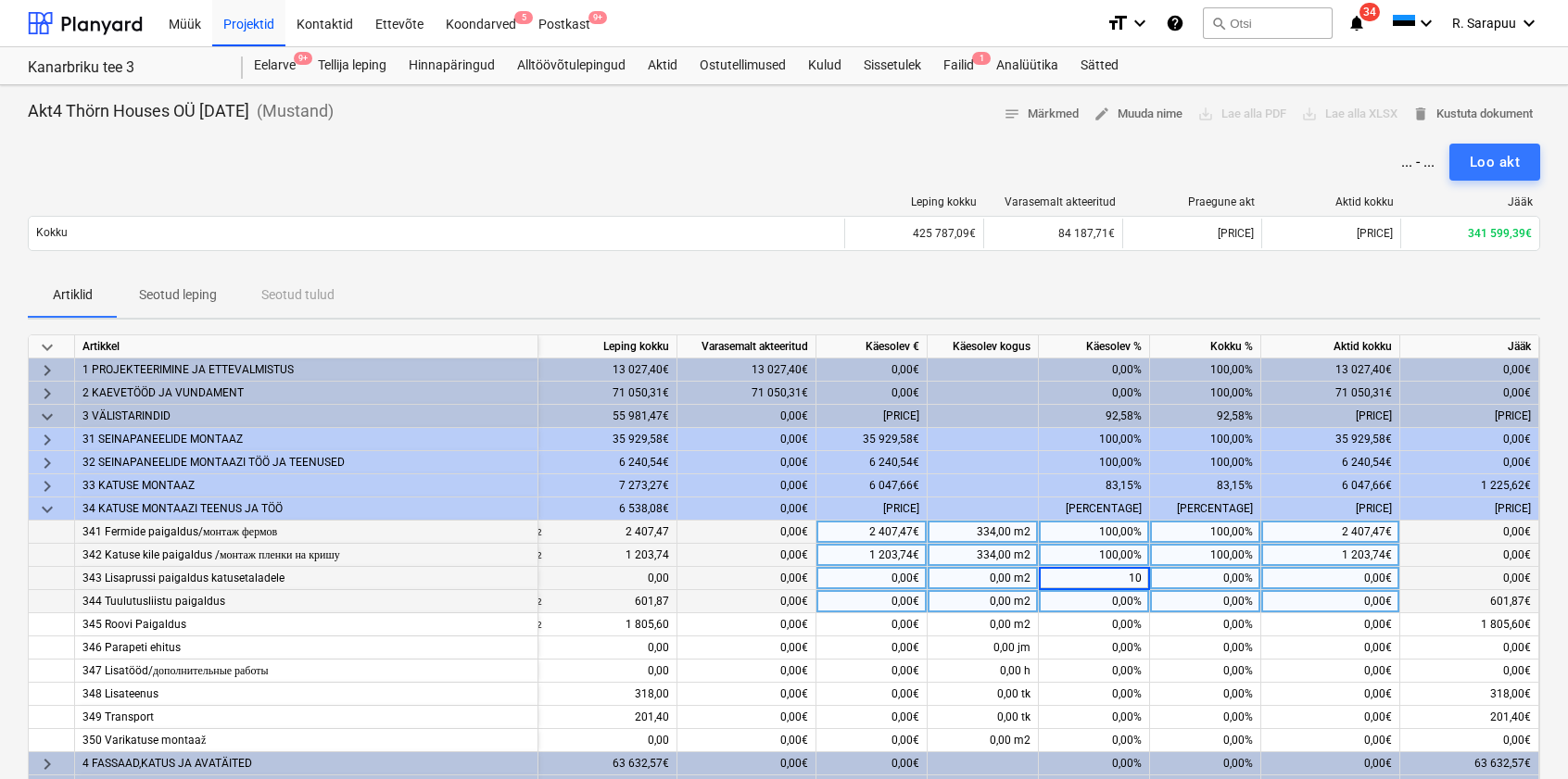type on "100" 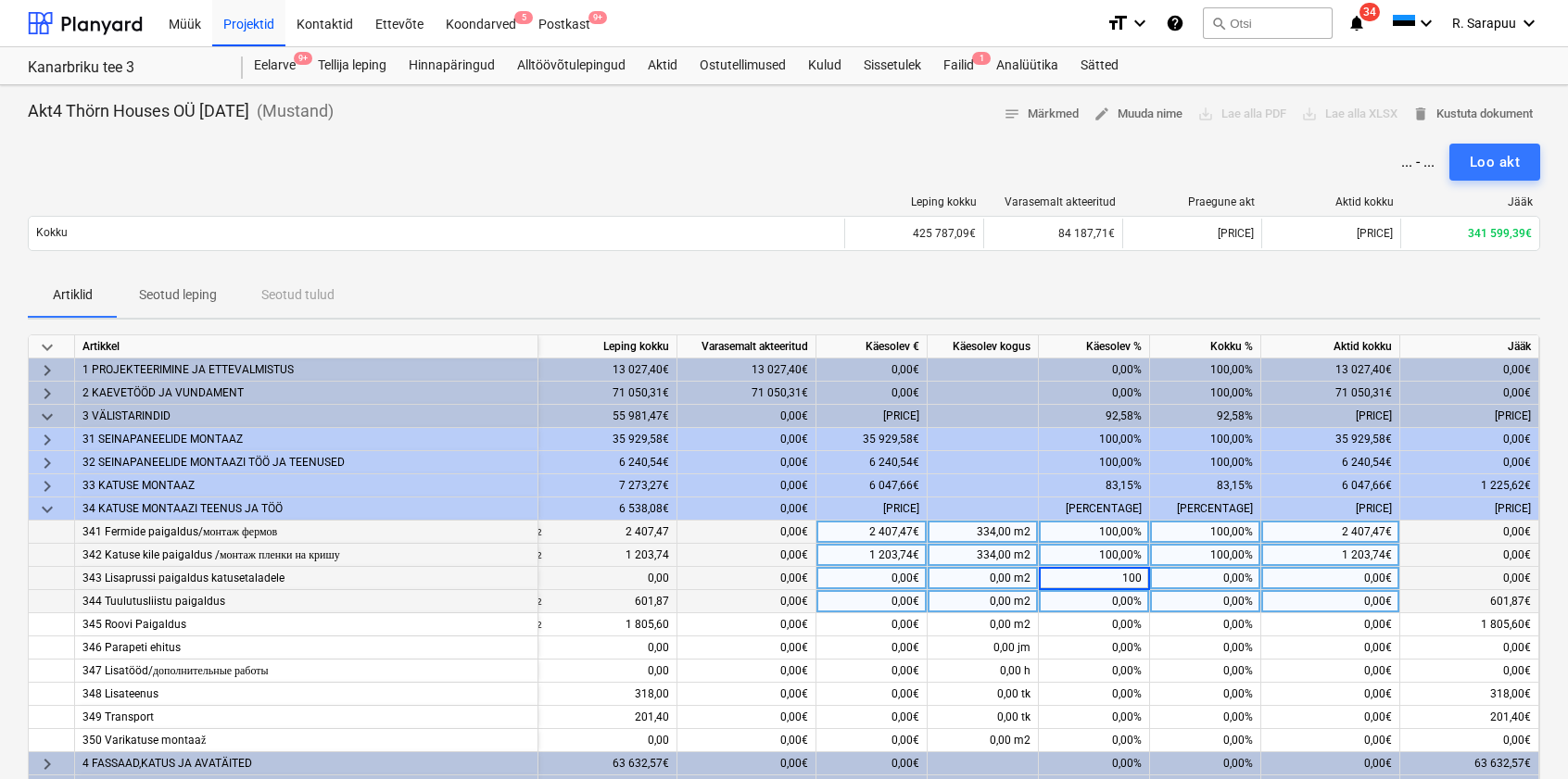 click on "0,00%" at bounding box center (1094, 601) 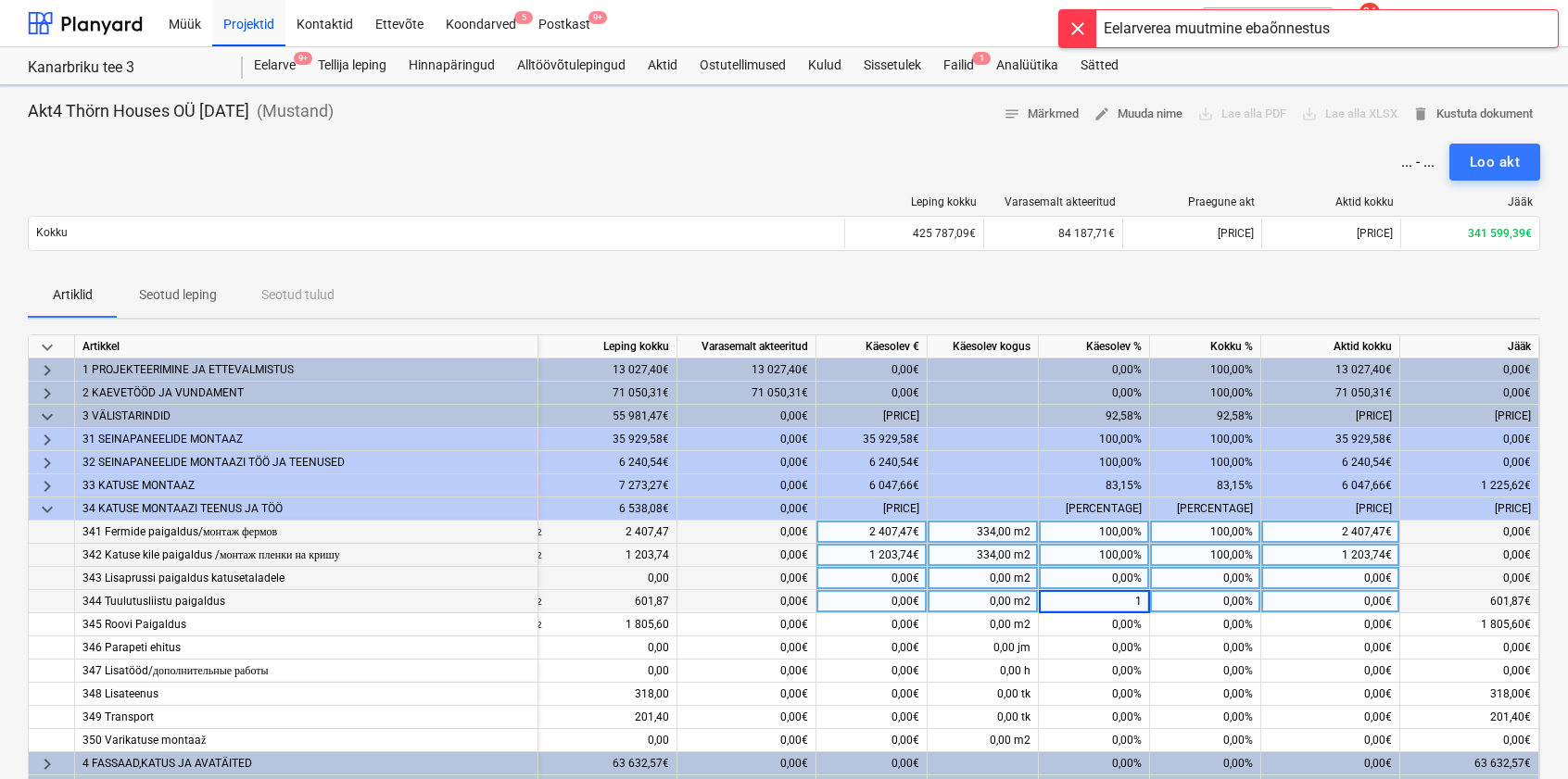 type on "10" 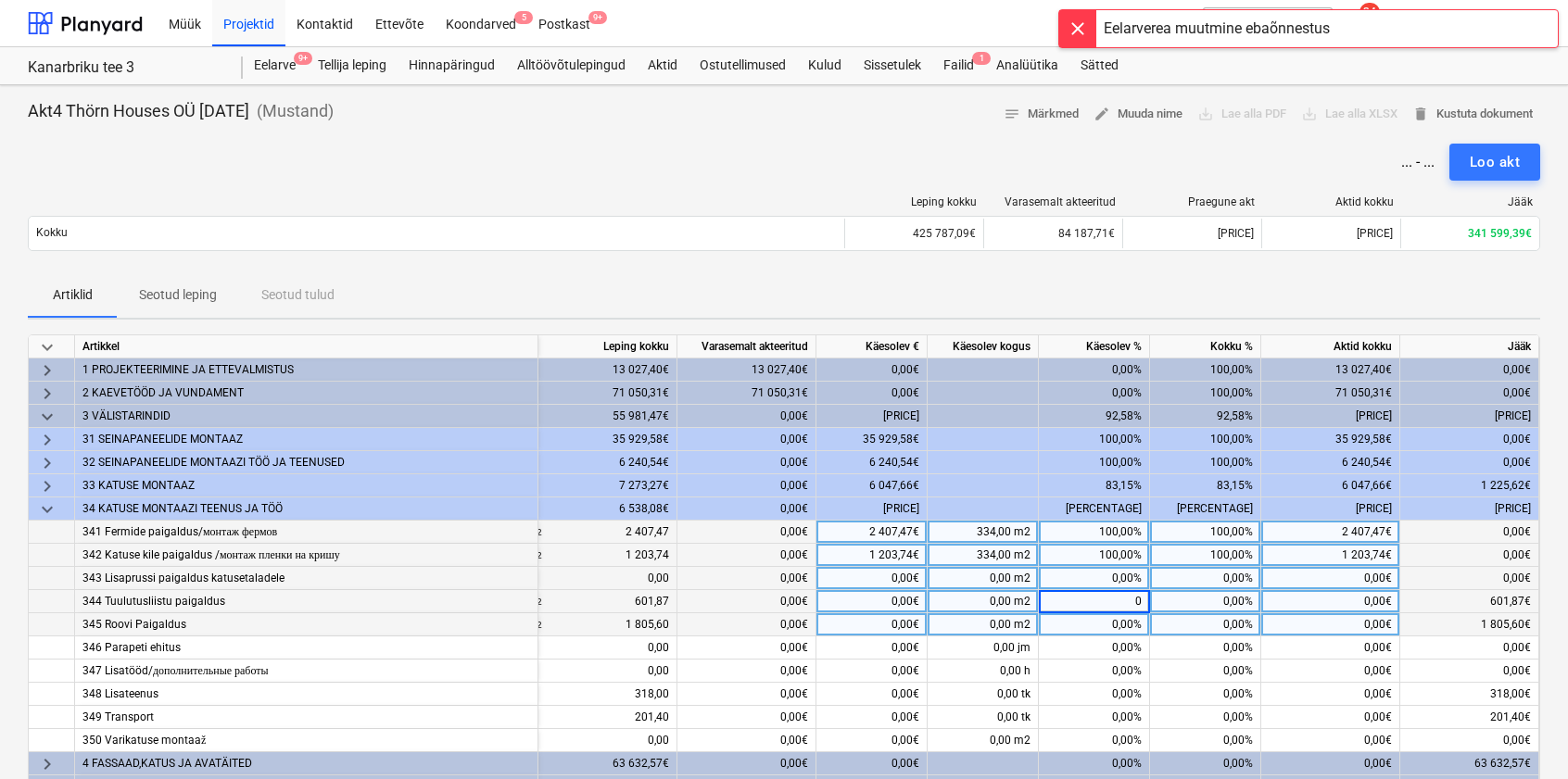 click on "0,00%" at bounding box center [1094, 624] 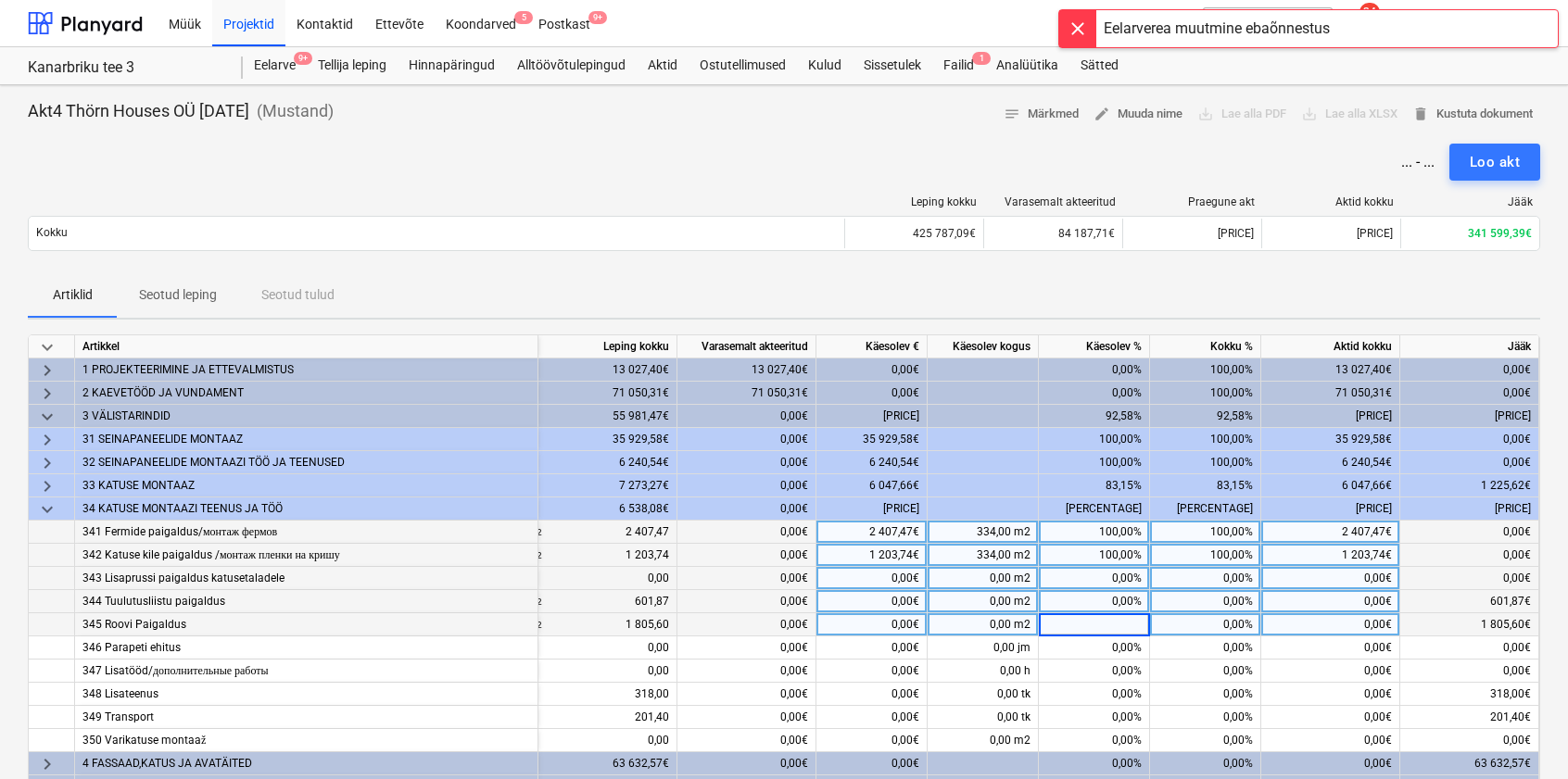 click on "0,00%" at bounding box center (1094, 601) 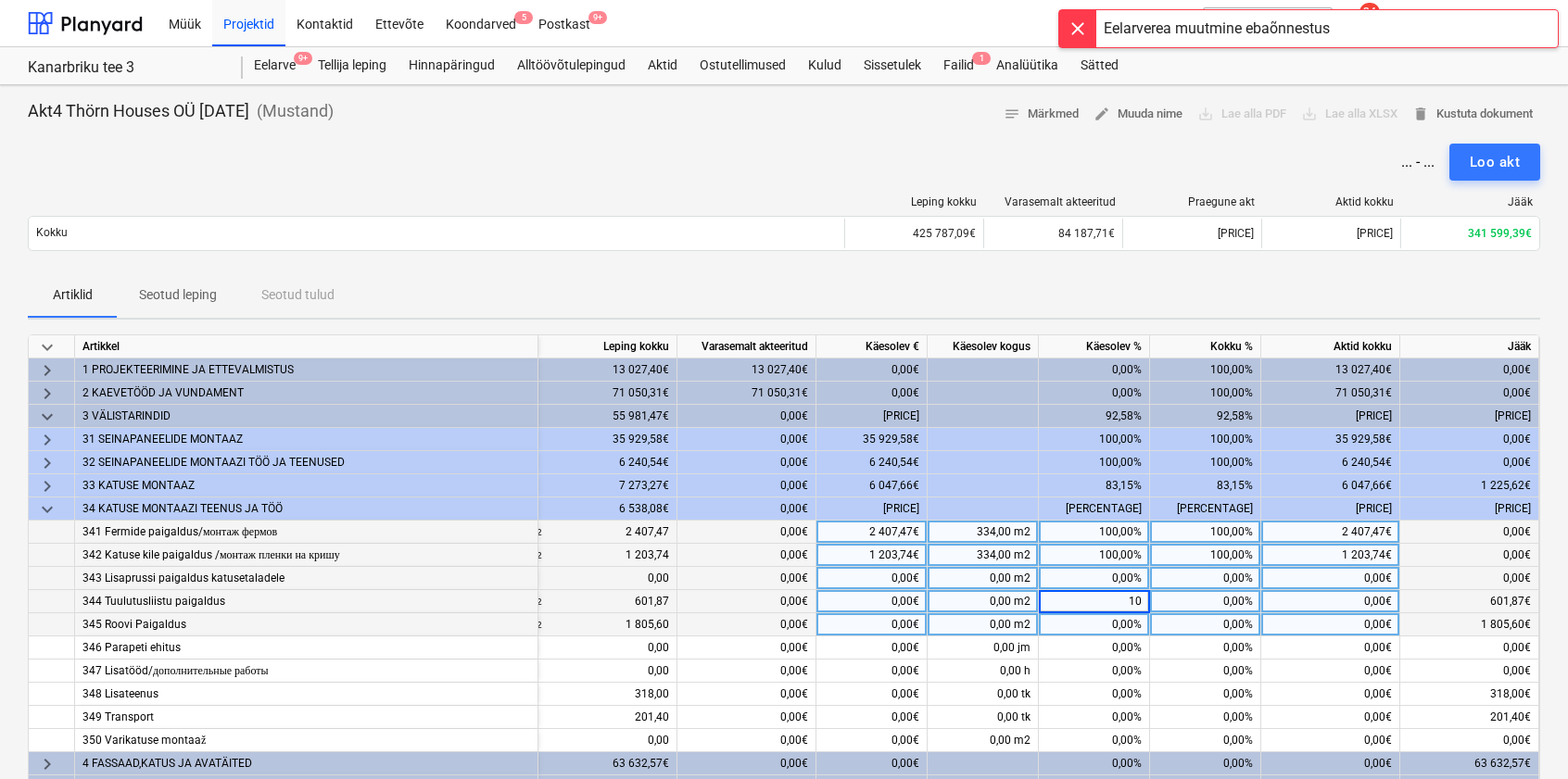 type on "100" 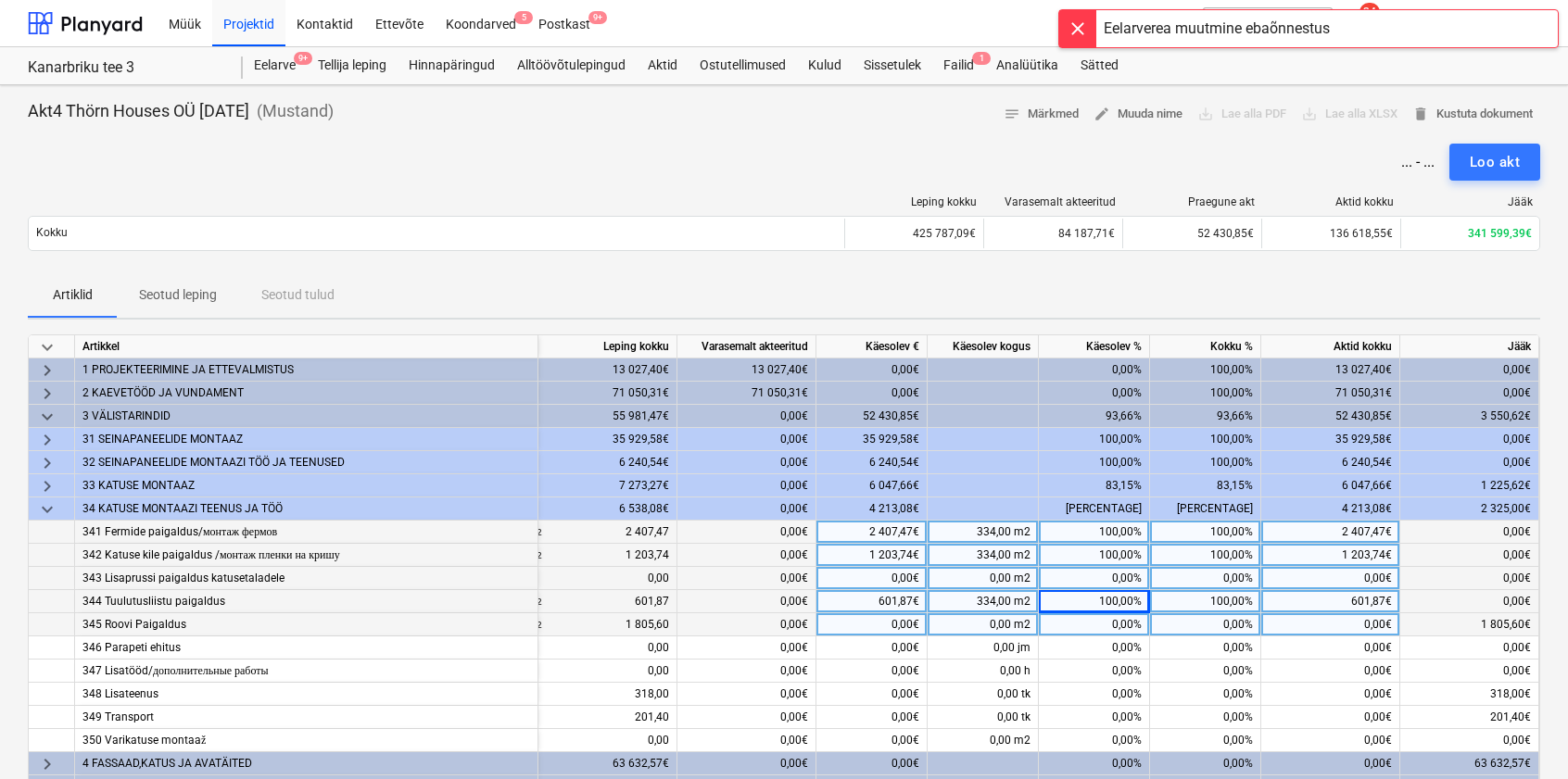 click on "0,00%" at bounding box center [1094, 624] 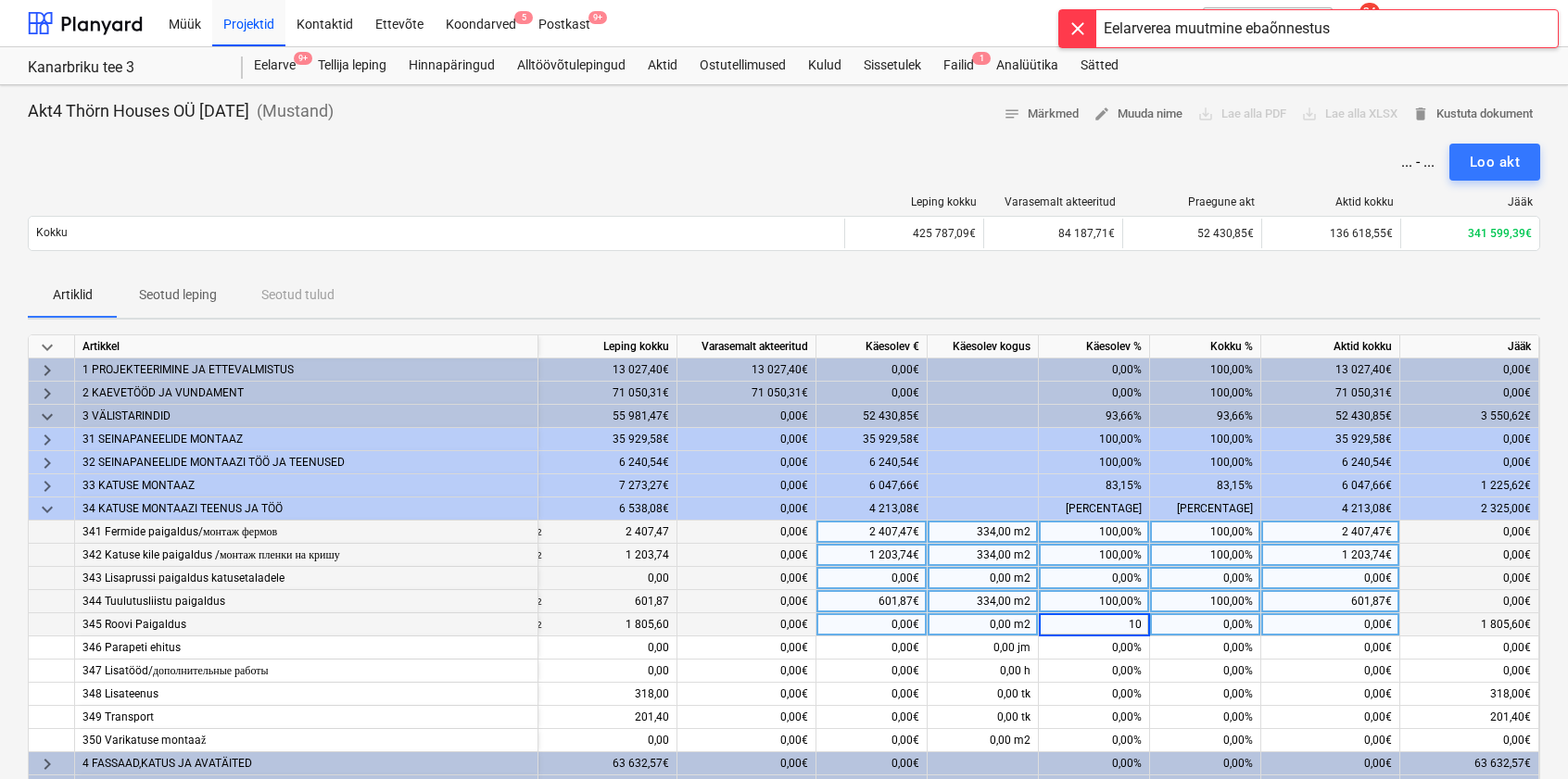 type on "100" 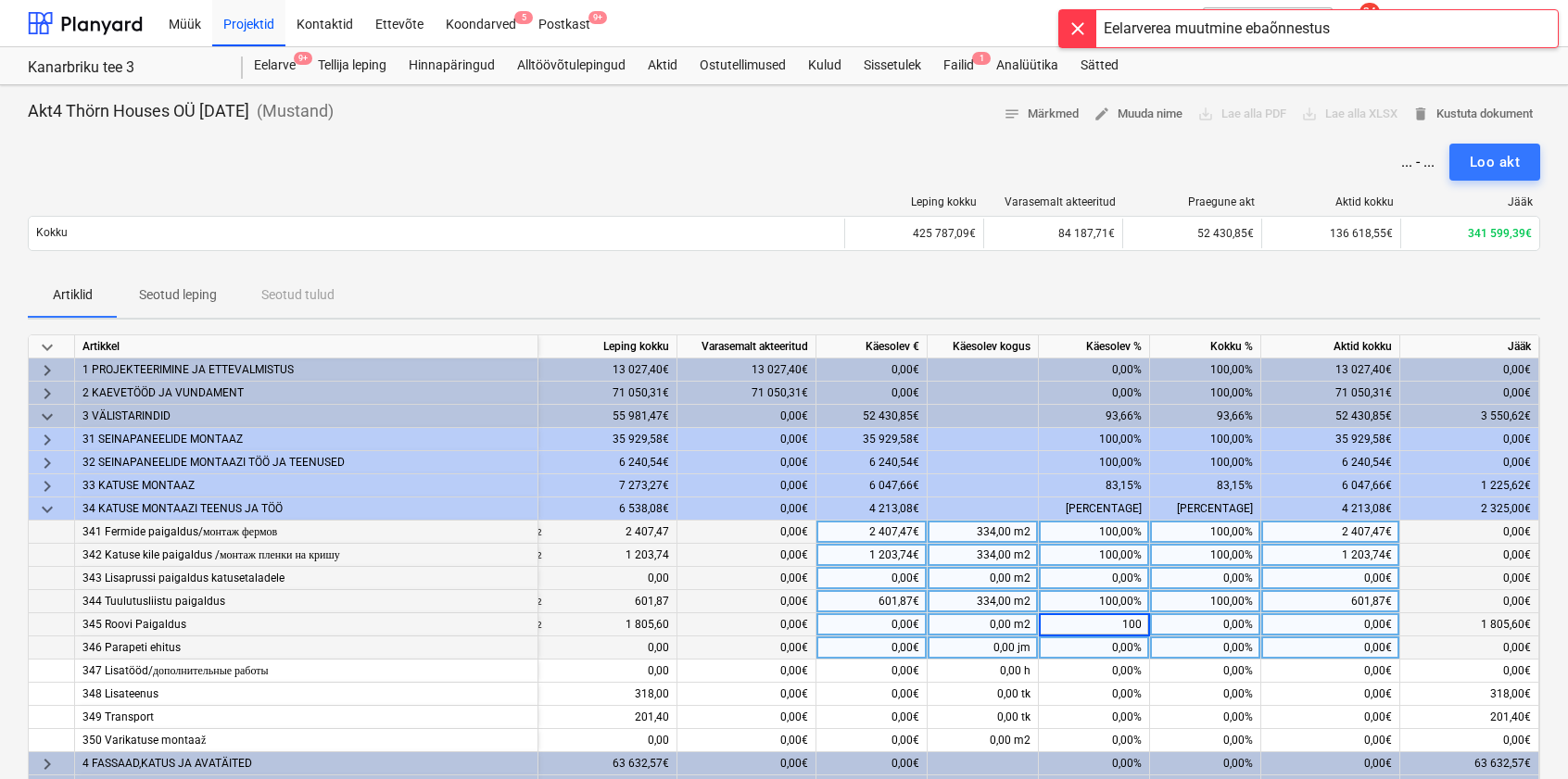 click on "0,00%" at bounding box center [1094, 647] 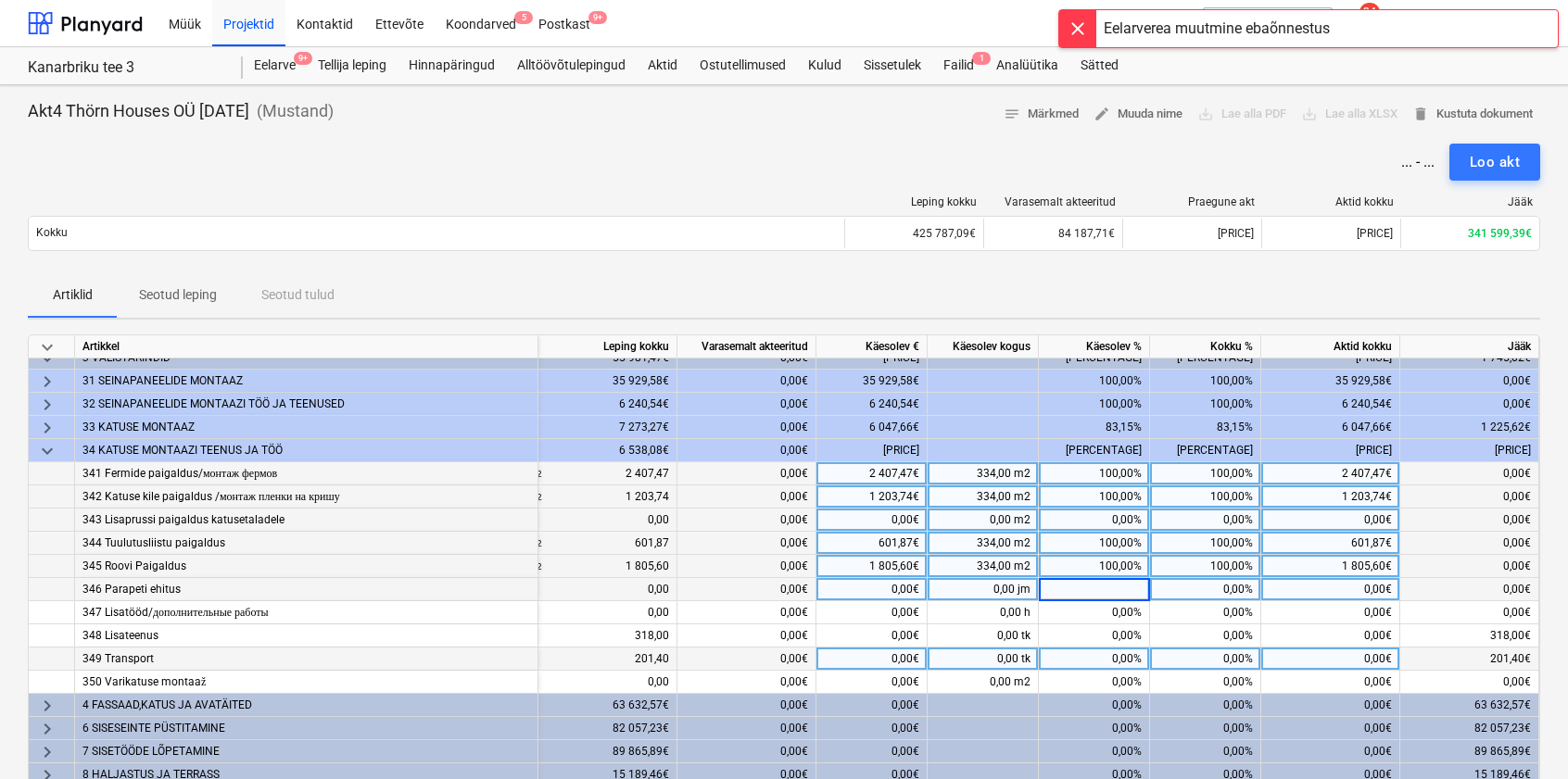 scroll, scrollTop: 59, scrollLeft: 84, axis: both 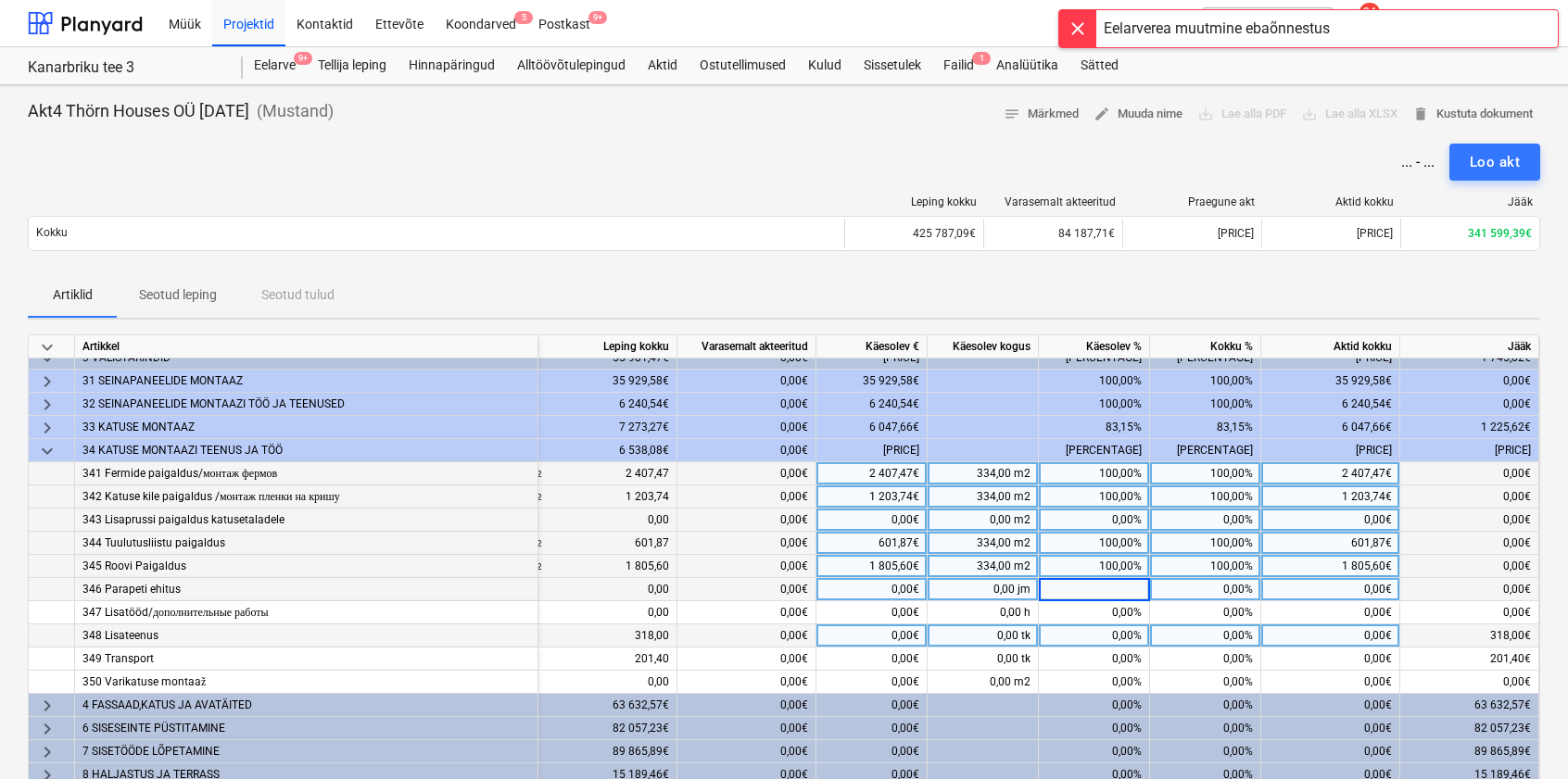 click on "0,00%" at bounding box center [1094, 635] 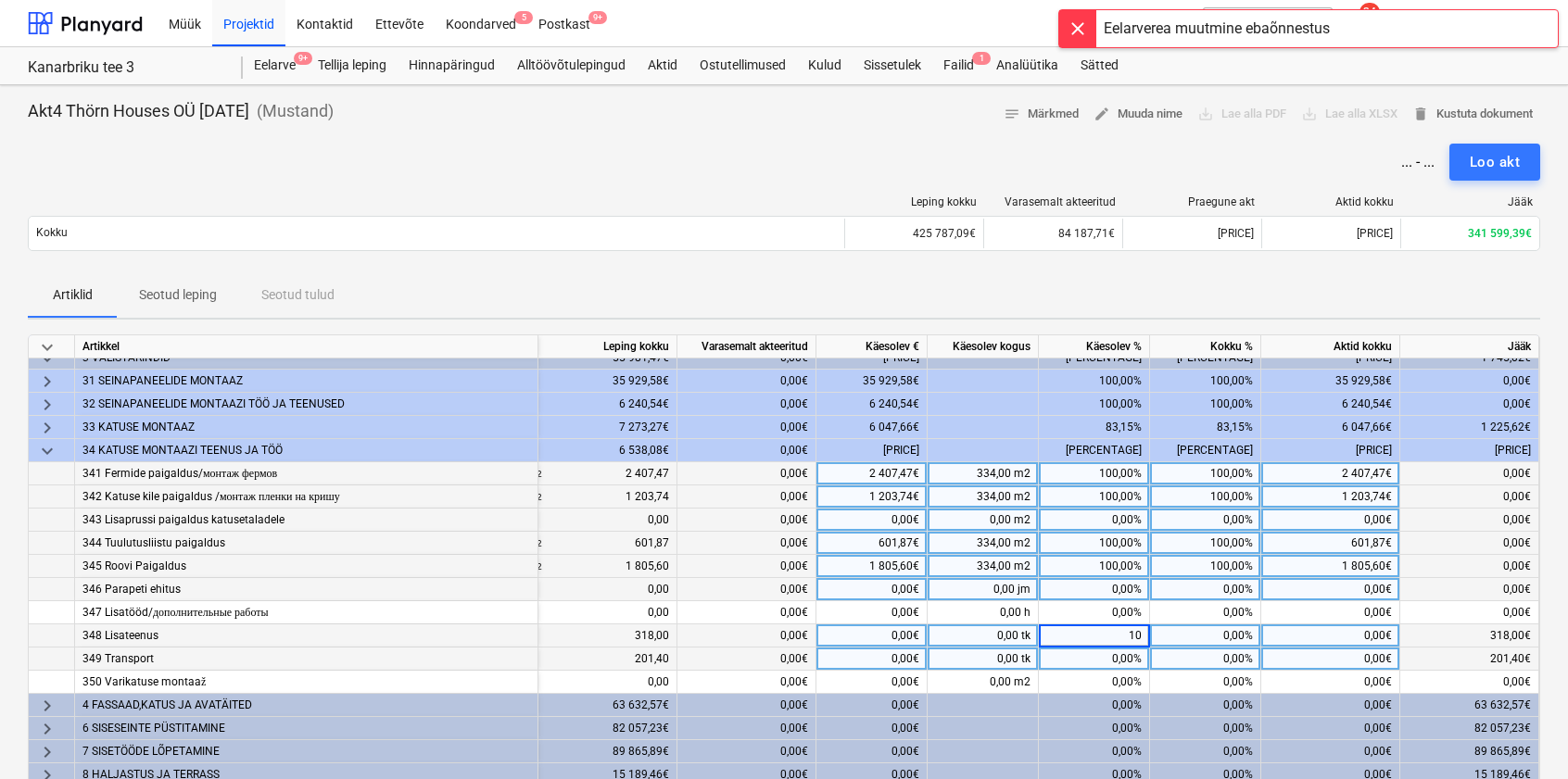 type on "100" 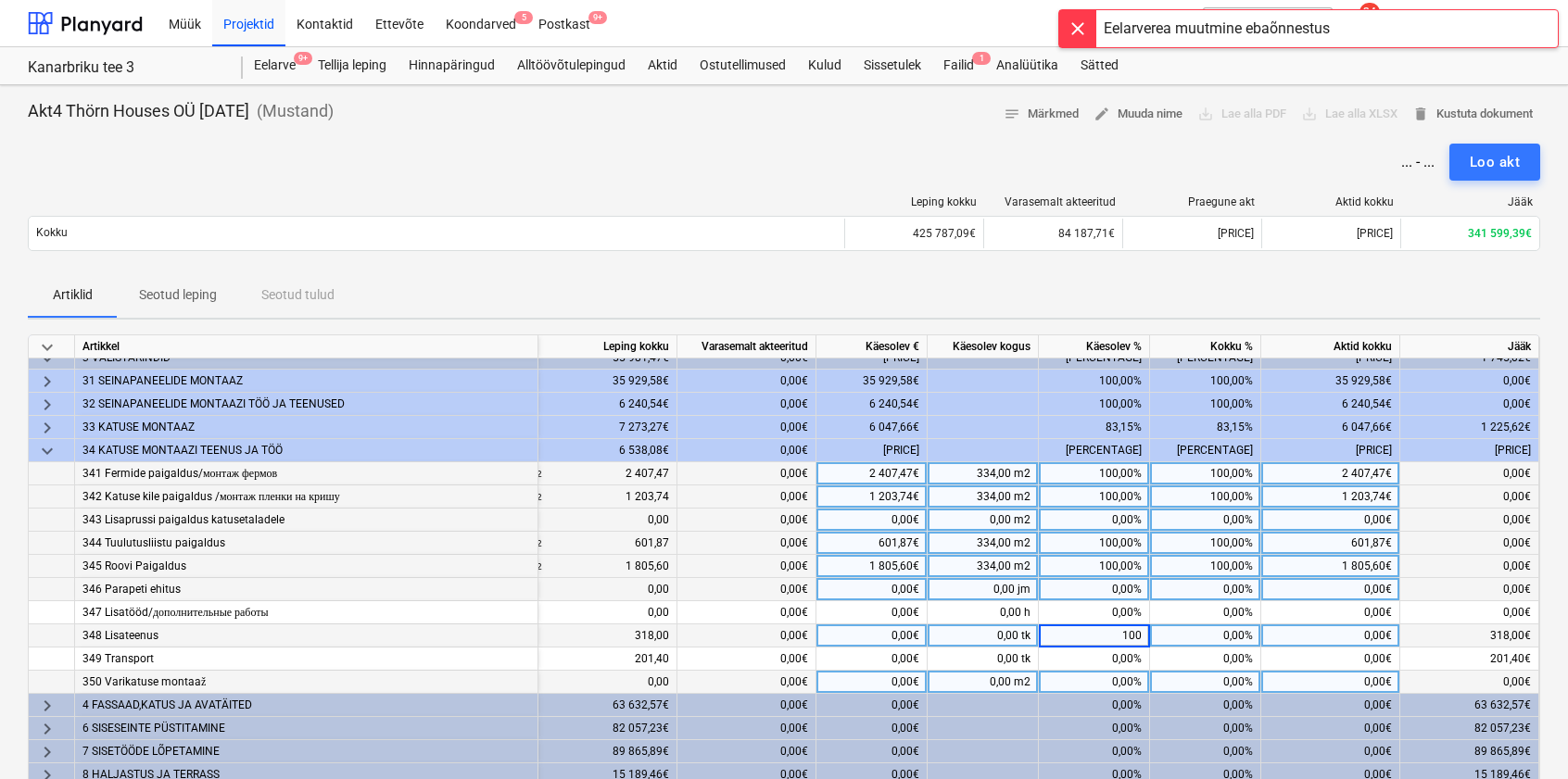 click on "0,00%" at bounding box center [1094, 682] 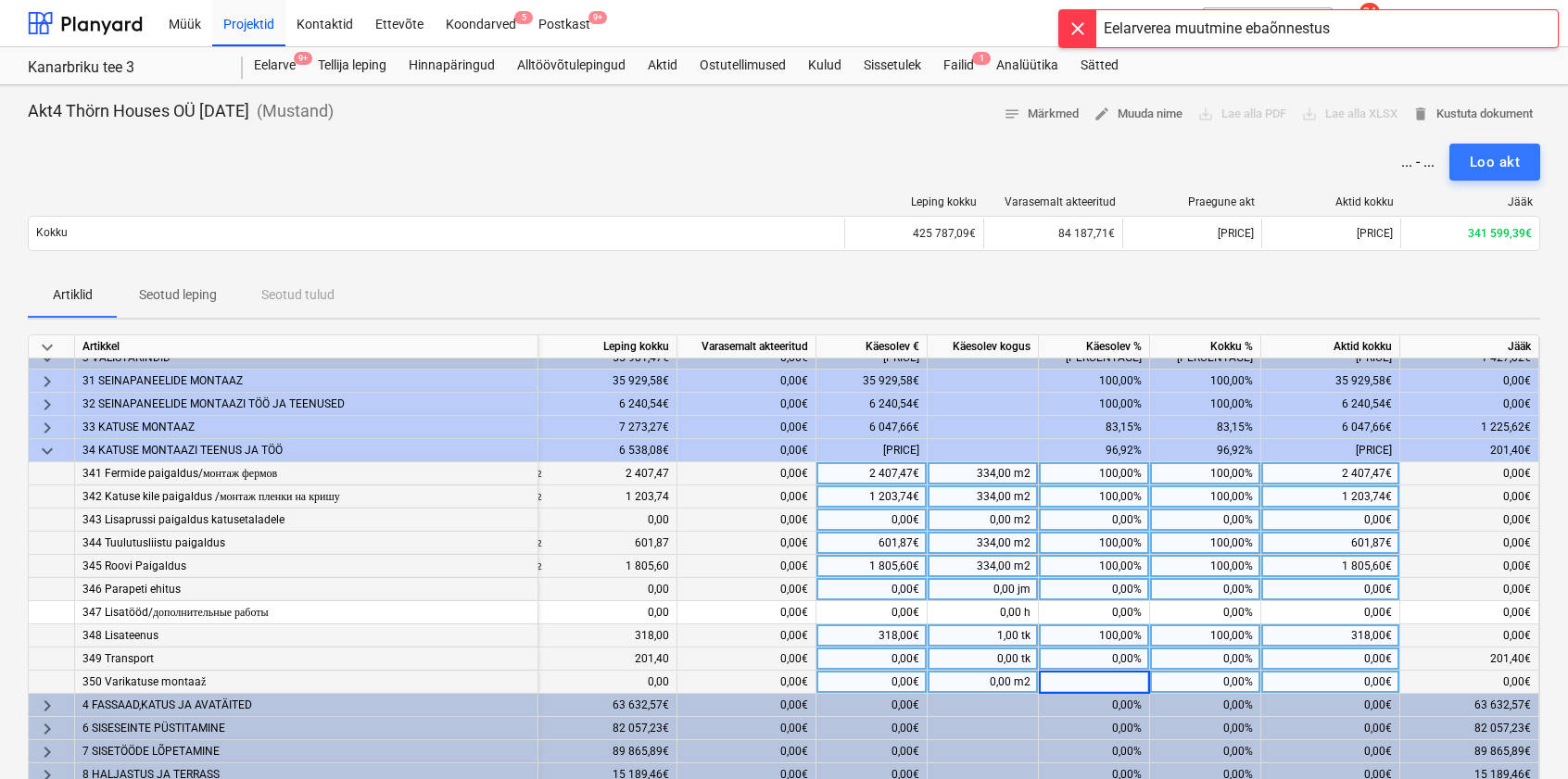 click on "0,00%" at bounding box center [1094, 659] 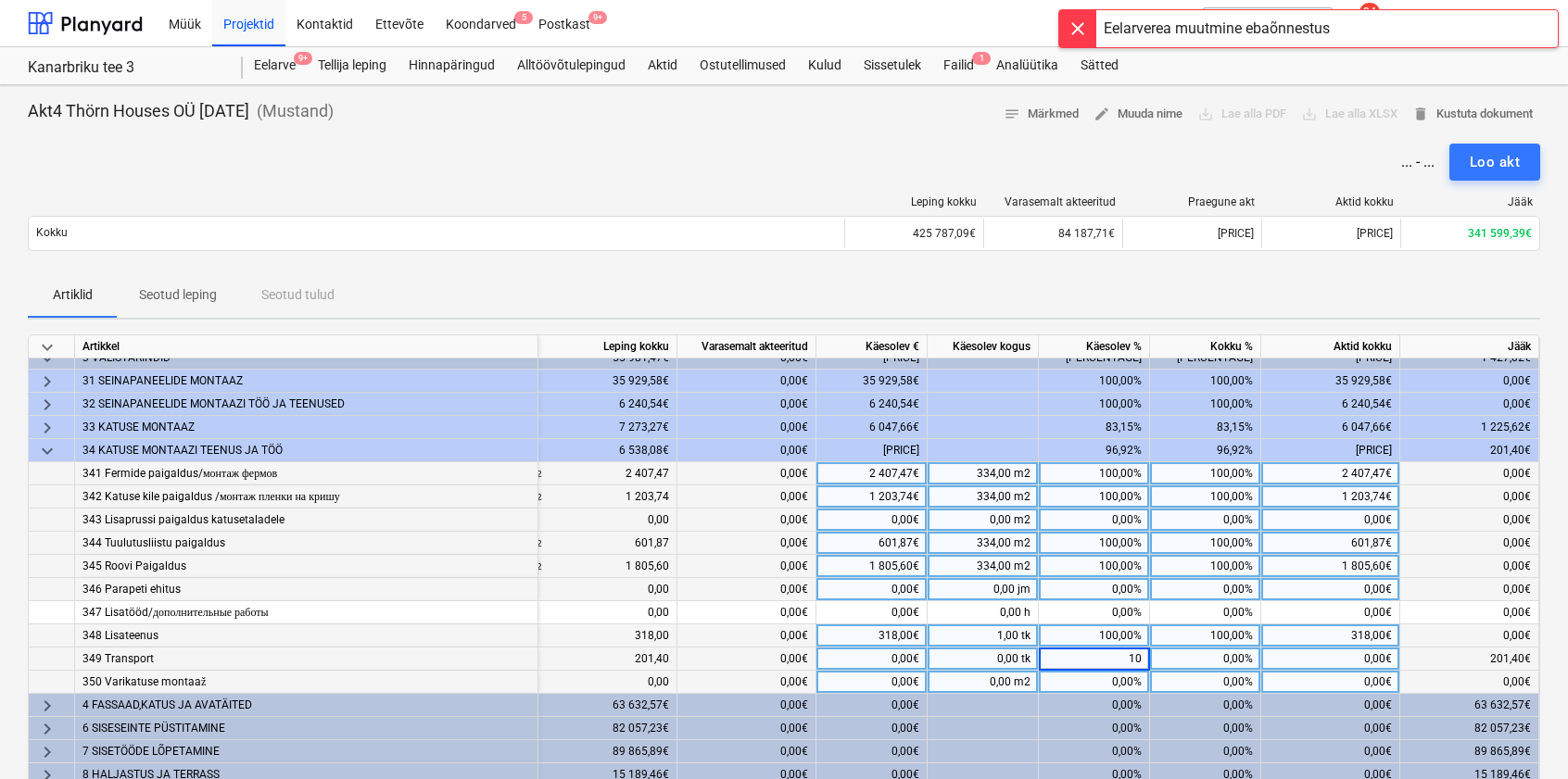 type on "100" 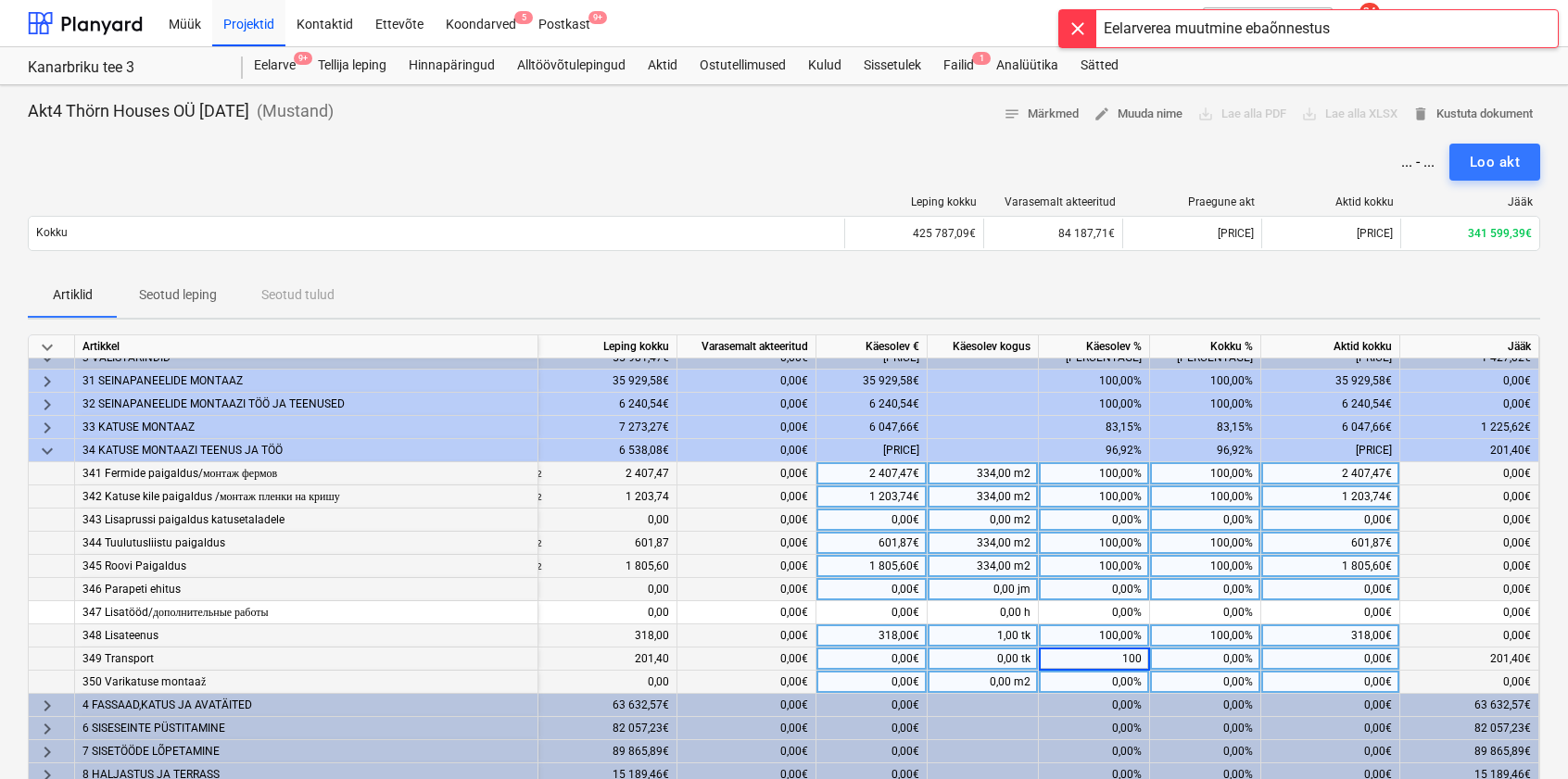 click on "0,00%" at bounding box center [1094, 682] 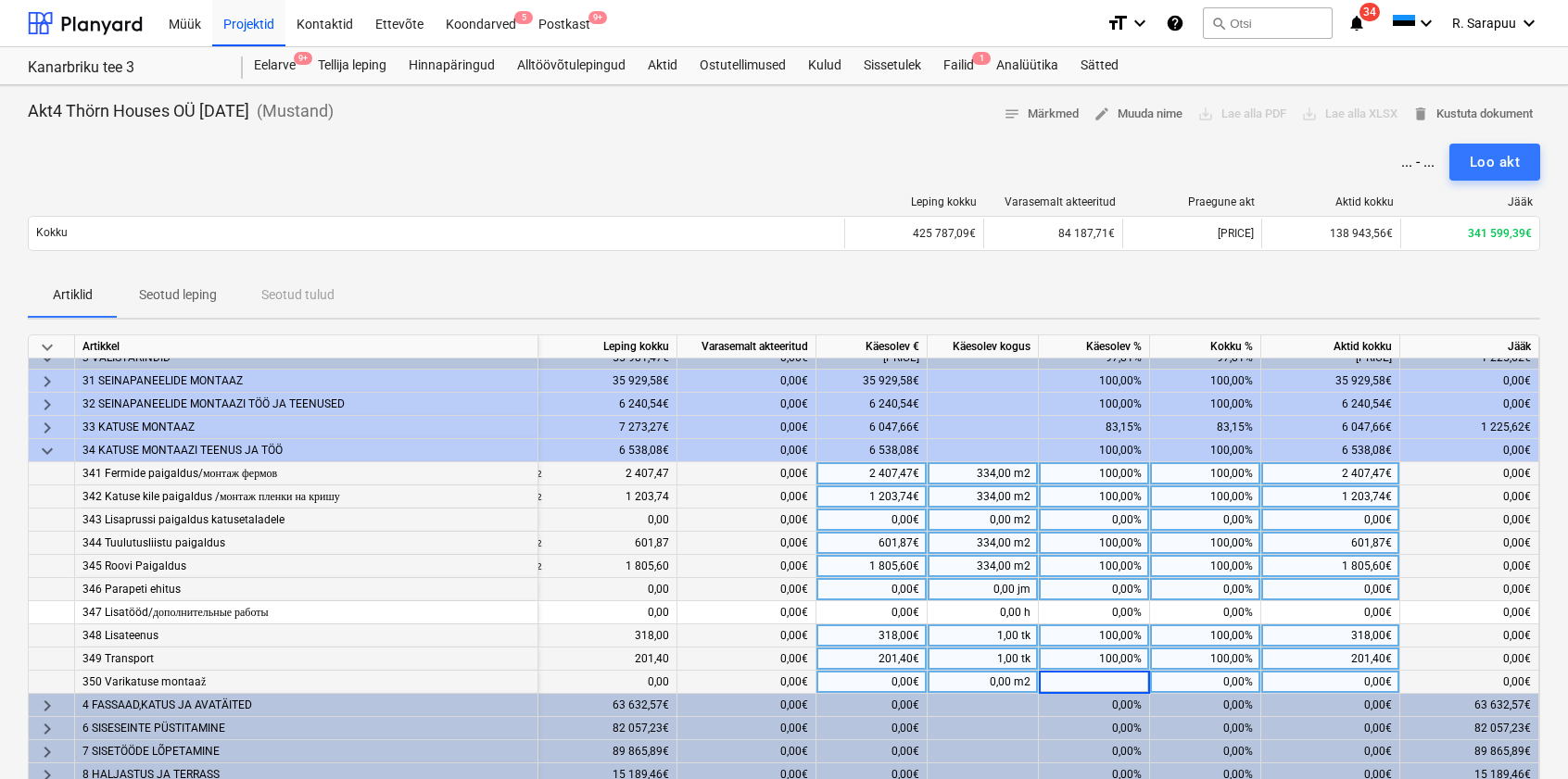 click on "keyboard_arrow_down" at bounding box center [47, 451] 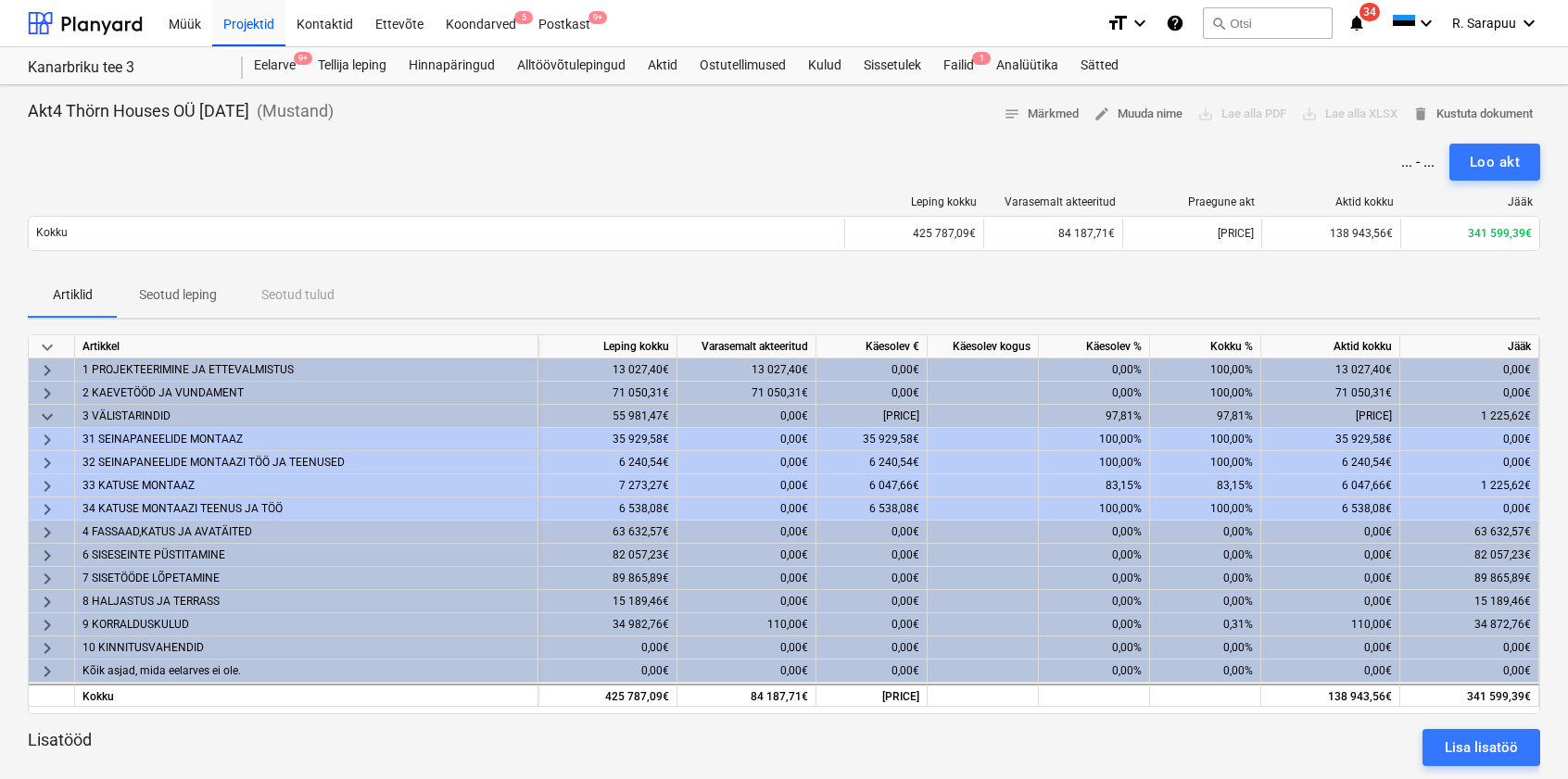click on "keyboard_arrow_down" at bounding box center (47, 417) 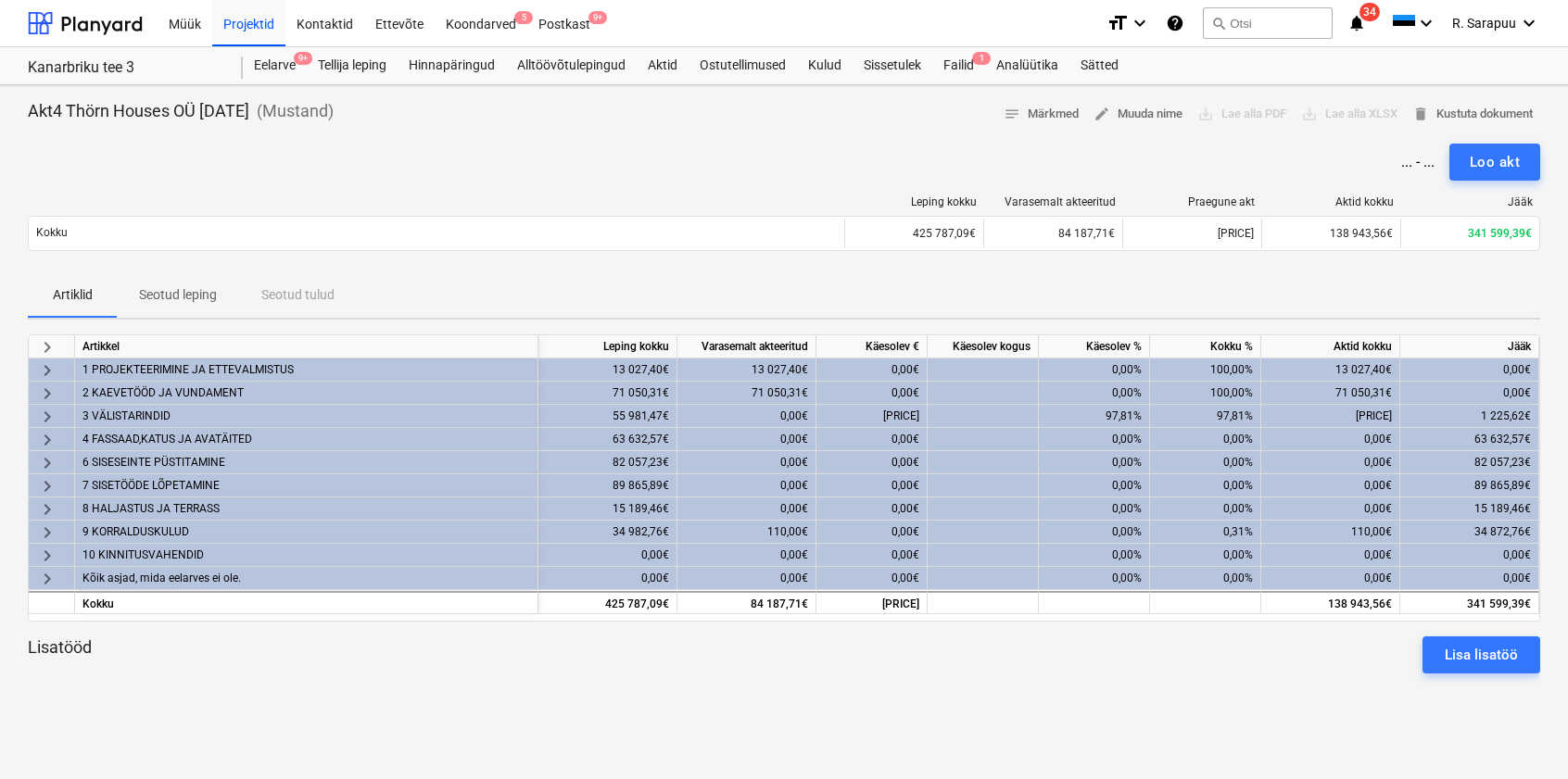 click on "keyboard_arrow_right" at bounding box center [47, 417] 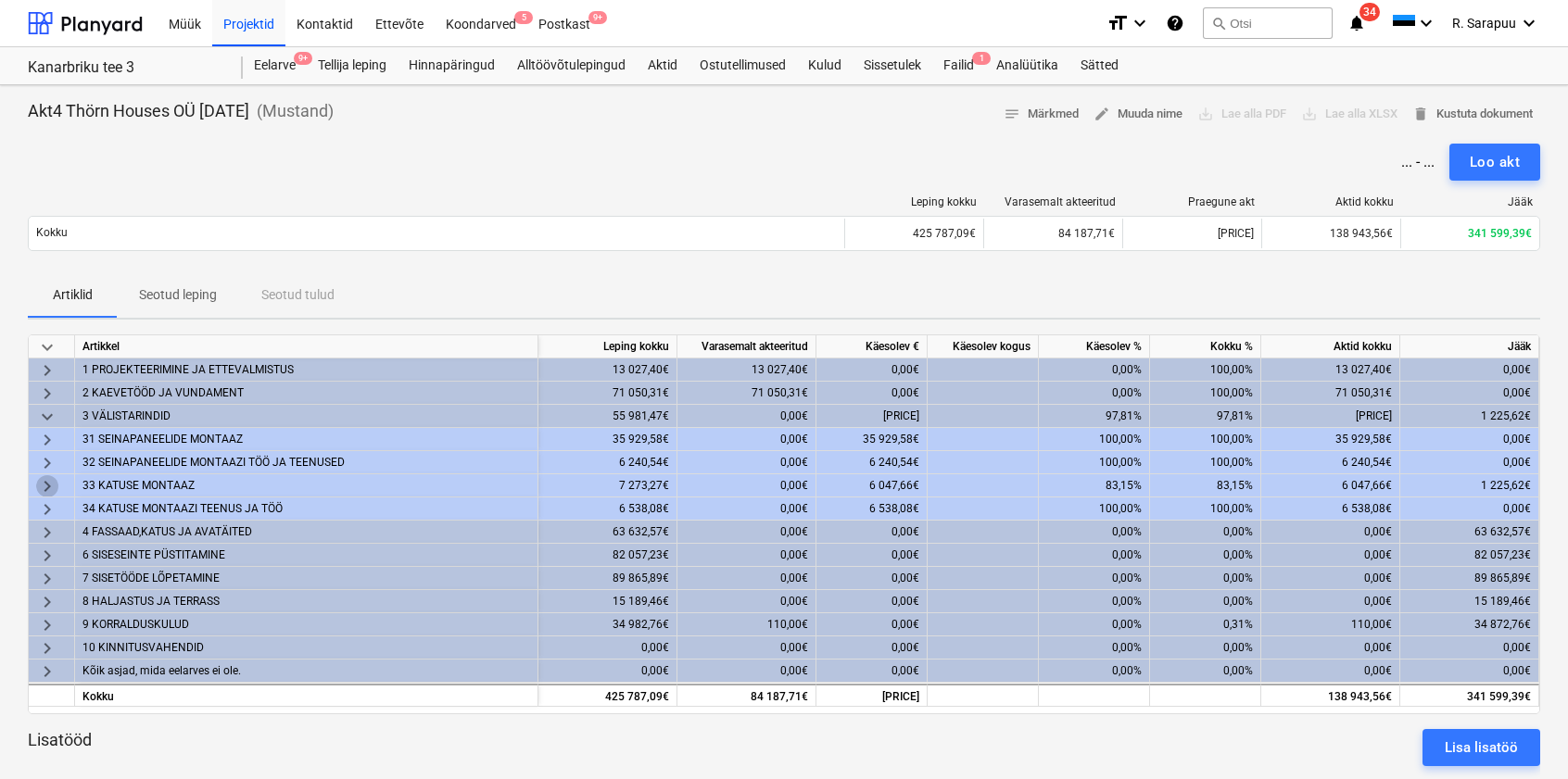 click on "keyboard_arrow_right" at bounding box center [47, 486] 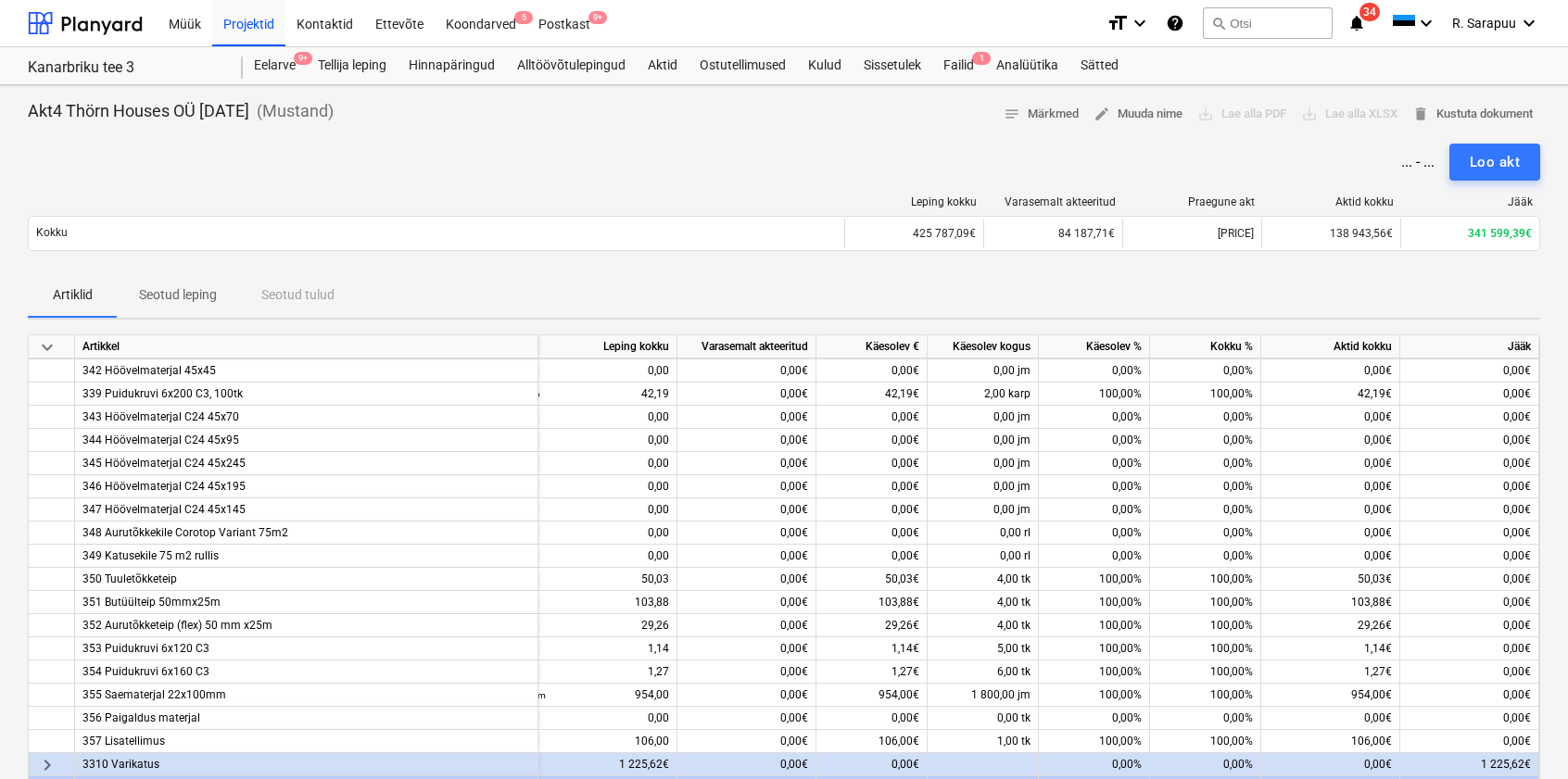 scroll, scrollTop: 377, scrollLeft: 84, axis: both 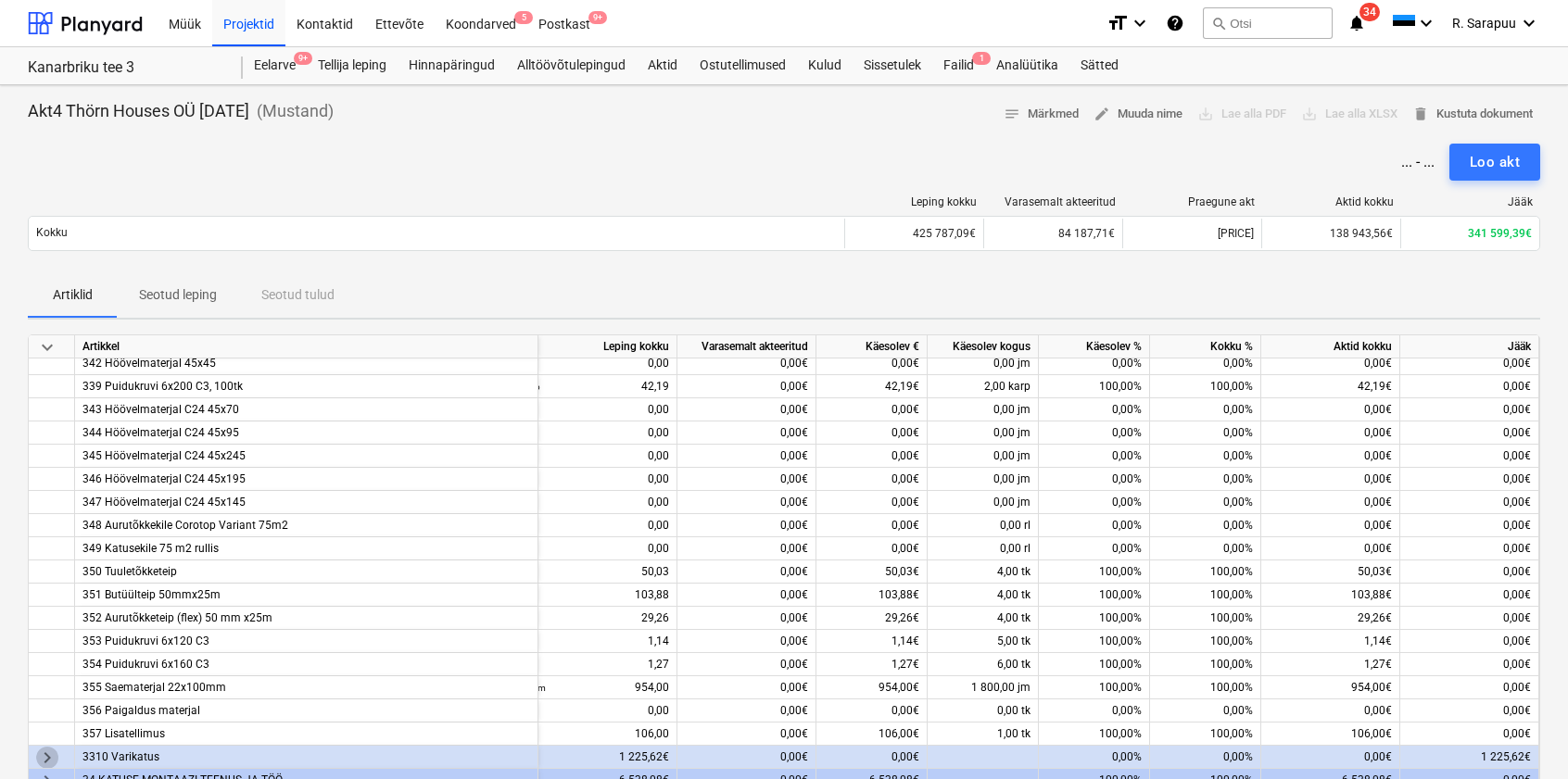 drag, startPoint x: 46, startPoint y: 752, endPoint x: 68, endPoint y: 752, distance: 22 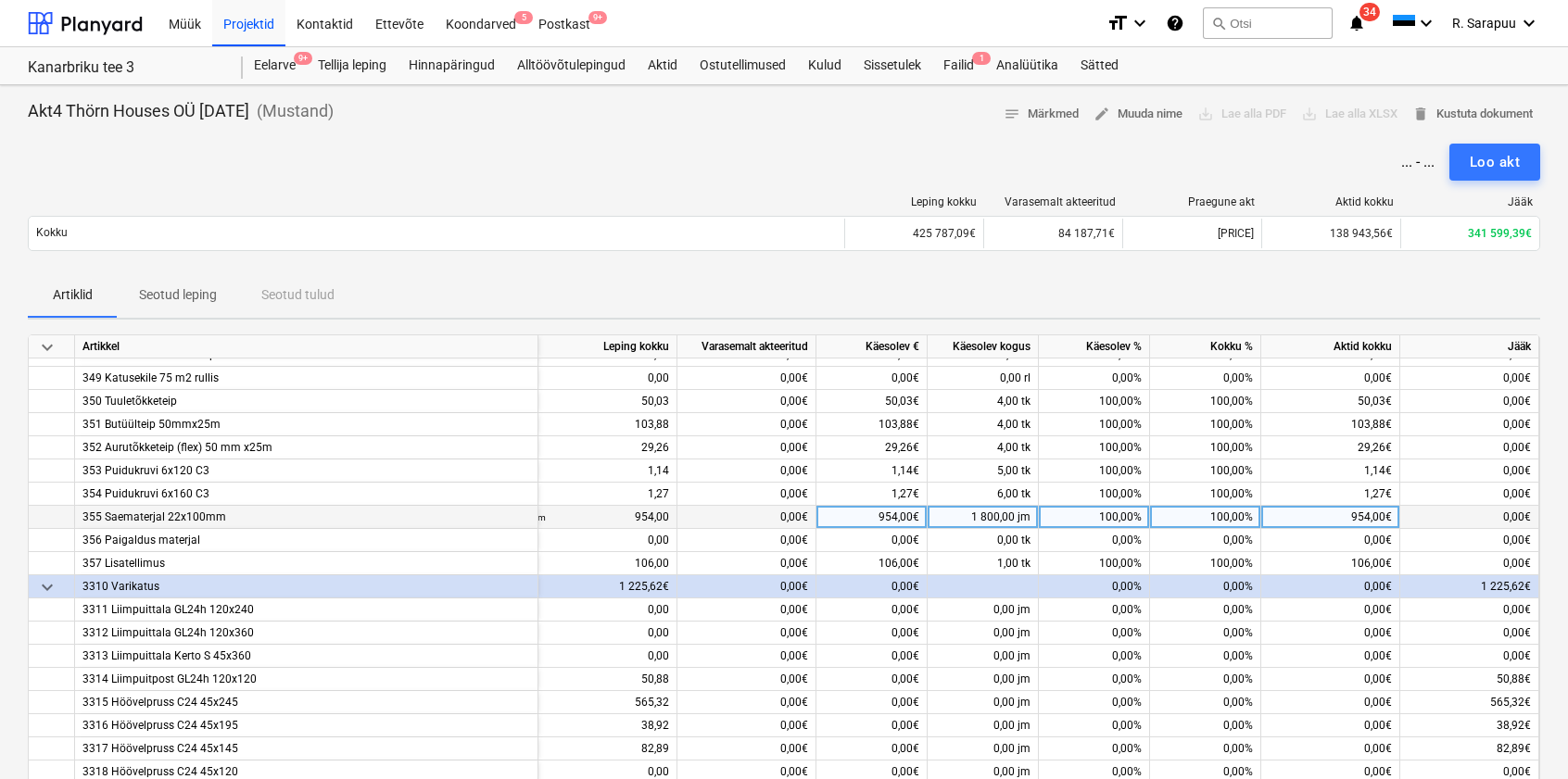 scroll, scrollTop: 572, scrollLeft: 84, axis: both 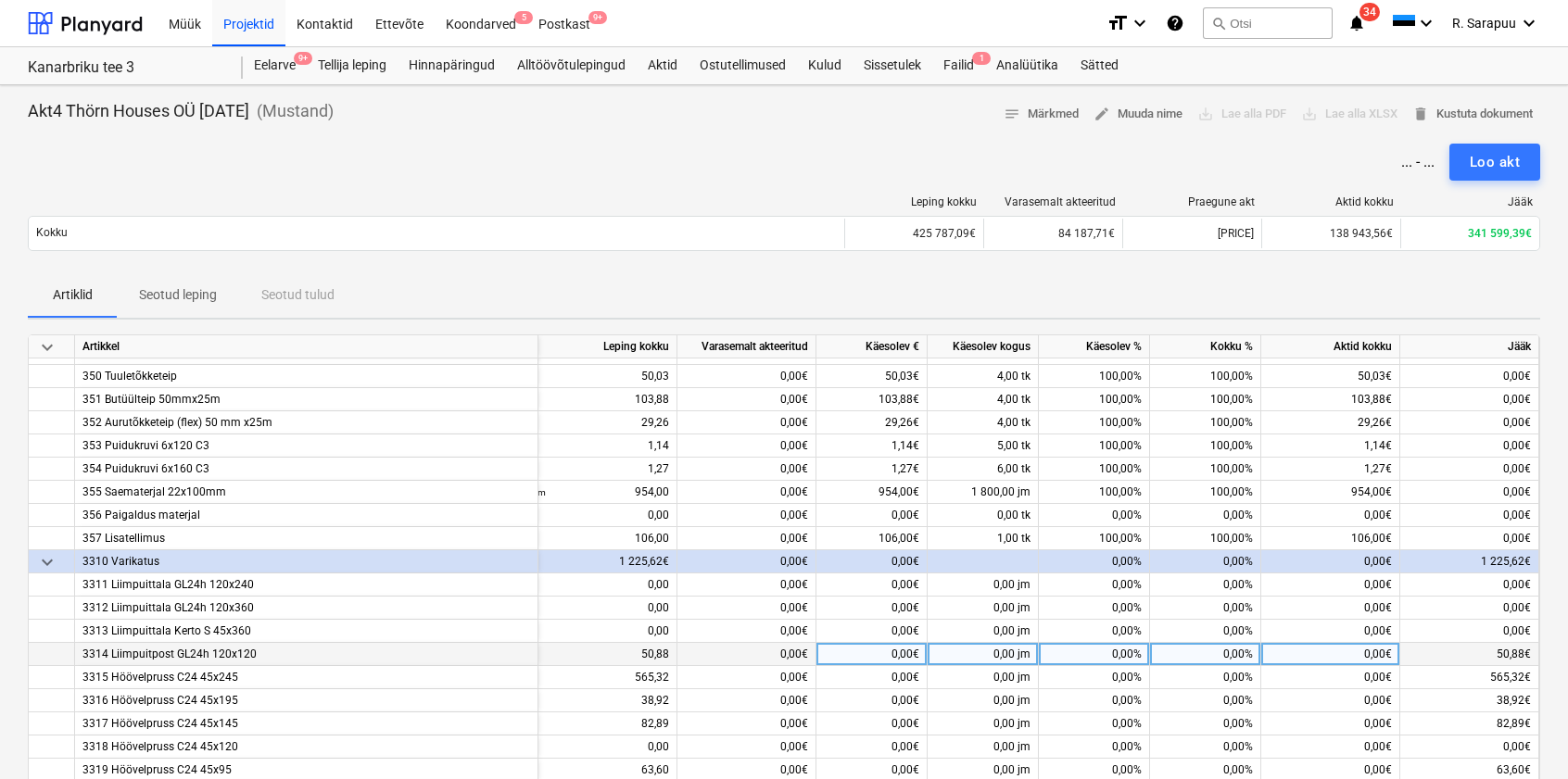 click on "0,00%" at bounding box center [1094, 654] 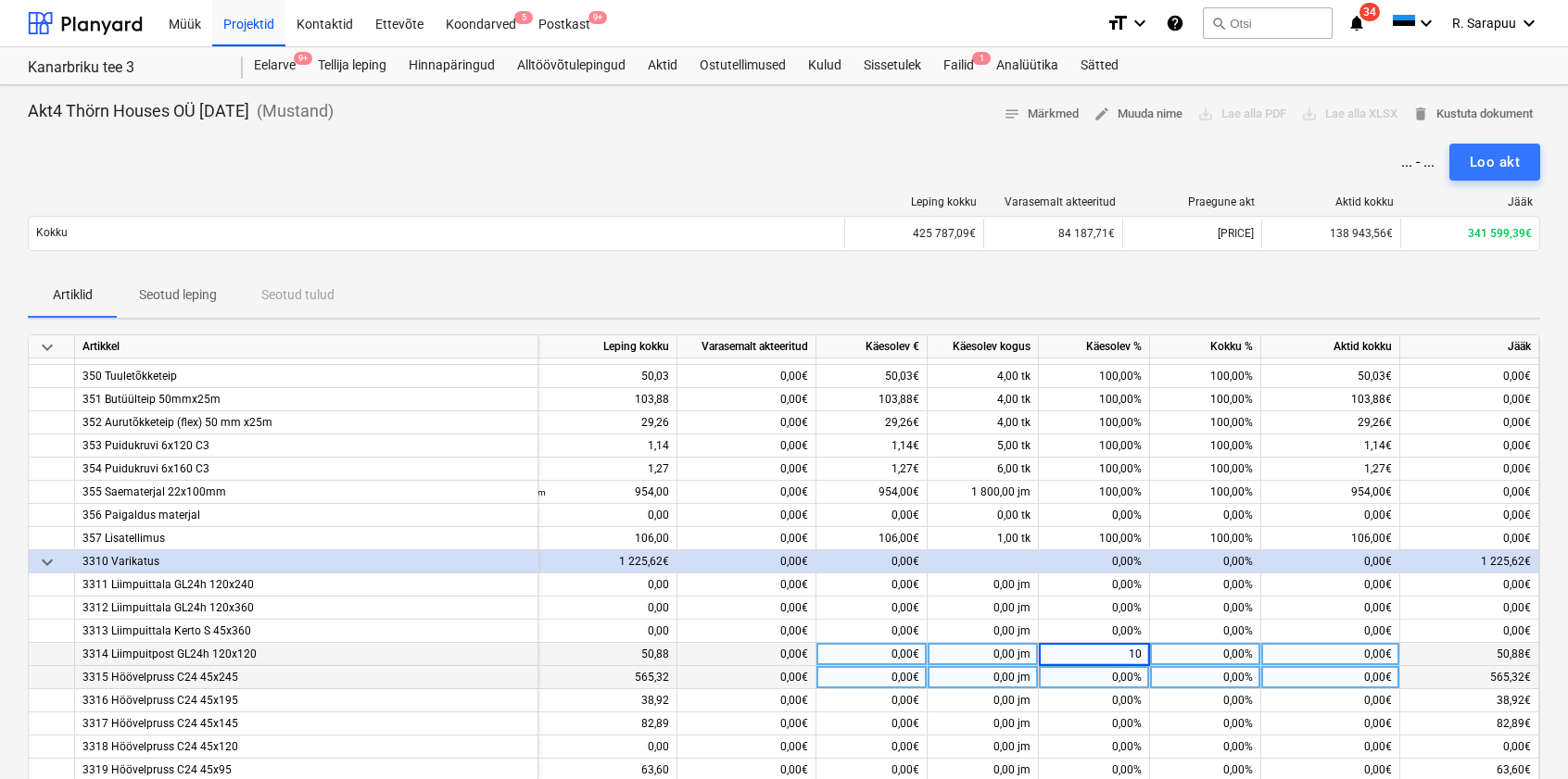 type on "100" 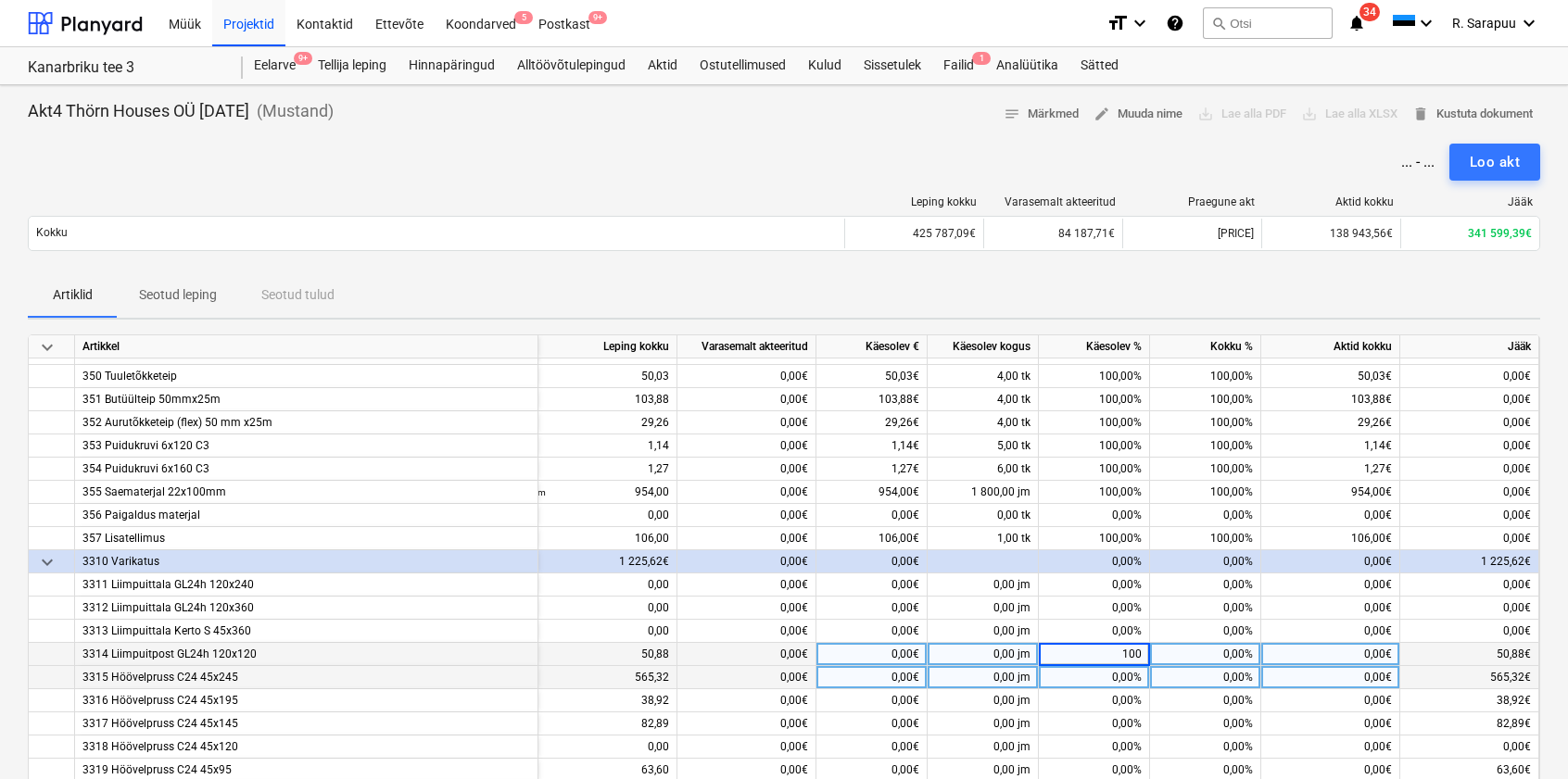 click on "0,00%" at bounding box center (1094, 677) 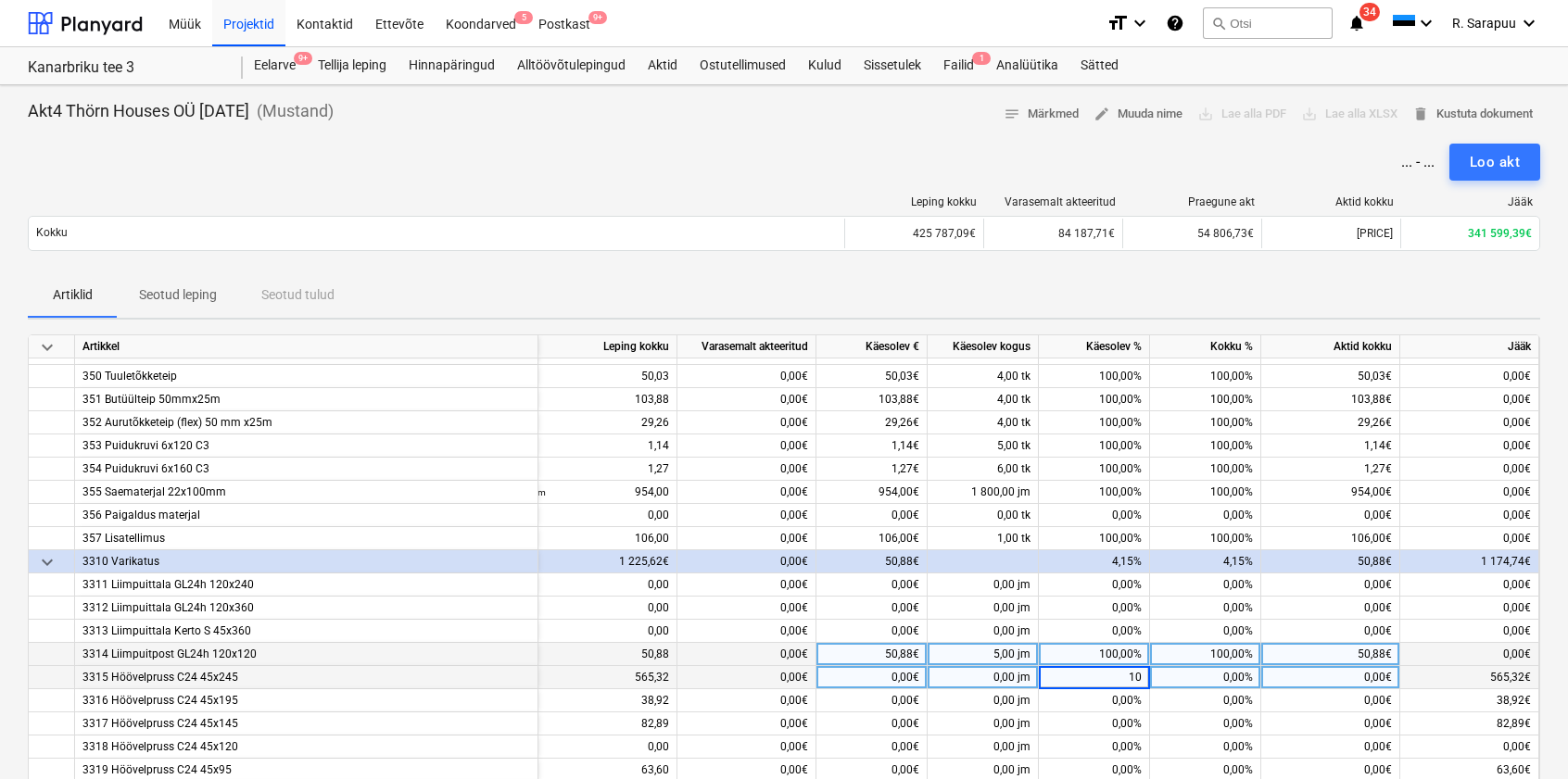 type on "100" 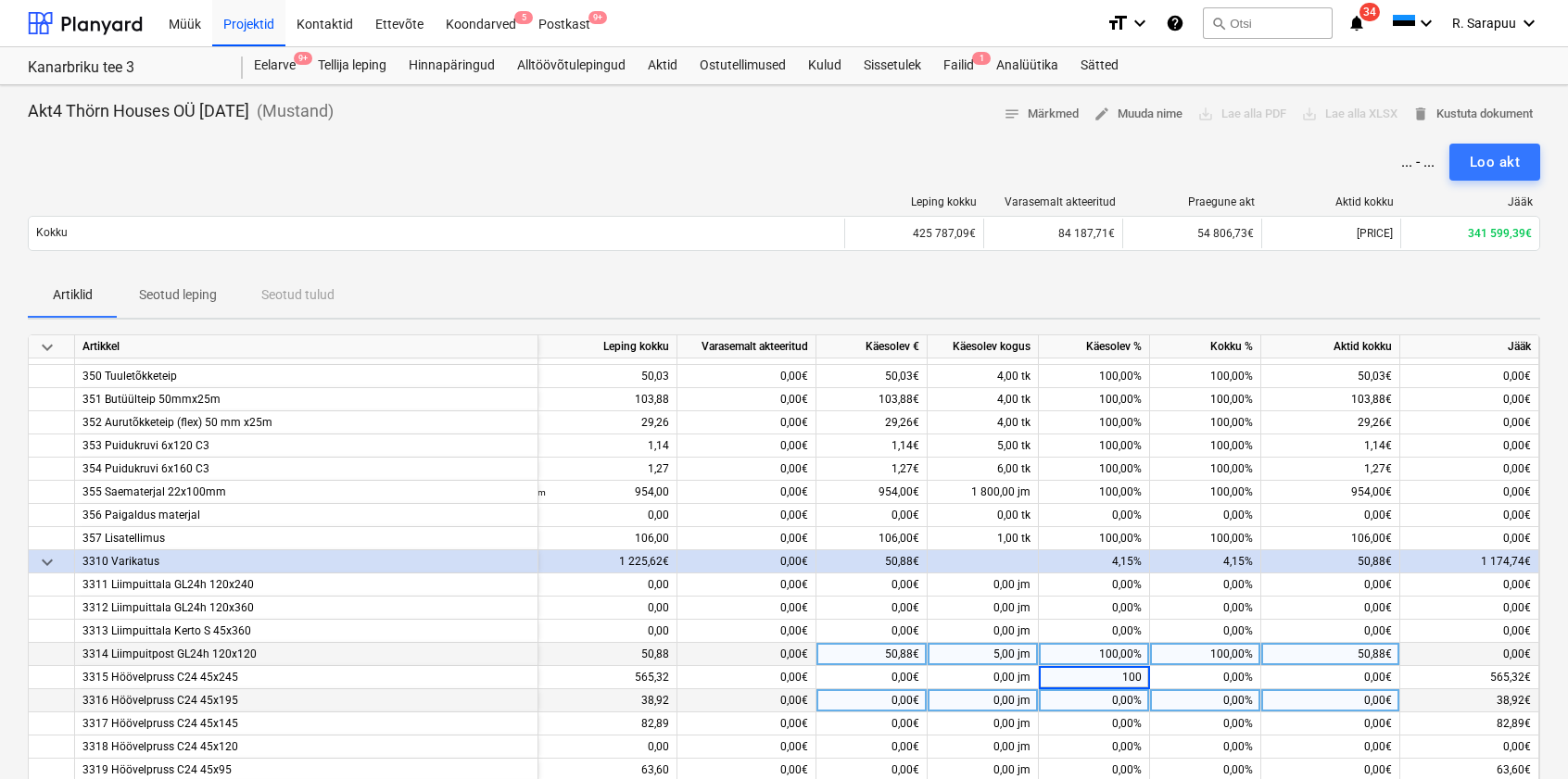 click on "0,00%" at bounding box center (1094, 700) 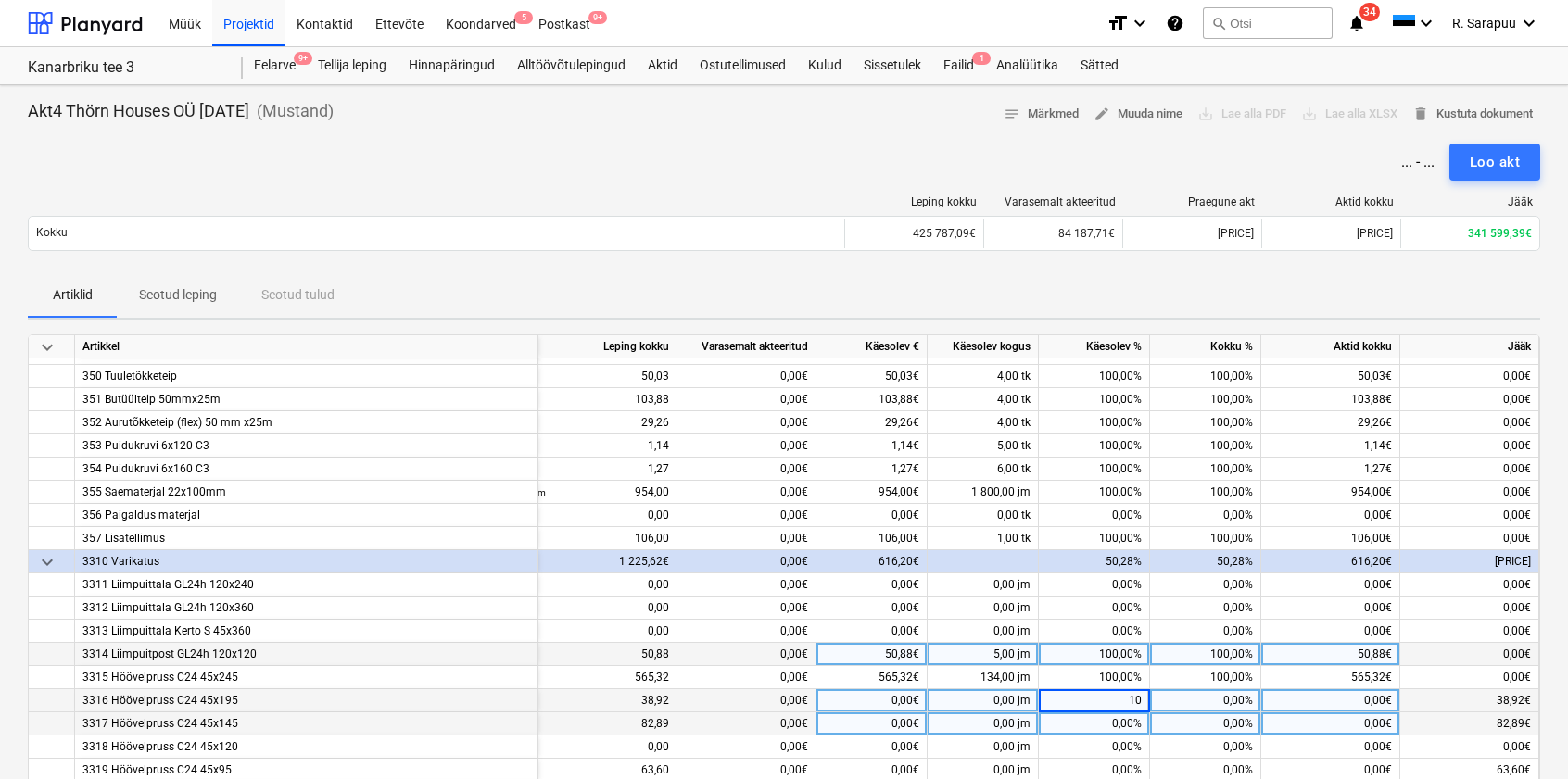 type on "100" 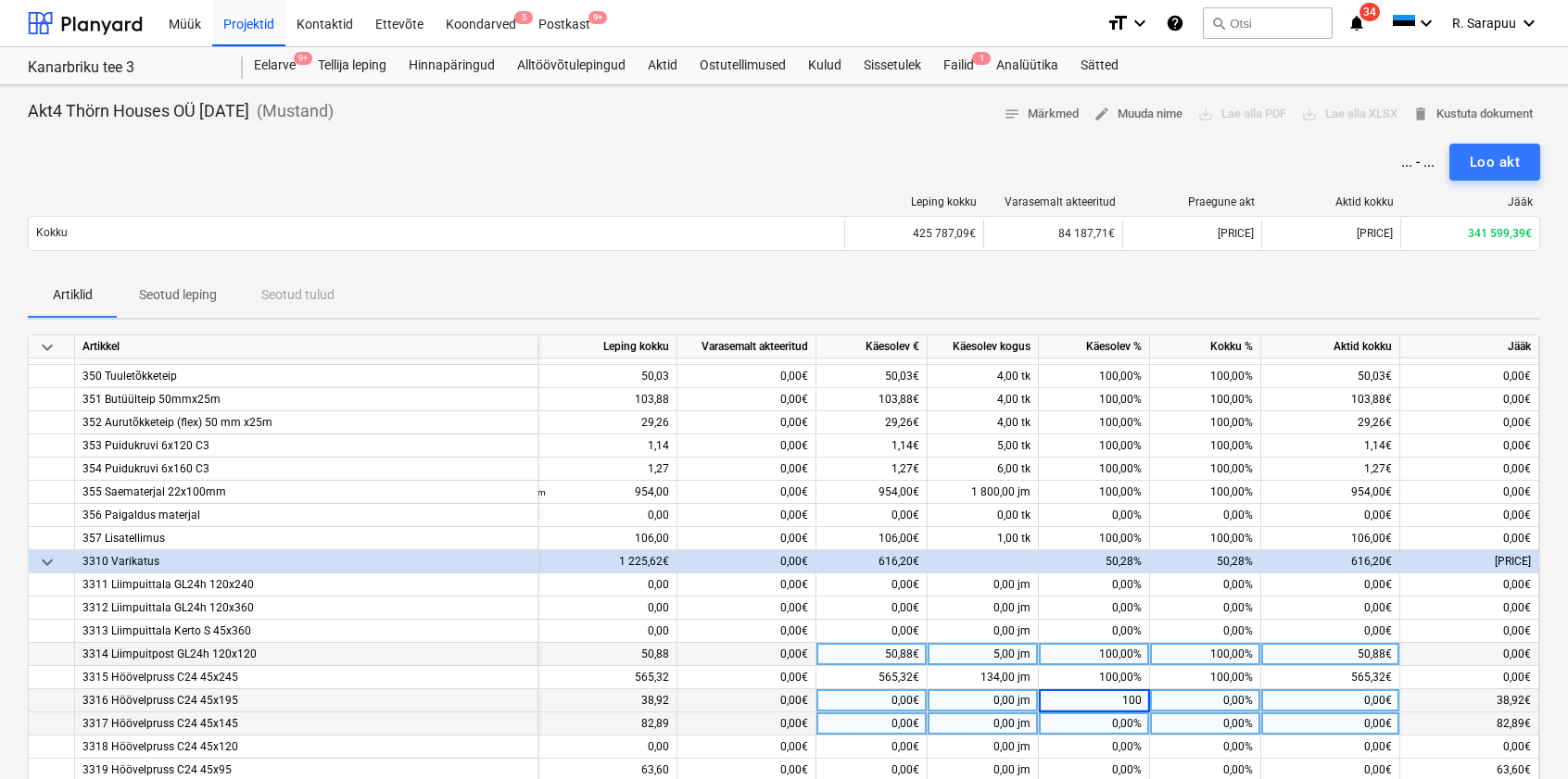 click on "0,00%" at bounding box center [1094, 723] 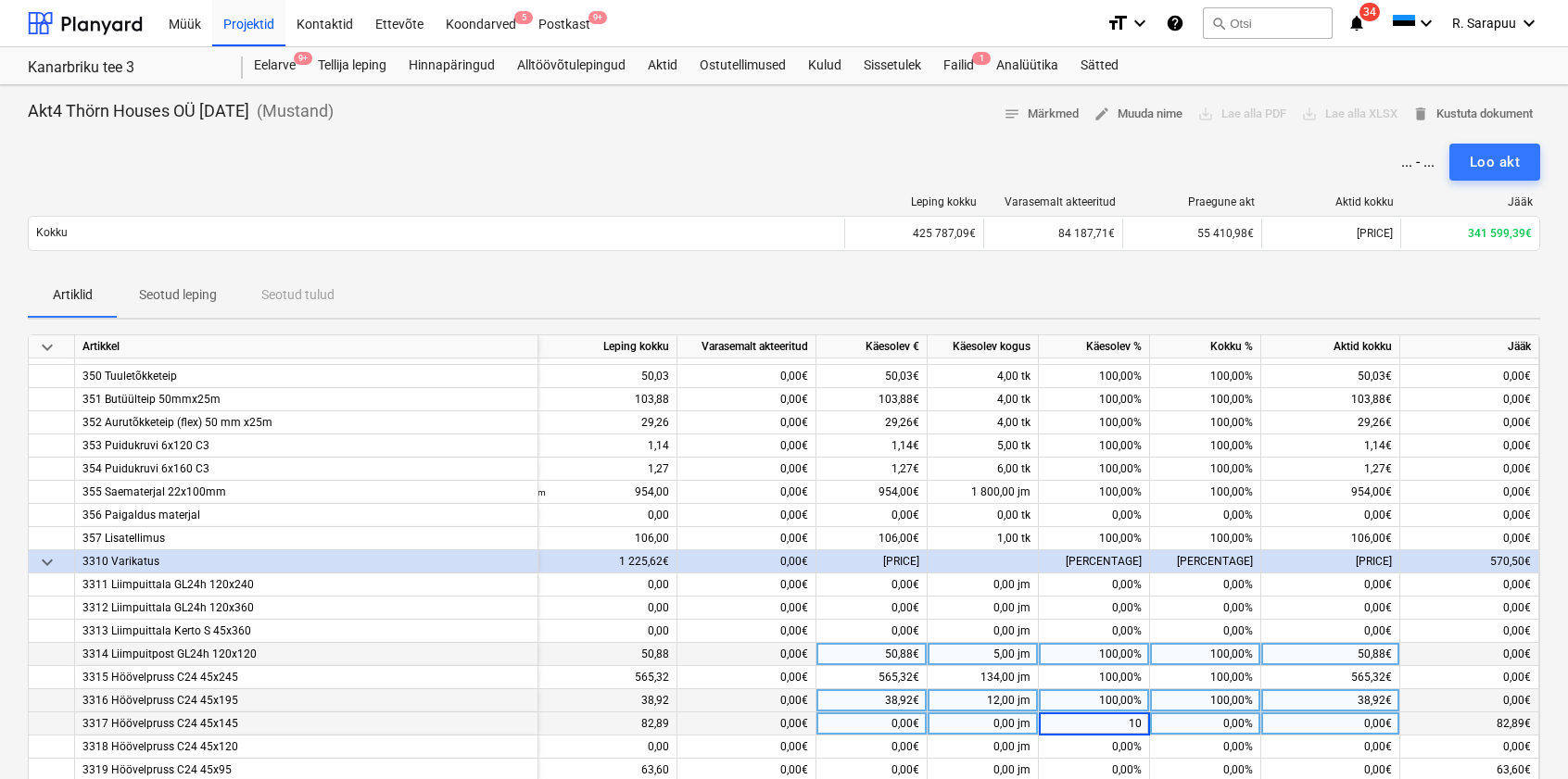 type on "100" 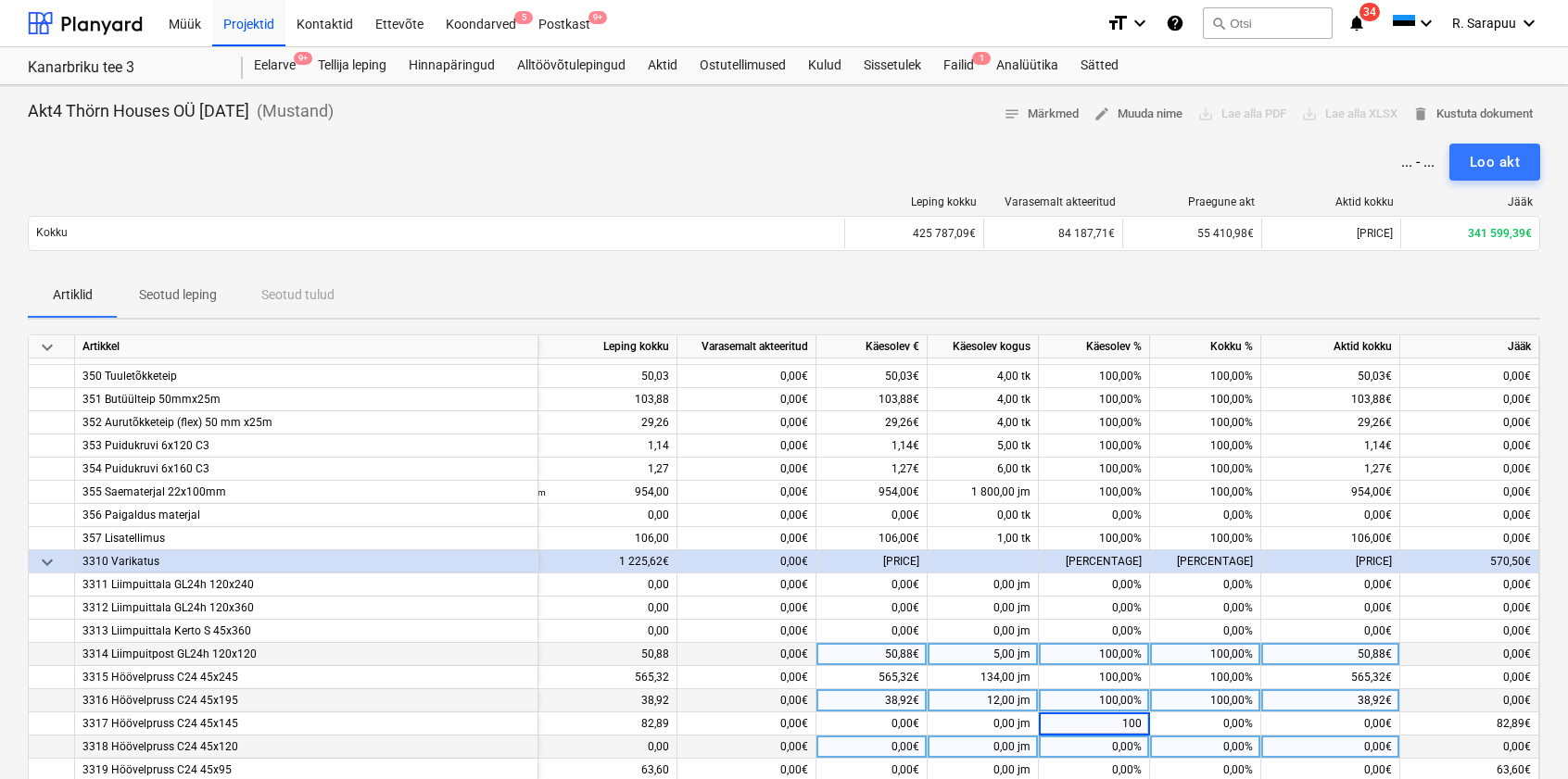 click on "0,00%" at bounding box center [1094, 747] 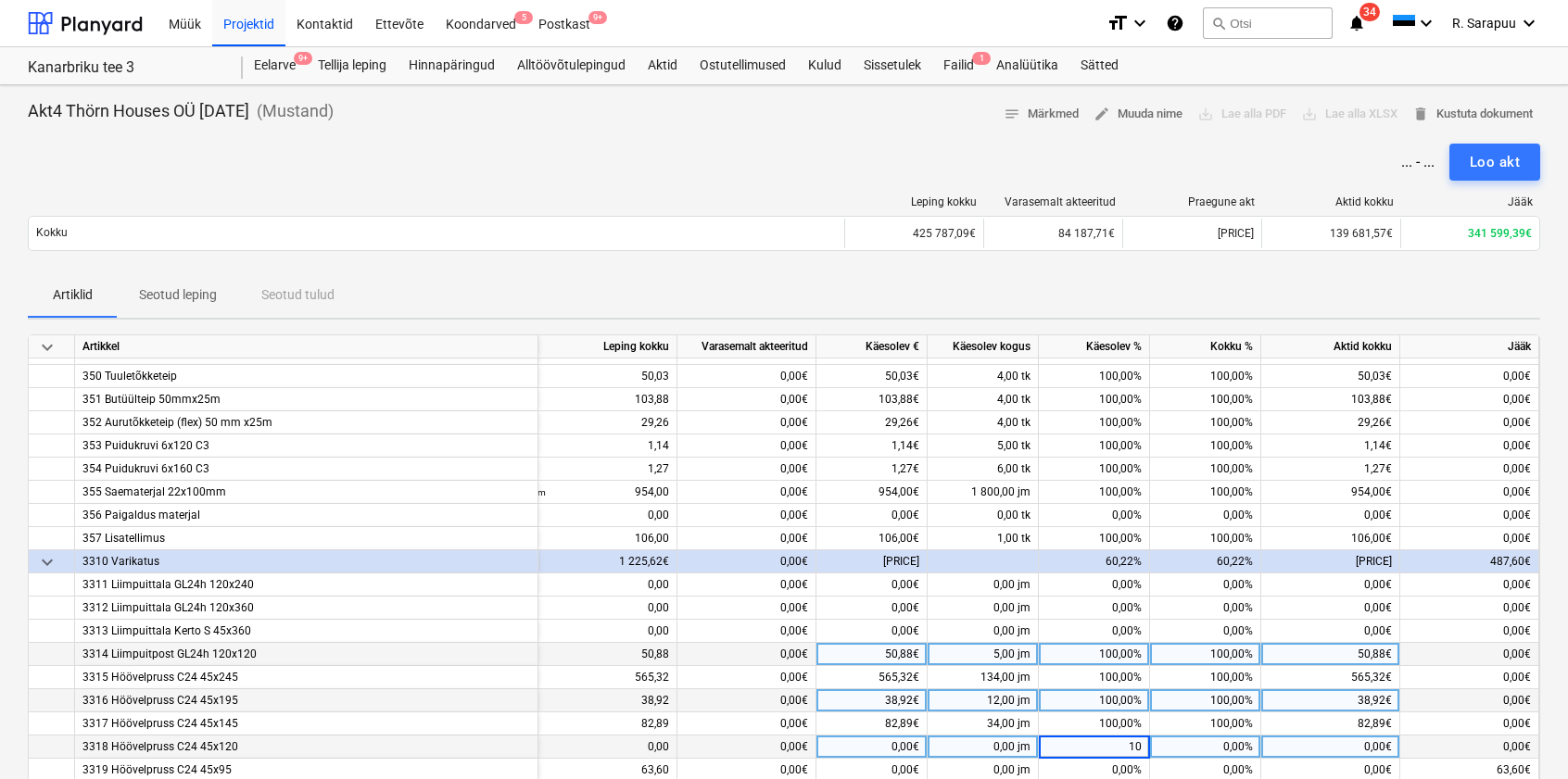 type on "100" 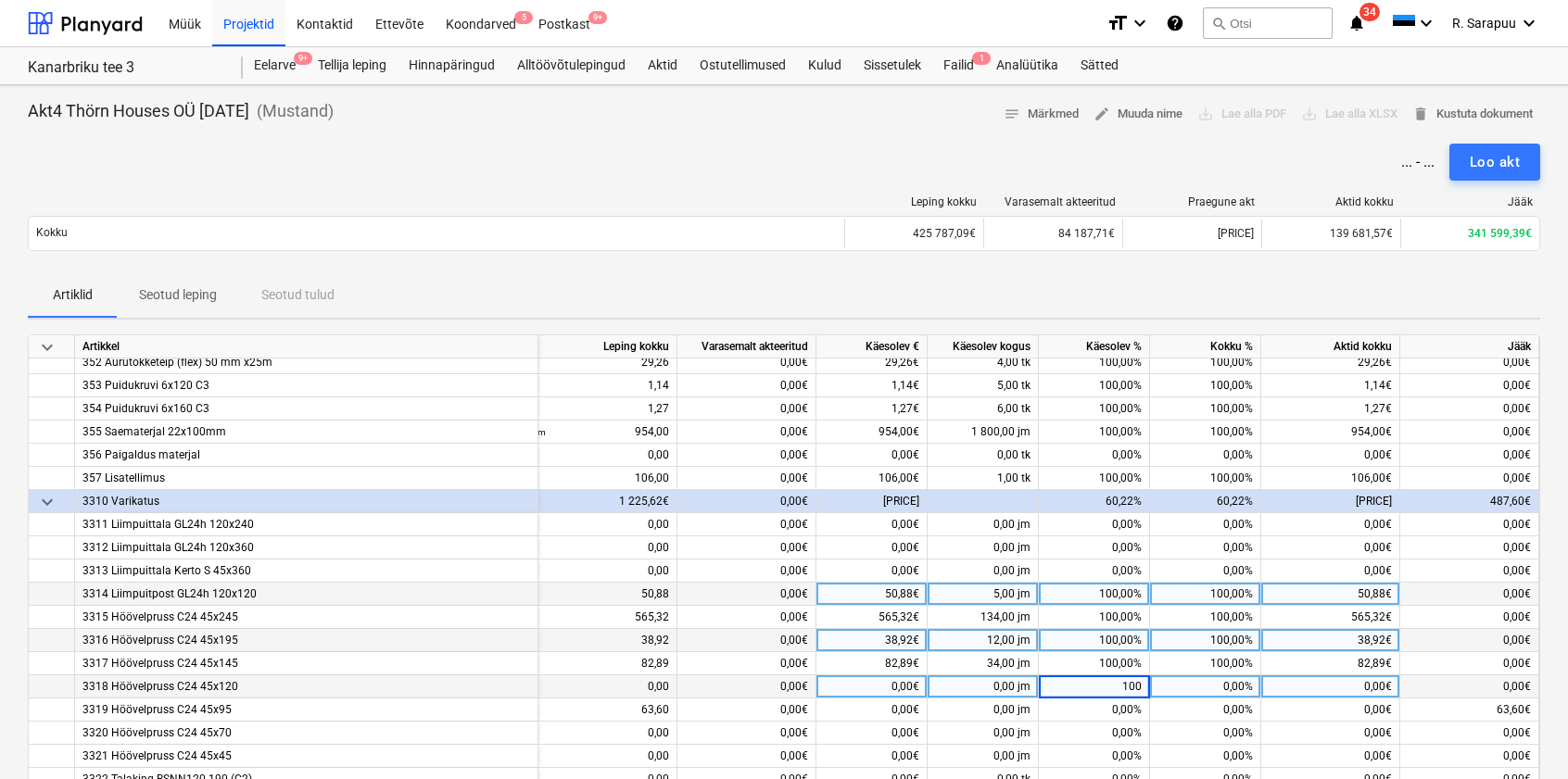 scroll, scrollTop: 638, scrollLeft: 84, axis: both 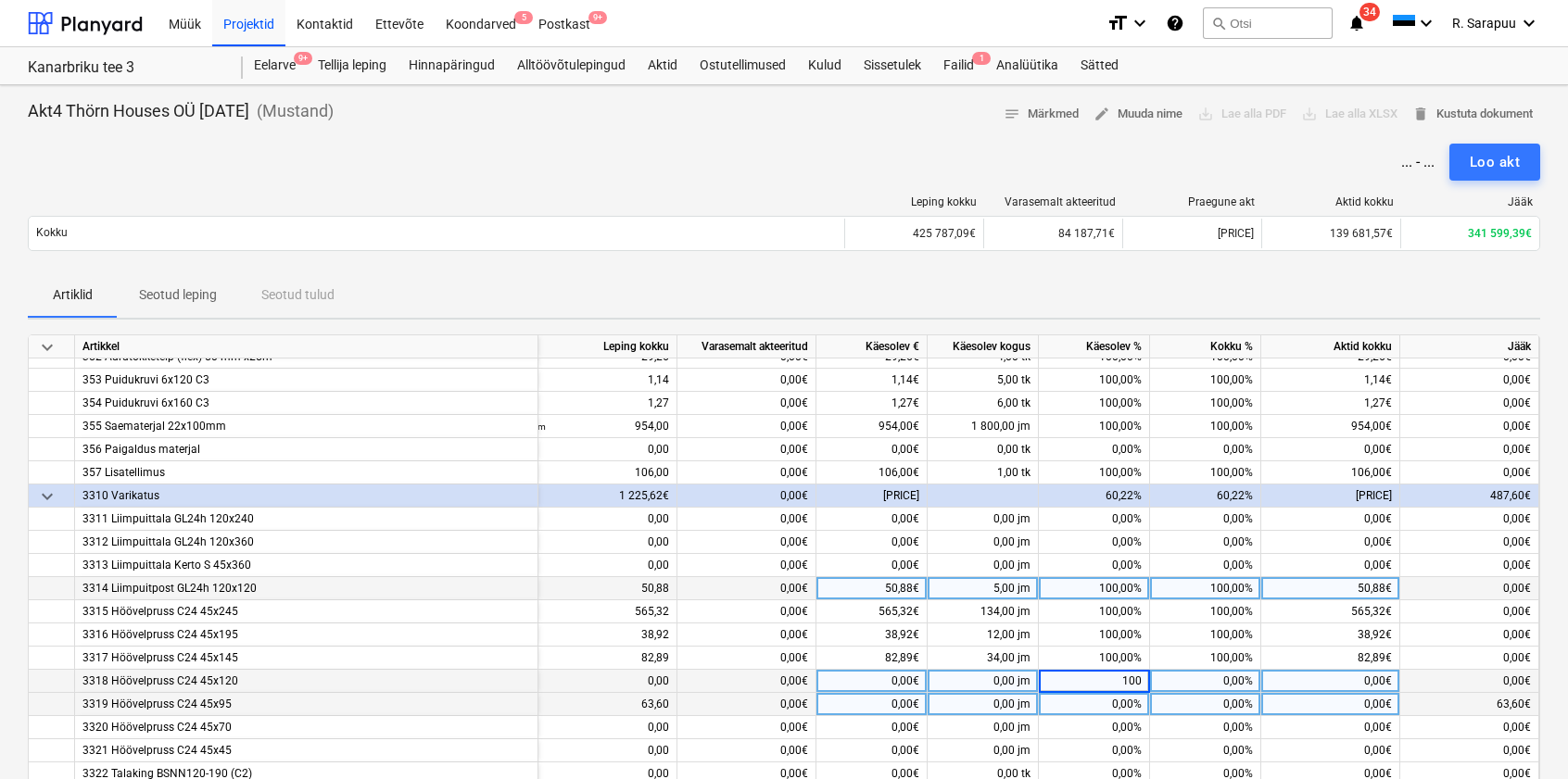 click on "0,00%" at bounding box center (1094, 704) 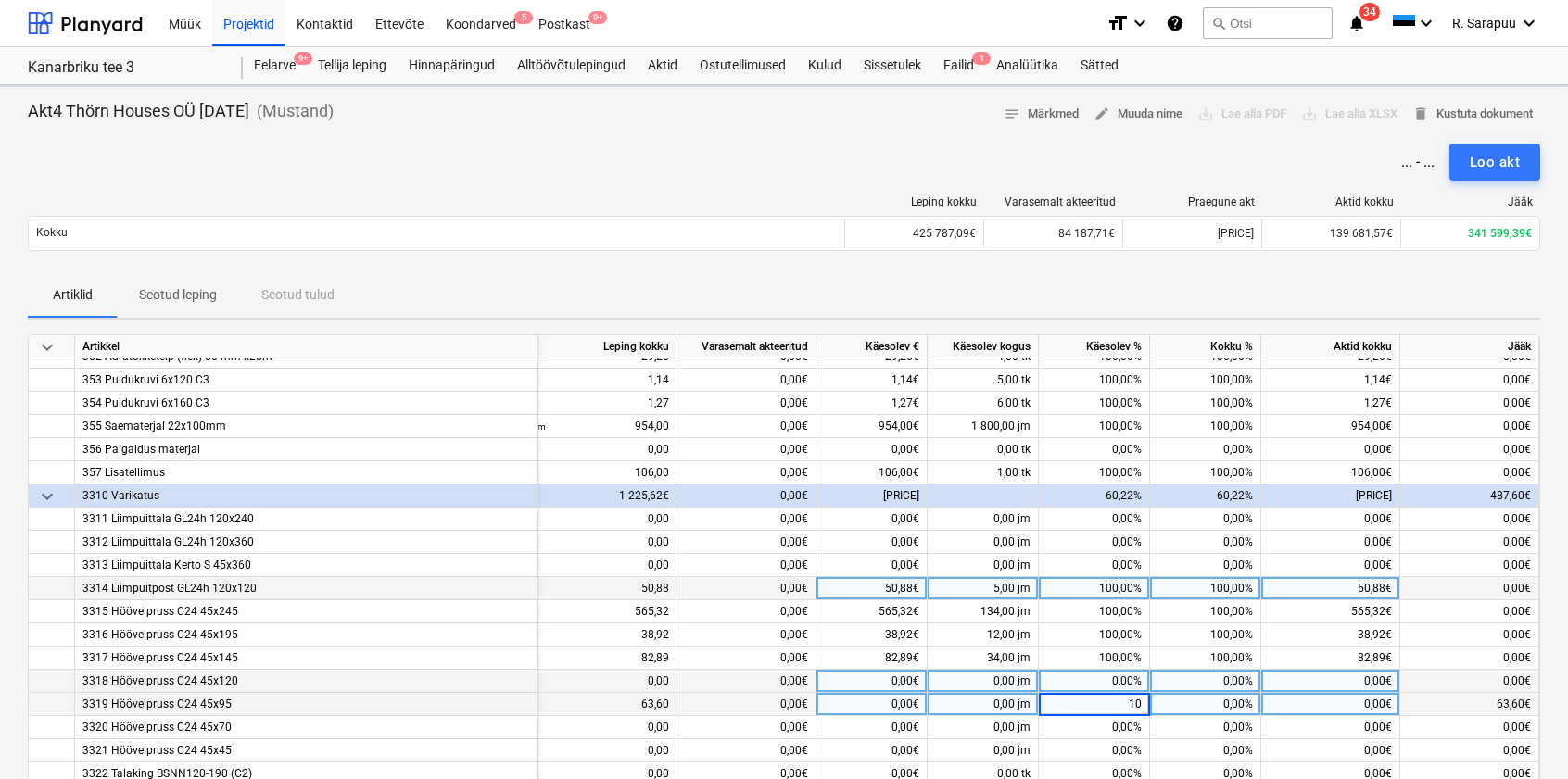 type on "100" 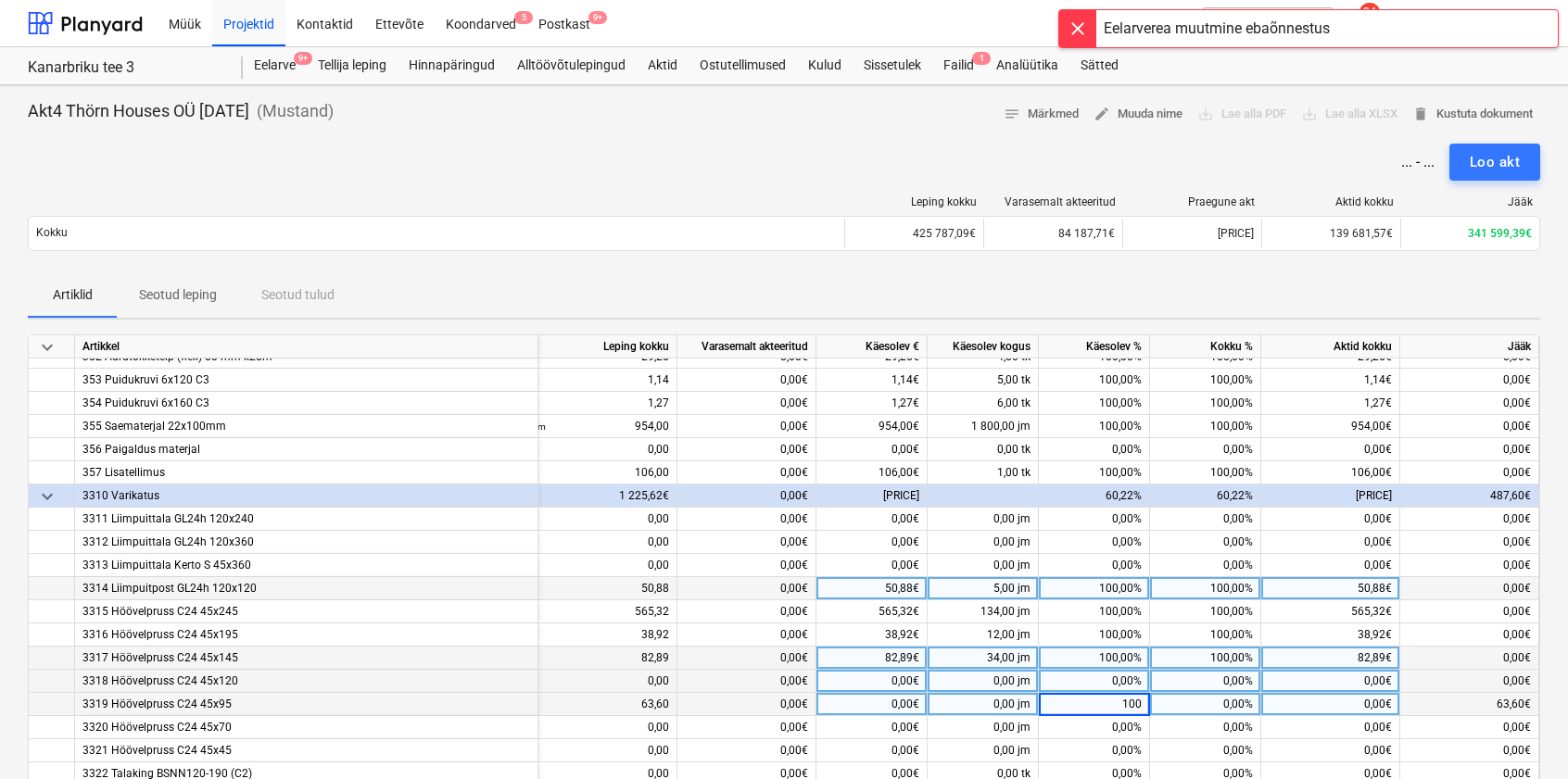 click on "100,00%" at bounding box center [1094, 658] 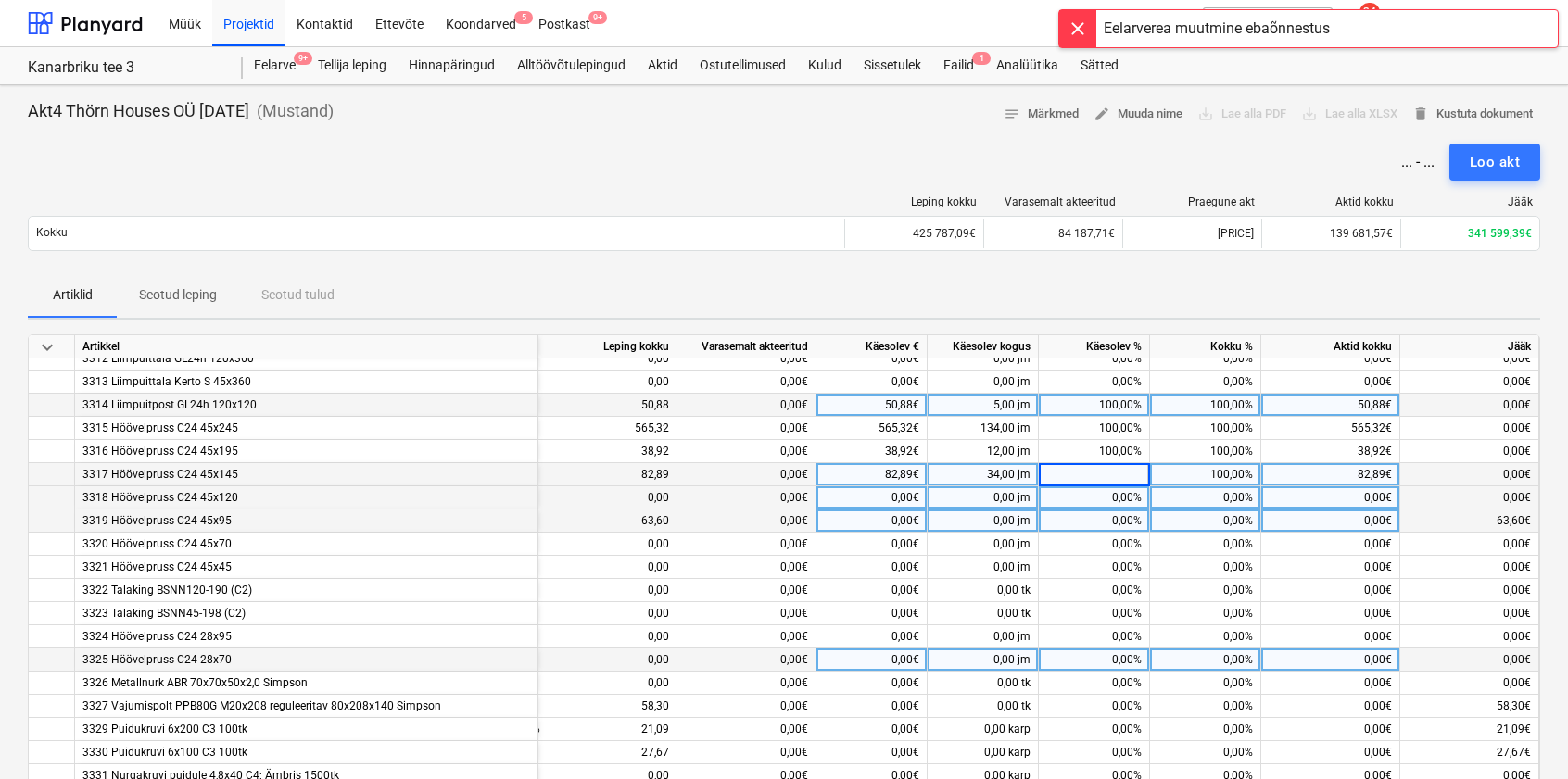 scroll, scrollTop: 833, scrollLeft: 84, axis: both 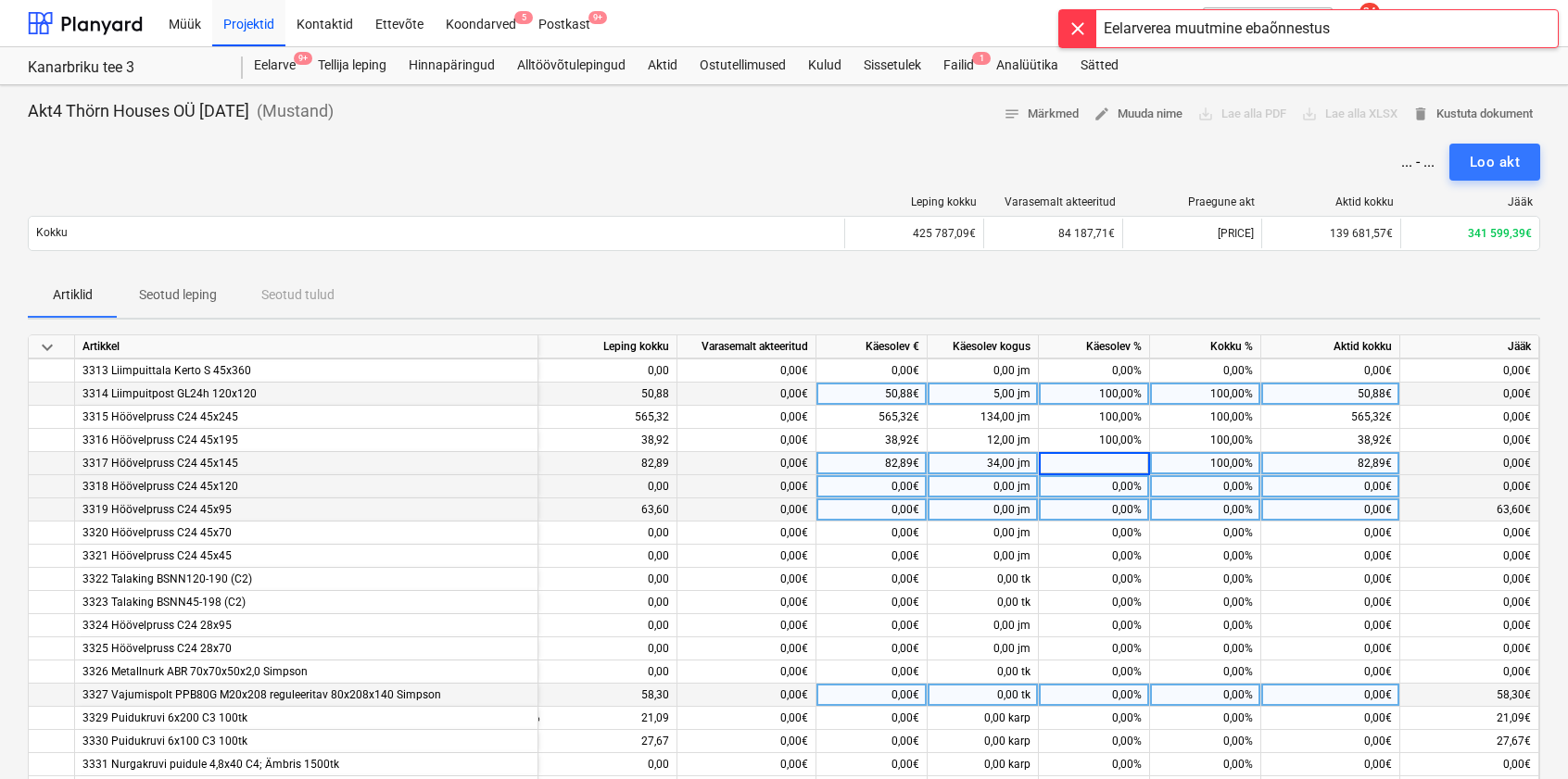 click on "0,00%" at bounding box center [1094, 695] 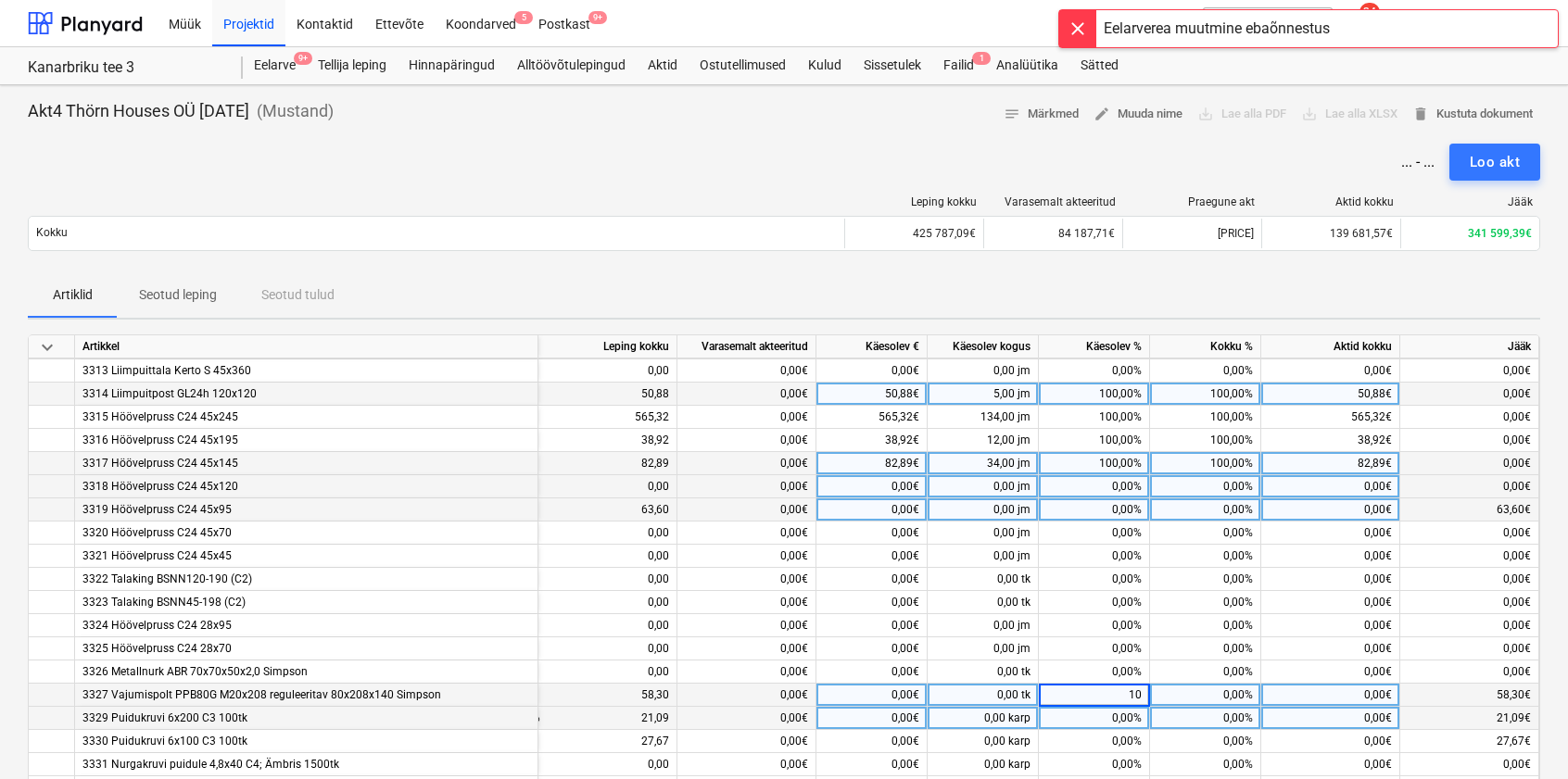 type on "100" 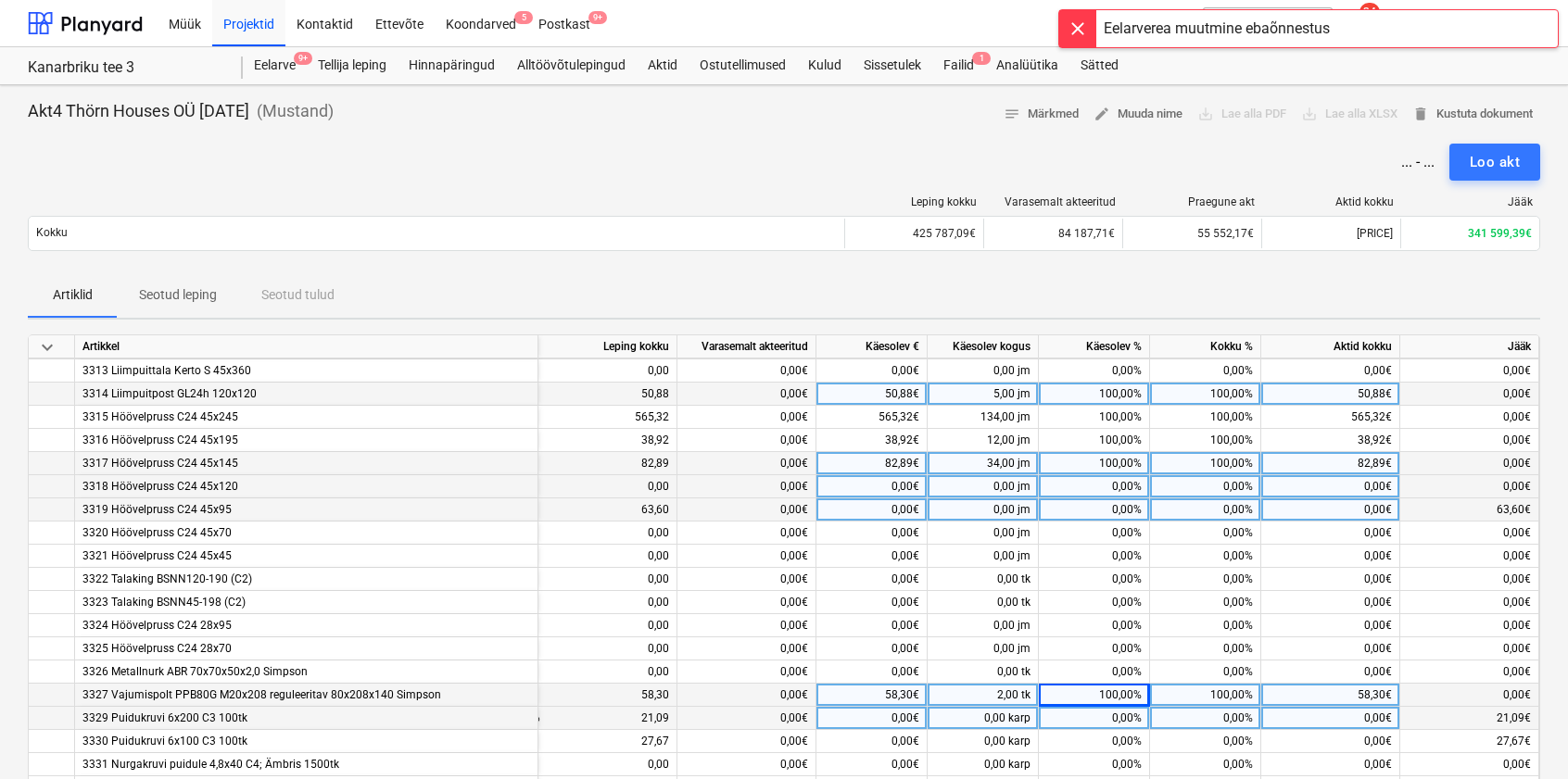 click on "0,00%" at bounding box center (1094, 718) 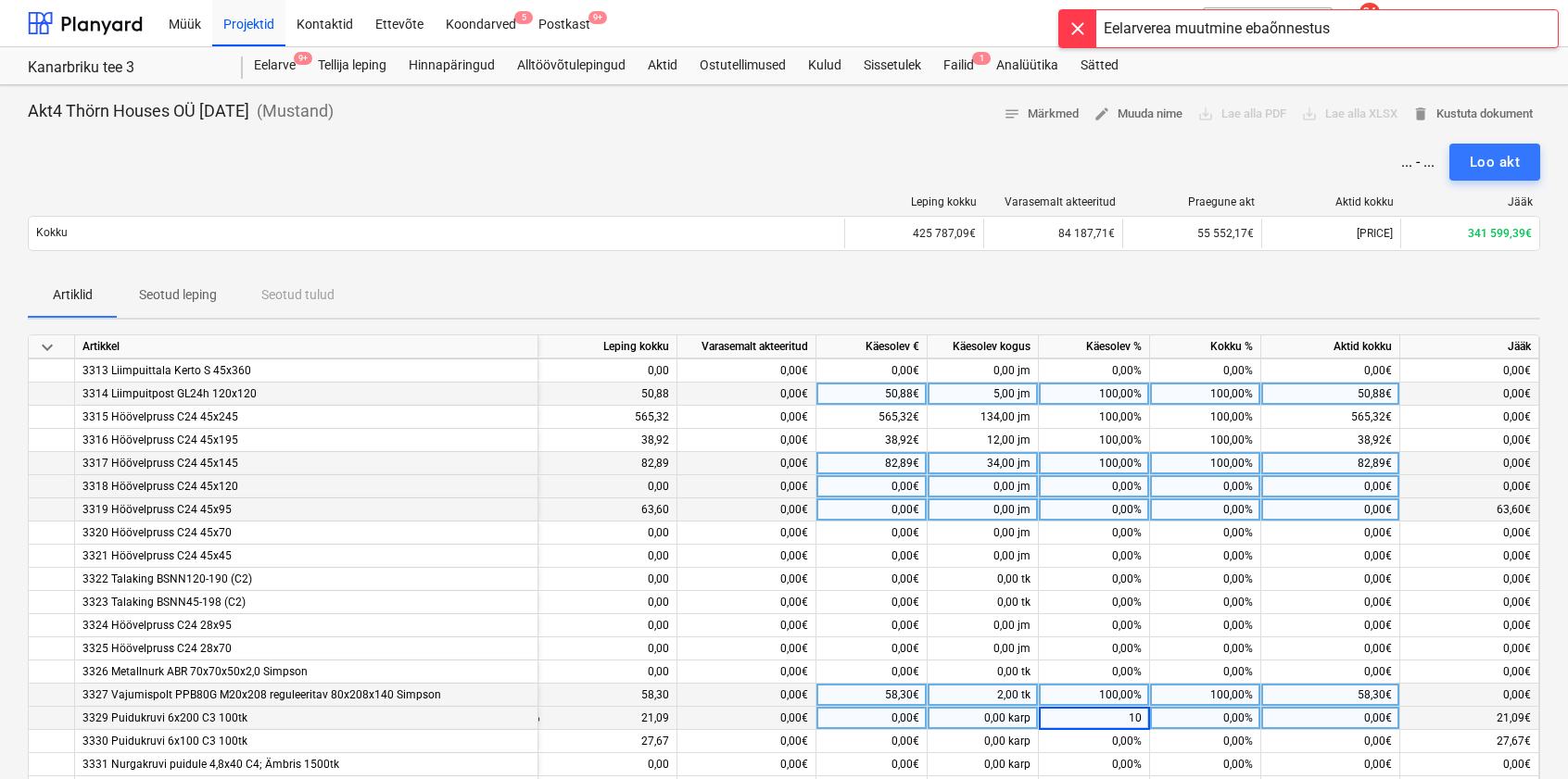 type on "100" 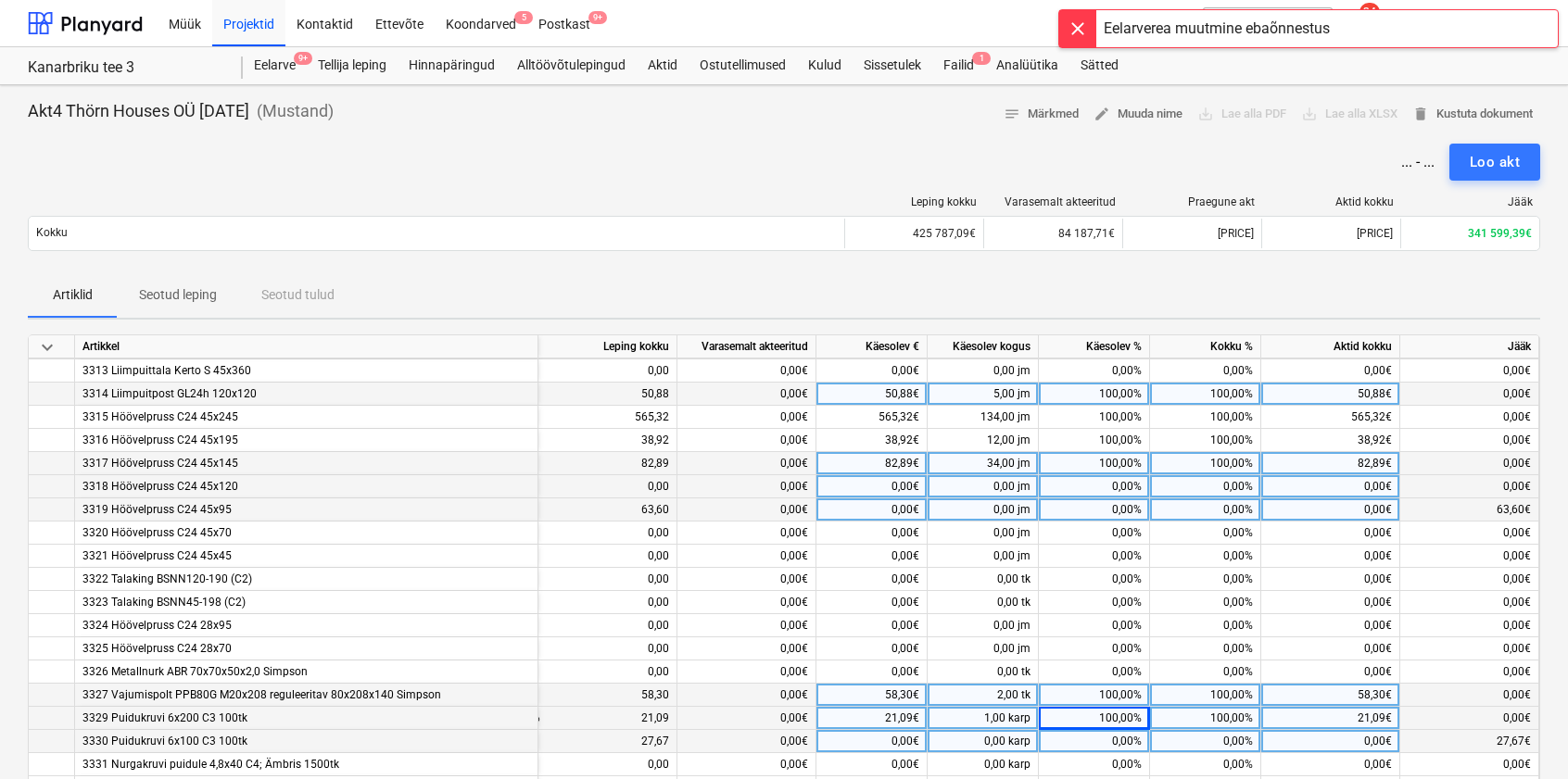 click on "0,00%" at bounding box center (1094, 741) 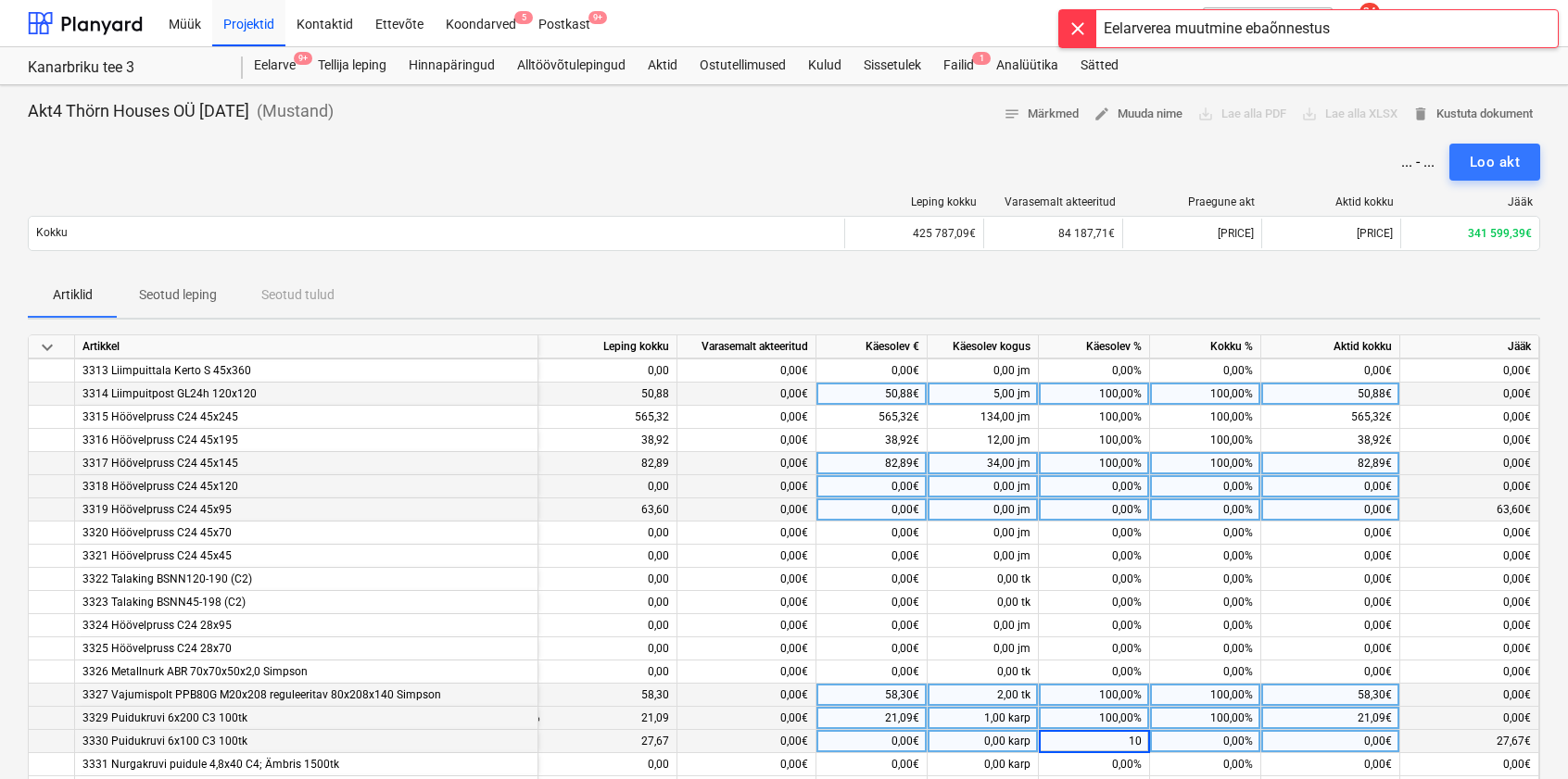type on "100" 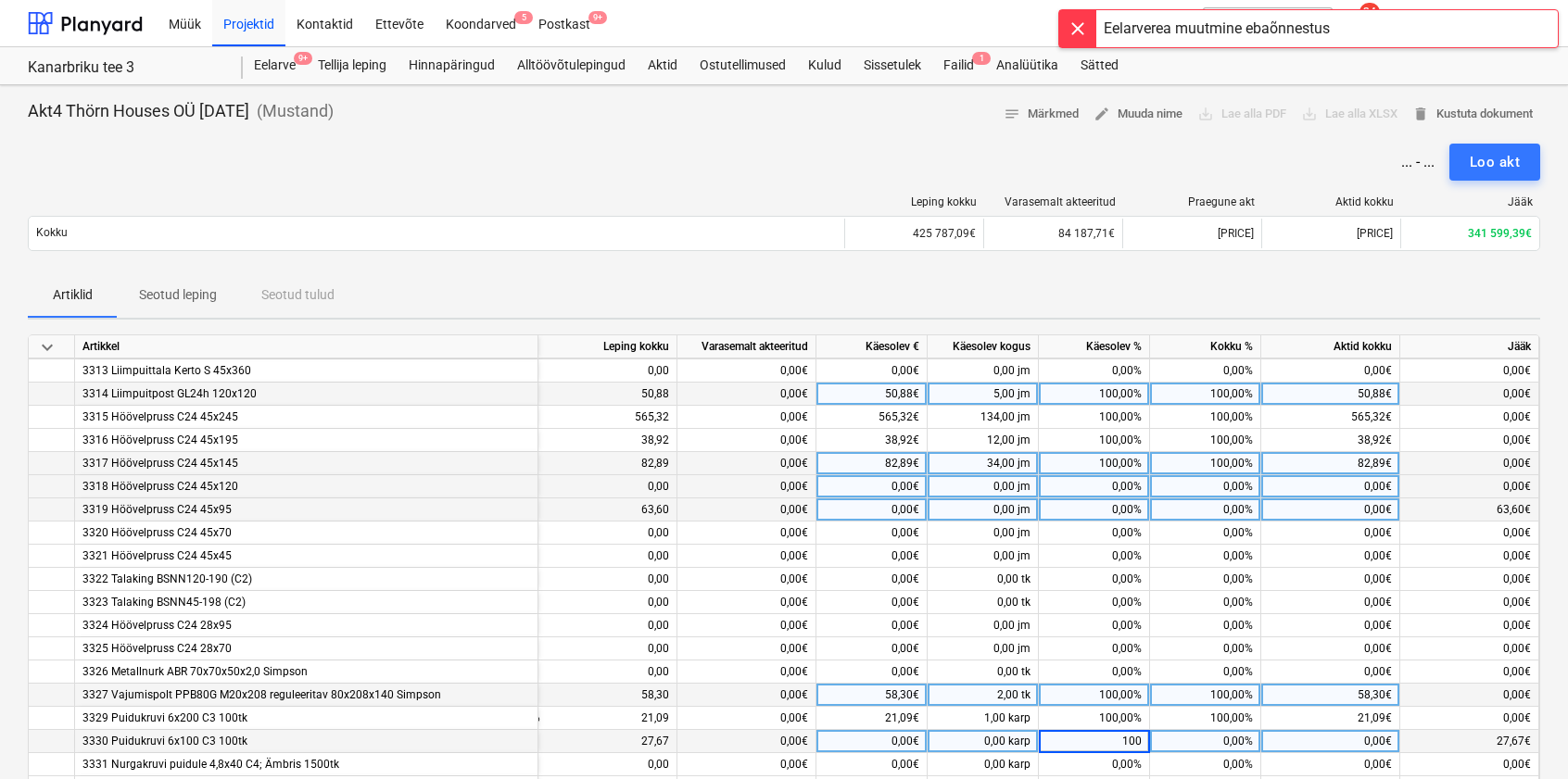 click on "100,00%" at bounding box center (1094, 695) 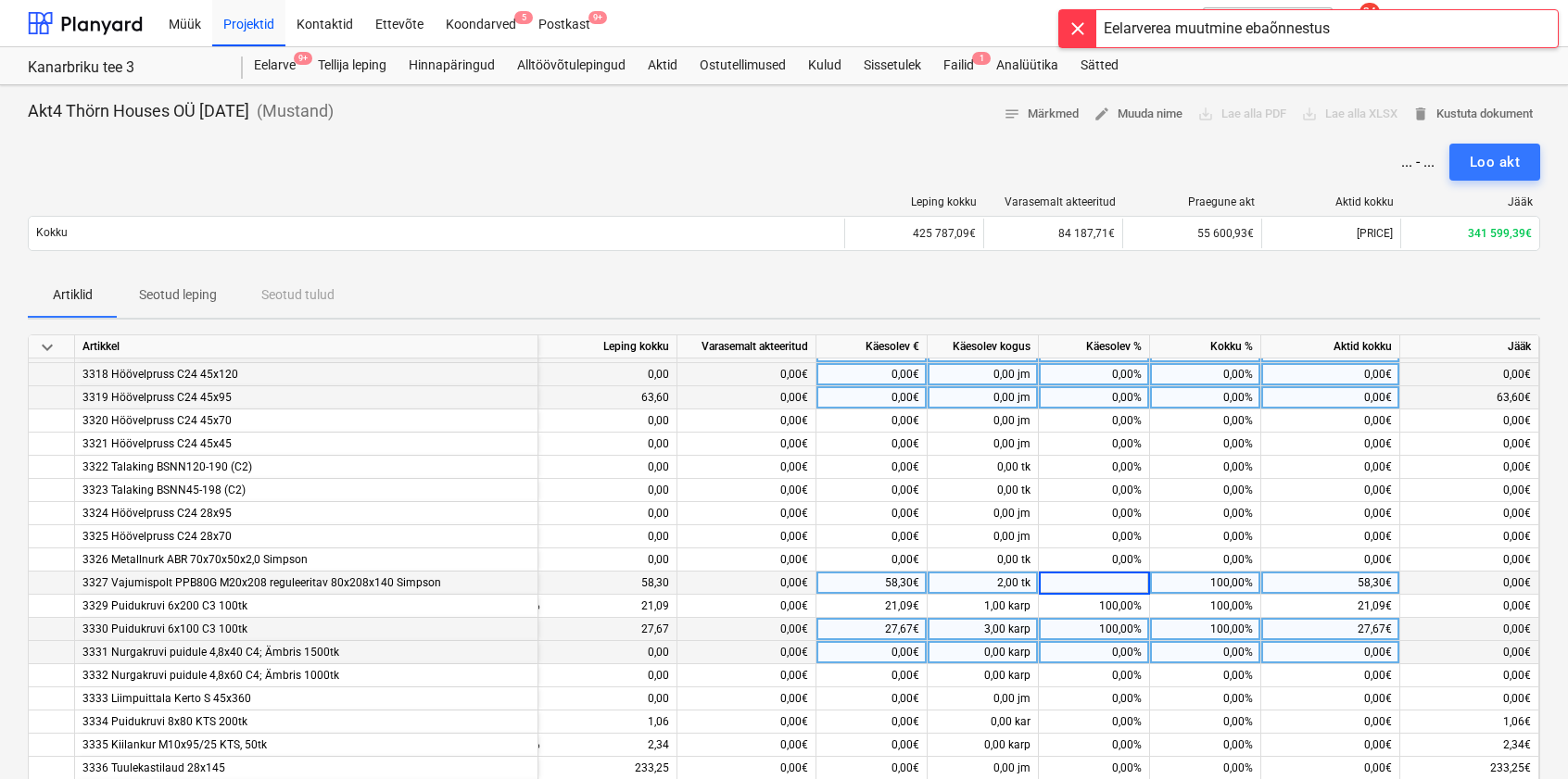 scroll, scrollTop: 948, scrollLeft: 84, axis: both 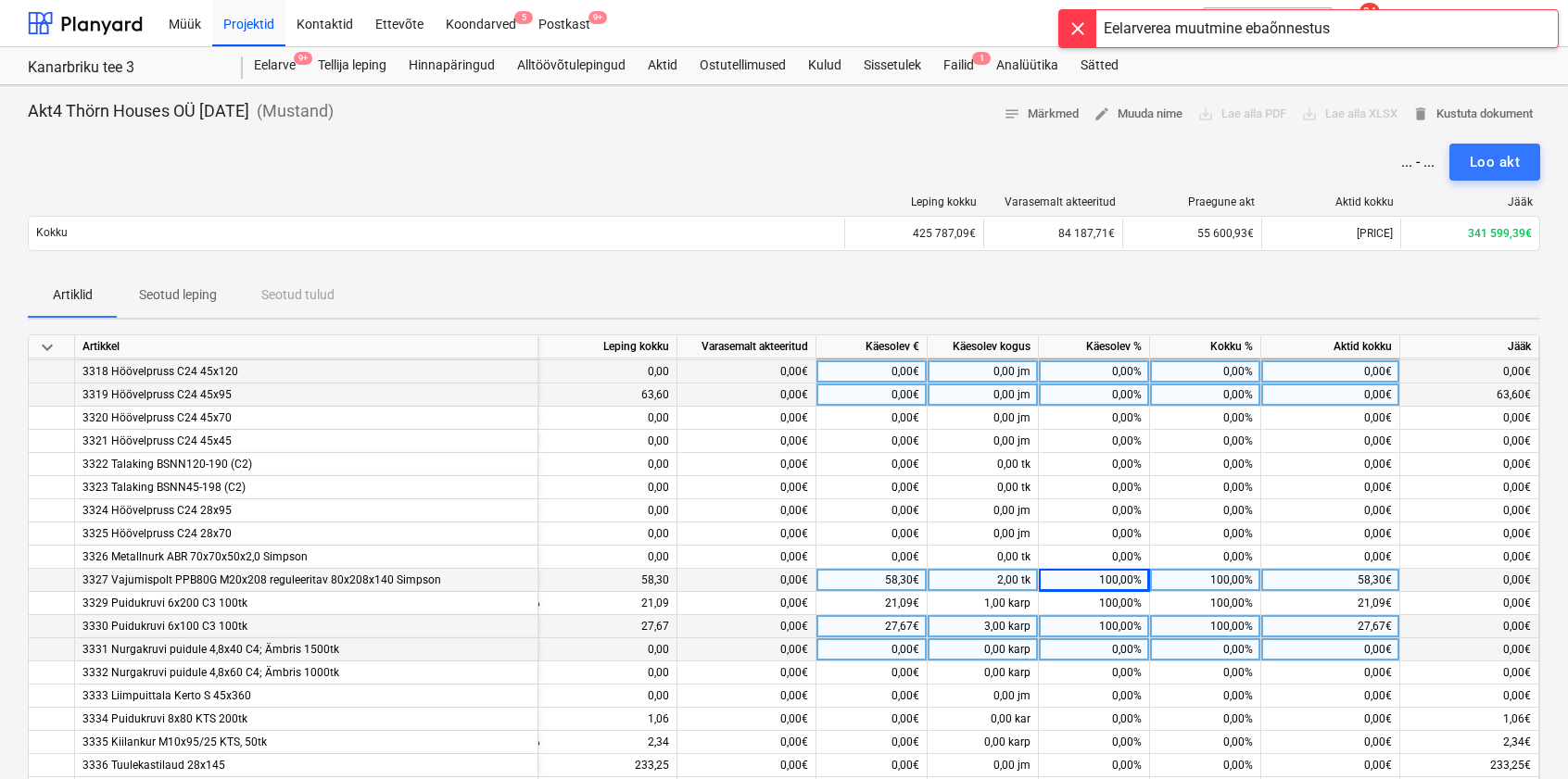 click on "0,00%" at bounding box center (1094, 649) 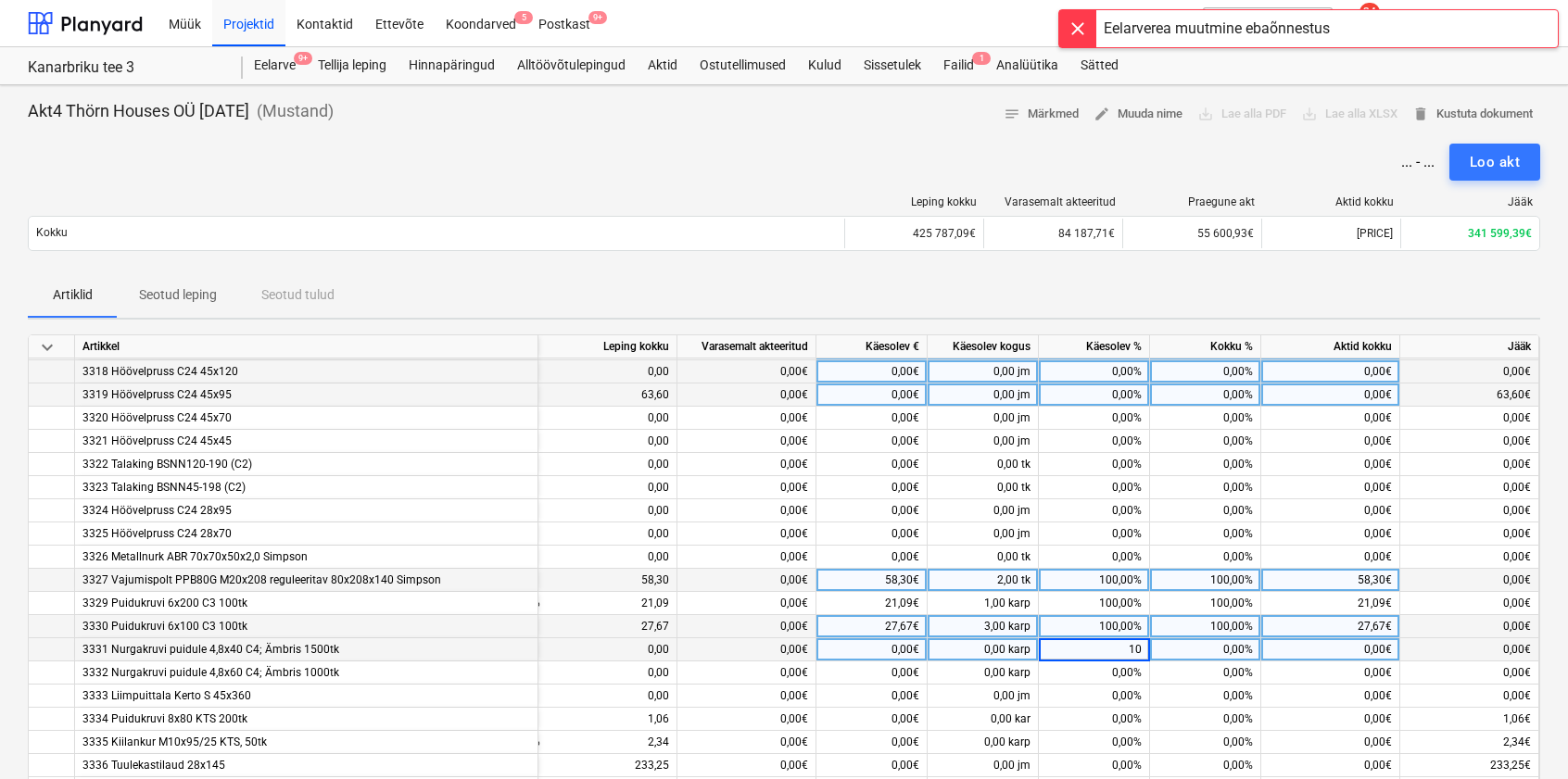 type on "100" 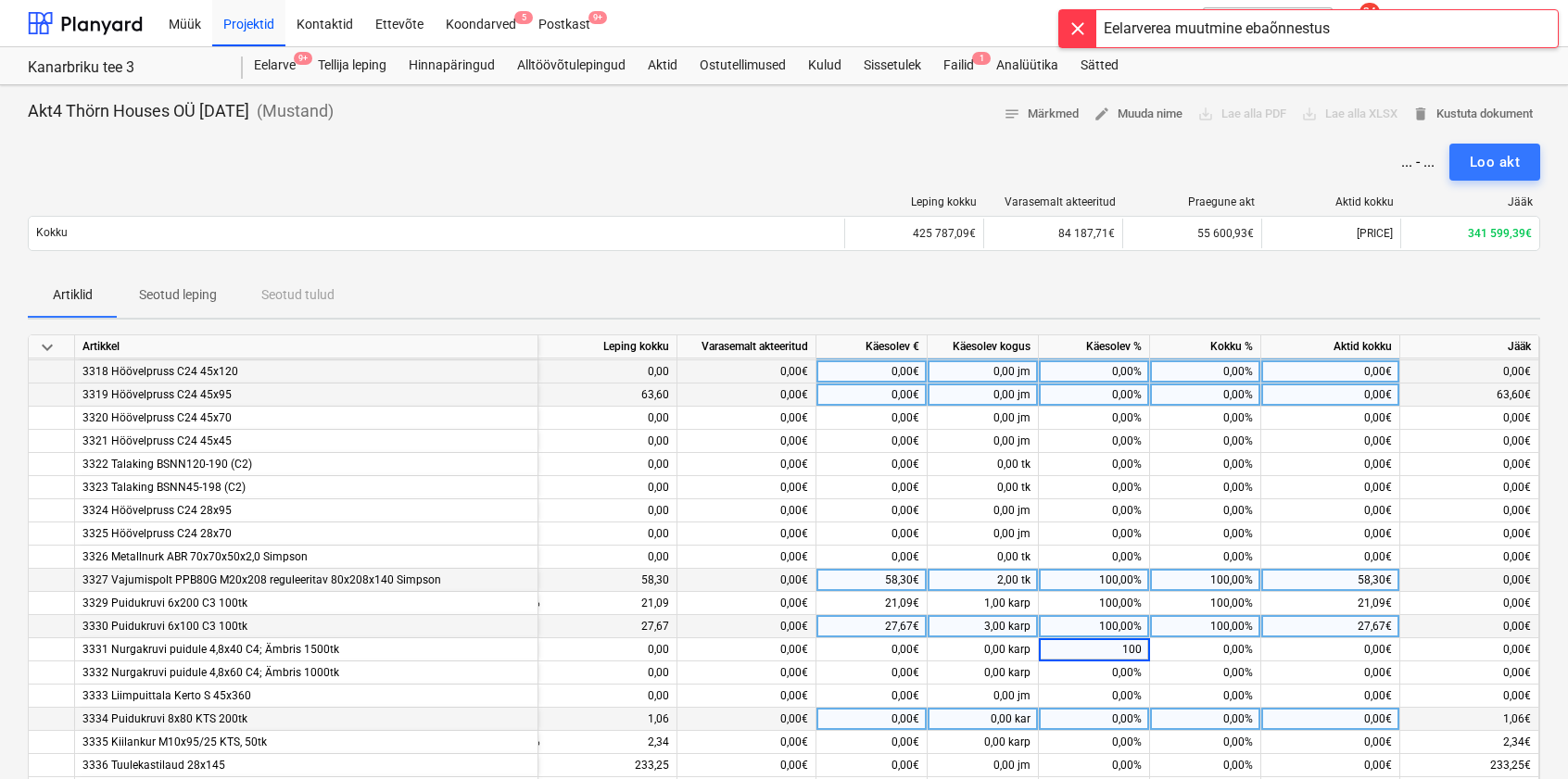 click on "0,00%" at bounding box center [1094, 719] 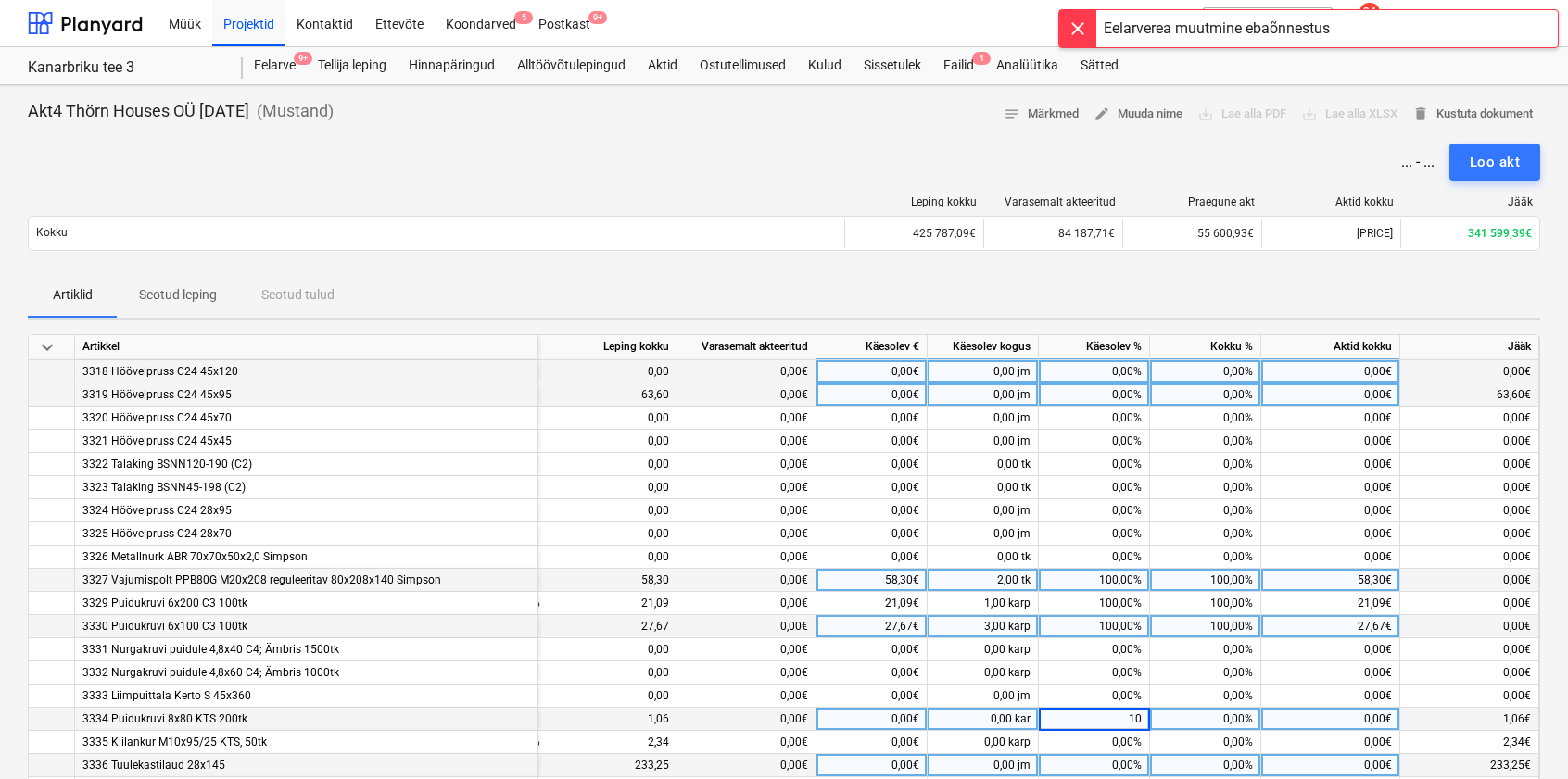 type on "100" 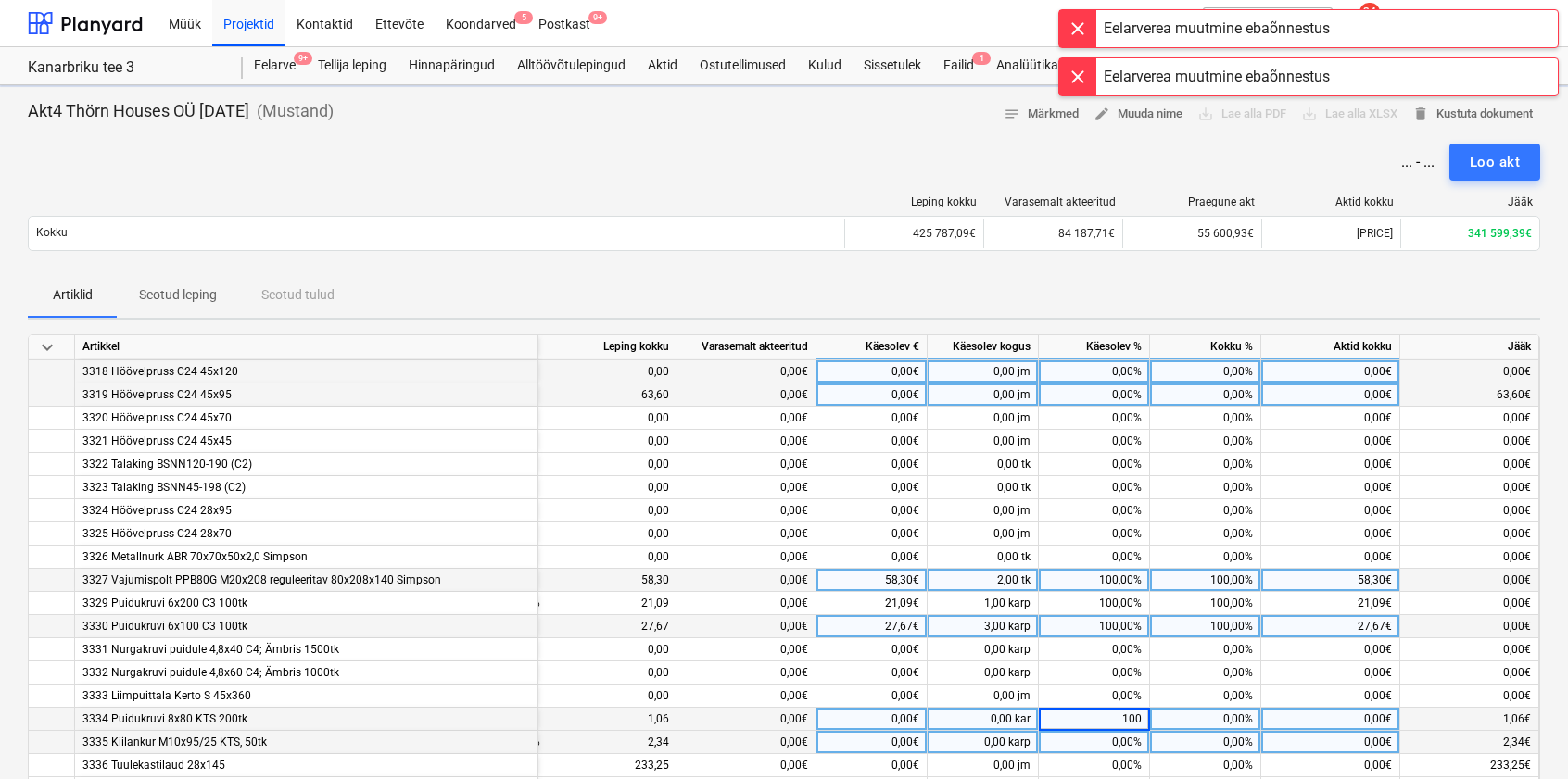 click on "0,00%" at bounding box center (1094, 742) 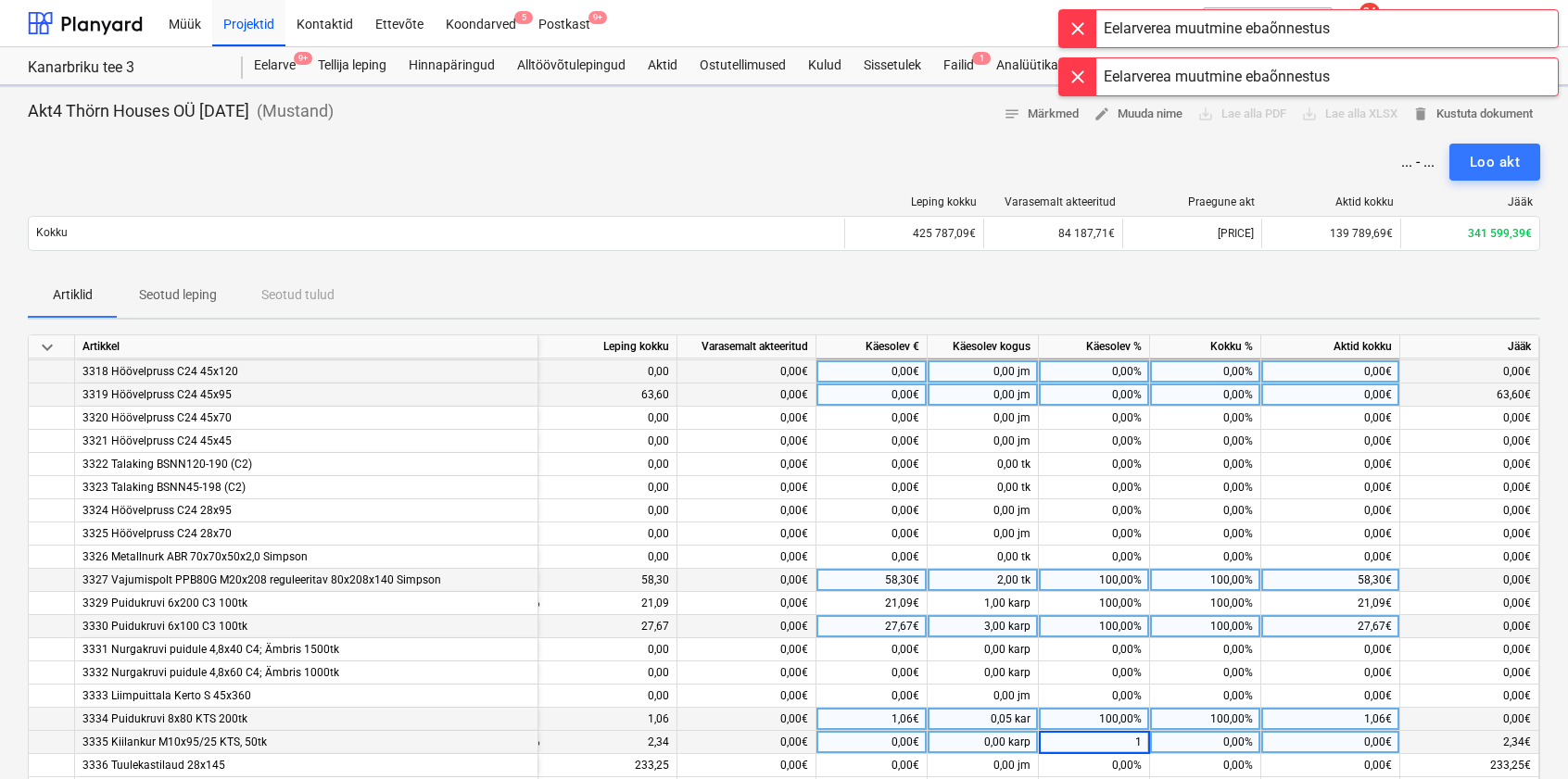 type on "10" 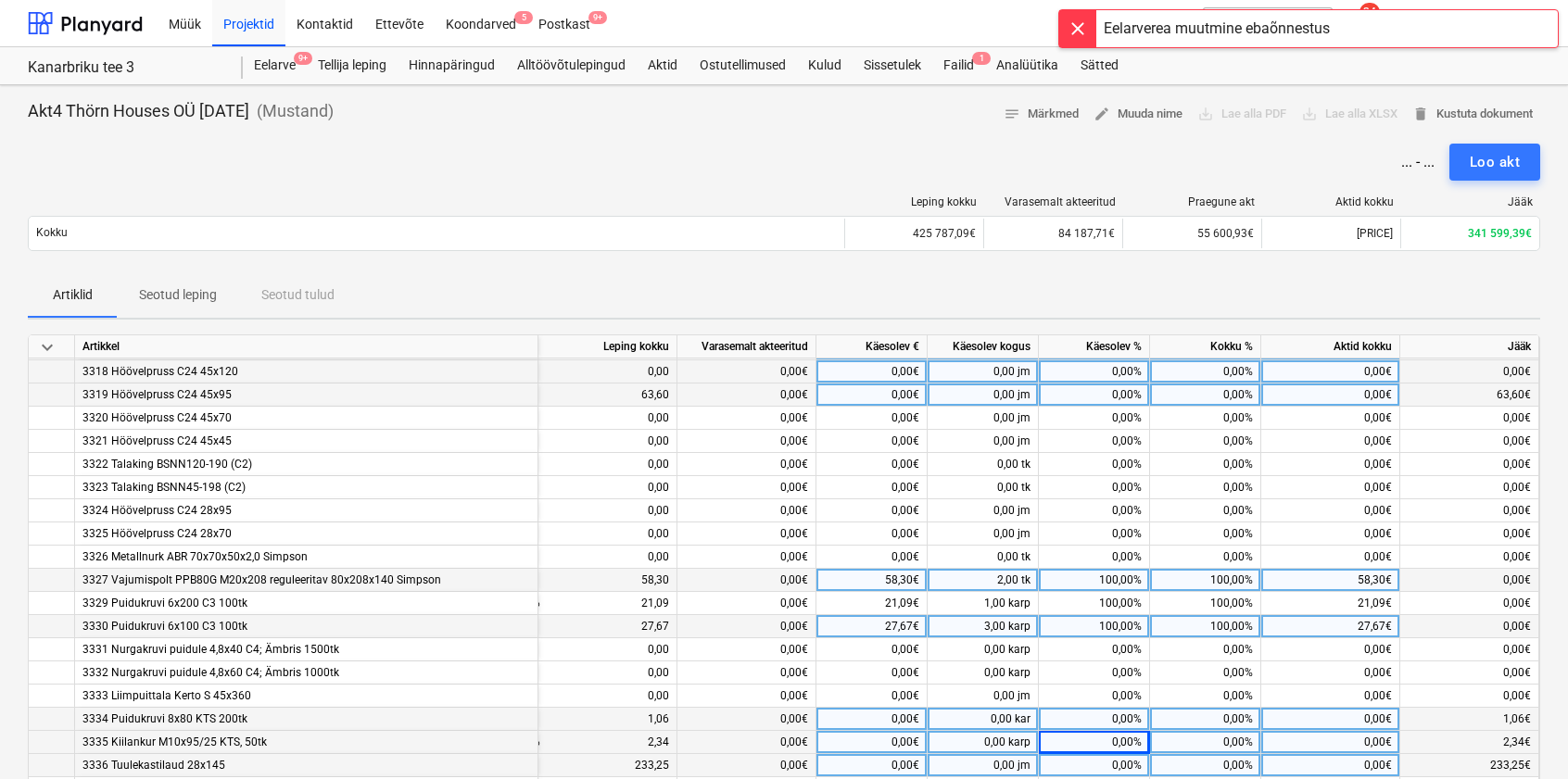 click on "0,00%" at bounding box center [1094, 765] 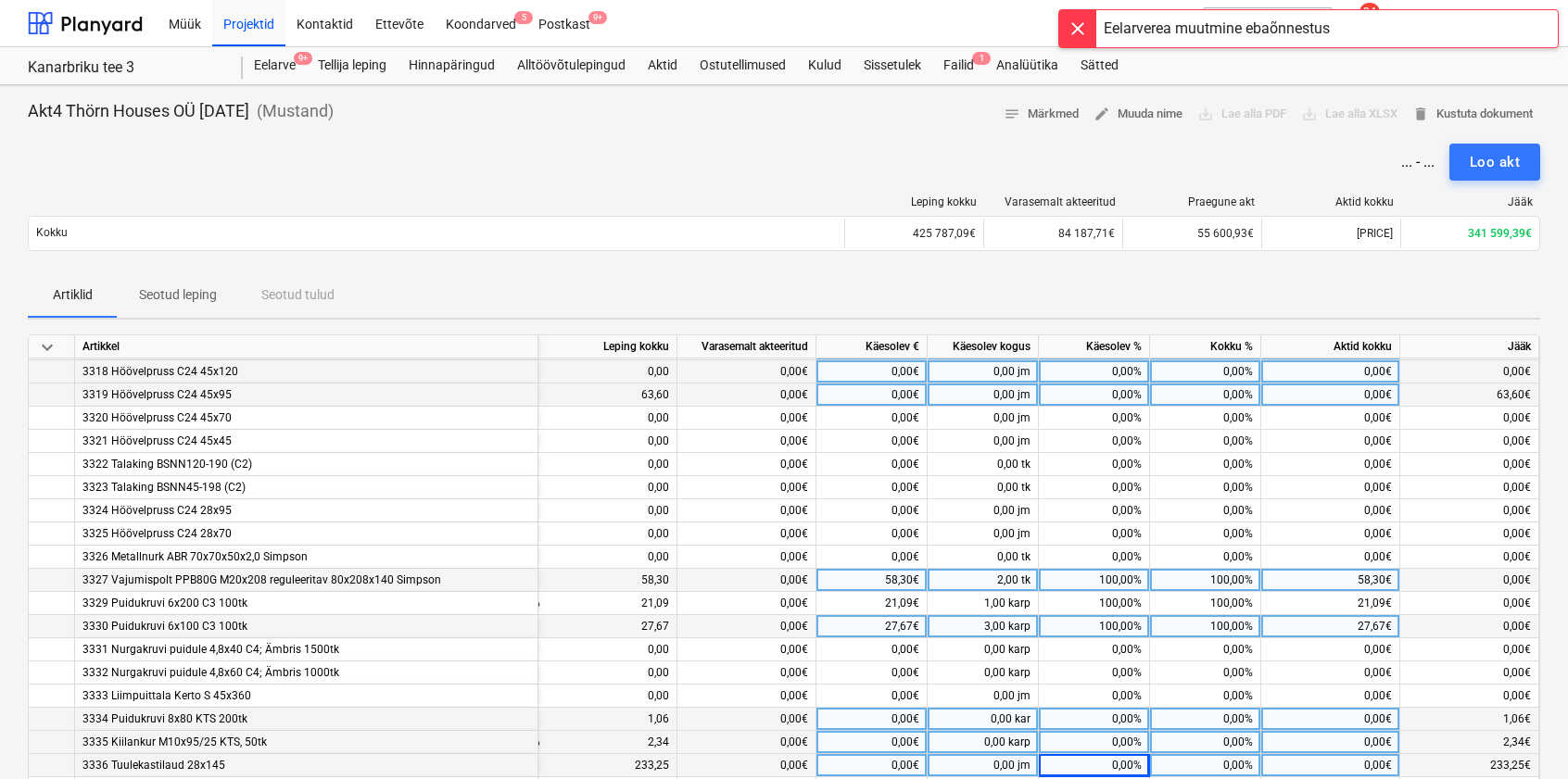 click on "0,00%" at bounding box center [1094, 742] 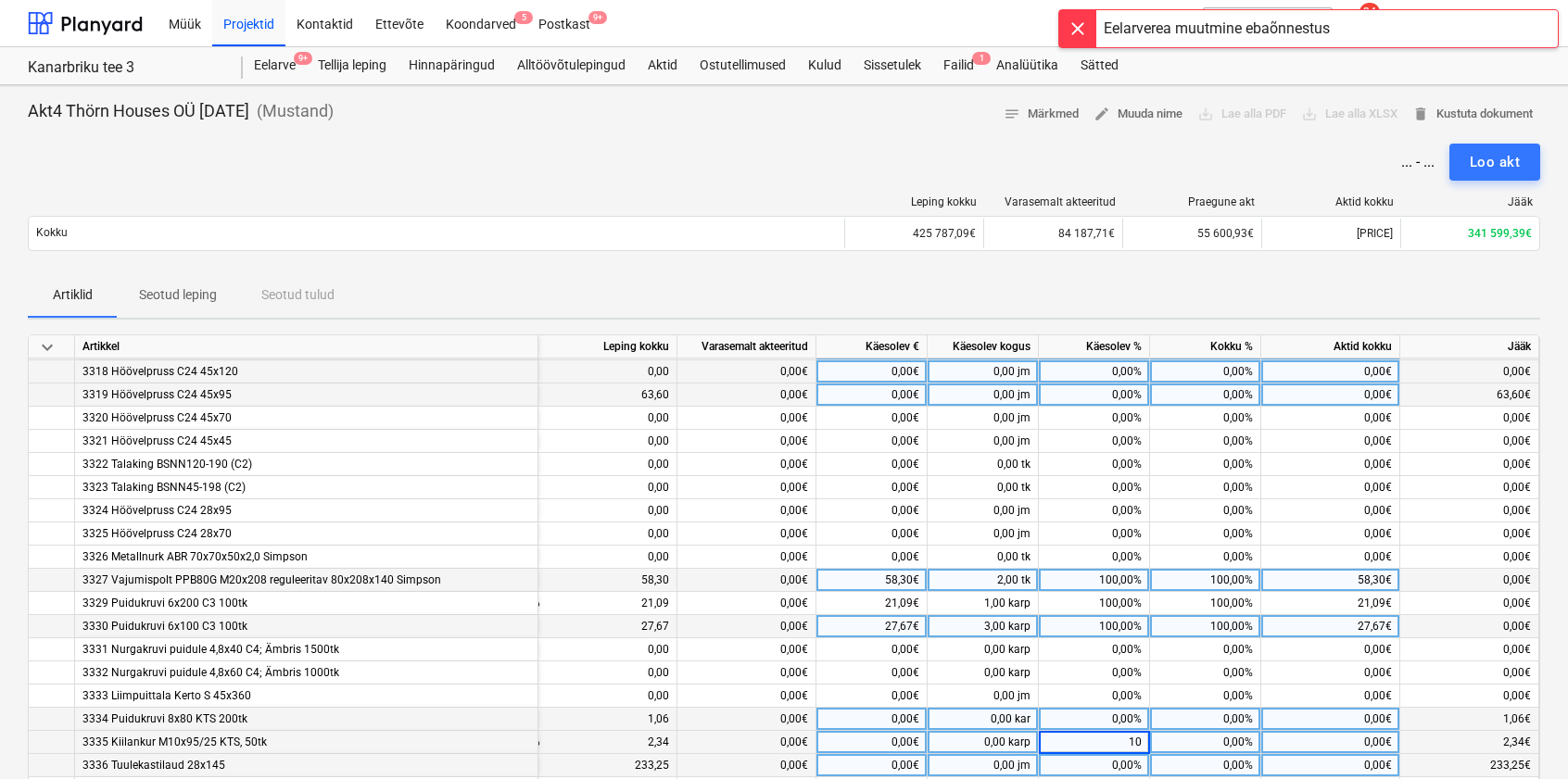 type on "100" 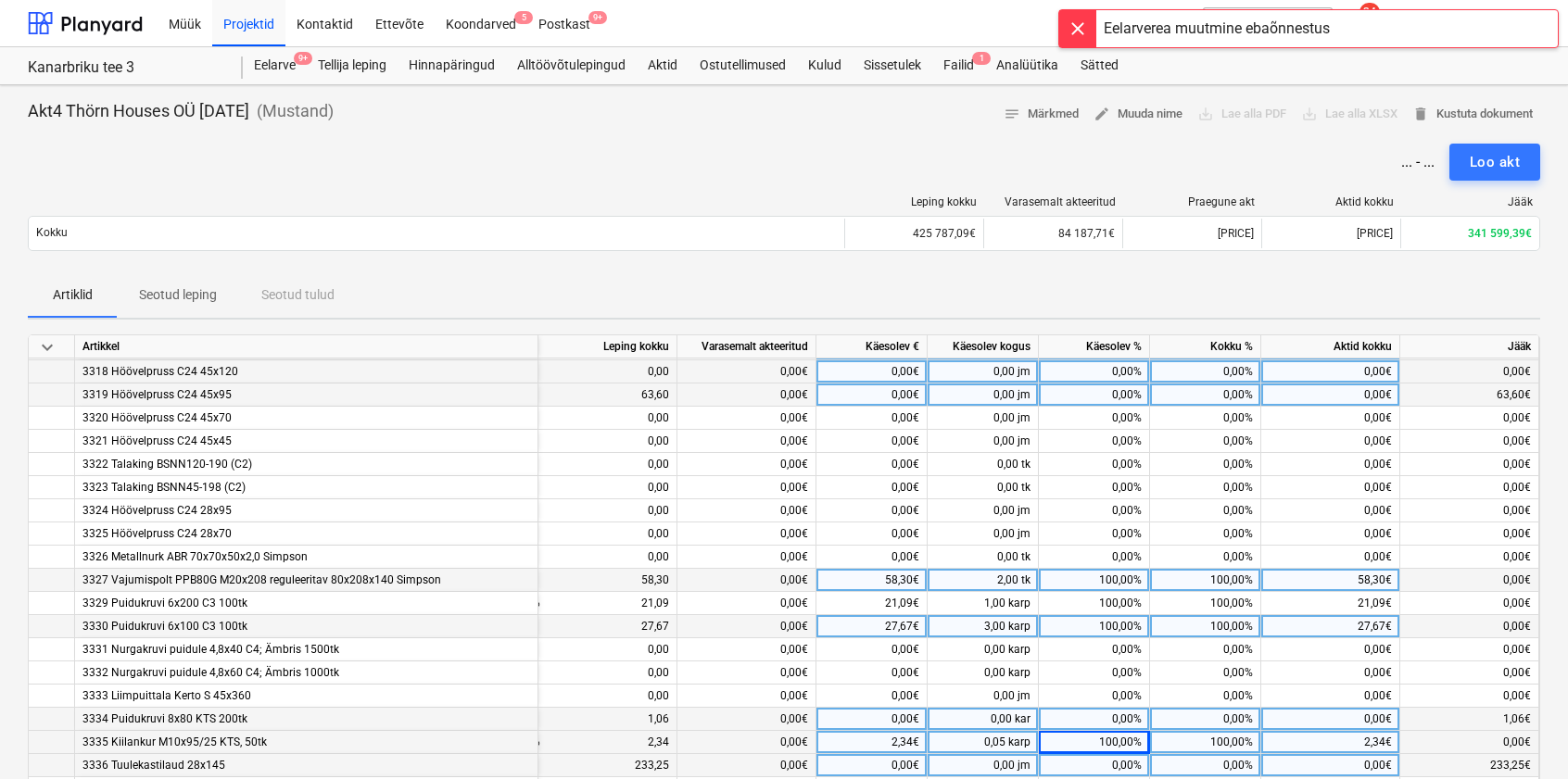 click on "0,00%" at bounding box center (1094, 765) 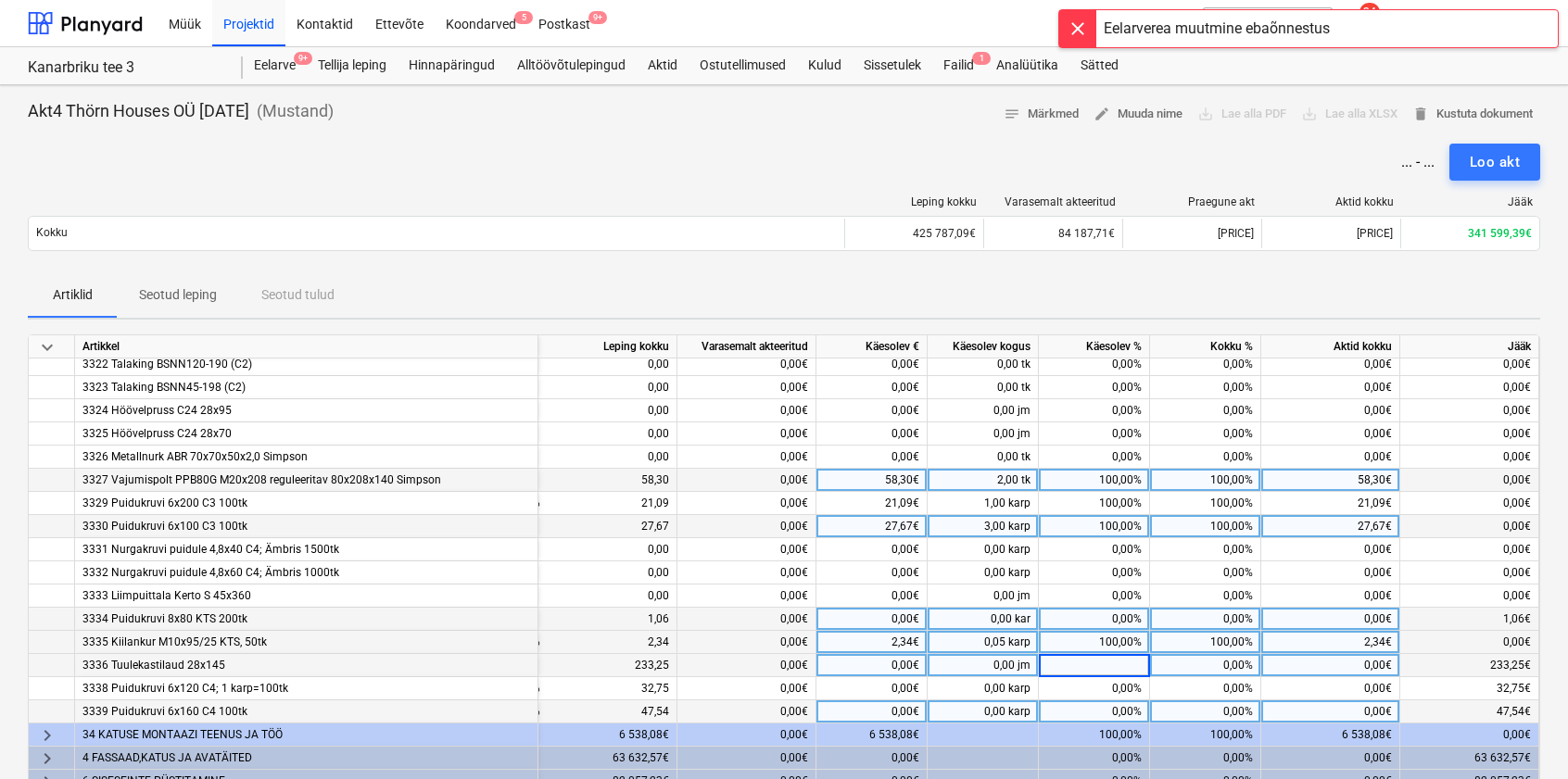 scroll, scrollTop: 1056, scrollLeft: 84, axis: both 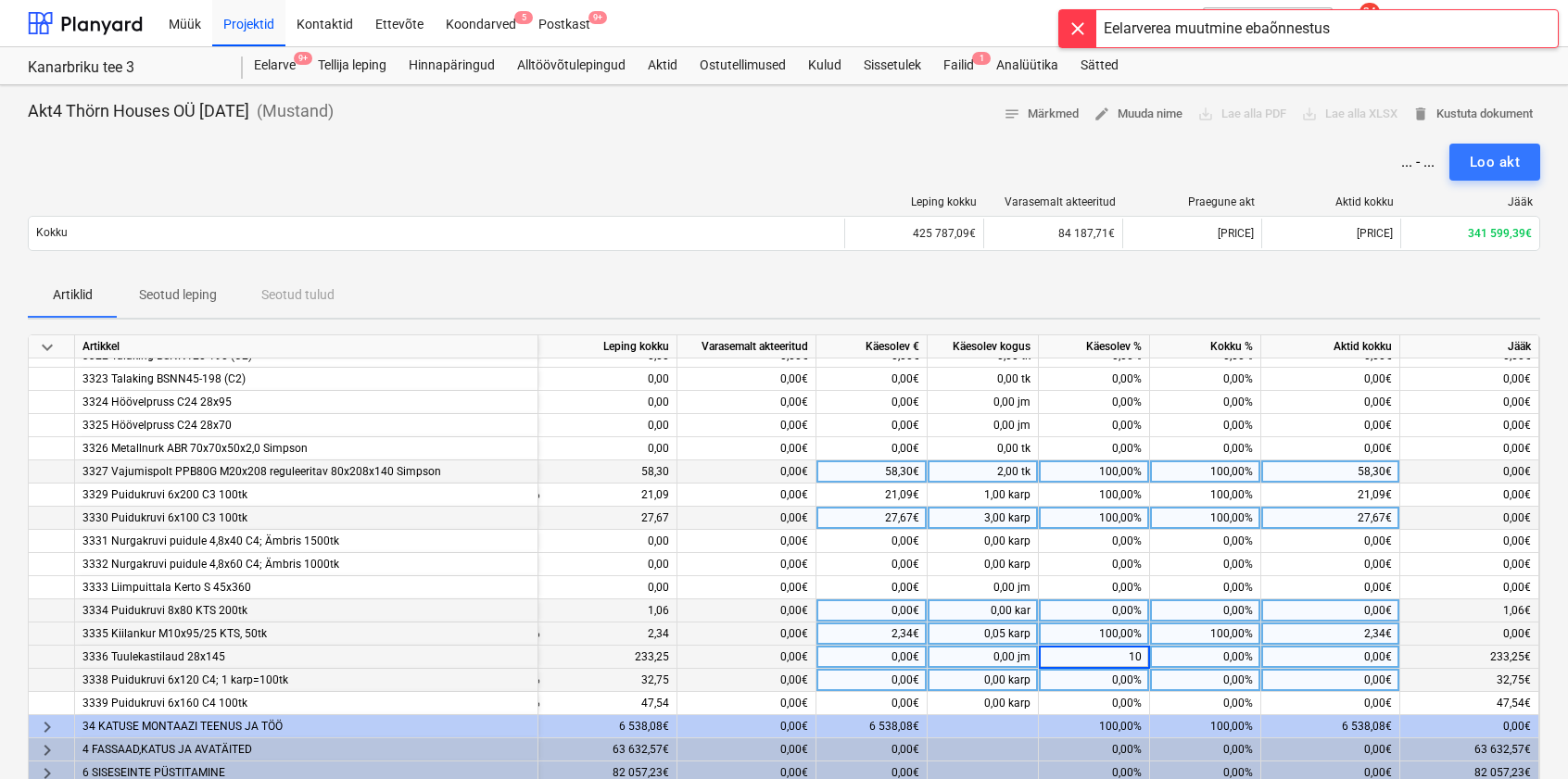 type on "100" 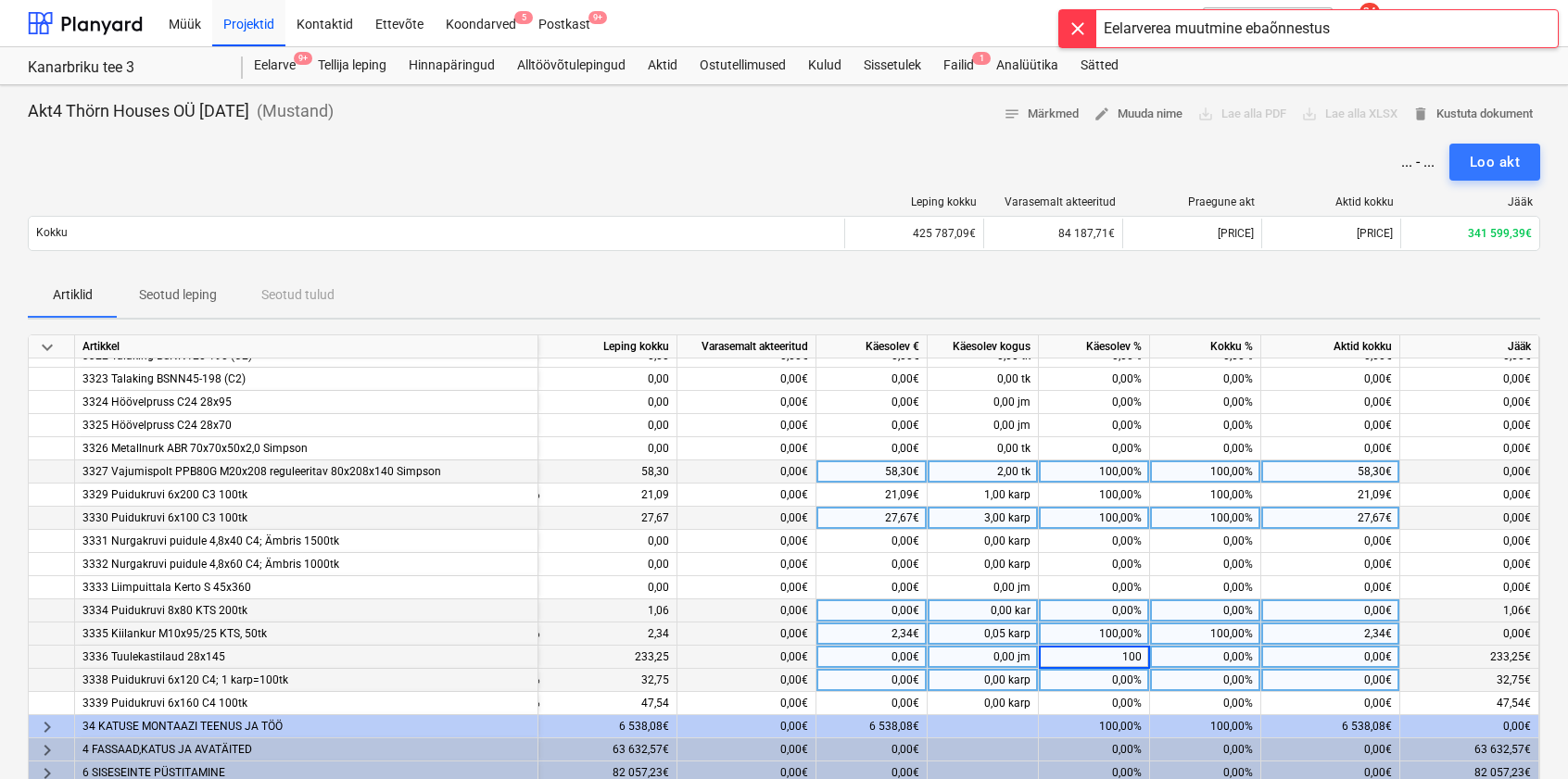 click on "0,00%" at bounding box center (1094, 680) 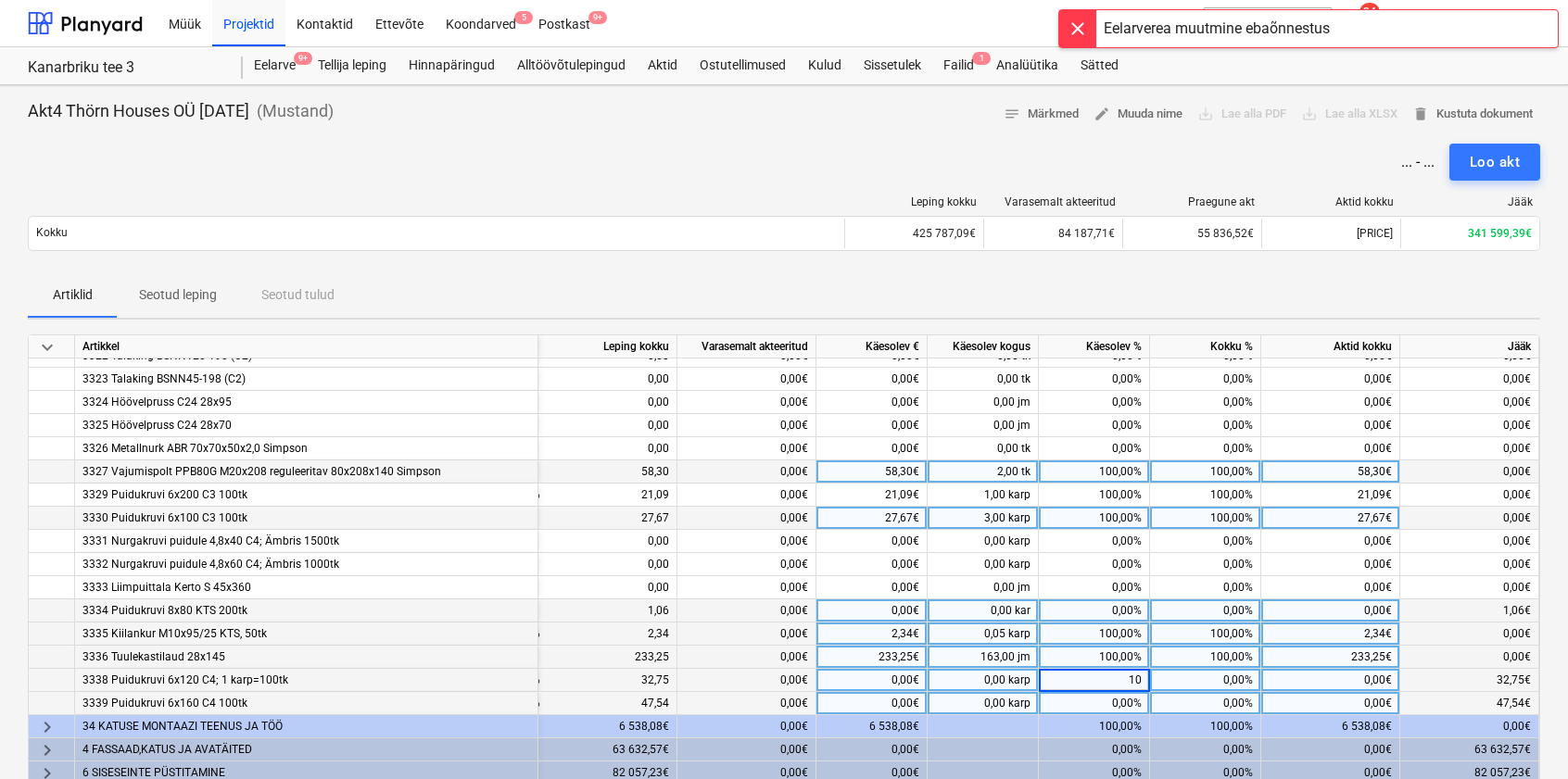 type on "100" 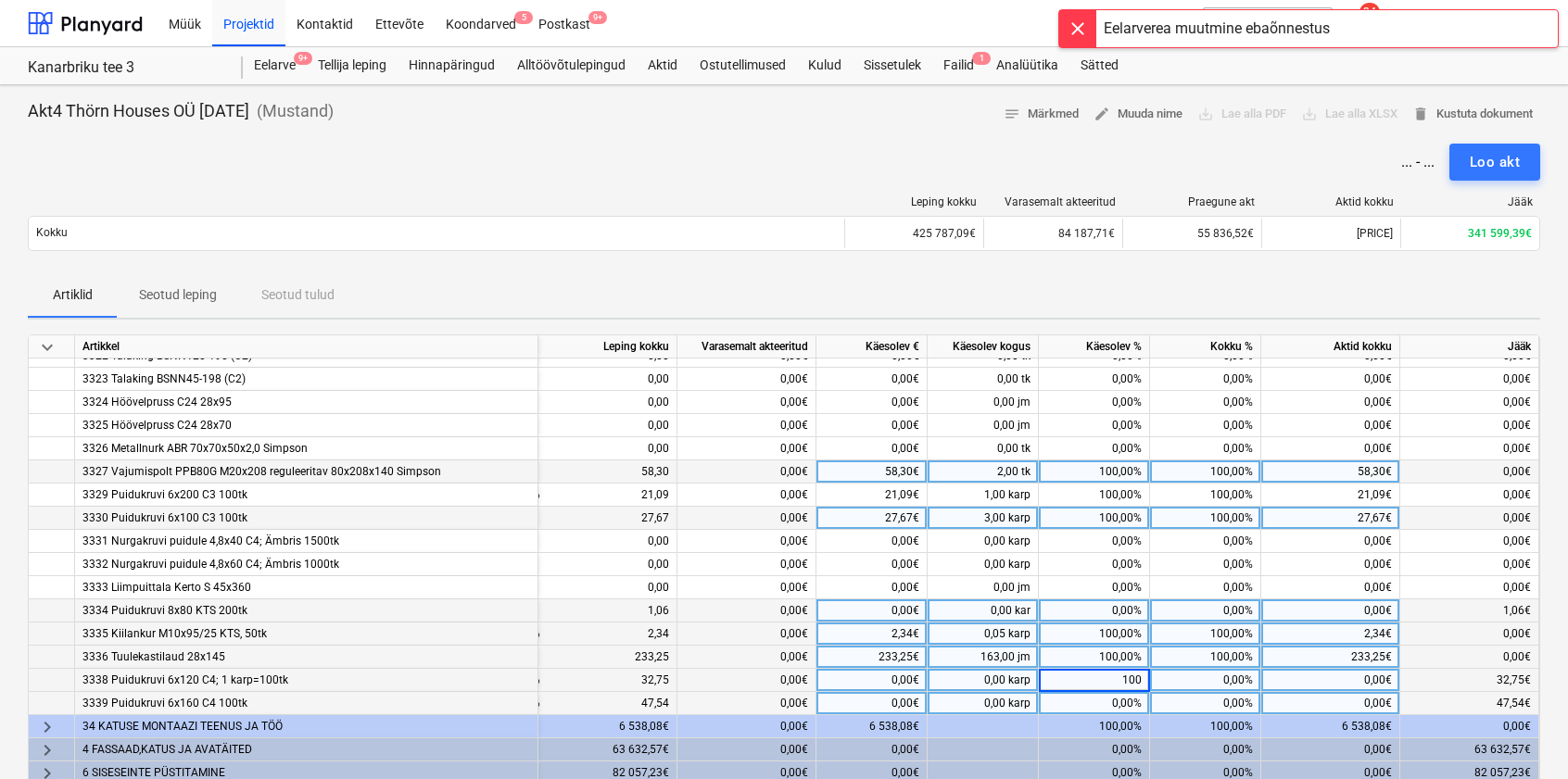 click on "0,00%" at bounding box center (1094, 703) 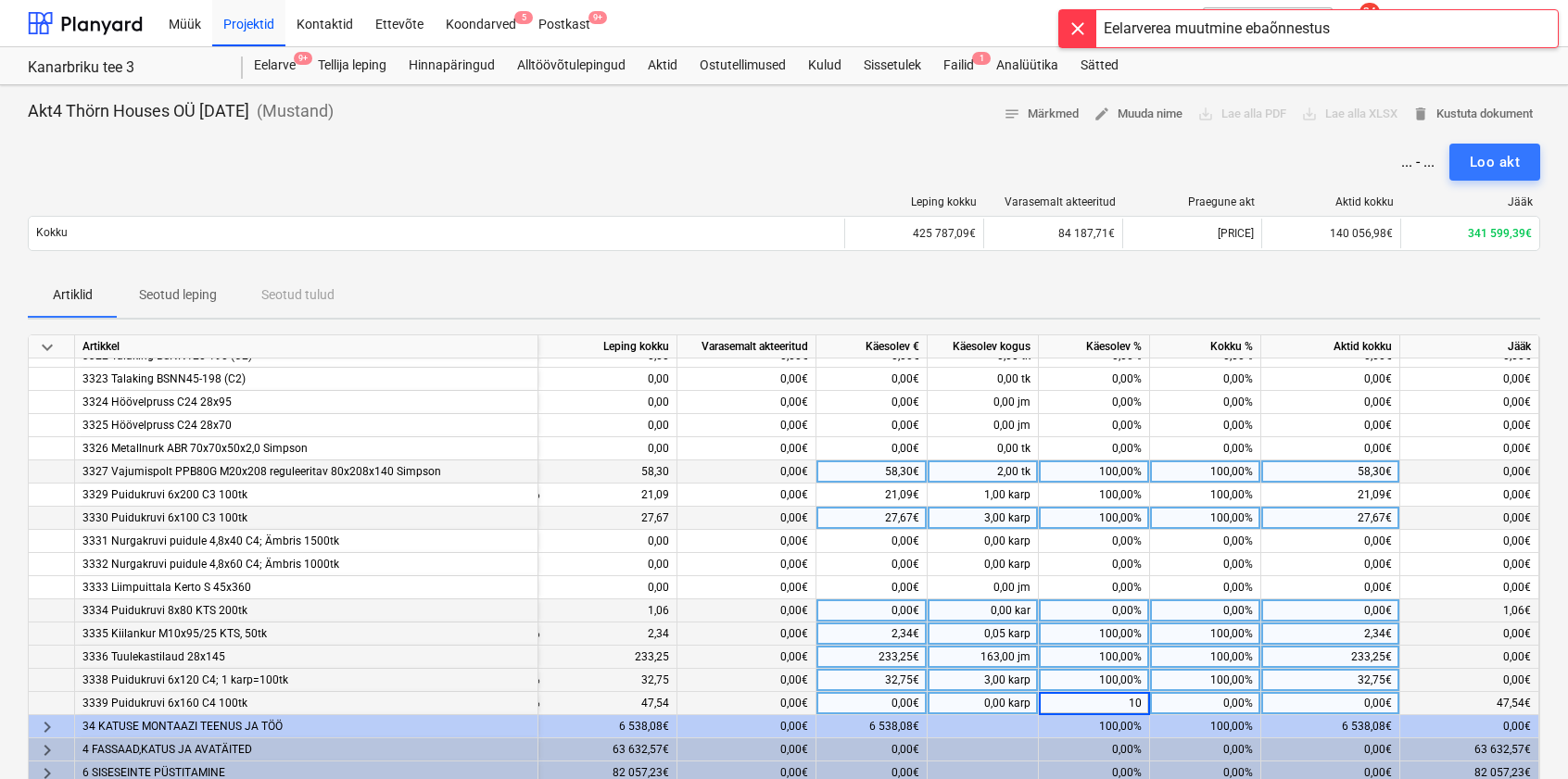 type on "100" 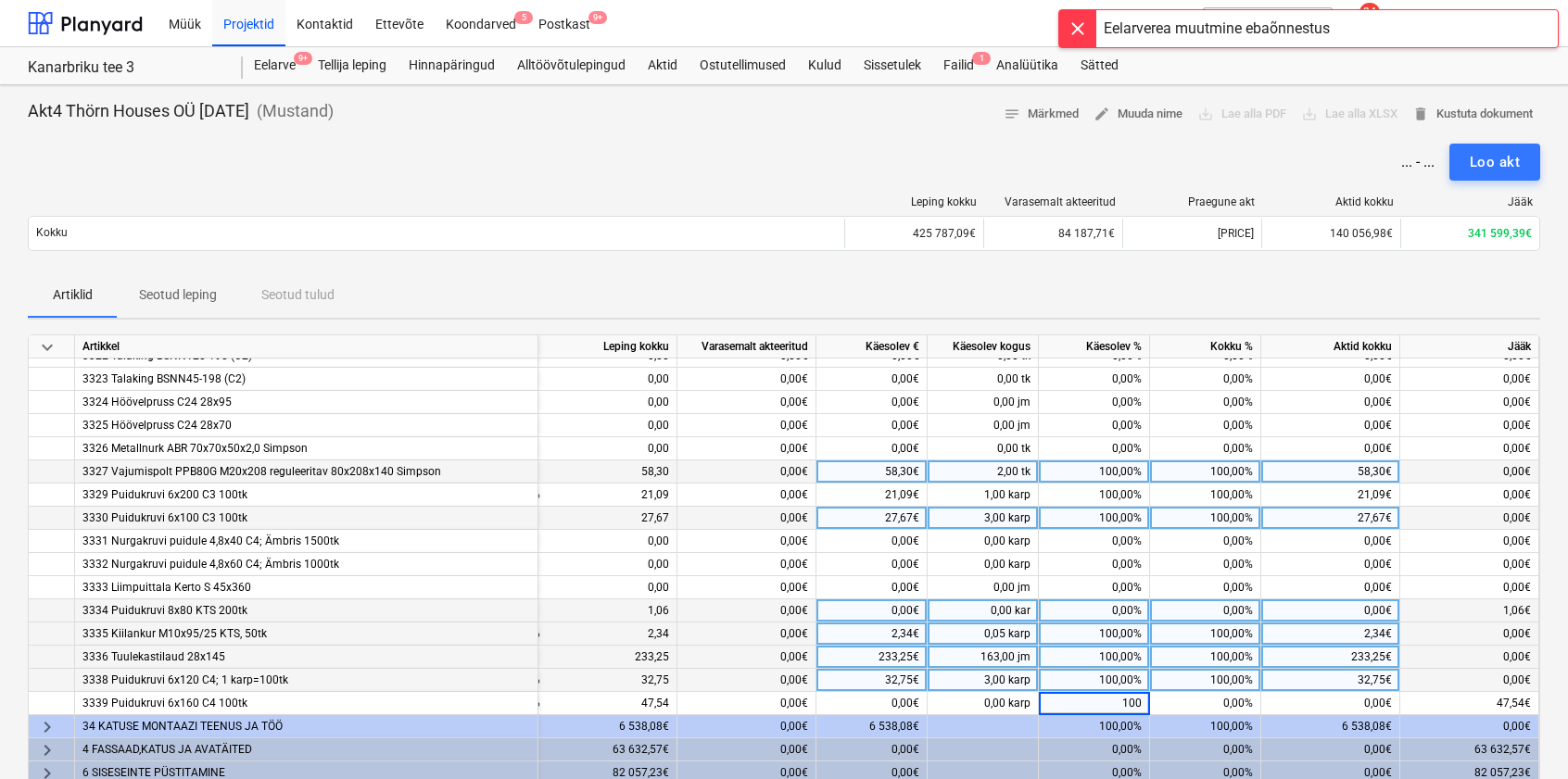 click on "100,00%" at bounding box center [1094, 657] 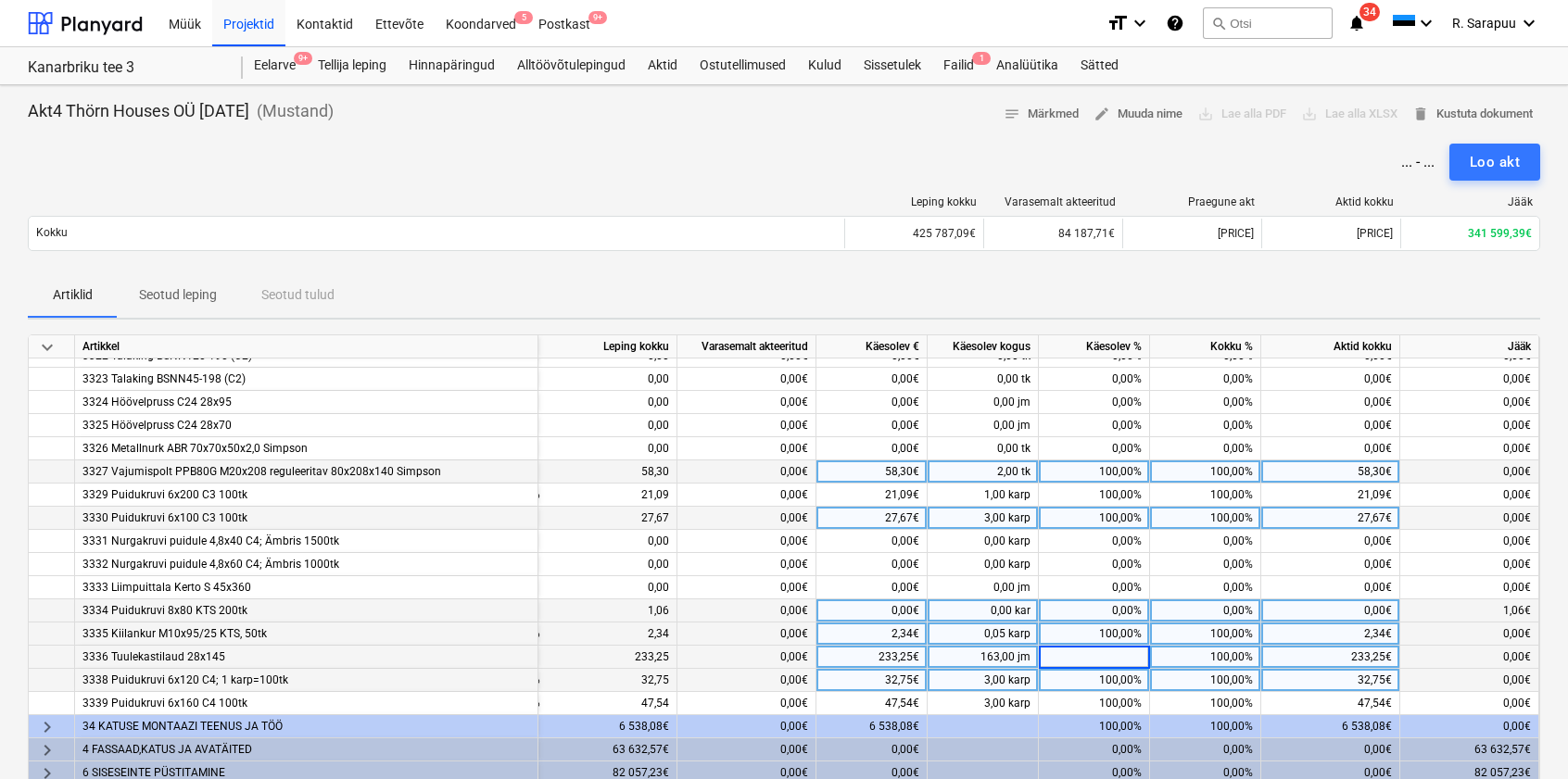 click on "keyboard_arrow_down" at bounding box center (47, 347) 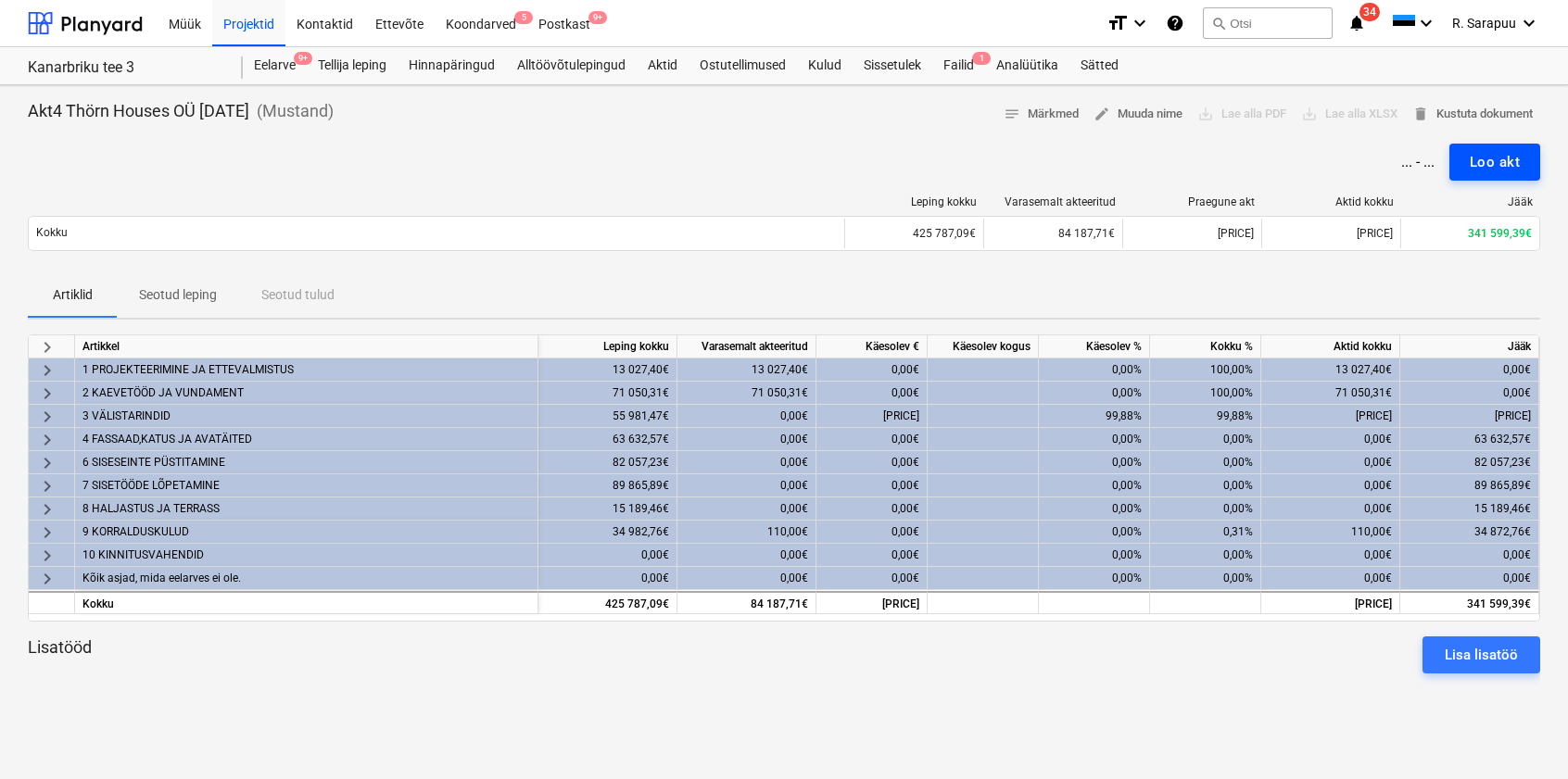click on "Loo akt" at bounding box center [1495, 162] 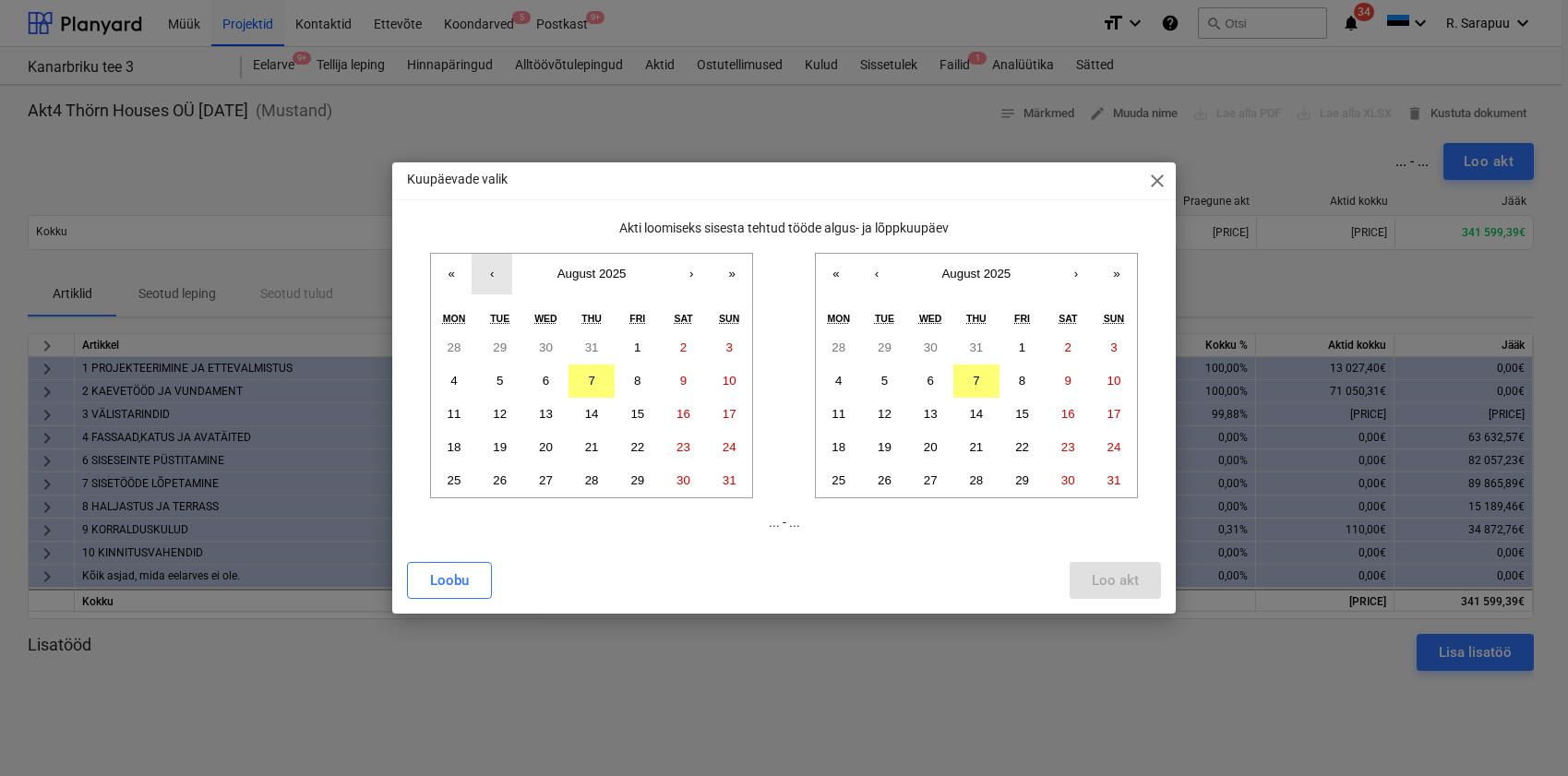 click on "‹" at bounding box center (492, 274) 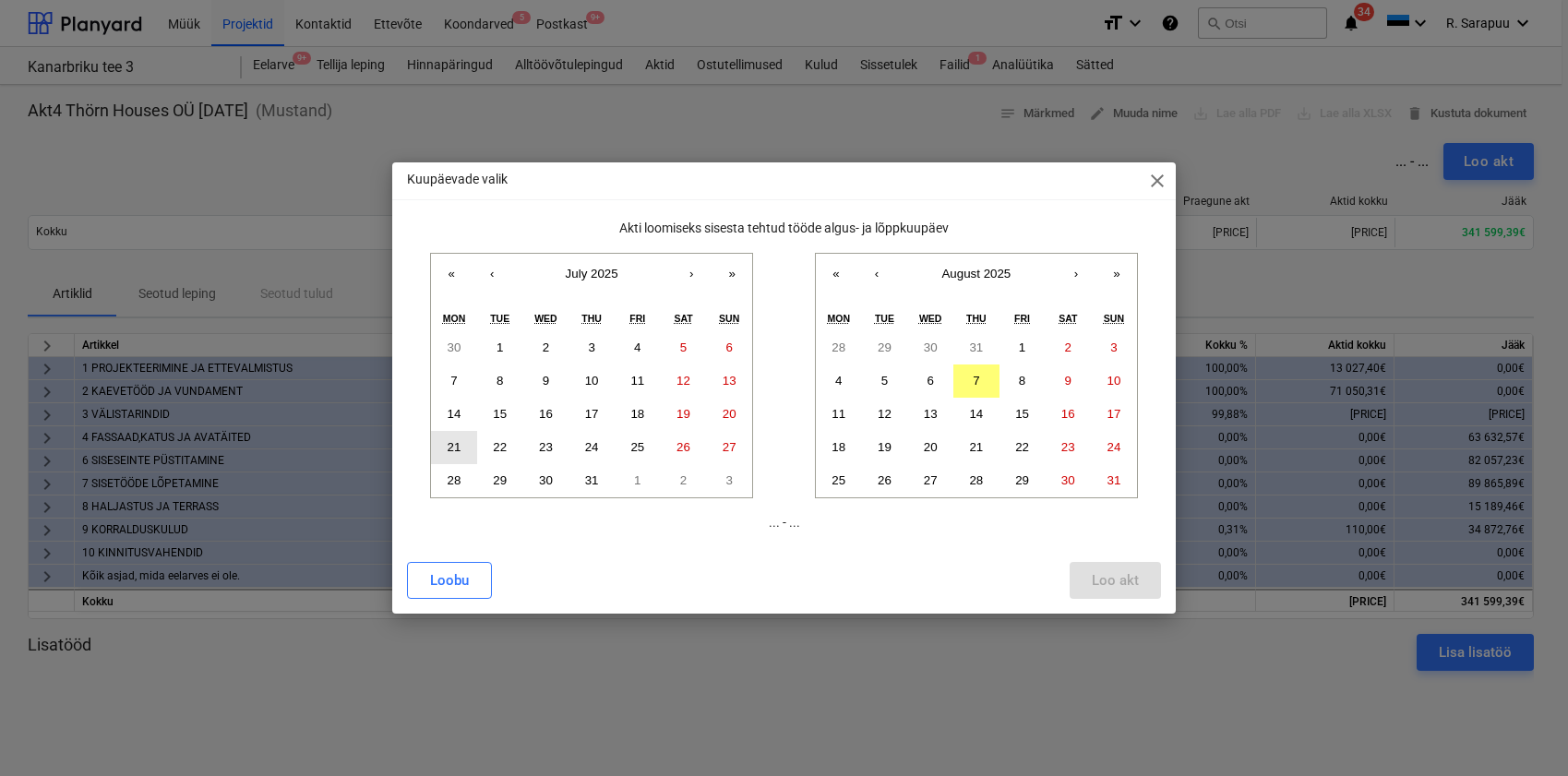 click on "21" at bounding box center [454, 447] 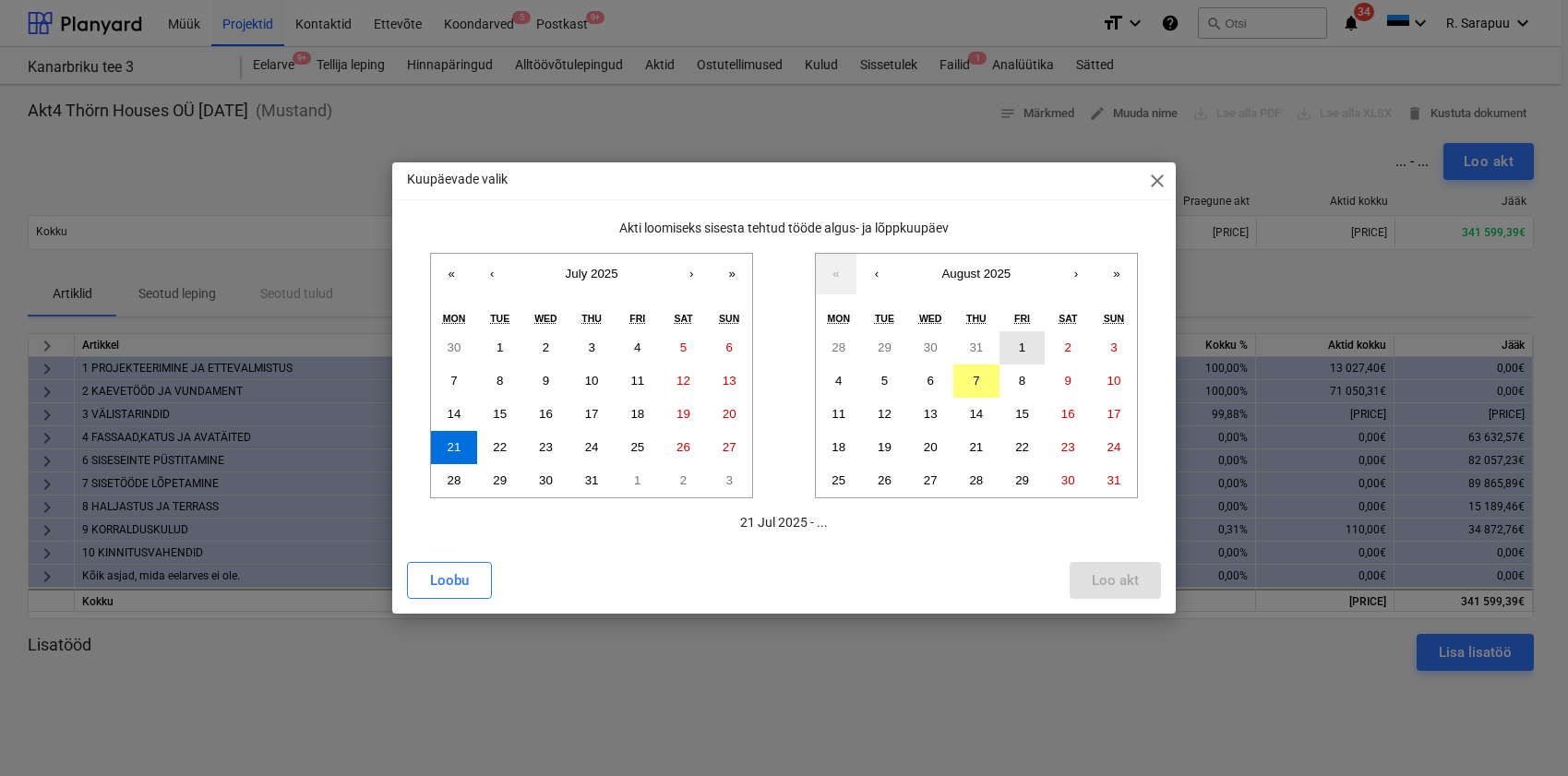click on "1" at bounding box center [1023, 348] 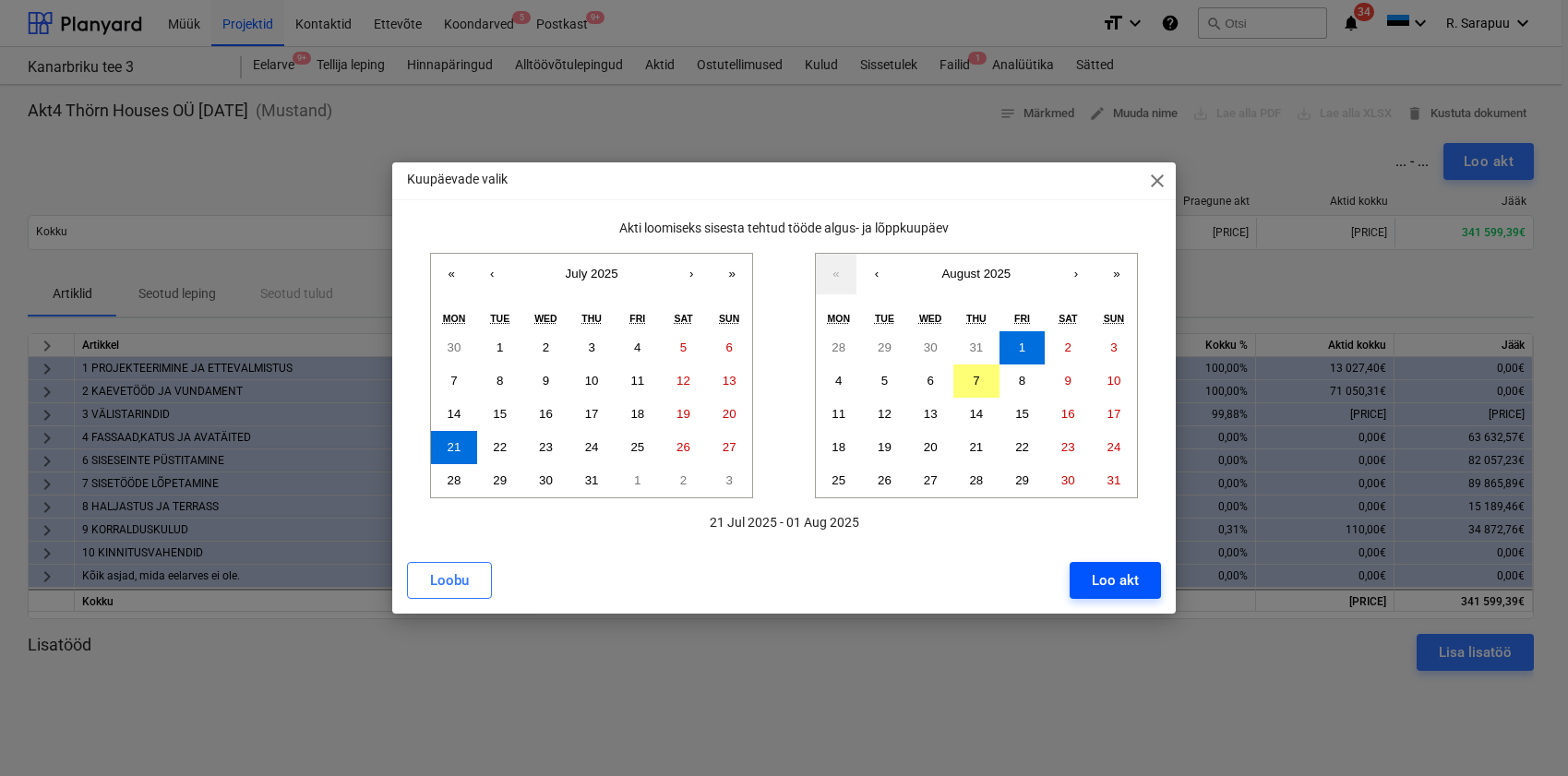 click on "Loo akt" at bounding box center (1115, 580) 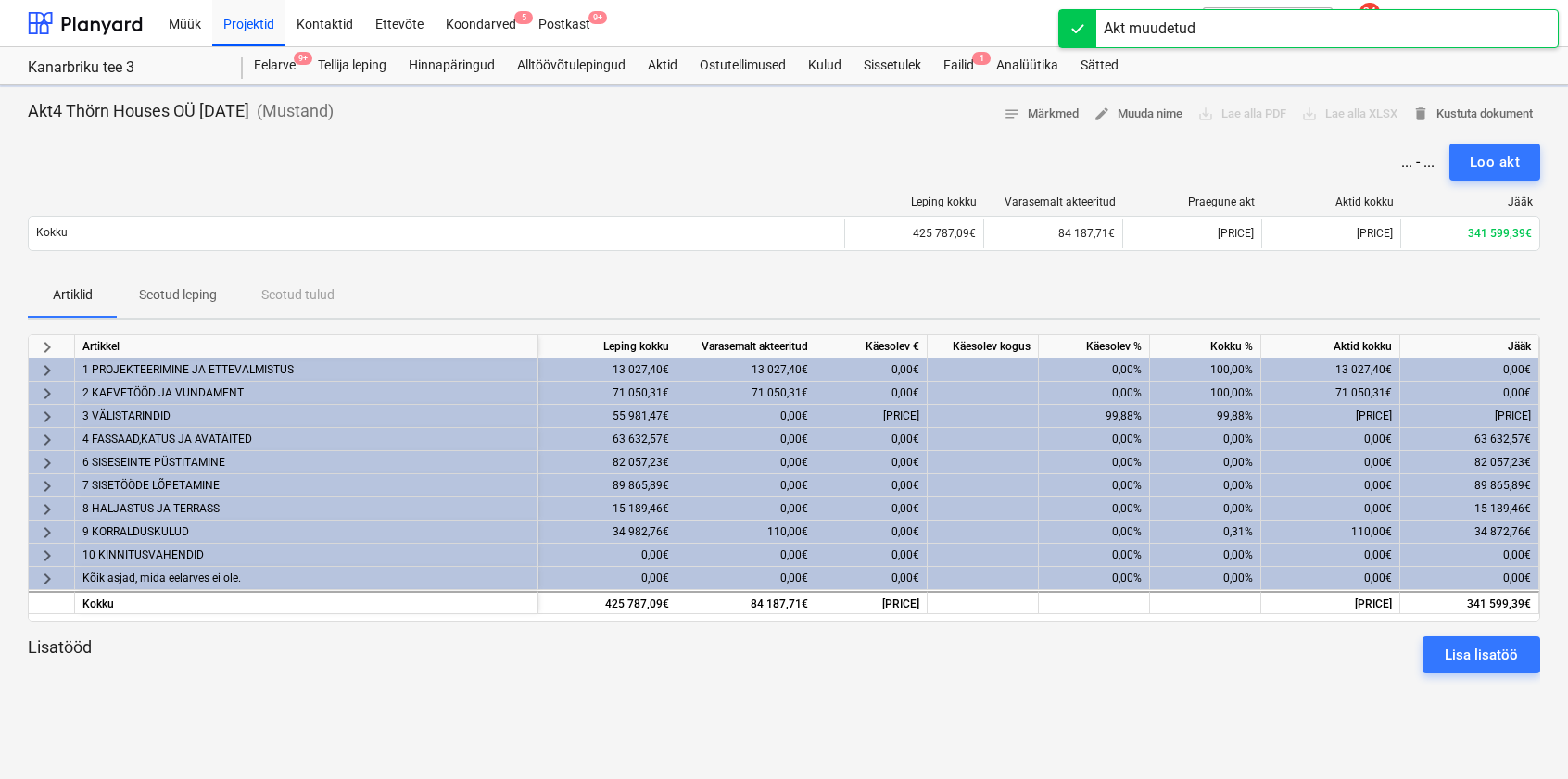 scroll, scrollTop: 0, scrollLeft: 0, axis: both 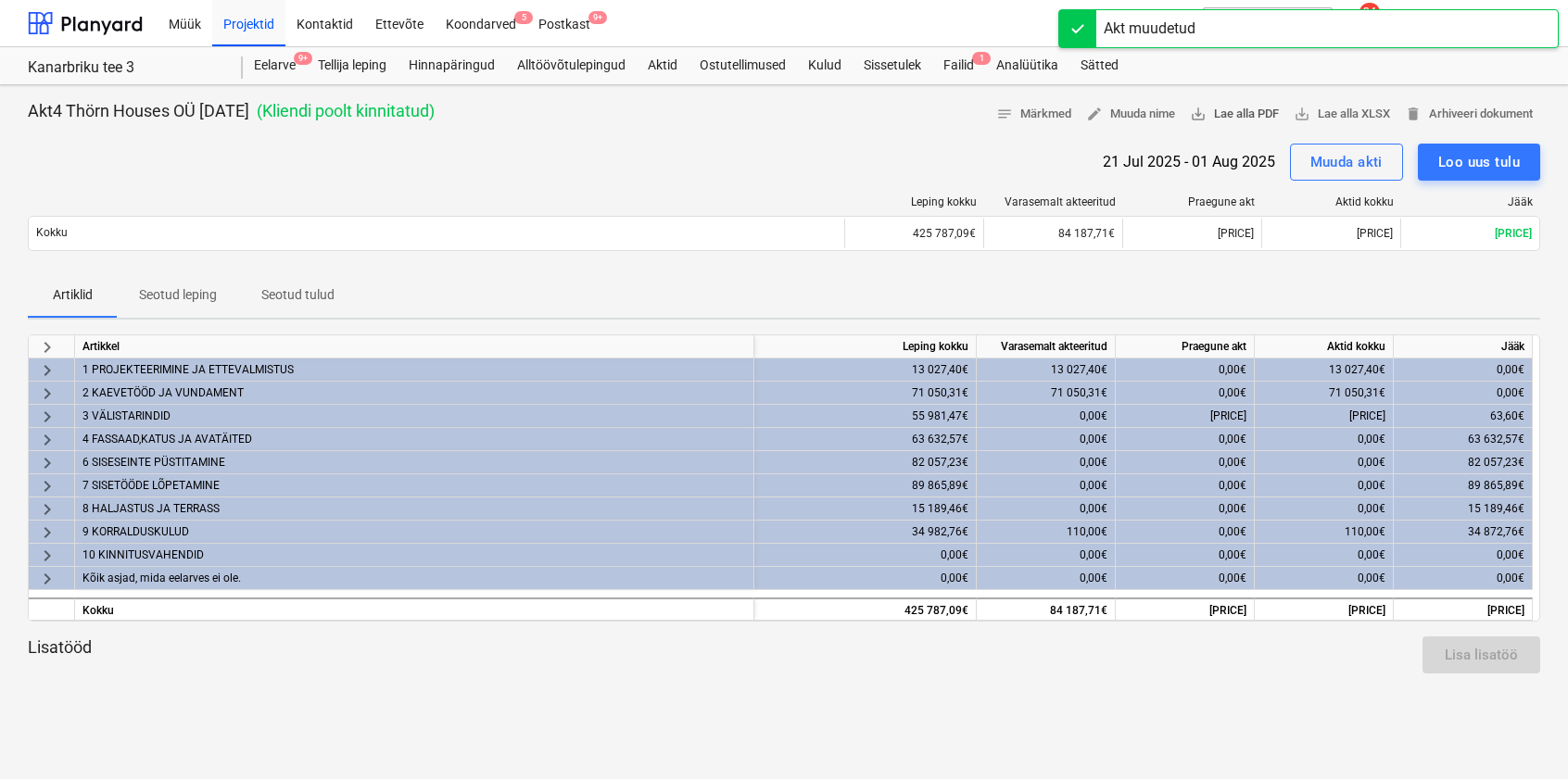 click on "save_alt Lae alla PDF" at bounding box center [1234, 114] 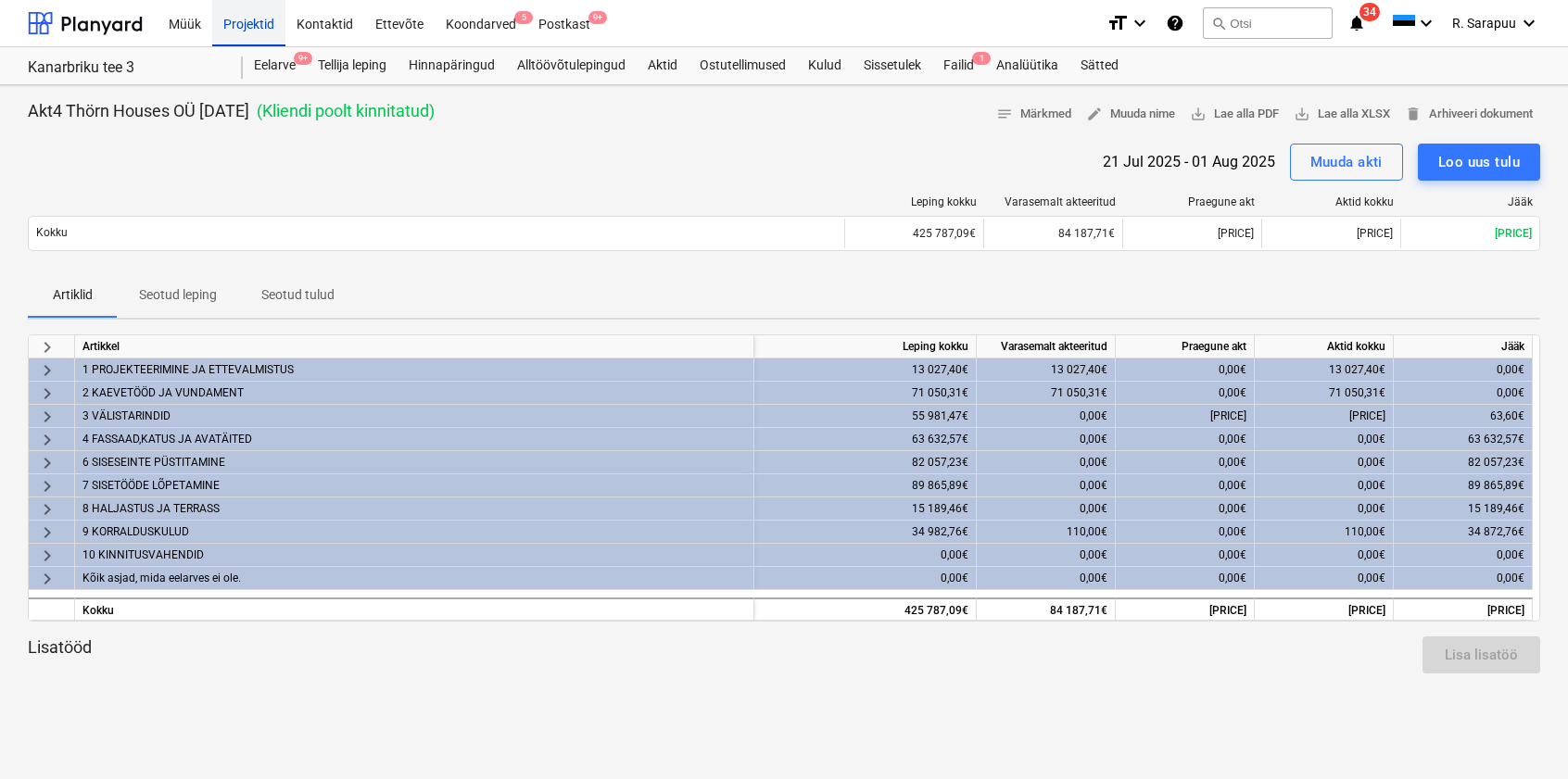 click on "Projektid" at bounding box center [248, 22] 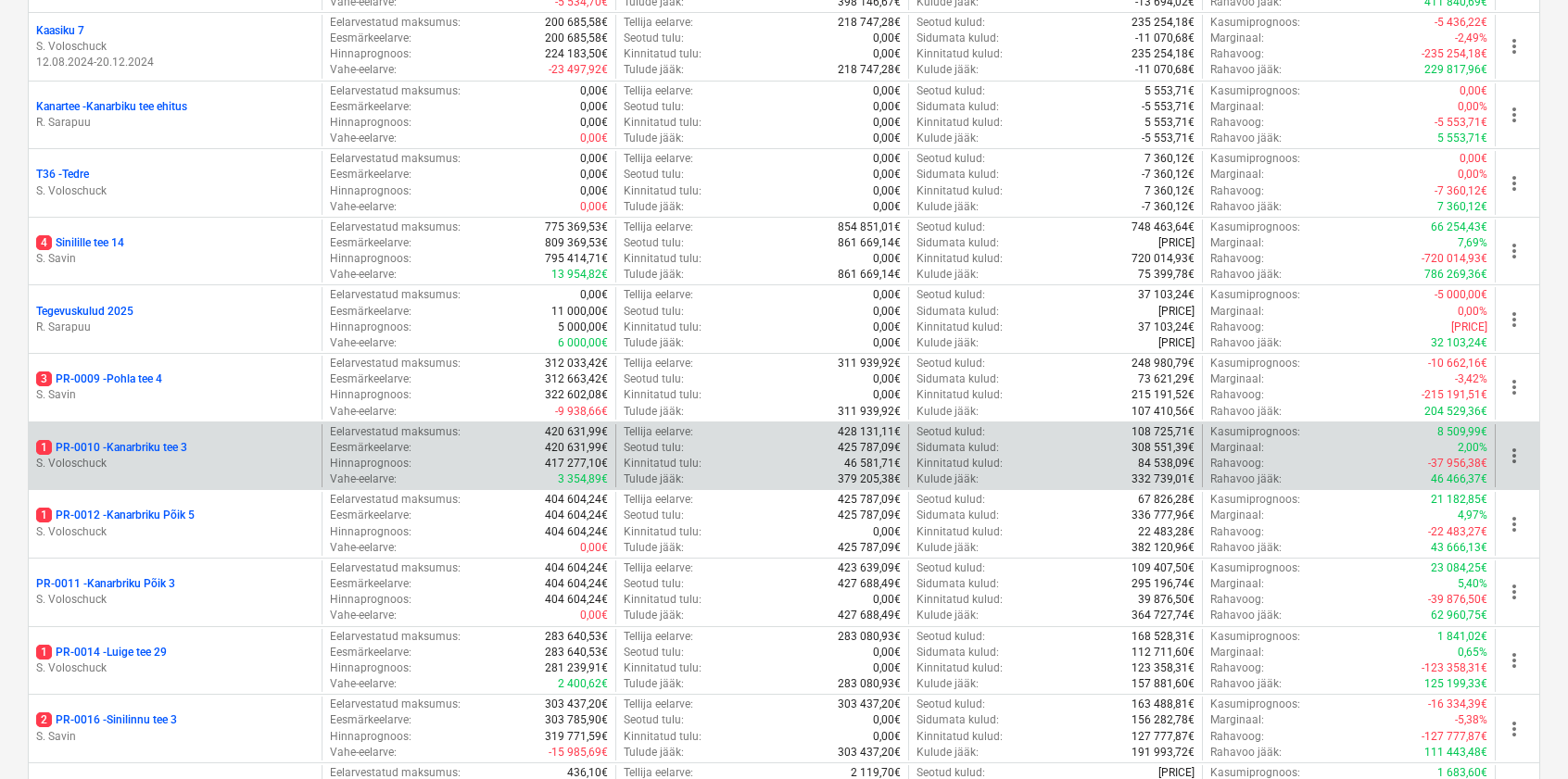 scroll, scrollTop: 815, scrollLeft: 0, axis: vertical 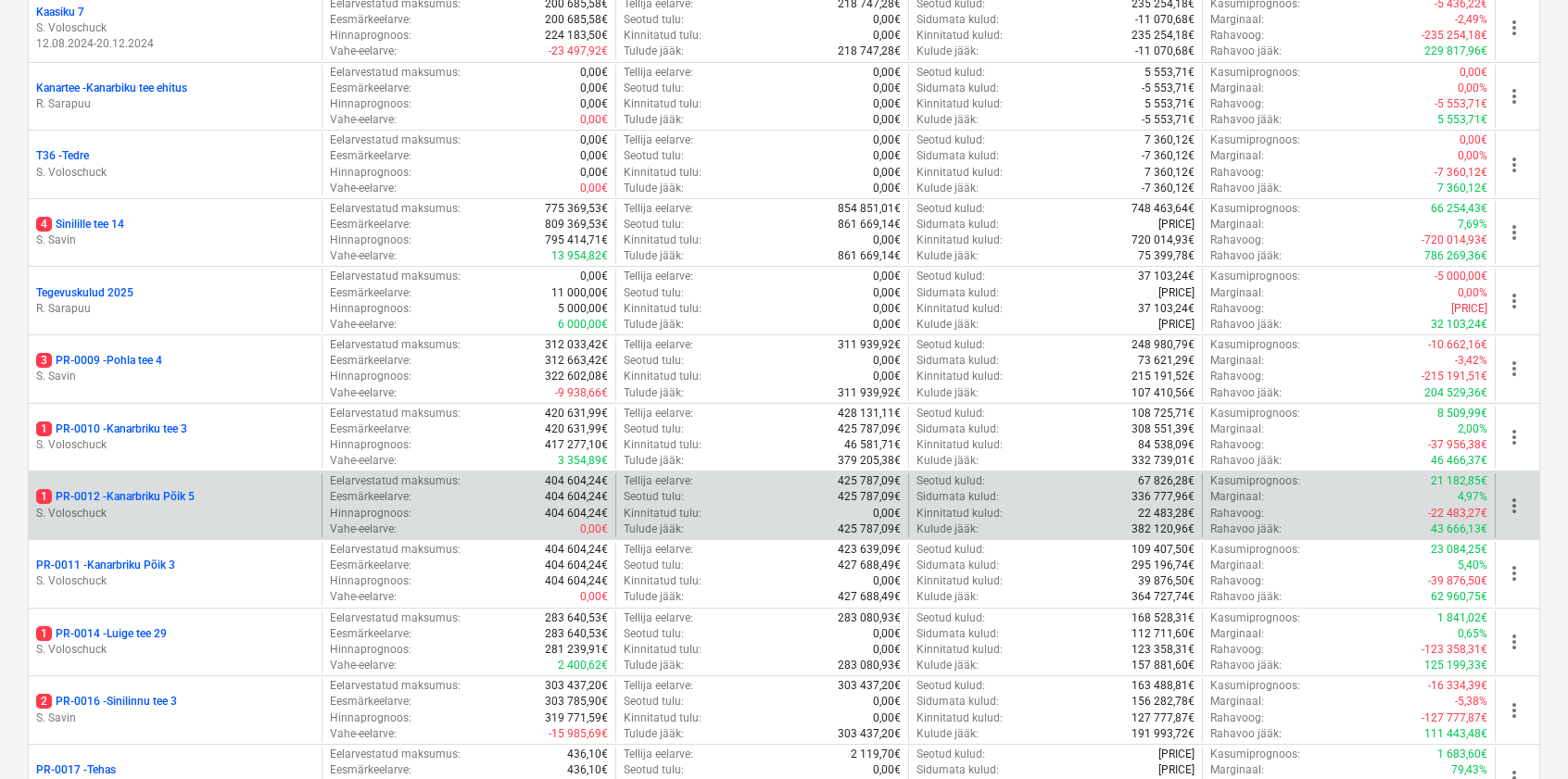 click on "S. Voloschuck" at bounding box center (175, 513) 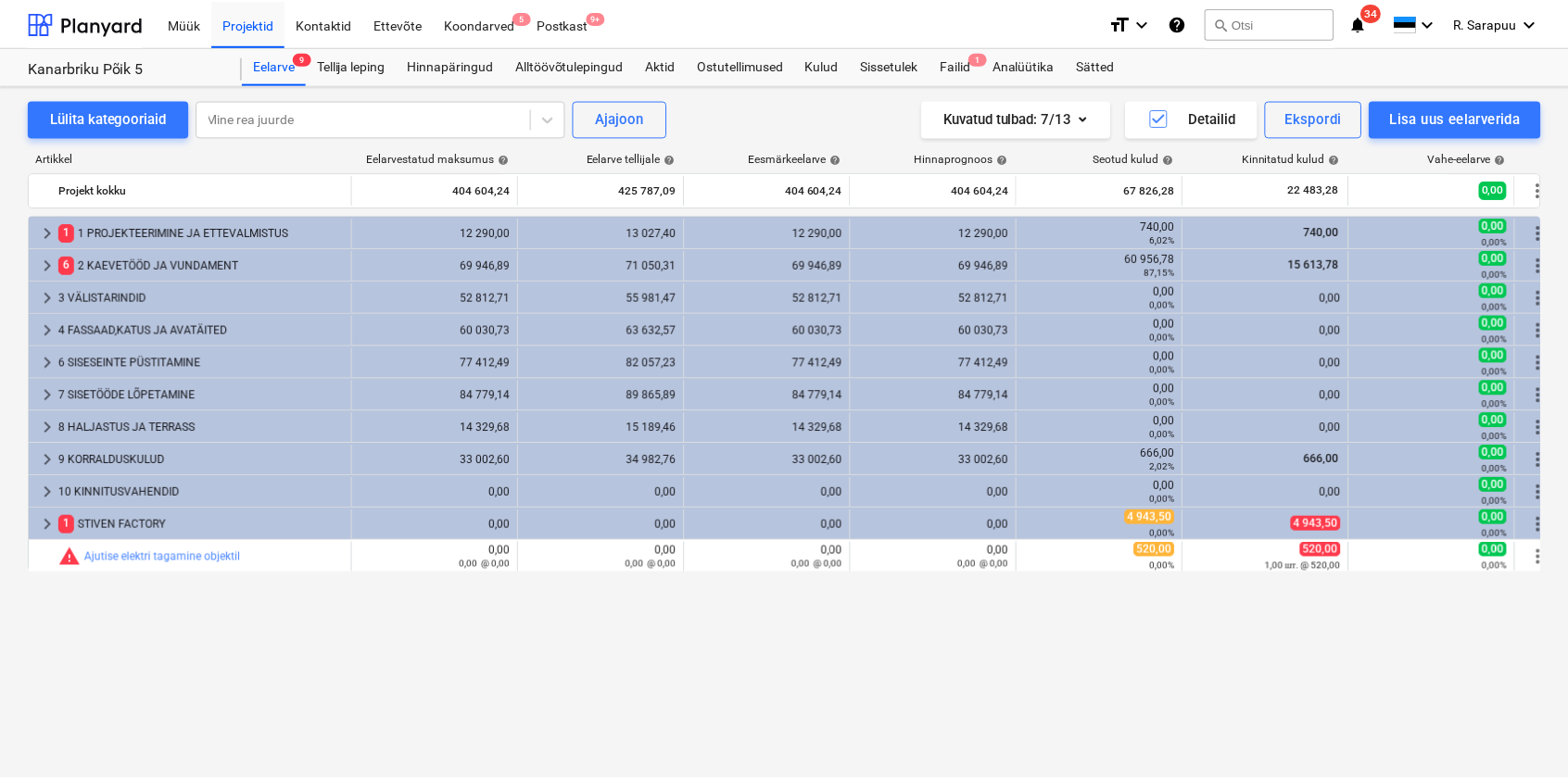 scroll, scrollTop: 0, scrollLeft: 0, axis: both 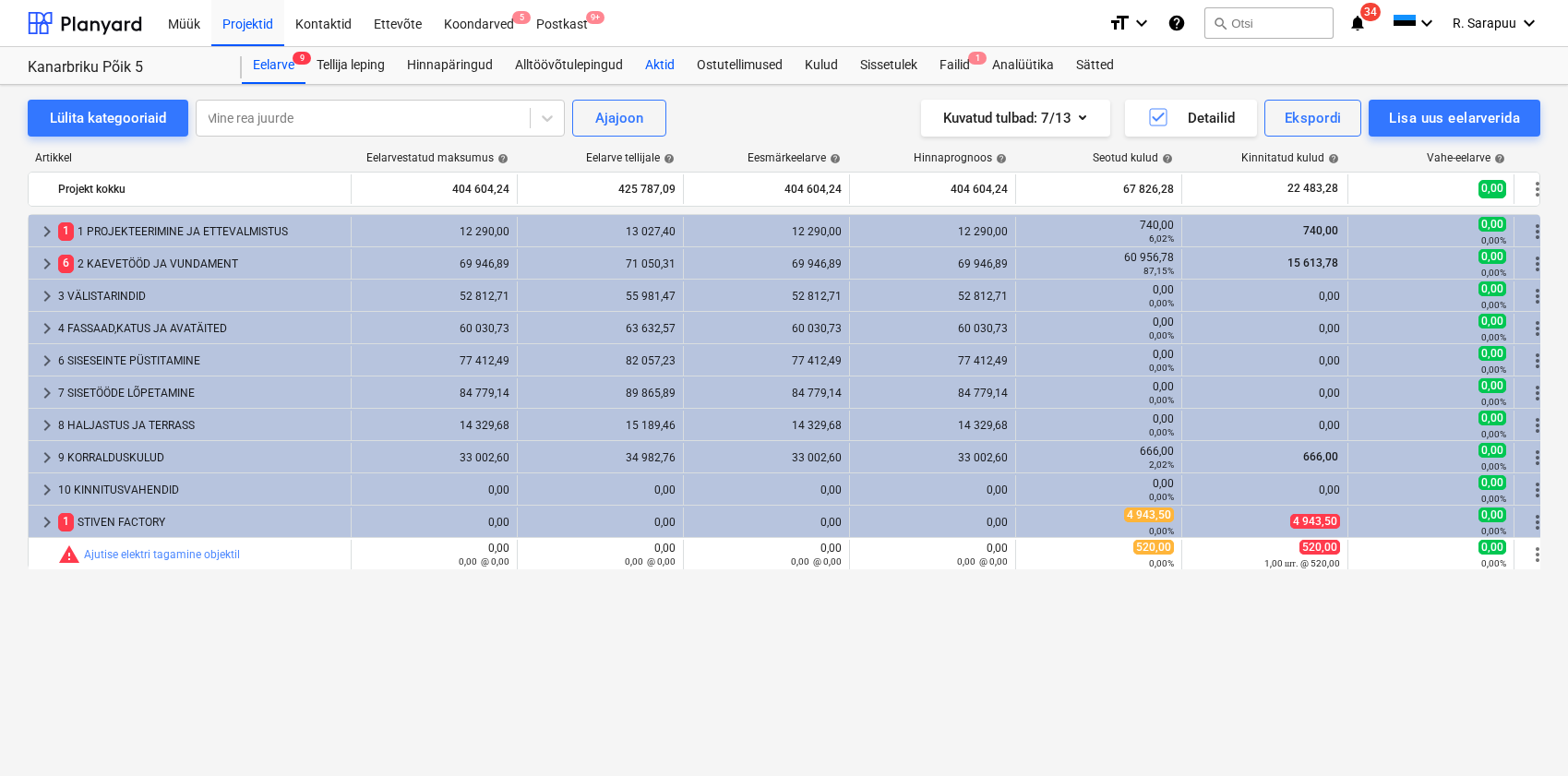 click on "Aktid" at bounding box center (660, 66) 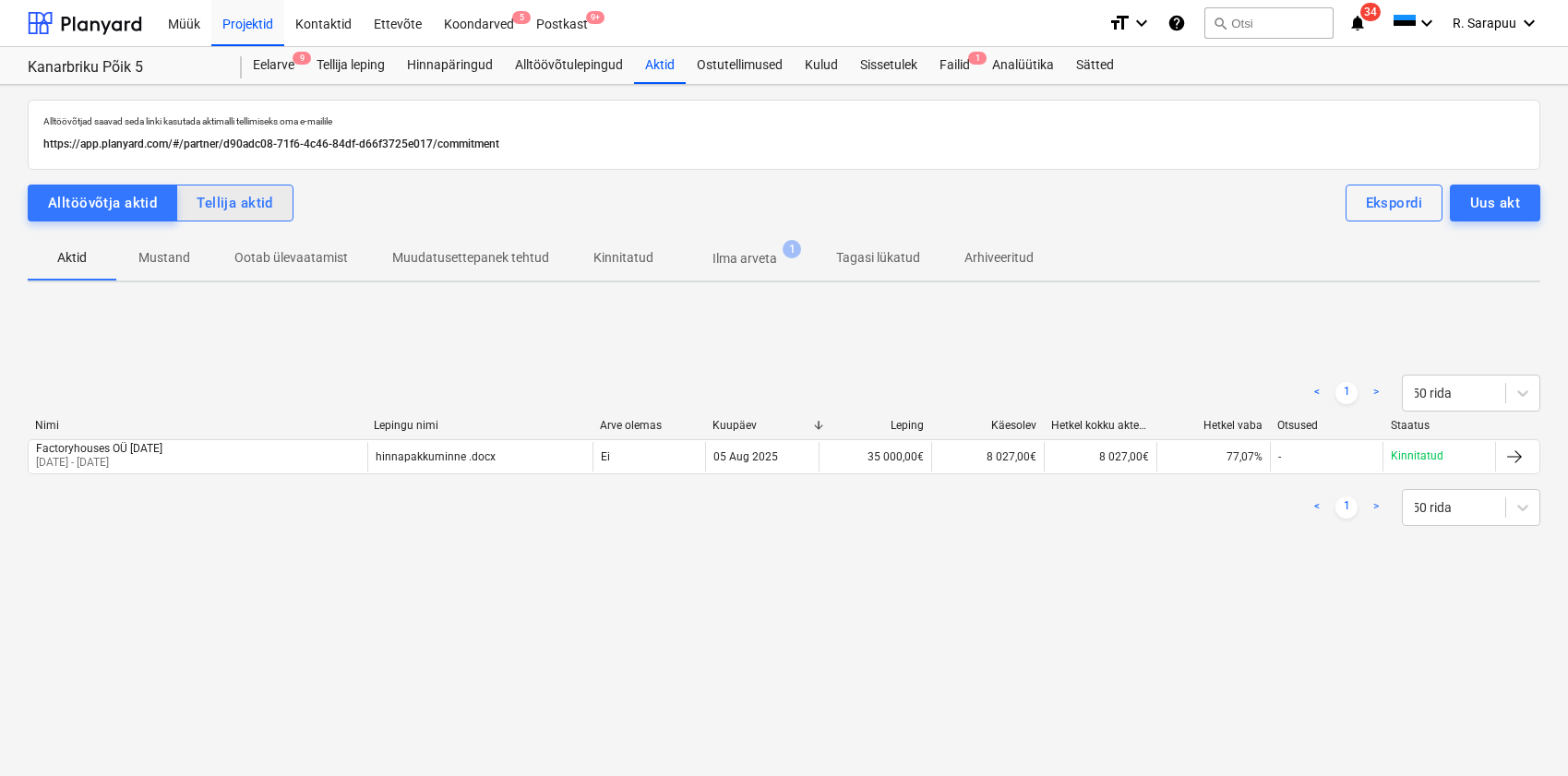 click on "Tellija aktid" at bounding box center [234, 203] 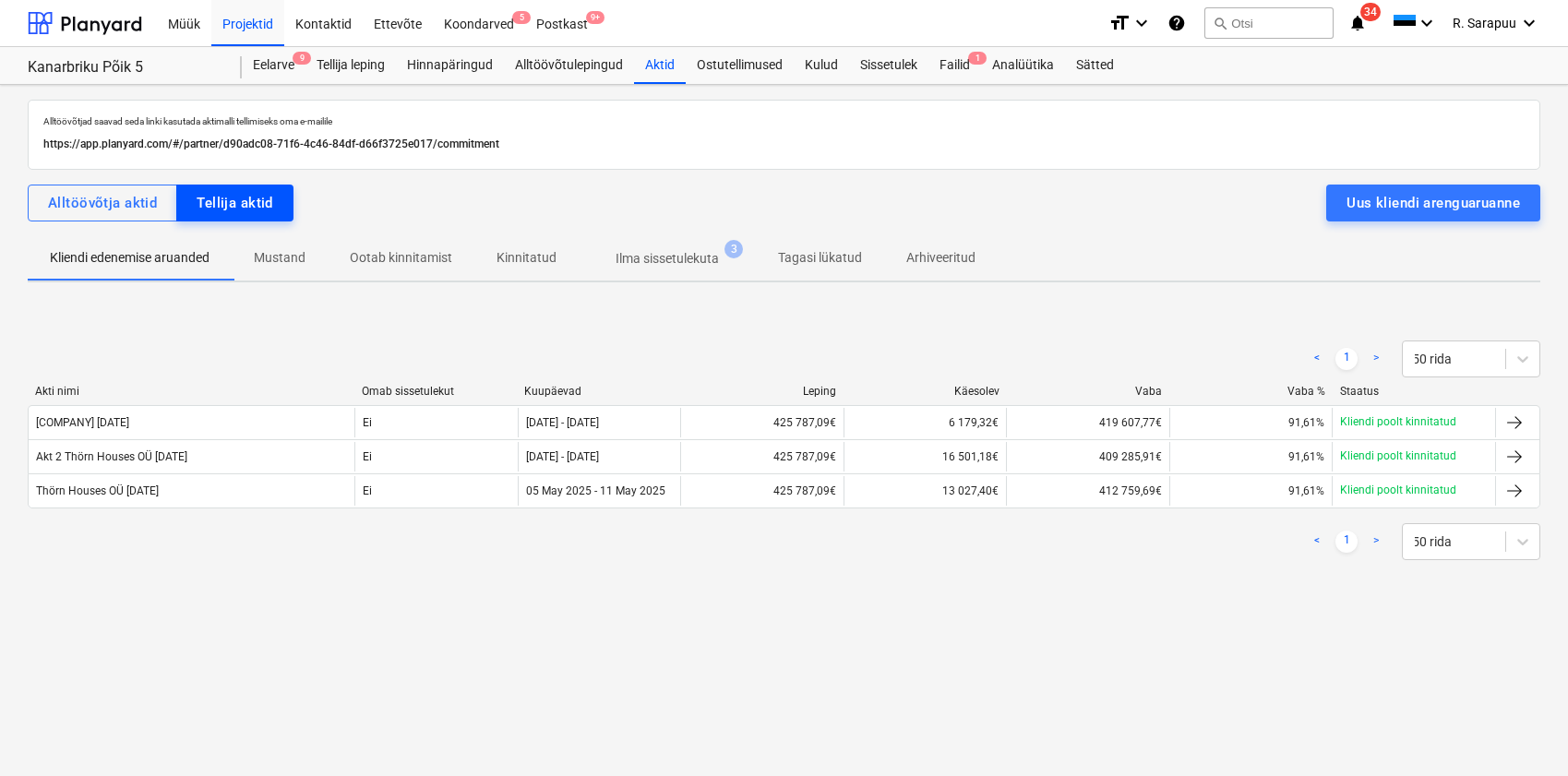 click on "Tellija aktid" at bounding box center (234, 203) 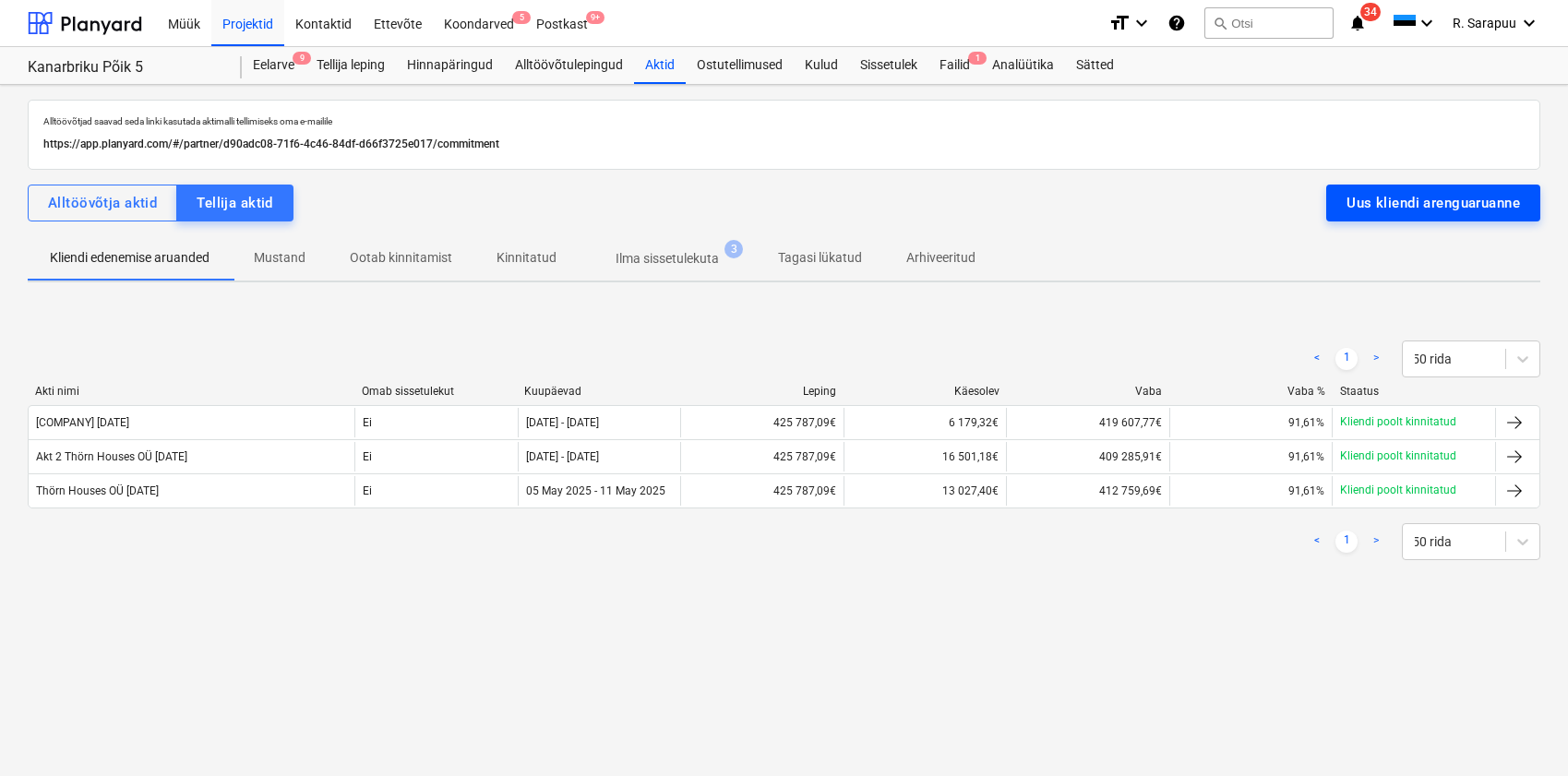 click on "Uus kliendi arenguaruanne" at bounding box center (1433, 203) 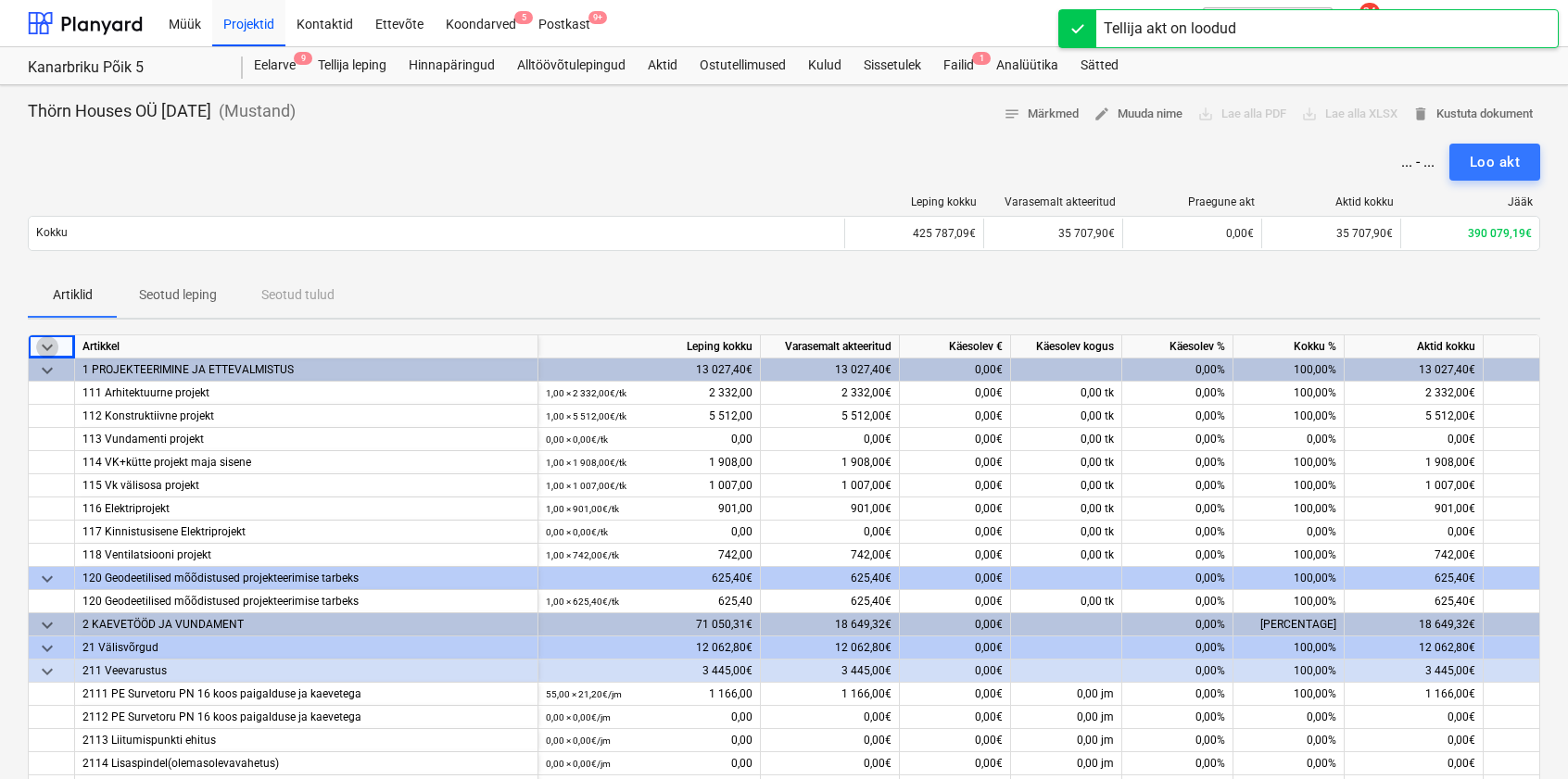 click on "keyboard_arrow_down" at bounding box center [47, 347] 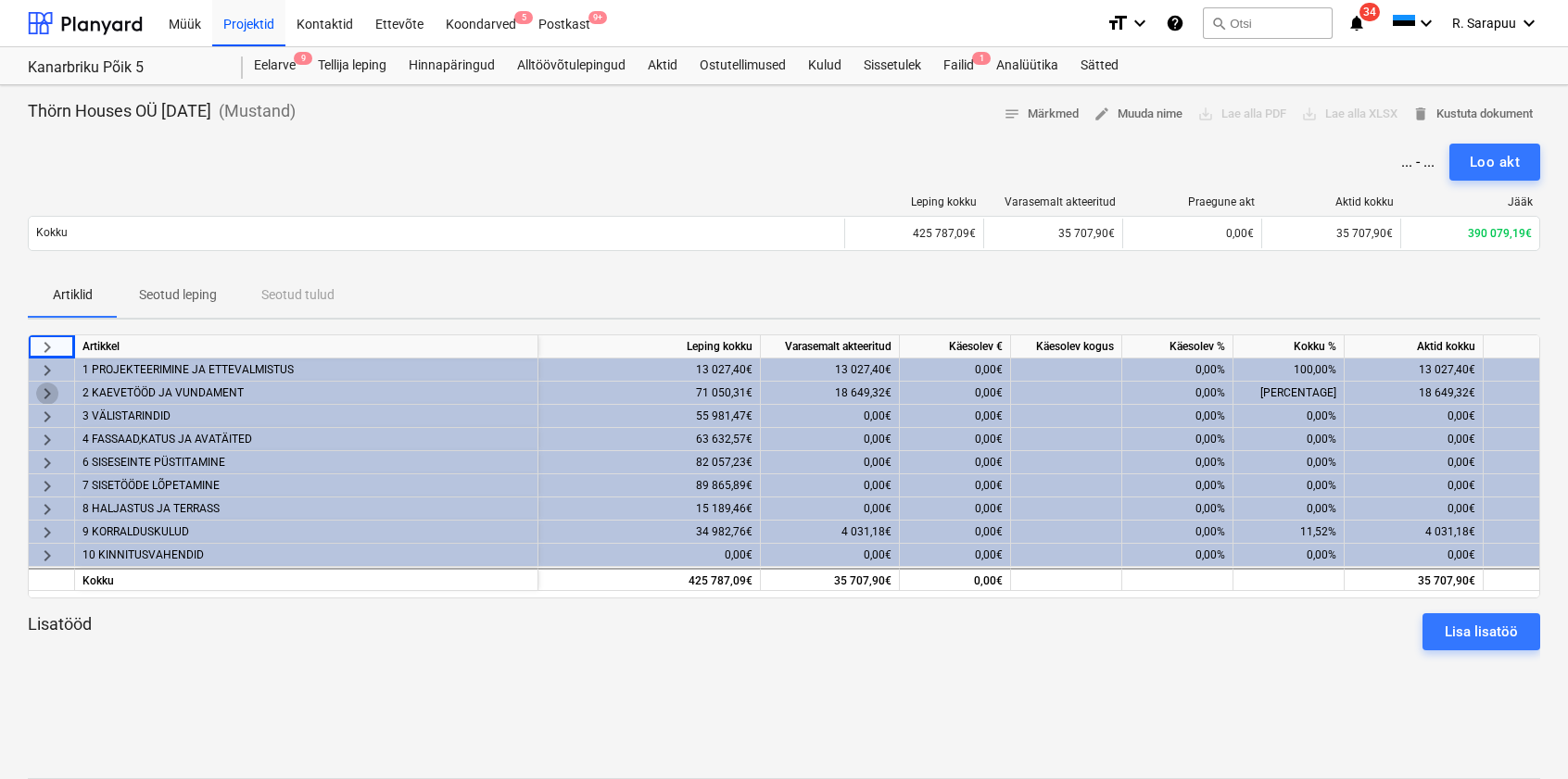 click on "keyboard_arrow_right" at bounding box center [47, 394] 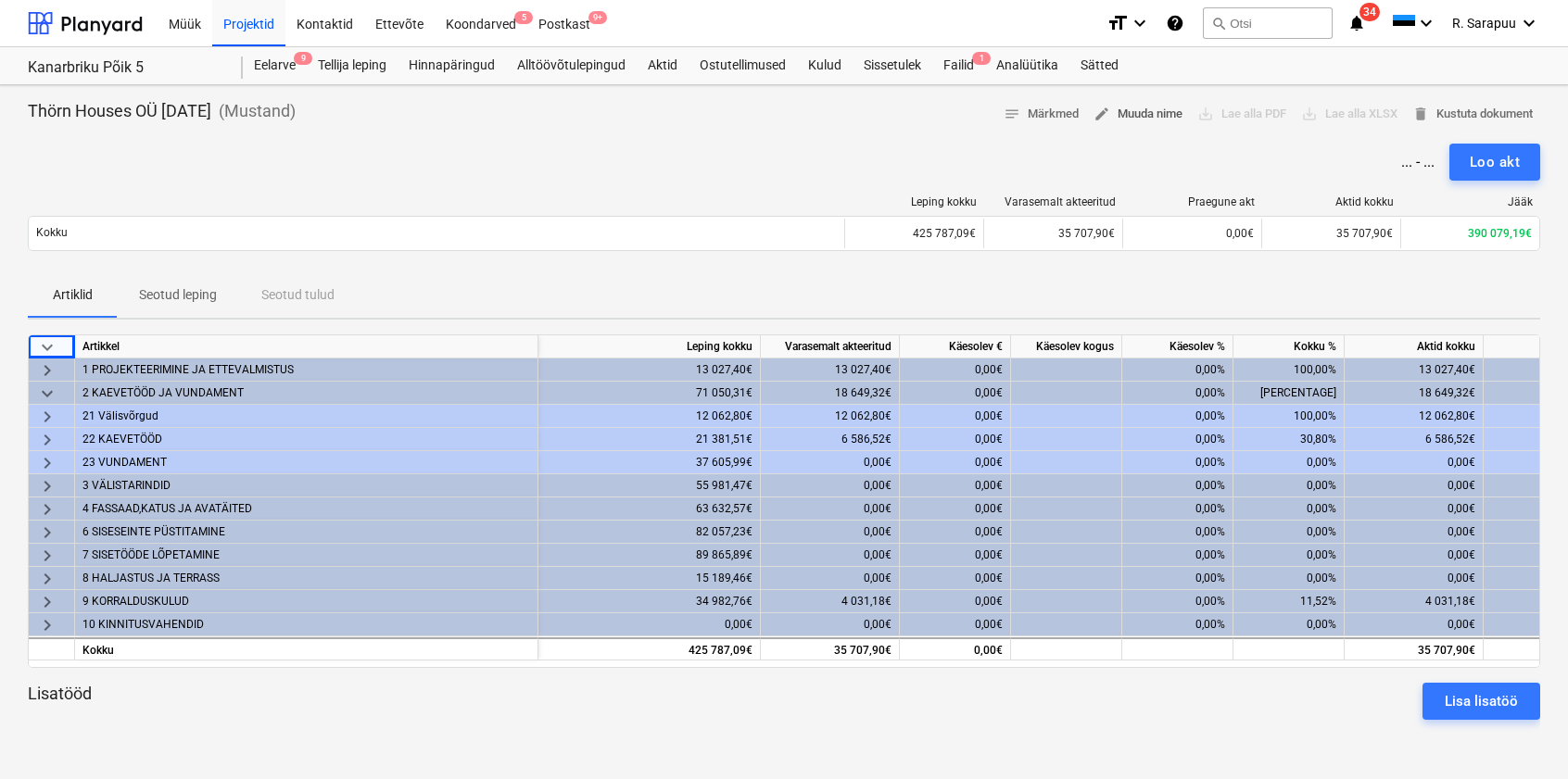 click on "edit Muuda nime" at bounding box center (1138, 114) 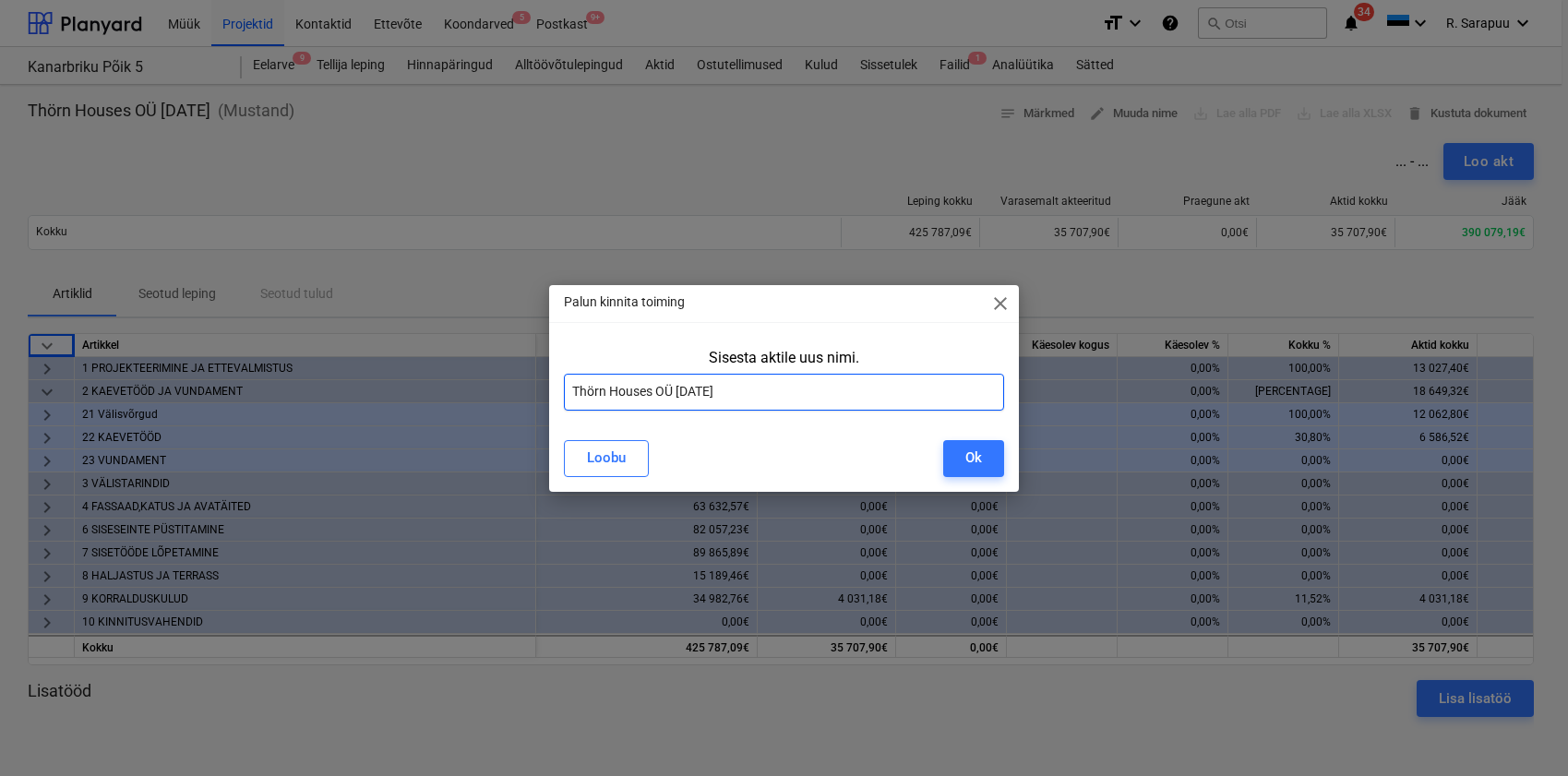 click on "Thörn Houses OÜ [DATE]" at bounding box center [784, 392] 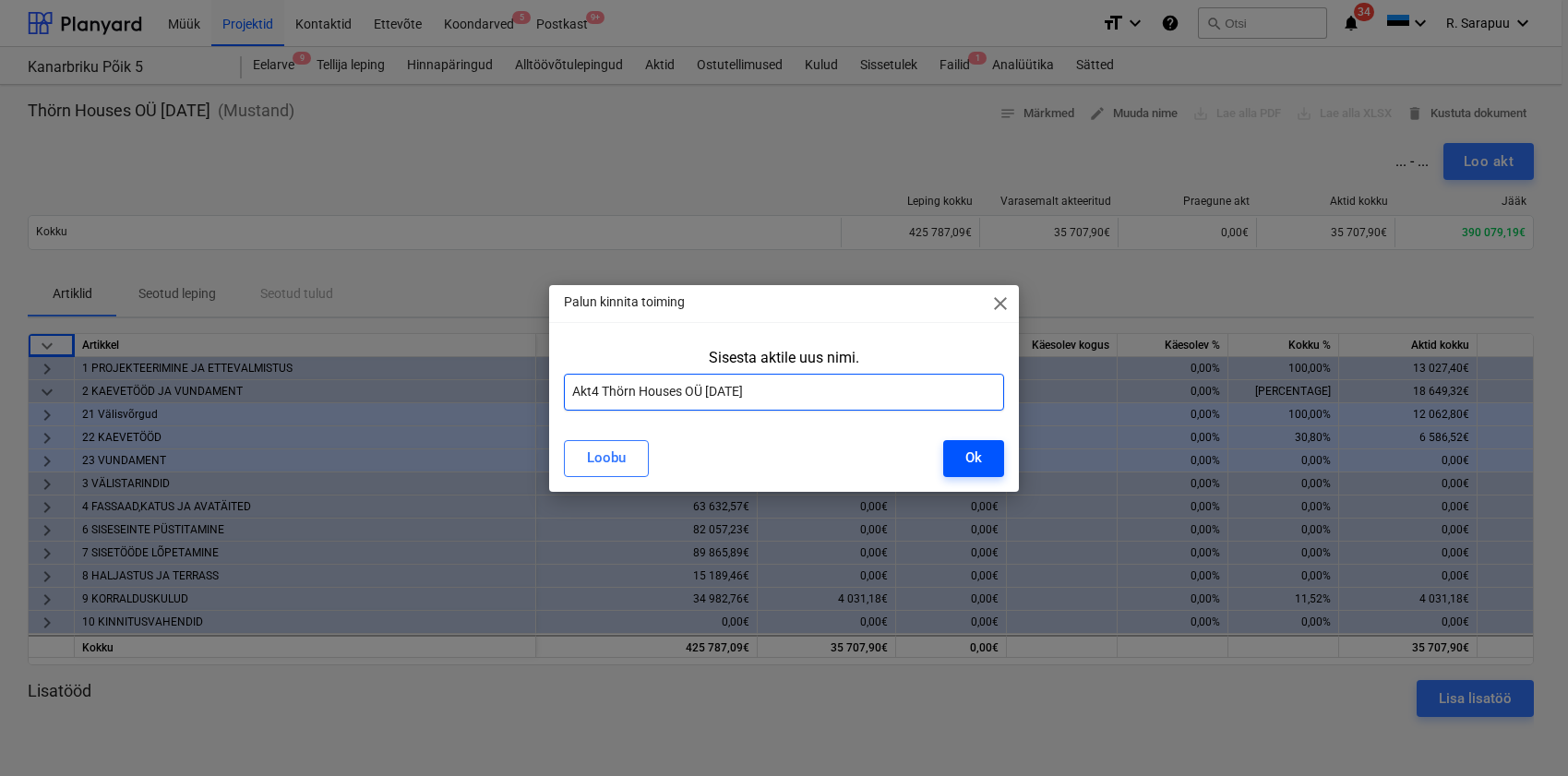 type on "Akt4 Thörn Houses OÜ [DATE]" 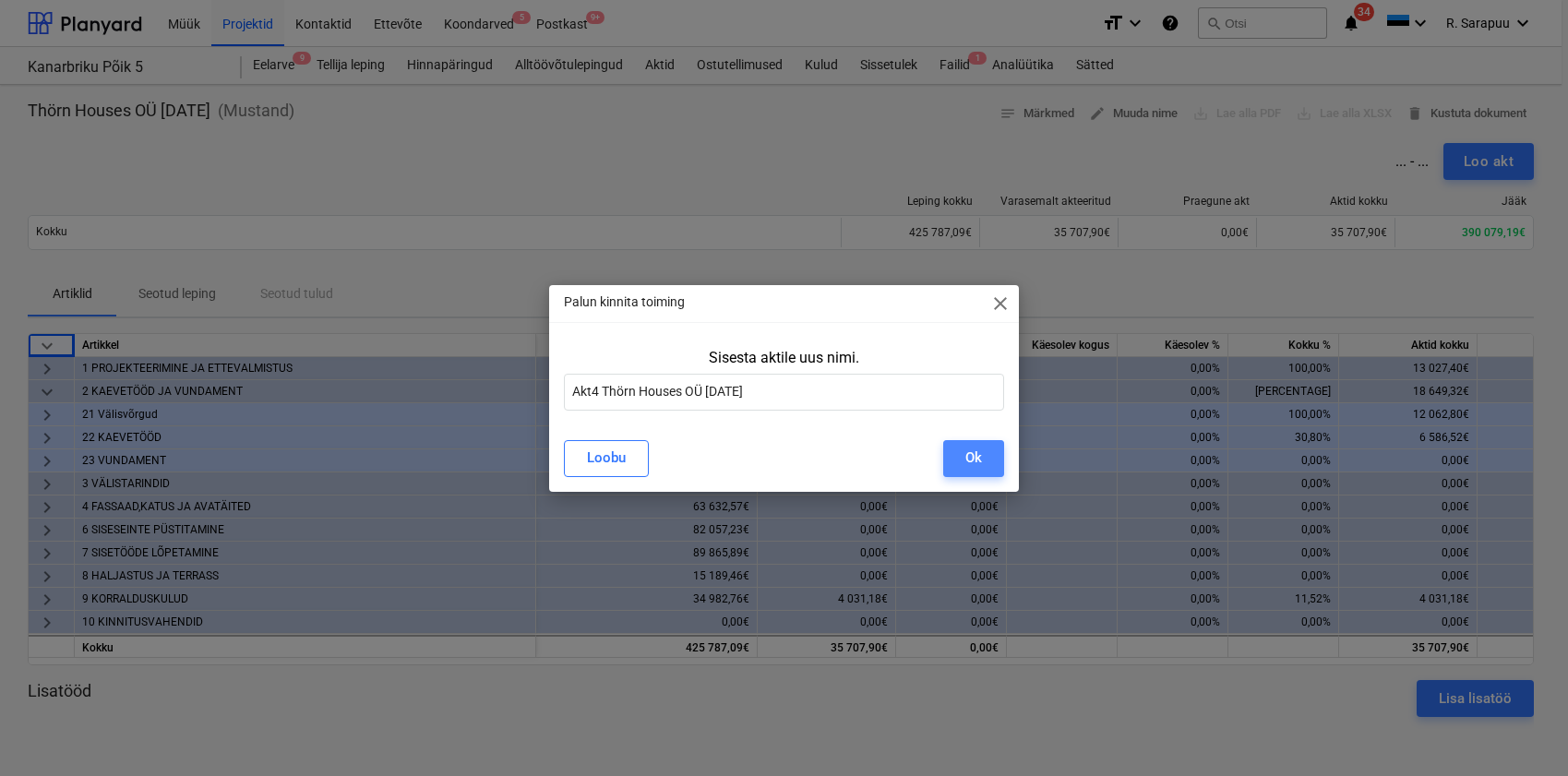 click on "Ok" at bounding box center (974, 459) 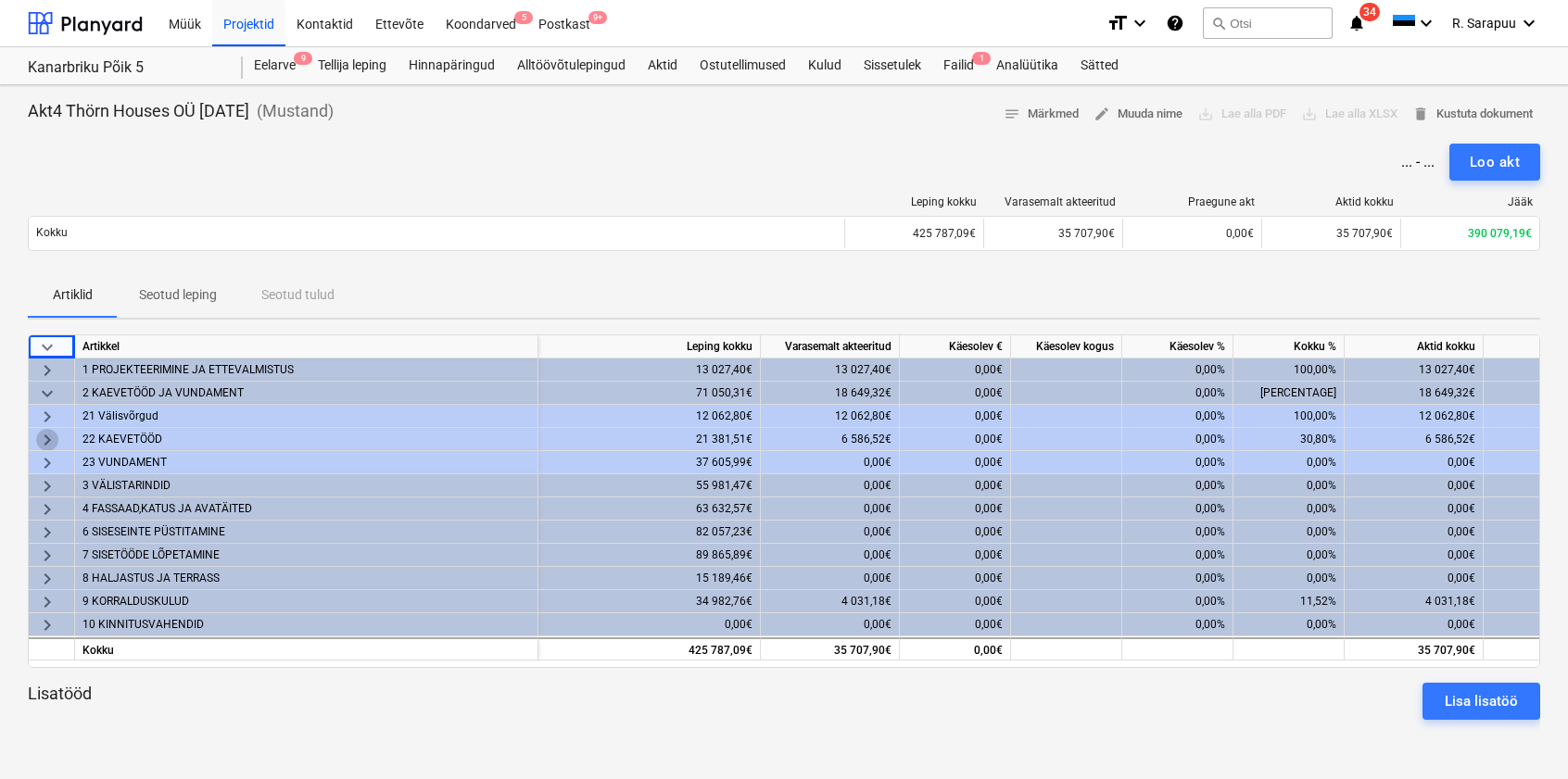 click on "keyboard_arrow_right" at bounding box center [47, 440] 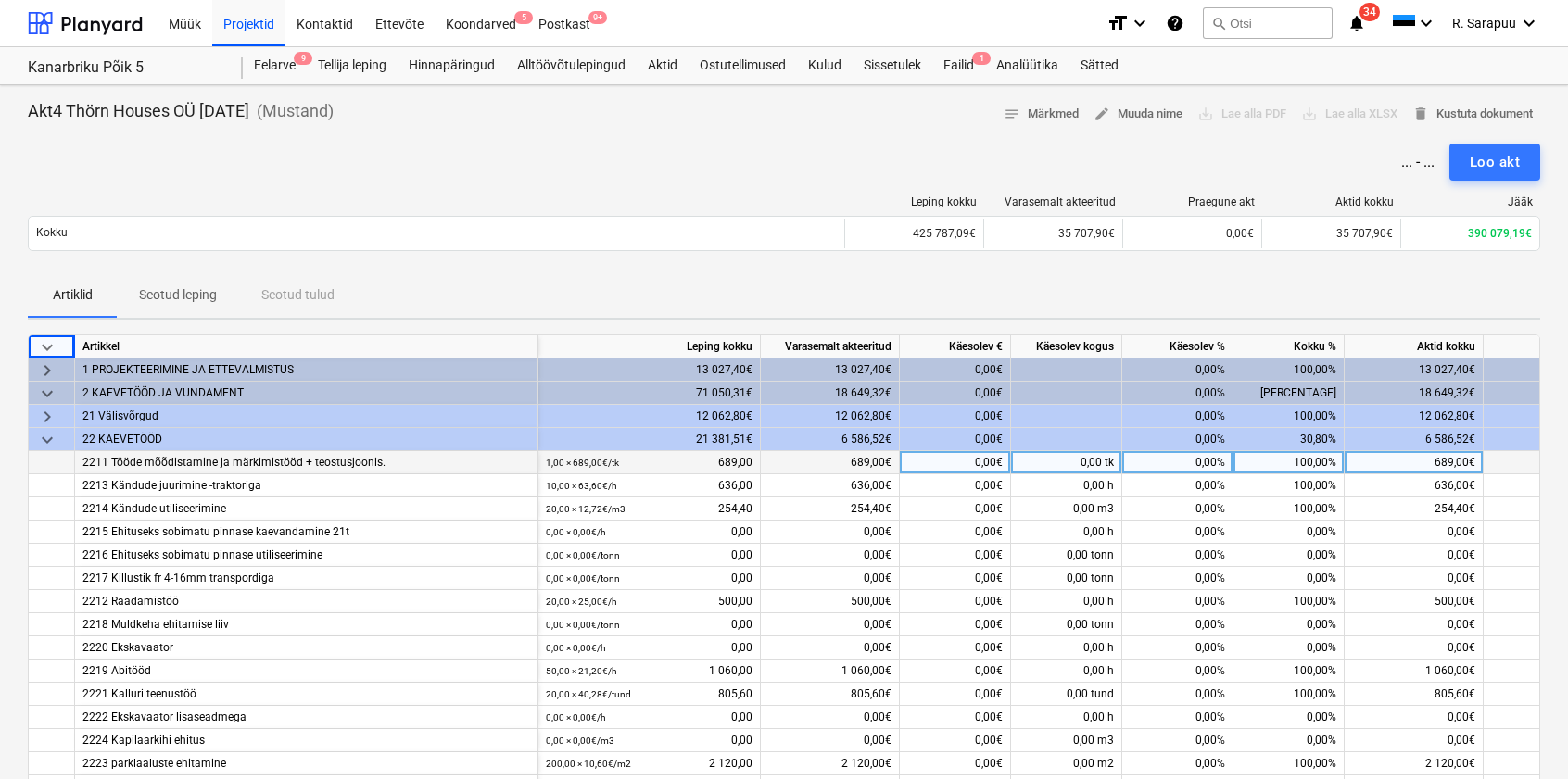click on "0,00€" at bounding box center [955, 462] 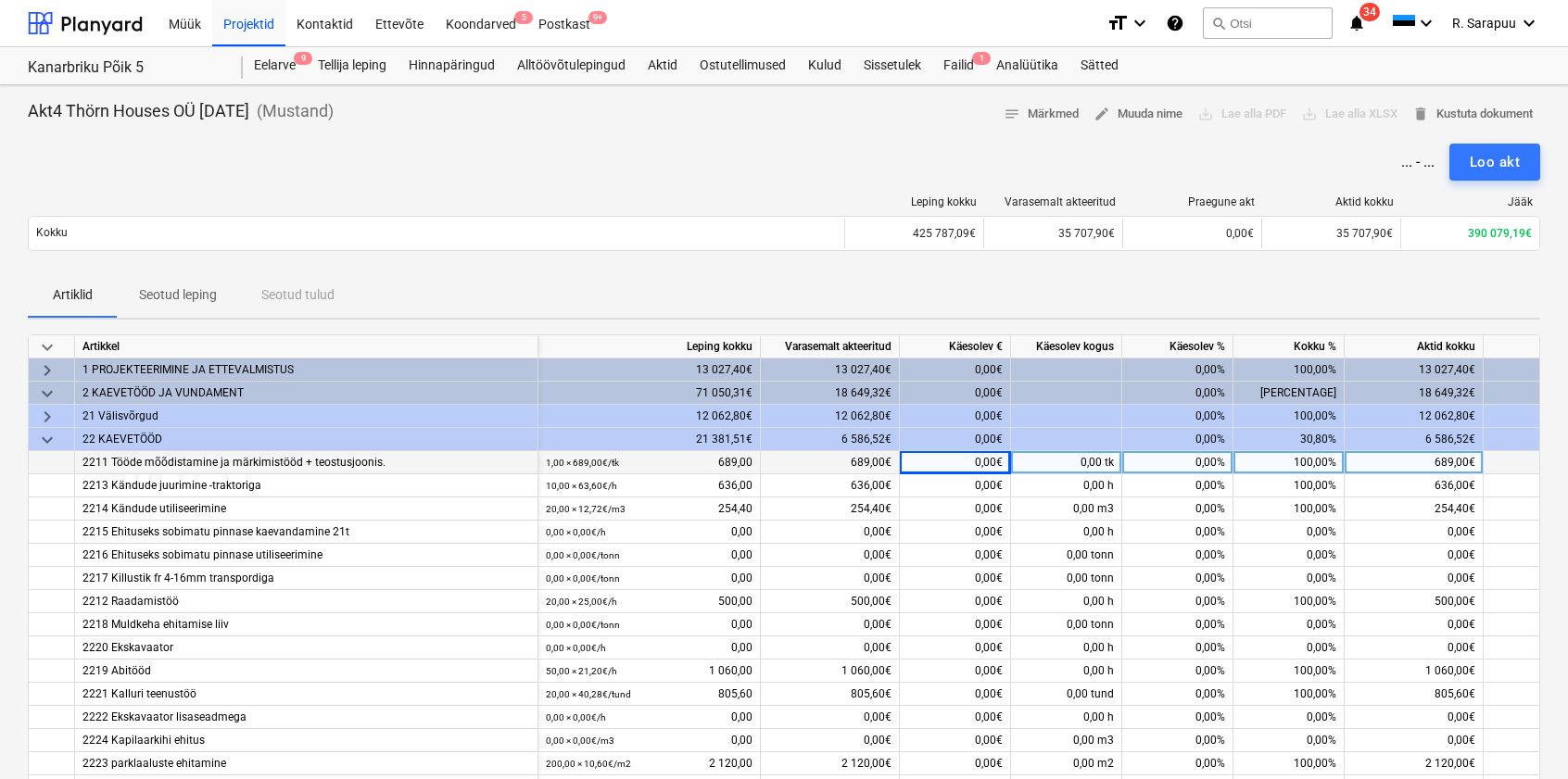click on "0,00%" at bounding box center (1178, 462) 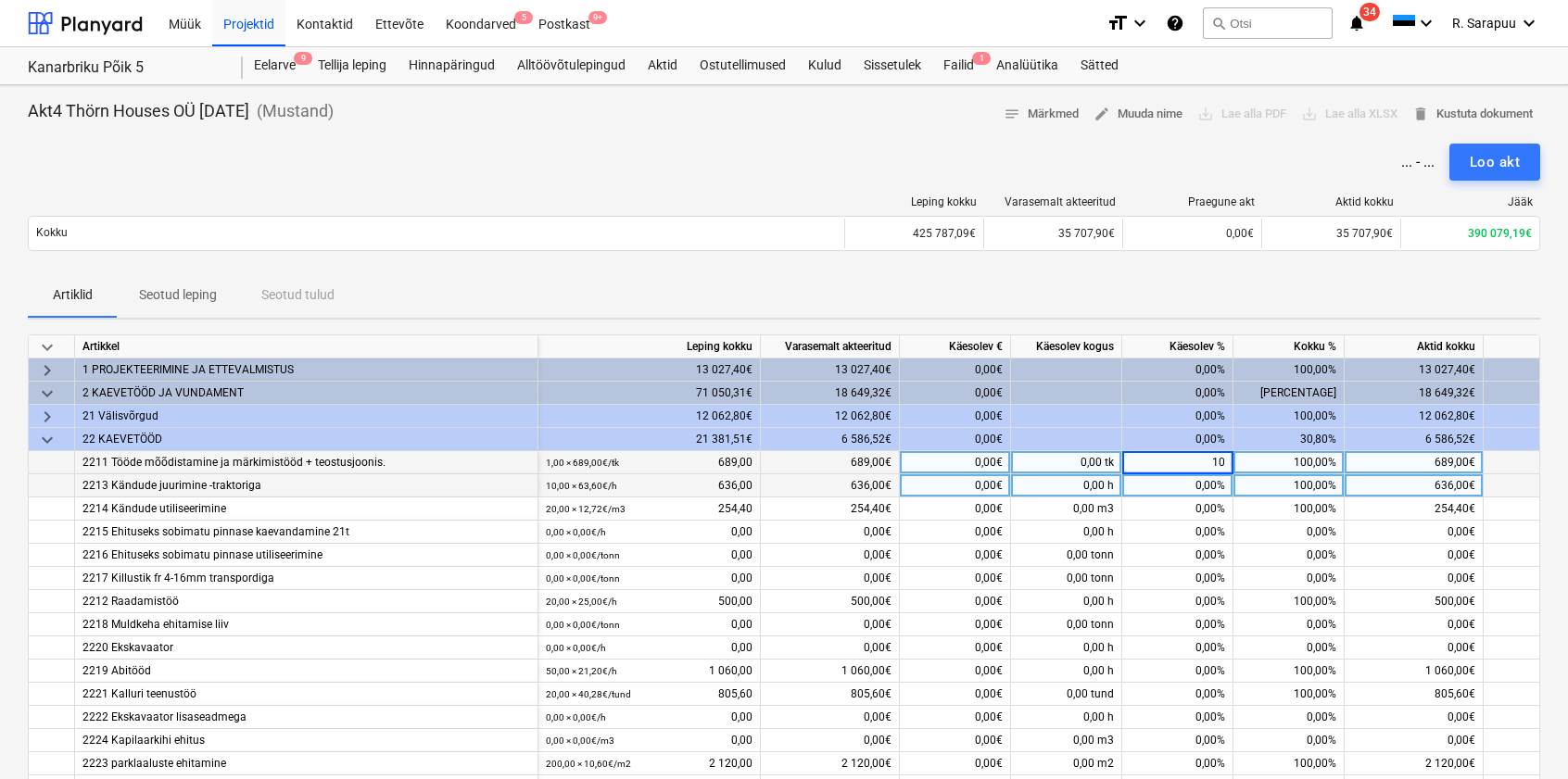 type on "100" 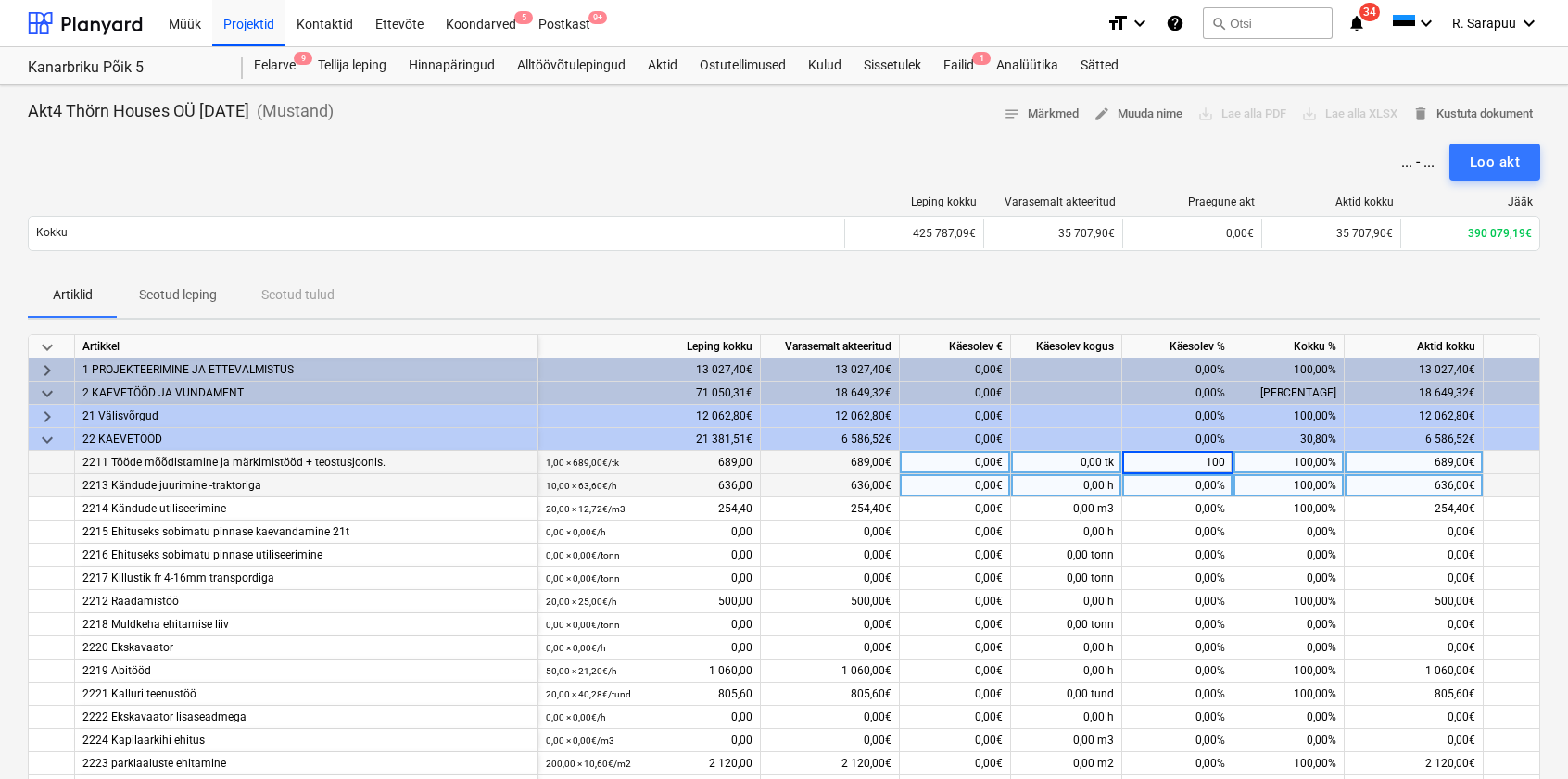 click on "0,00%" at bounding box center [1178, 485] 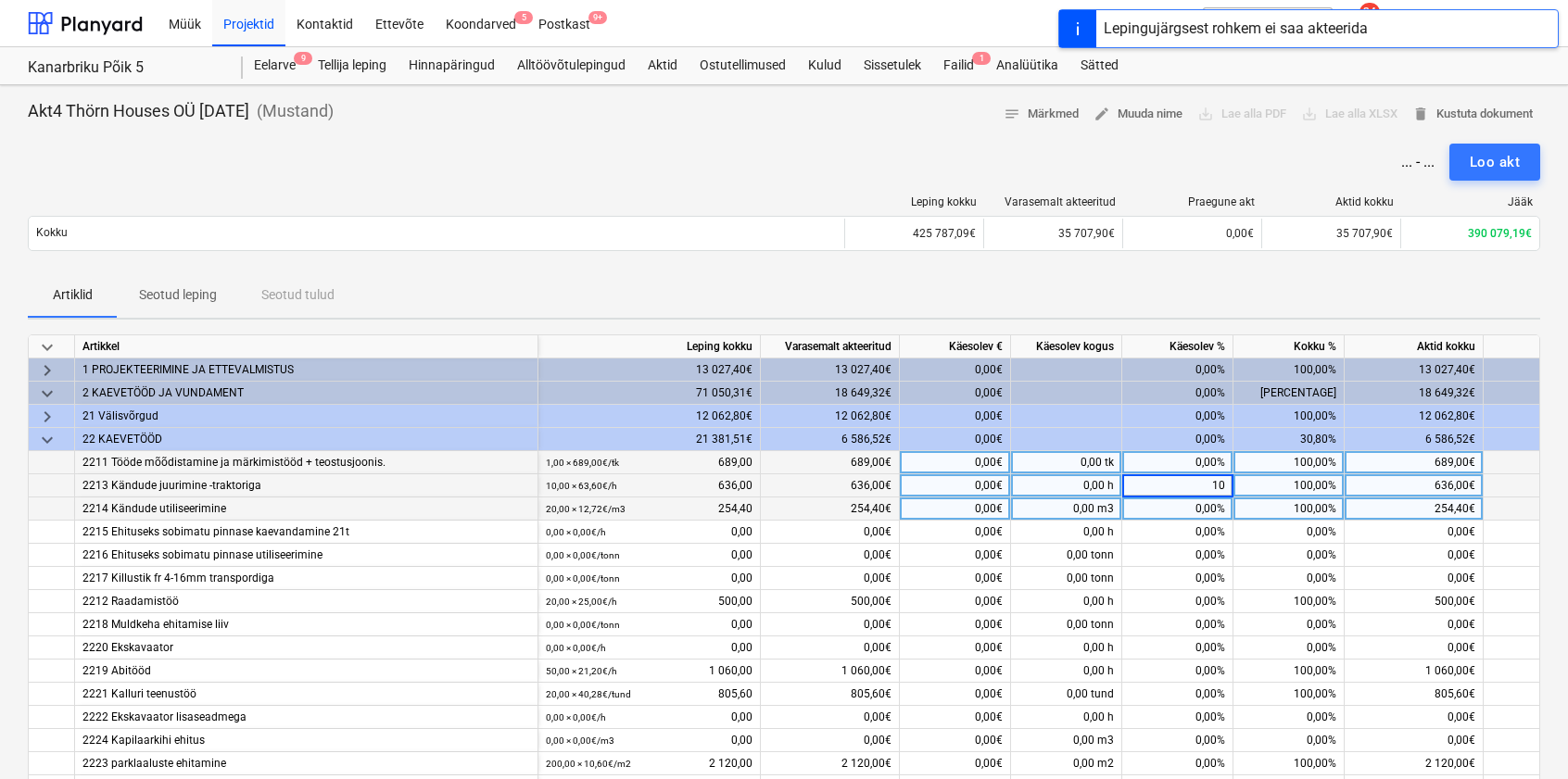 type on "100" 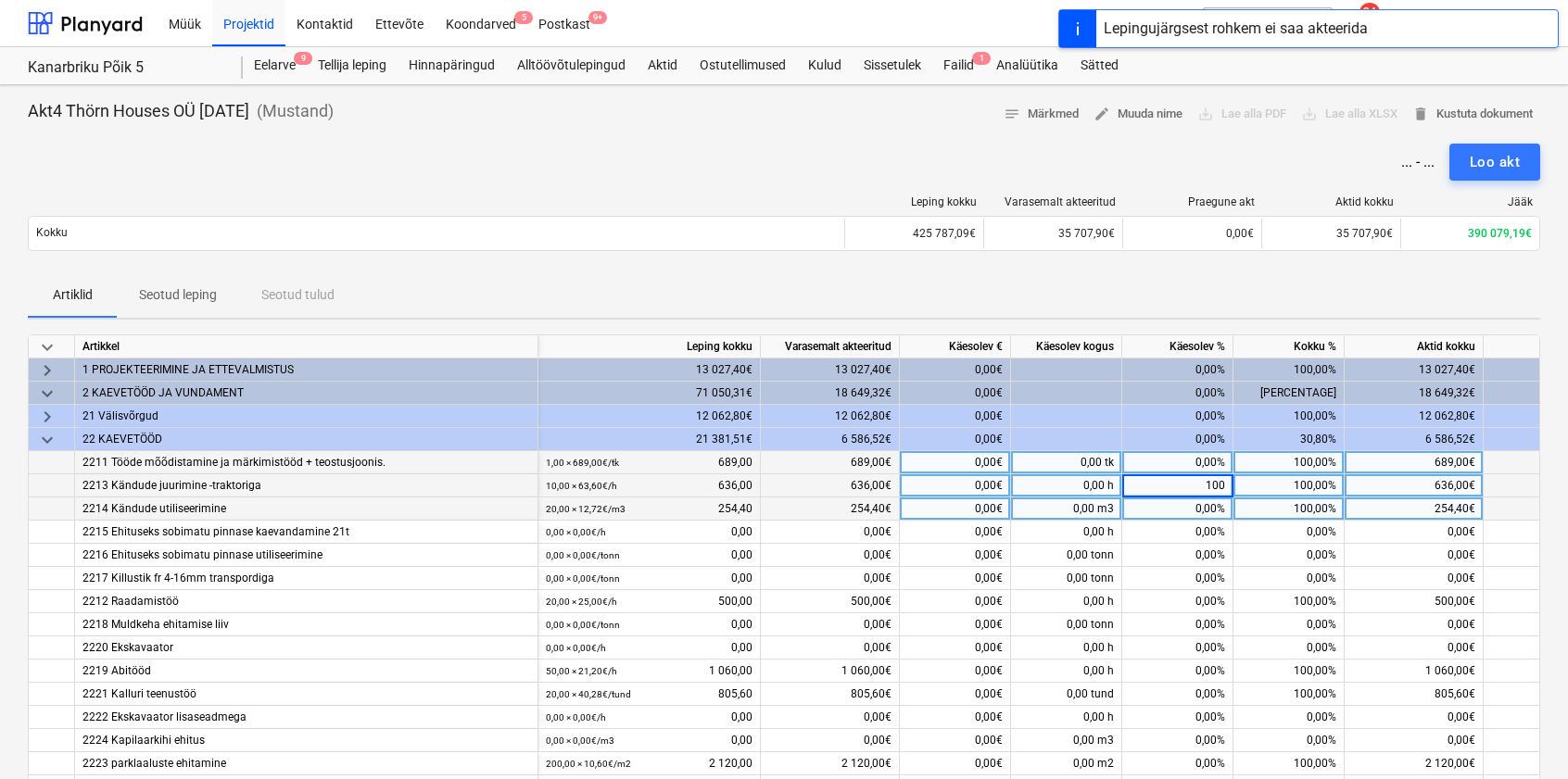 click on "0,00%" at bounding box center (1178, 509) 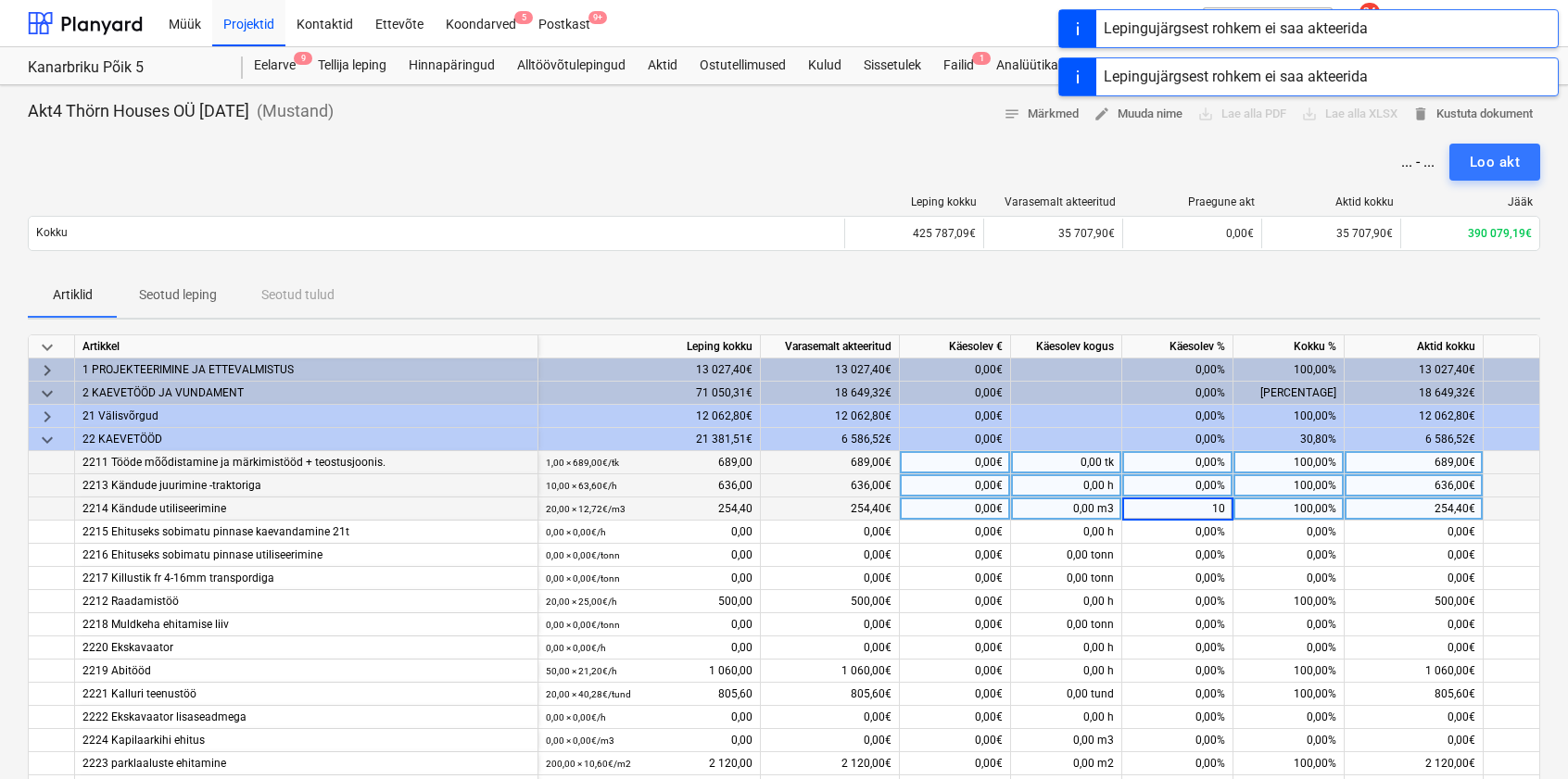 type on "100" 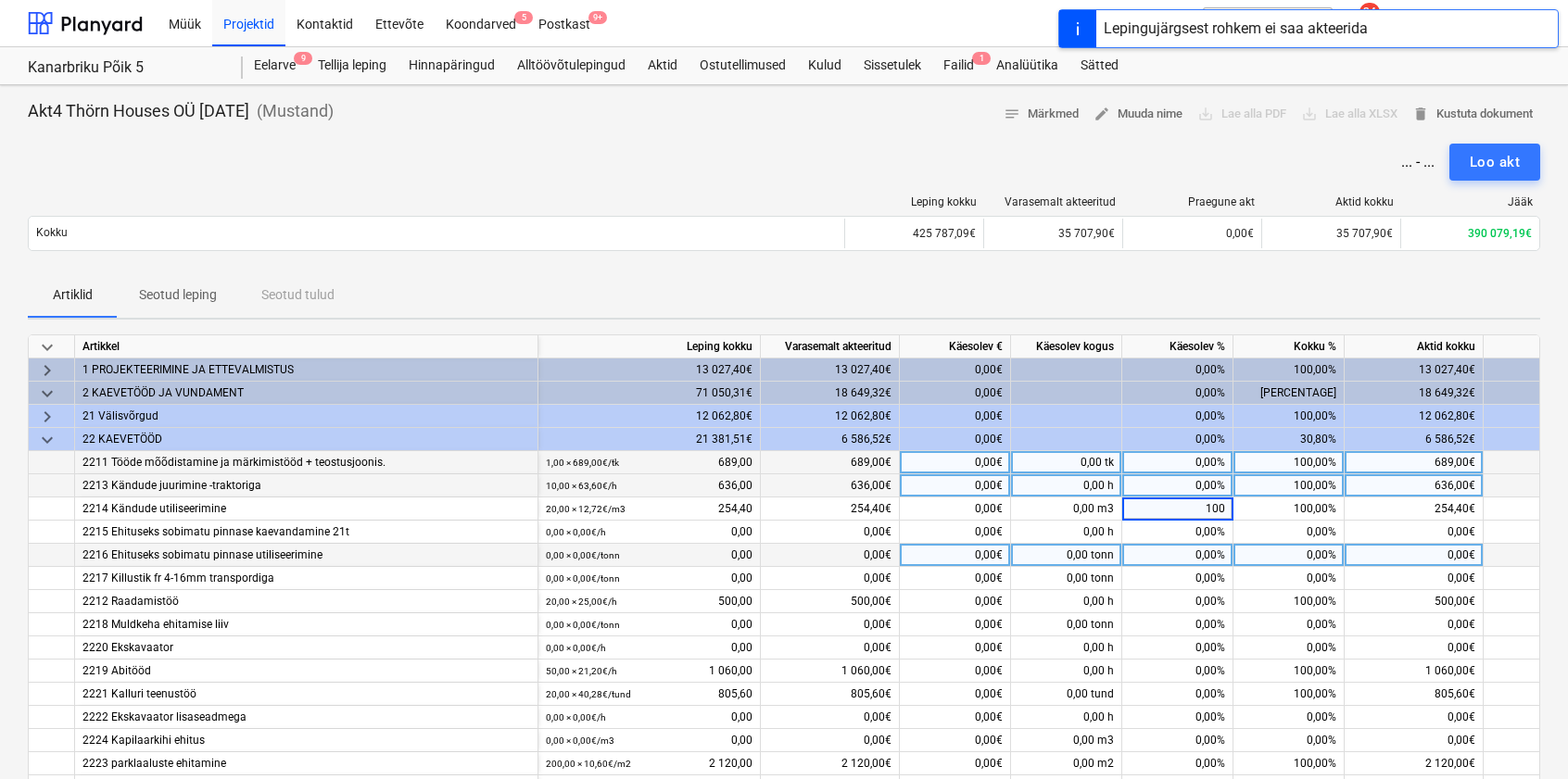 click on "0,00%" at bounding box center [1178, 555] 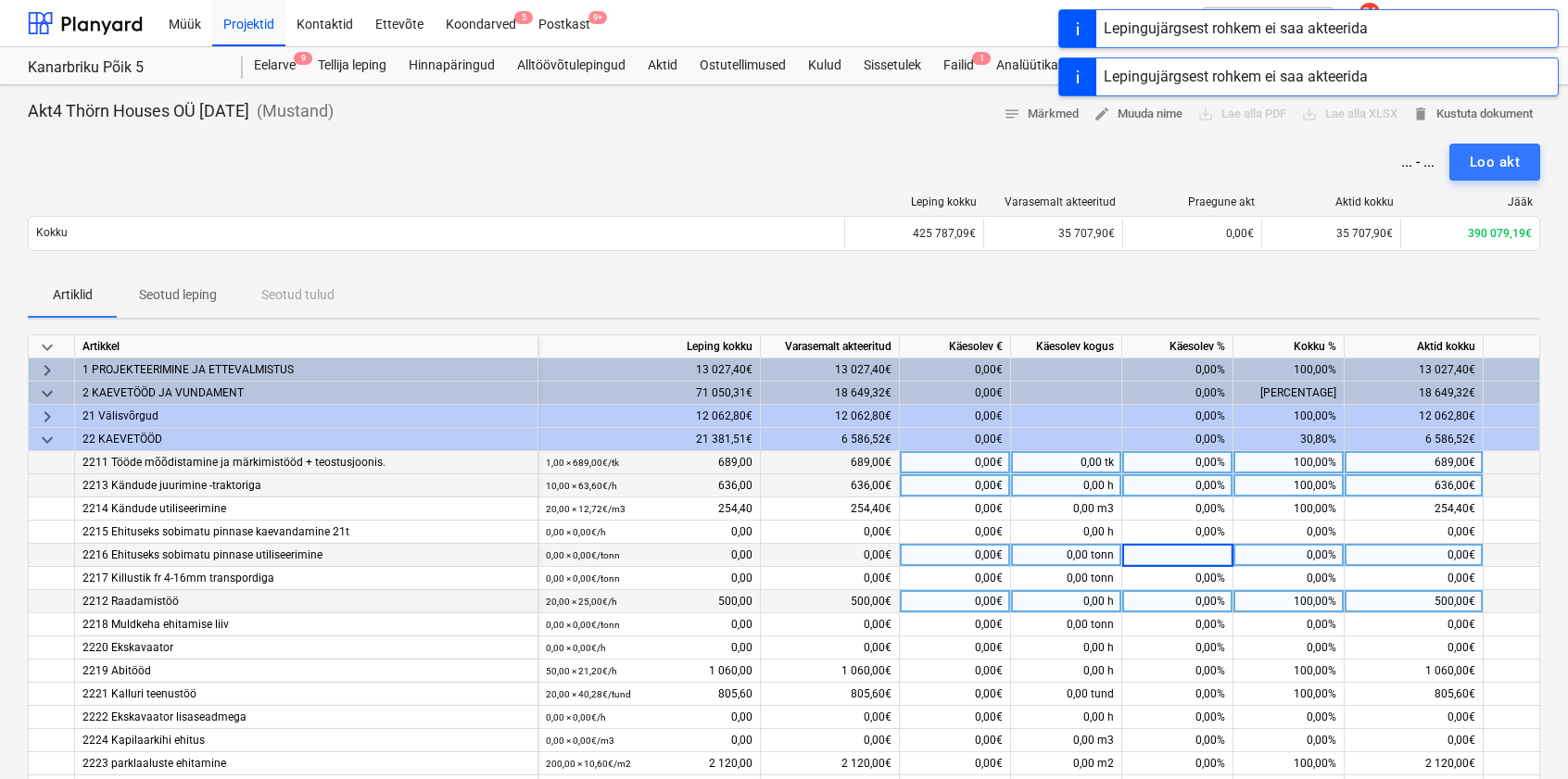 click on "0,00%" at bounding box center [1178, 601] 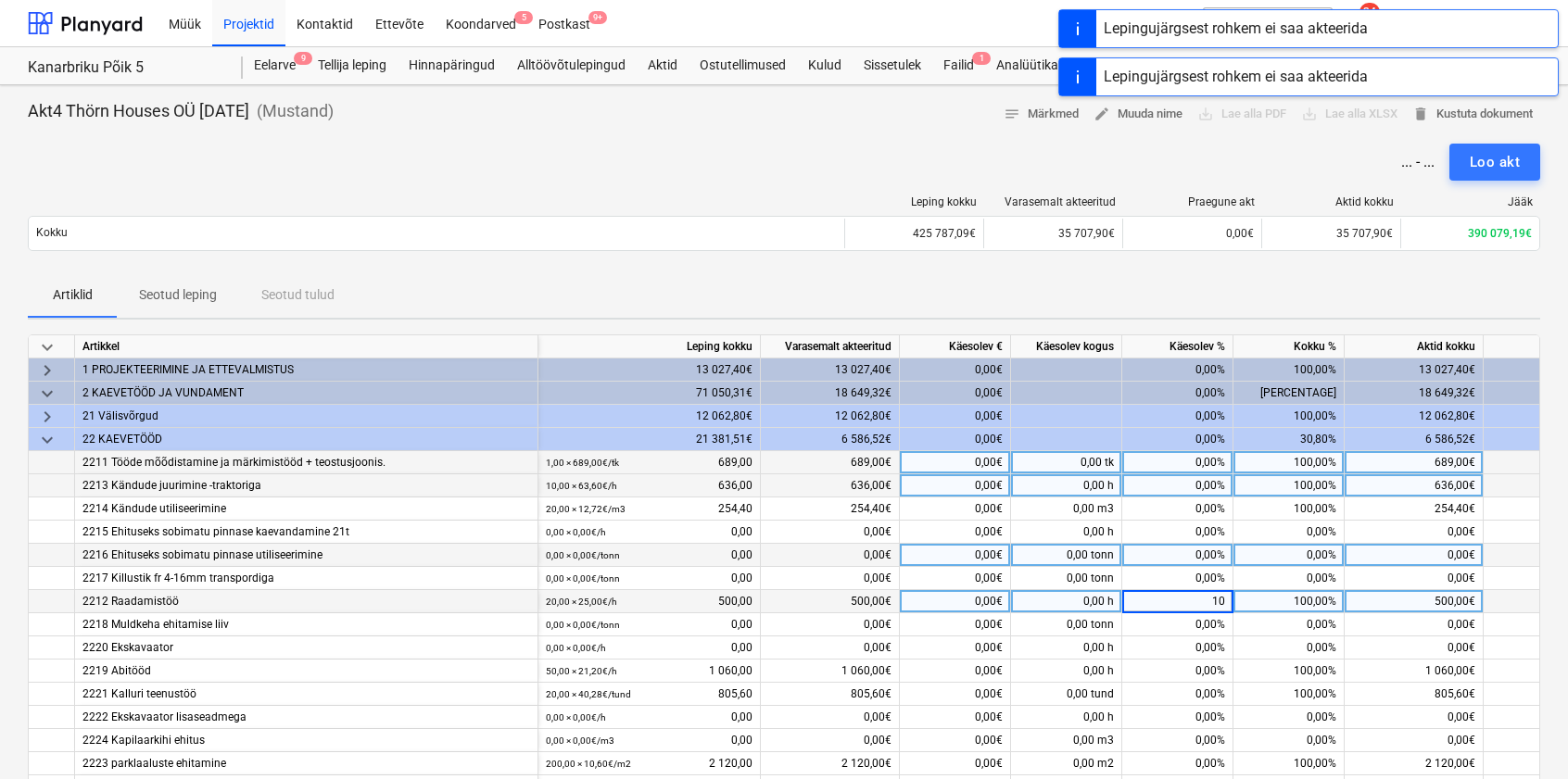 type on "100" 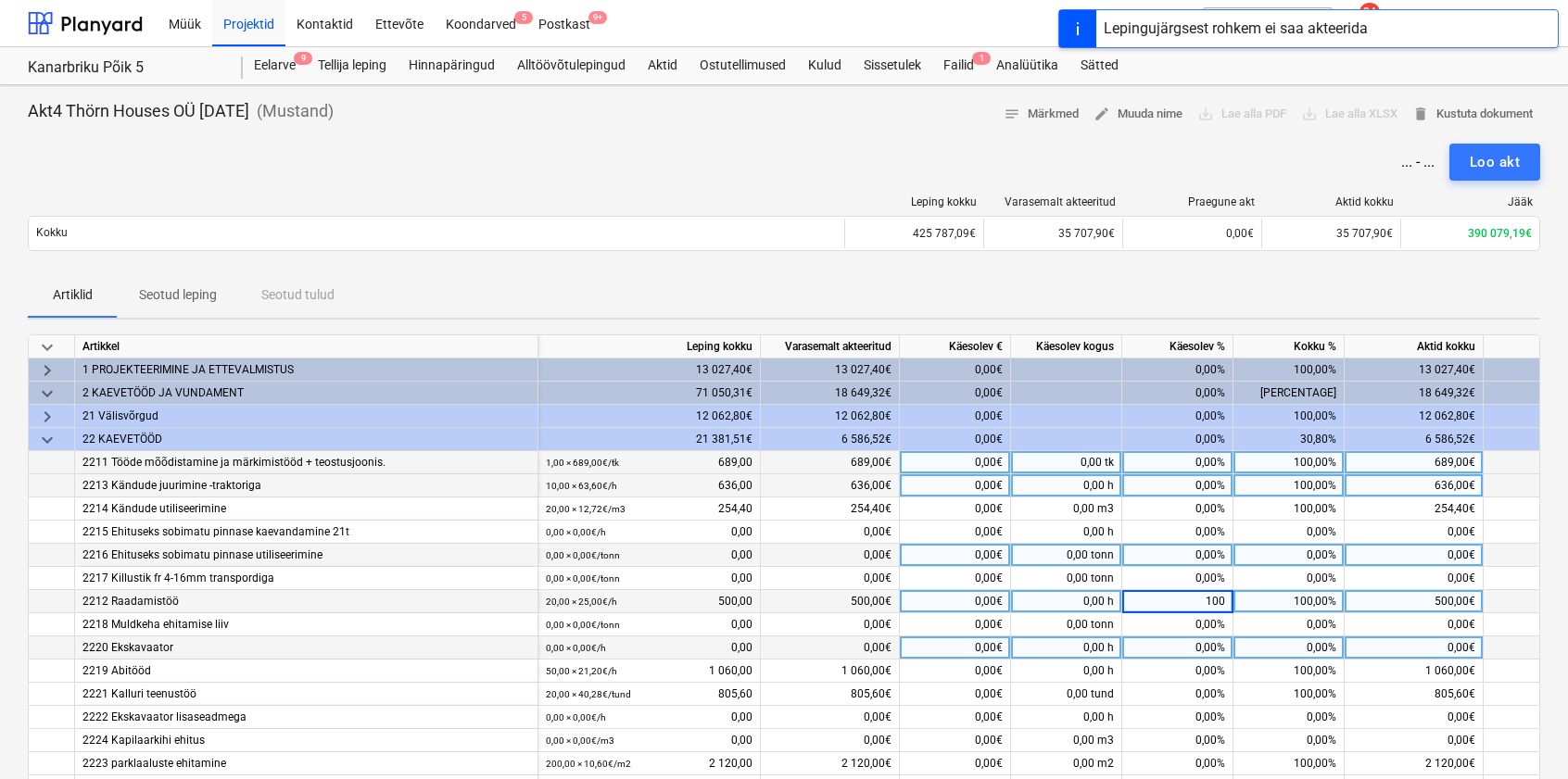 click on "0,00%" at bounding box center [1178, 647] 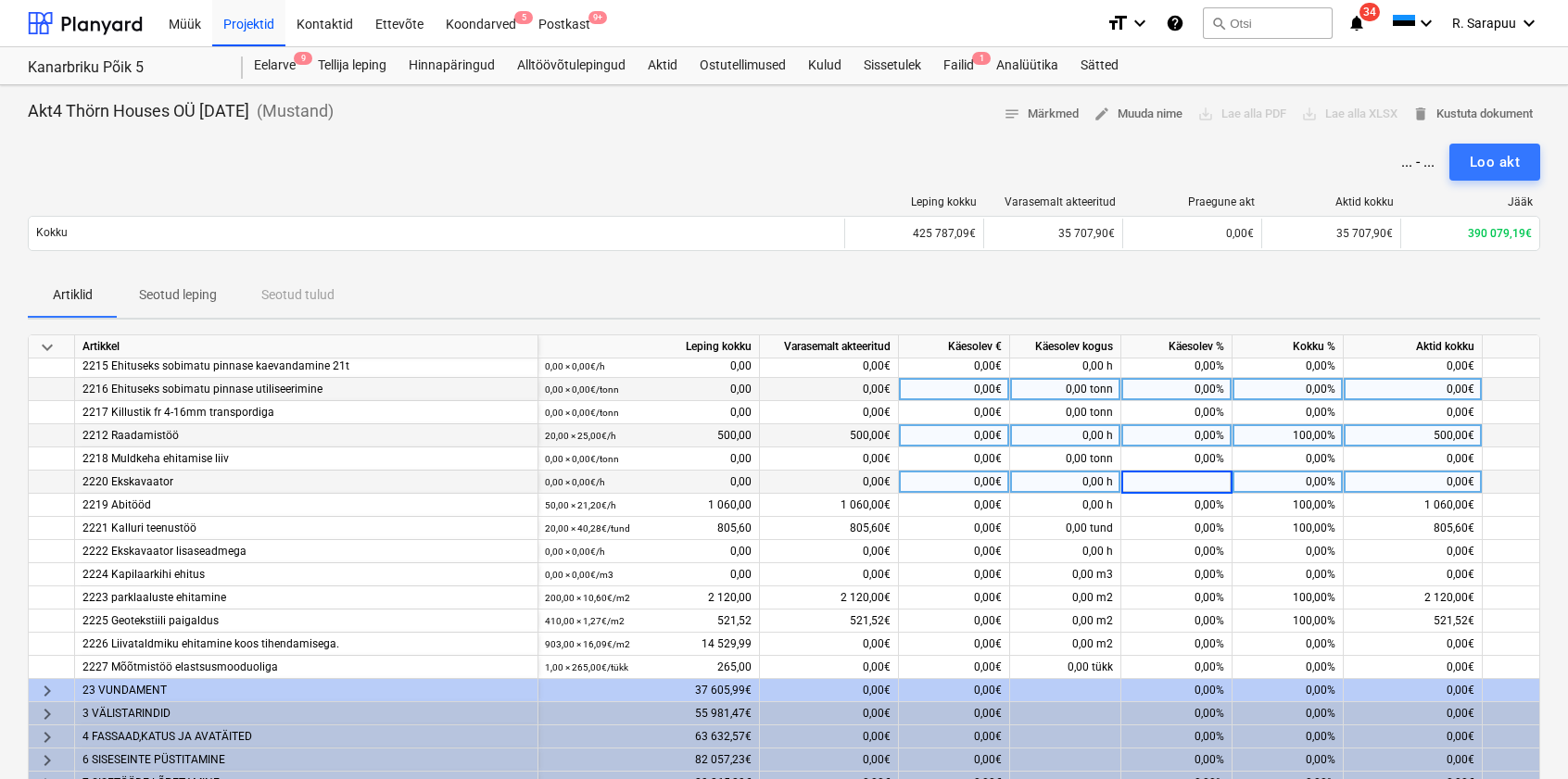 scroll, scrollTop: 166, scrollLeft: 0, axis: vertical 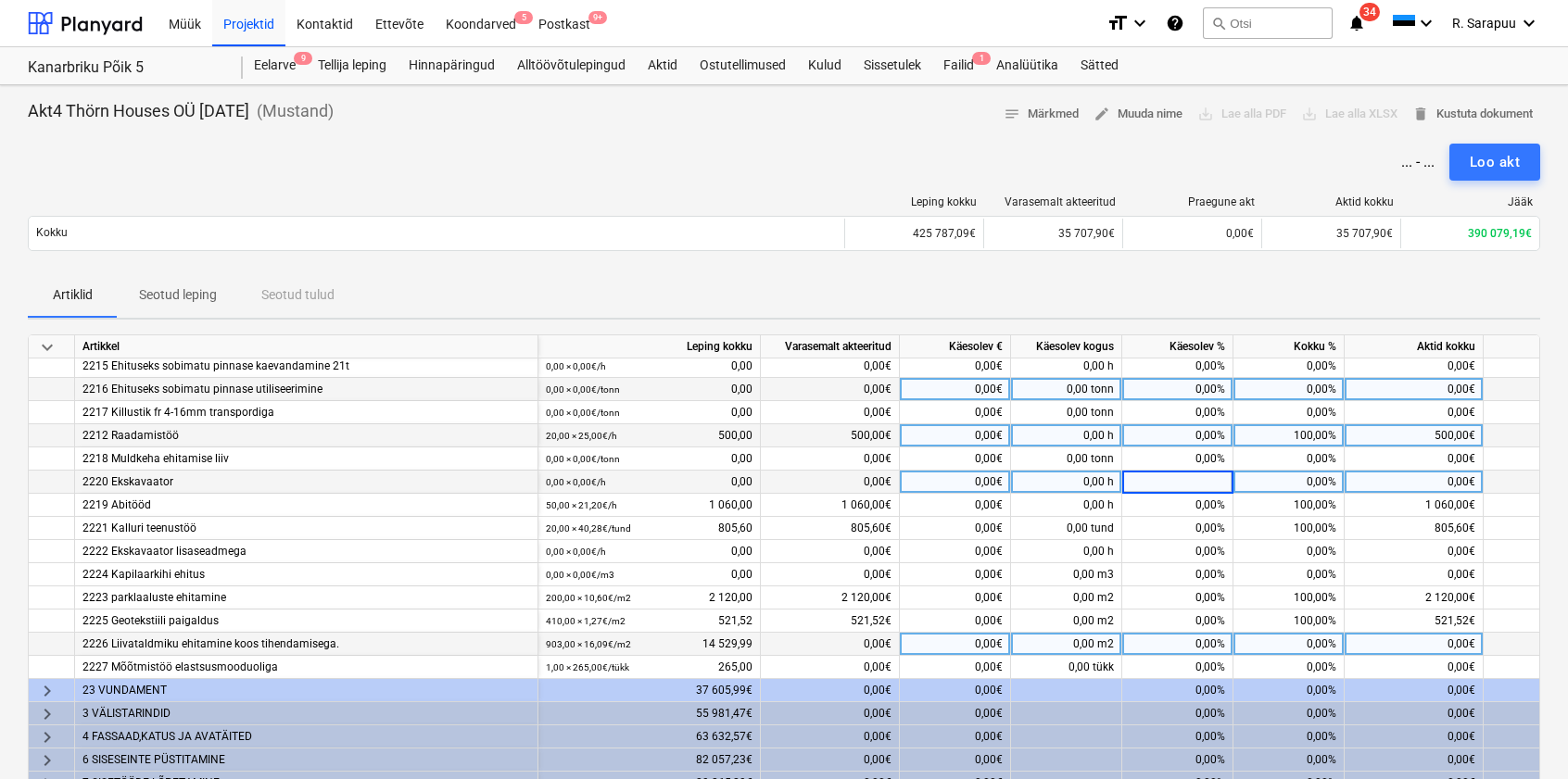 click on "0,00%" at bounding box center (1178, 644) 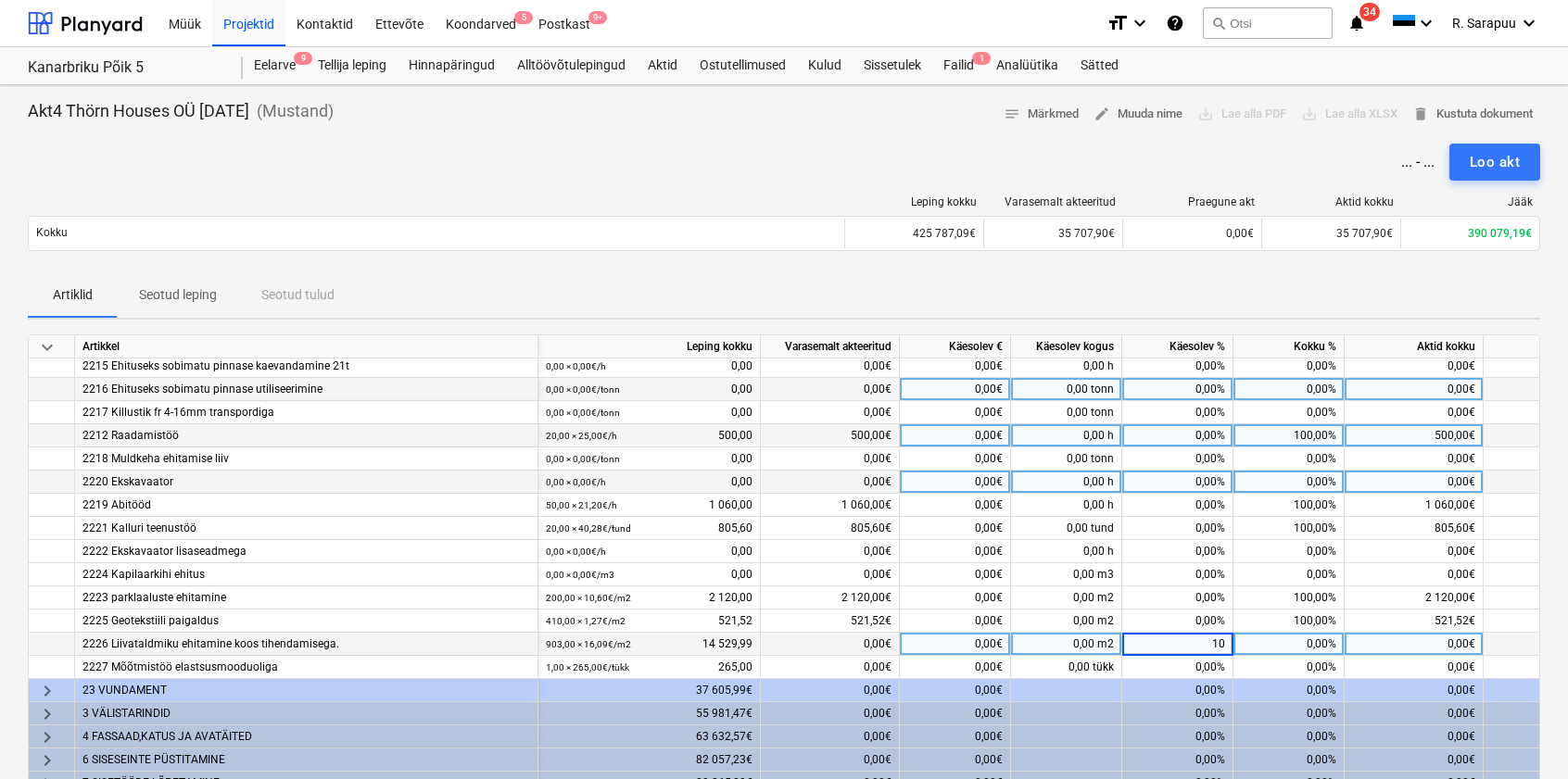 type on "100" 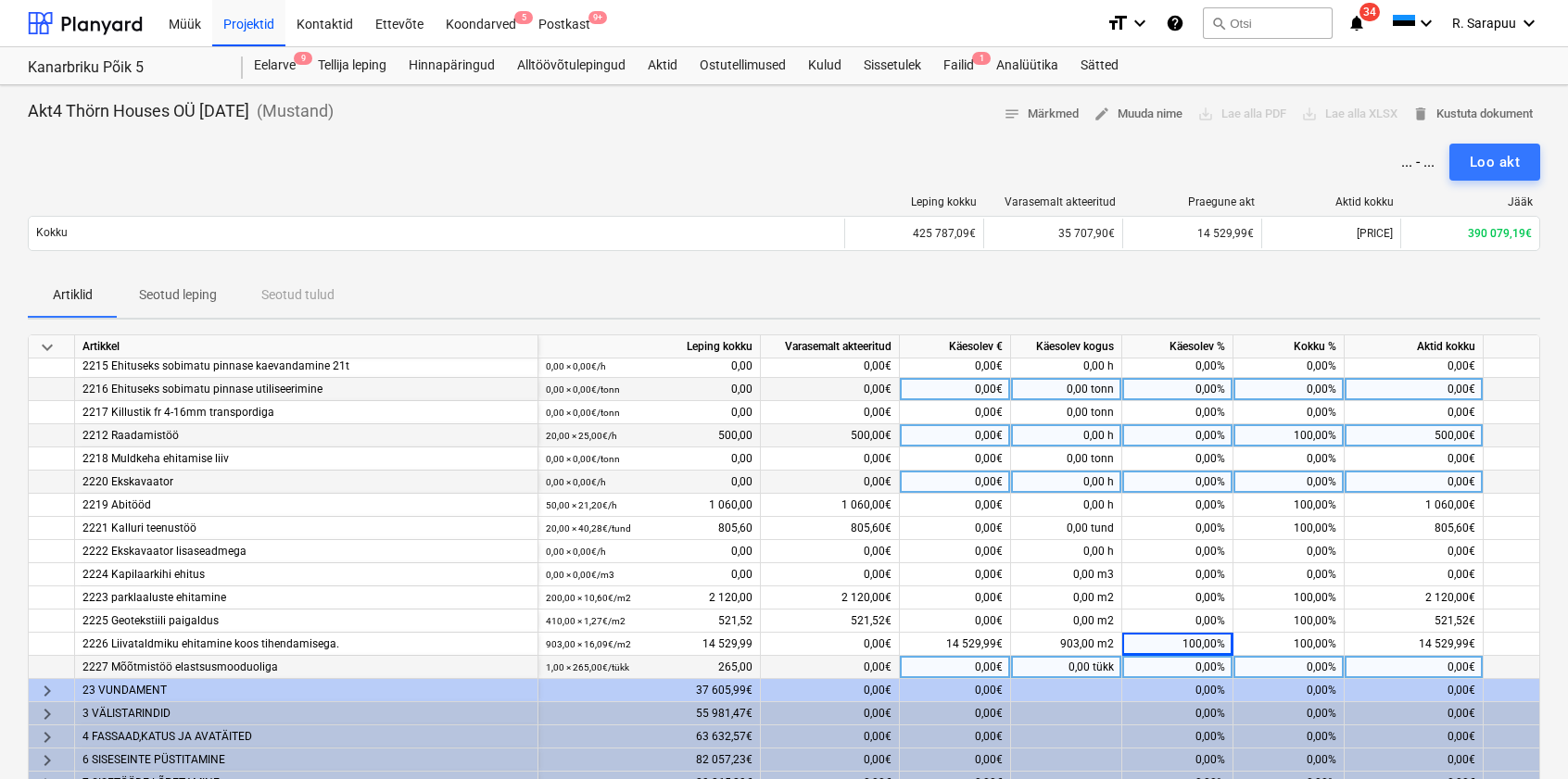 click on "0,00%" at bounding box center [1178, 667] 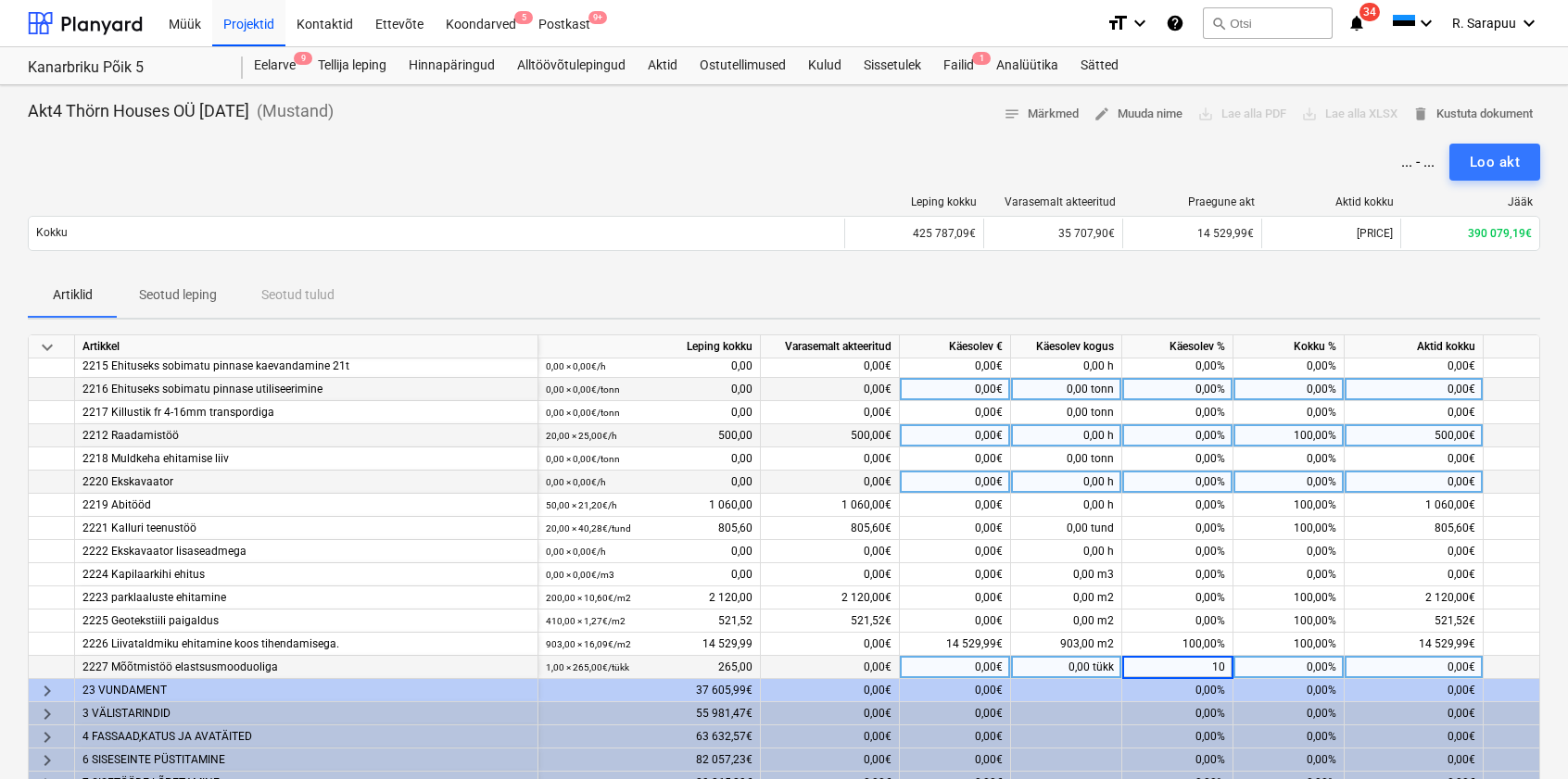 type on "100" 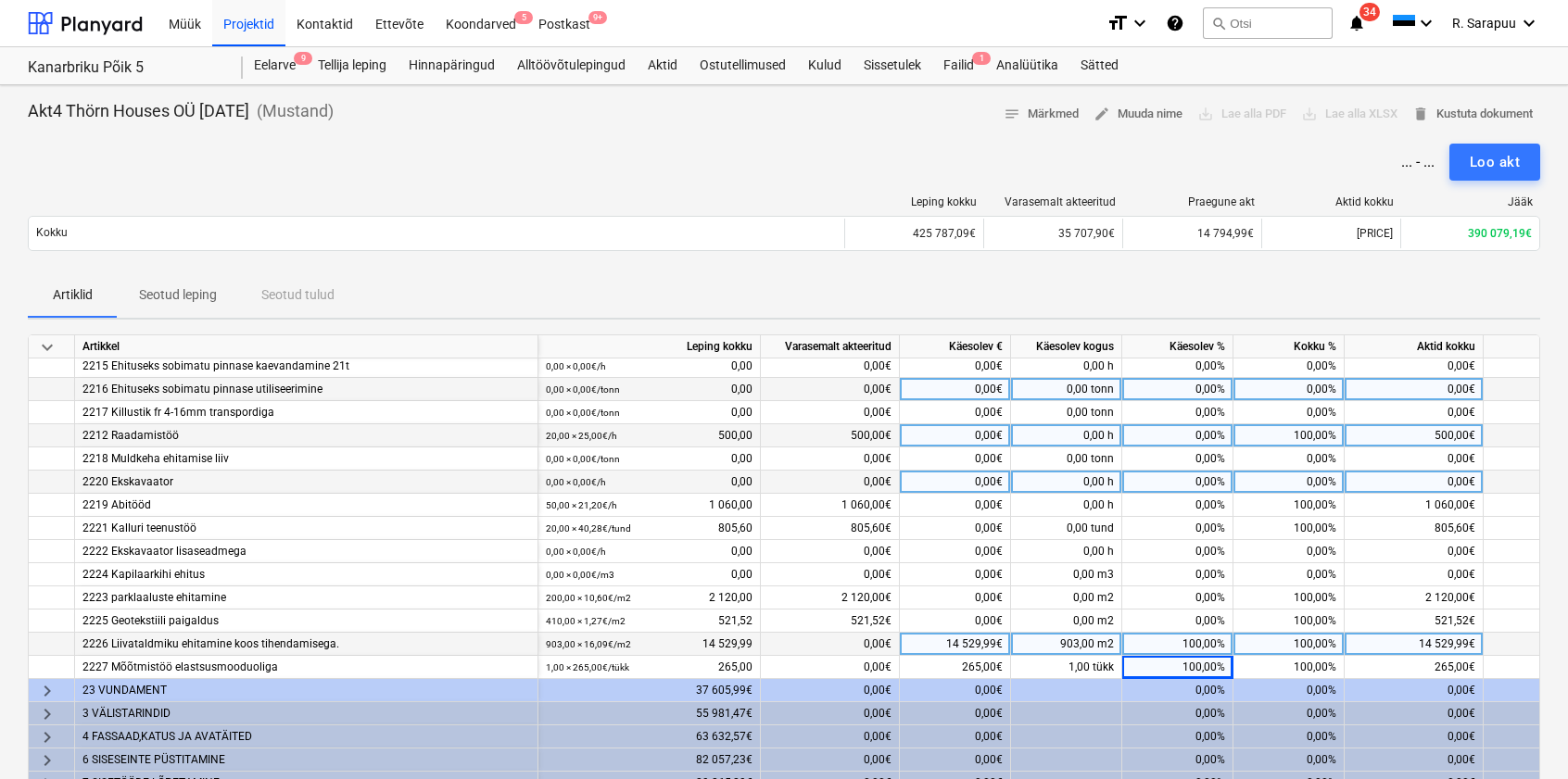 click on "100,00%" at bounding box center [1178, 644] 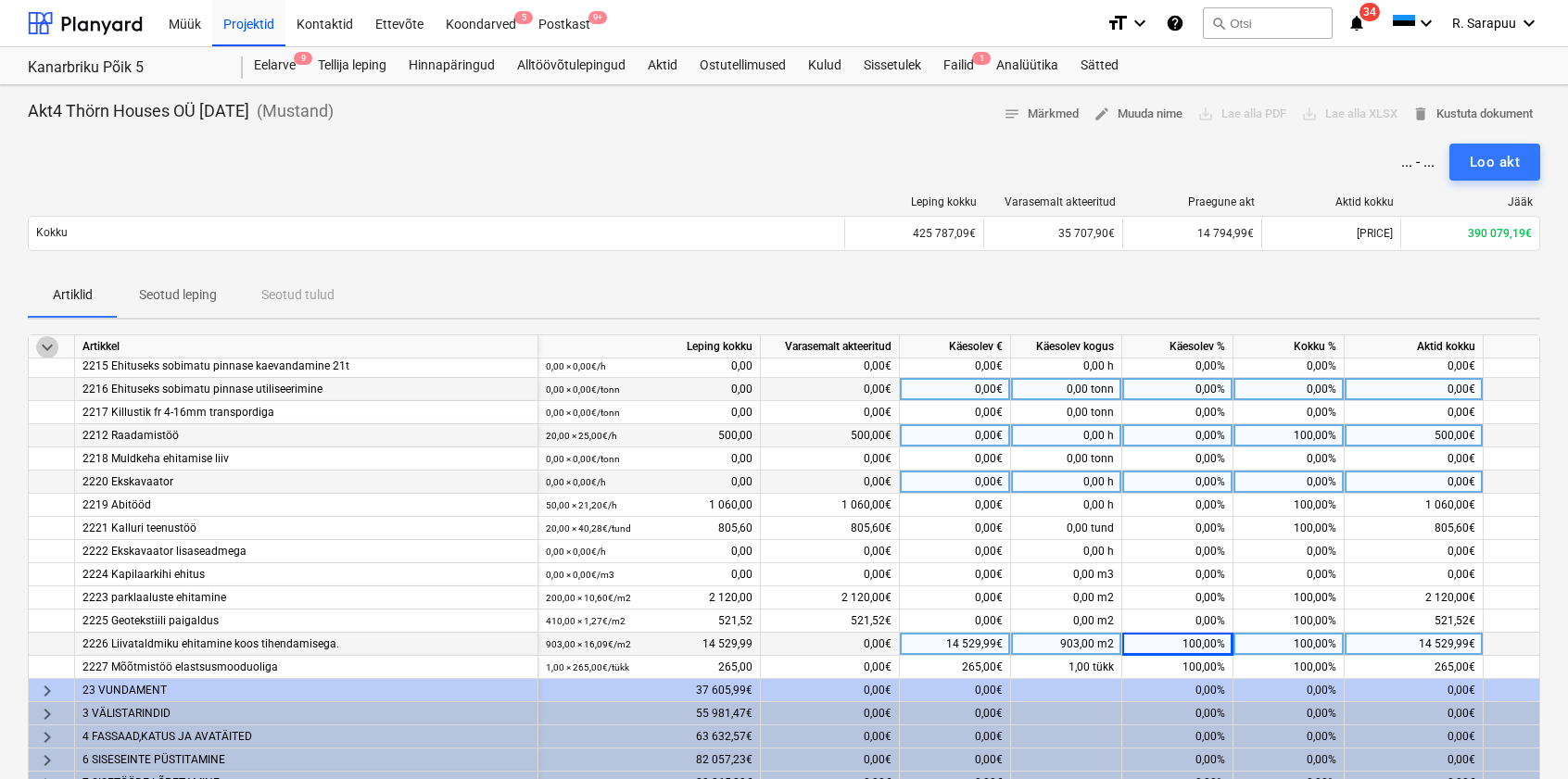 click on "keyboard_arrow_down" at bounding box center (47, 347) 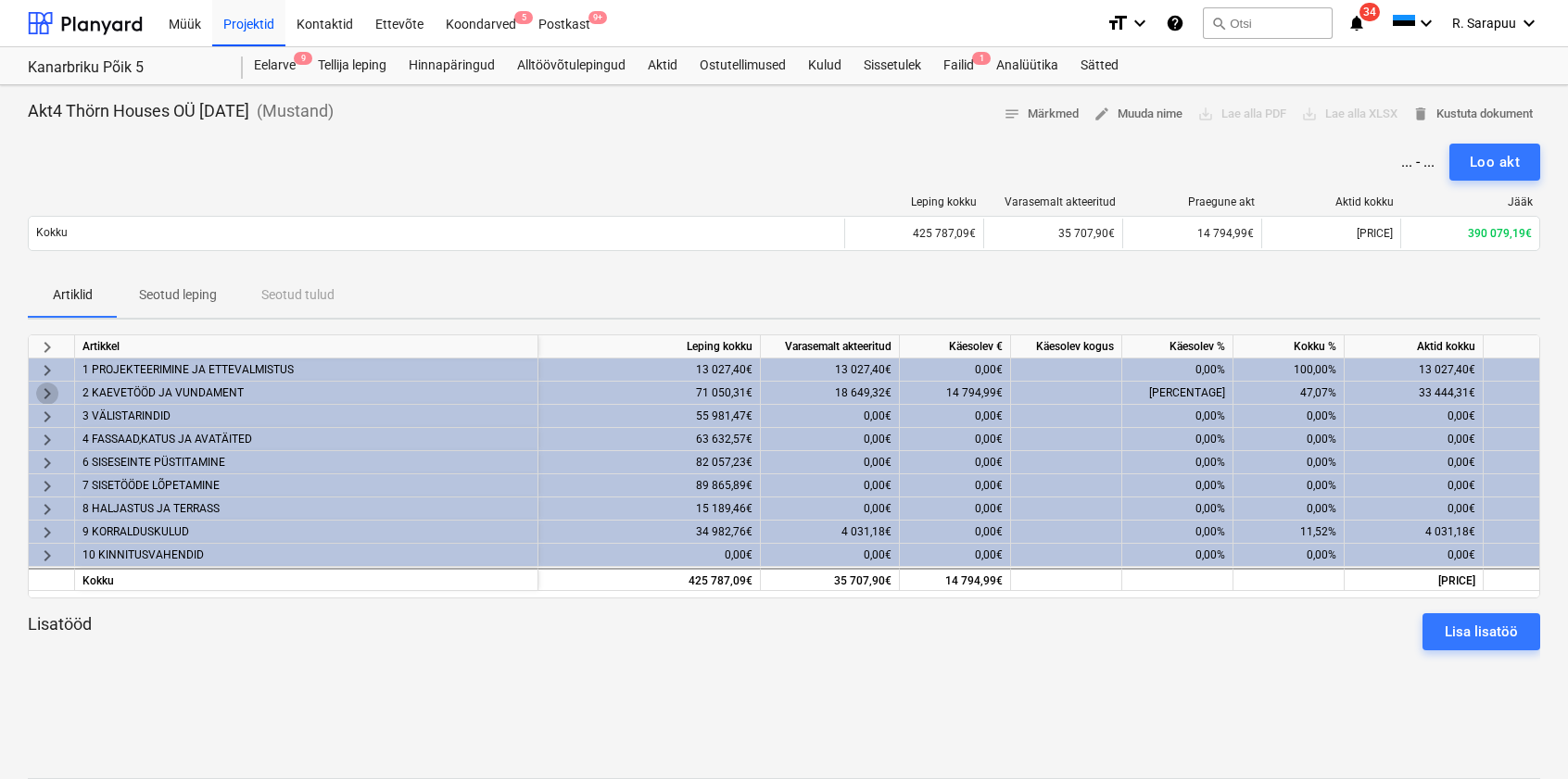 click on "keyboard_arrow_right" at bounding box center [47, 394] 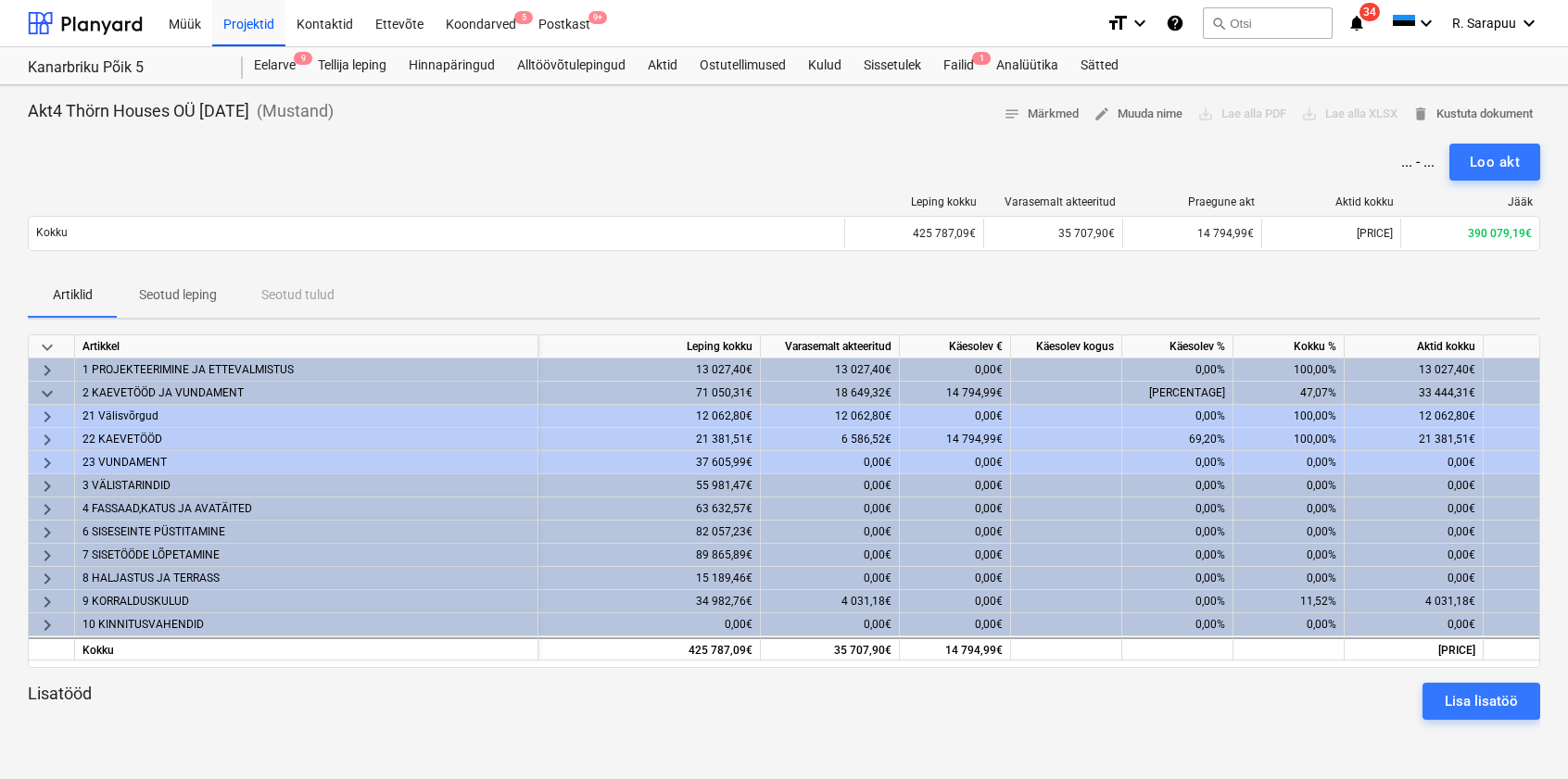 scroll, scrollTop: 0, scrollLeft: 0, axis: both 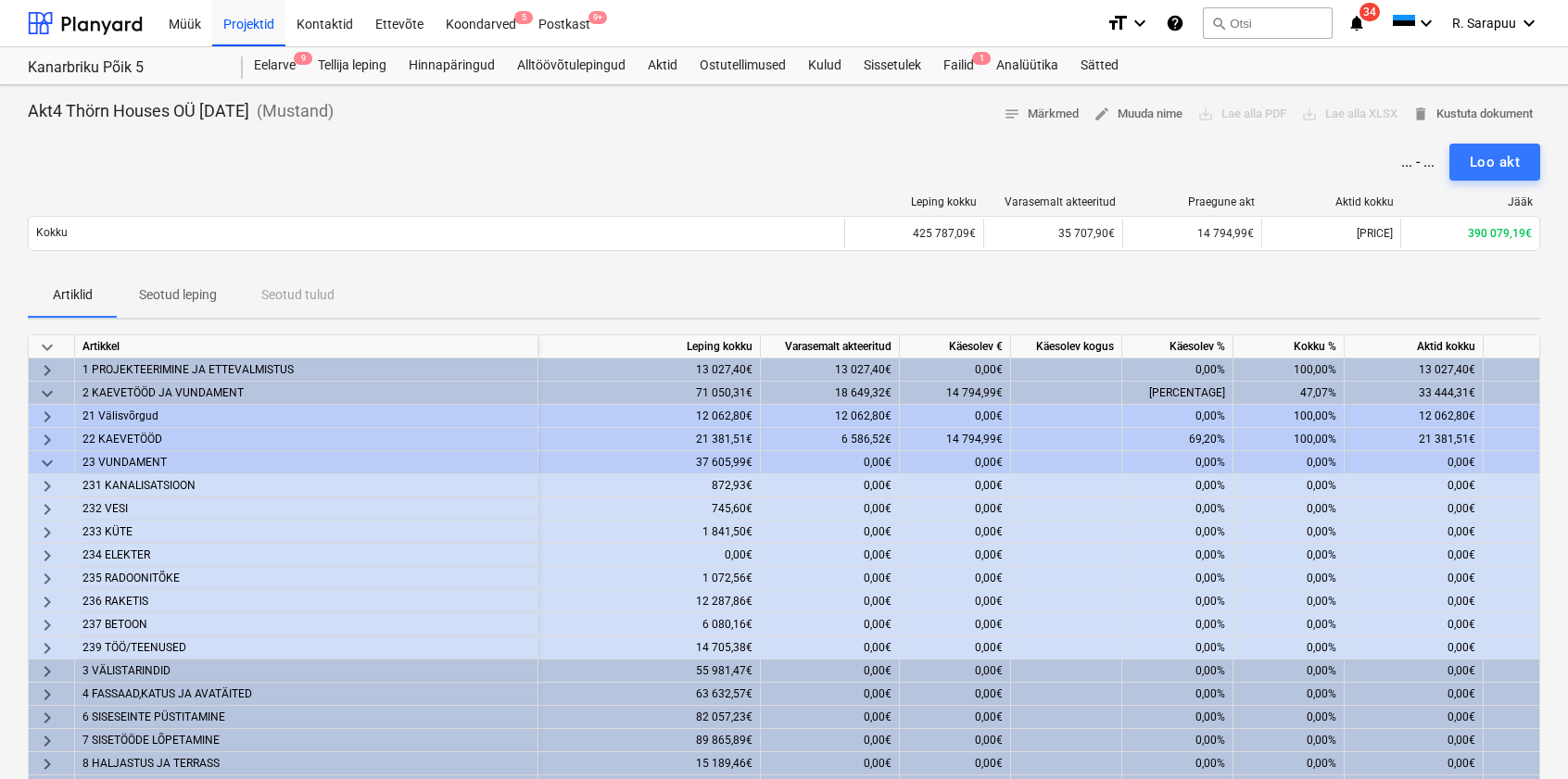 click on "keyboard_arrow_right" at bounding box center (47, 486) 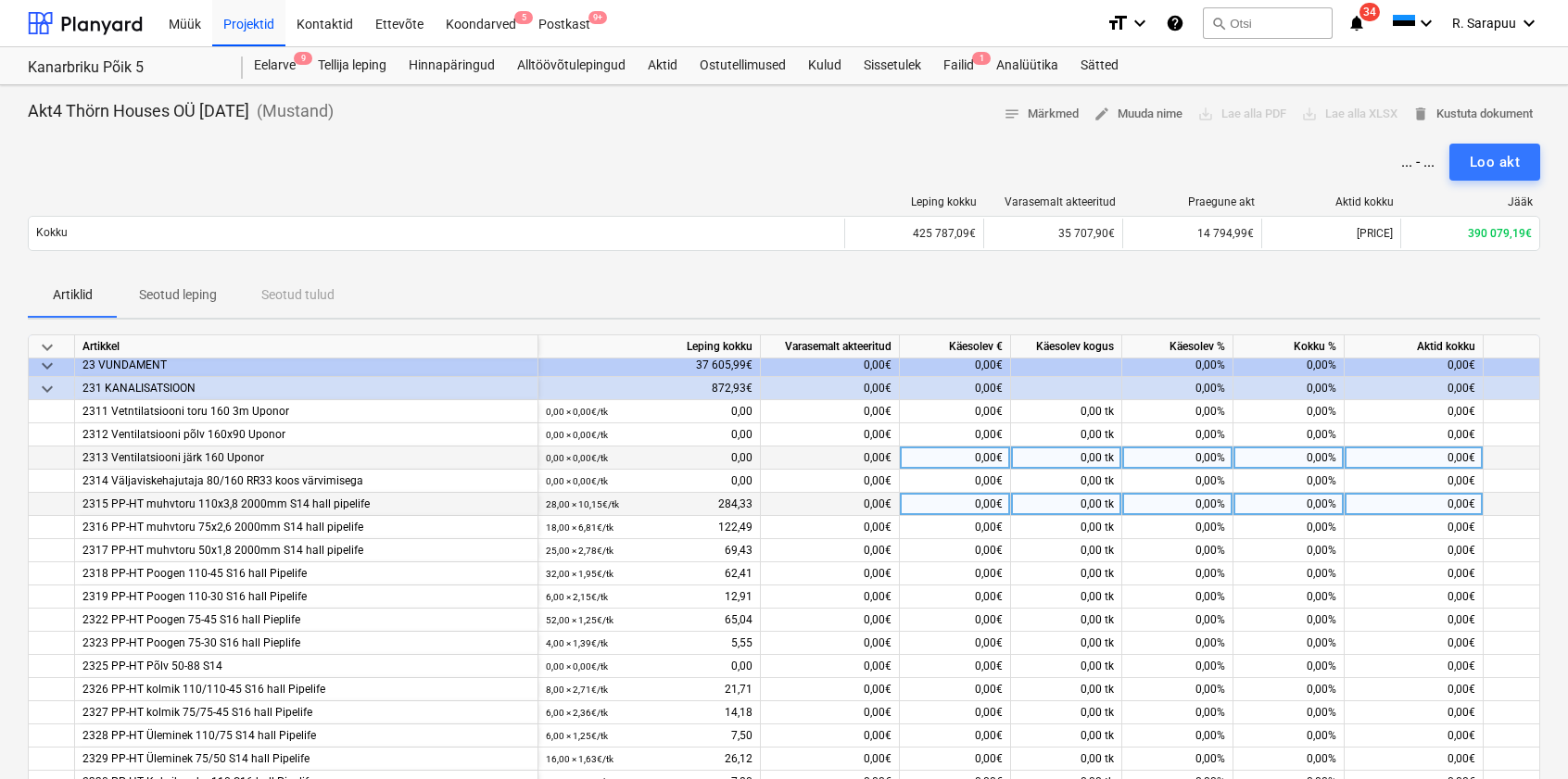 scroll, scrollTop: 106, scrollLeft: 0, axis: vertical 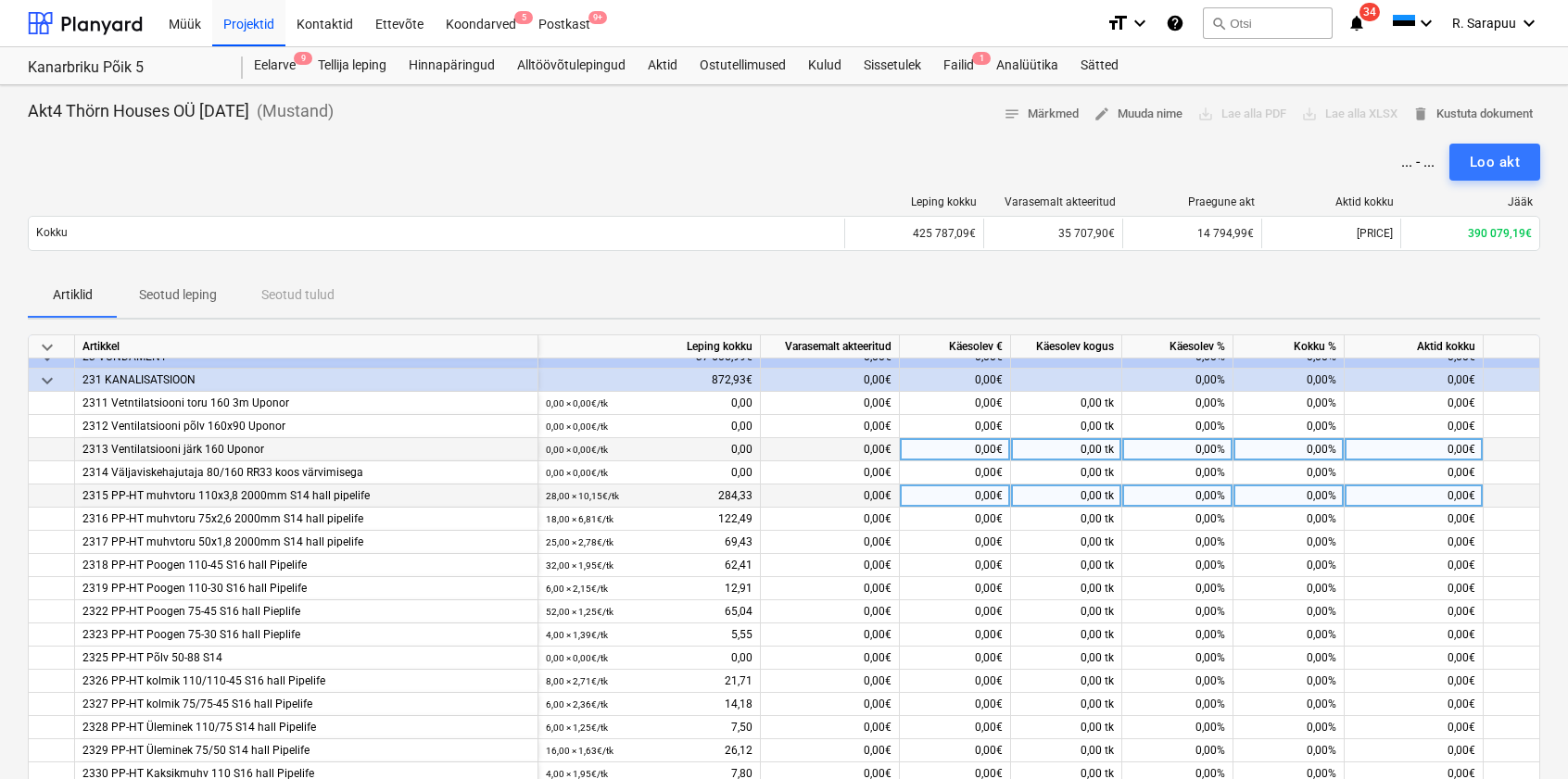 click on "0,00%" at bounding box center (1178, 496) 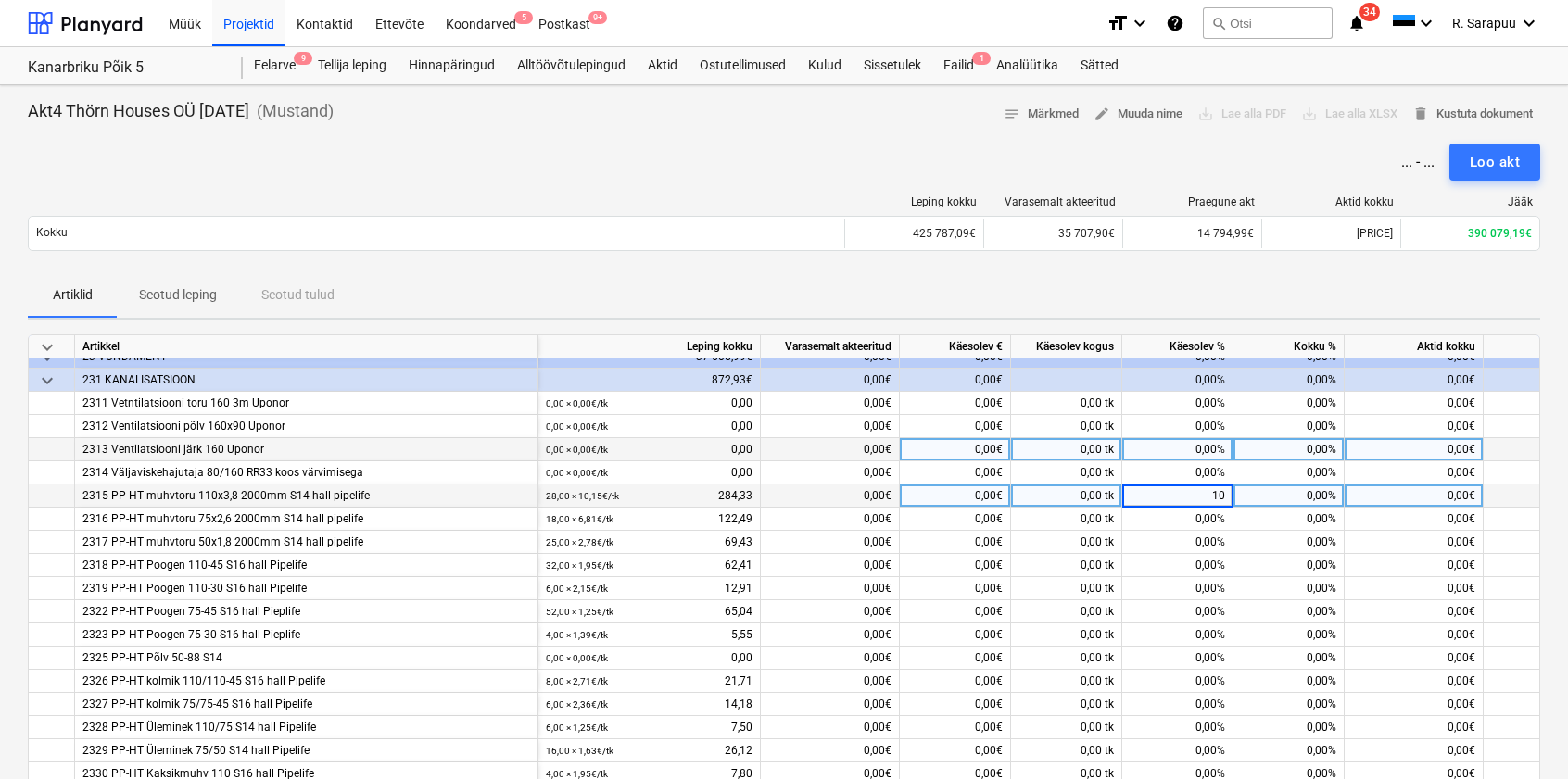 type on "100" 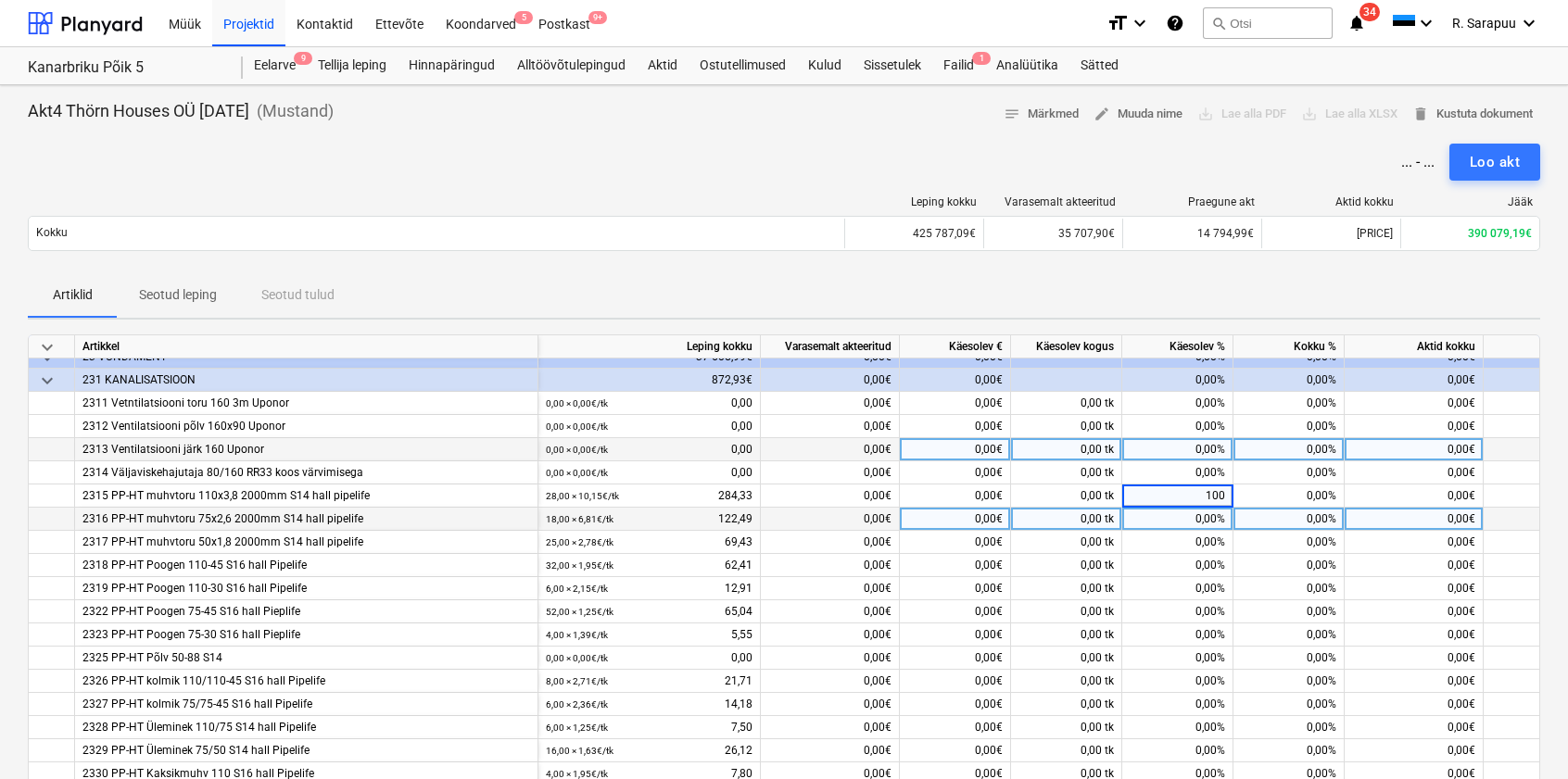 click on "0,00%" at bounding box center (1178, 519) 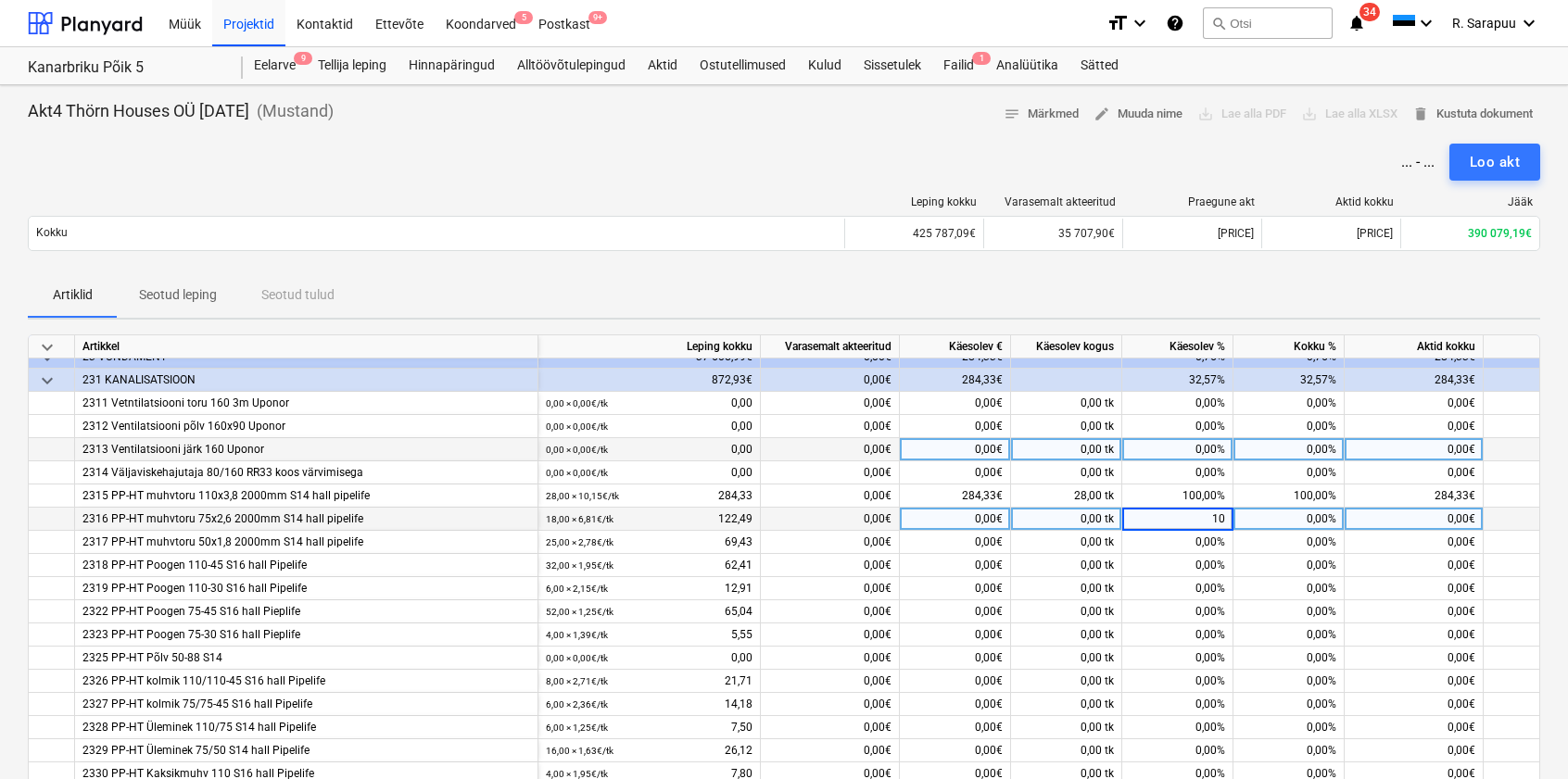 type on "100" 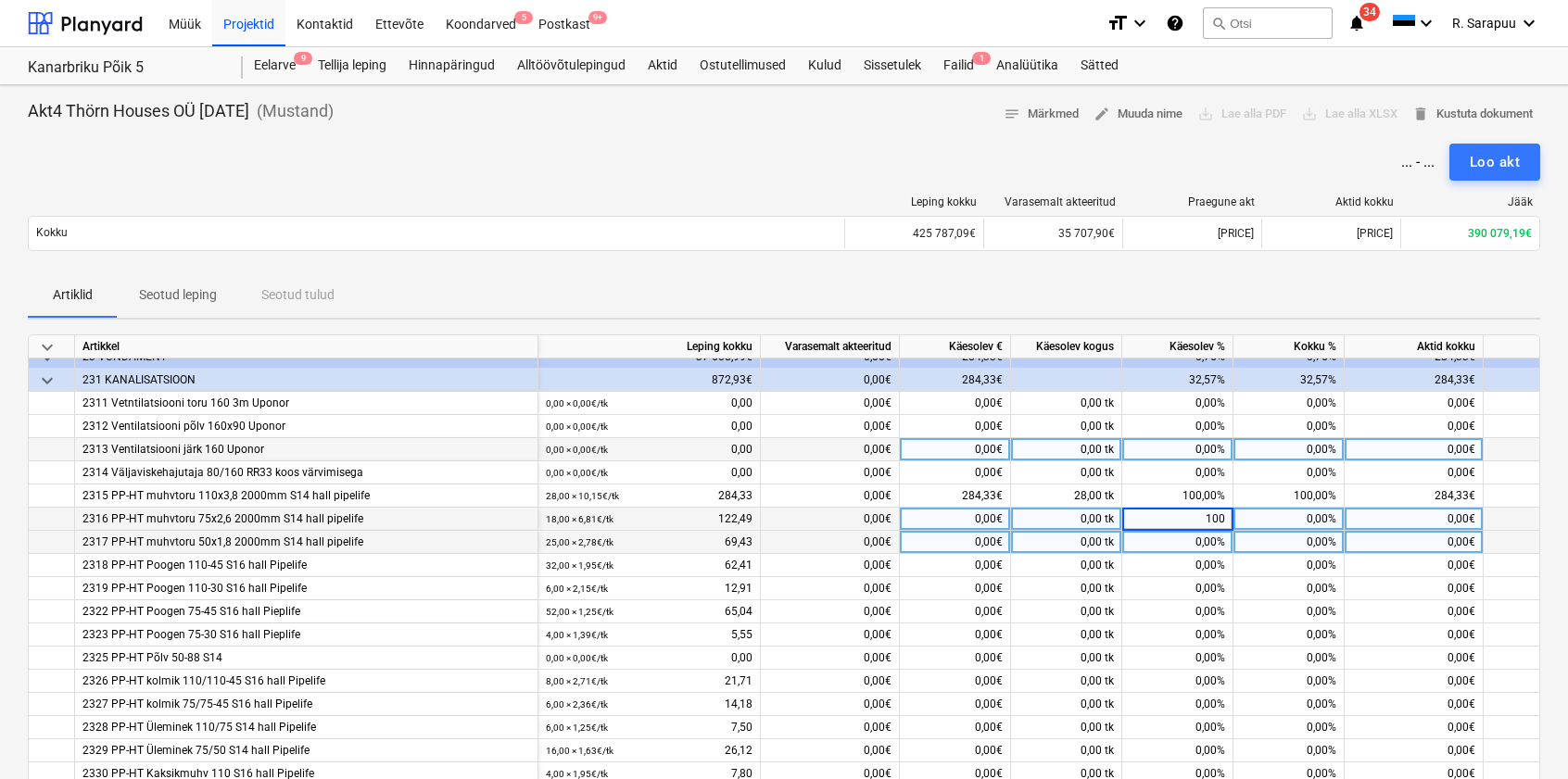 click on "0,00%" at bounding box center (1178, 542) 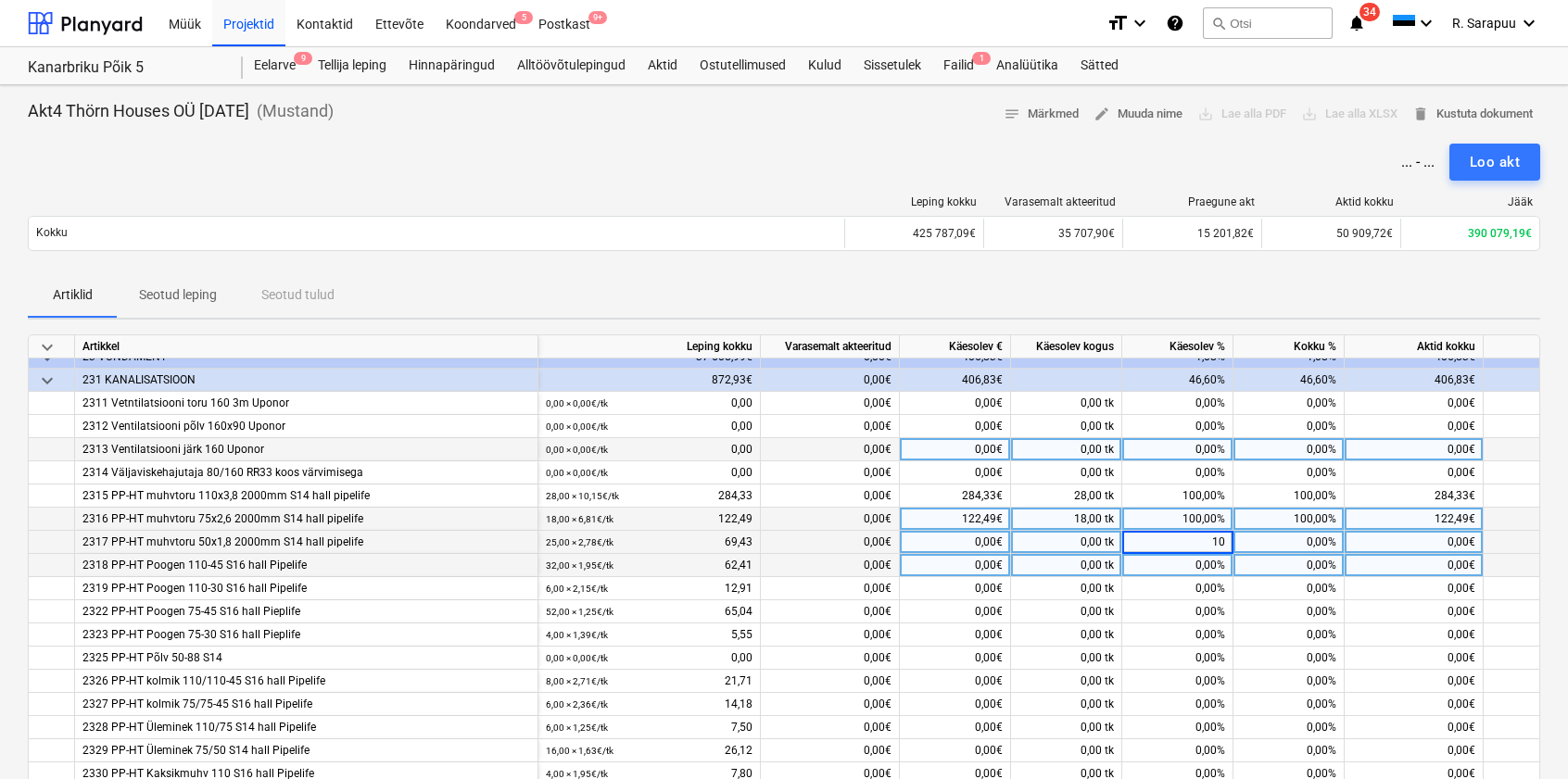 type on "100" 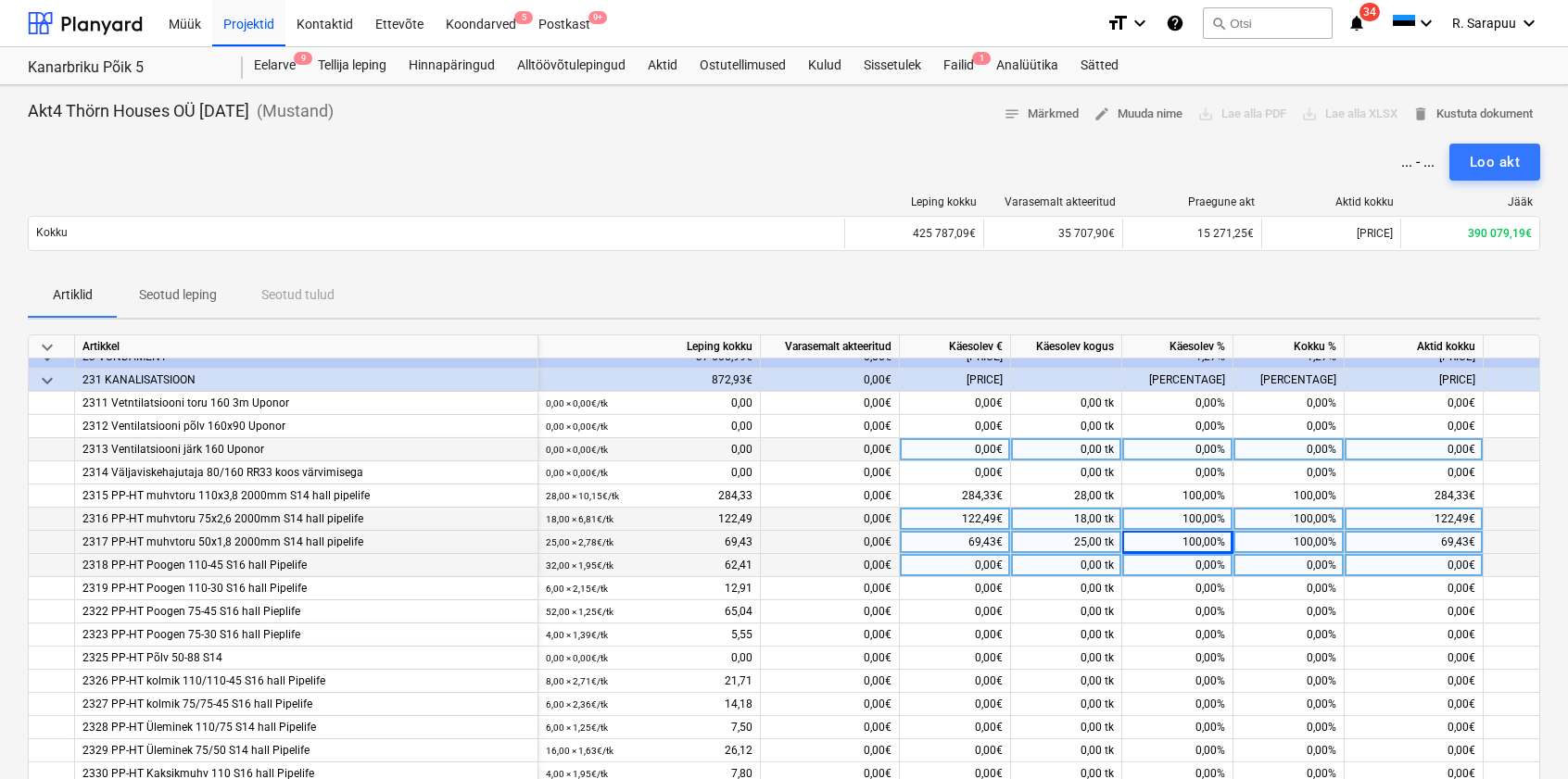 click on "0,00%" at bounding box center [1178, 565] 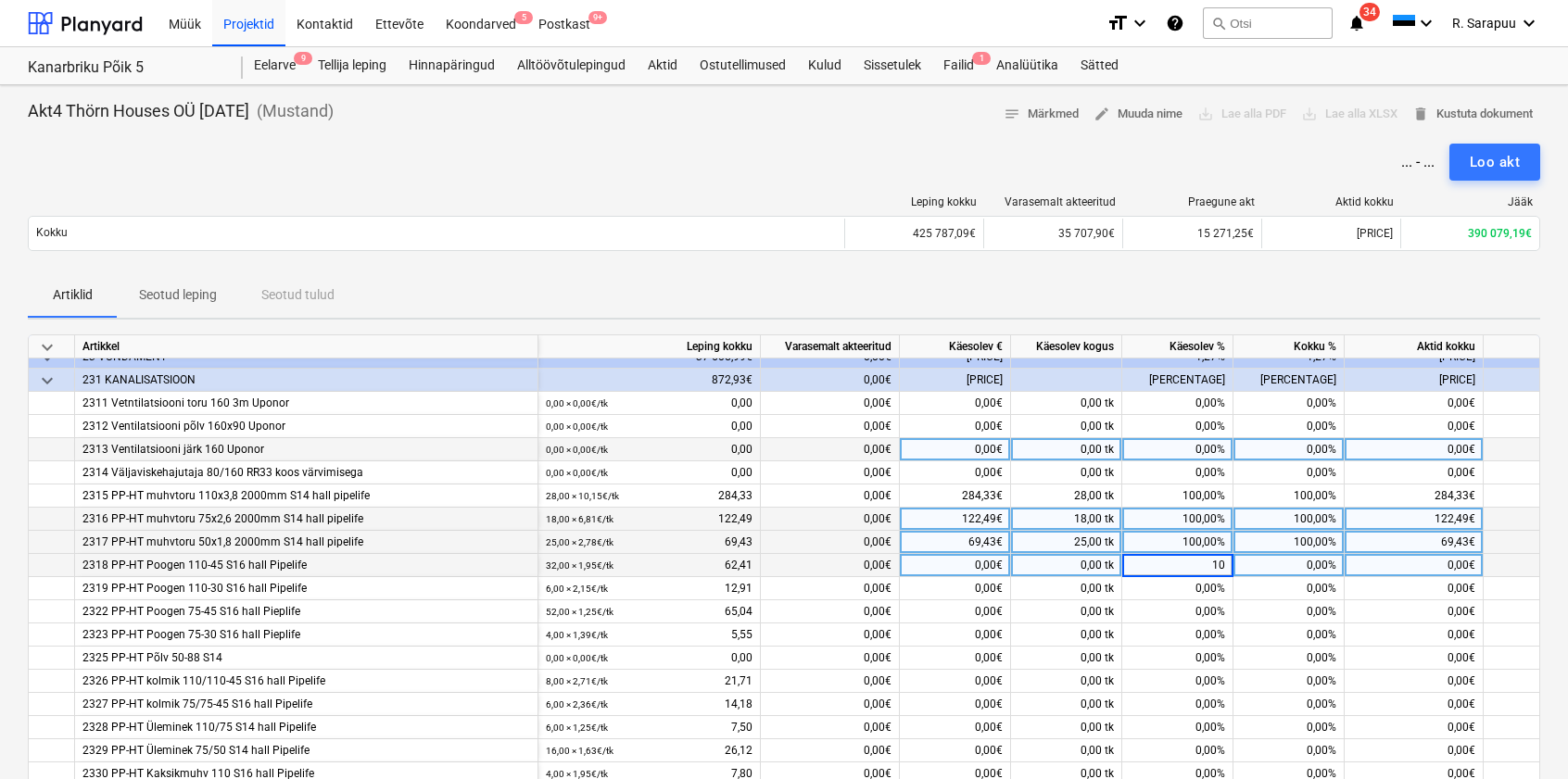 type on "100" 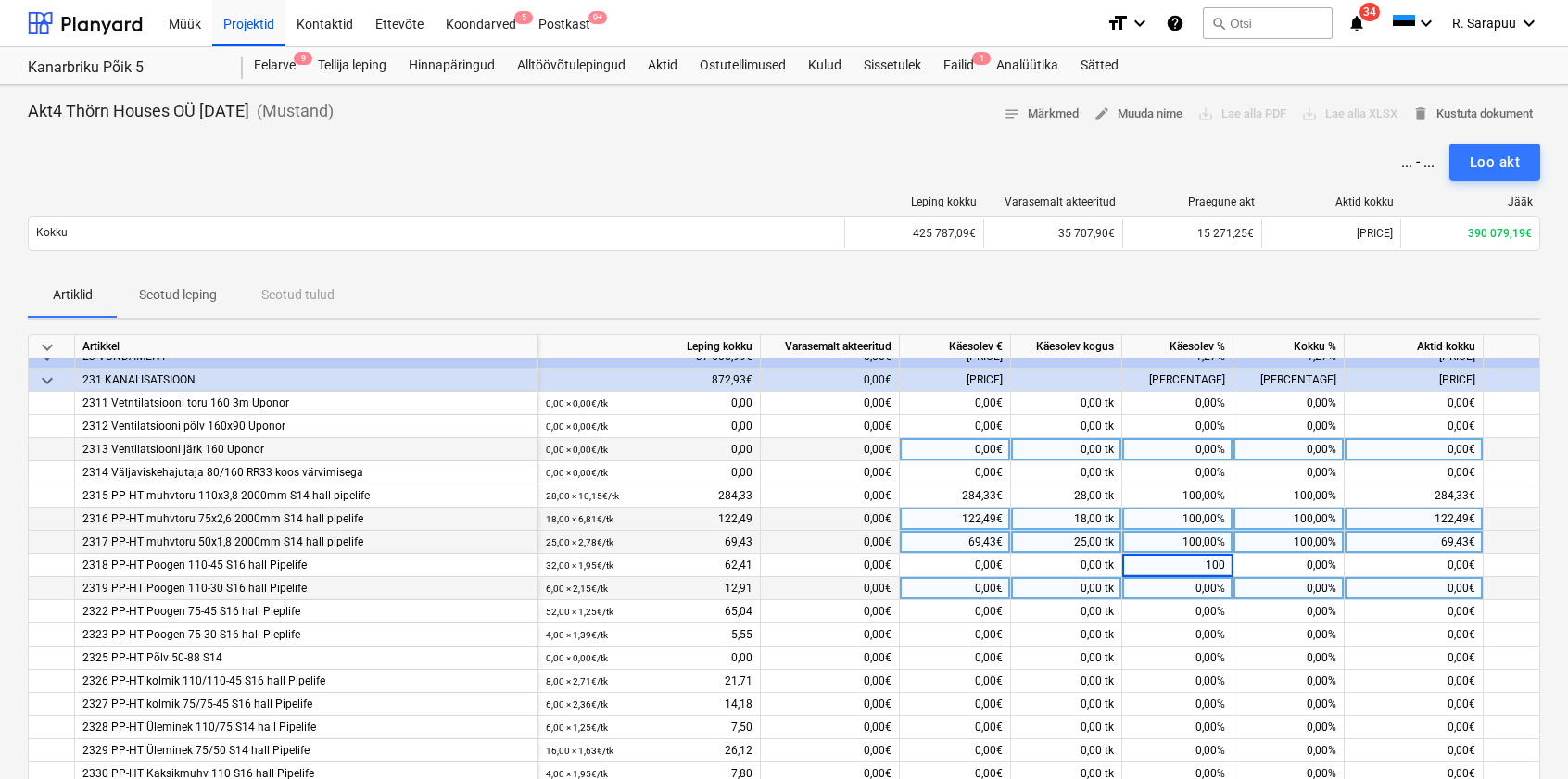 click on "0,00%" at bounding box center (1178, 588) 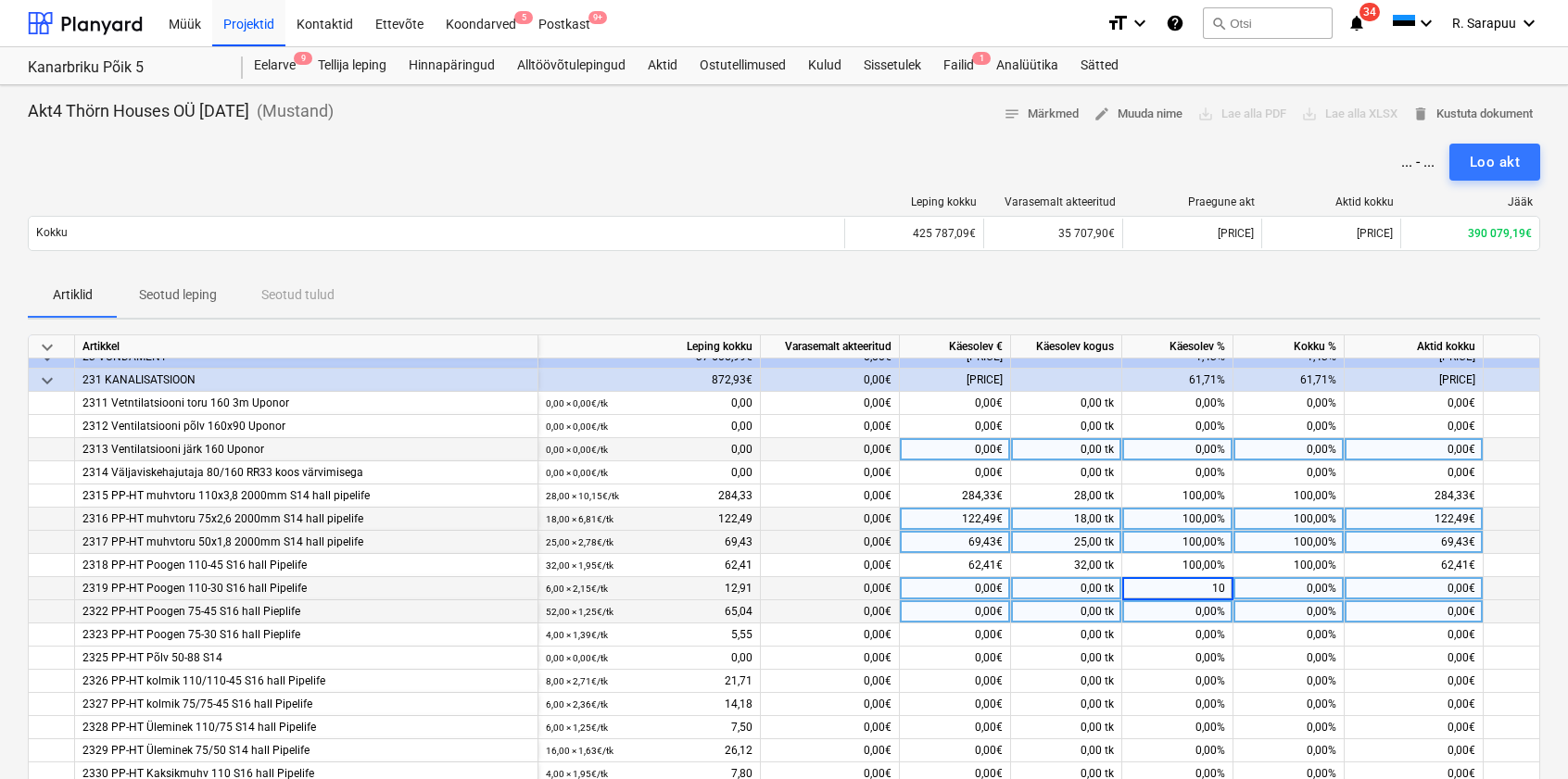 type on "100" 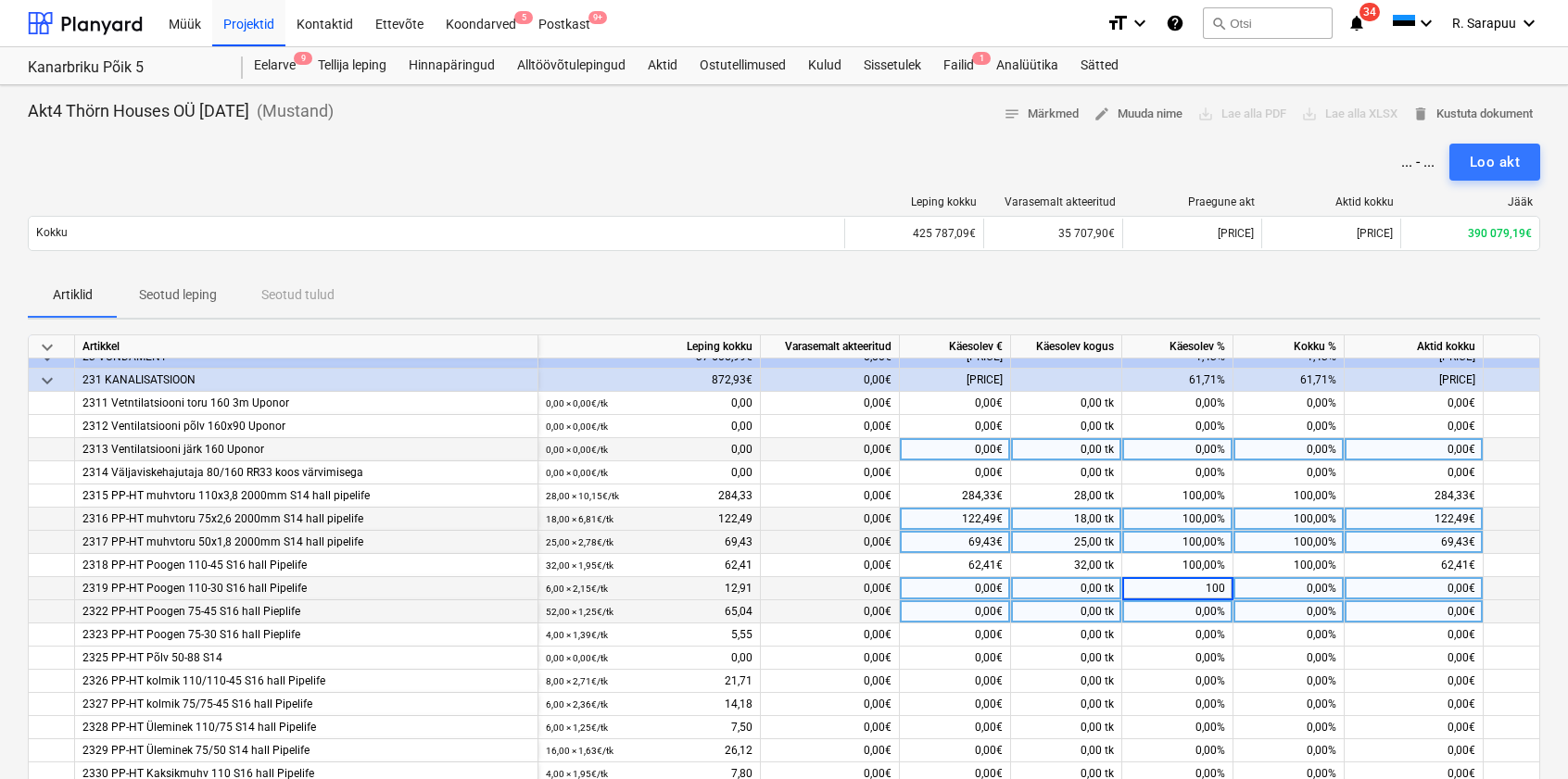 click on "0,00%" at bounding box center (1178, 611) 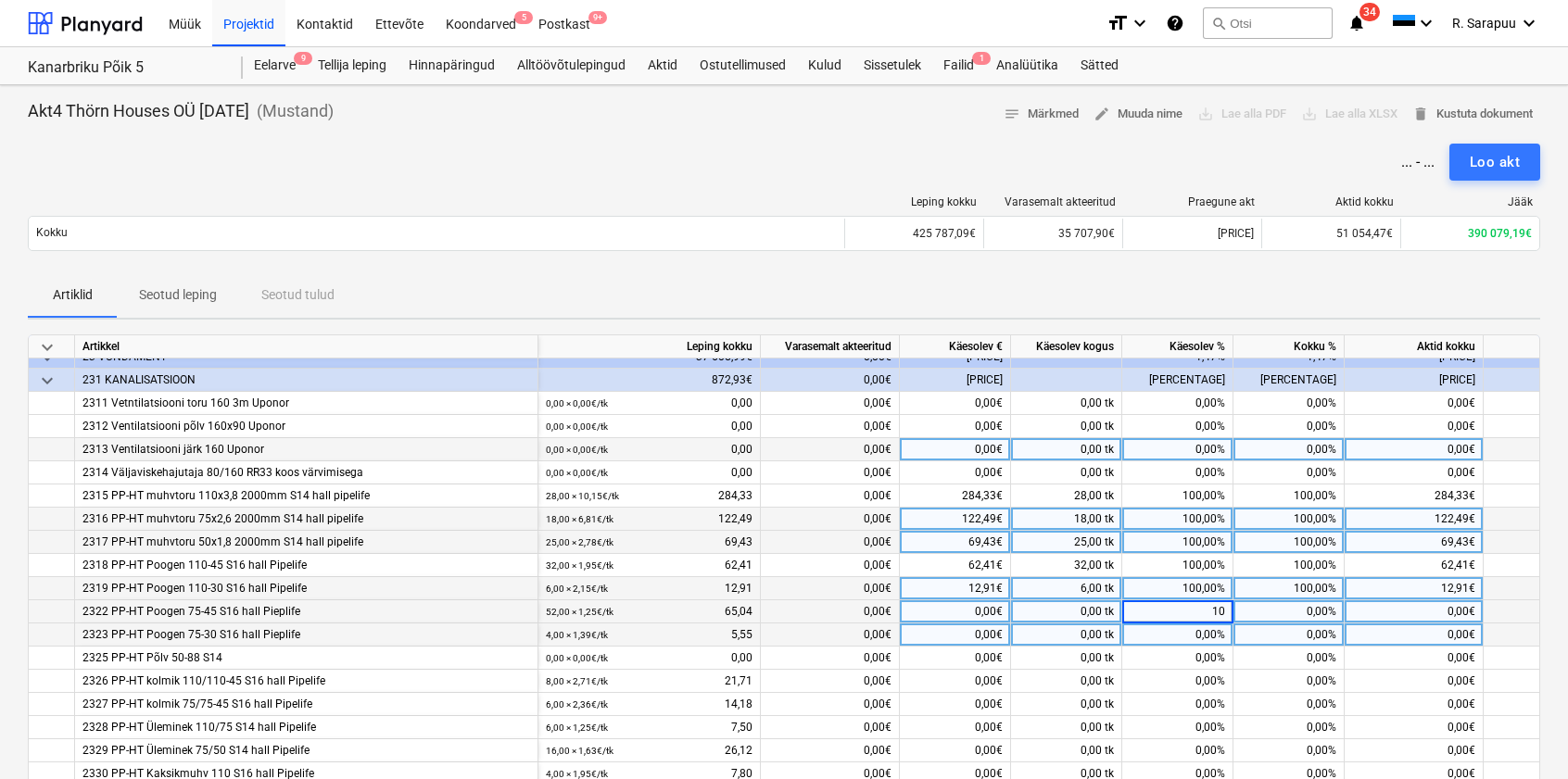 type on "100" 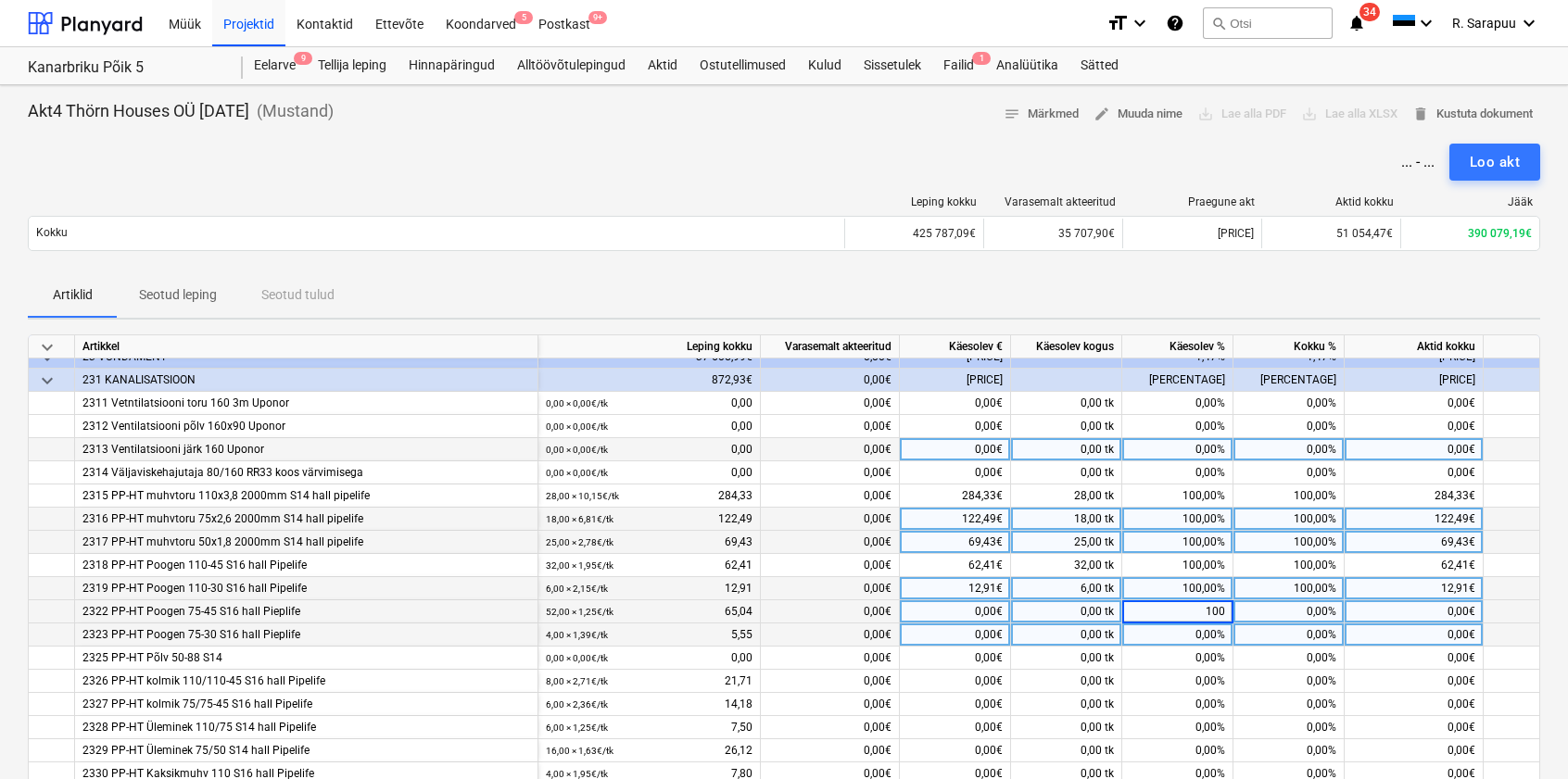 click on "0,00%" at bounding box center (1178, 635) 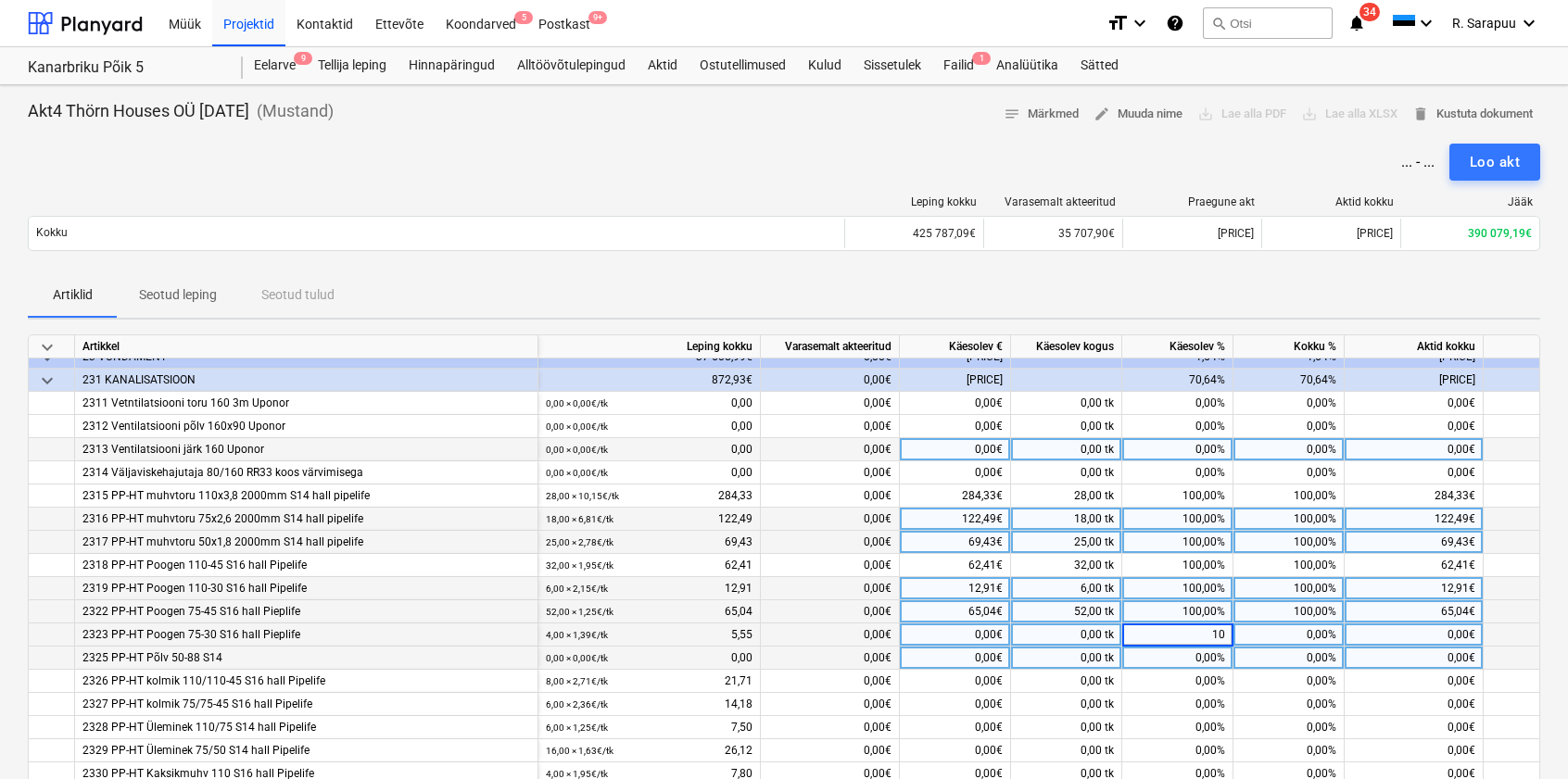 type on "100" 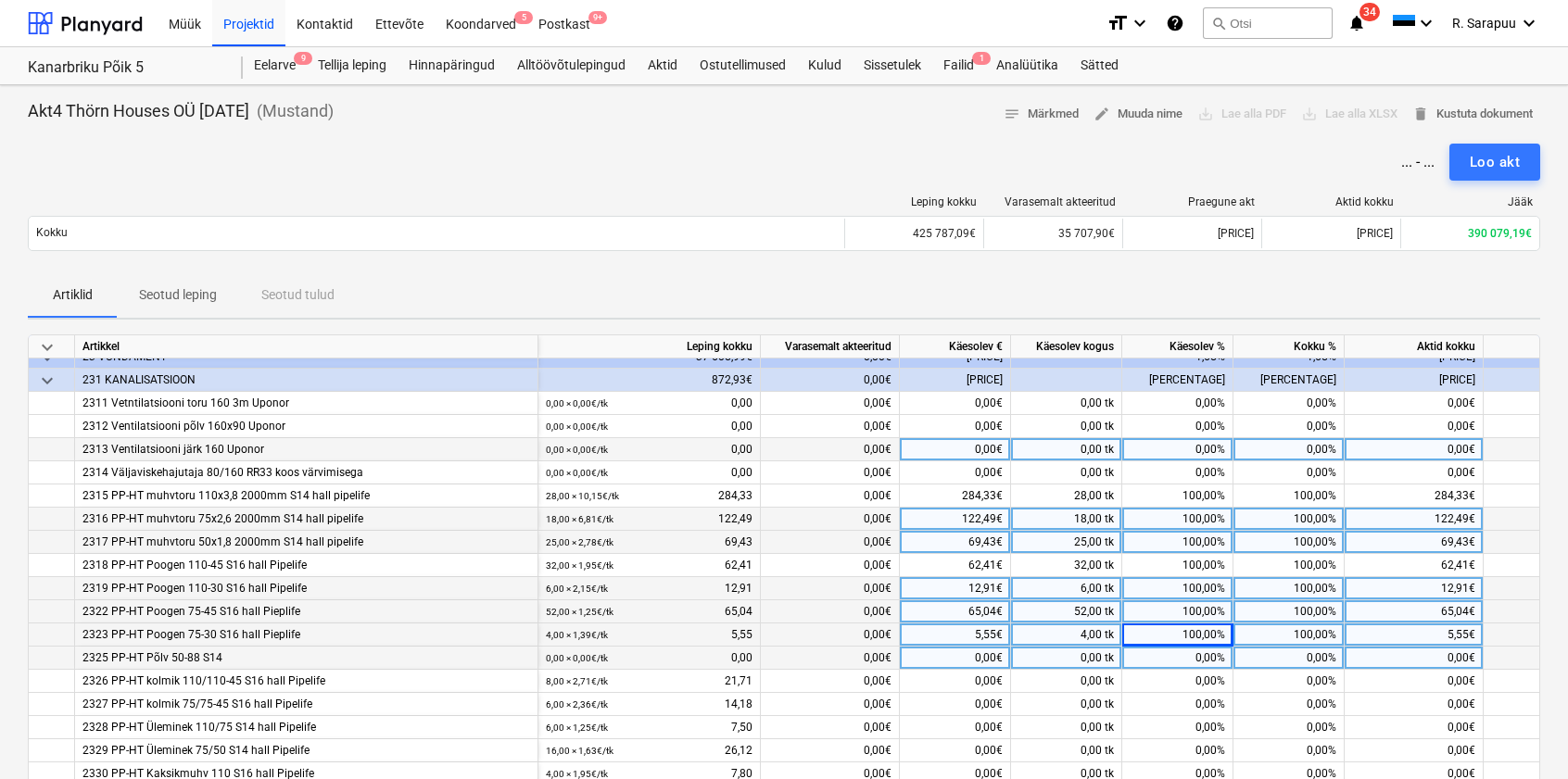 click on "0,00%" at bounding box center (1178, 658) 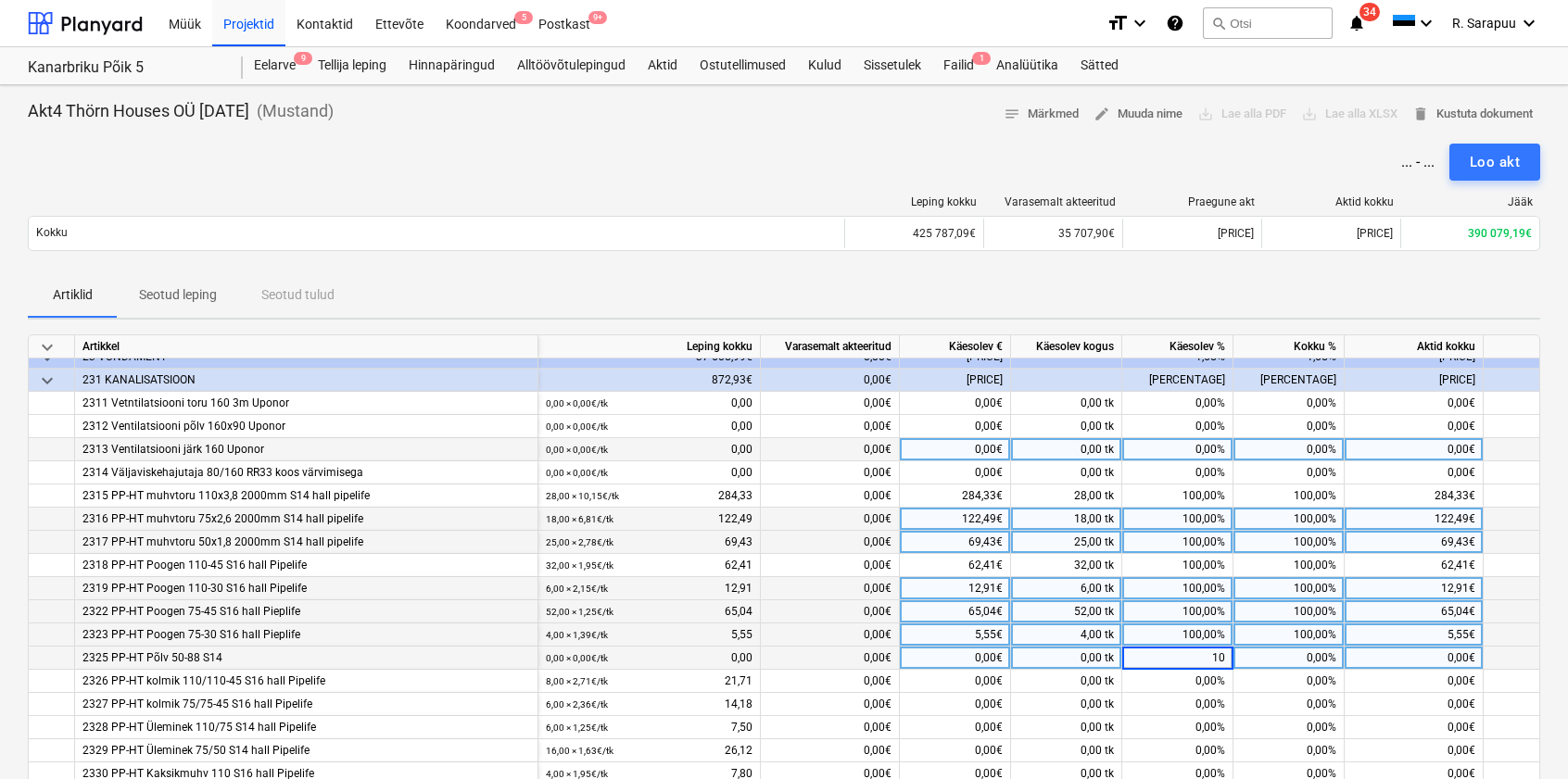 type on "100" 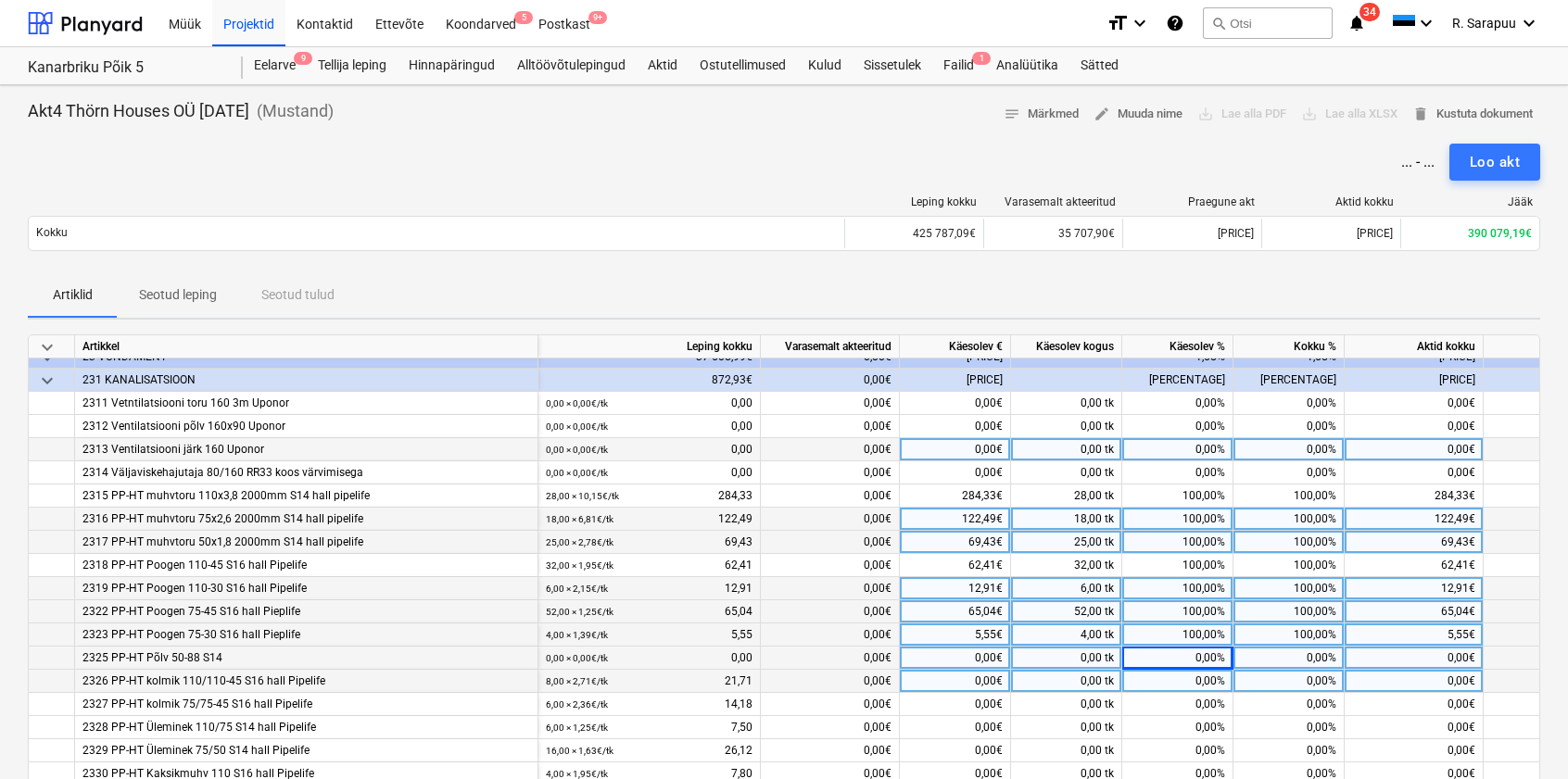 click on "0,00%" at bounding box center [1178, 681] 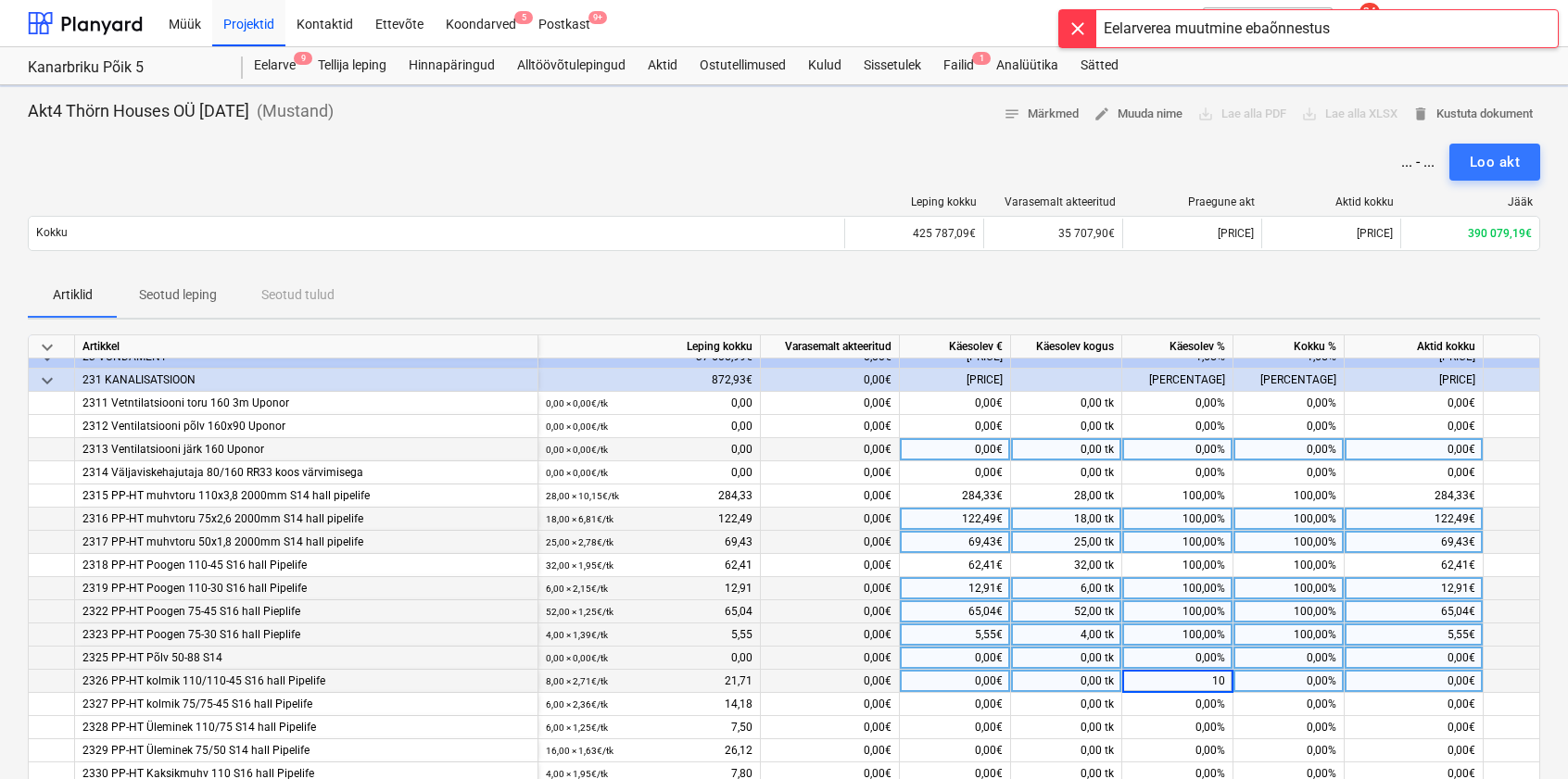 type on "100" 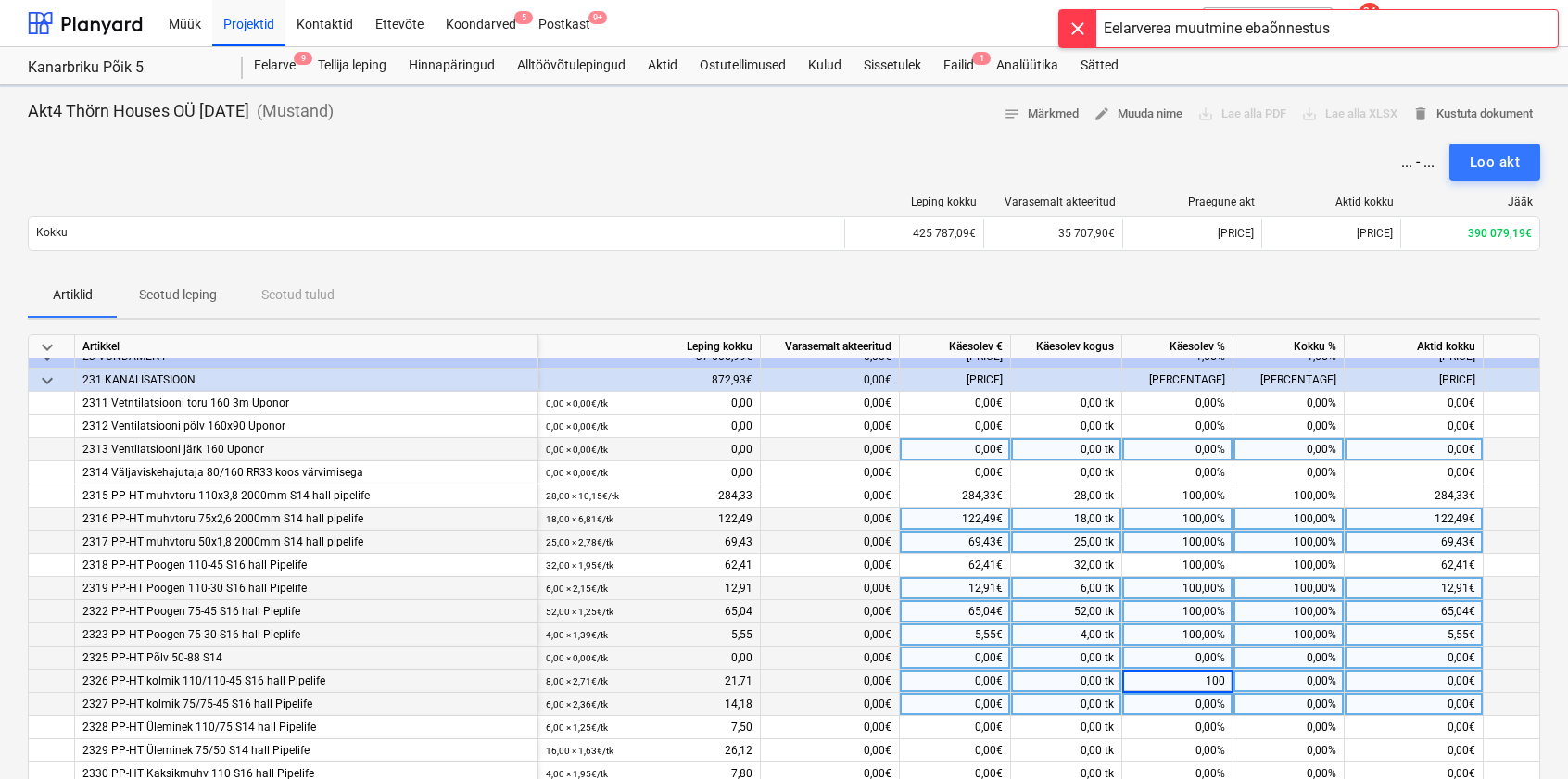 click on "0,00%" at bounding box center [1178, 704] 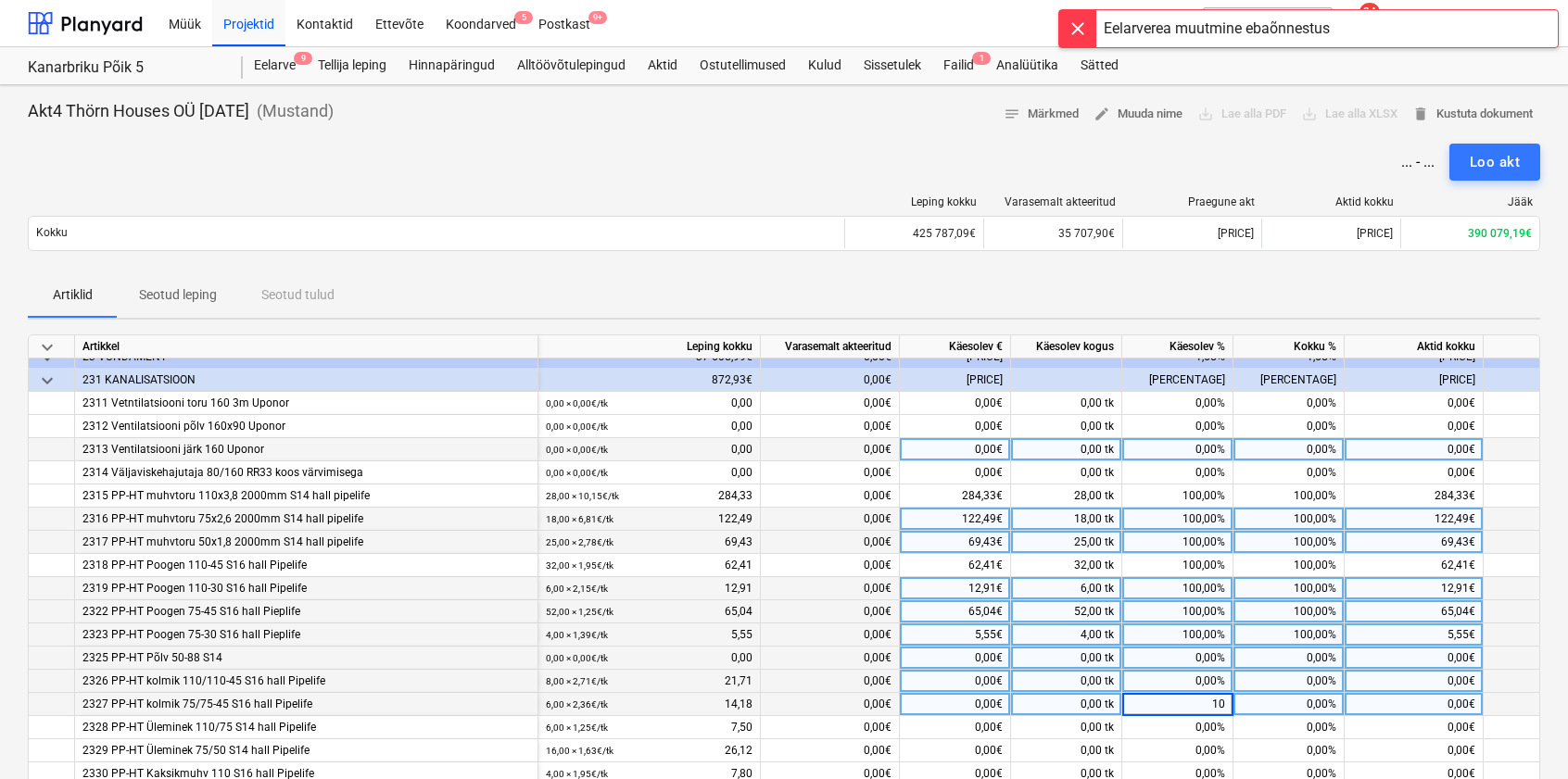 type on "100" 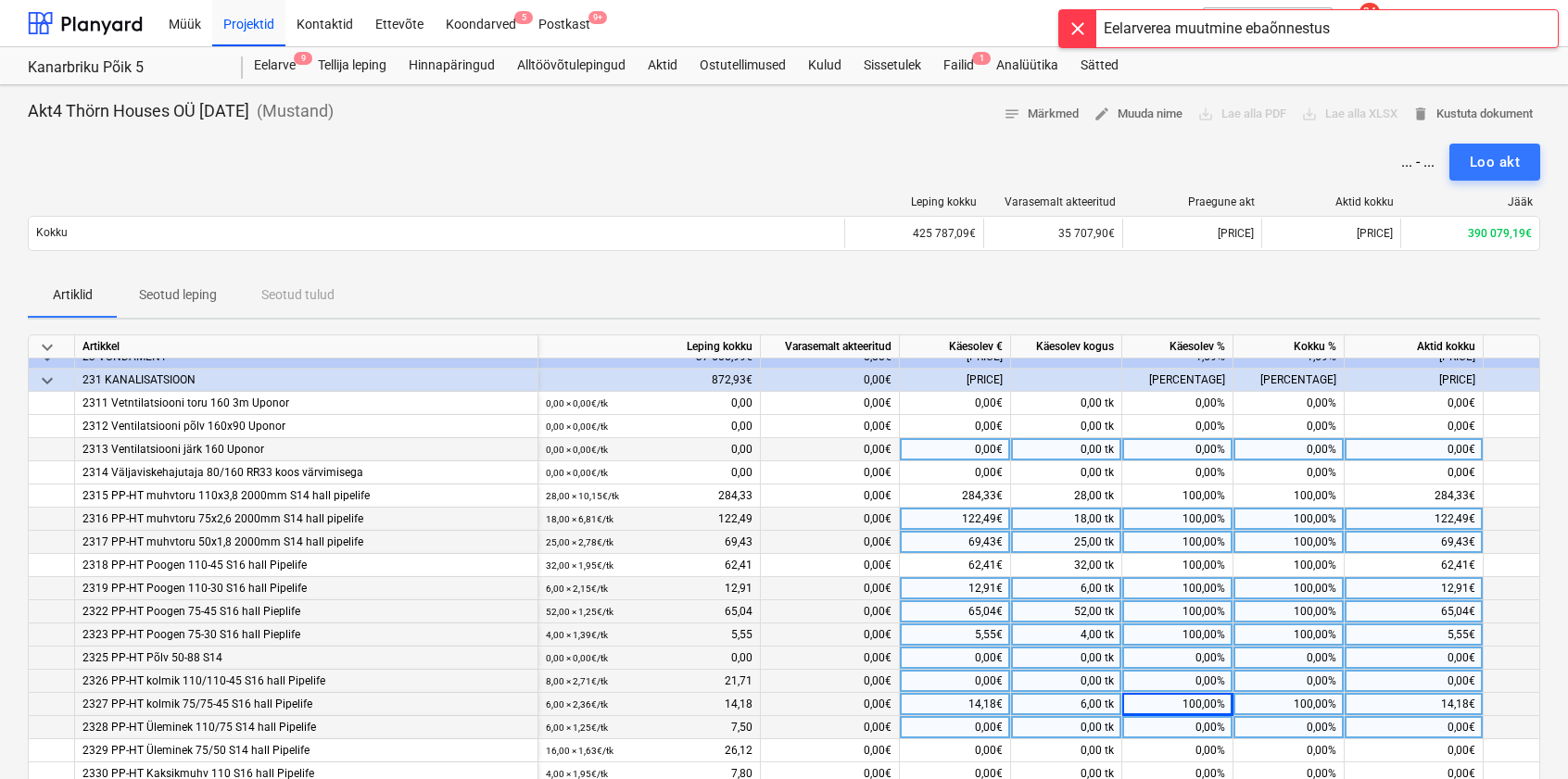 click on "0,00%" at bounding box center (1178, 727) 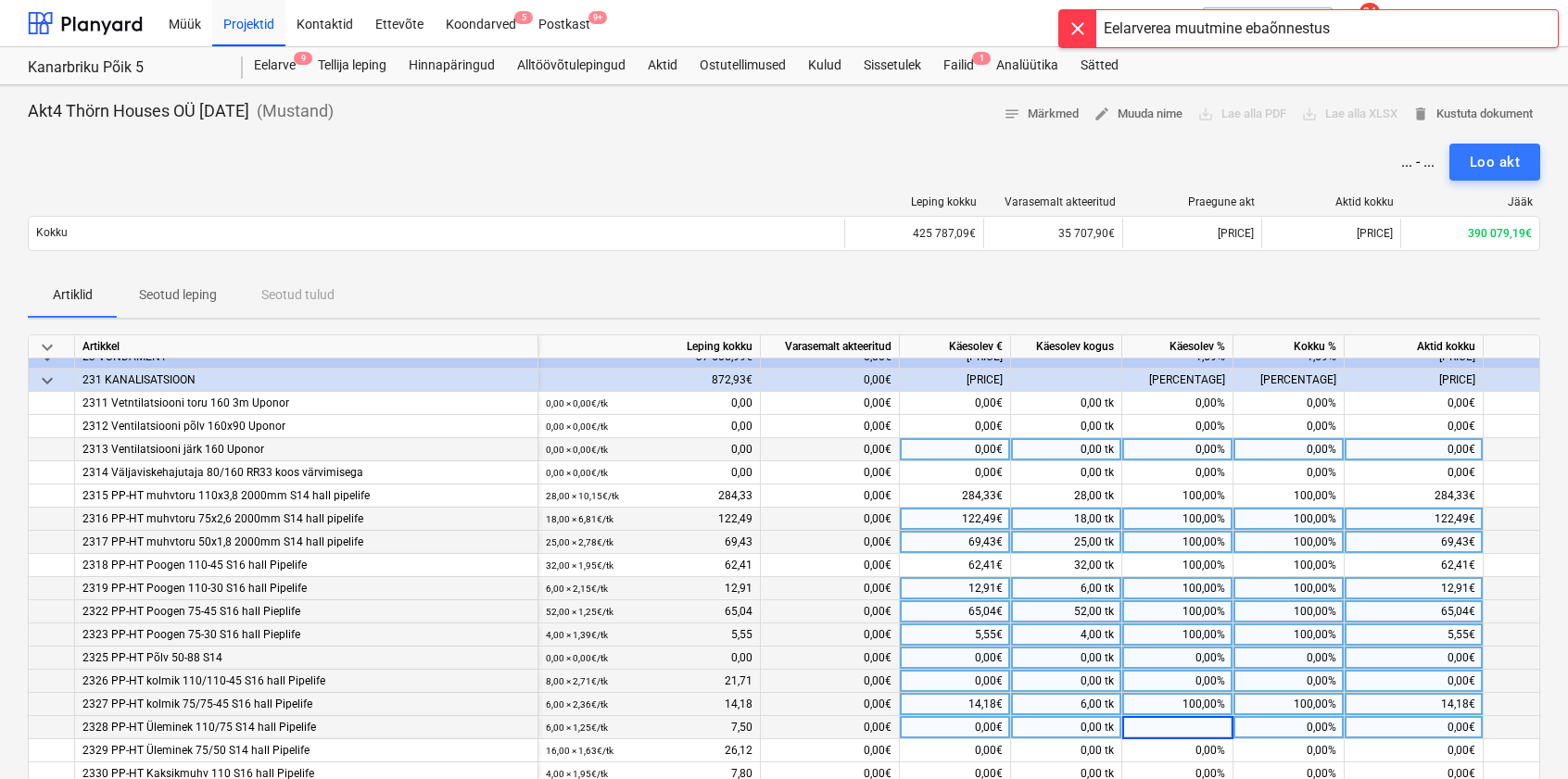 click on "0,00%" at bounding box center (1178, 681) 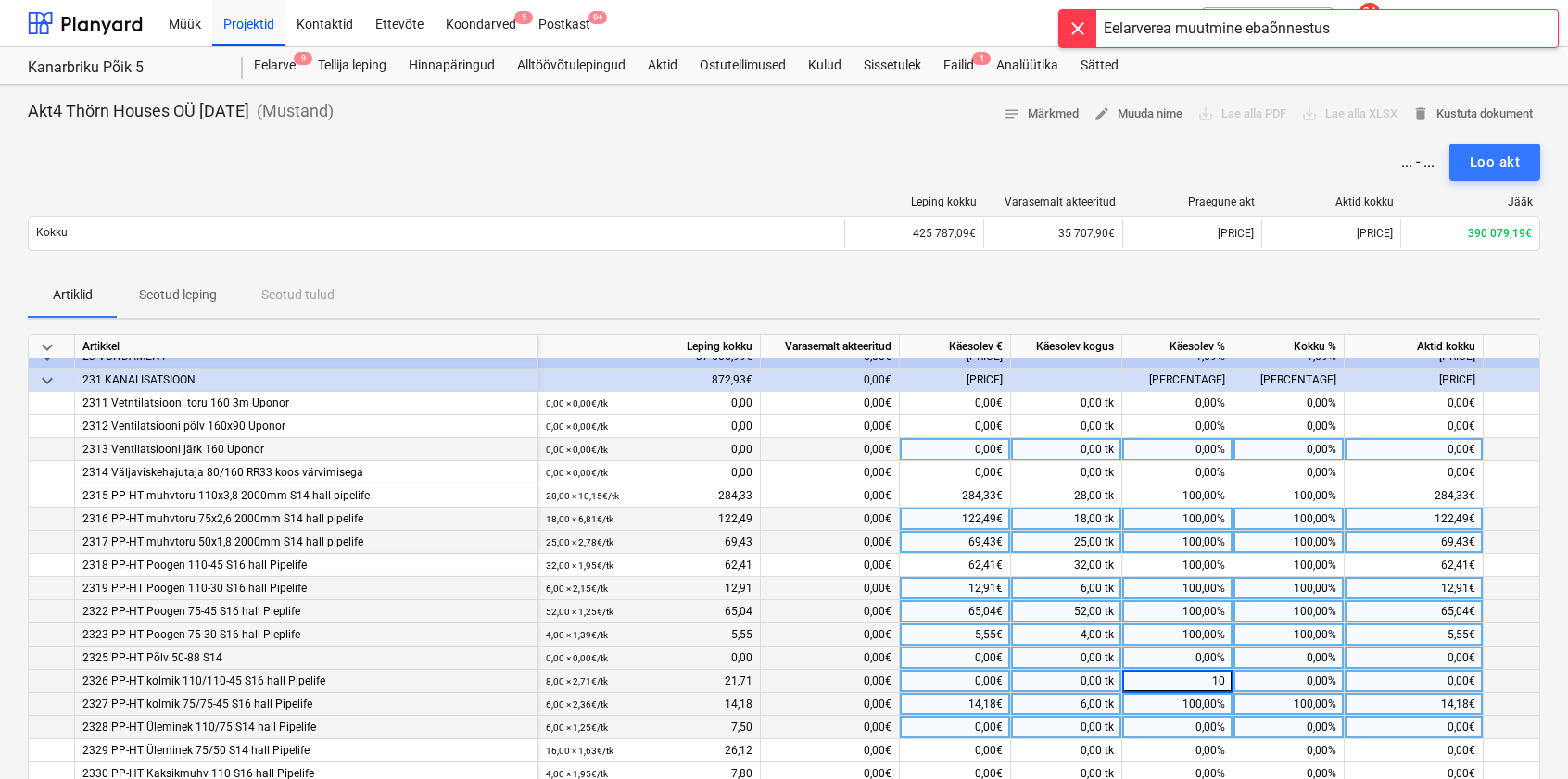 type on "100" 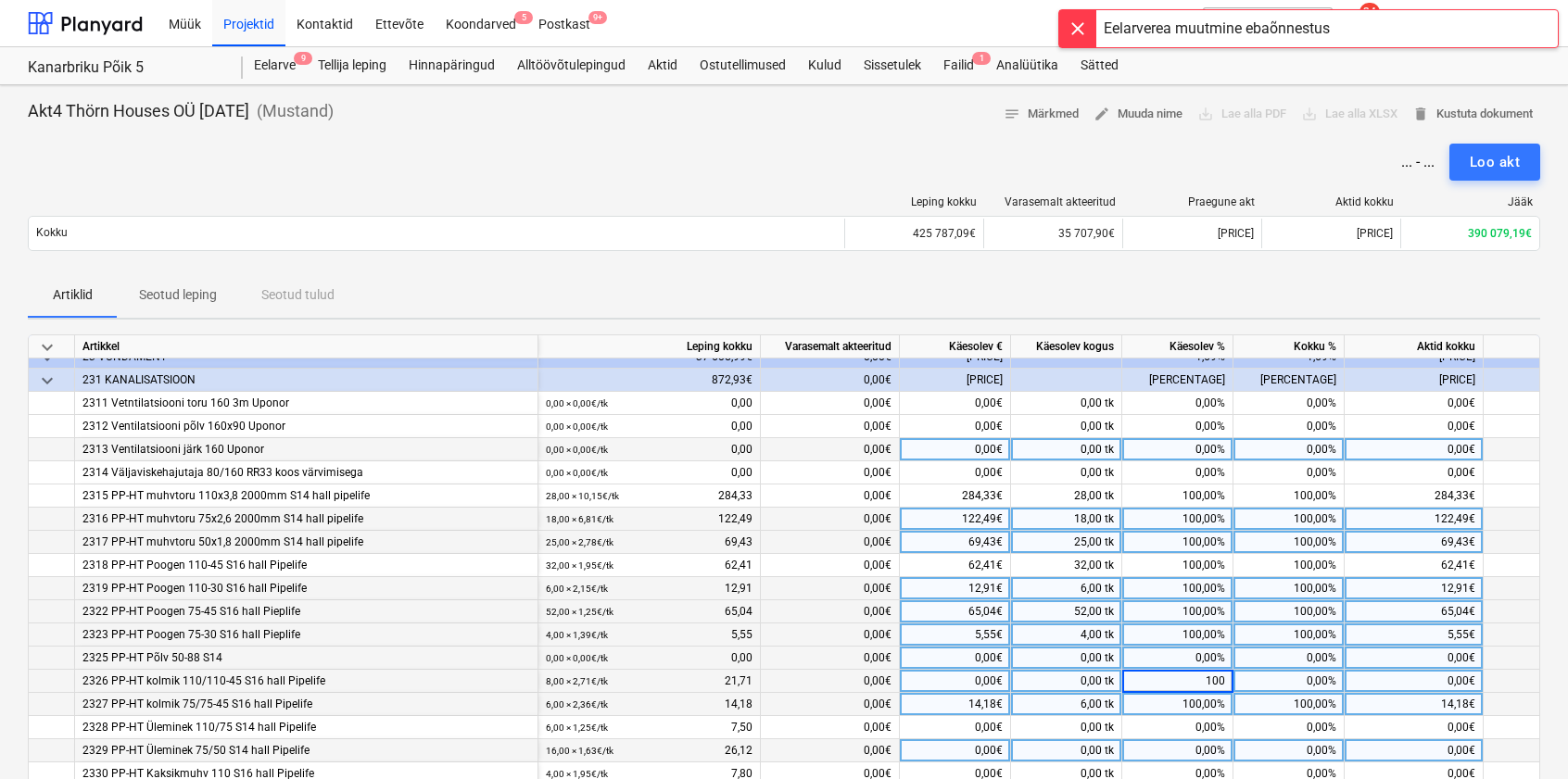 click on "0,00%" at bounding box center [1178, 750] 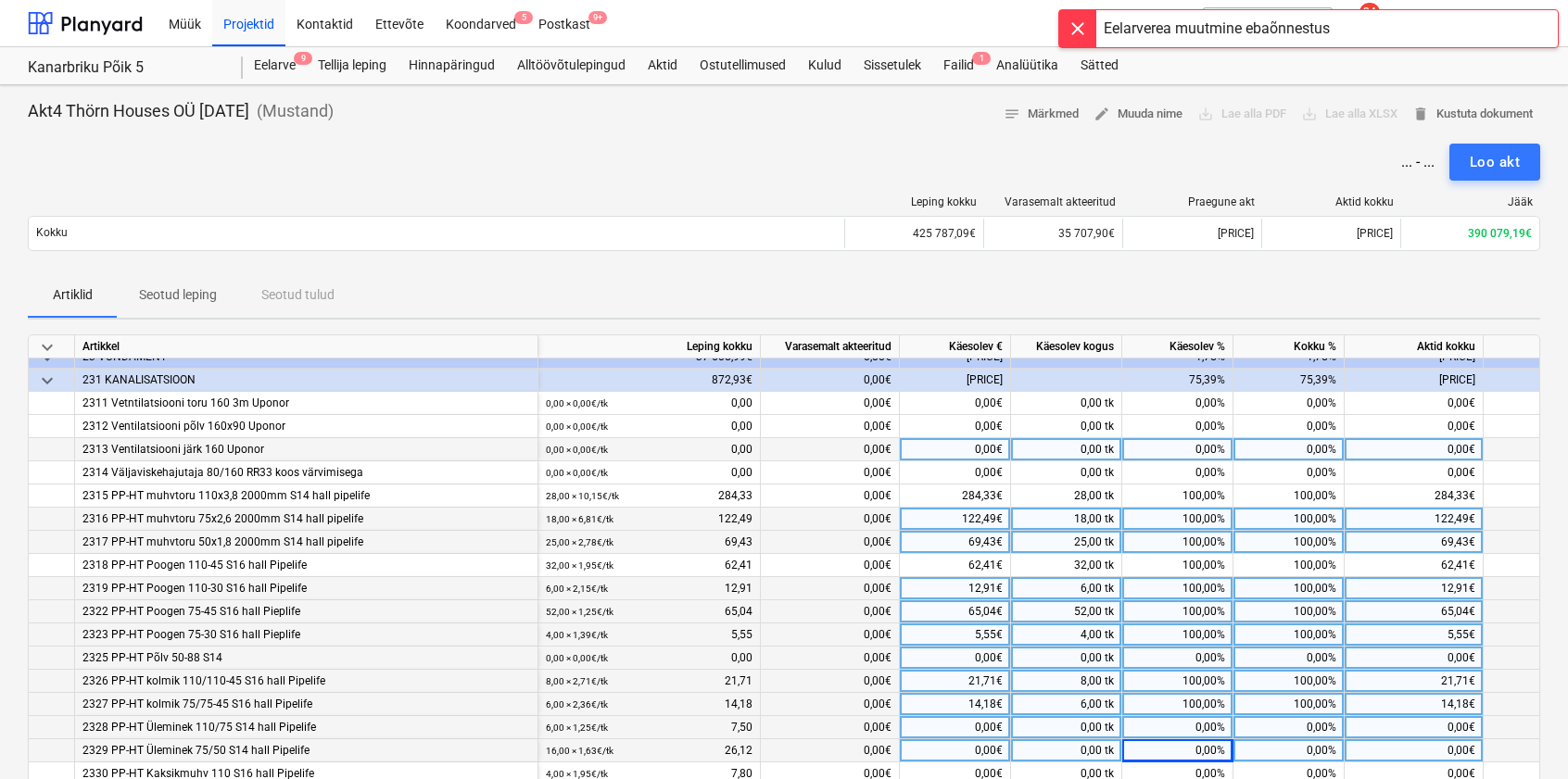 click on "0,00%" at bounding box center (1178, 727) 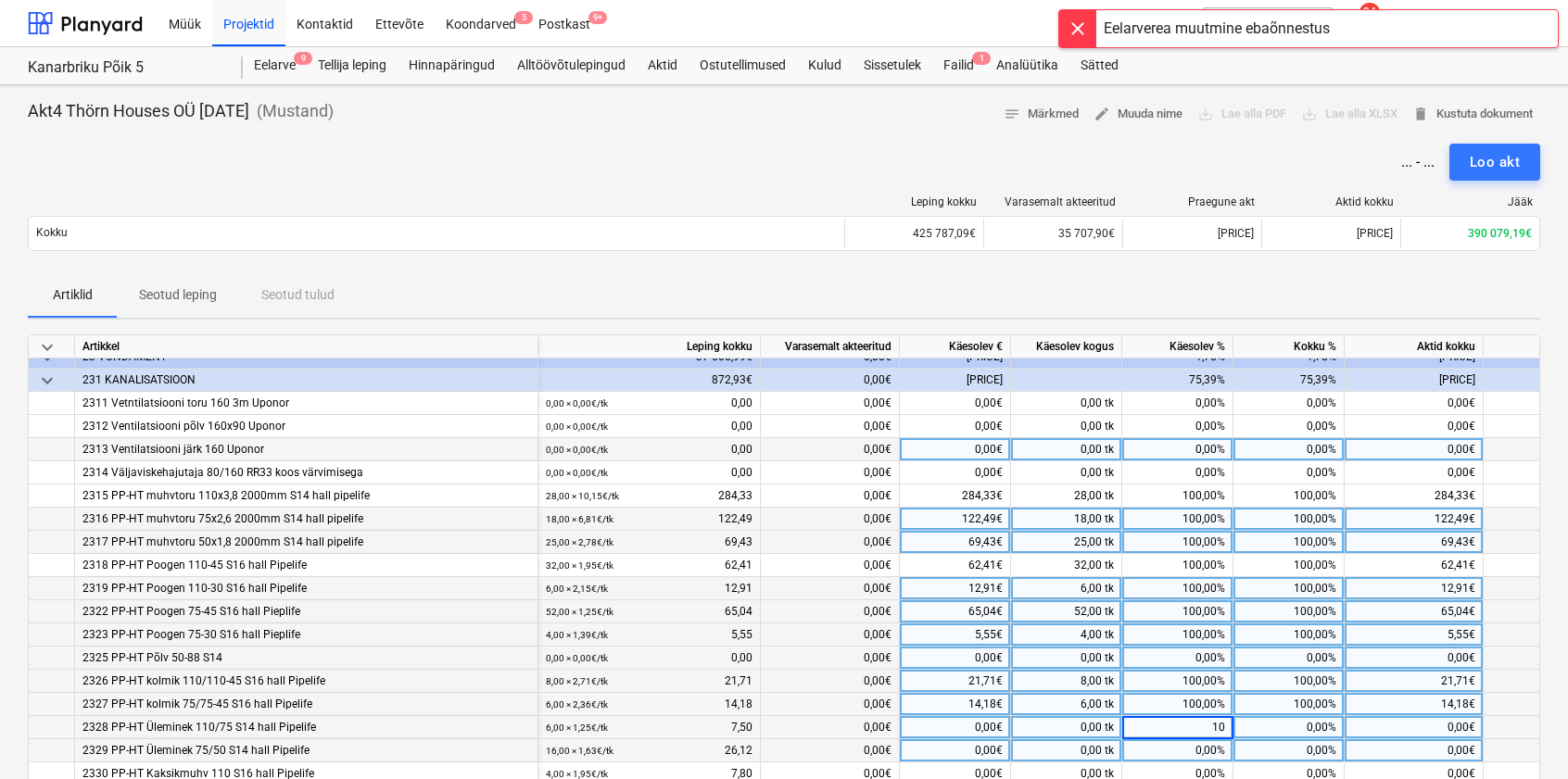 type on "100" 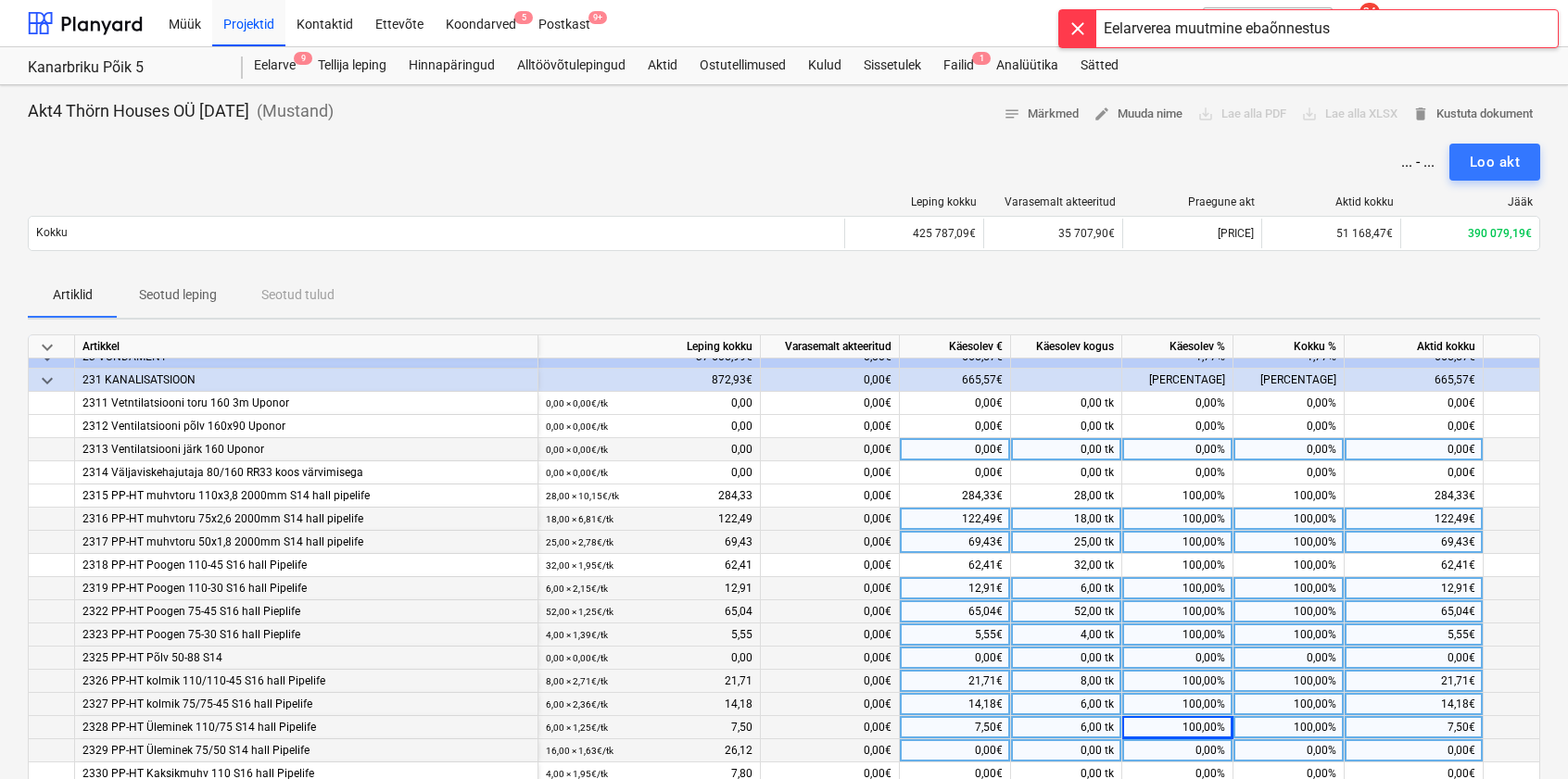 click on "0,00%" at bounding box center (1178, 750) 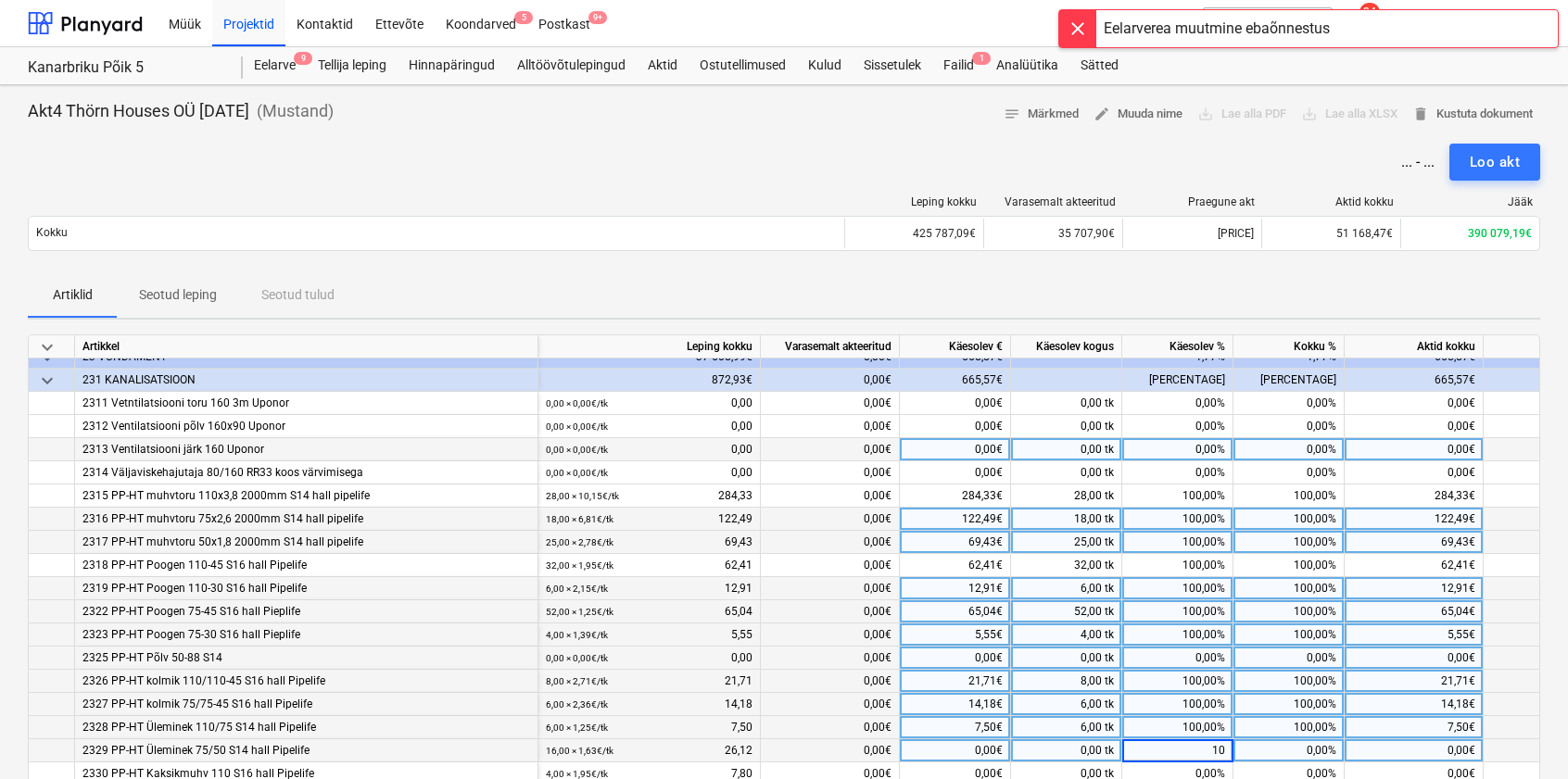 type on "100" 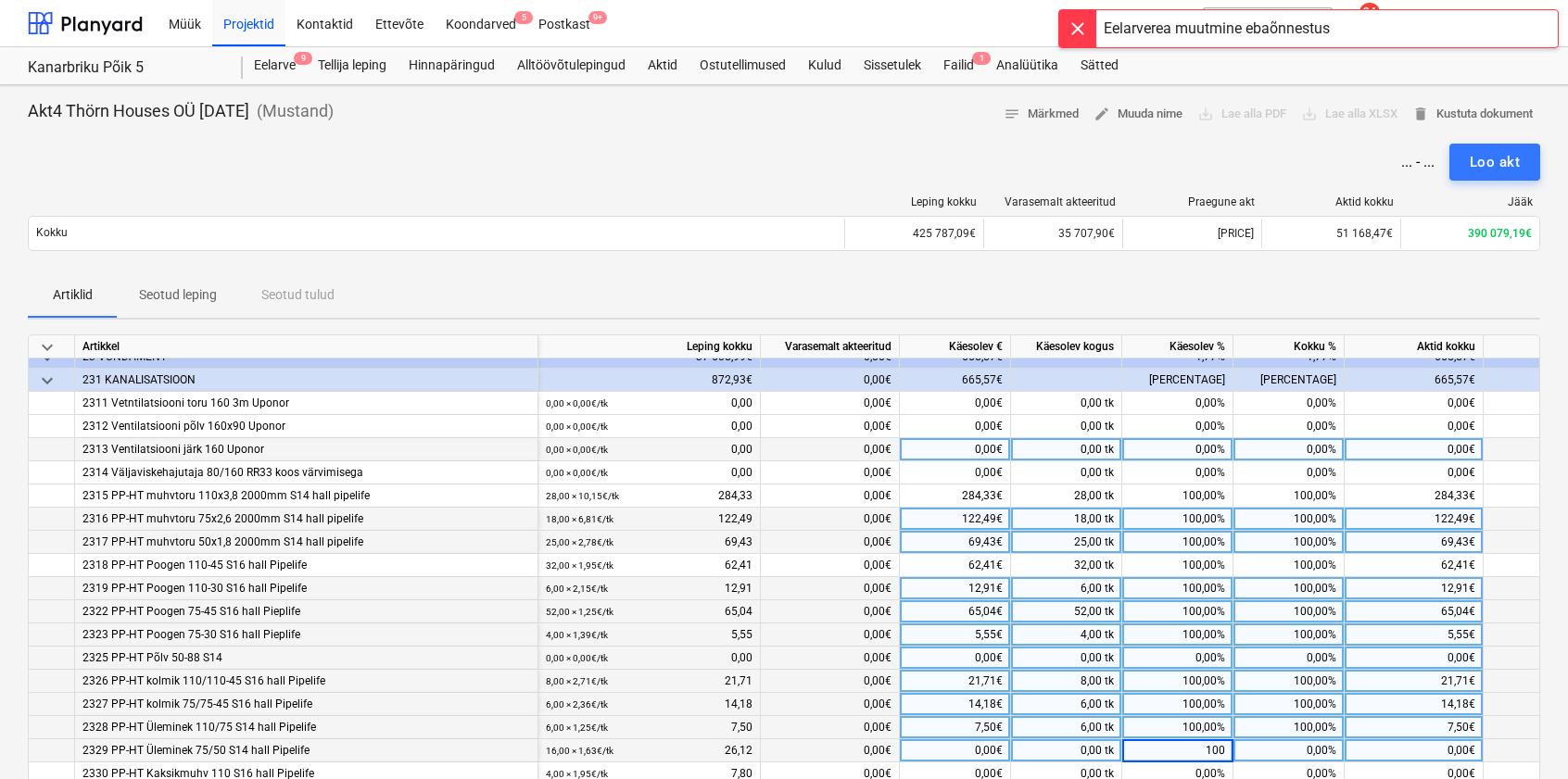 click on "100" at bounding box center (1178, 750) 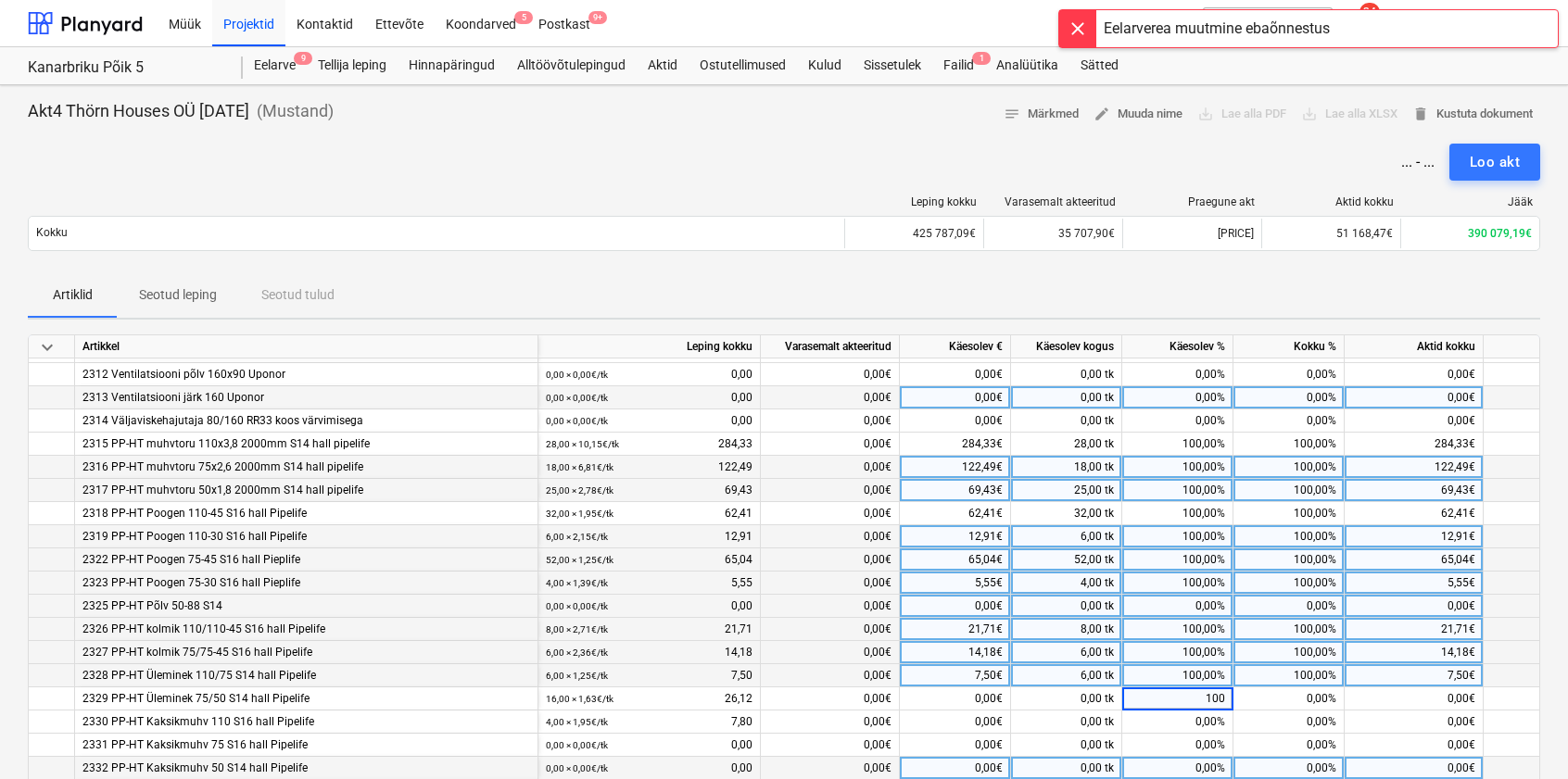 scroll, scrollTop: 170, scrollLeft: 0, axis: vertical 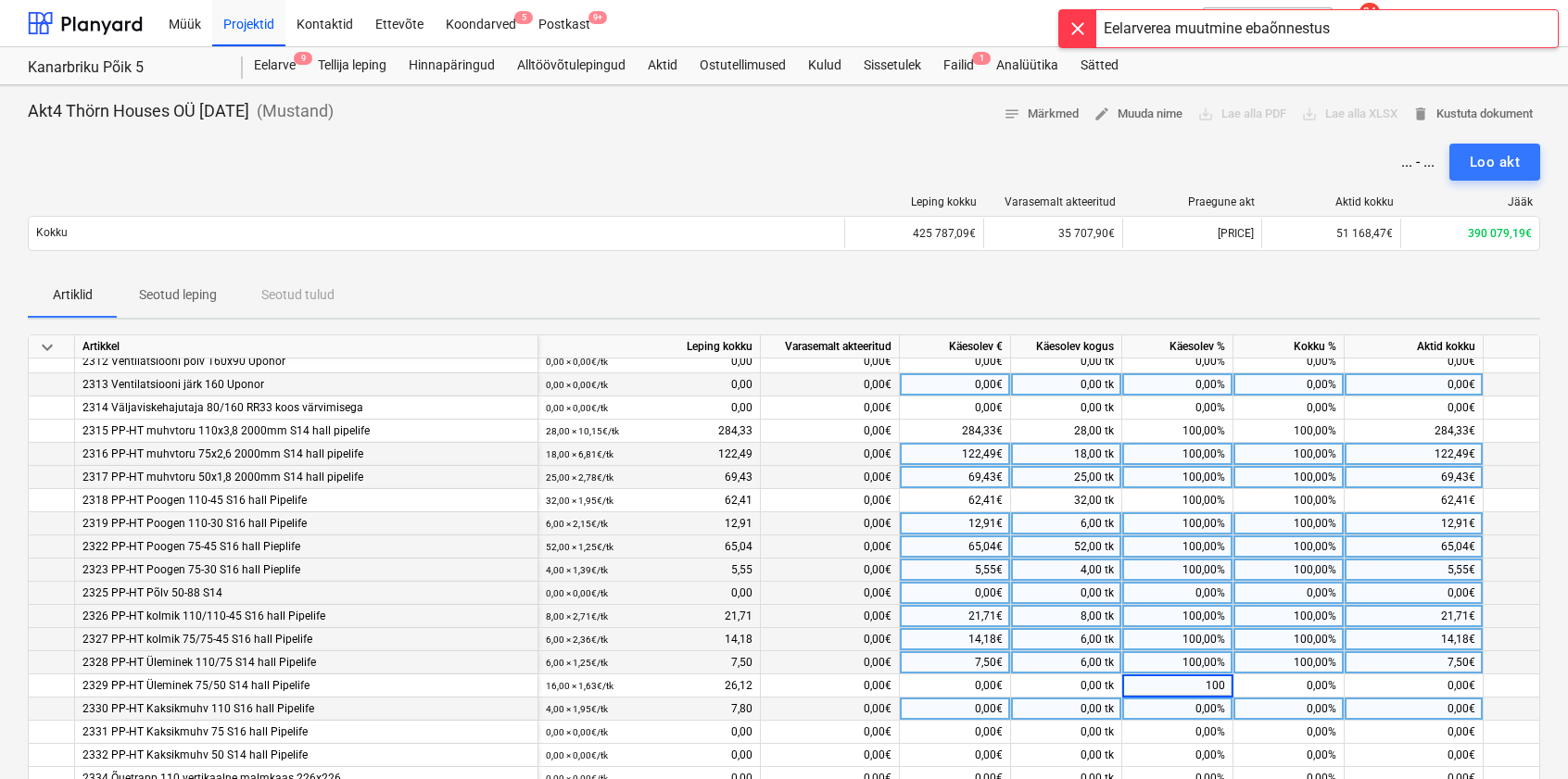 click on "0,00%" at bounding box center (1178, 709) 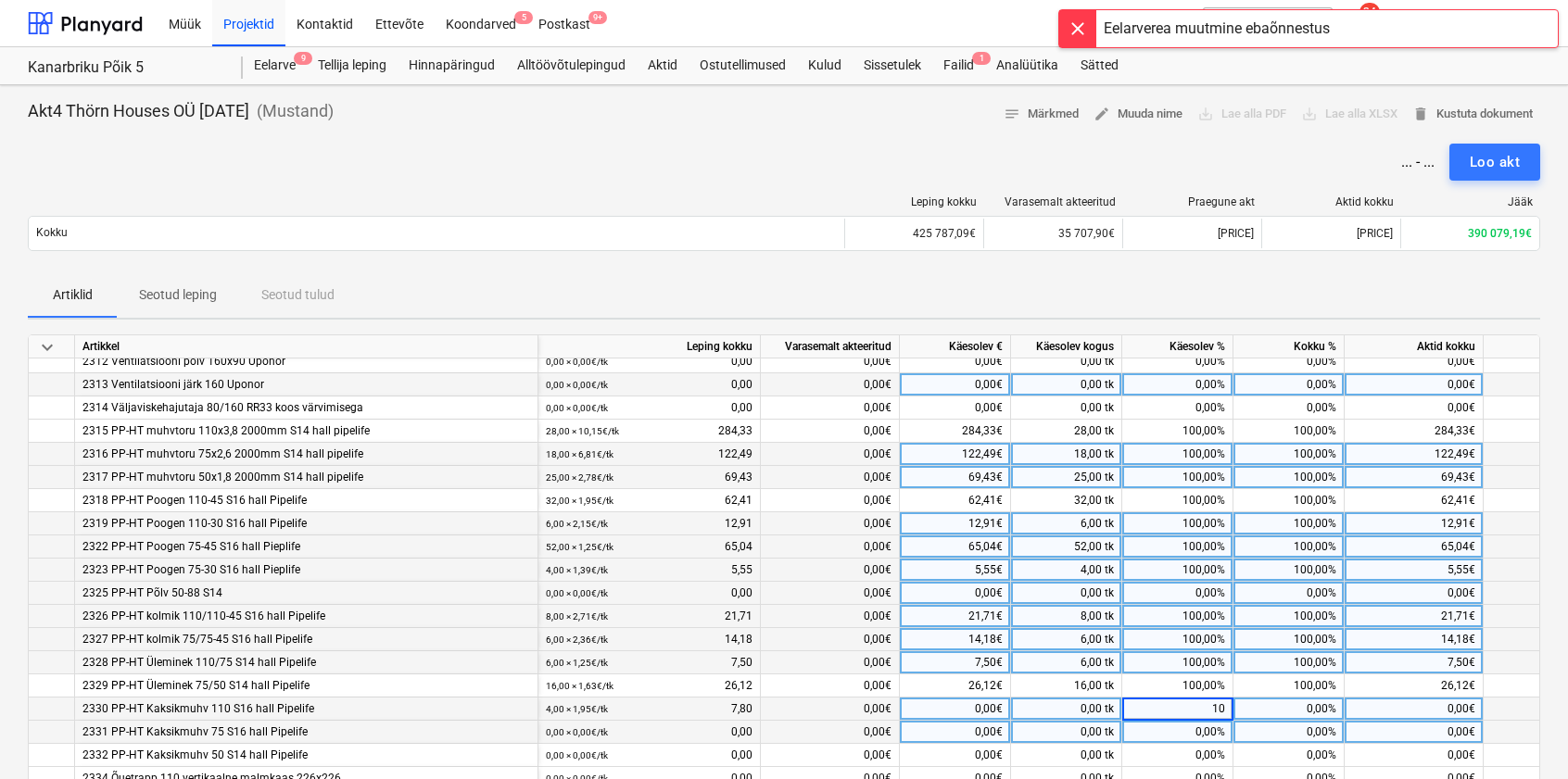 type on "100" 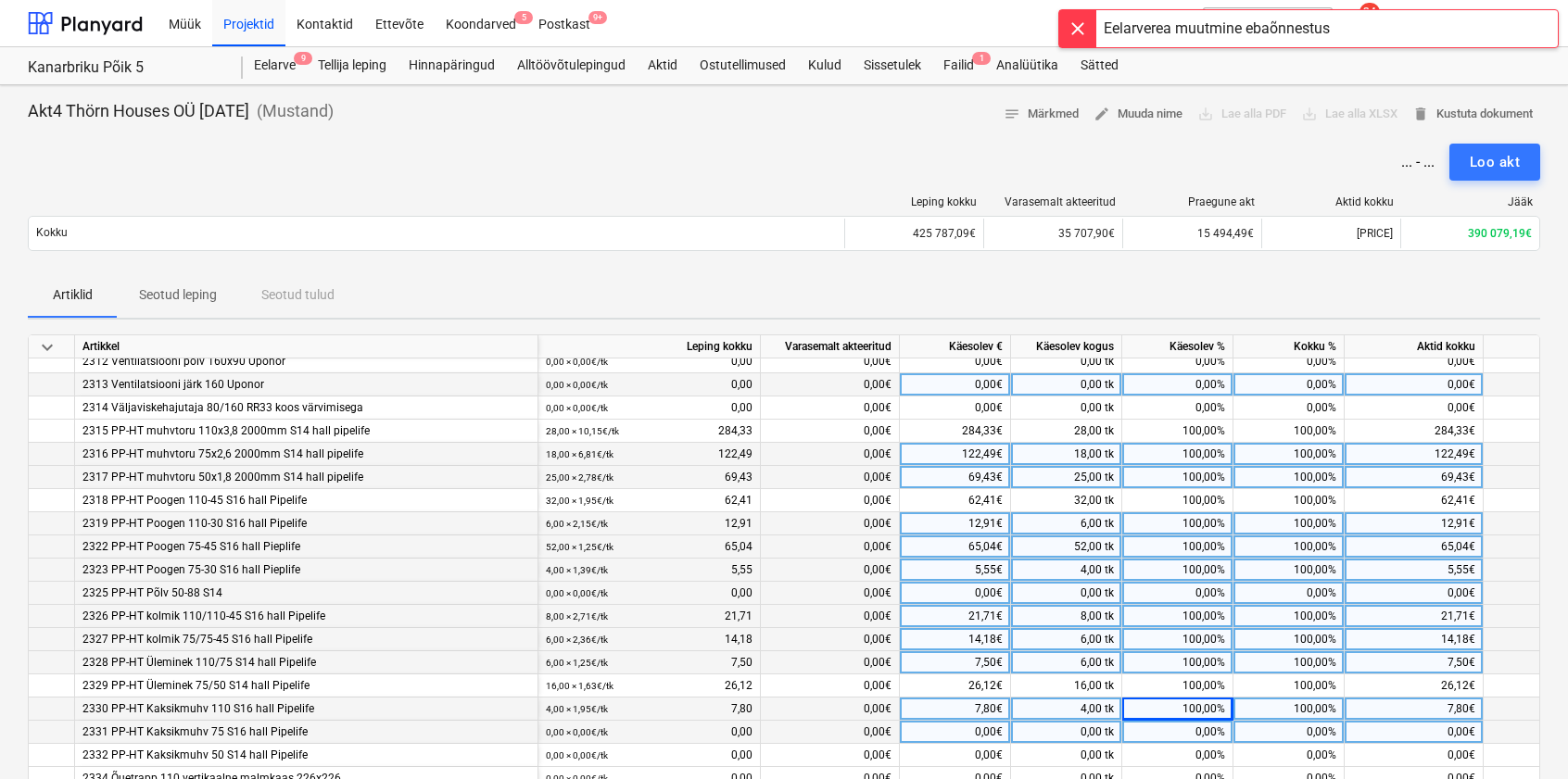 click on "0,00%" at bounding box center (1178, 732) 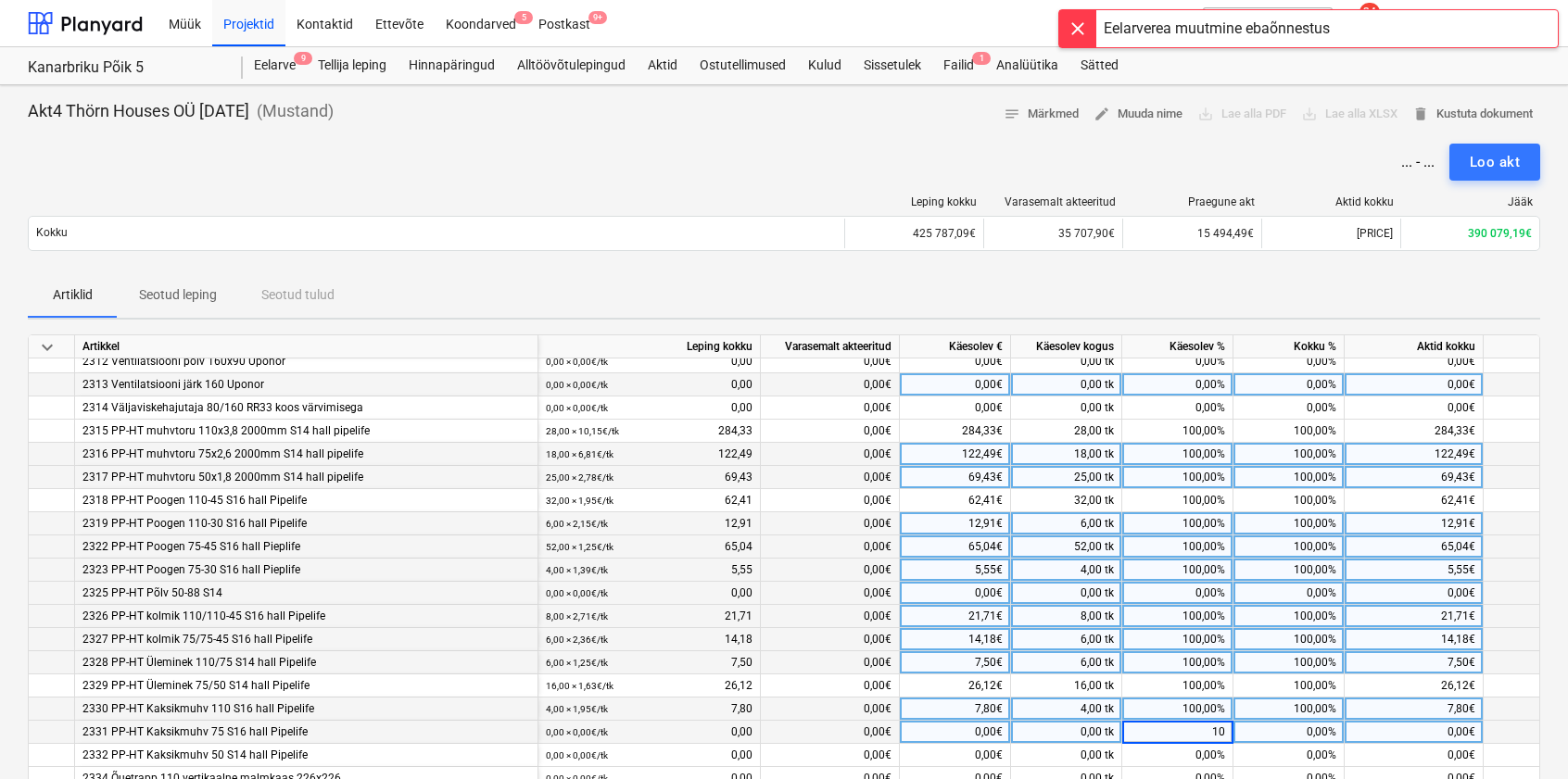 type on "100" 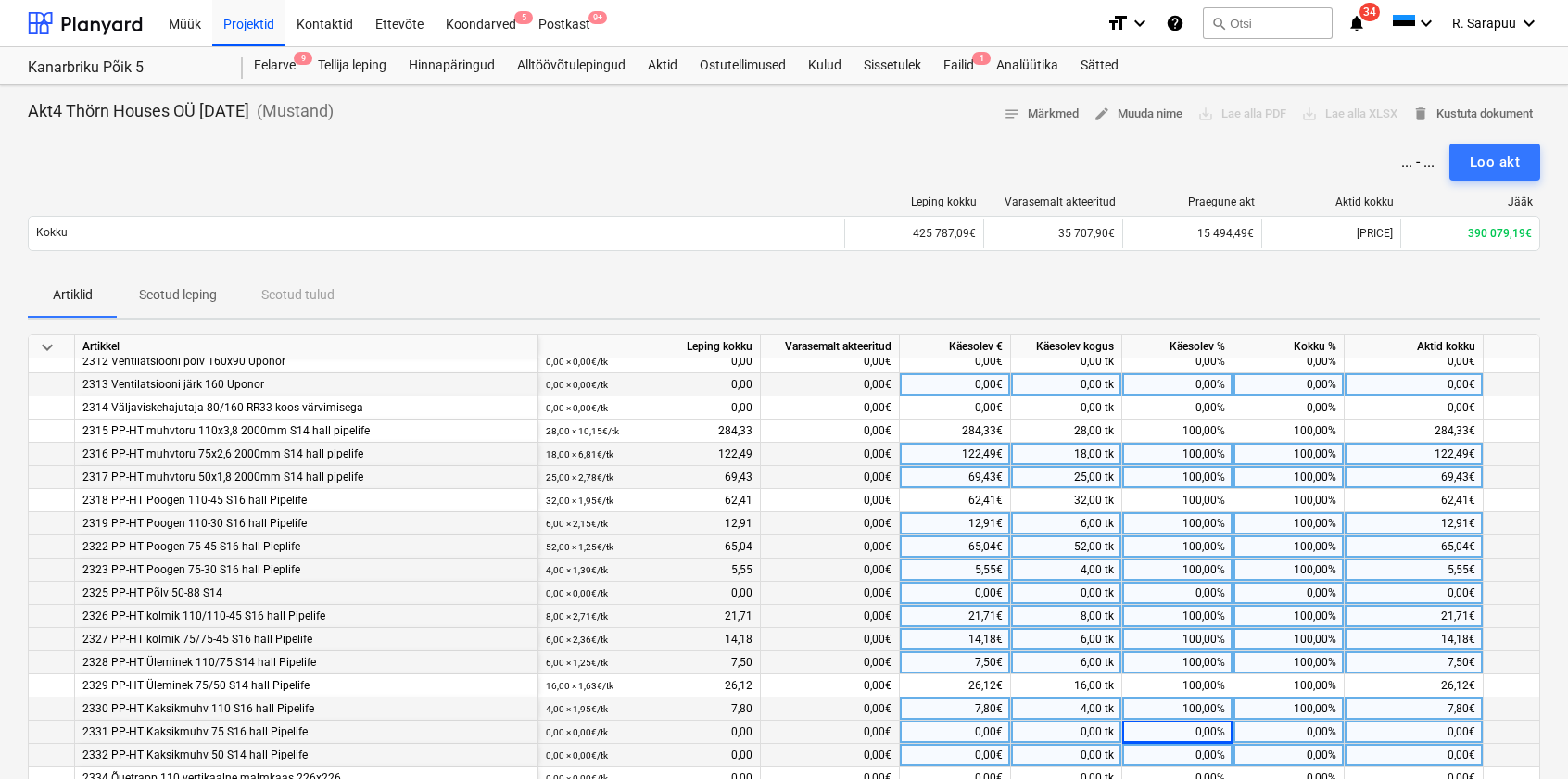 click on "0,00%" at bounding box center (1178, 755) 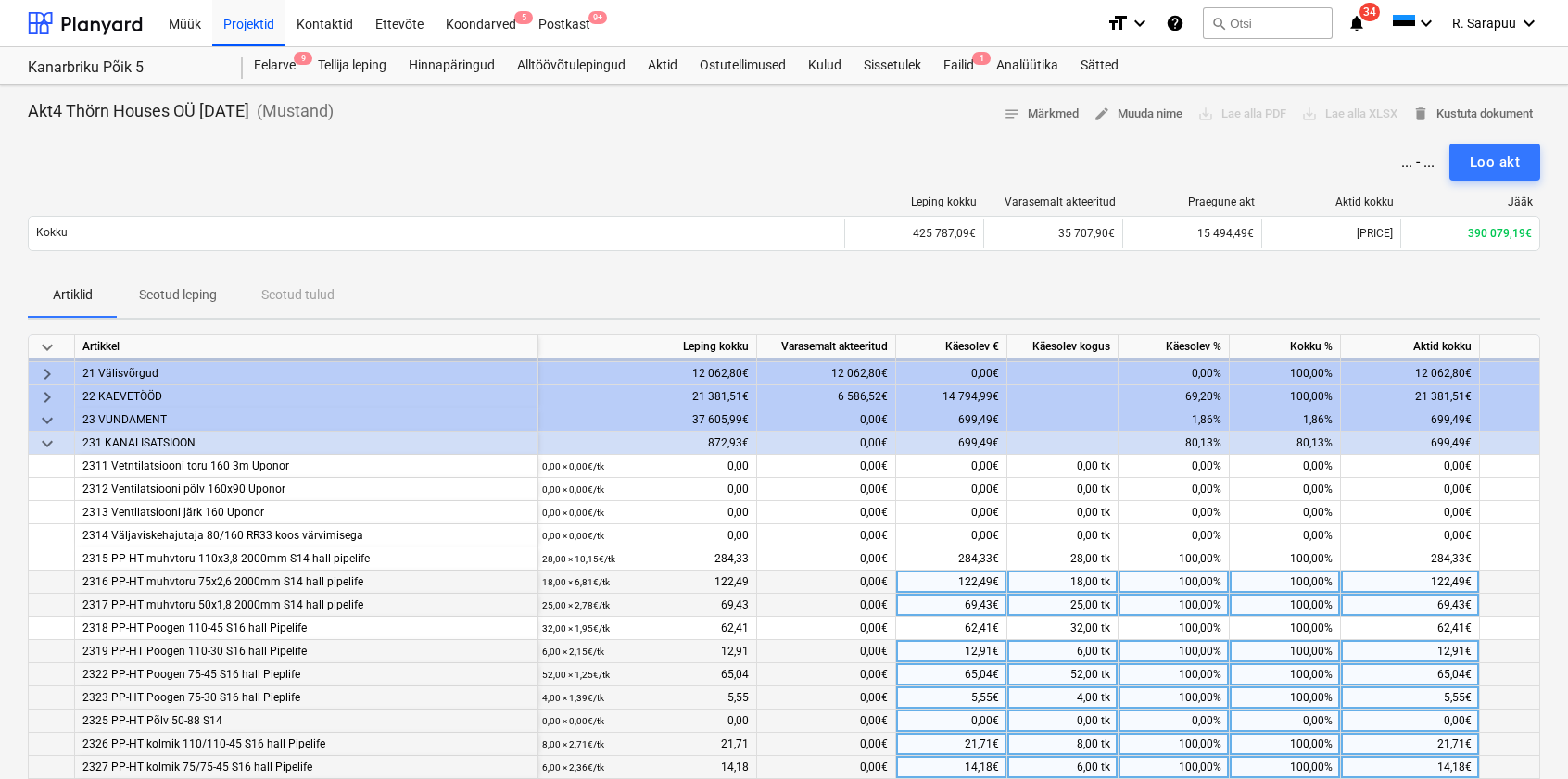 scroll, scrollTop: 41, scrollLeft: 4, axis: both 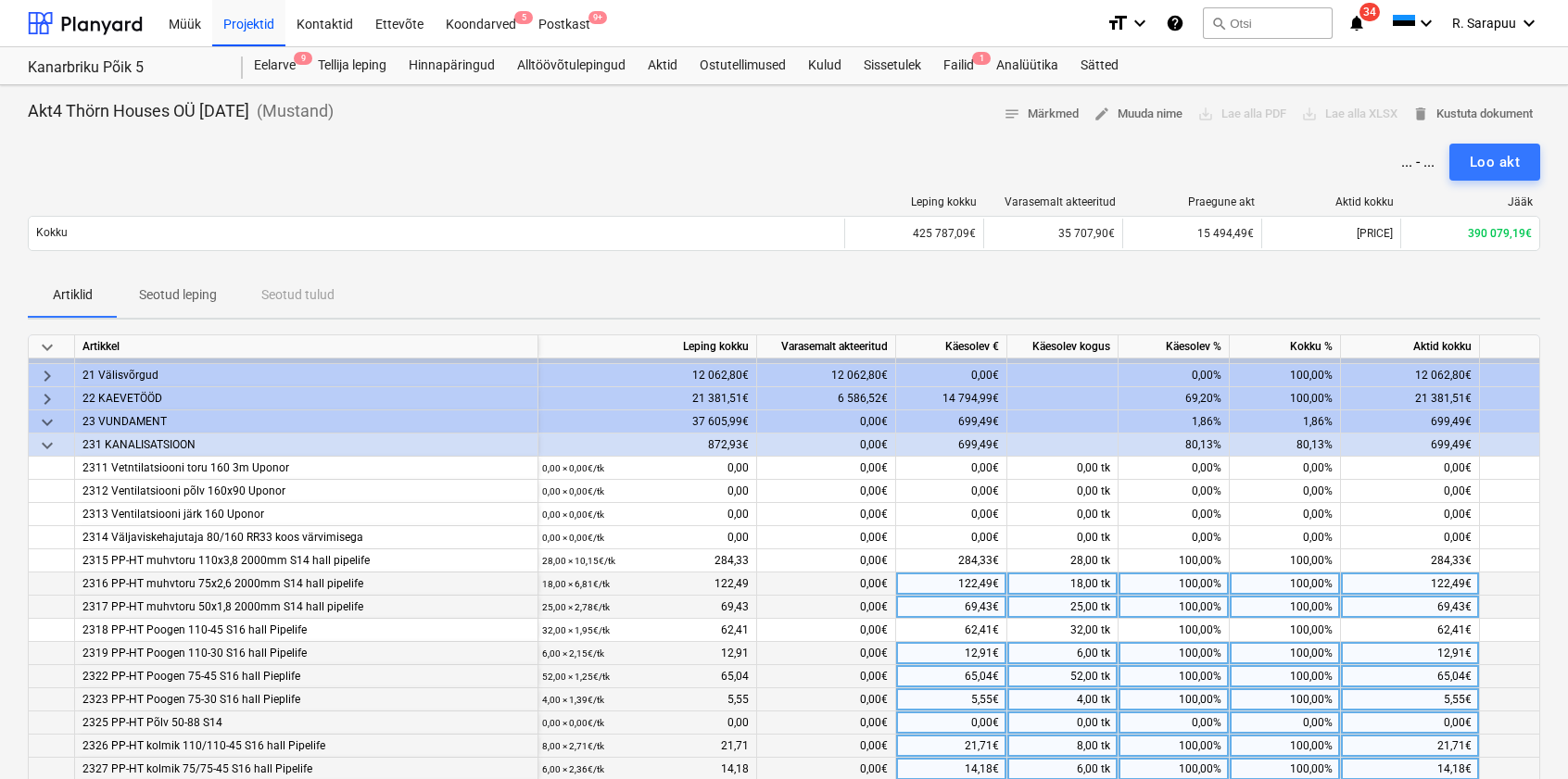 click on "keyboard_arrow_down" at bounding box center (47, 446) 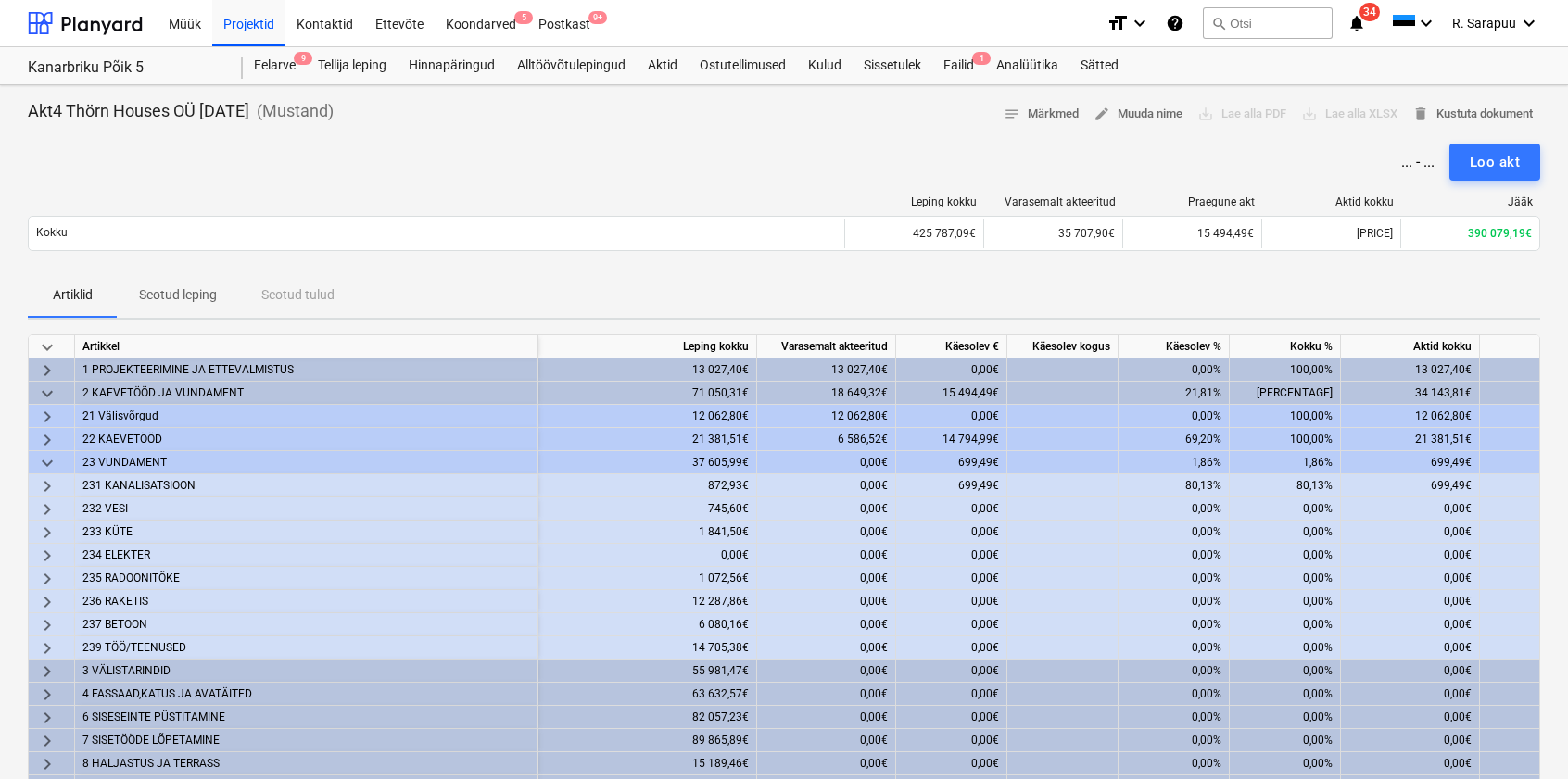 scroll, scrollTop: 0, scrollLeft: 4, axis: horizontal 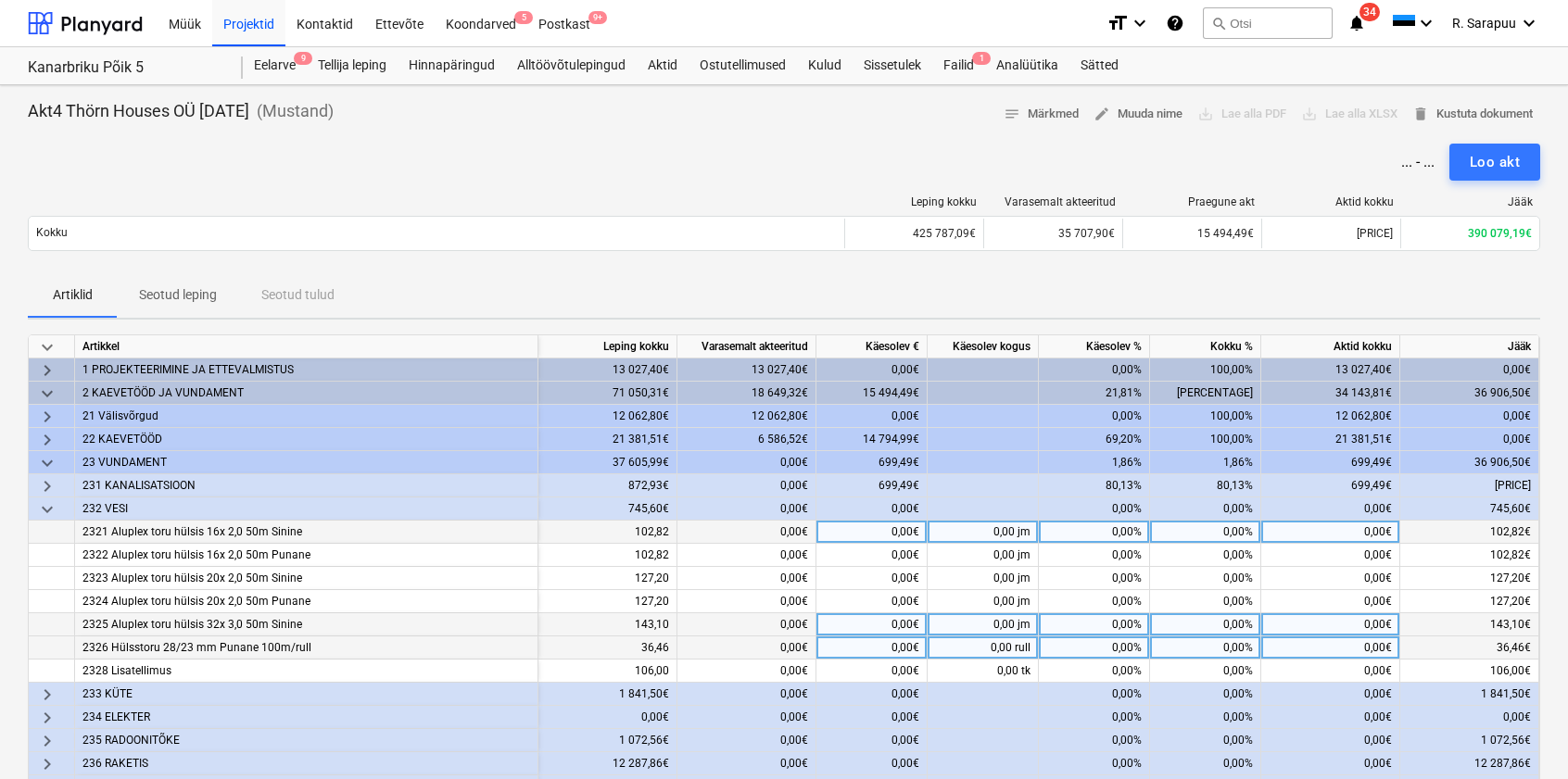 click on "0,00%" at bounding box center (1094, 532) 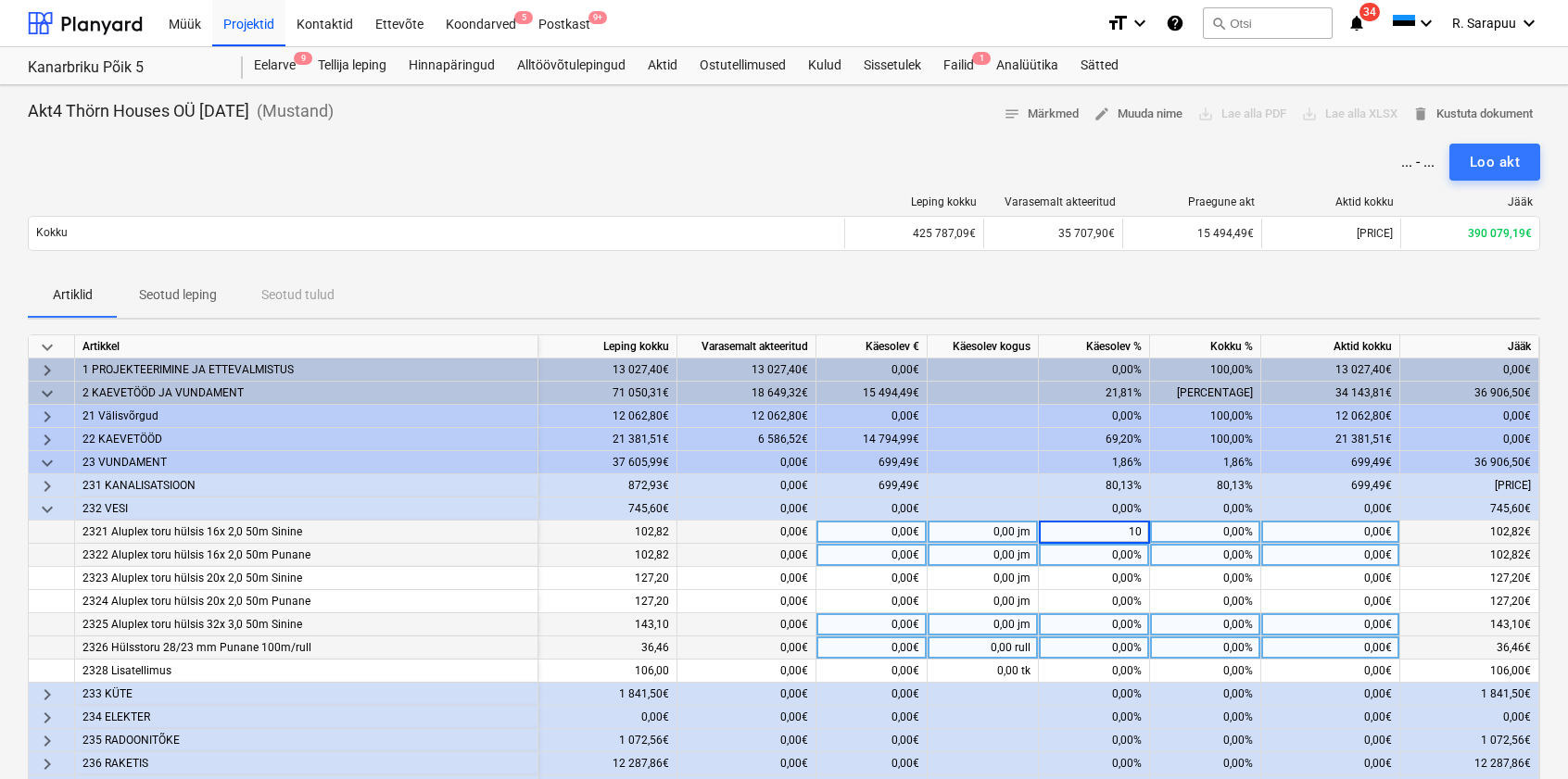 type on "100" 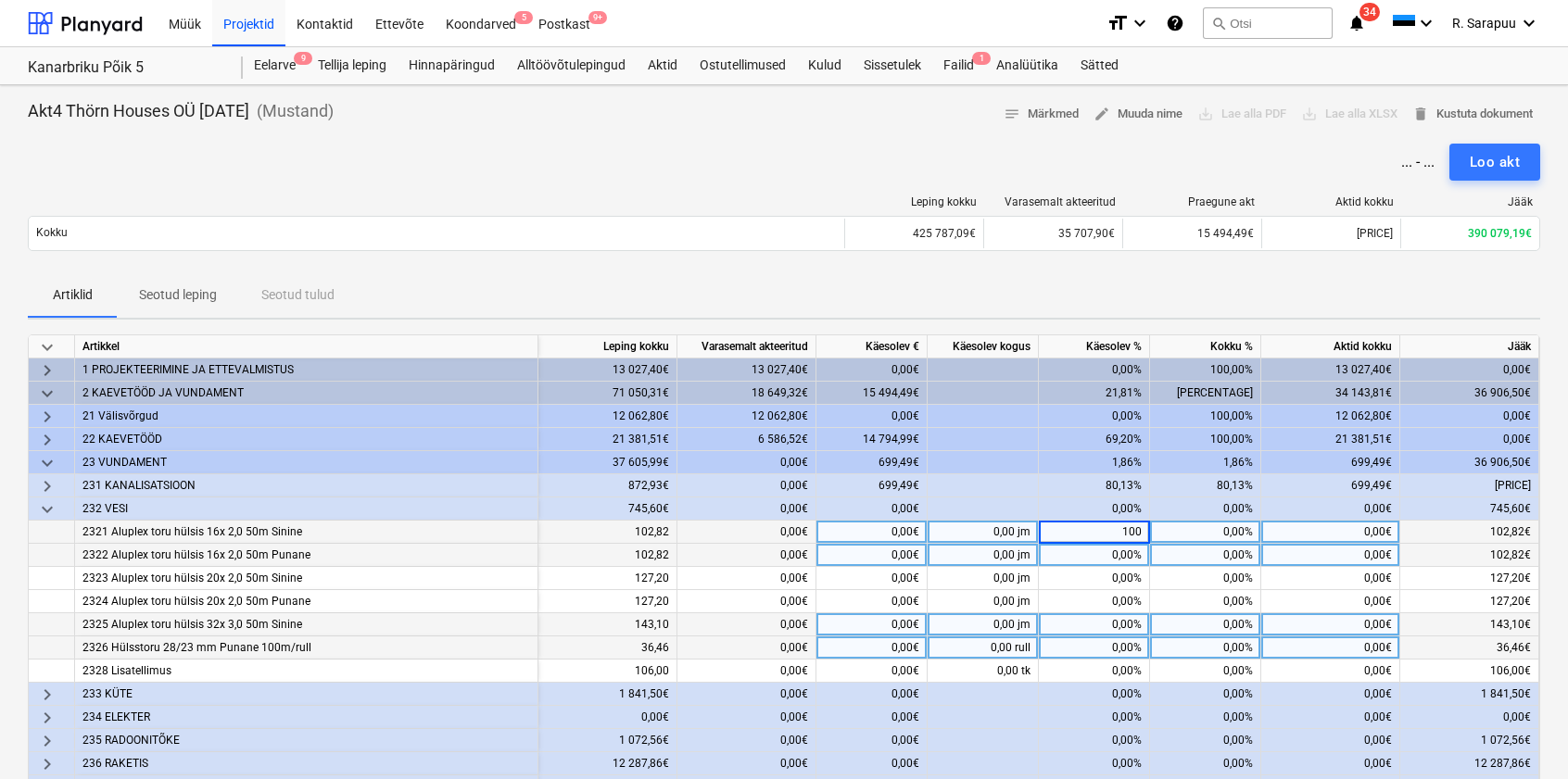 click on "0,00%" at bounding box center [1094, 555] 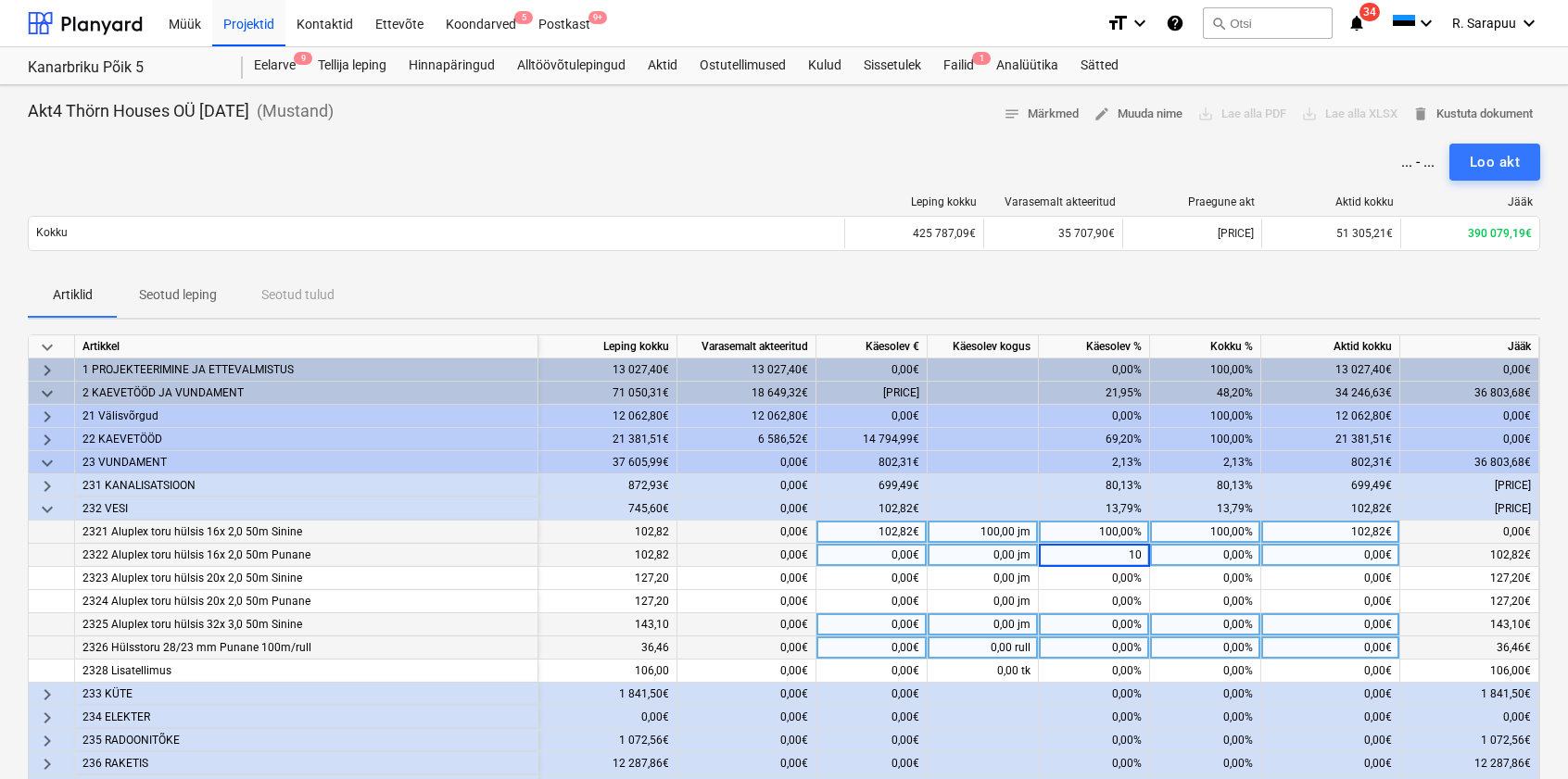 type on "100" 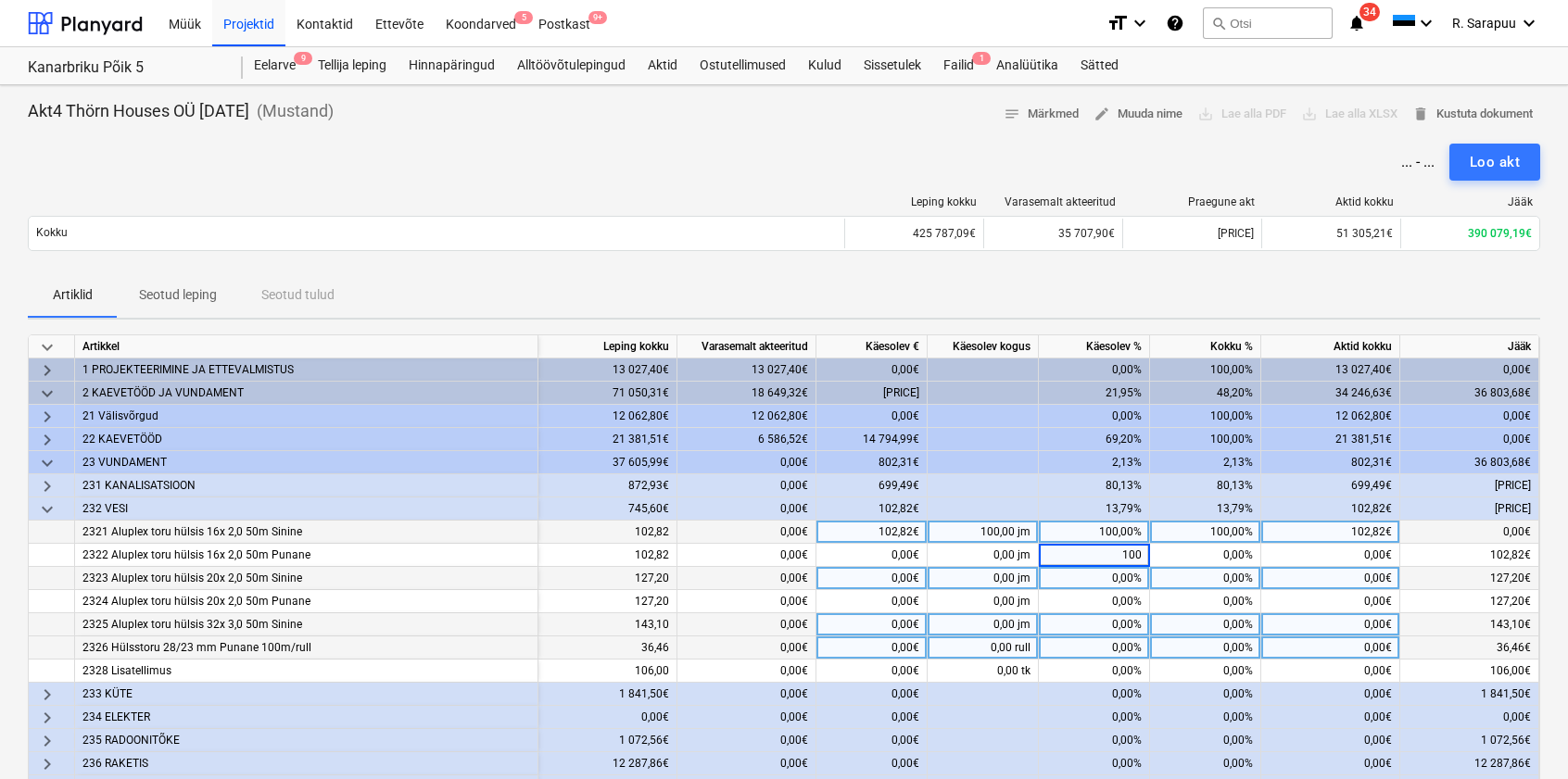 click on "0,00%" at bounding box center (1094, 578) 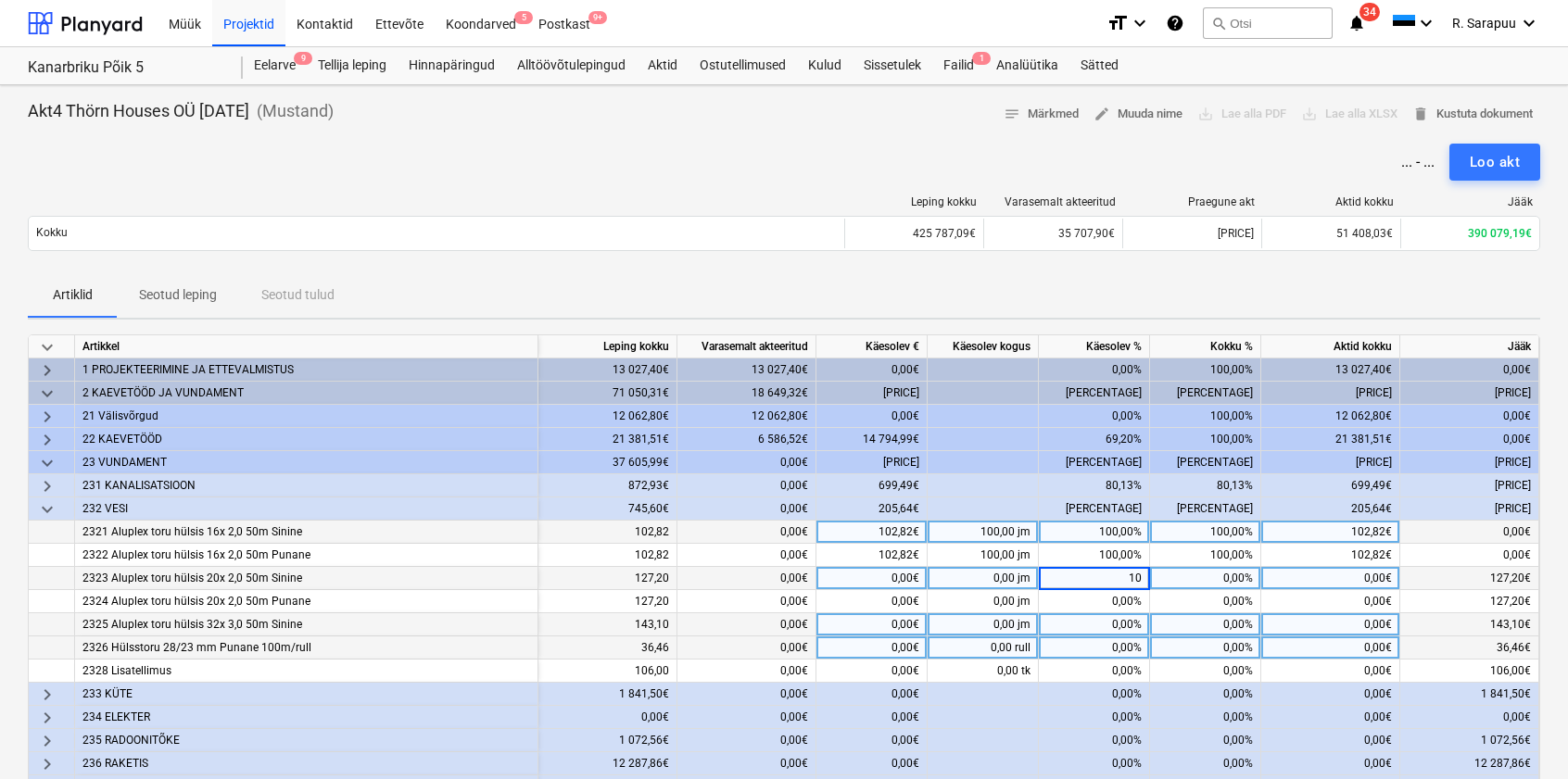 type on "100" 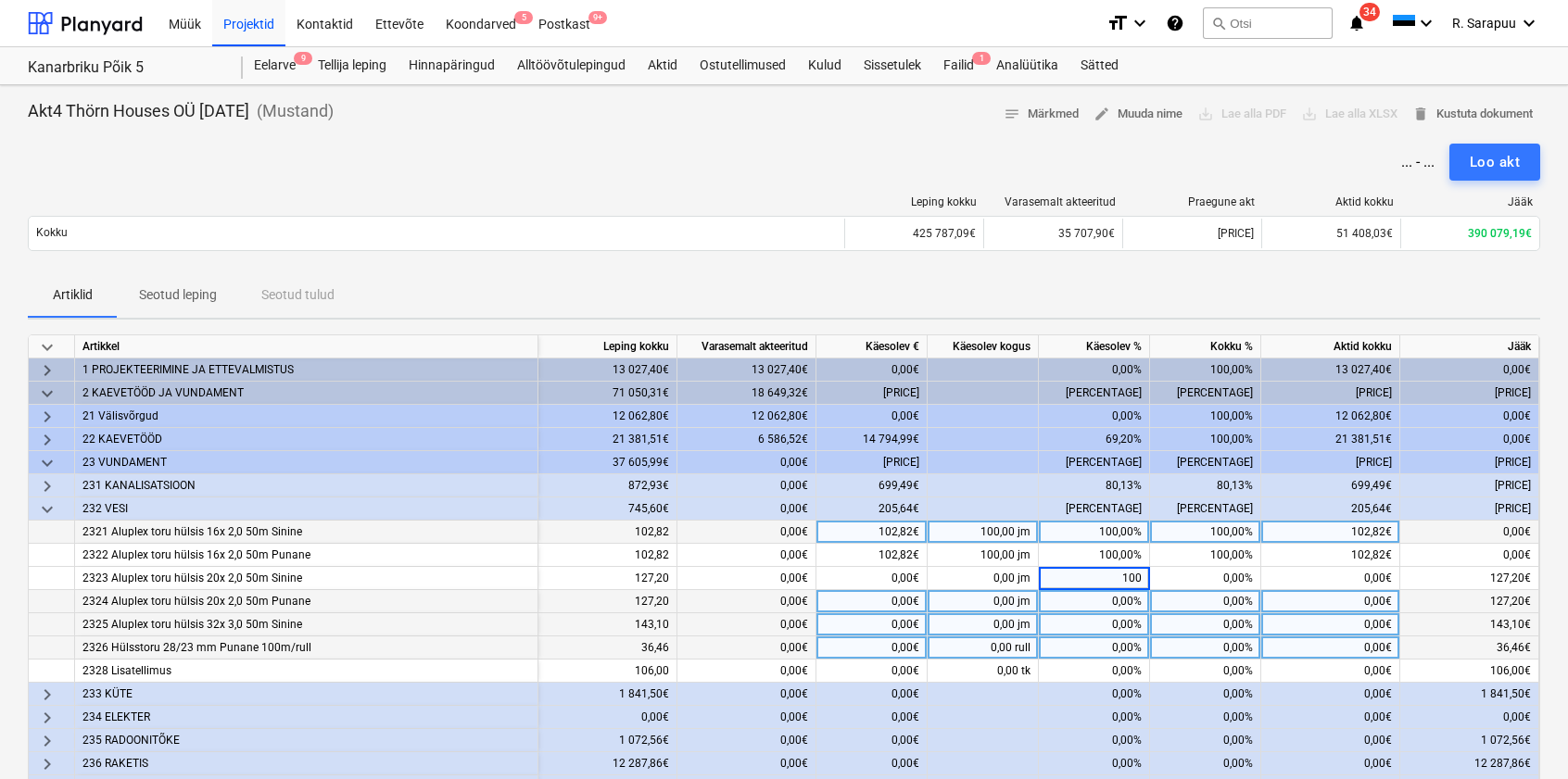 click on "0,00%" at bounding box center (1094, 601) 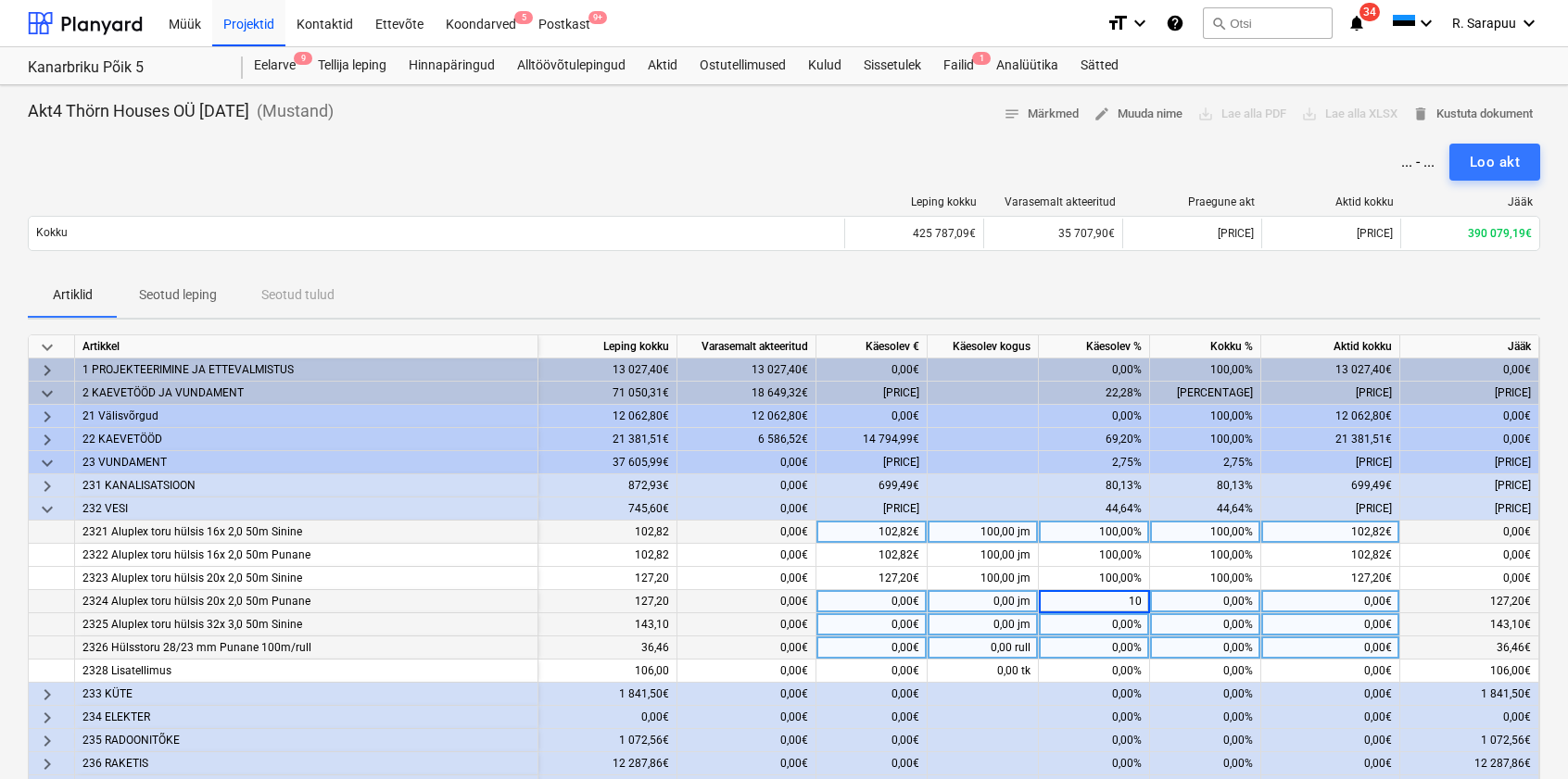 type on "100" 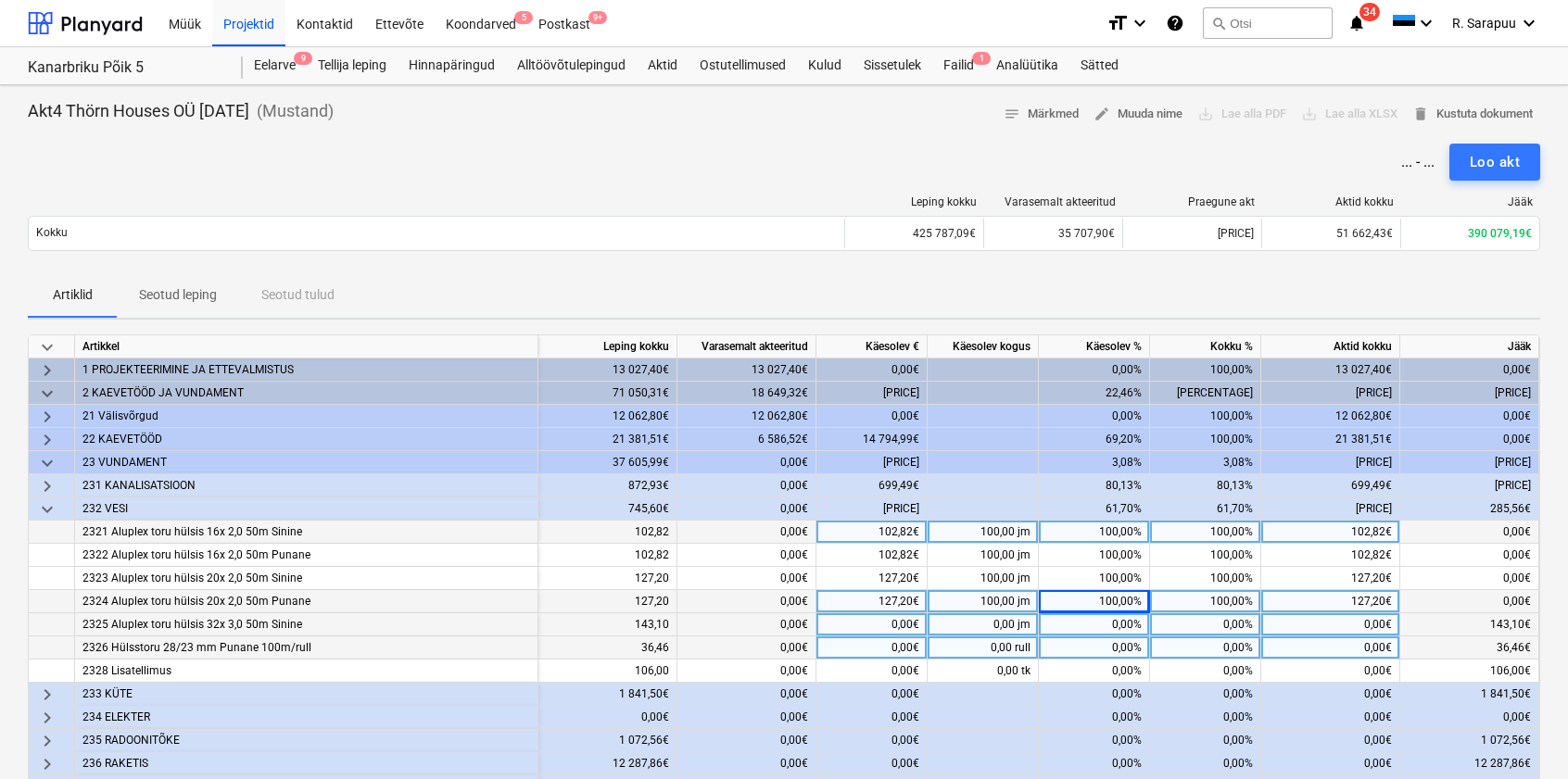 click on "0,00%" at bounding box center (1094, 624) 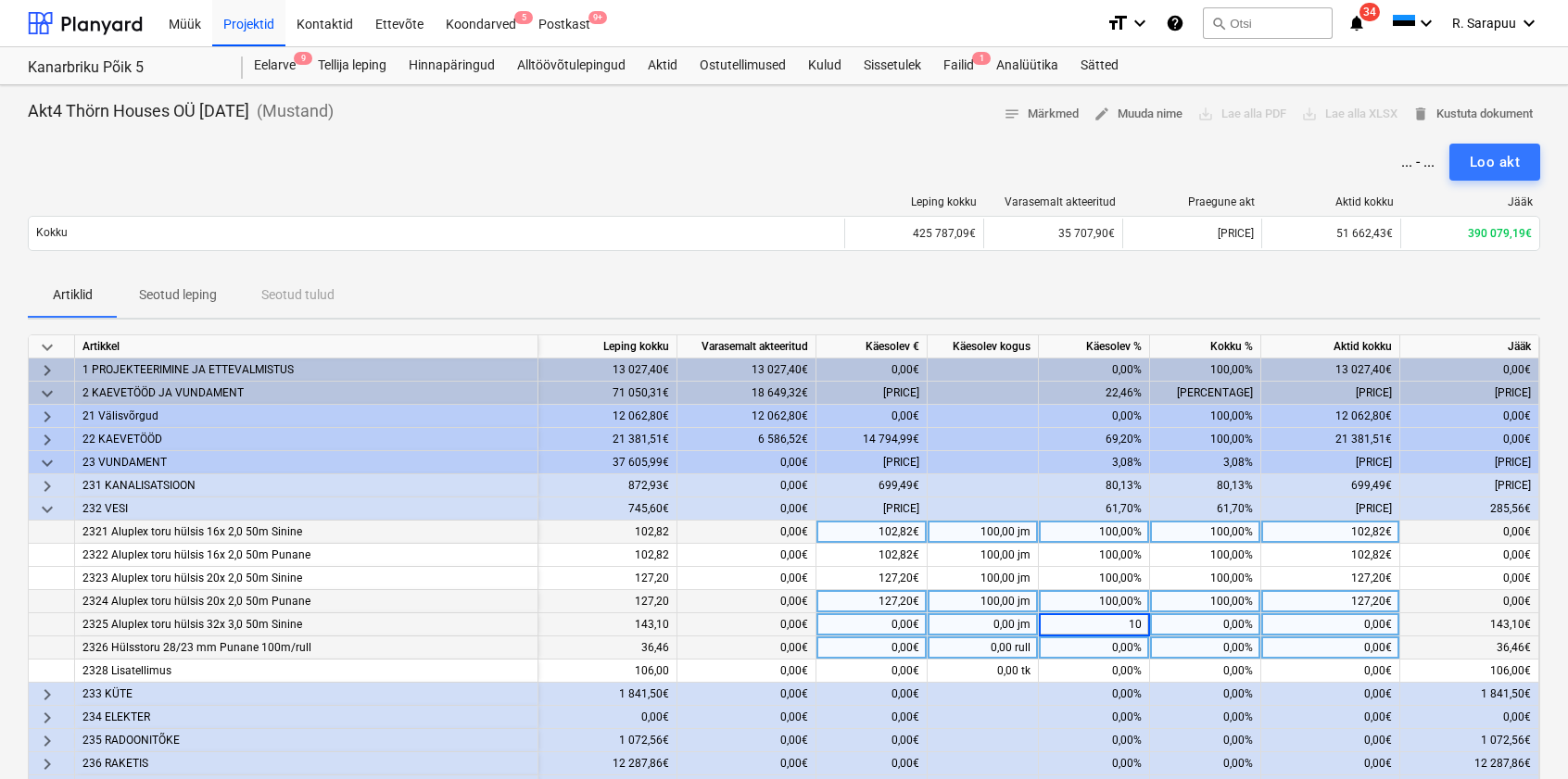 type on "100" 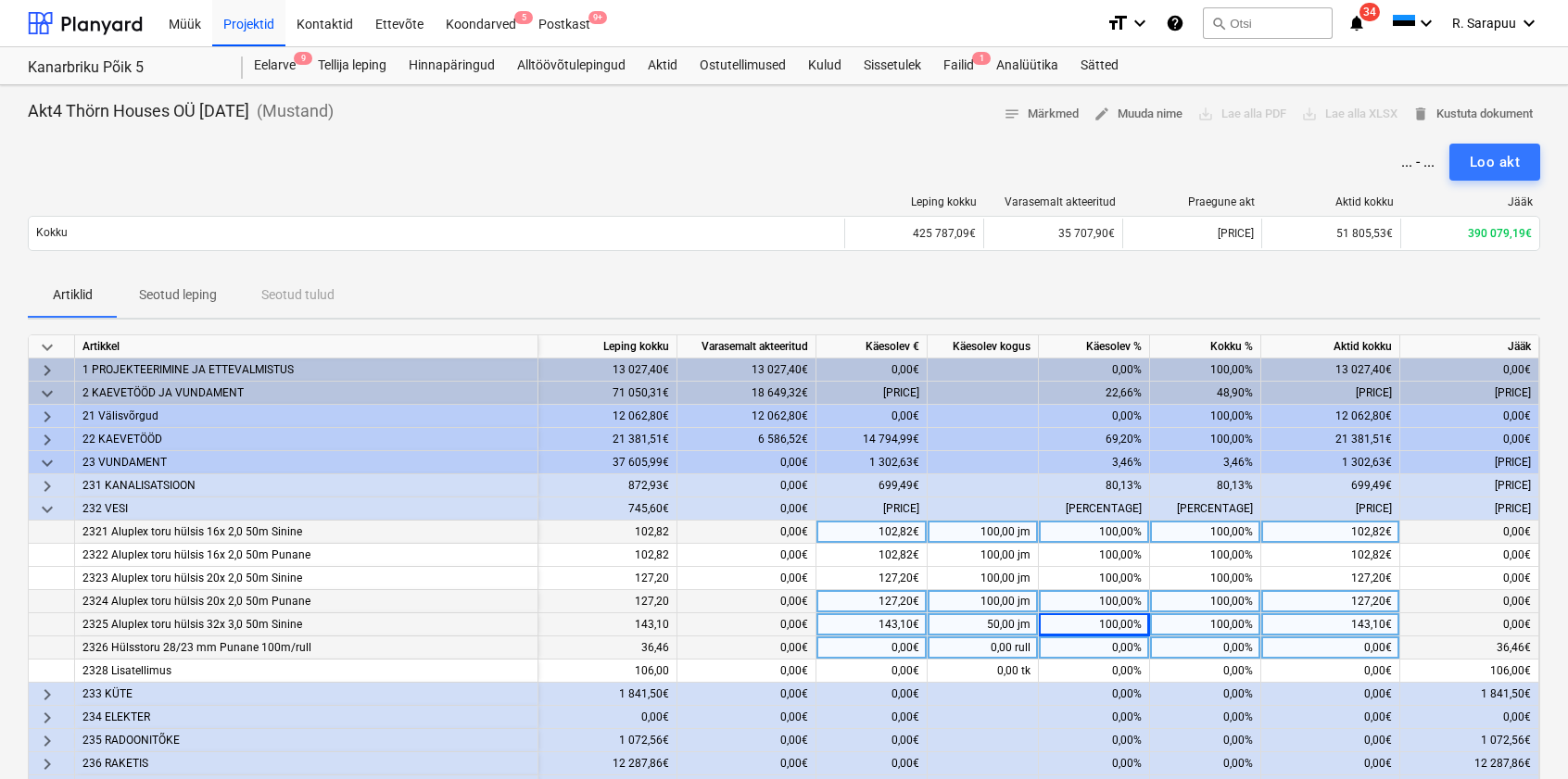 click on "0,00%" at bounding box center (1094, 647) 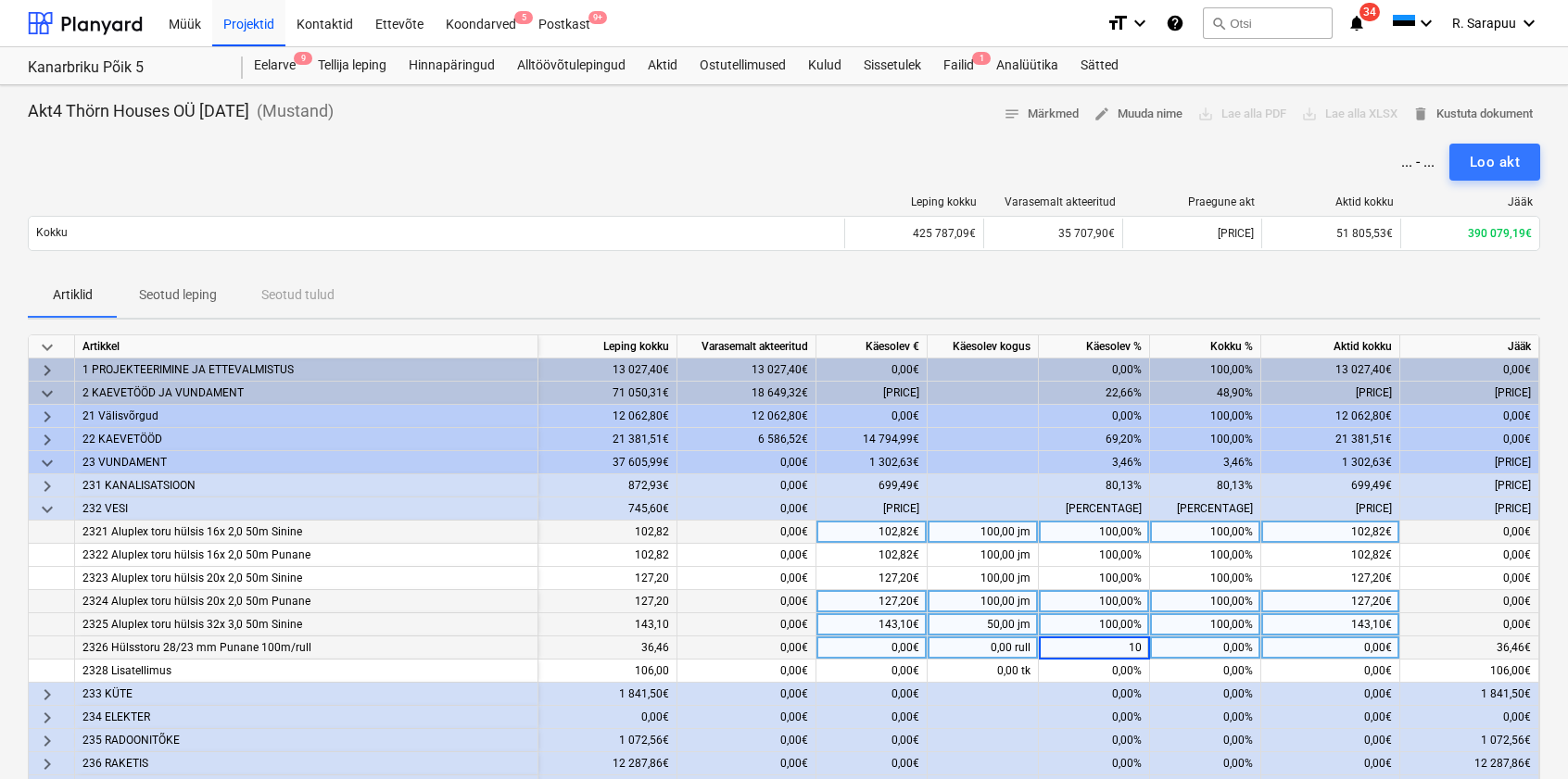 type on "100" 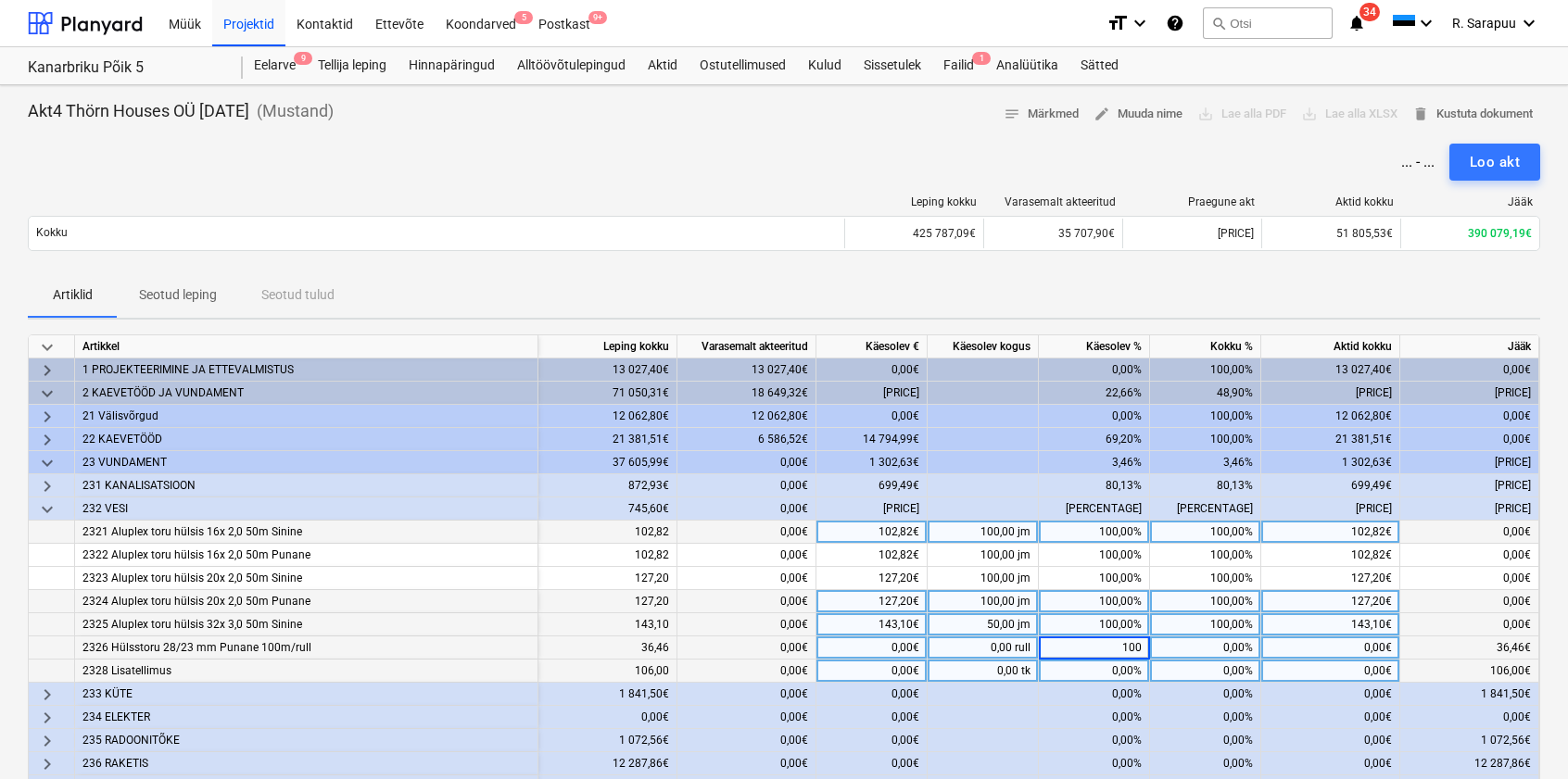 click on "0,00%" at bounding box center [1094, 671] 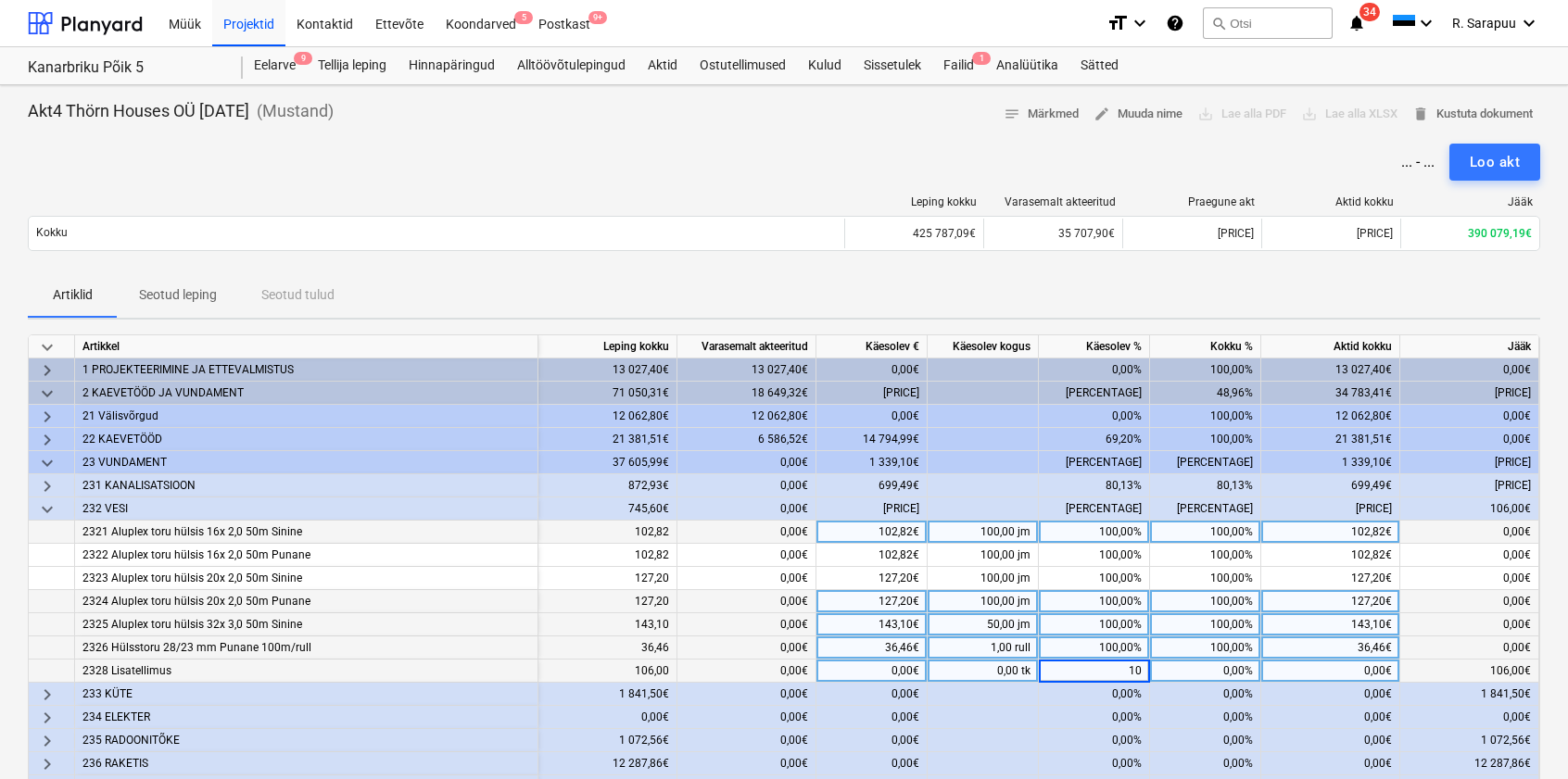 type on "100" 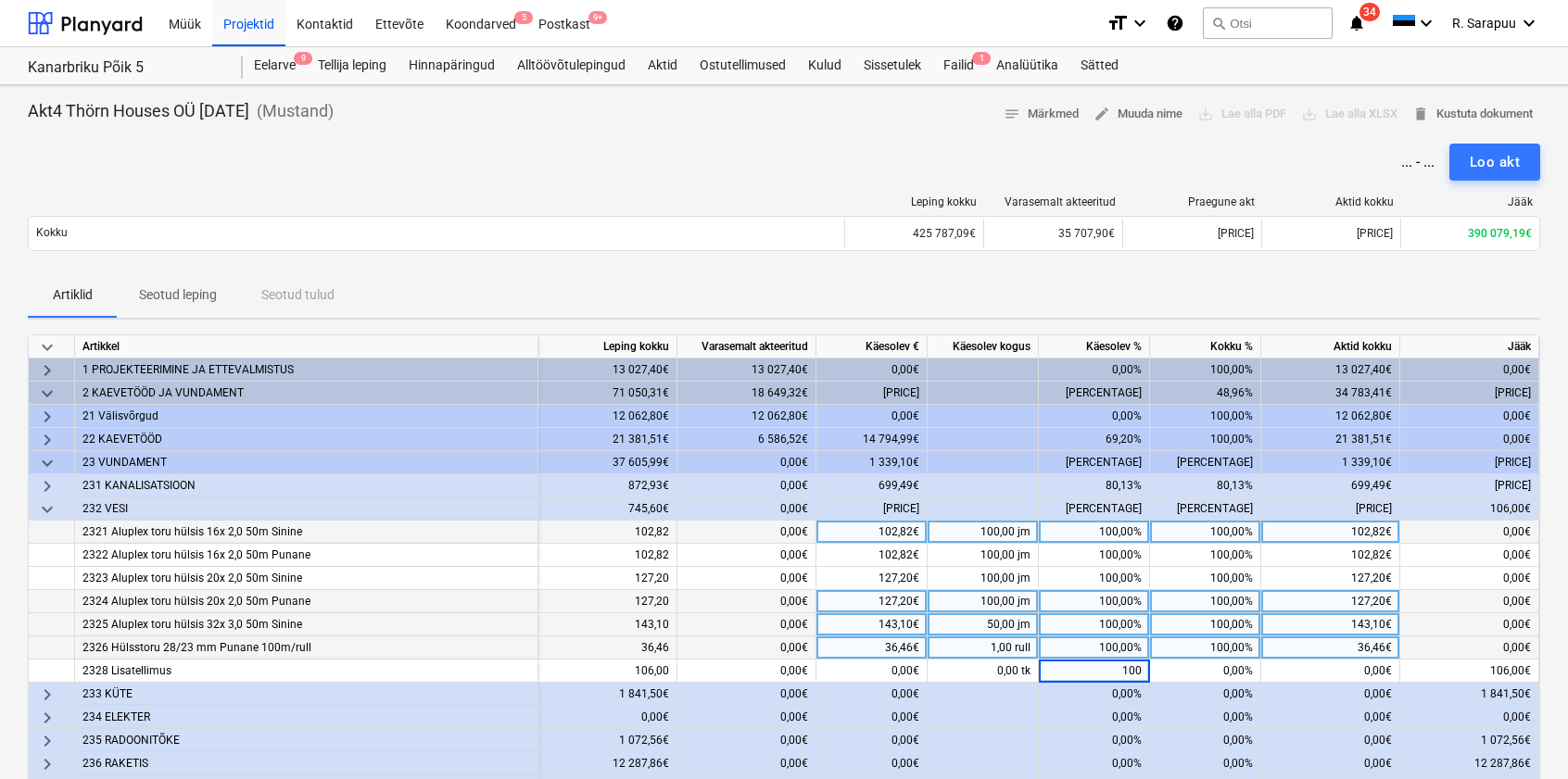 click on "100,00%" at bounding box center [1094, 647] 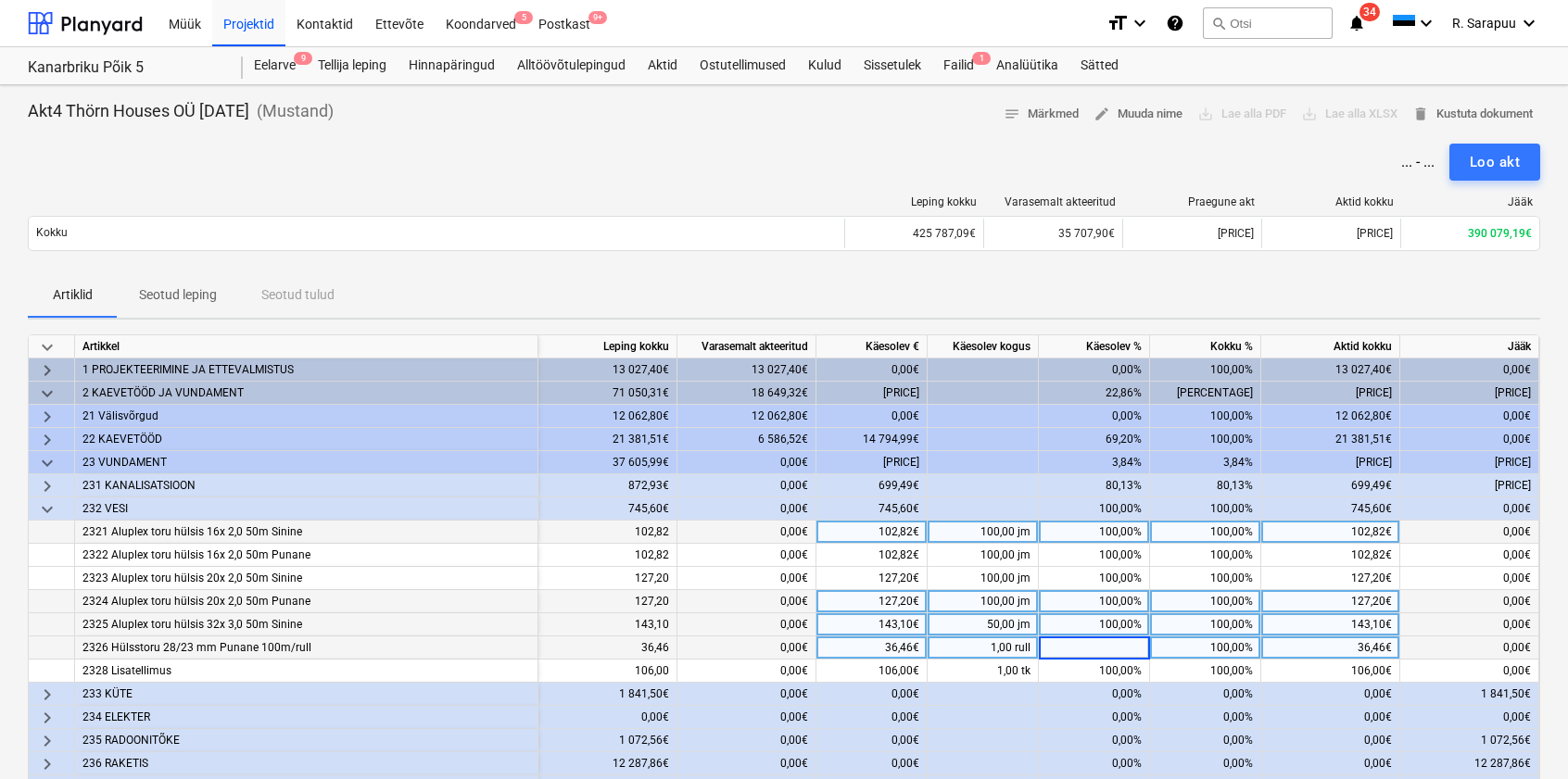 click on "keyboard_arrow_down" at bounding box center [47, 509] 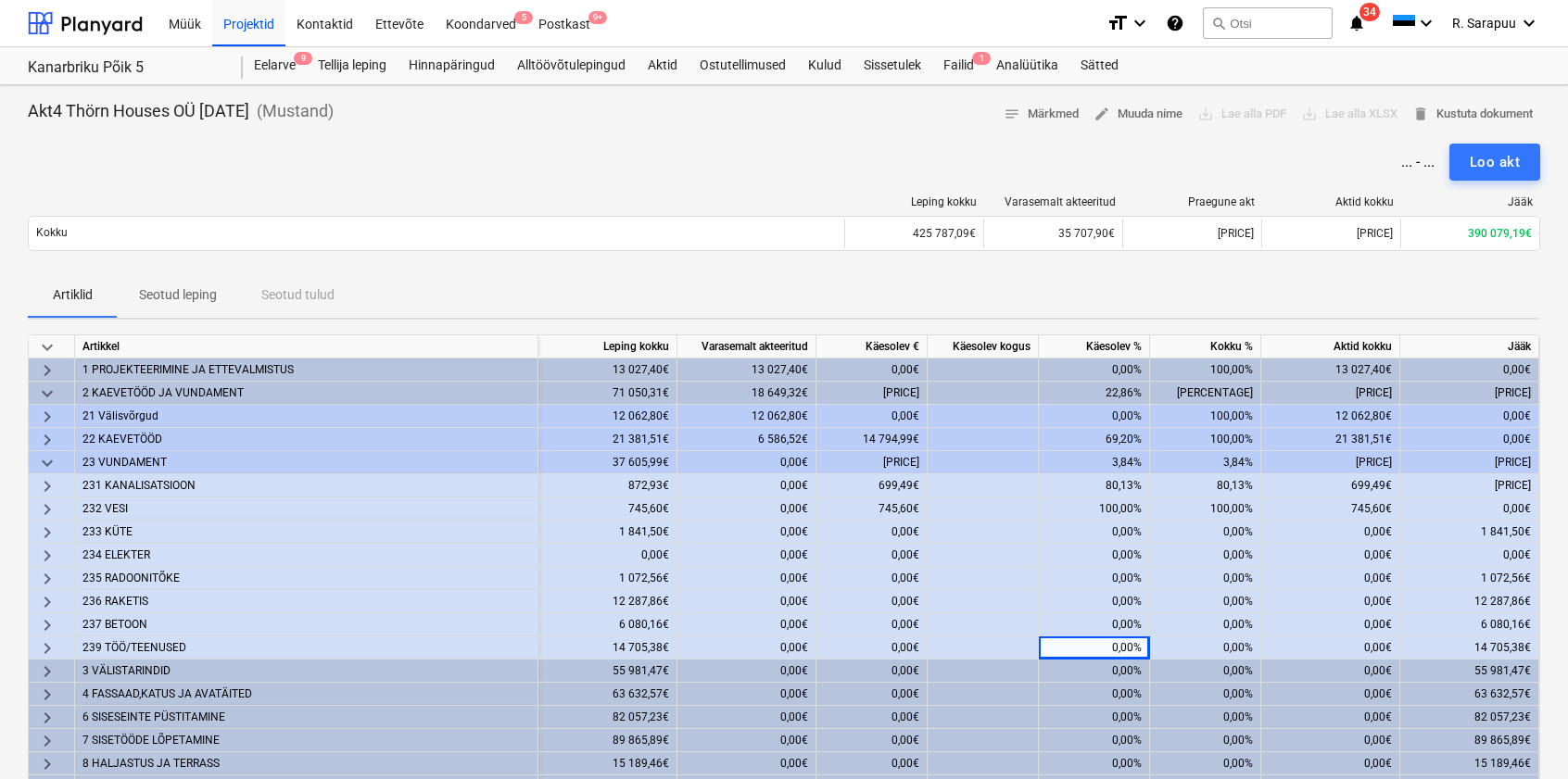 scroll, scrollTop: 0, scrollLeft: 84, axis: horizontal 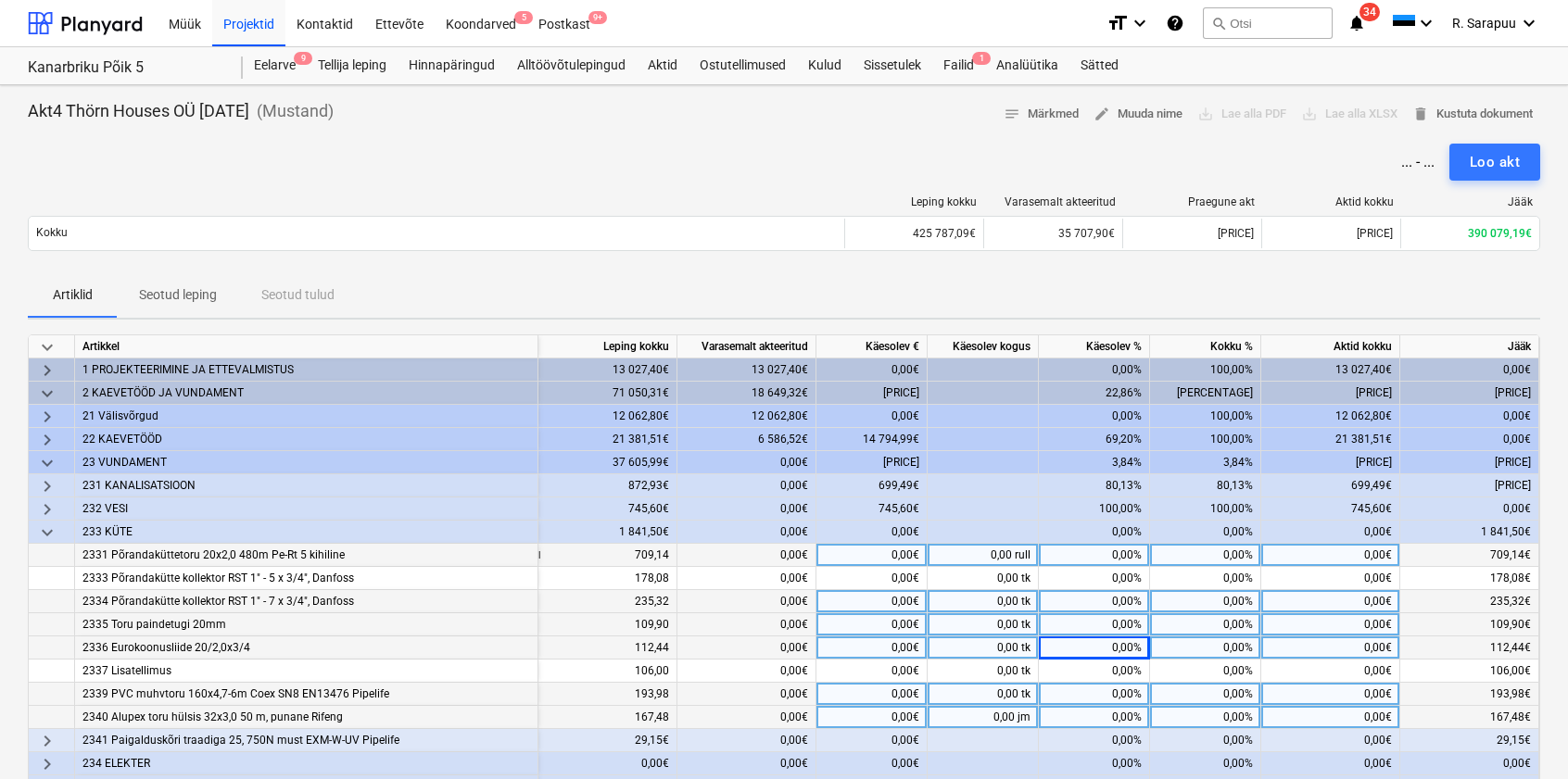 click on "0,00%" at bounding box center [1094, 555] 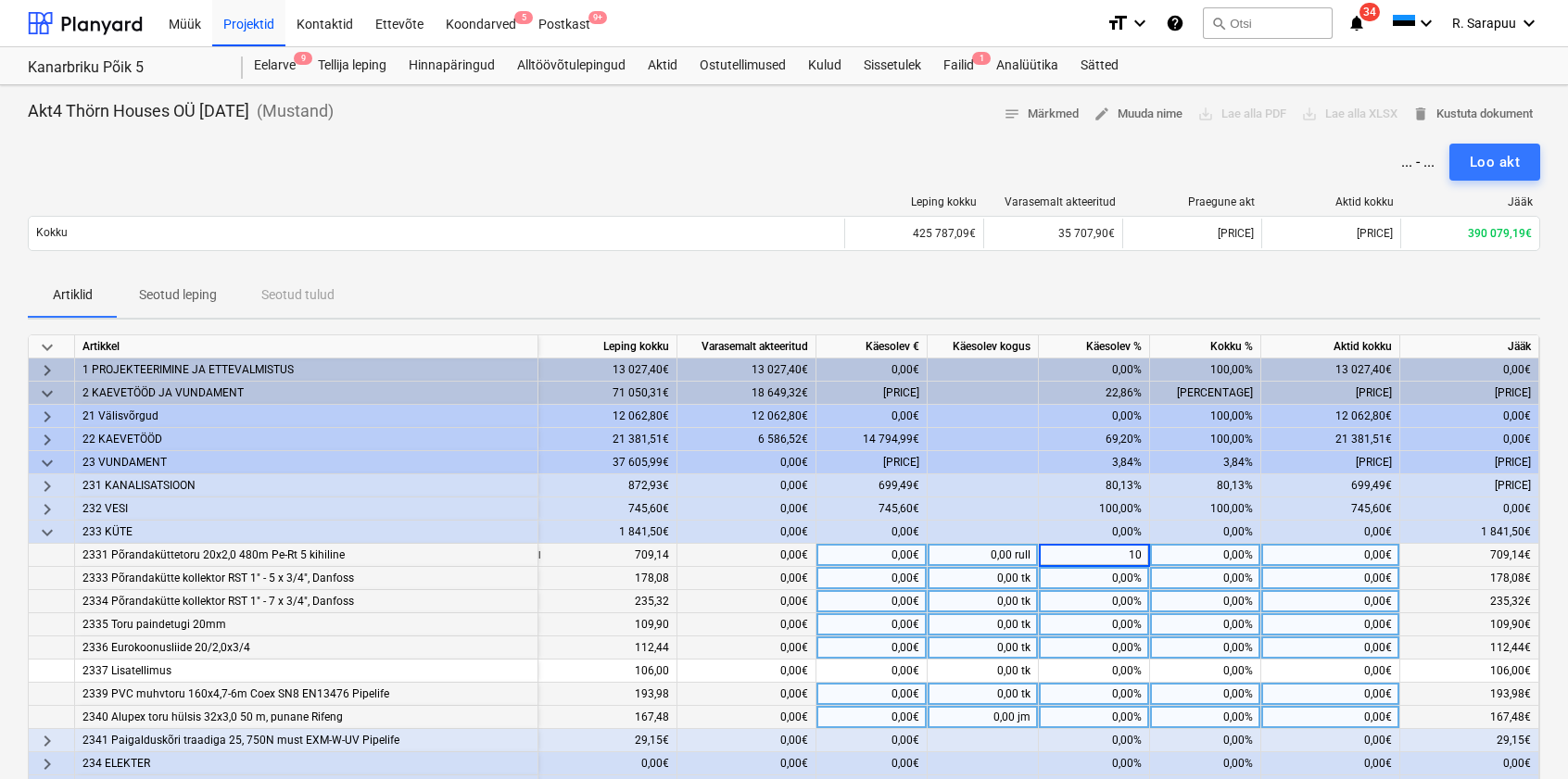 type on "100" 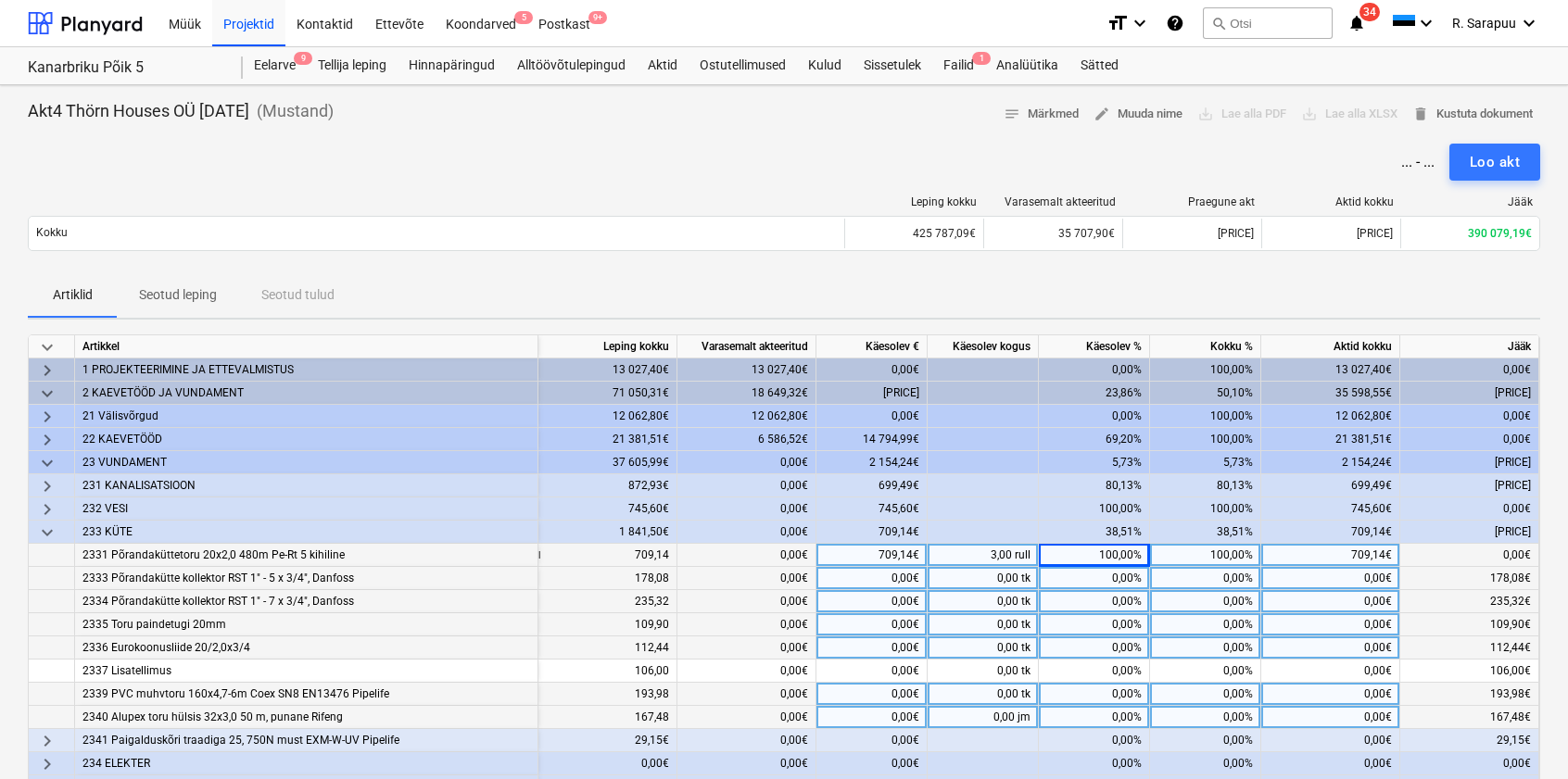 click on "0,00%" at bounding box center (1094, 578) 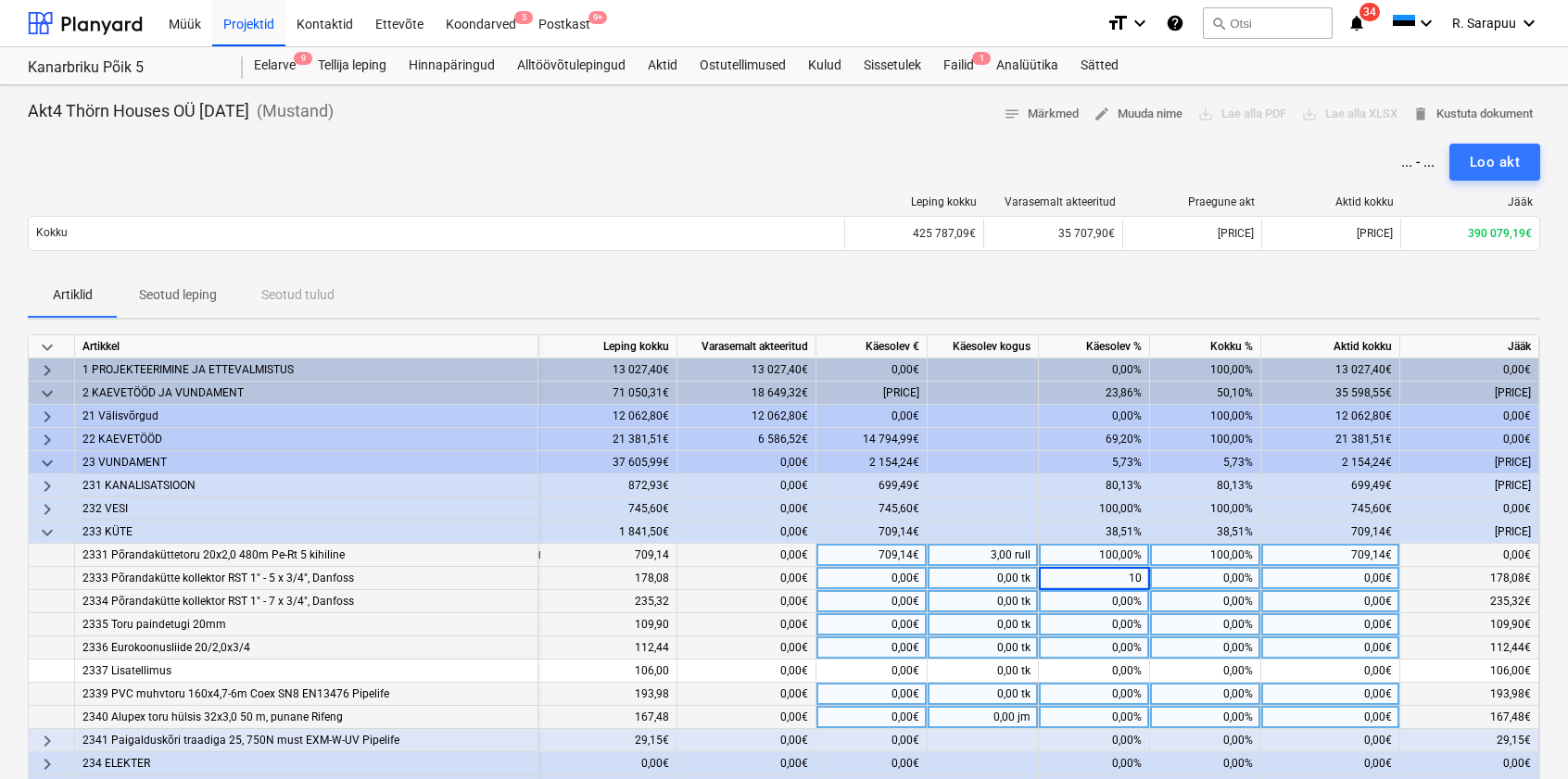 type on "100" 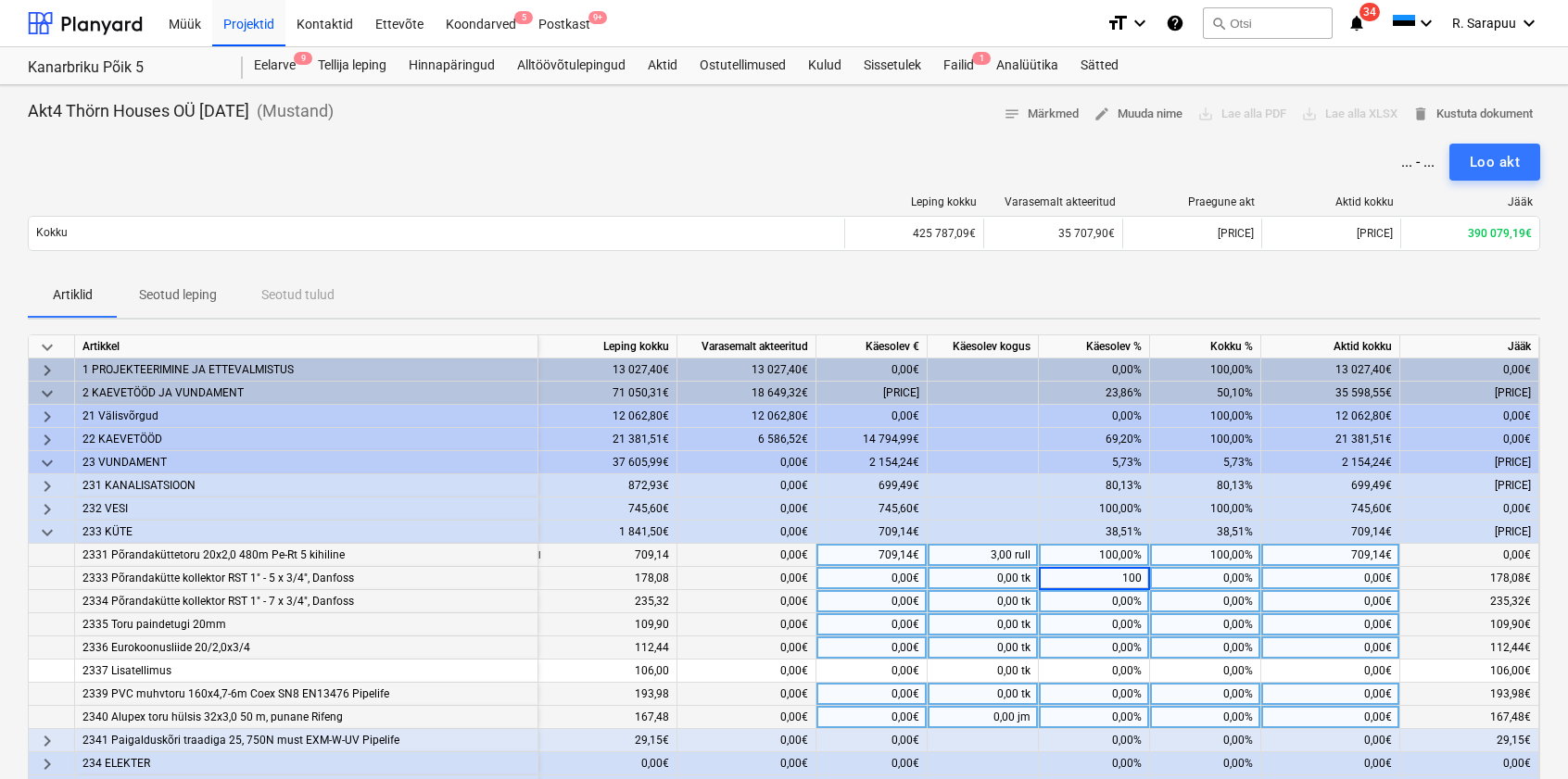 click on "0,00%" at bounding box center (1094, 601) 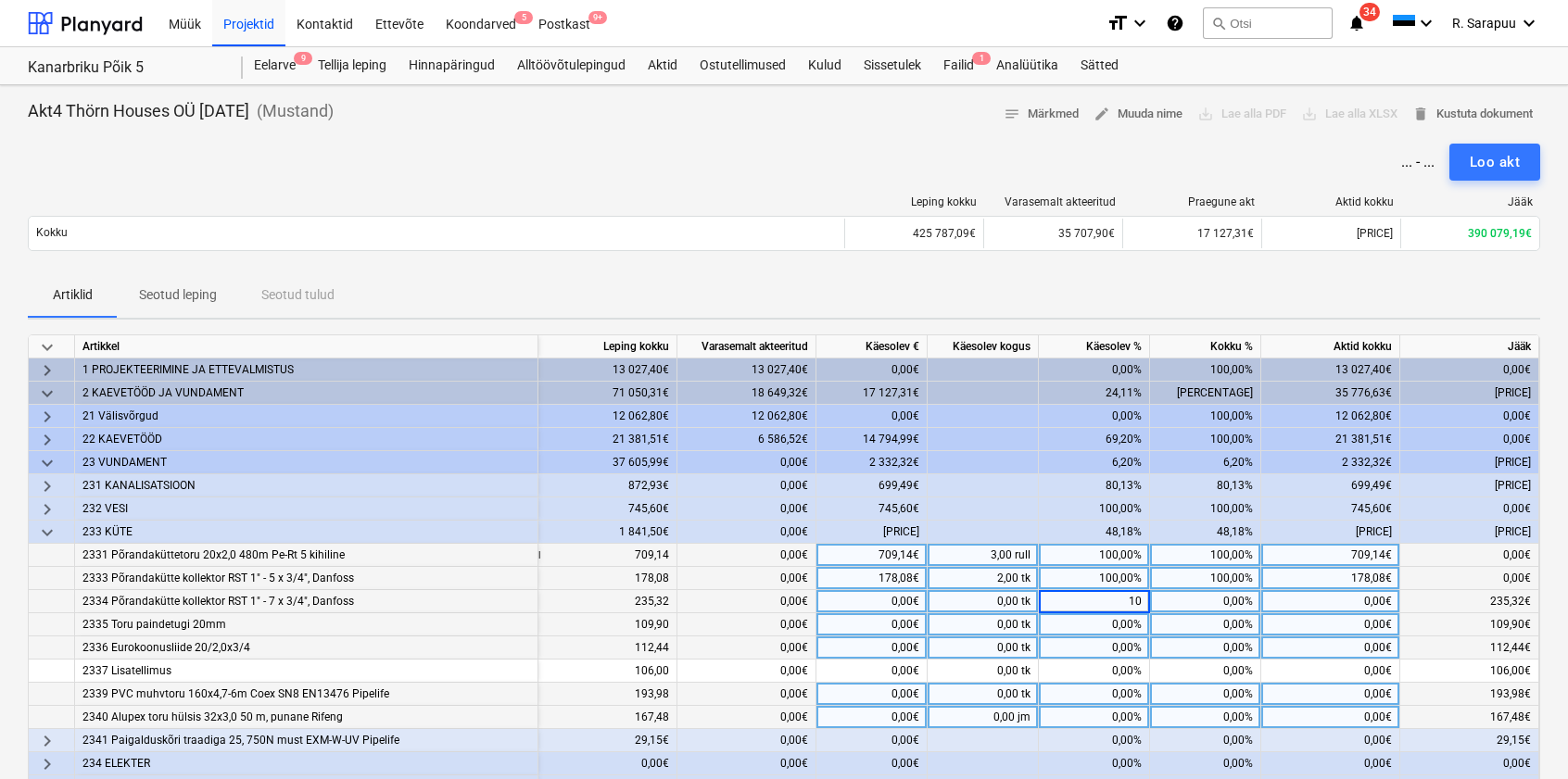 type on "100" 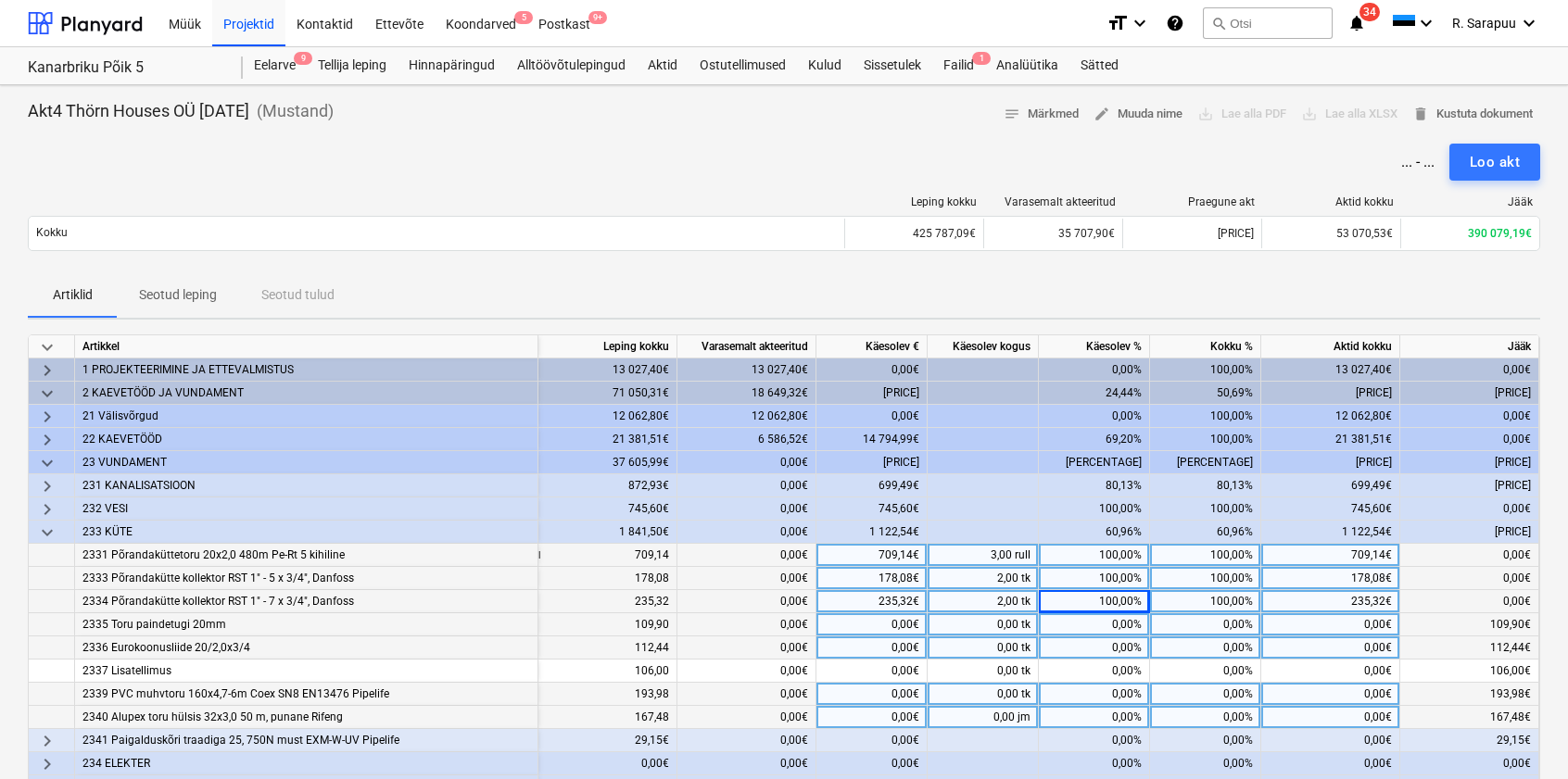 click on "0,00%" at bounding box center [1094, 624] 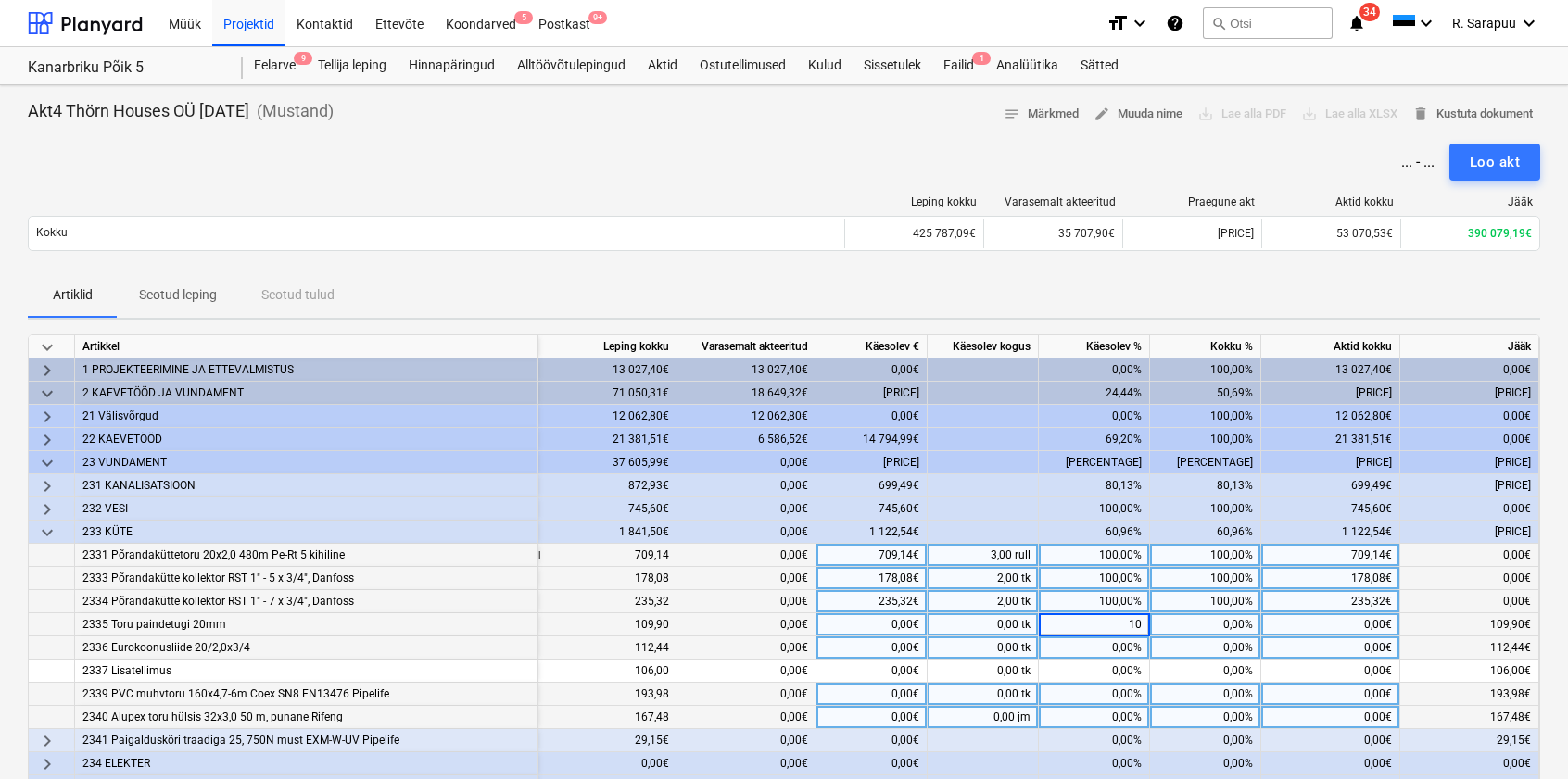 type on "100" 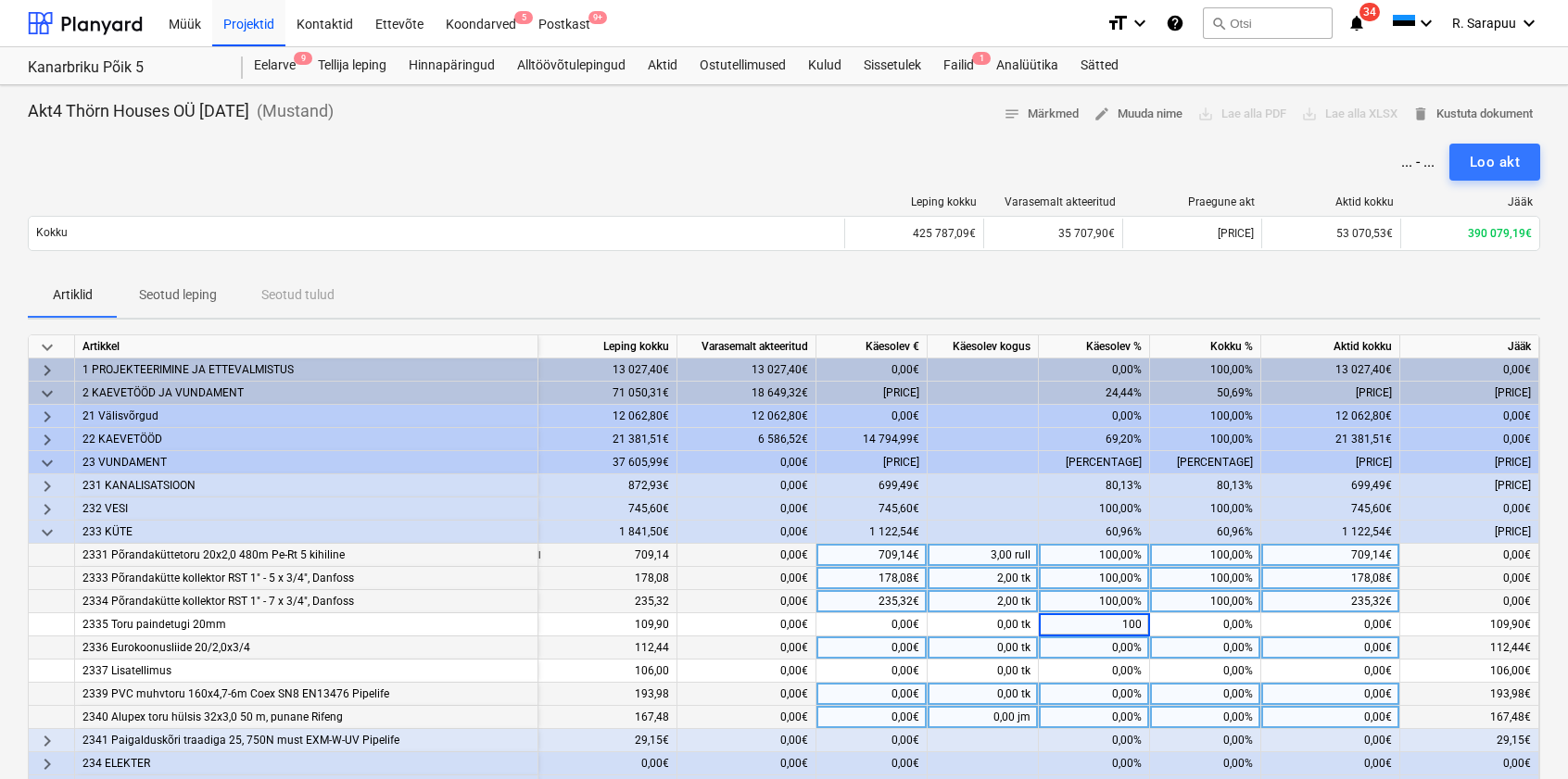 click on "0,00%" at bounding box center (1094, 647) 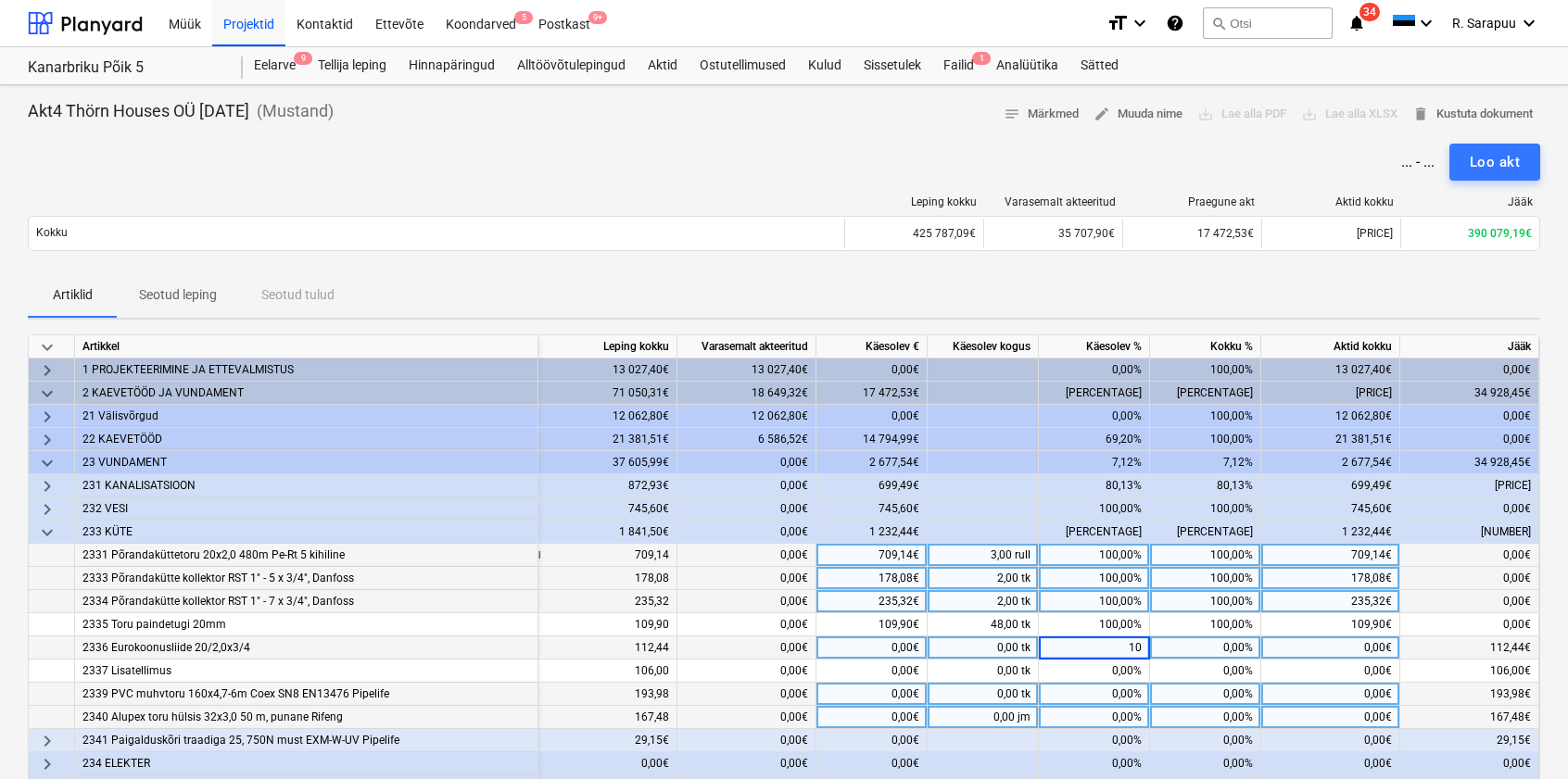 type on "100" 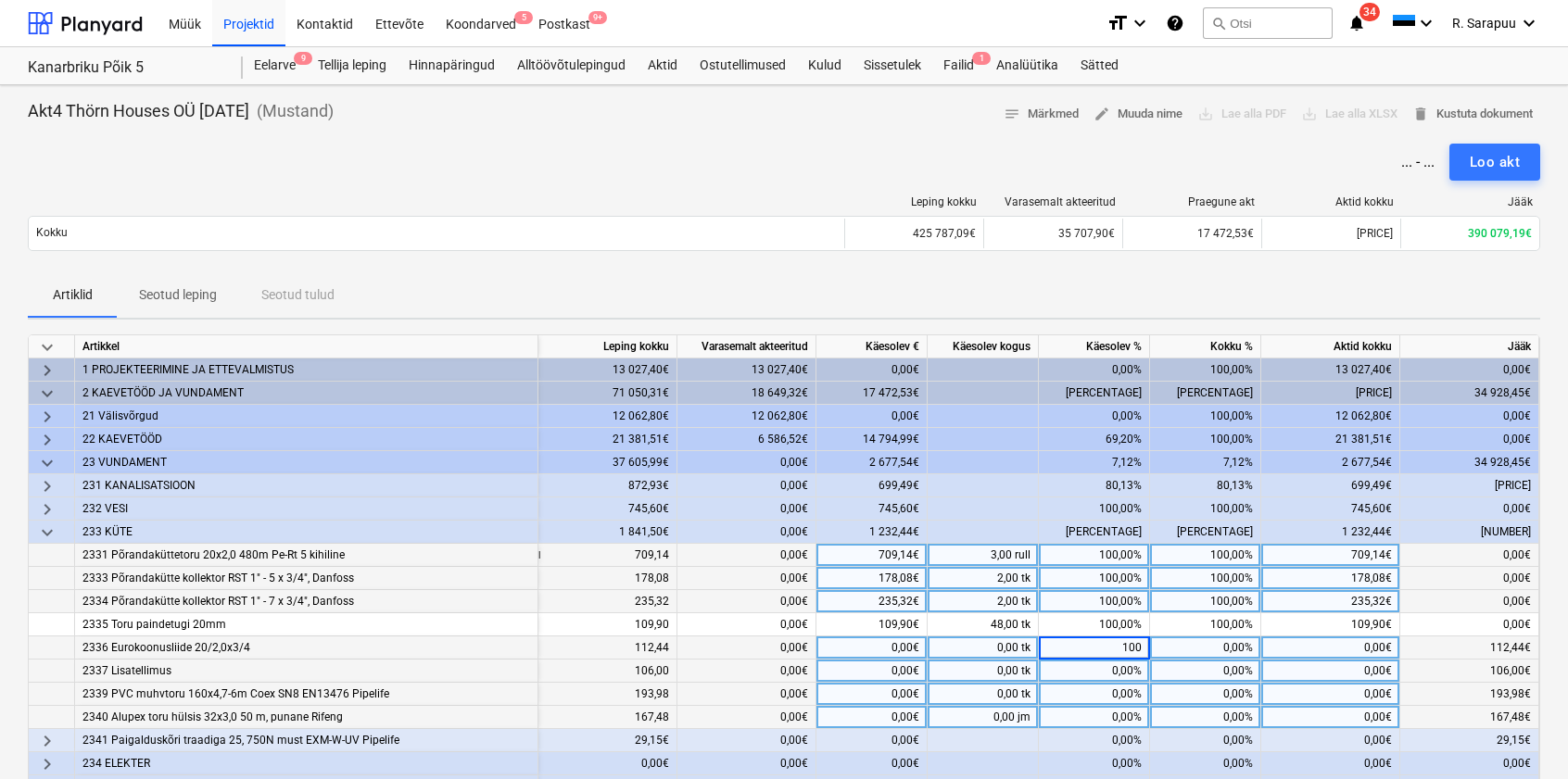 click on "0,00%" at bounding box center [1094, 671] 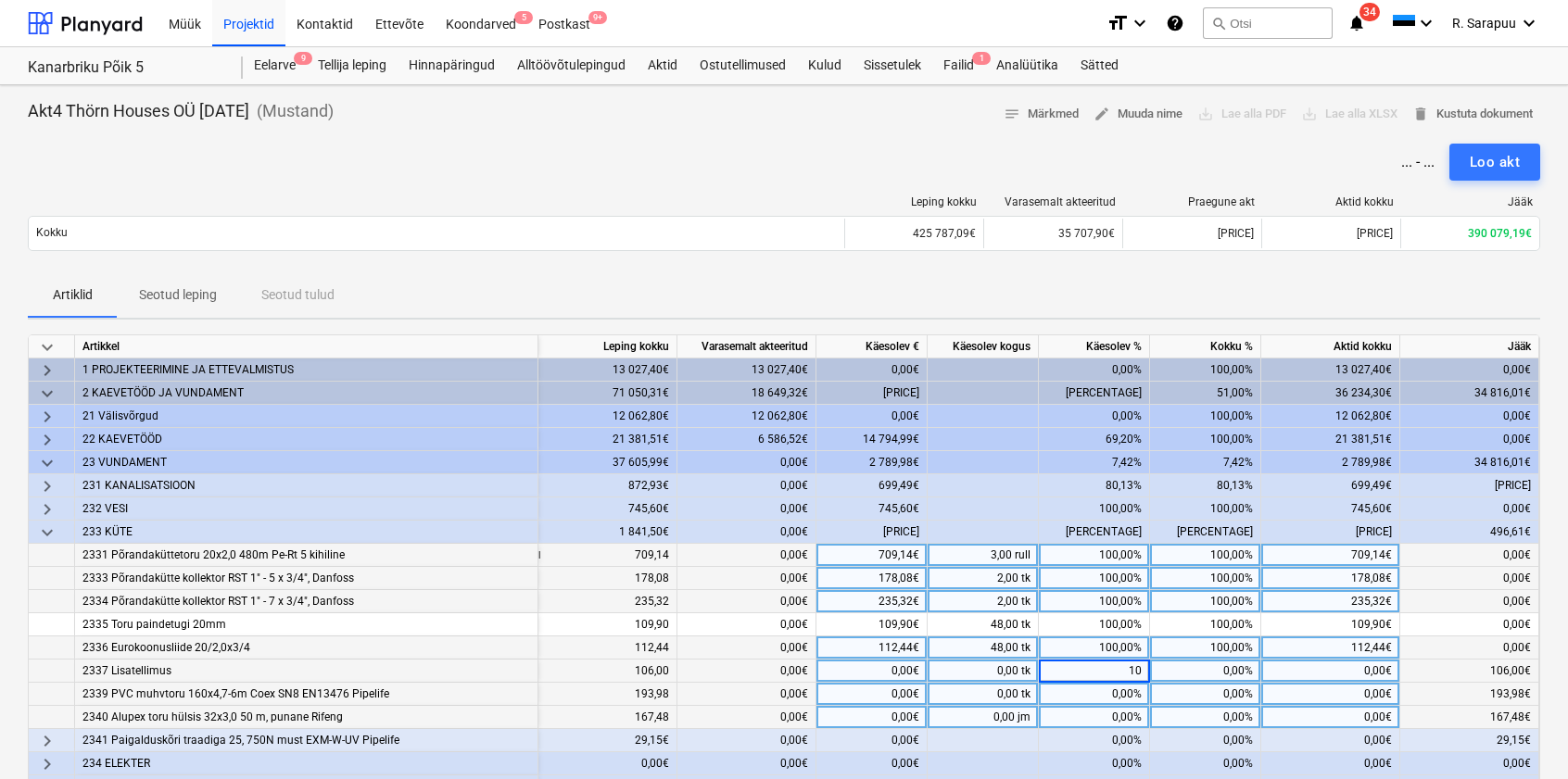 type on "100" 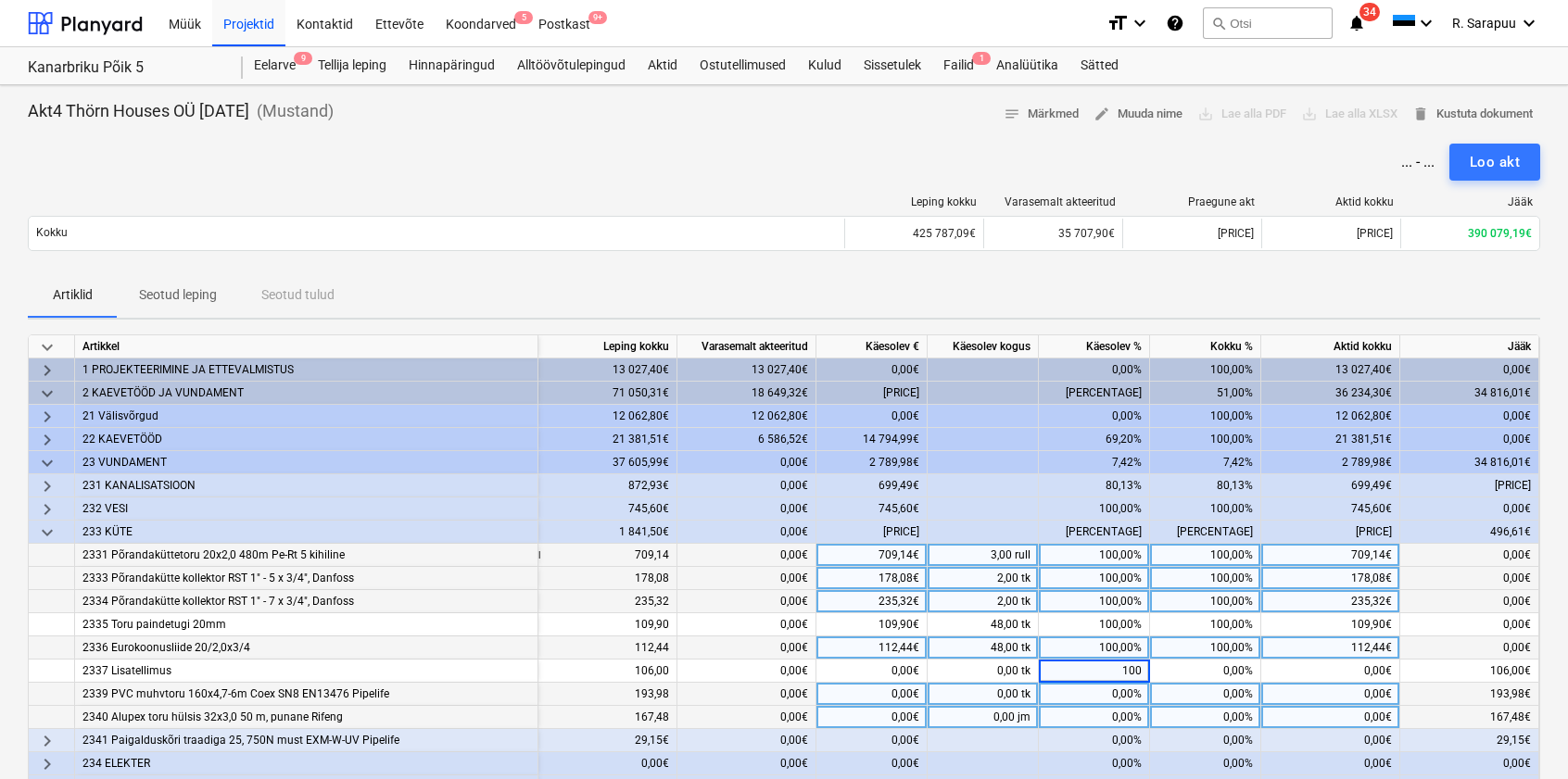click on "0,00%" at bounding box center [1094, 694] 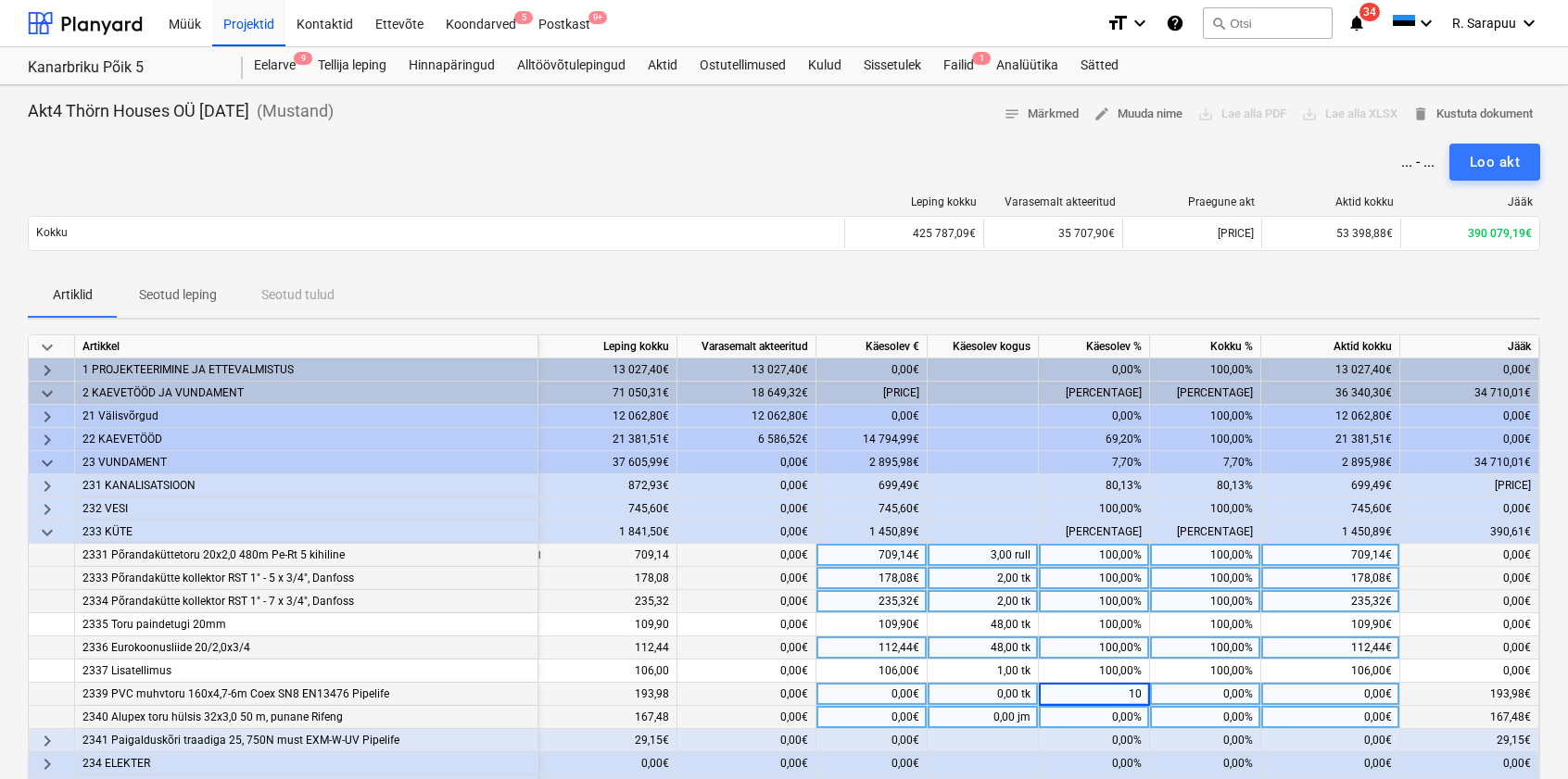 type on "100" 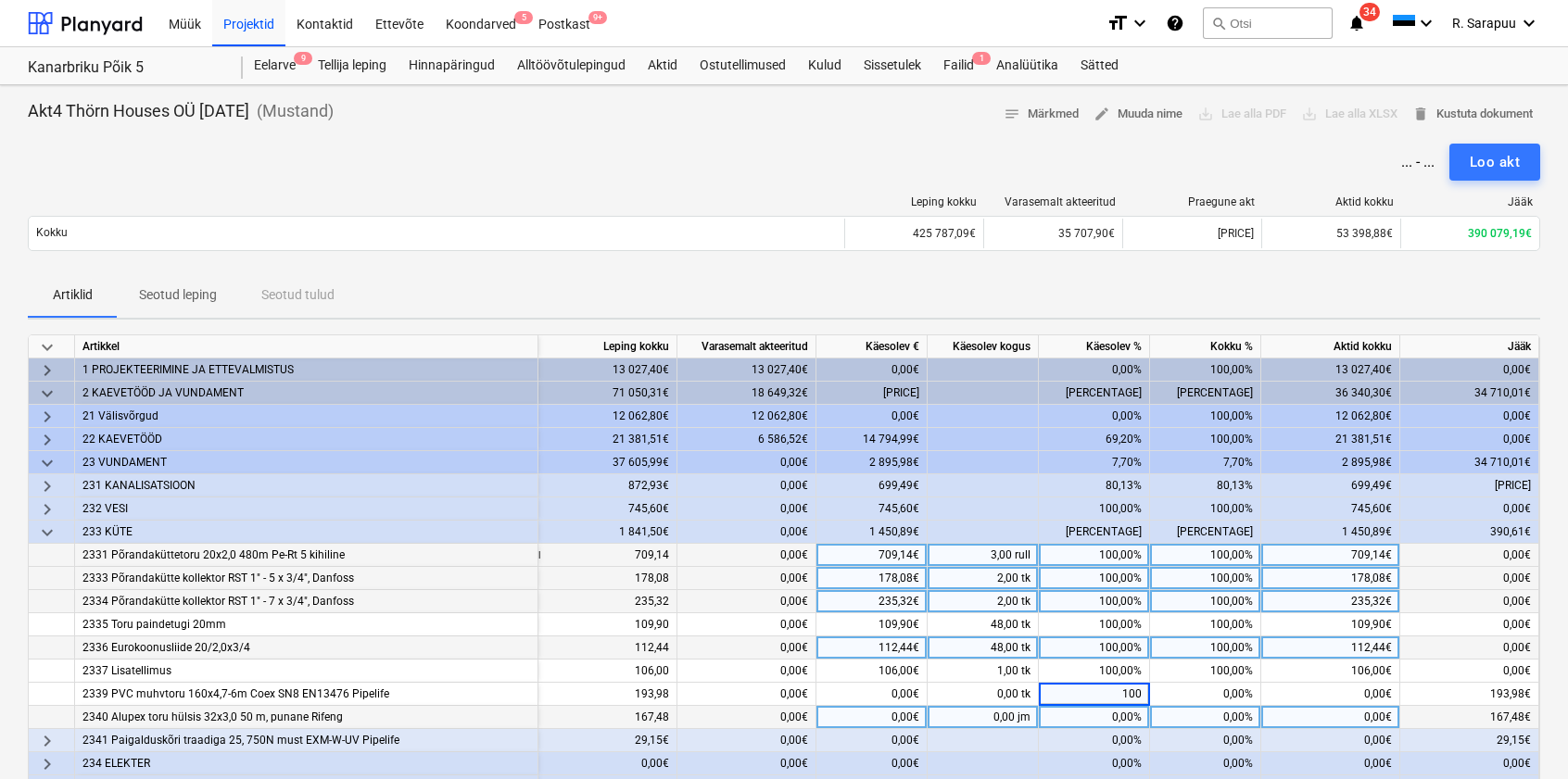 click on "0,00%" at bounding box center (1094, 717) 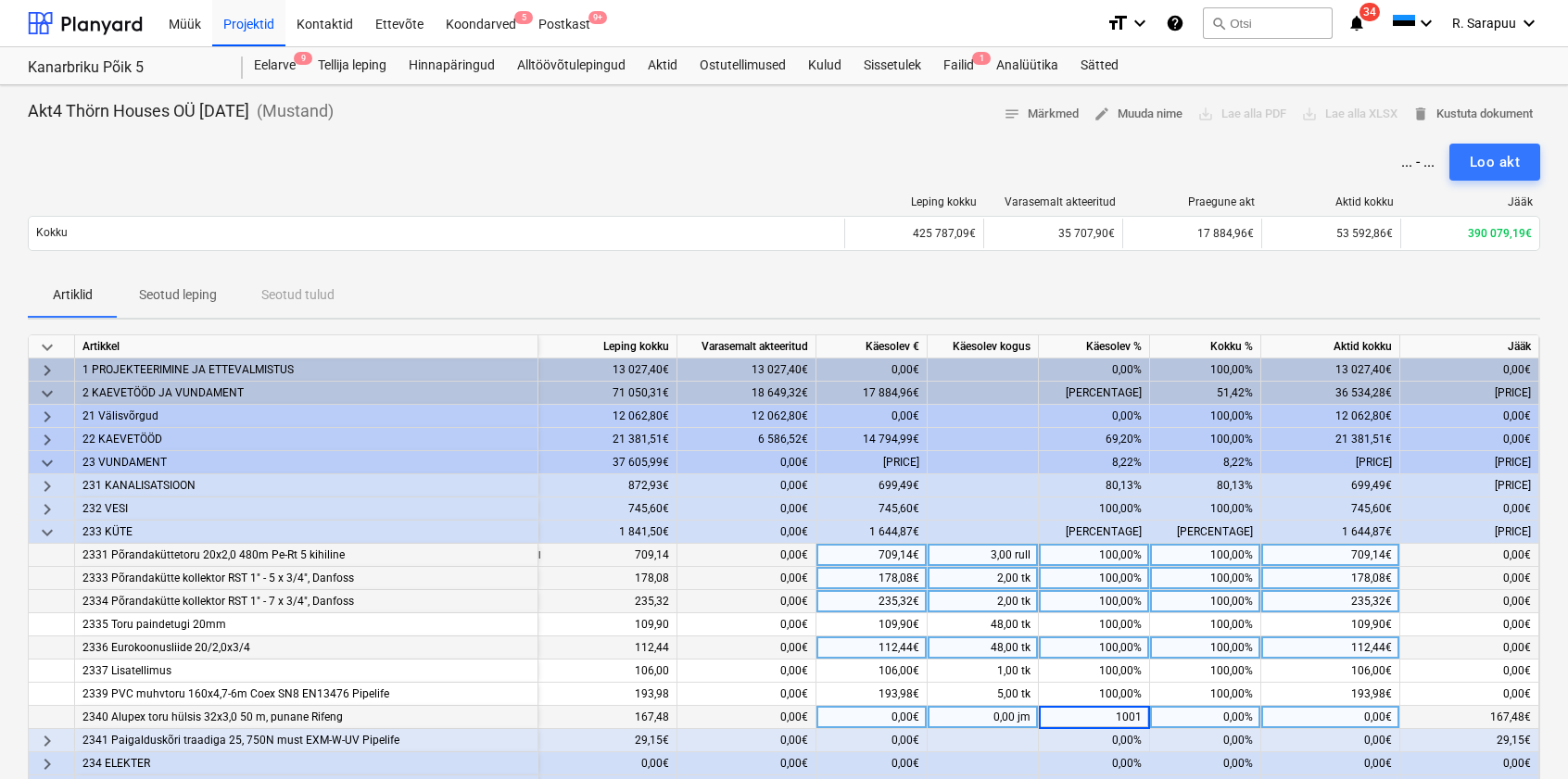 type on "100" 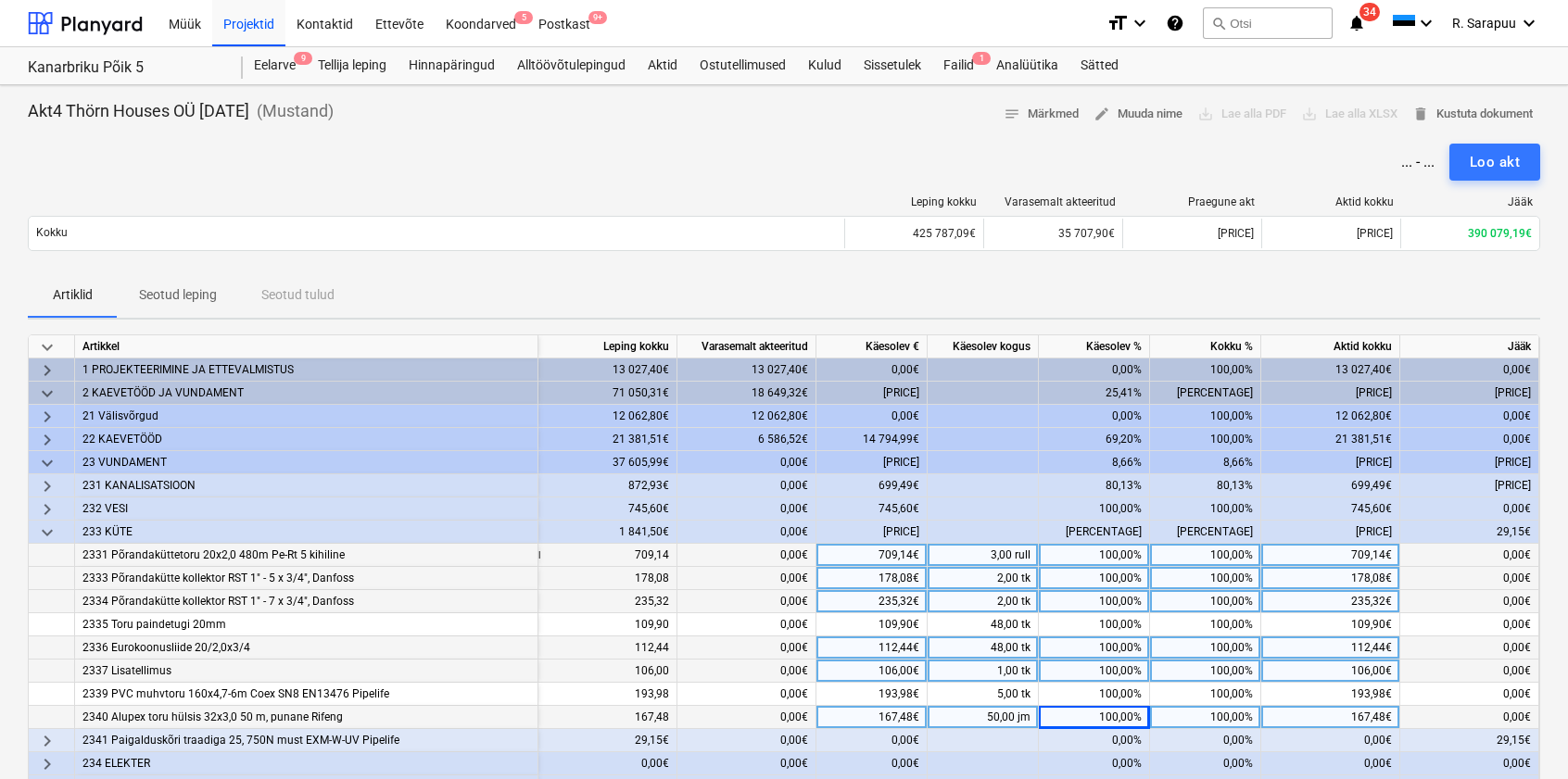 click on "100,00%" at bounding box center (1094, 671) 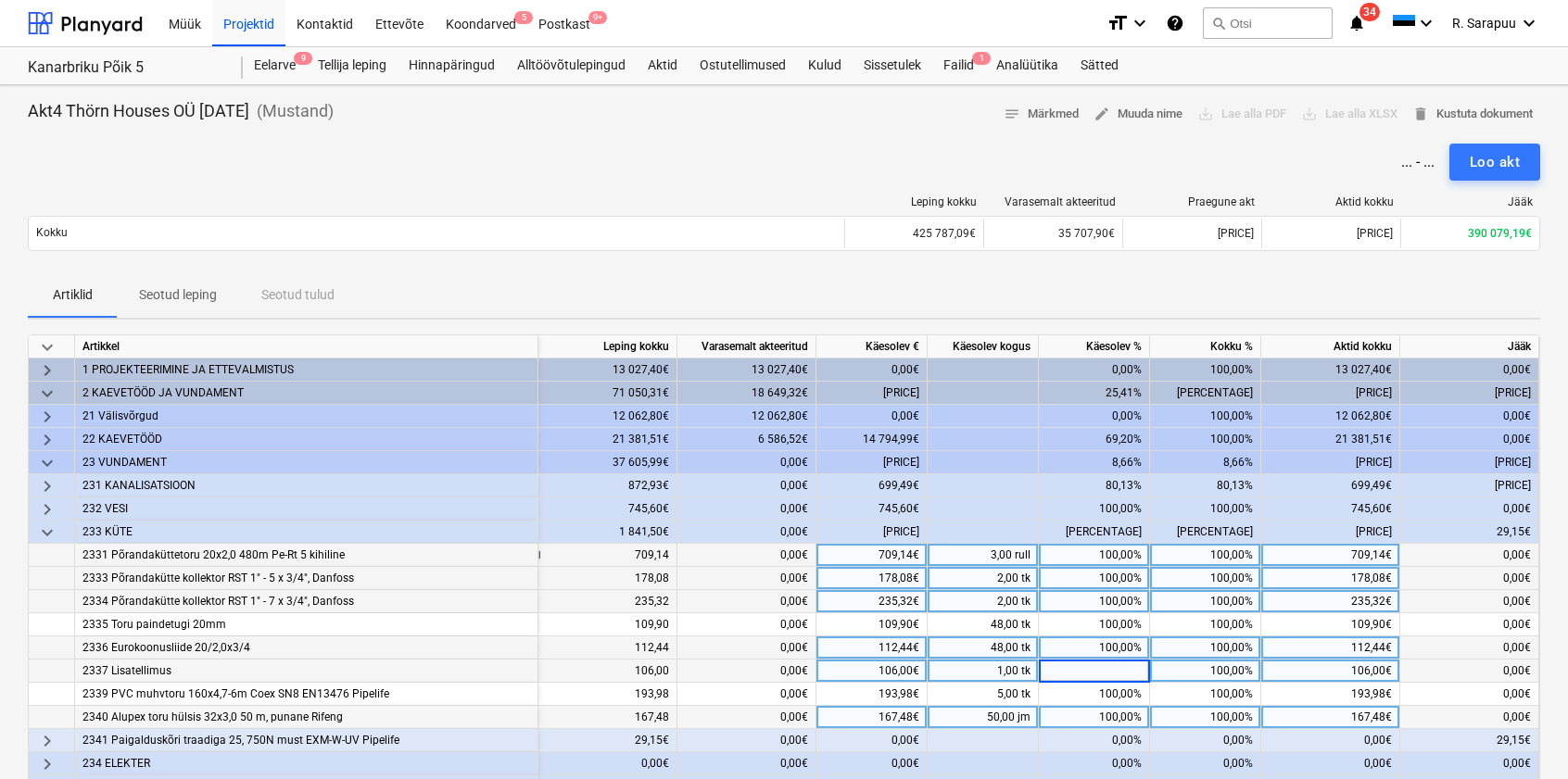 click on "keyboard_arrow_down" at bounding box center [47, 533] 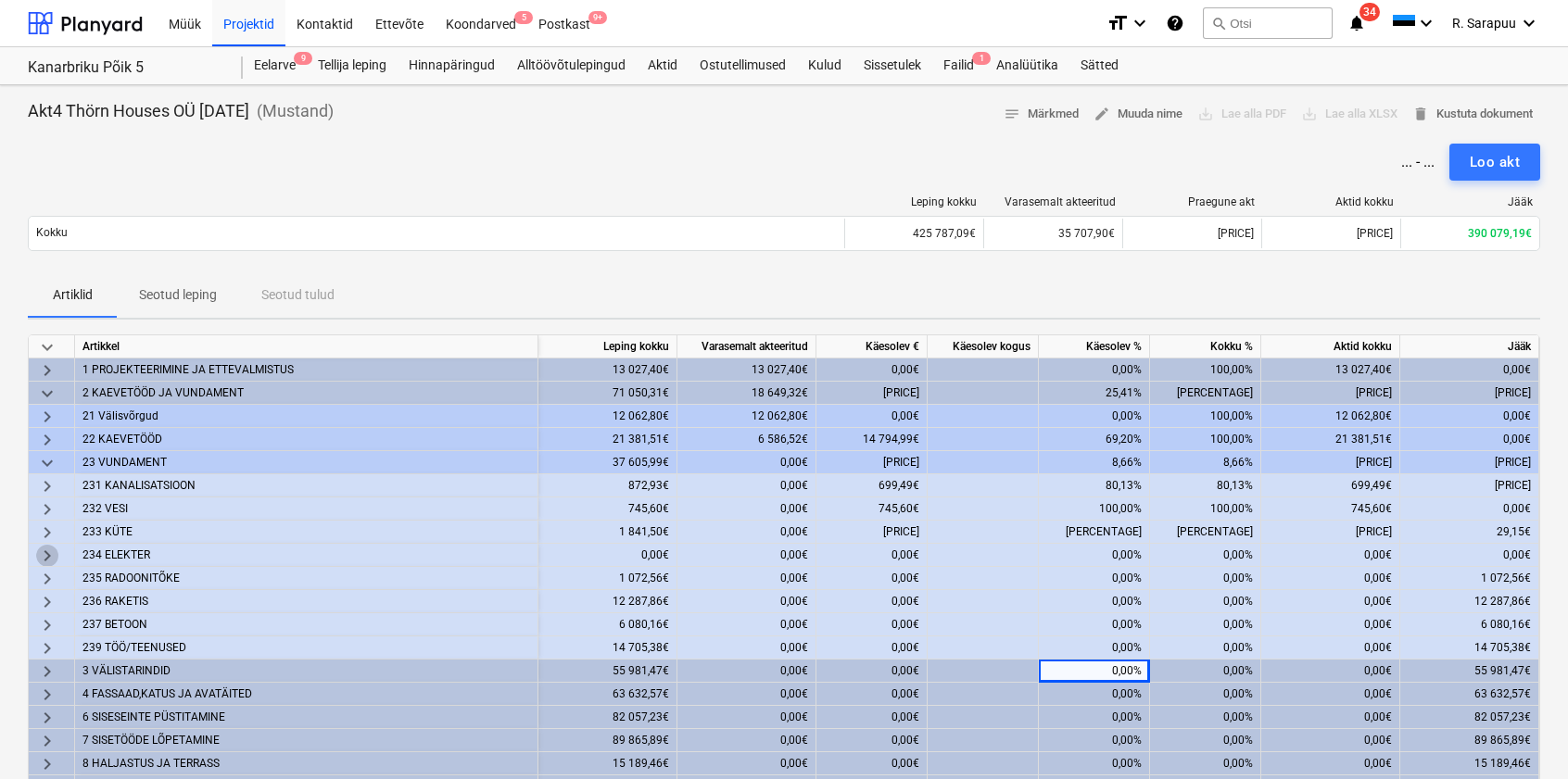 click on "keyboard_arrow_right" at bounding box center [47, 556] 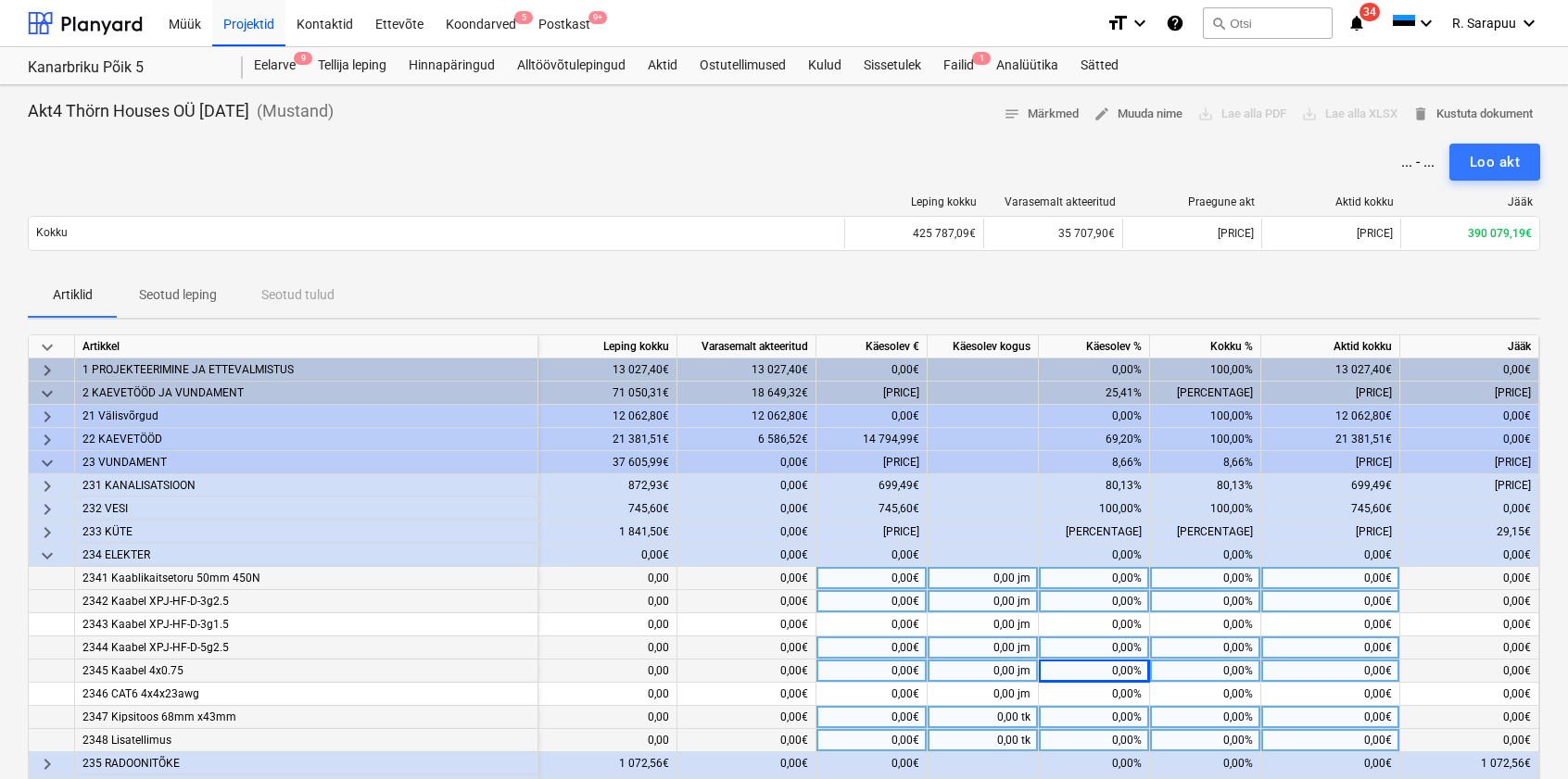 click on "keyboard_arrow_down" at bounding box center [47, 556] 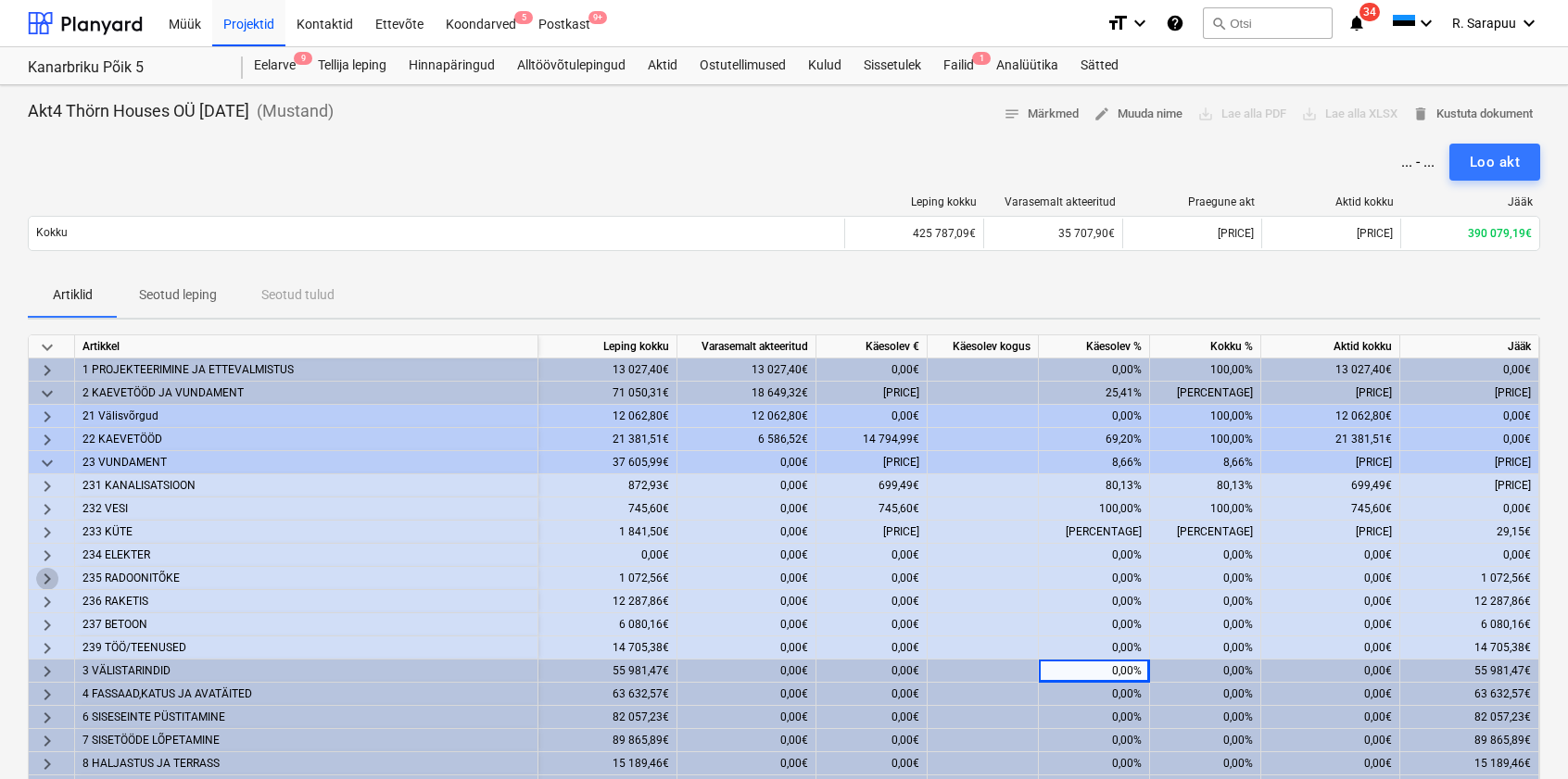 click on "keyboard_arrow_right" at bounding box center (47, 579) 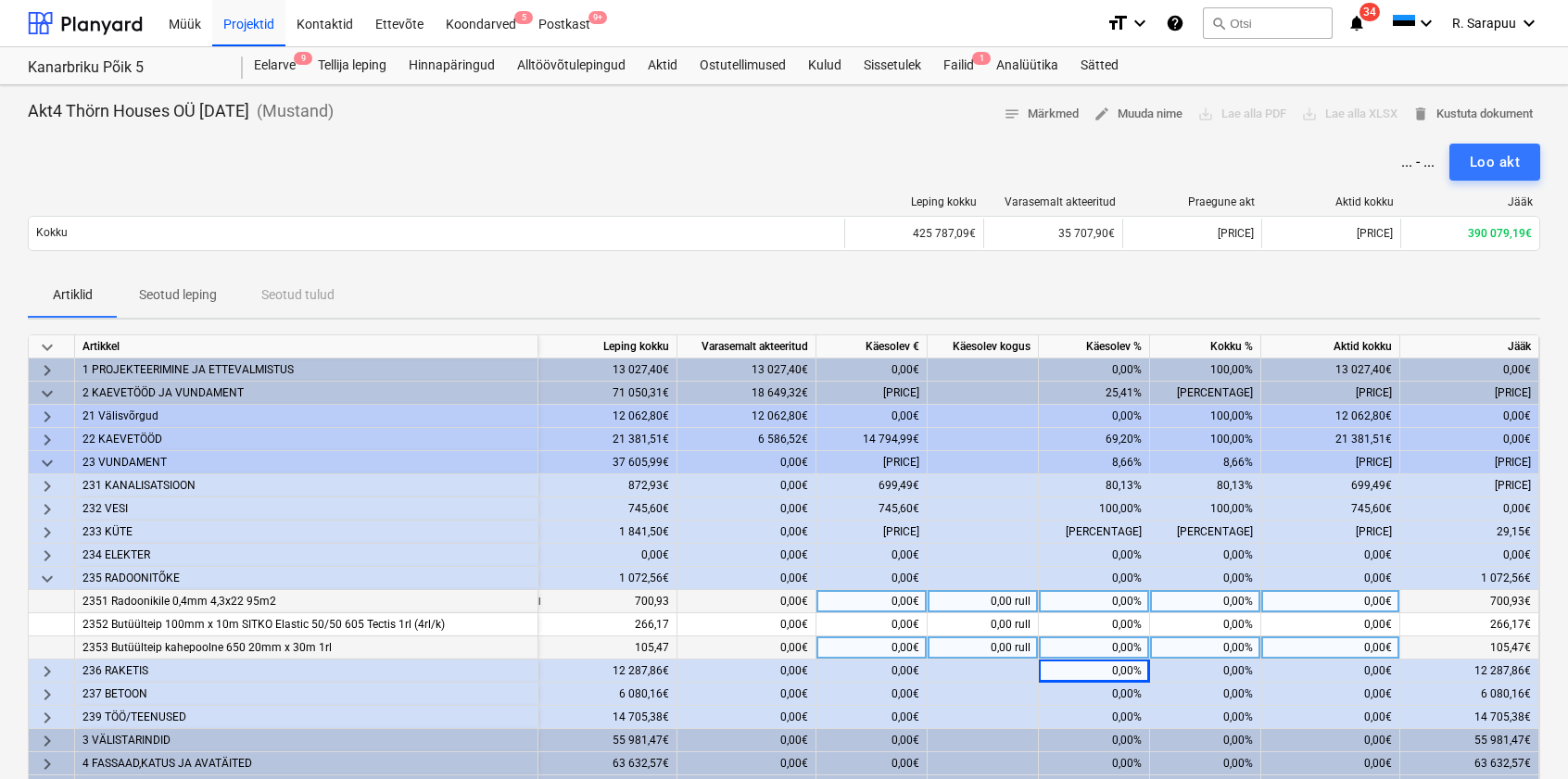 click on "0,00%" at bounding box center [1094, 601] 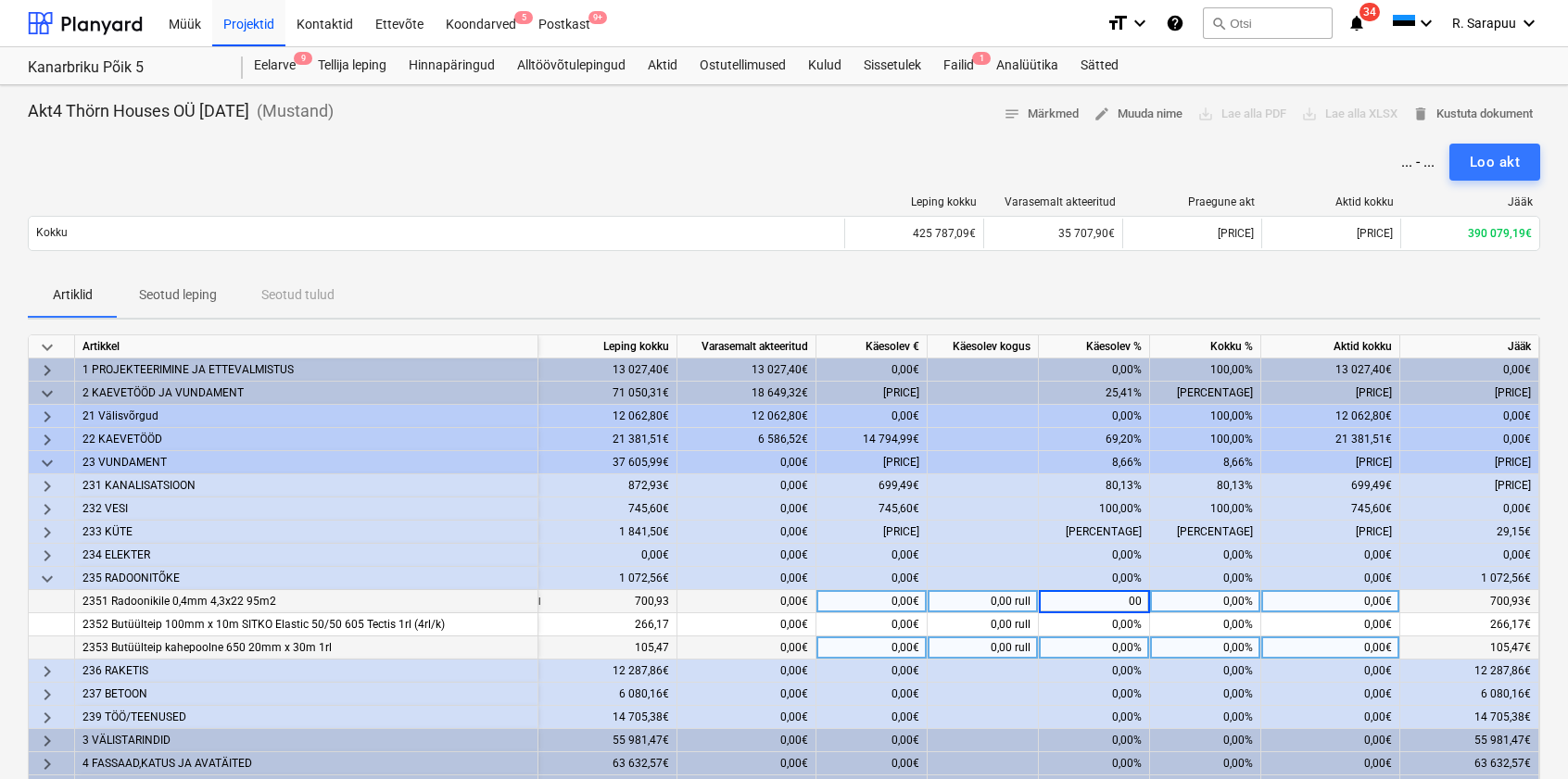 type on "0" 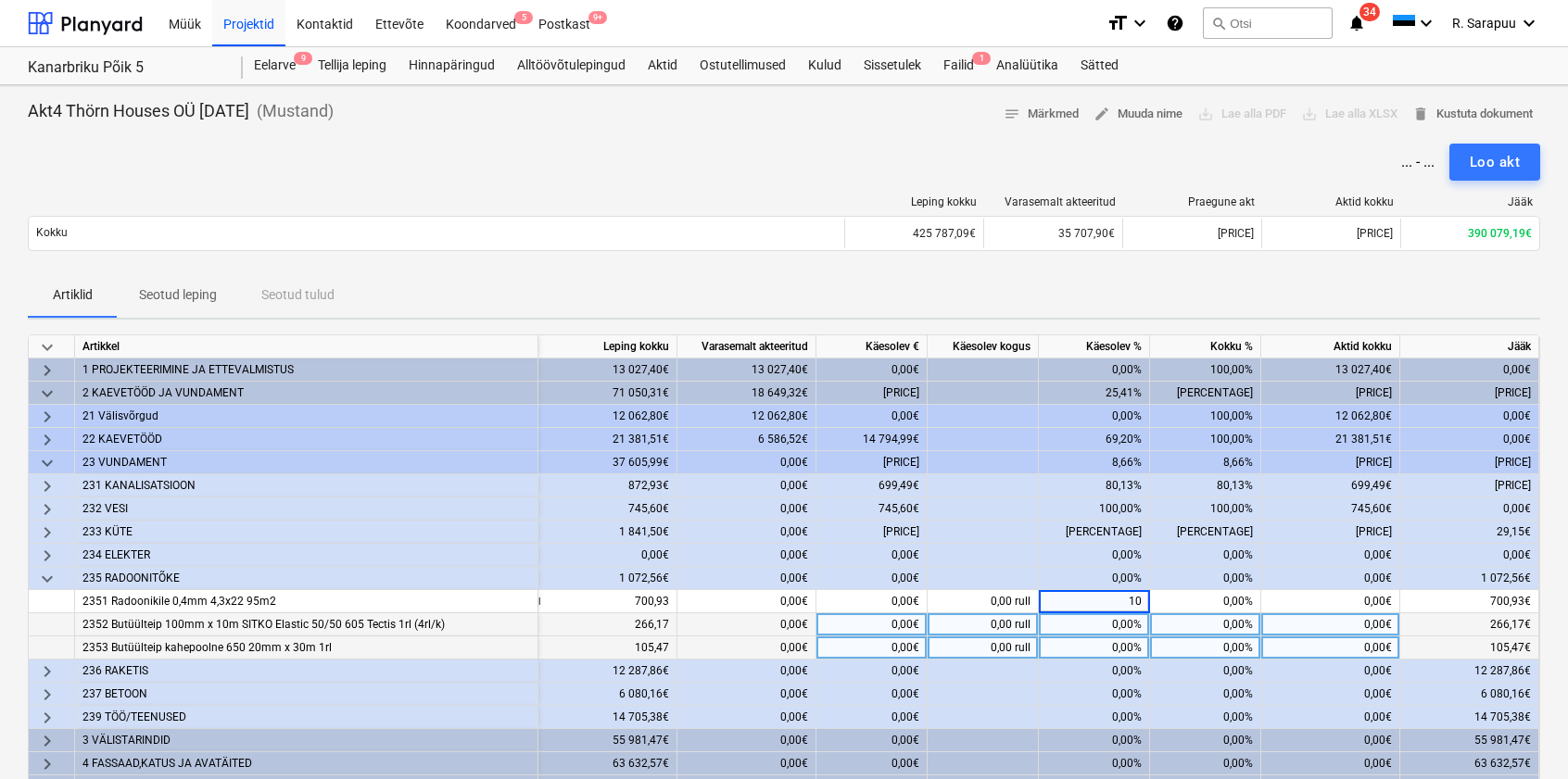 type on "100" 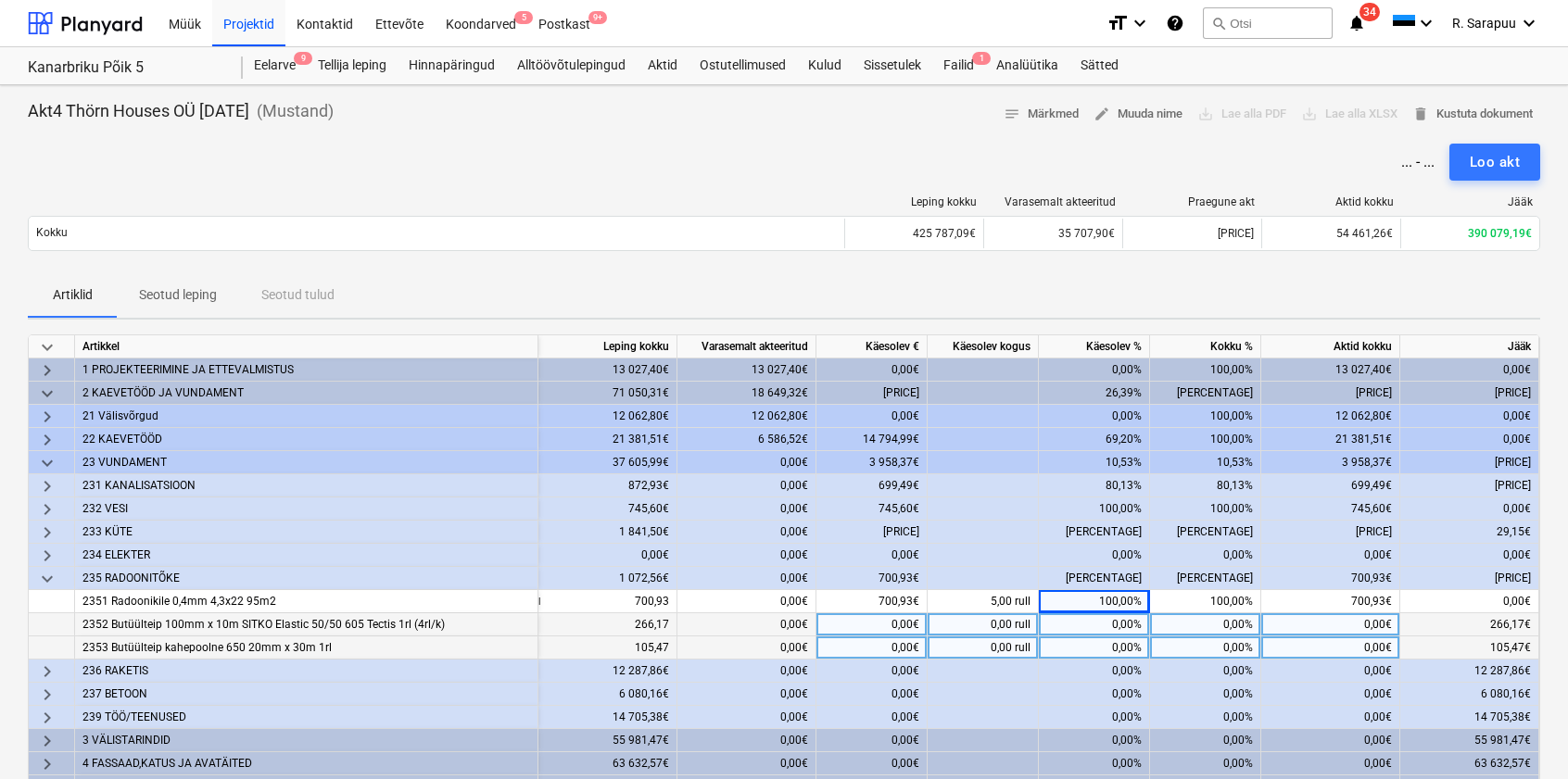 click on "0,00%" at bounding box center [1094, 624] 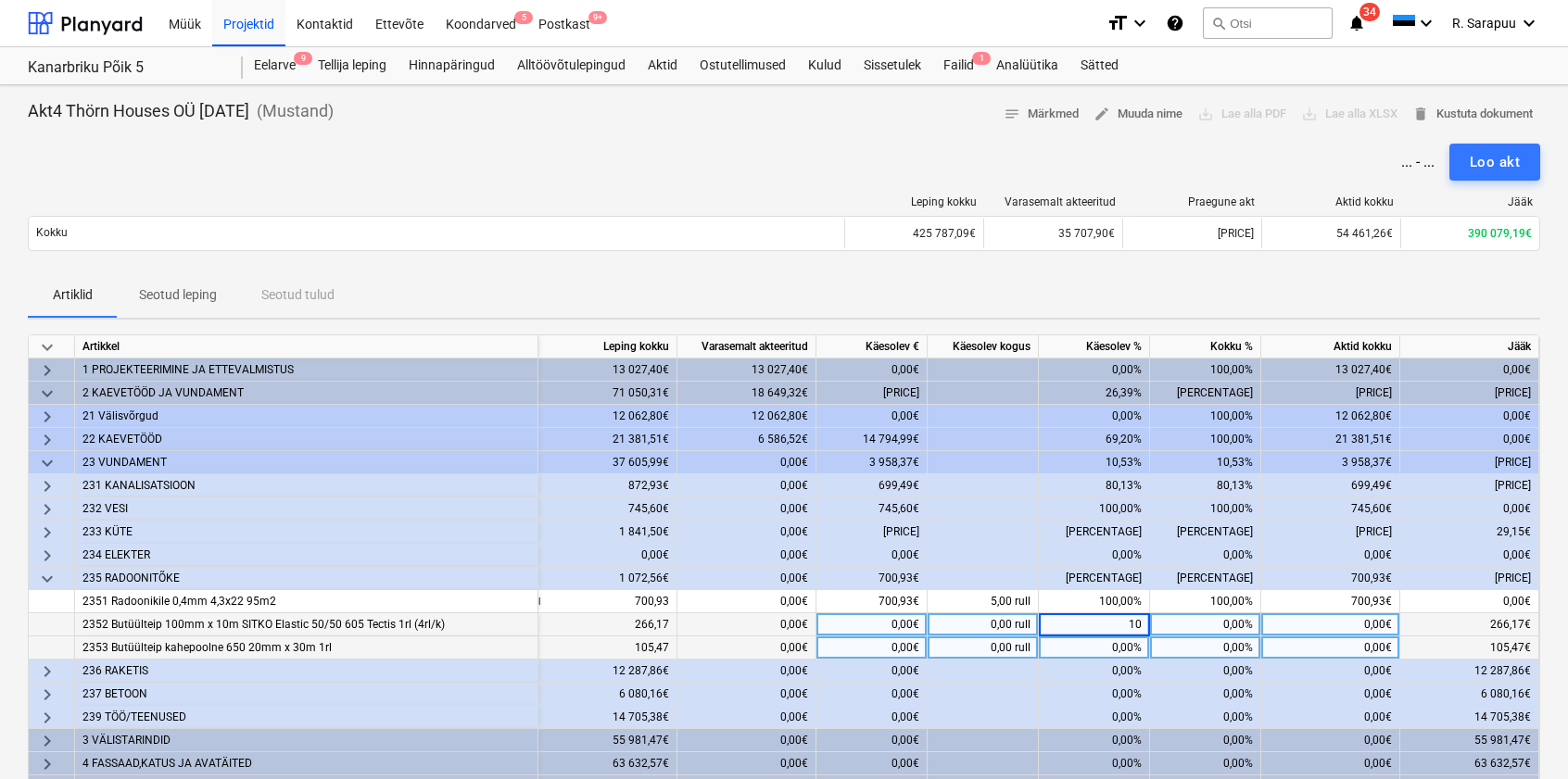 type on "100" 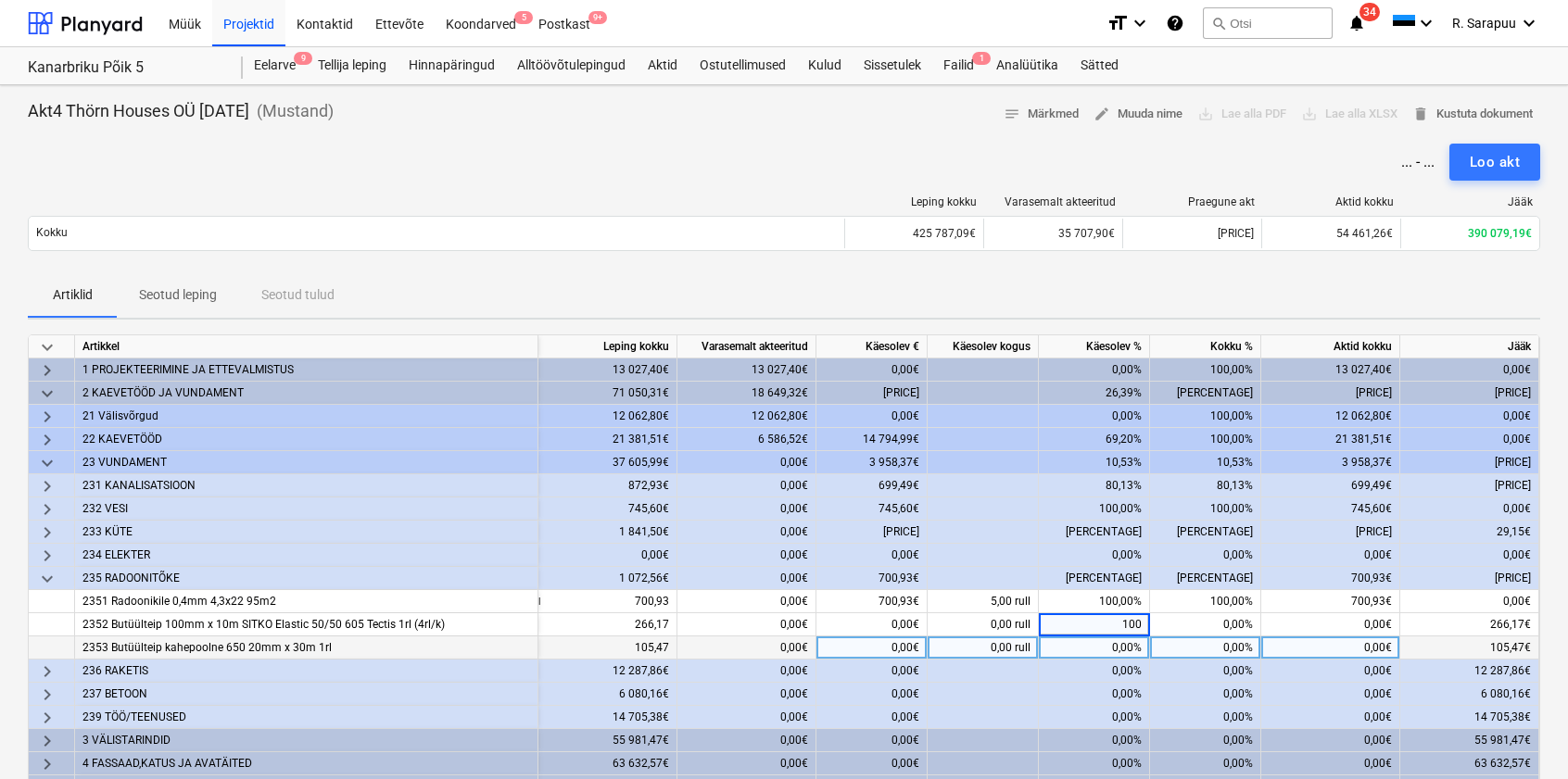 click on "0,00%" at bounding box center [1094, 647] 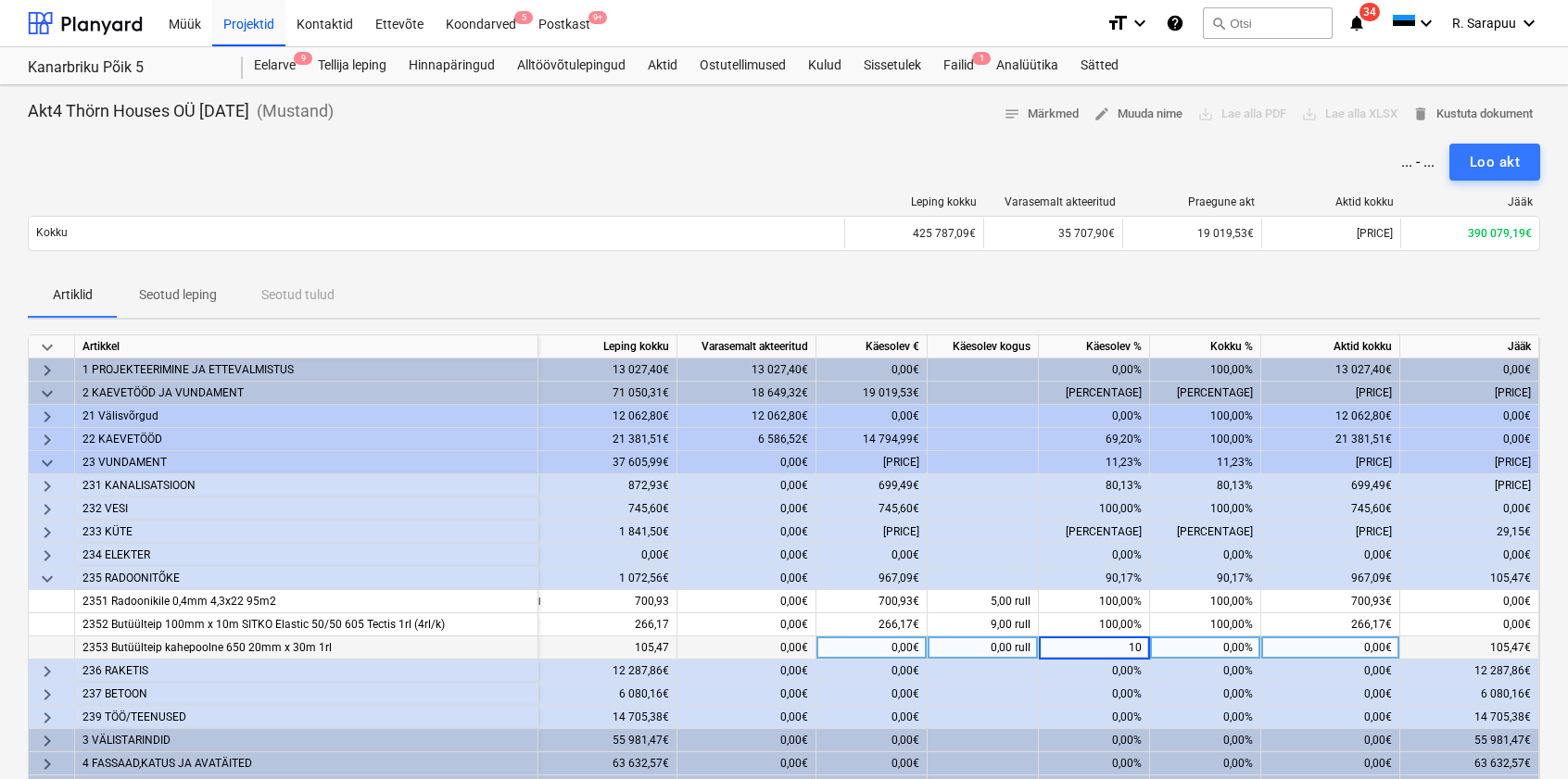 type on "100" 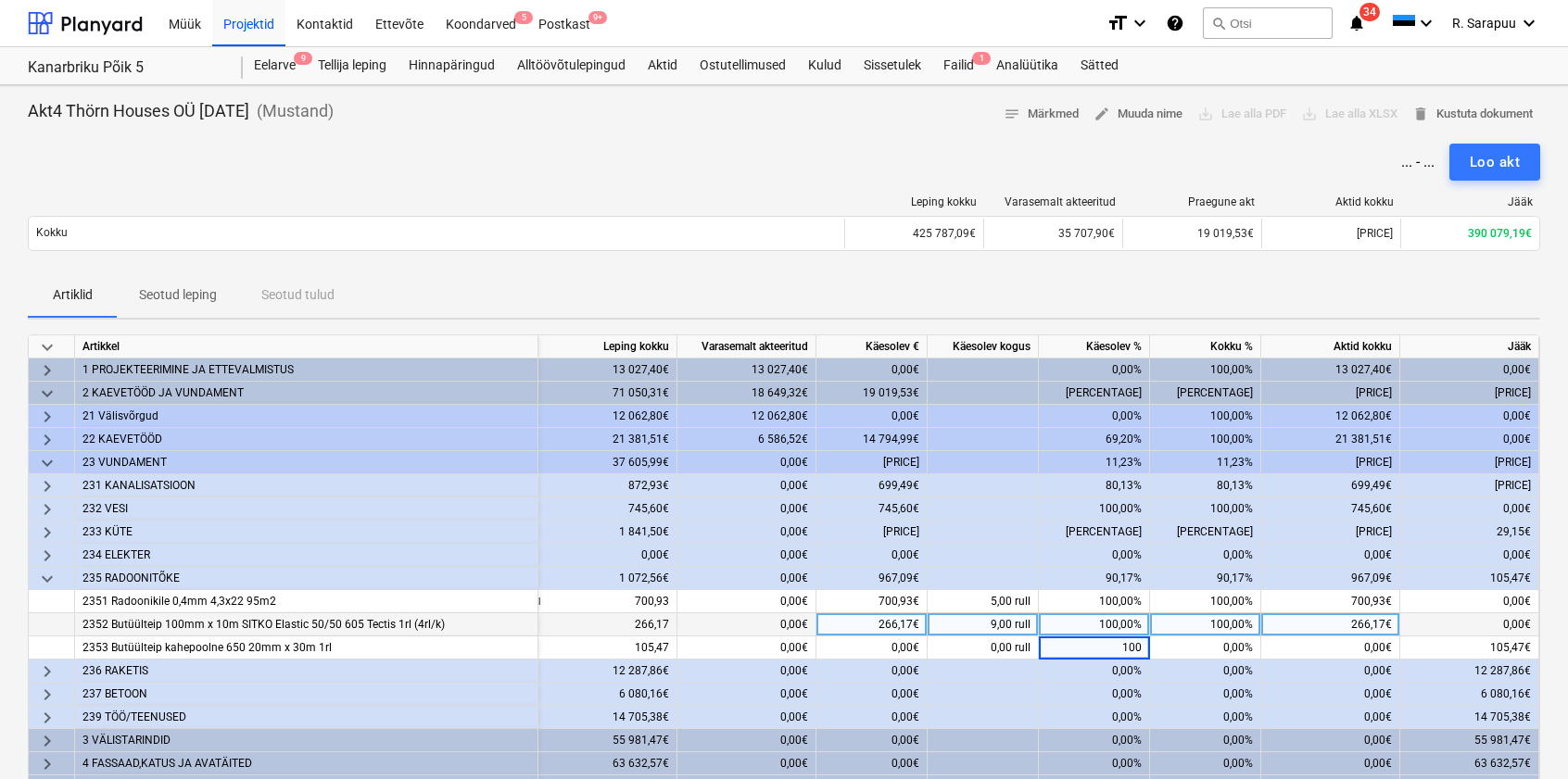 click on "100,00%" at bounding box center [1094, 624] 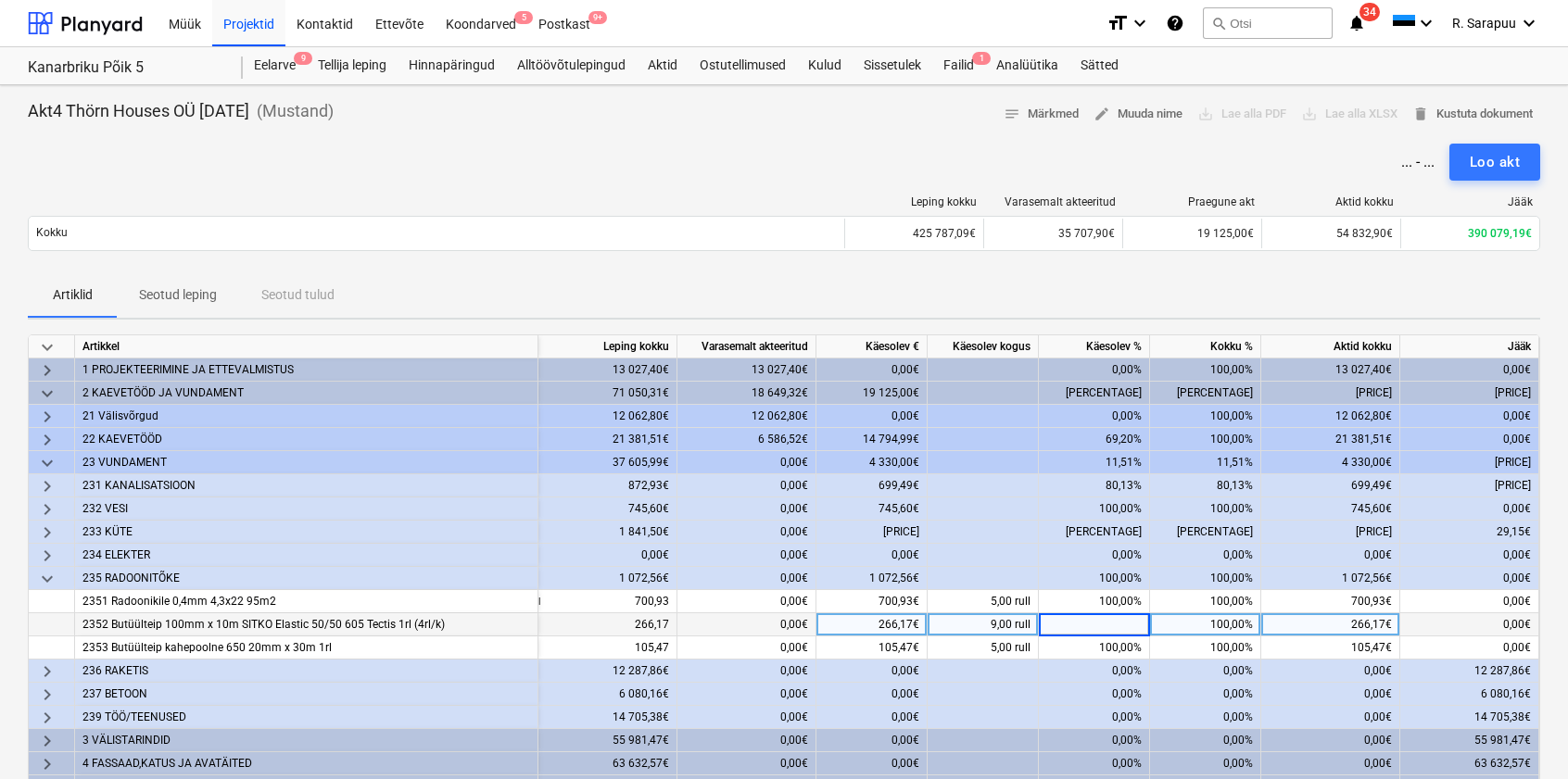 click on "keyboard_arrow_down" at bounding box center (47, 579) 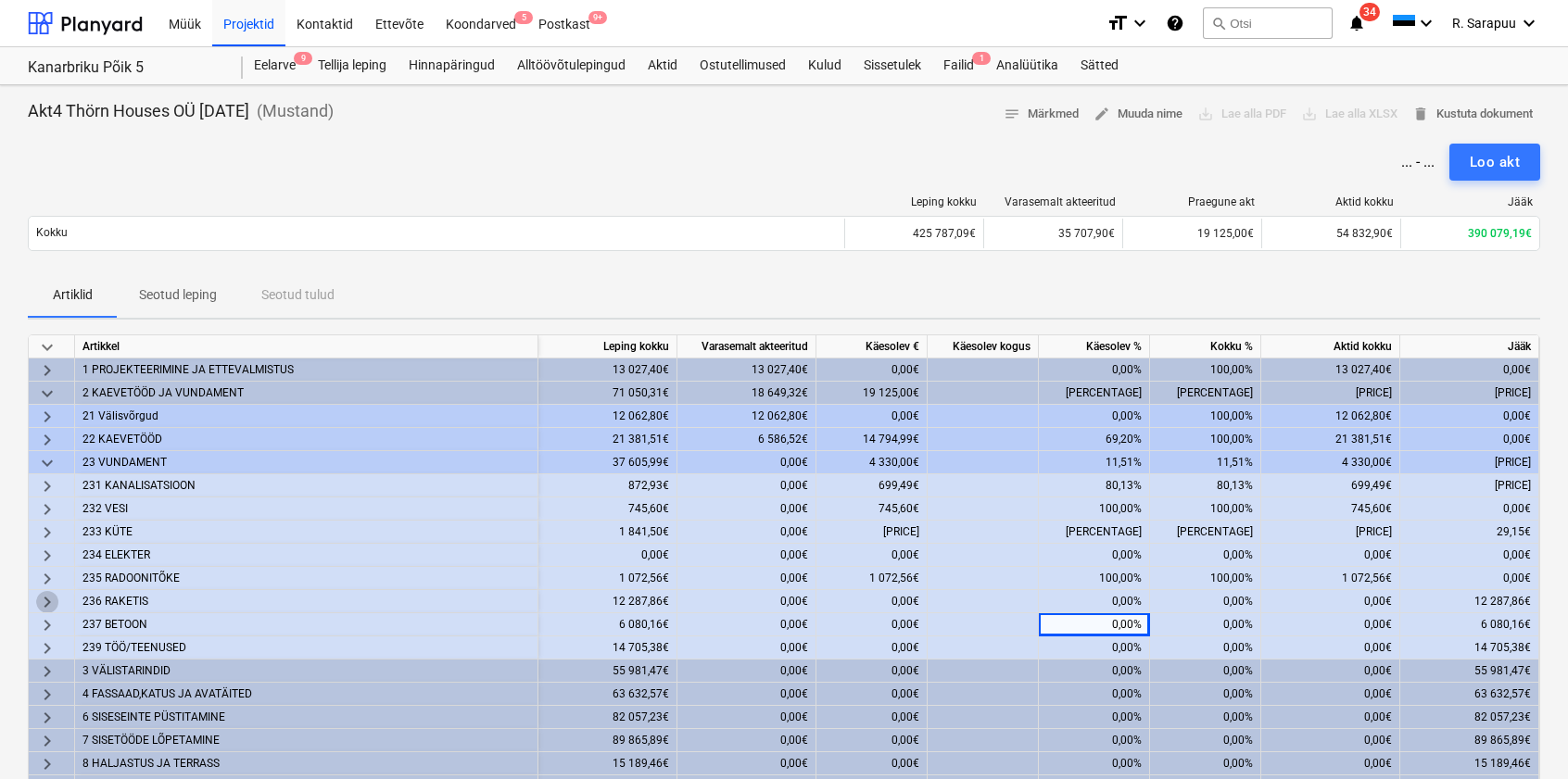 click on "keyboard_arrow_right" at bounding box center (47, 602) 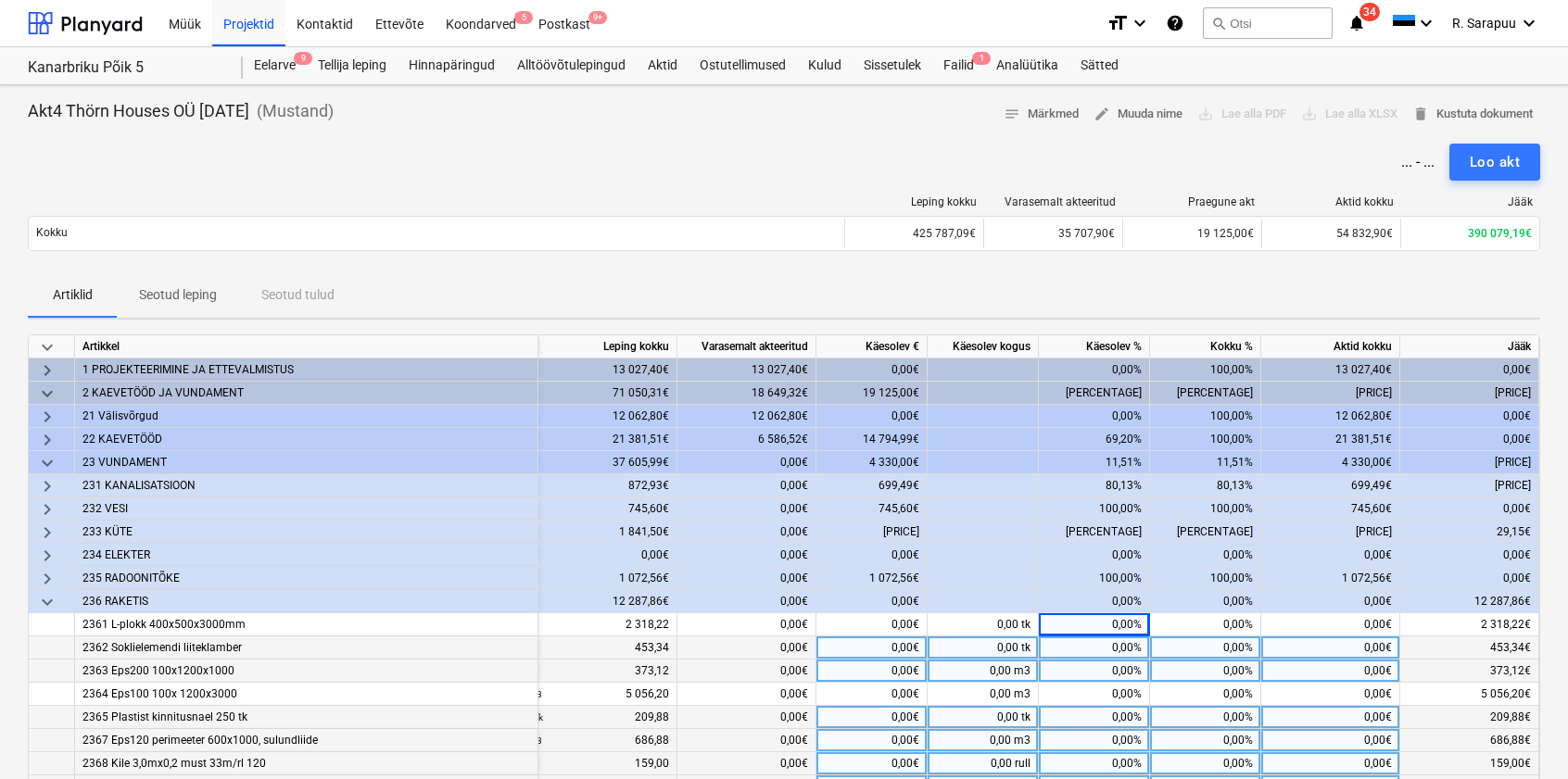 drag, startPoint x: 1126, startPoint y: 627, endPoint x: 1123, endPoint y: 643, distance: 16.278821 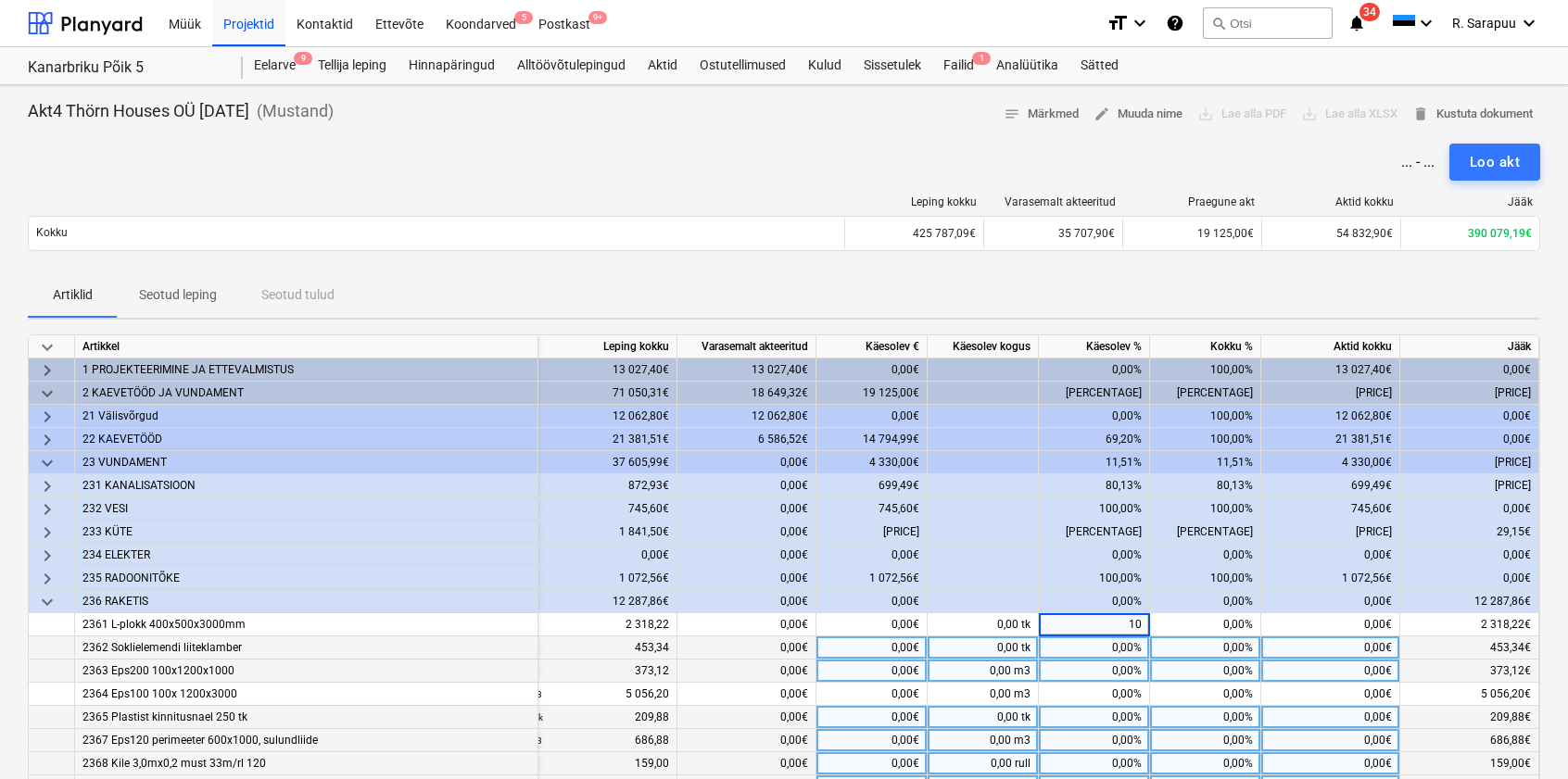 type on "100" 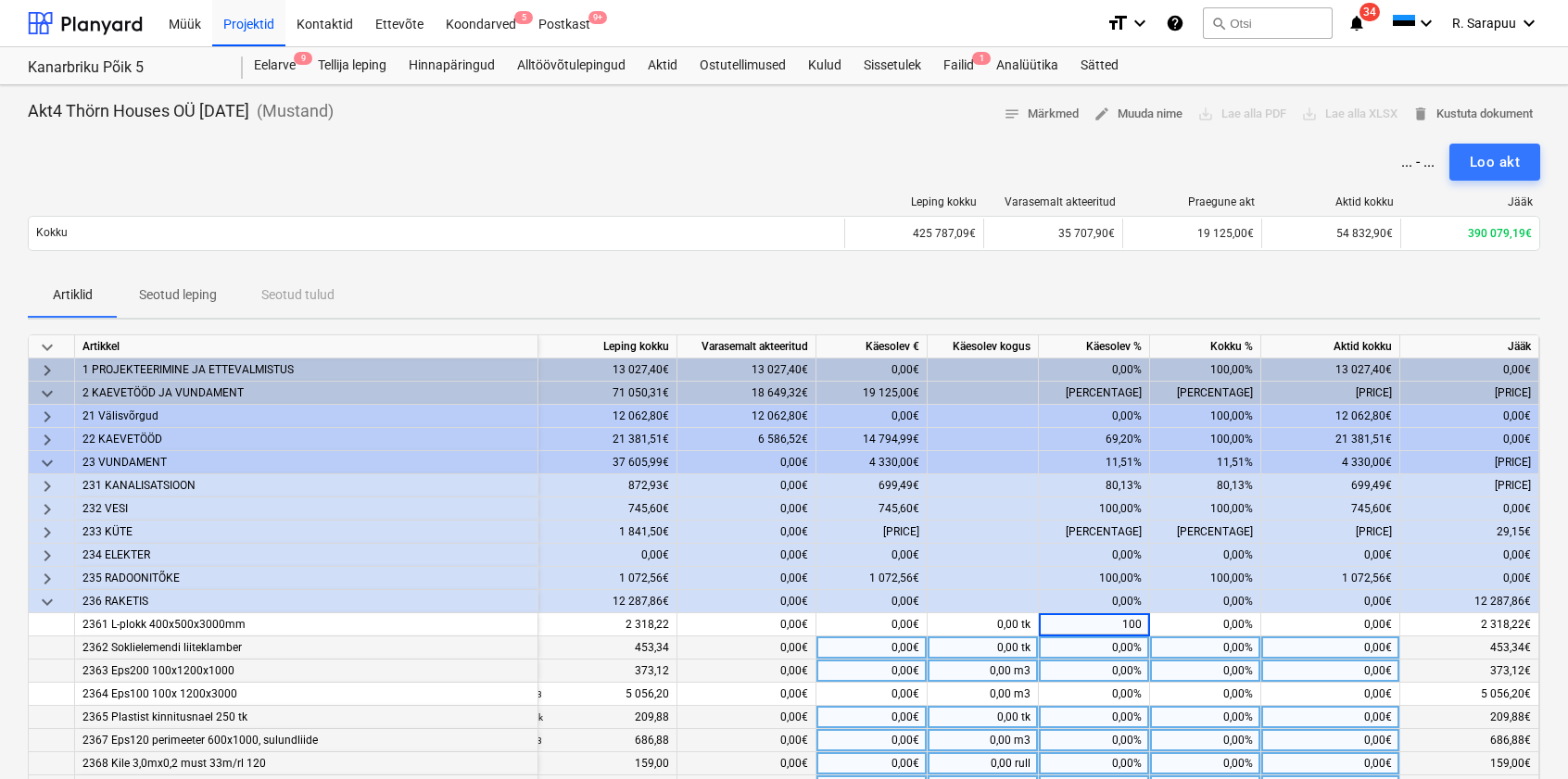 click on "0,00%" at bounding box center (1094, 647) 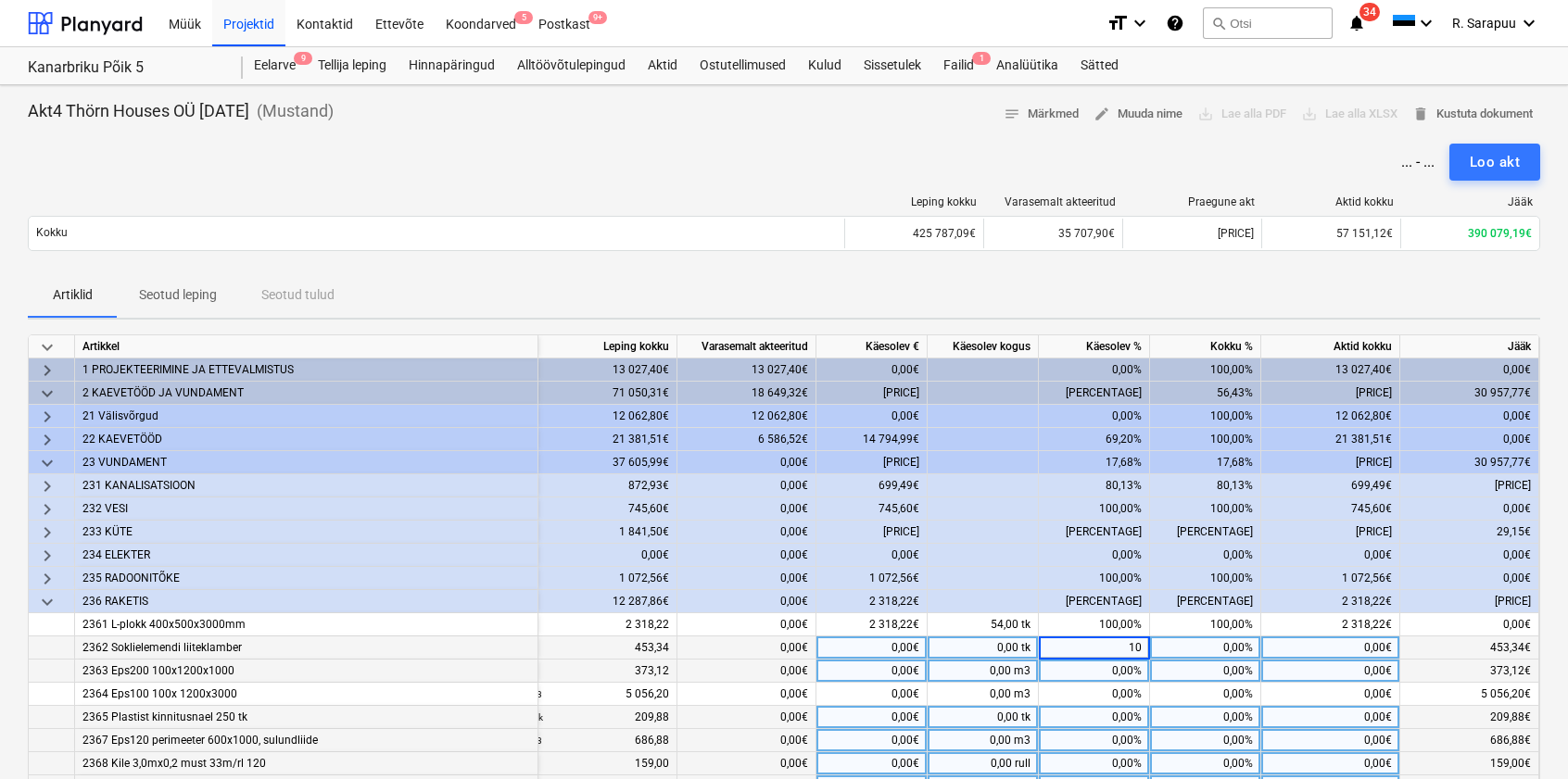 type on "100" 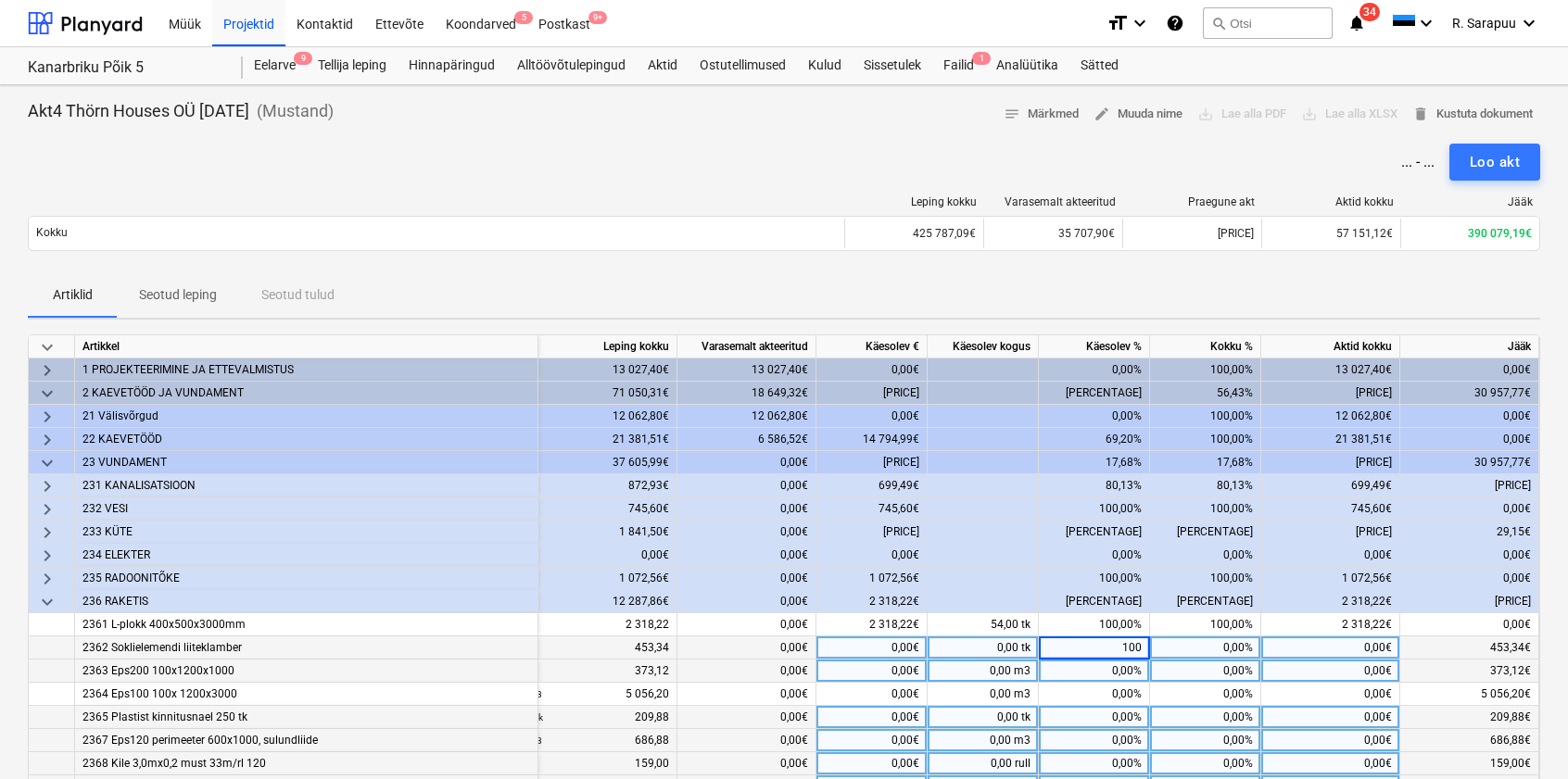 click on "0,00%" at bounding box center (1094, 671) 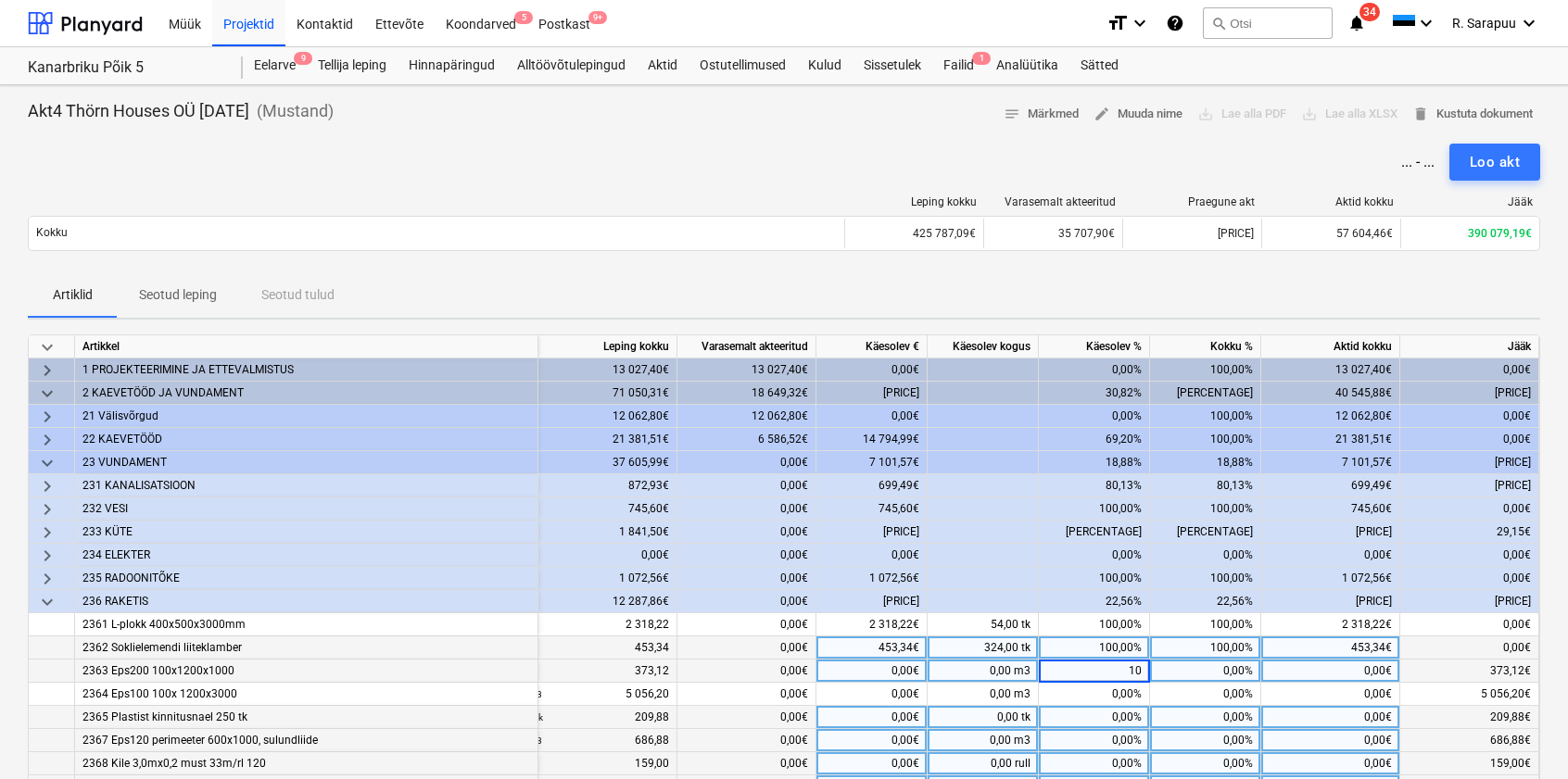 type on "100" 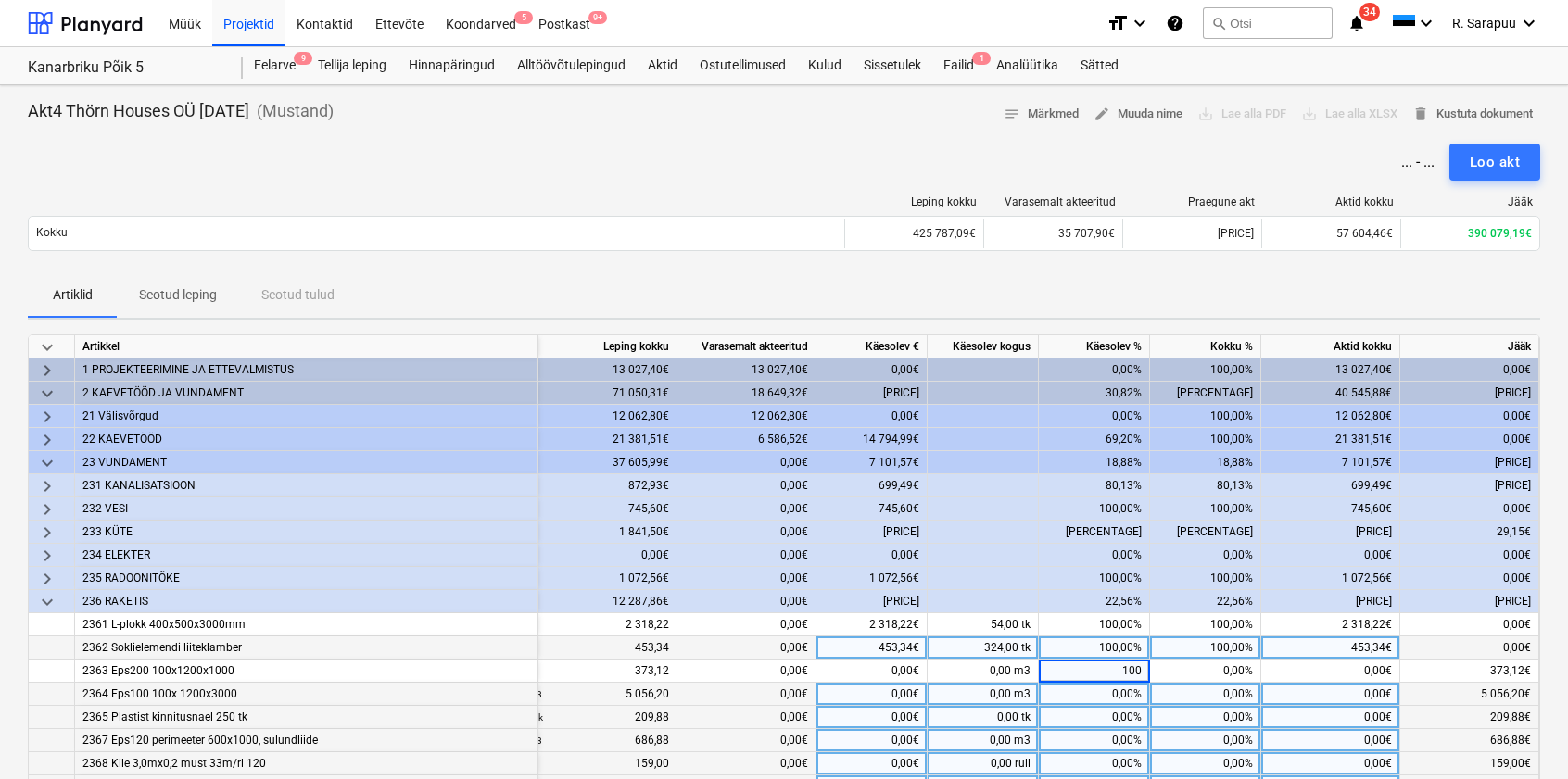 click on "0,00%" at bounding box center [1094, 694] 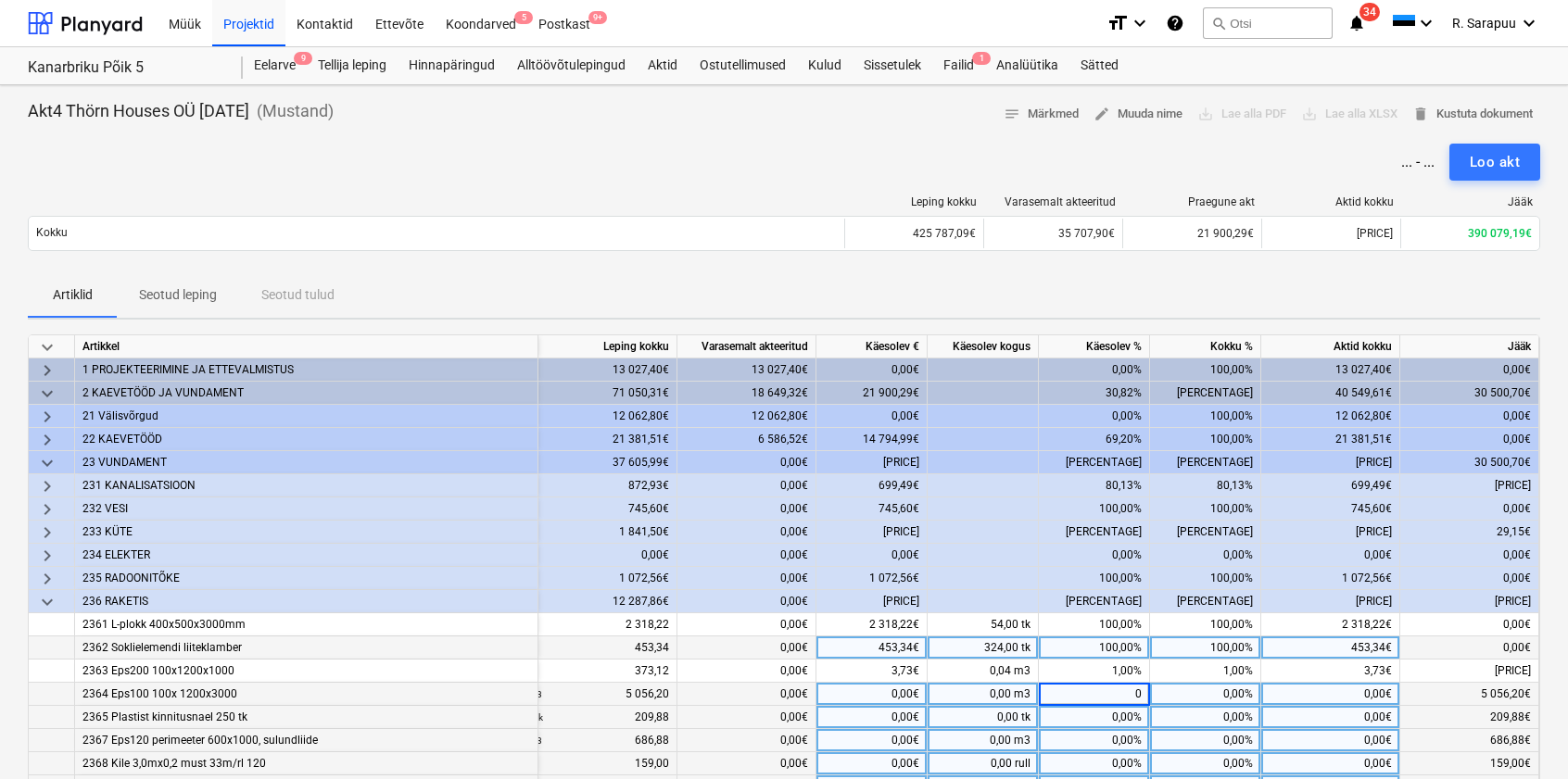 type on "00" 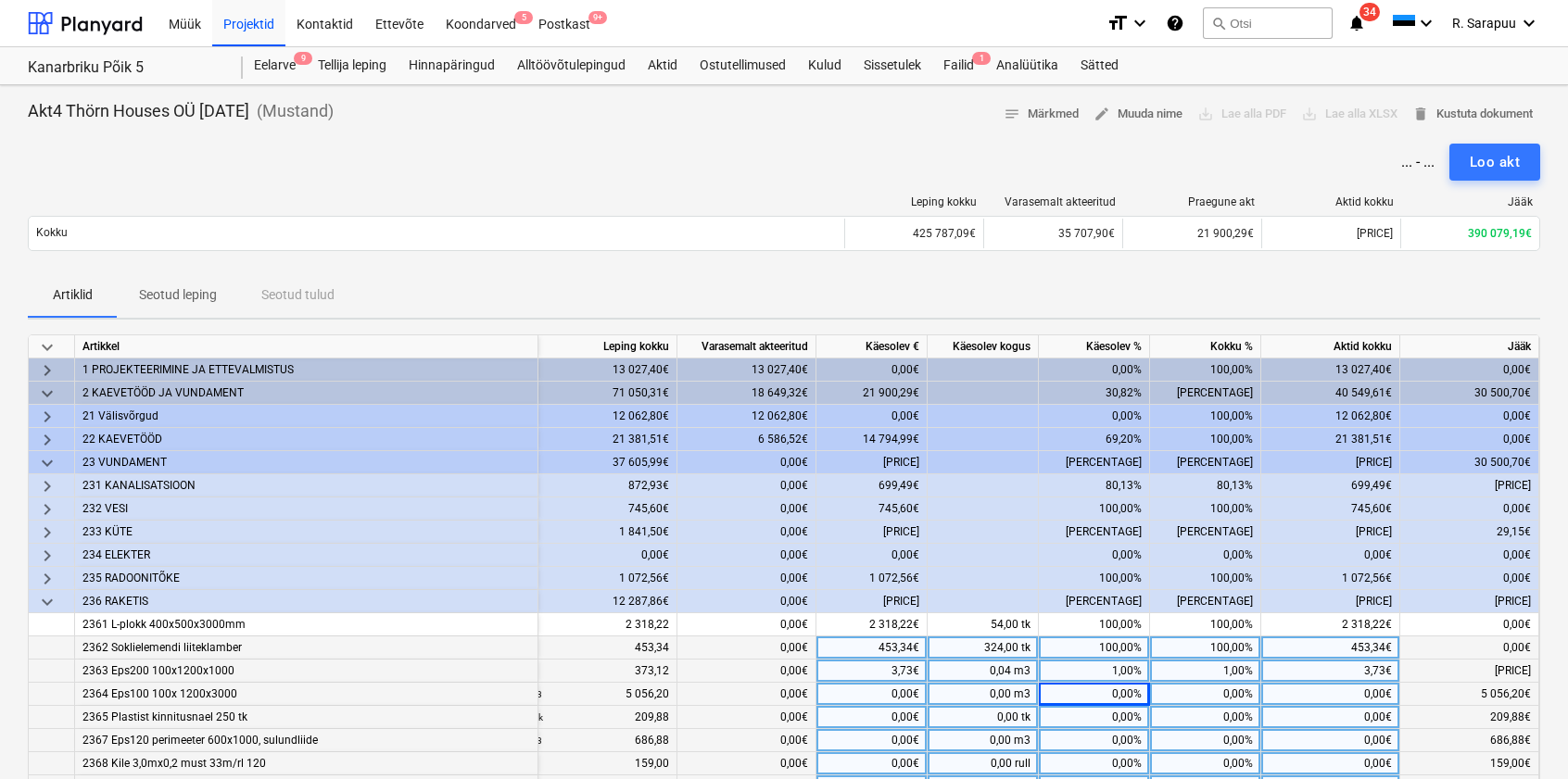 click on "1,00%" at bounding box center (1094, 671) 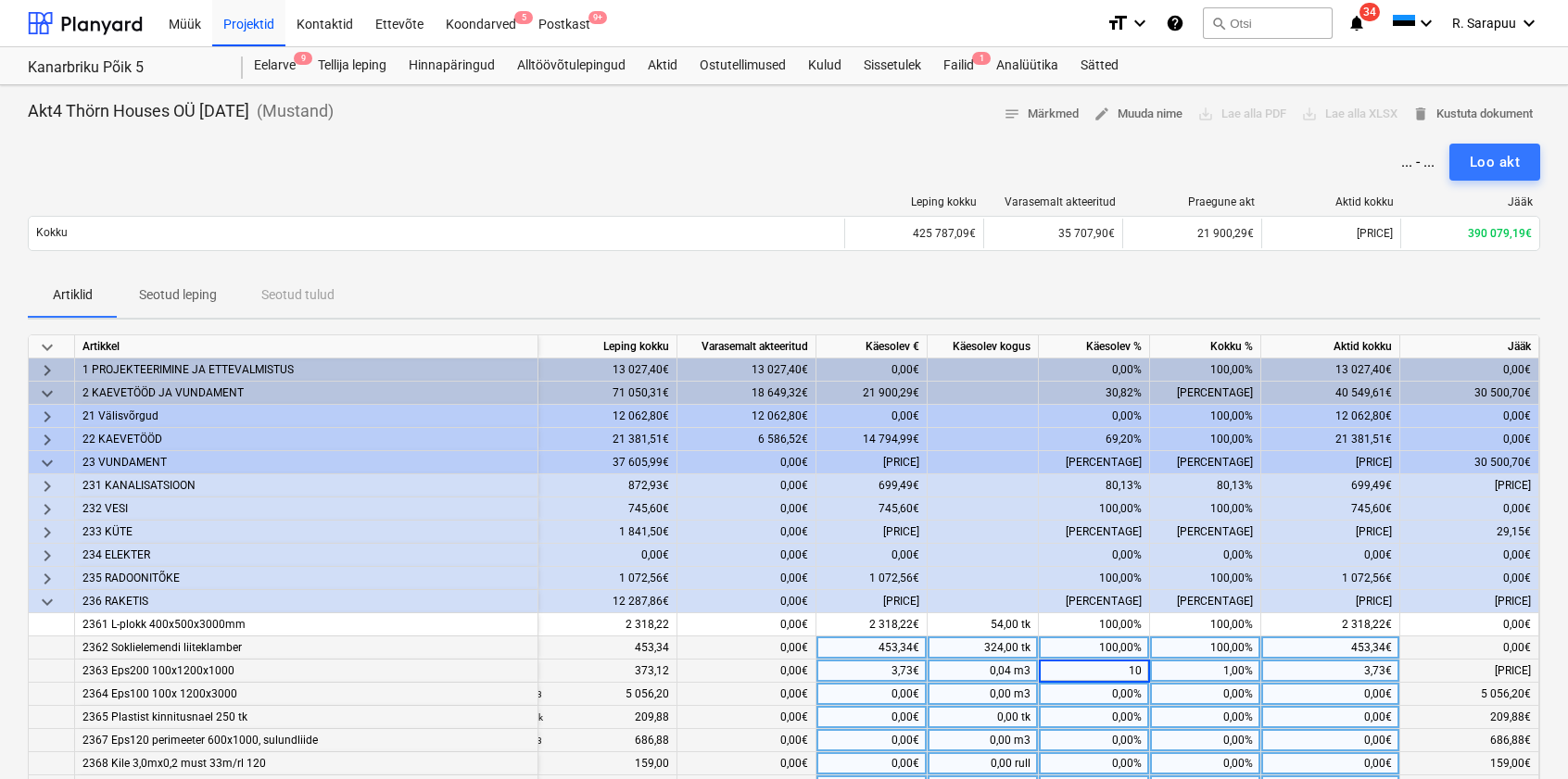 type on "100" 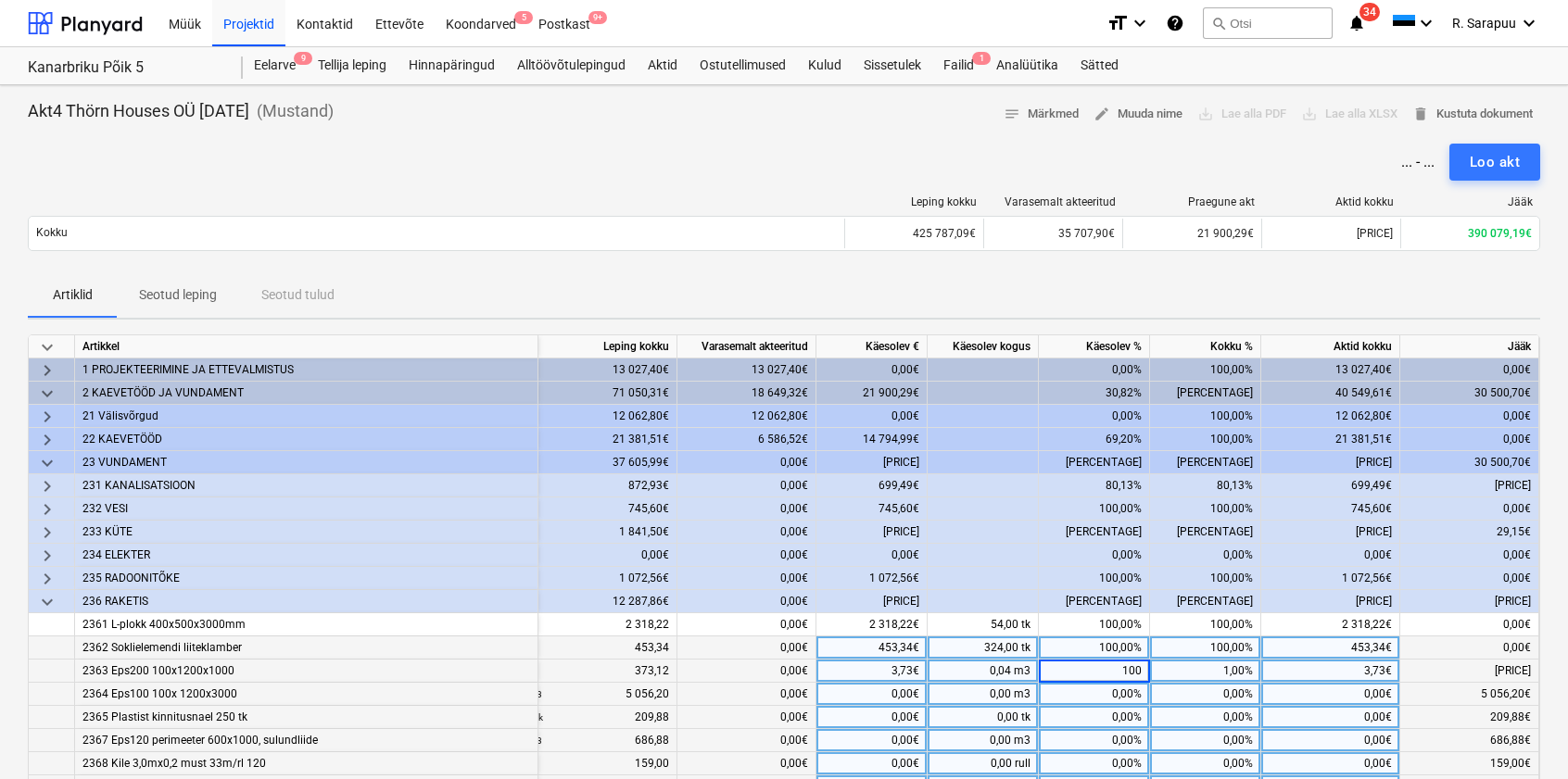 click on "0,00%" at bounding box center (1094, 694) 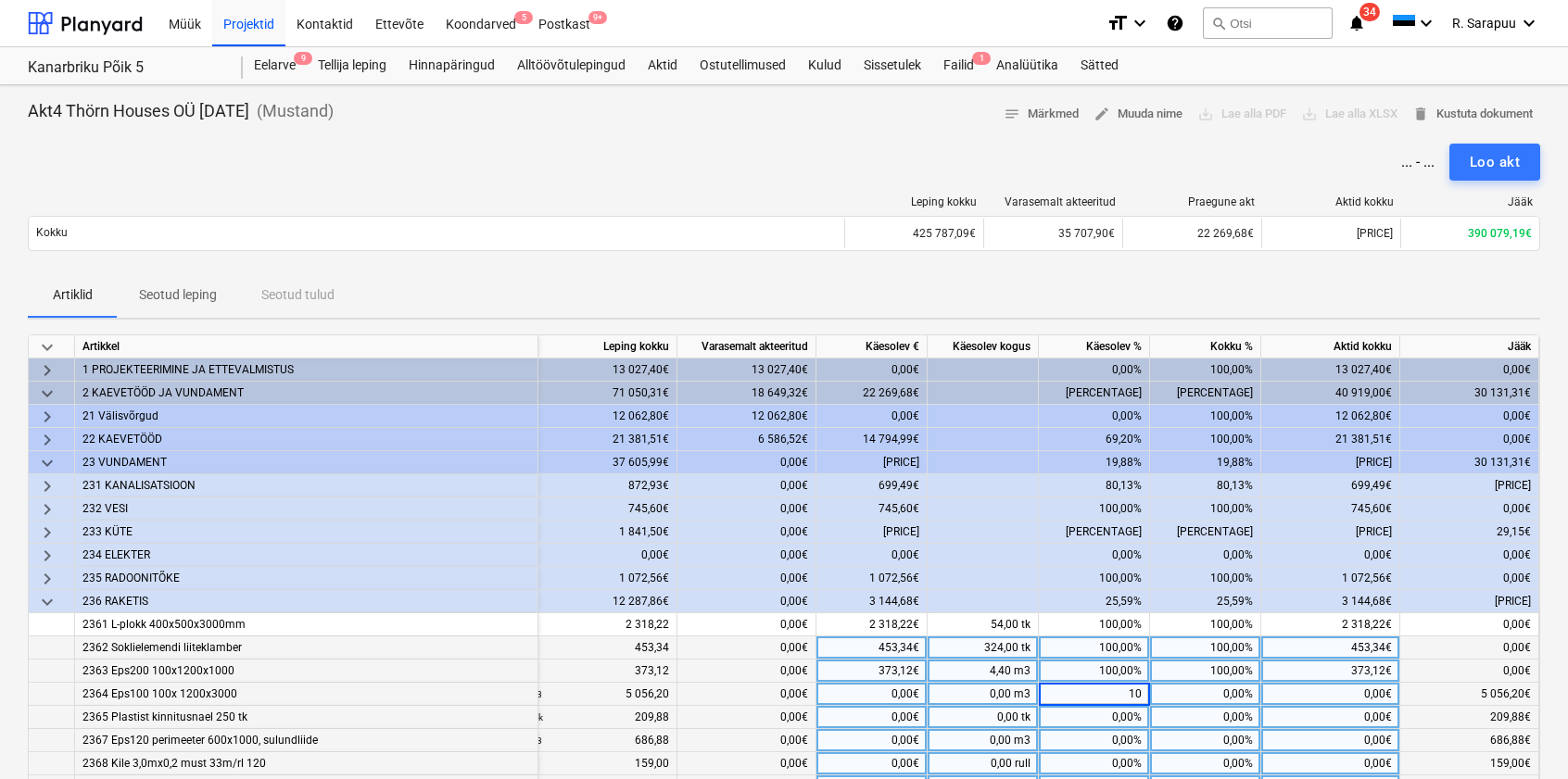 type on "100" 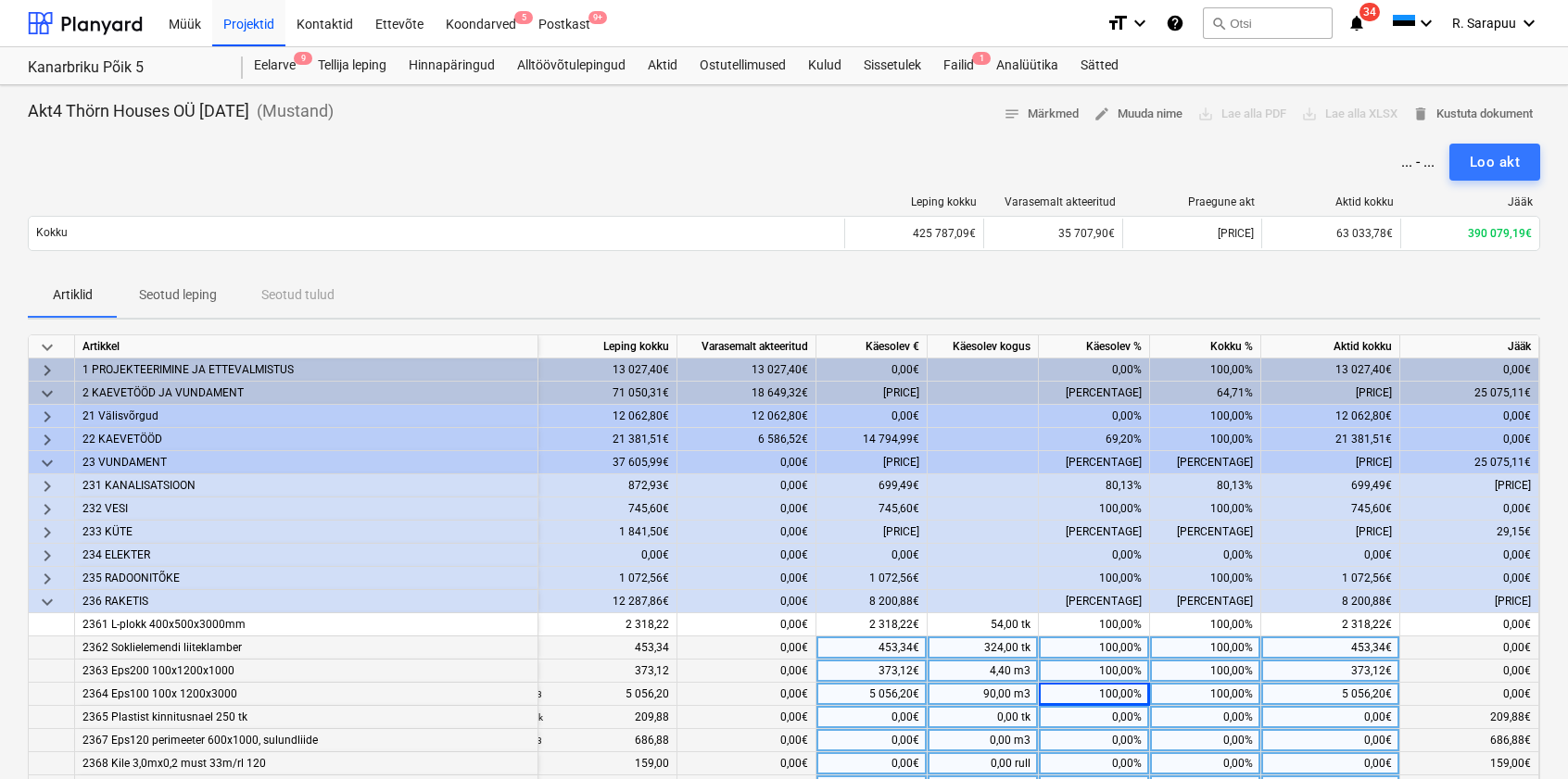 click on "0,00%" at bounding box center (1094, 717) 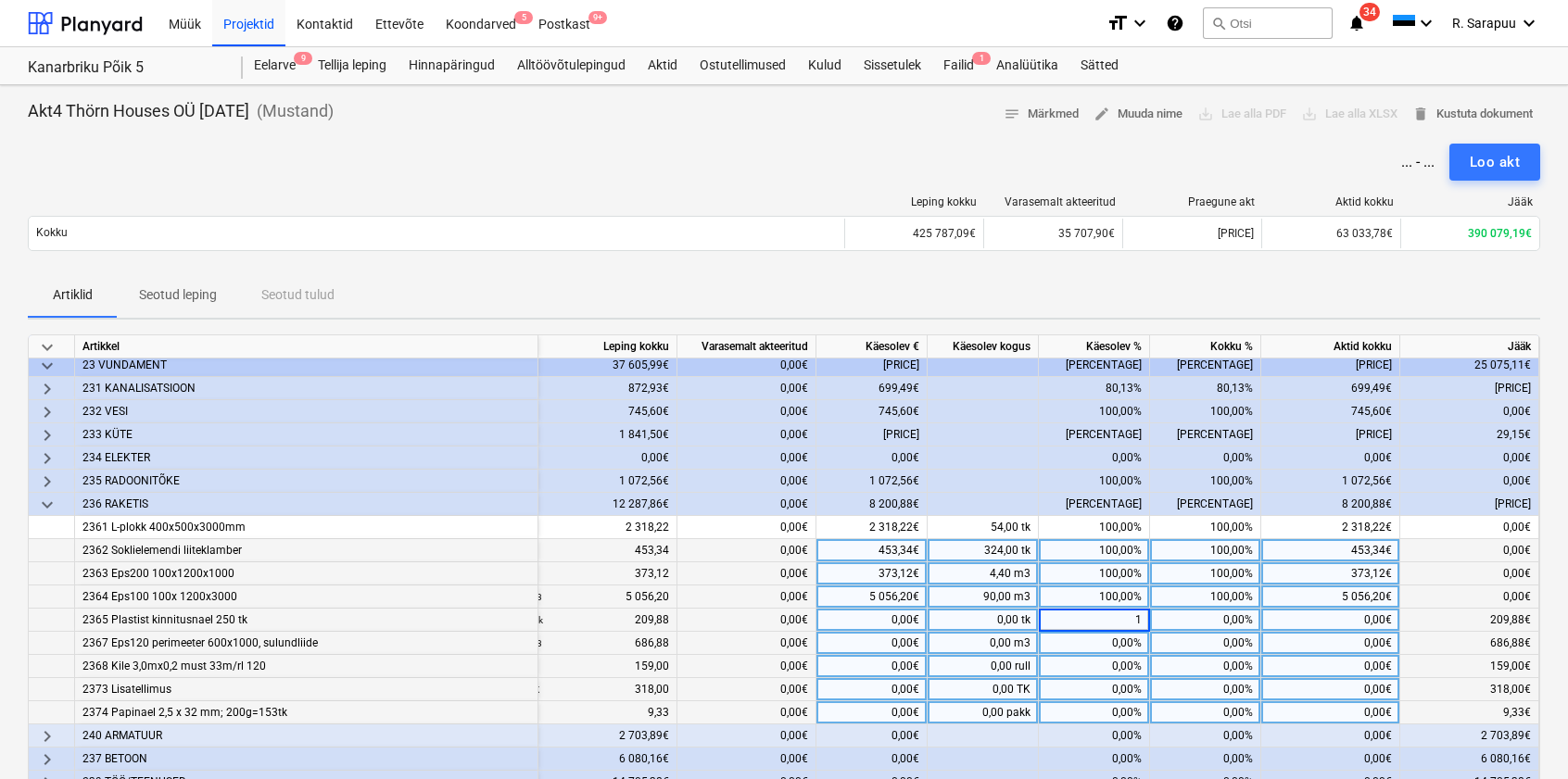 scroll, scrollTop: 98, scrollLeft: 84, axis: both 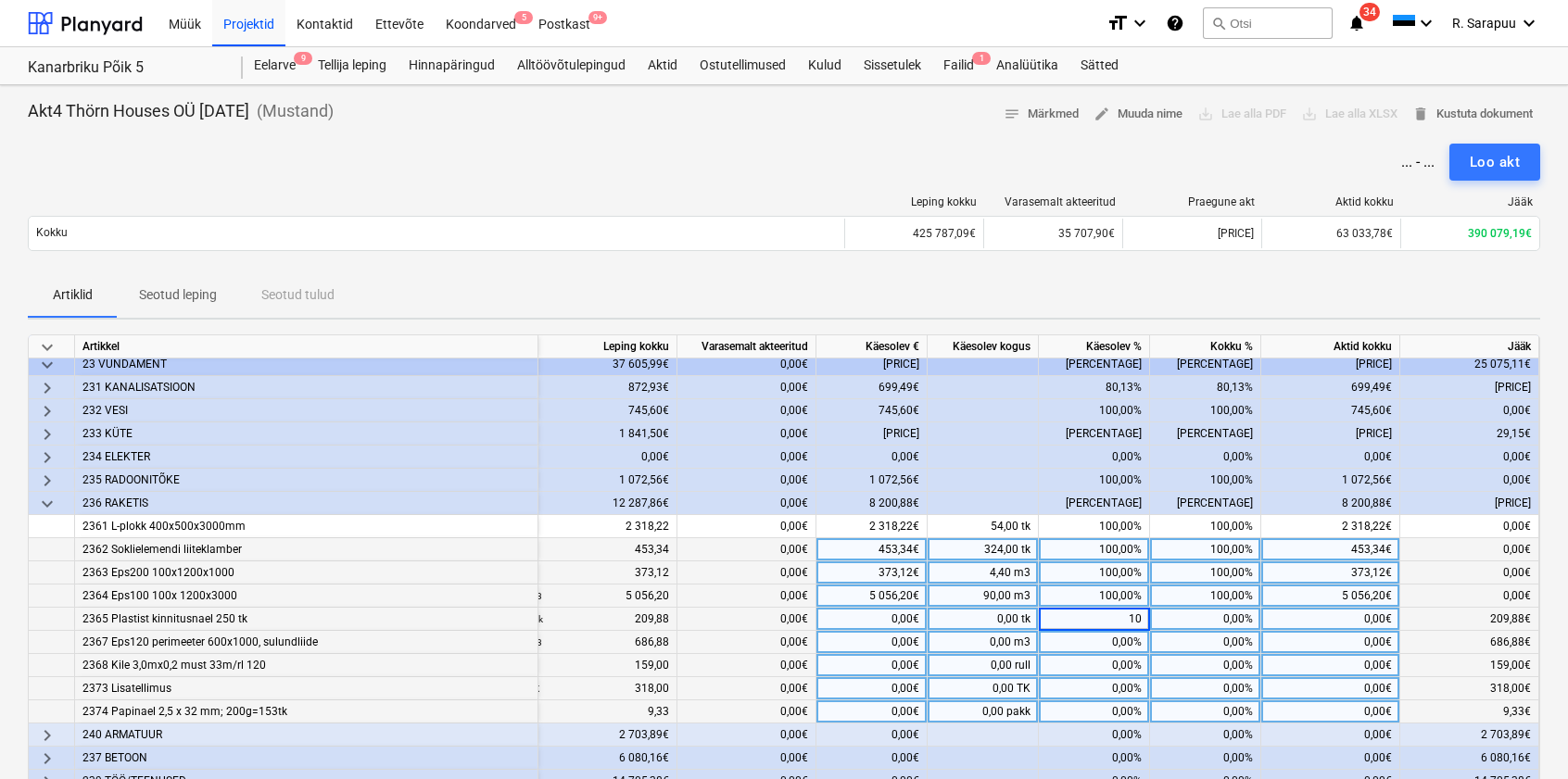 type on "100" 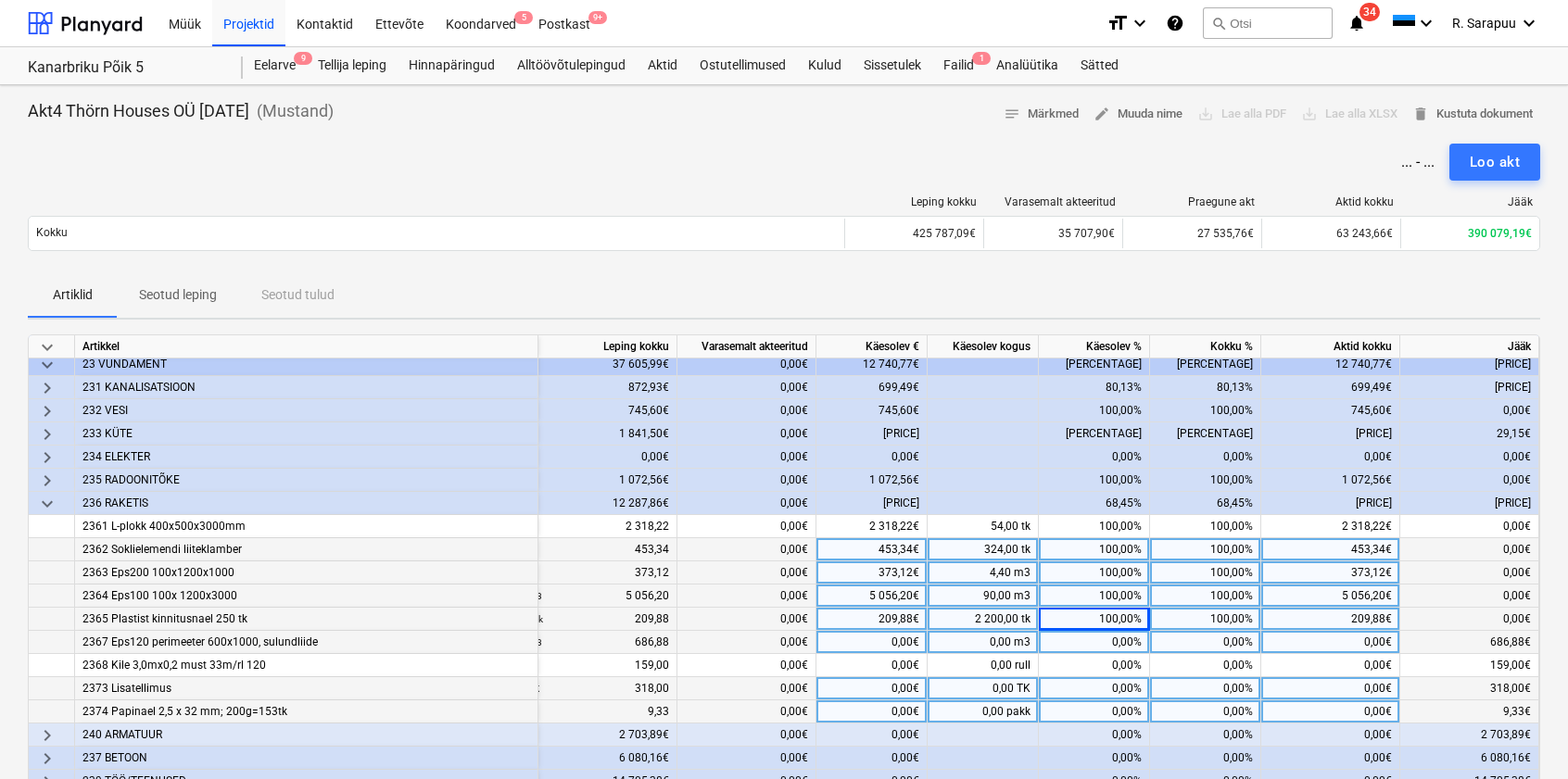 click on "0,00%" at bounding box center (1094, 642) 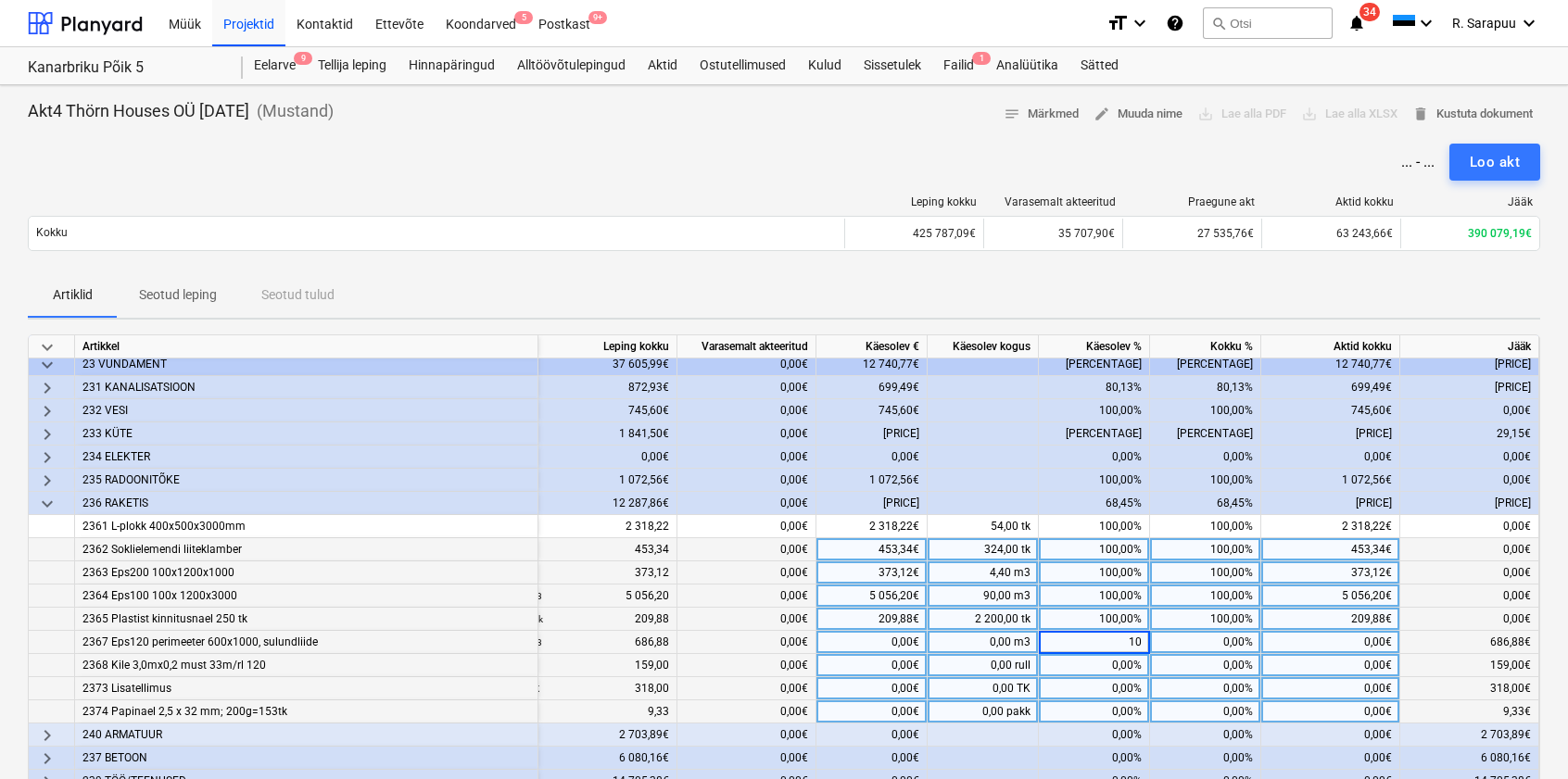 type on "100" 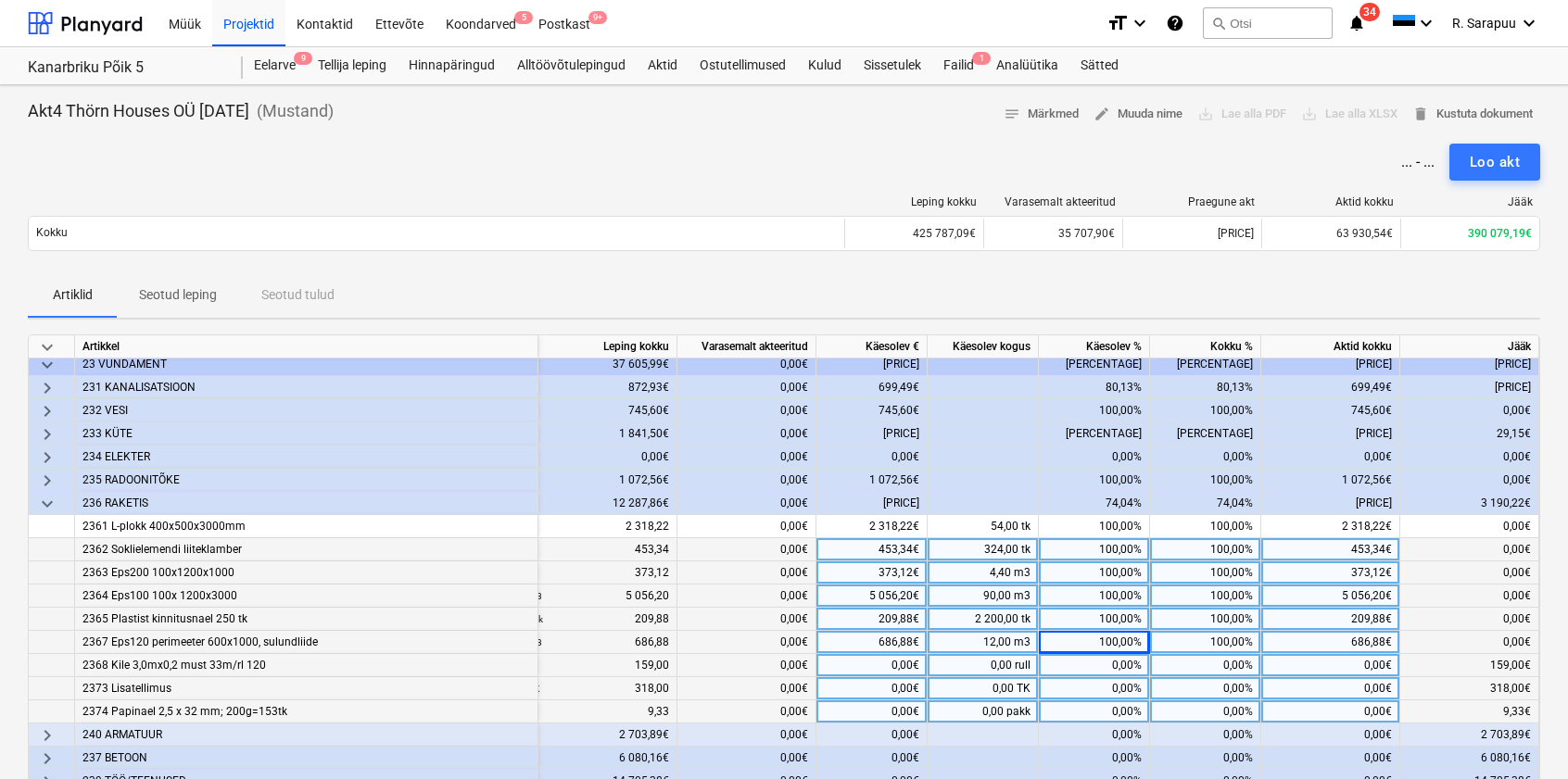 click on "0,00%" at bounding box center [1094, 665] 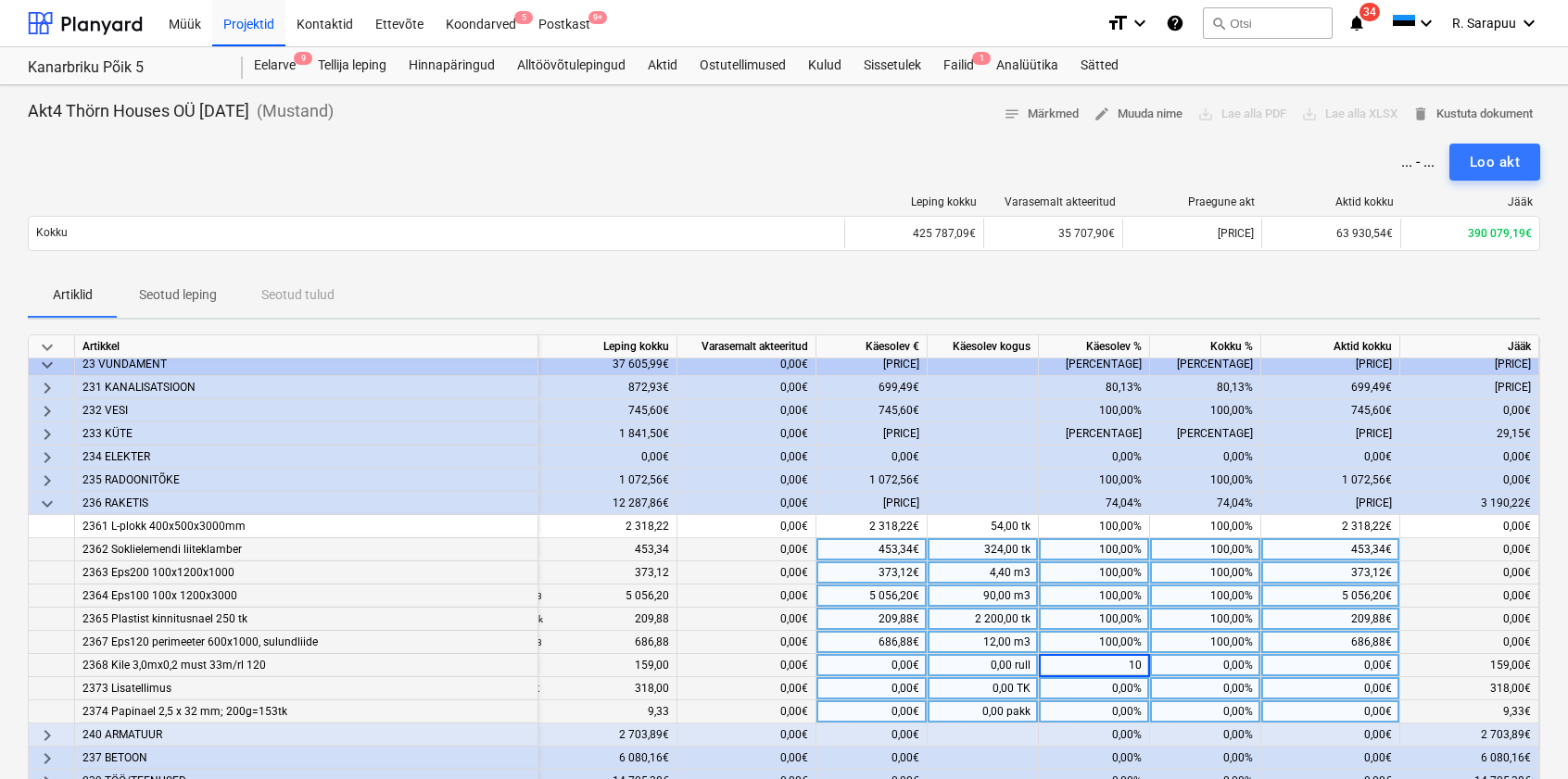 type on "100" 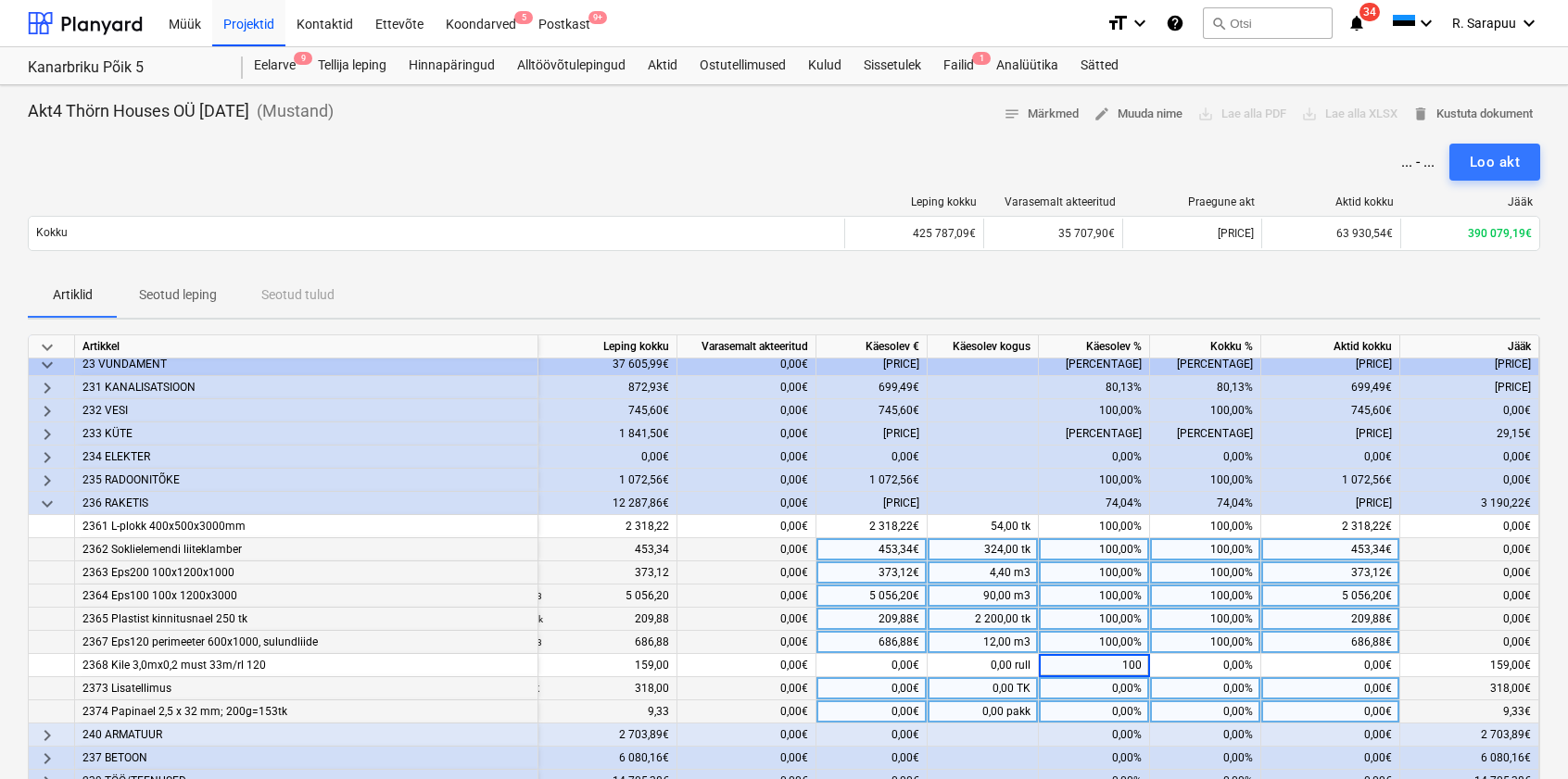 click on "0,00%" at bounding box center [1094, 688] 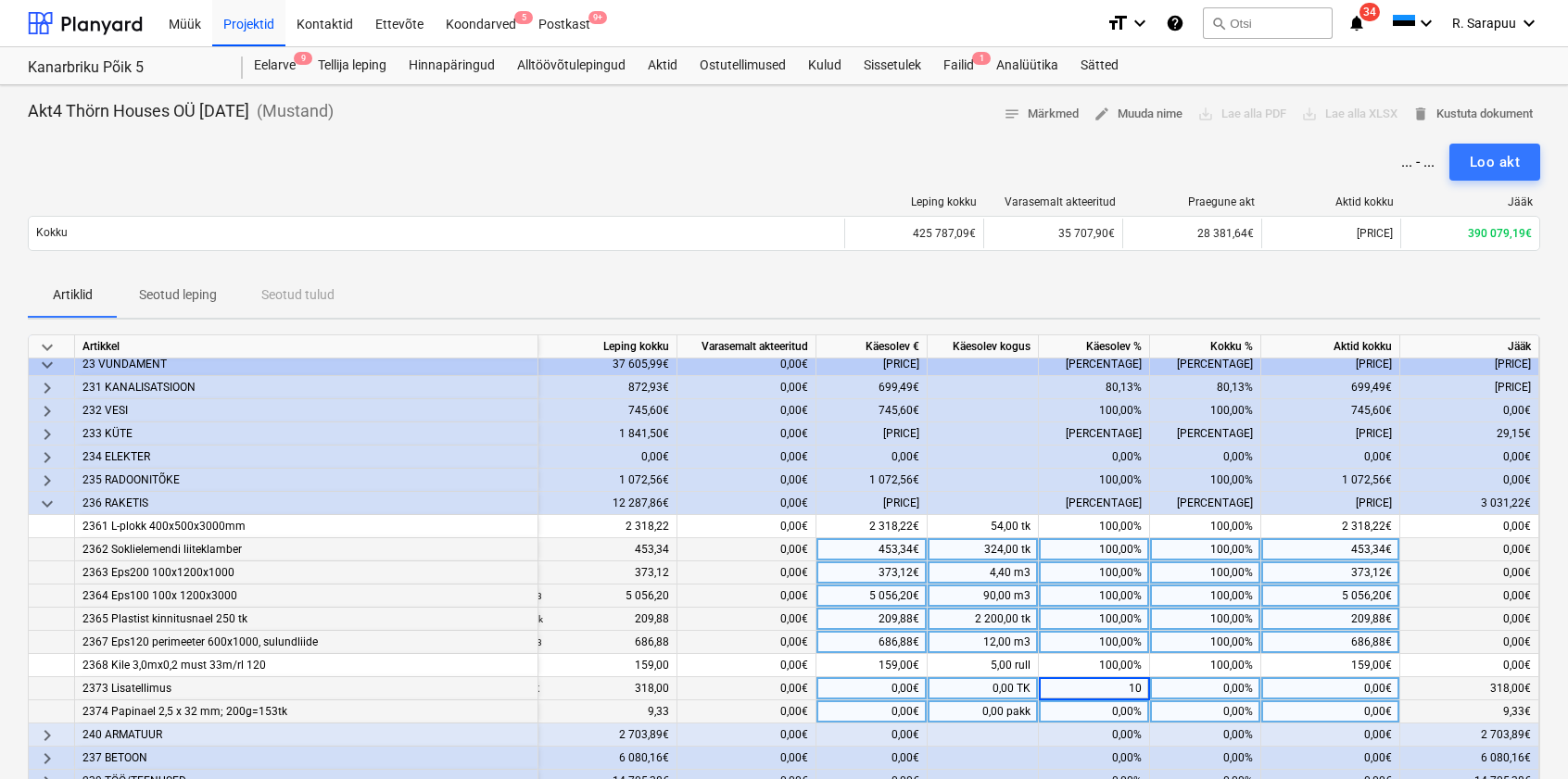 type on "100" 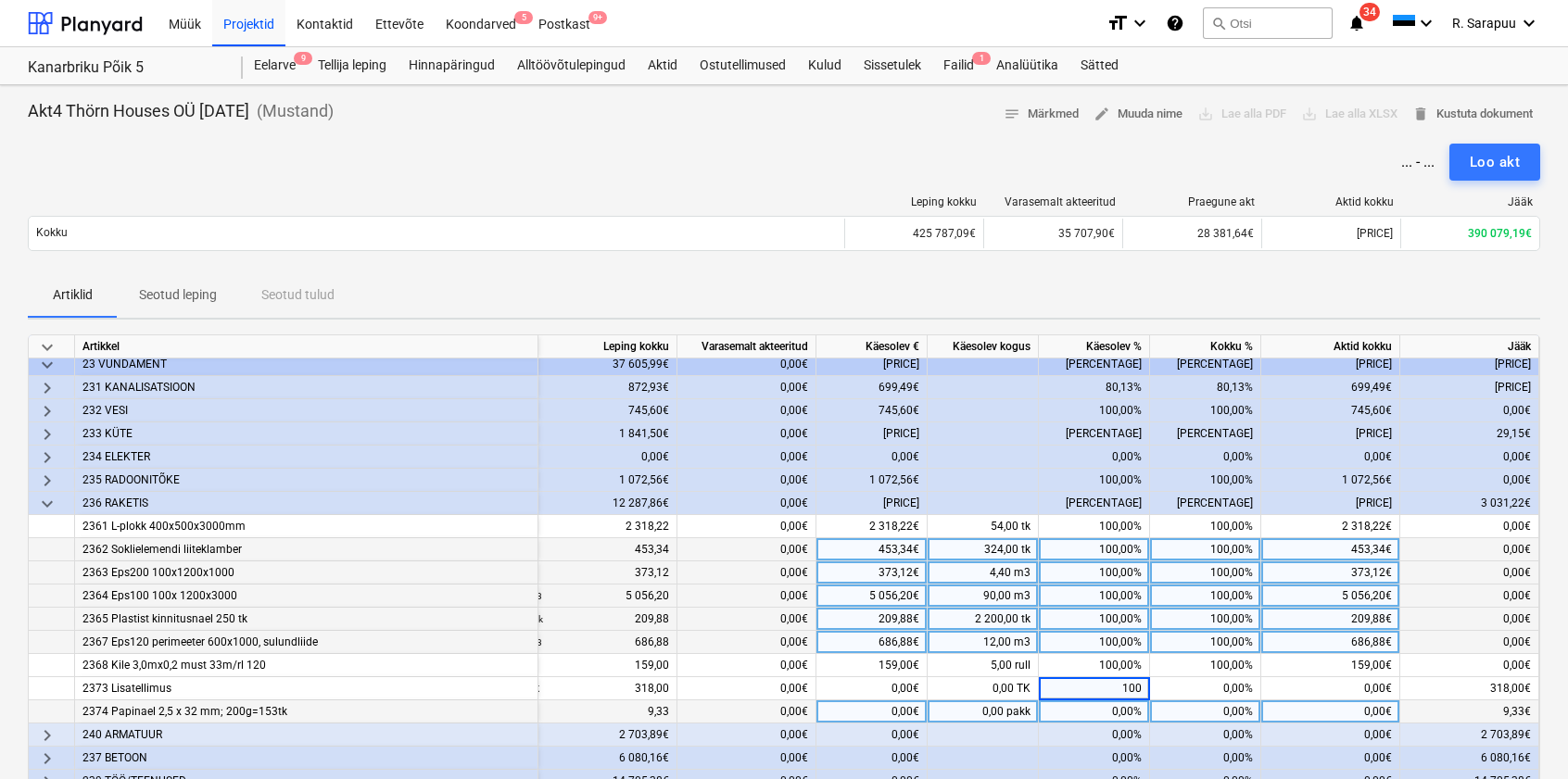 click on "0,00%" at bounding box center (1094, 711) 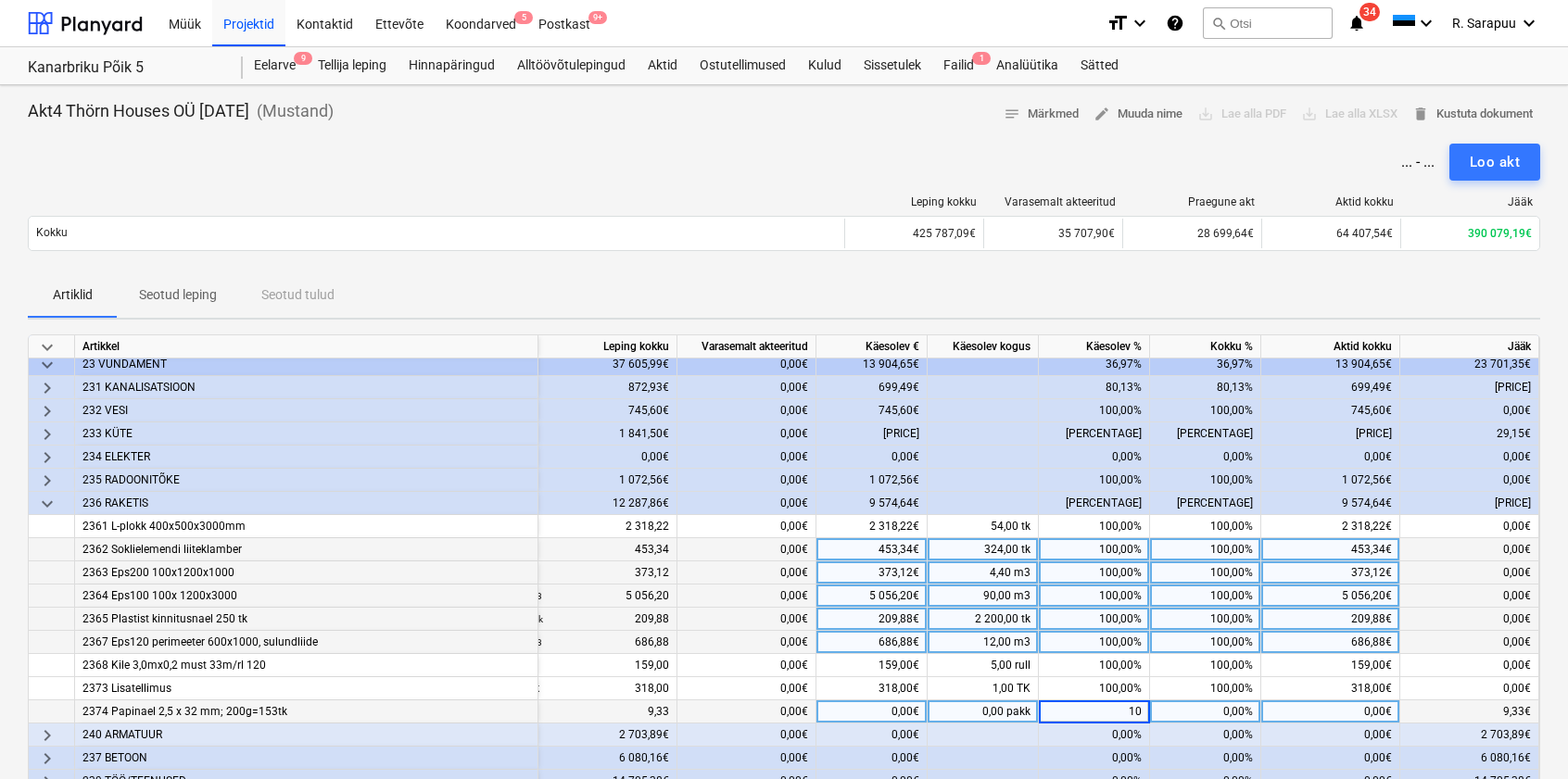 type on "100" 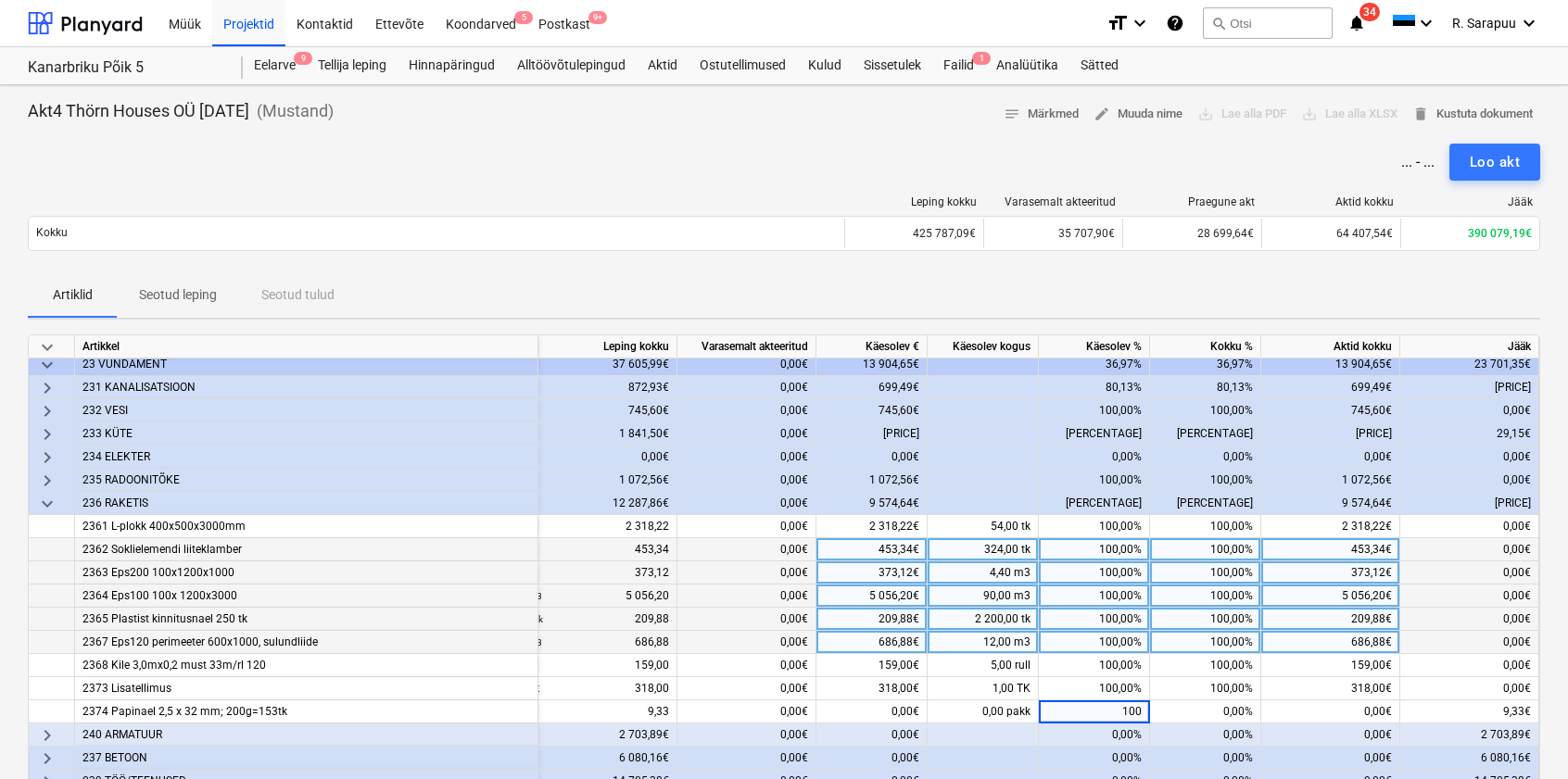 click on "100,00%" at bounding box center (1094, 642) 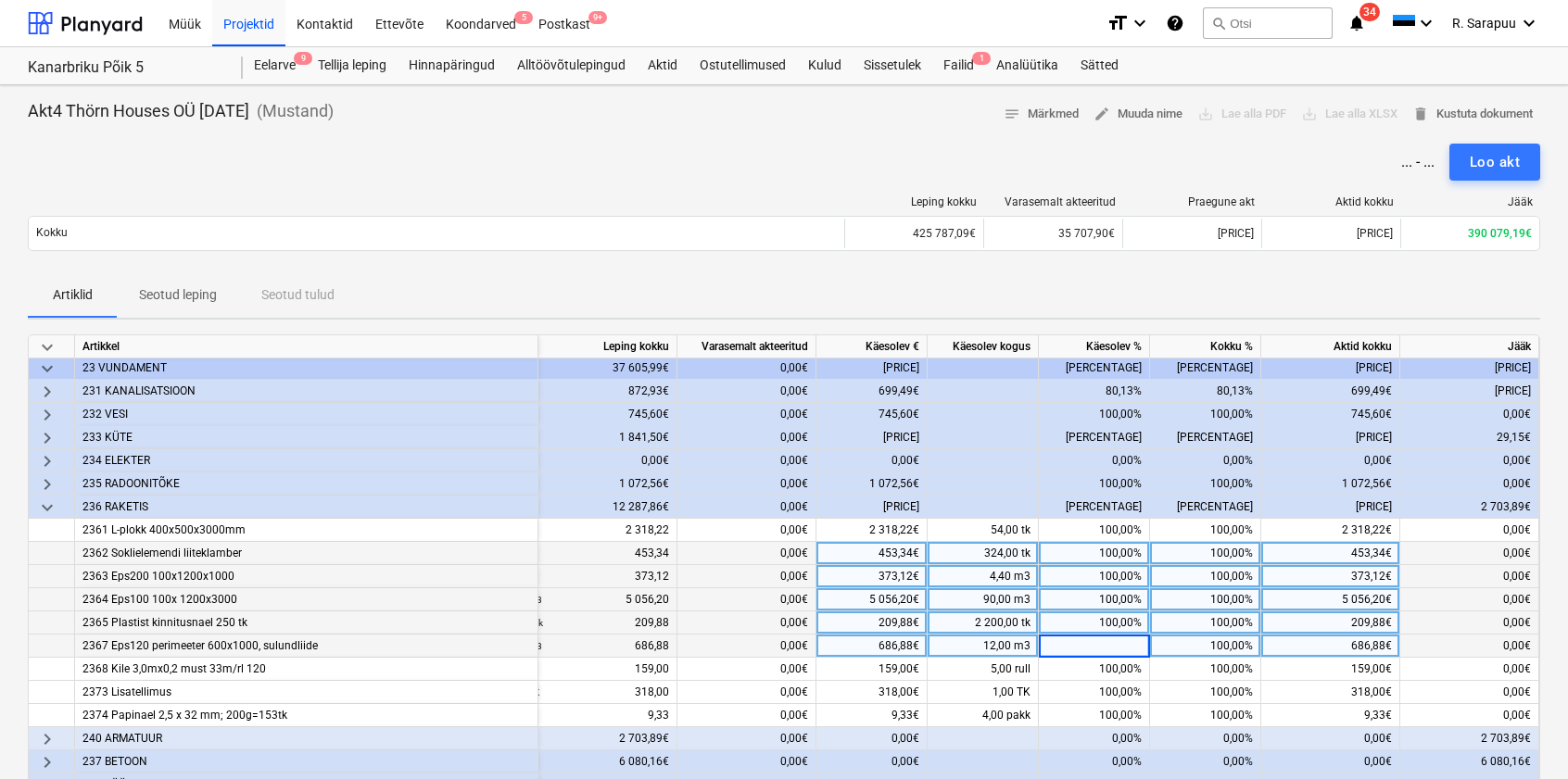 scroll, scrollTop: 95, scrollLeft: 86, axis: both 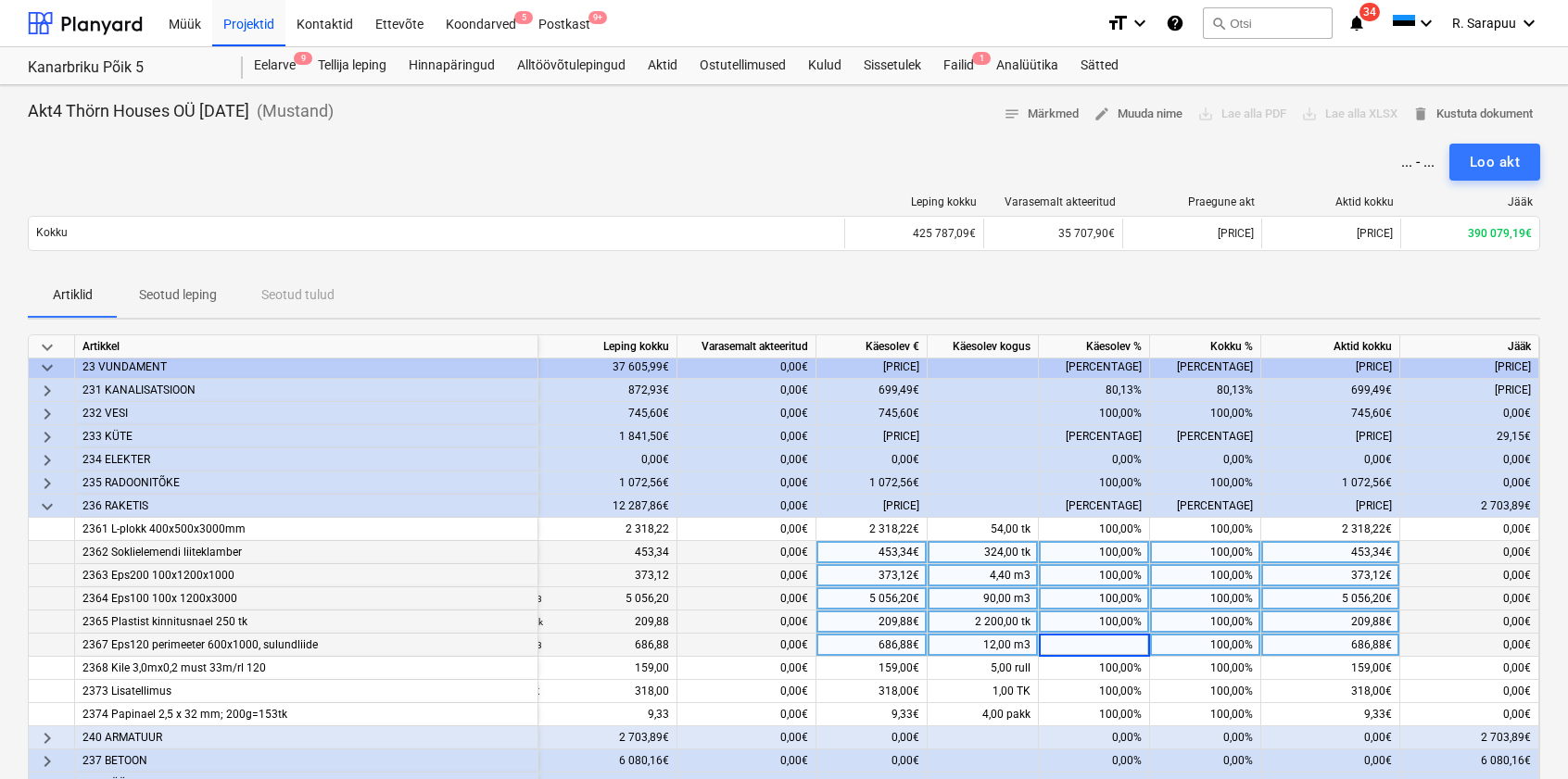 click on "keyboard_arrow_down" at bounding box center [47, 507] 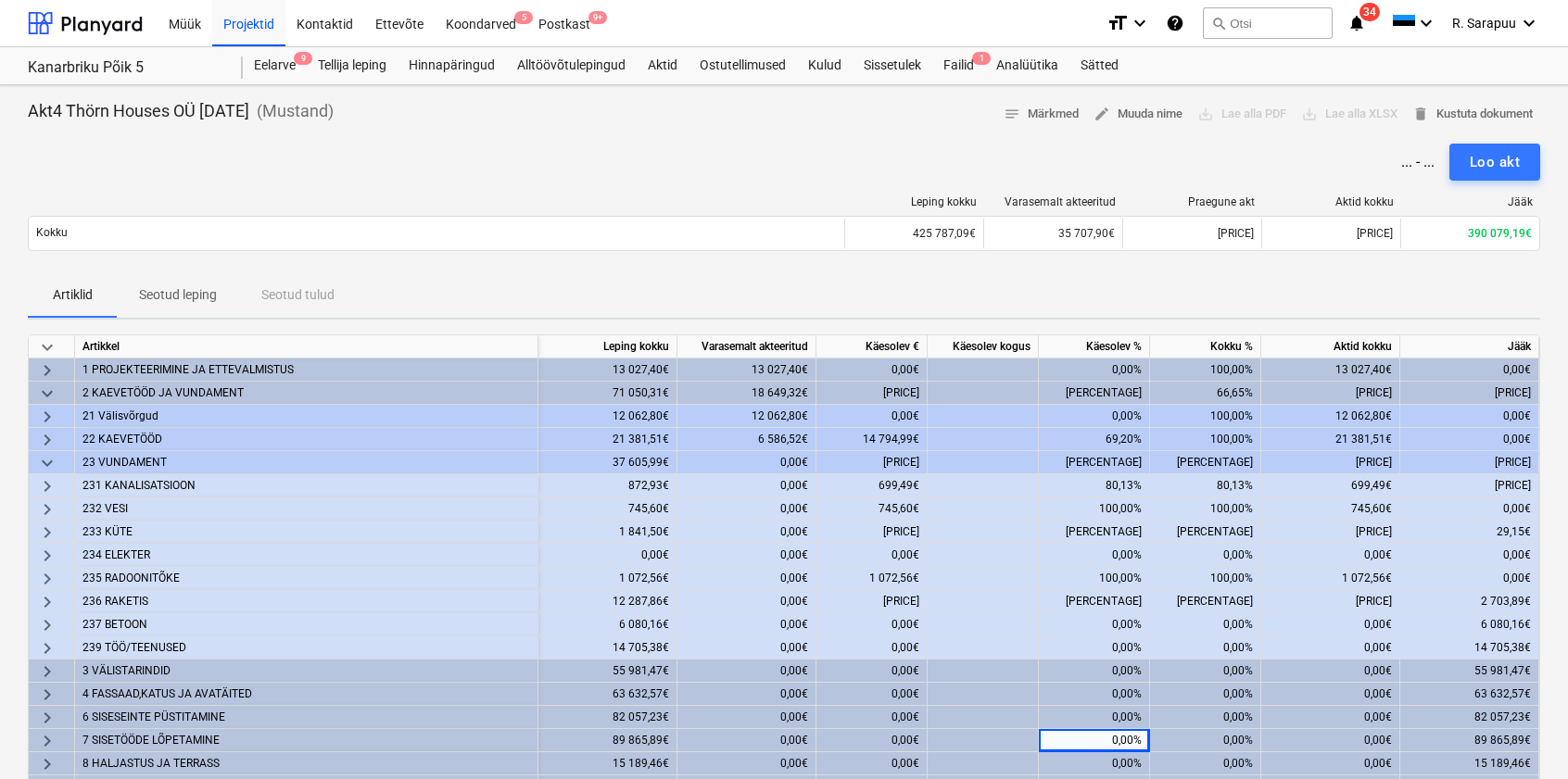scroll, scrollTop: 0, scrollLeft: 82, axis: horizontal 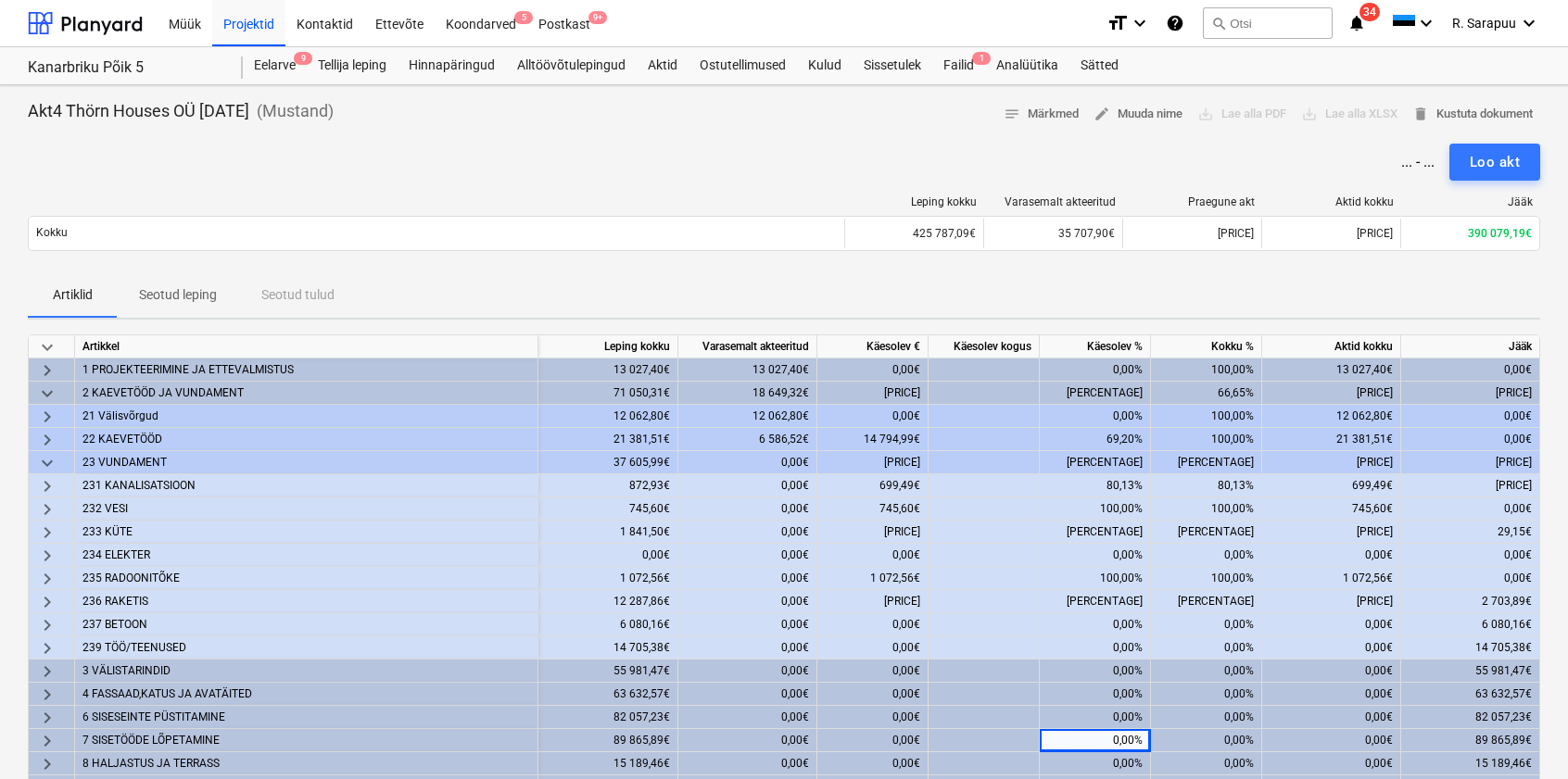 click on "keyboard_arrow_right" at bounding box center [47, 533] 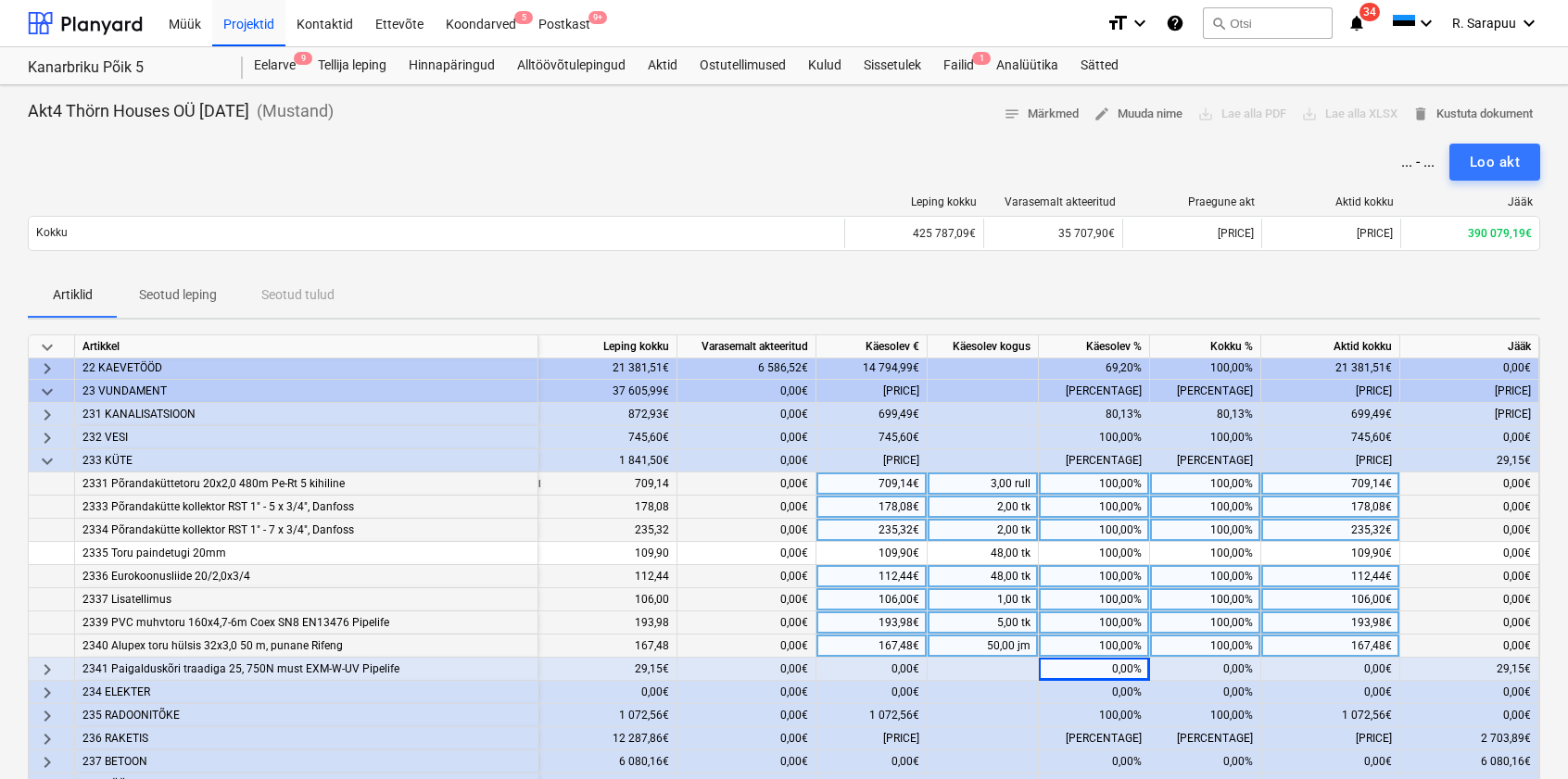 scroll, scrollTop: 74, scrollLeft: 91, axis: both 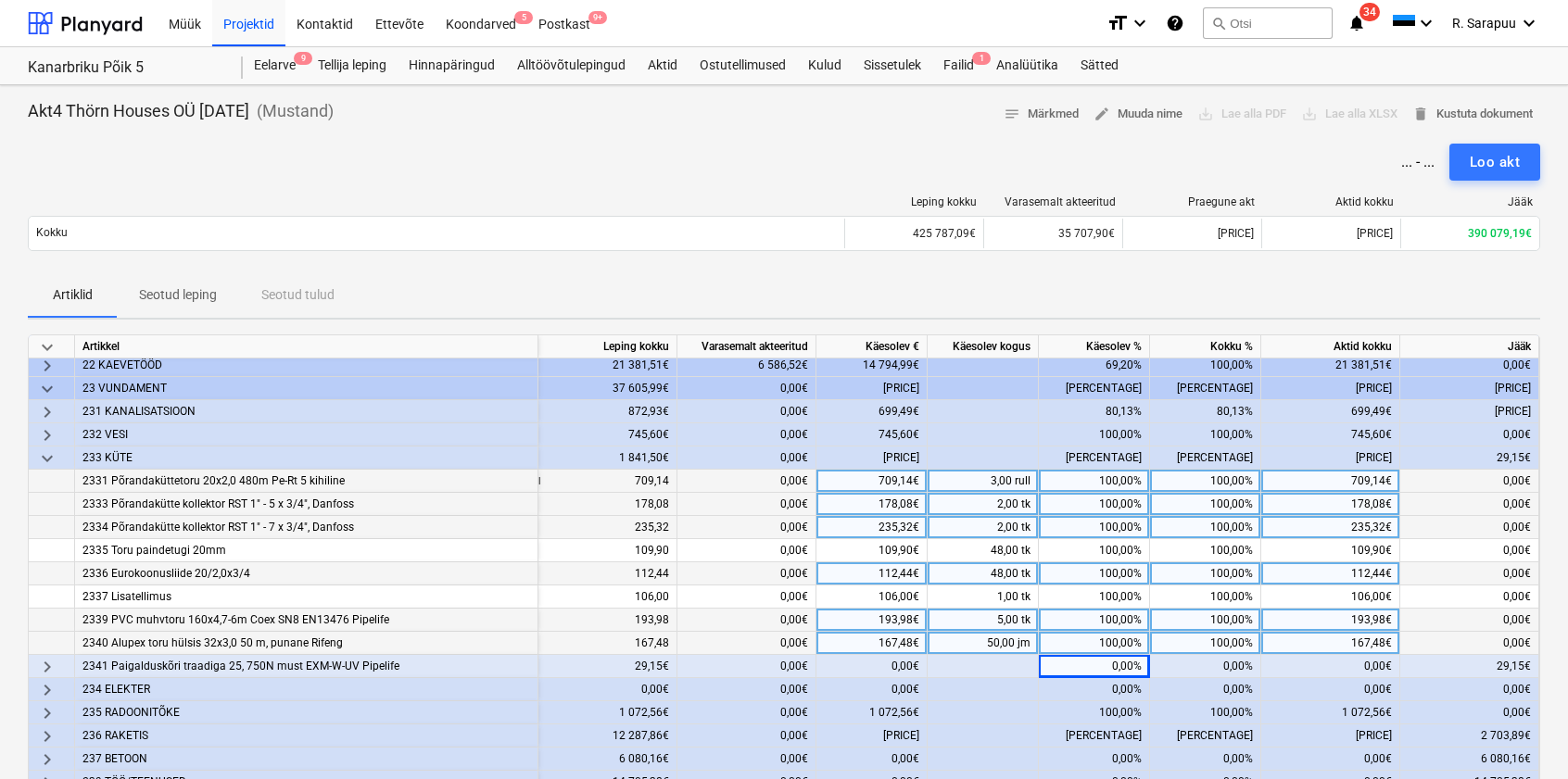 click on "keyboard_arrow_right" at bounding box center (47, 667) 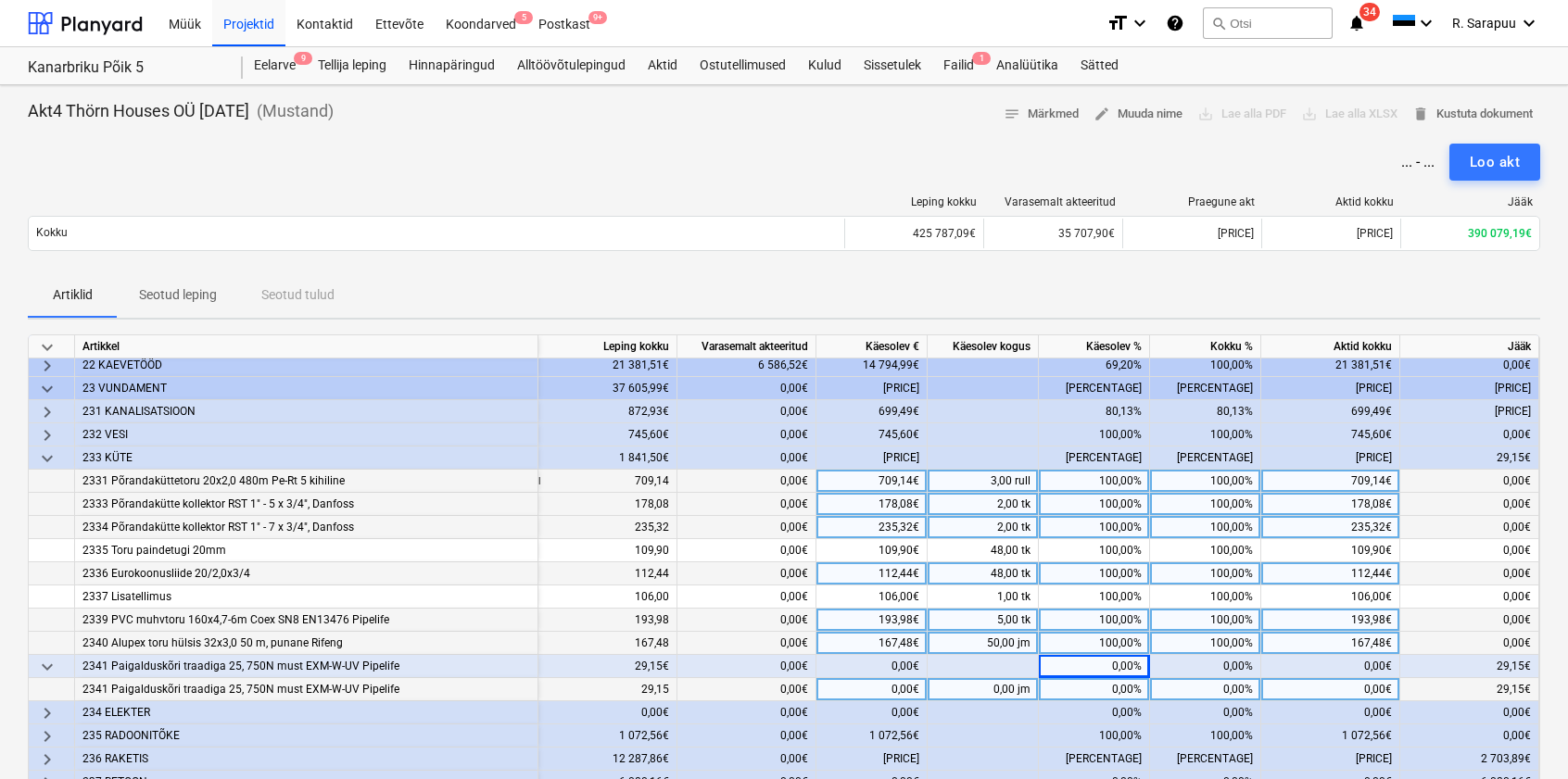click on "0,00%" at bounding box center (1094, 689) 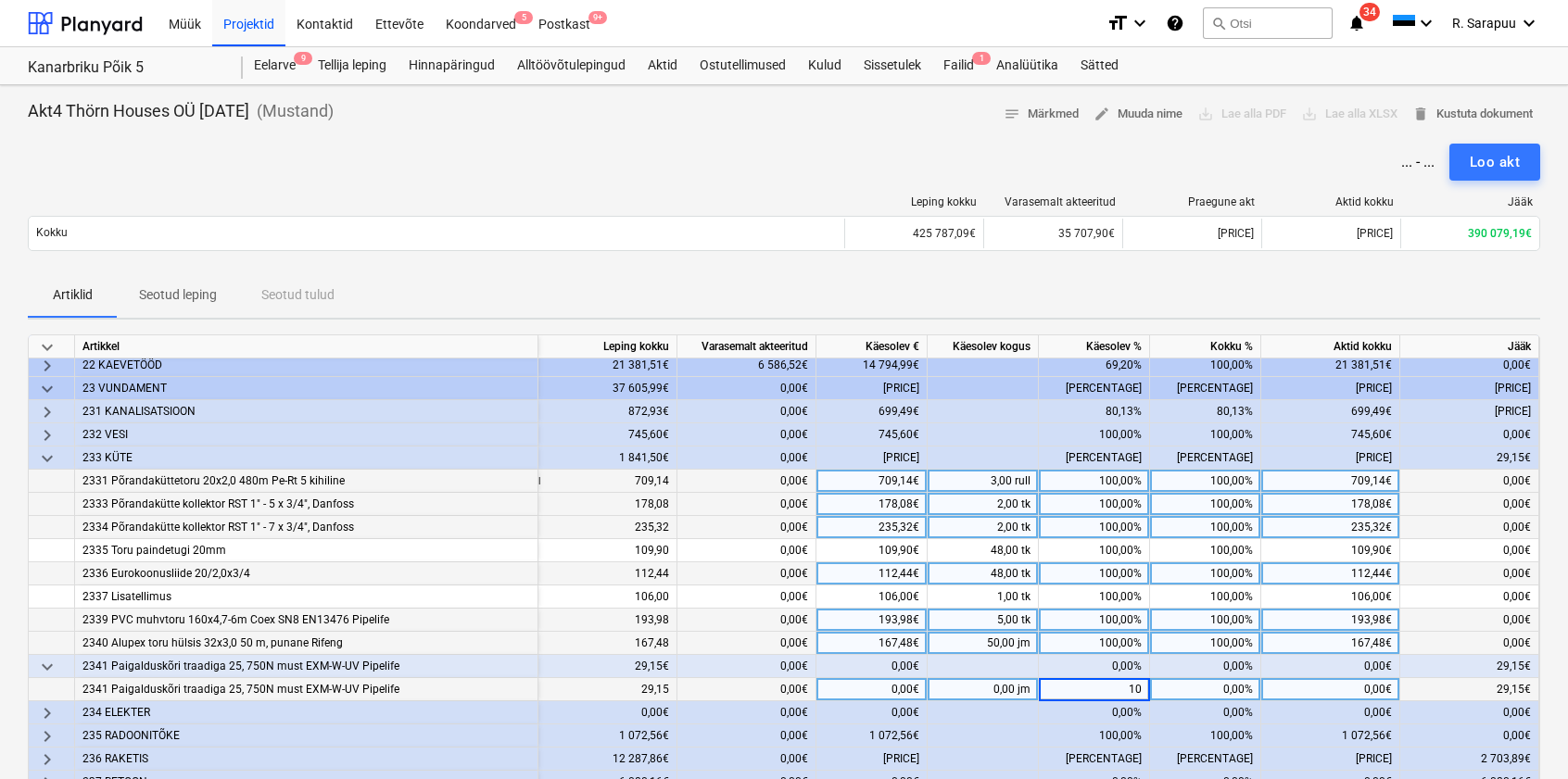 type on "100" 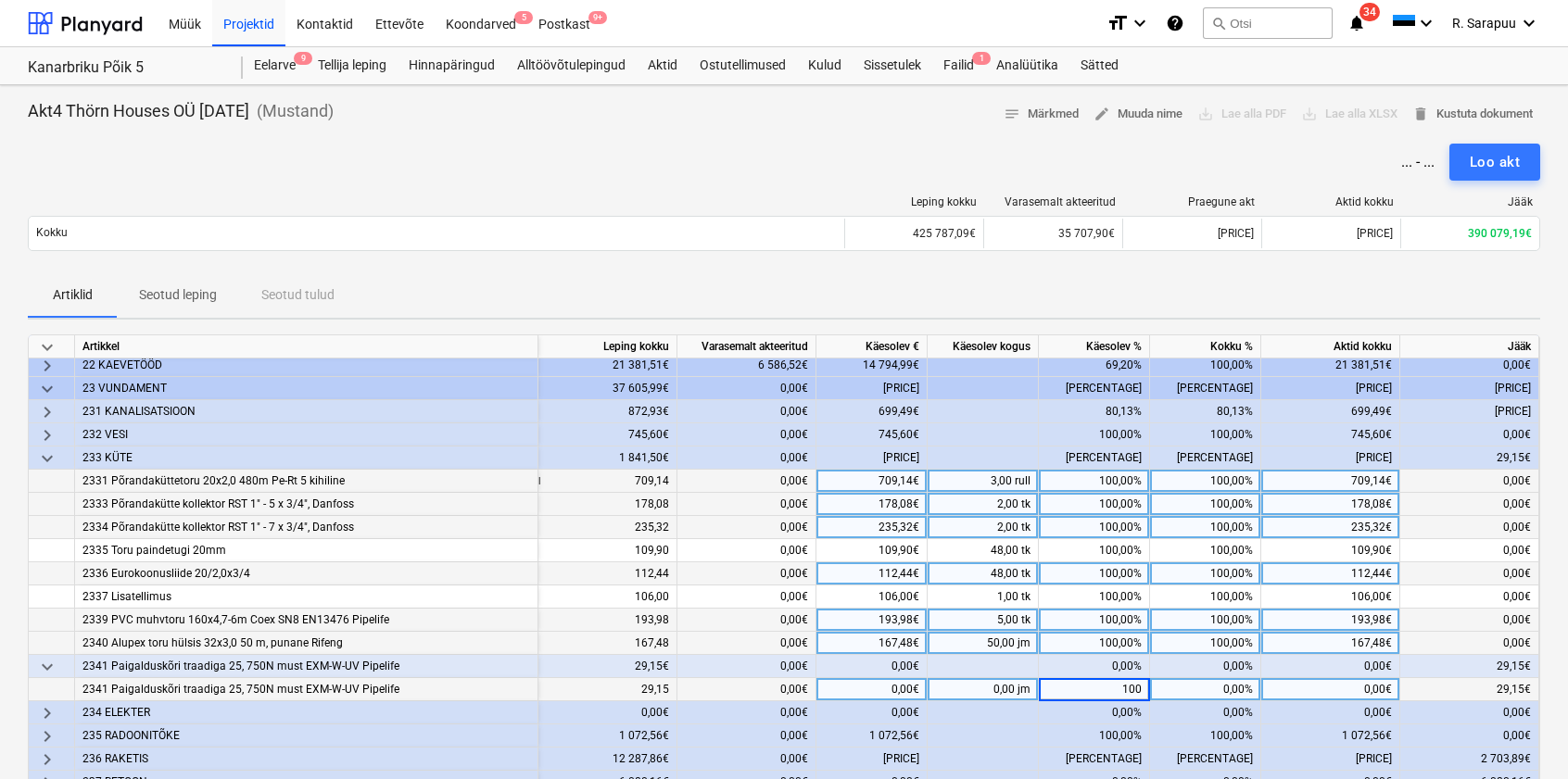 click on "100,00%" at bounding box center (1206, 620) 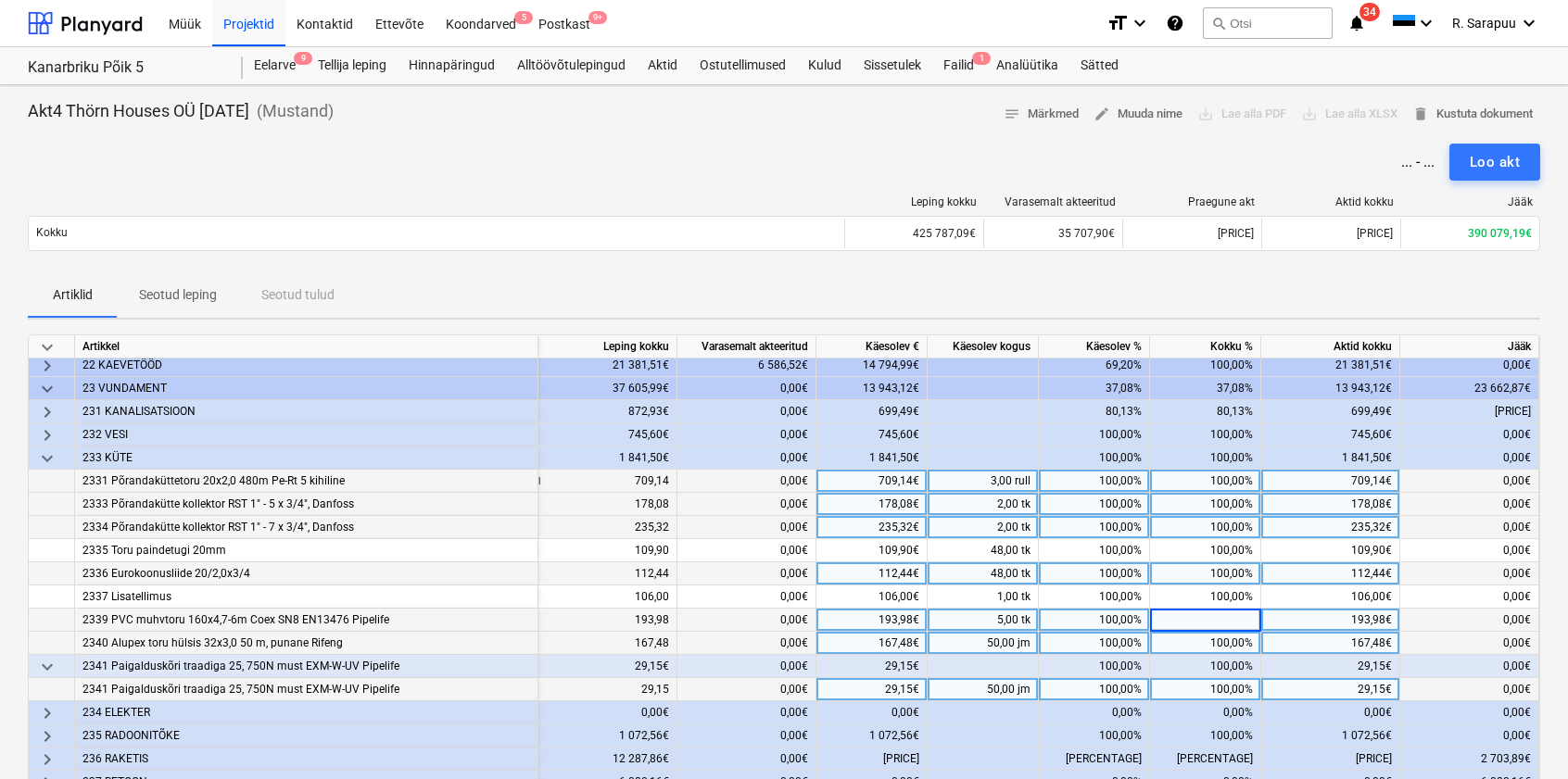 click on "keyboard_arrow_down" at bounding box center (47, 459) 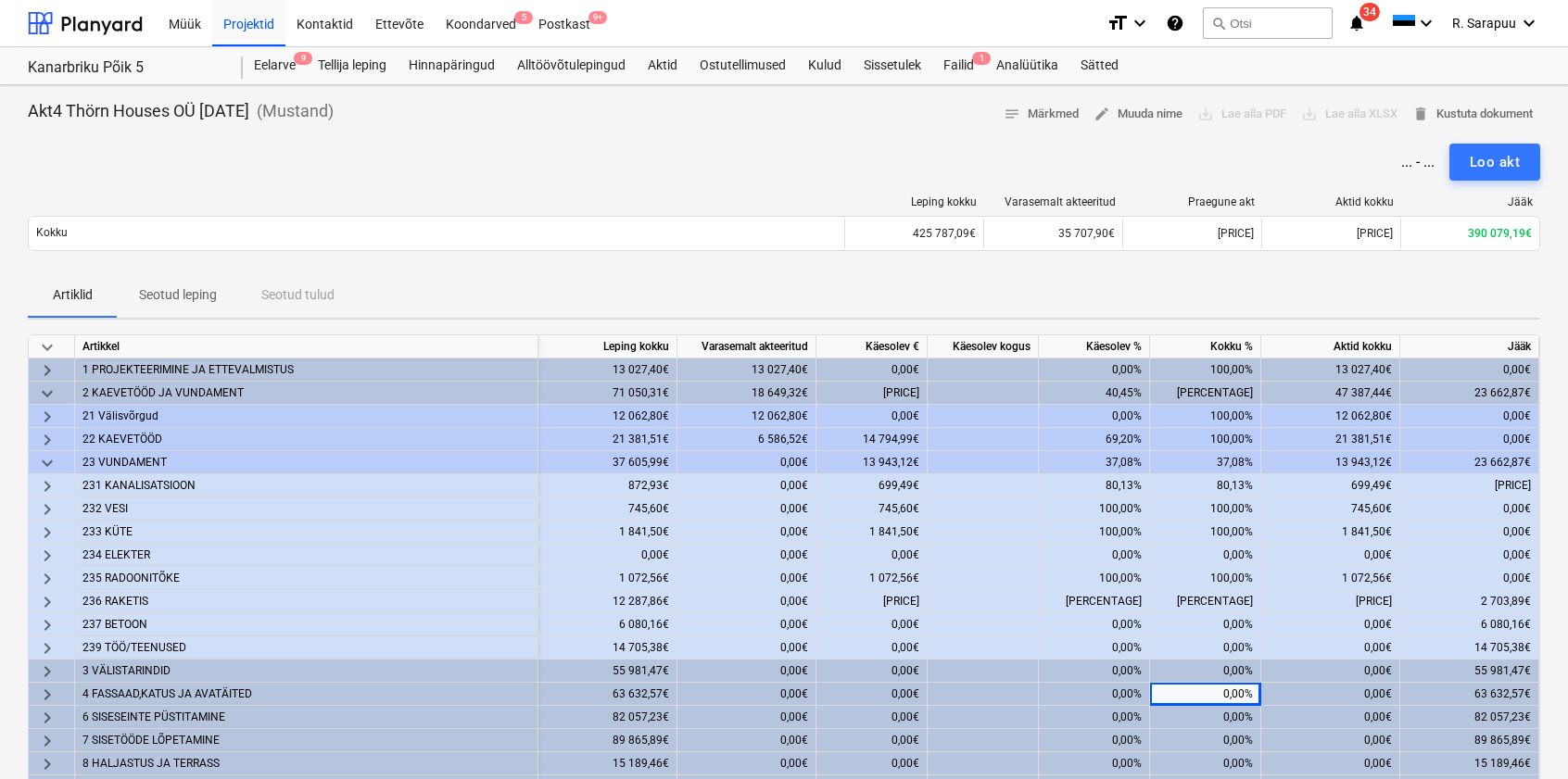 click on "keyboard_arrow_right" at bounding box center [47, 579] 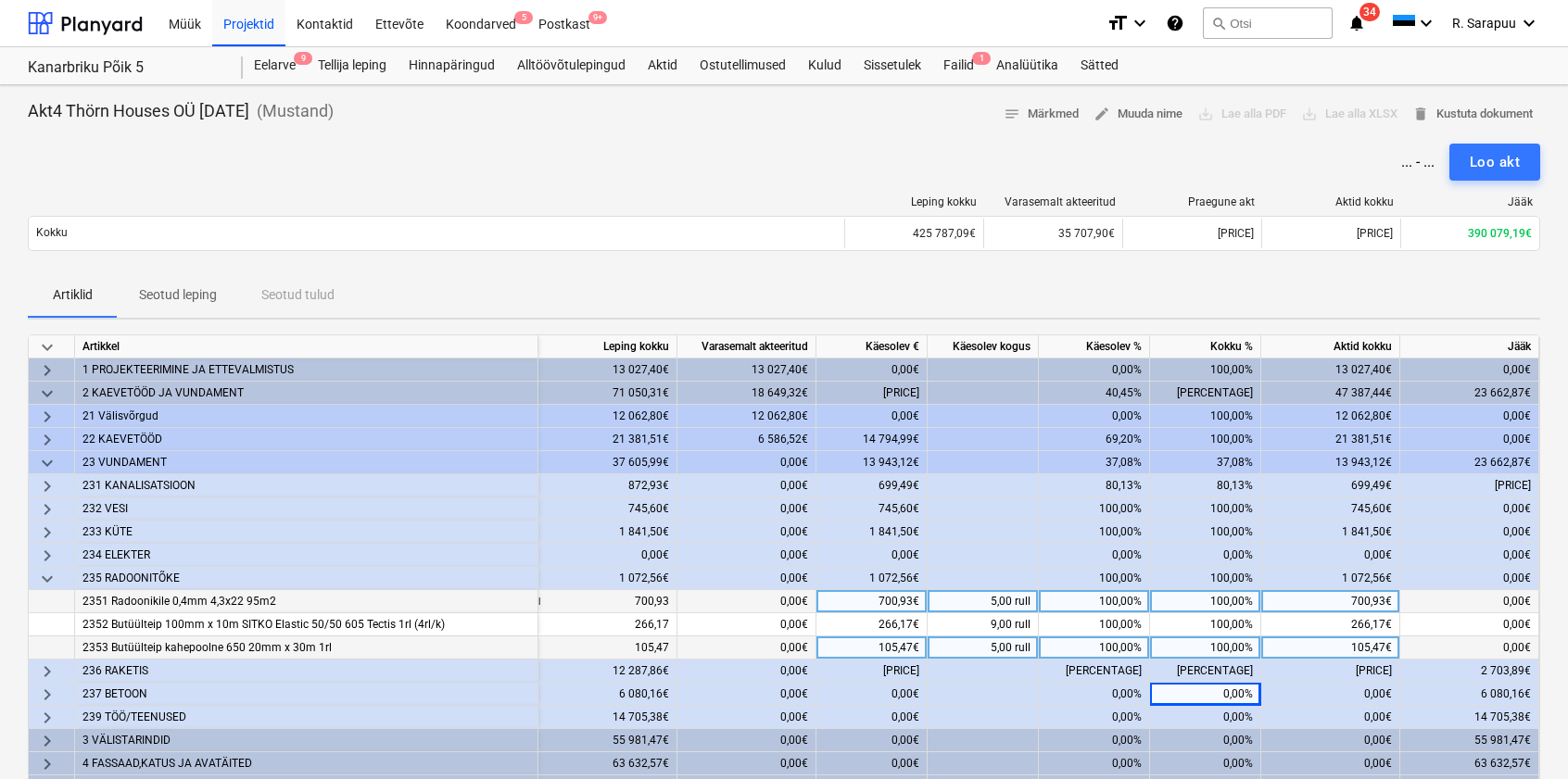 click on "keyboard_arrow_down" at bounding box center [47, 579] 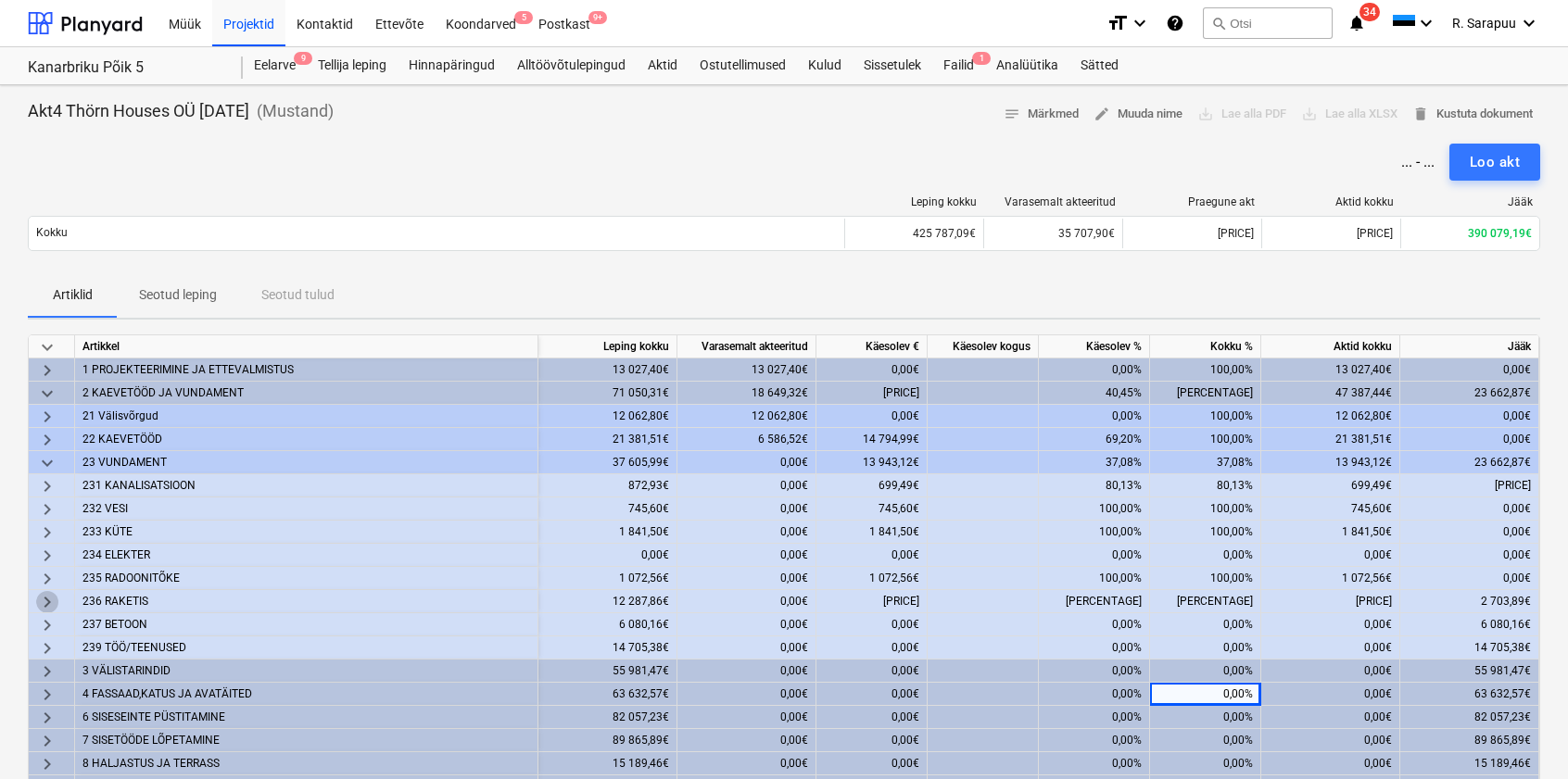 click on "keyboard_arrow_right" at bounding box center (47, 602) 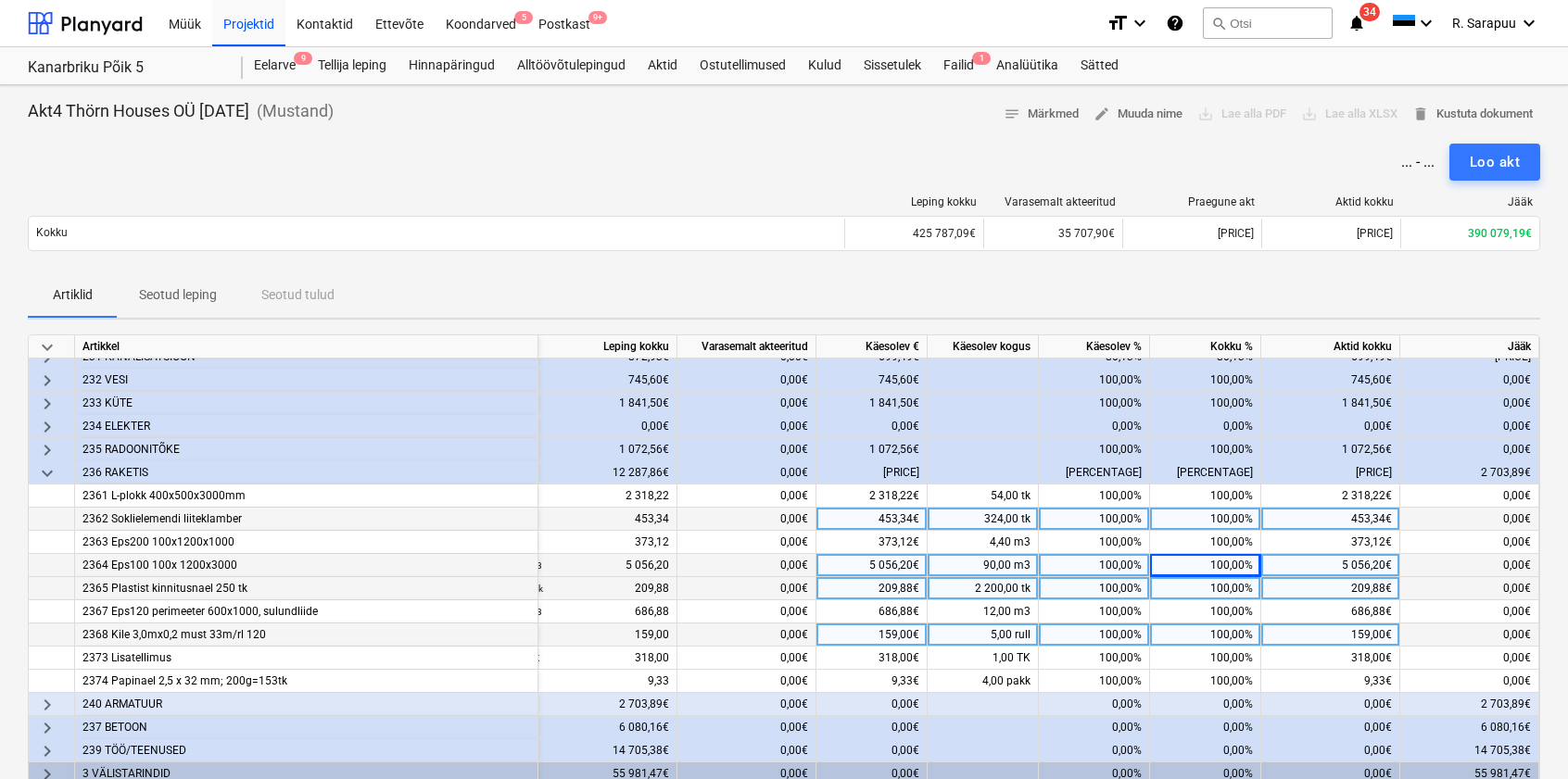 scroll, scrollTop: 129, scrollLeft: 88, axis: both 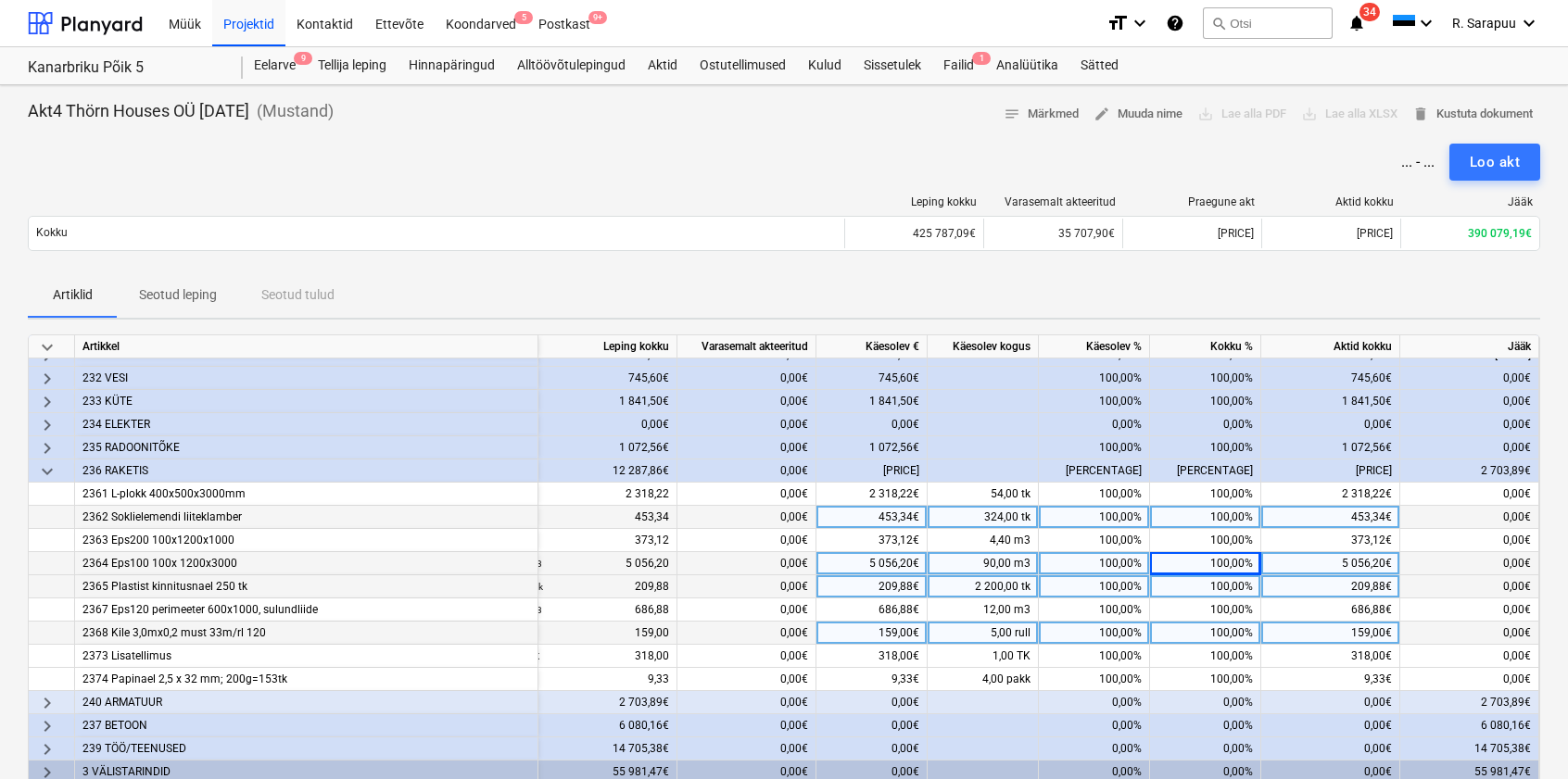 click on "keyboard_arrow_down" at bounding box center (47, 471) 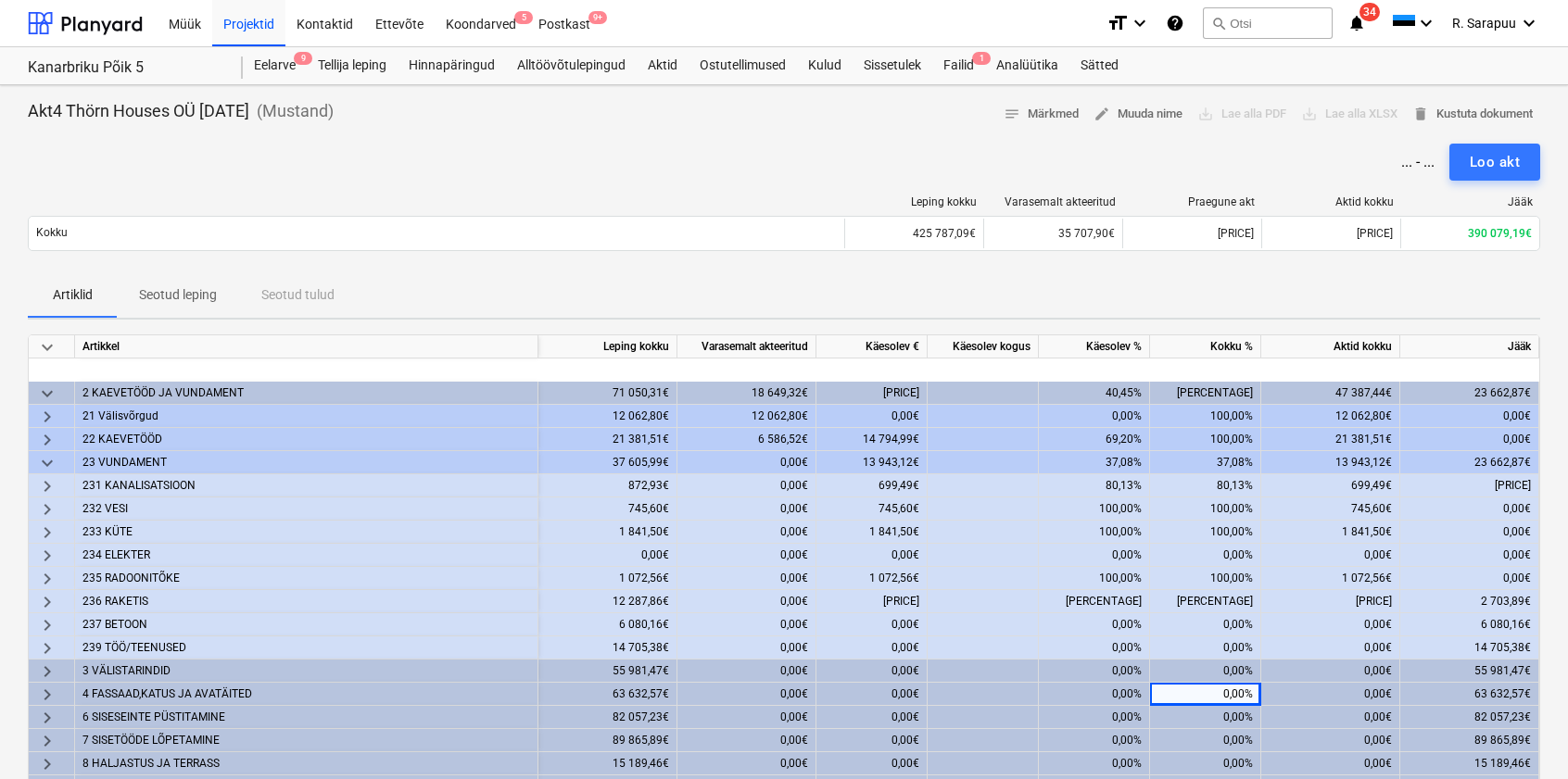 scroll, scrollTop: 0, scrollLeft: 84, axis: horizontal 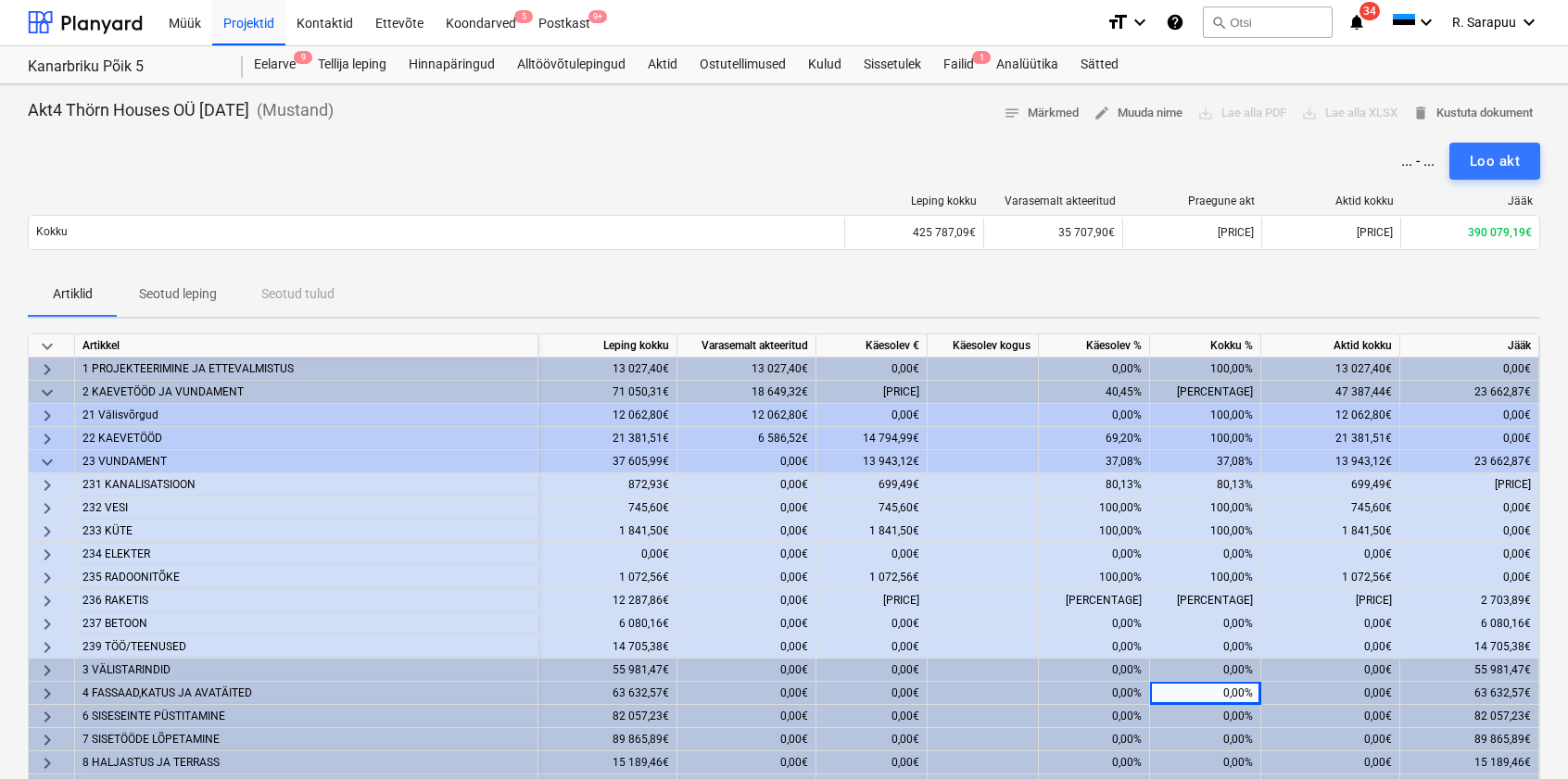 click on "keyboard_arrow_right" at bounding box center (47, 601) 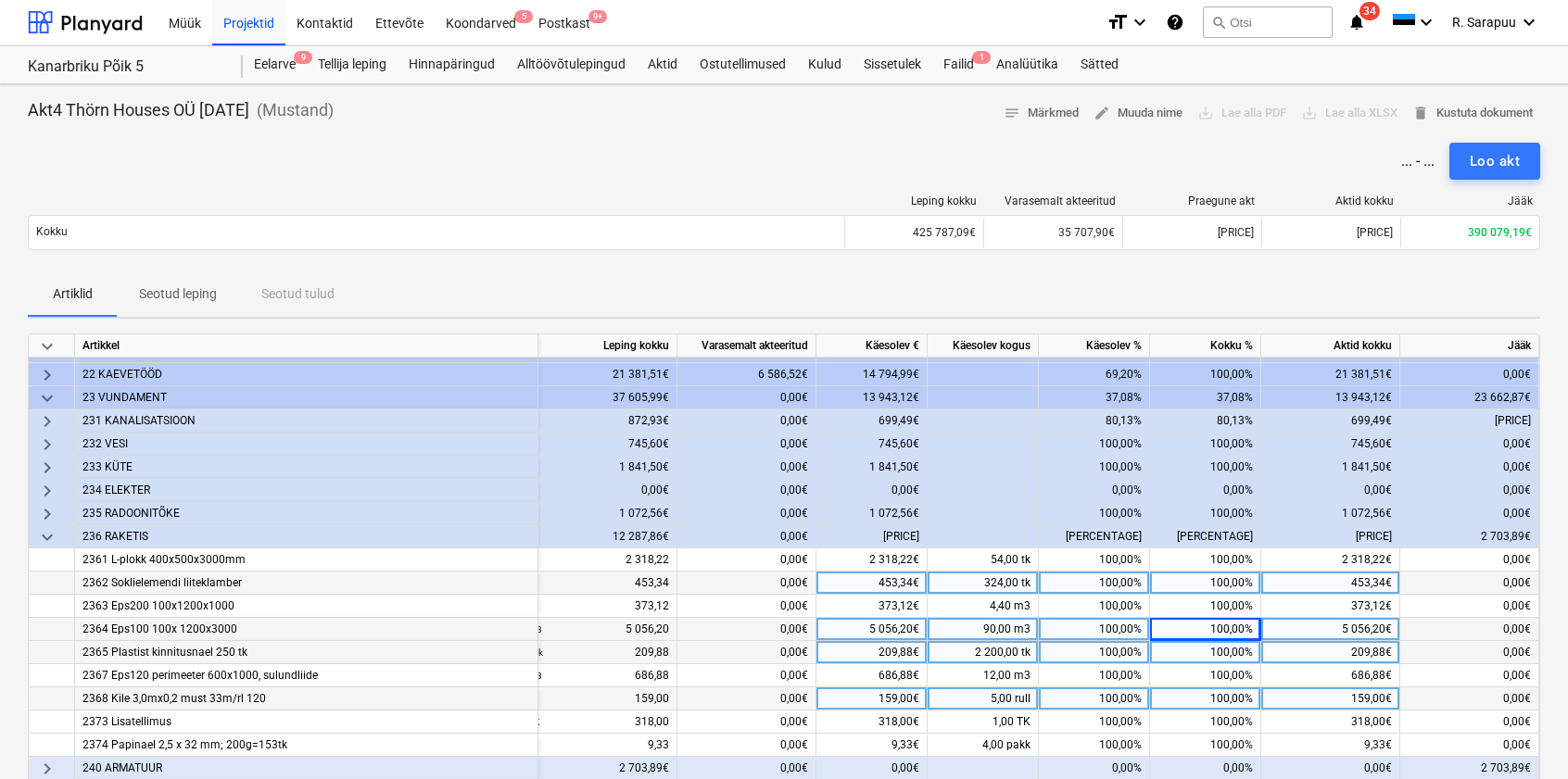scroll, scrollTop: 67, scrollLeft: 84, axis: both 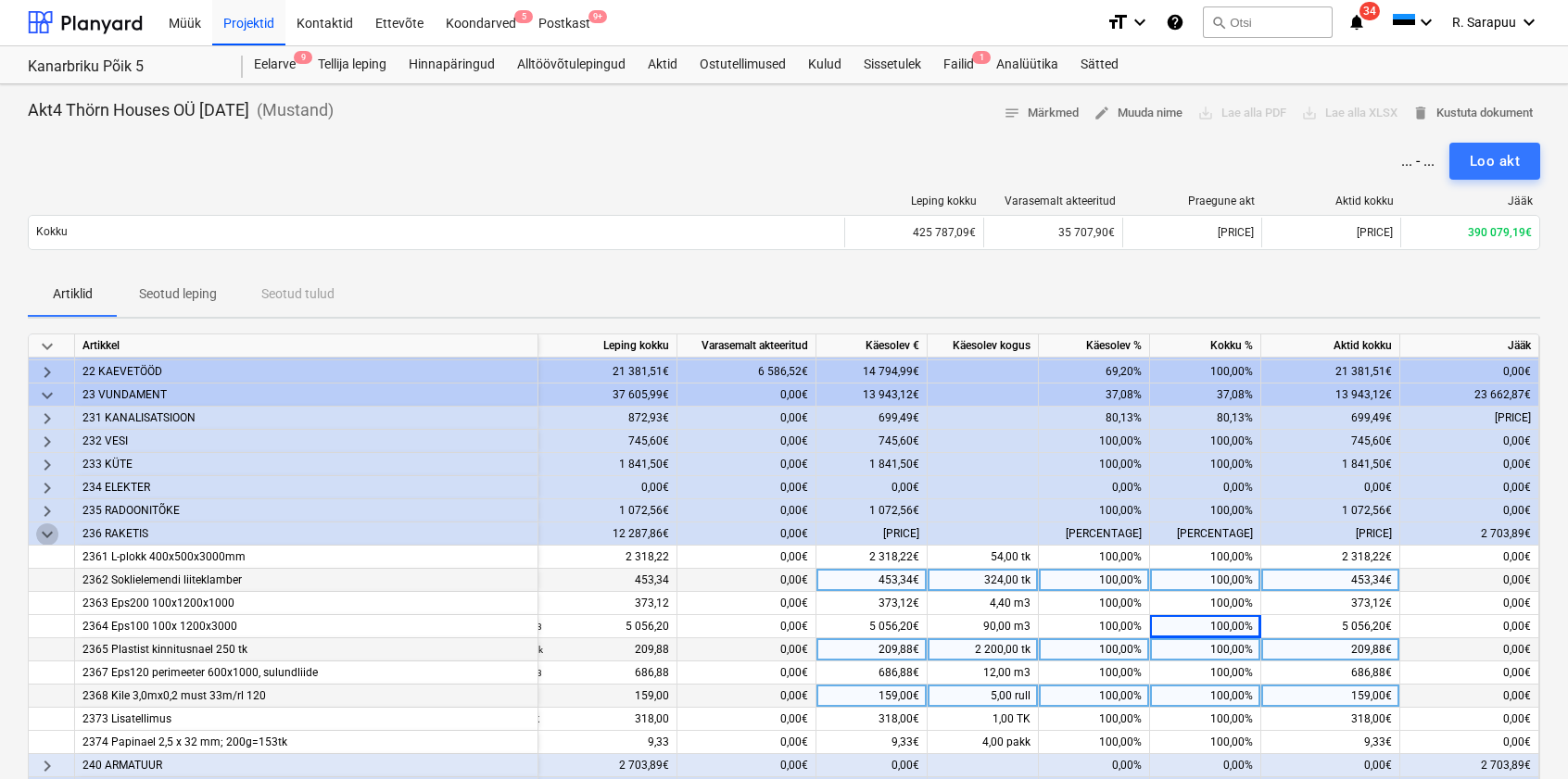 click on "keyboard_arrow_down" at bounding box center (47, 534) 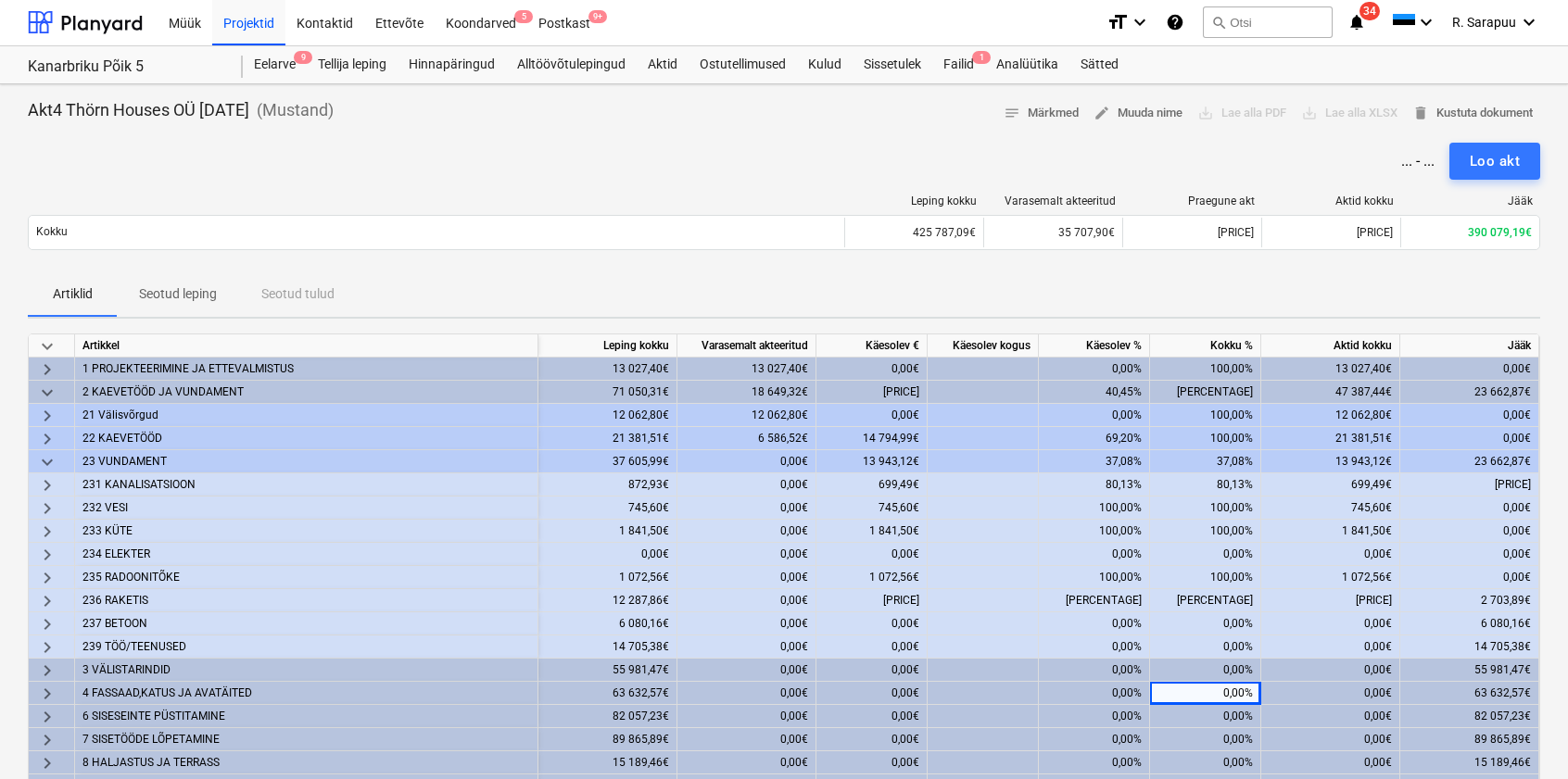 click on "keyboard_arrow_right" at bounding box center [52, 577] 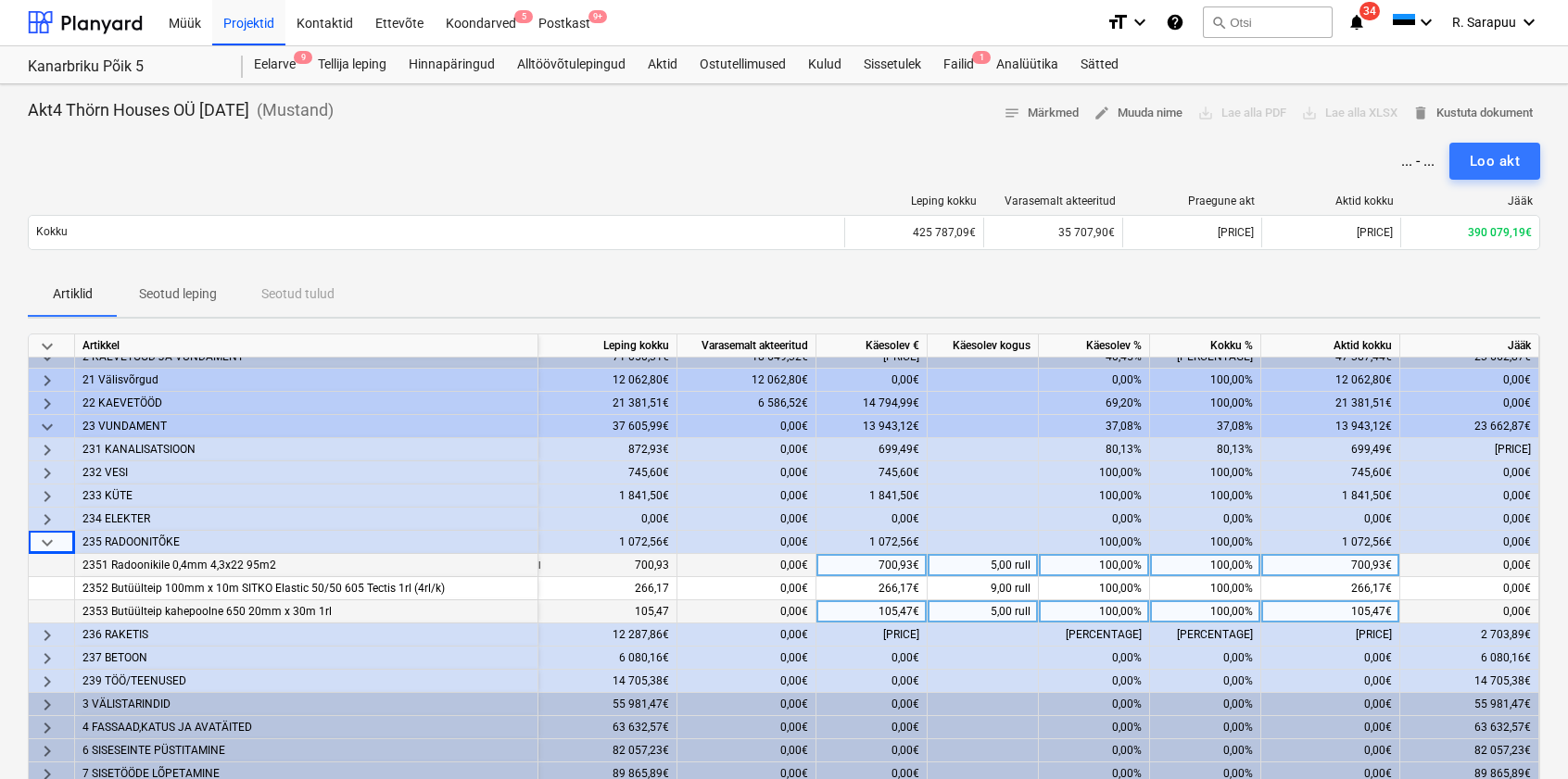 scroll, scrollTop: 42, scrollLeft: 84, axis: both 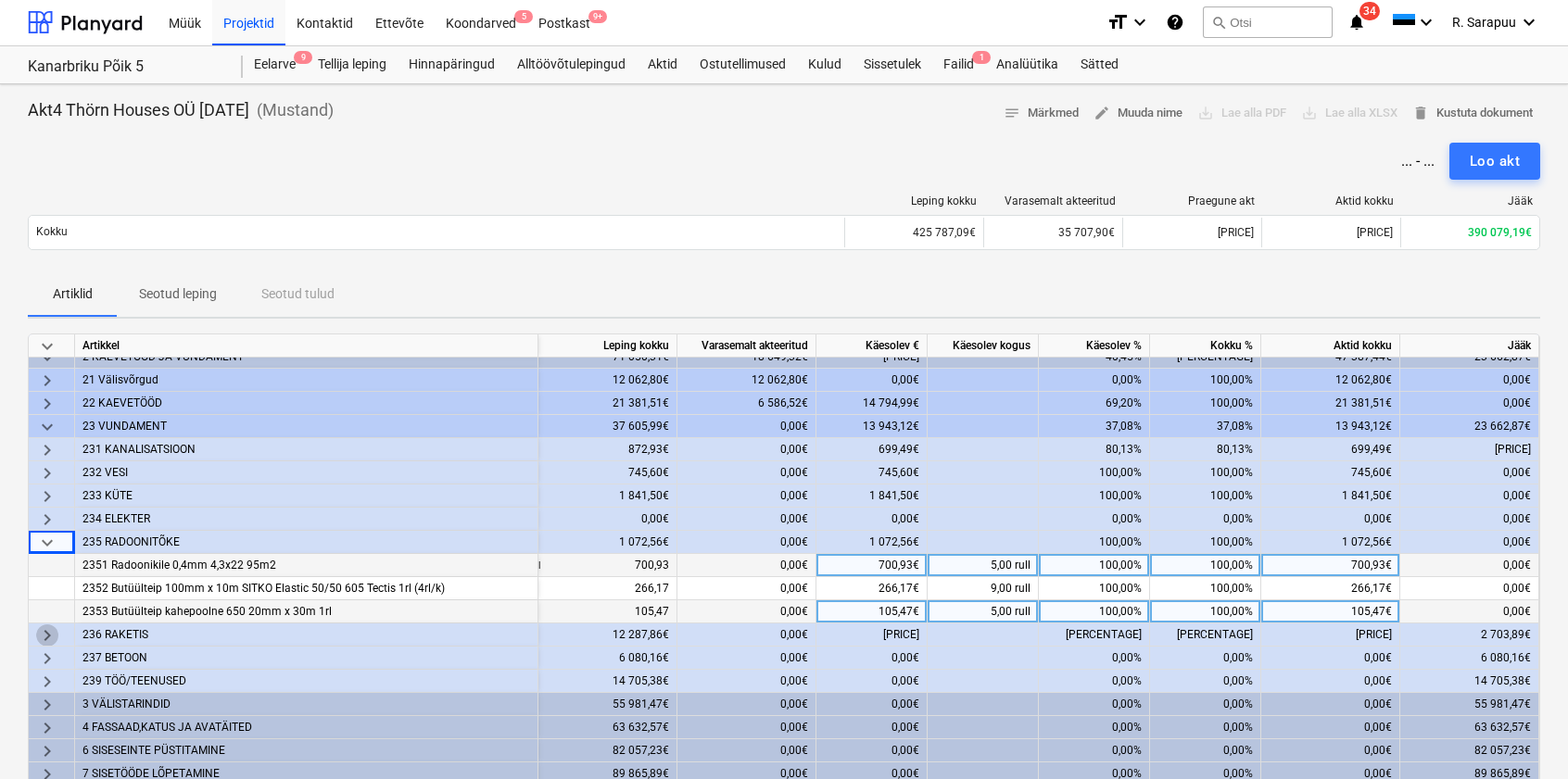 click on "keyboard_arrow_right" at bounding box center (47, 635) 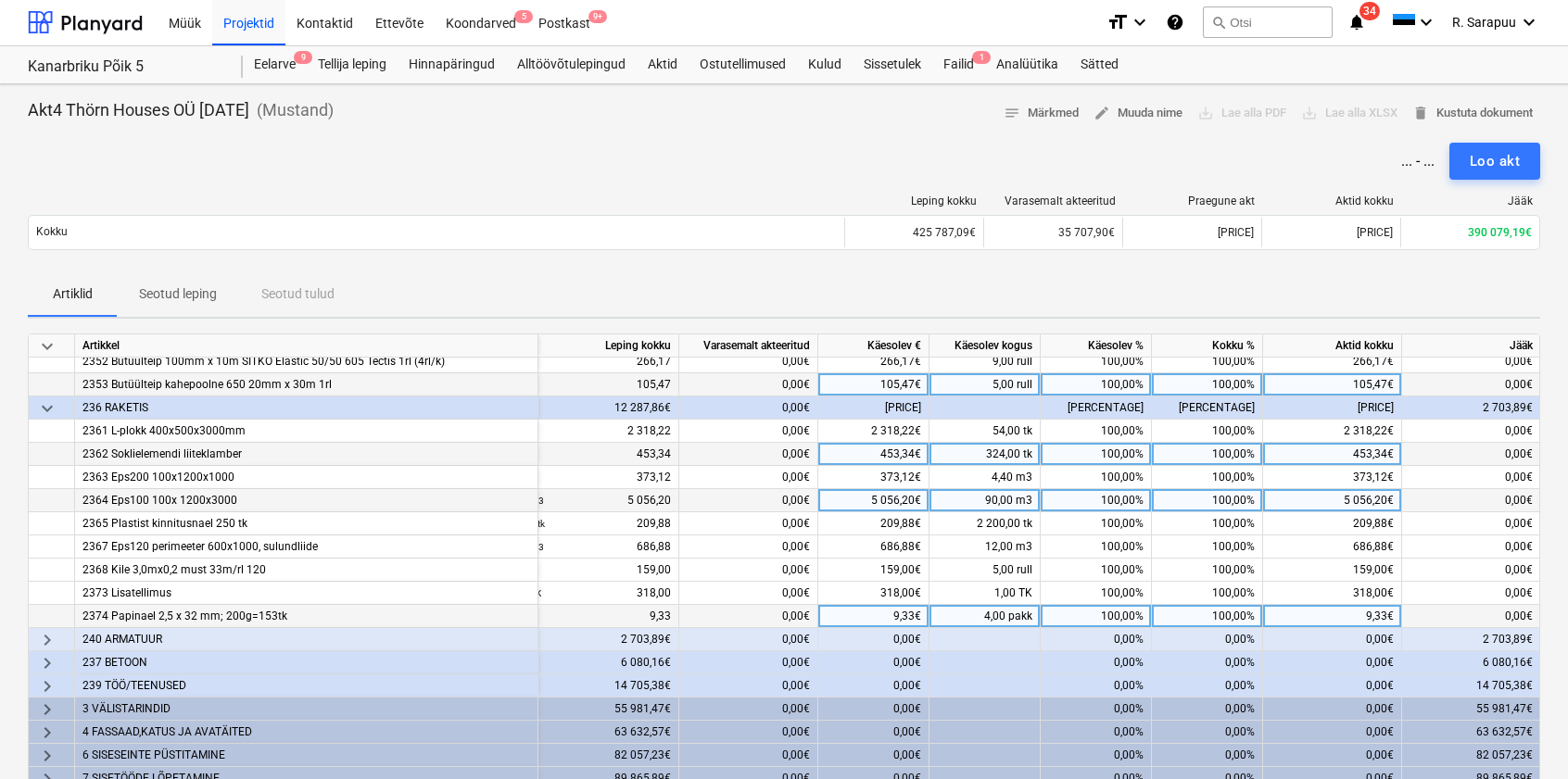 scroll, scrollTop: 263, scrollLeft: 82, axis: both 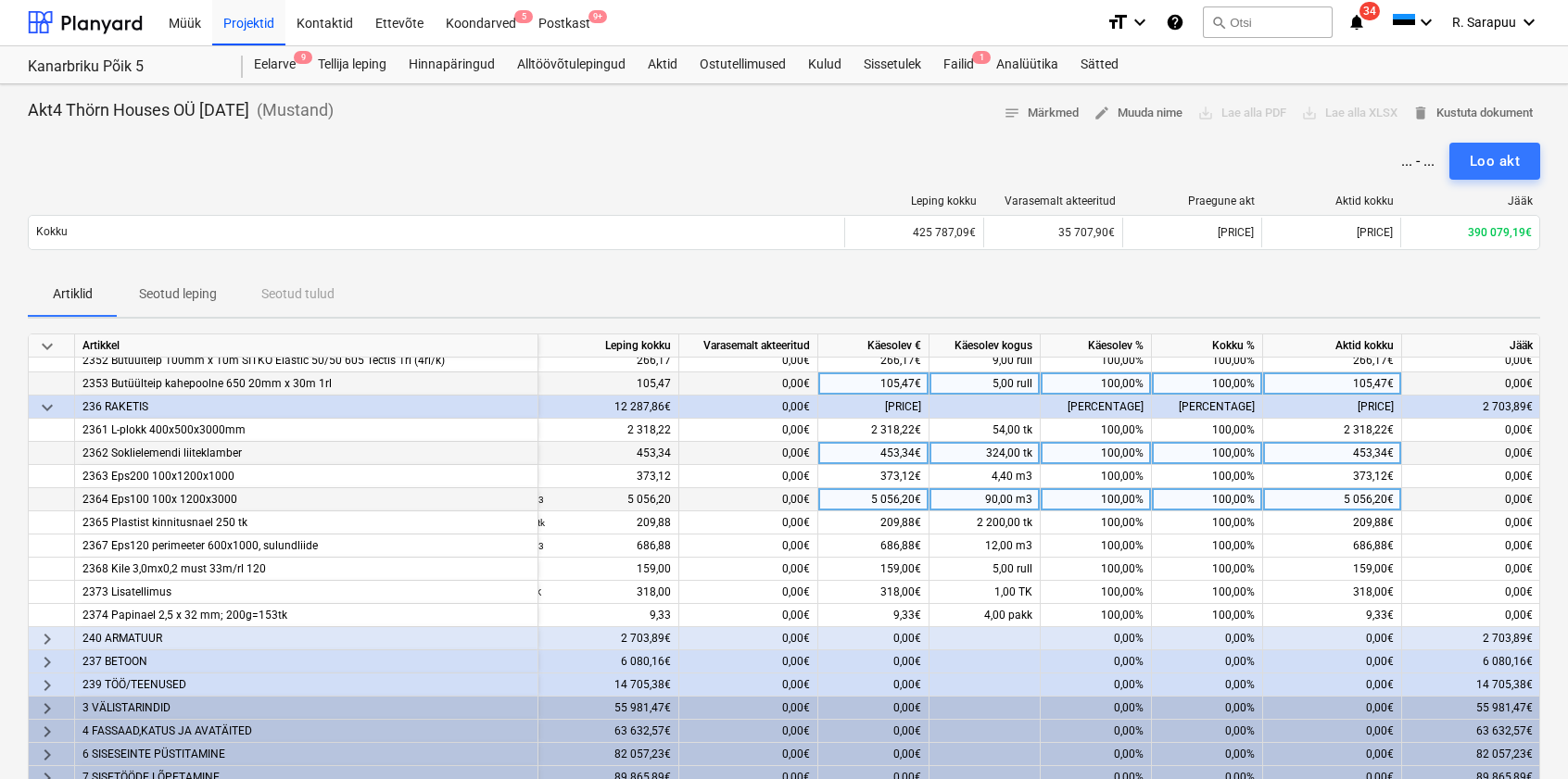 click on "keyboard_arrow_right" at bounding box center [47, 639] 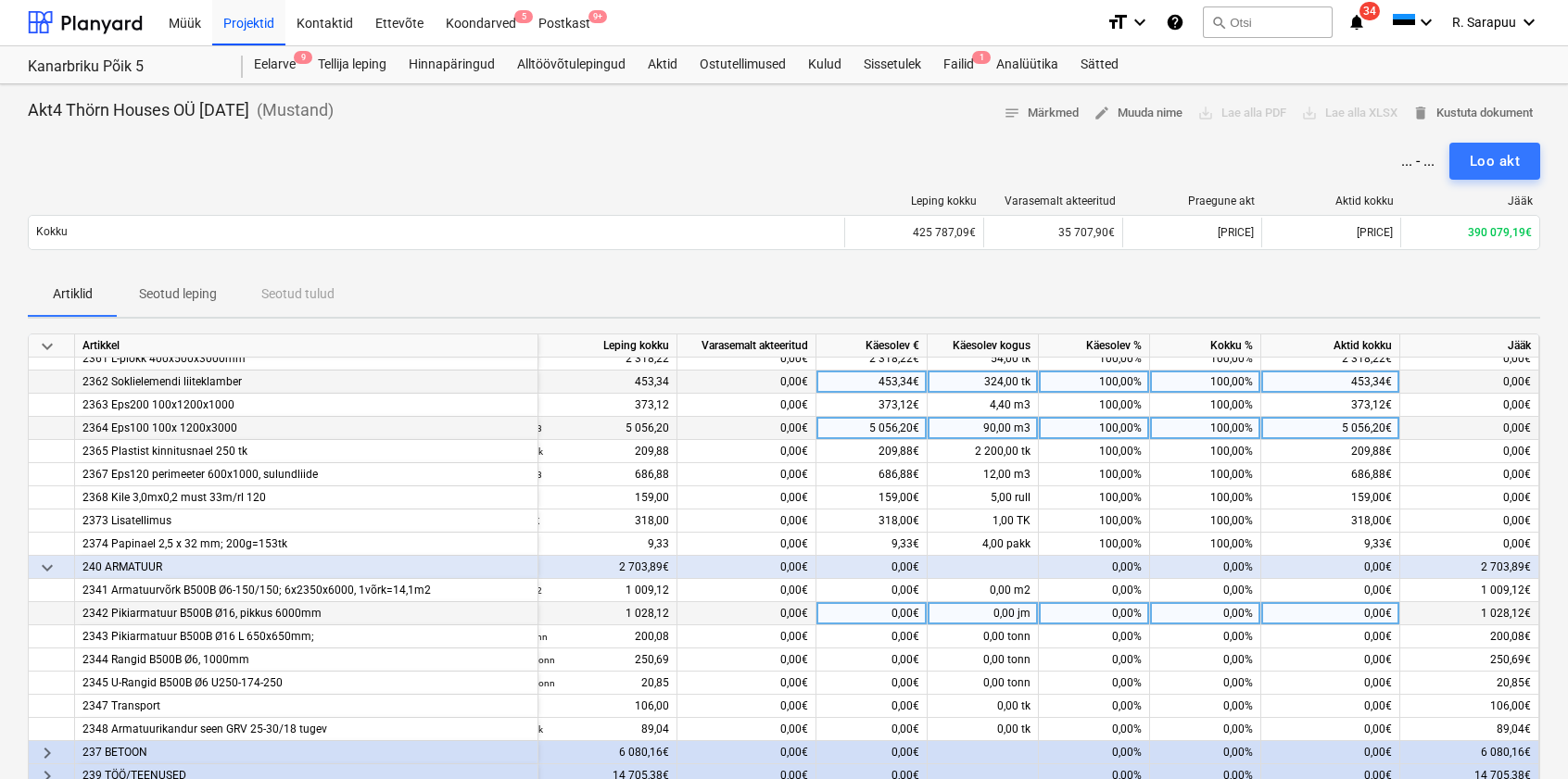 scroll, scrollTop: 341, scrollLeft: 83, axis: both 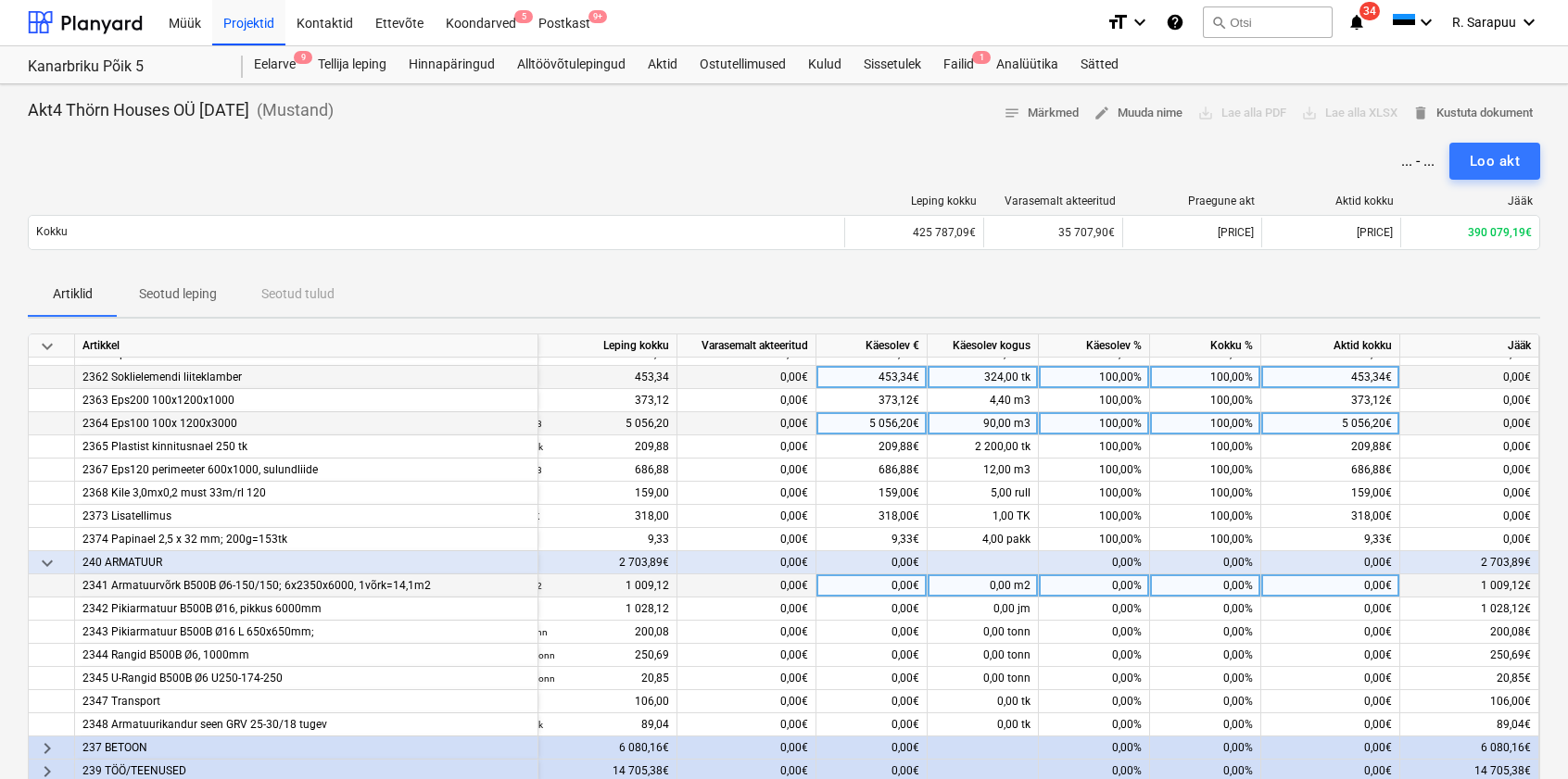 click on "0,00€" at bounding box center [872, 585] 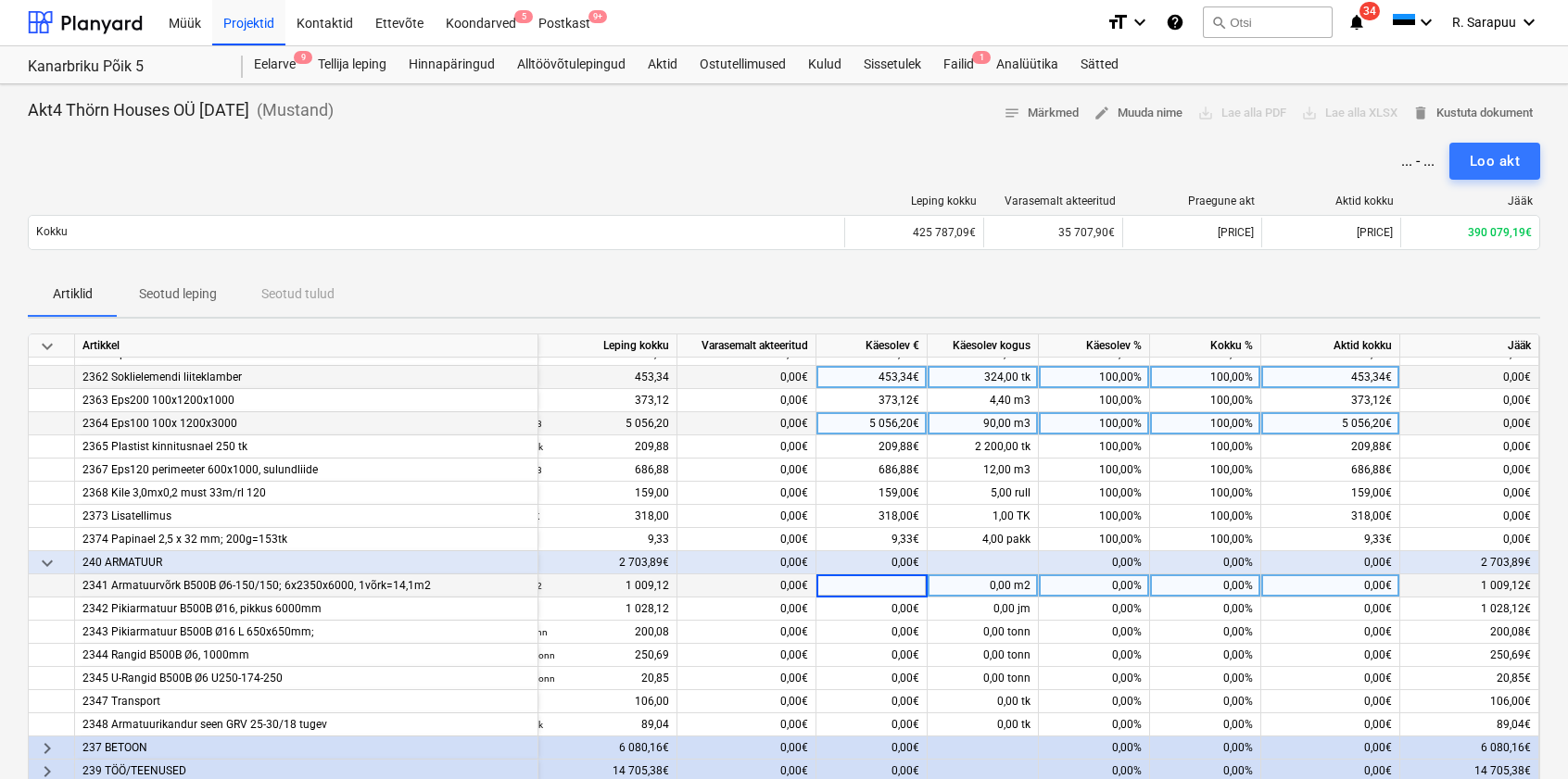 scroll, scrollTop: 339, scrollLeft: 82, axis: both 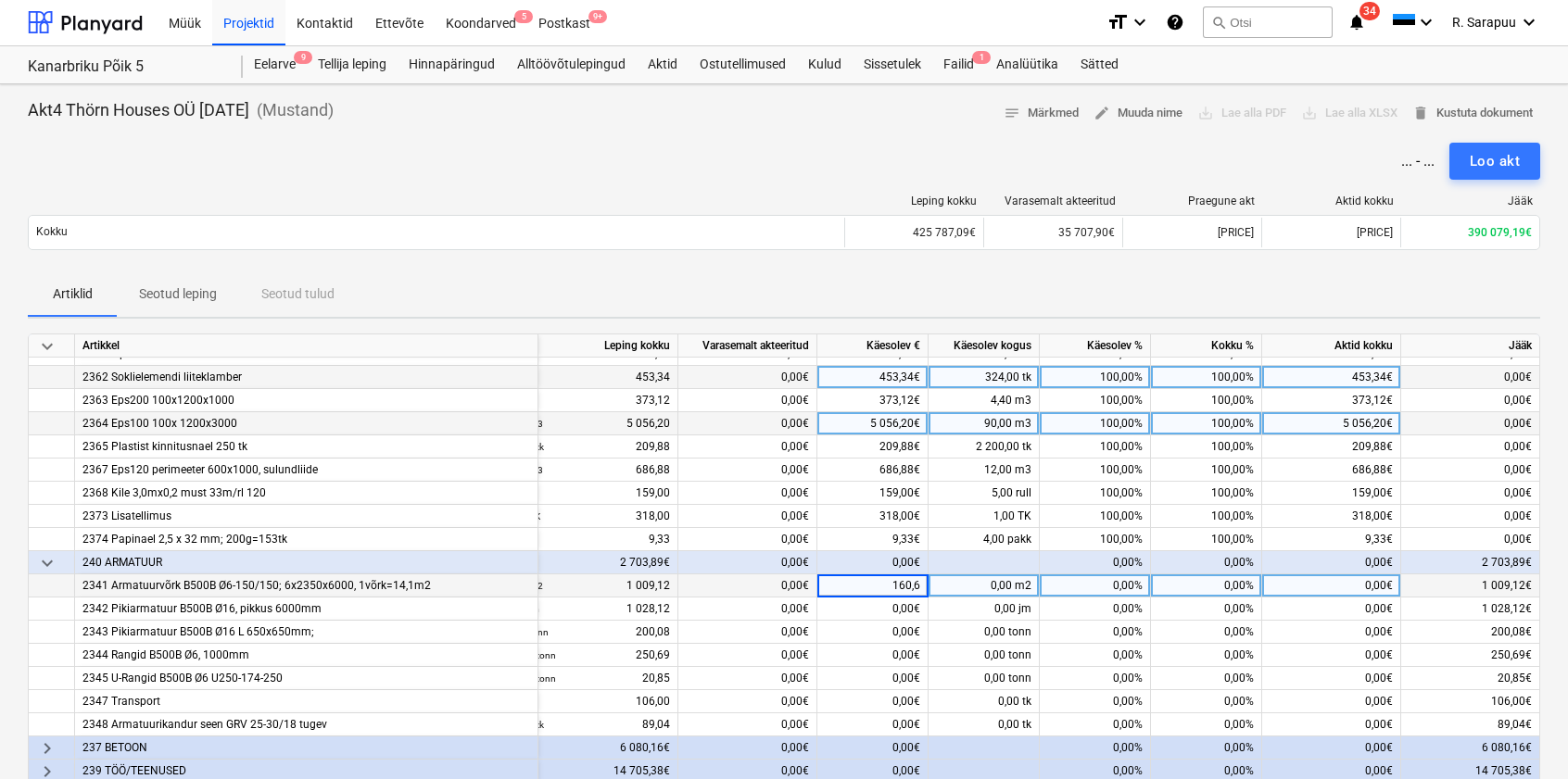 type on "[PRICE]" 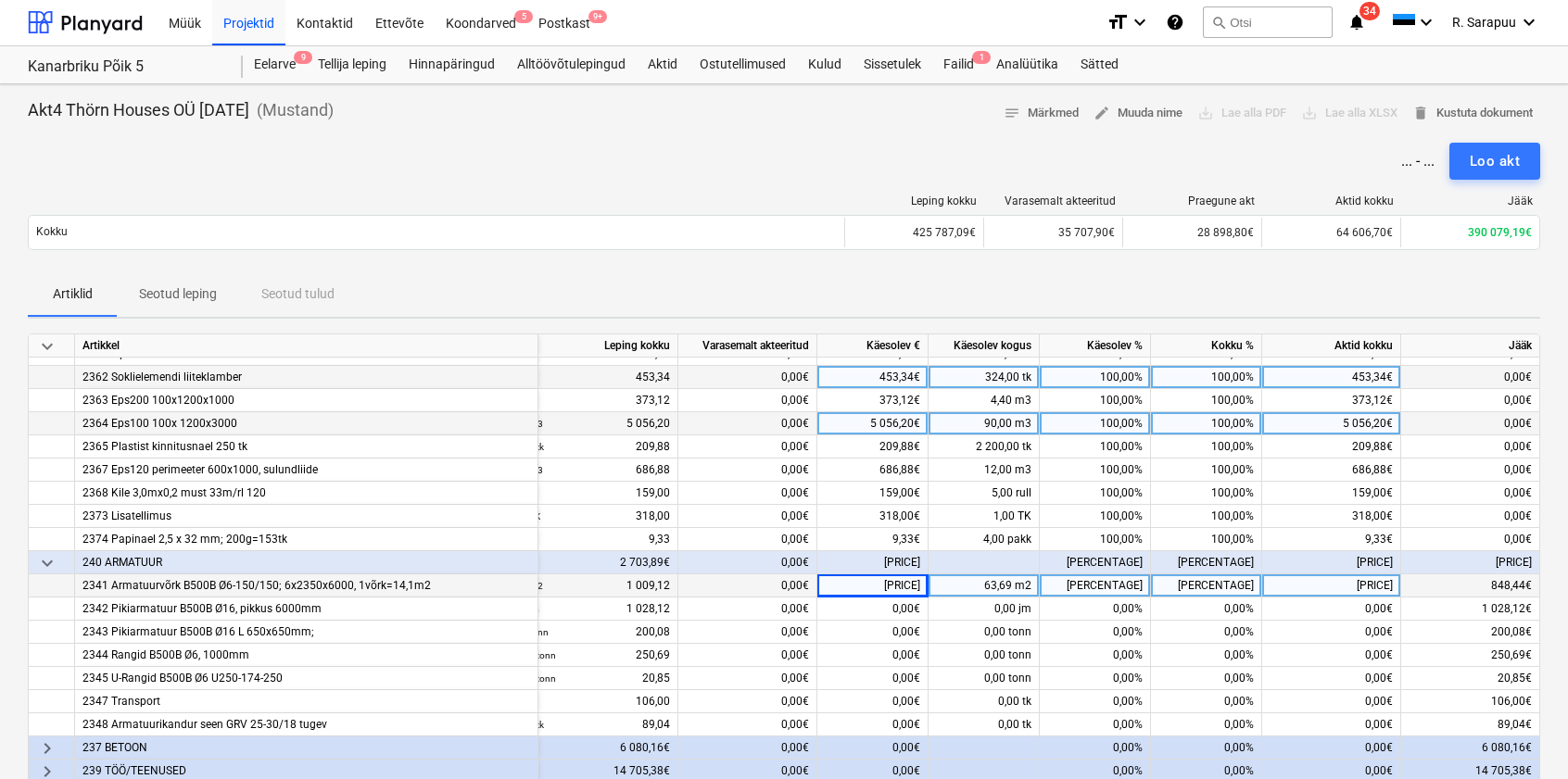 click on "Artiklid Seotud leping Seotud tulud" at bounding box center (784, 295) 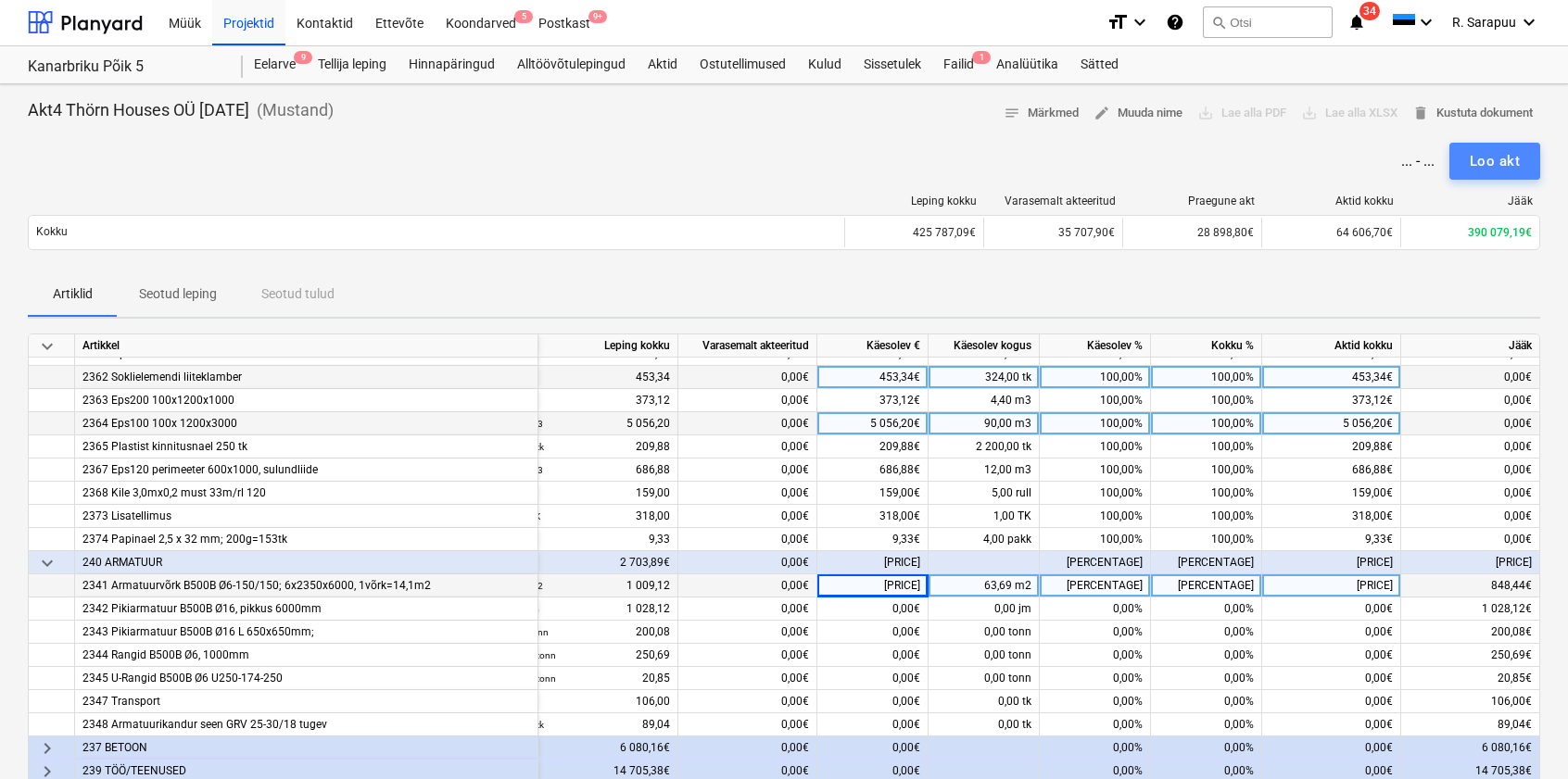 click on "Loo akt" at bounding box center (1495, 161) 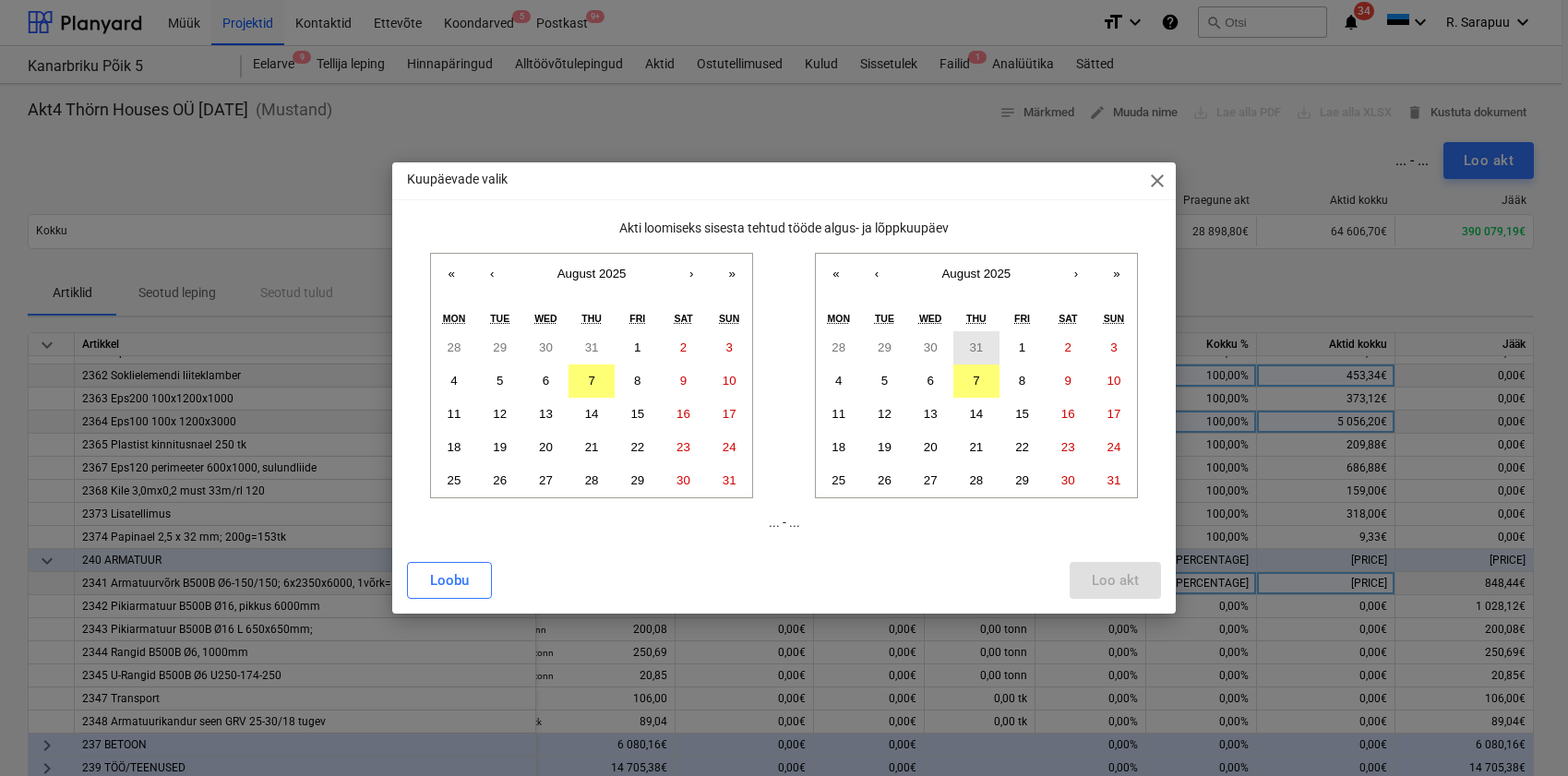 click on "31" at bounding box center [976, 348] 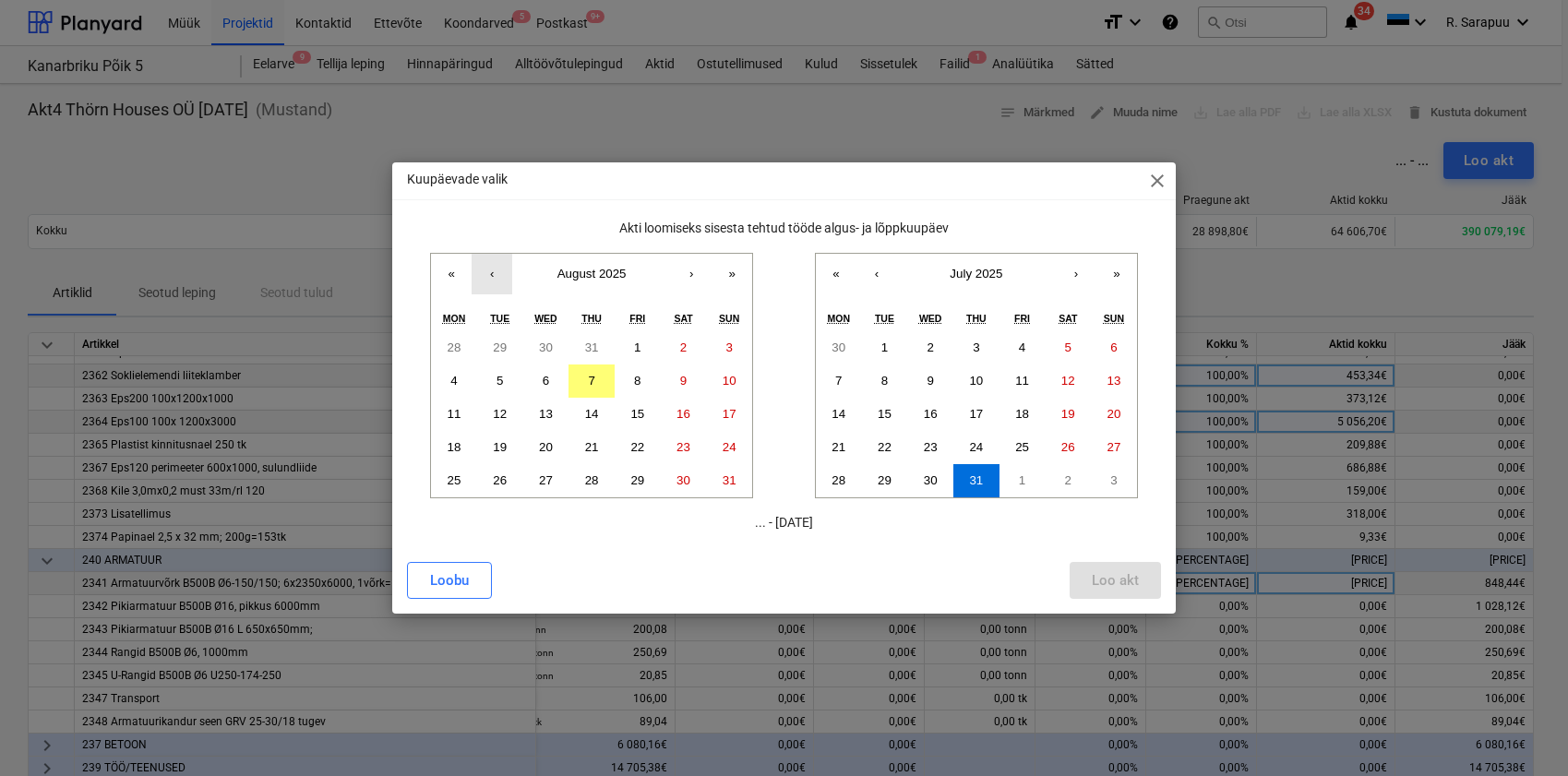 click on "‹" at bounding box center [492, 274] 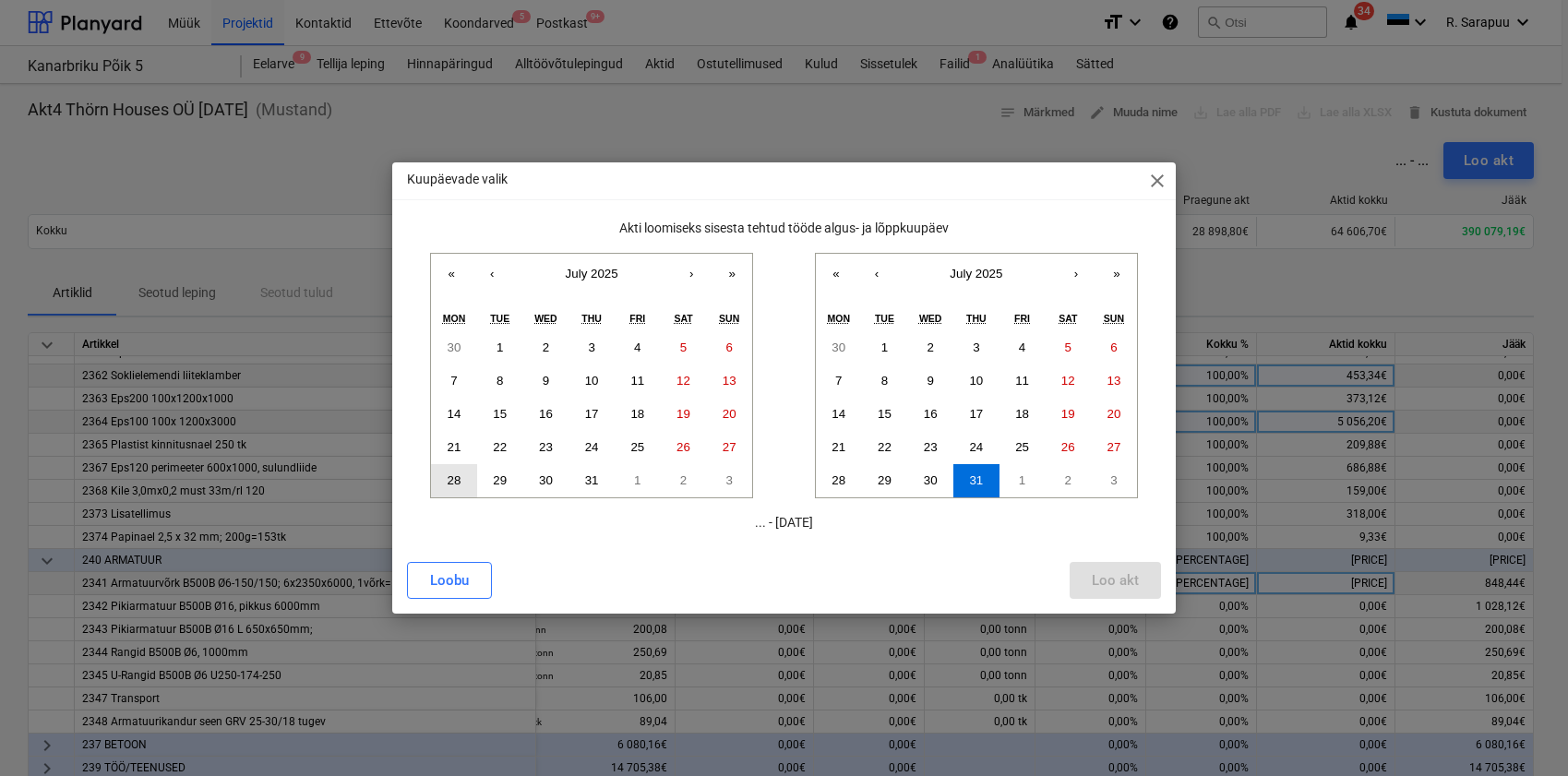 click on "28" at bounding box center (454, 481) 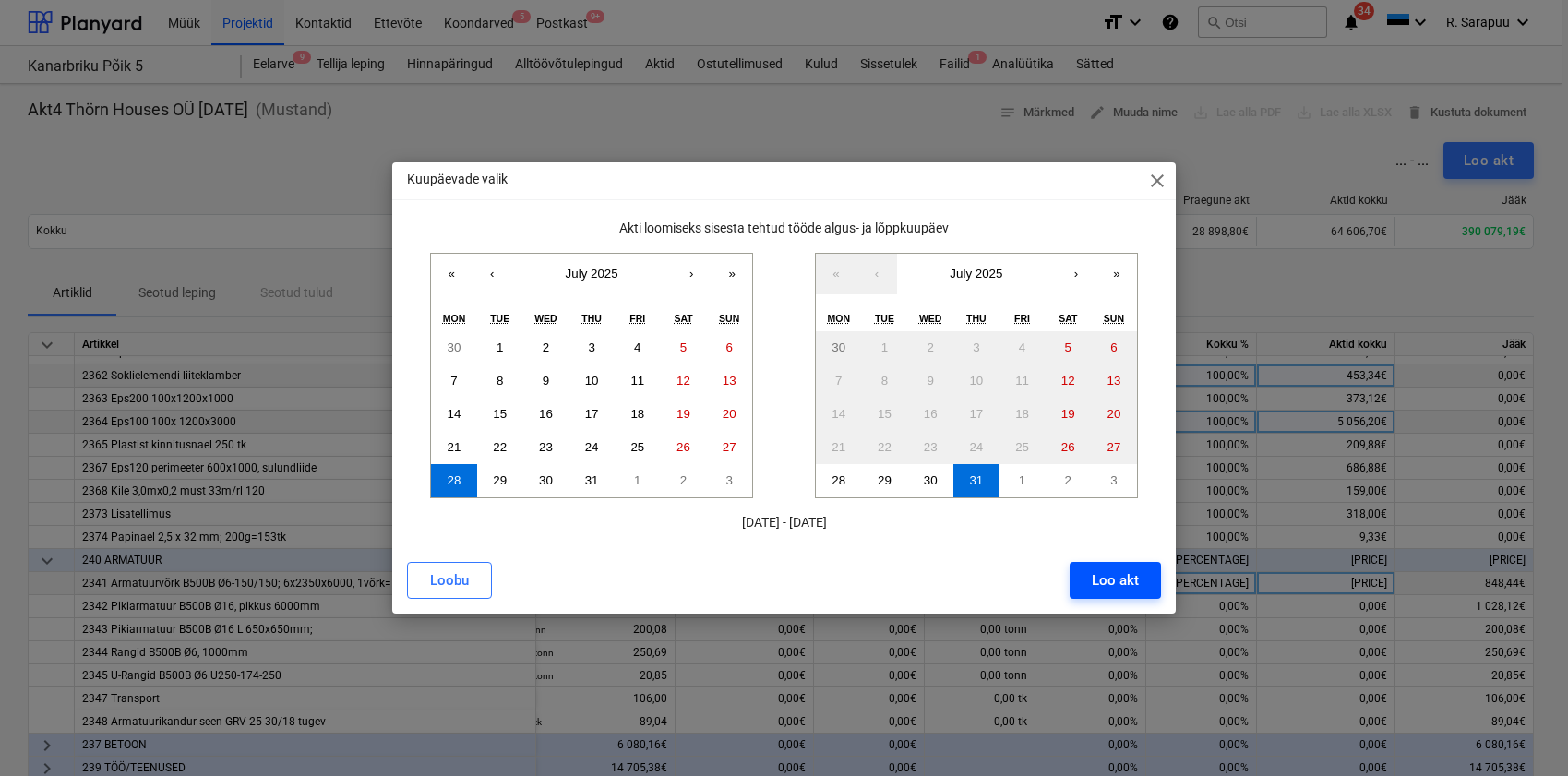 click on "Loo akt" at bounding box center (1115, 580) 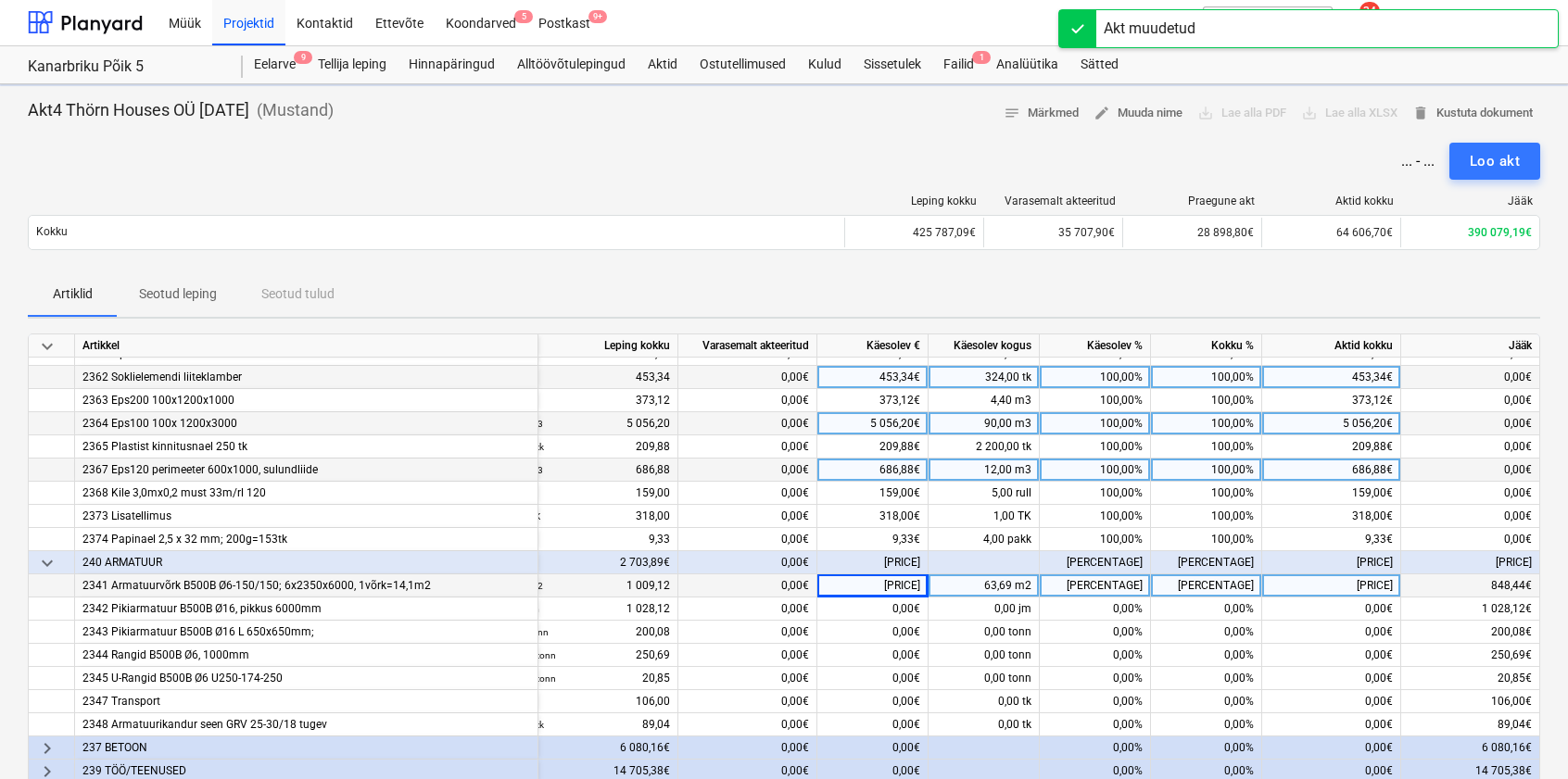 scroll, scrollTop: 339, scrollLeft: 1, axis: both 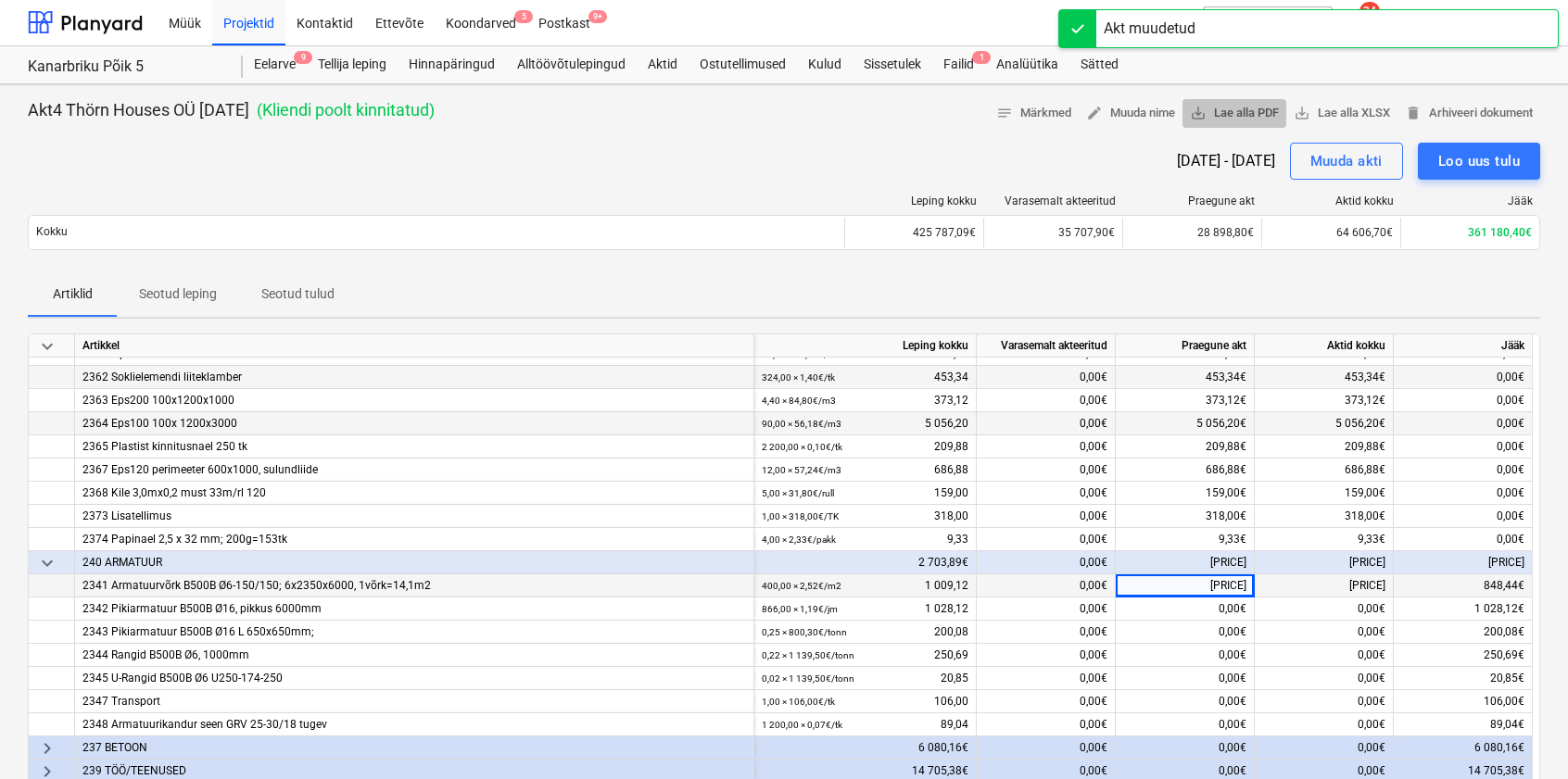 click on "save_alt Lae alla PDF" at bounding box center [1234, 113] 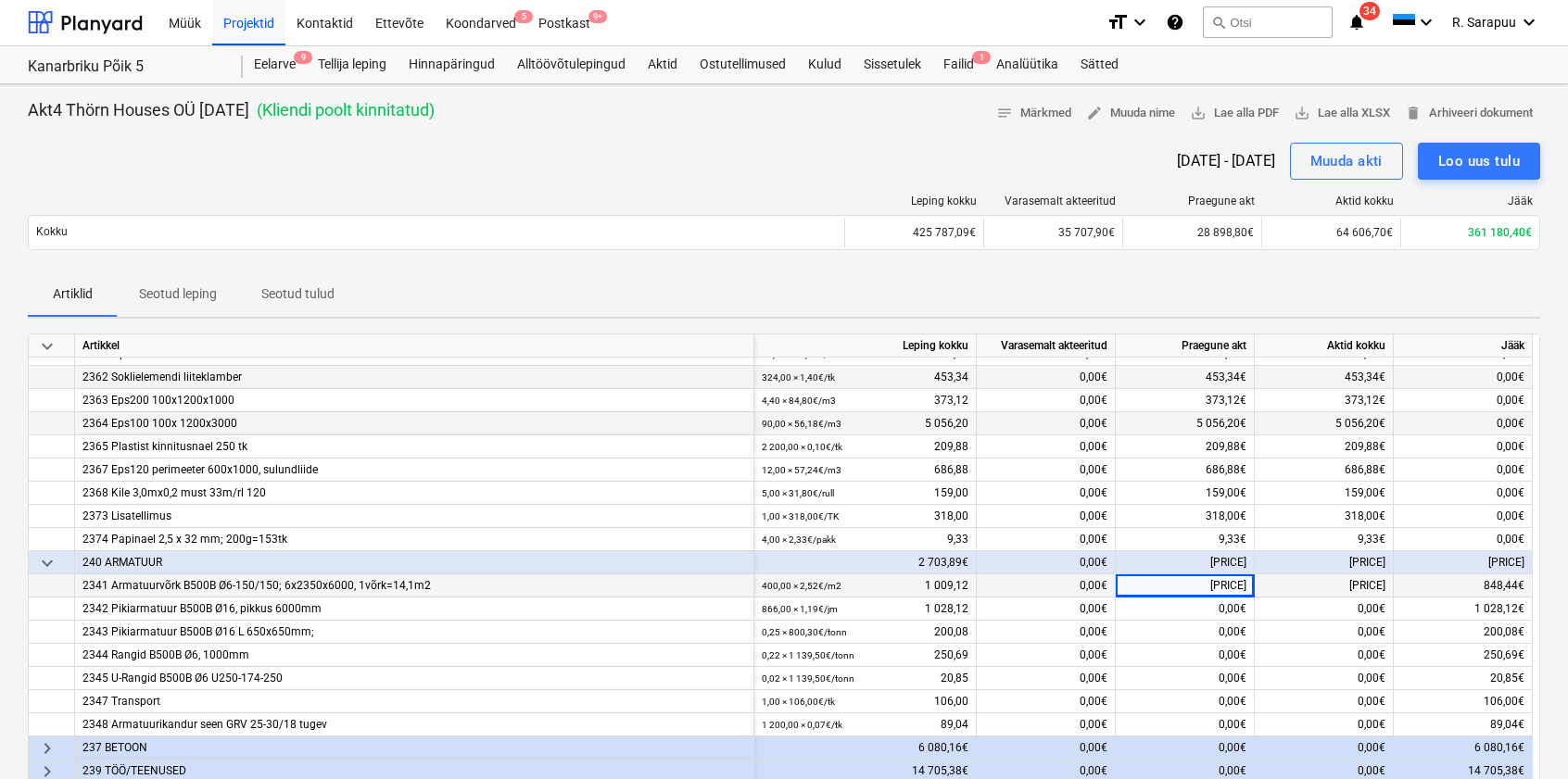 scroll, scrollTop: 4, scrollLeft: 0, axis: vertical 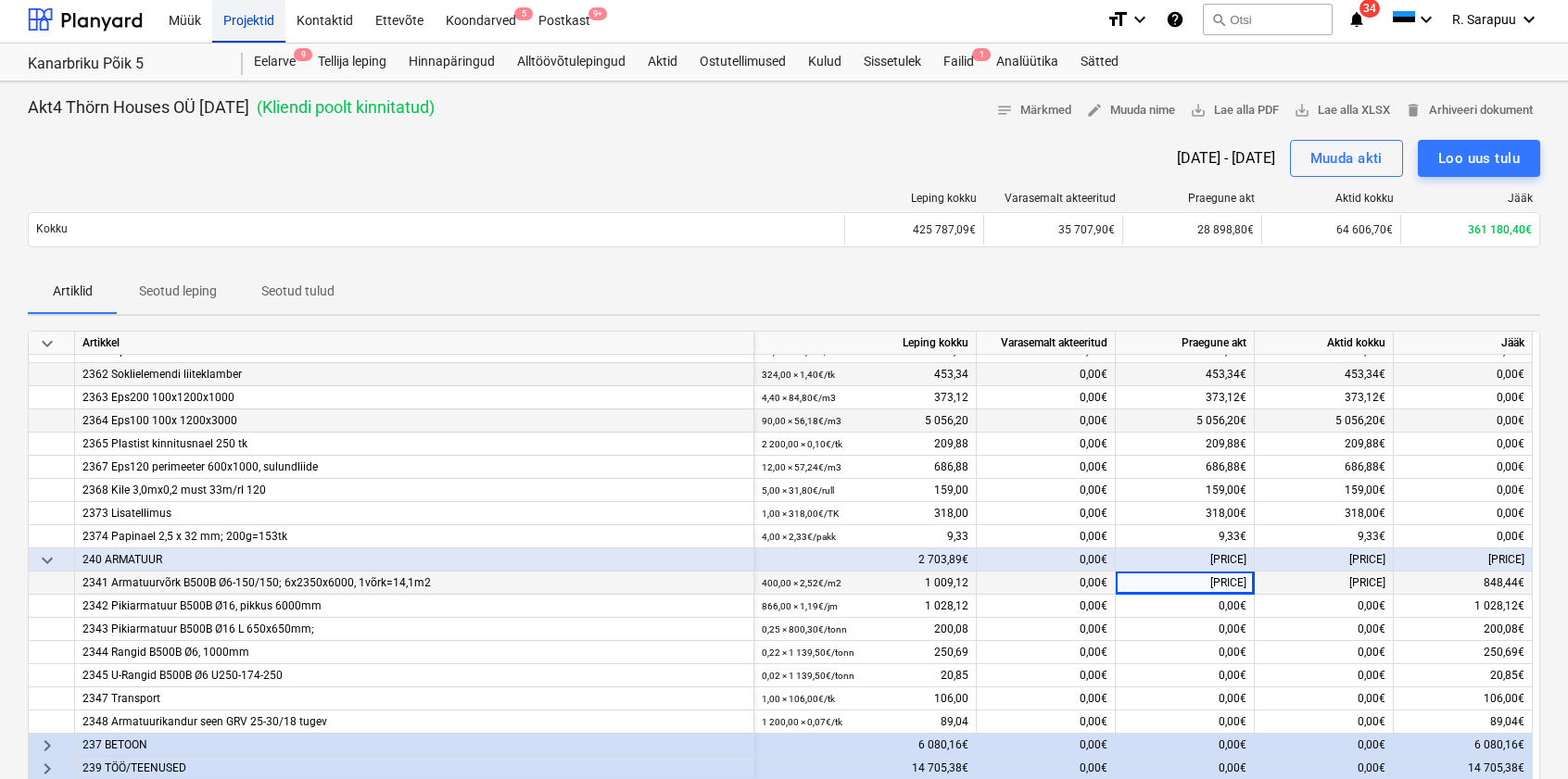 click on "Projektid" at bounding box center [248, 19] 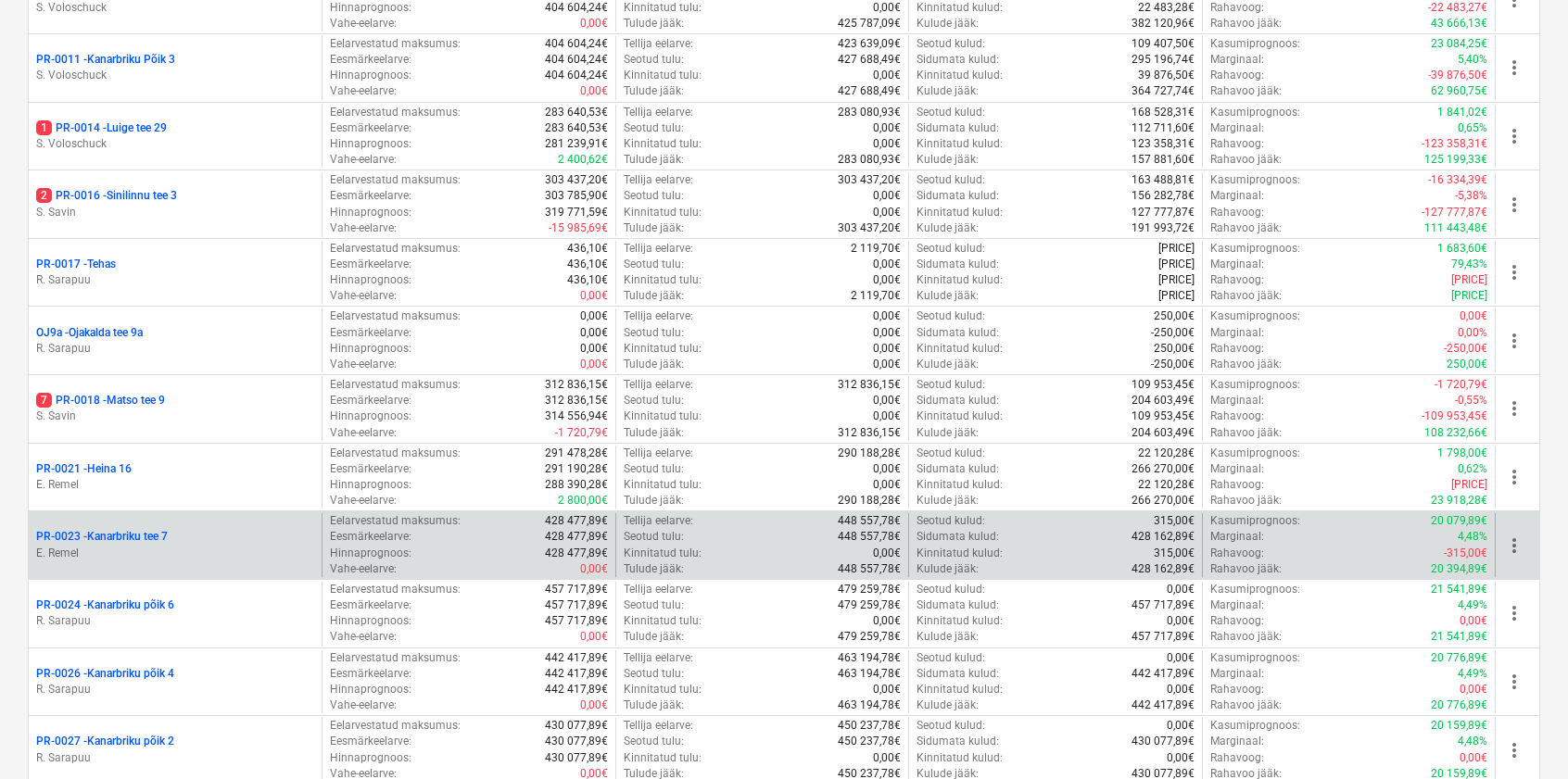 scroll, scrollTop: 1397, scrollLeft: 0, axis: vertical 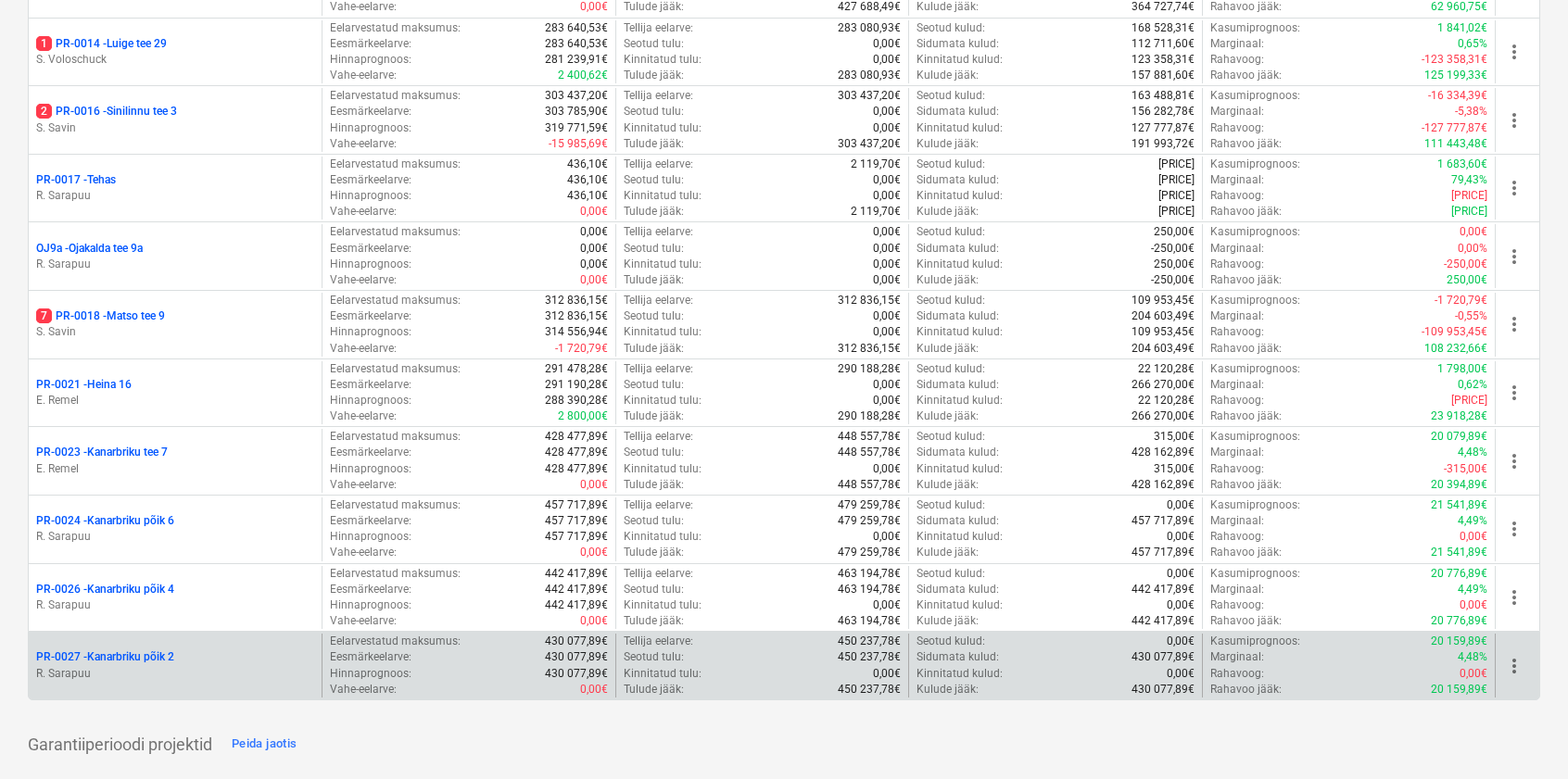 click on "[DOCUMENT_ID] - [STREET_ADDRESS]" at bounding box center (105, 657) 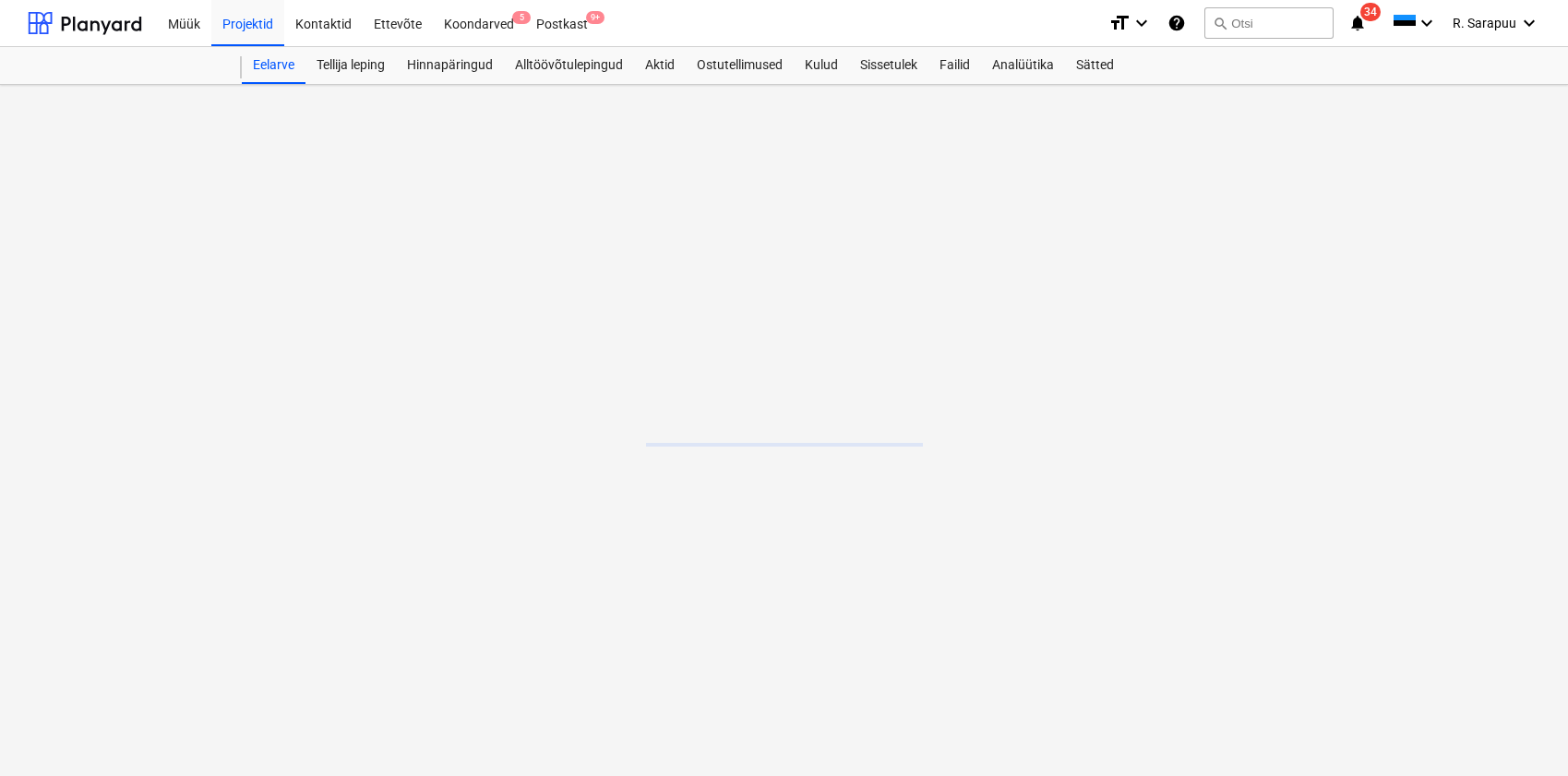scroll, scrollTop: 1401, scrollLeft: 0, axis: vertical 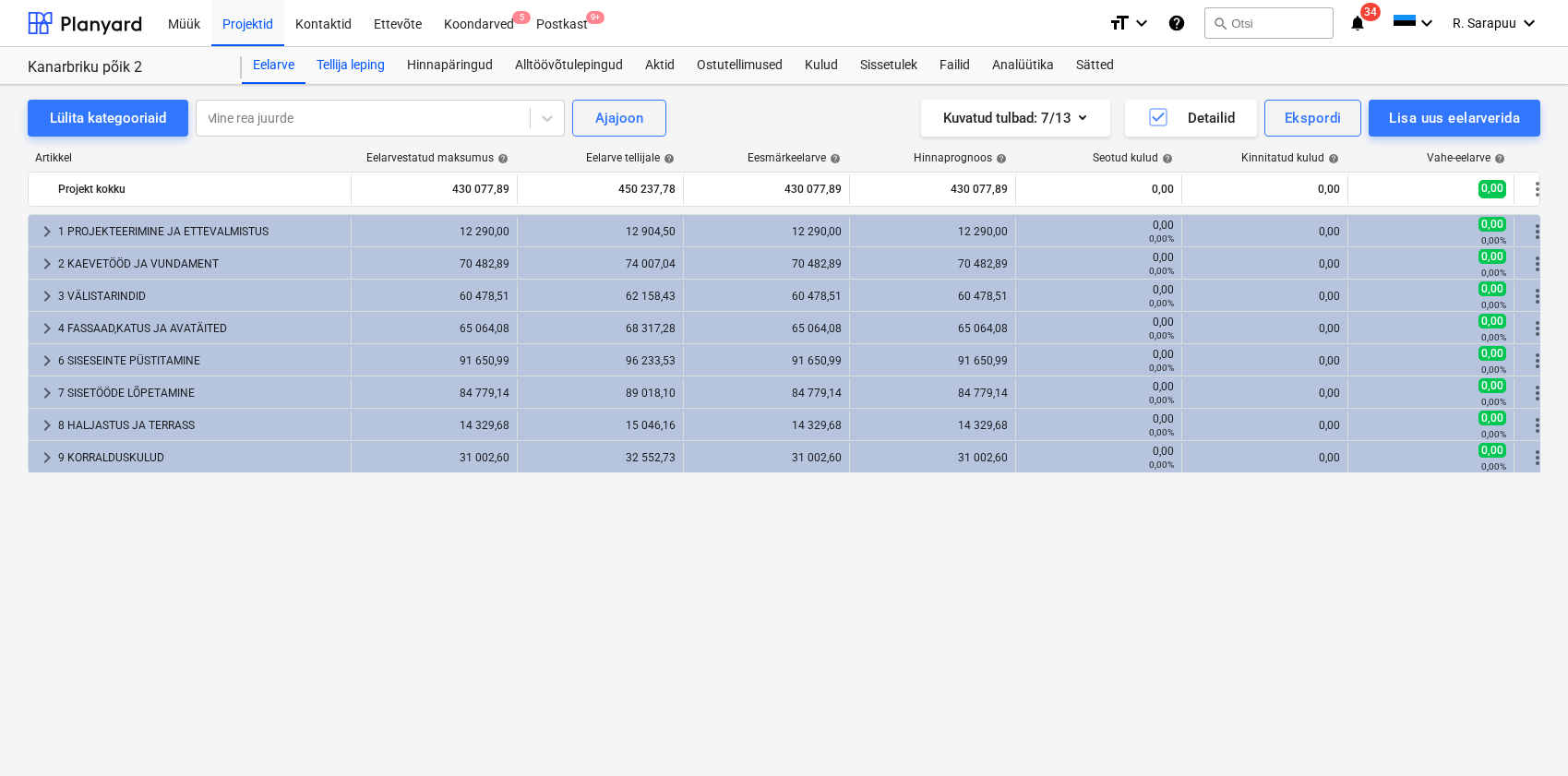 click on "Tellija leping" at bounding box center [351, 66] 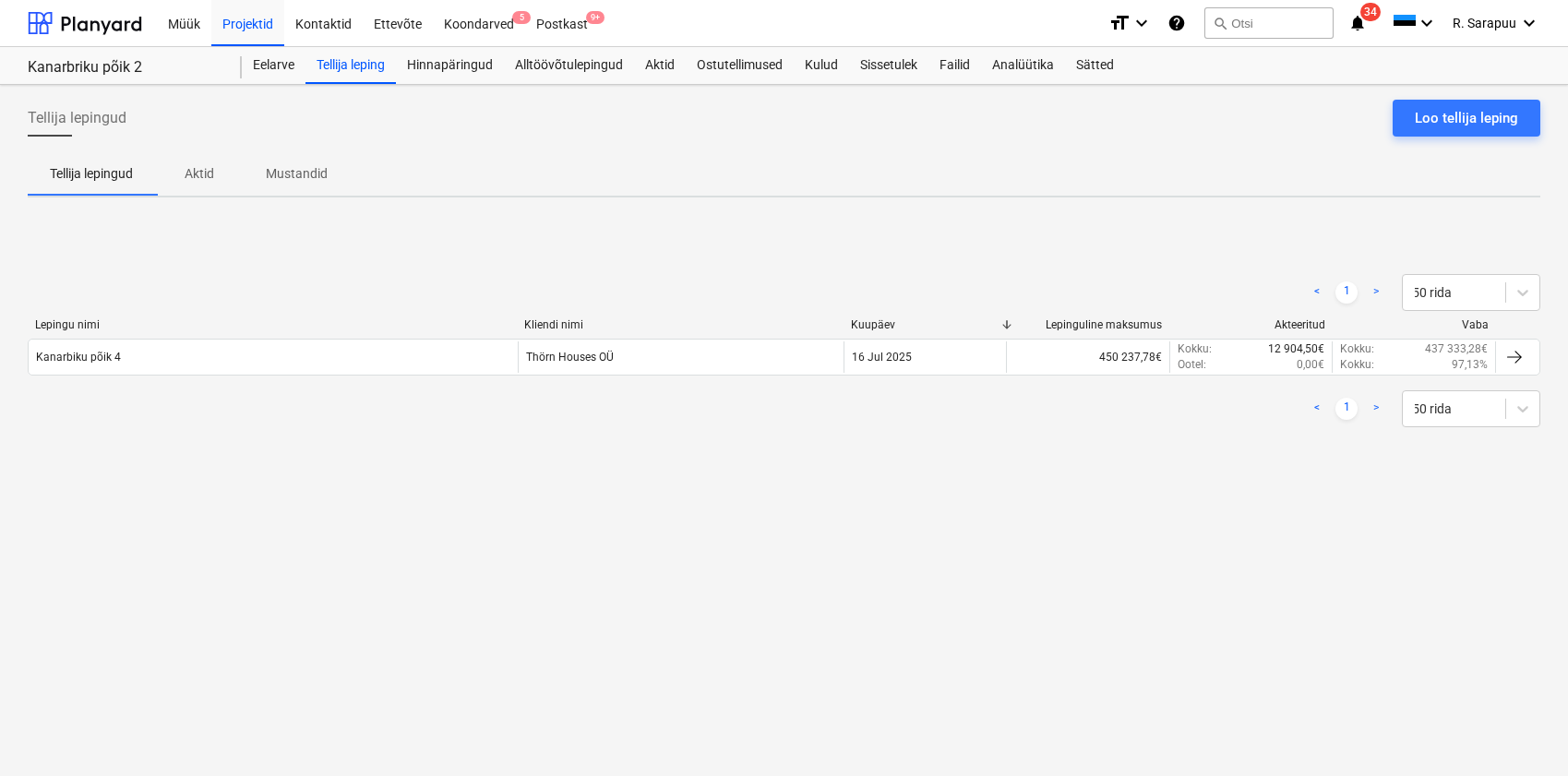 scroll, scrollTop: 0, scrollLeft: 0, axis: both 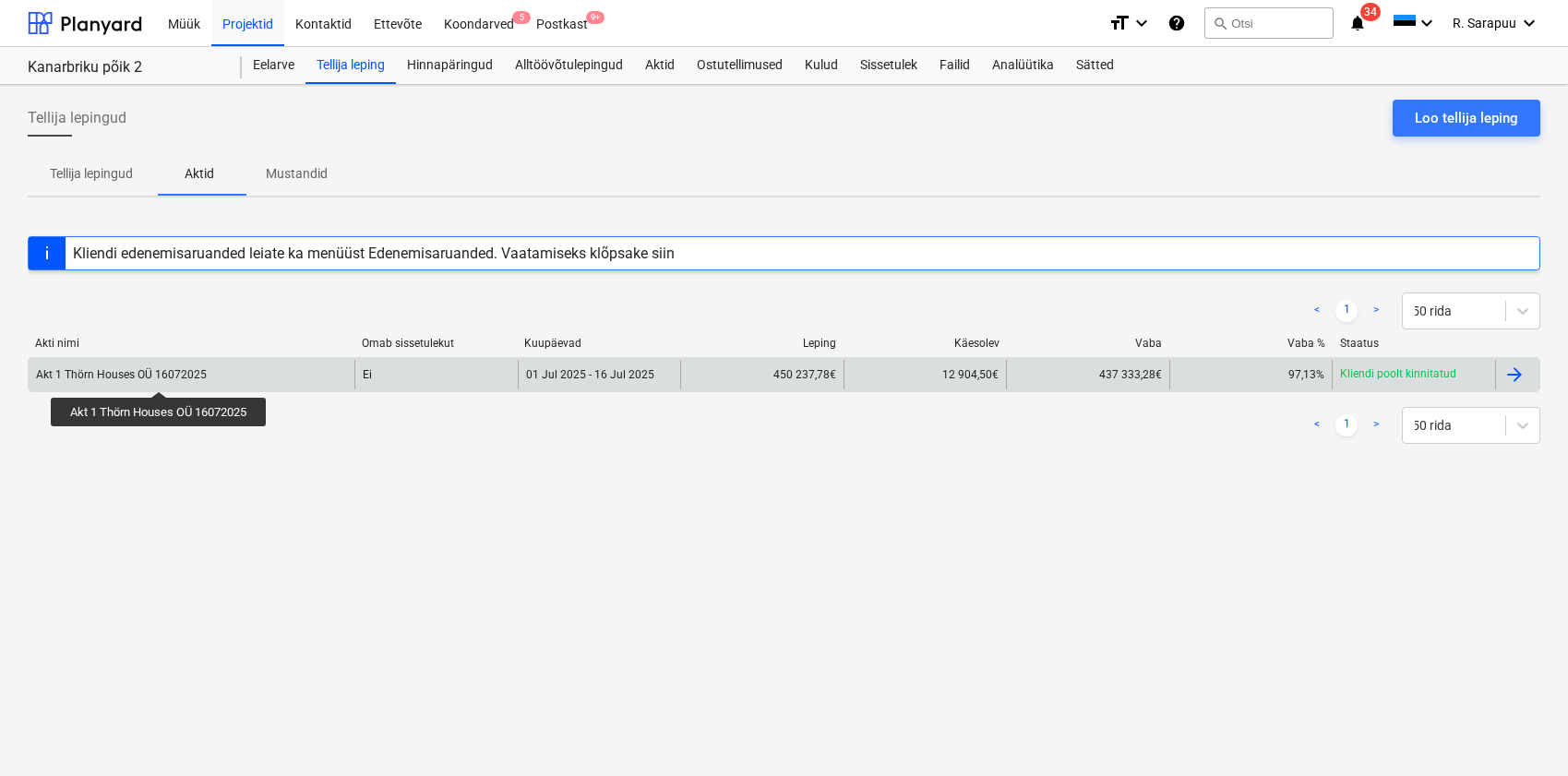 click on "Akt 1 Thörn Houses OÜ 16072025" at bounding box center [121, 375] 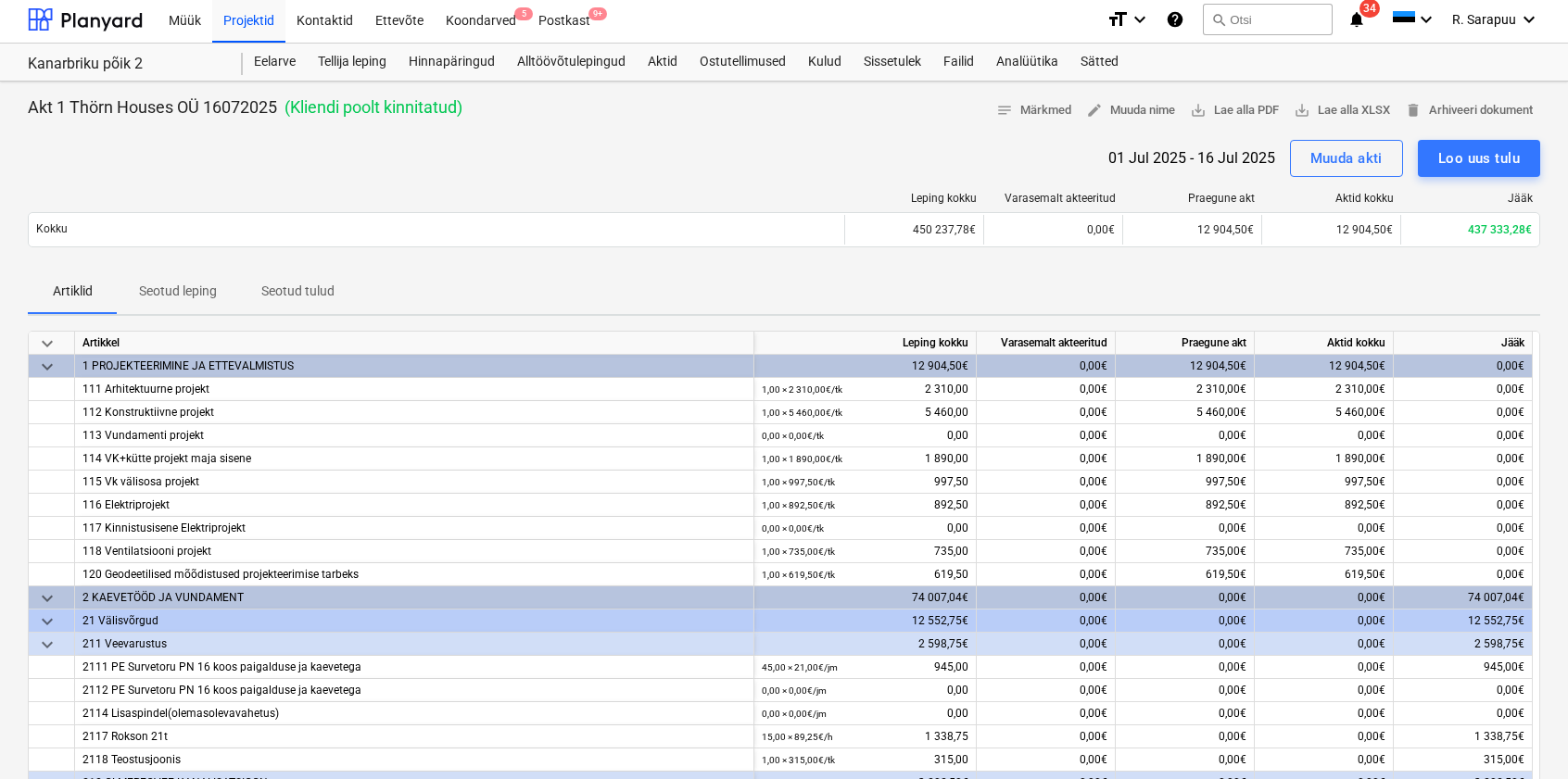 scroll, scrollTop: 4, scrollLeft: 0, axis: vertical 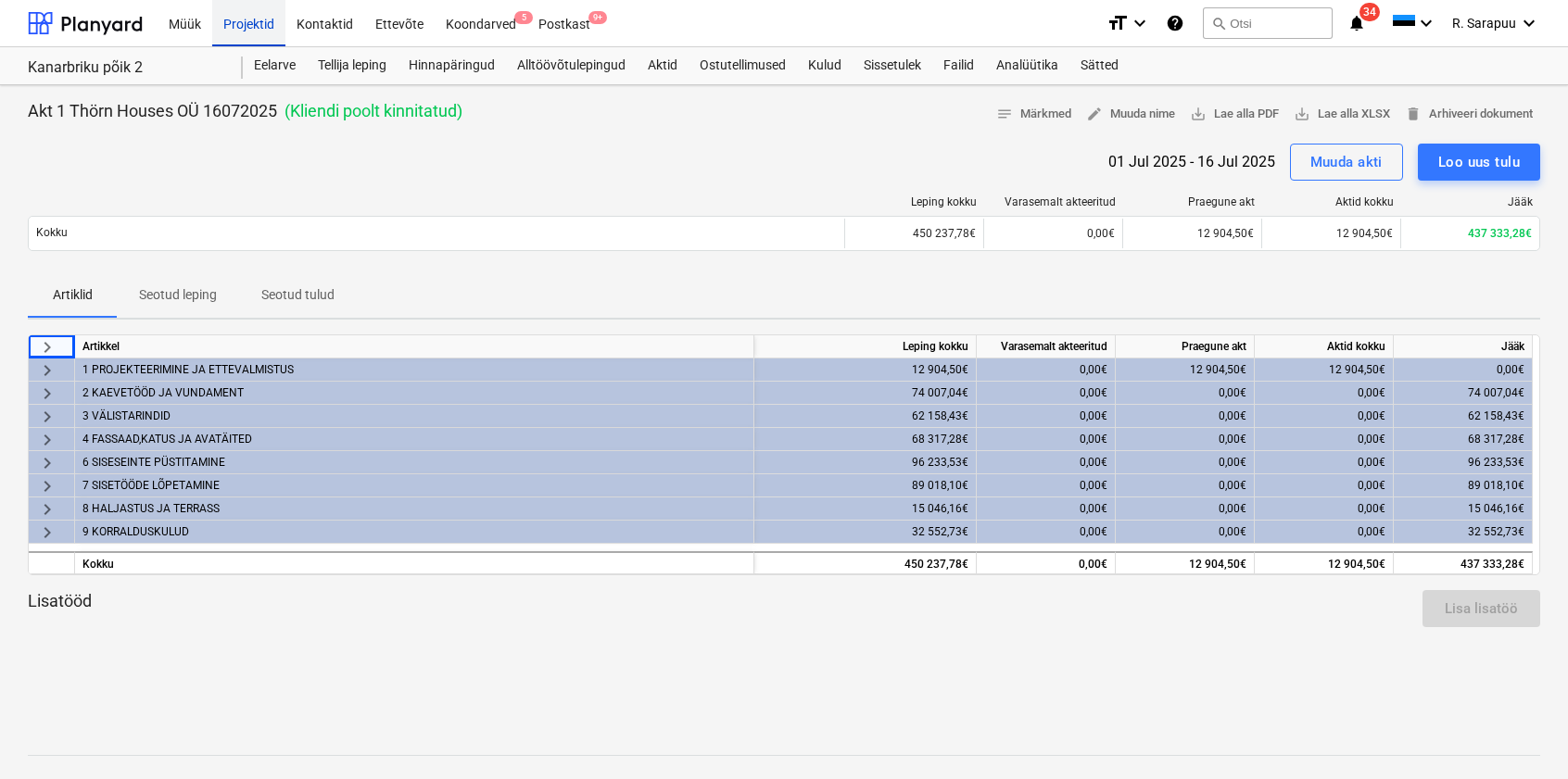 click on "Projektid" at bounding box center [248, 22] 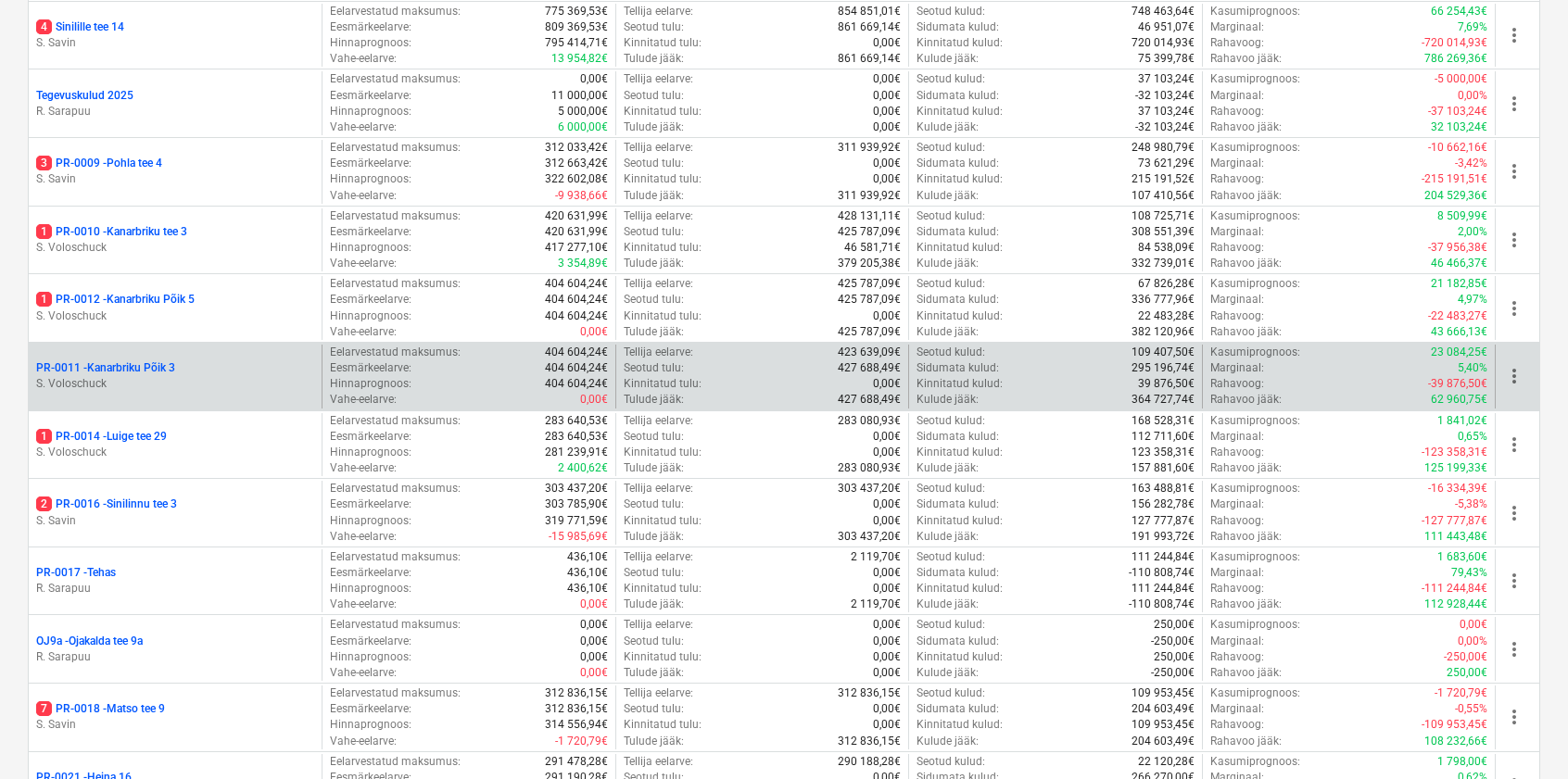 scroll, scrollTop: 1016, scrollLeft: 0, axis: vertical 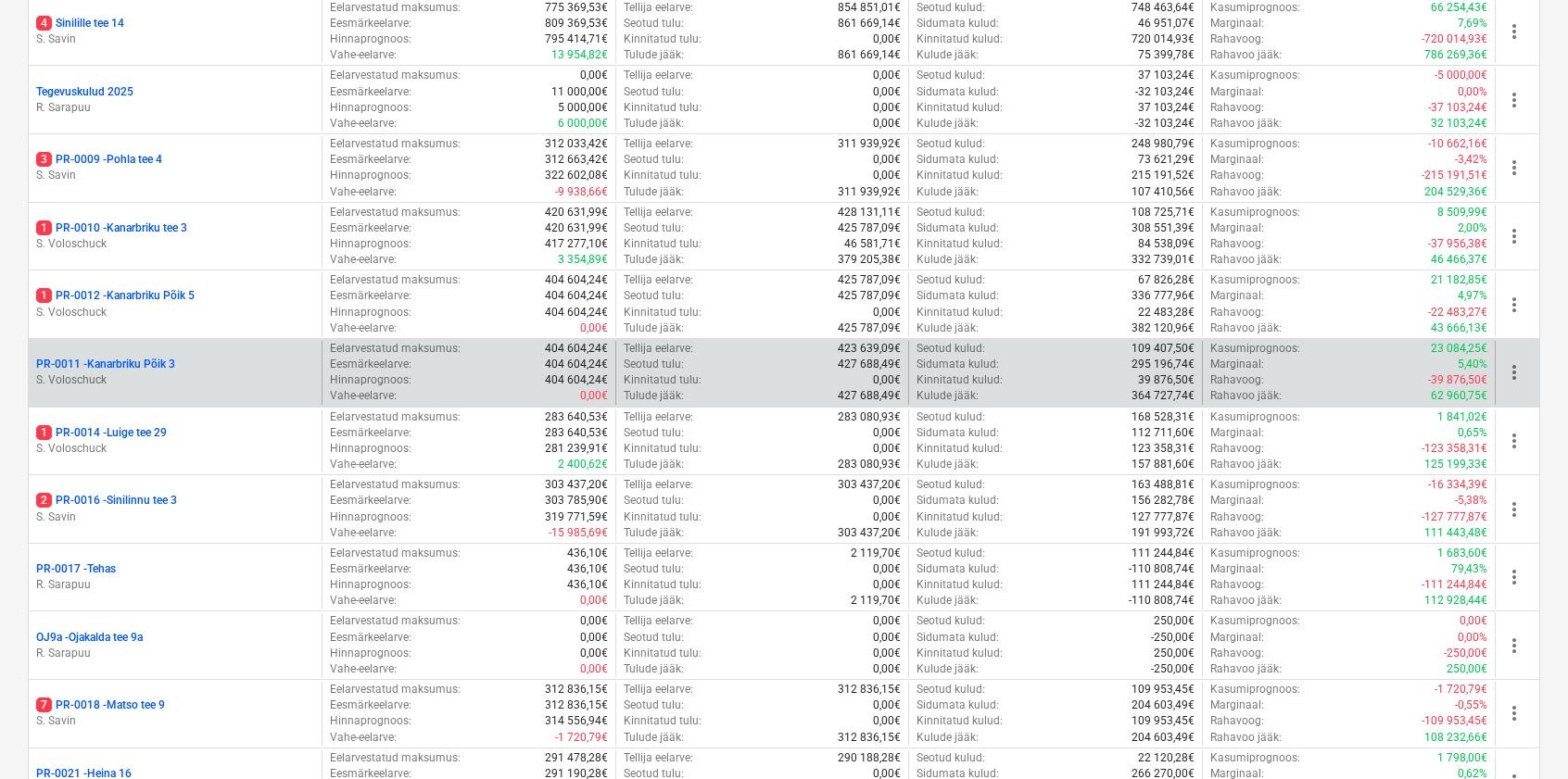 click on "PR-0011 -  Kanarbriku Põik 3" at bounding box center (106, 364) 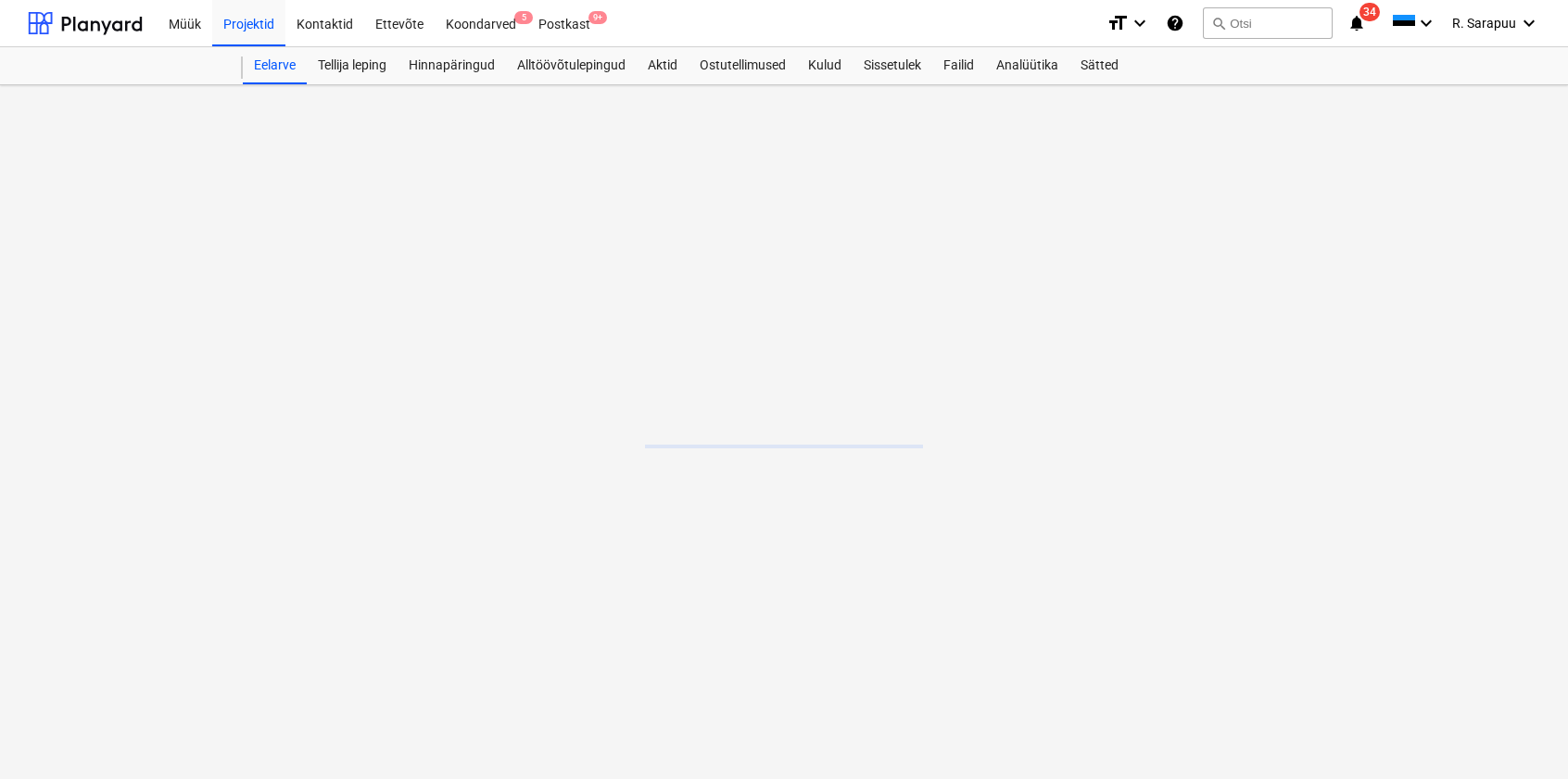 scroll, scrollTop: 0, scrollLeft: 0, axis: both 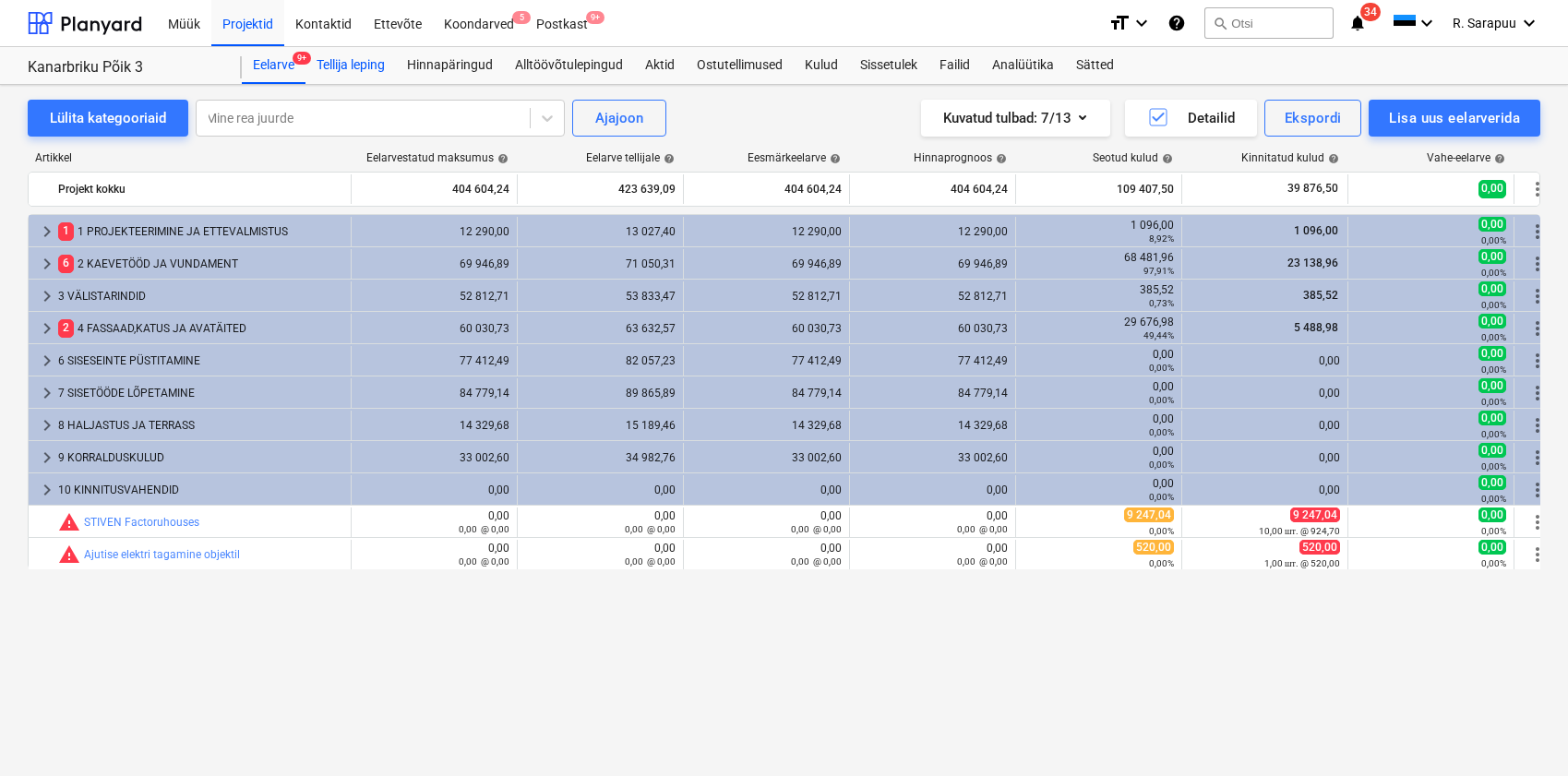 click on "Tellija leping" at bounding box center [351, 66] 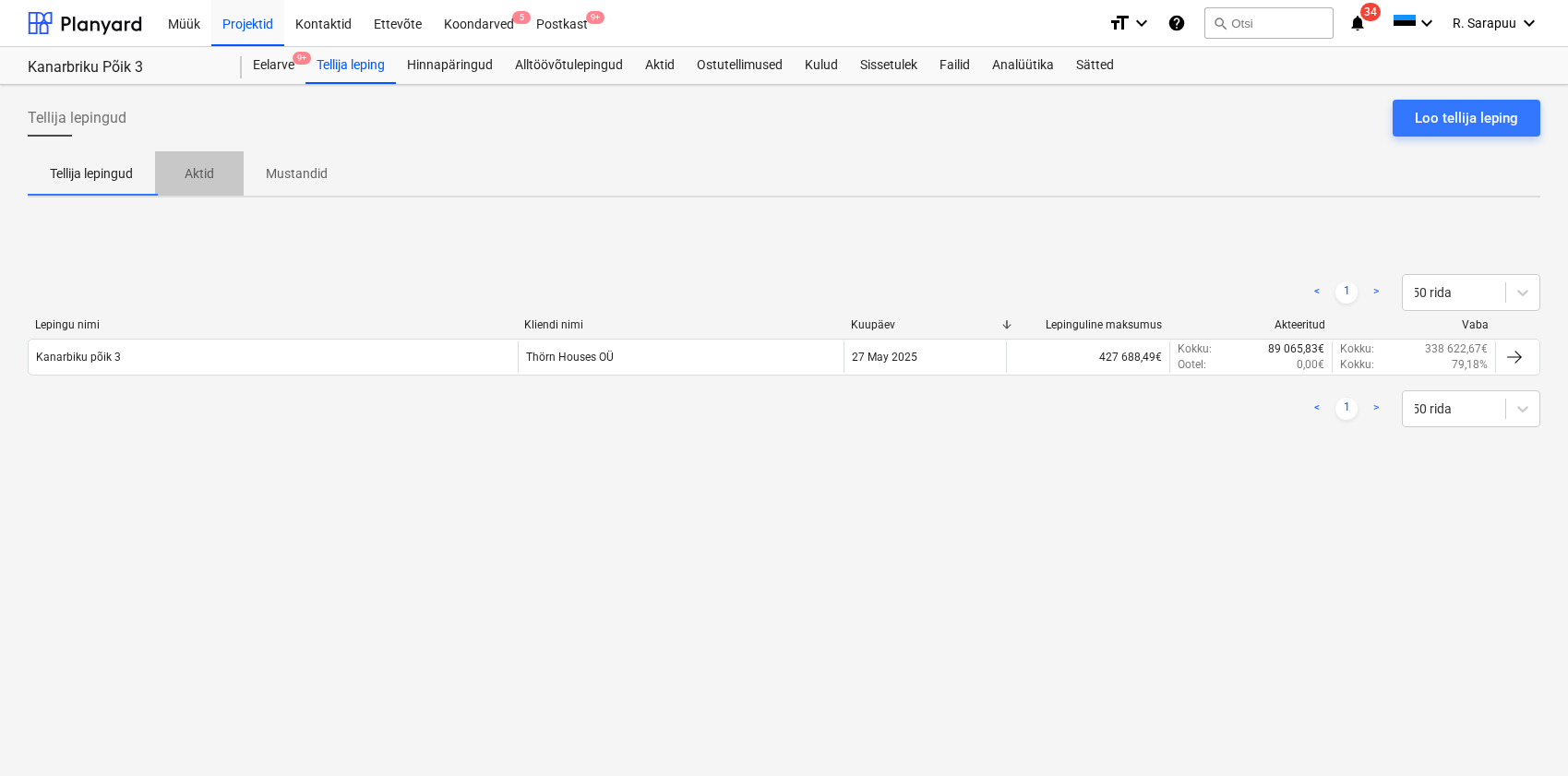 click on "Aktid" at bounding box center [199, 173] 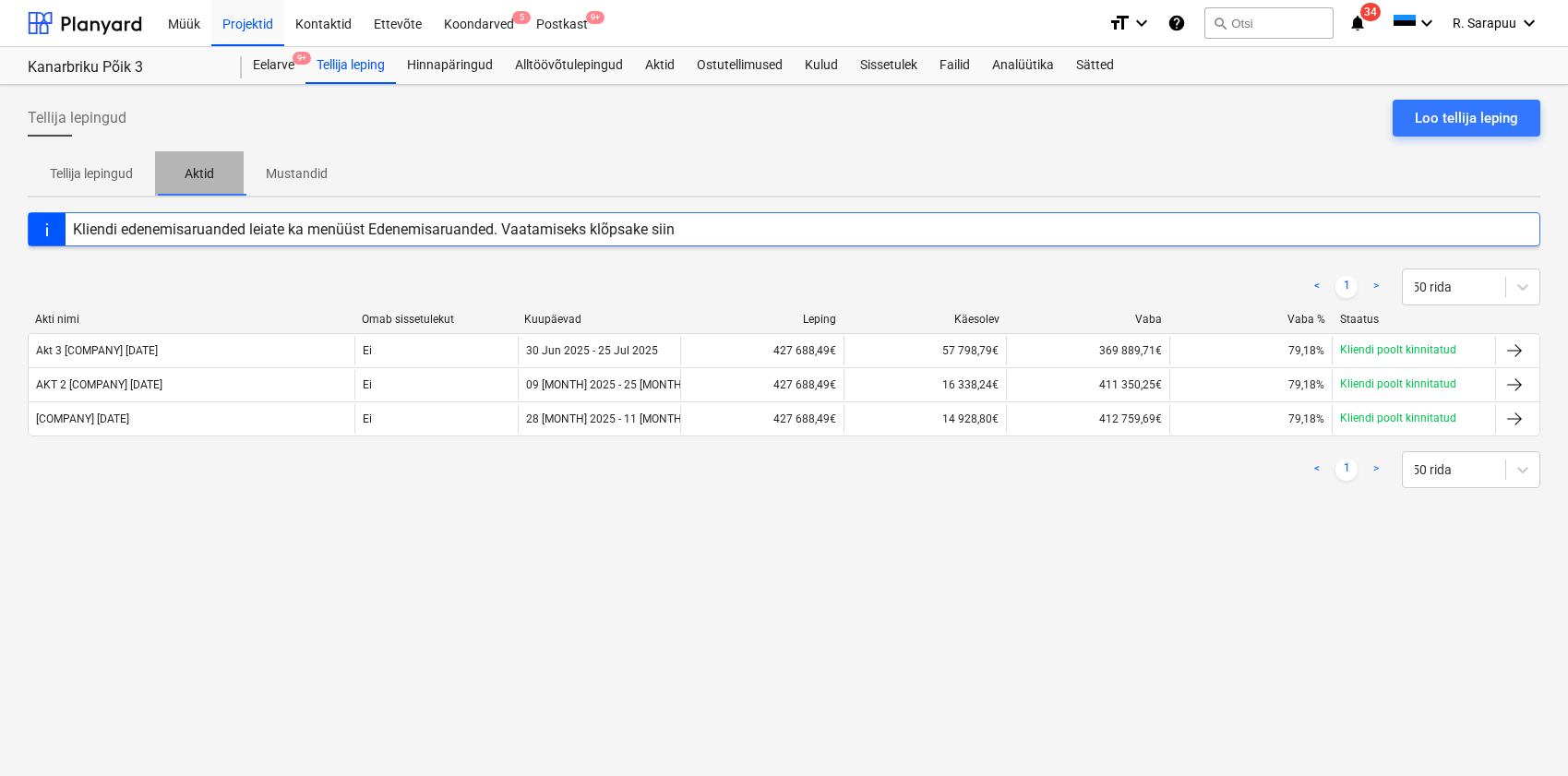 click on "Aktid" at bounding box center [199, 173] 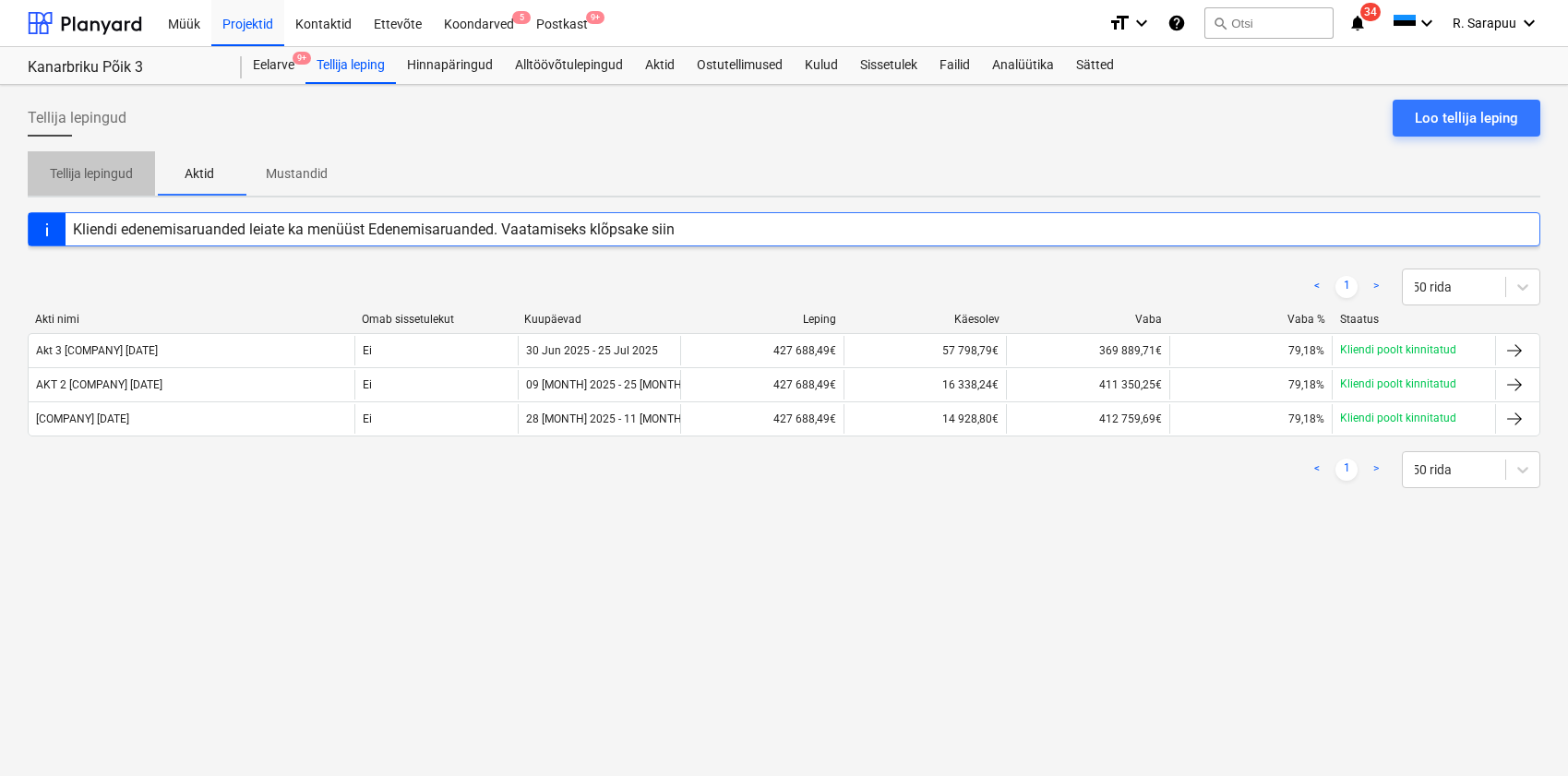drag, startPoint x: 111, startPoint y: 182, endPoint x: 149, endPoint y: 182, distance: 38 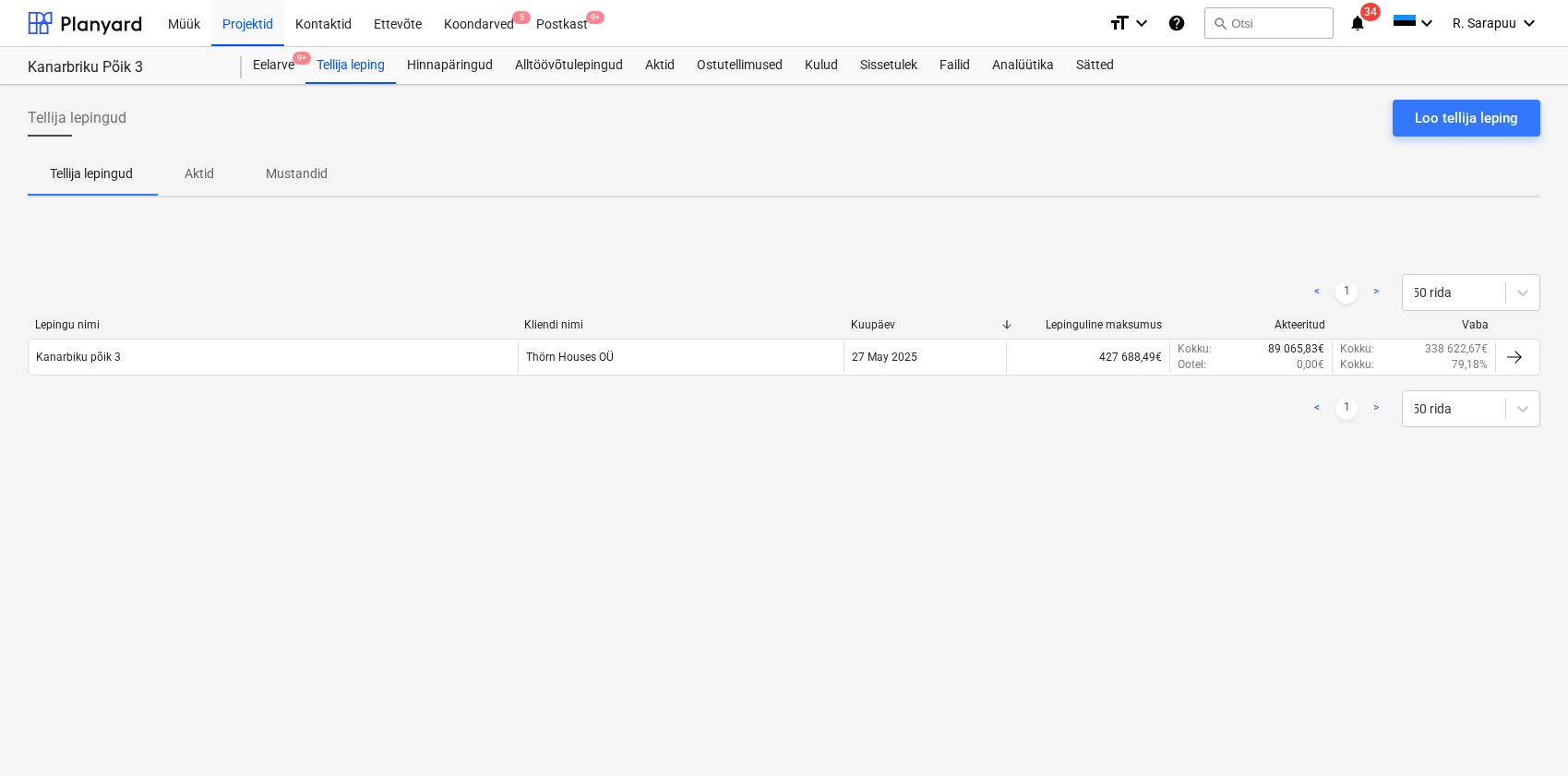 click on "Aktid" at bounding box center (199, 173) 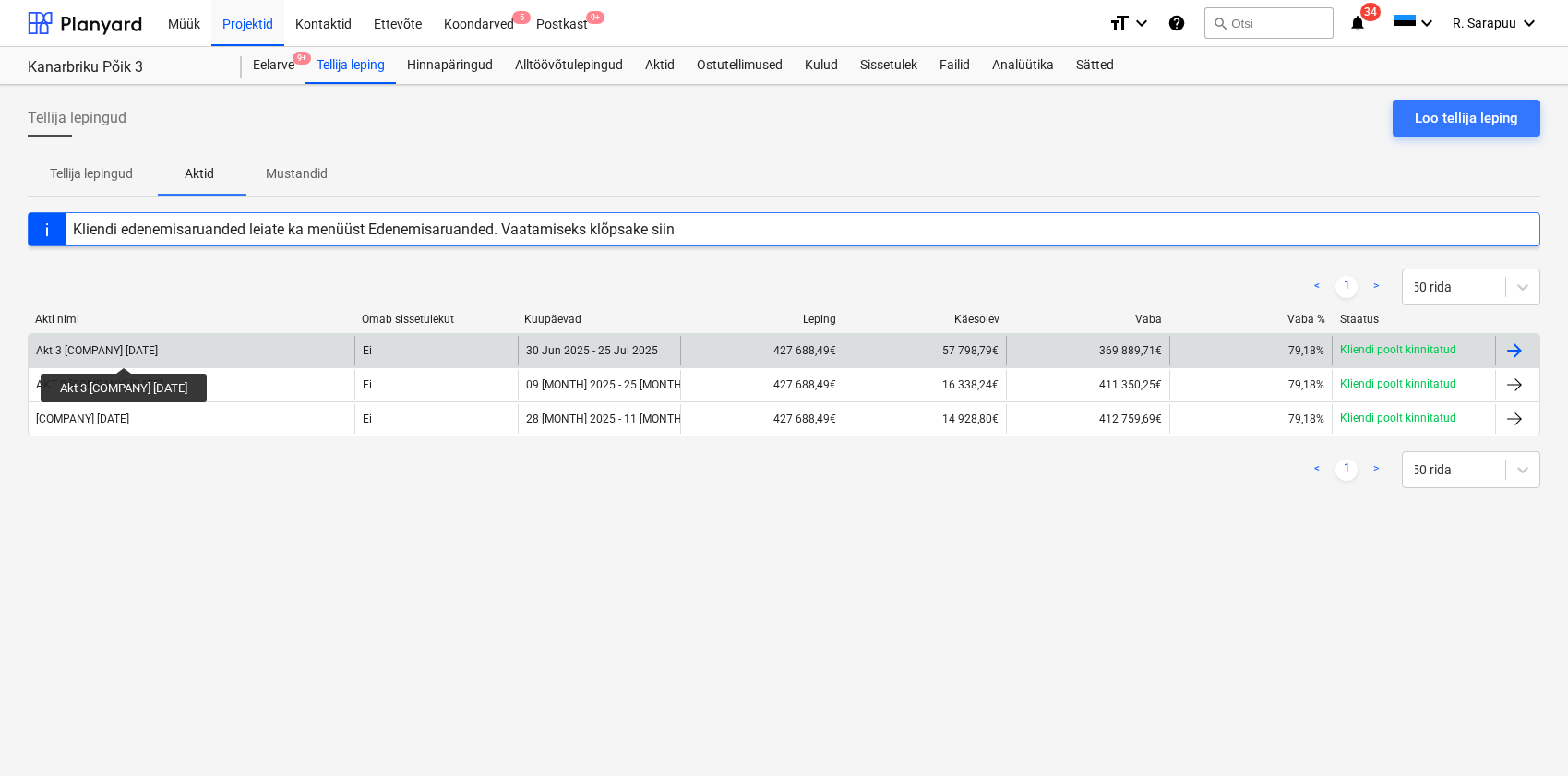 click on "[COMPANY] [DATE]" at bounding box center (97, 351) 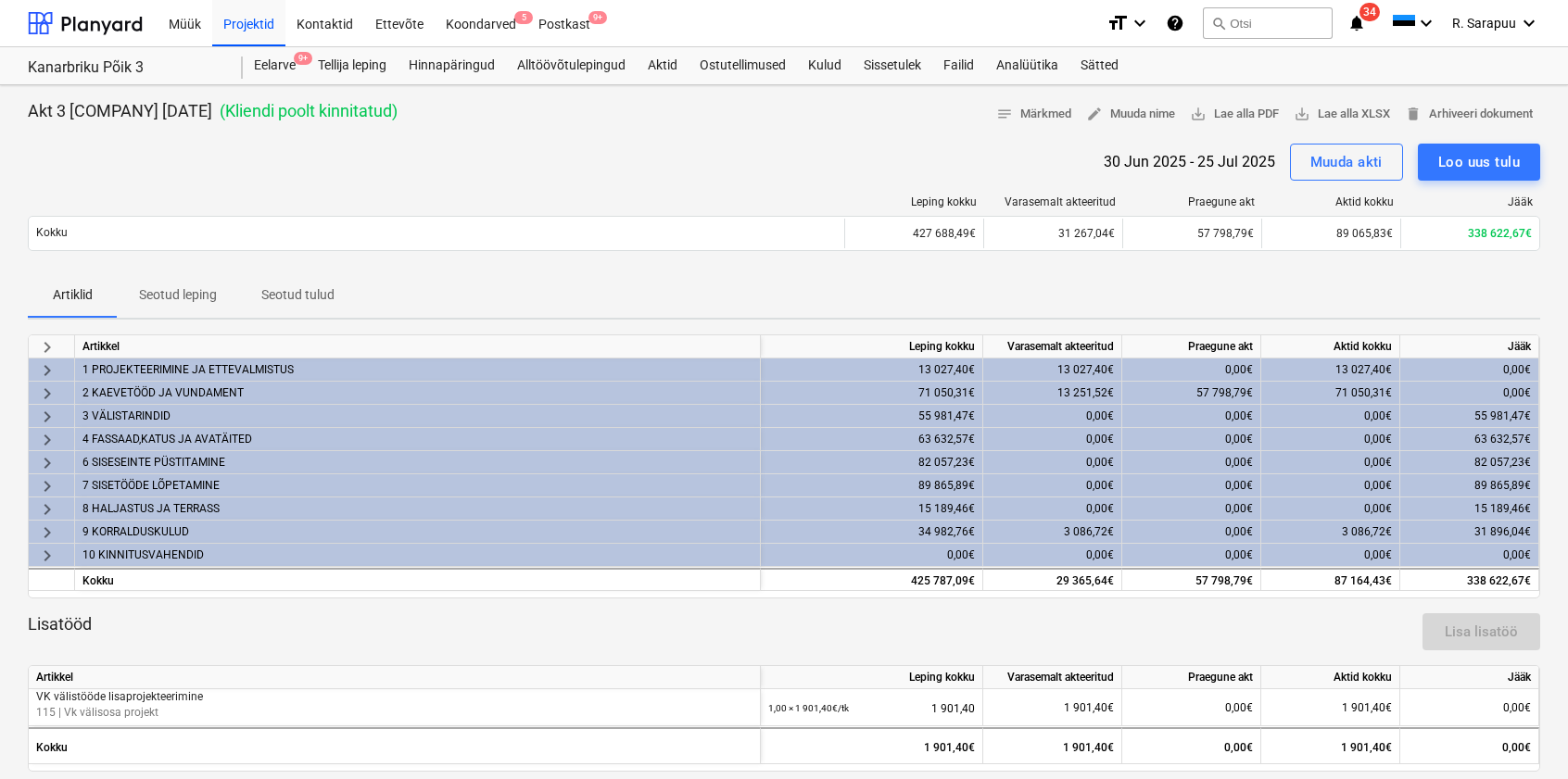 click on "3 VÄLISTARINDID" at bounding box center (417, 416) 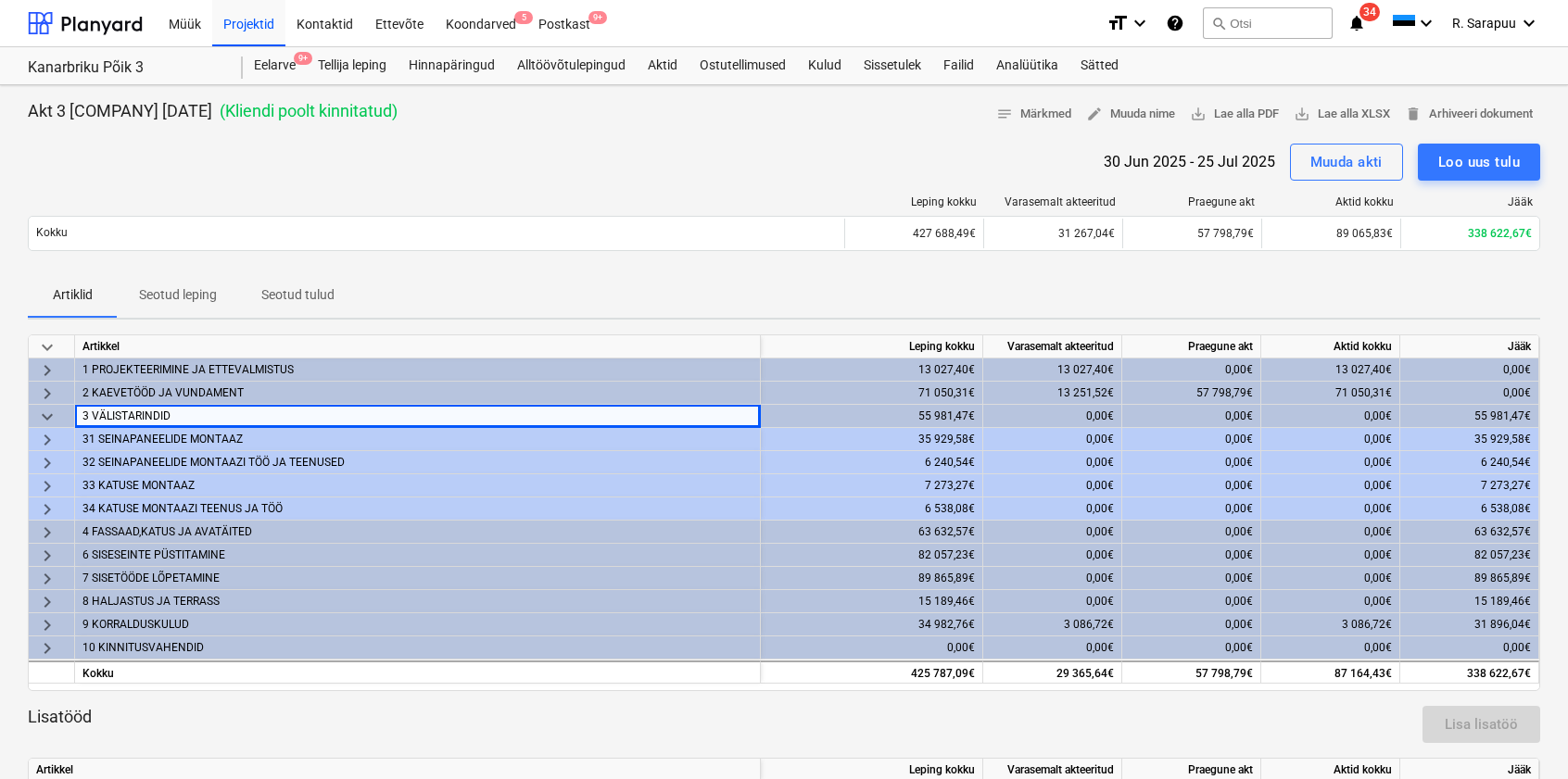 click on "2 KAEVETÖÖD JA VUNDAMENT" at bounding box center (417, 393) 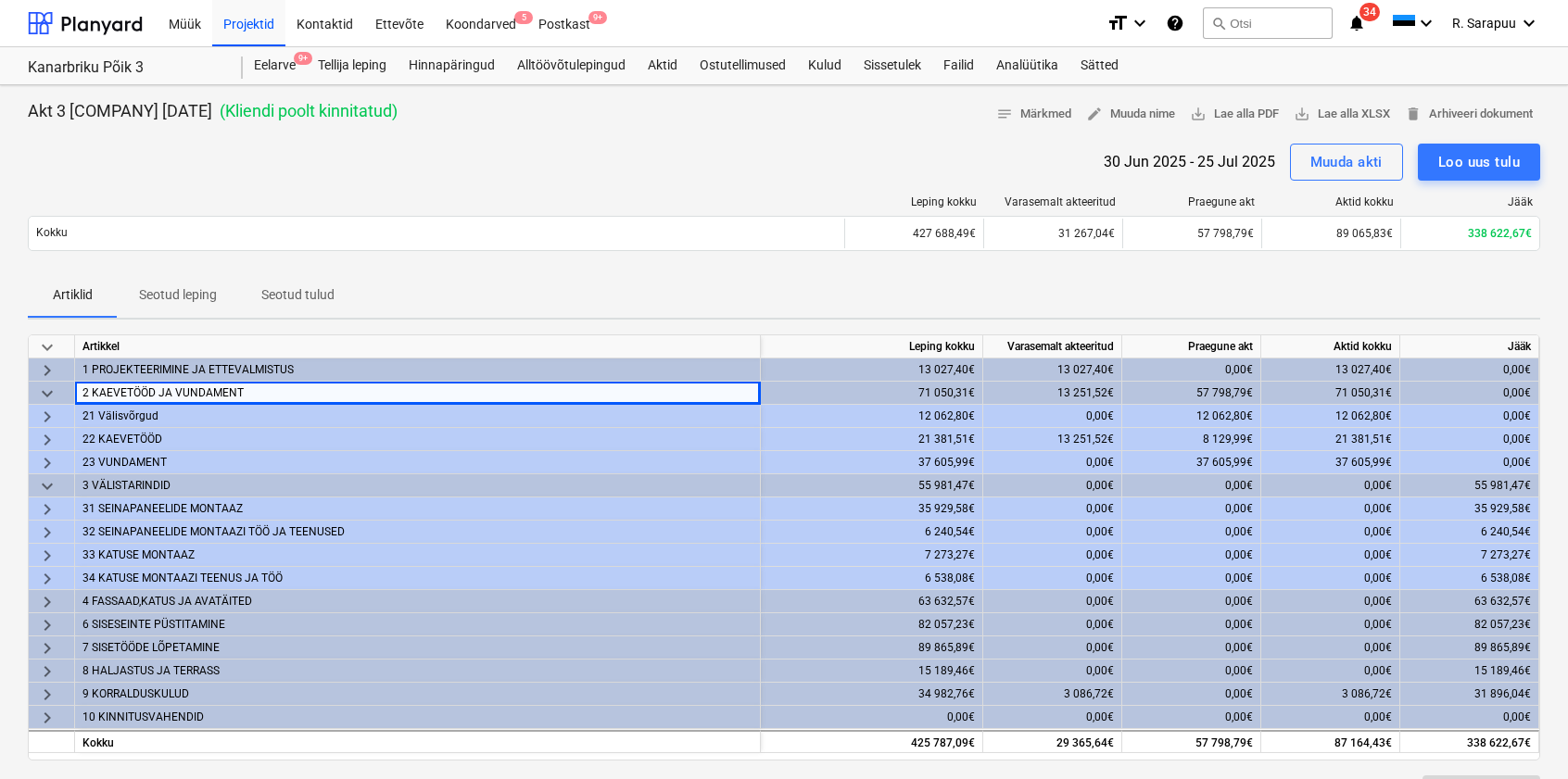 click on "keyboard_arrow_down" at bounding box center (47, 394) 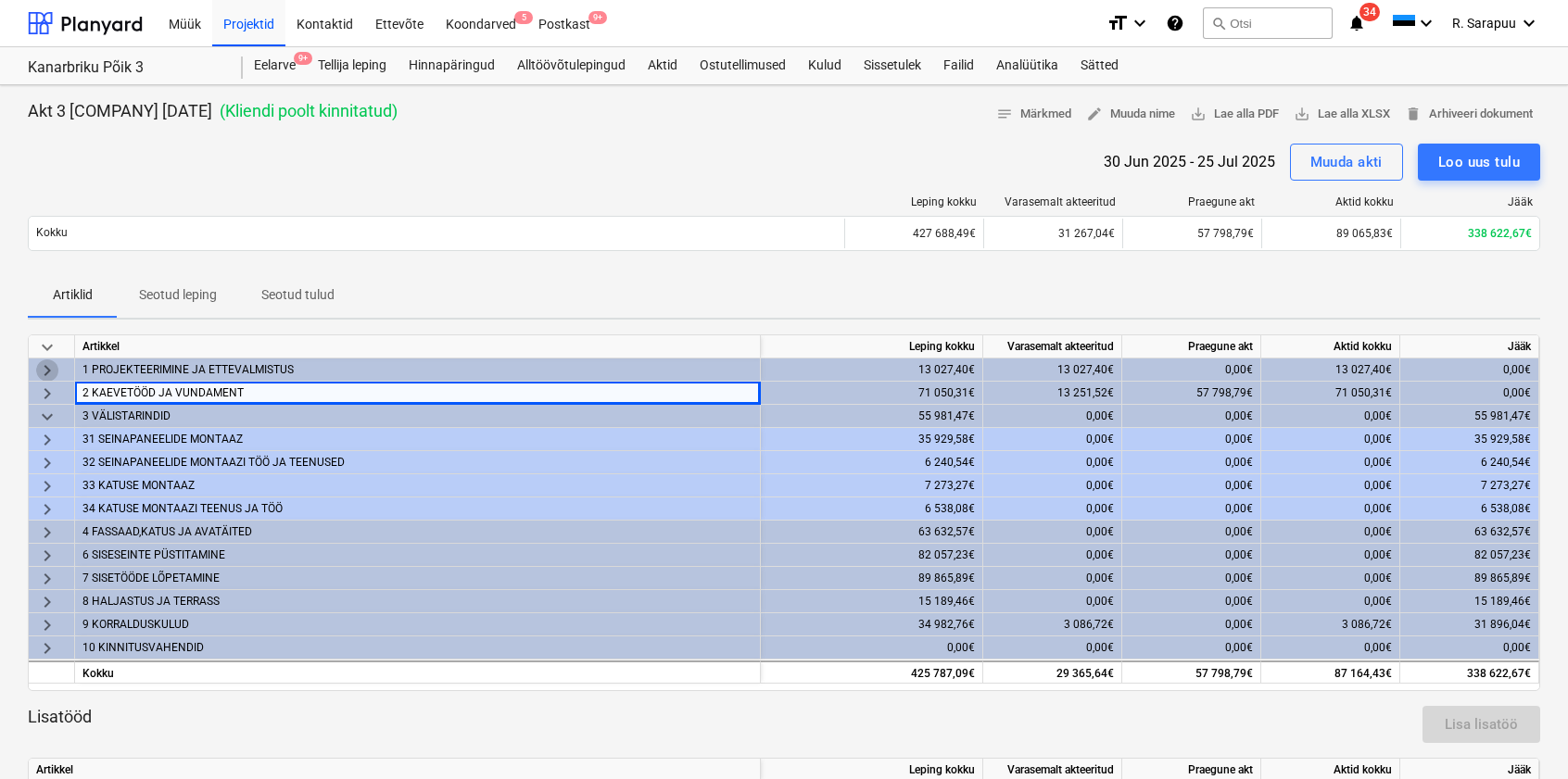 click on "keyboard_arrow_right" at bounding box center [47, 371] 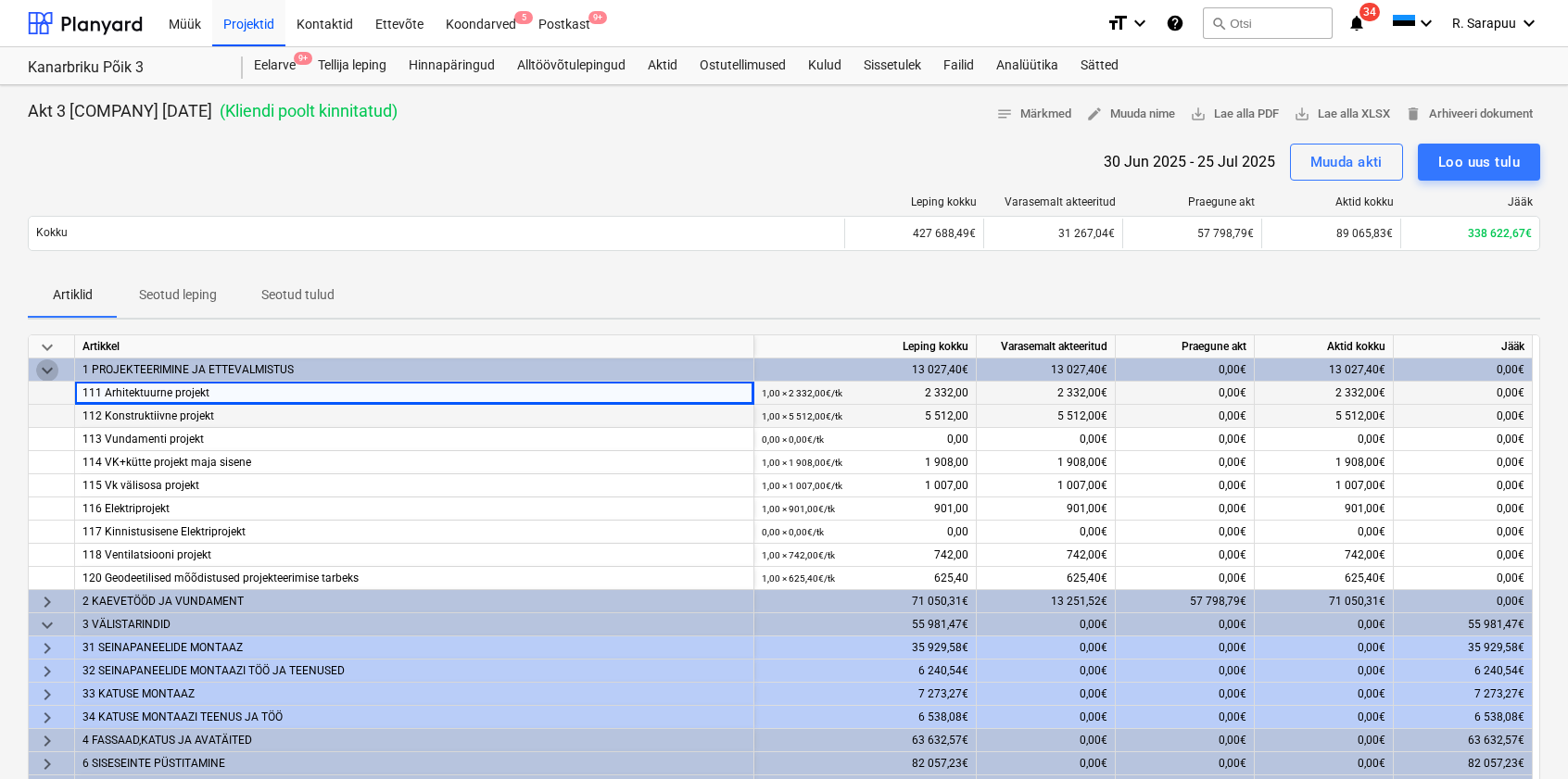 click on "keyboard_arrow_down" at bounding box center [47, 371] 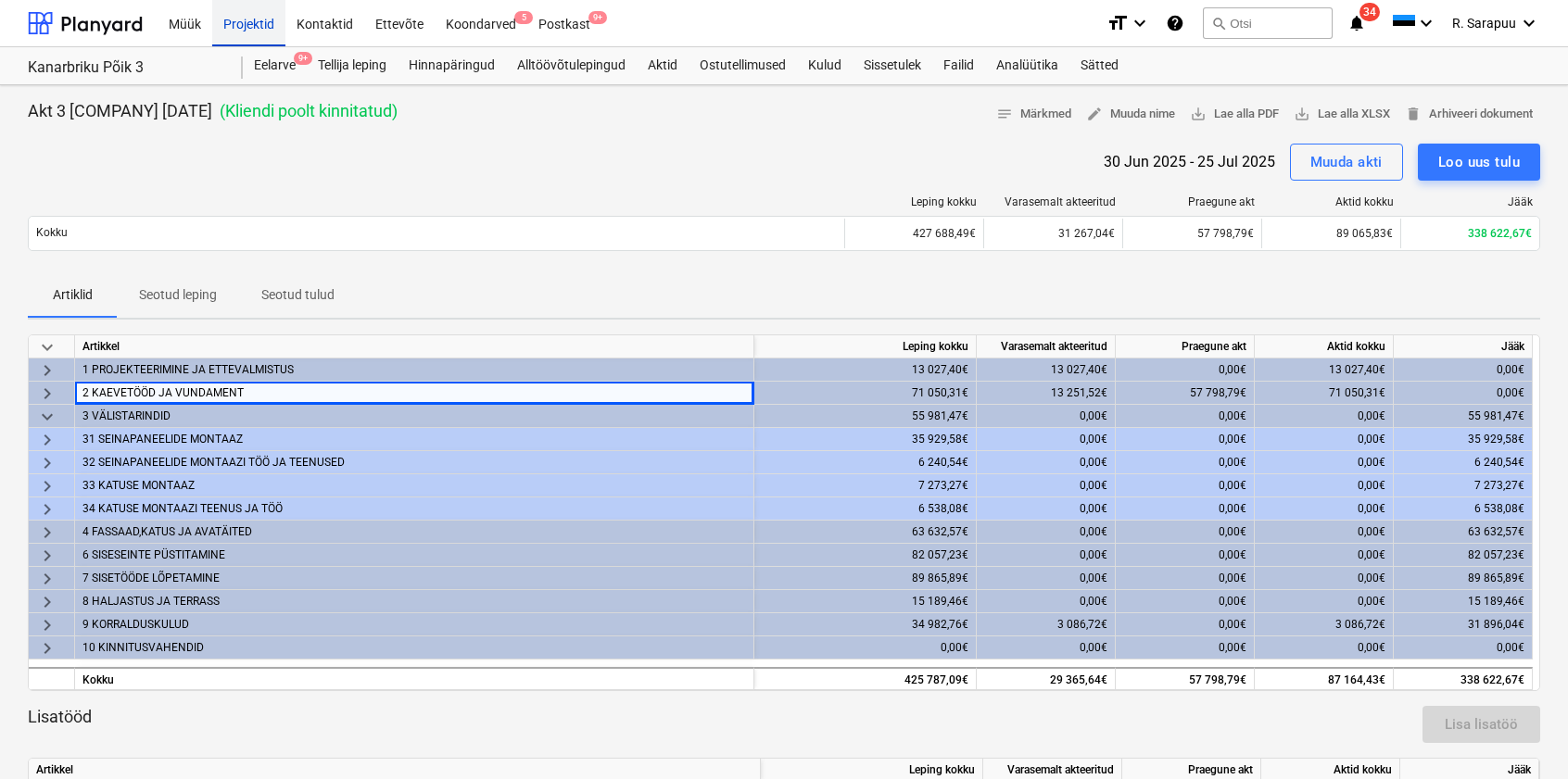 click on "Projektid" at bounding box center [248, 22] 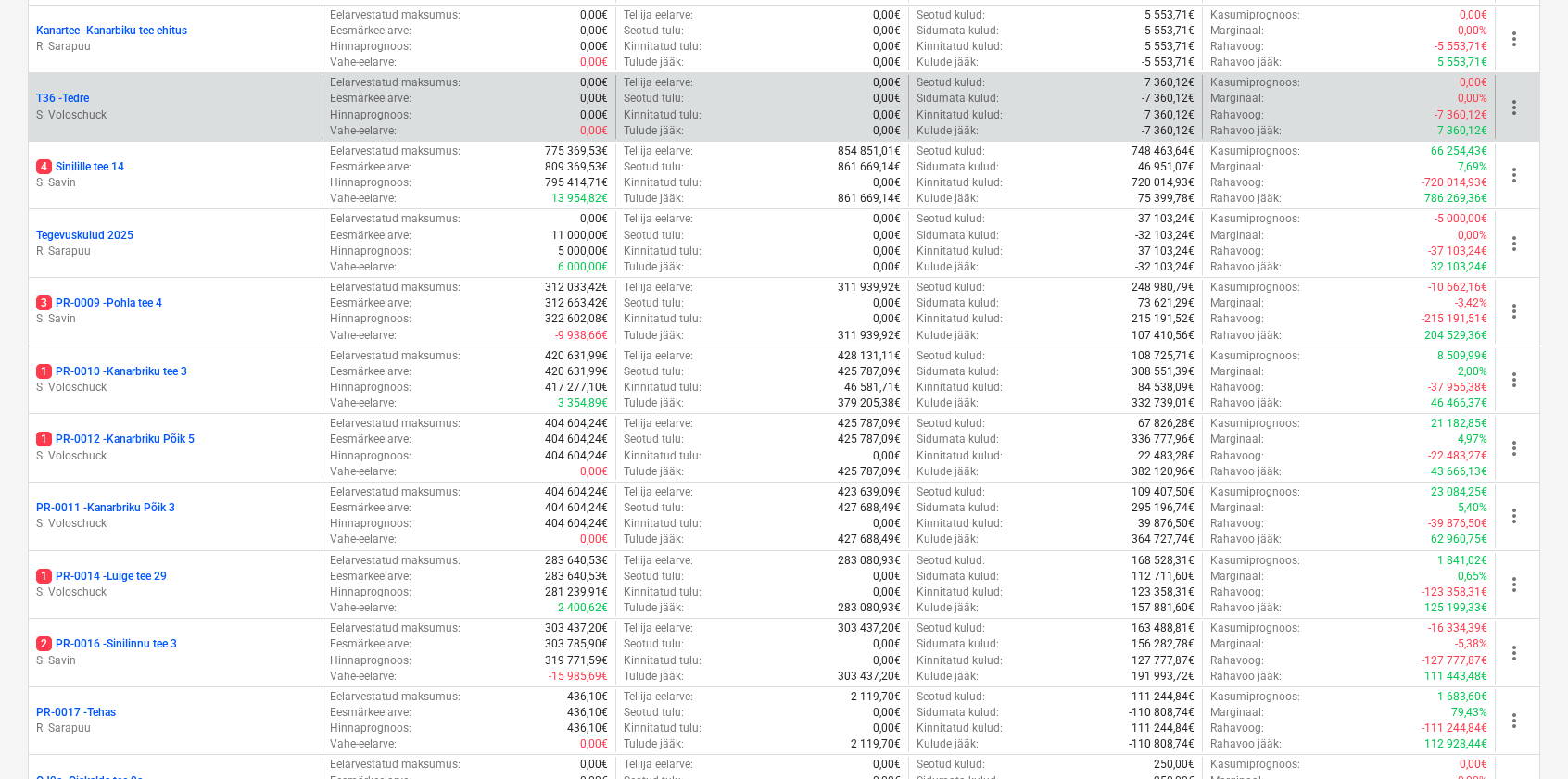 scroll, scrollTop: 876, scrollLeft: 0, axis: vertical 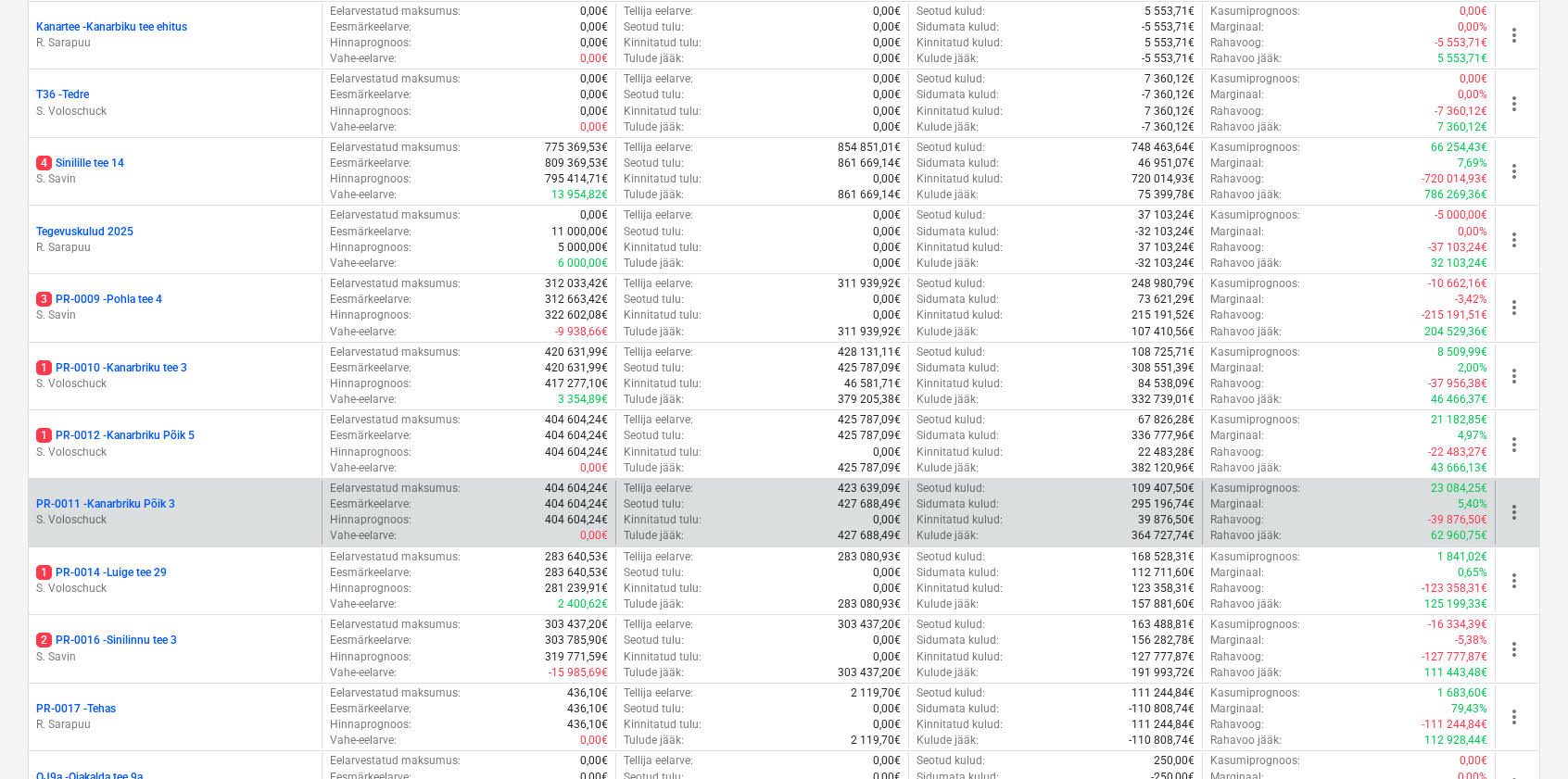 click on "PR-0011 -  Kanarbriku Põik 3" at bounding box center (106, 504) 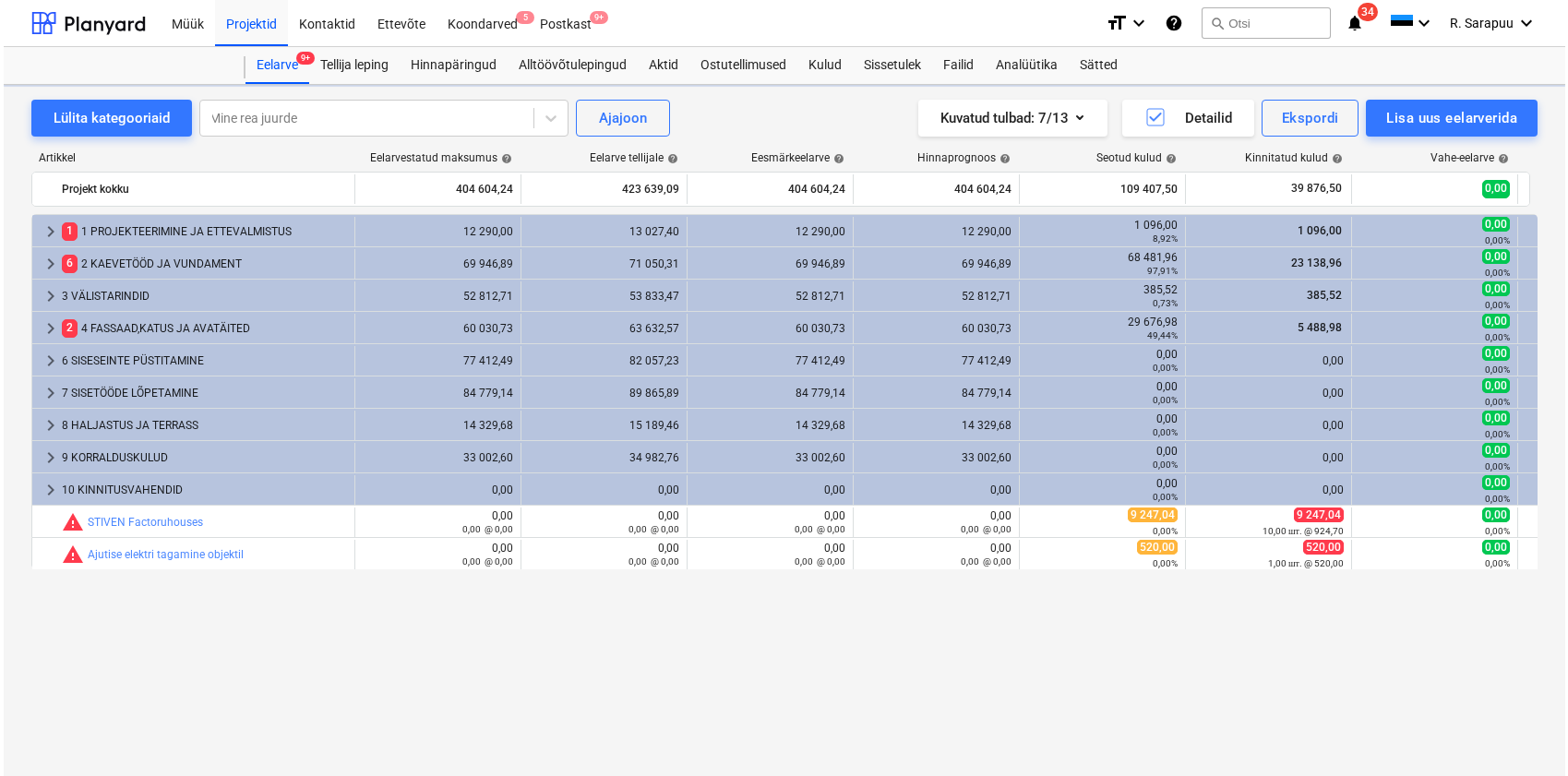 scroll, scrollTop: 0, scrollLeft: 0, axis: both 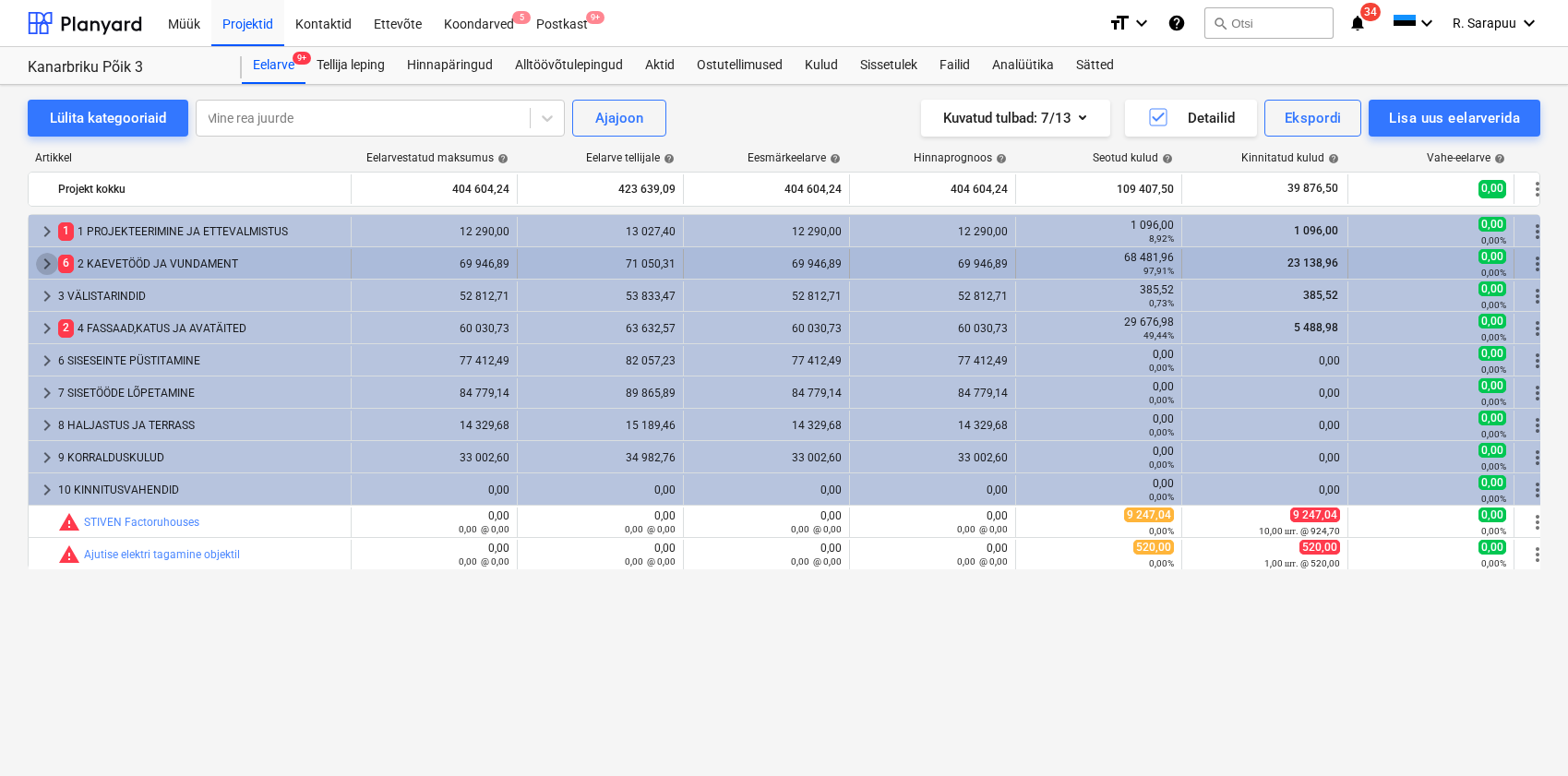 click on "keyboard_arrow_right" at bounding box center (47, 264) 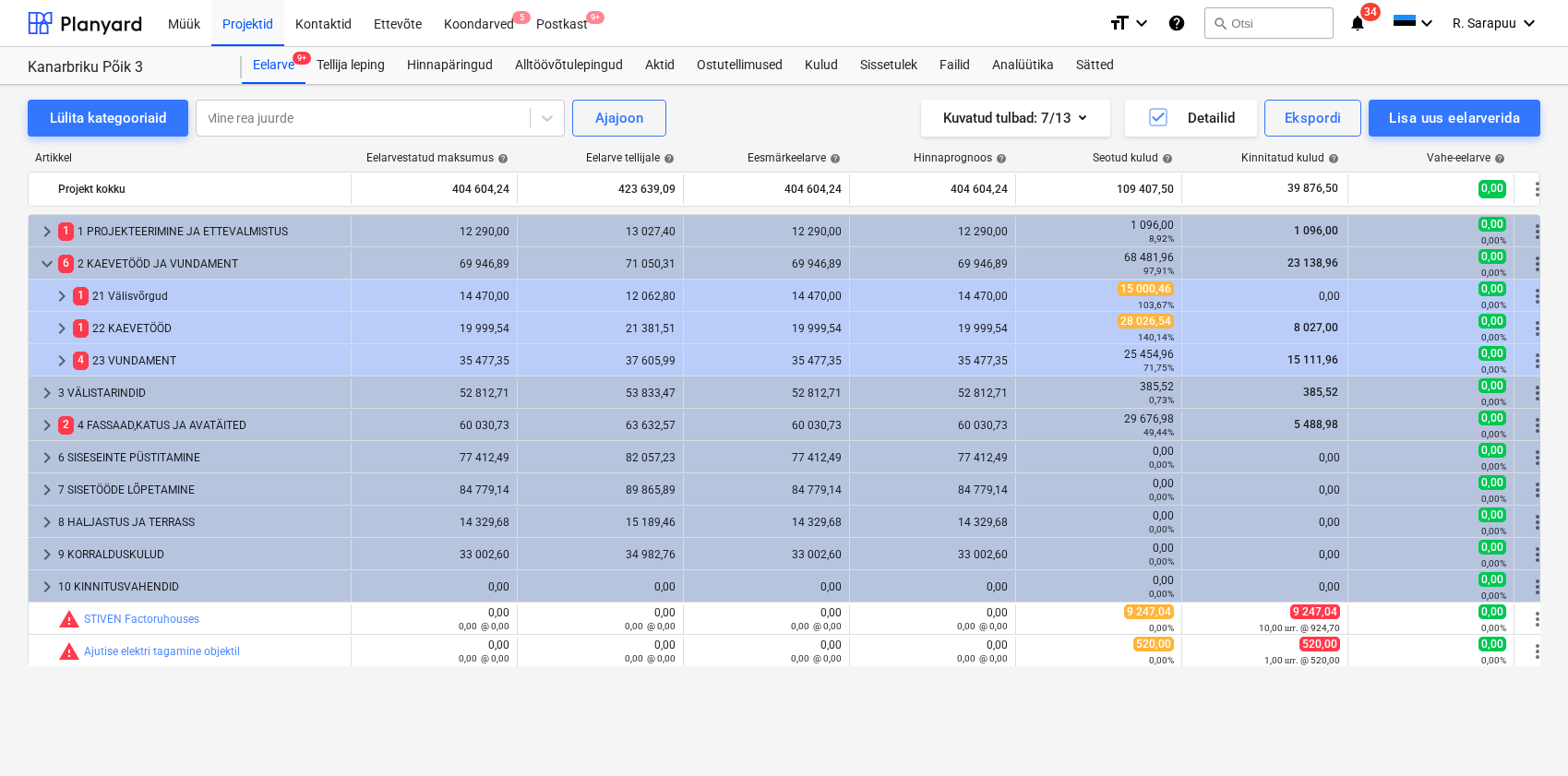 click on "keyboard_arrow_down" at bounding box center [47, 264] 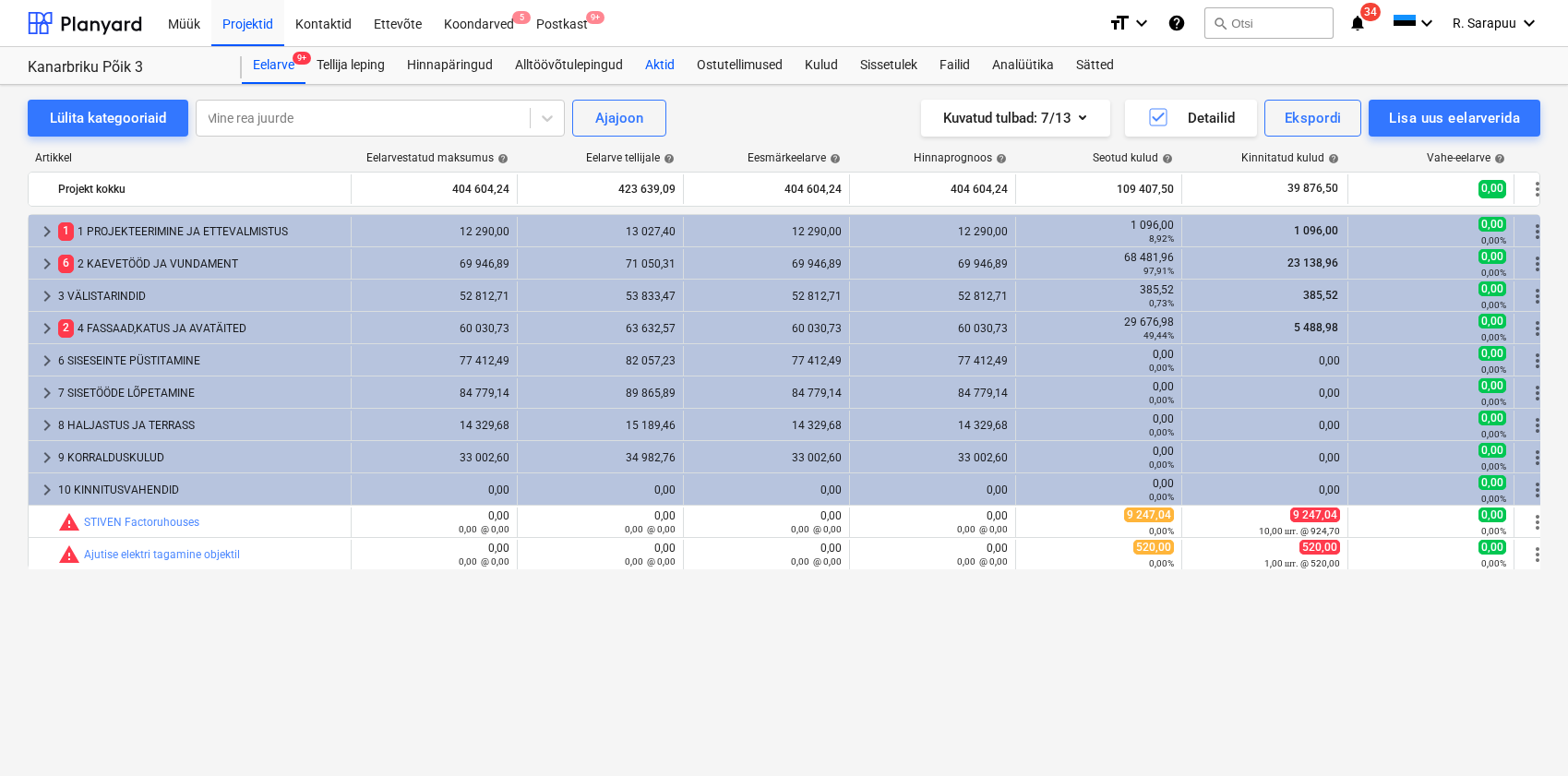 click on "Aktid" at bounding box center [660, 66] 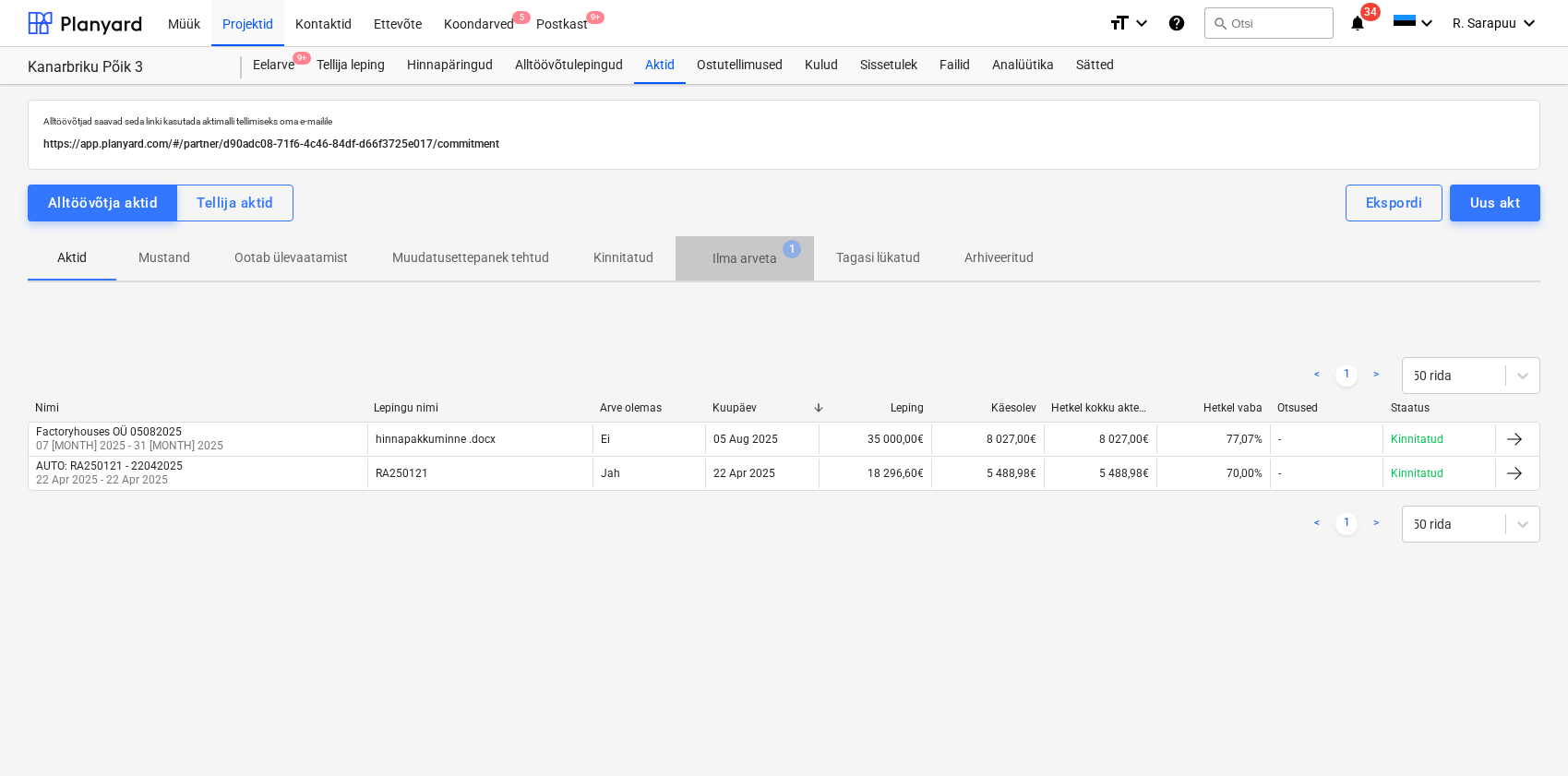 click on "Ilma arveta" at bounding box center [745, 258] 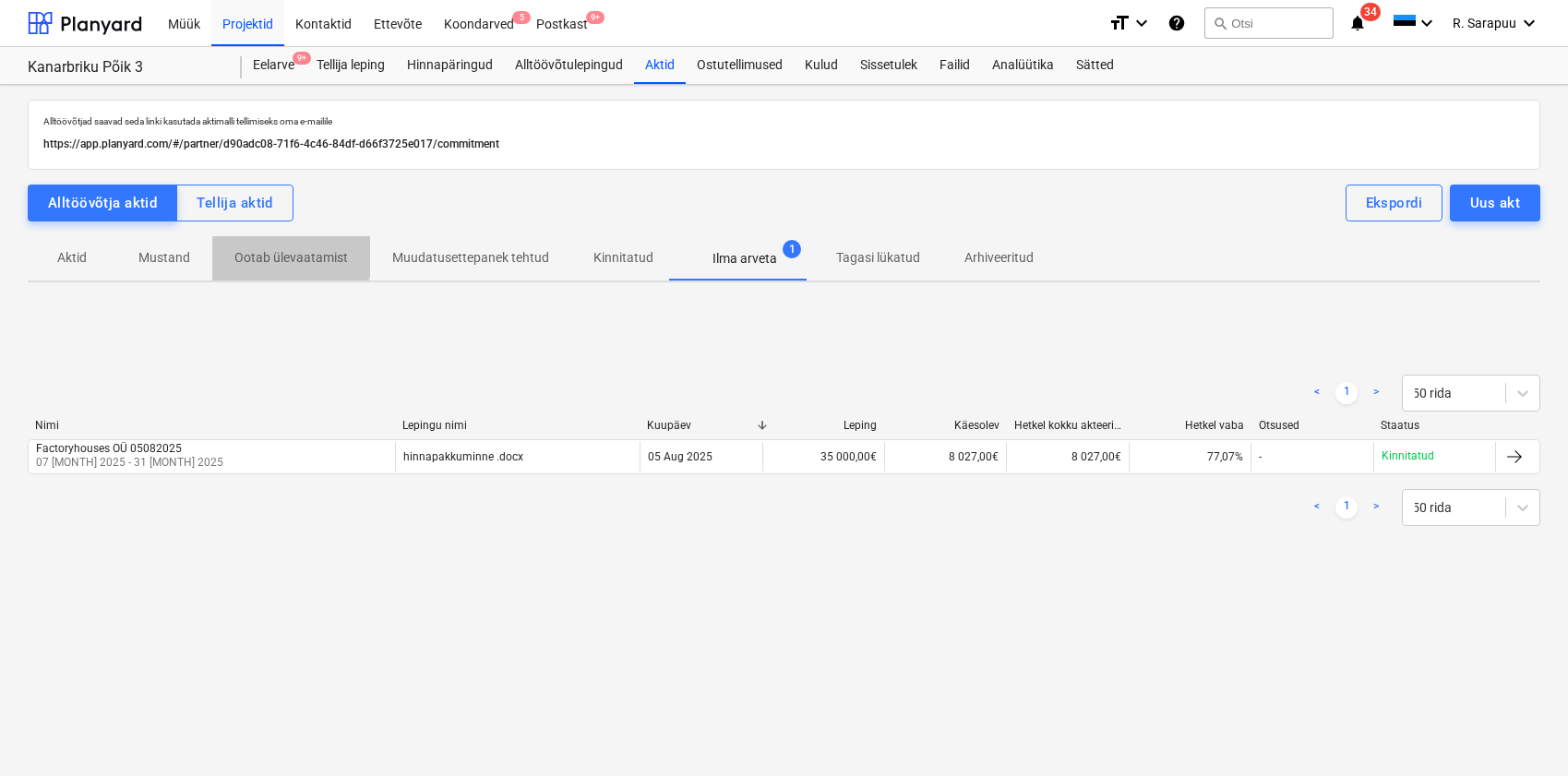 drag, startPoint x: 271, startPoint y: 252, endPoint x: 176, endPoint y: 259, distance: 95.25755 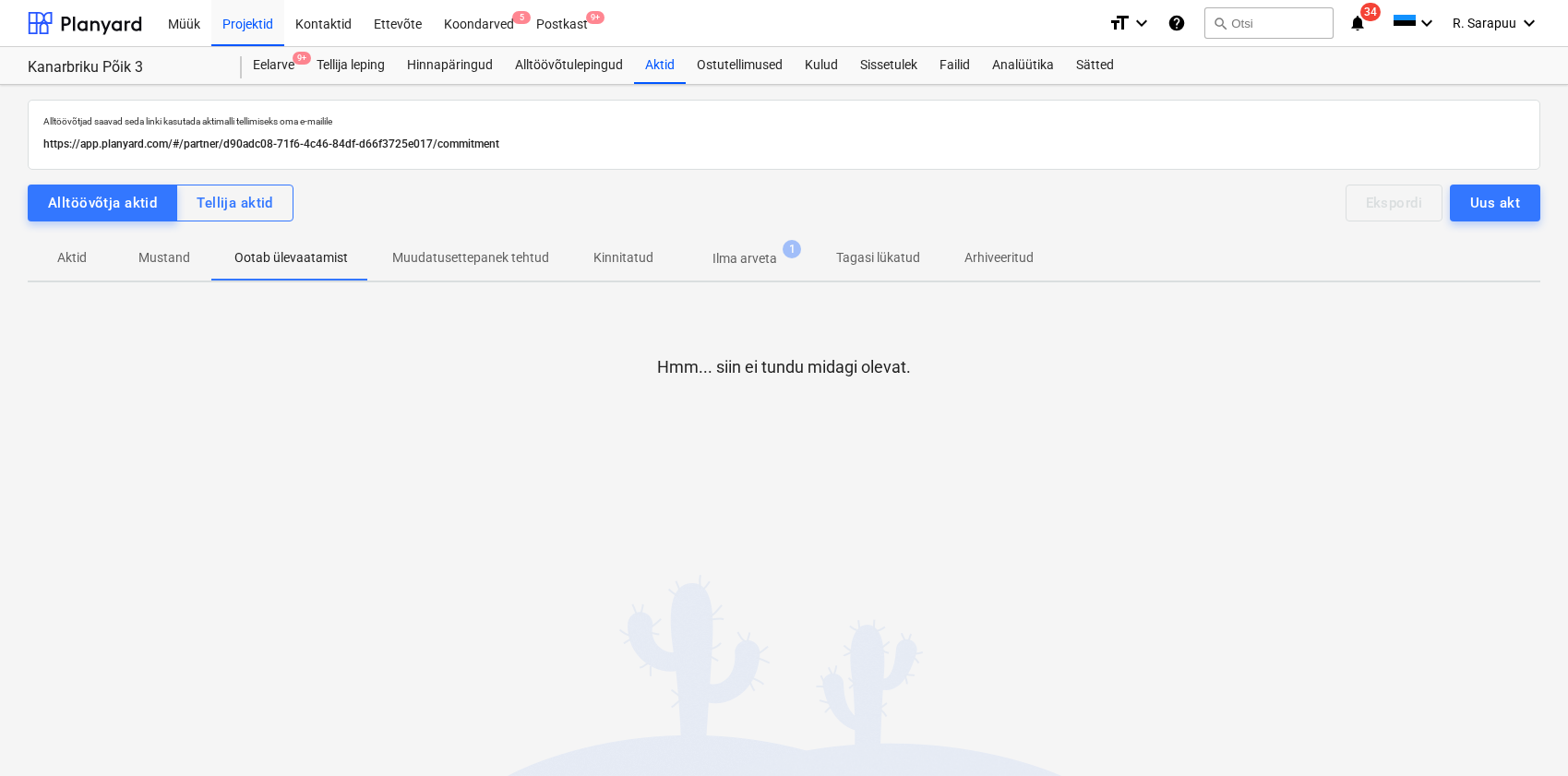 click on "Mustand" at bounding box center (164, 257) 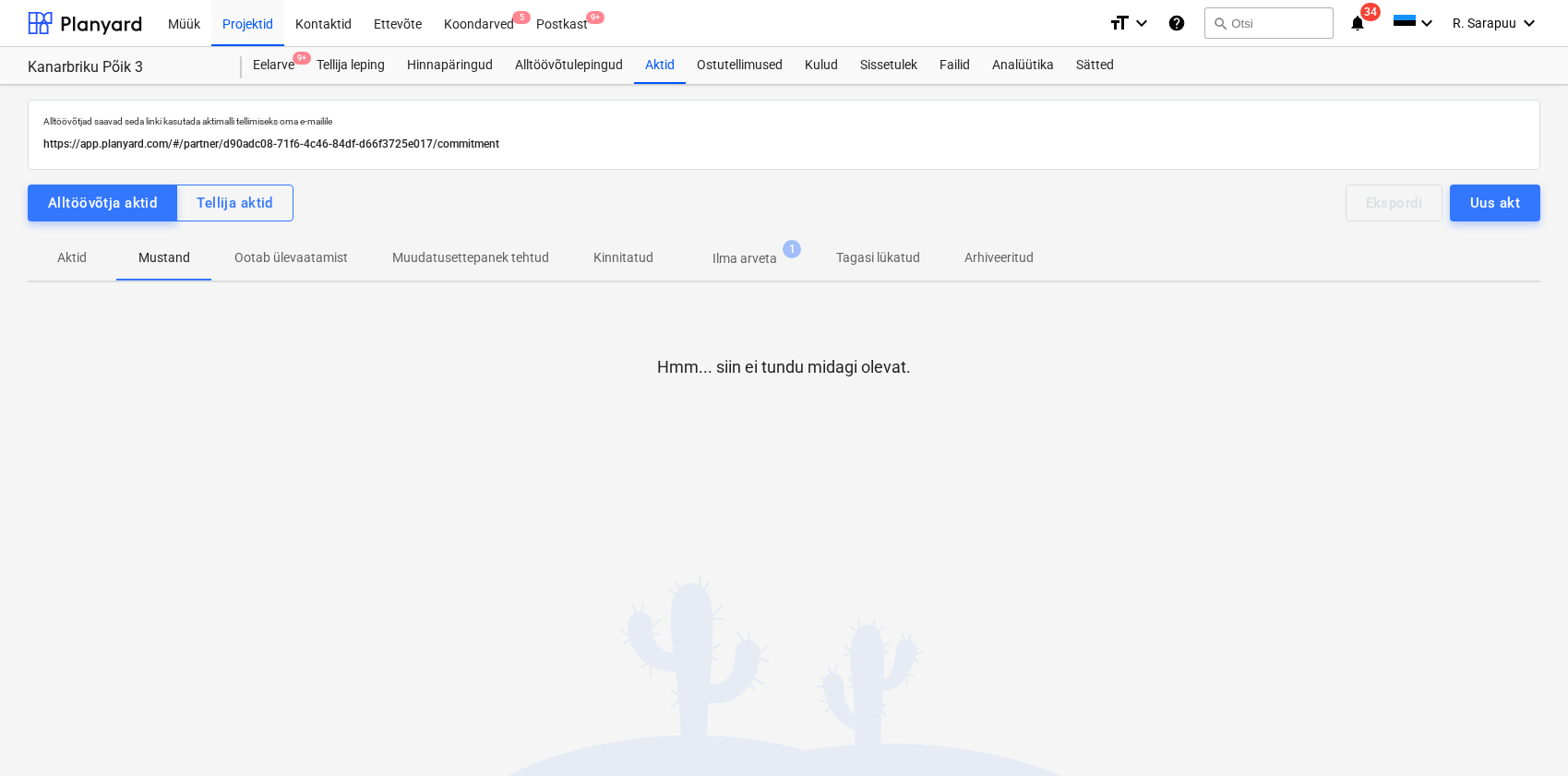 click on "Aktid" at bounding box center (72, 257) 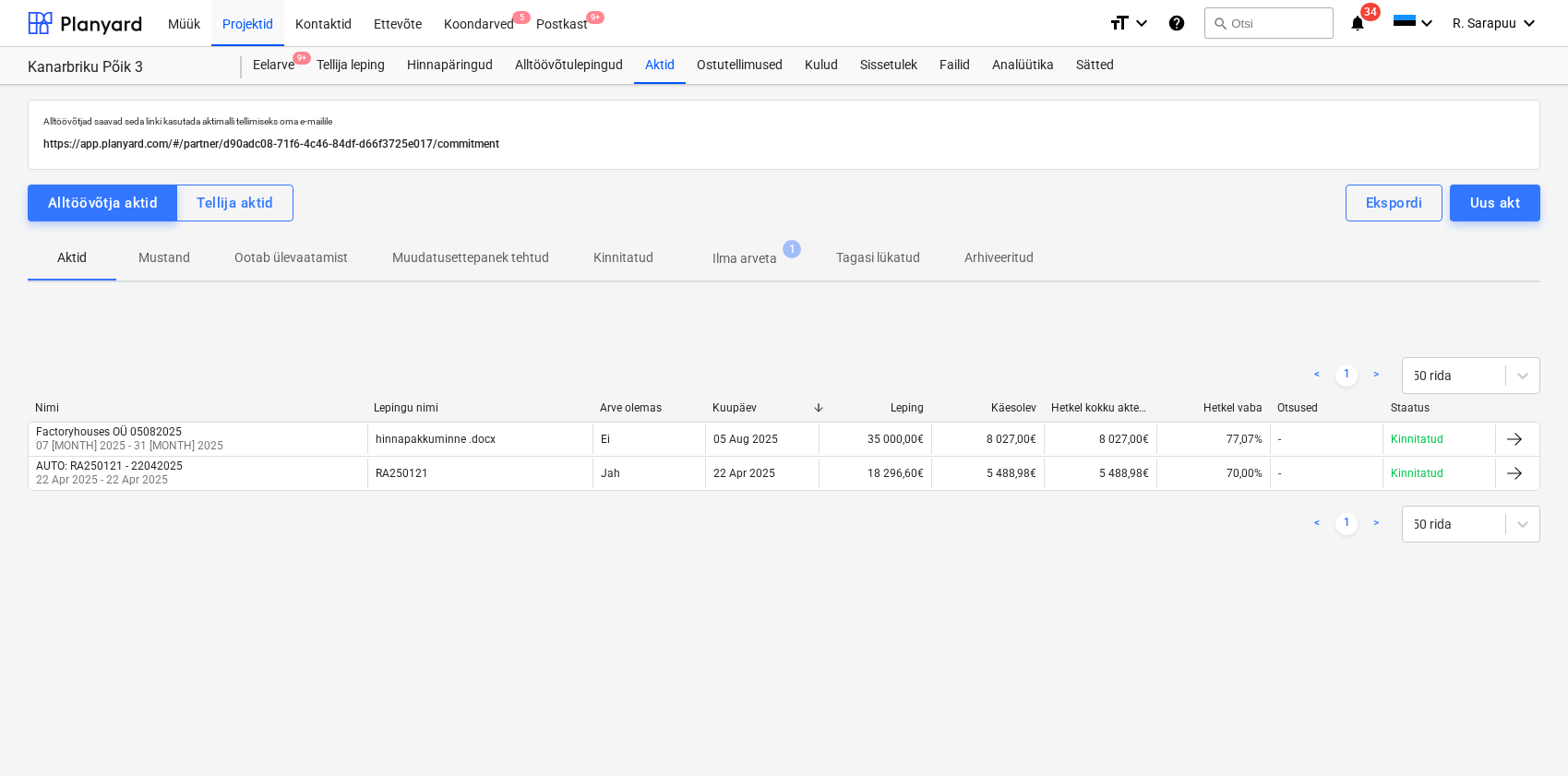 click on "Alltöövõtjad saavad seda linki kasutada aktimalli tellimiseks oma e-mailile https://app.planyard.com/#/partner/d90adc08-71f6-4c46-84df-d66f3725e017/commitment Alltöövõtja aktid Tellija aktid Ekspordi Uus akt Aktid Mustand Ootab ülevaatamist Muudatusettepanek tehtud Kinnitatud Ilma arveta 1 Tagasi lükatud Arhiveeritud < 1 > 50 rida Nimi Lepingu nimi Arve olemas Kuupäev Leping Käesolev Hetkel kokku akteeritud Hetkel vaba Otsused Staatus Factoryhouses OÜ 05082025 07 Jul 2025 - 31 Jul 2025 hinnapakkuminne .docx Ei 05 Aug 2025 35 000,00€ 8 027,00€ 8 027,00€ 77,07% - Kinnitatud AUTO: RA250121 - 22042025 22 Apr 2025 - 22 Apr 2025 RA250121 Jah 22 Apr 2025 18 296,60€ 5 488,98€ 5 488,98€ 70,00% - Kinnitatud < 1 > 50 rida Please wait" at bounding box center [784, 352] 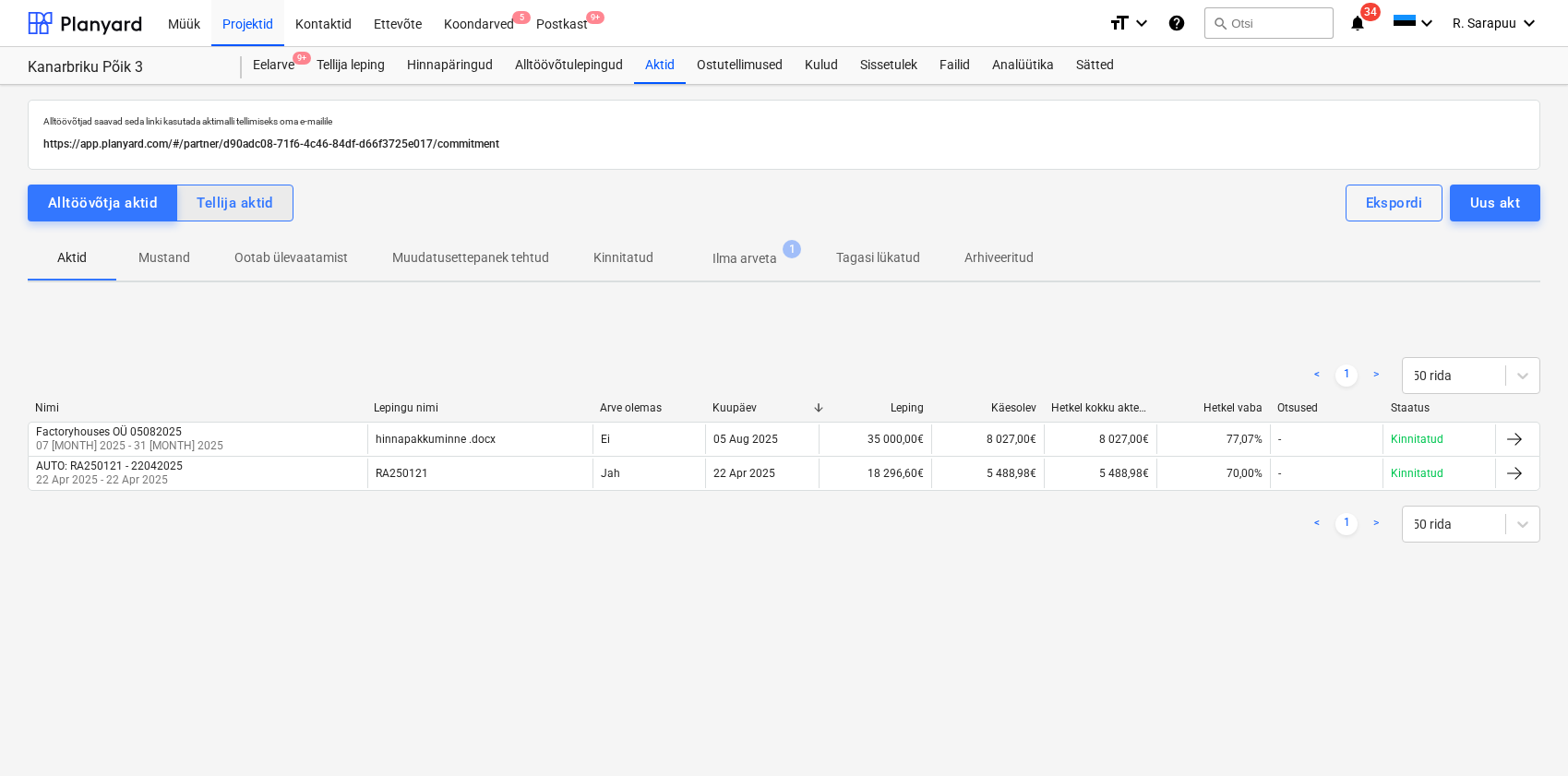 click on "Tellija aktid" at bounding box center (234, 203) 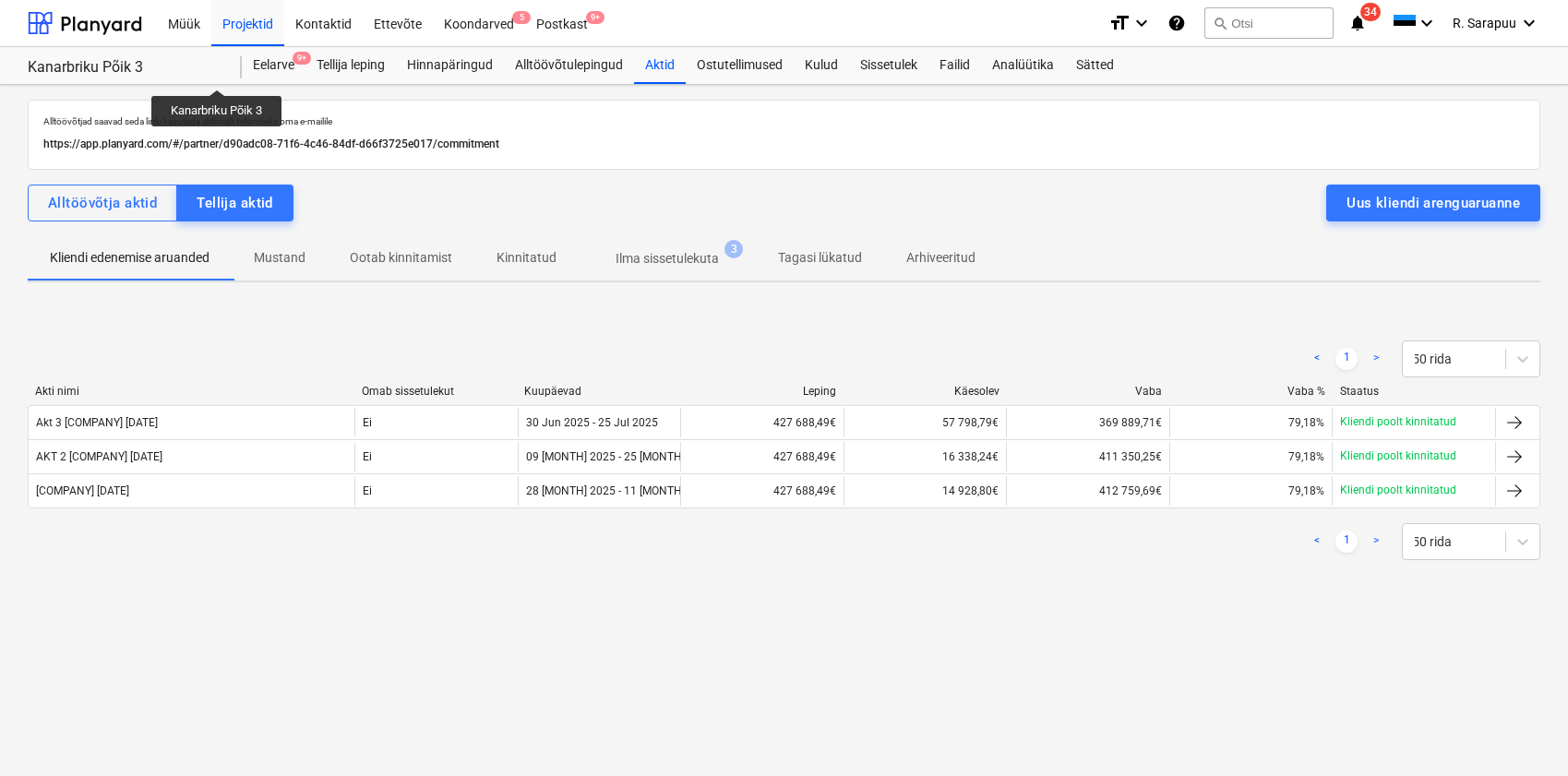 click on "Uus kliendi arenguaruanne" at bounding box center (1433, 203) 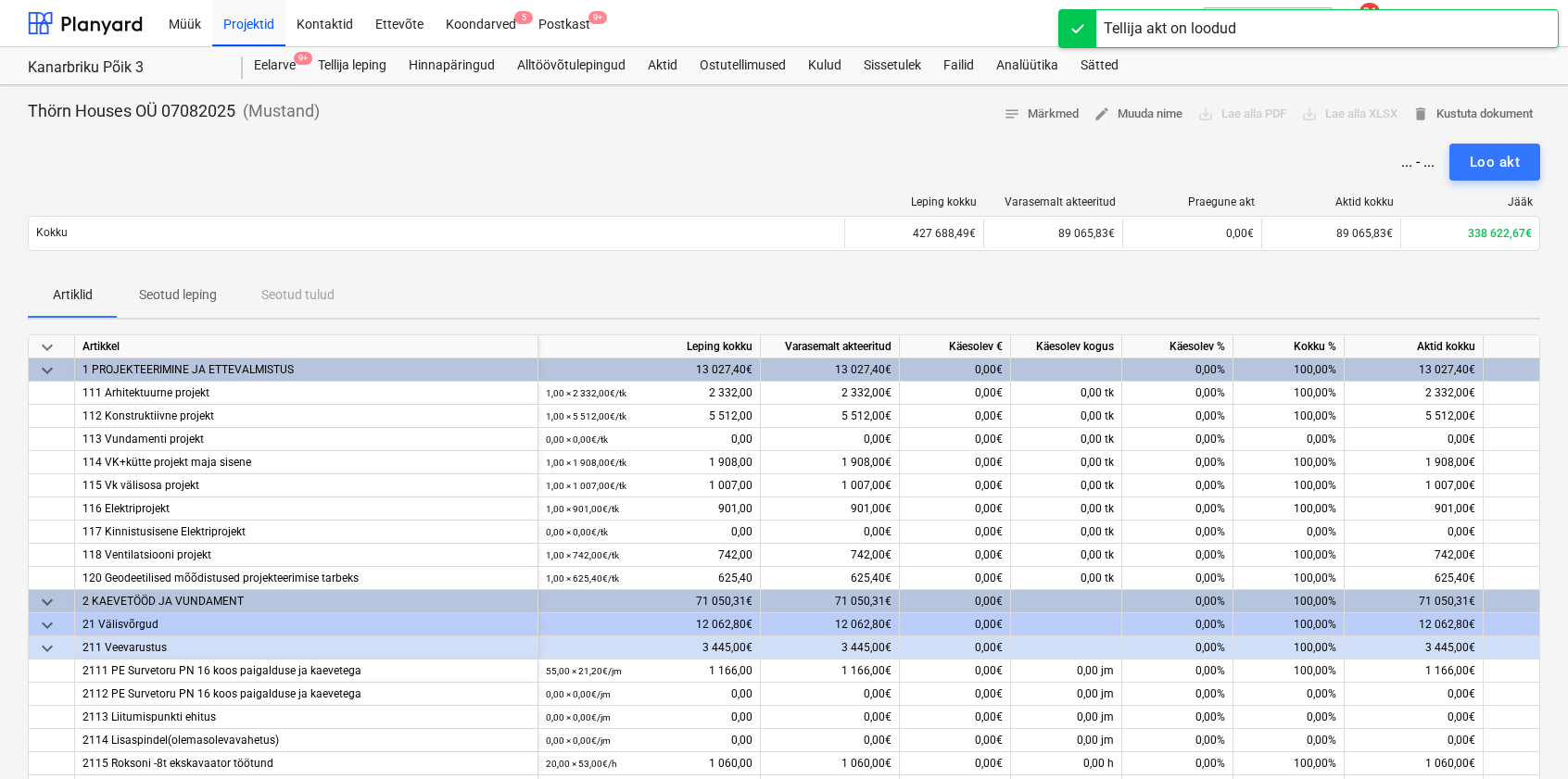 click on "keyboard_arrow_down" at bounding box center [47, 347] 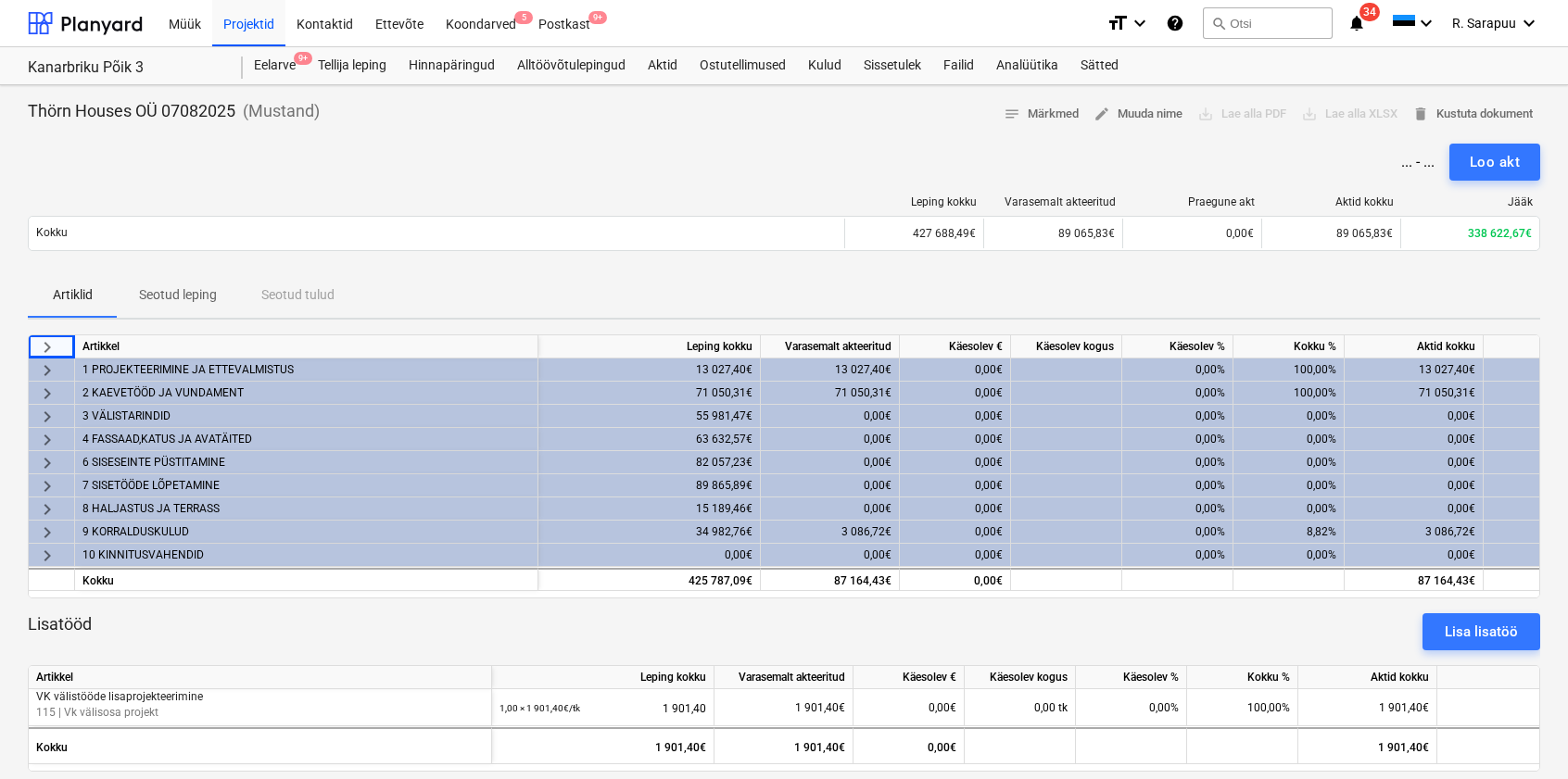 click on "keyboard_arrow_right" at bounding box center [47, 440] 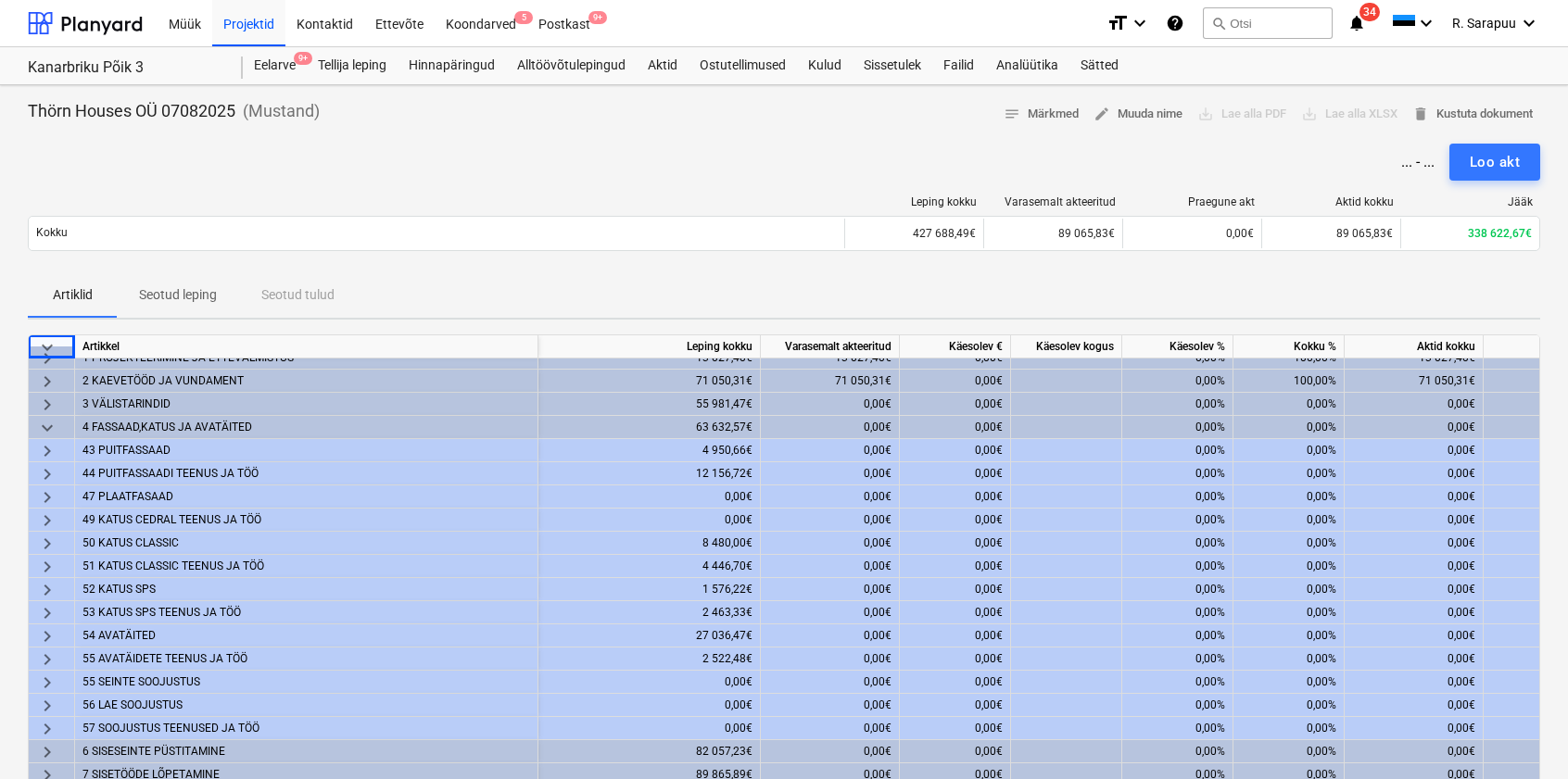 scroll, scrollTop: 19, scrollLeft: 0, axis: vertical 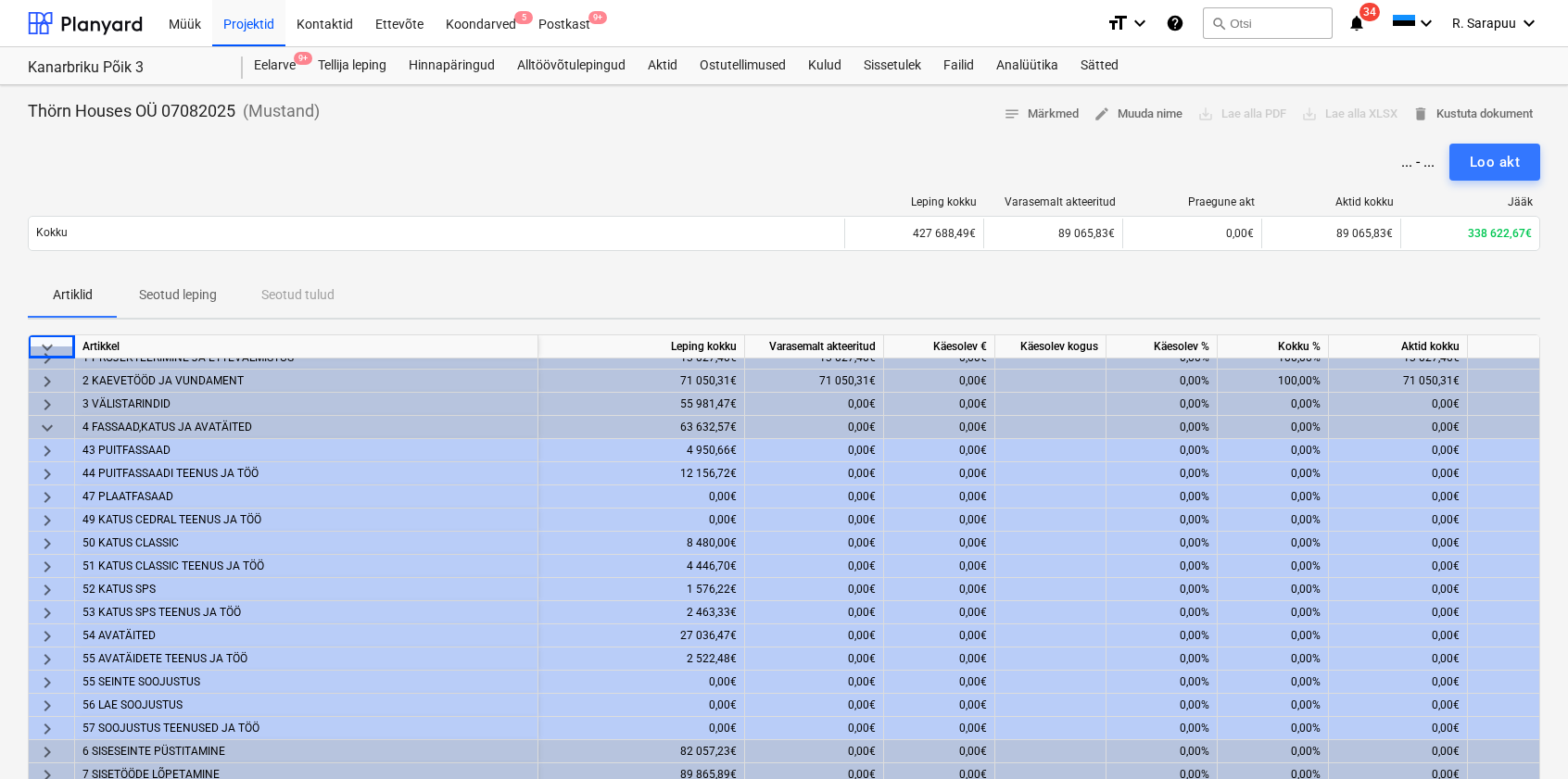 click on "keyboard_arrow_right" at bounding box center (47, 636) 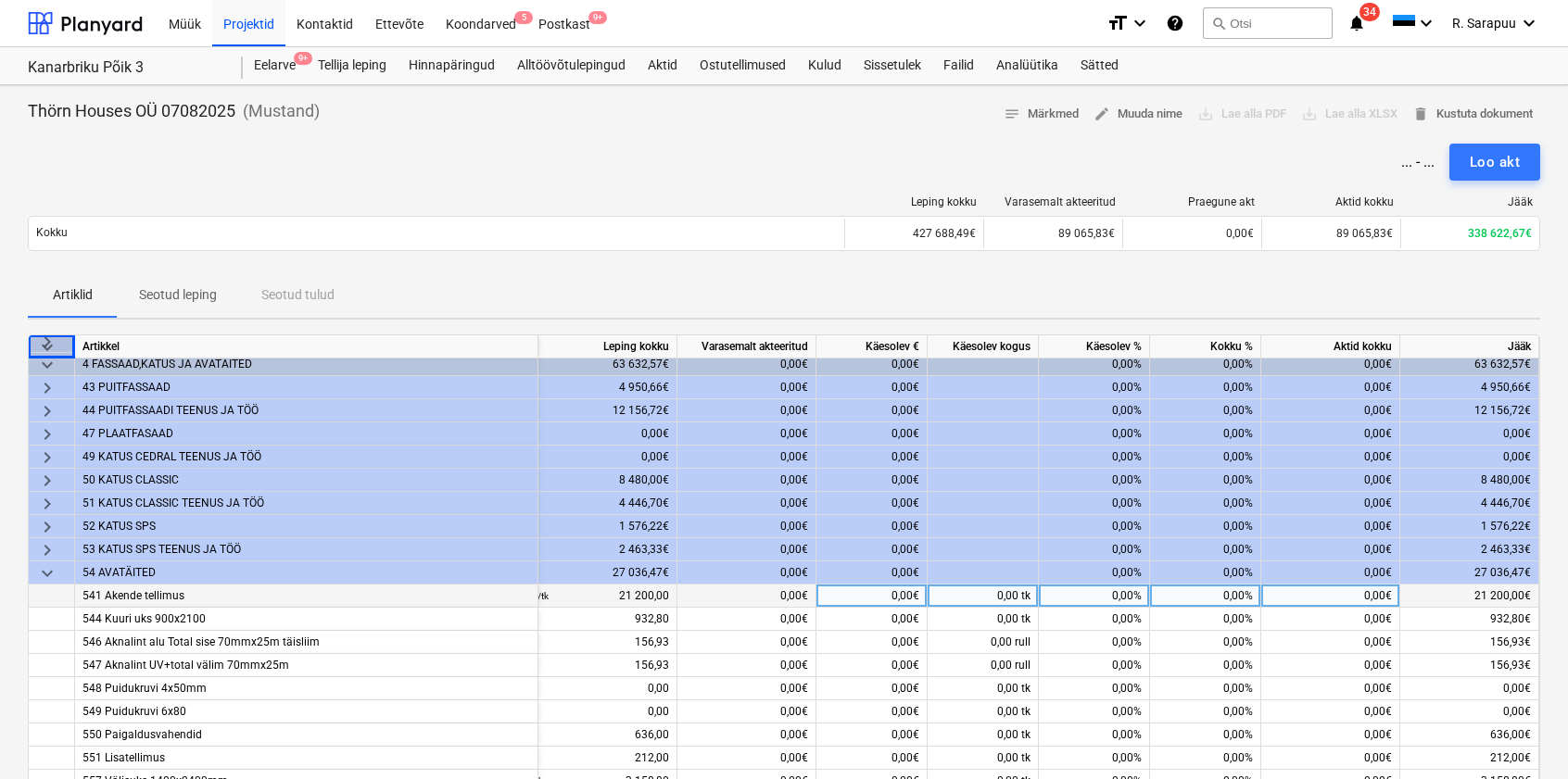 scroll, scrollTop: 75, scrollLeft: 91, axis: both 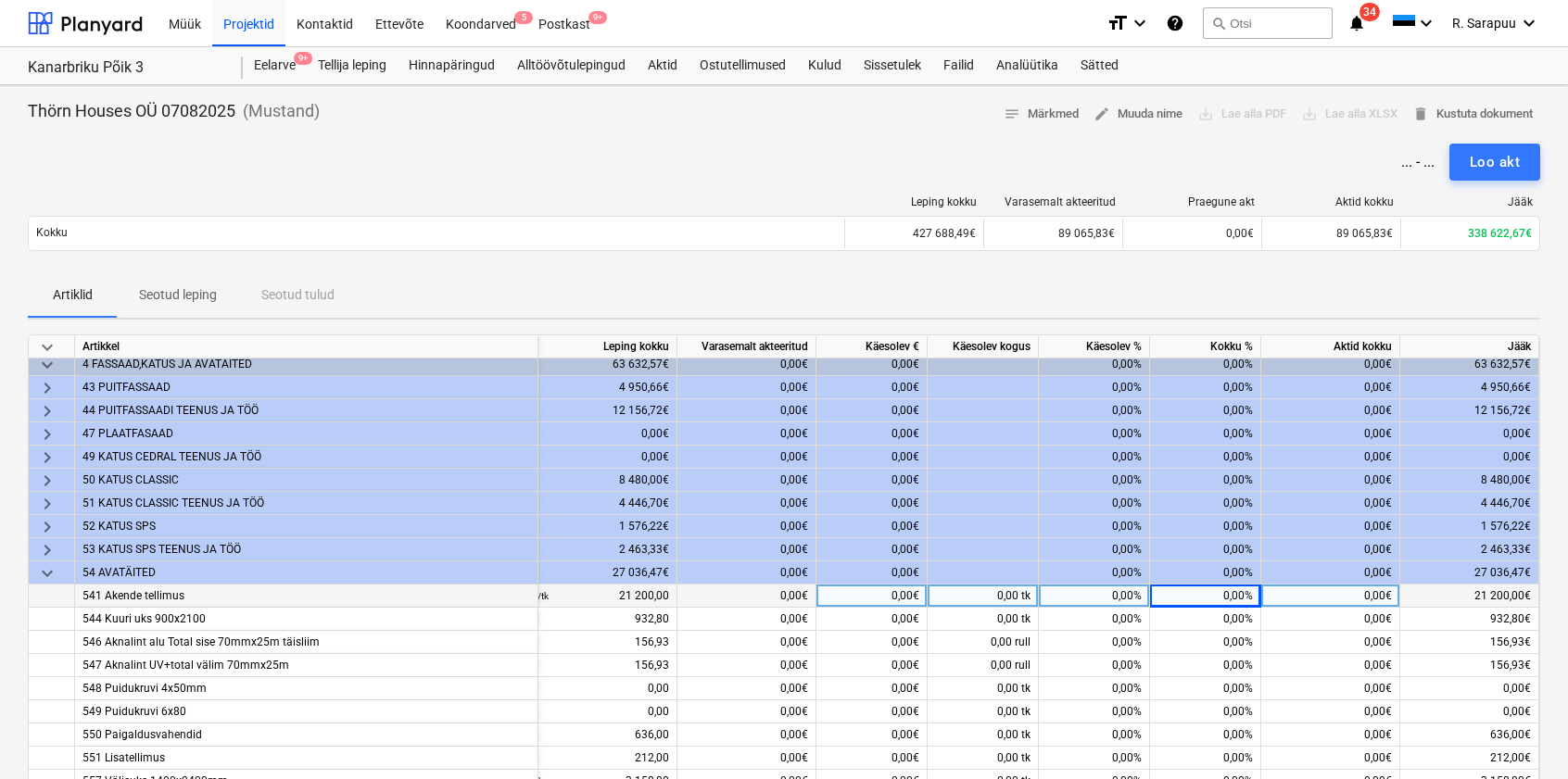 click on "0,00%" at bounding box center (1094, 596) 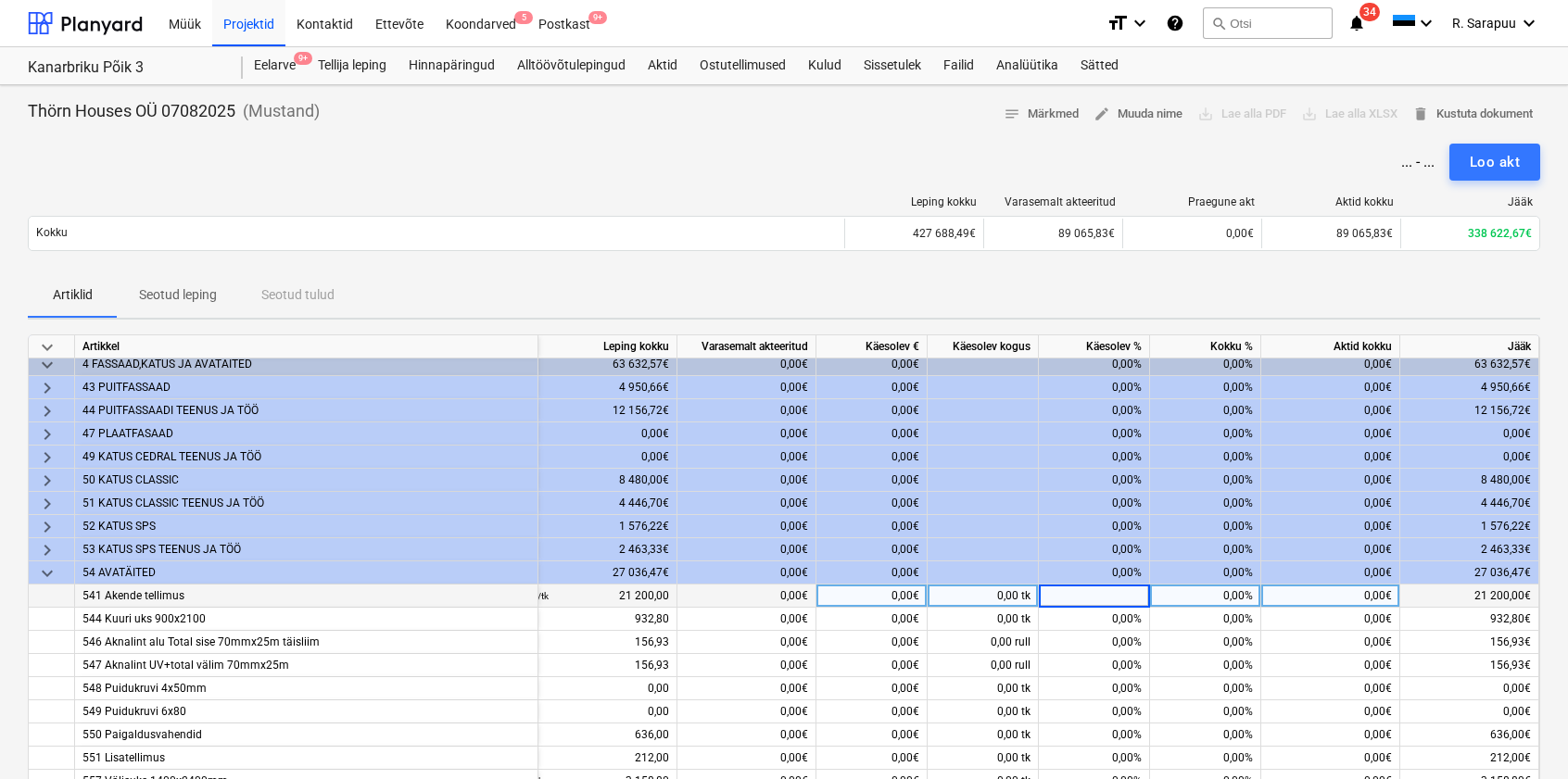 type 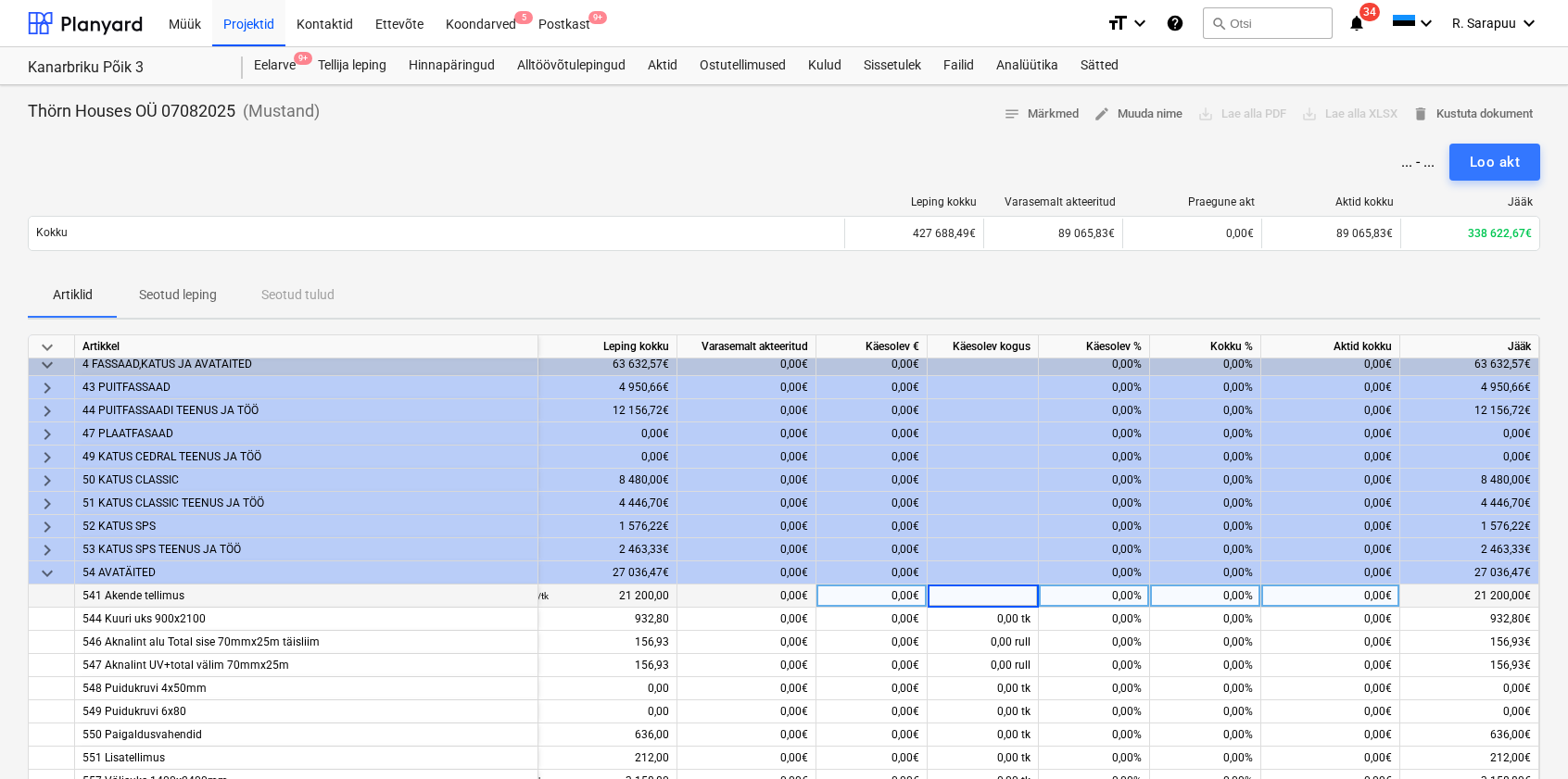 click on "0,00€" at bounding box center (872, 596) 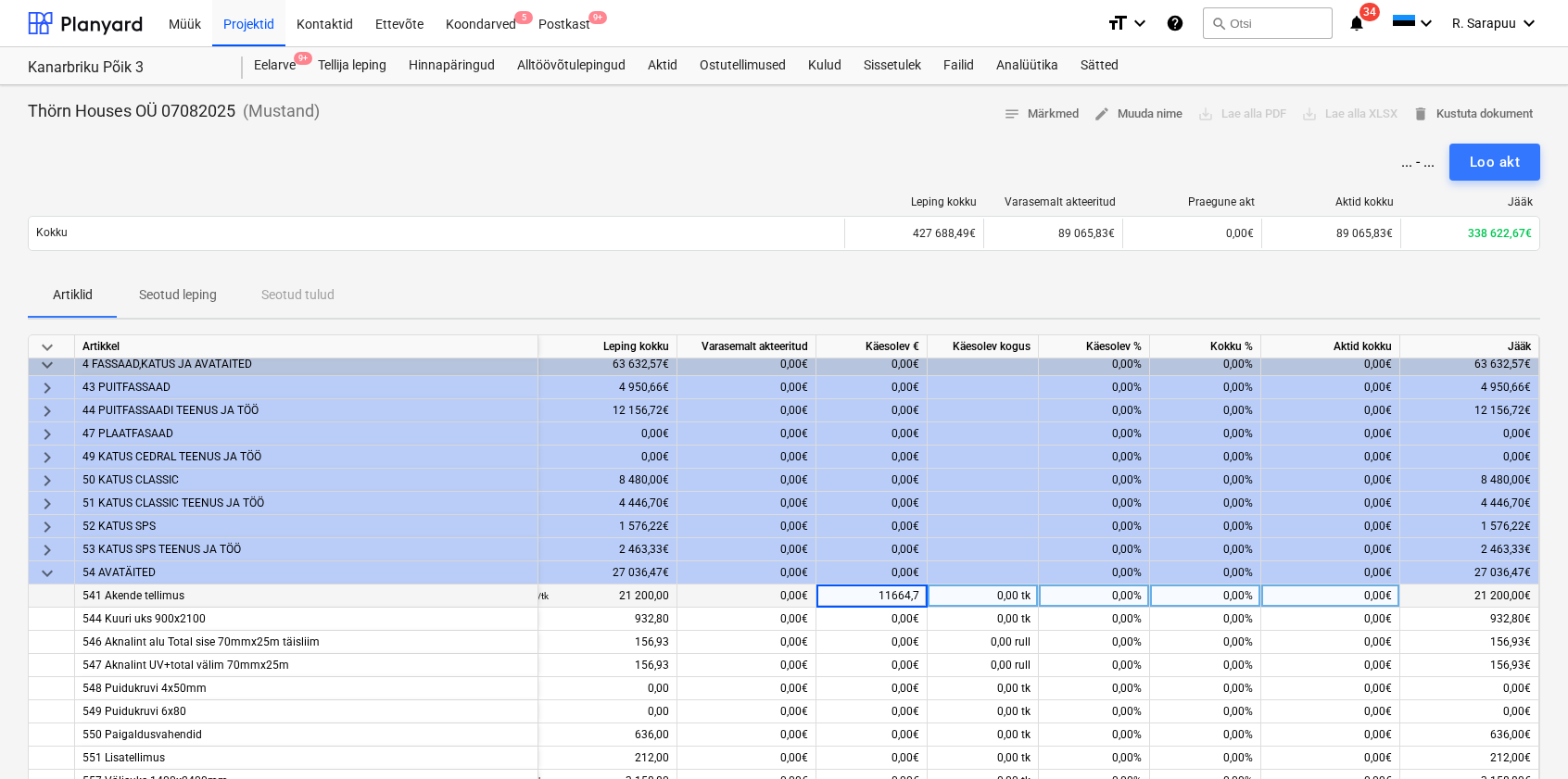 type on "11664,75" 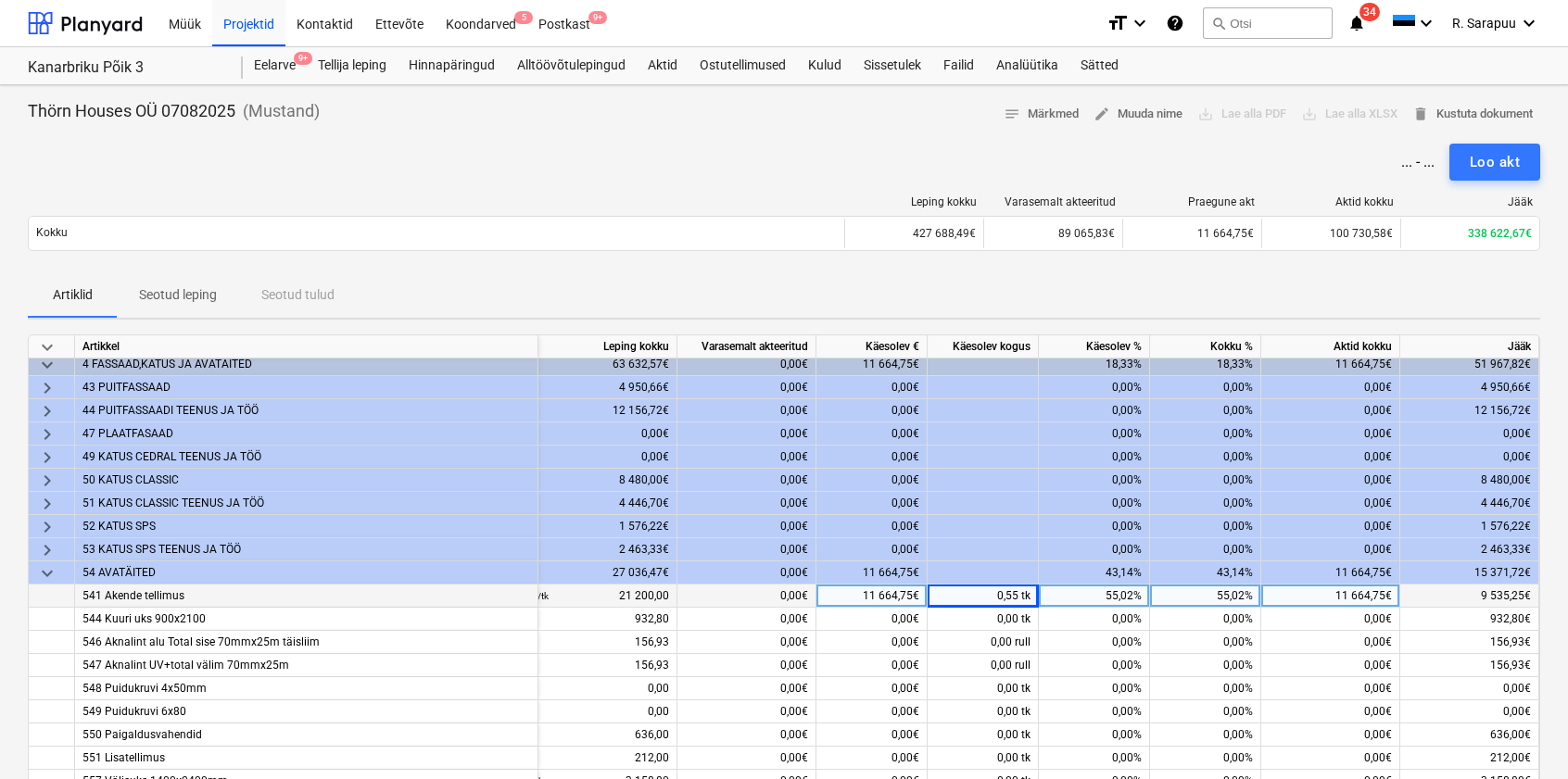 click on "11 664,75€" at bounding box center [872, 596] 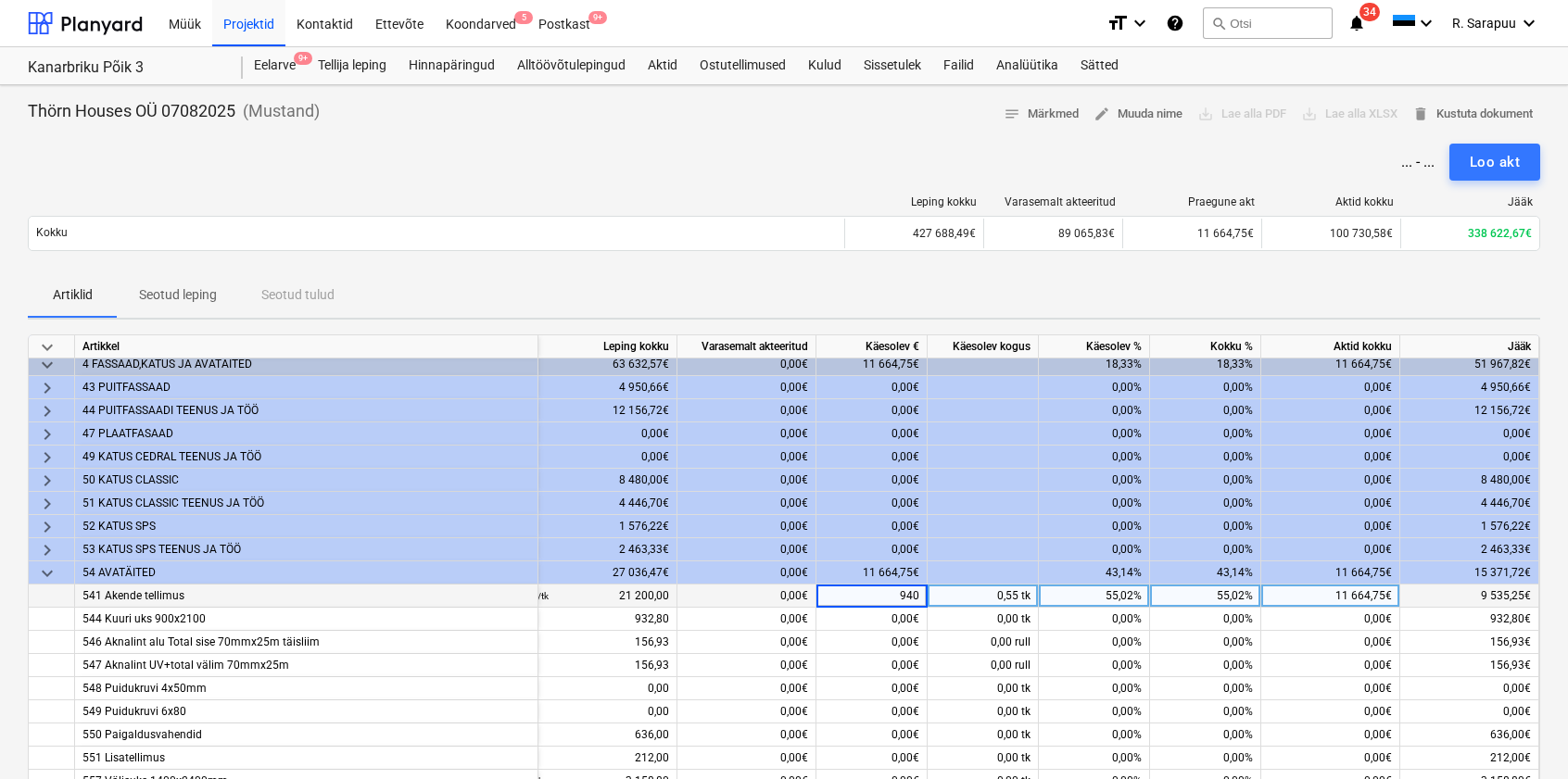 type on "9407" 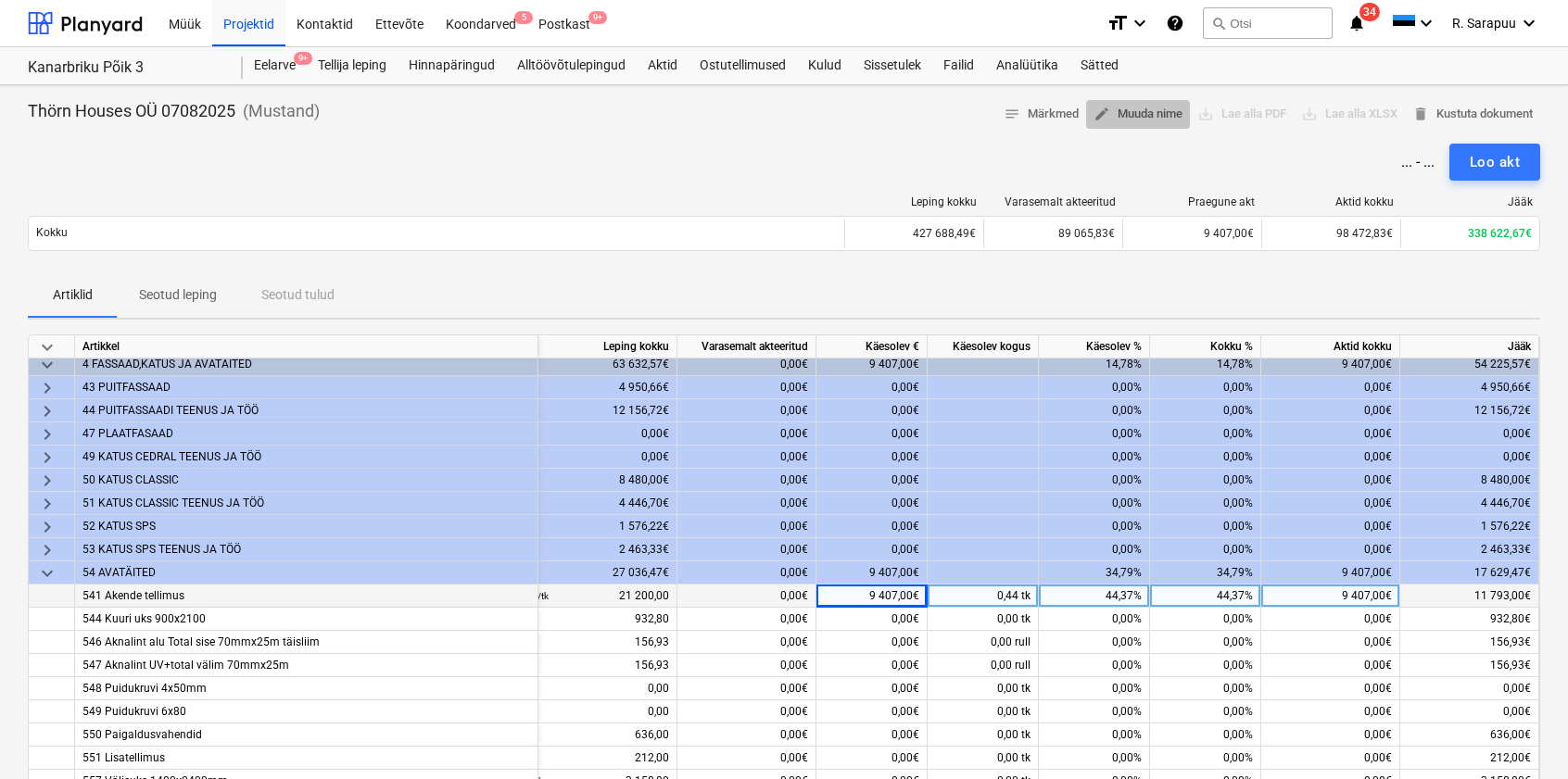 click on "edit Muuda nime" at bounding box center (1138, 114) 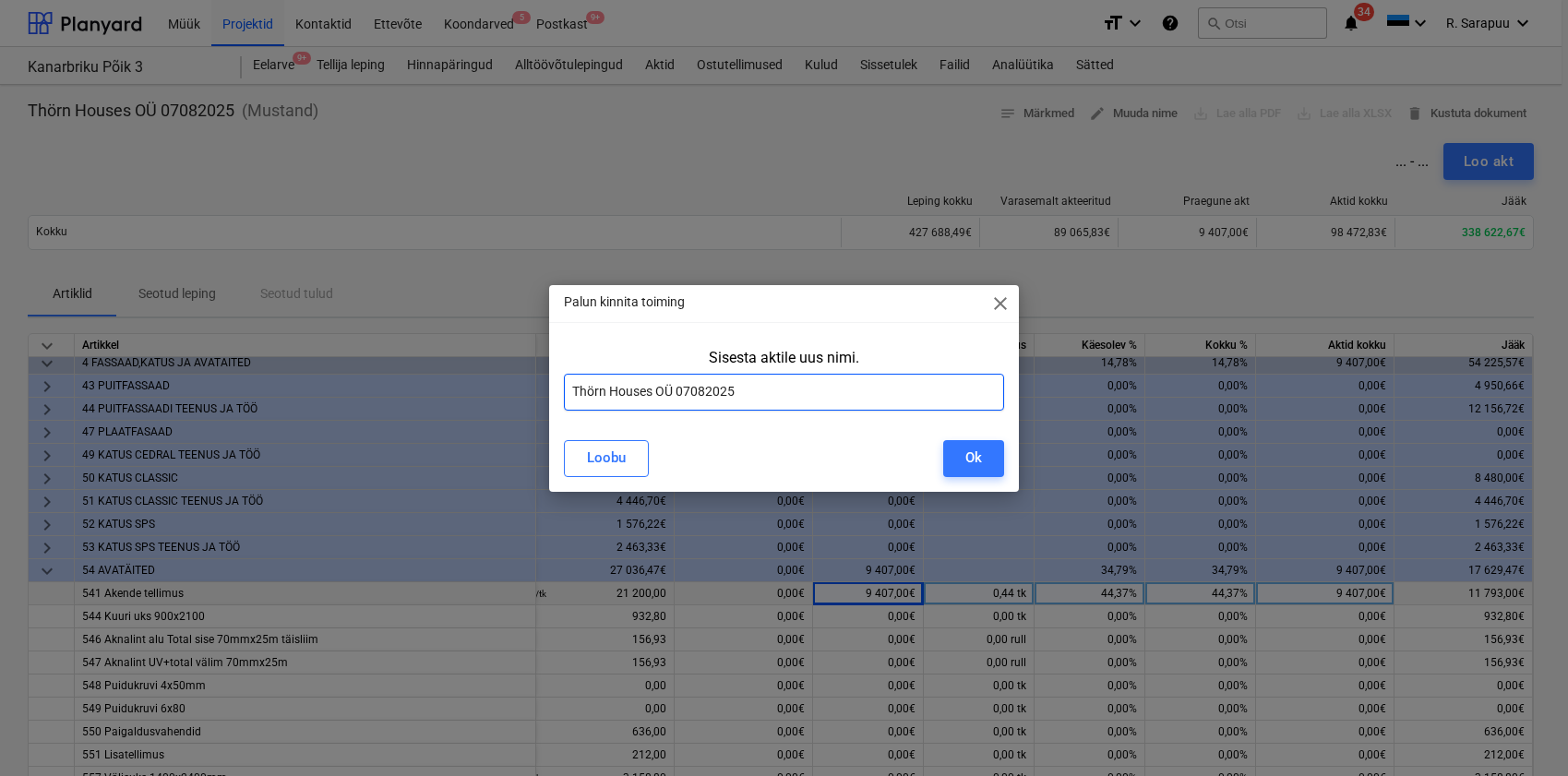 click on "Thörn Houses OÜ [DATE]" at bounding box center [784, 392] 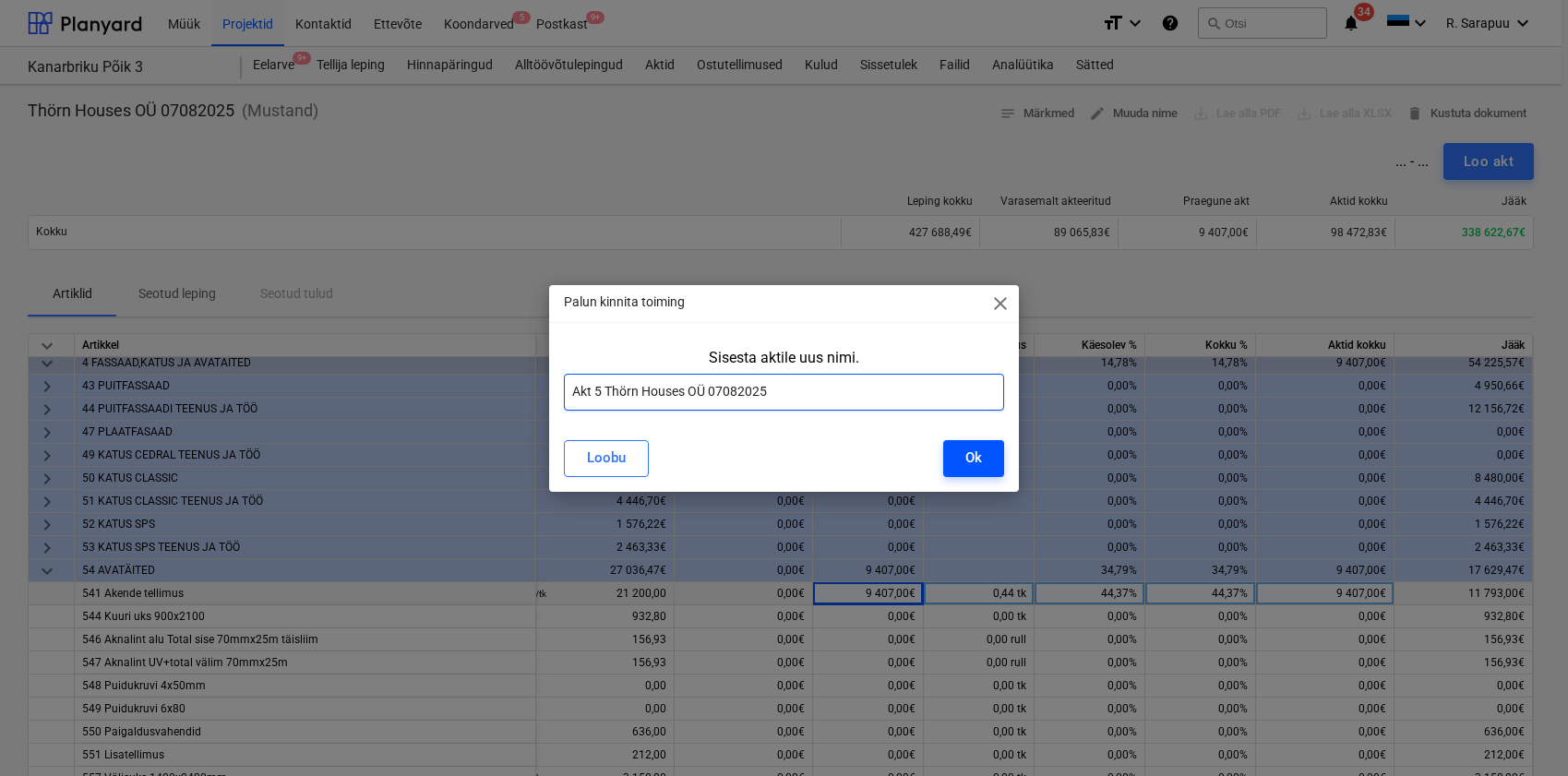 type on "Akt 5 Thörn Houses OÜ 07082025" 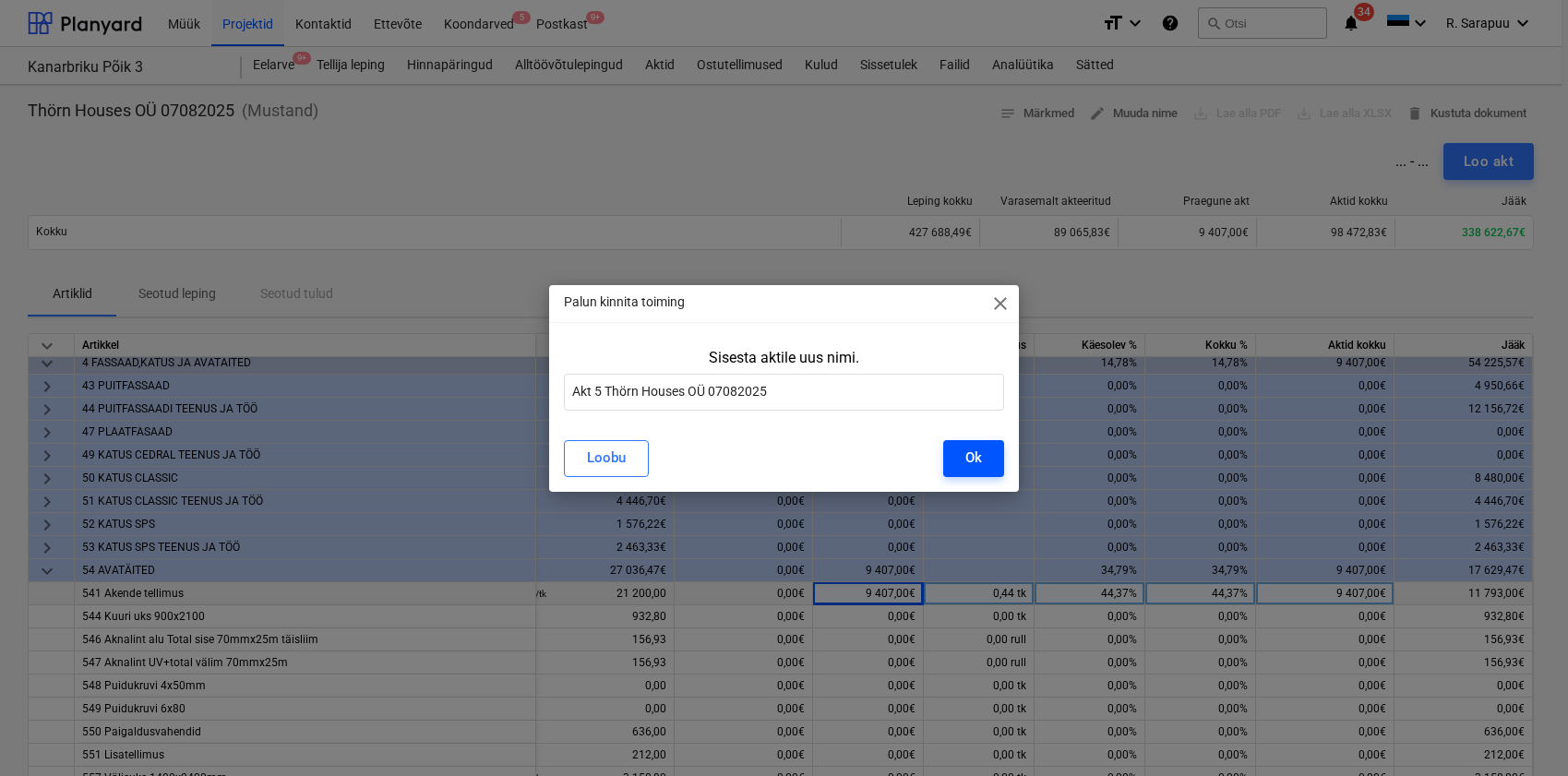 click on "Ok" at bounding box center (974, 458) 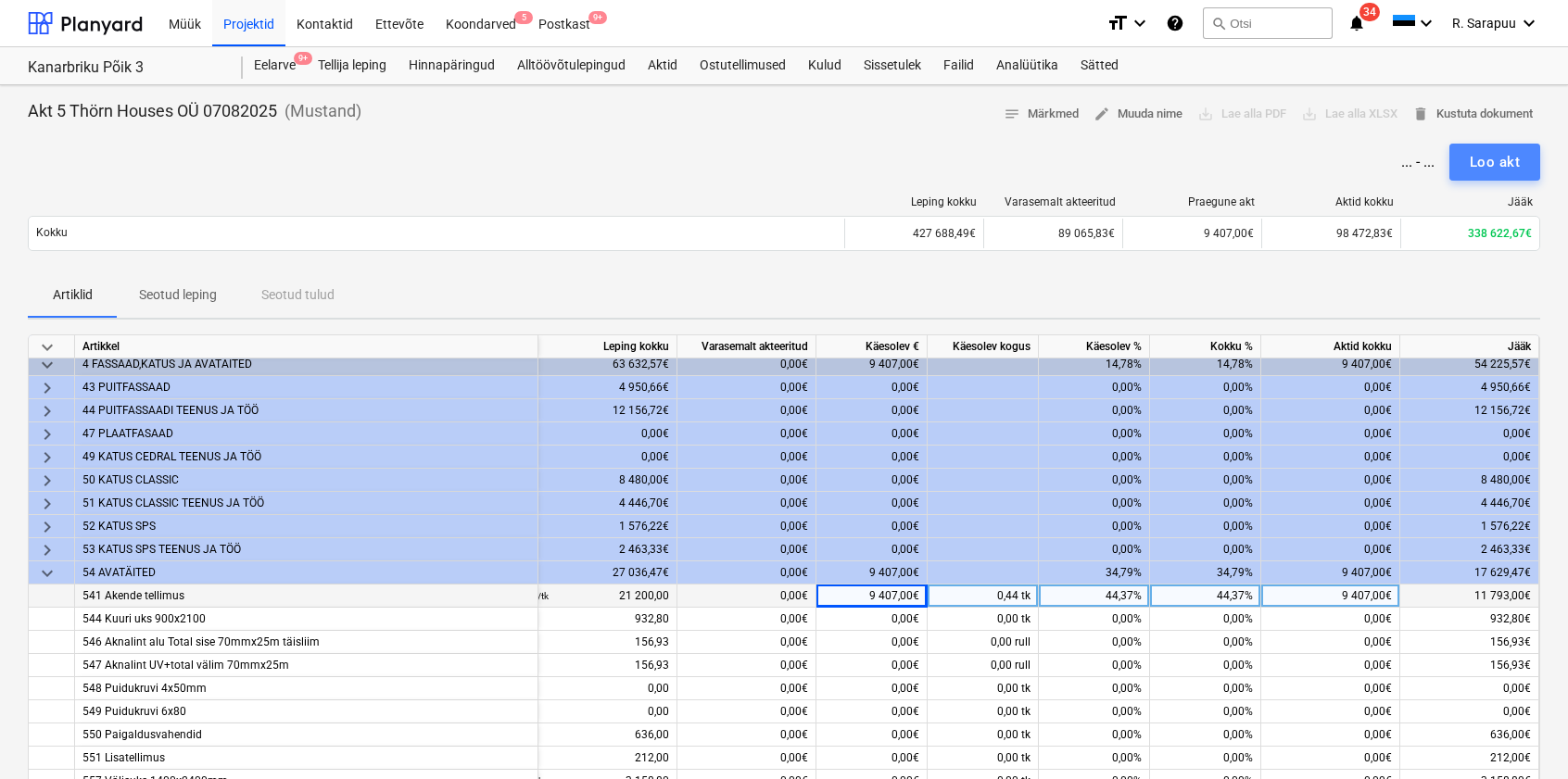click on "Loo akt" at bounding box center [1495, 162] 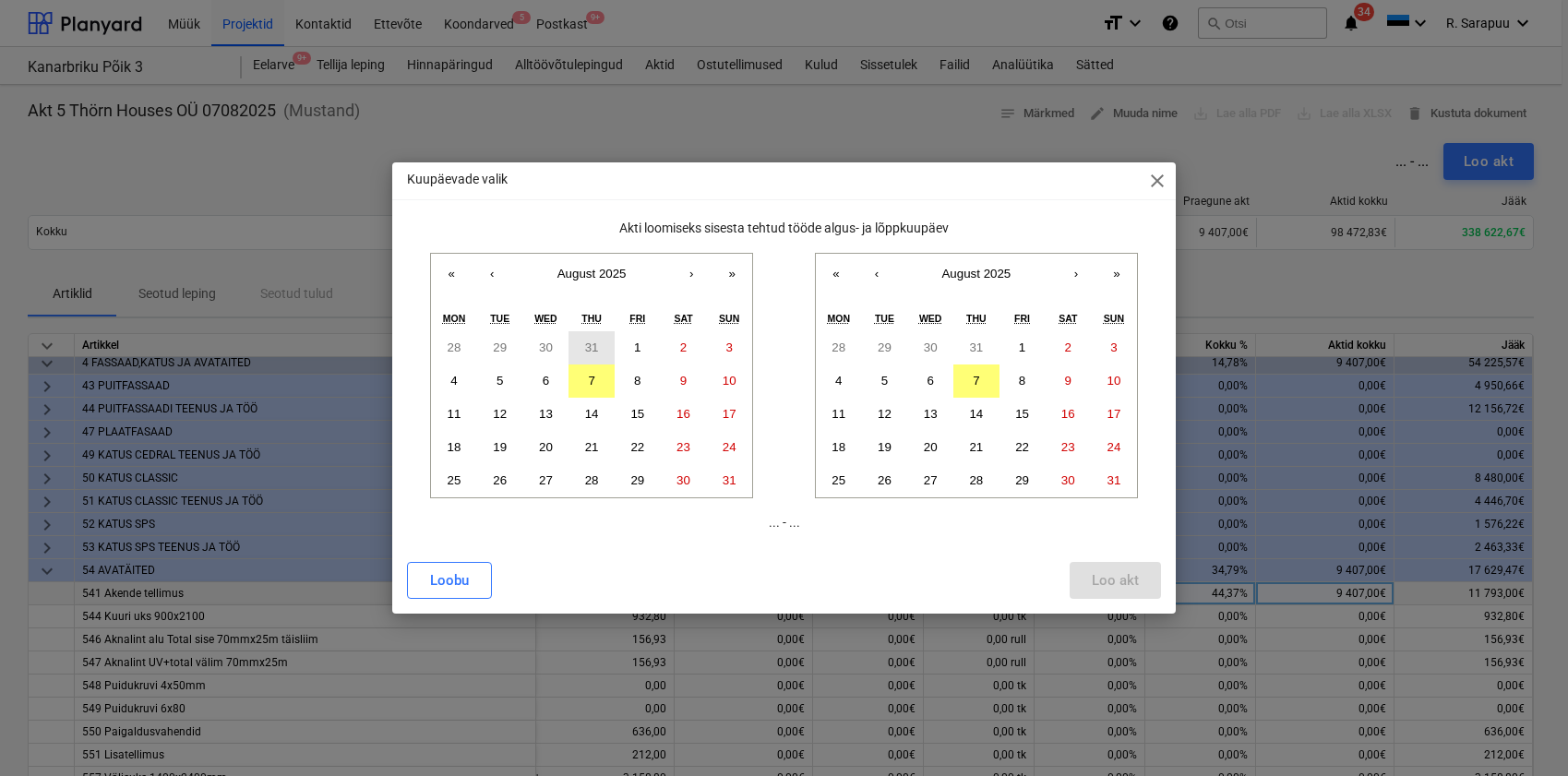 click on "31" at bounding box center [592, 347] 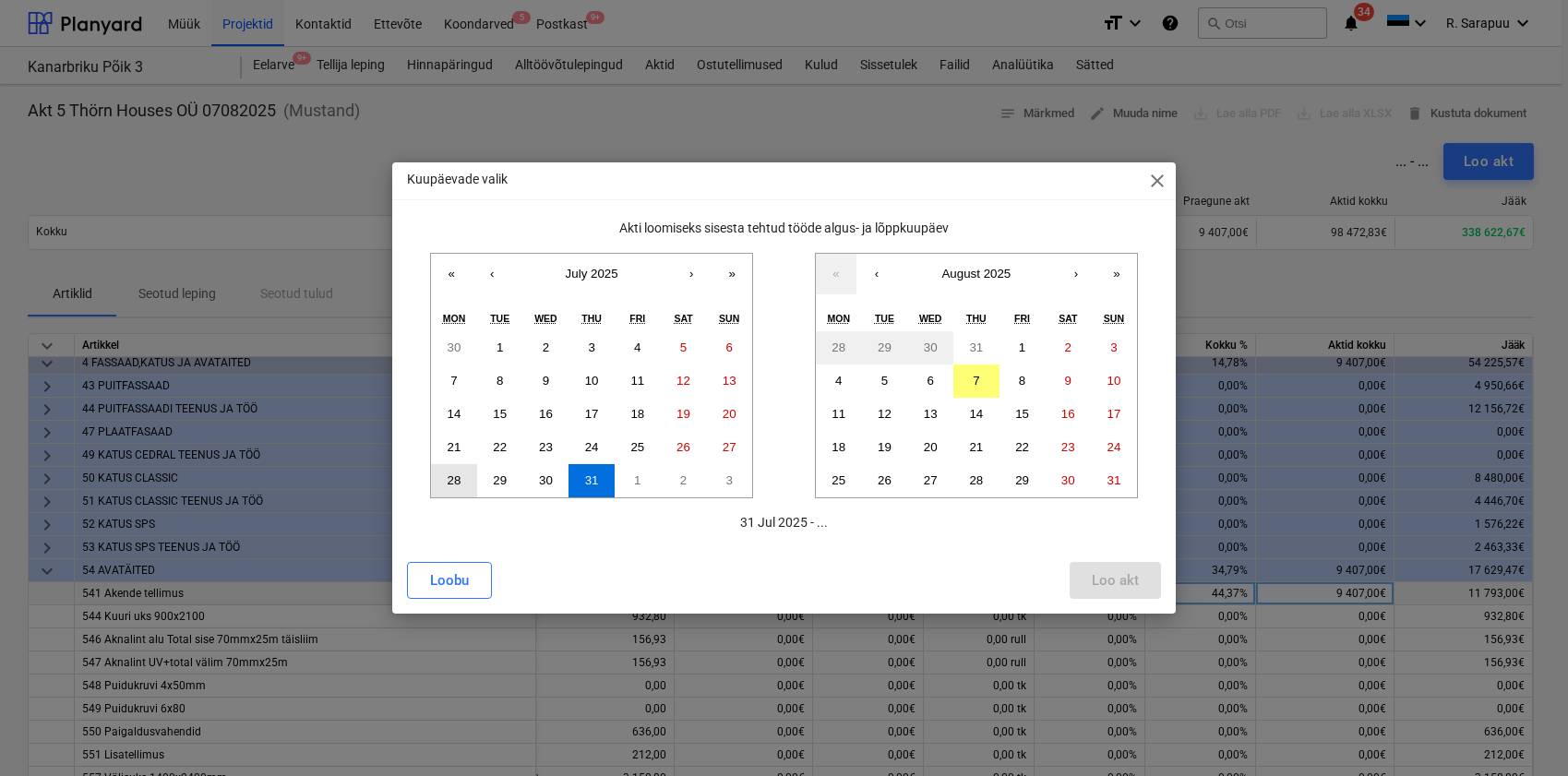 click on "28" at bounding box center [454, 481] 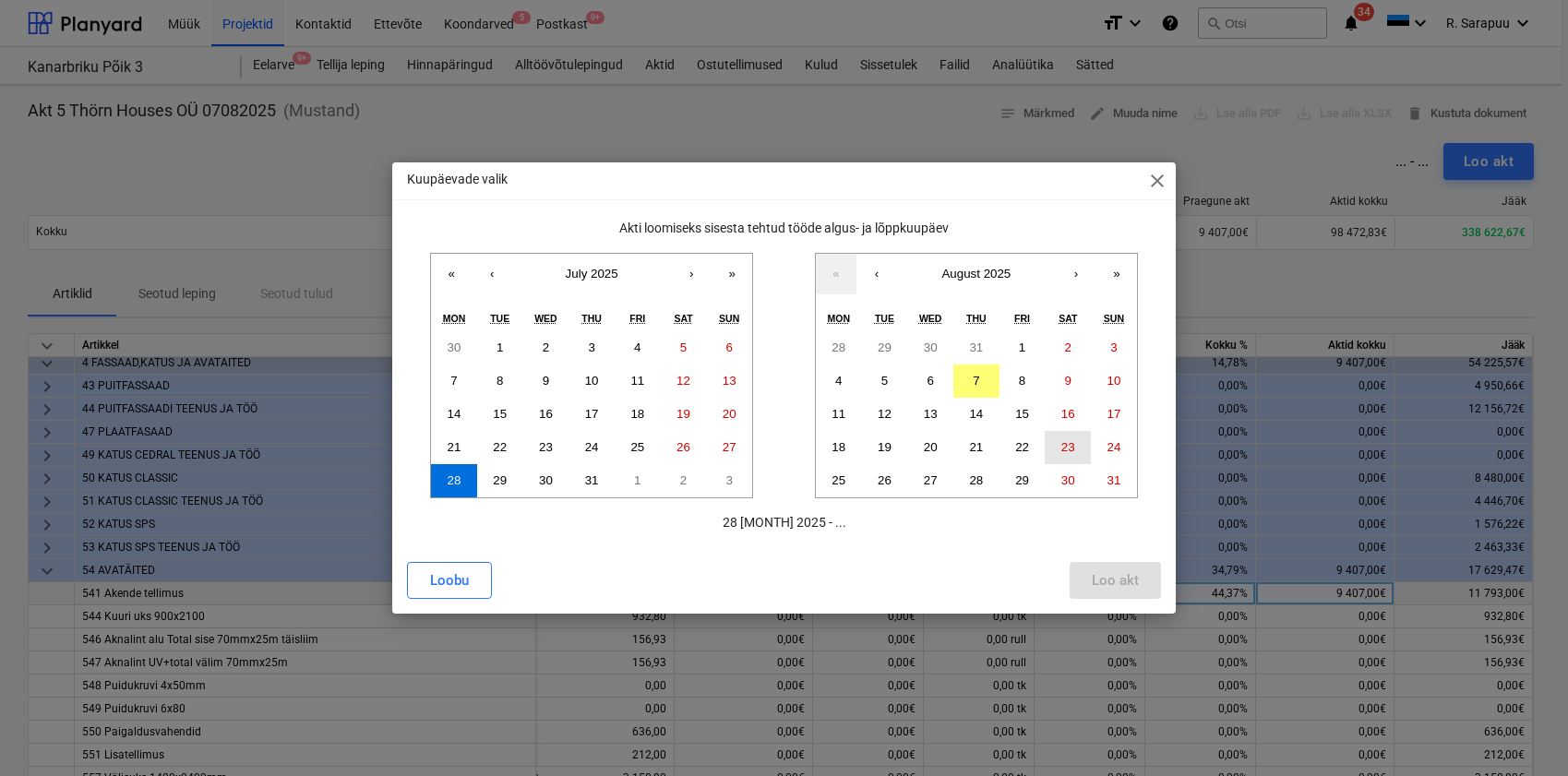 drag, startPoint x: 1017, startPoint y: 343, endPoint x: 1068, endPoint y: 450, distance: 118.5327 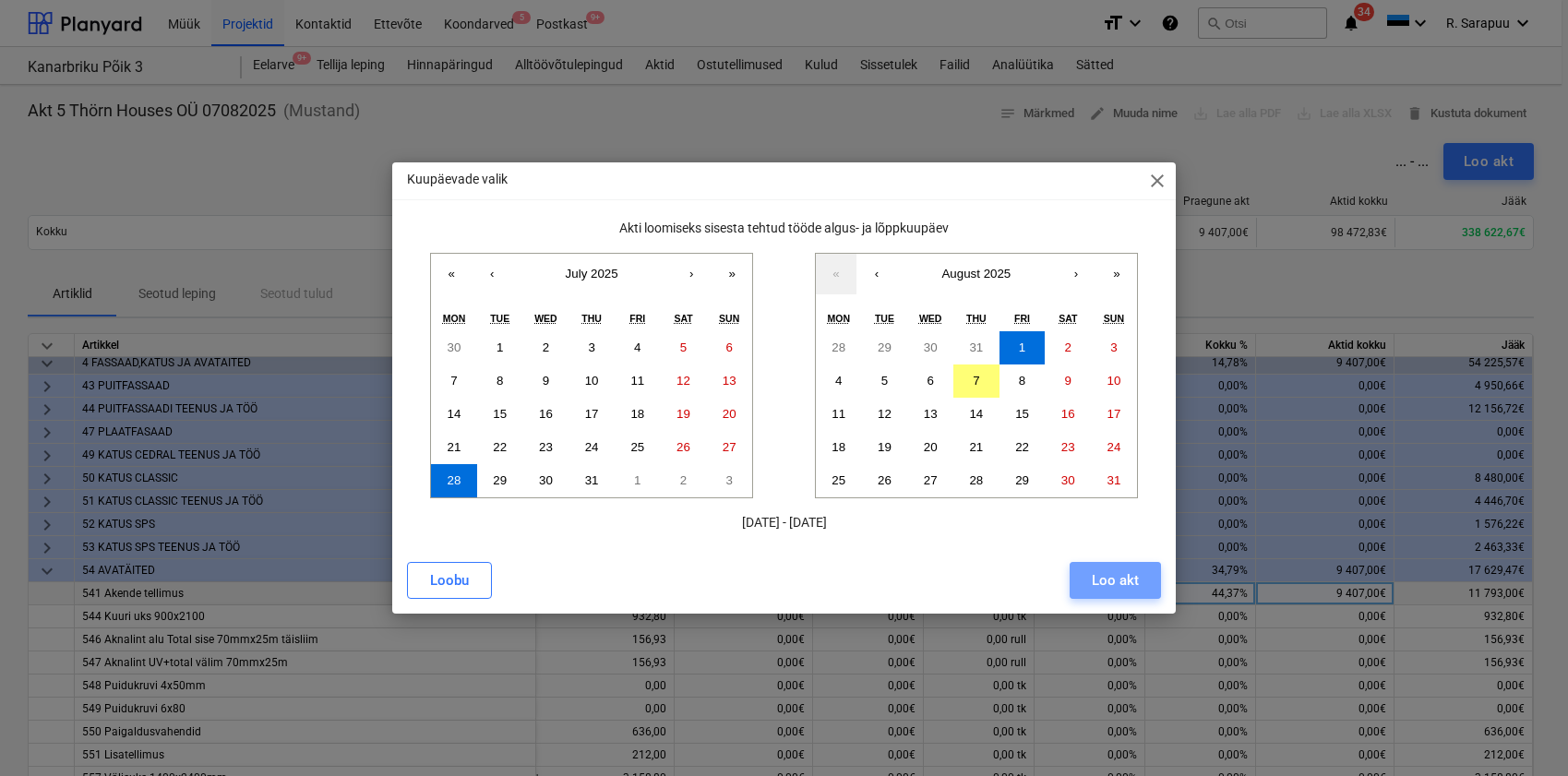 click on "Loo akt" at bounding box center (1115, 580) 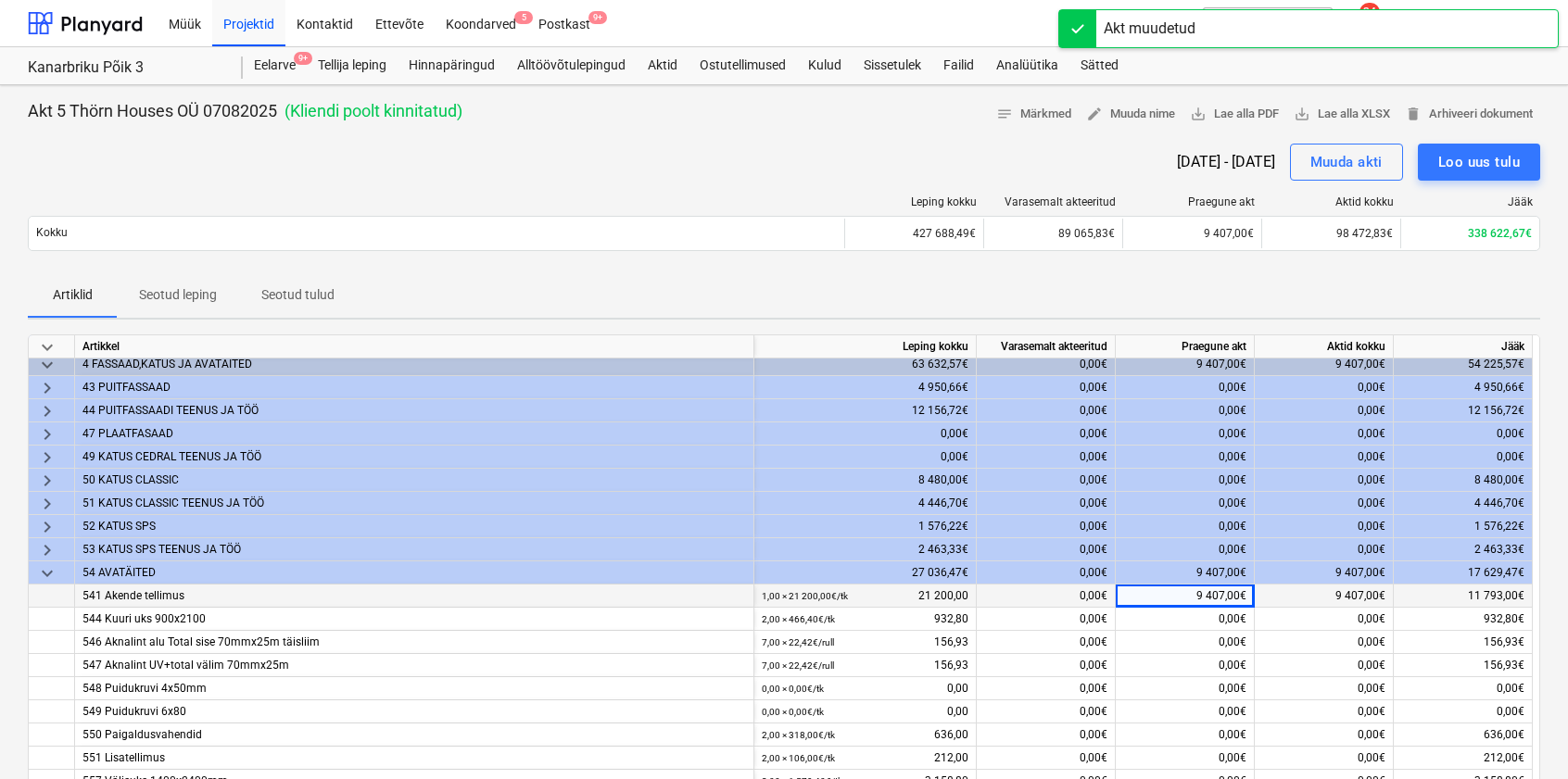 scroll, scrollTop: 75, scrollLeft: 1, axis: both 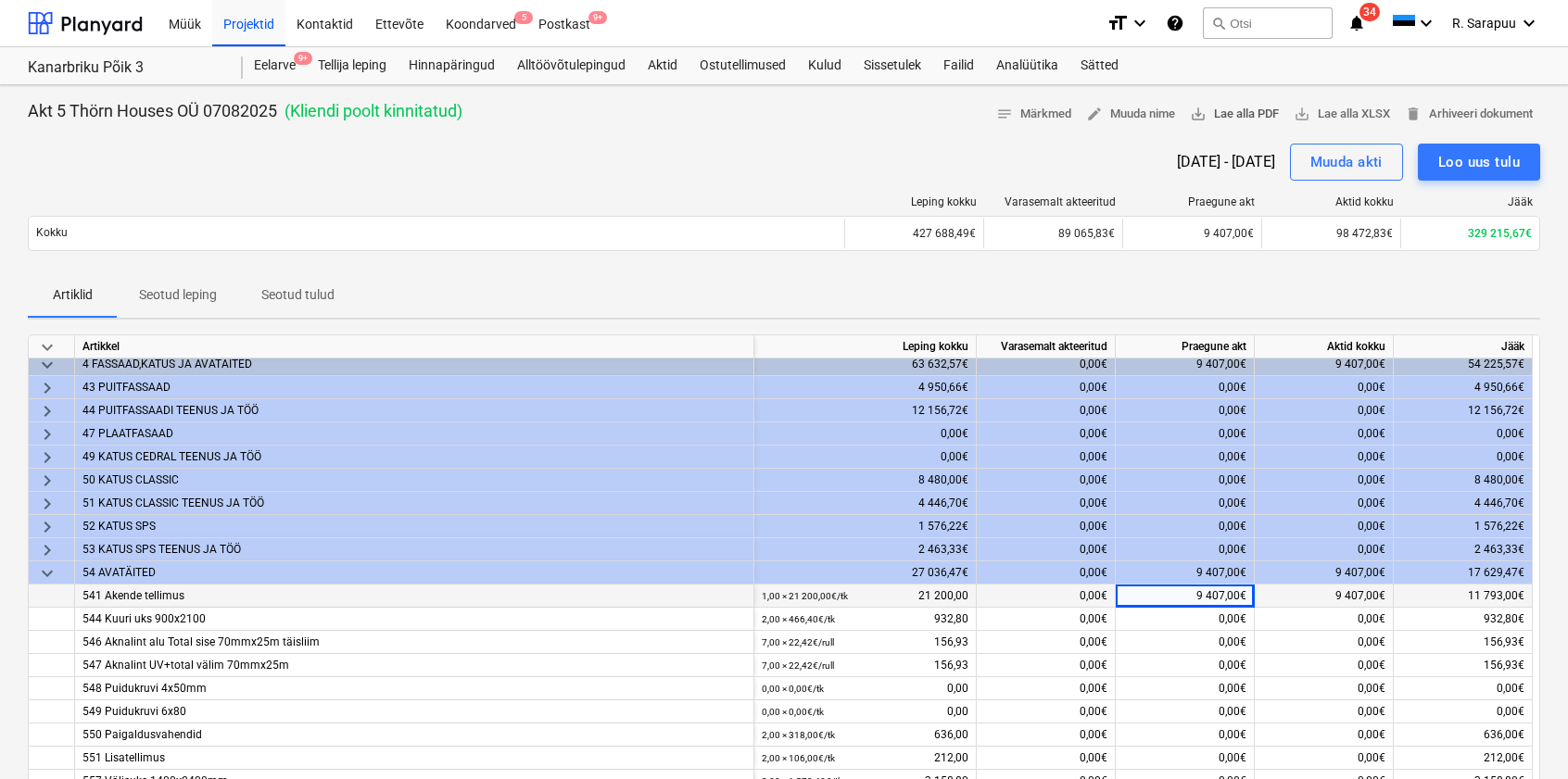 click on "save_alt Lae alla PDF" at bounding box center (1234, 114) 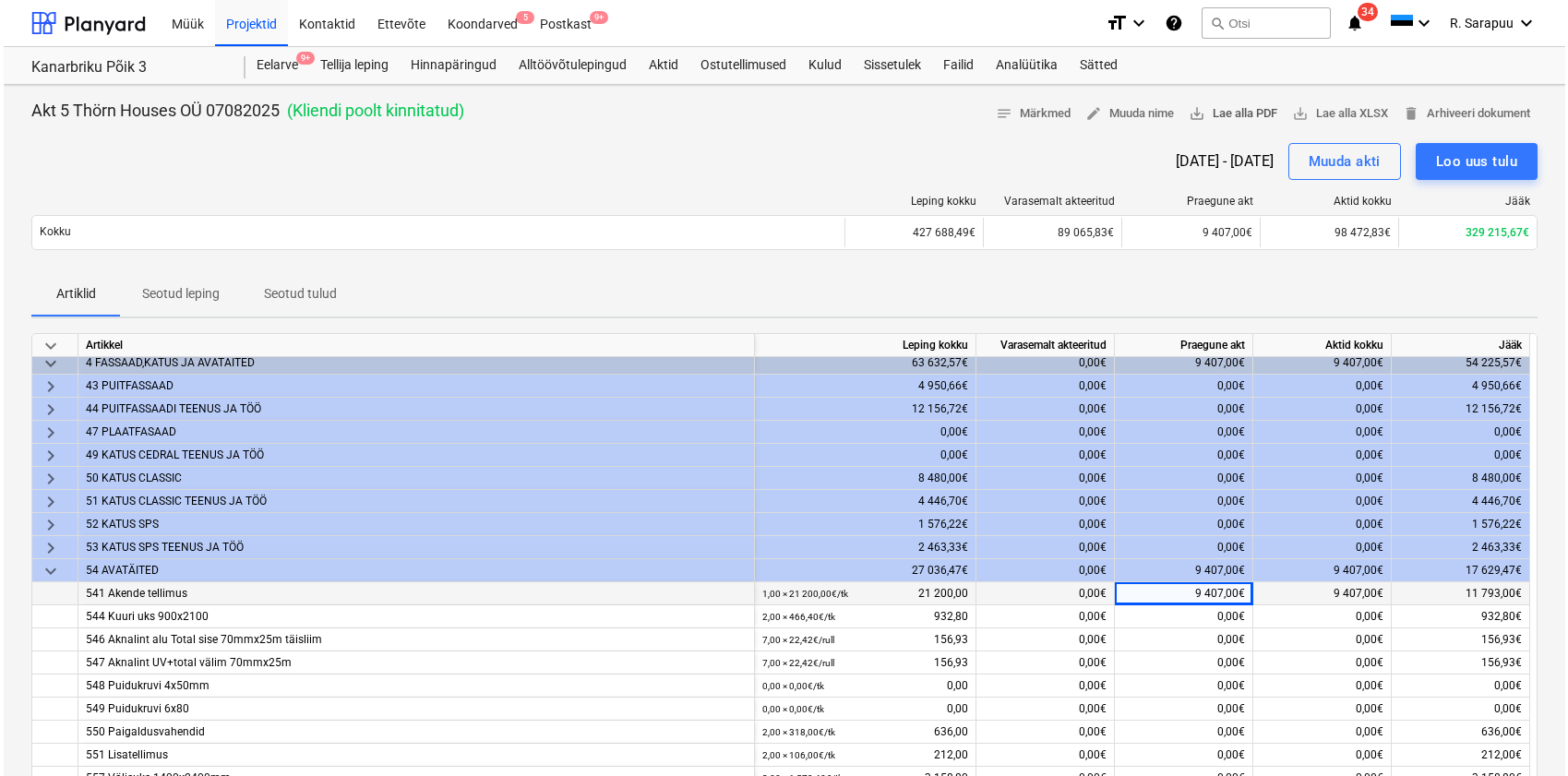 scroll, scrollTop: 0, scrollLeft: 0, axis: both 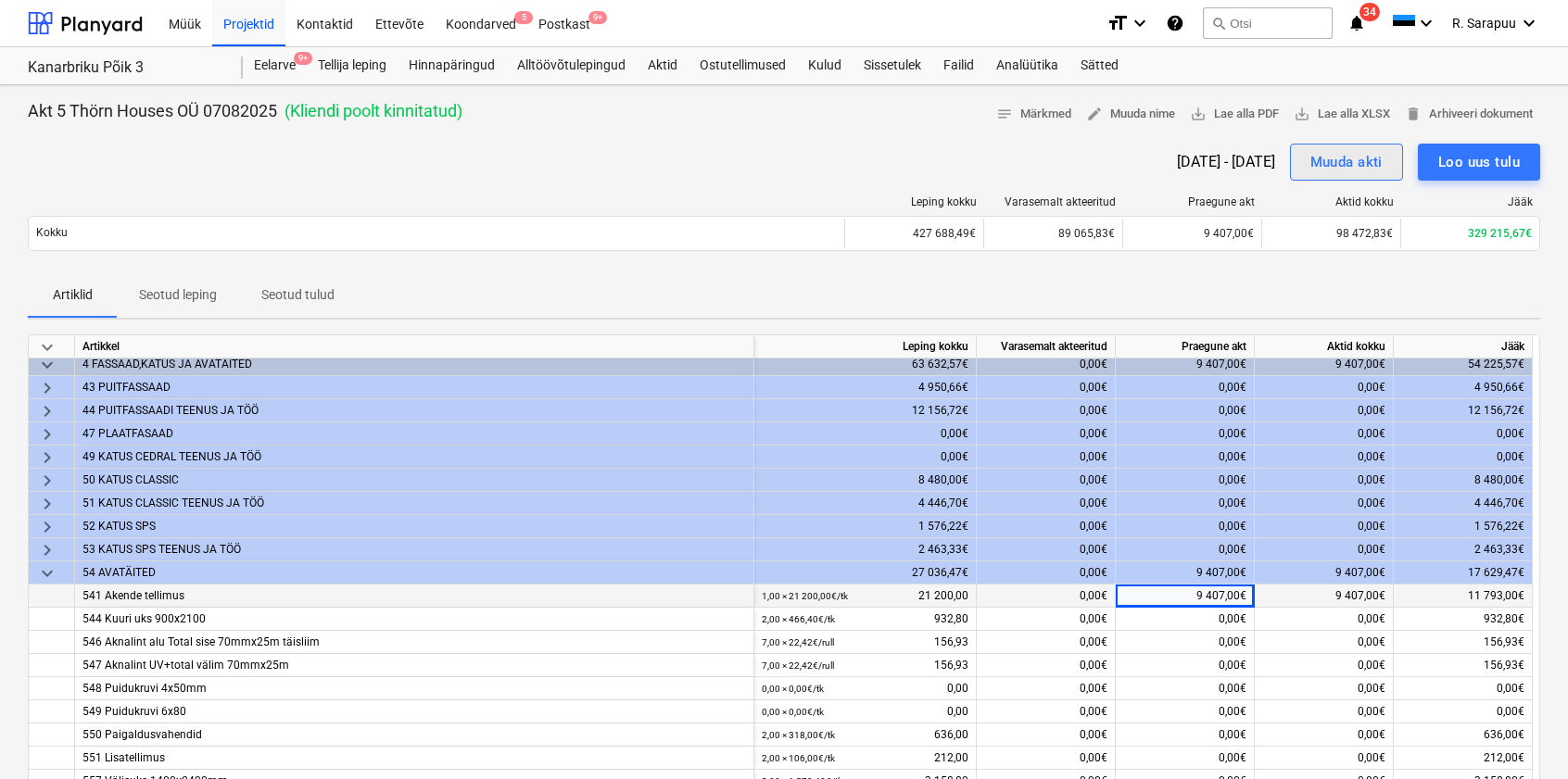 click on "Muuda akti" at bounding box center [1347, 162] 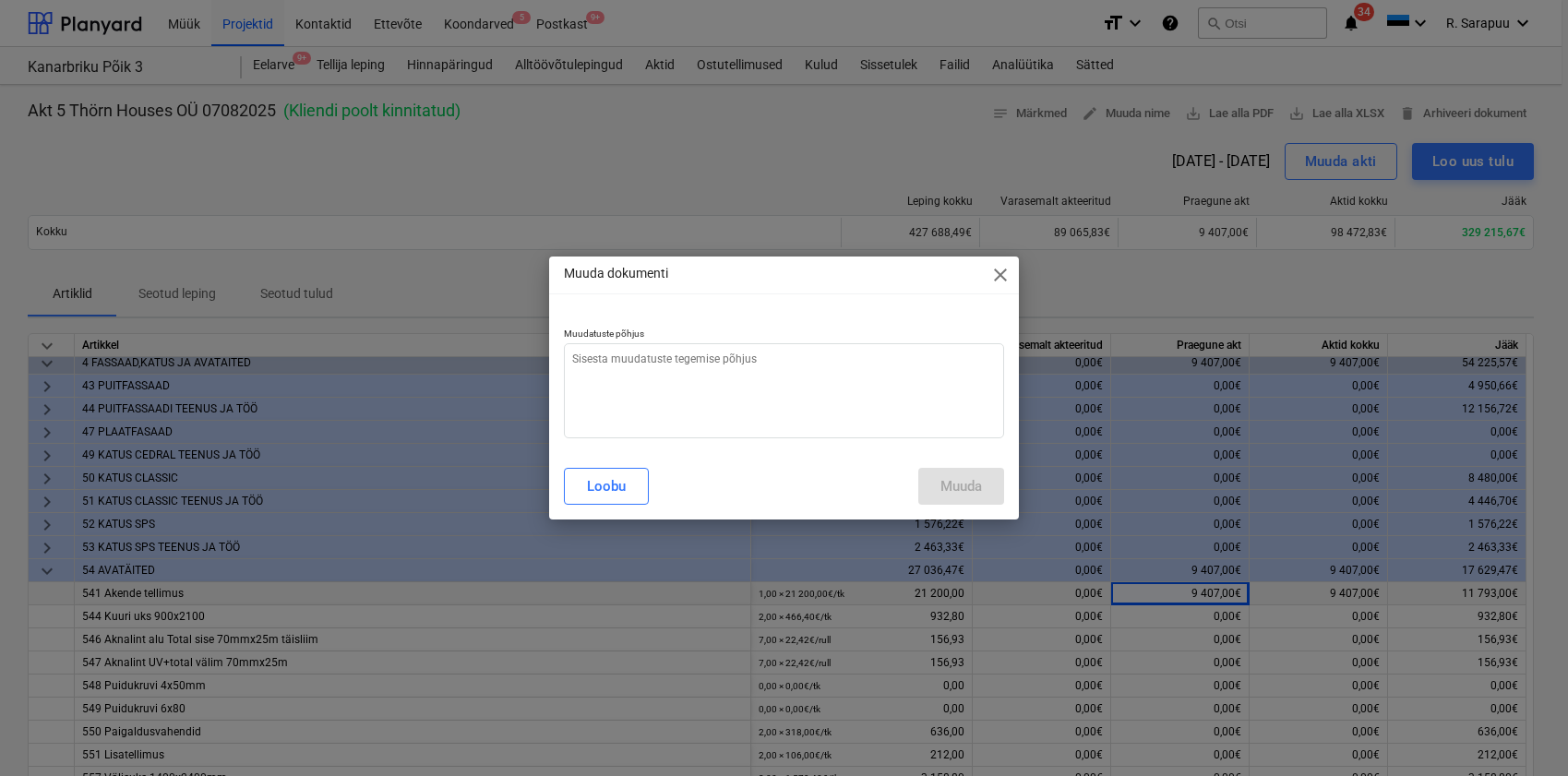 type on "x" 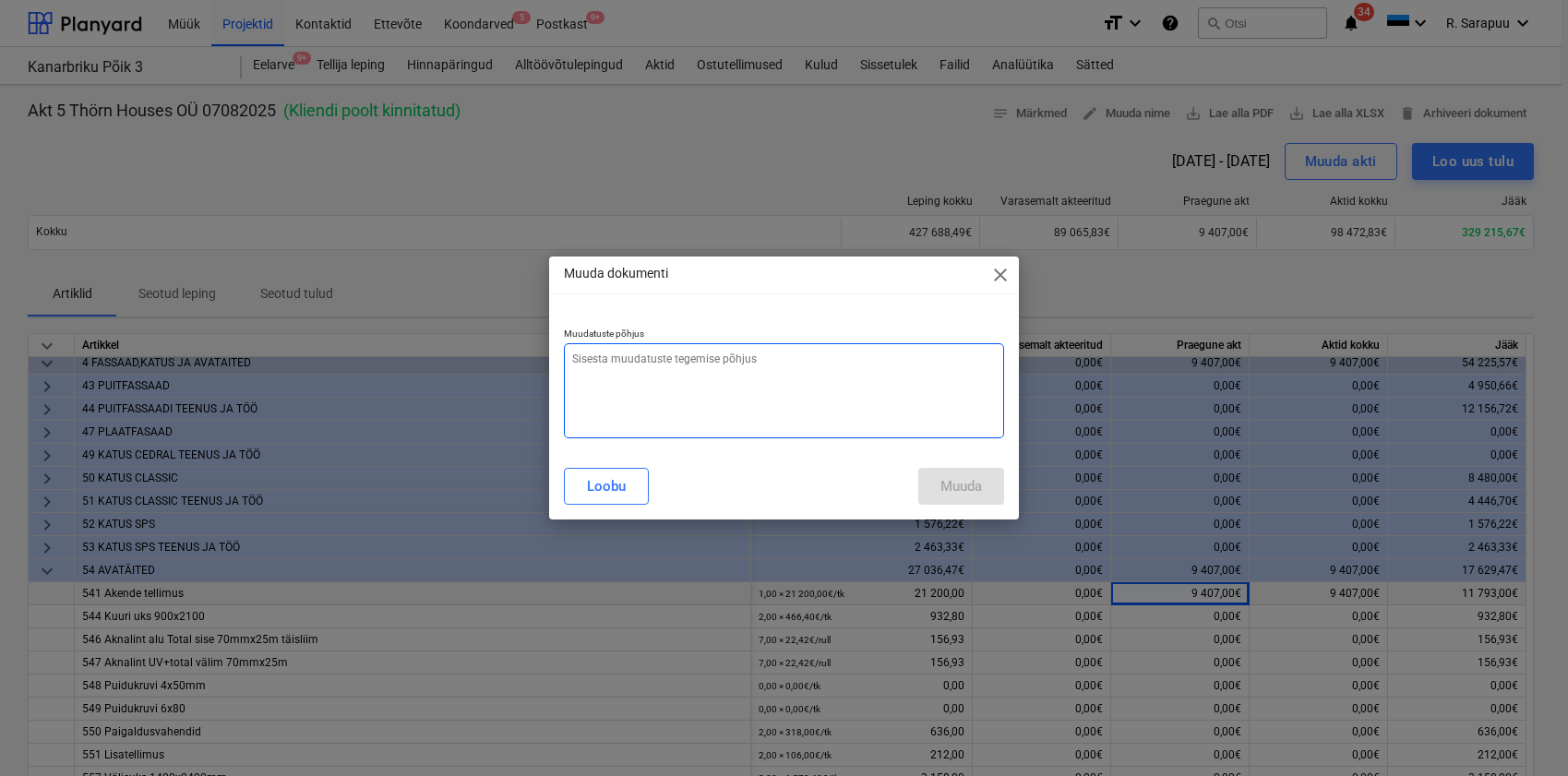click at bounding box center [784, 390] 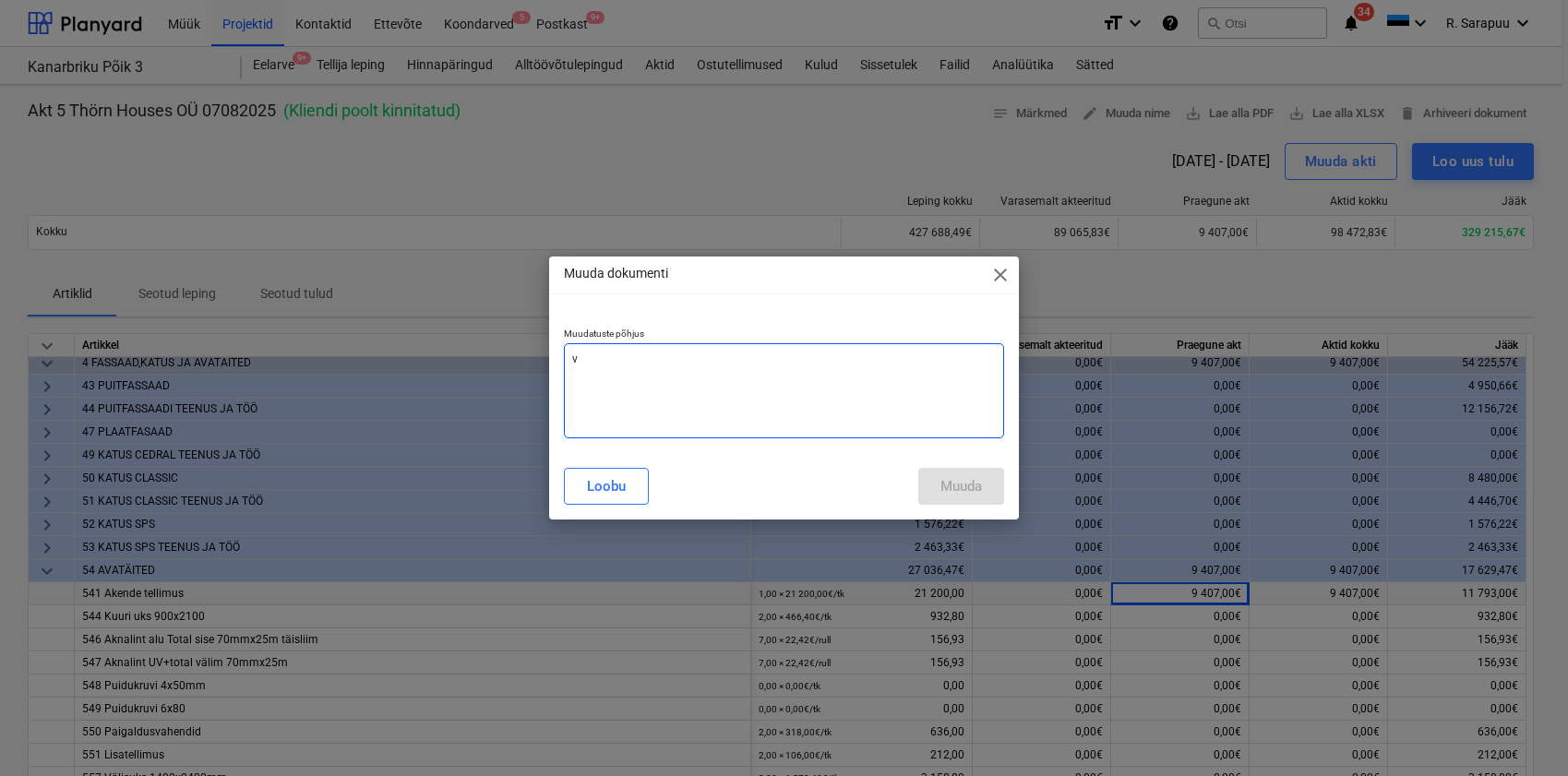 type on "va" 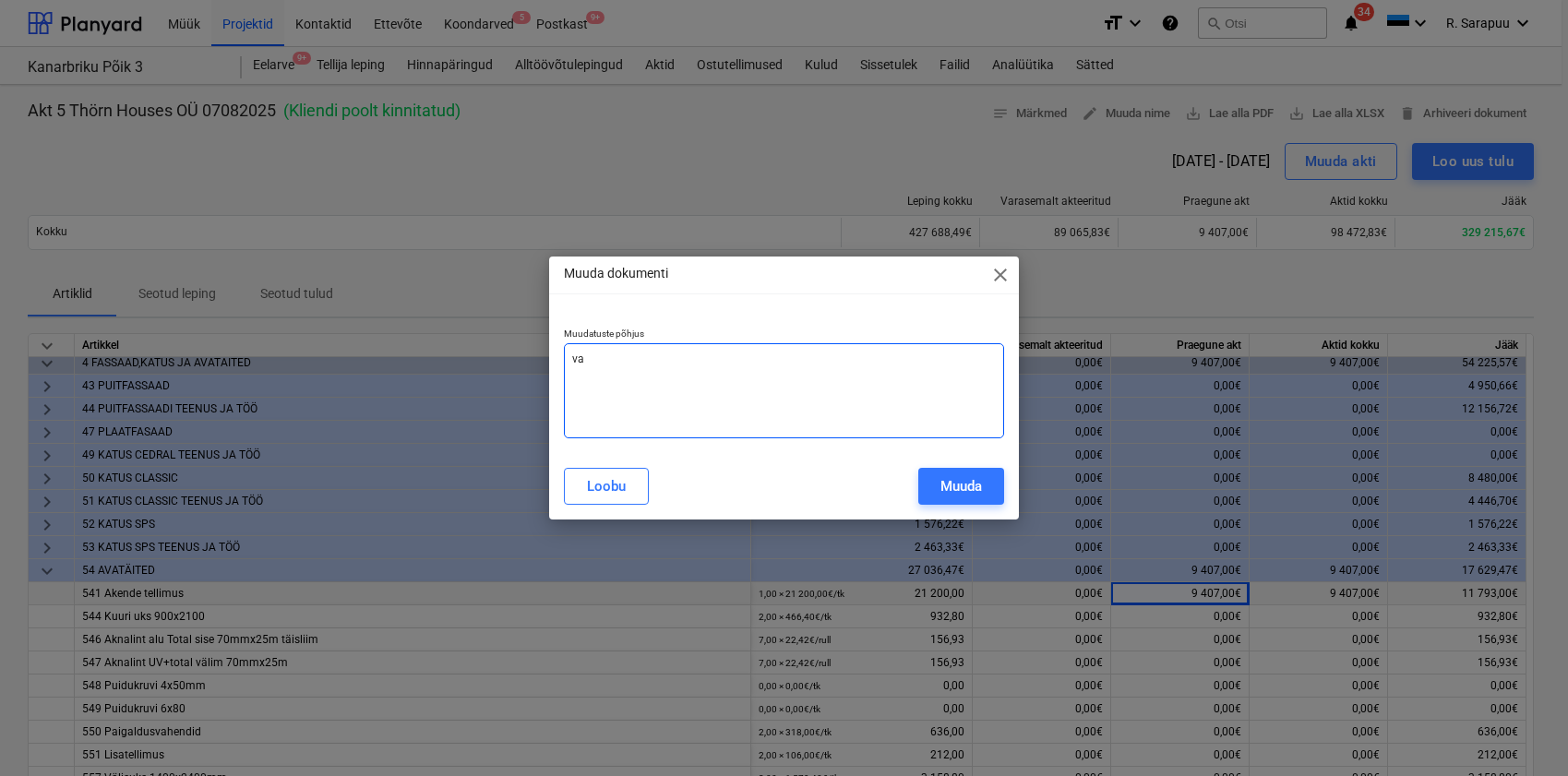 type on "val" 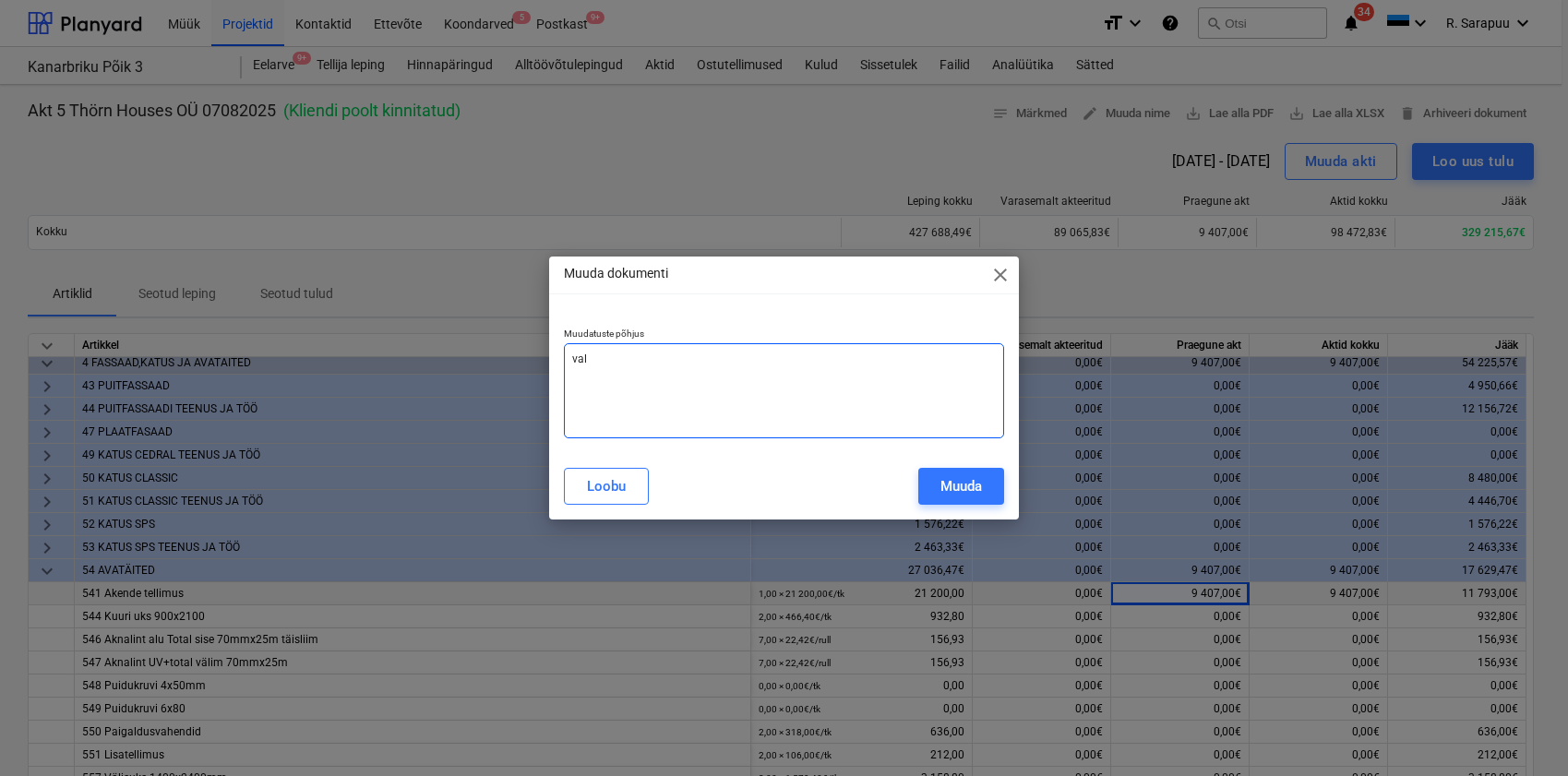 type on "vale" 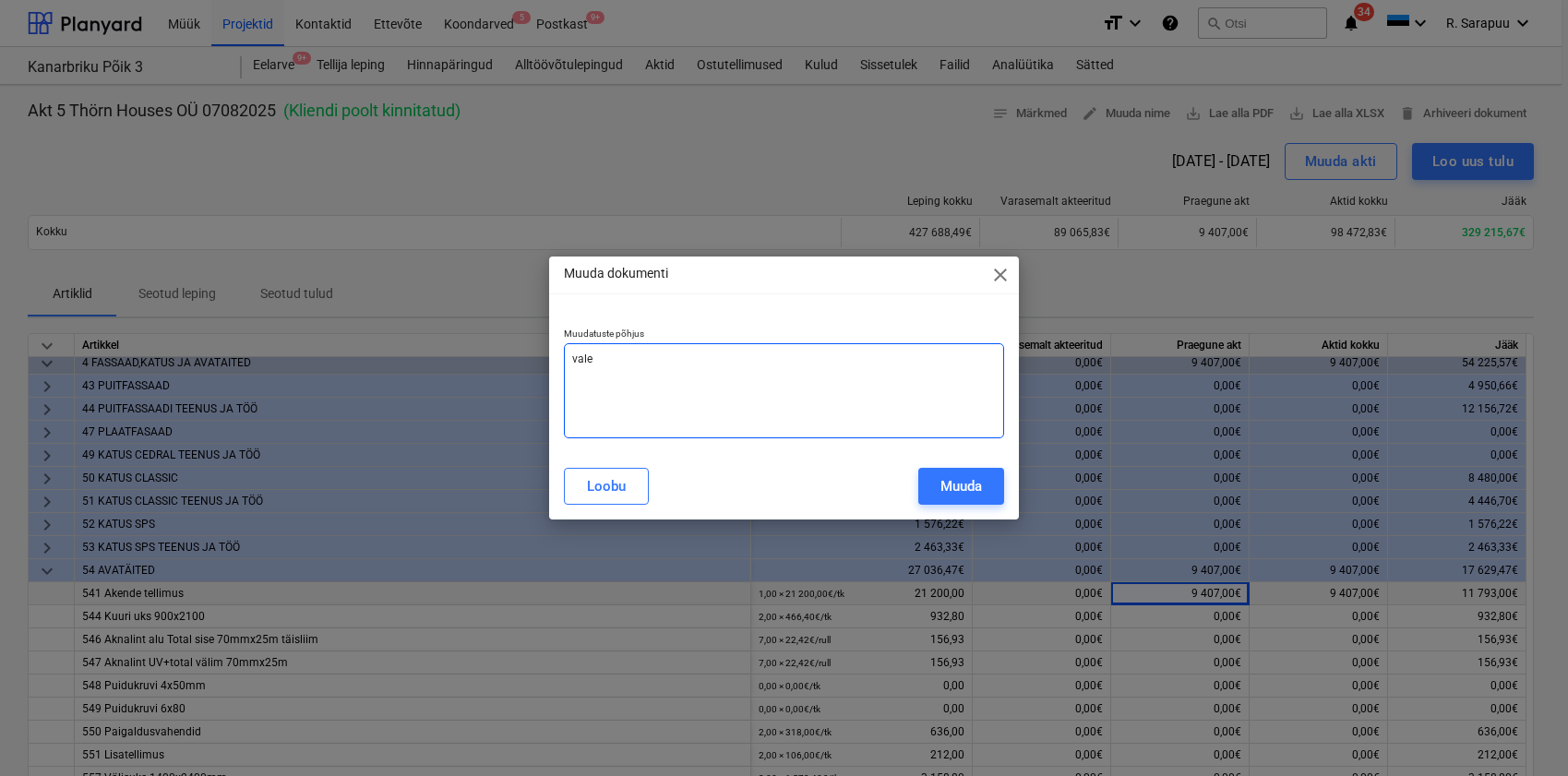 type on "vale" 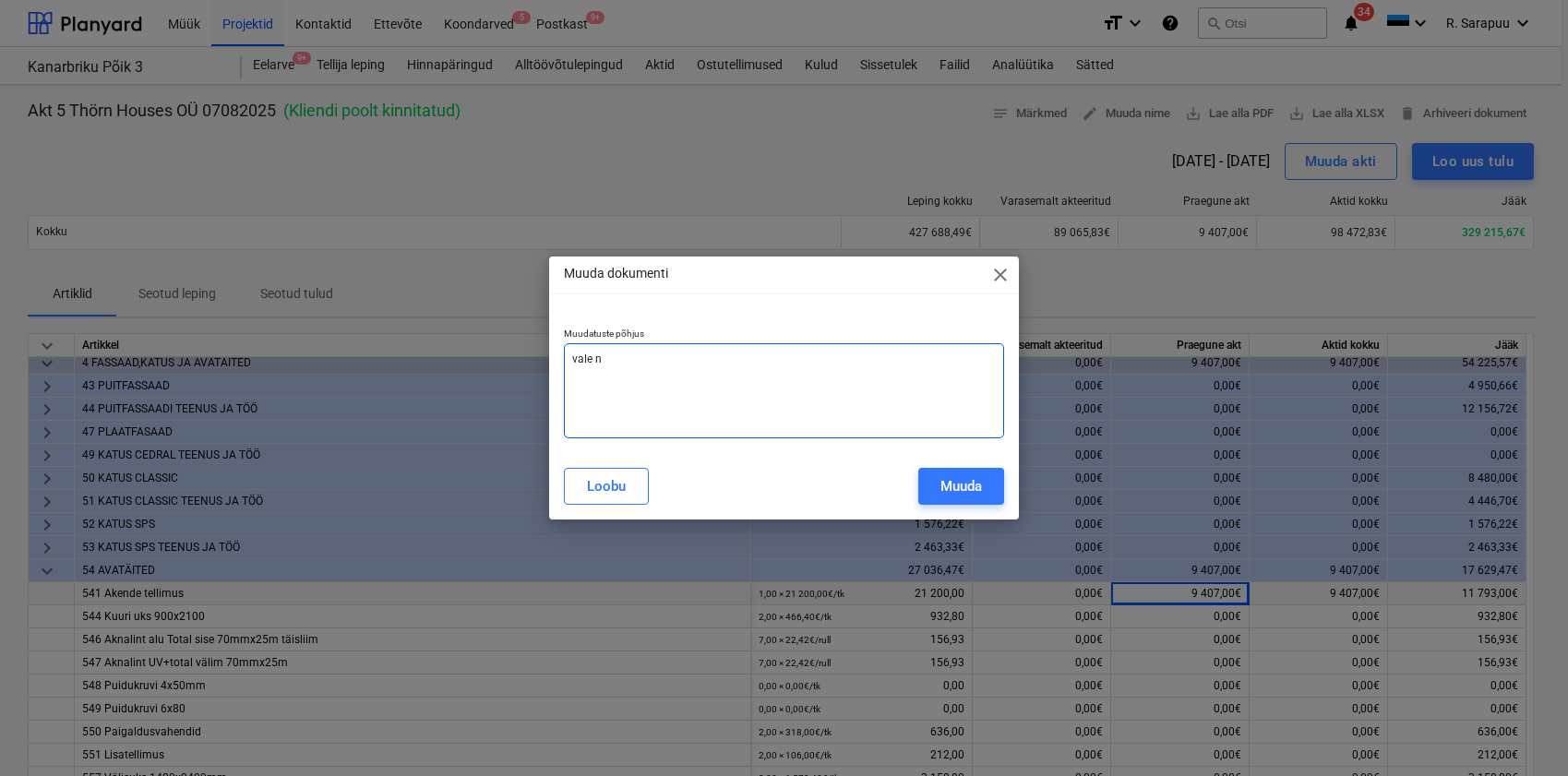 type on "vale ni" 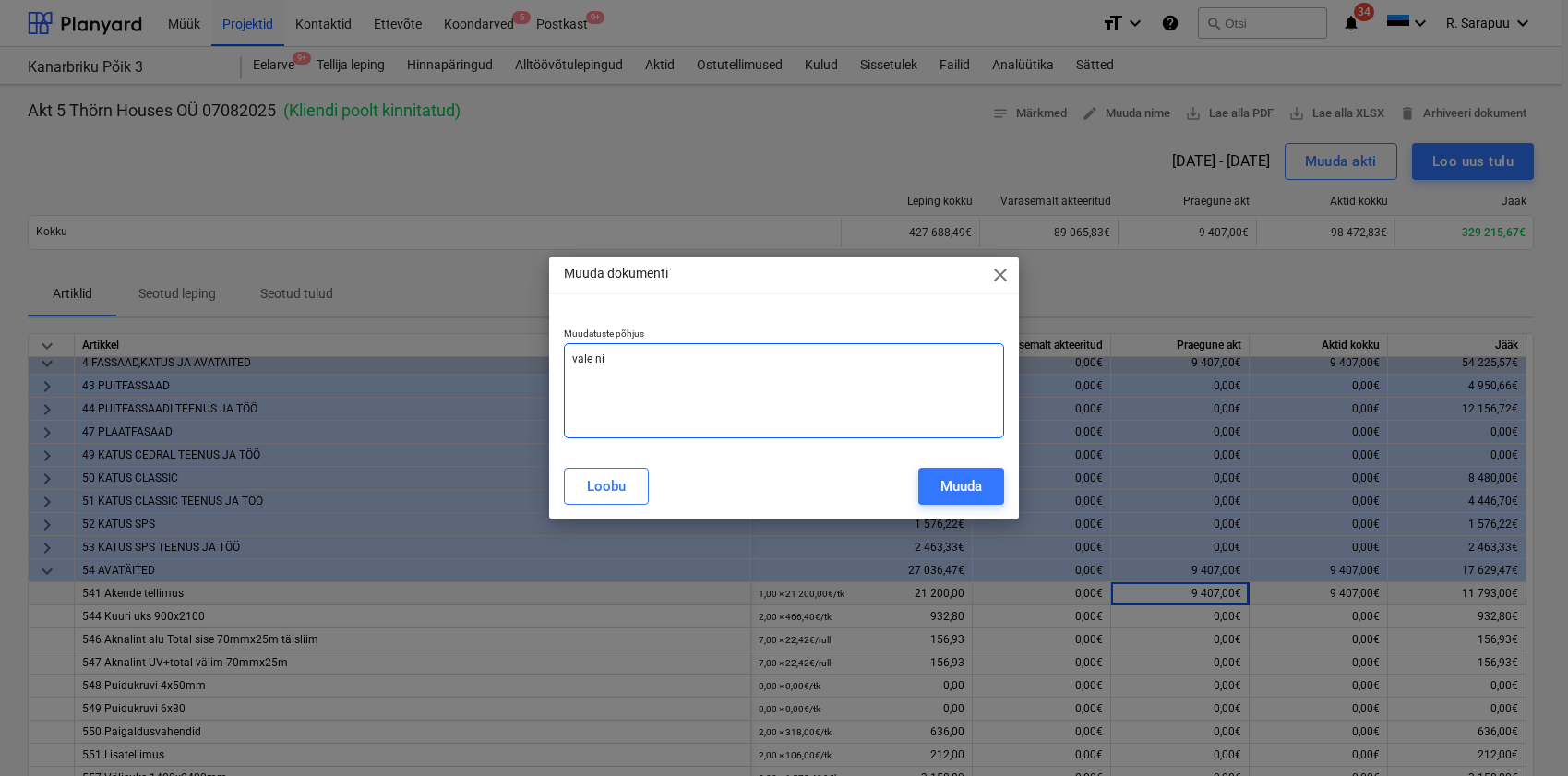 type on "vale nim" 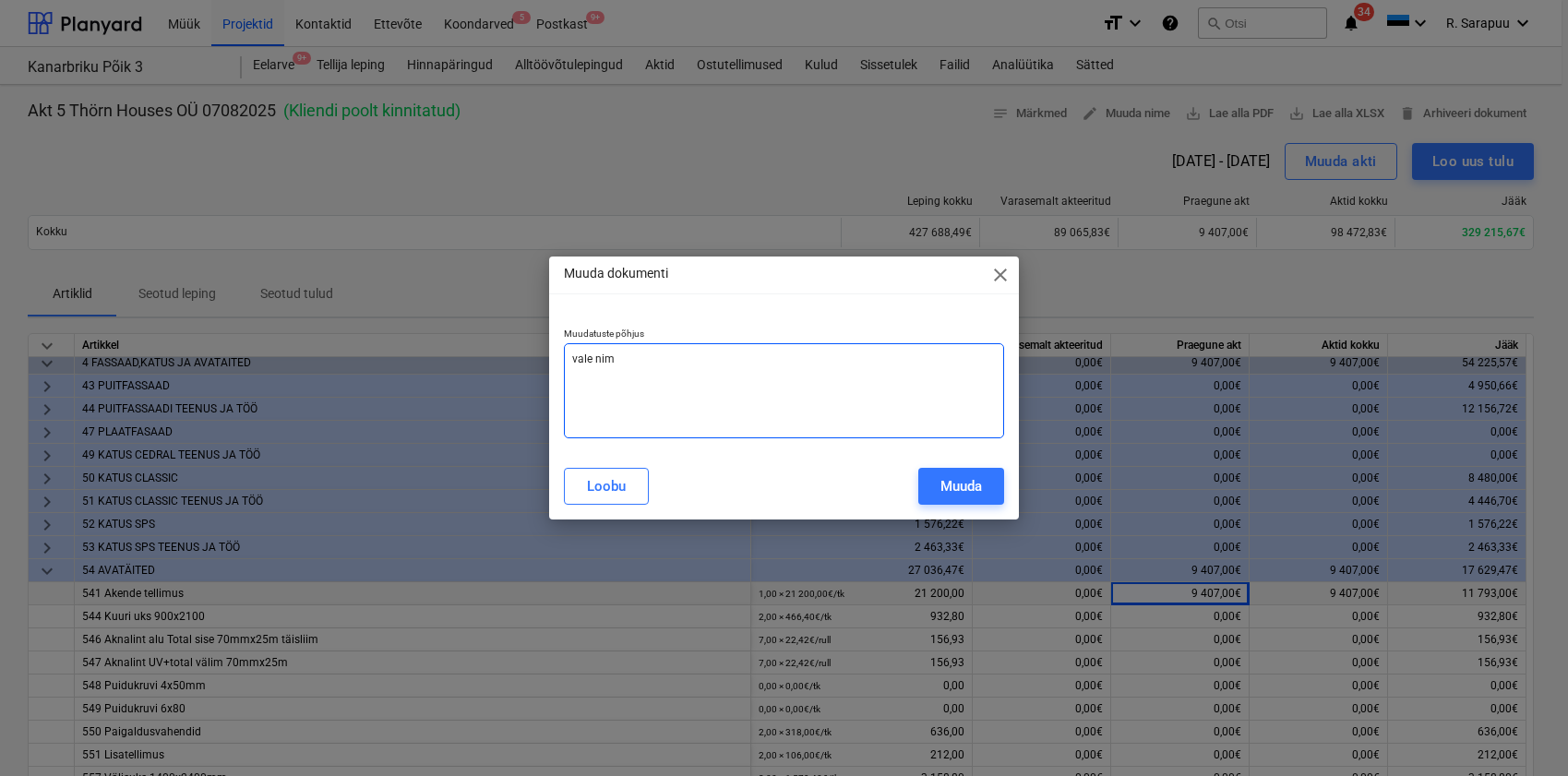 type on "vale nimi" 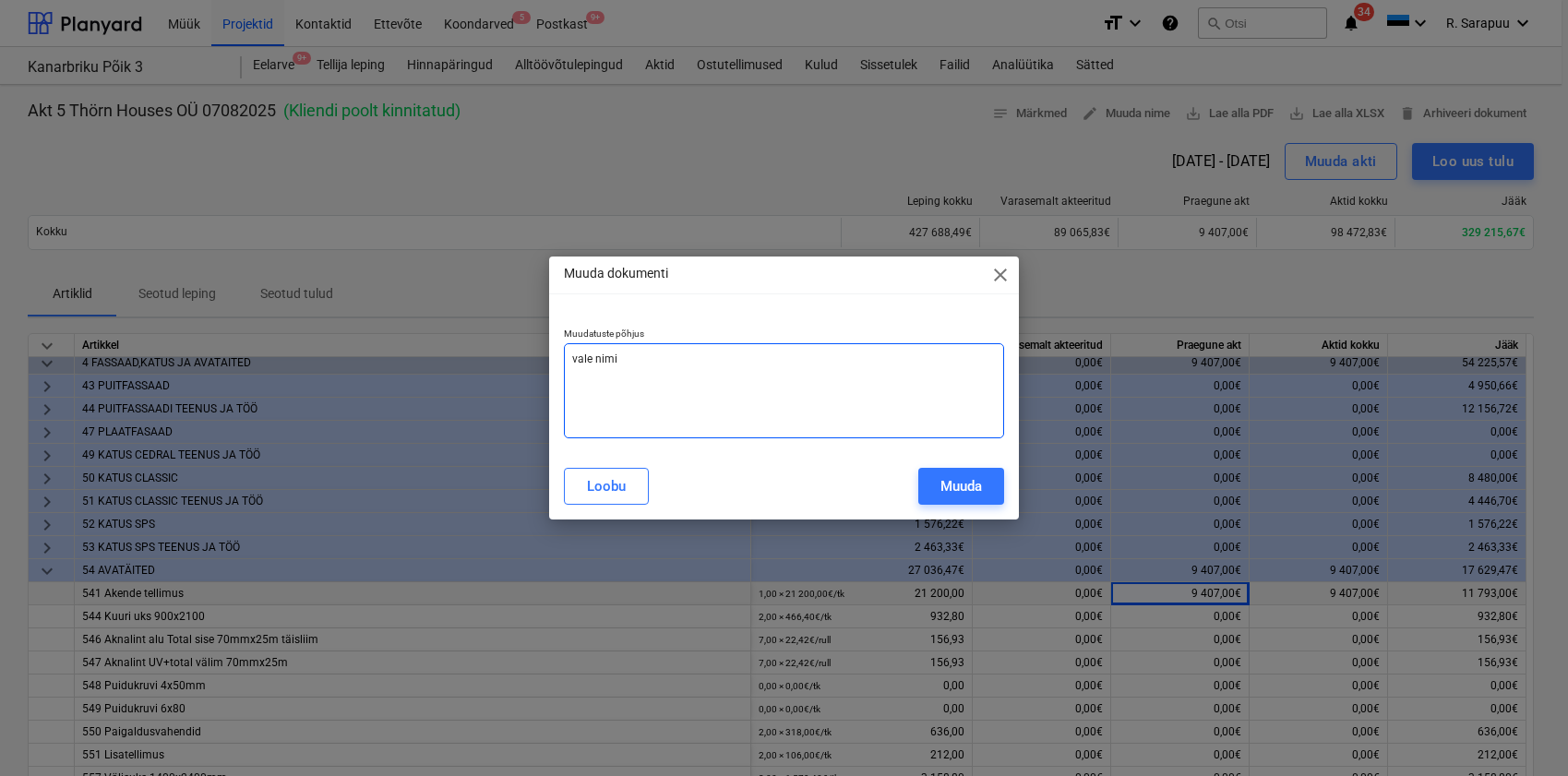 type on "vale nimi" 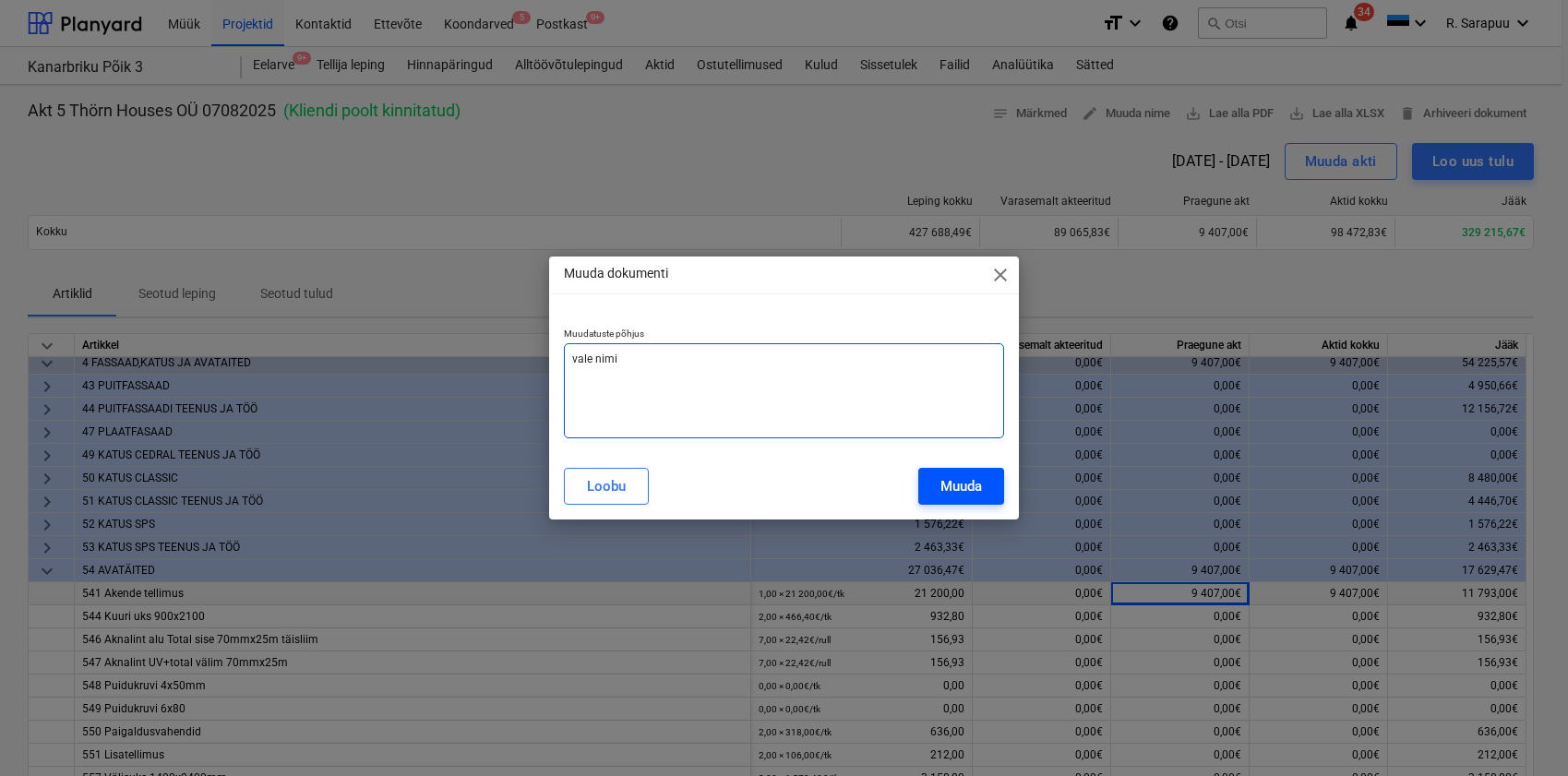 type on "vale nimi" 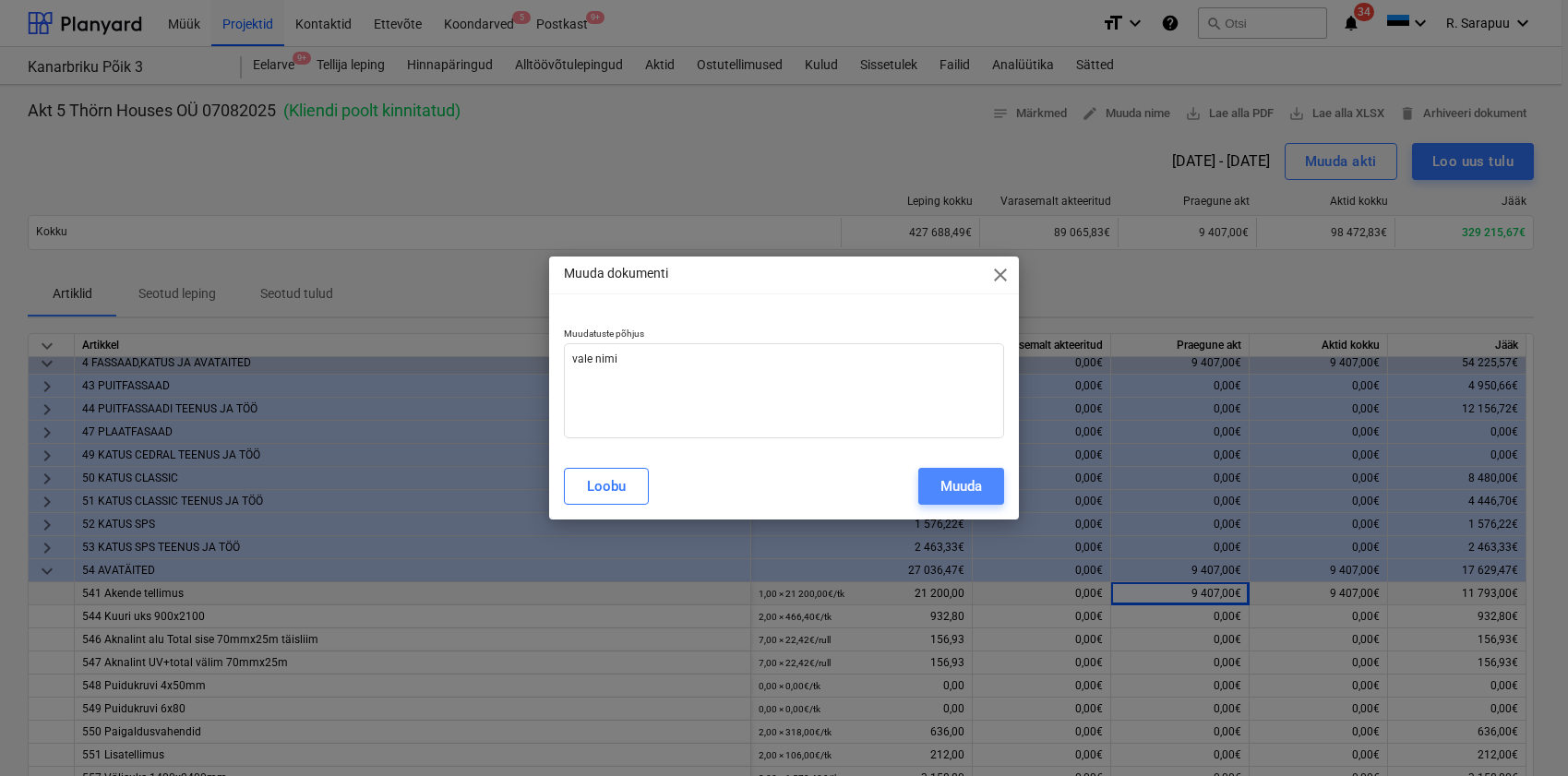 click on "Muuda" at bounding box center (961, 486) 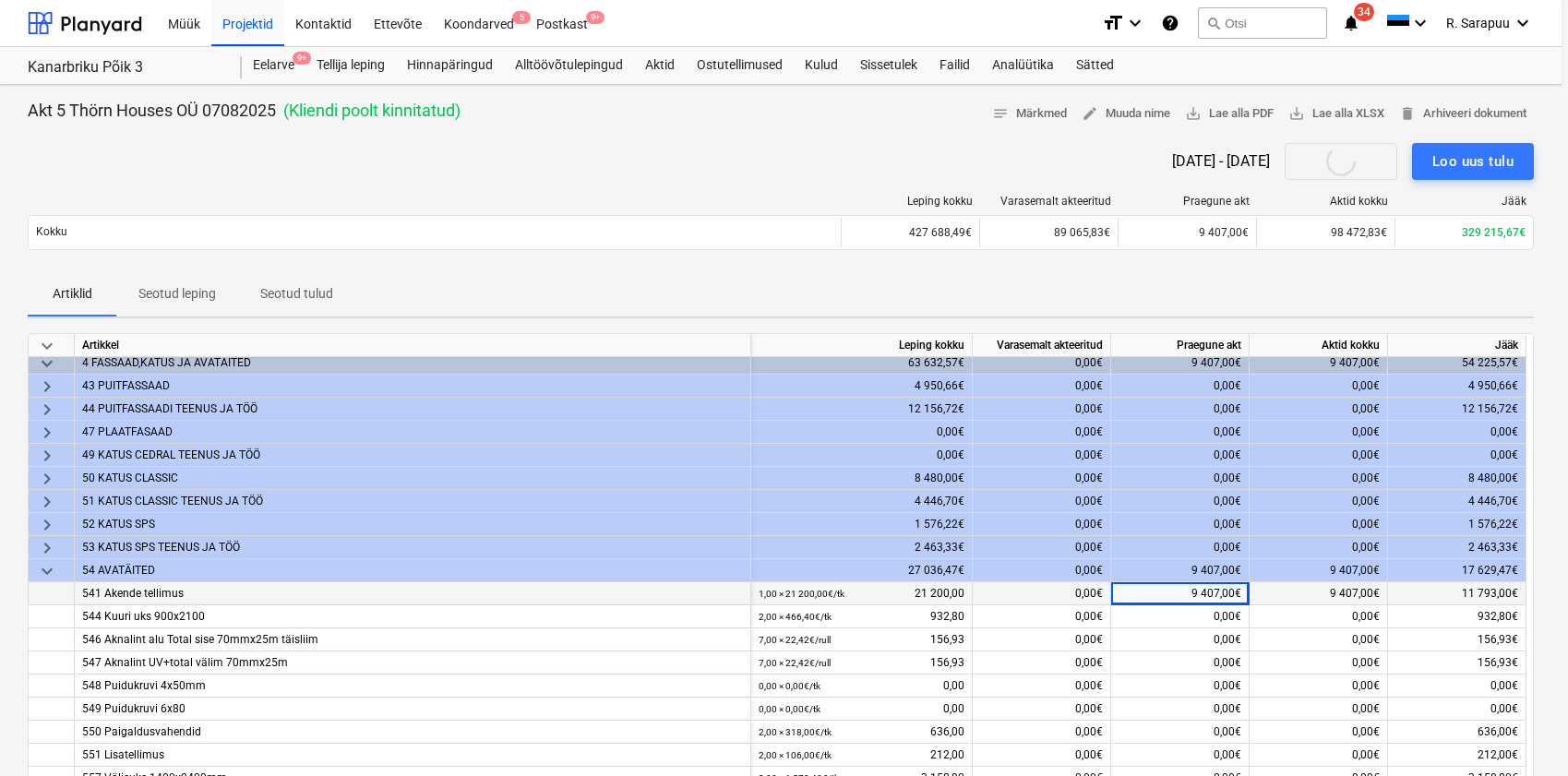type on "x" 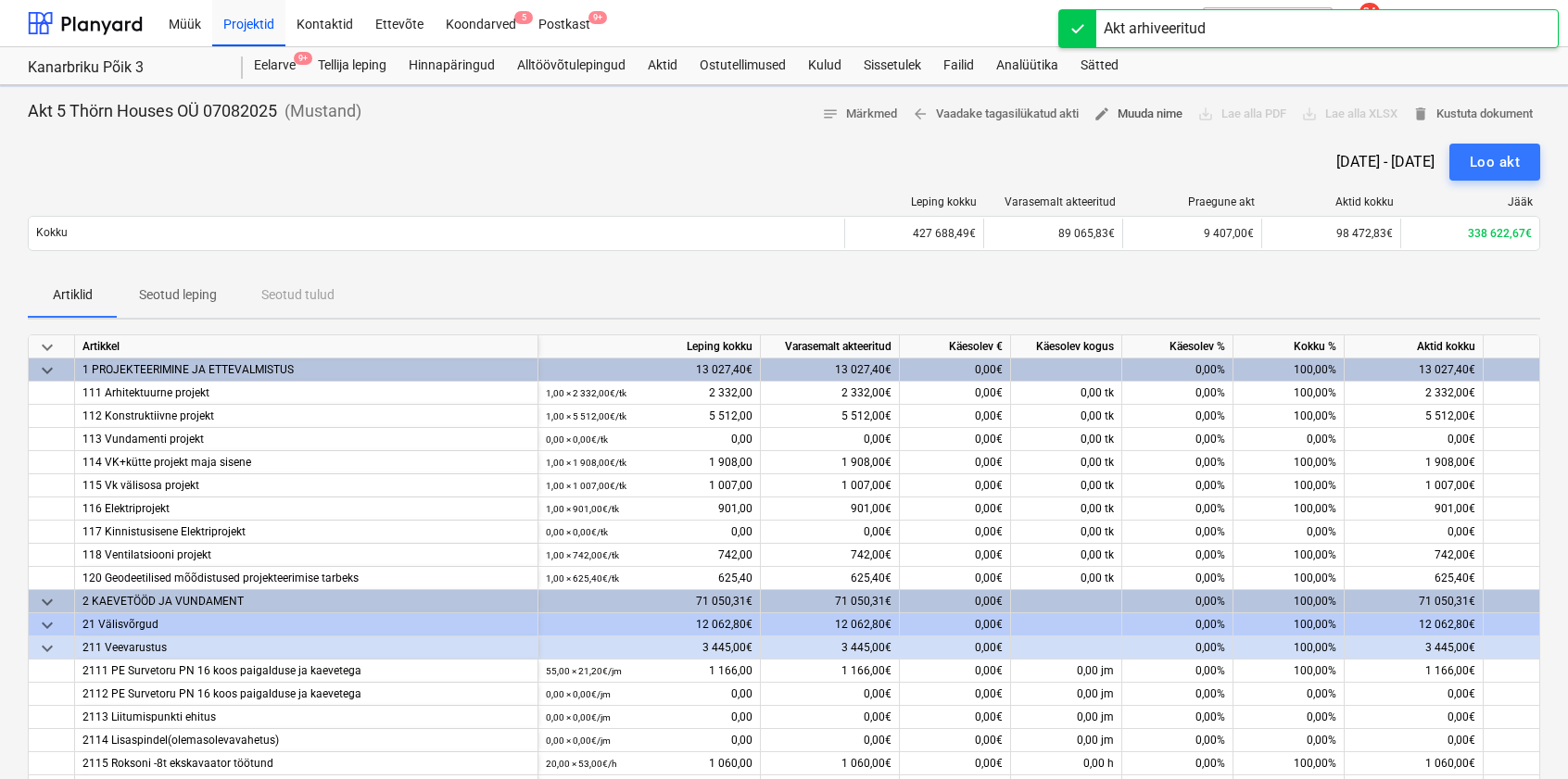 click on "edit Muuda nime" at bounding box center (1138, 114) 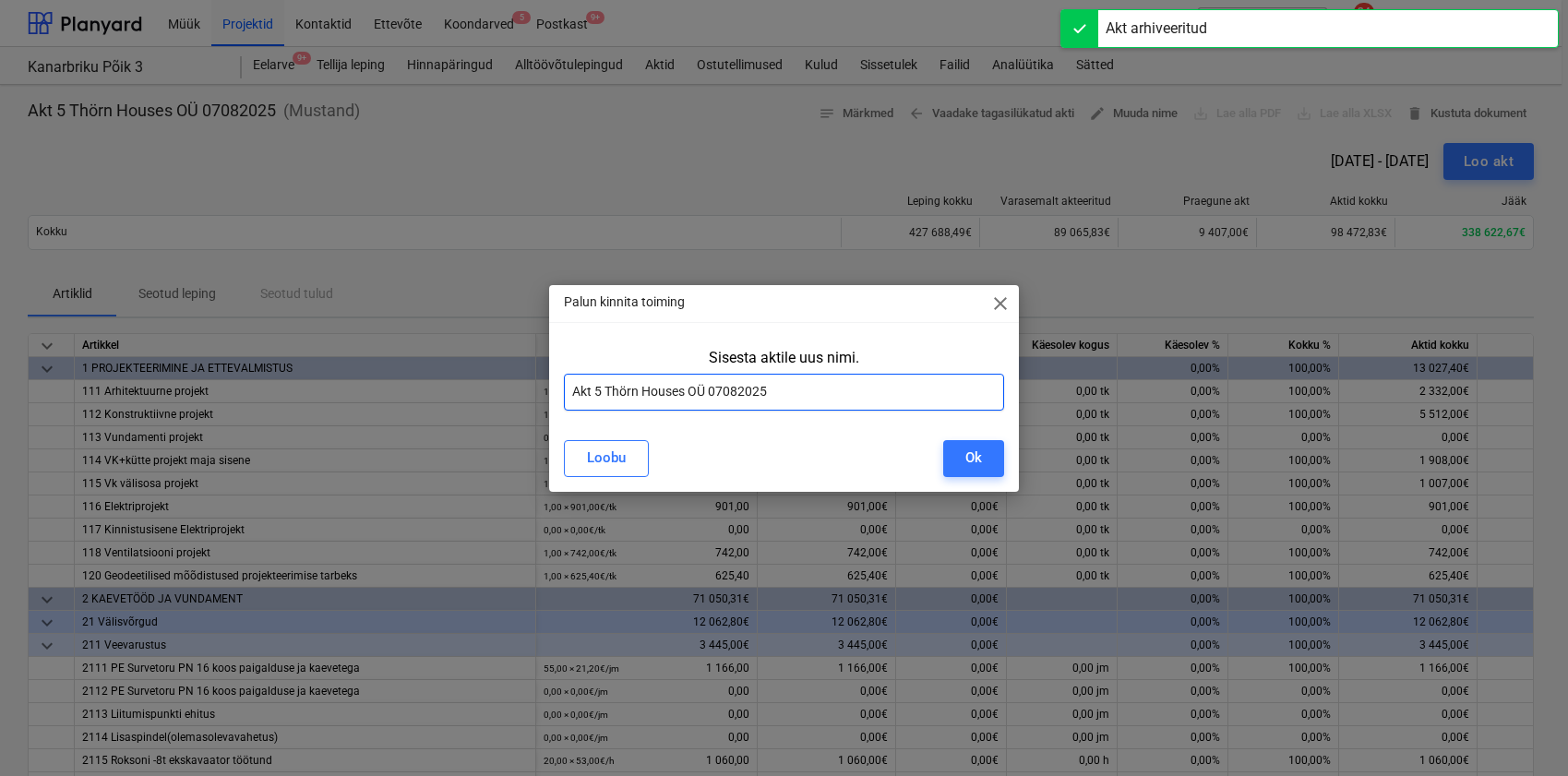 click on "Akt 5 Thörn Houses OÜ 07082025" at bounding box center (784, 392) 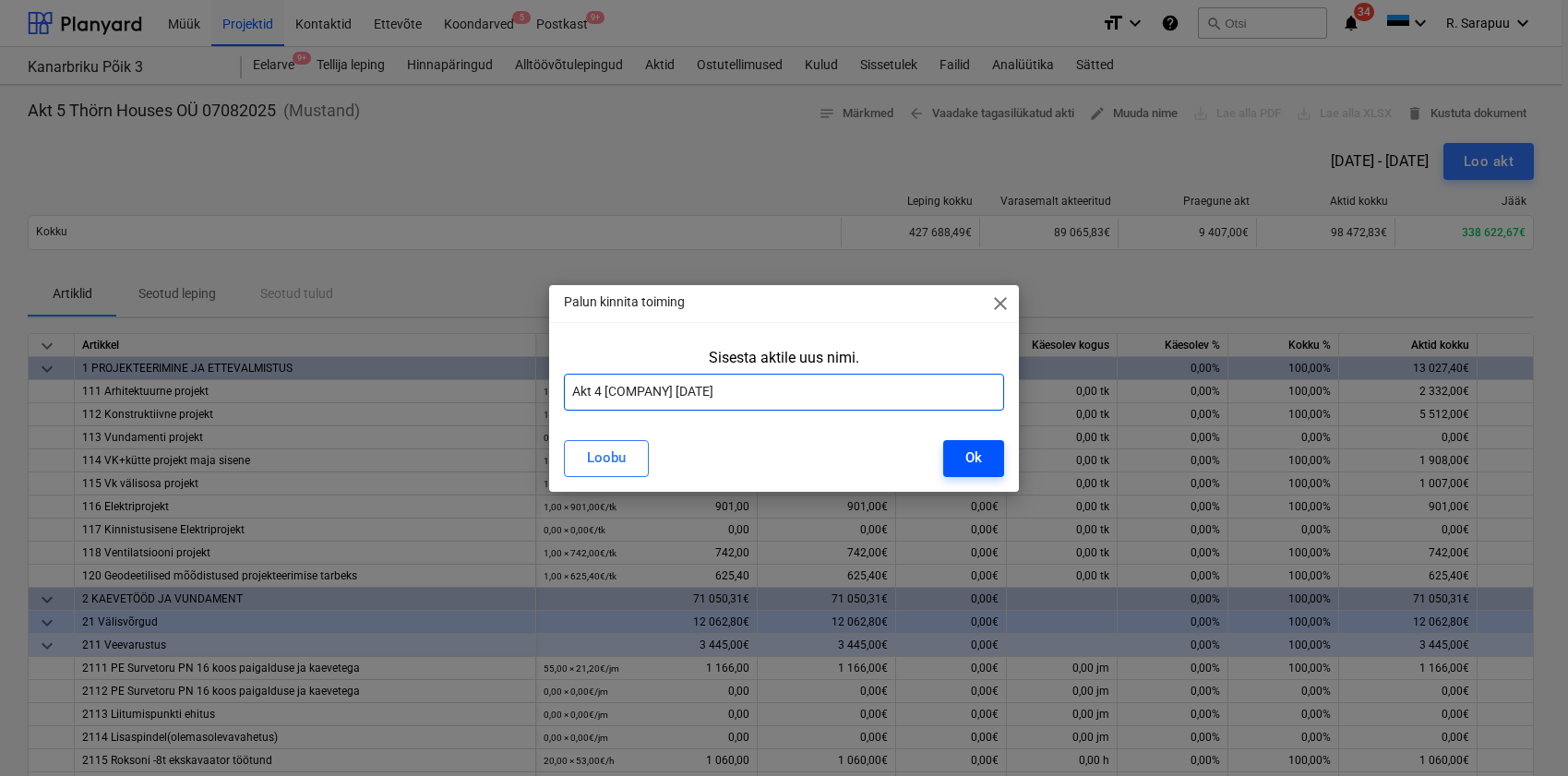 type on "Akt 4 Thörn Houses OÜ 07082025" 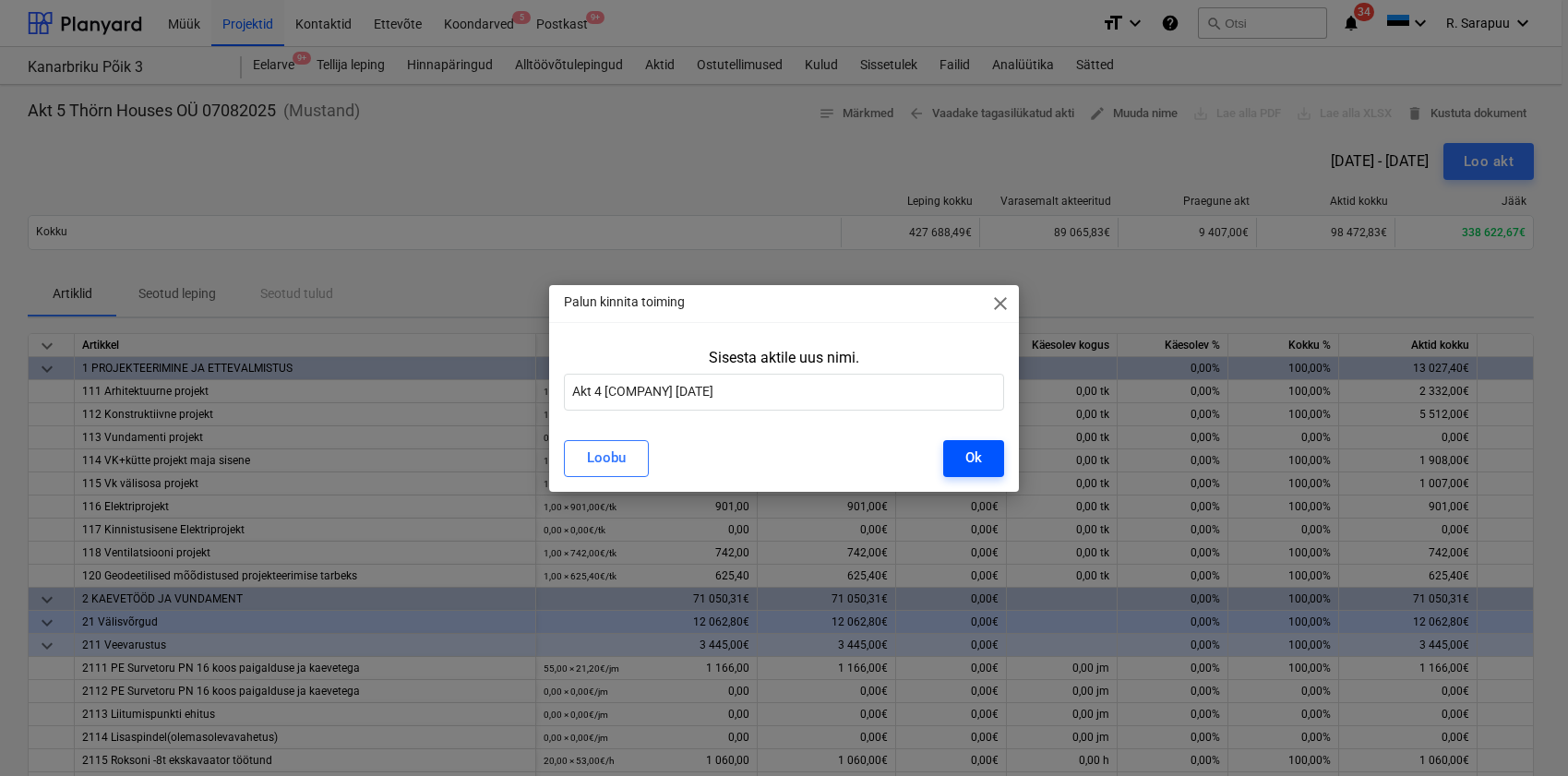 click on "Ok" at bounding box center [974, 458] 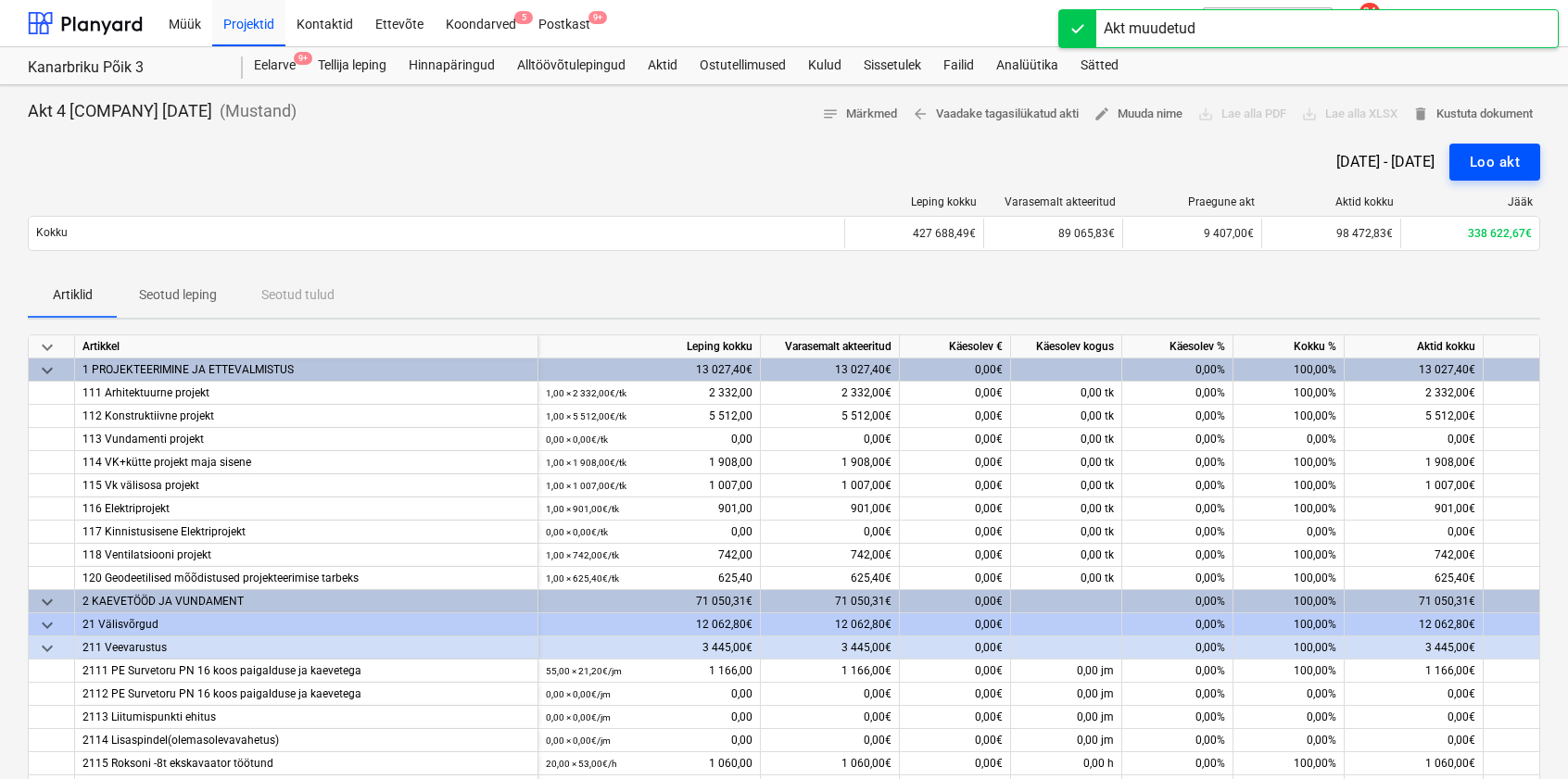 click on "Loo akt" at bounding box center (1495, 162) 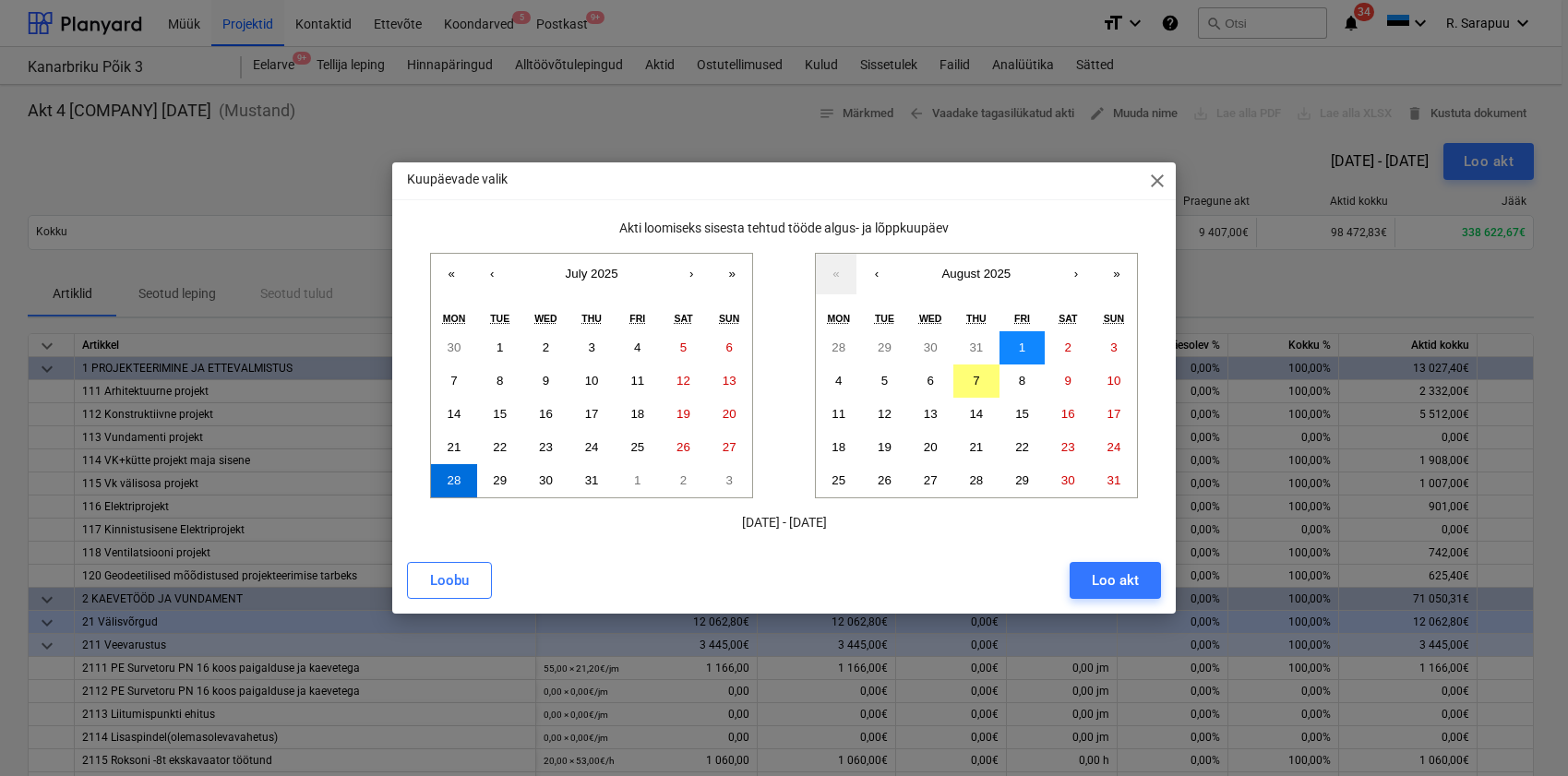 click on "1" at bounding box center [1023, 348] 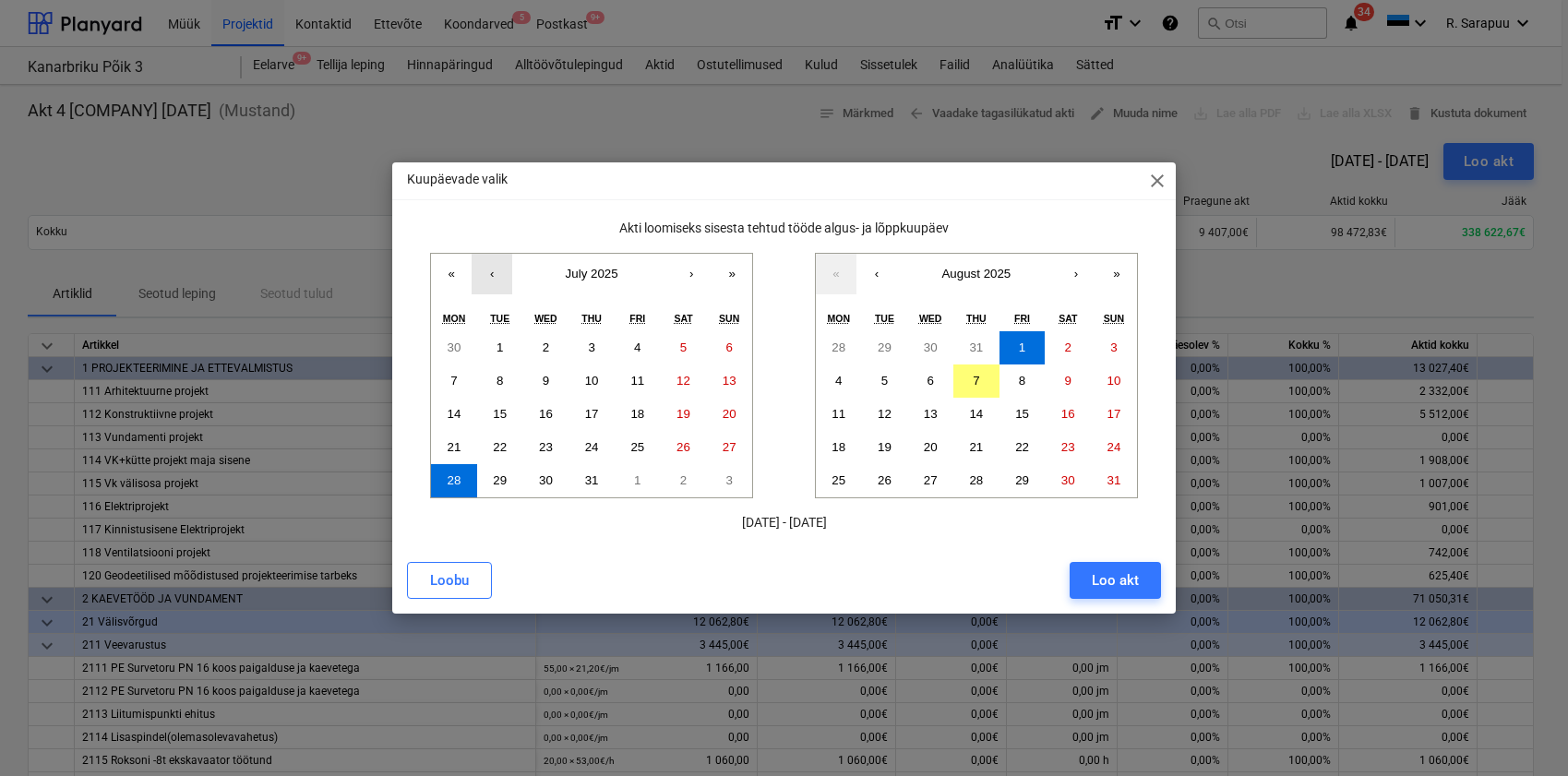 click on "‹" at bounding box center [492, 274] 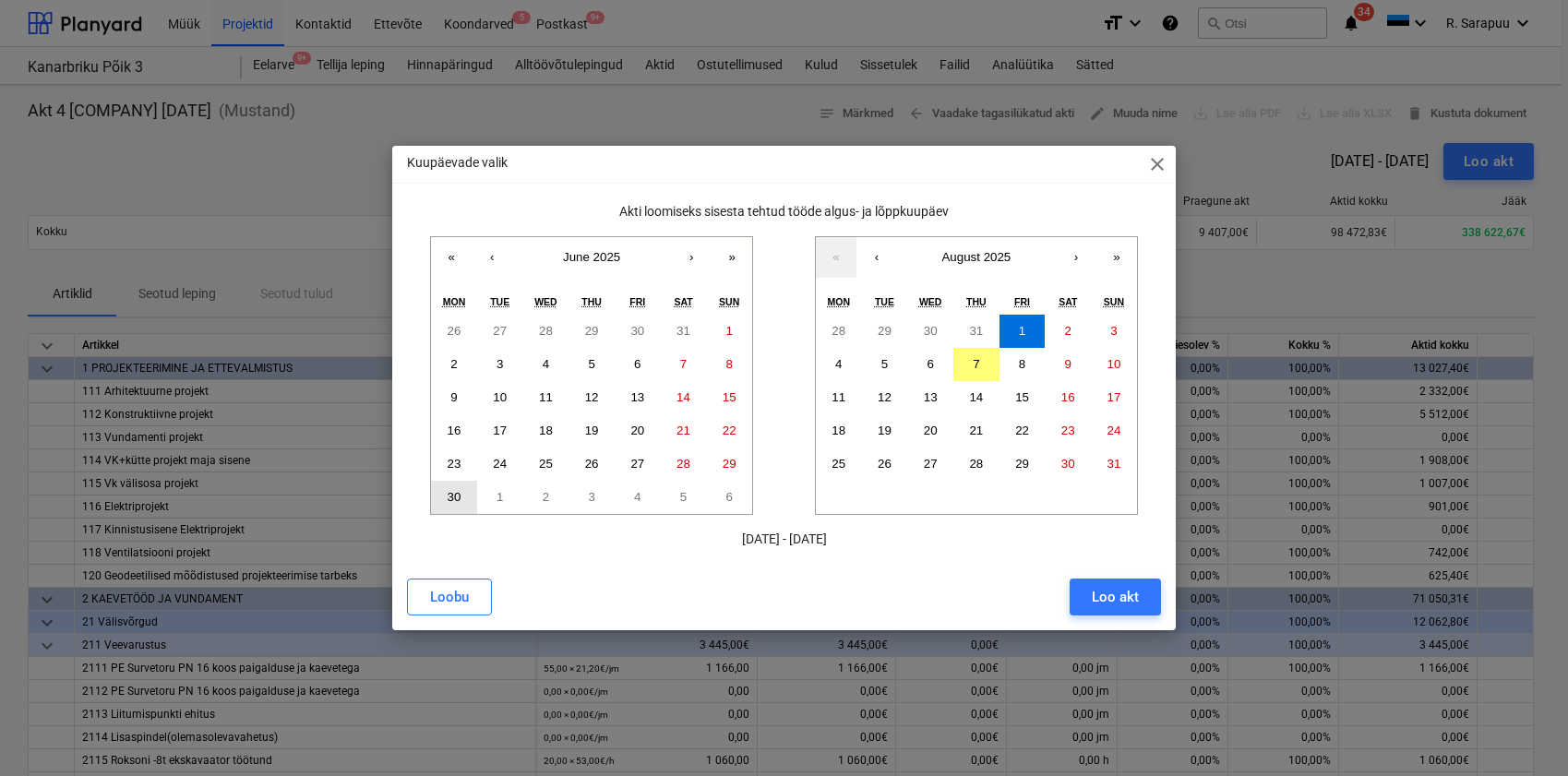 click on "30" at bounding box center [454, 496] 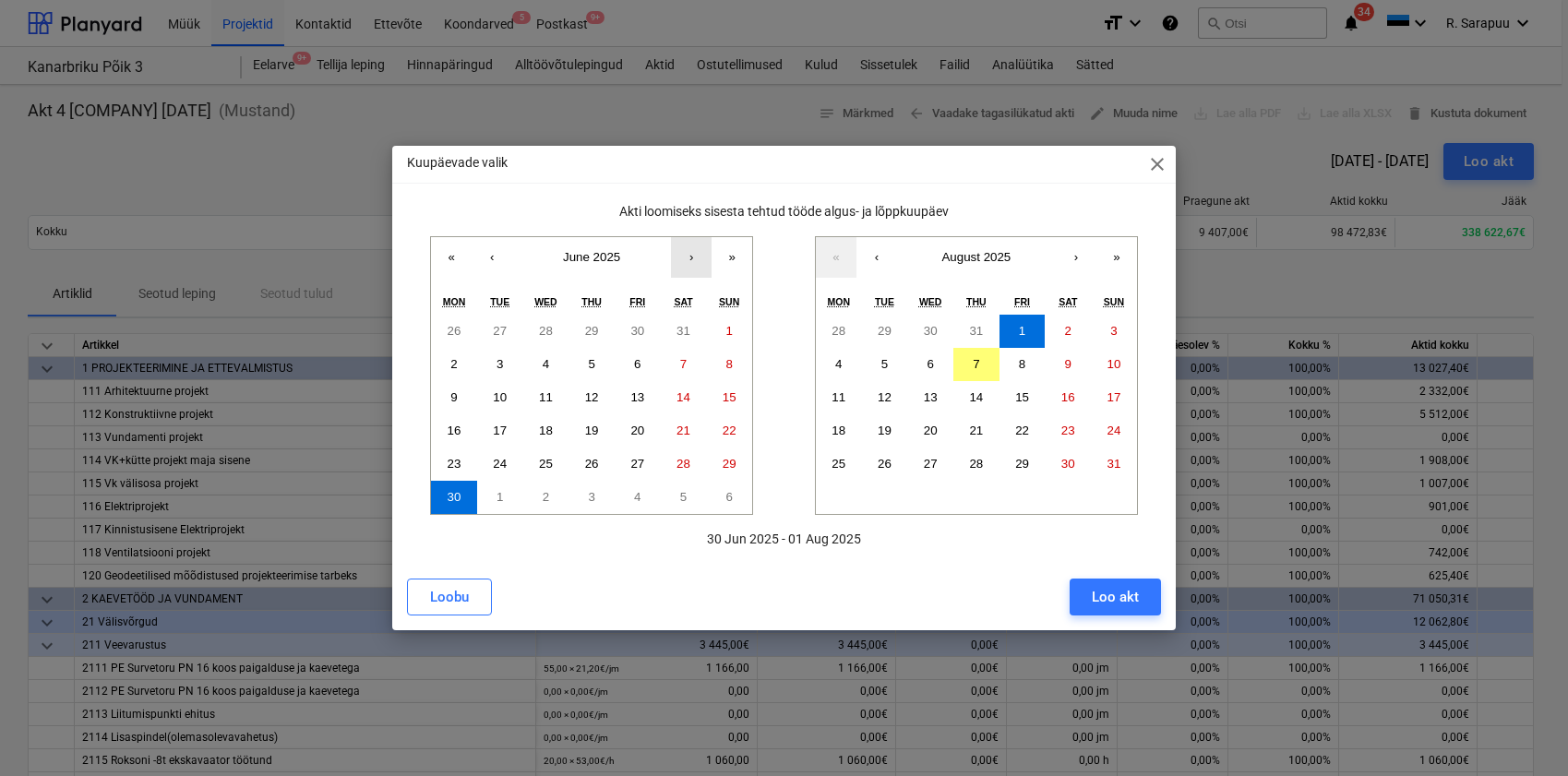 click on "›" at bounding box center (691, 257) 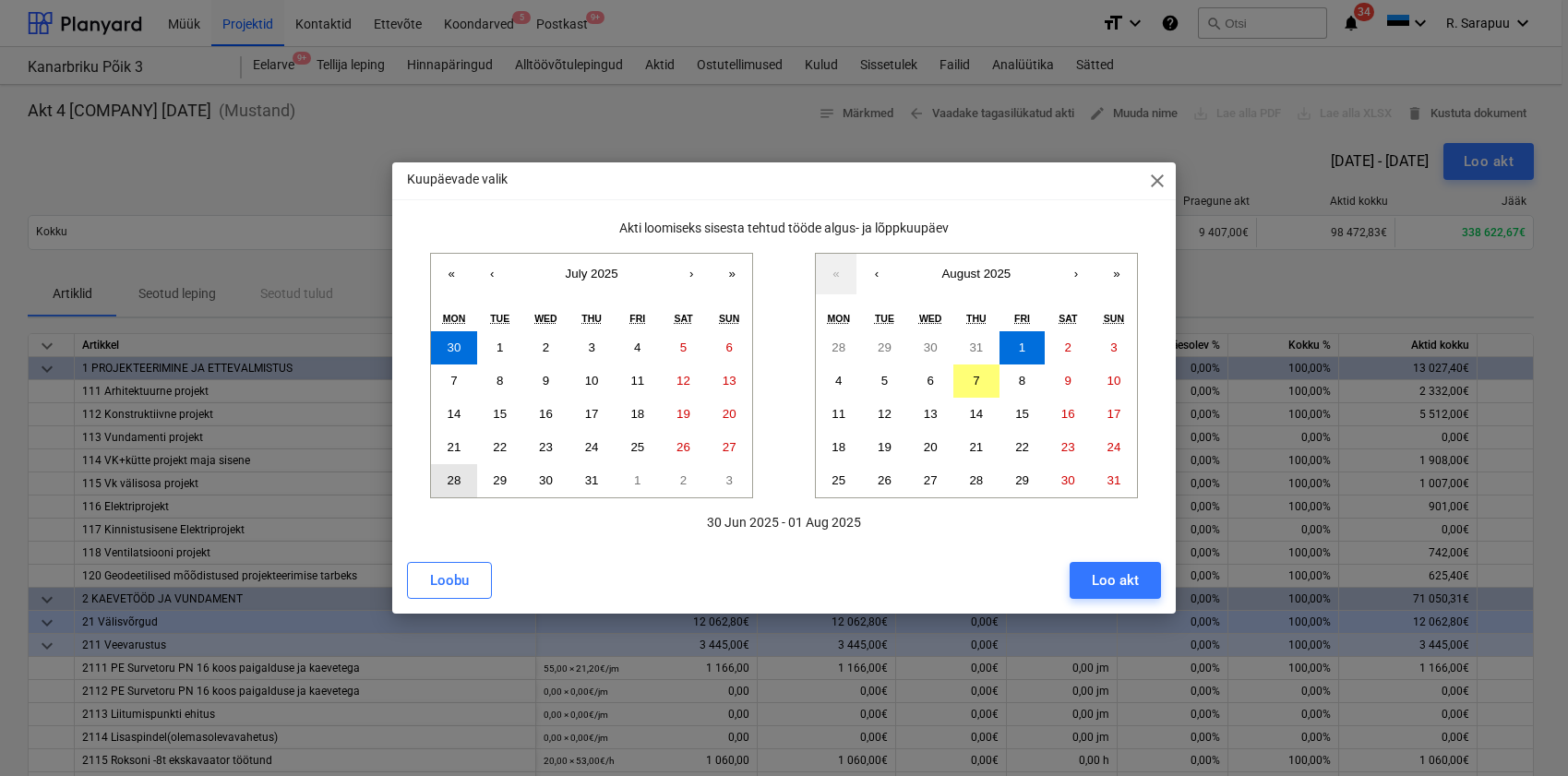 click on "28" at bounding box center [454, 480] 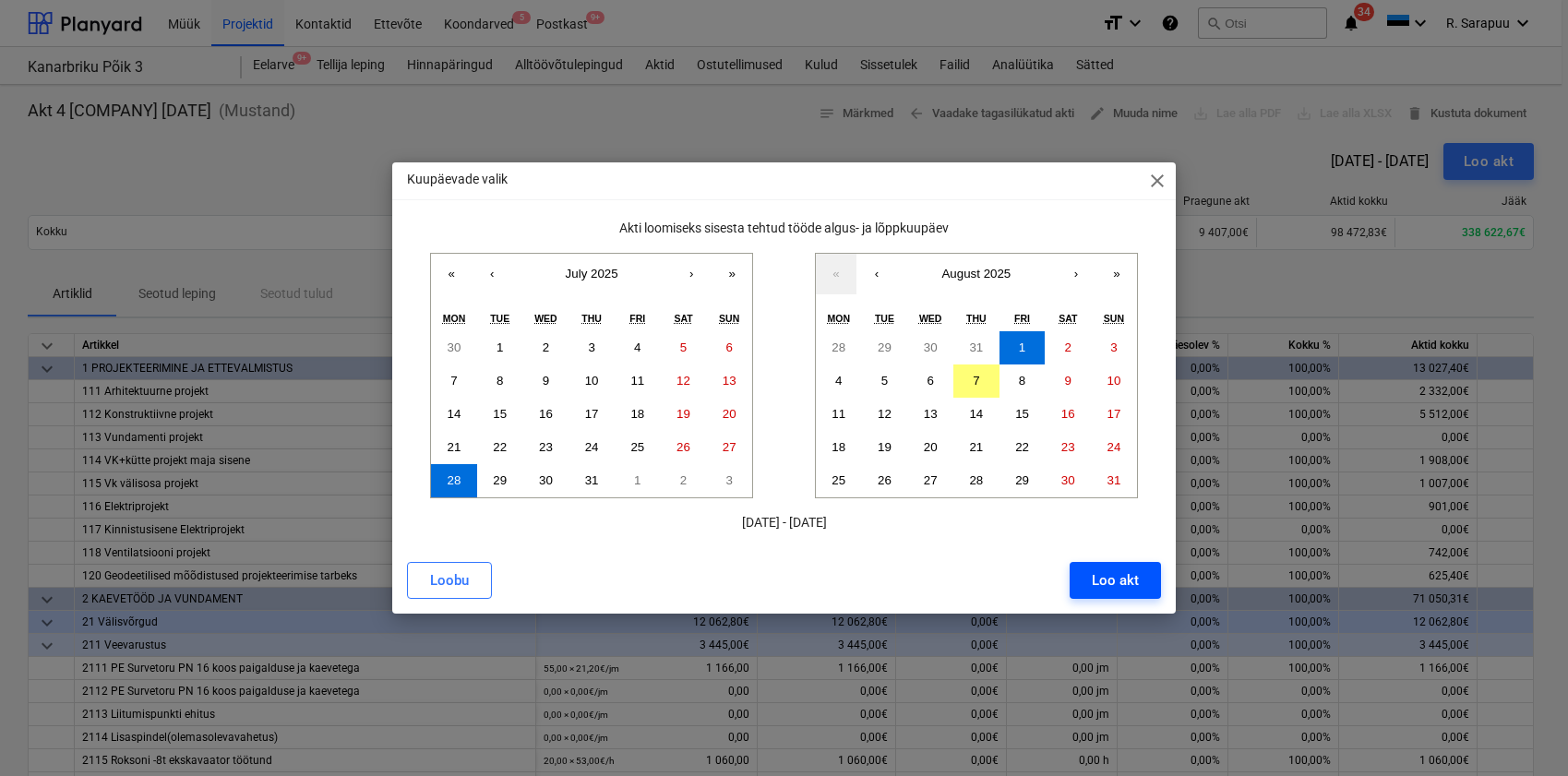 click on "Loo akt" at bounding box center (1115, 580) 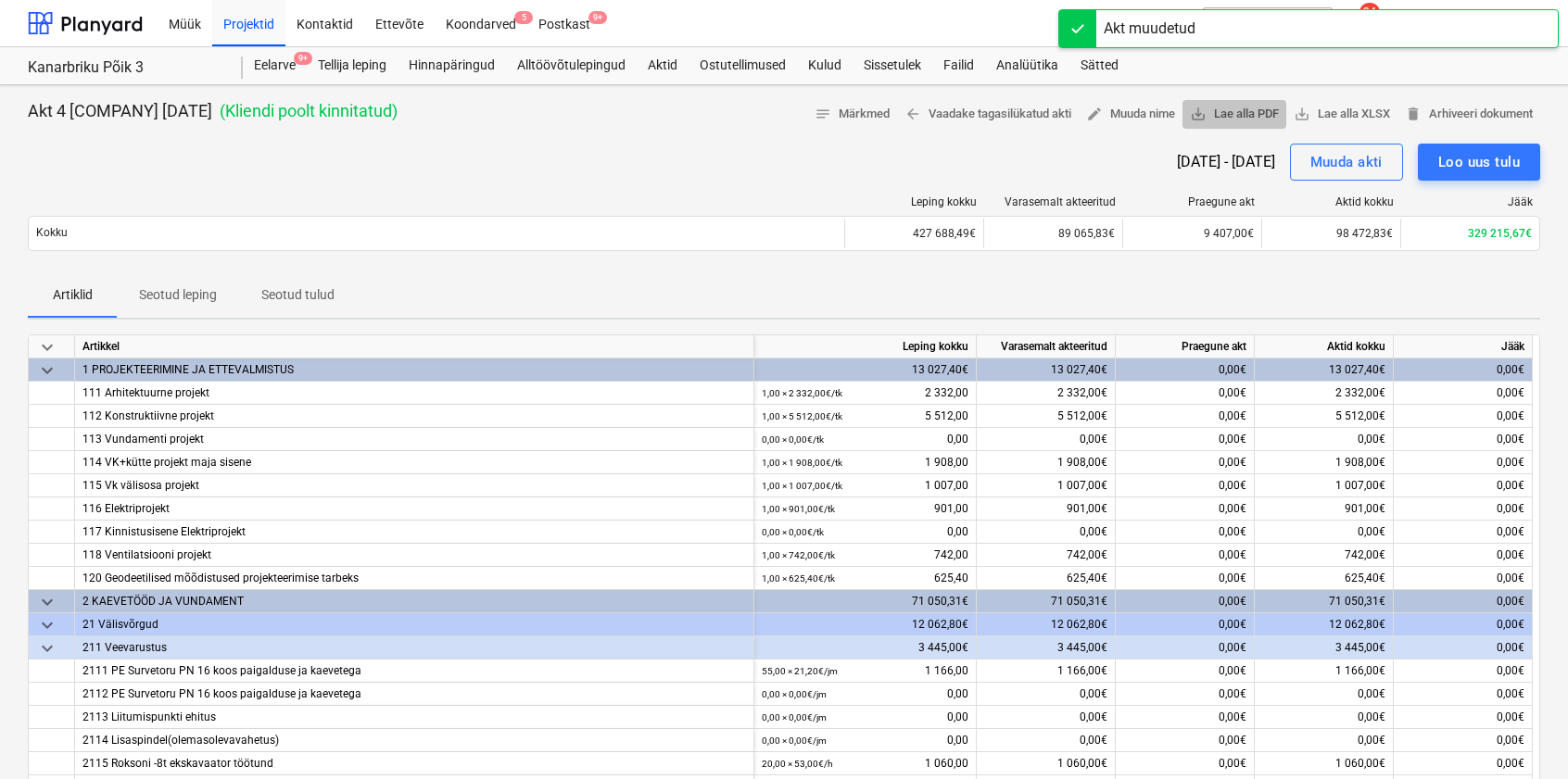 click on "save_alt Lae alla PDF" at bounding box center [1234, 114] 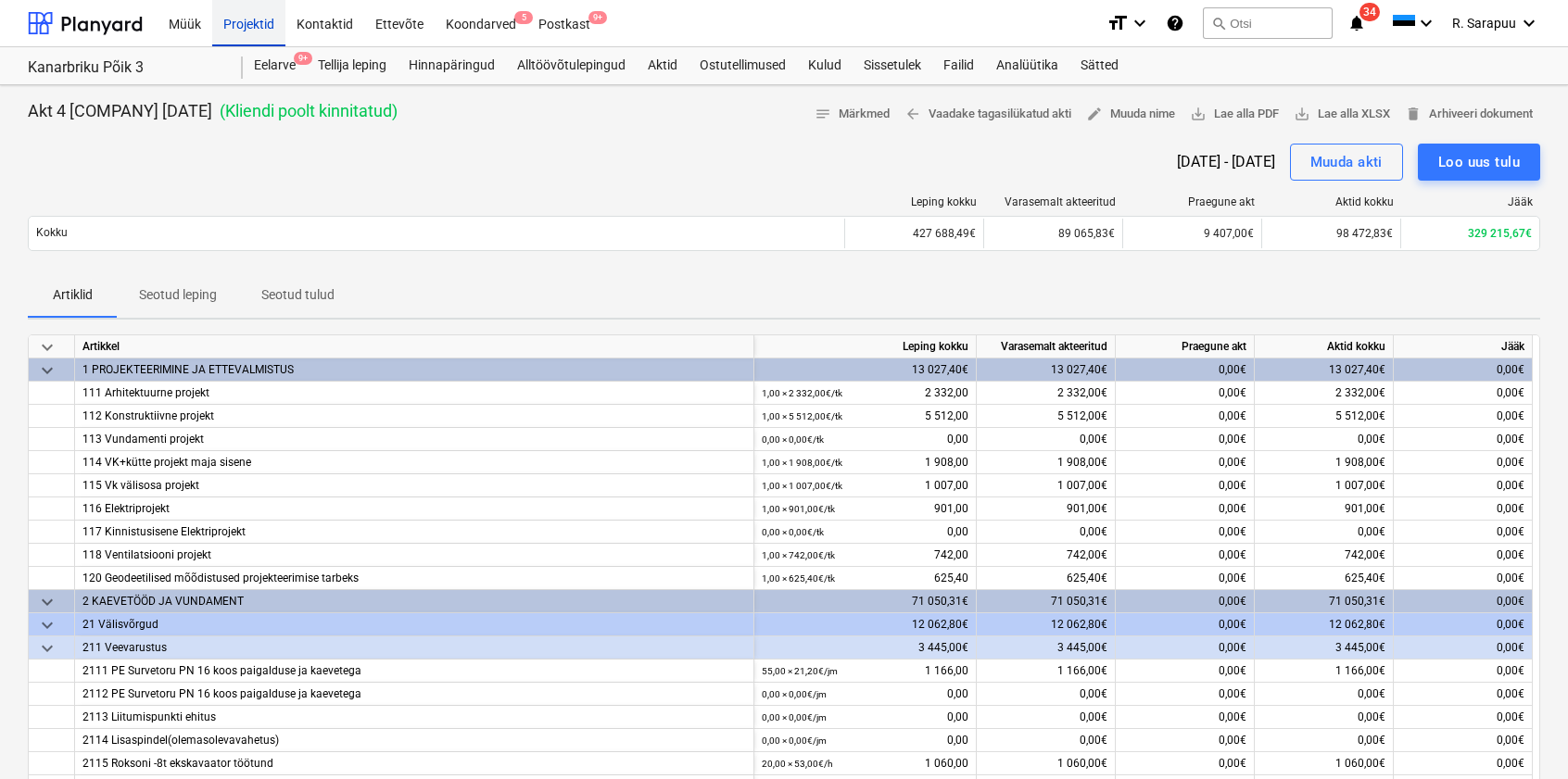 click on "Projektid" at bounding box center [248, 22] 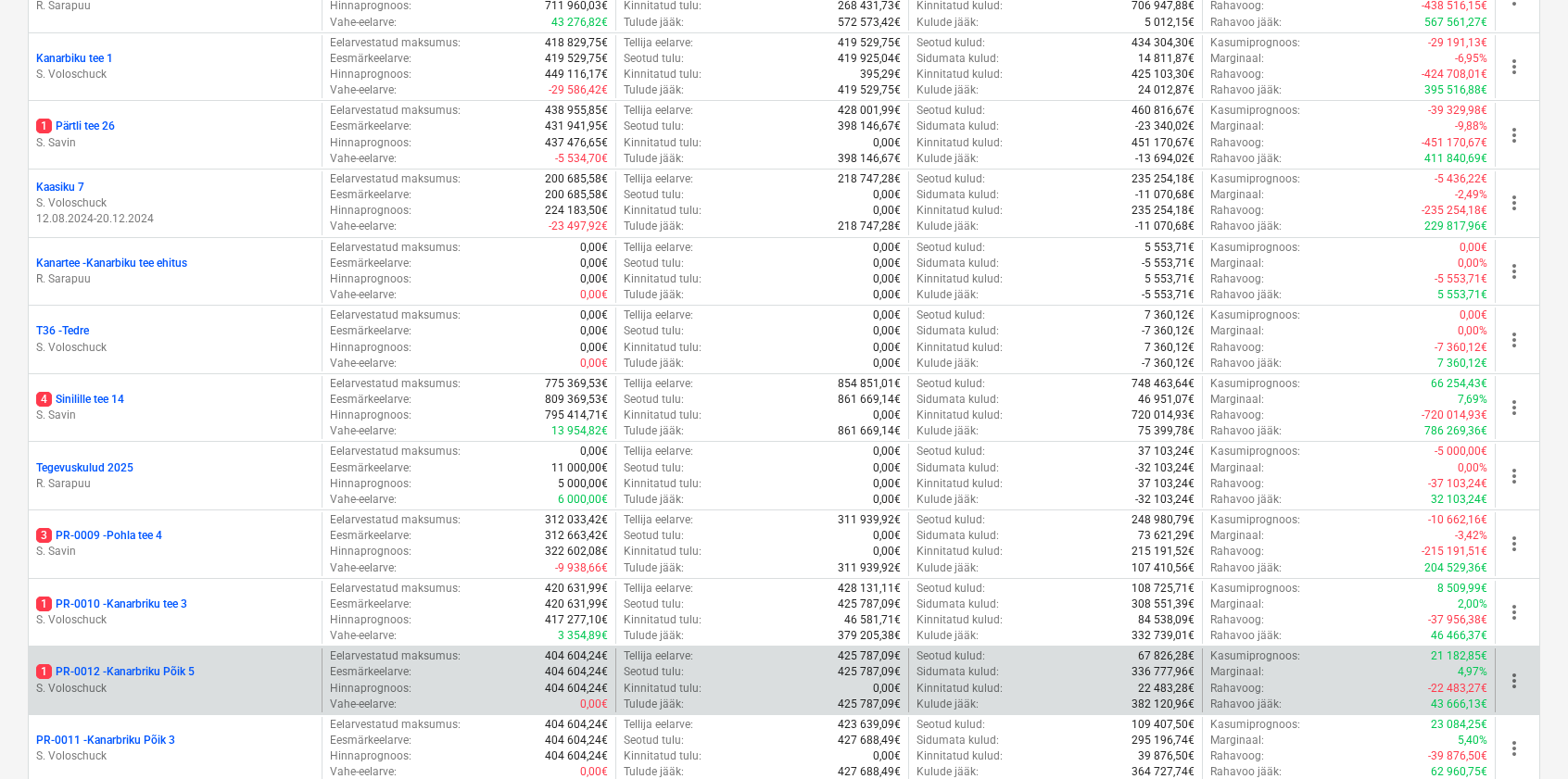 scroll, scrollTop: 644, scrollLeft: 0, axis: vertical 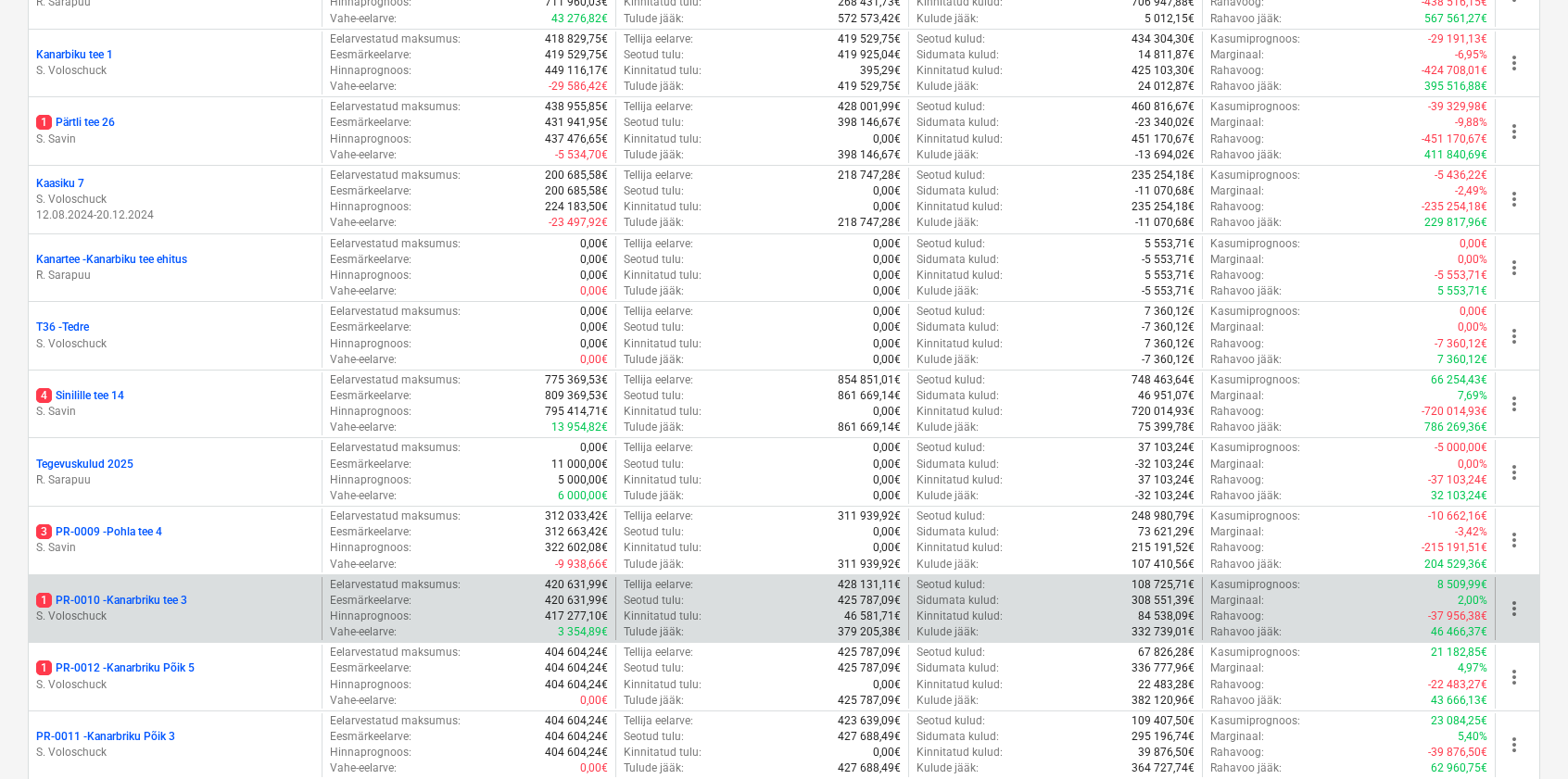 click on "[DOCUMENT_ID] - [STREET_ADDRESS]" at bounding box center (111, 600) 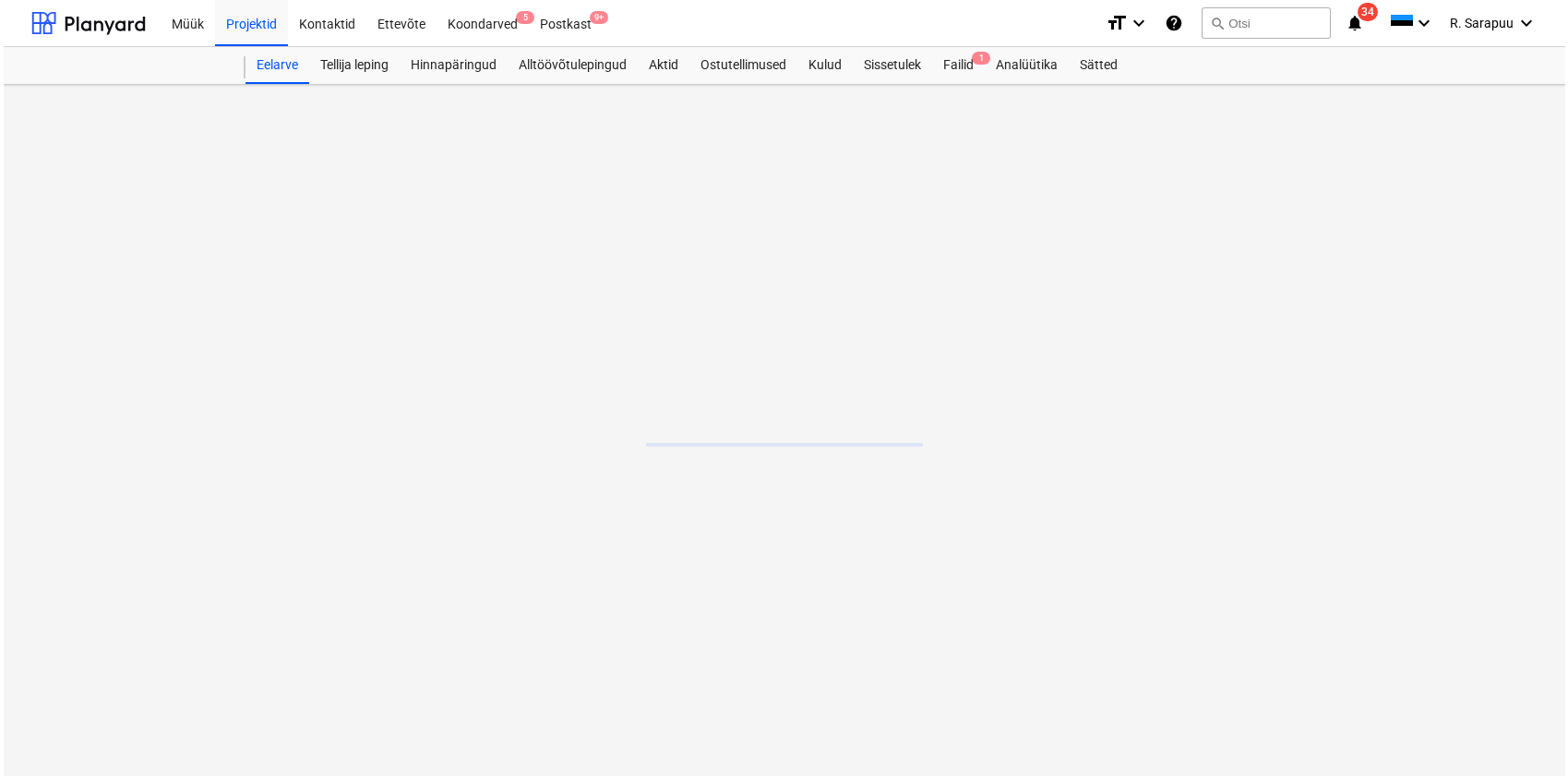 scroll, scrollTop: 0, scrollLeft: 0, axis: both 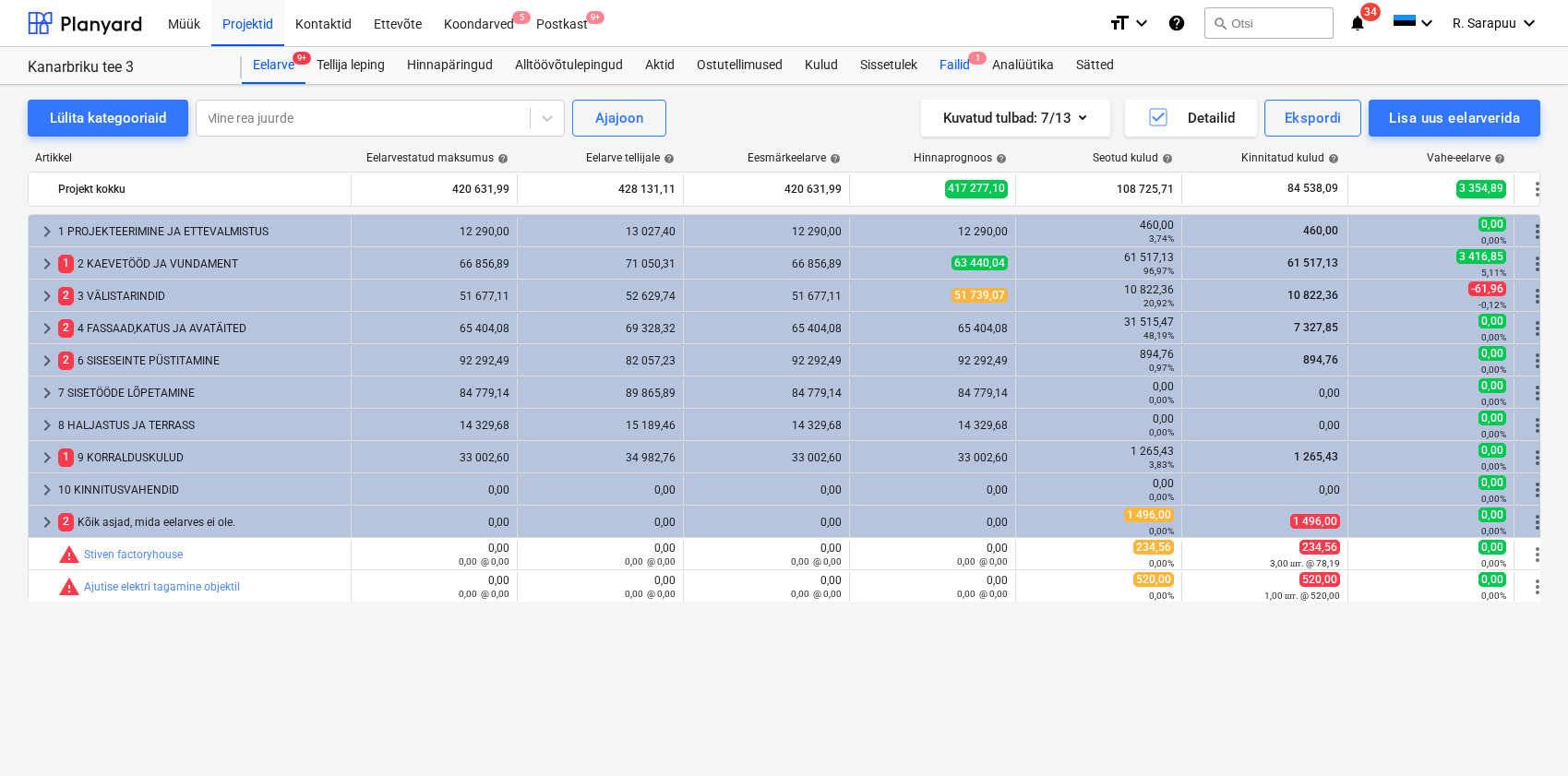 click on "Failid 1" at bounding box center [954, 66] 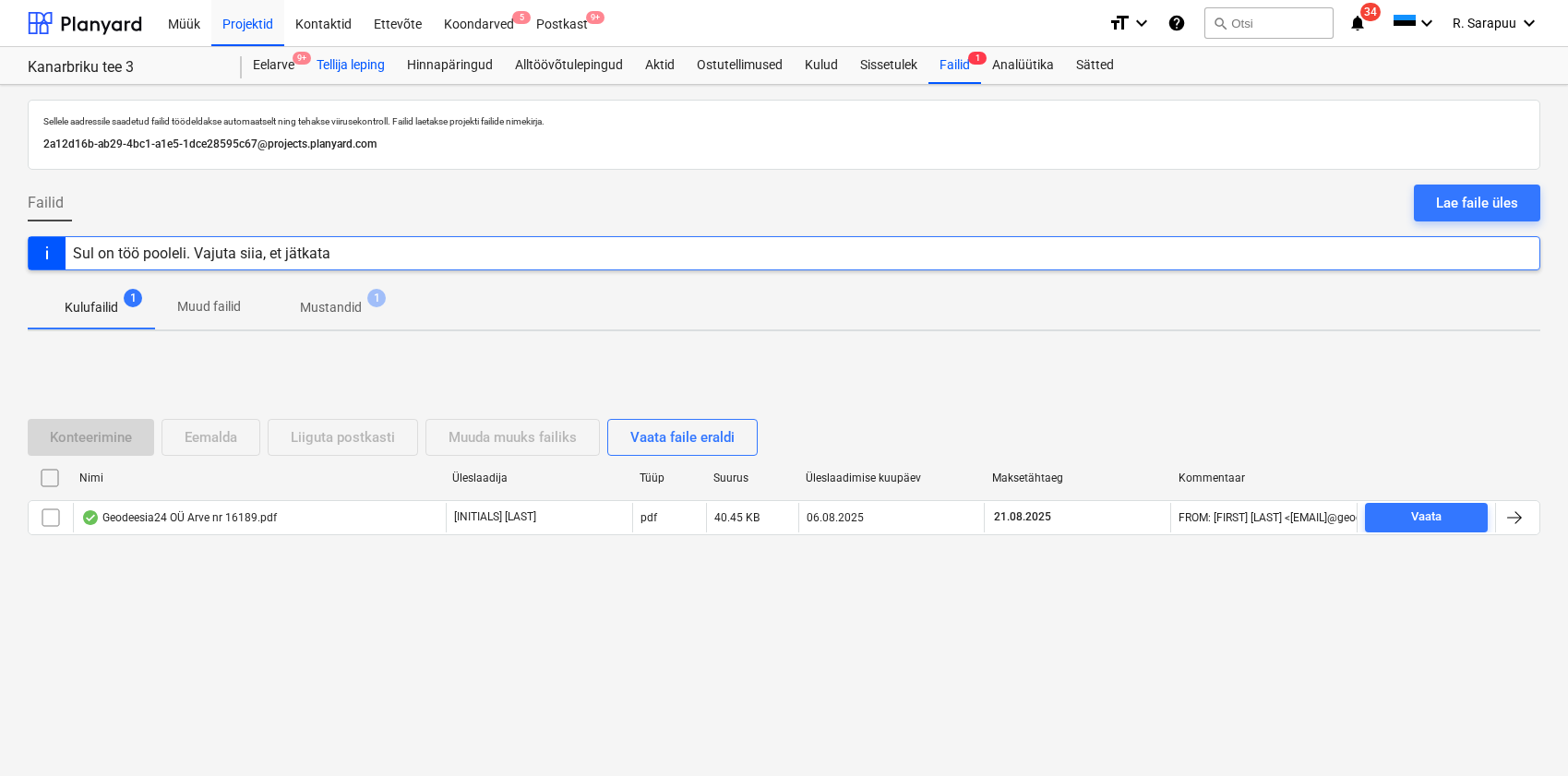 click on "Tellija leping" at bounding box center [351, 66] 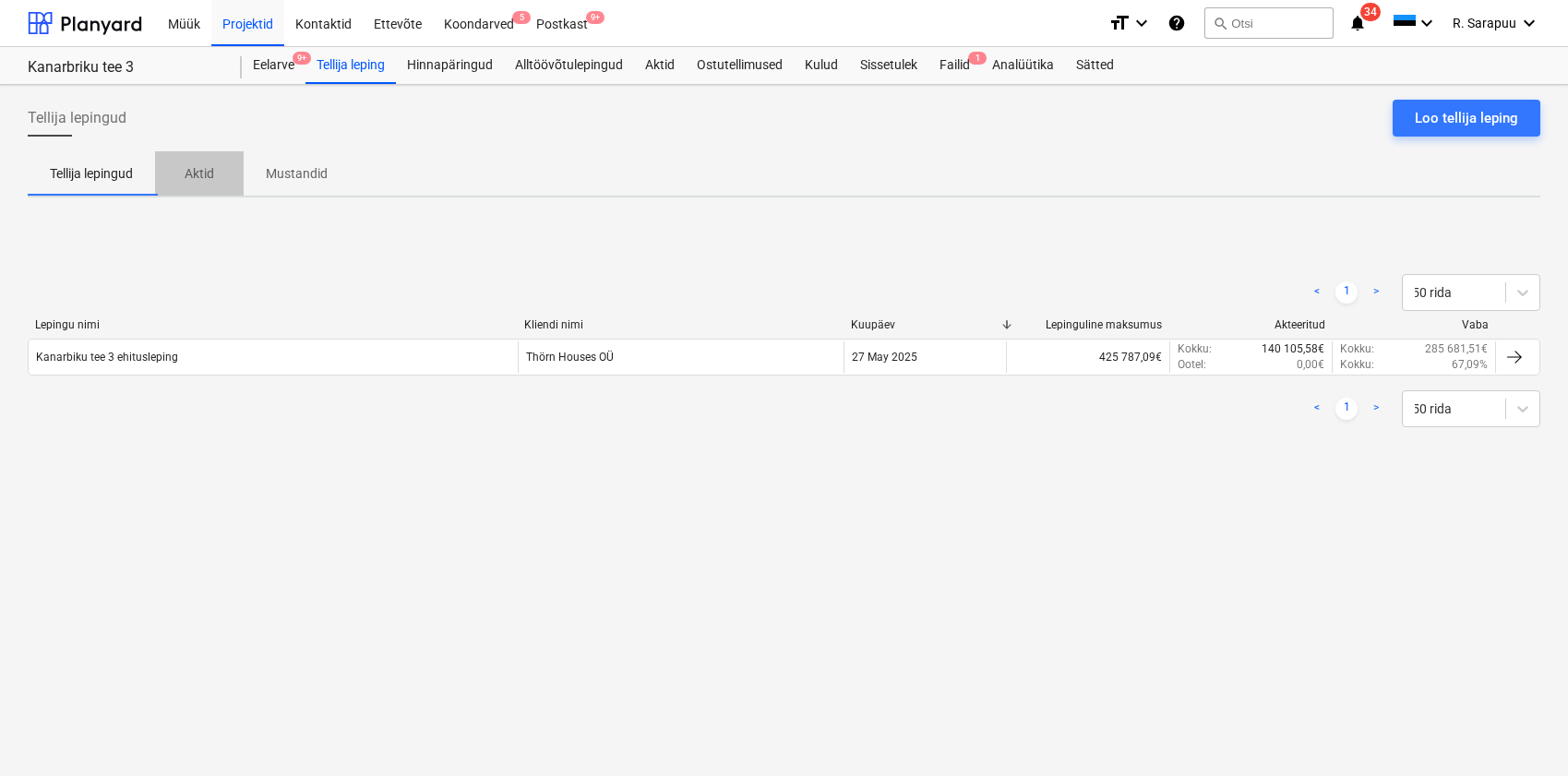 click on "Aktid" at bounding box center (199, 173) 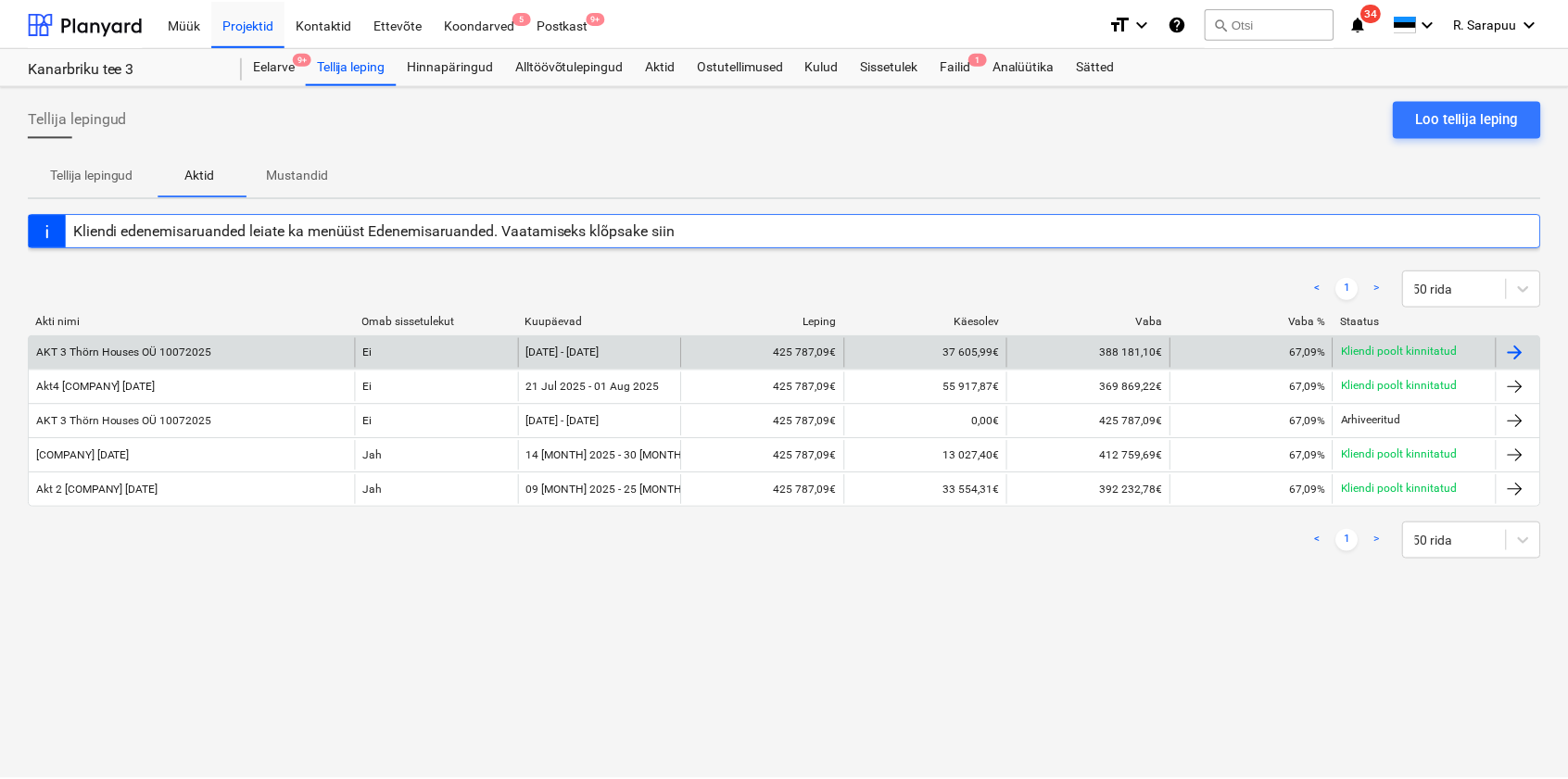 scroll, scrollTop: 0, scrollLeft: 0, axis: both 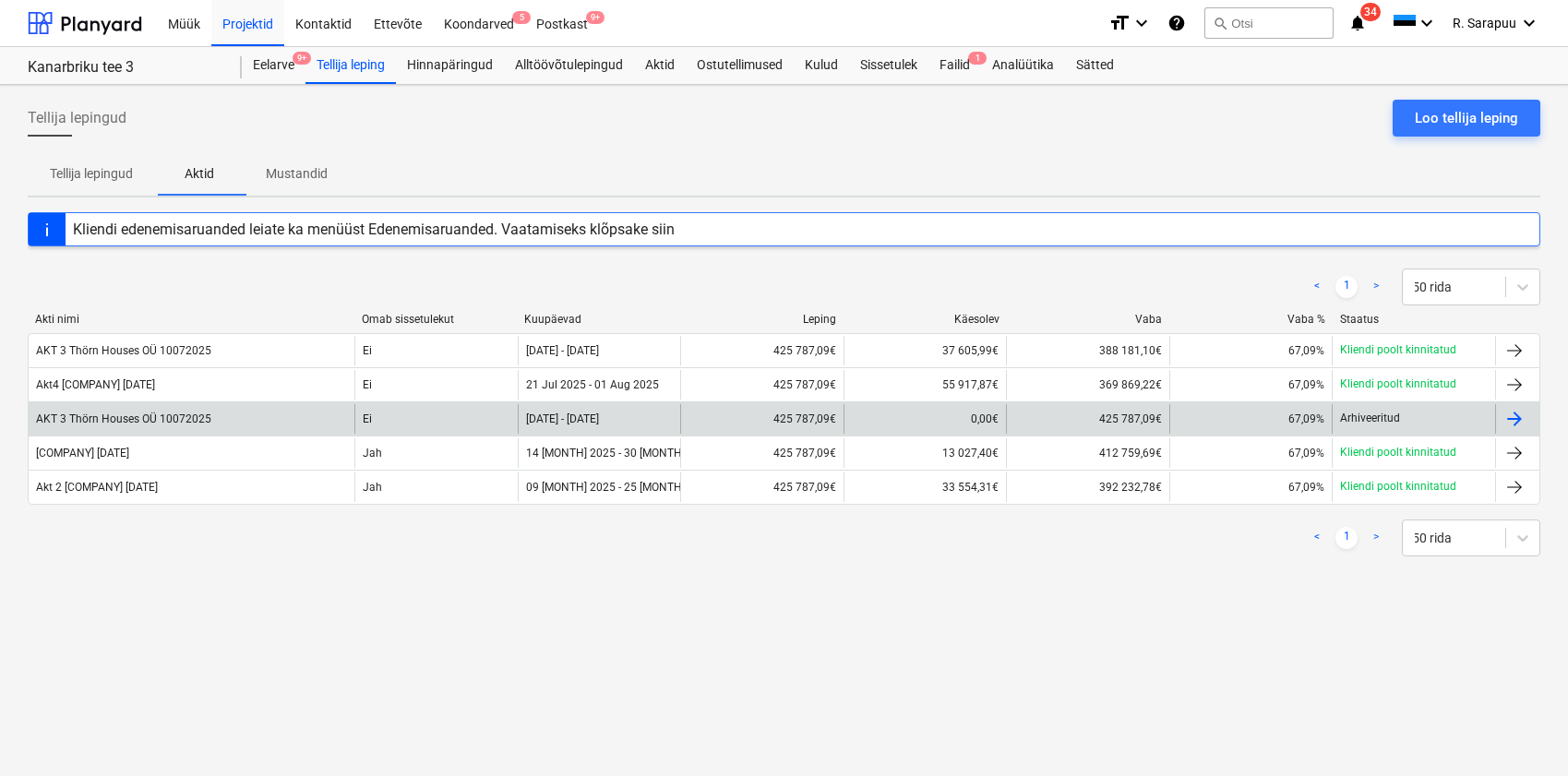 click at bounding box center [1514, 419] 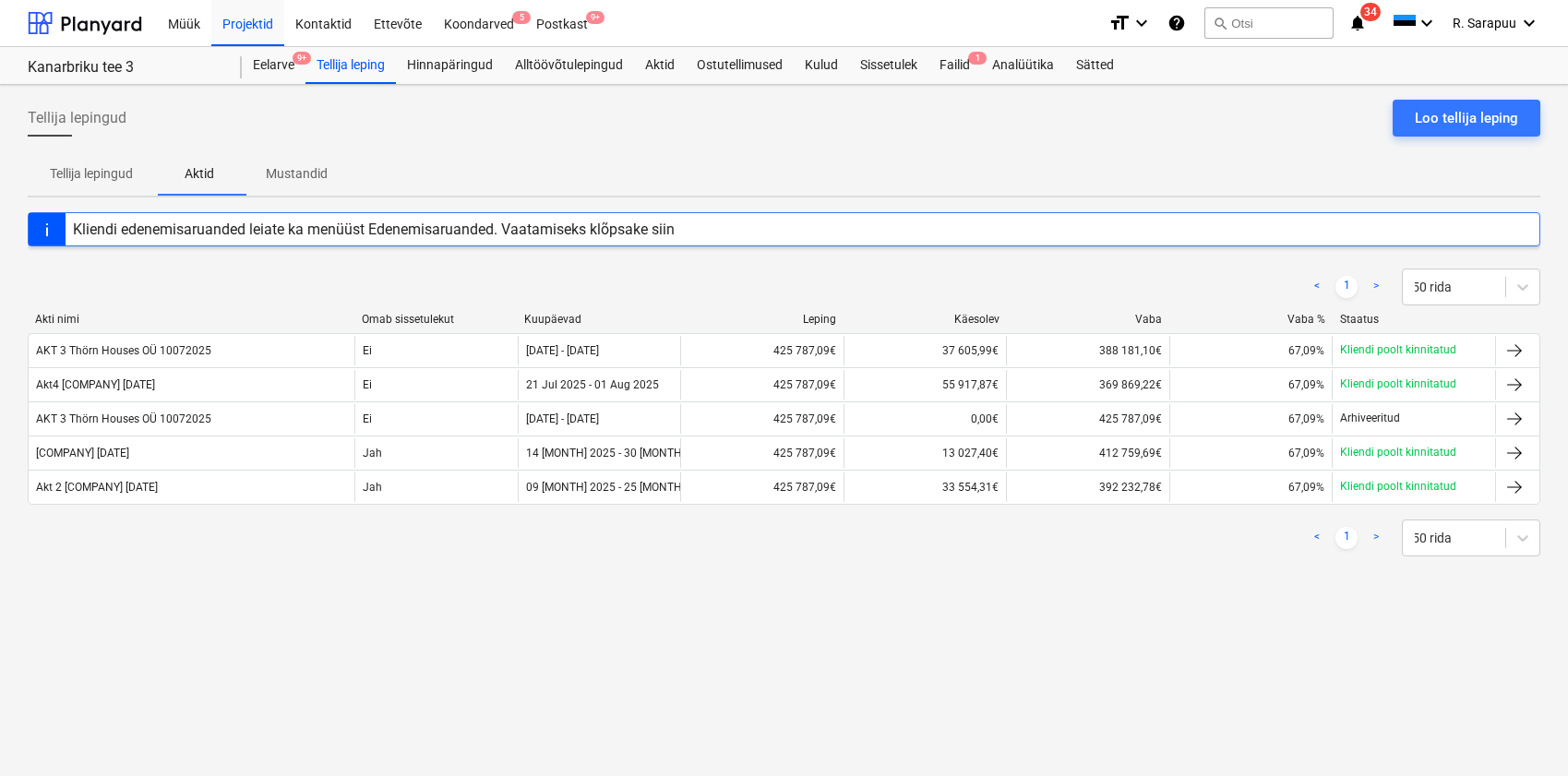 click on "Aktid" at bounding box center (199, 173) 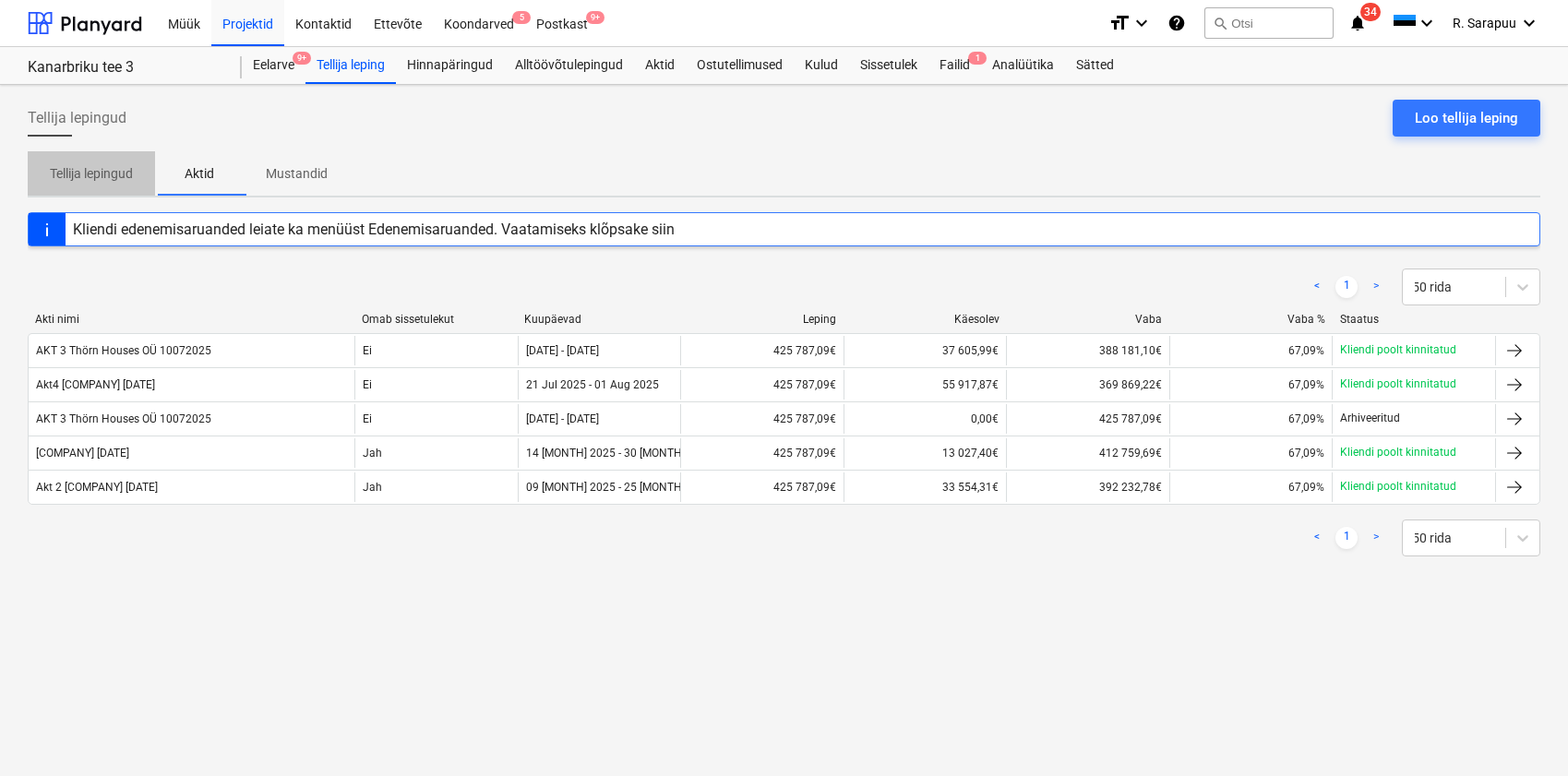 click on "Tellija lepingud" at bounding box center (91, 173) 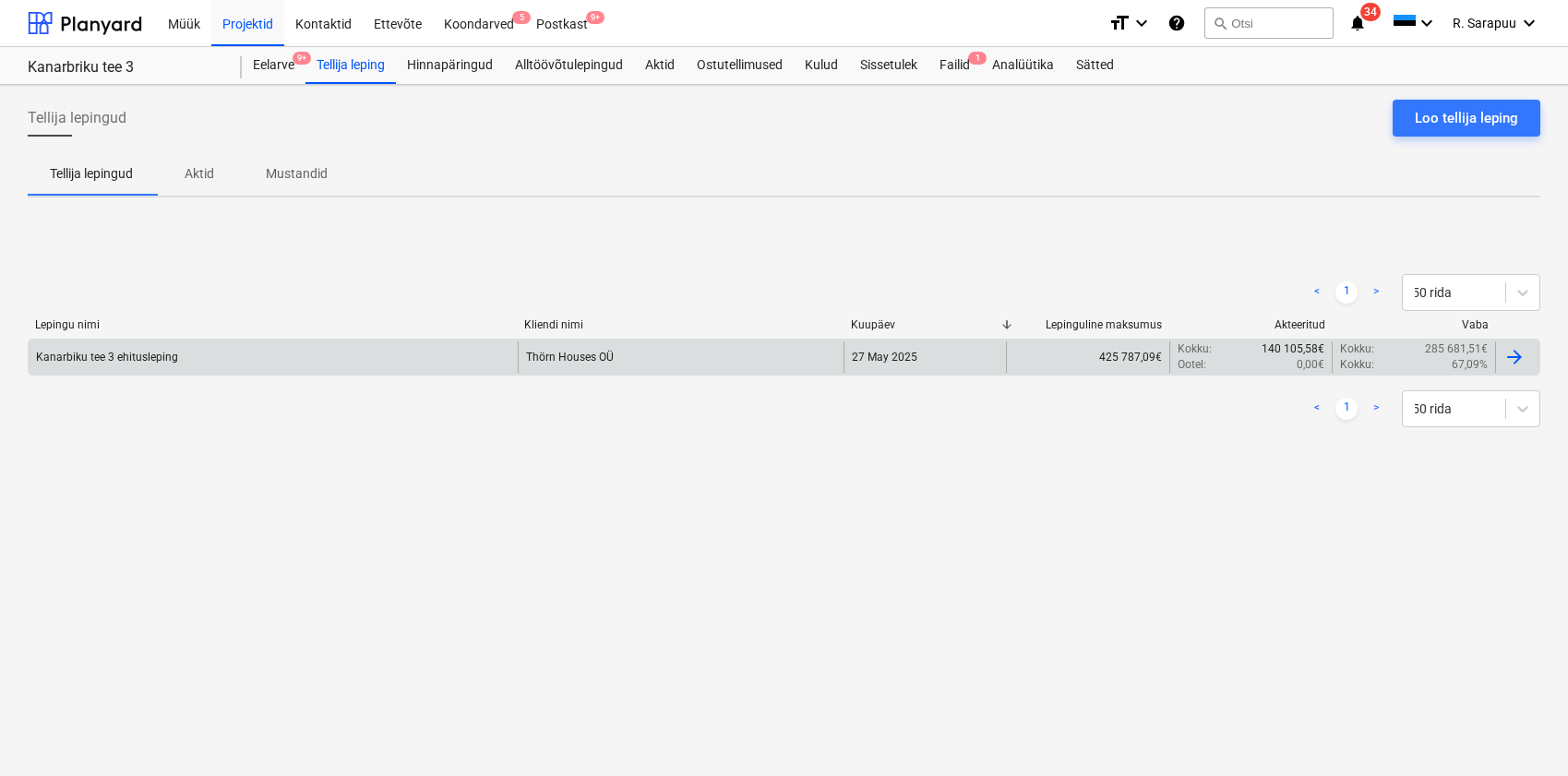 click on "Kanarbiku tee 3 ehitusleping" at bounding box center [273, 357] 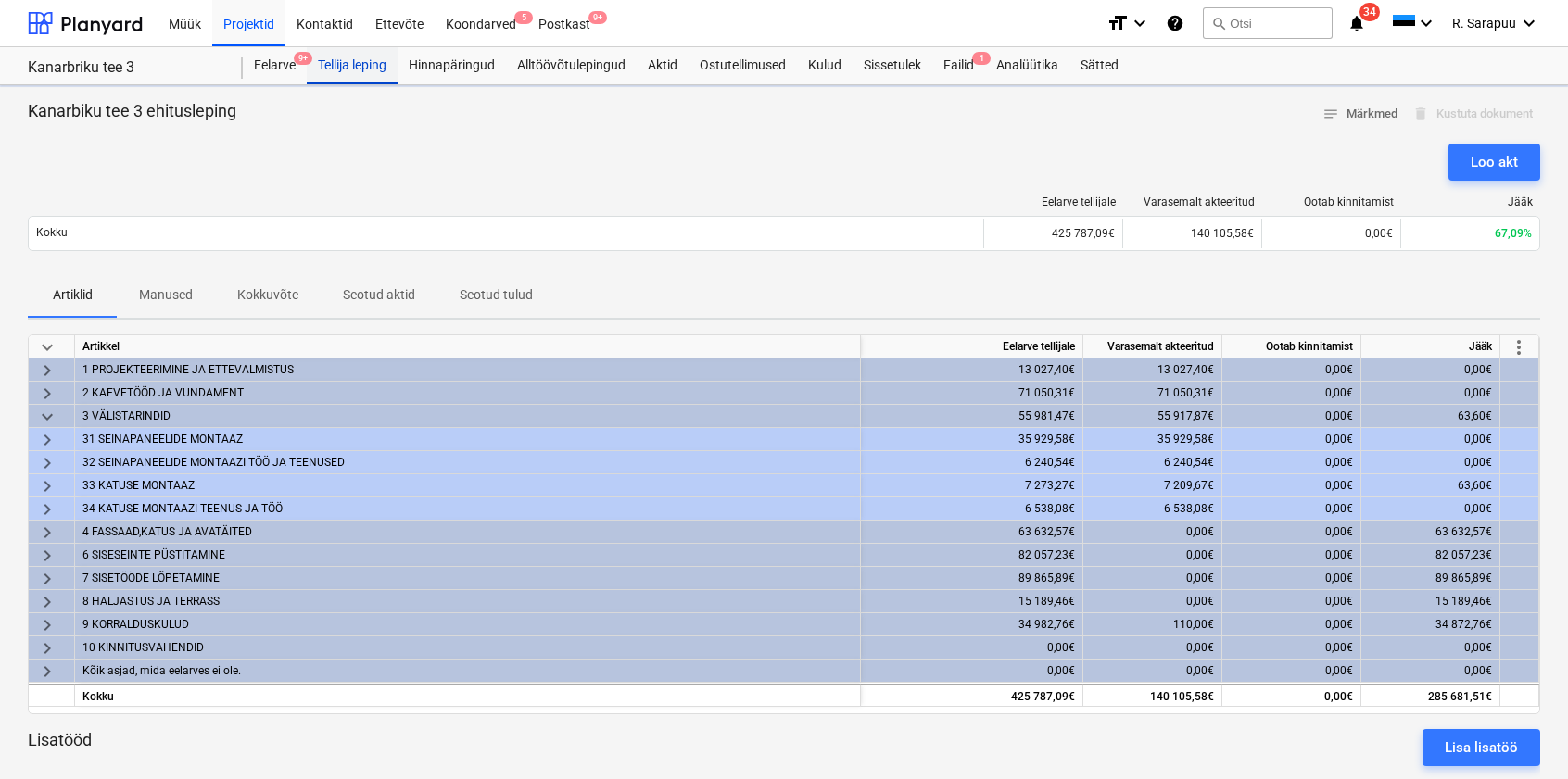 click on "Tellija leping" at bounding box center [352, 66] 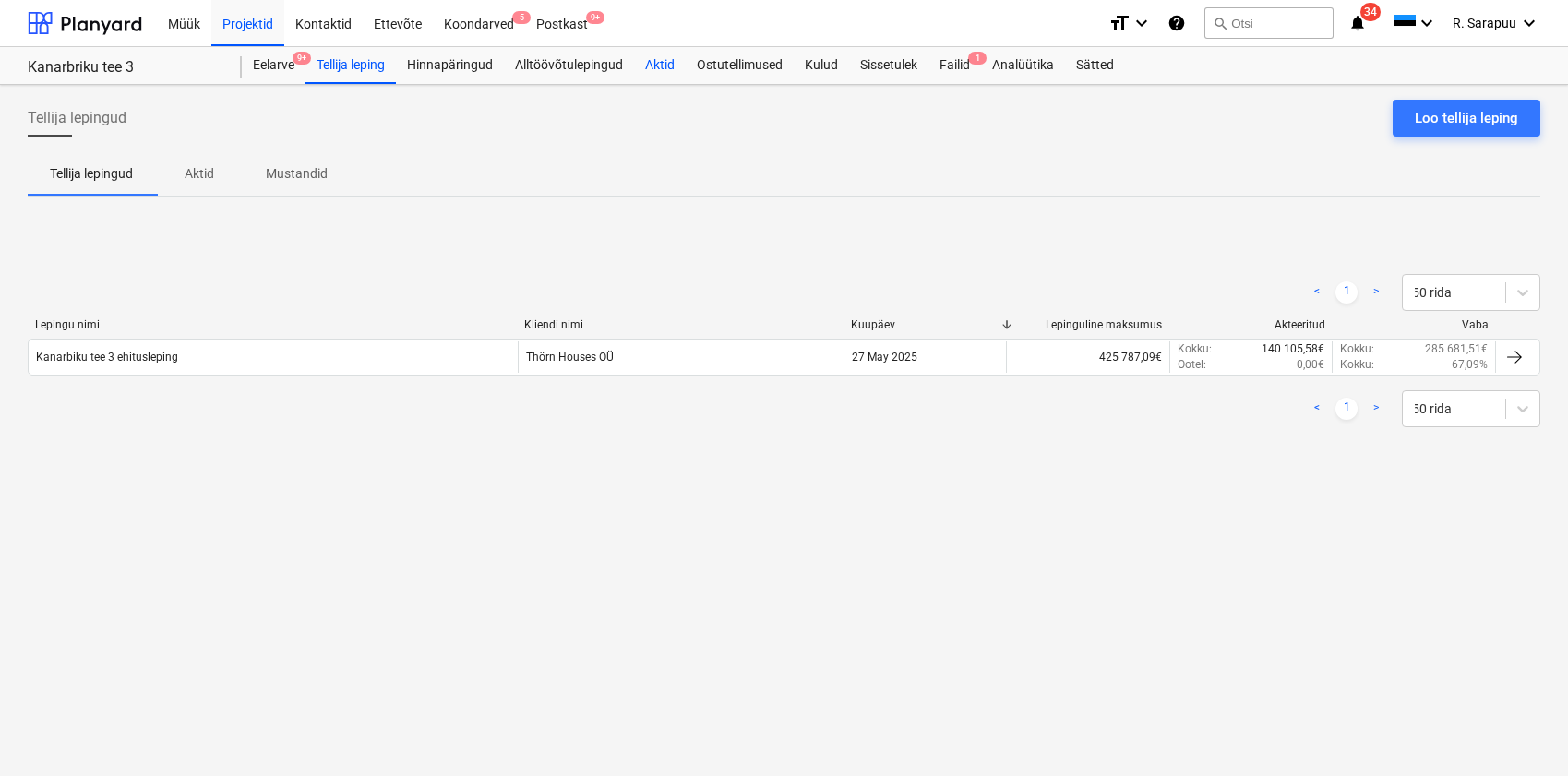 click on "Aktid" at bounding box center [660, 66] 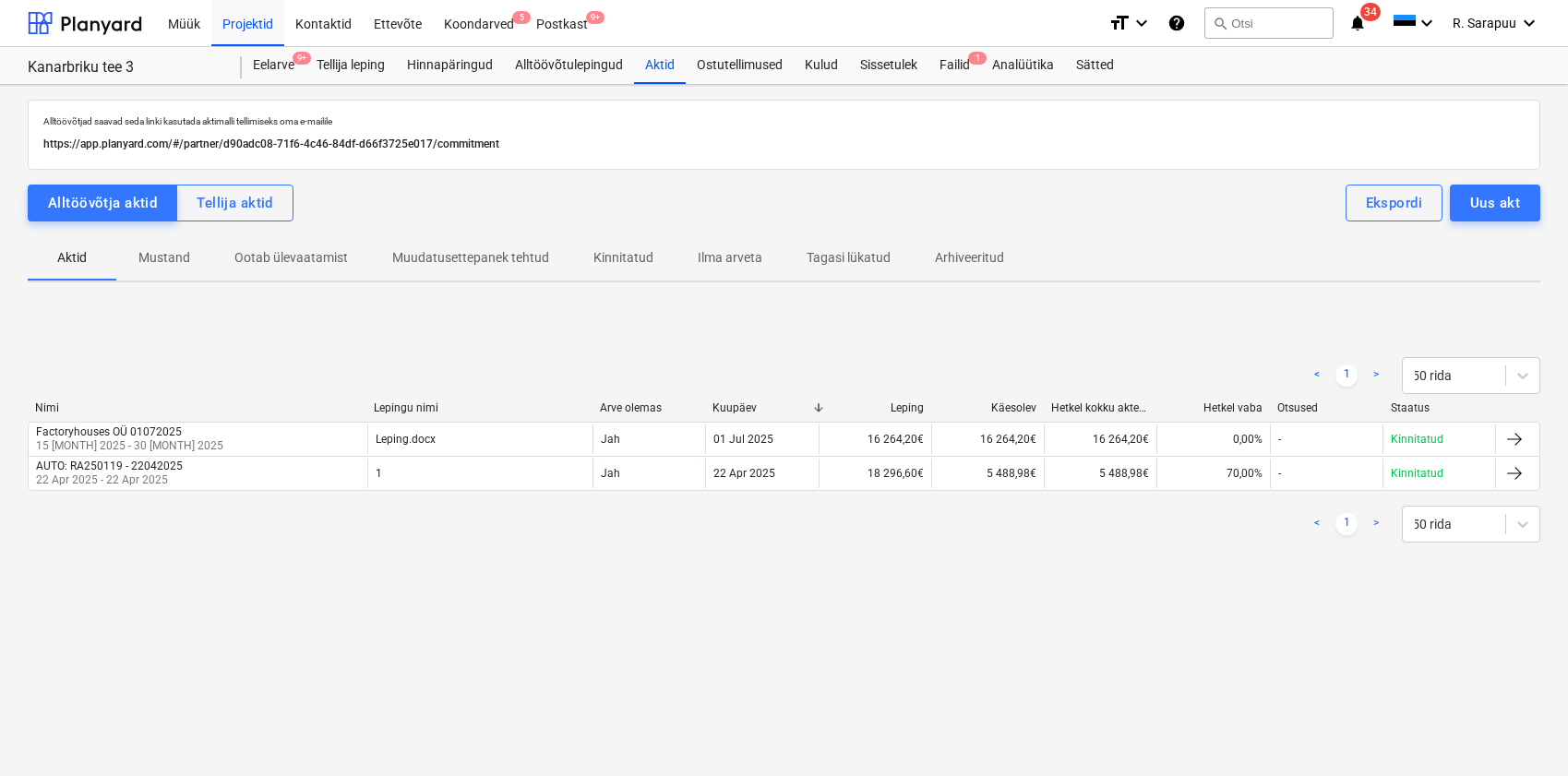 click on "Alltöövõtja aktid Tellija aktid Ekspordi Uus akt" at bounding box center [784, 203] 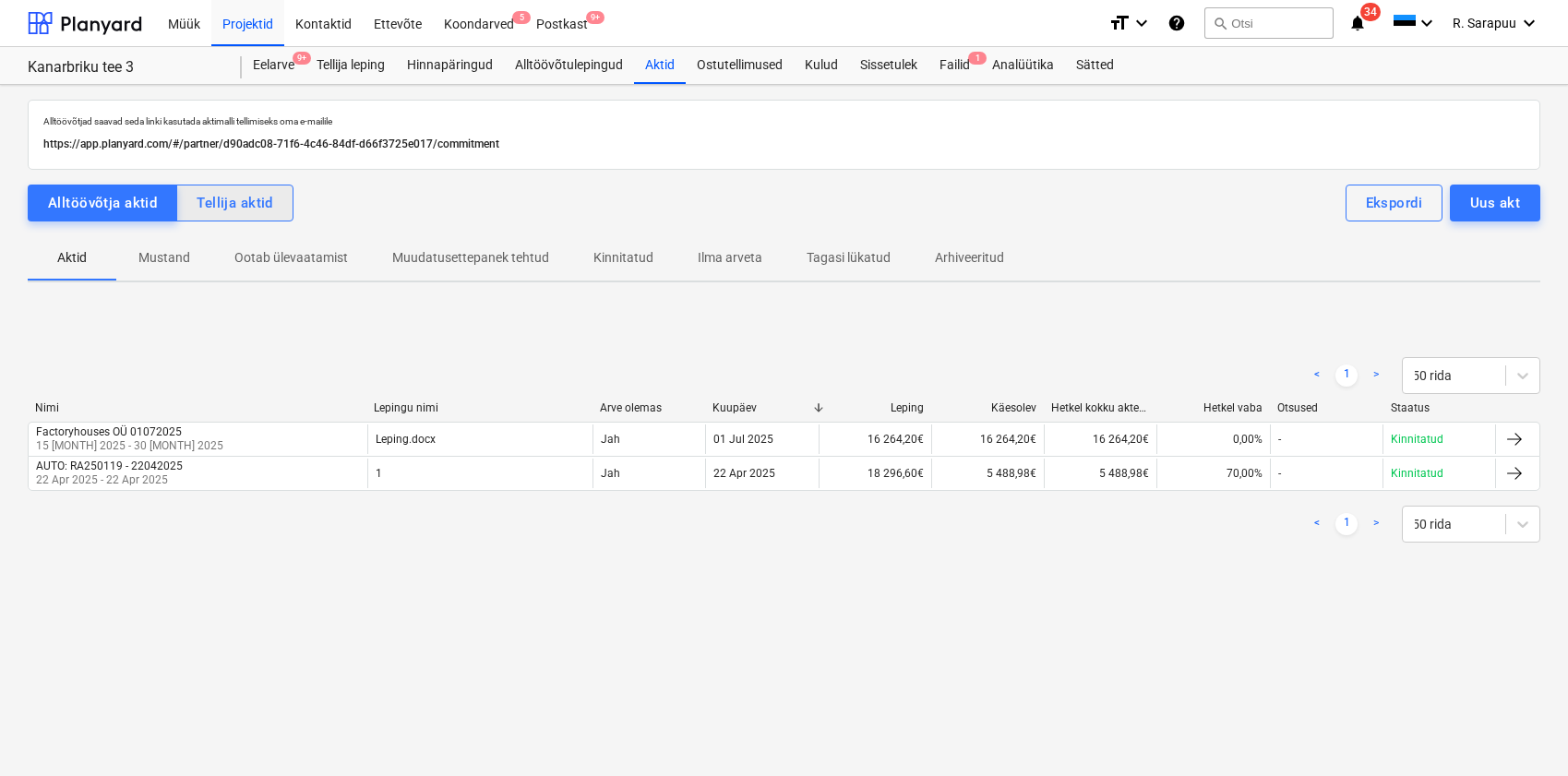 click on "Tellija aktid" at bounding box center [234, 203] 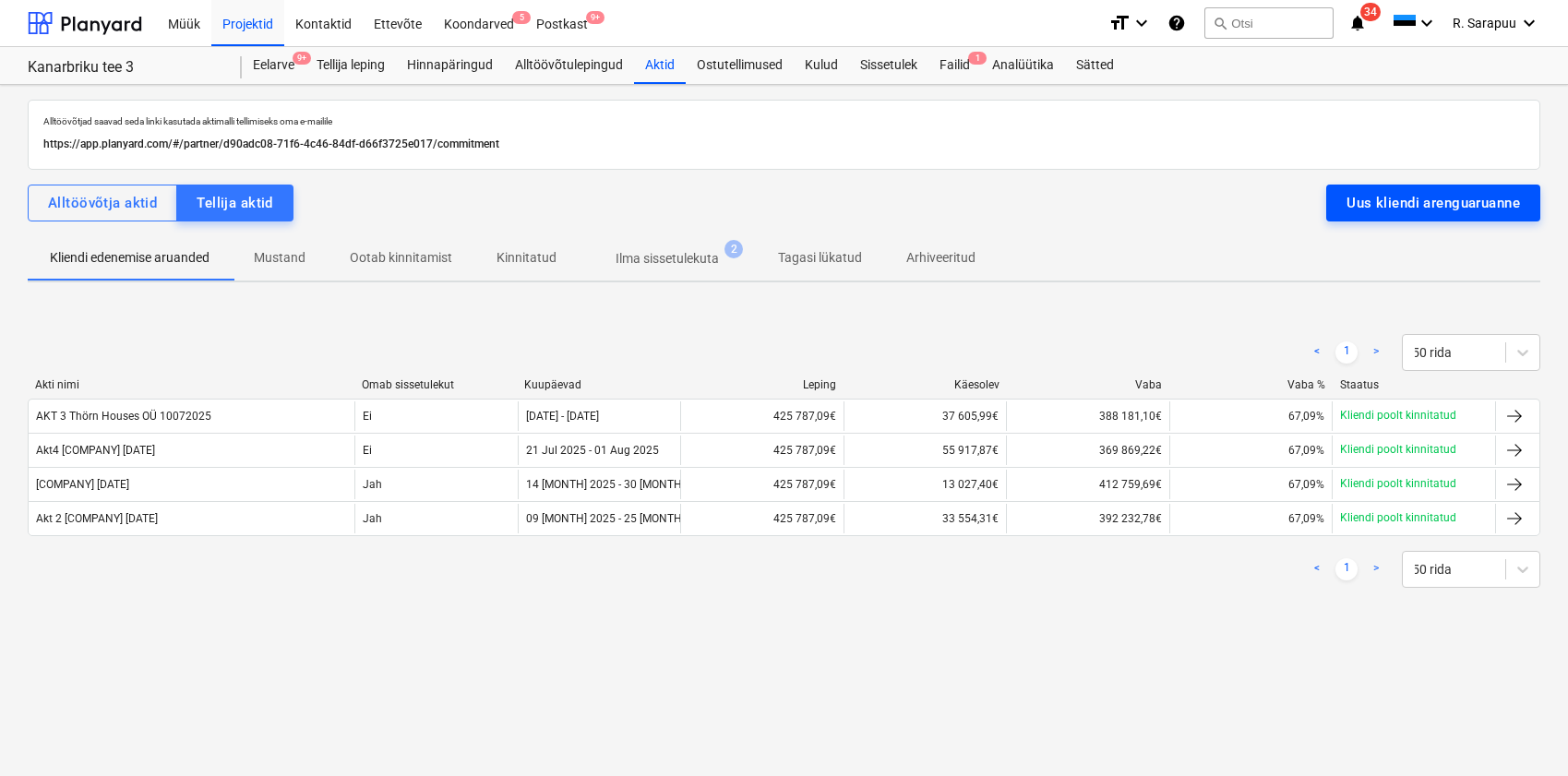 click on "Uus kliendi arenguaruanne" at bounding box center (1433, 203) 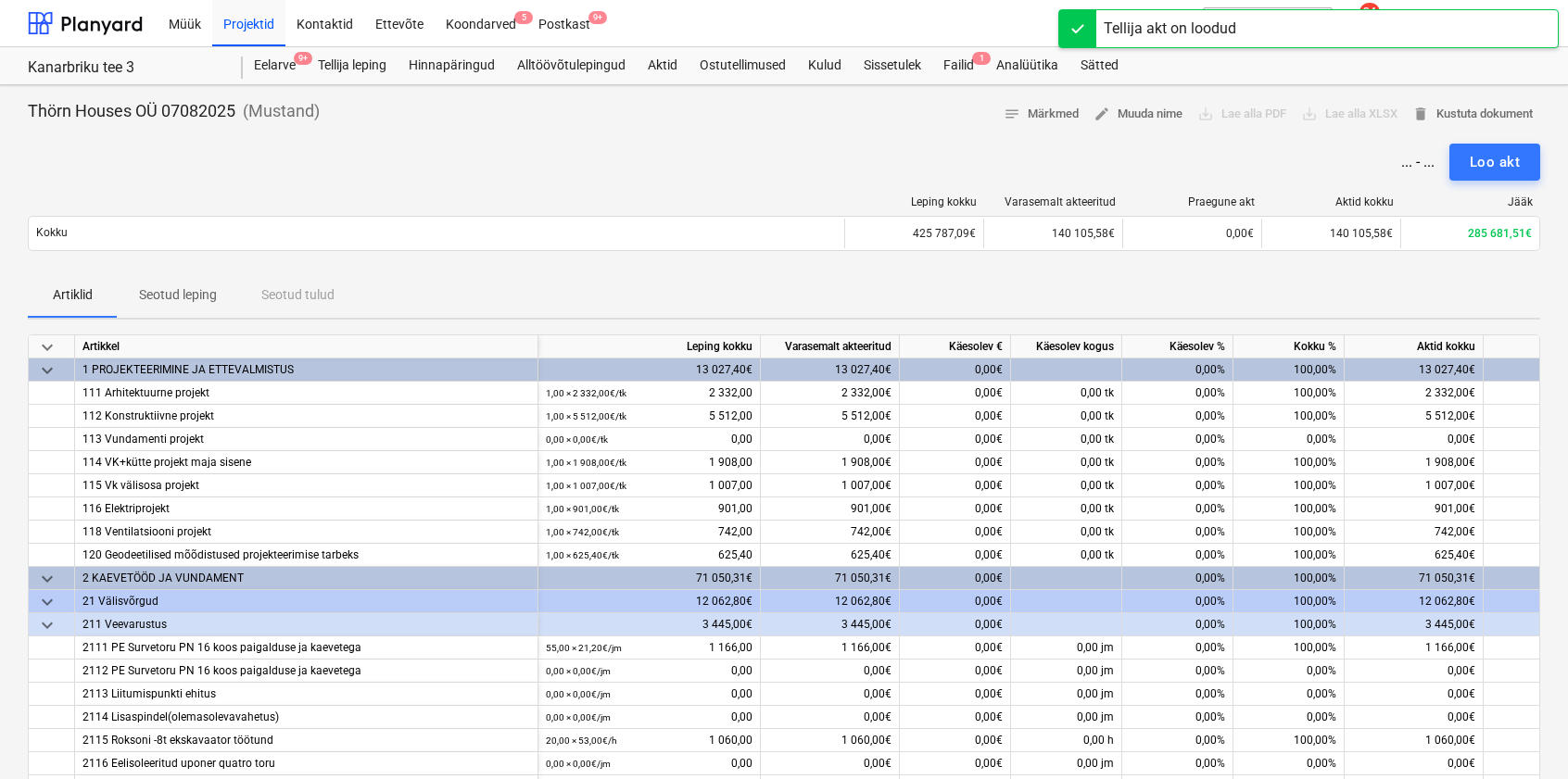 click on "keyboard_arrow_down" at bounding box center [47, 347] 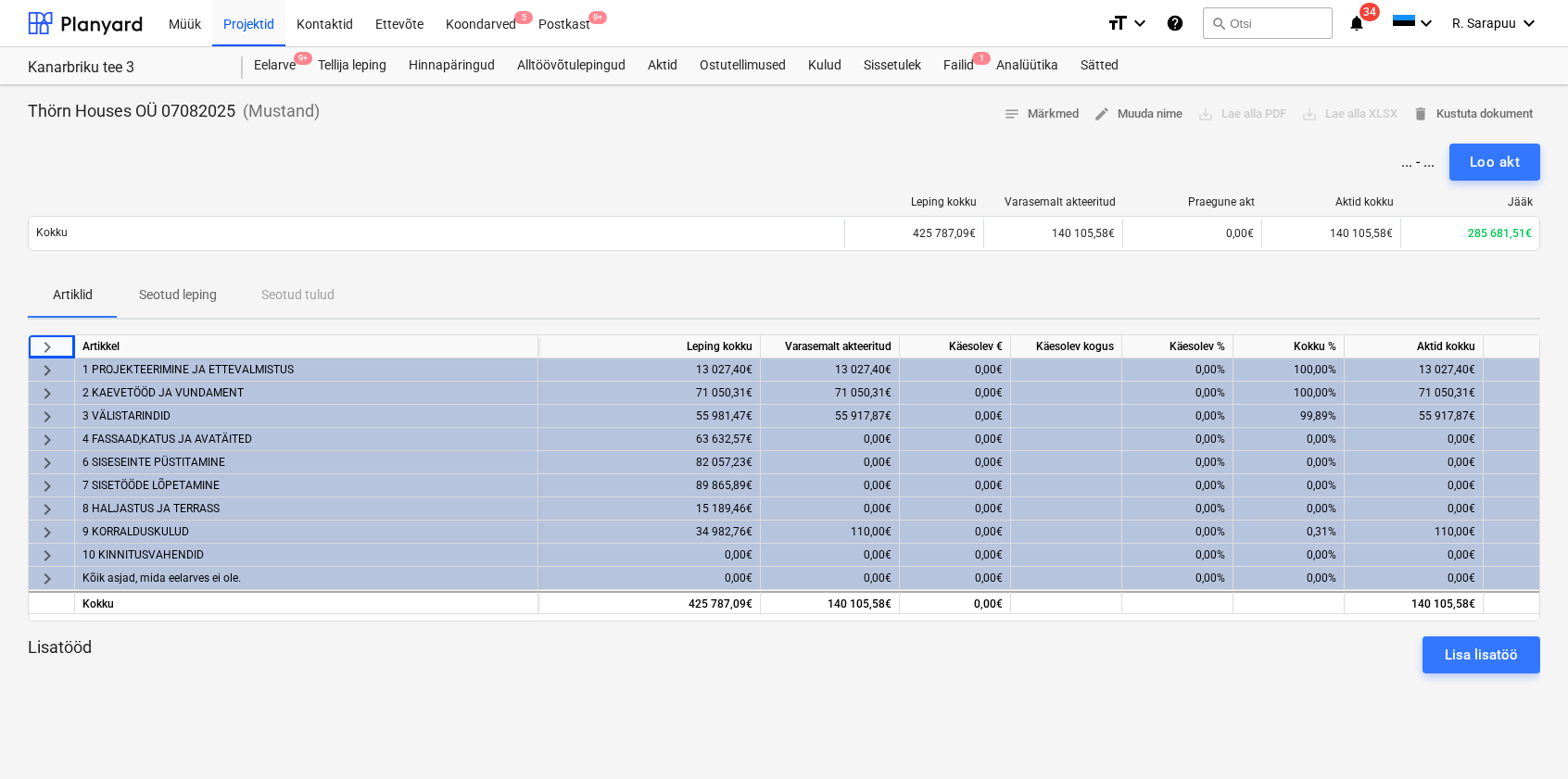 click on "keyboard_arrow_right" at bounding box center [47, 440] 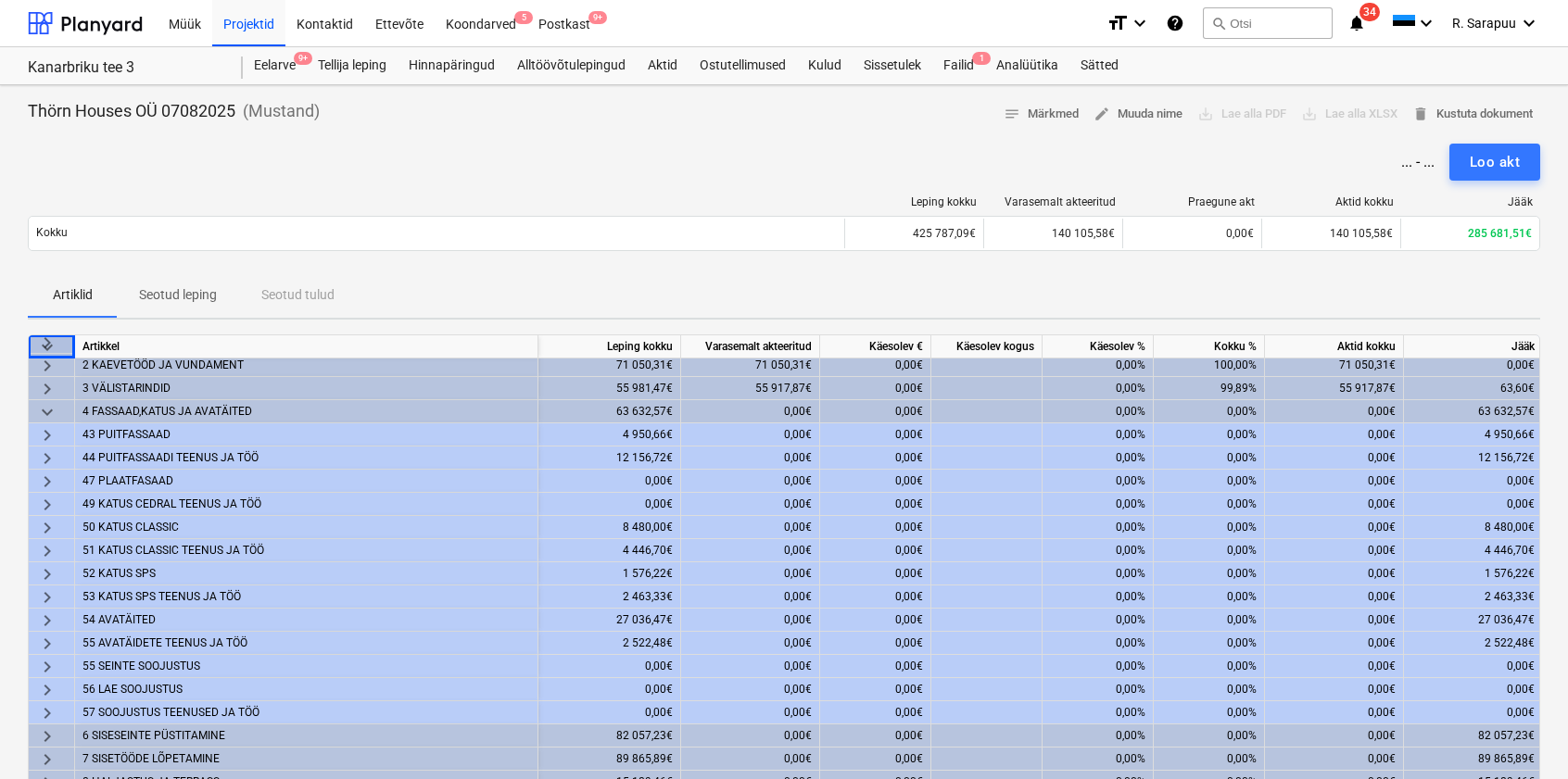 scroll, scrollTop: 28, scrollLeft: 82, axis: both 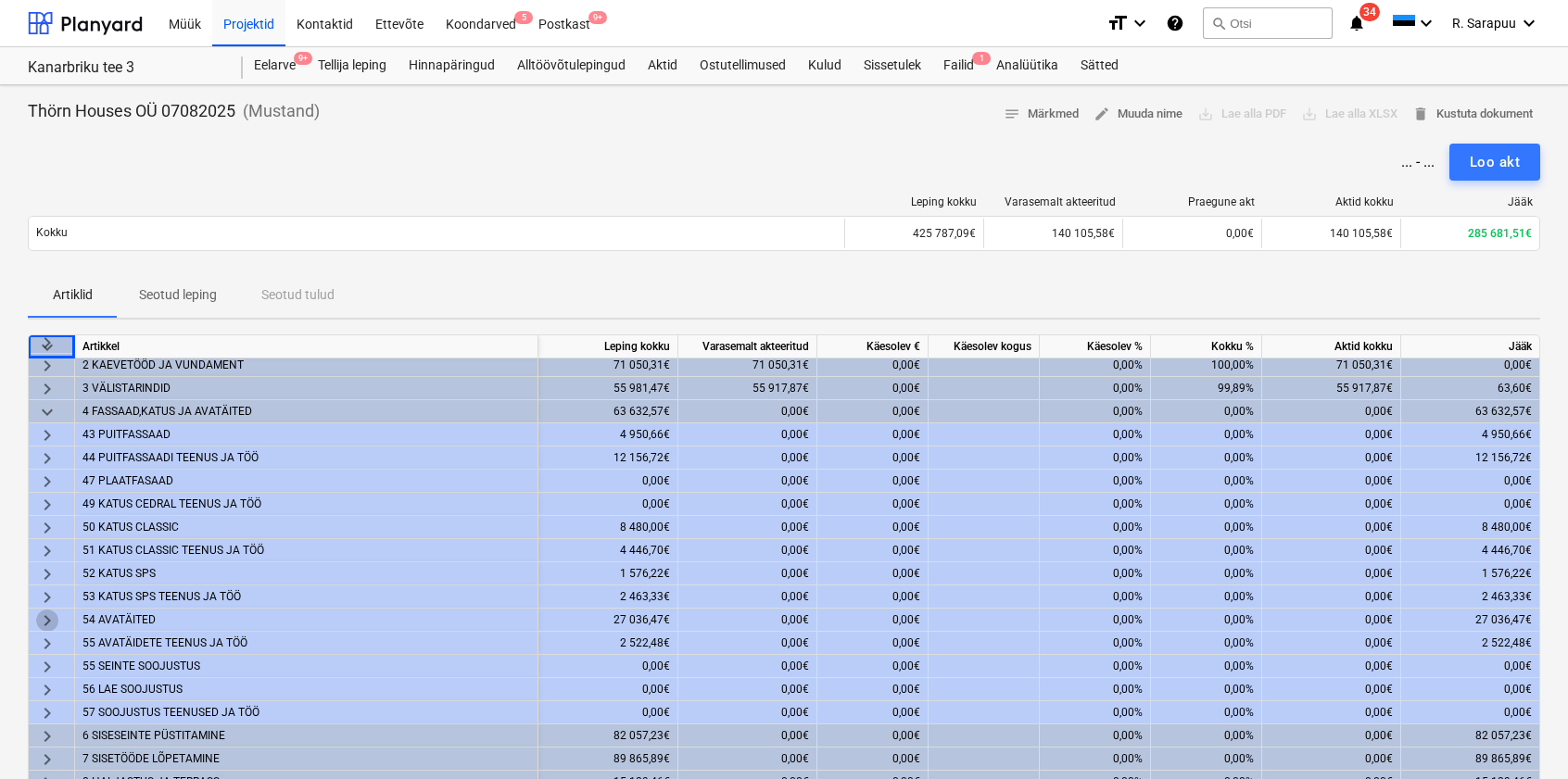 click on "keyboard_arrow_right" at bounding box center [47, 621] 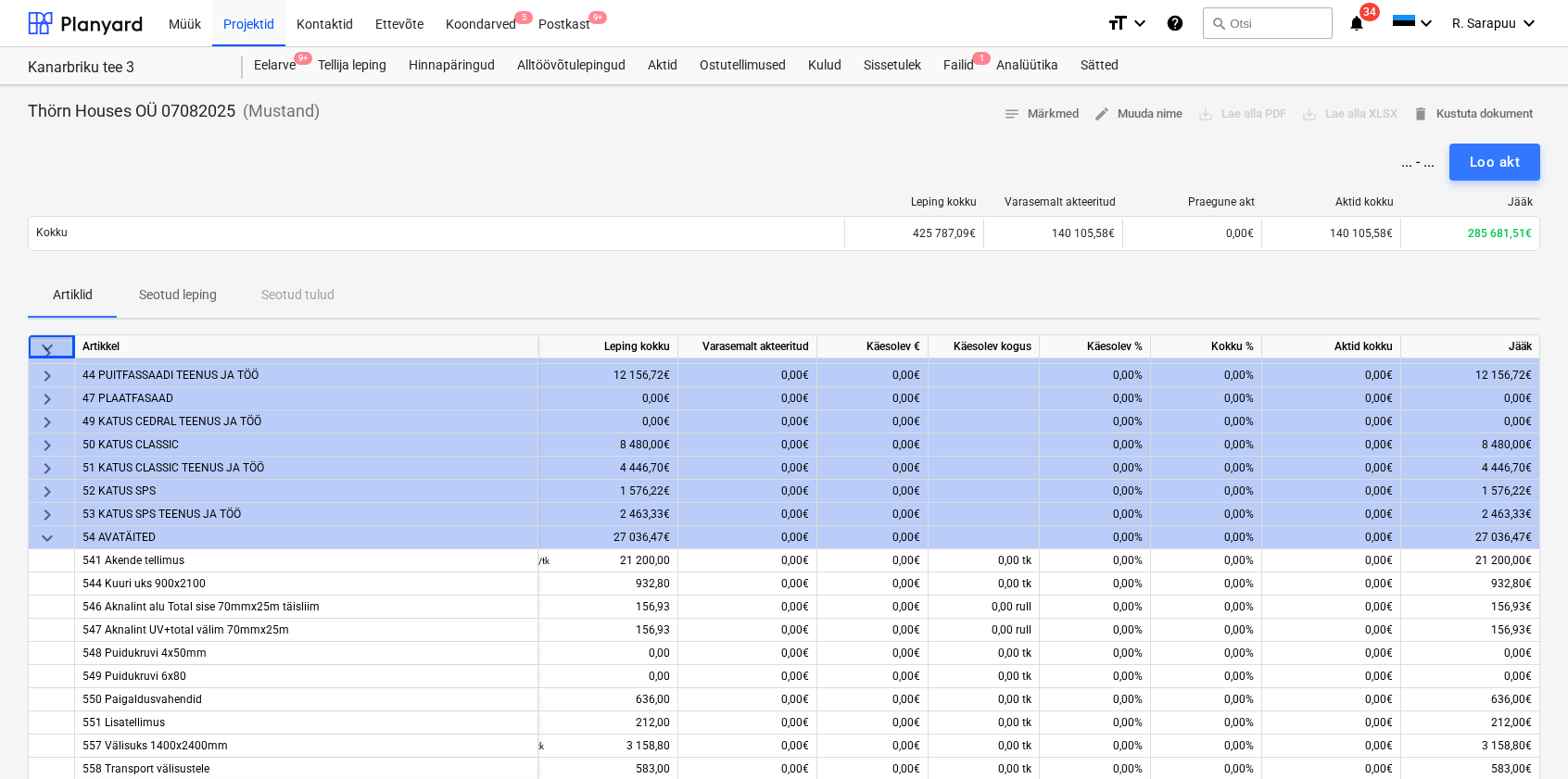 scroll, scrollTop: 114, scrollLeft: 82, axis: both 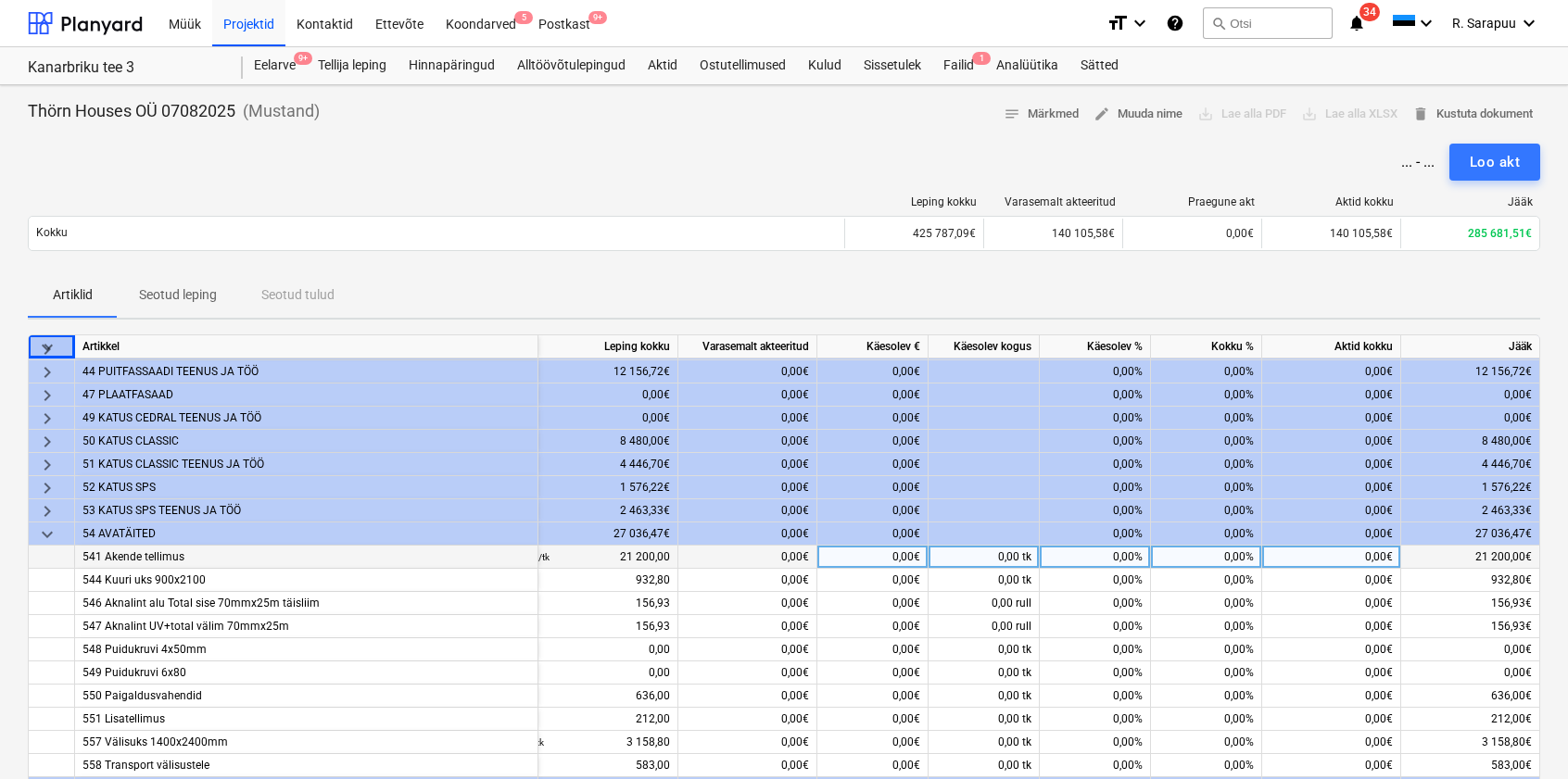 click on "0,00%" at bounding box center [1095, 557] 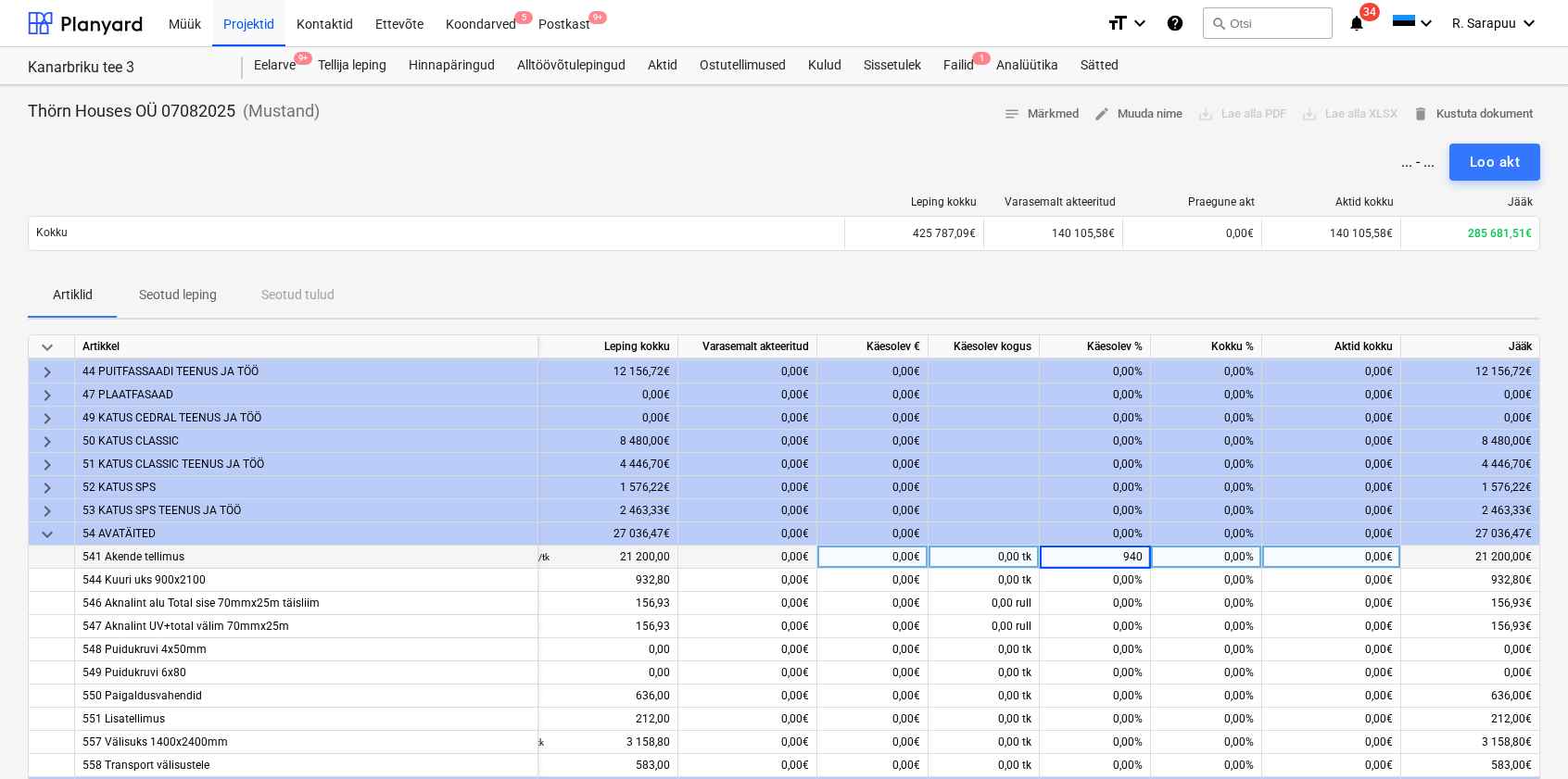type on "9407" 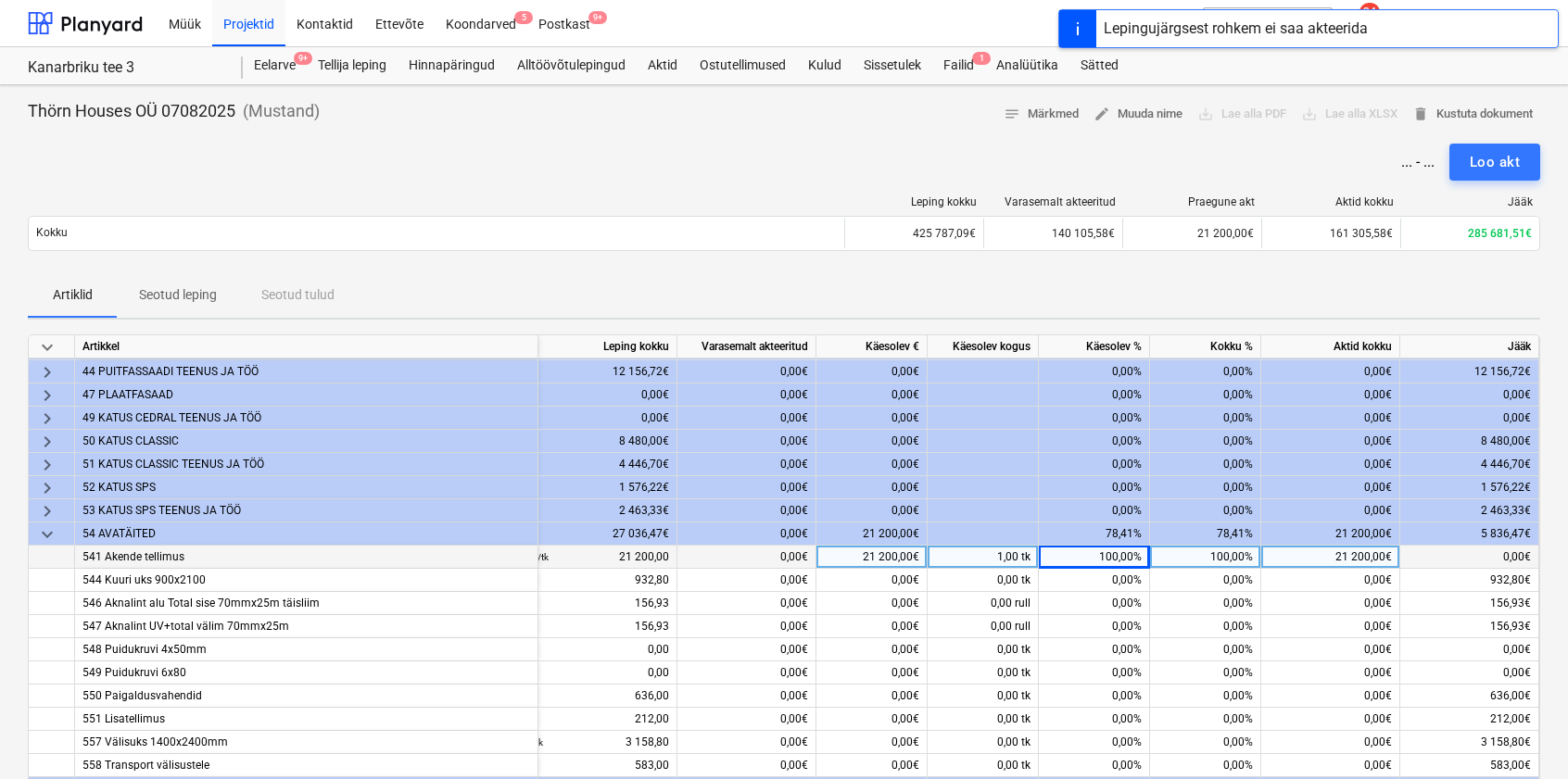 scroll, scrollTop: 114, scrollLeft: 91, axis: both 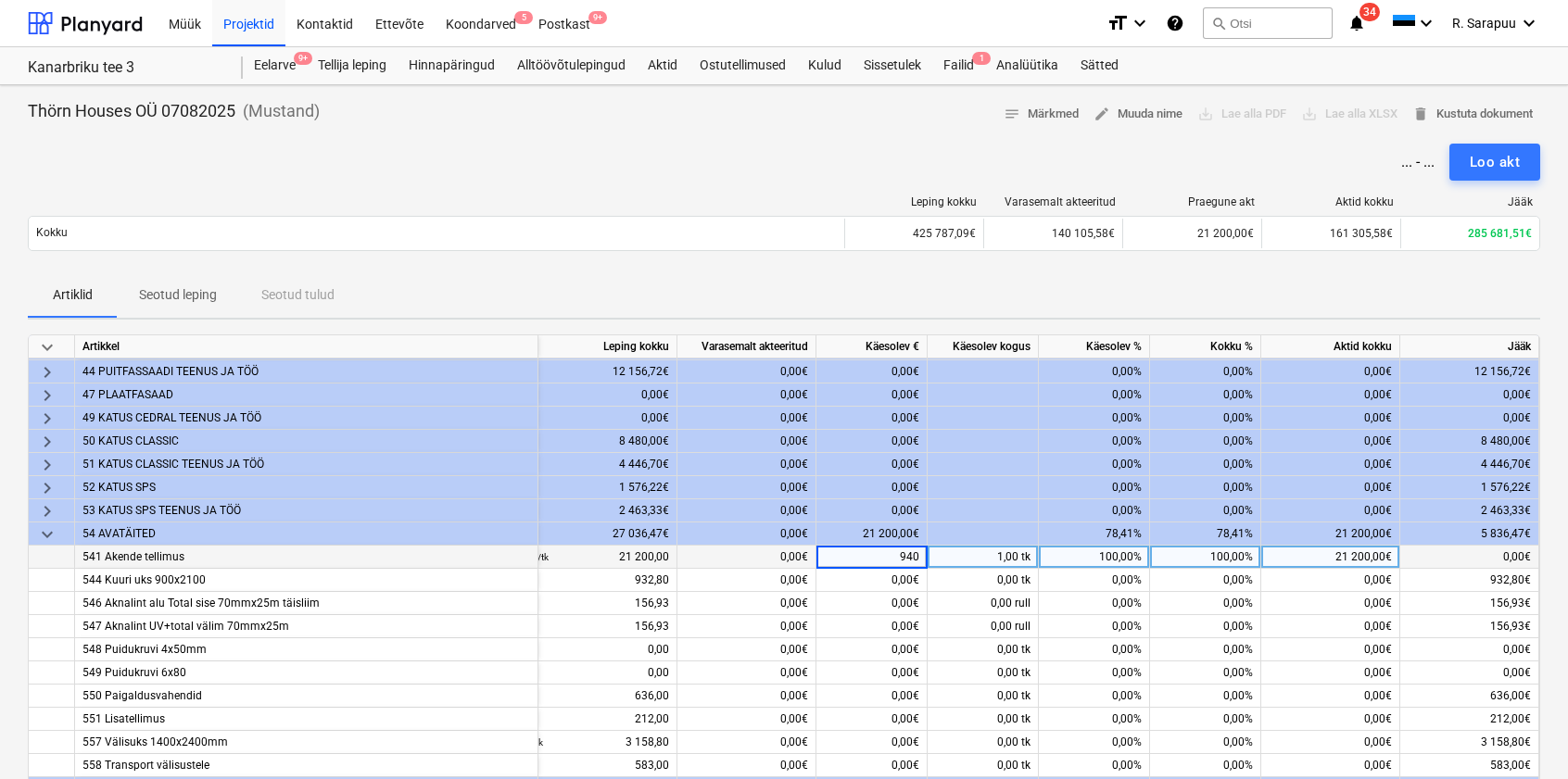 type on "9407" 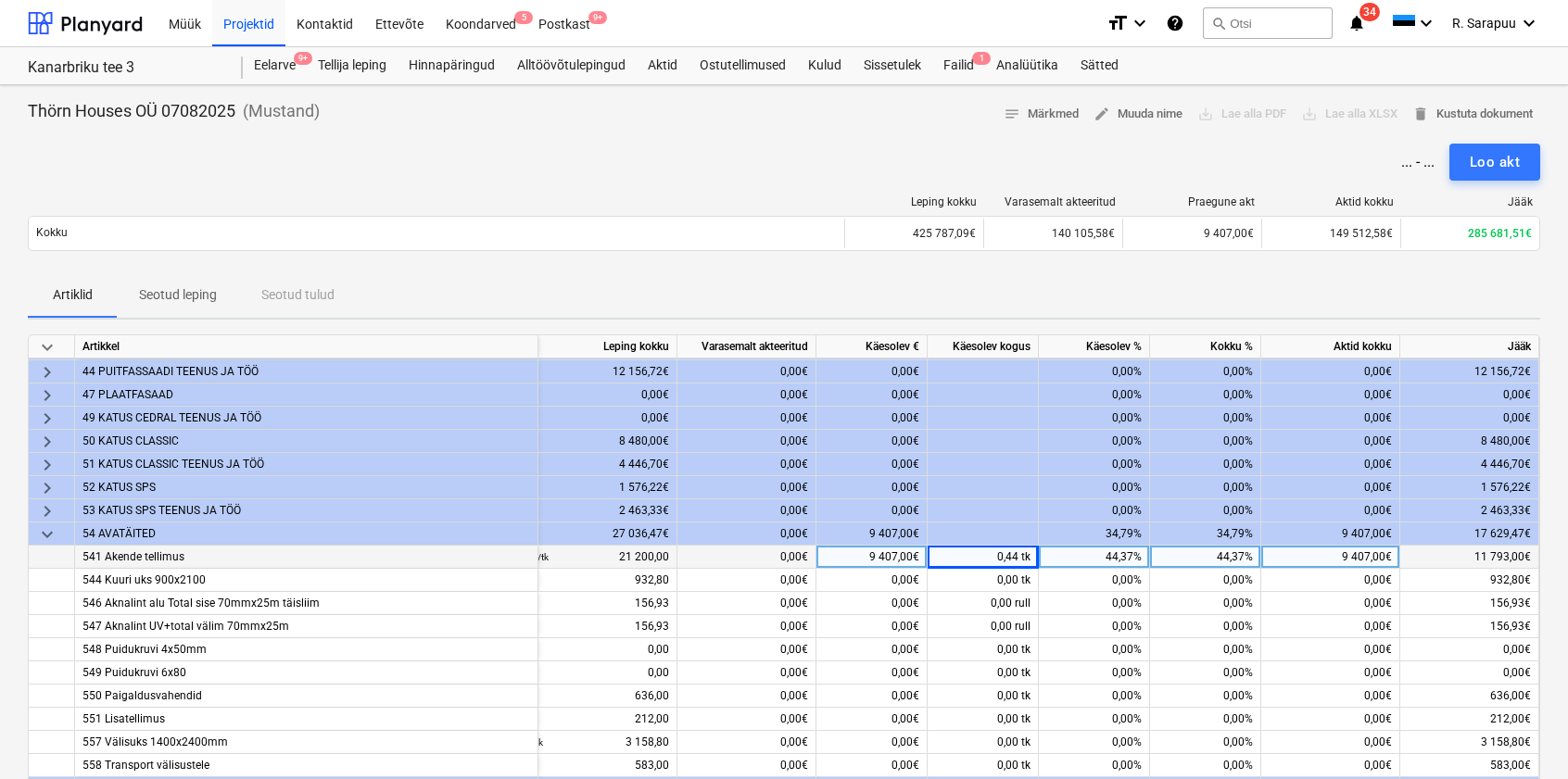 drag, startPoint x: 1313, startPoint y: 141, endPoint x: 1385, endPoint y: 145, distance: 72.111026 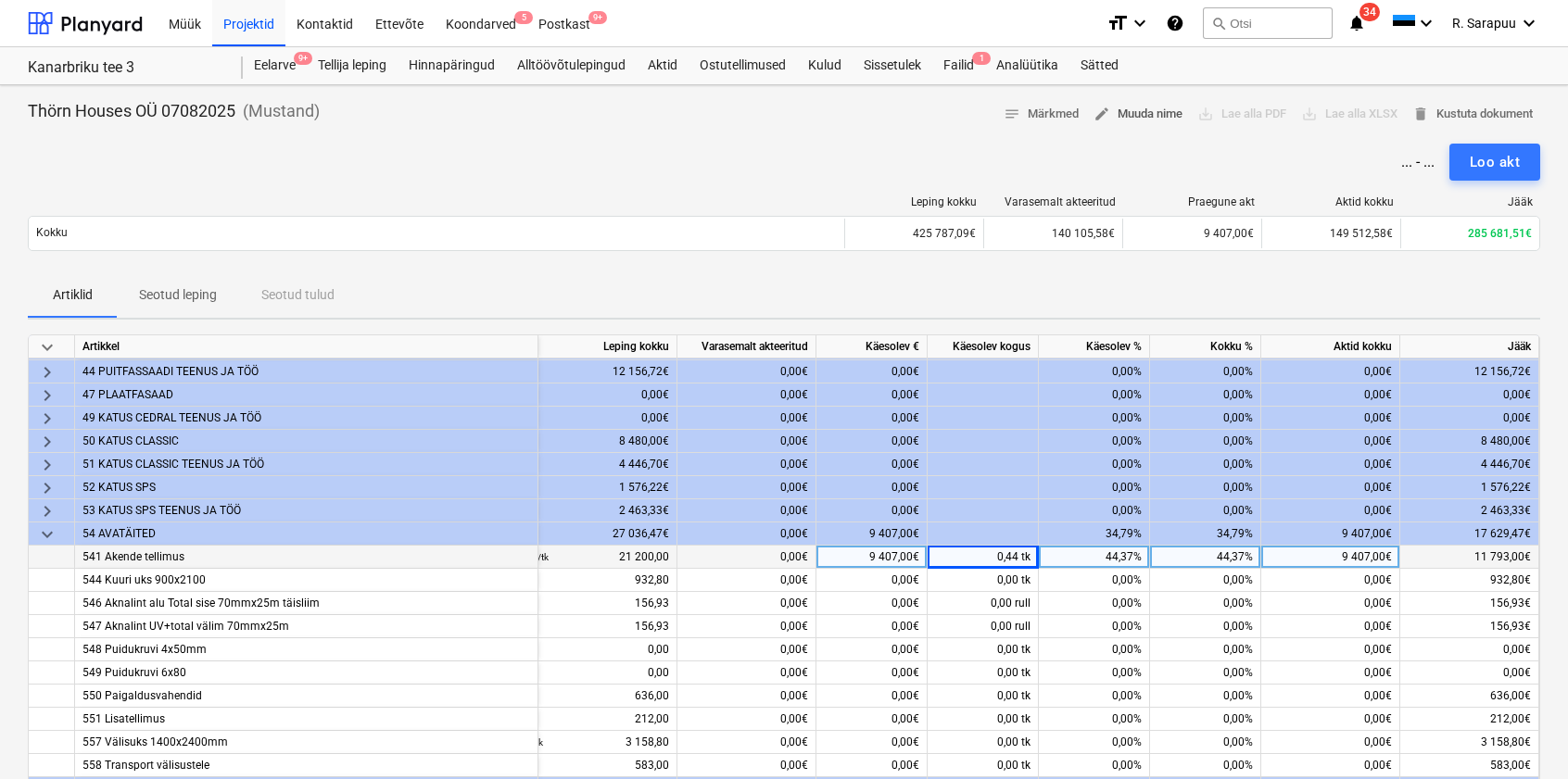 click on "edit Muuda nime" at bounding box center [1138, 114] 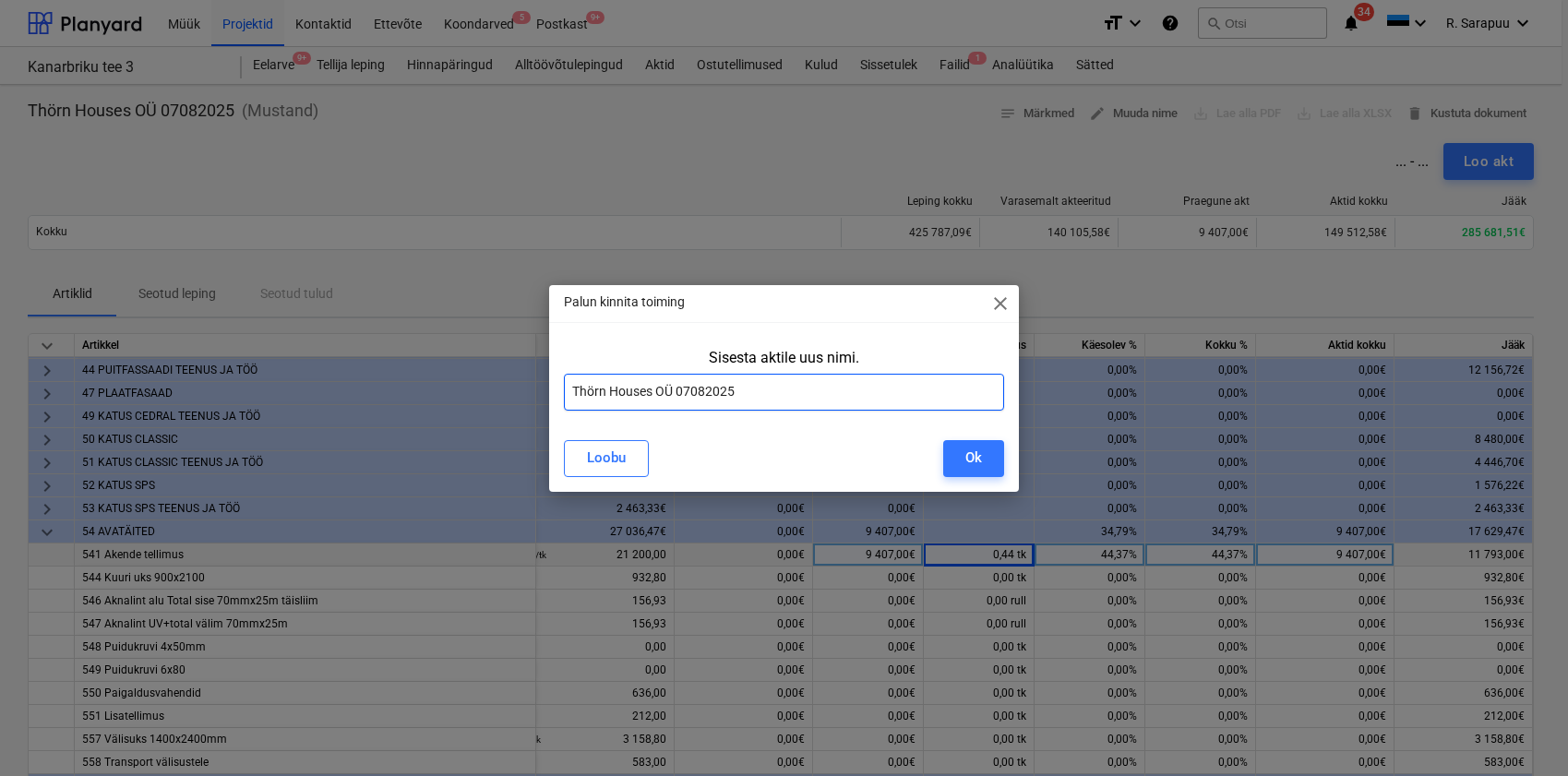 click on "Thörn Houses OÜ [DATE]" at bounding box center [784, 392] 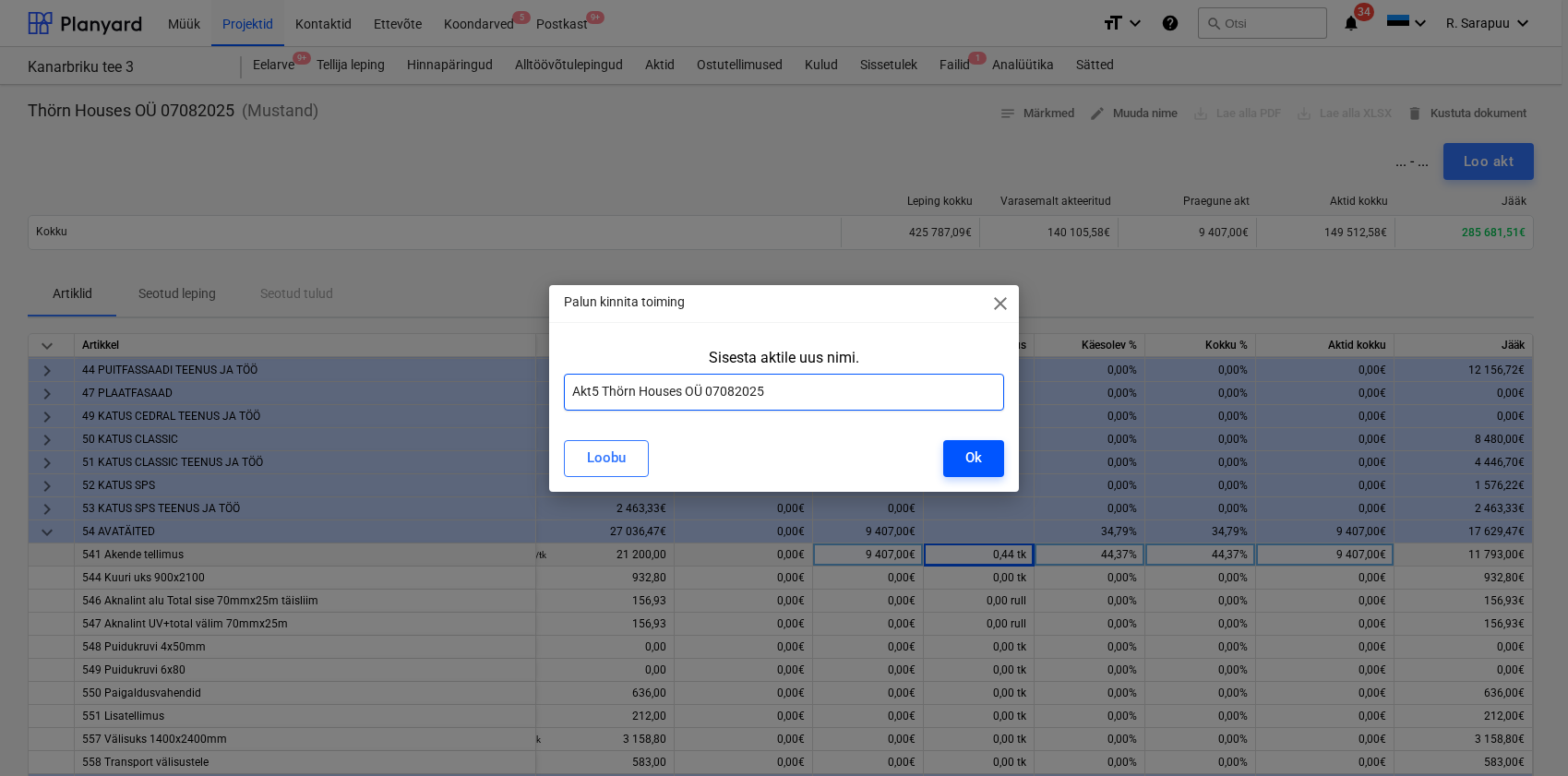 type on "Akt5 Thörn Houses OÜ 07082025" 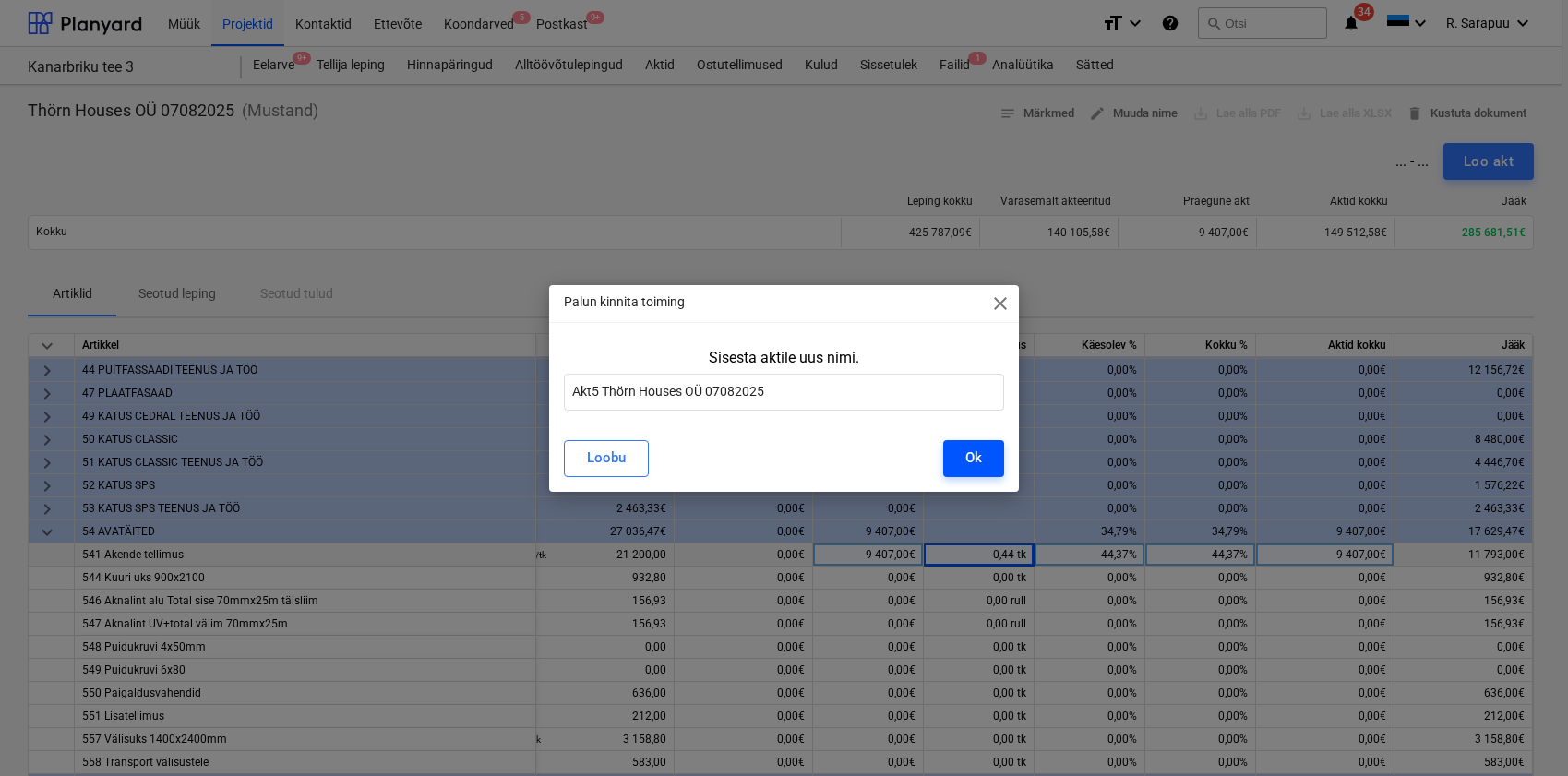 click on "Ok" at bounding box center (974, 459) 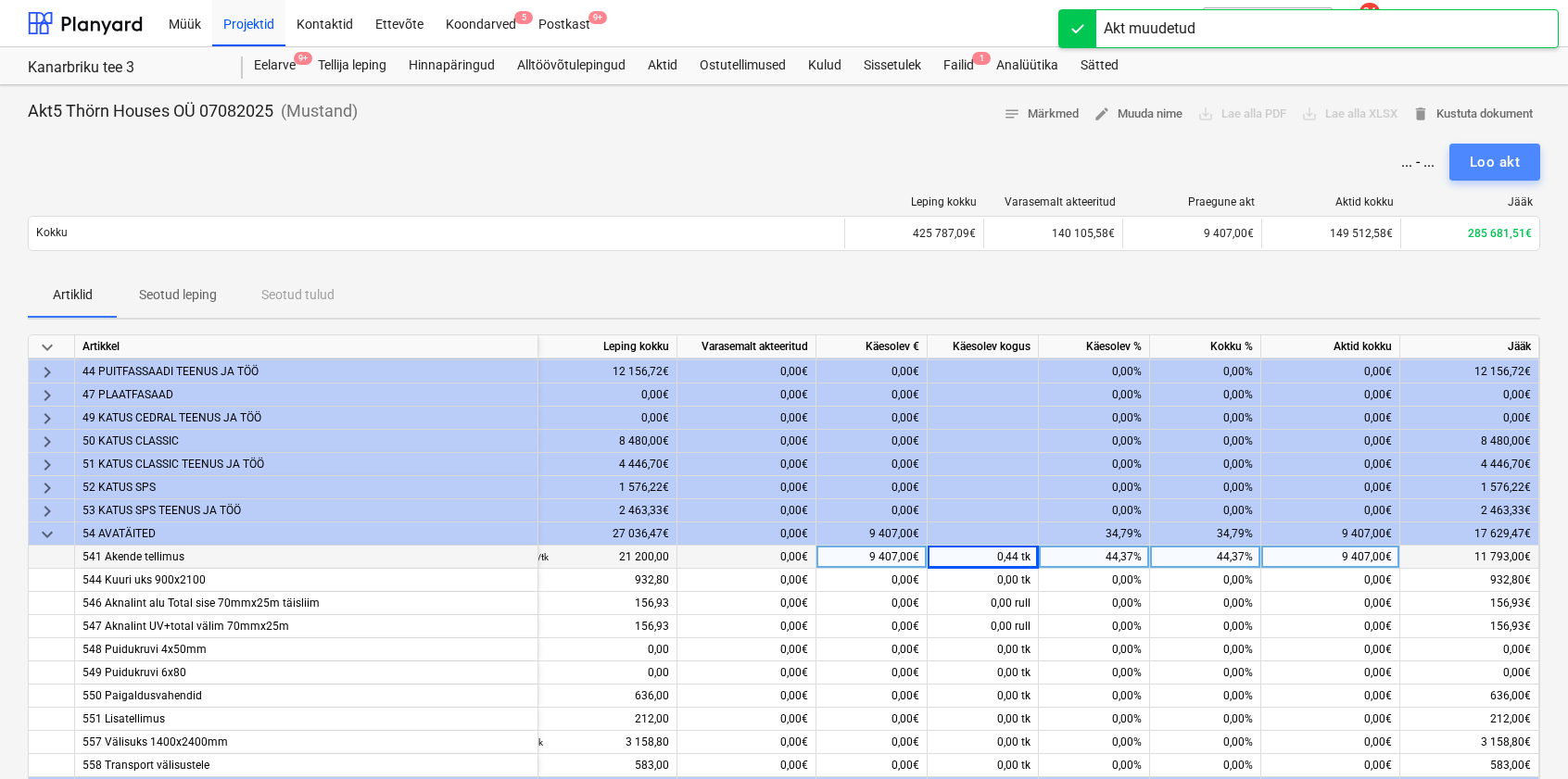 click on "Loo akt" at bounding box center (1495, 162) 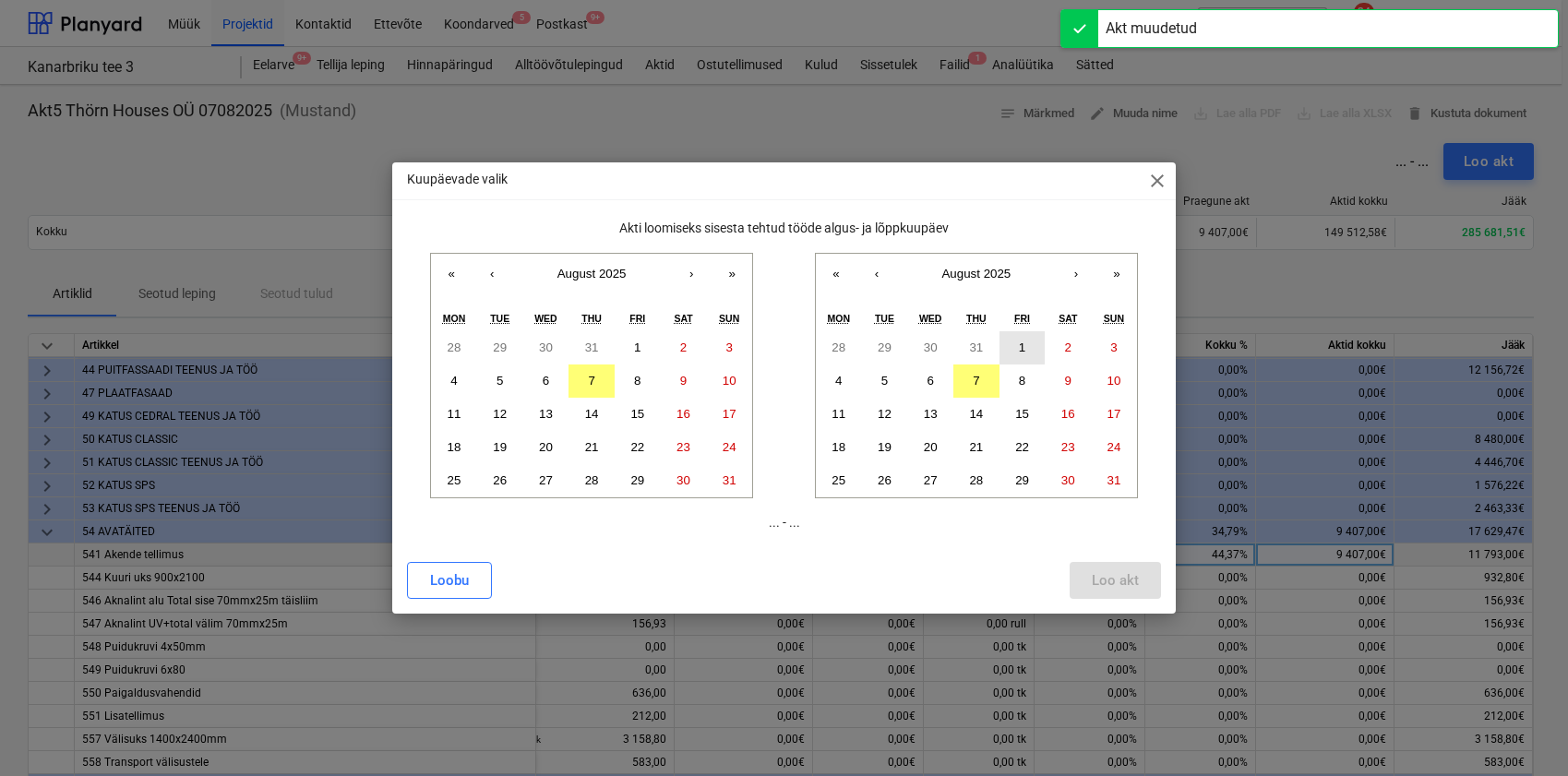 click on "1" at bounding box center [1022, 347] 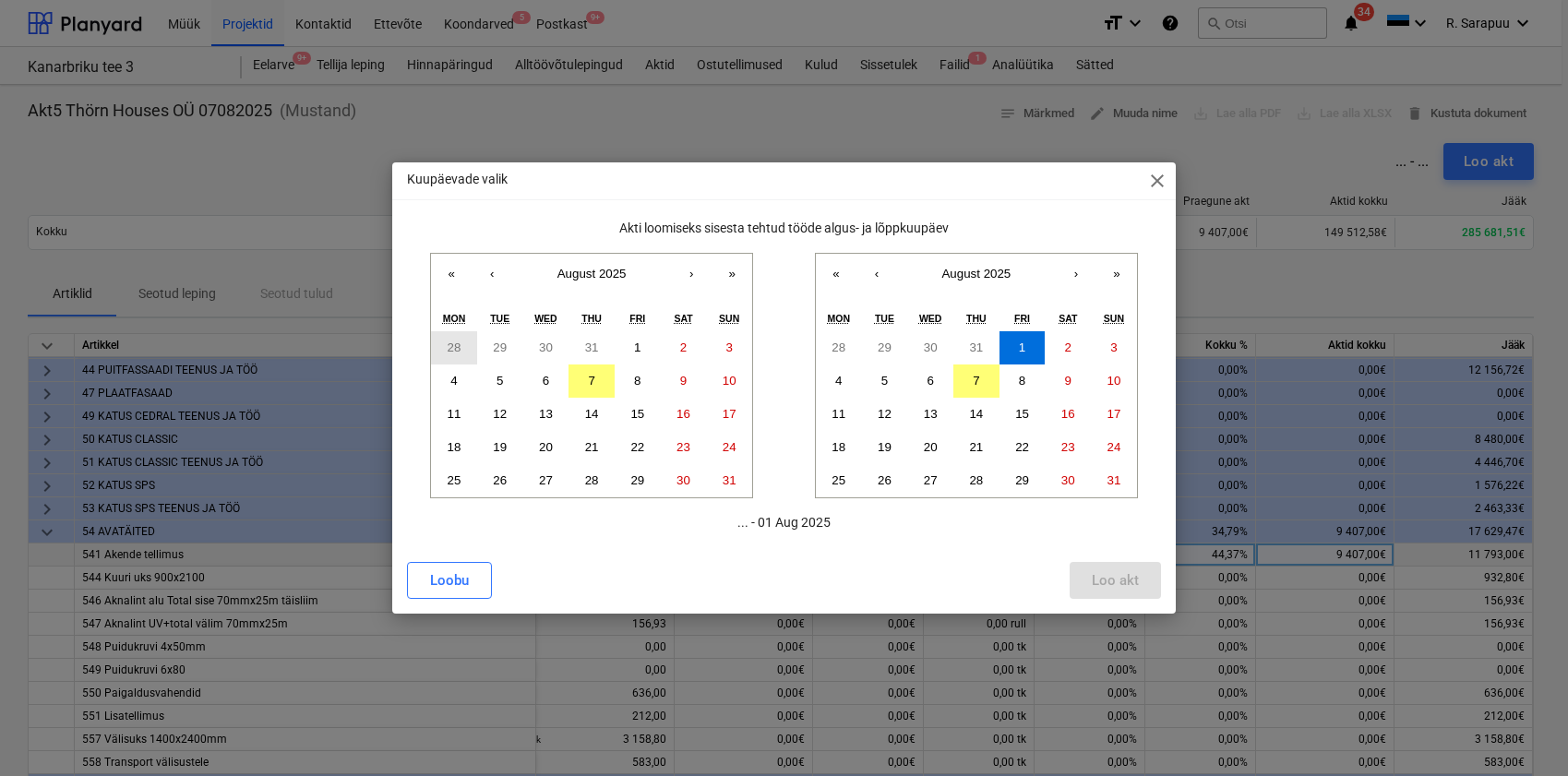 click on "28" at bounding box center (454, 347) 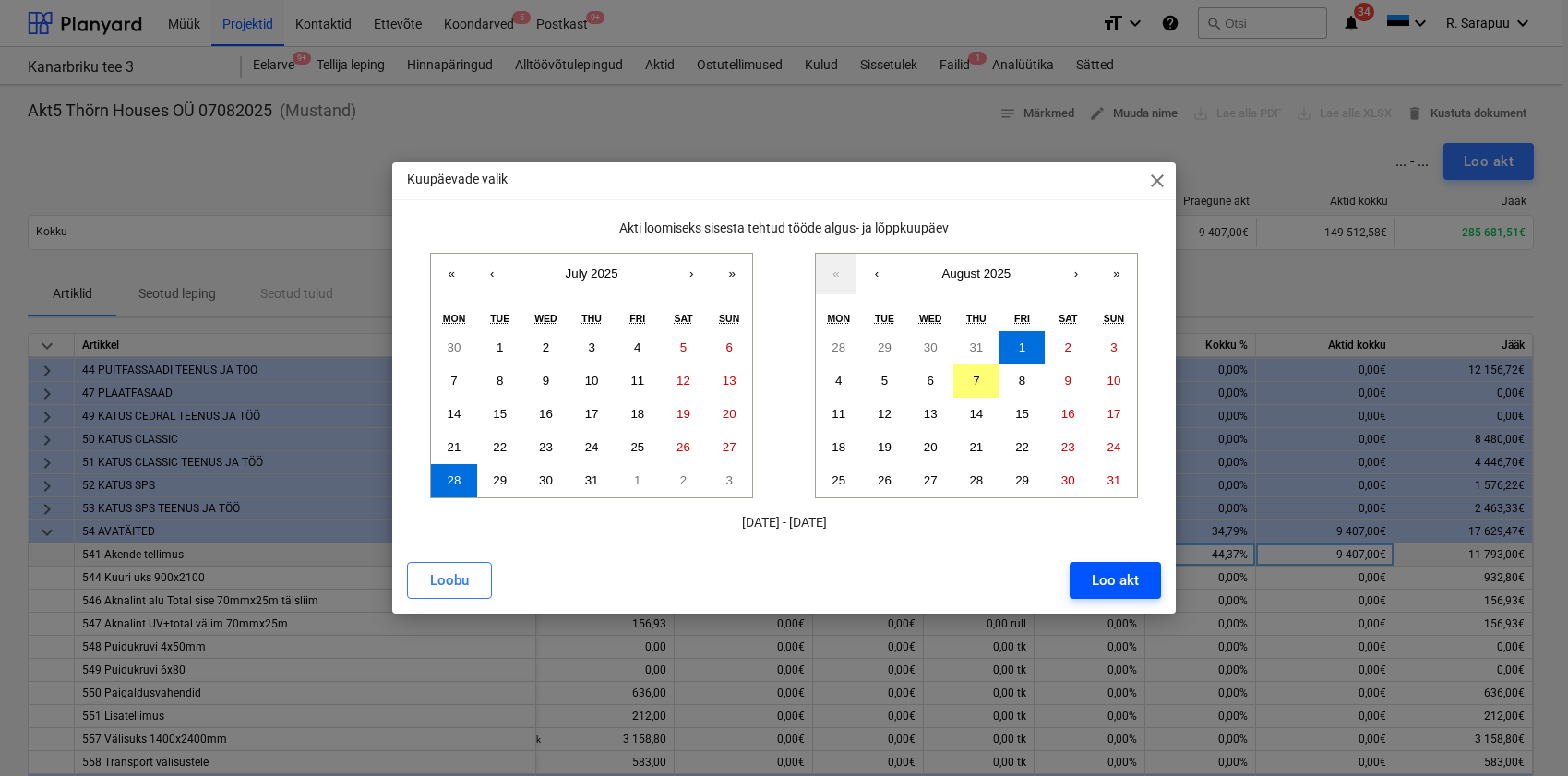 click on "Loo akt" at bounding box center [1115, 580] 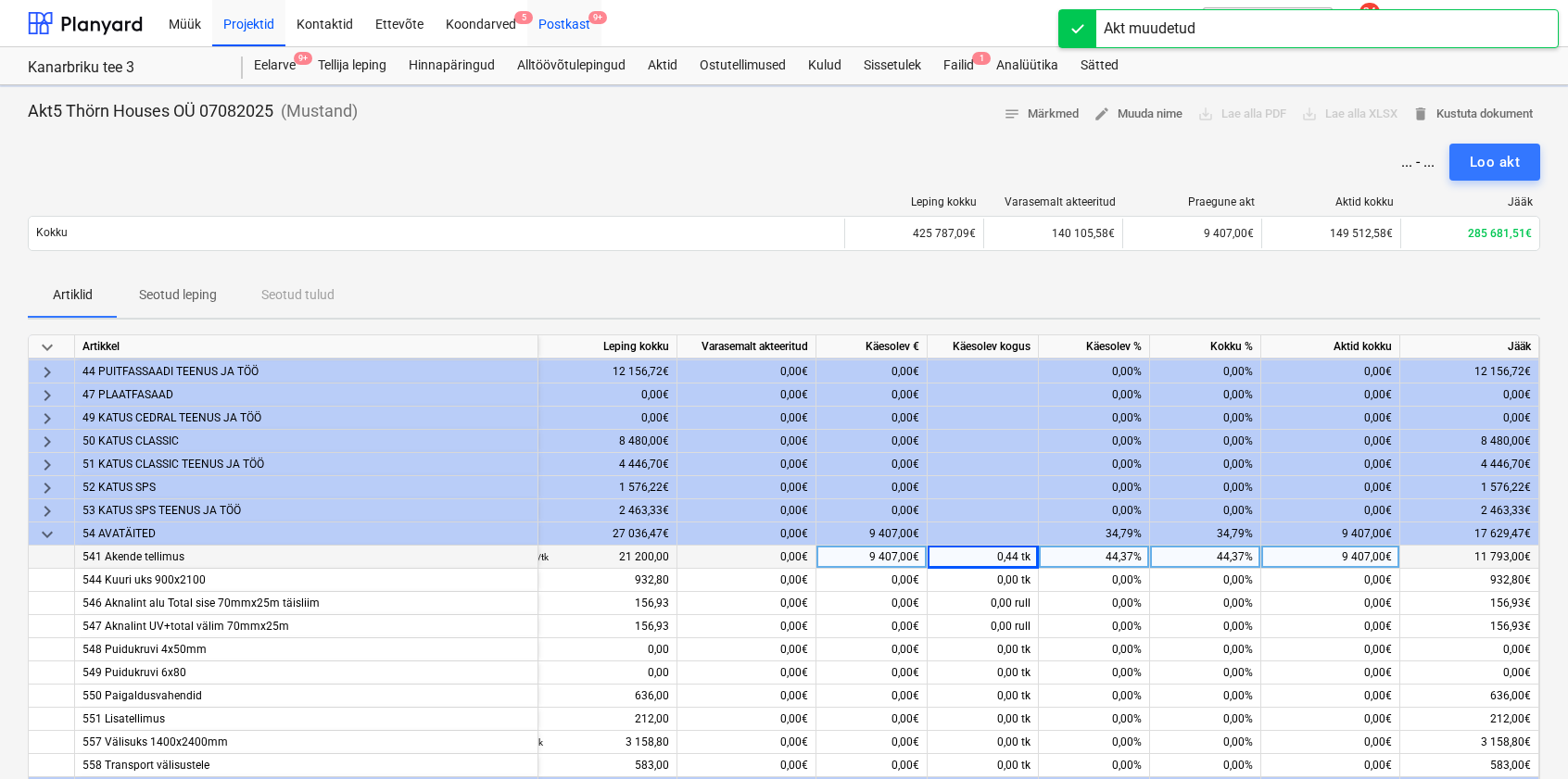 scroll, scrollTop: 114, scrollLeft: 1, axis: both 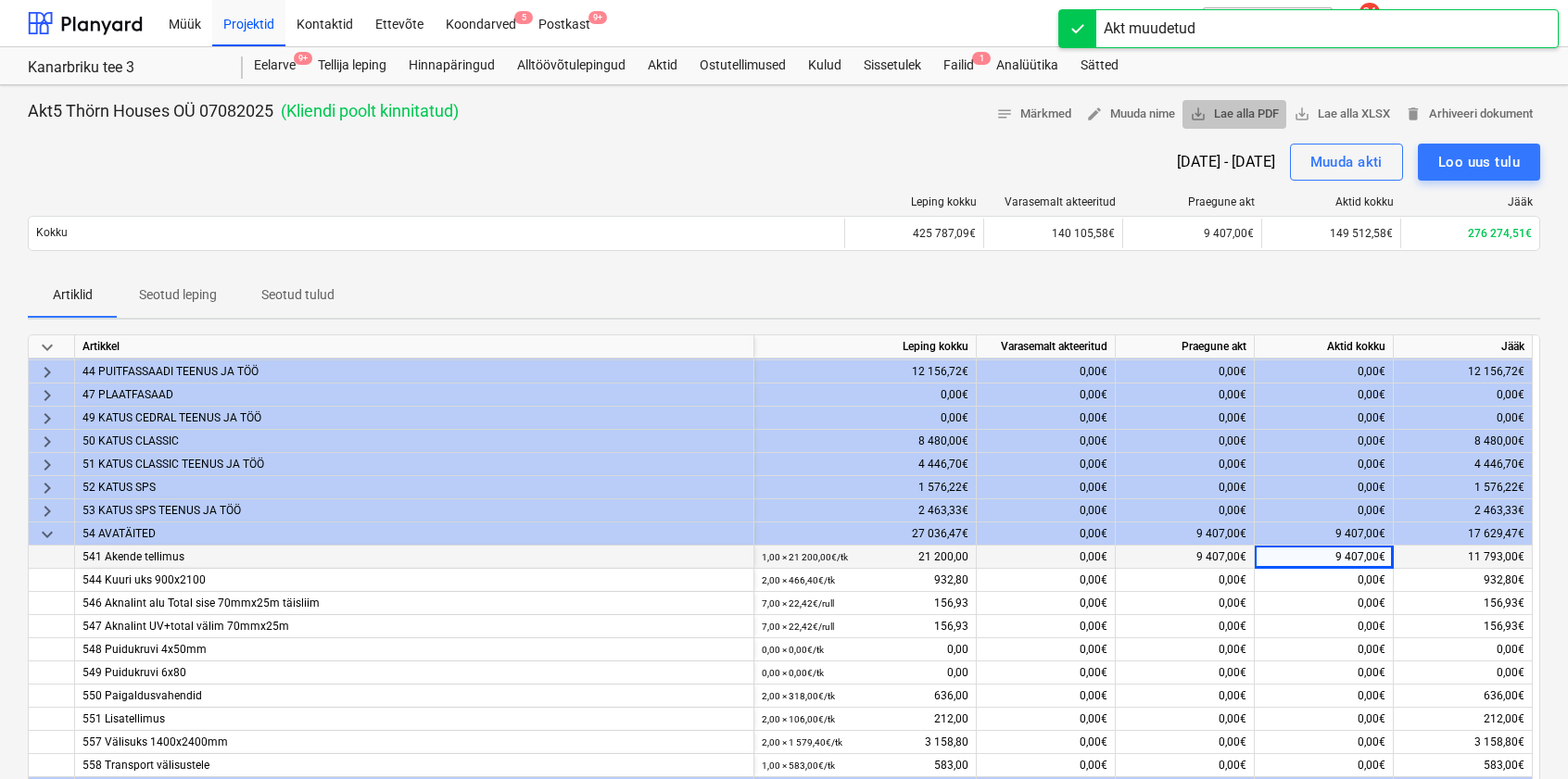 click on "save_alt Lae alla PDF" at bounding box center [1234, 114] 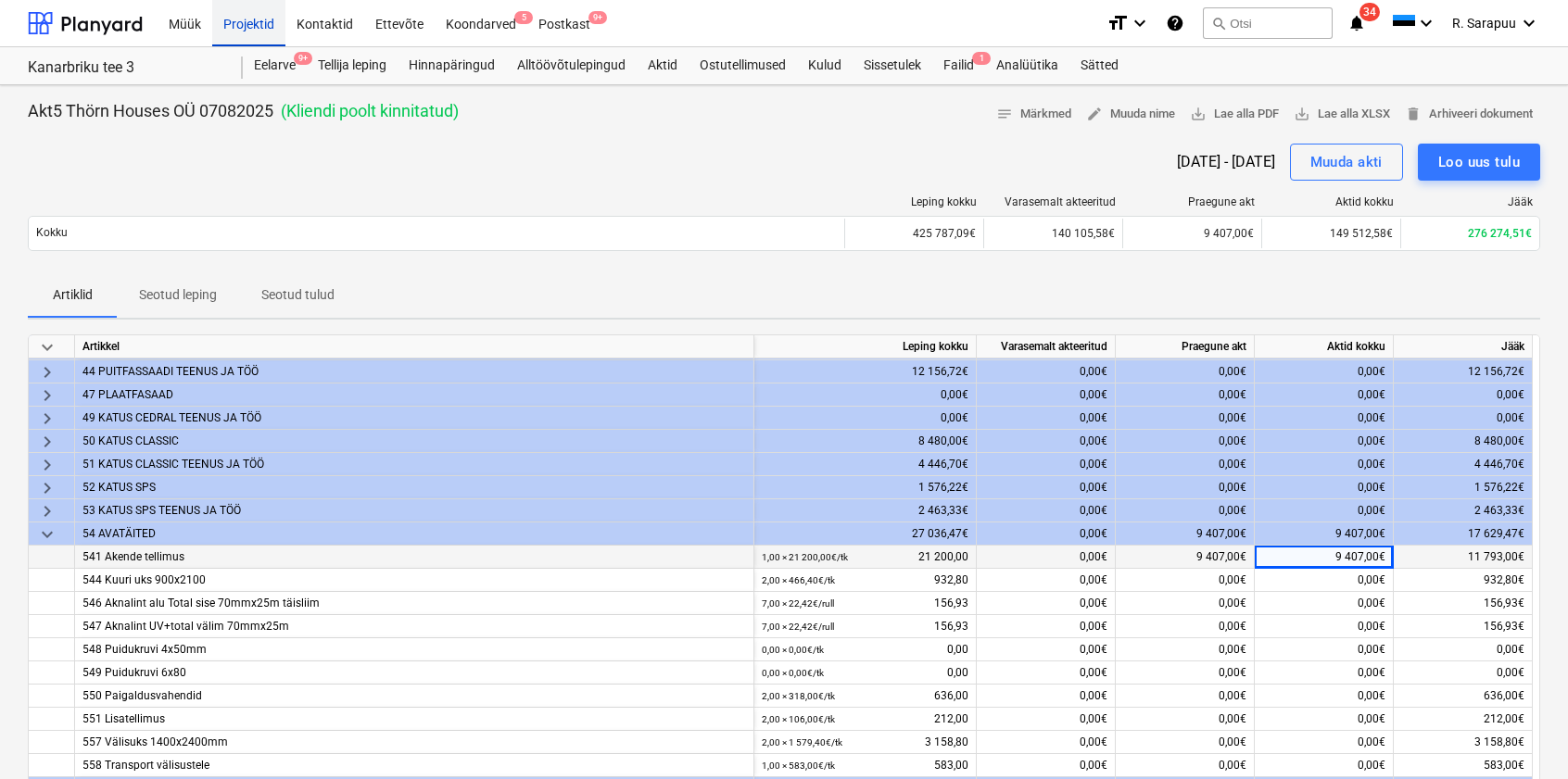 click on "Projektid" at bounding box center (248, 22) 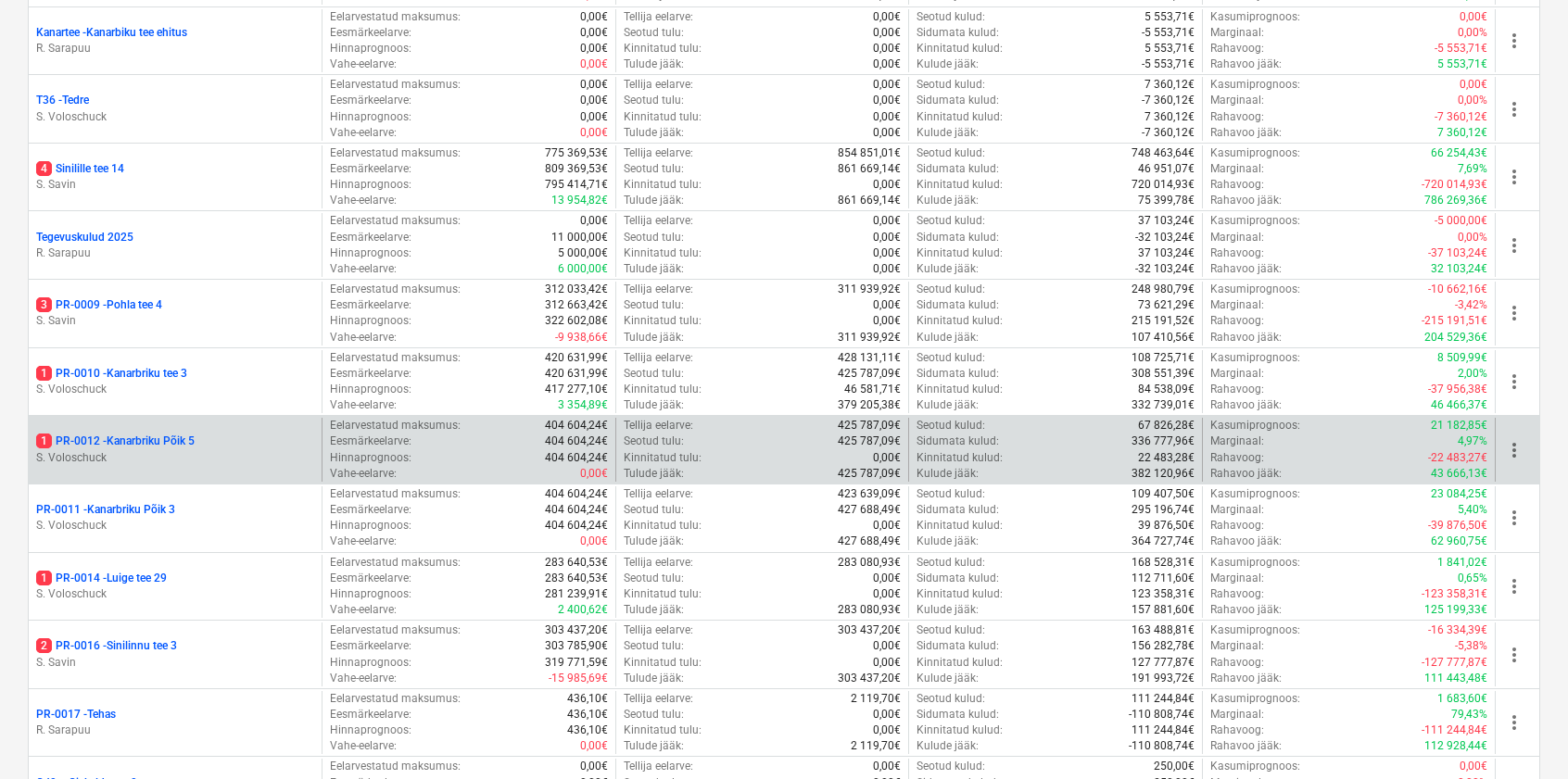 scroll, scrollTop: 872, scrollLeft: 0, axis: vertical 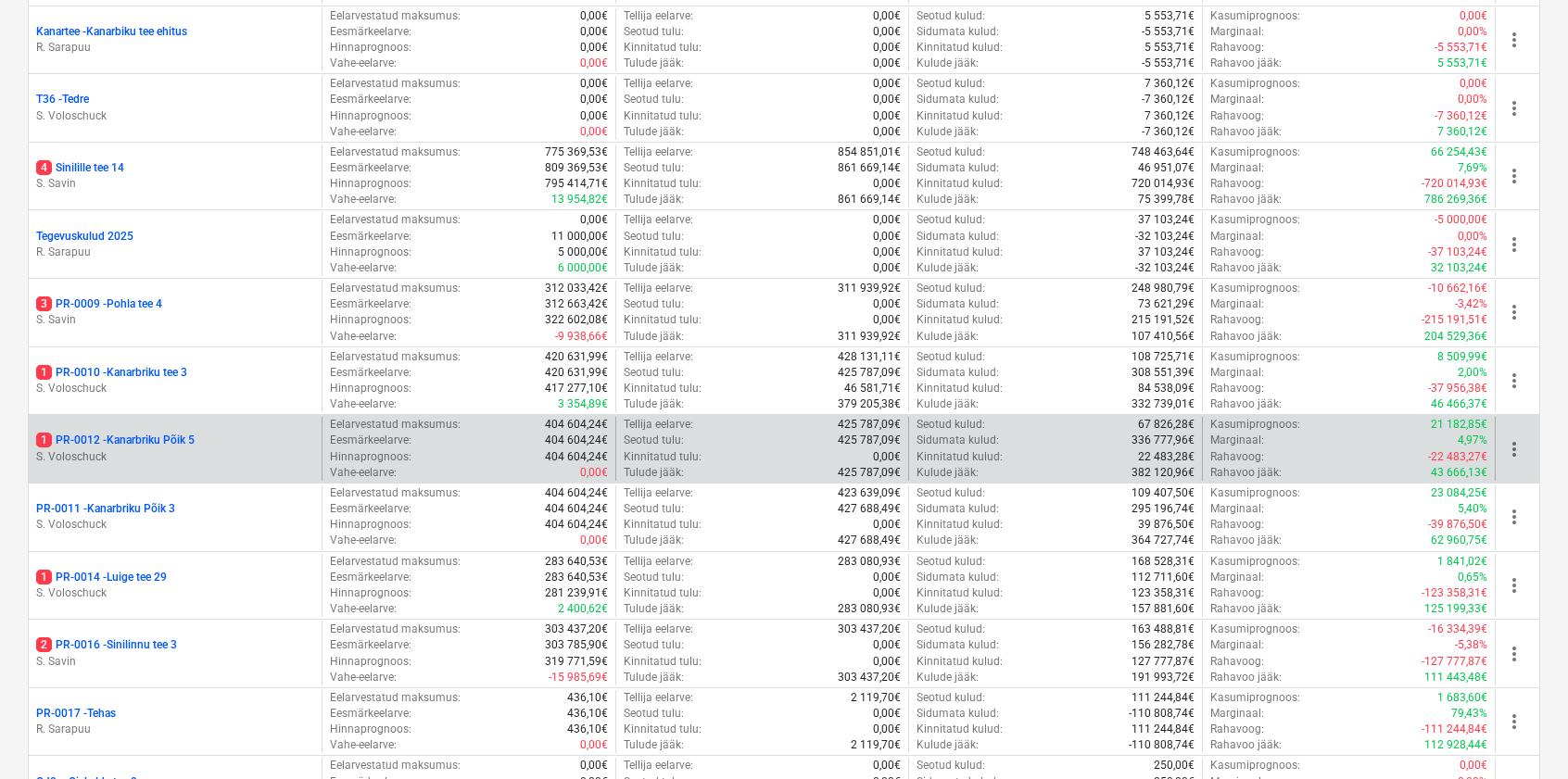 click on "S. Voloschuck" at bounding box center [175, 457] 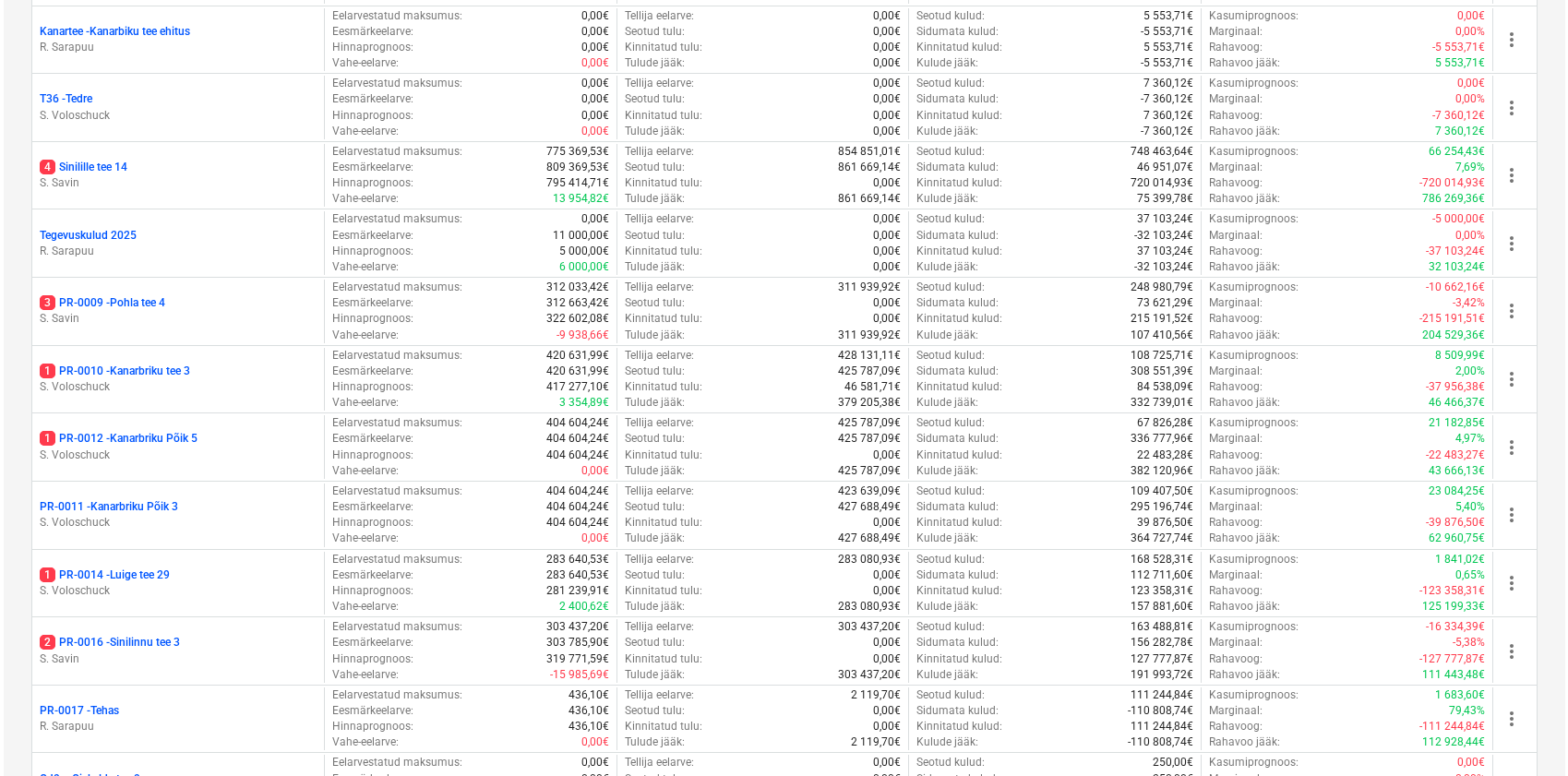 scroll, scrollTop: 0, scrollLeft: 0, axis: both 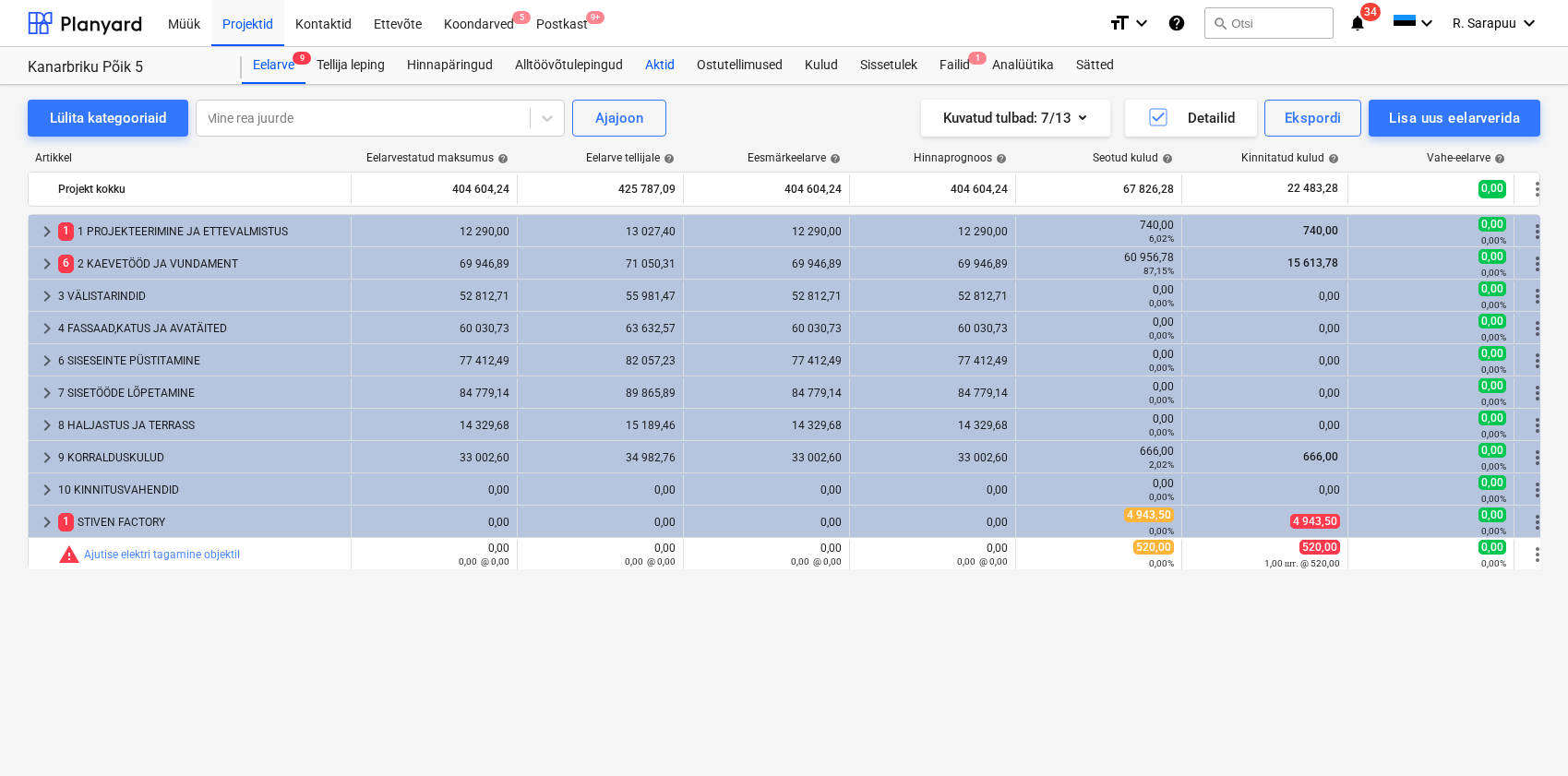 click on "Aktid" at bounding box center [660, 66] 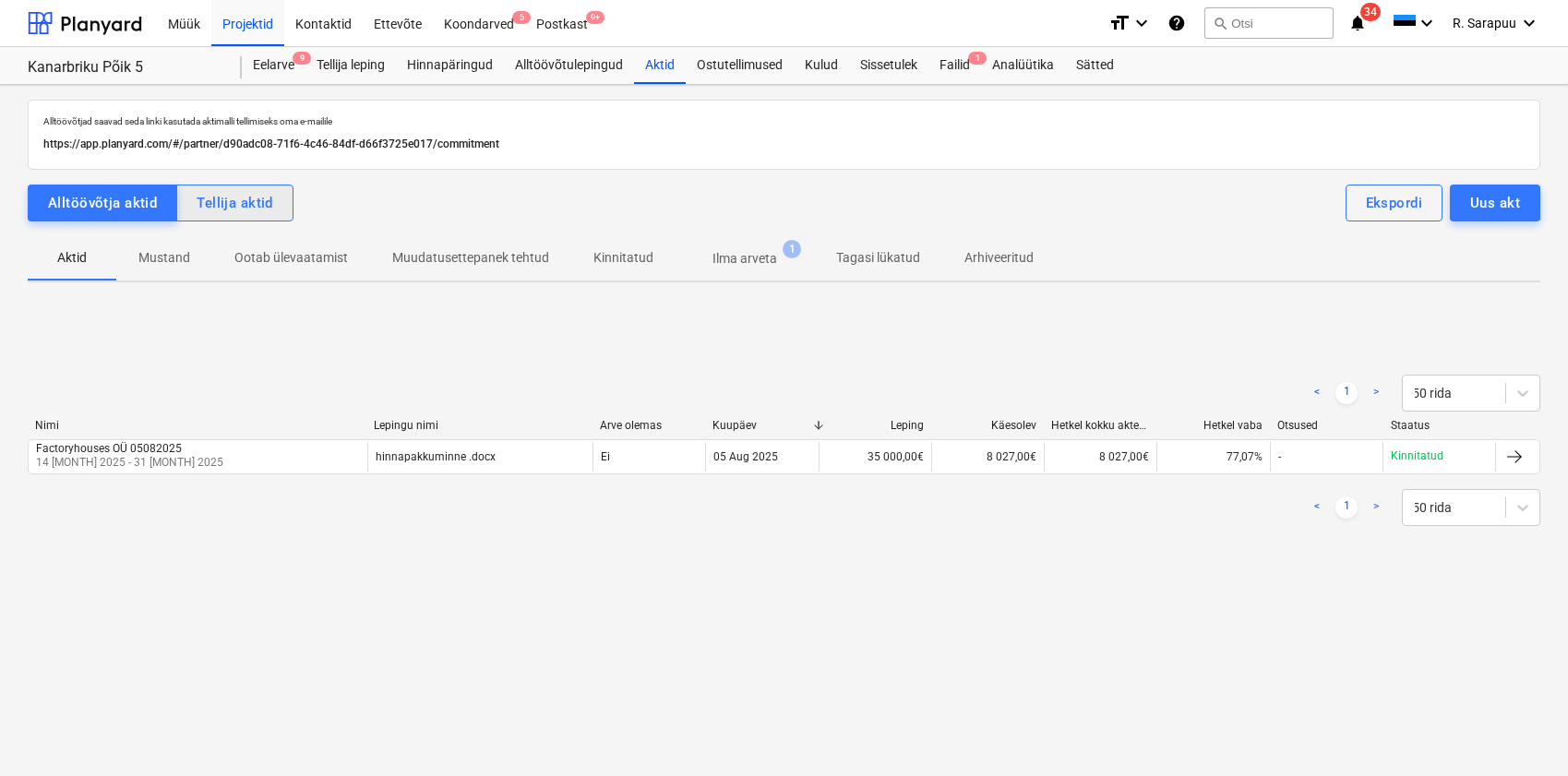 click on "Tellija aktid" at bounding box center [234, 203] 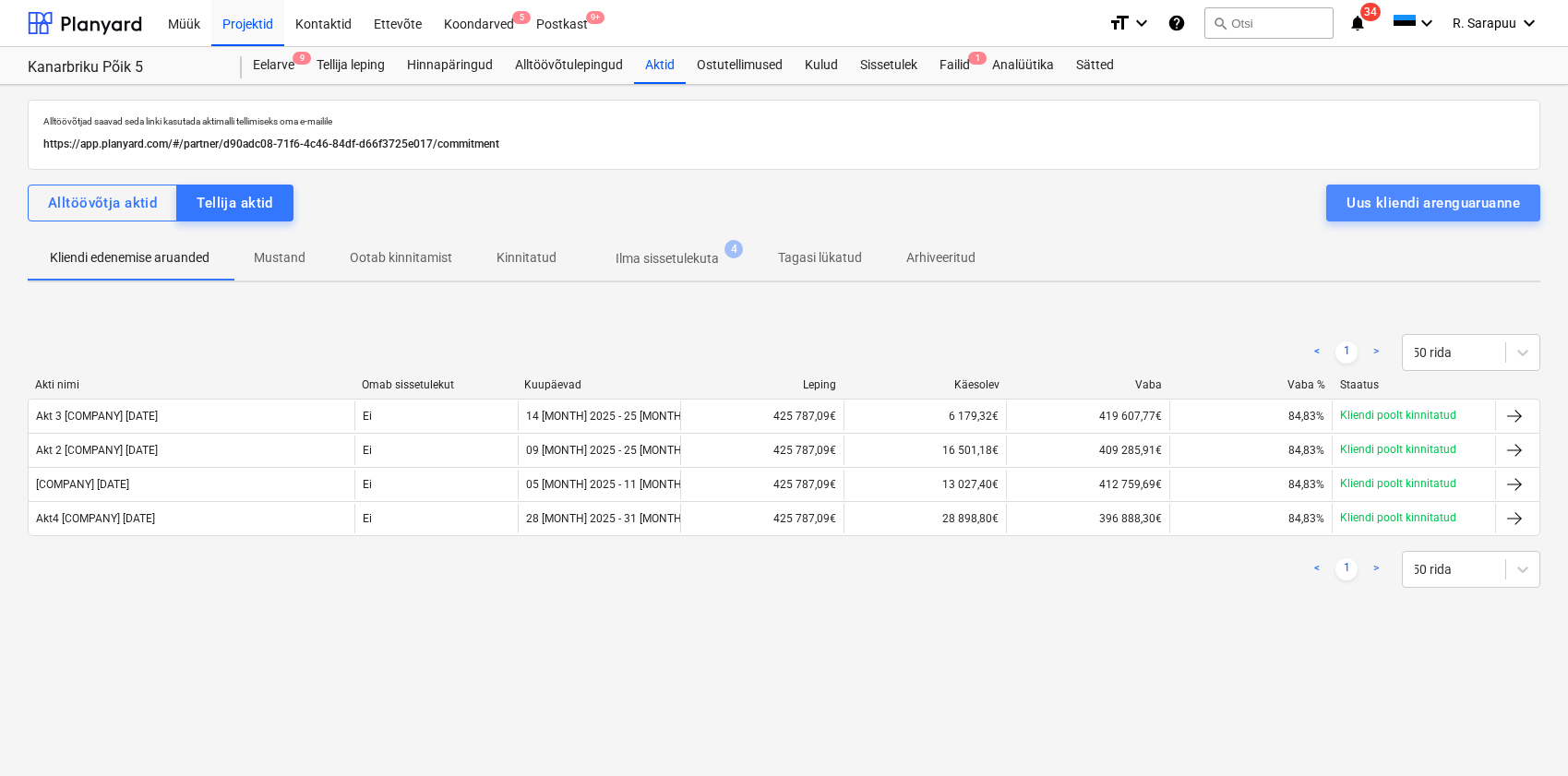 click on "Uus kliendi arenguaruanne" at bounding box center (1433, 203) 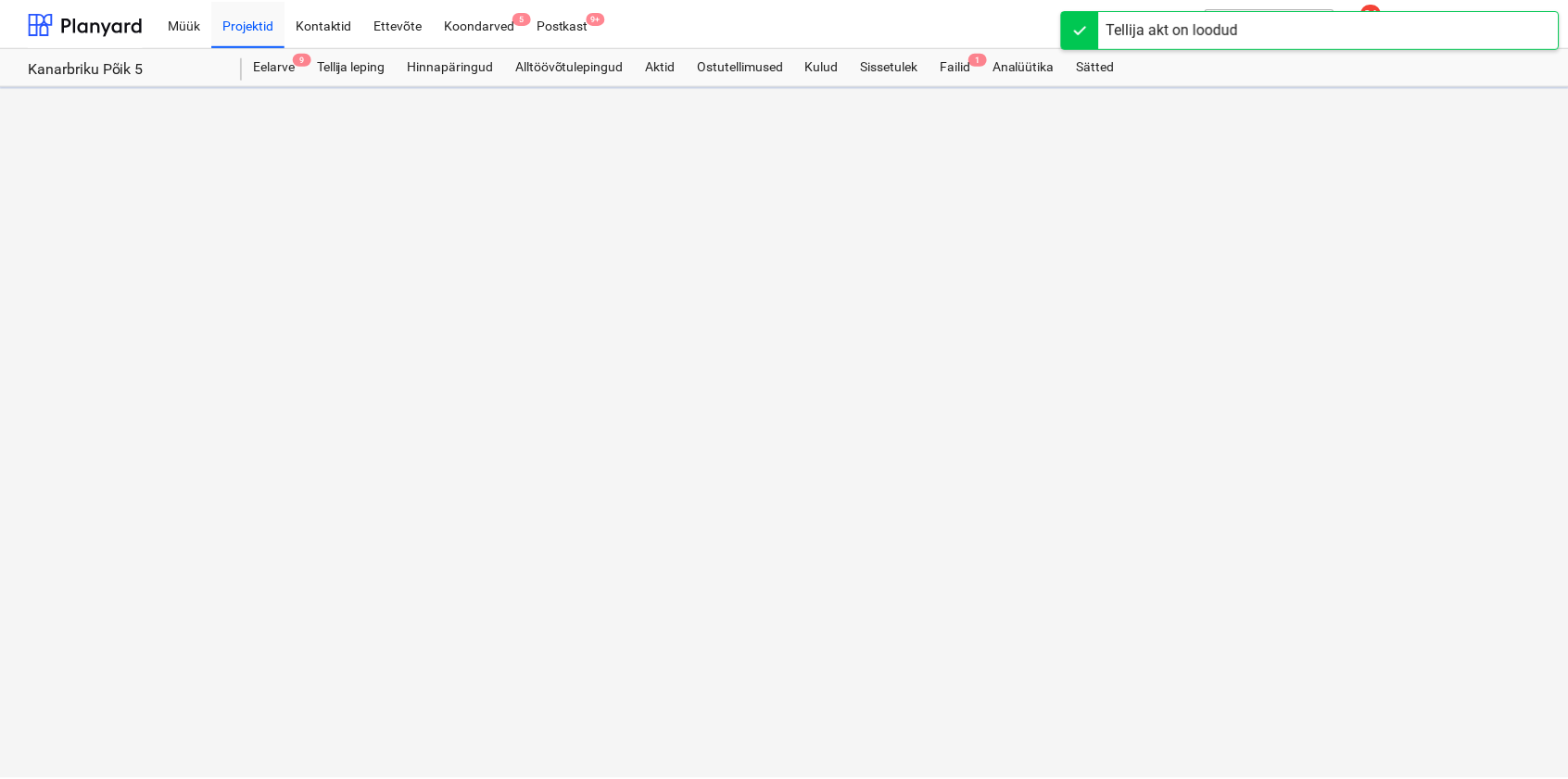 scroll, scrollTop: 0, scrollLeft: 0, axis: both 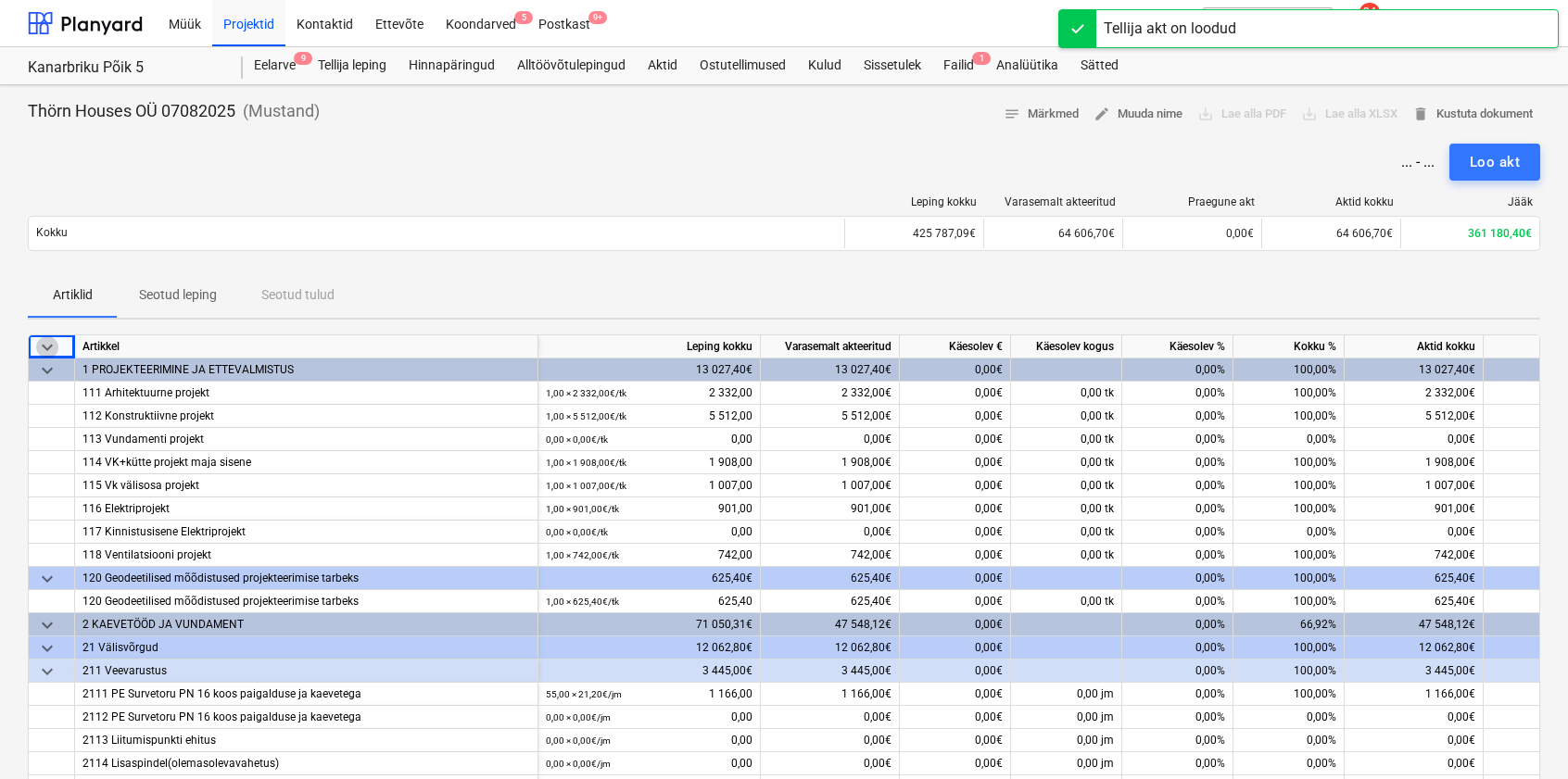 click on "keyboard_arrow_down" at bounding box center (47, 347) 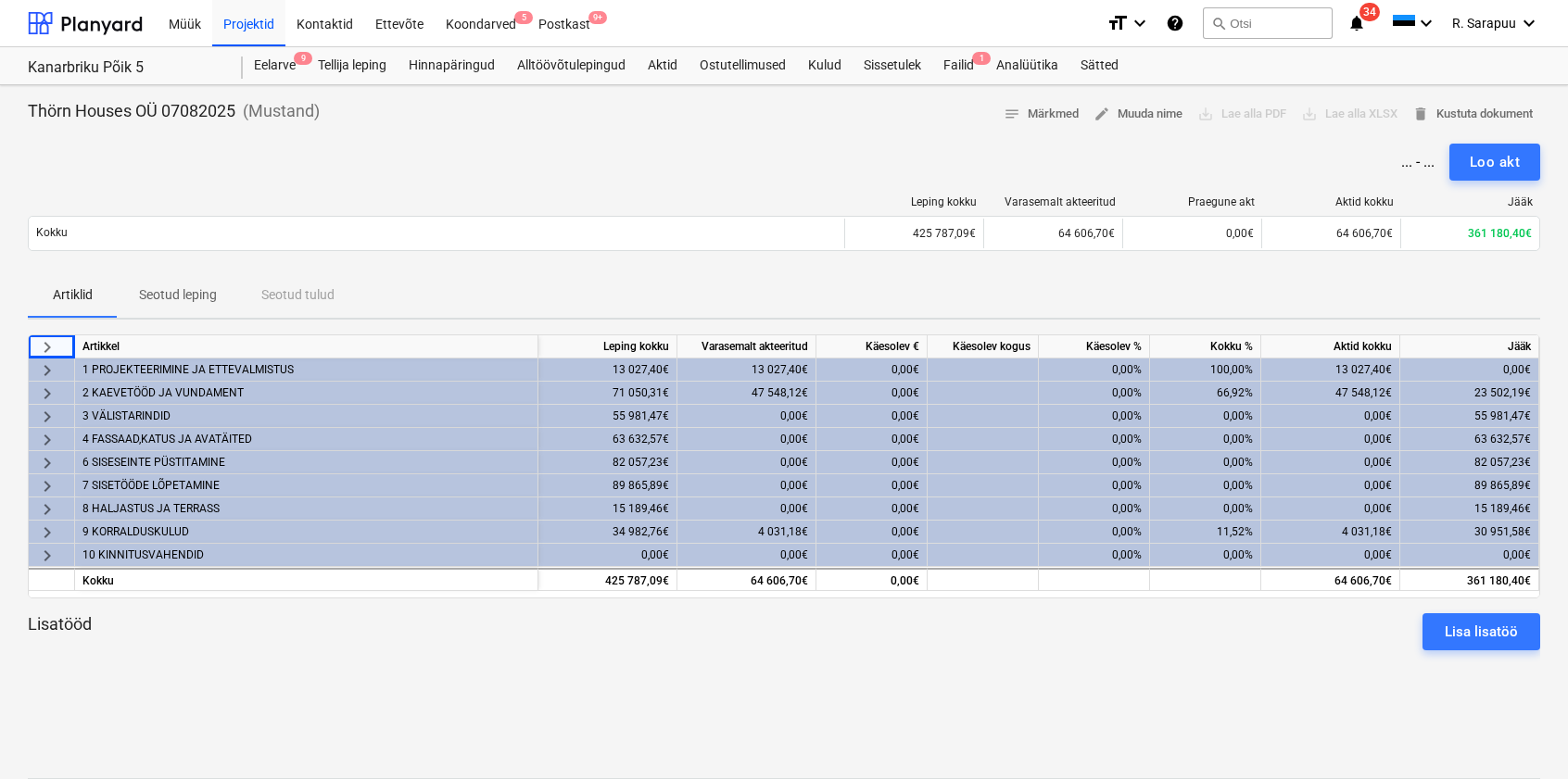 scroll, scrollTop: 0, scrollLeft: 84, axis: horizontal 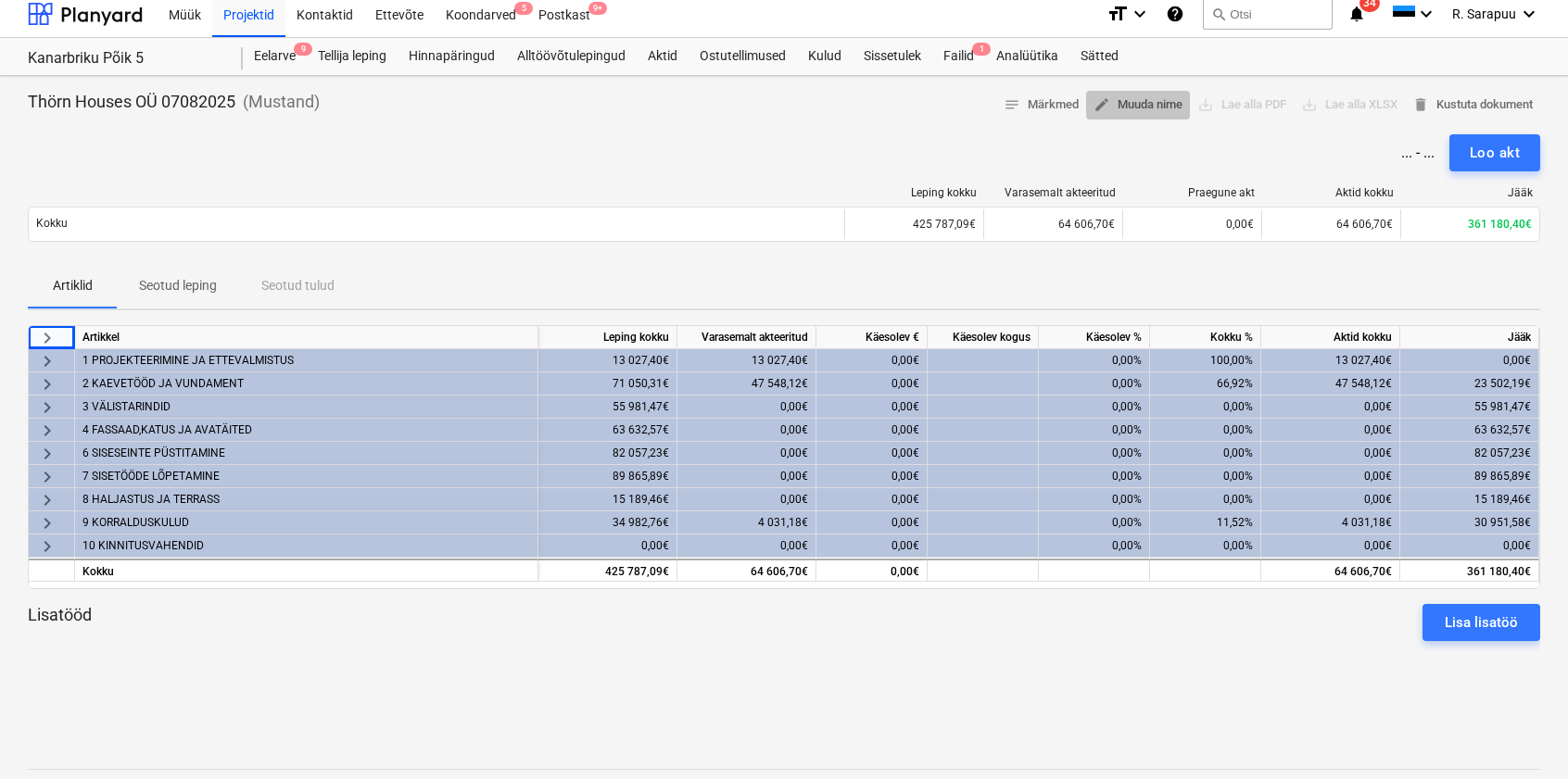 click on "edit Muuda nime" at bounding box center [1138, 105] 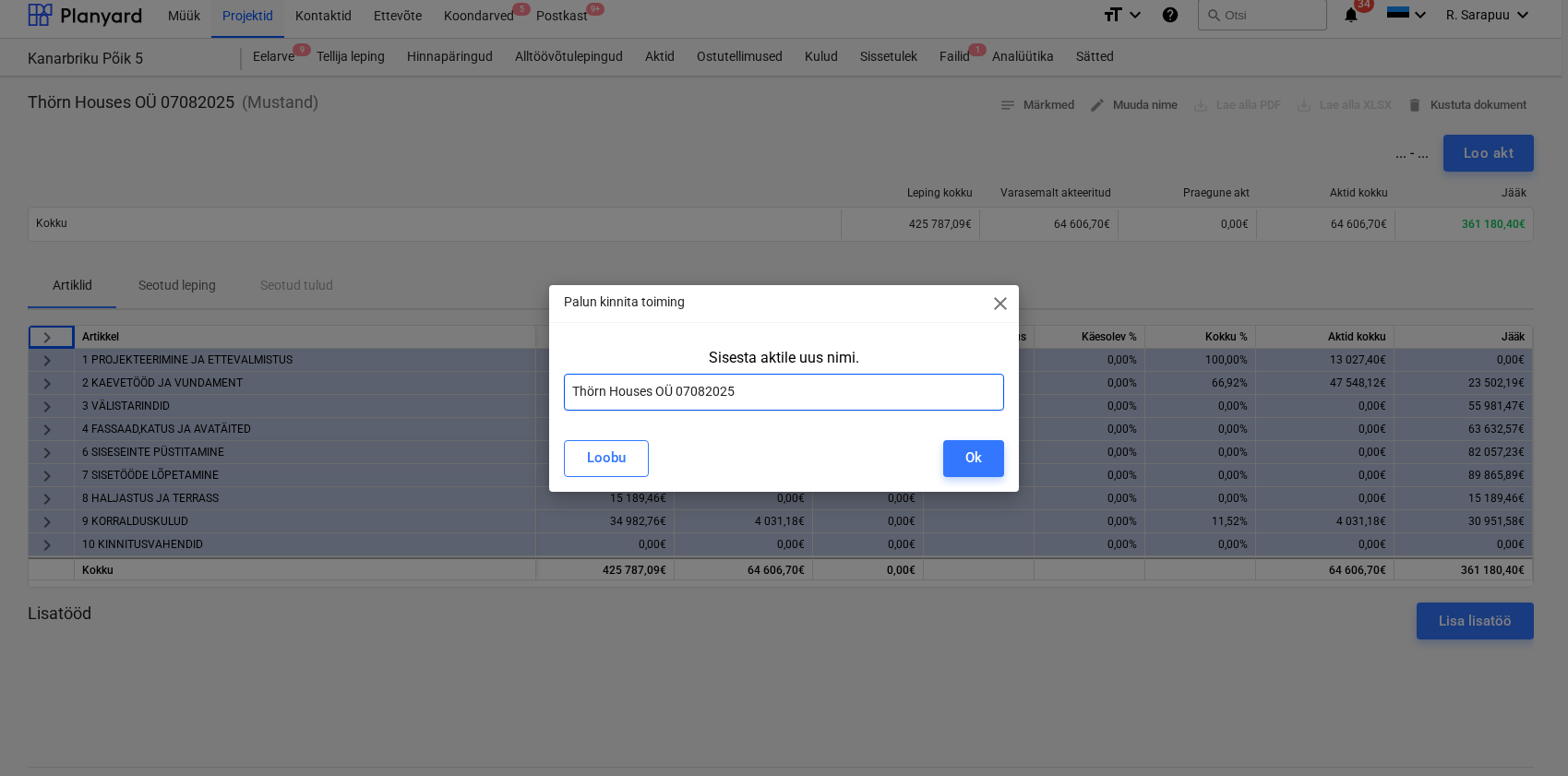 click on "Thörn Houses OÜ [DATE]" at bounding box center [784, 392] 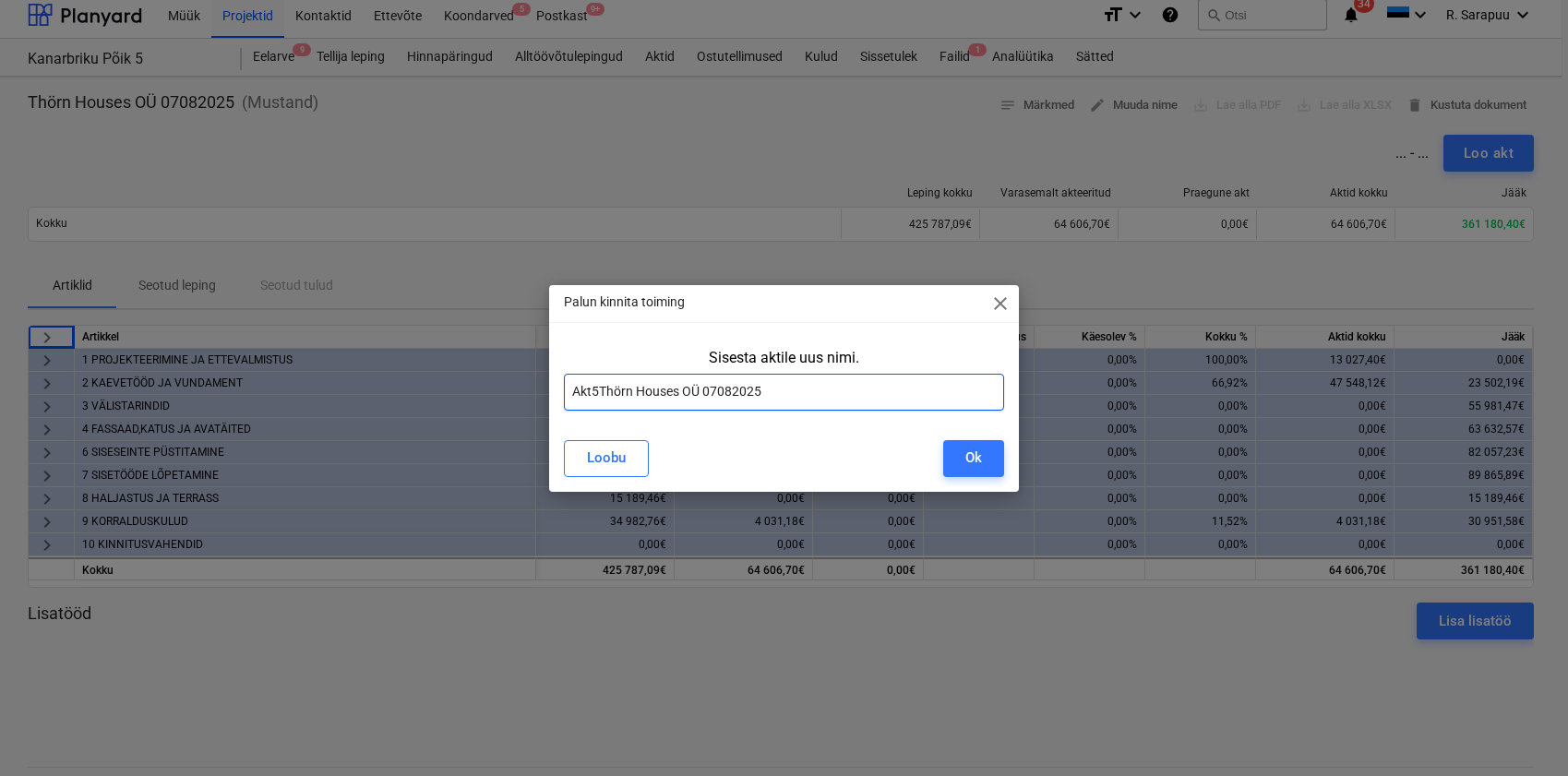 click on "Akt5Thörn Houses OÜ 07082025" at bounding box center (784, 392) 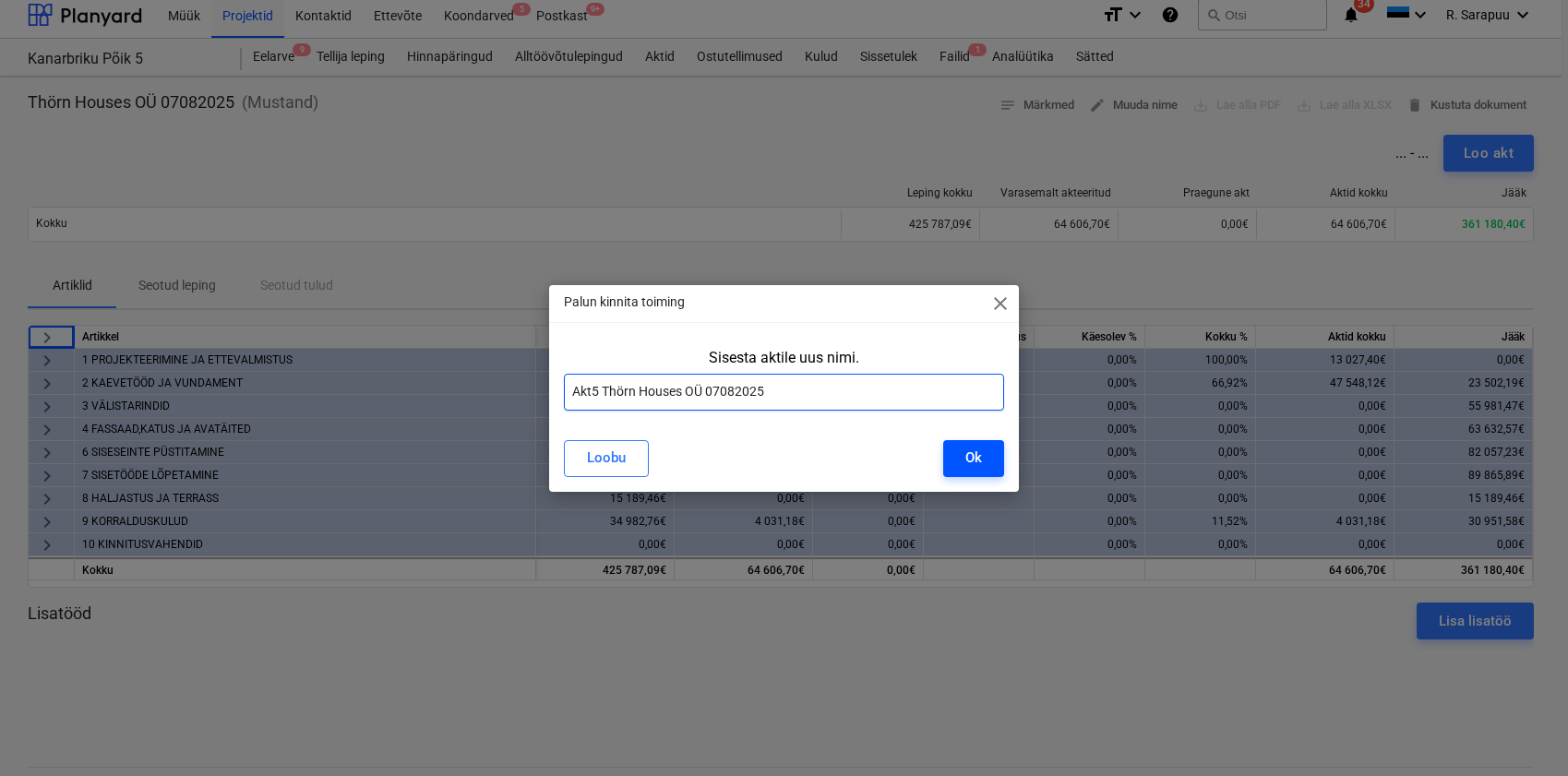 type on "Akt5 Thörn Houses OÜ 07082025" 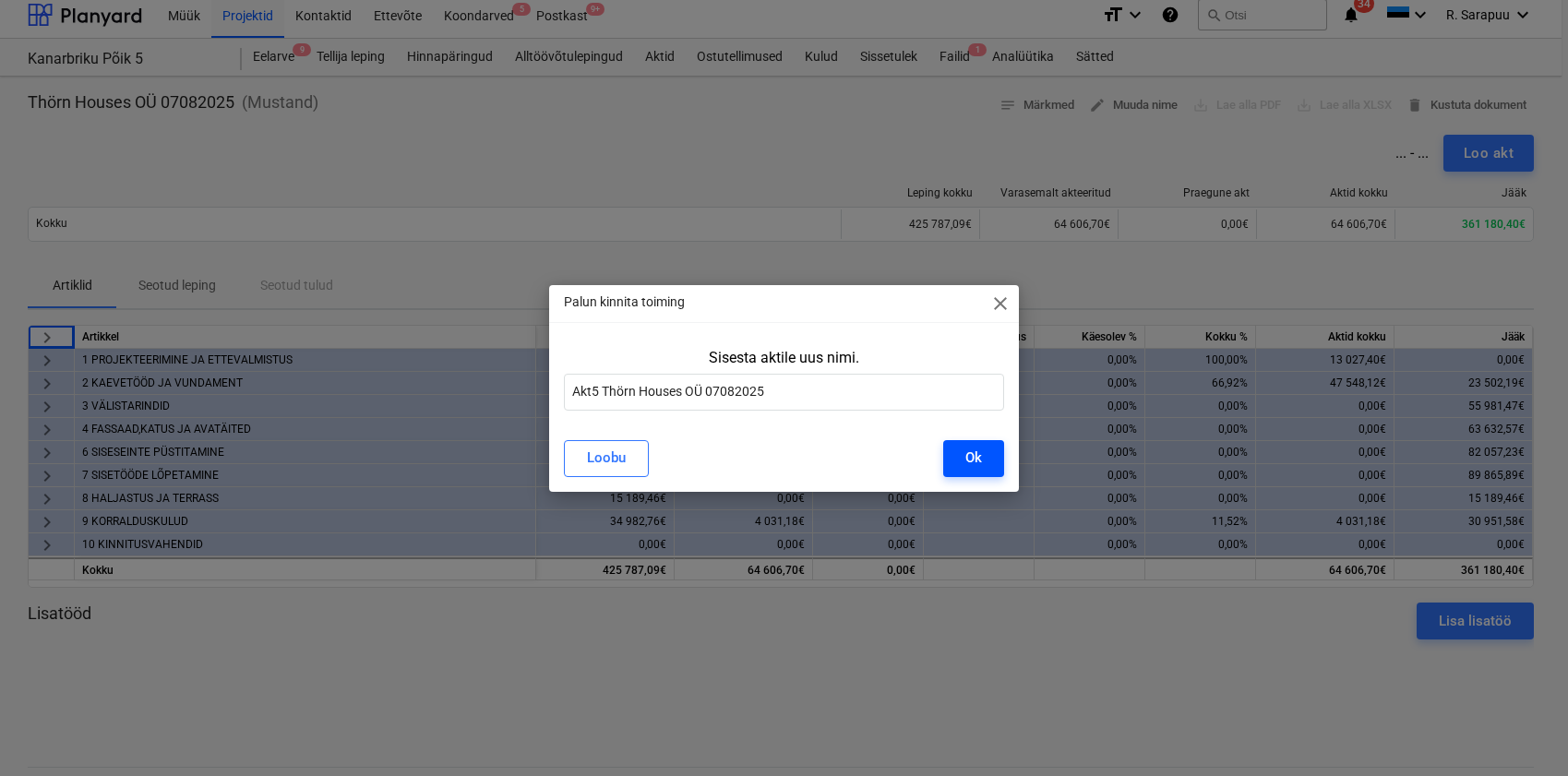 click on "Ok" at bounding box center [974, 458] 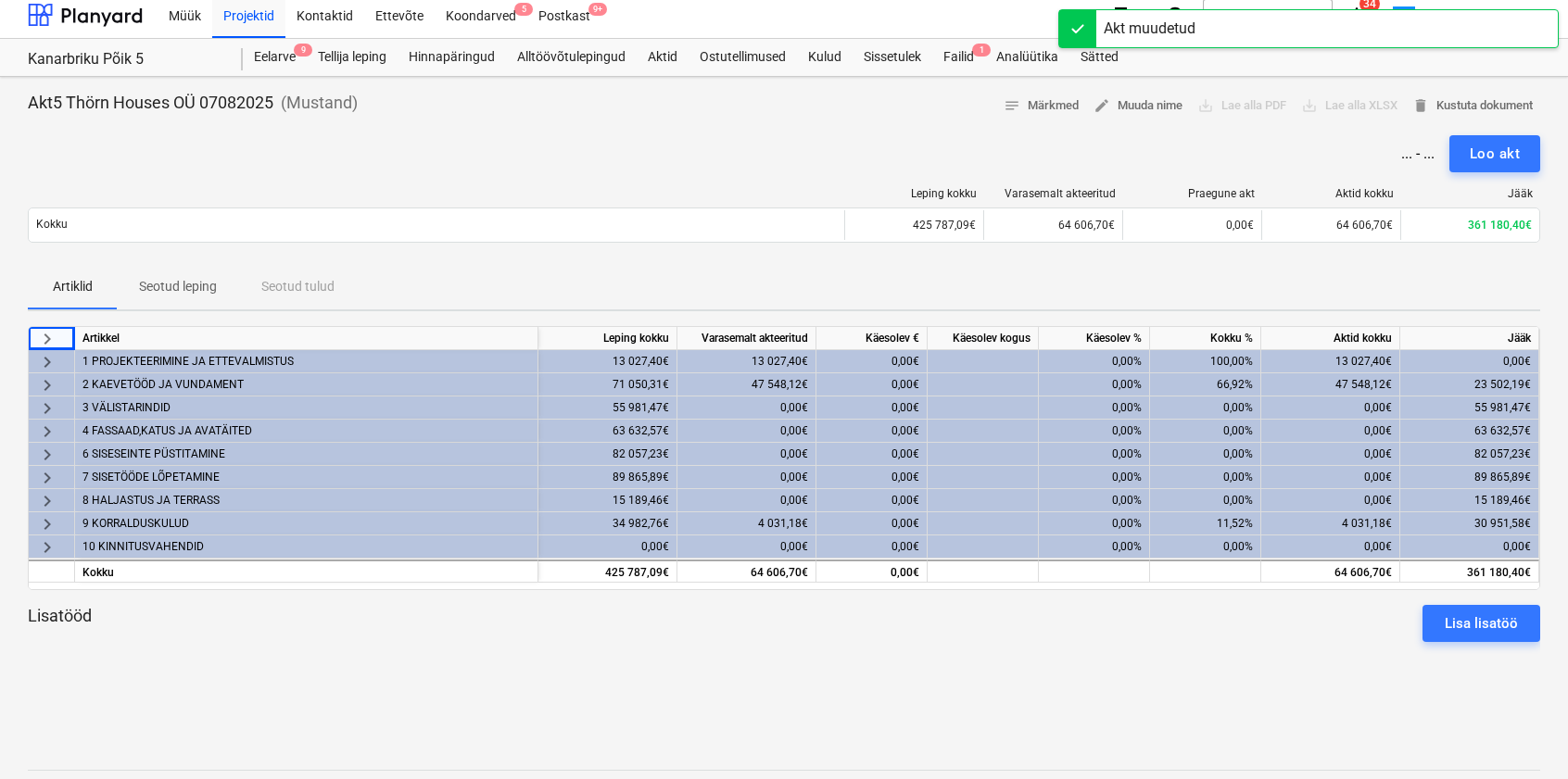 click on "2 KAEVETÖÖD JA VUNDAMENT" at bounding box center (306, 384) 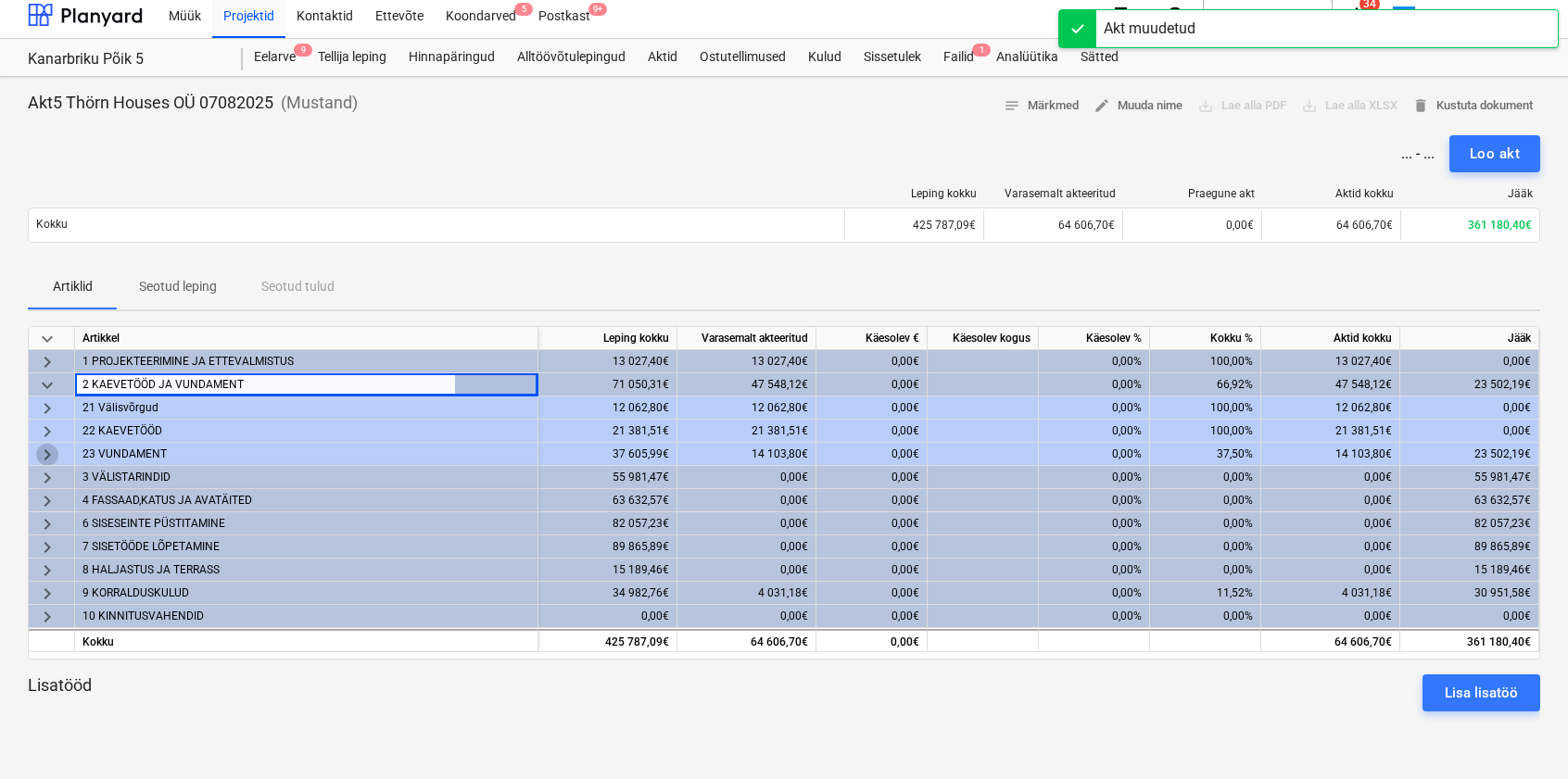 click on "keyboard_arrow_right" at bounding box center [47, 455] 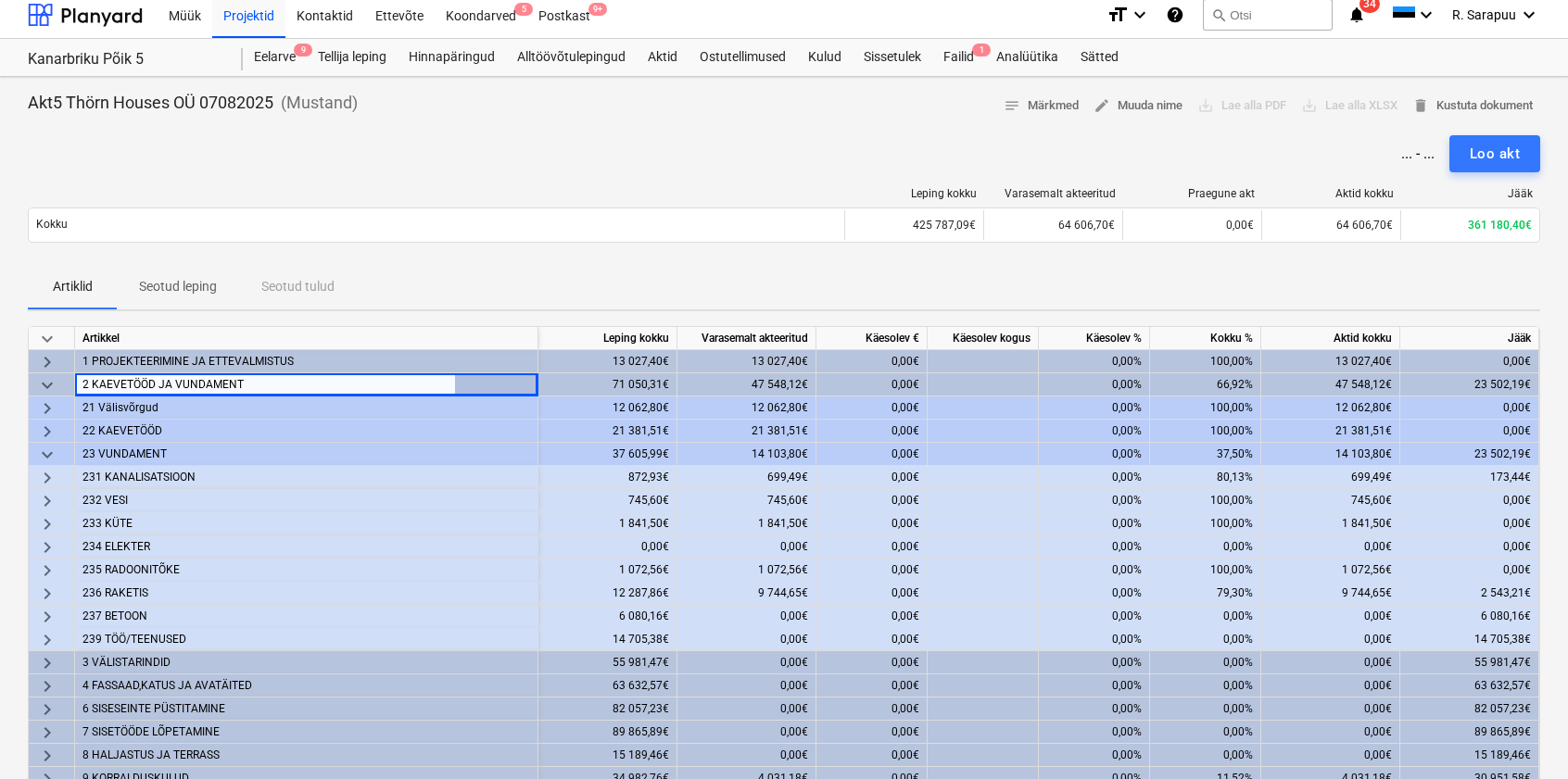 click on "0,00%" at bounding box center [1094, 477] 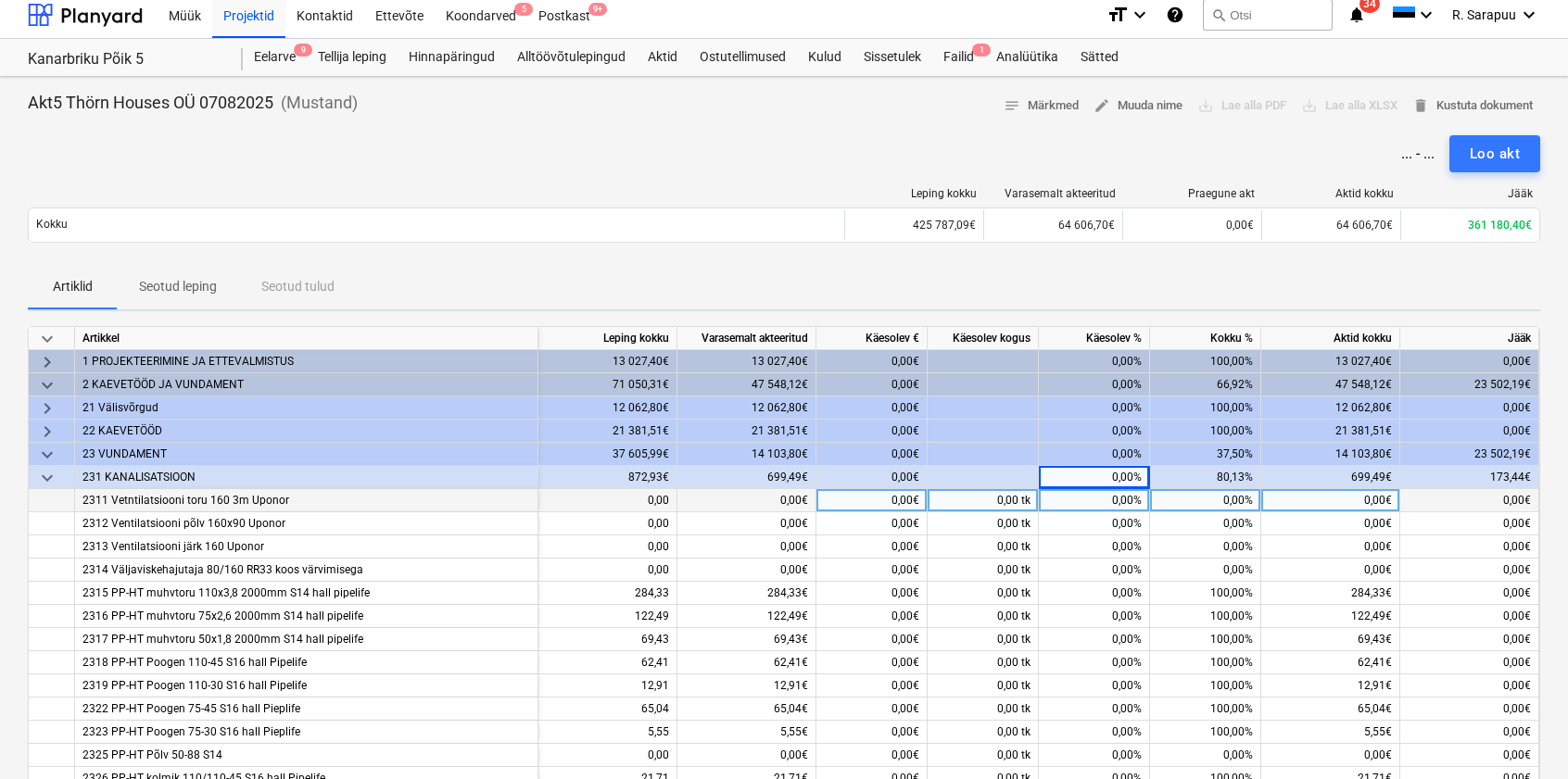 click on "0,00%" at bounding box center (1094, 500) 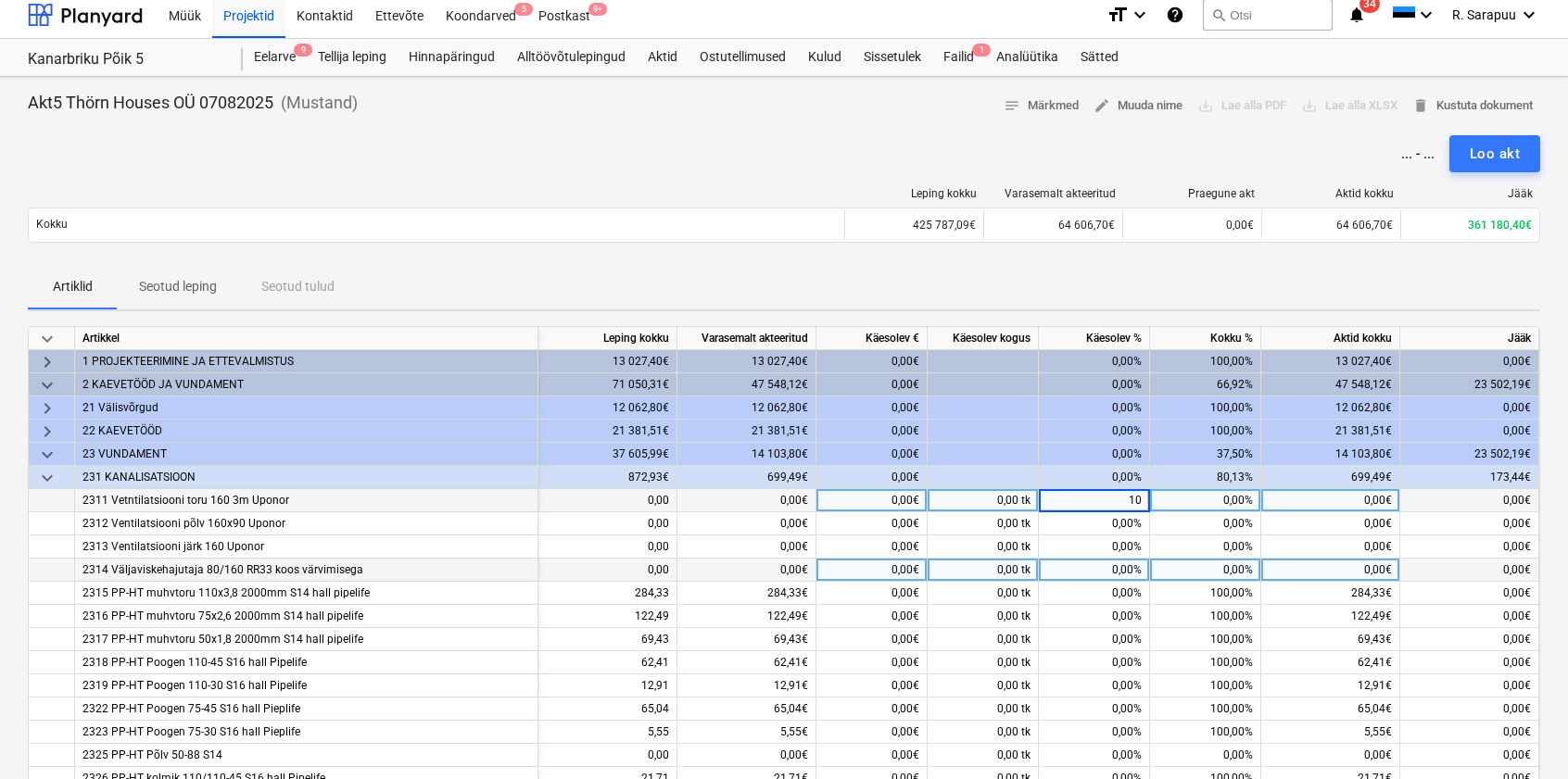 type on "100" 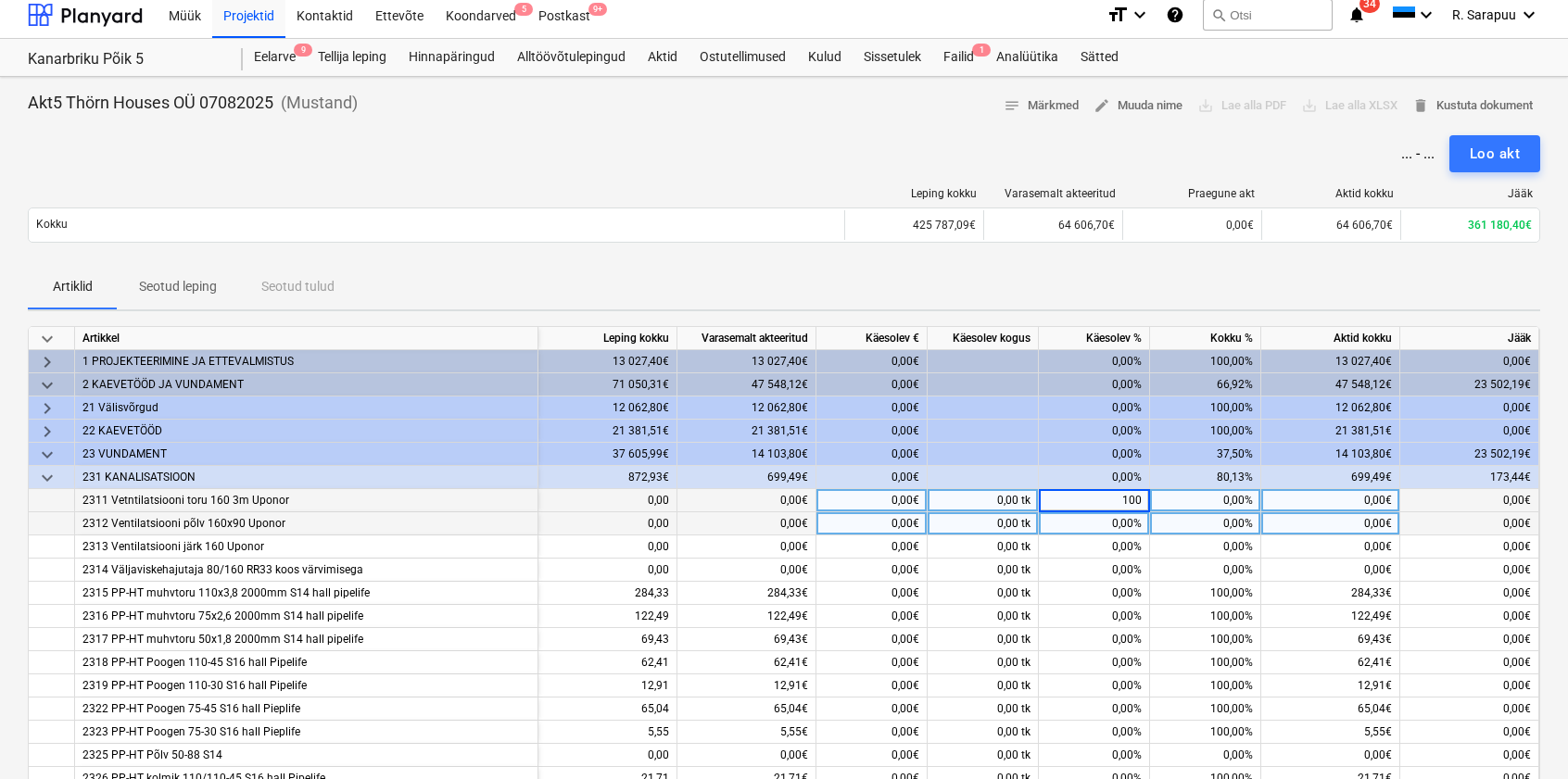click on "0,00%" at bounding box center (1094, 523) 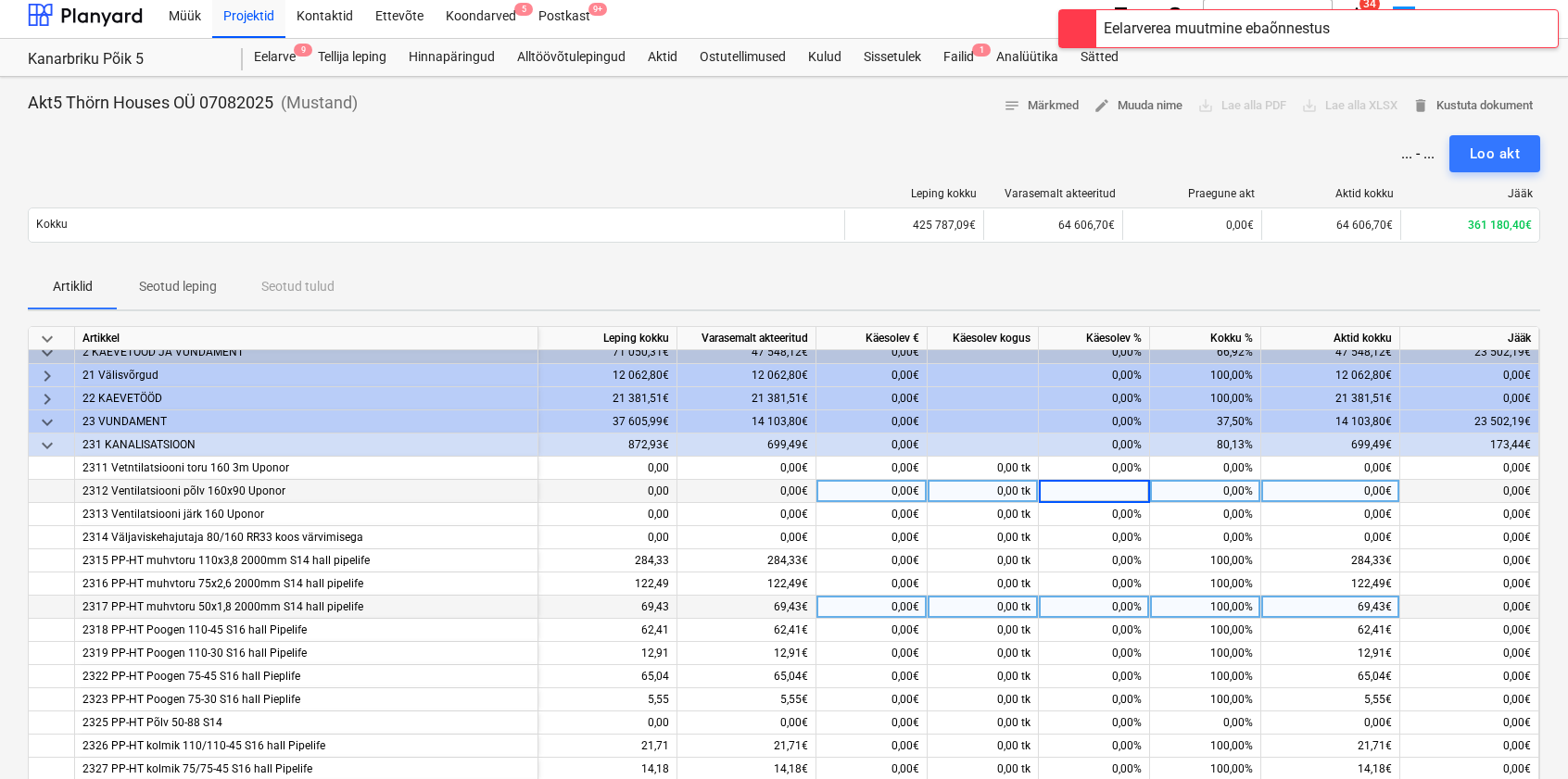 scroll, scrollTop: 0, scrollLeft: 91, axis: horizontal 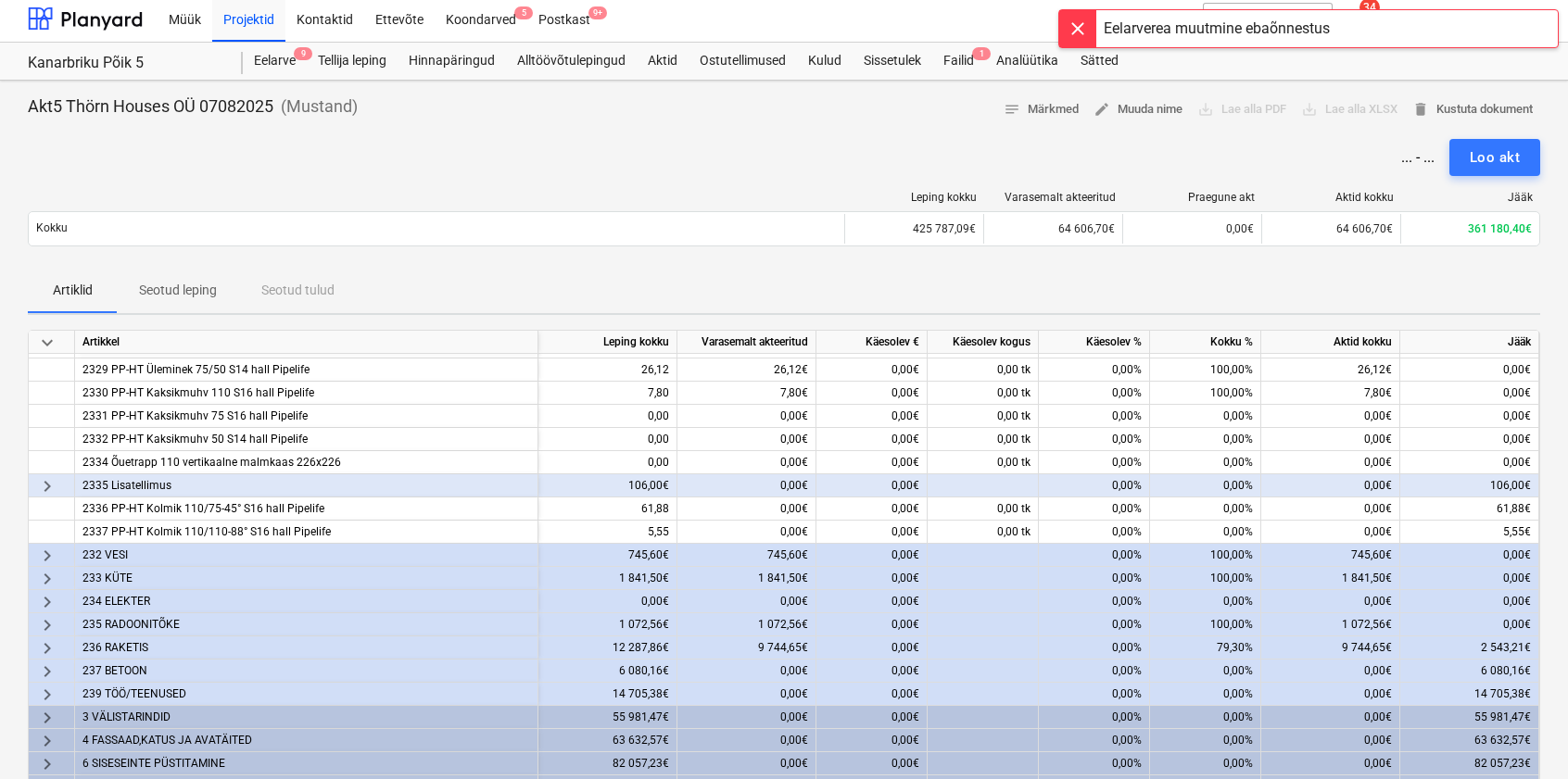 click on "0,00%" at bounding box center (1094, 485) 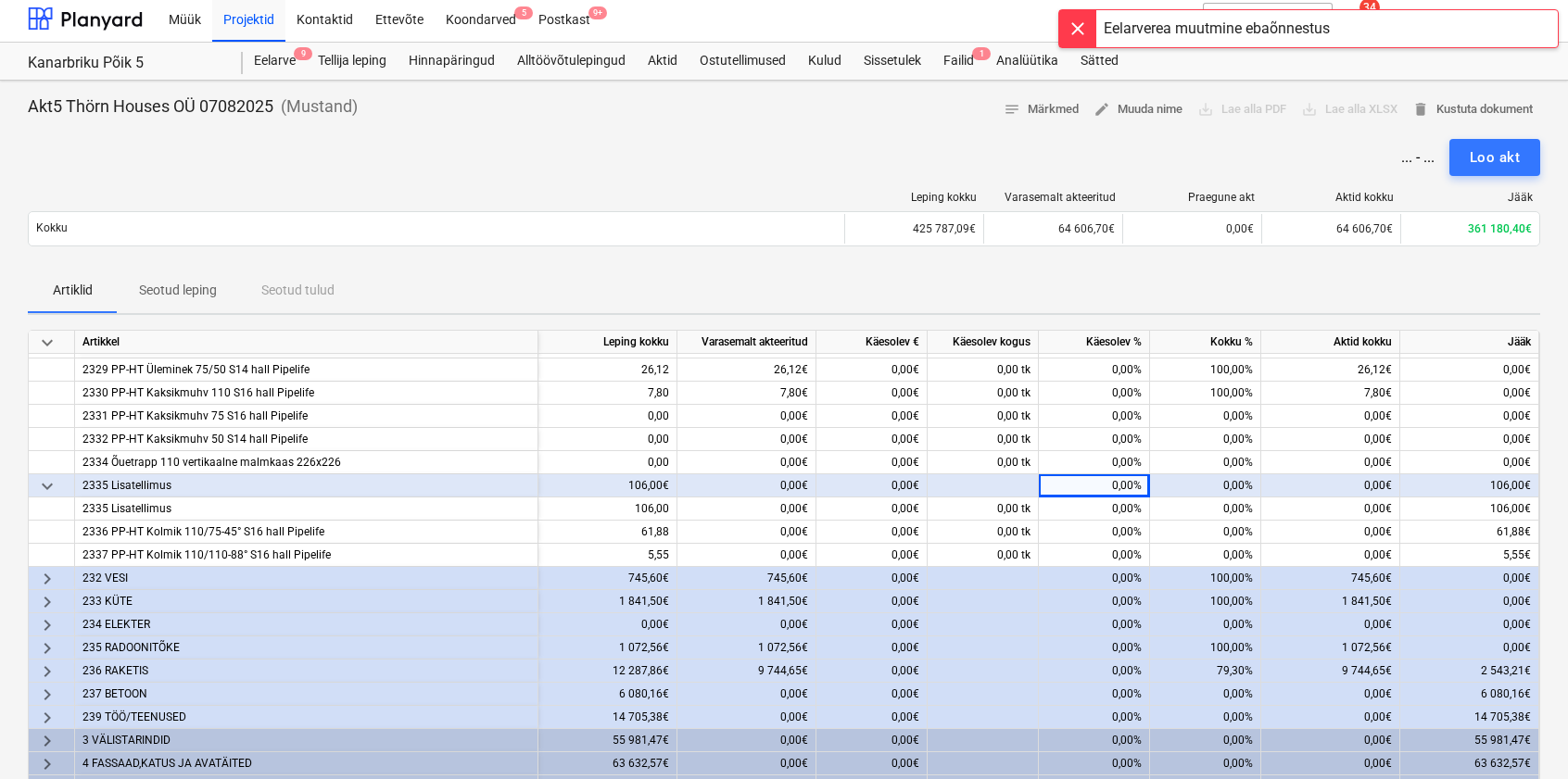 click on "0,00%" at bounding box center (1094, 485) 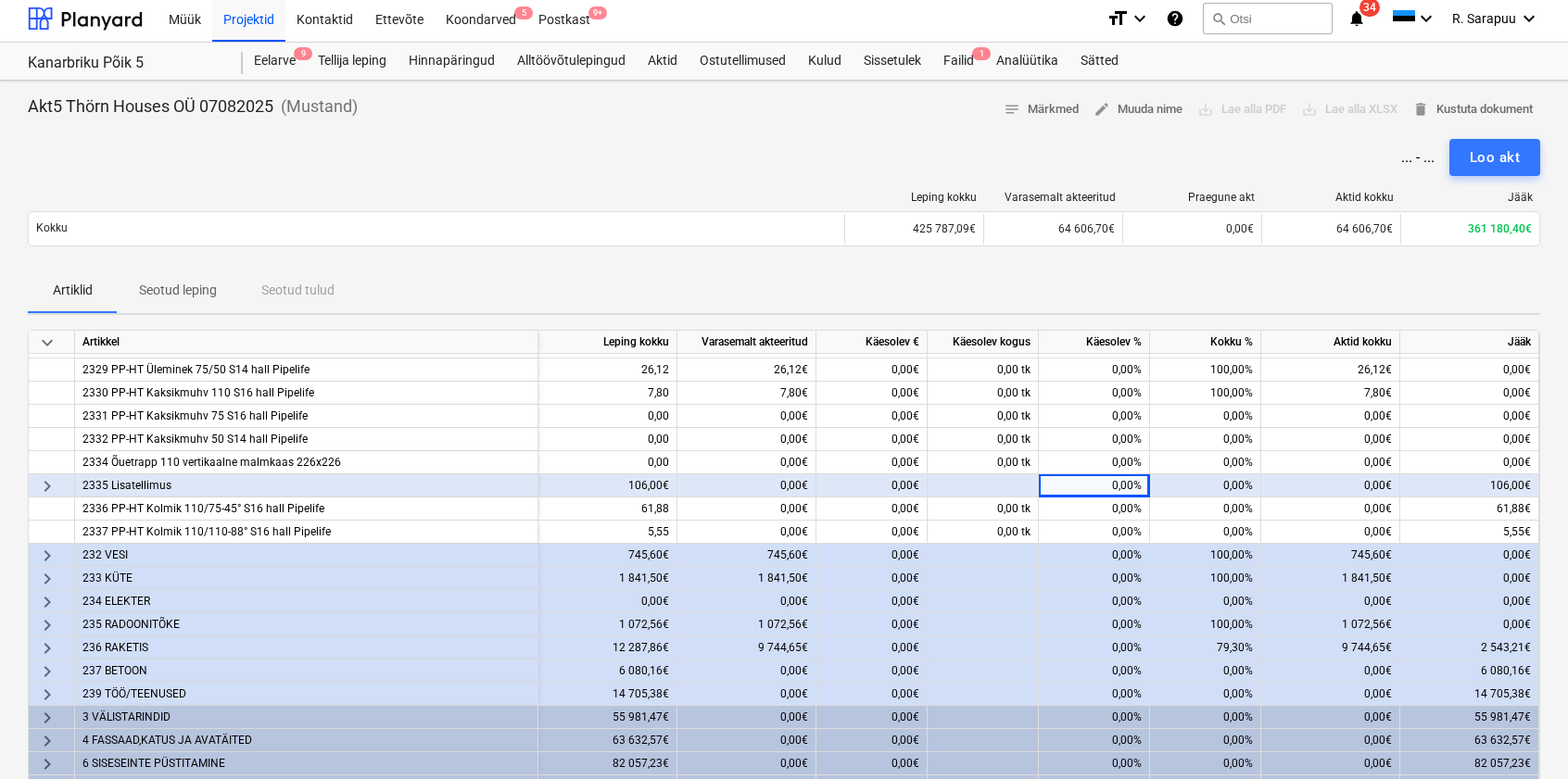 click on "0,00%" at bounding box center (1094, 485) 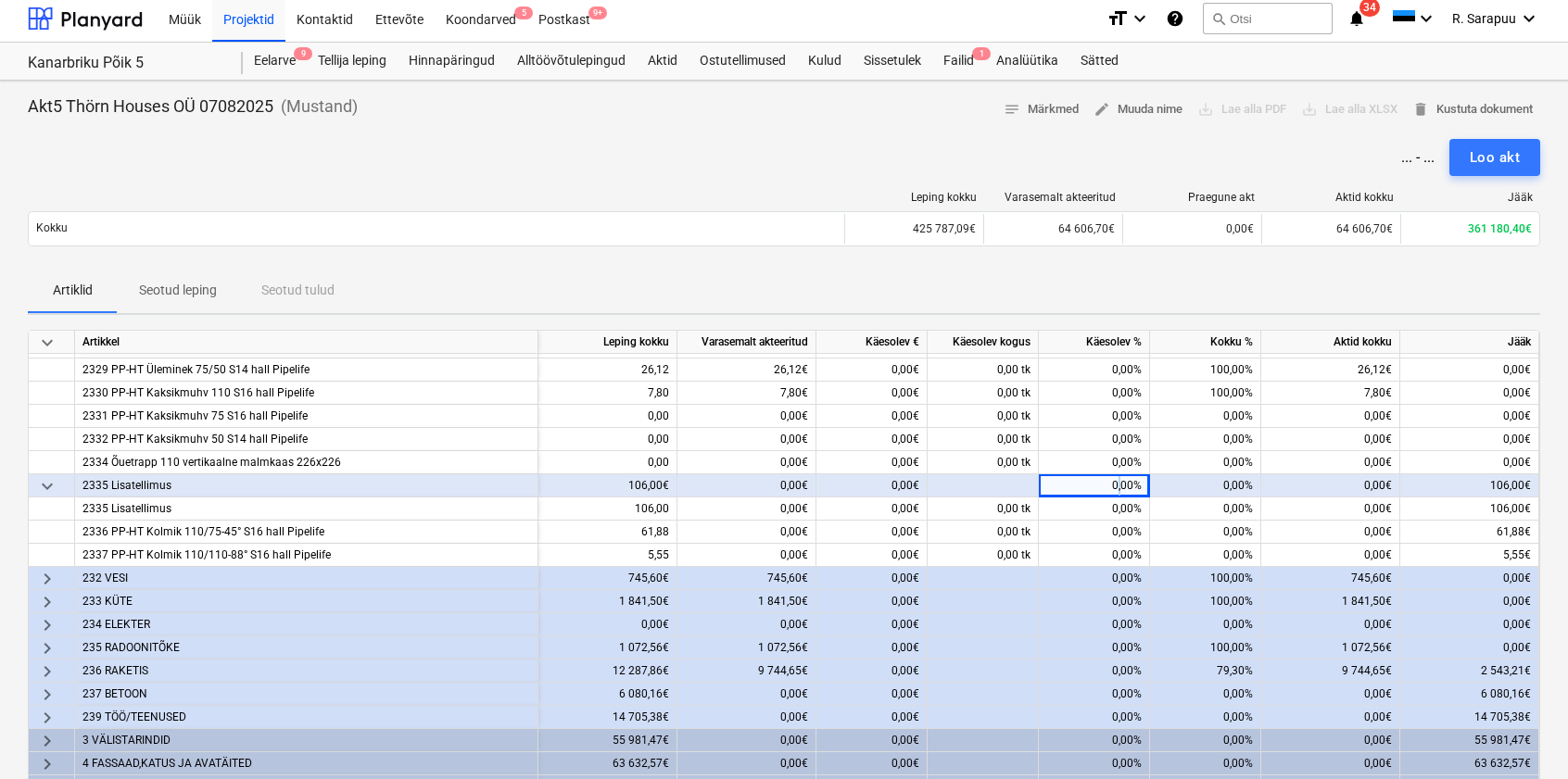 click on "0,00%" at bounding box center (1094, 485) 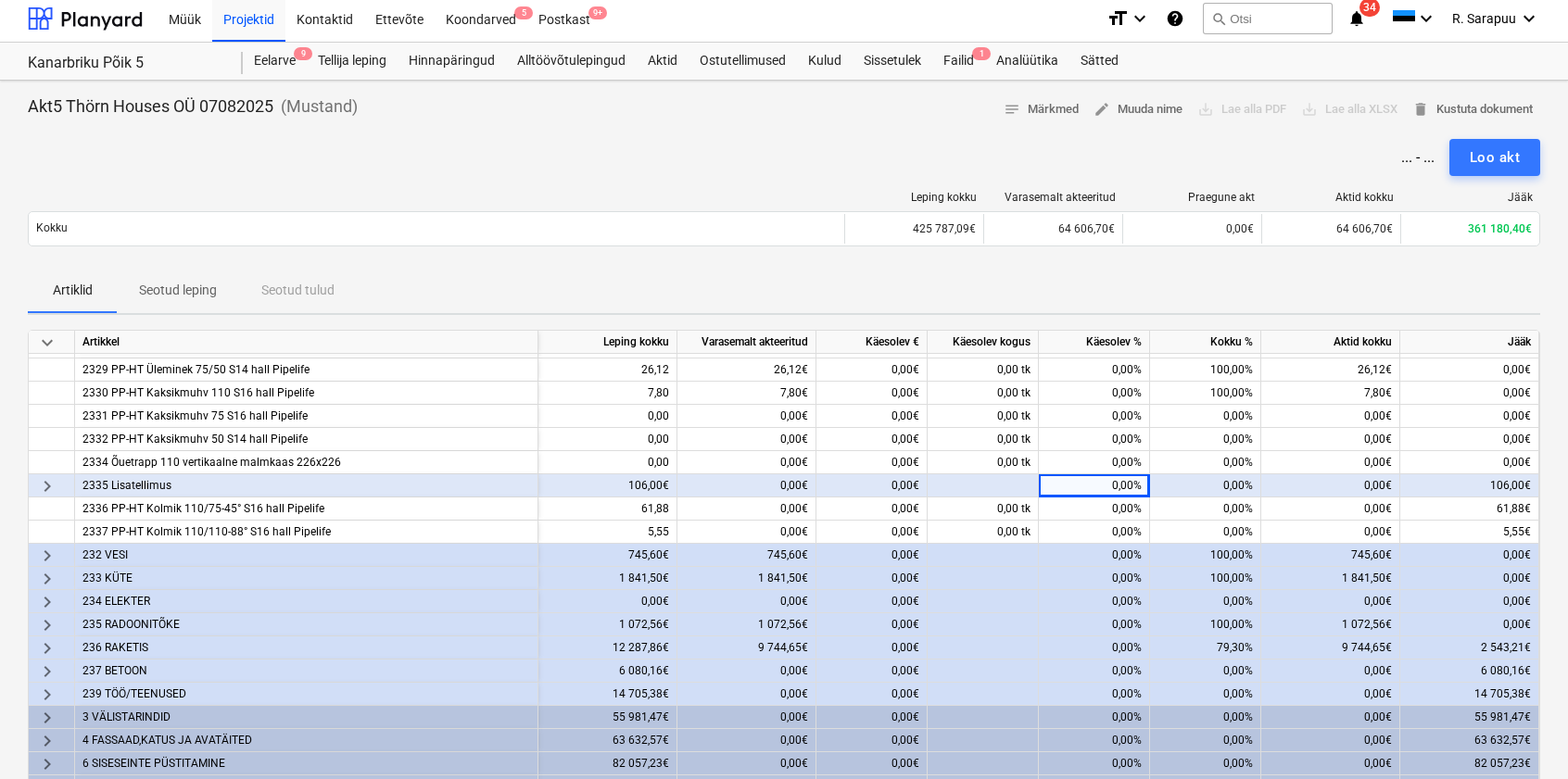 click on "0,00%" at bounding box center (1206, 485) 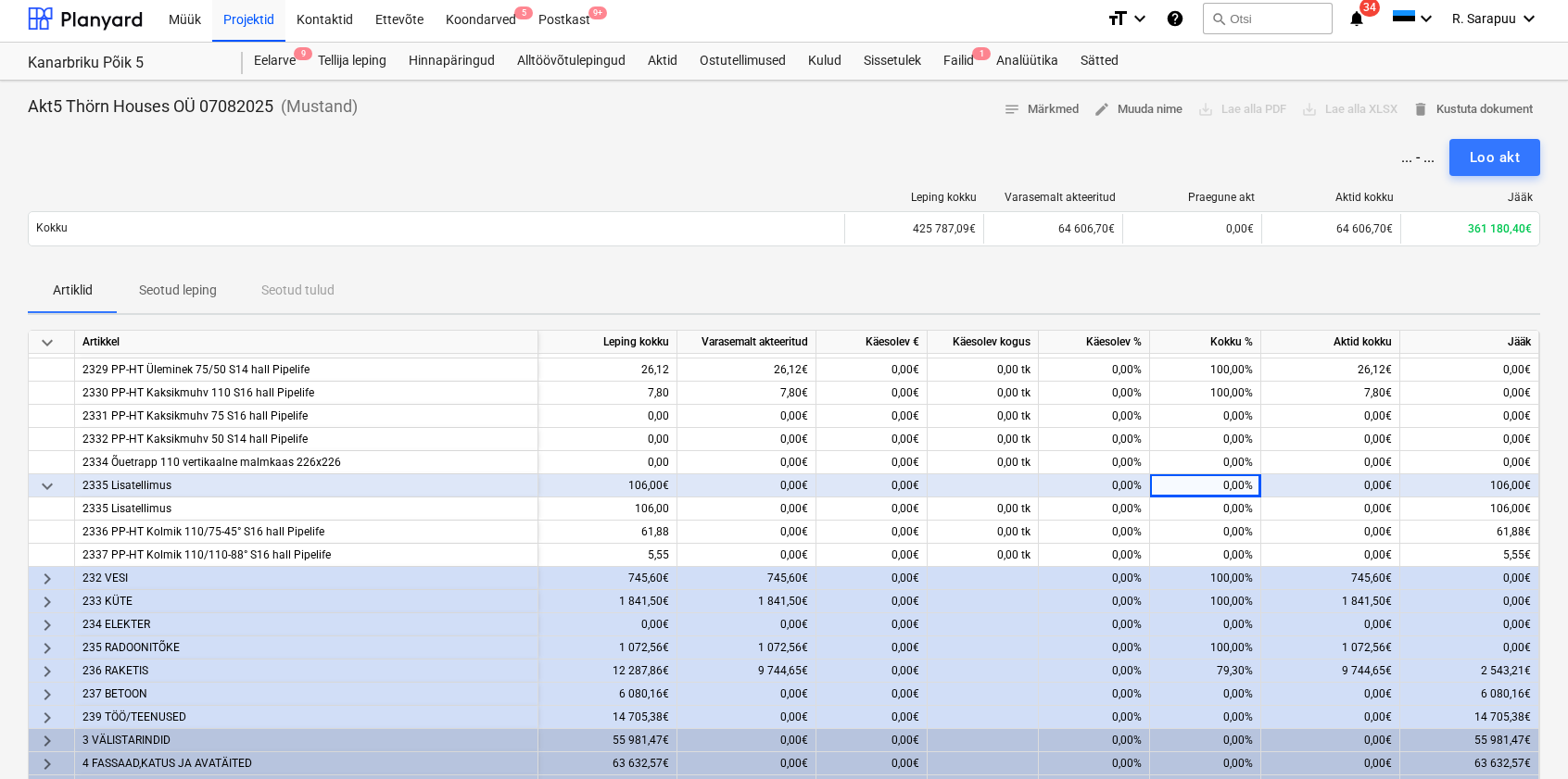 click on "0,00%" at bounding box center [1094, 485] 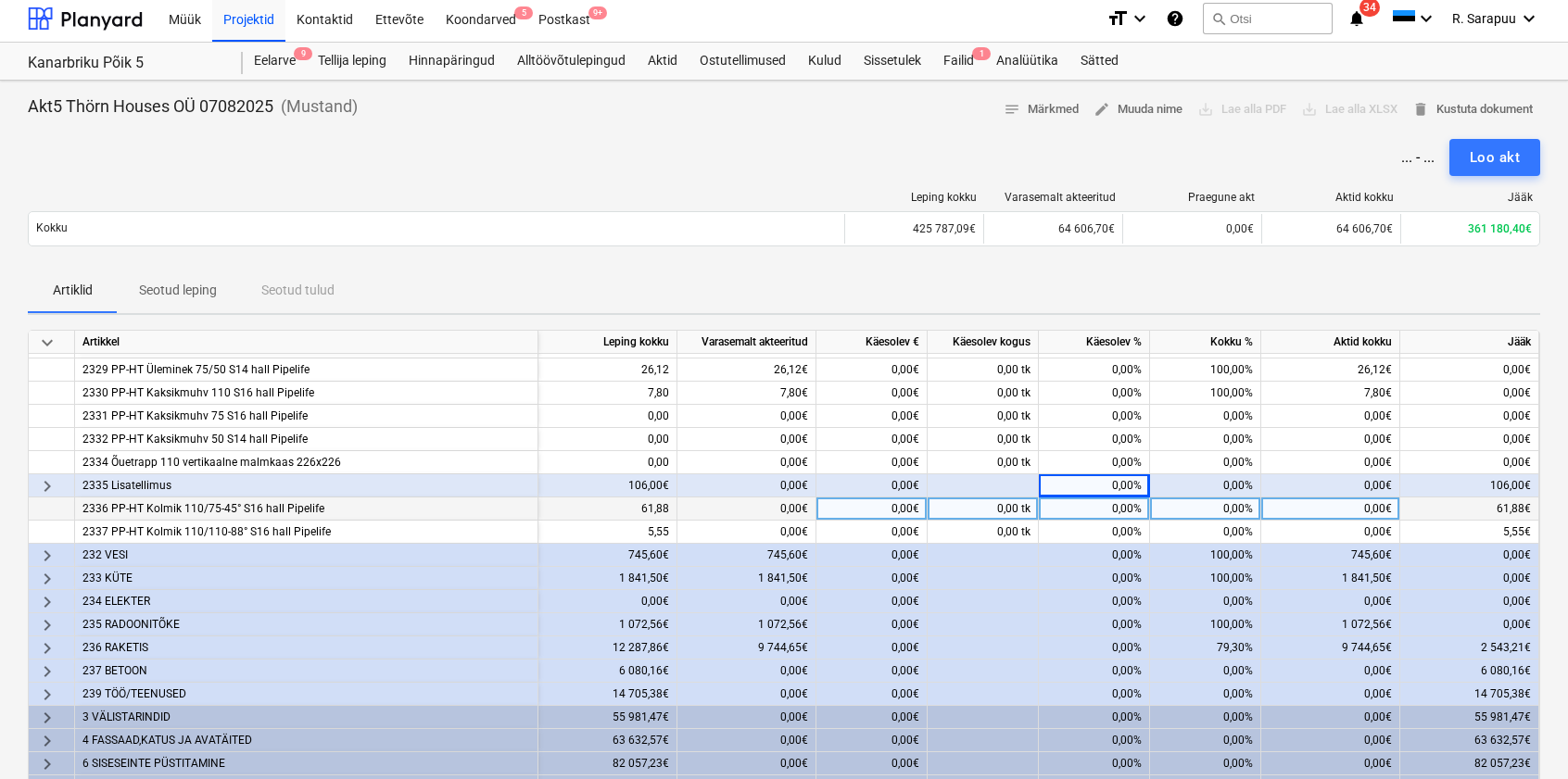 click on "0,00%" at bounding box center (1094, 509) 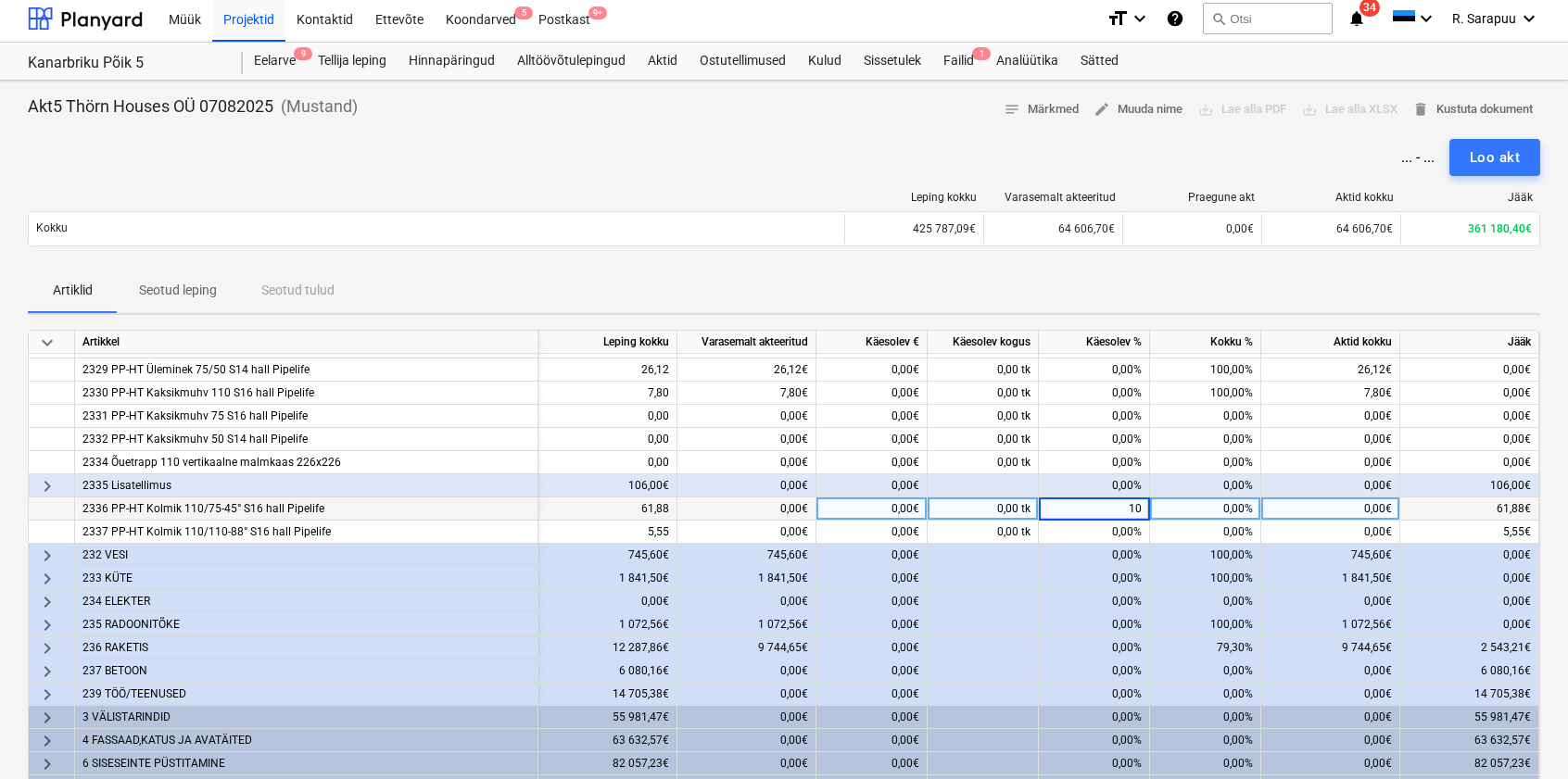 type on "100" 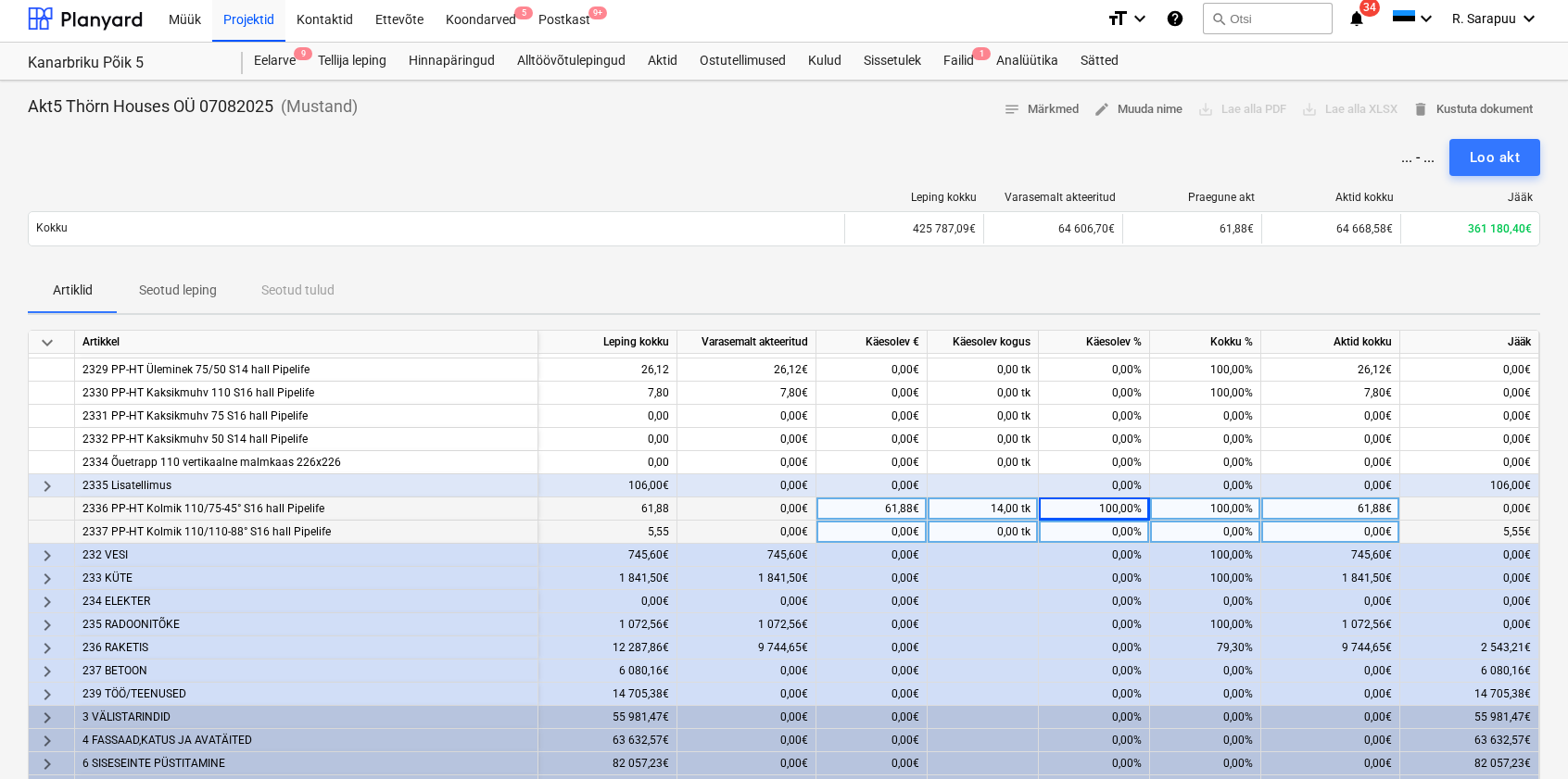 click on "0,00%" at bounding box center [1094, 532] 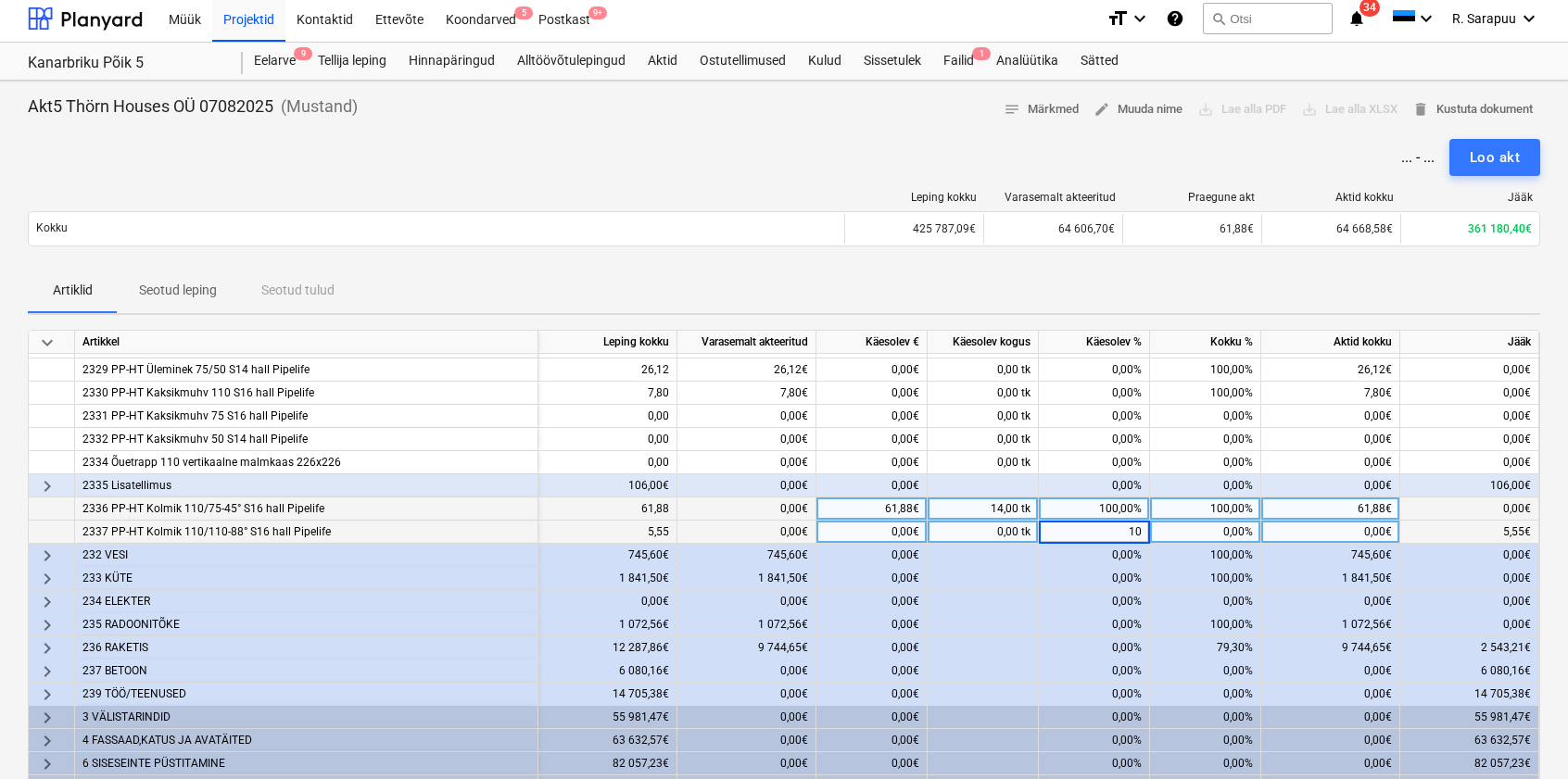 type on "100" 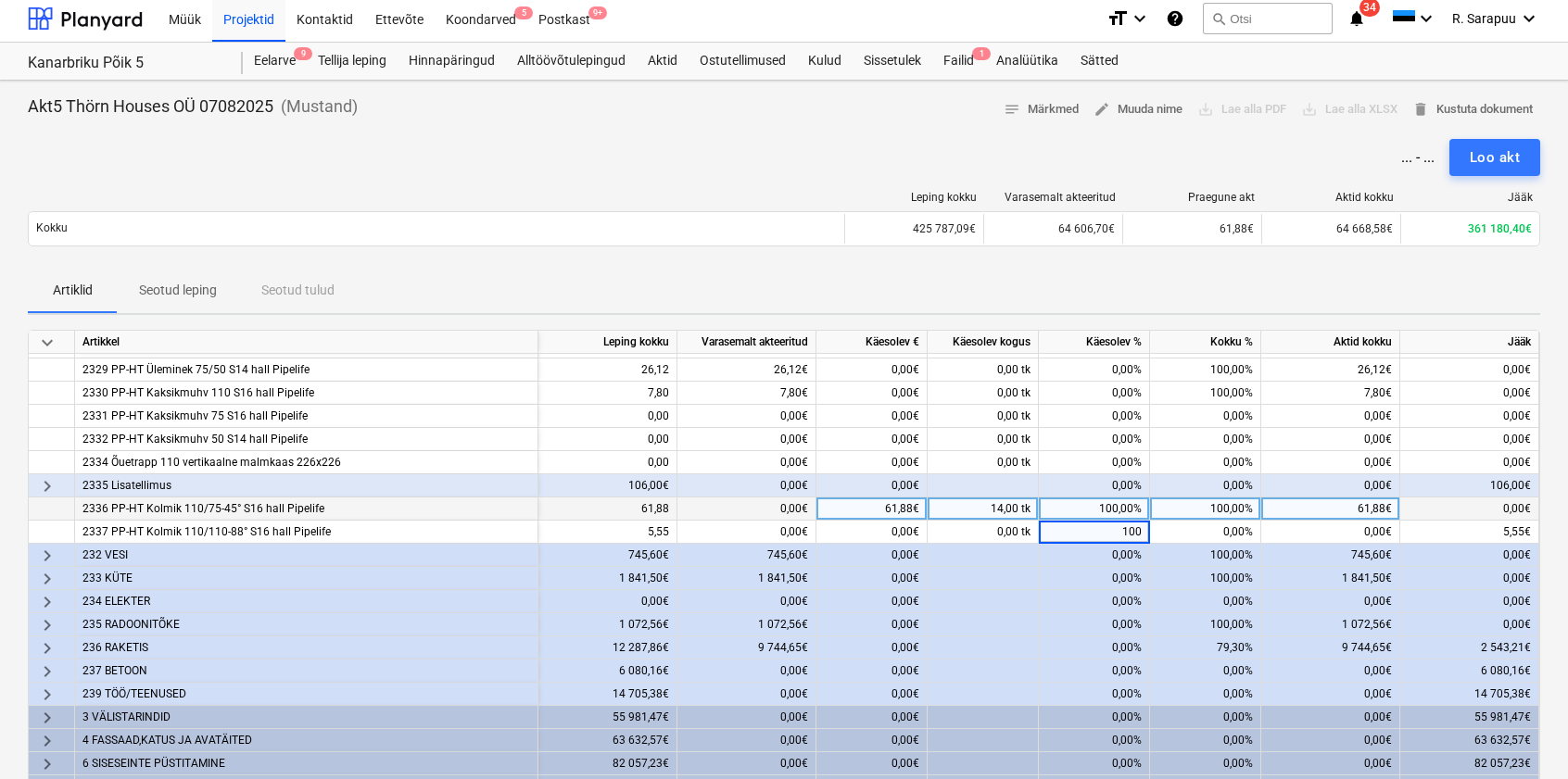 click on "100,00%" at bounding box center (1206, 509) 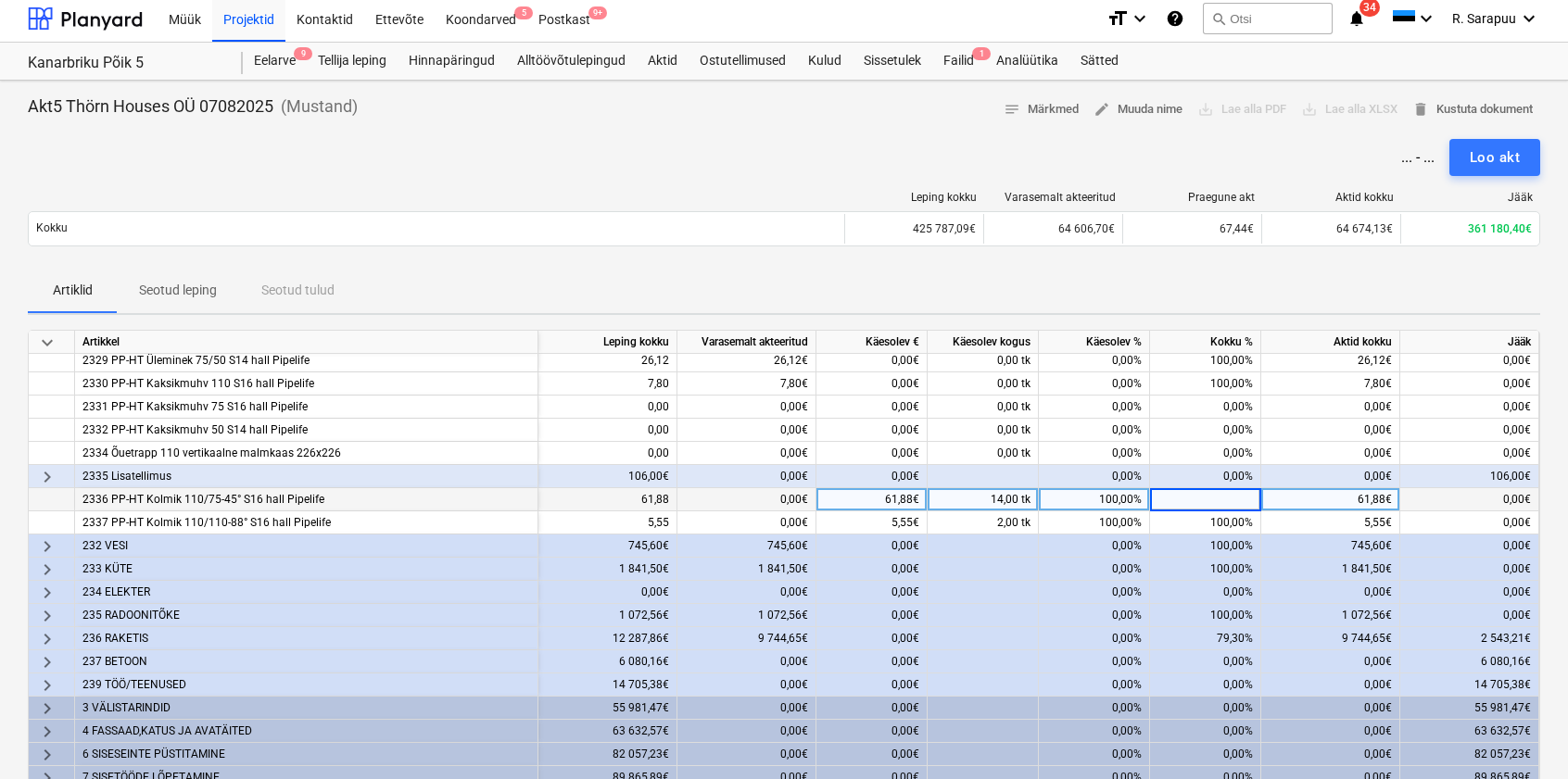 scroll, scrollTop: 491, scrollLeft: 91, axis: both 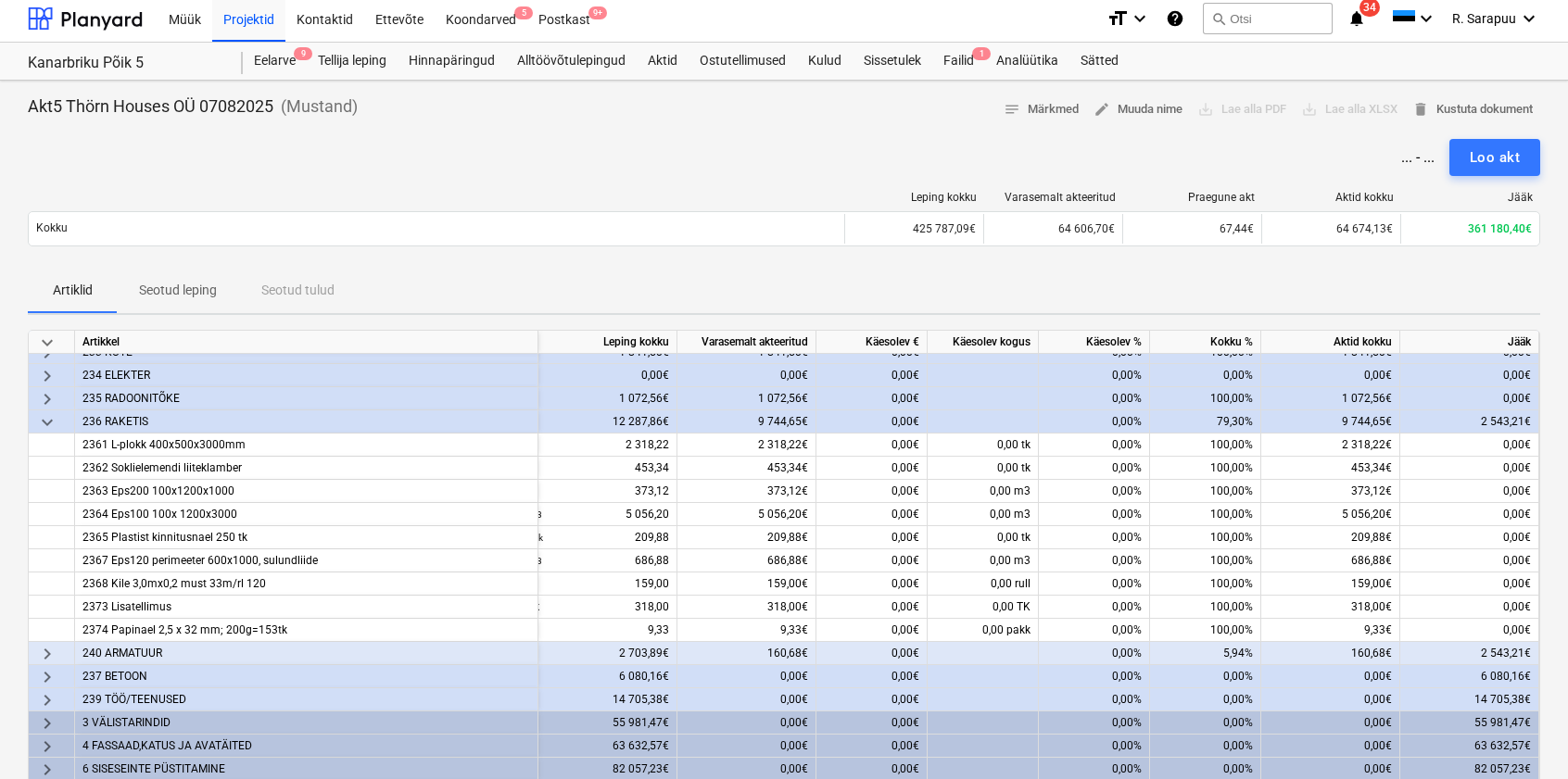 click on "keyboard_arrow_right" at bounding box center (47, 654) 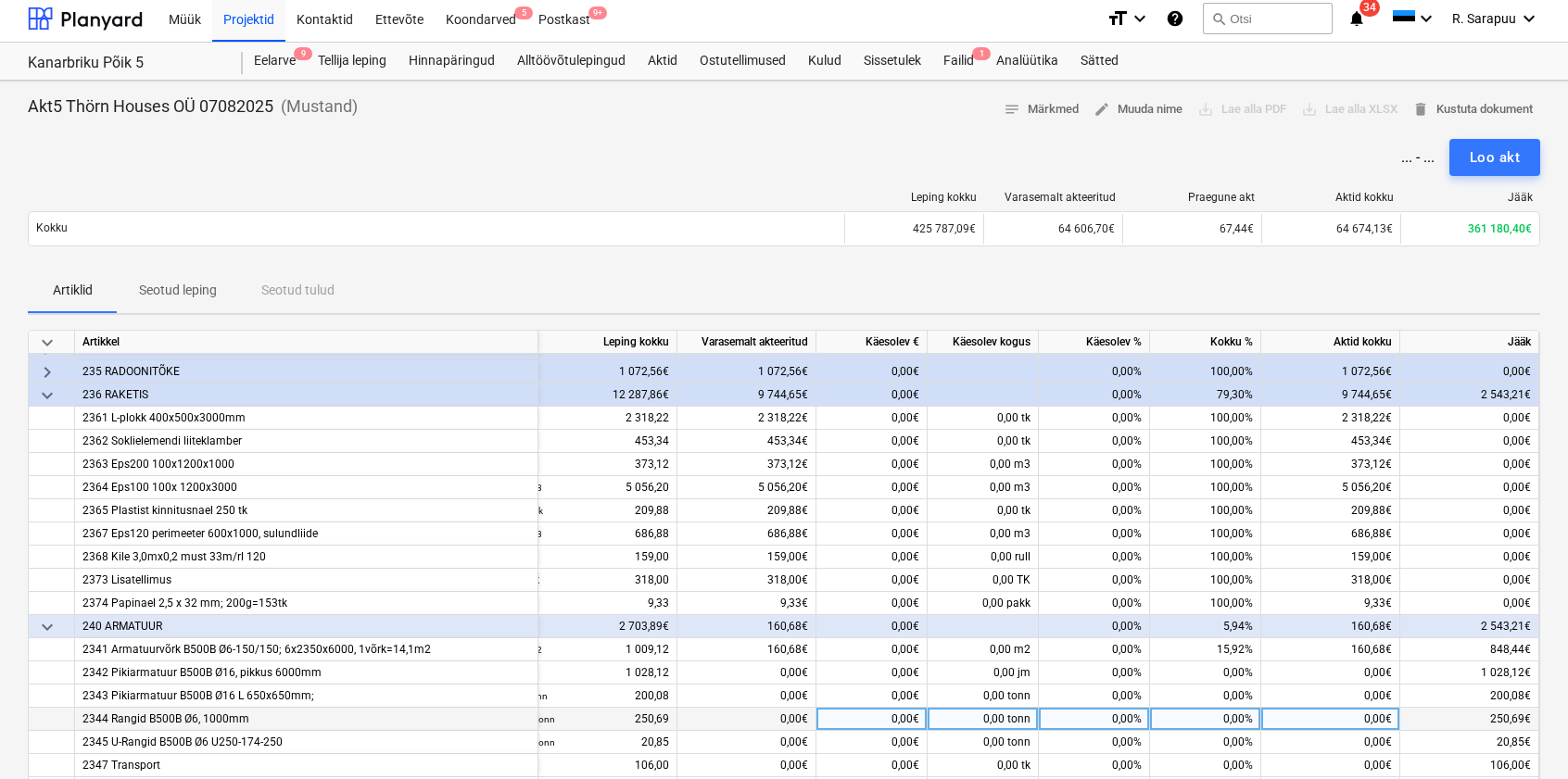 scroll, scrollTop: 780, scrollLeft: 91, axis: both 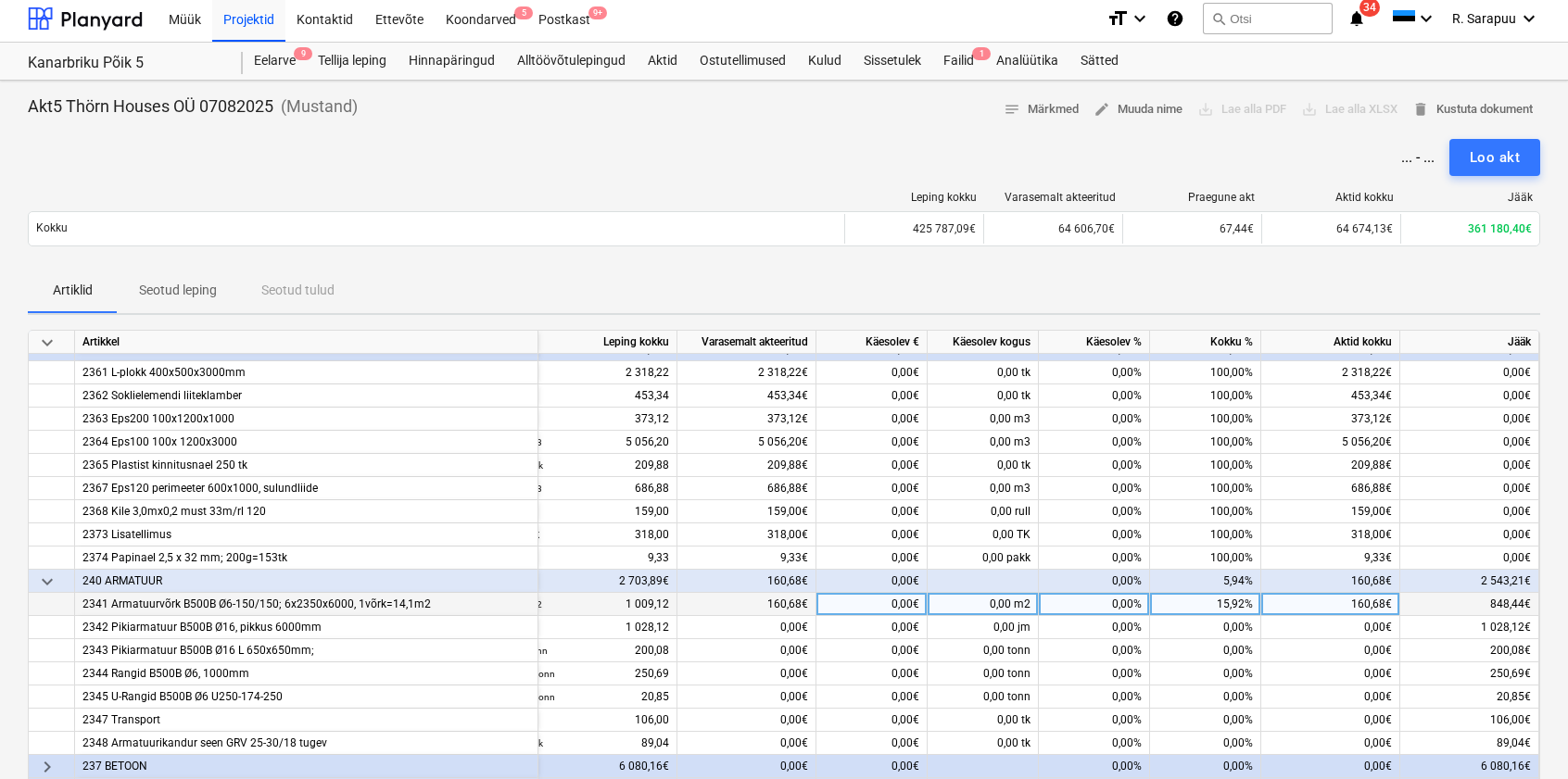 click on "[PERCENTAGE]" at bounding box center (1206, 604) 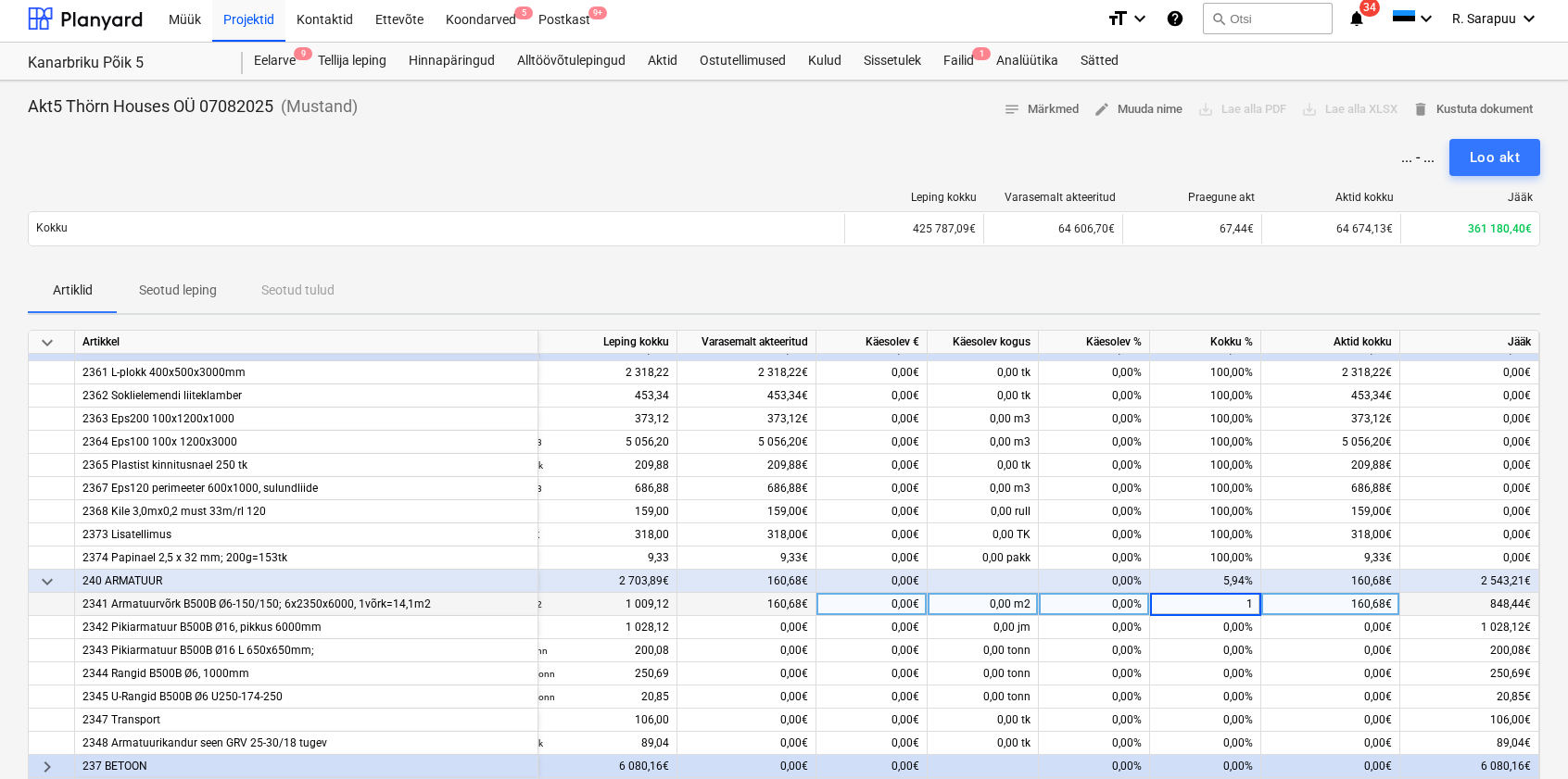 type on "10" 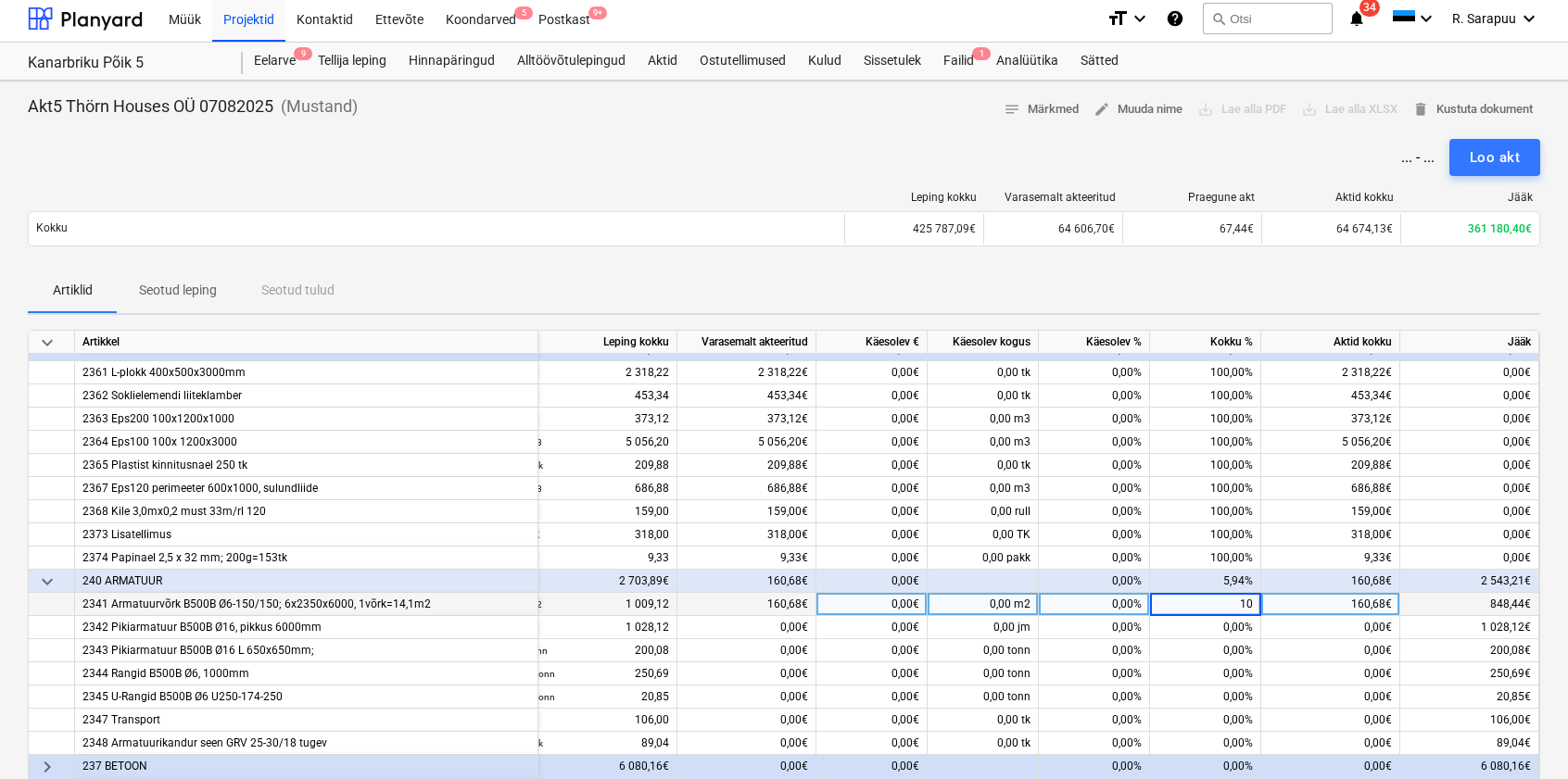 click on "0,00%" at bounding box center (1094, 604) 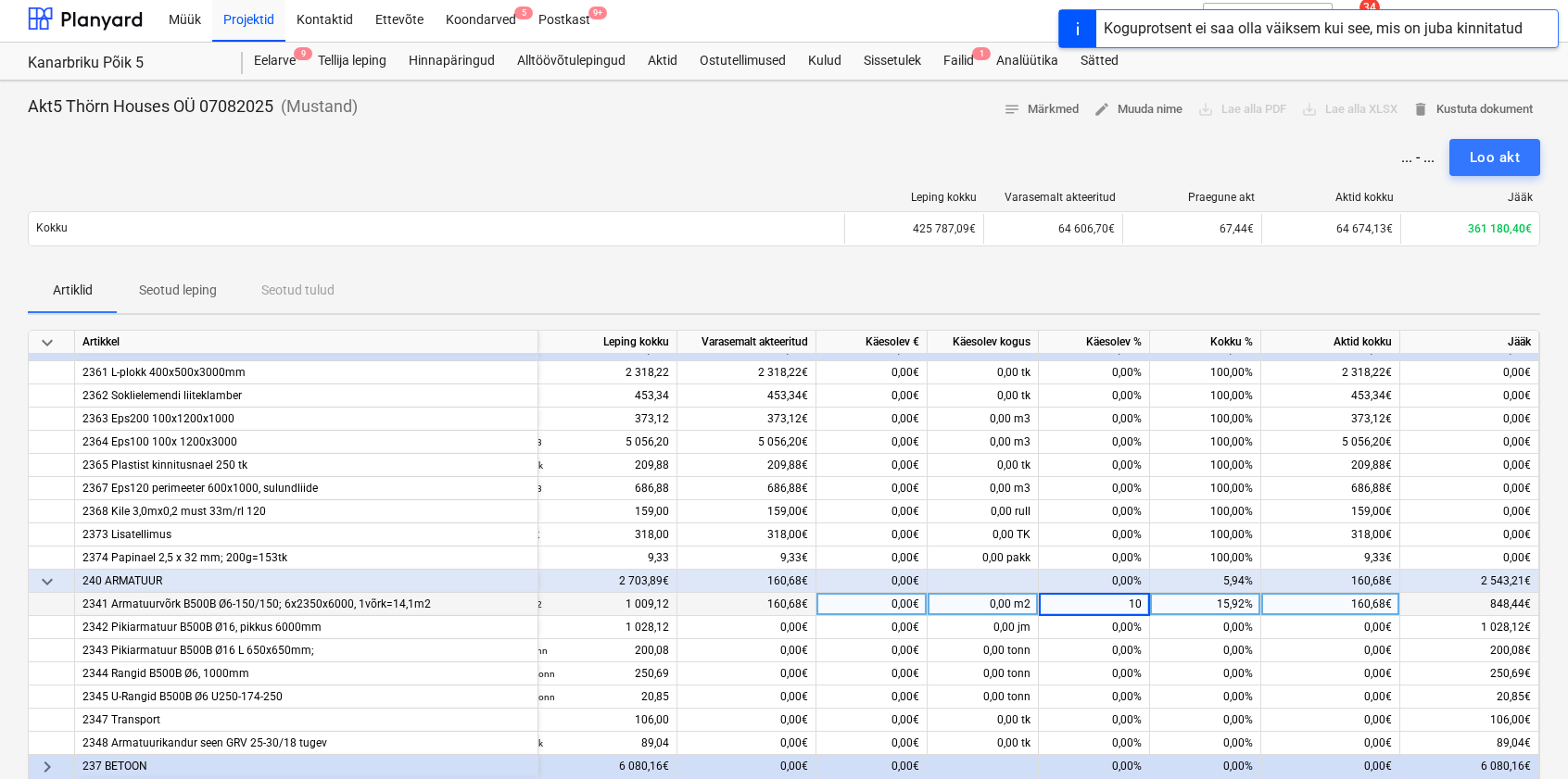 type on "100" 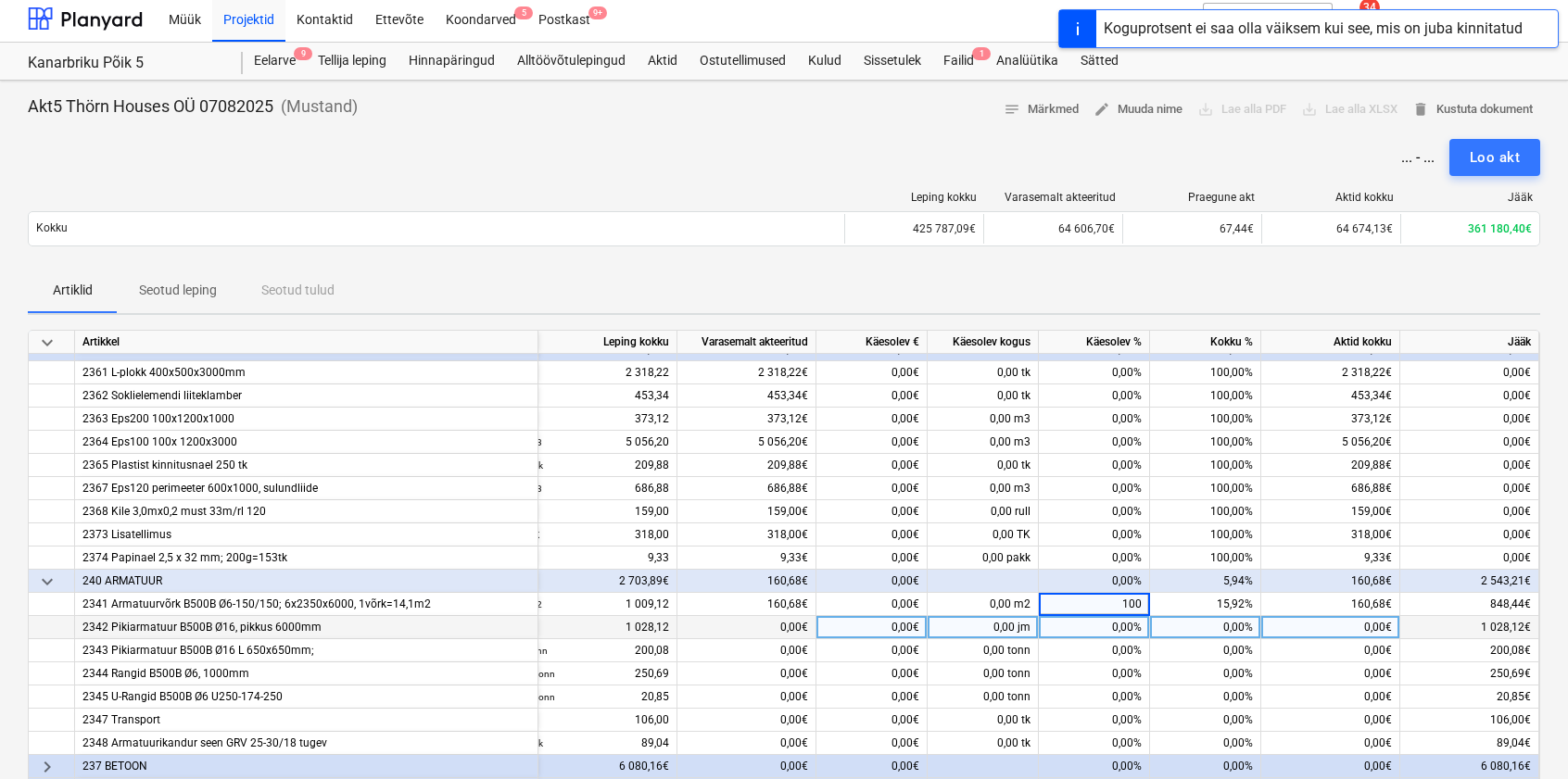 click on "0,00%" at bounding box center [1094, 627] 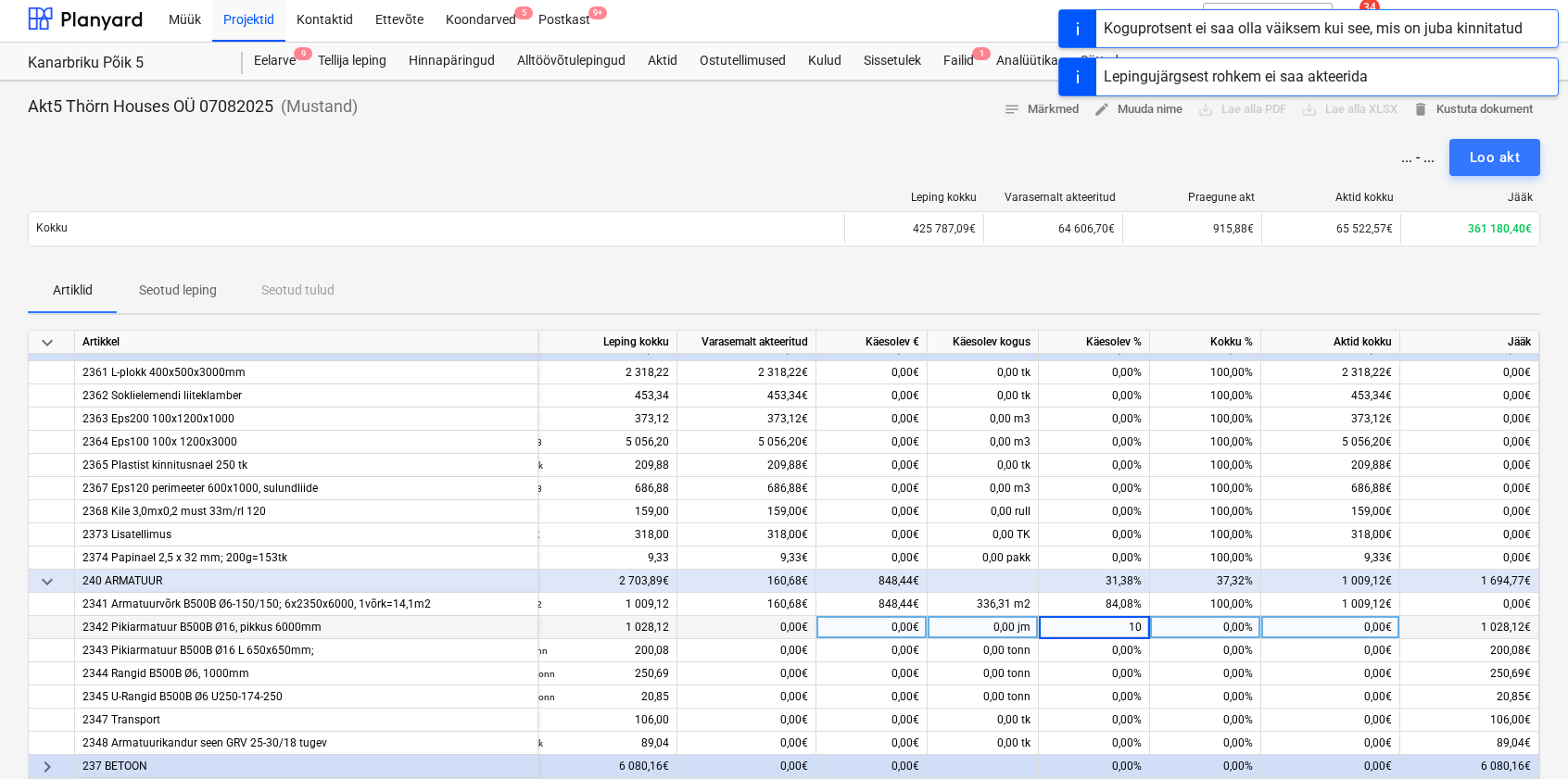 type on "100" 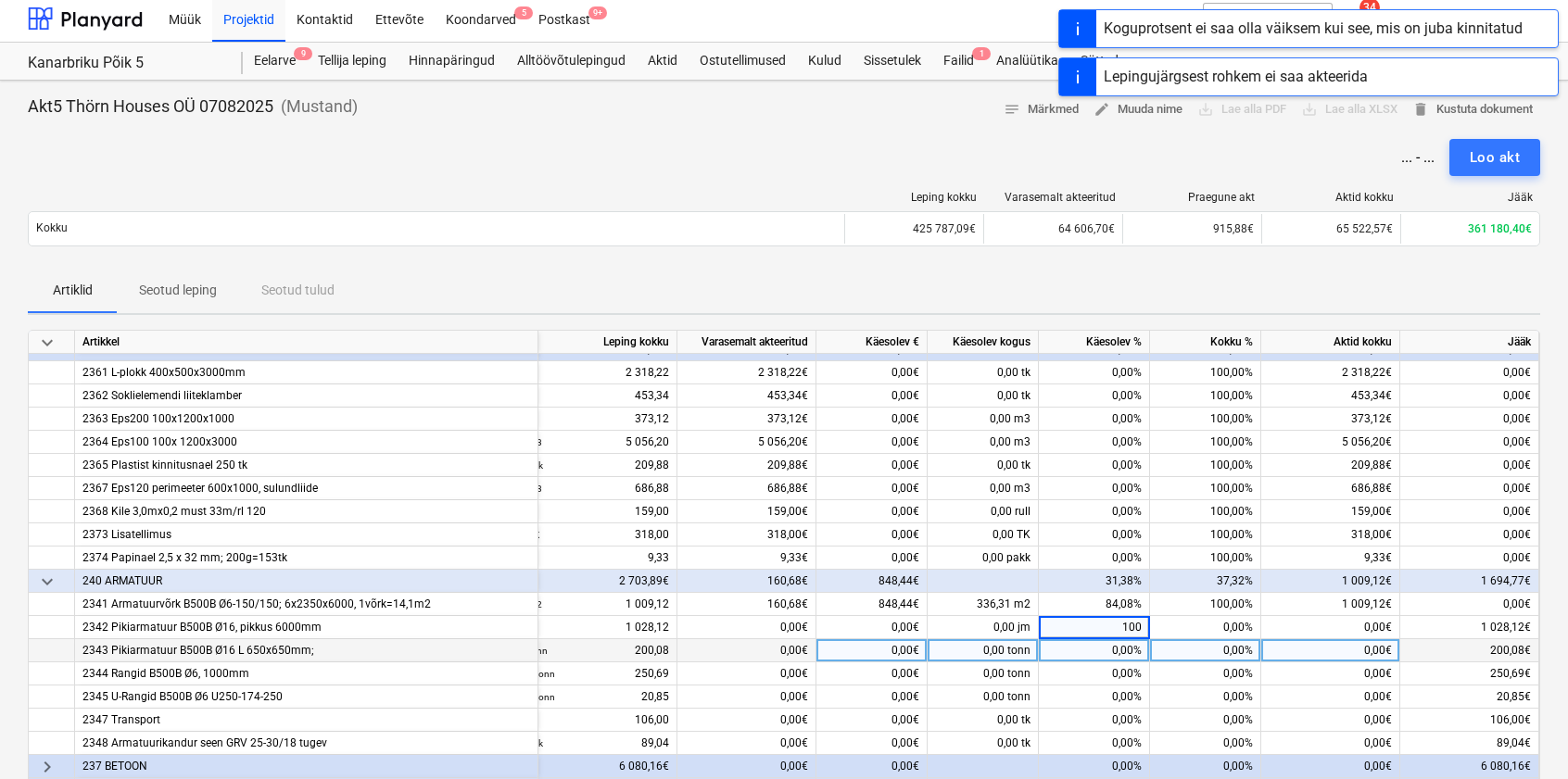 click on "0,00%" at bounding box center (1094, 650) 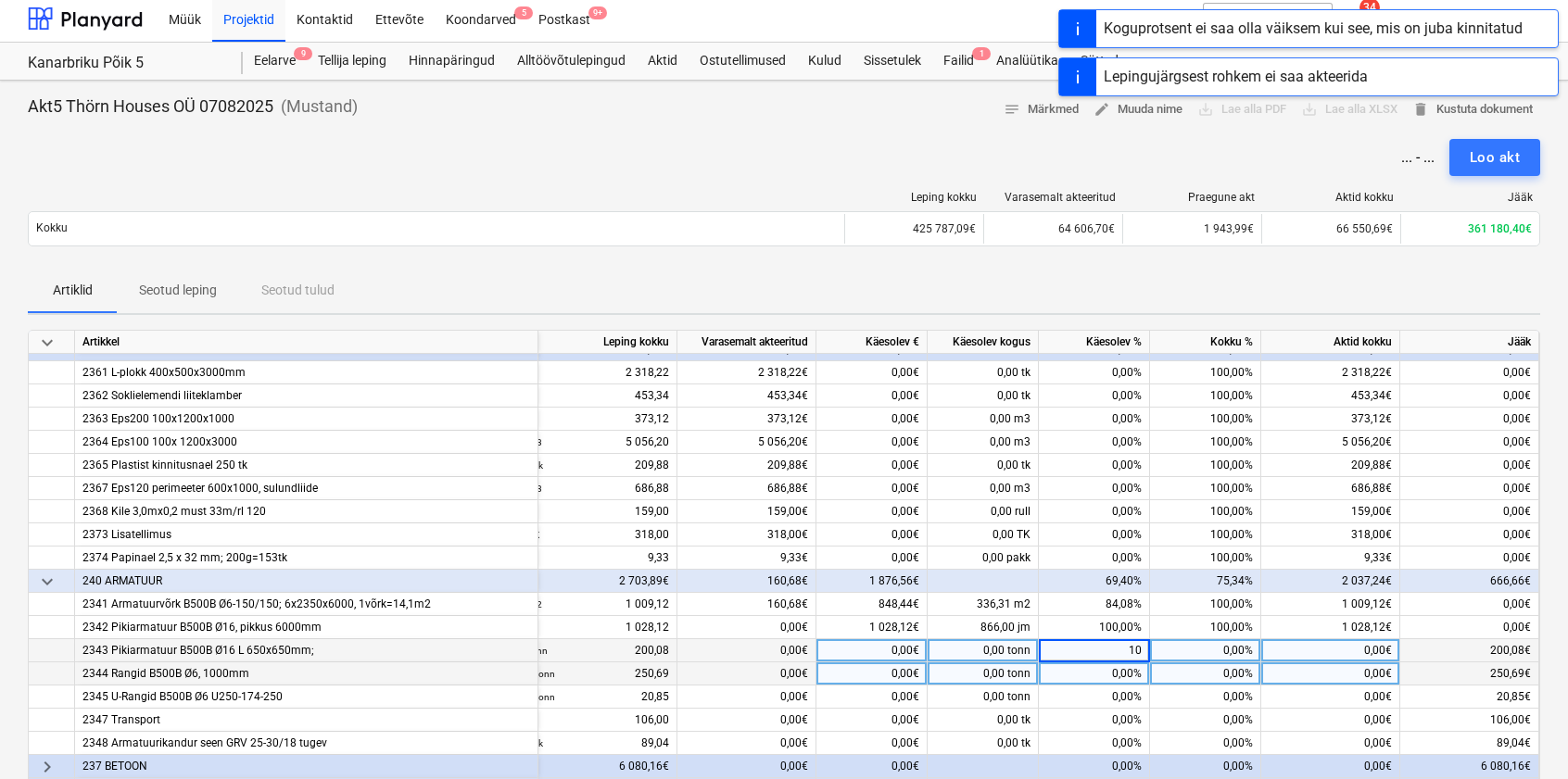 type on "100" 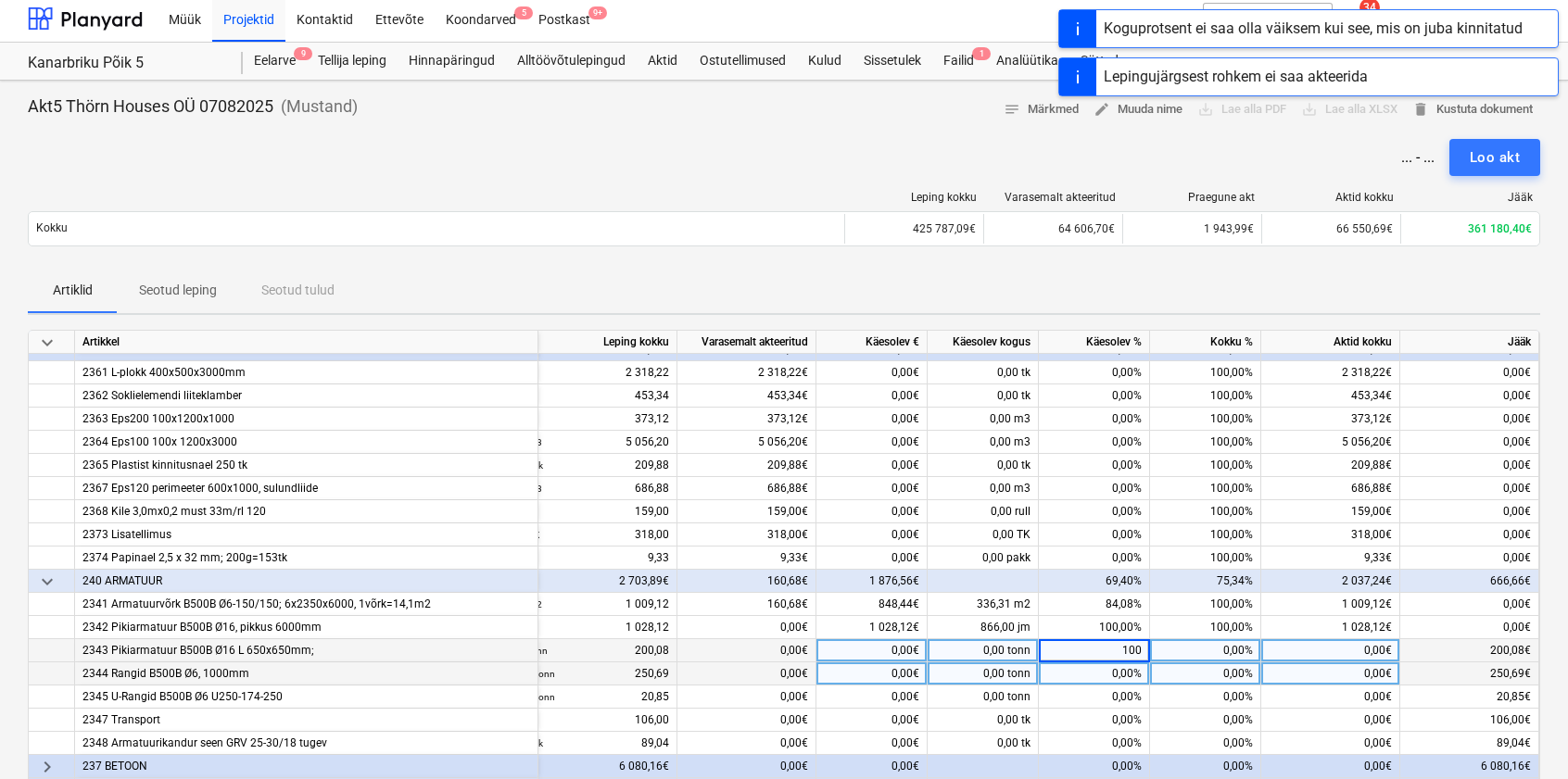 click on "0,00%" at bounding box center [1094, 673] 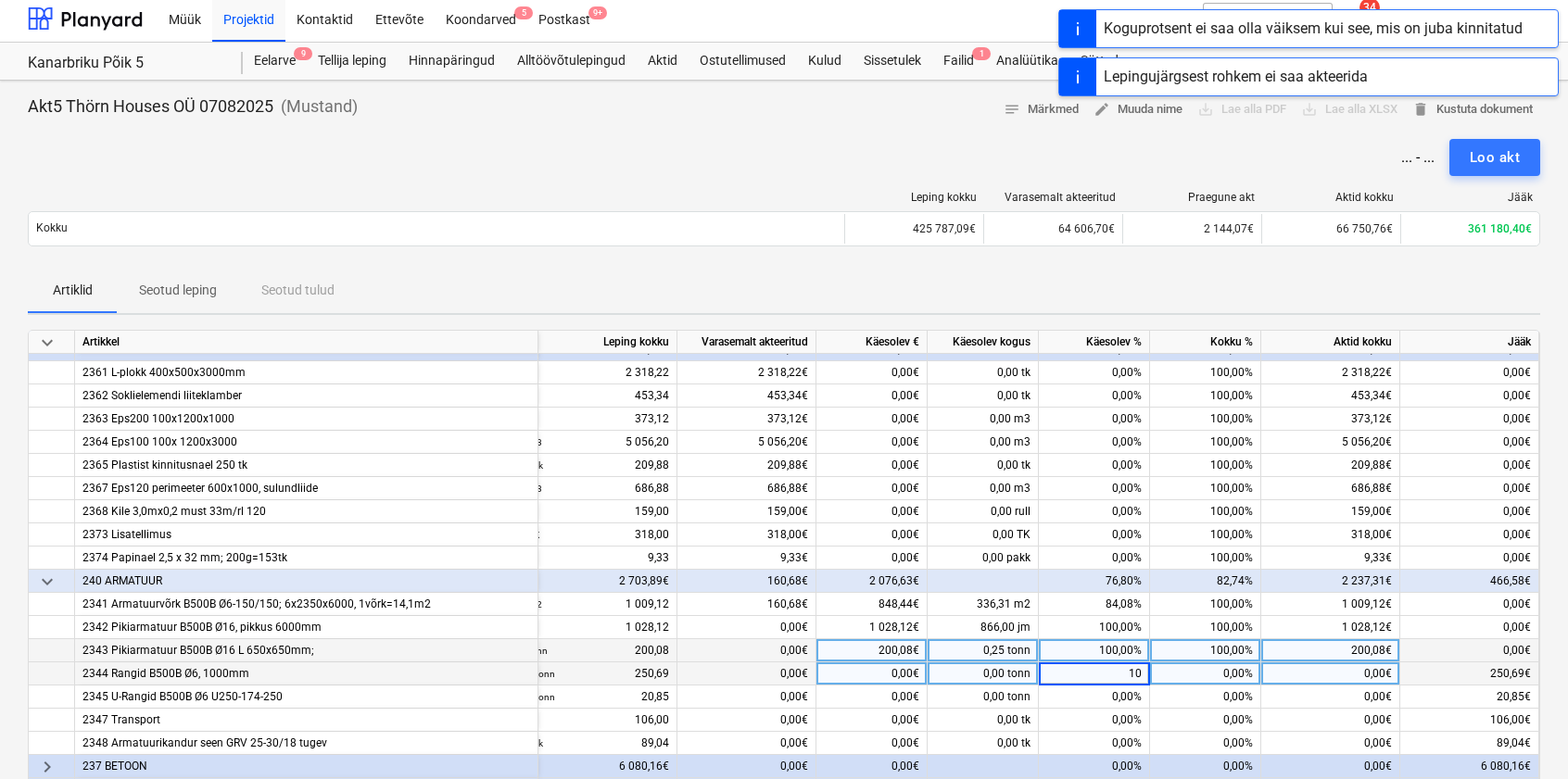 type on "100" 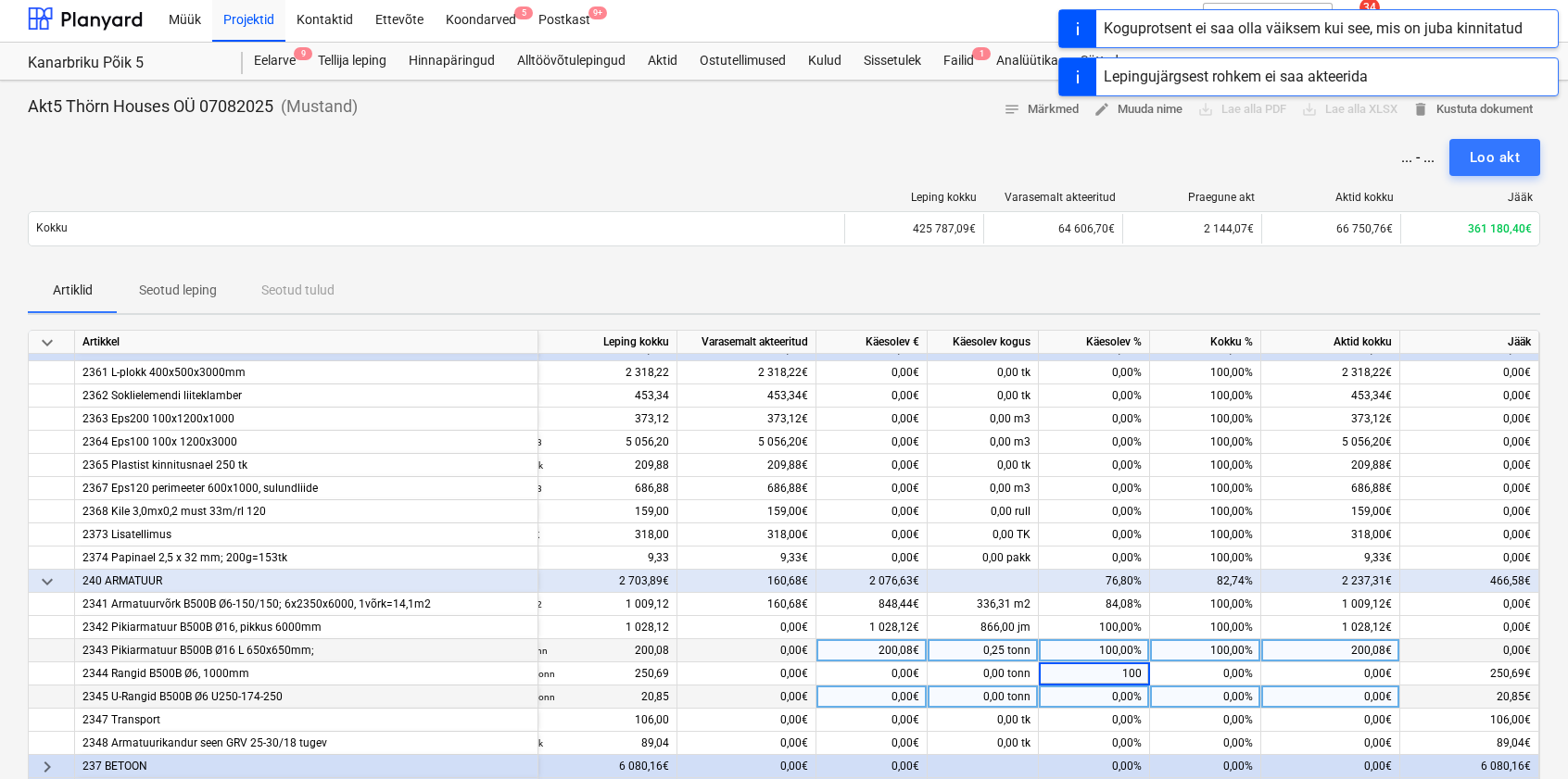 click on "0,00%" at bounding box center [1094, 697] 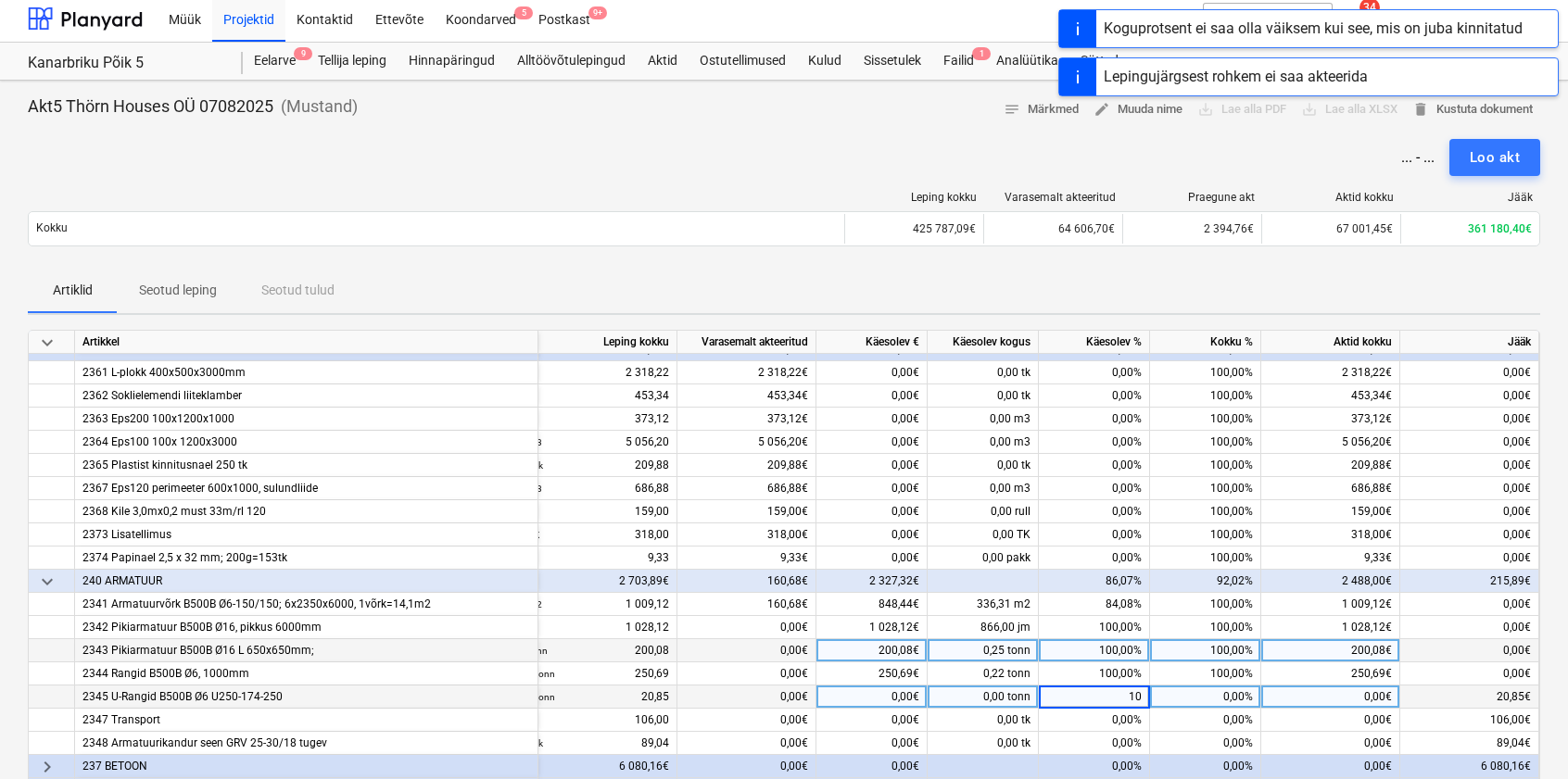 type on "100" 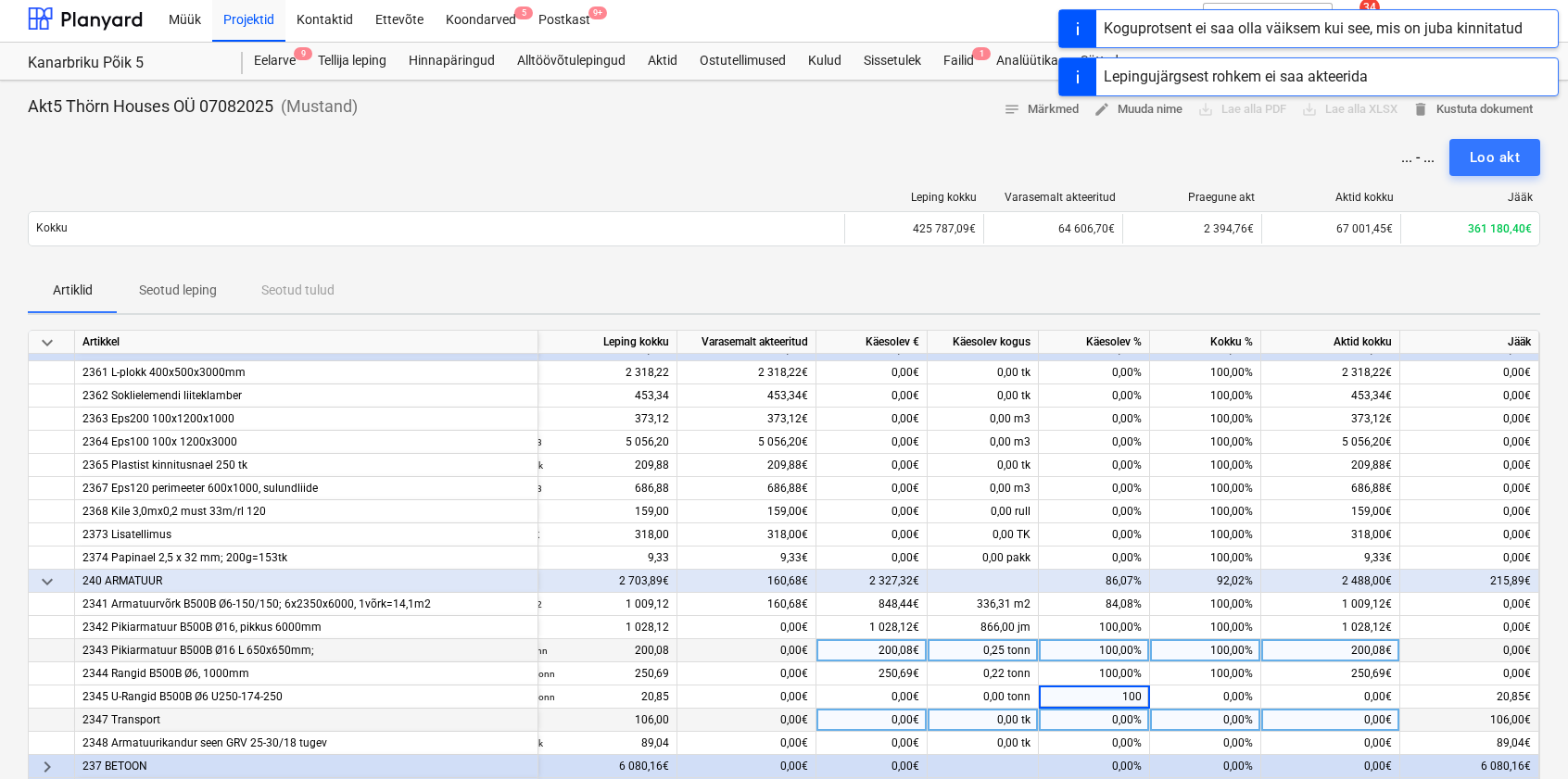 click on "0,00%" at bounding box center [1094, 720] 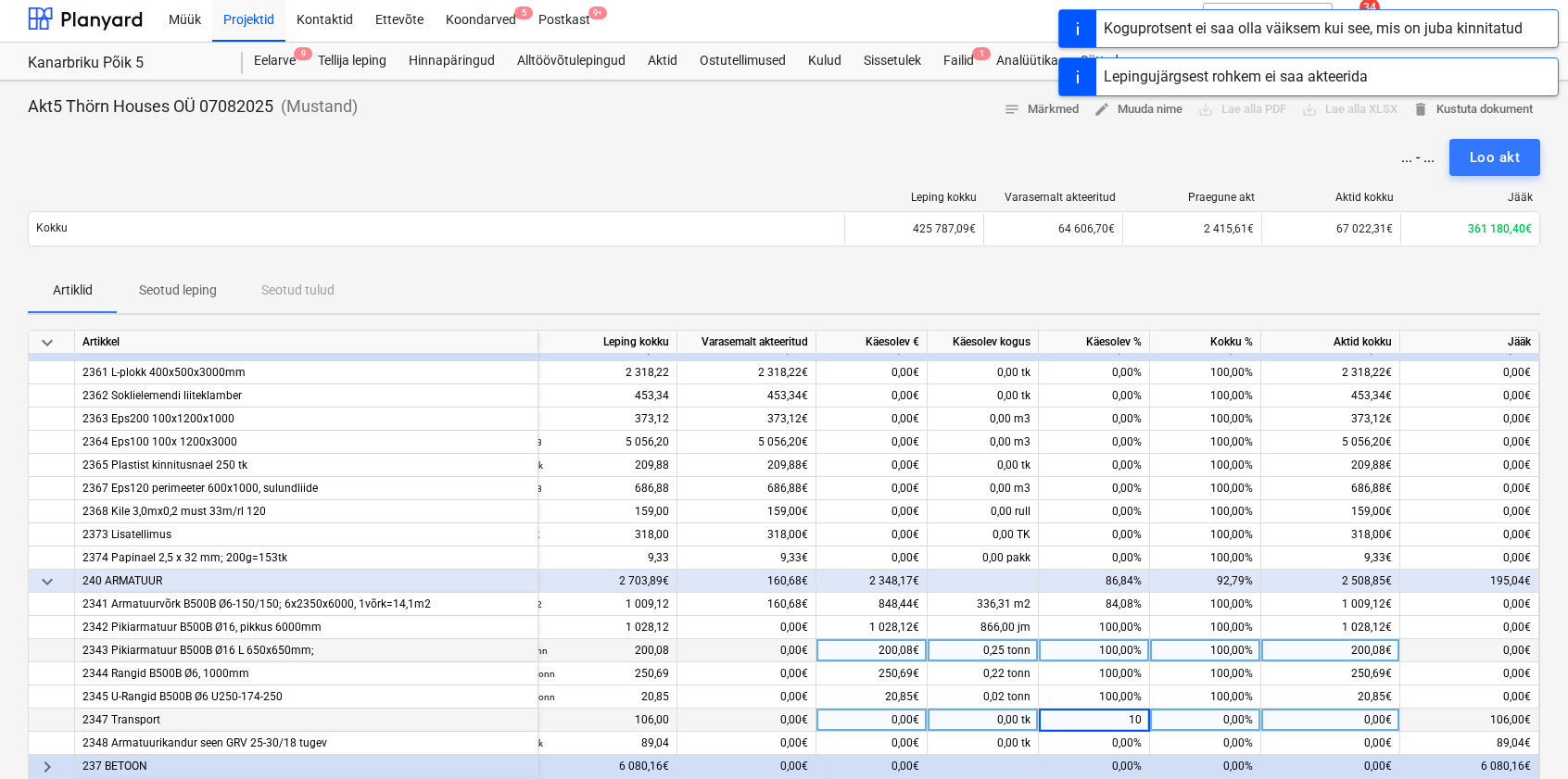 type on "100" 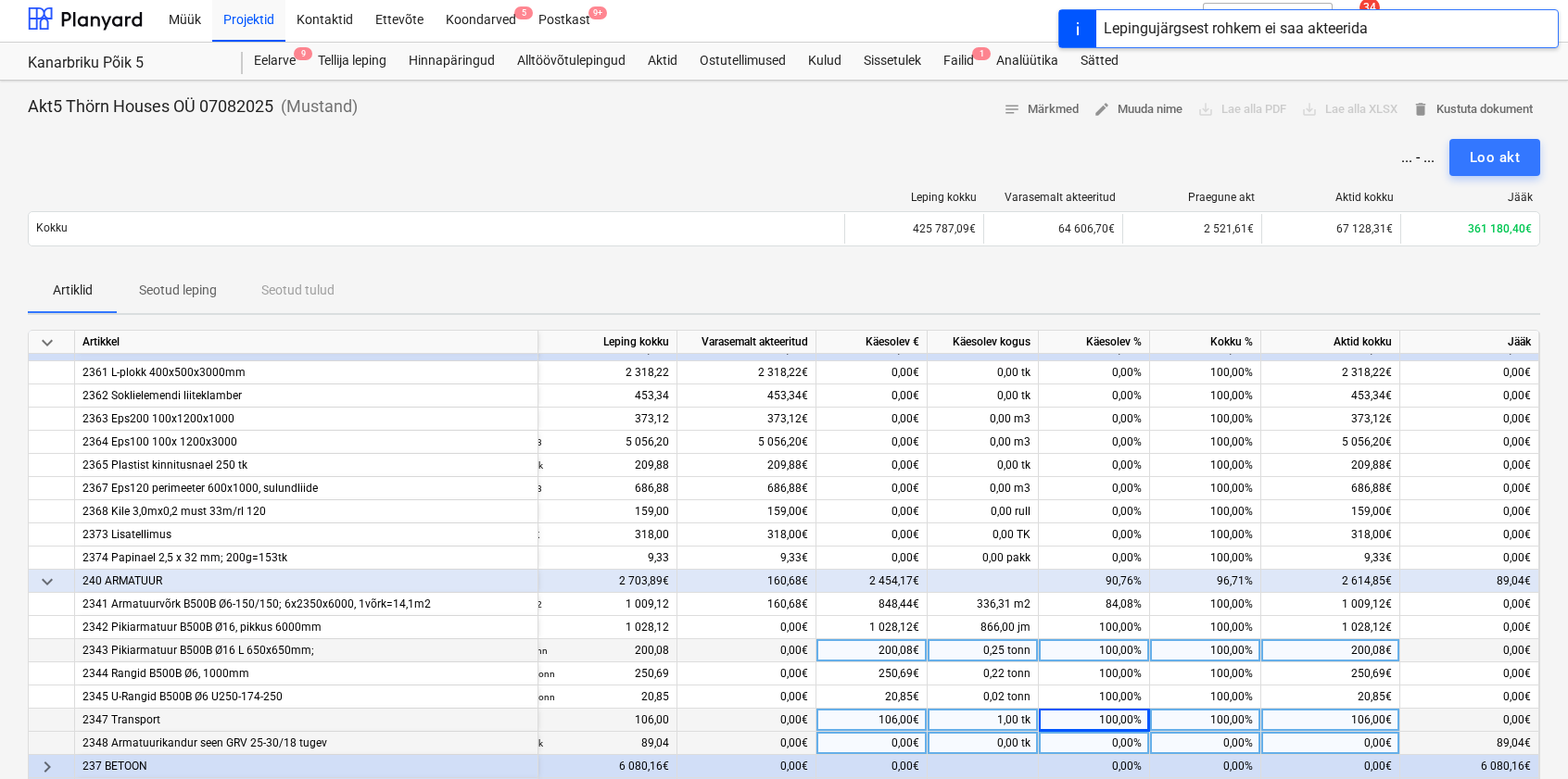click on "0,00%" at bounding box center (1094, 743) 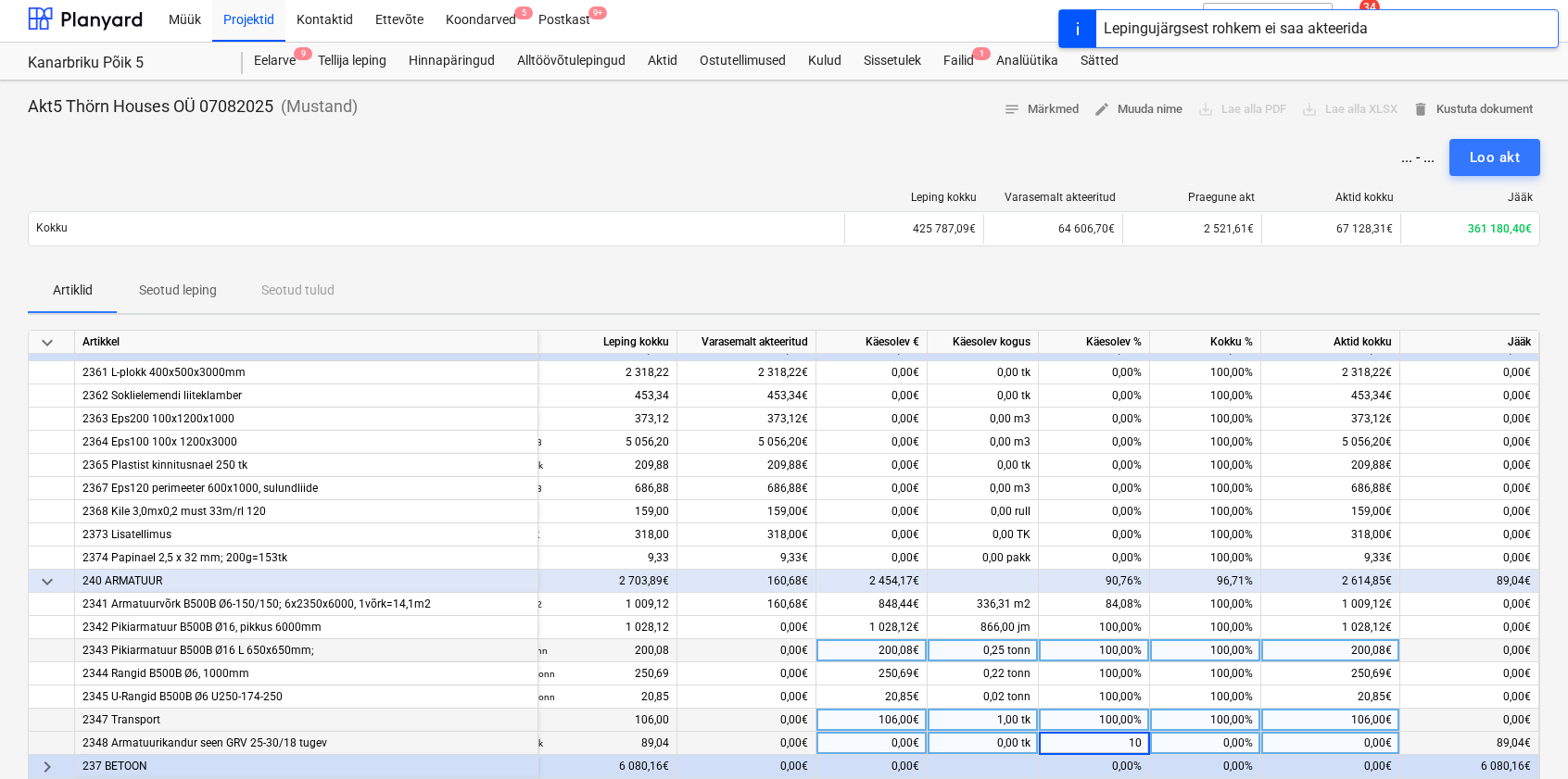 type on "100" 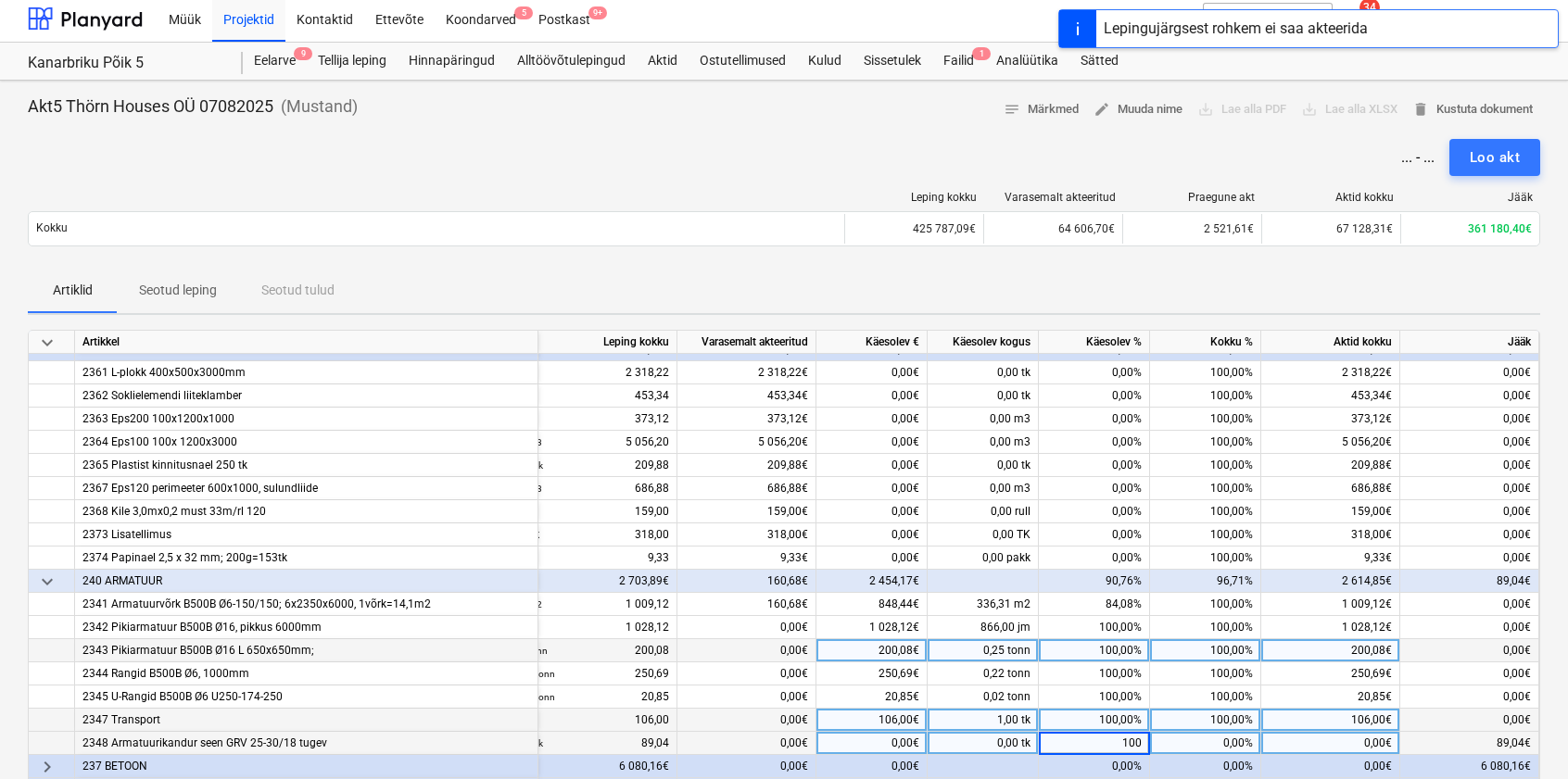 click on "100,00%" at bounding box center [1094, 720] 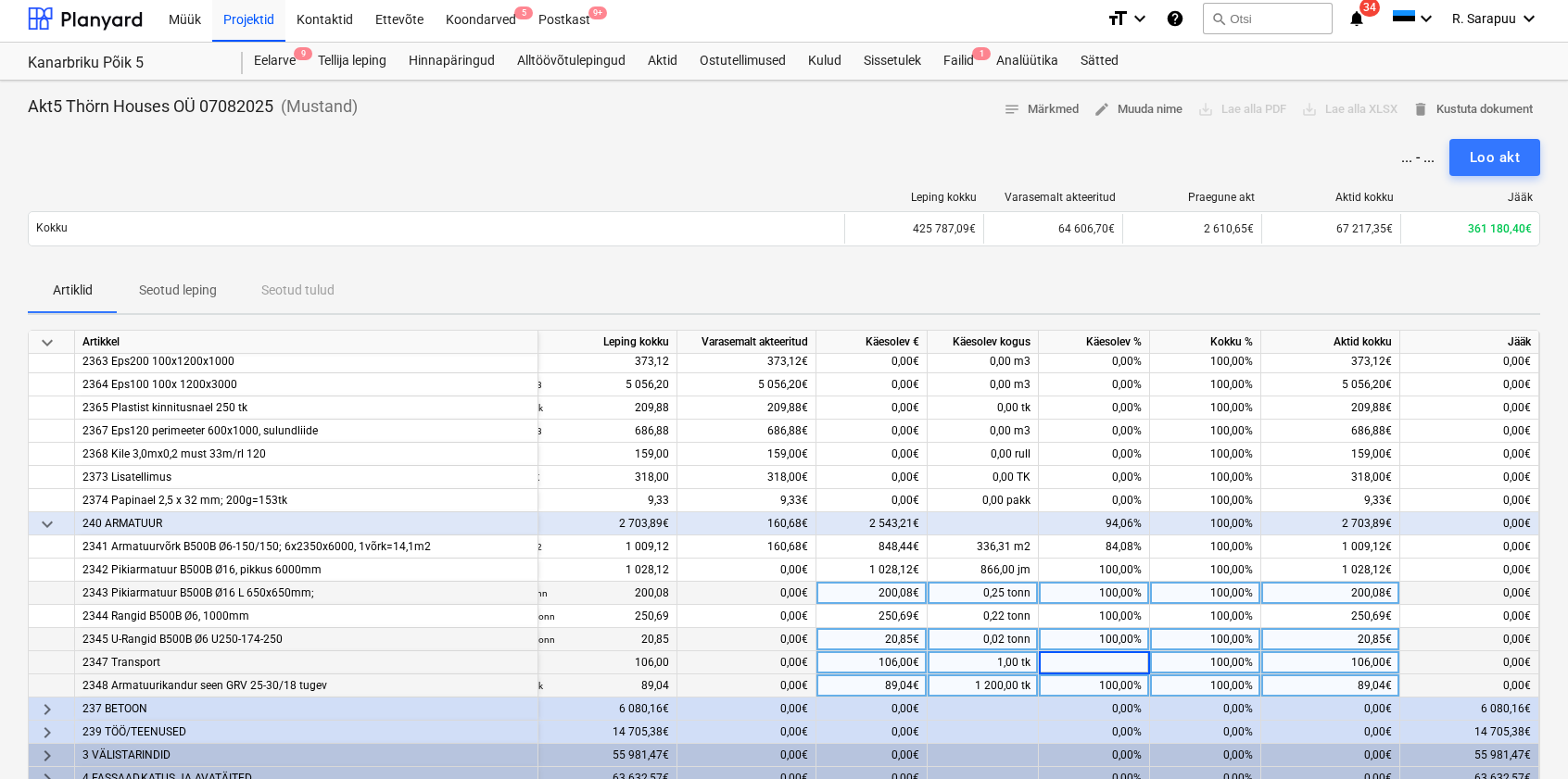 scroll, scrollTop: 839, scrollLeft: 91, axis: both 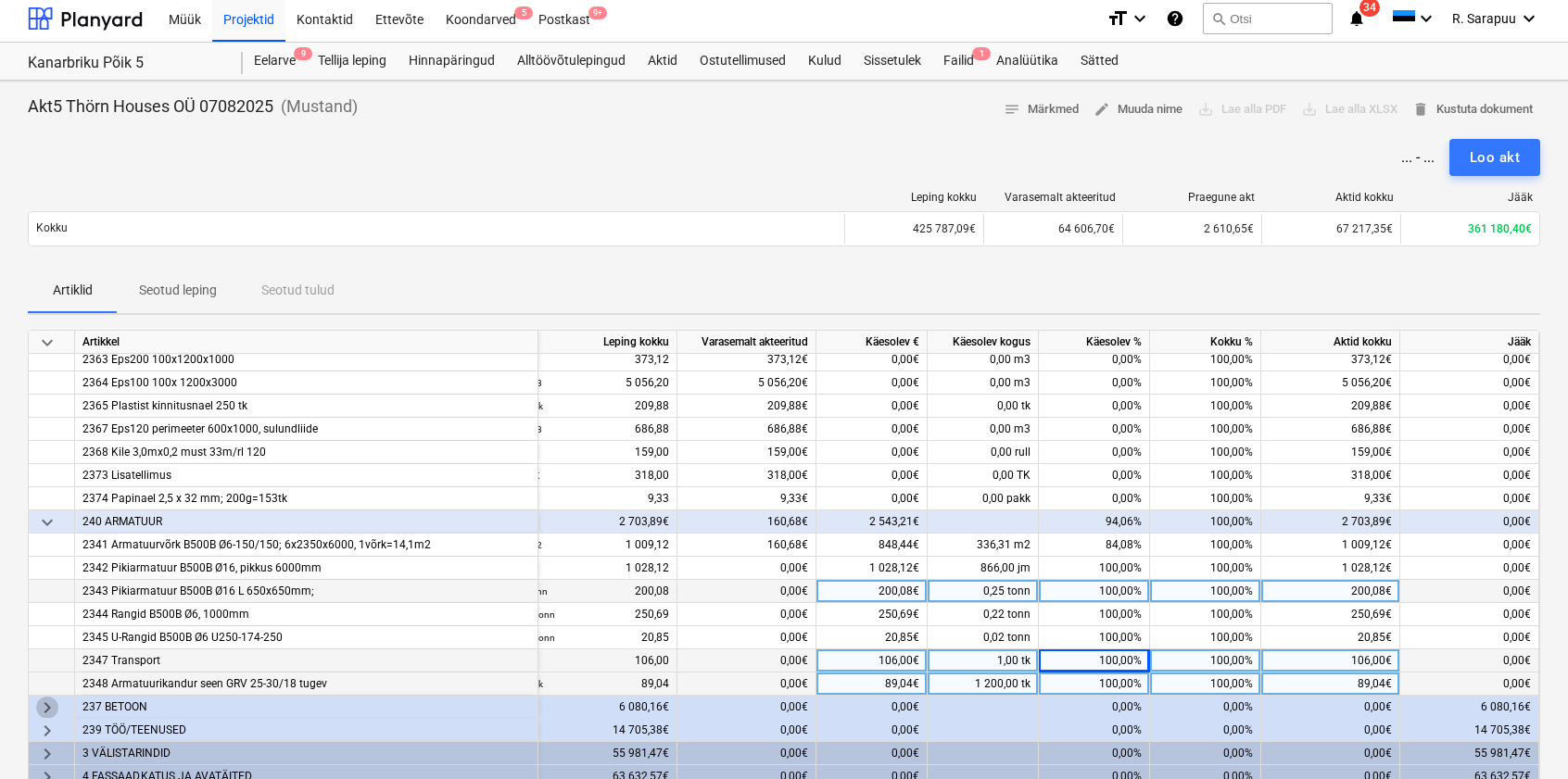 click on "keyboard_arrow_right" at bounding box center [47, 708] 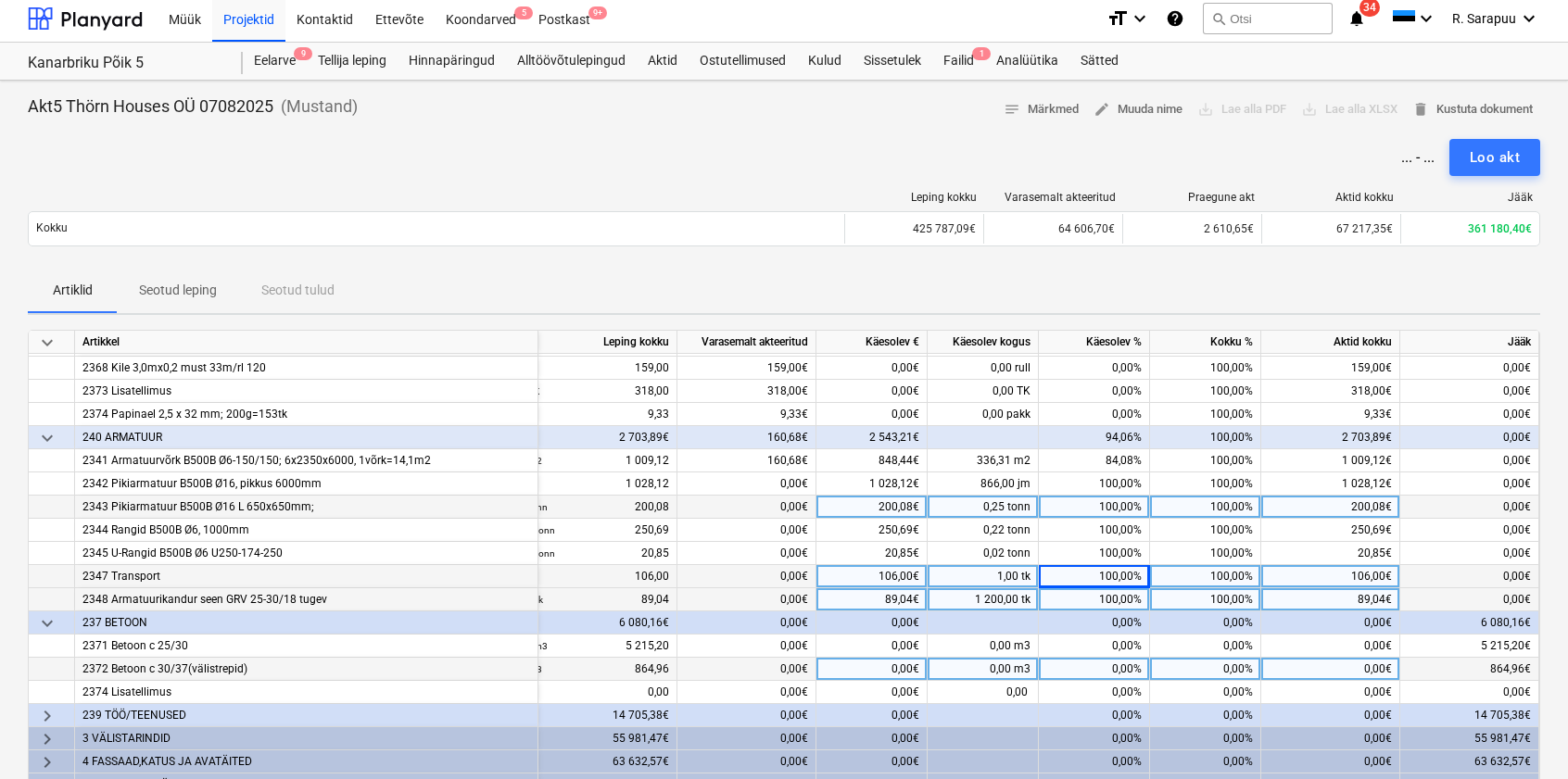 scroll, scrollTop: 929, scrollLeft: 91, axis: both 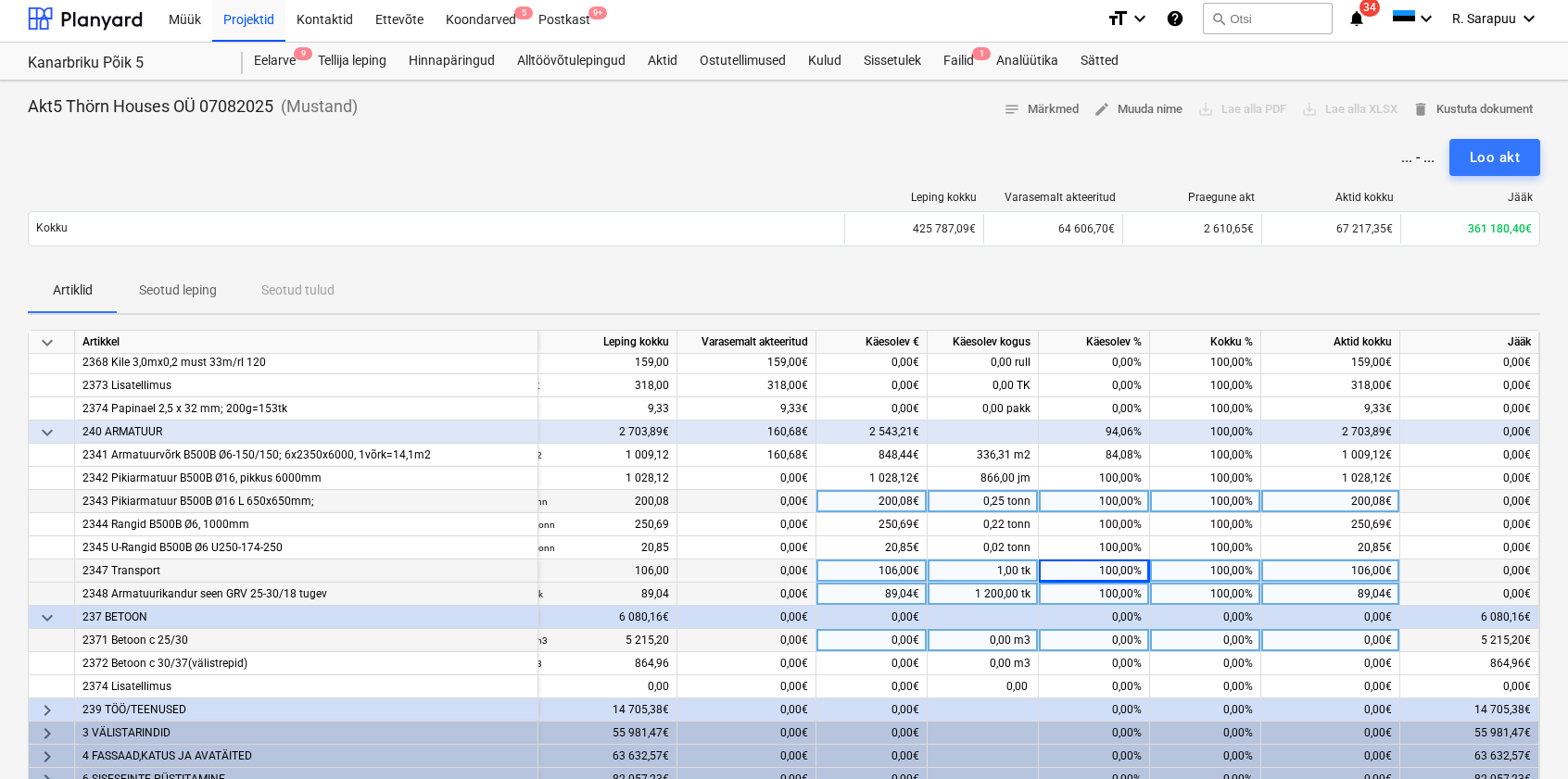 click on "0,00%" at bounding box center [1094, 640] 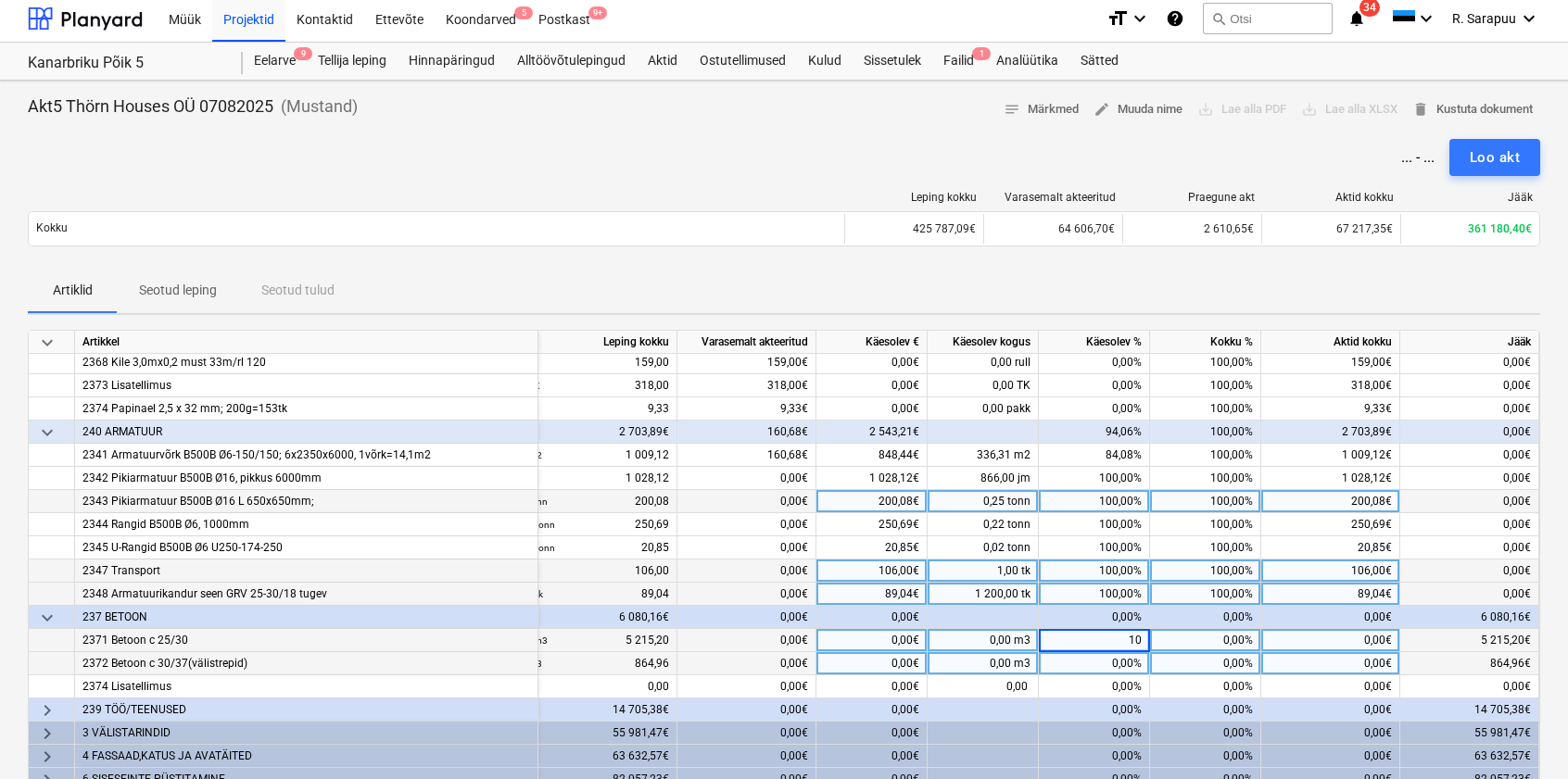 type on "100" 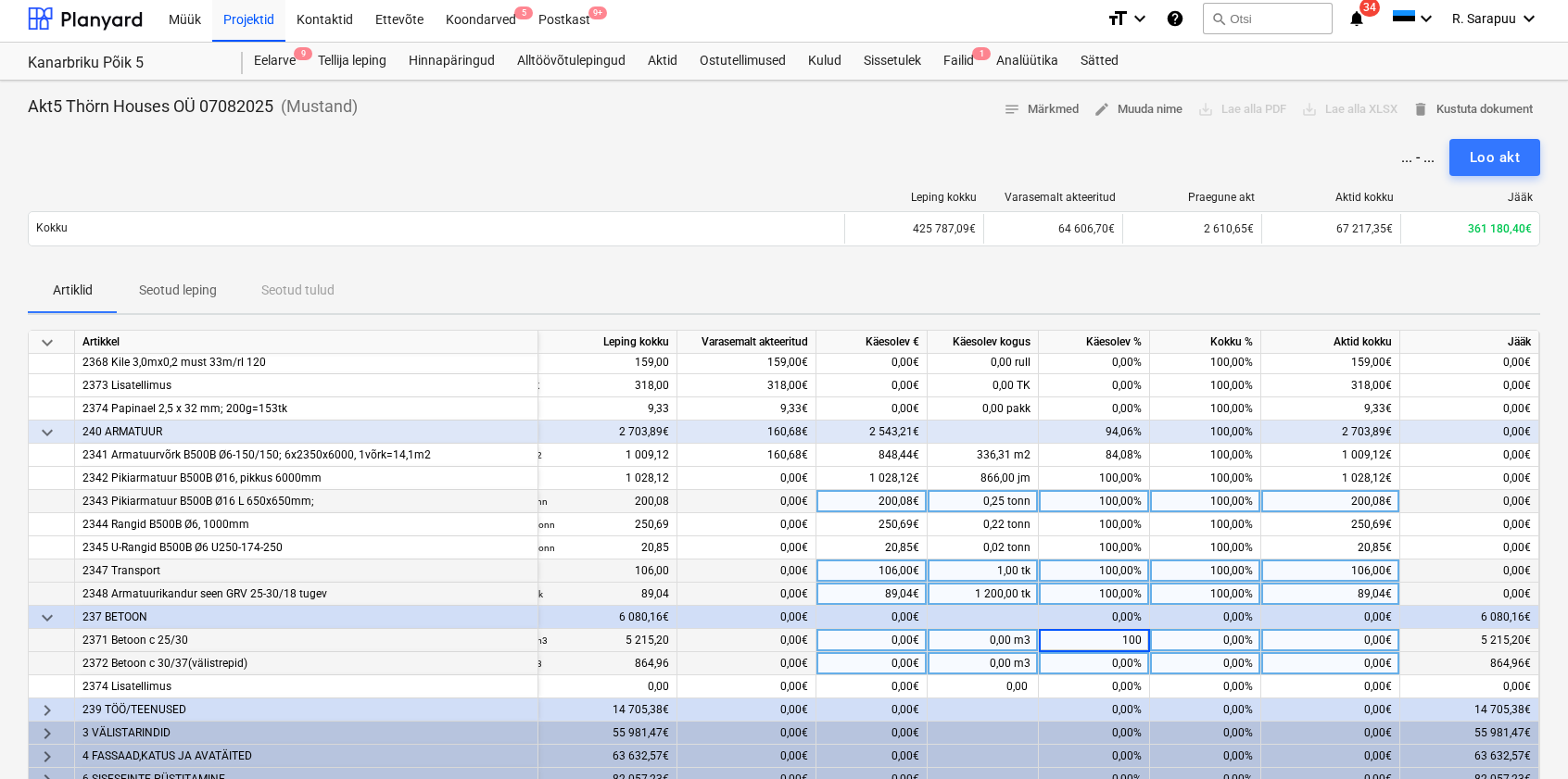 click on "0,00%" at bounding box center (1094, 663) 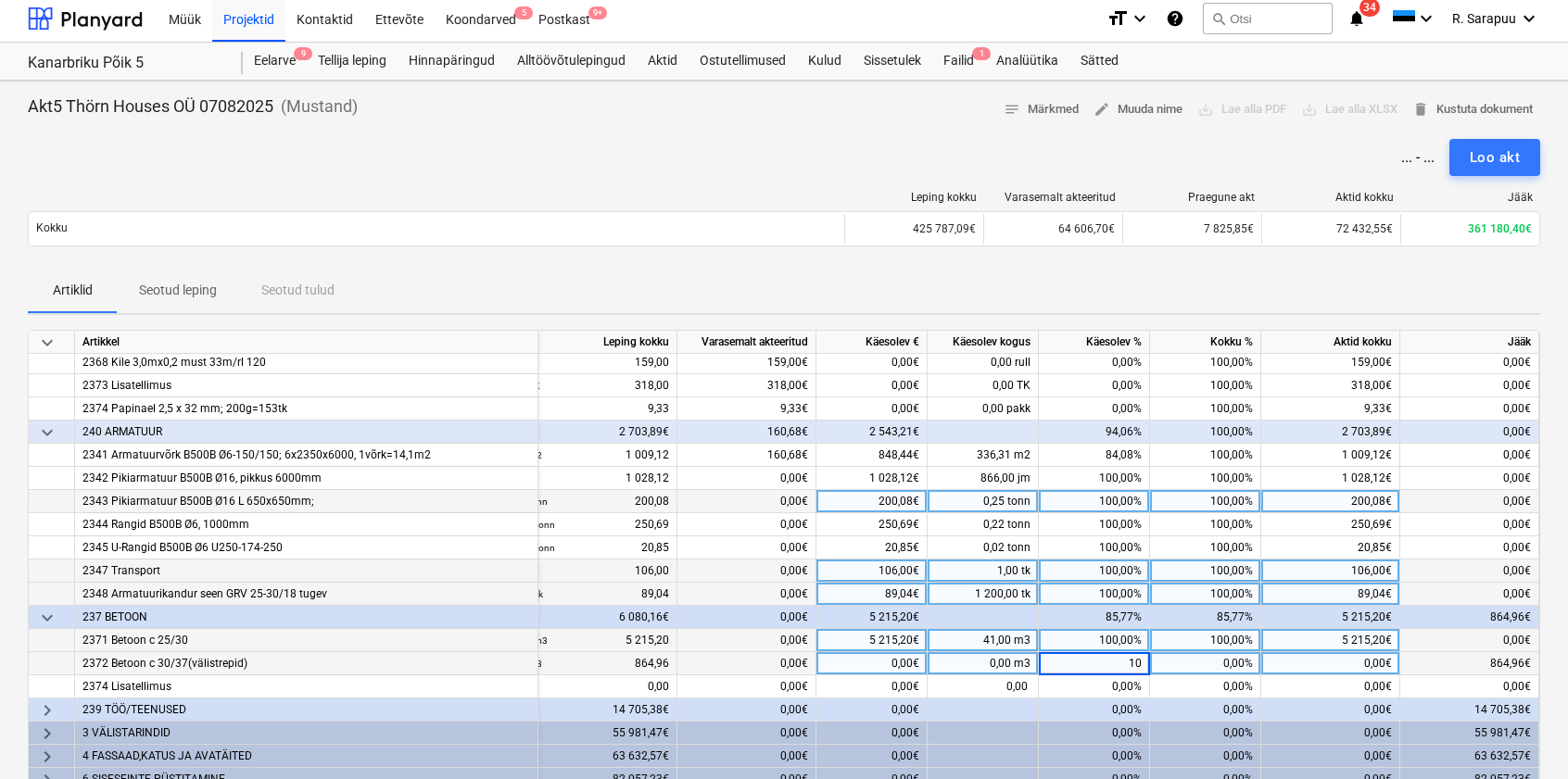 type on "100" 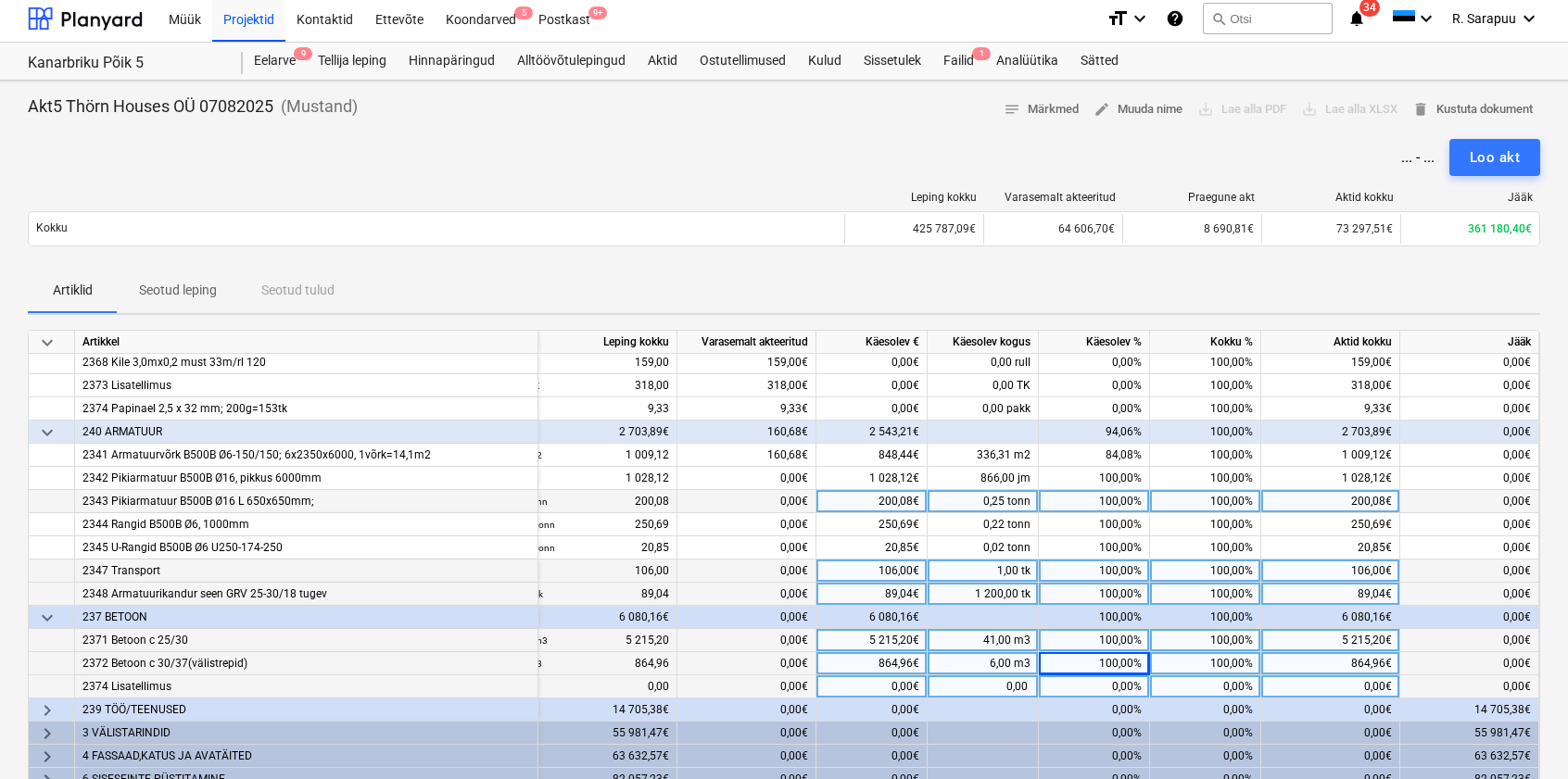 click on "0,00%" at bounding box center [1094, 686] 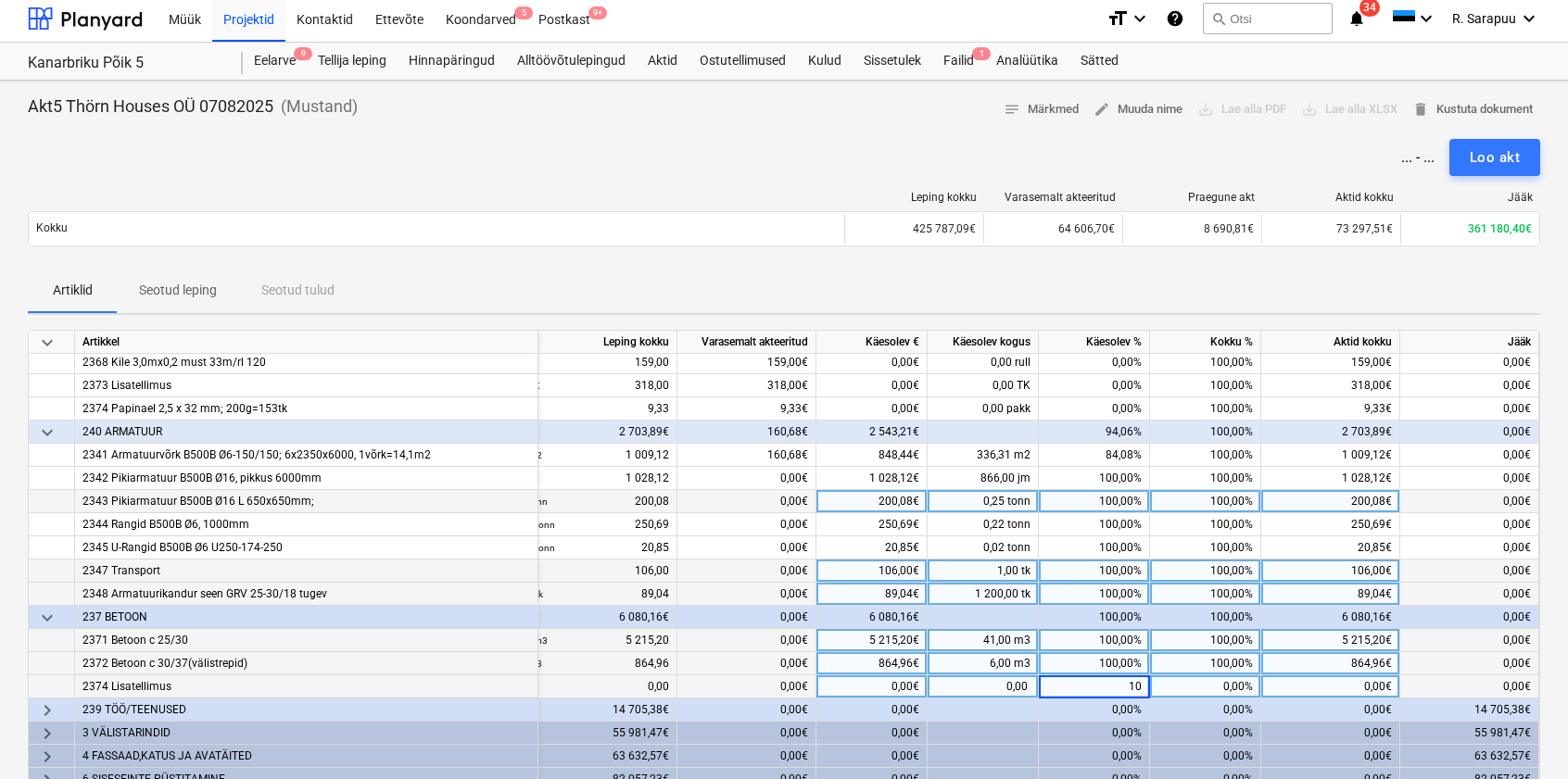 type on "100" 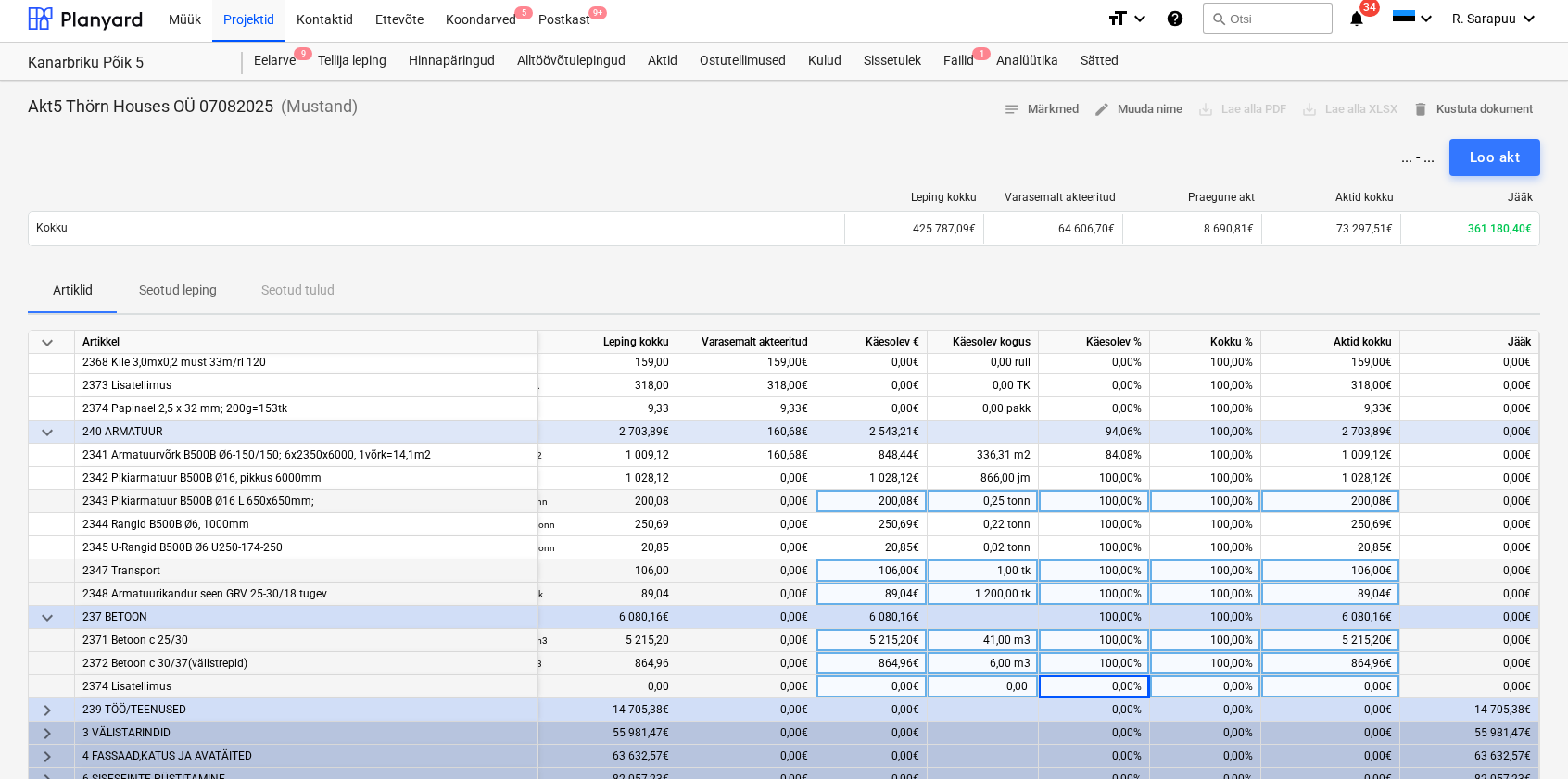 click on "100,00%" at bounding box center (1094, 663) 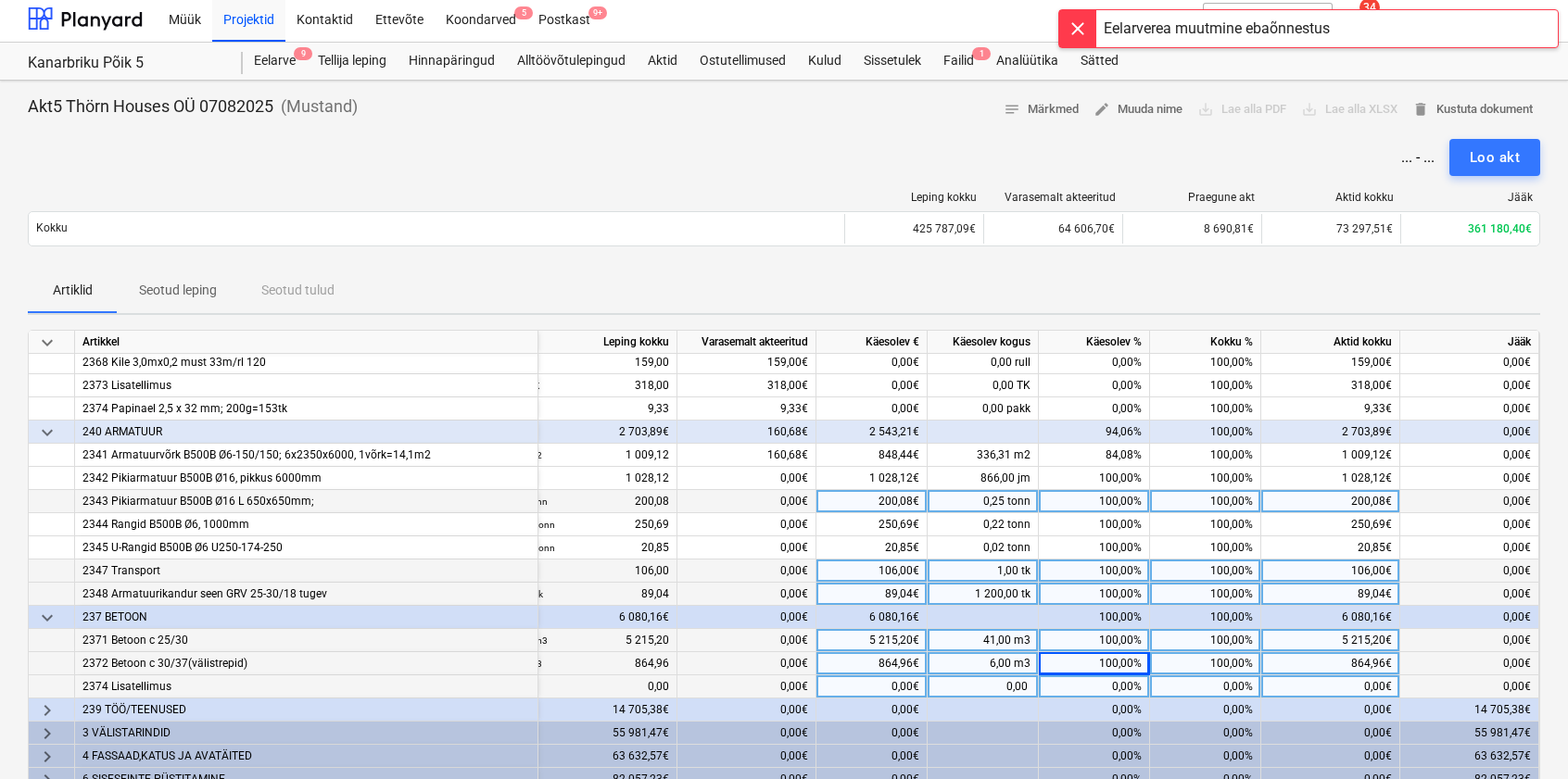 drag, startPoint x: 40, startPoint y: 710, endPoint x: 59, endPoint y: 709, distance: 19.026298 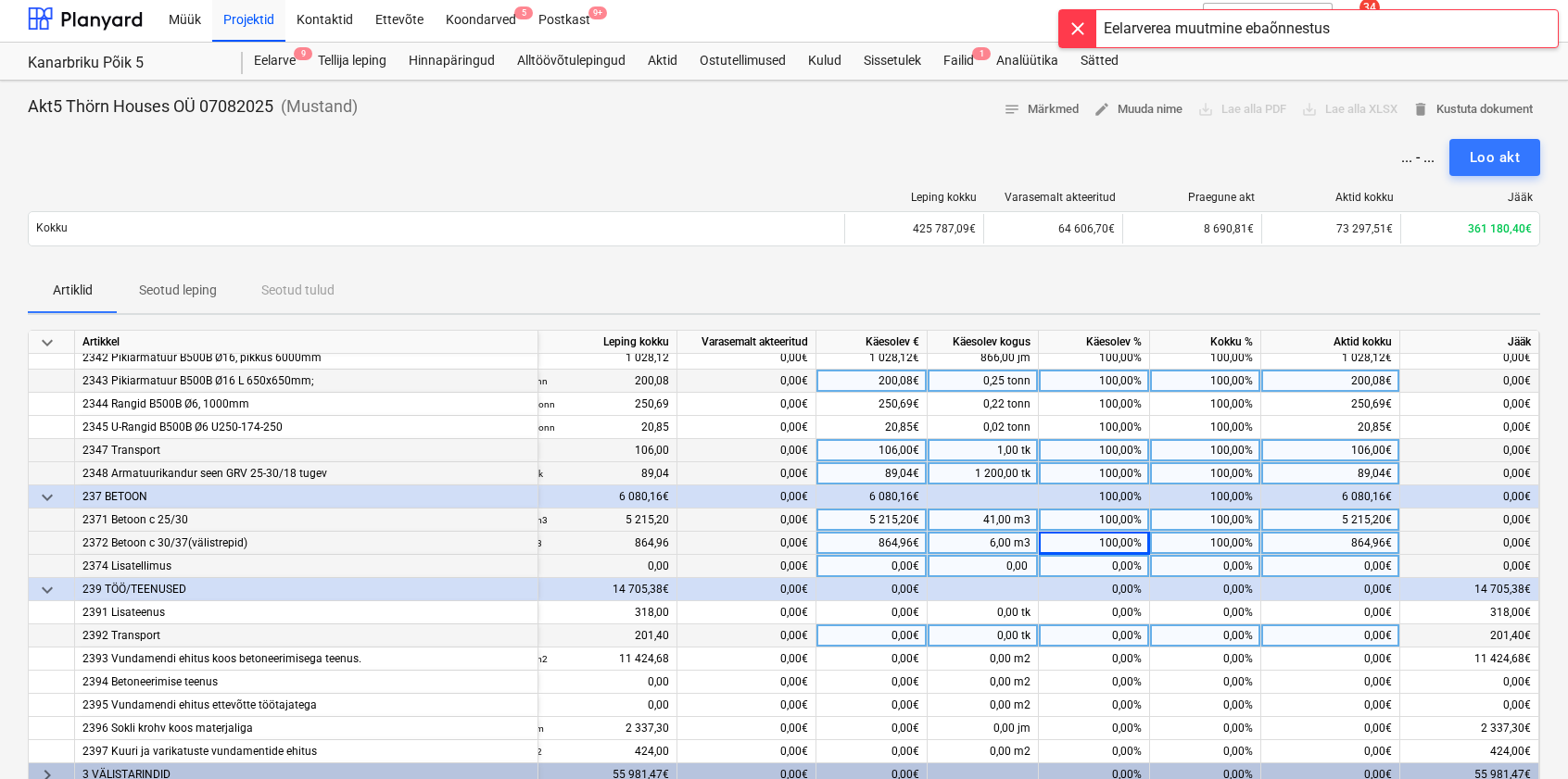 scroll, scrollTop: 1056, scrollLeft: 91, axis: both 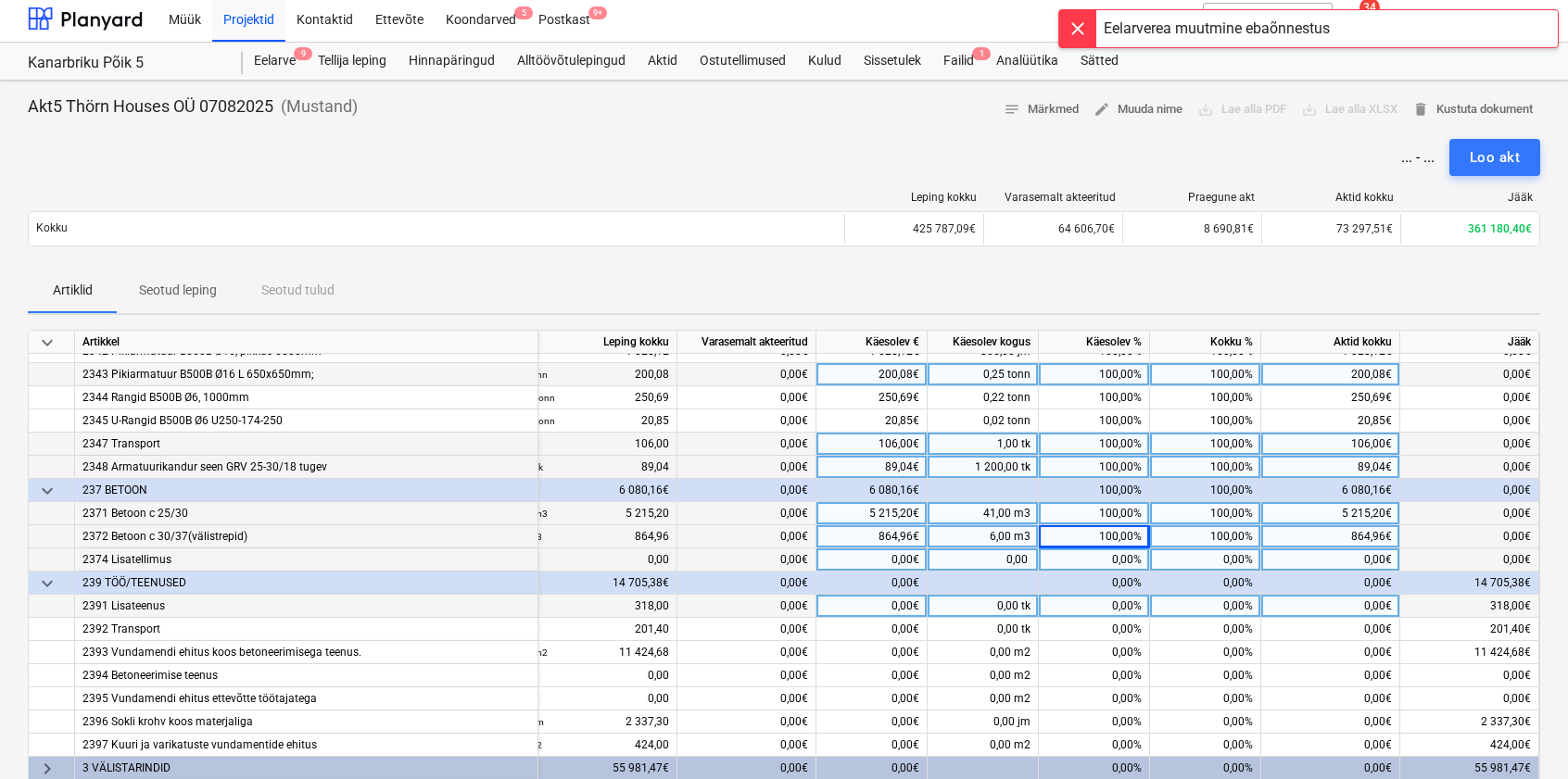 click on "0,00%" at bounding box center [1094, 606] 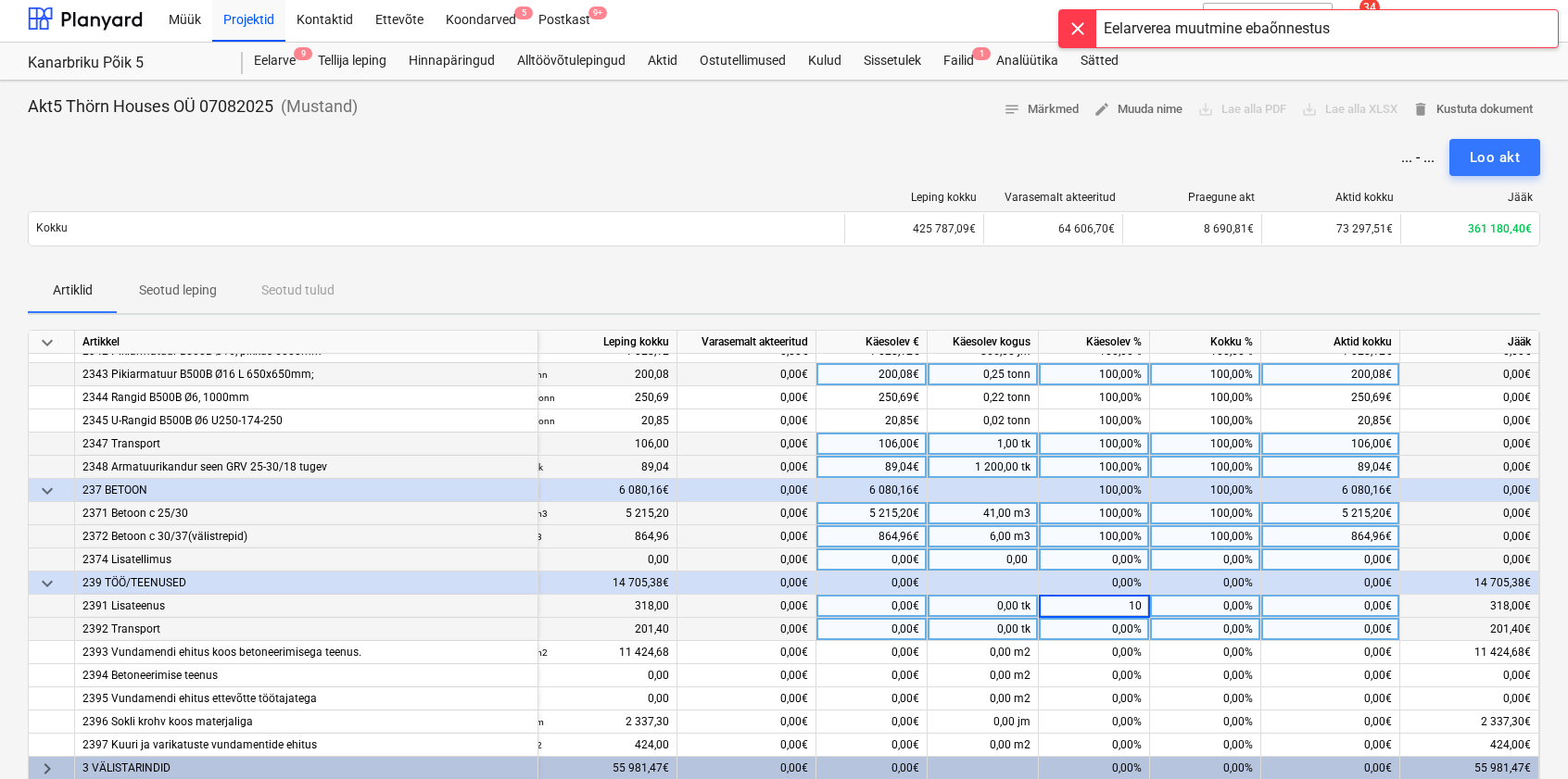 type on "100" 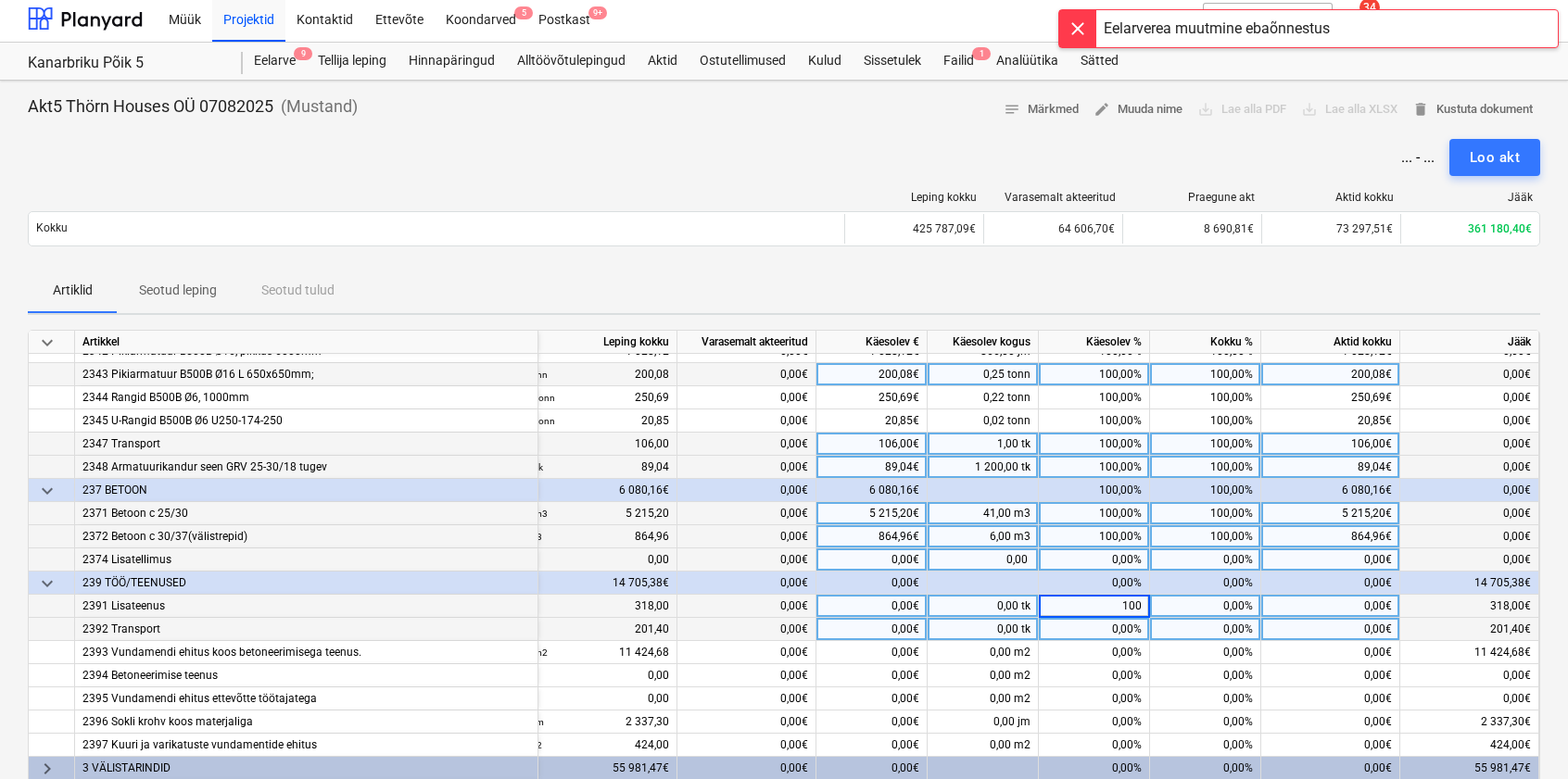 click on "0,00%" at bounding box center (1094, 629) 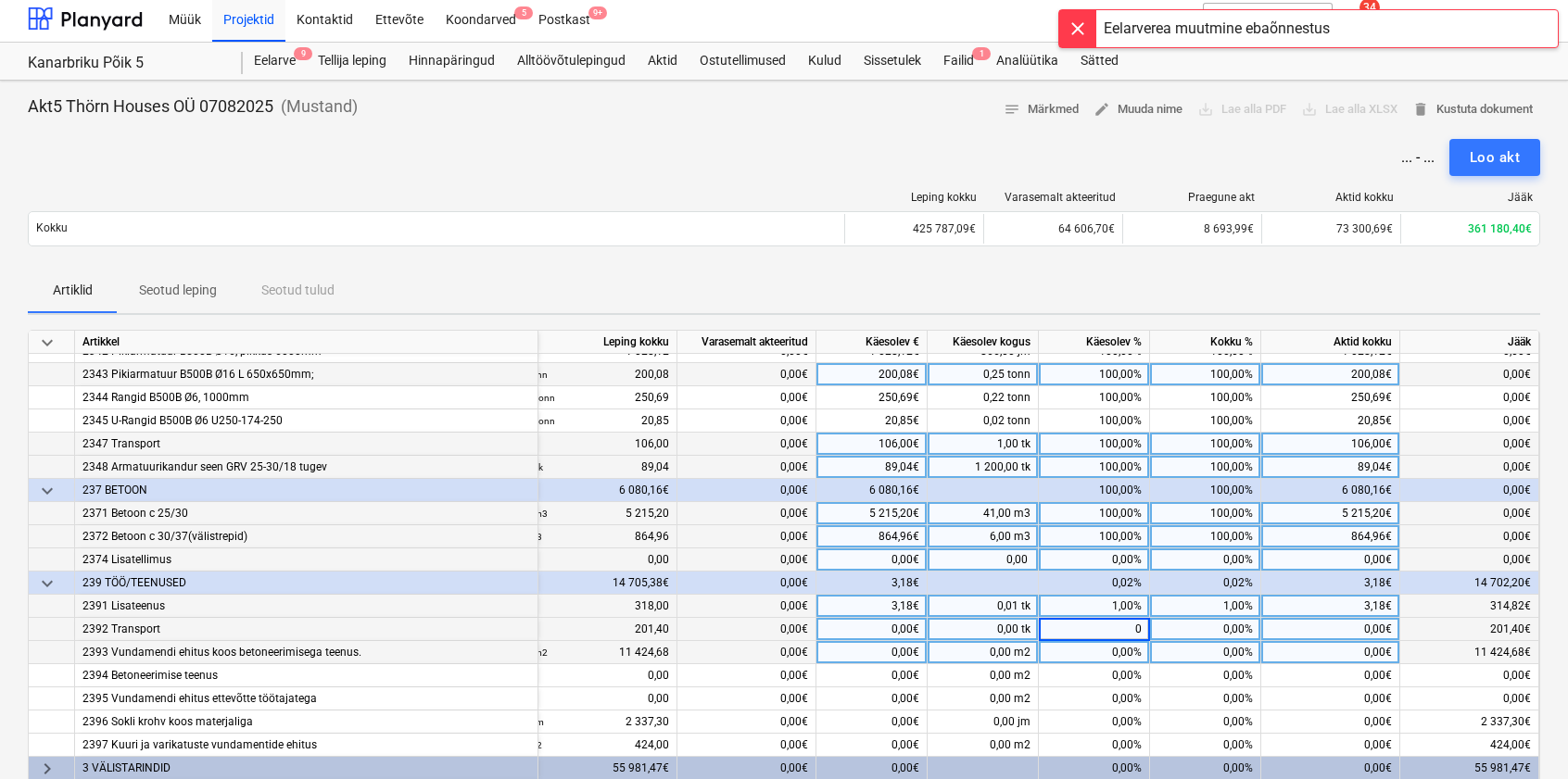 type on "00" 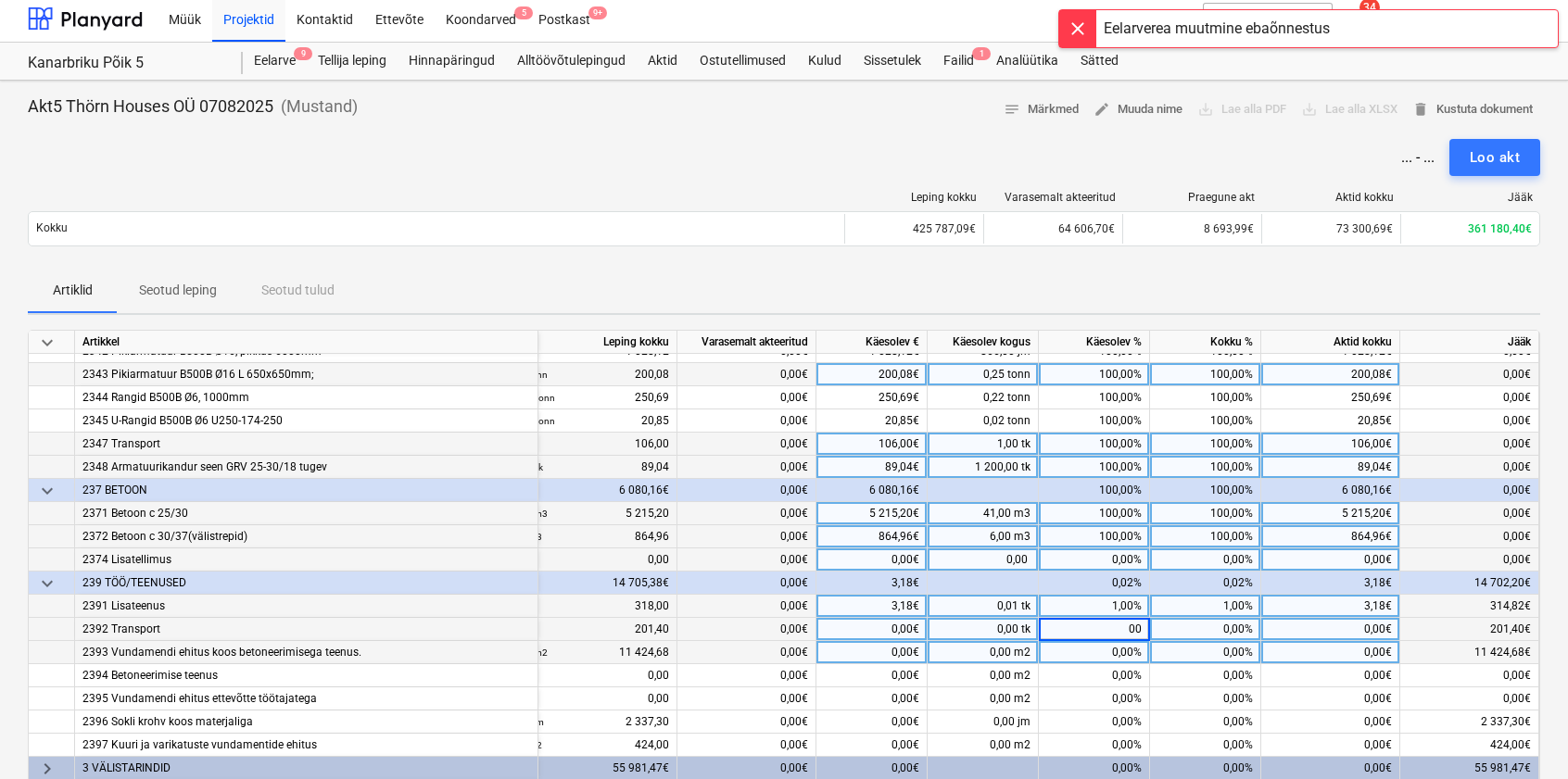 click on "0,00%" at bounding box center [1094, 652] 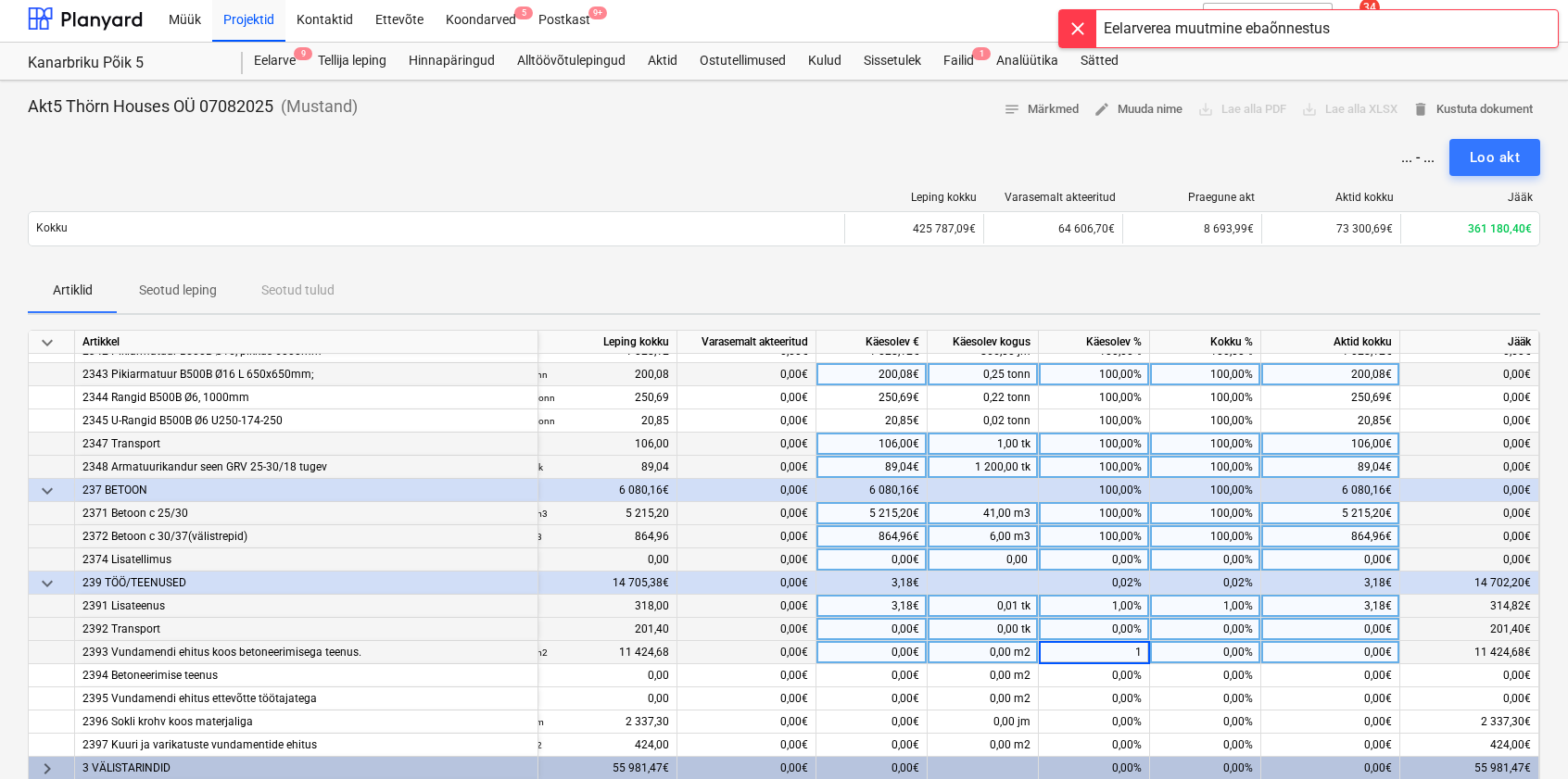 type on "10" 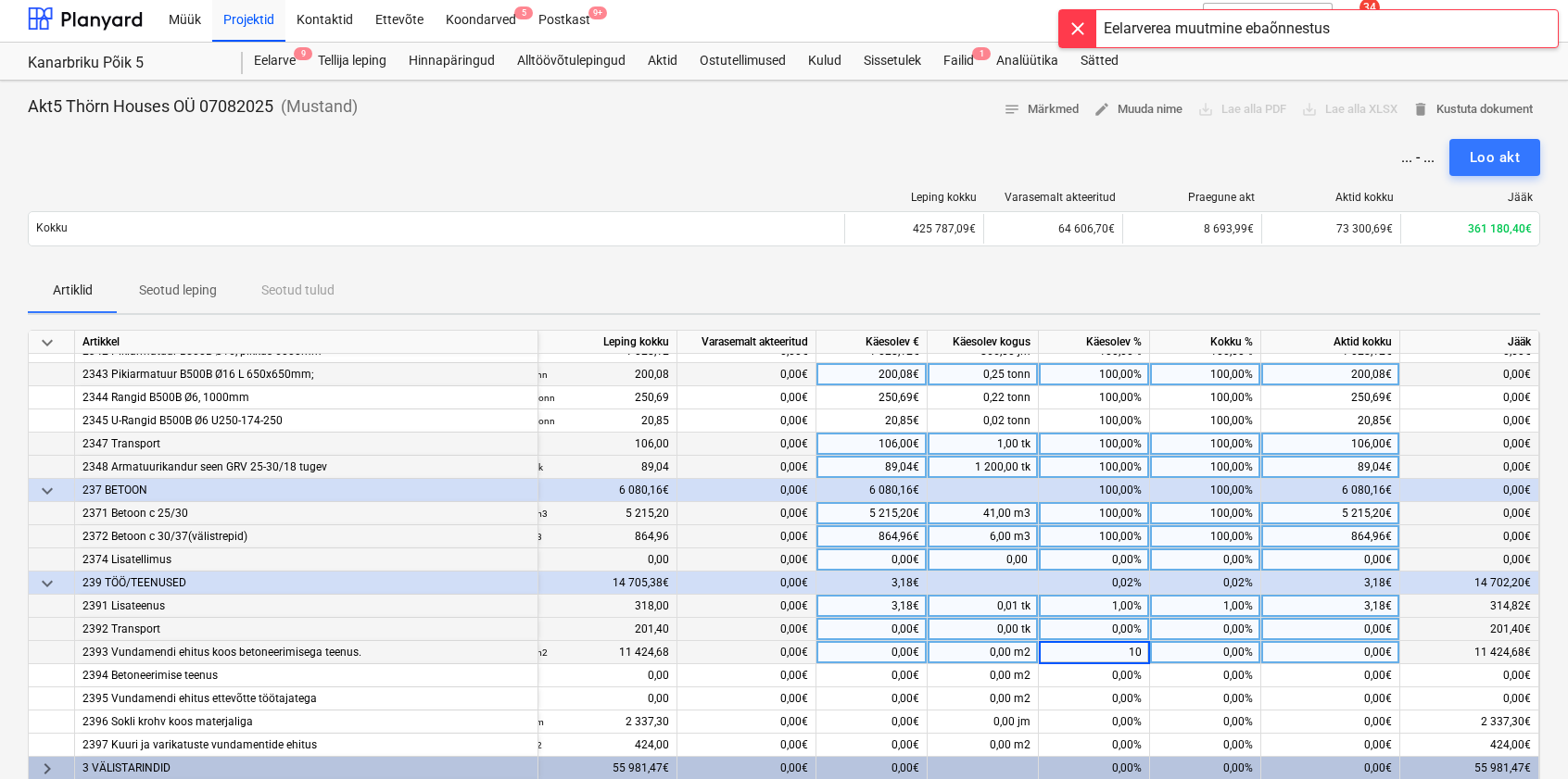 click on "0,00%" at bounding box center [1094, 629] 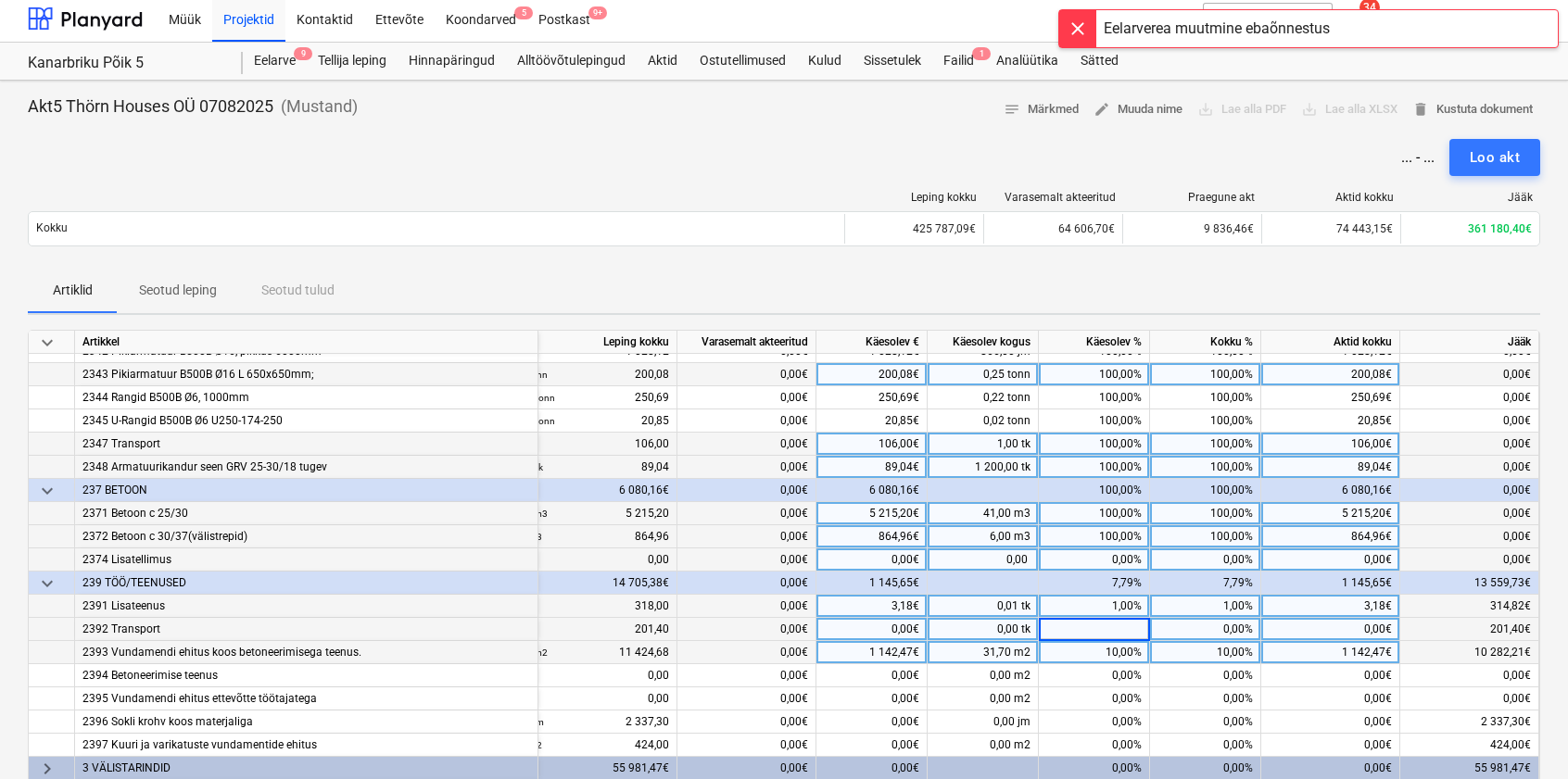 click at bounding box center [1094, 629] 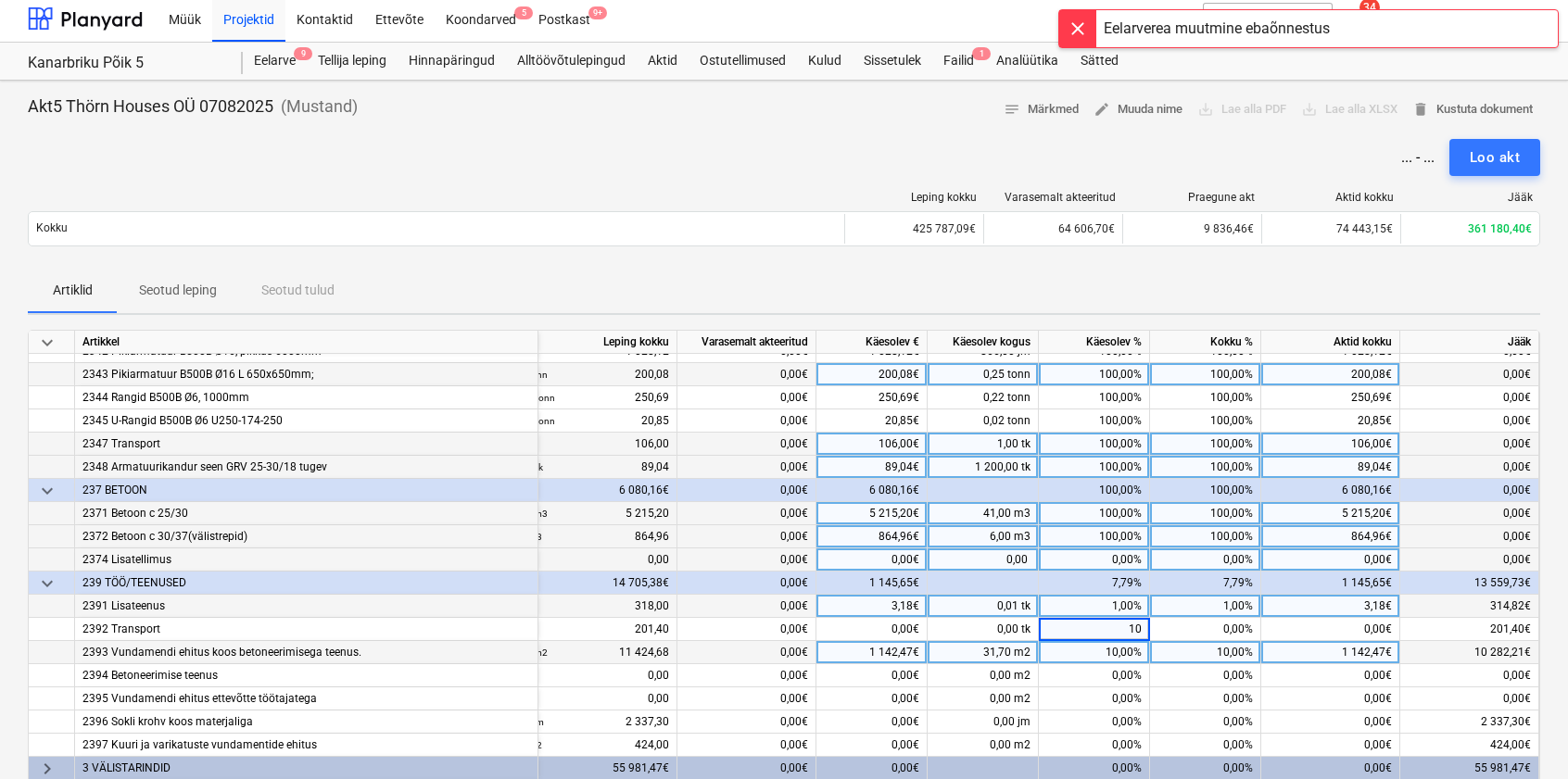 type on "100" 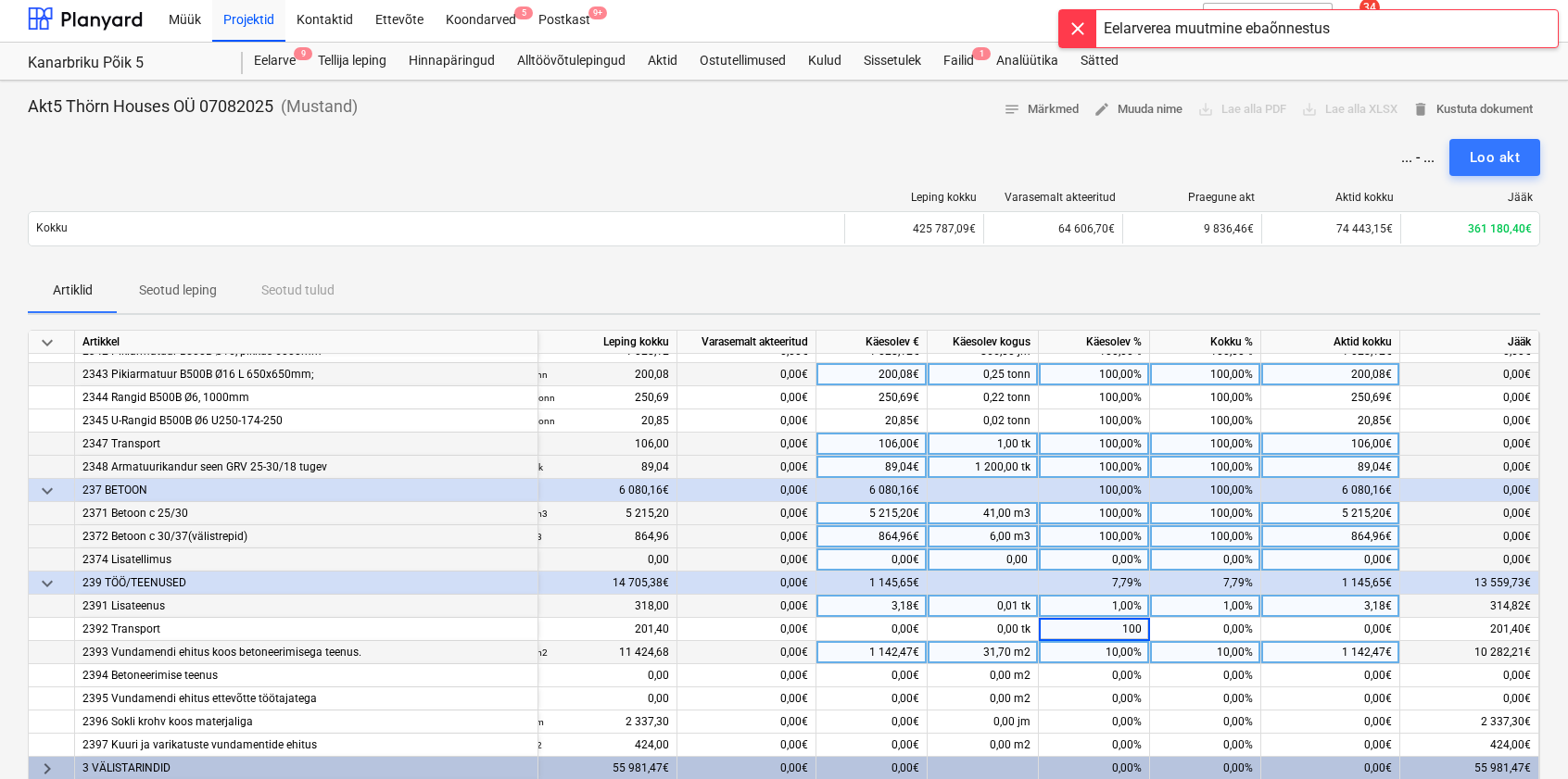 click on "10,00%" at bounding box center (1094, 652) 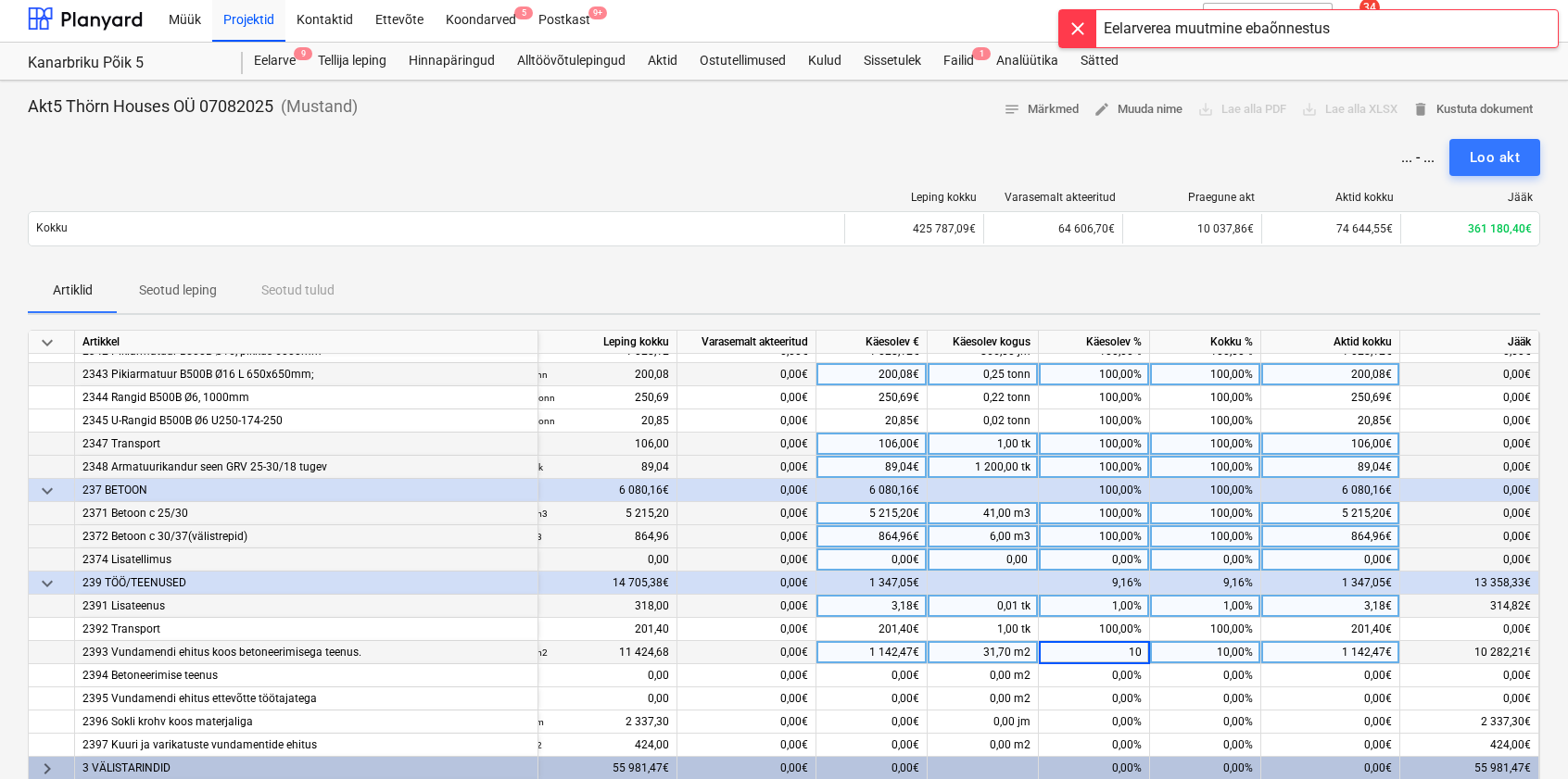 type on "100" 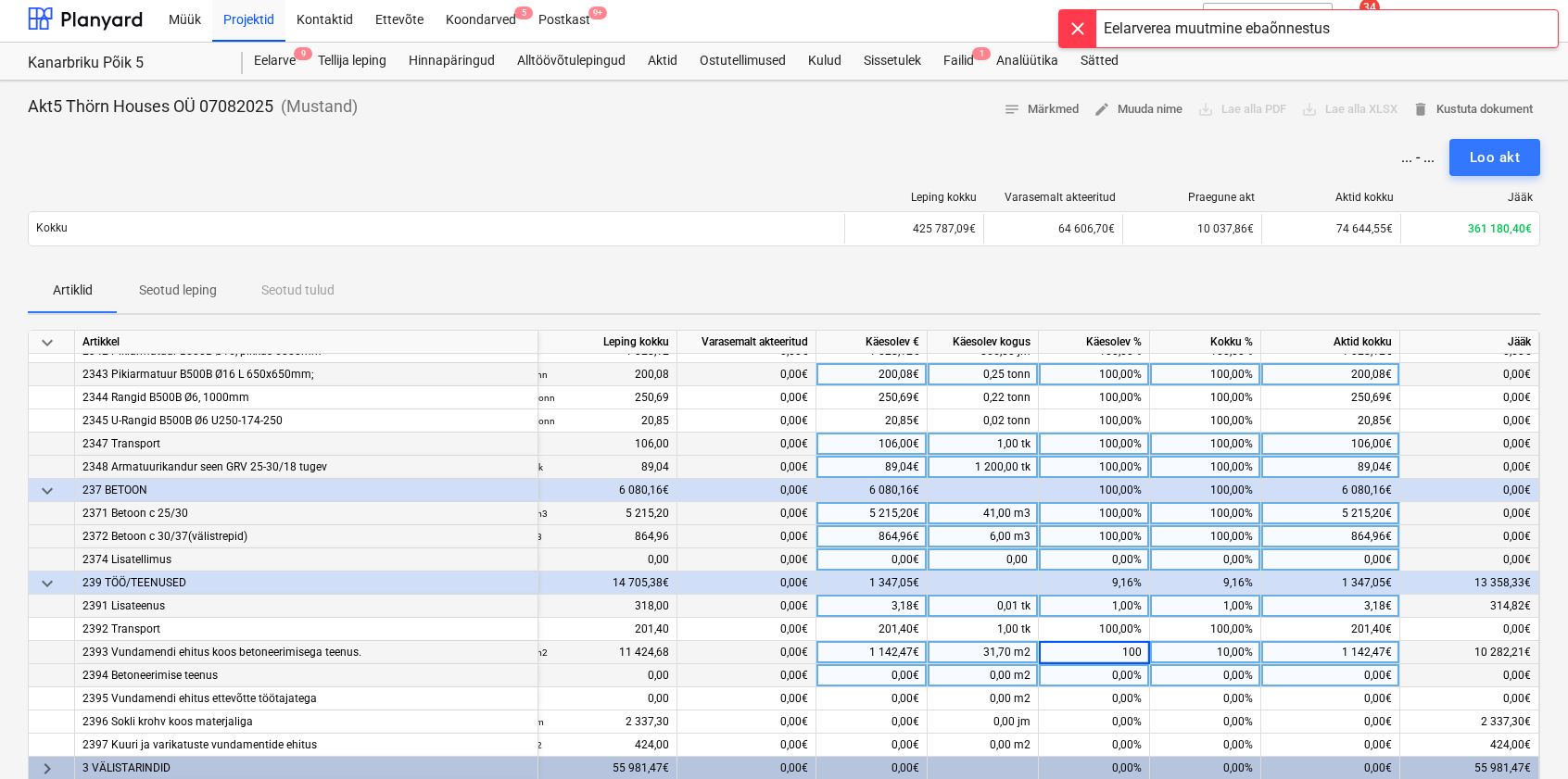 click on "0,00%" at bounding box center (1094, 675) 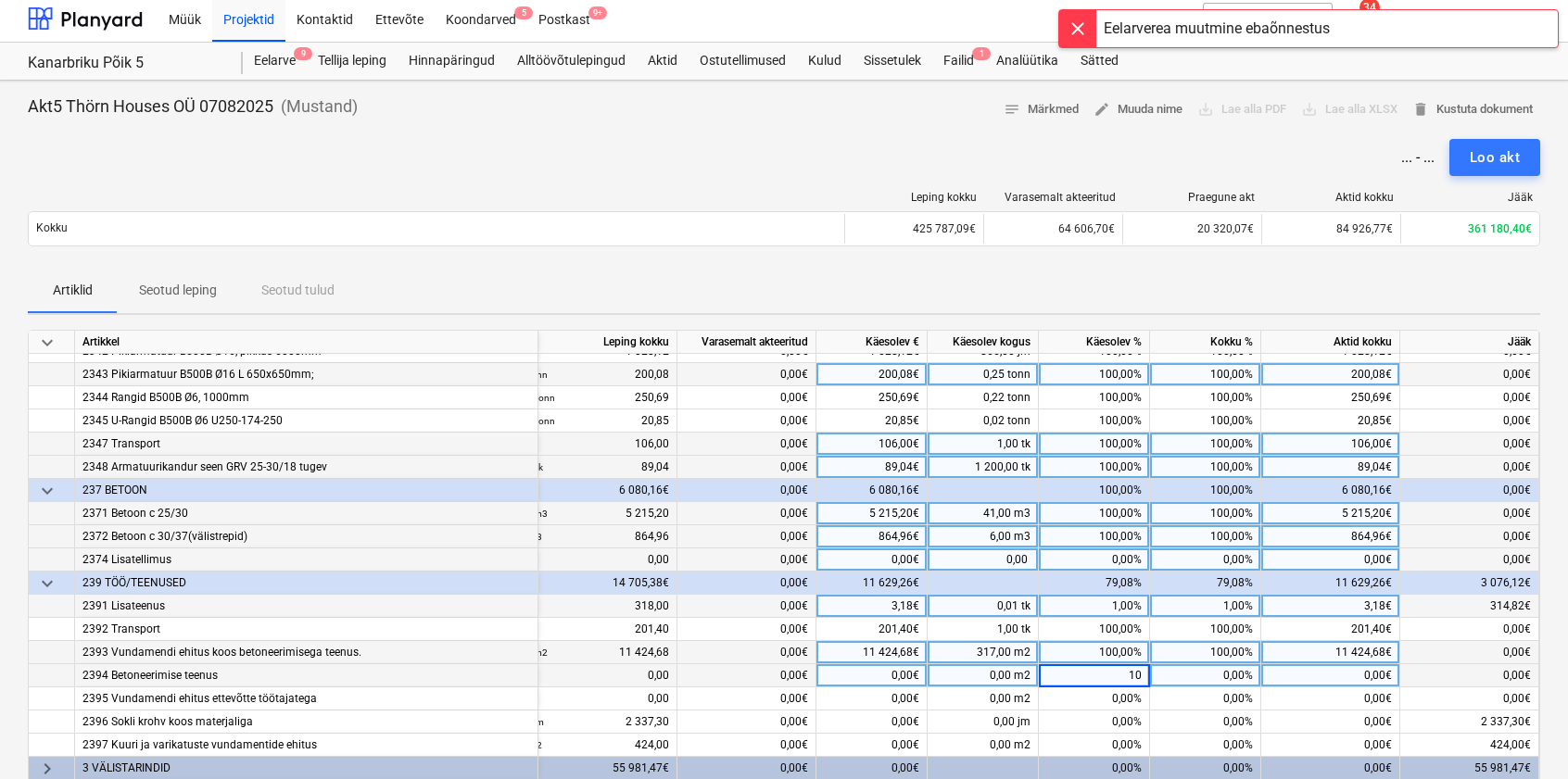 type on "100" 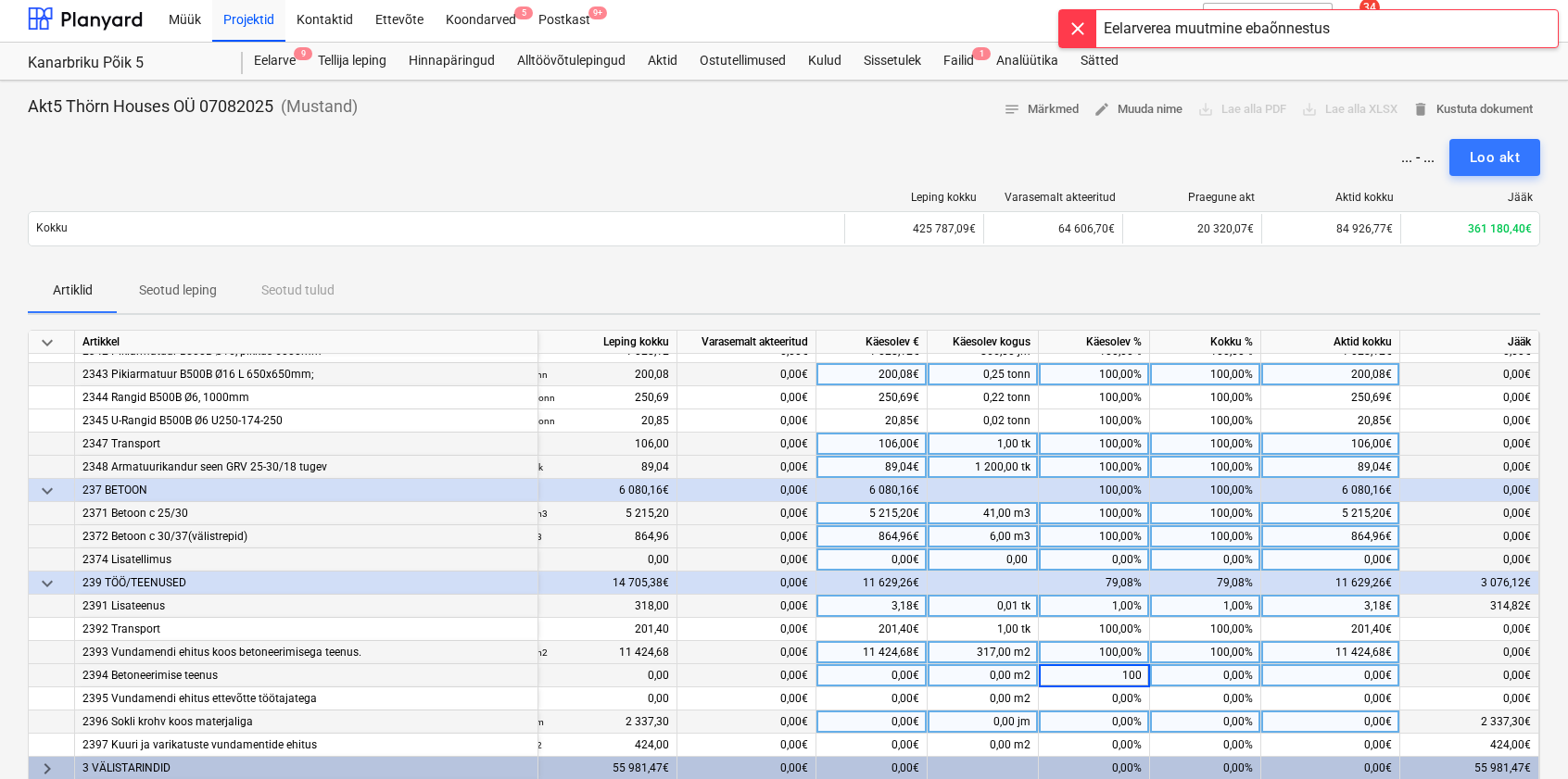 click on "0,00%" at bounding box center [1094, 722] 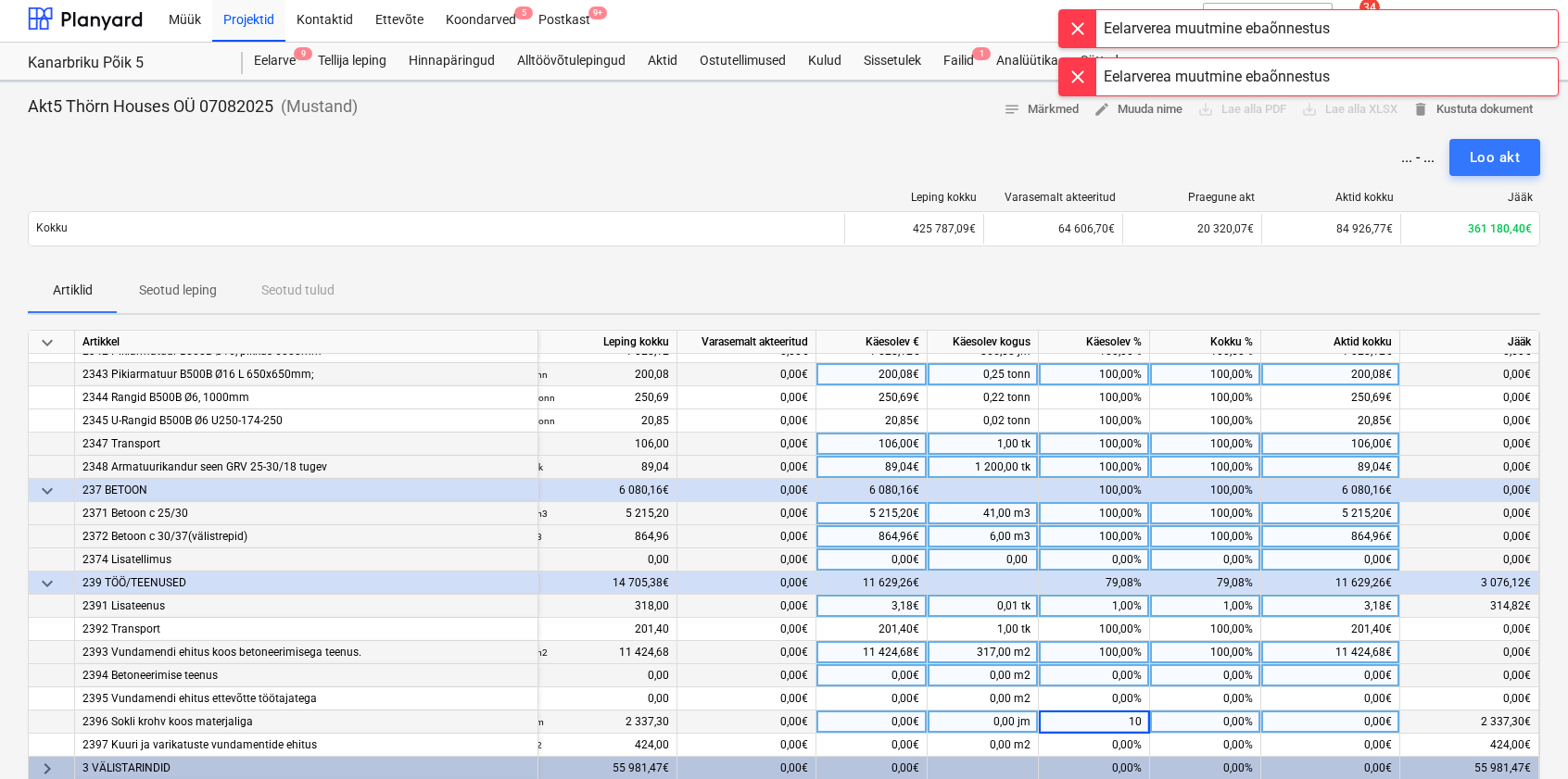 type on "100" 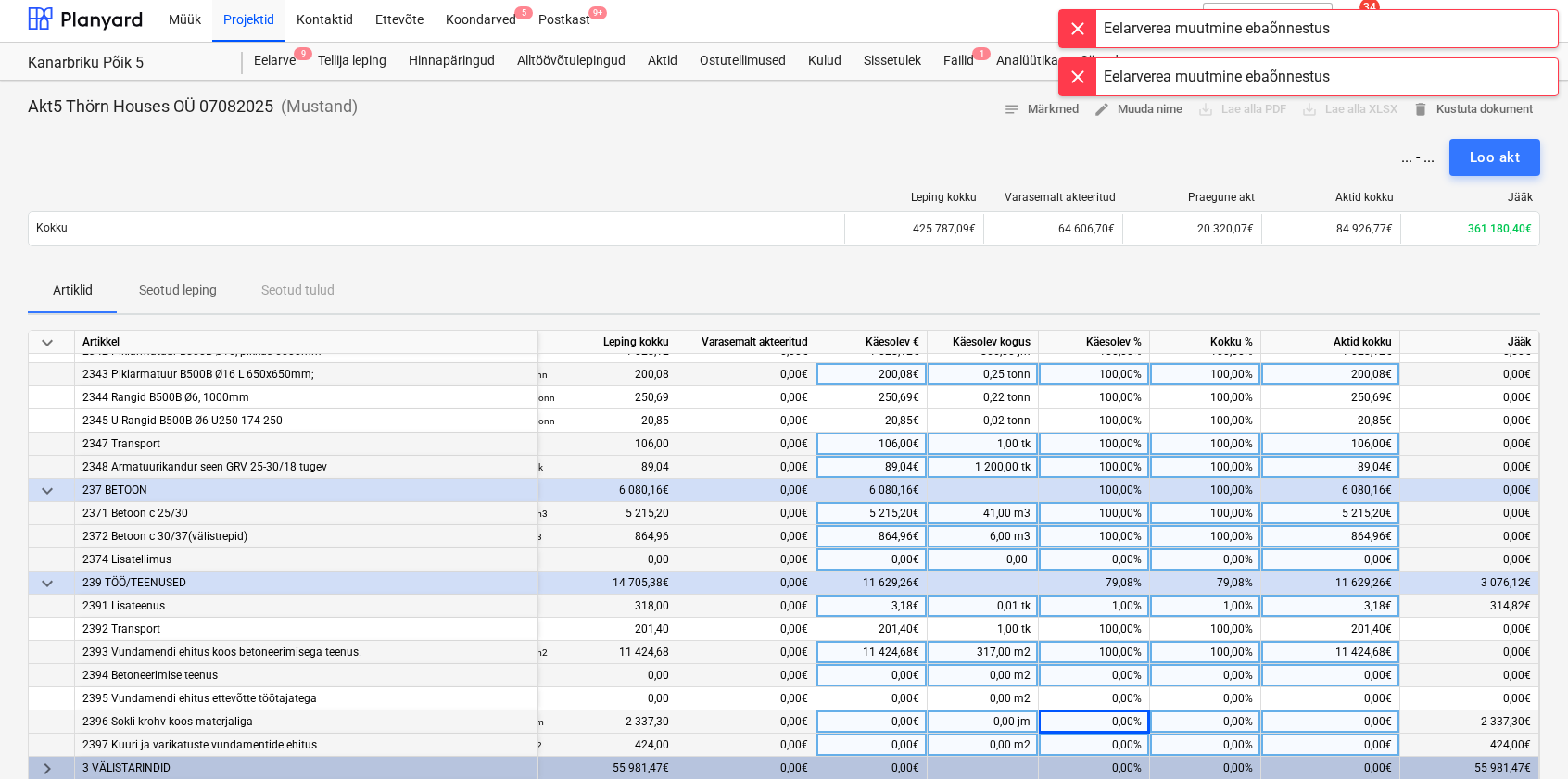 click on "0,00%" at bounding box center (1094, 745) 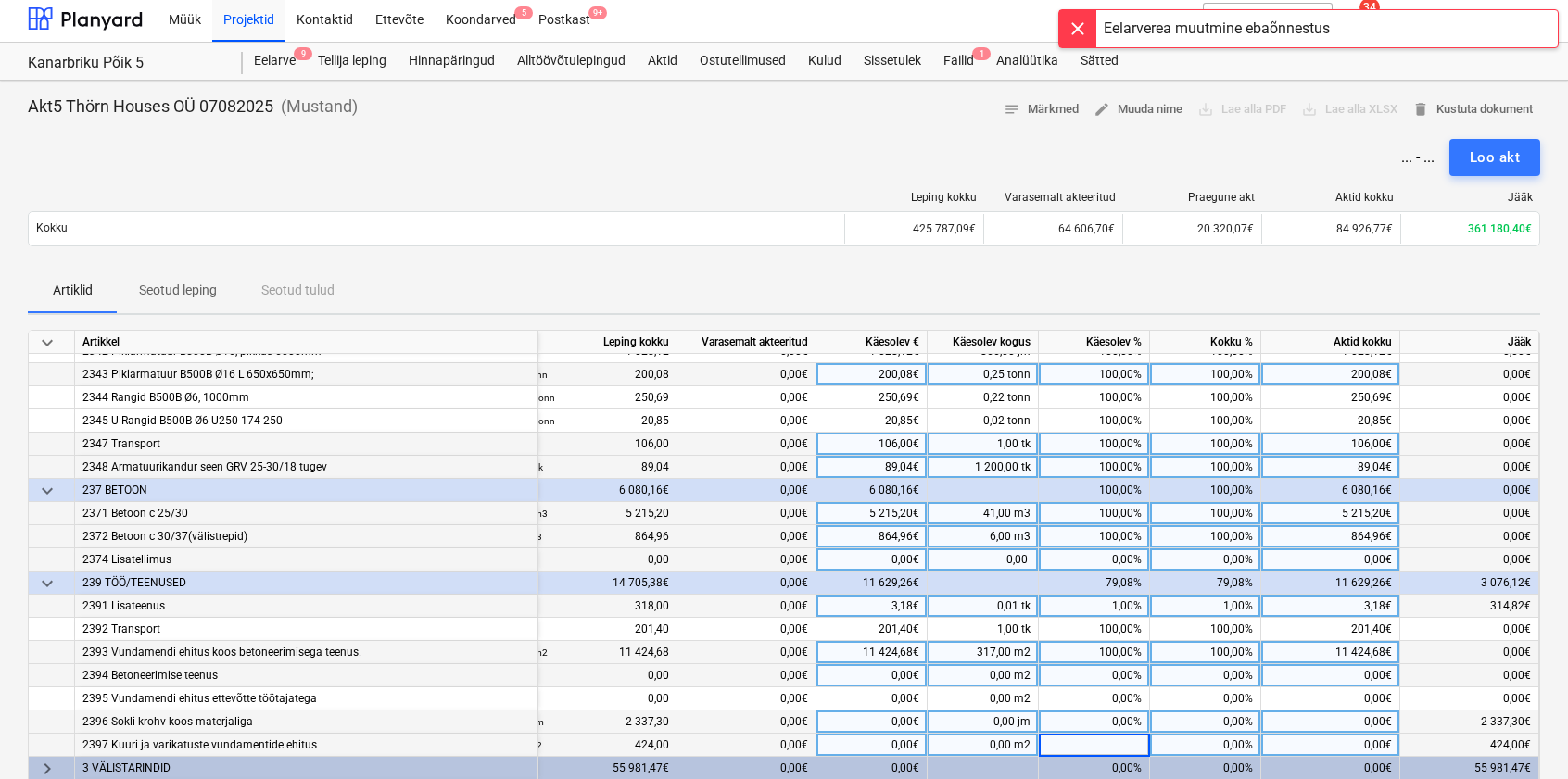 click on "0,00%" at bounding box center [1094, 722] 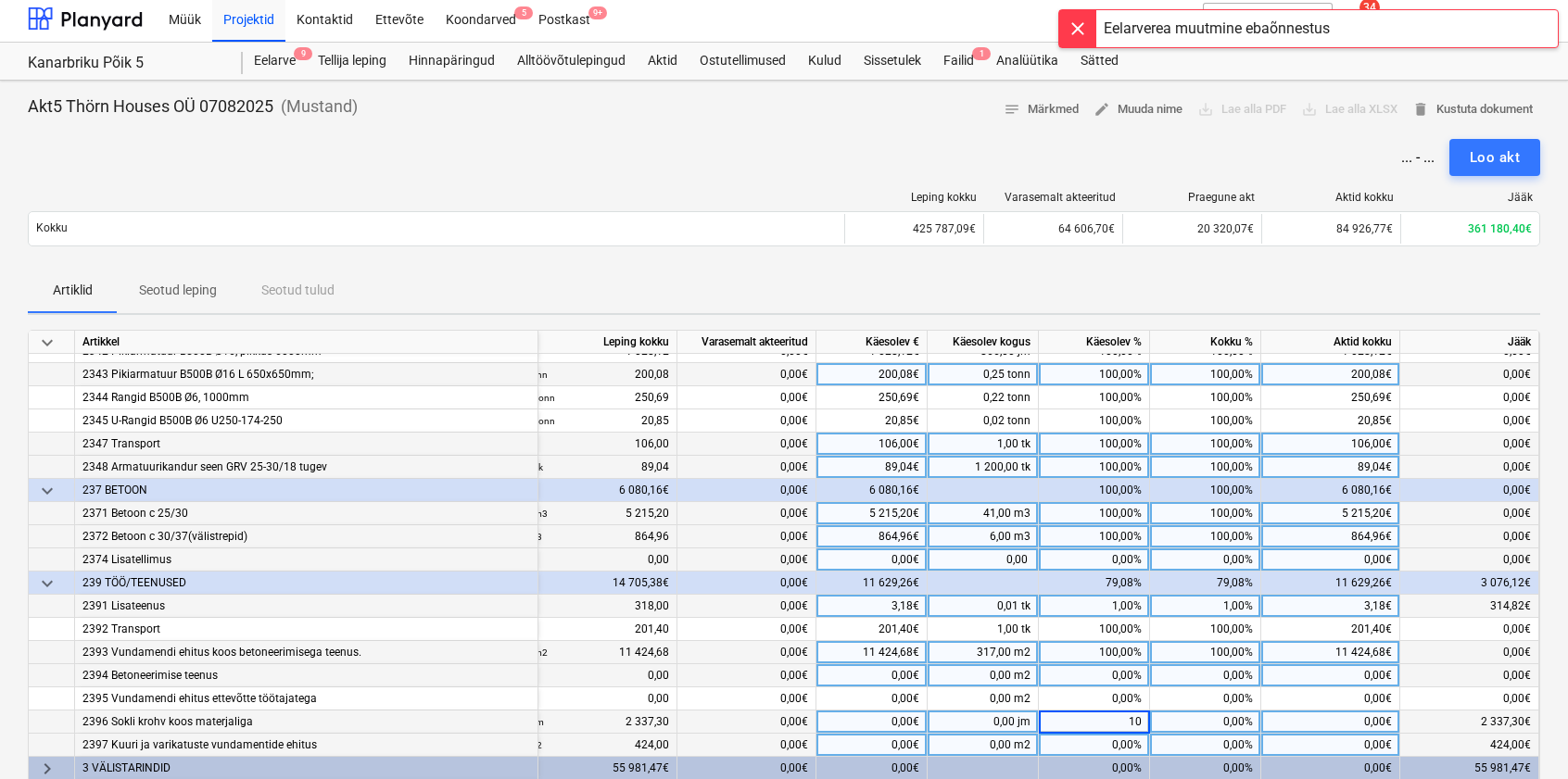 type on "100" 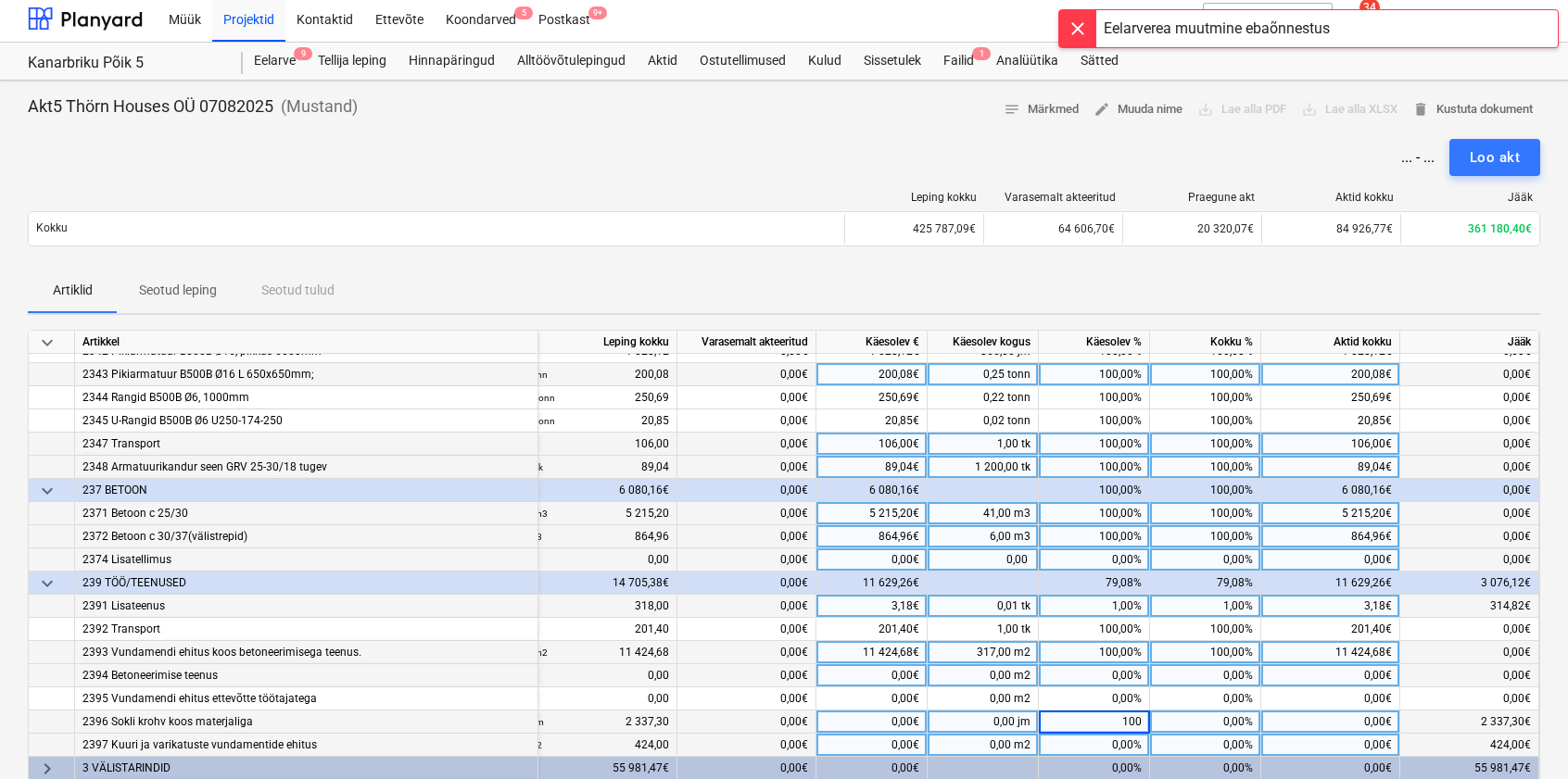 click on "0,00%" at bounding box center (1094, 745) 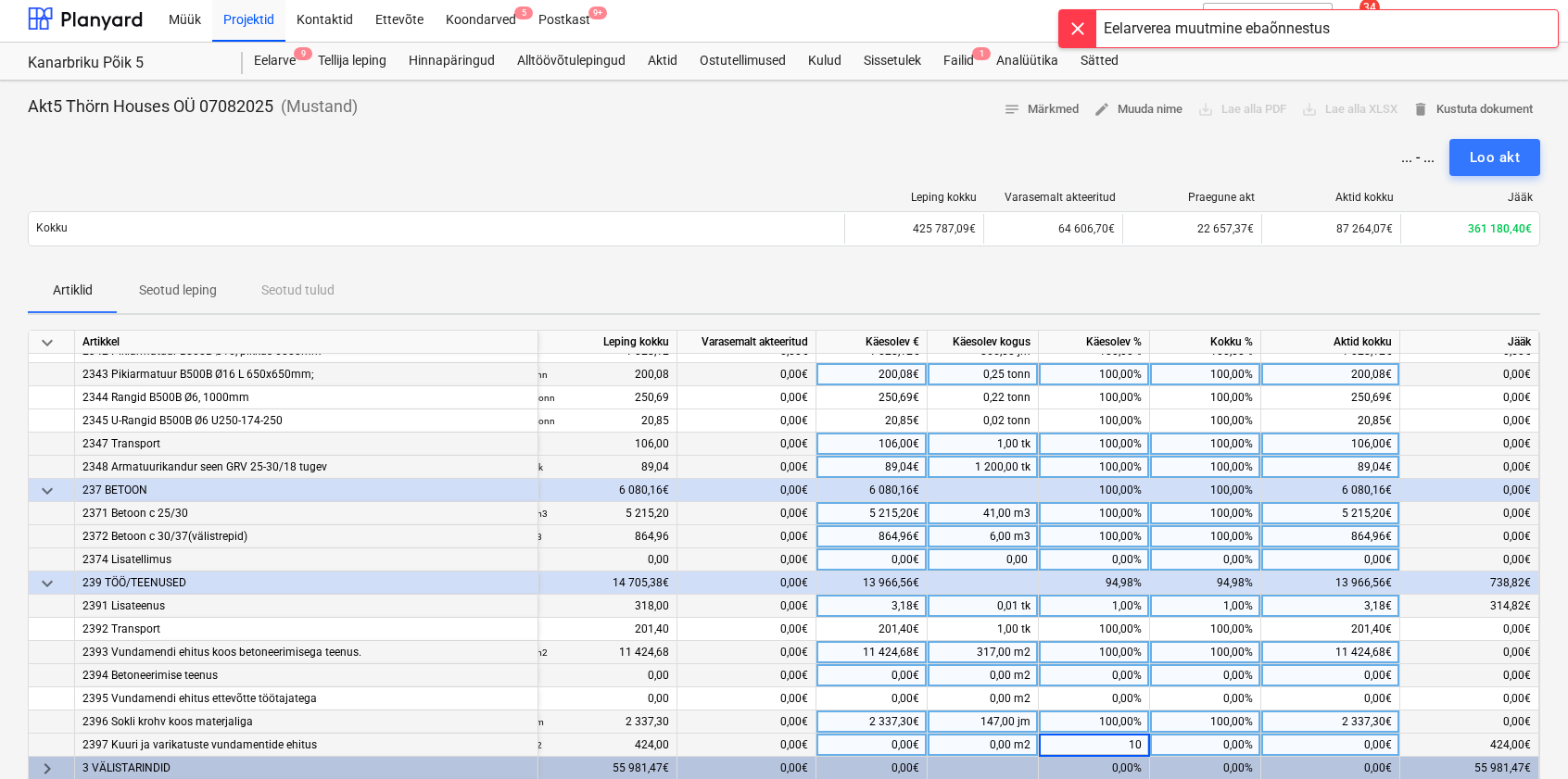 type on "100" 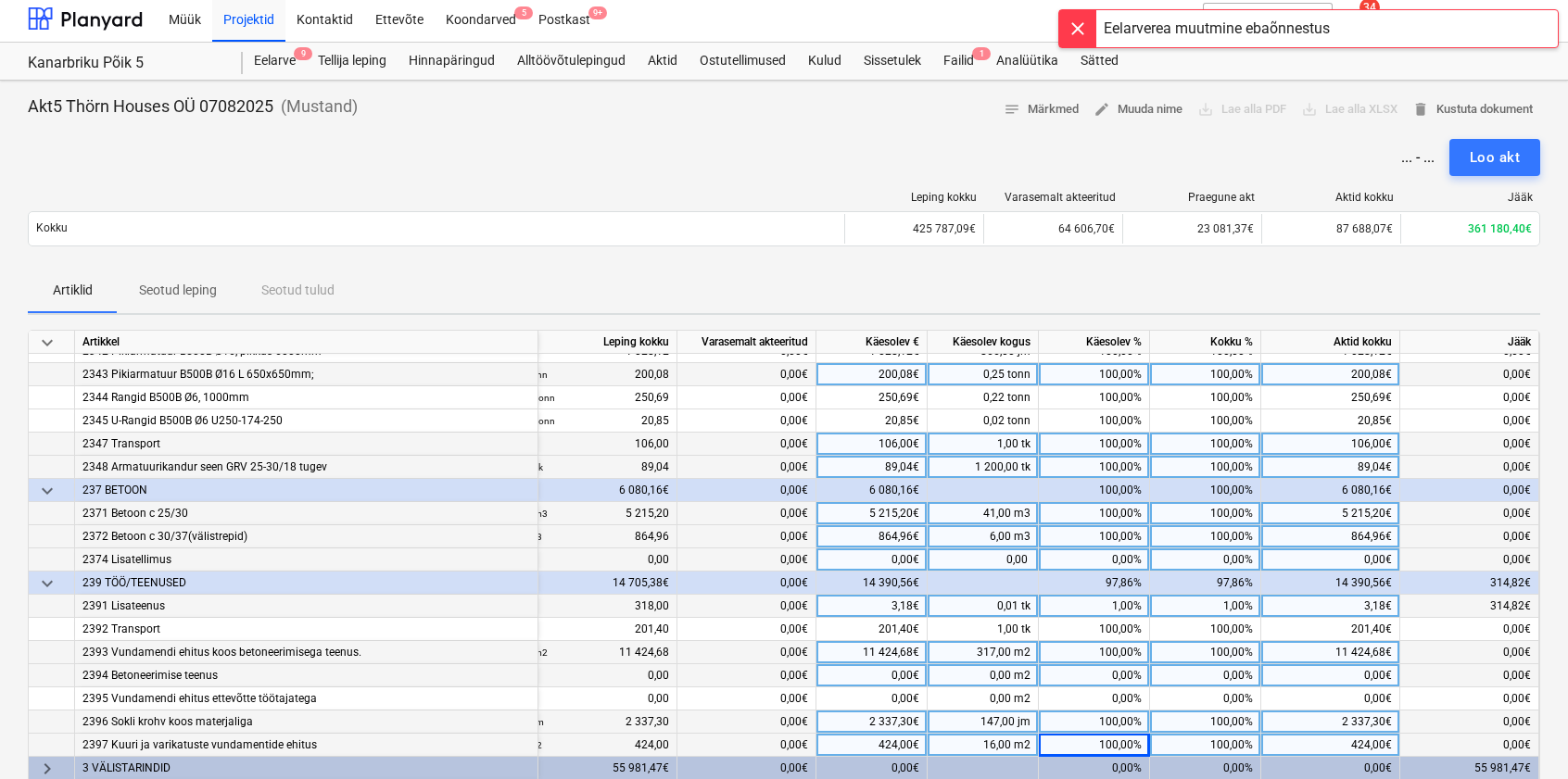 click on "100,00%" at bounding box center [1094, 722] 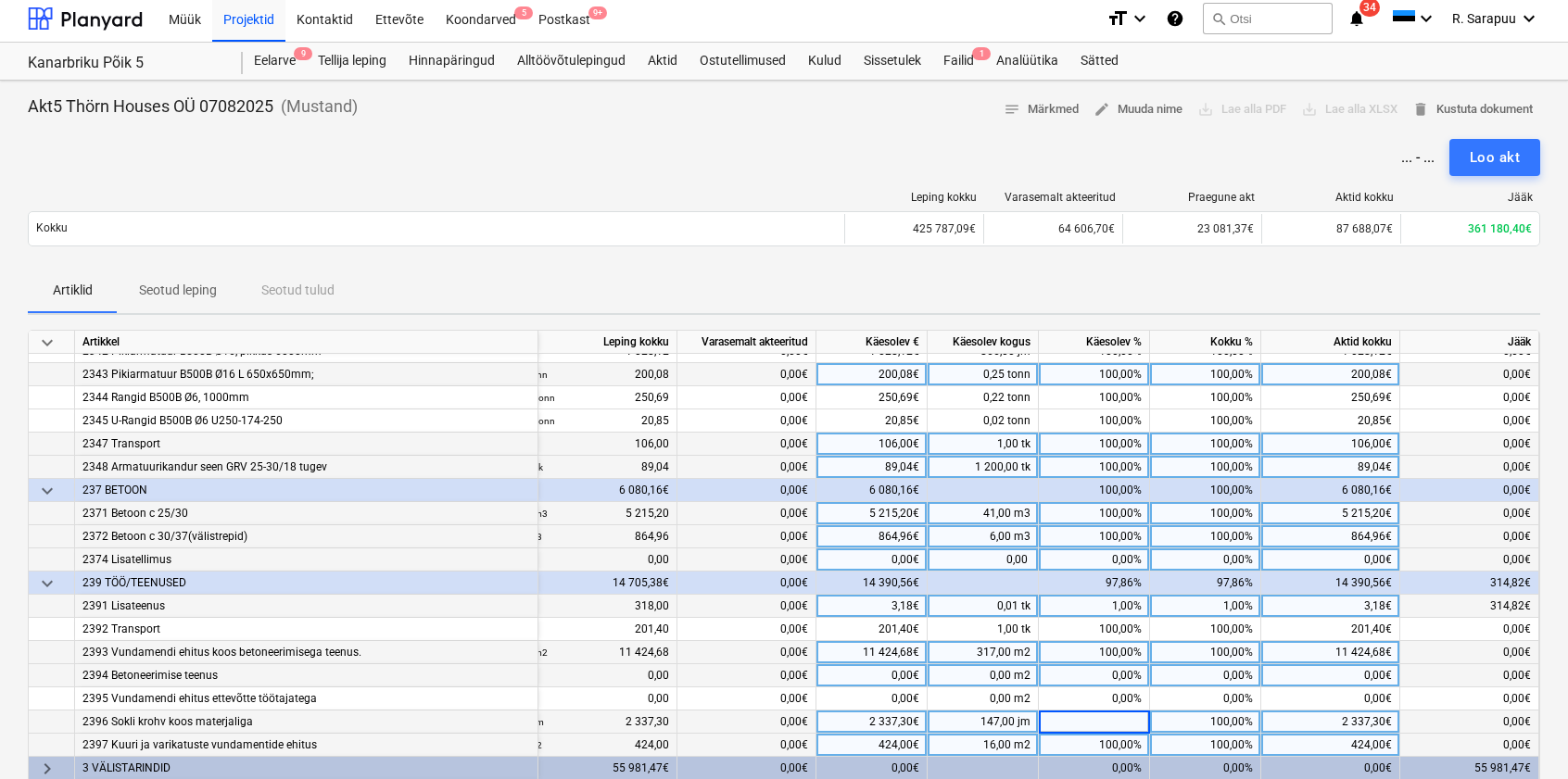 click on "keyboard_arrow_down" at bounding box center (47, 584) 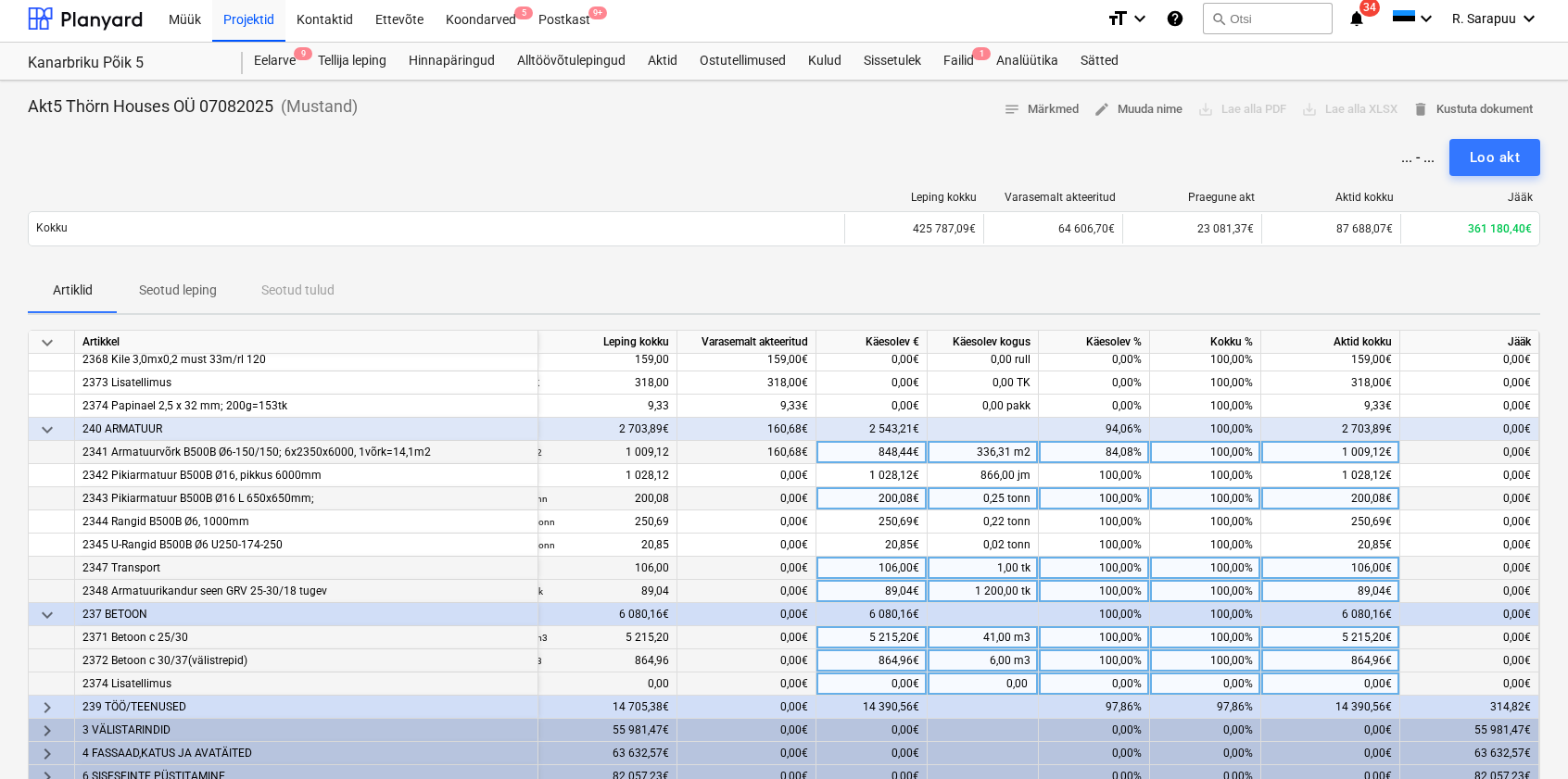 scroll, scrollTop: 932, scrollLeft: 91, axis: both 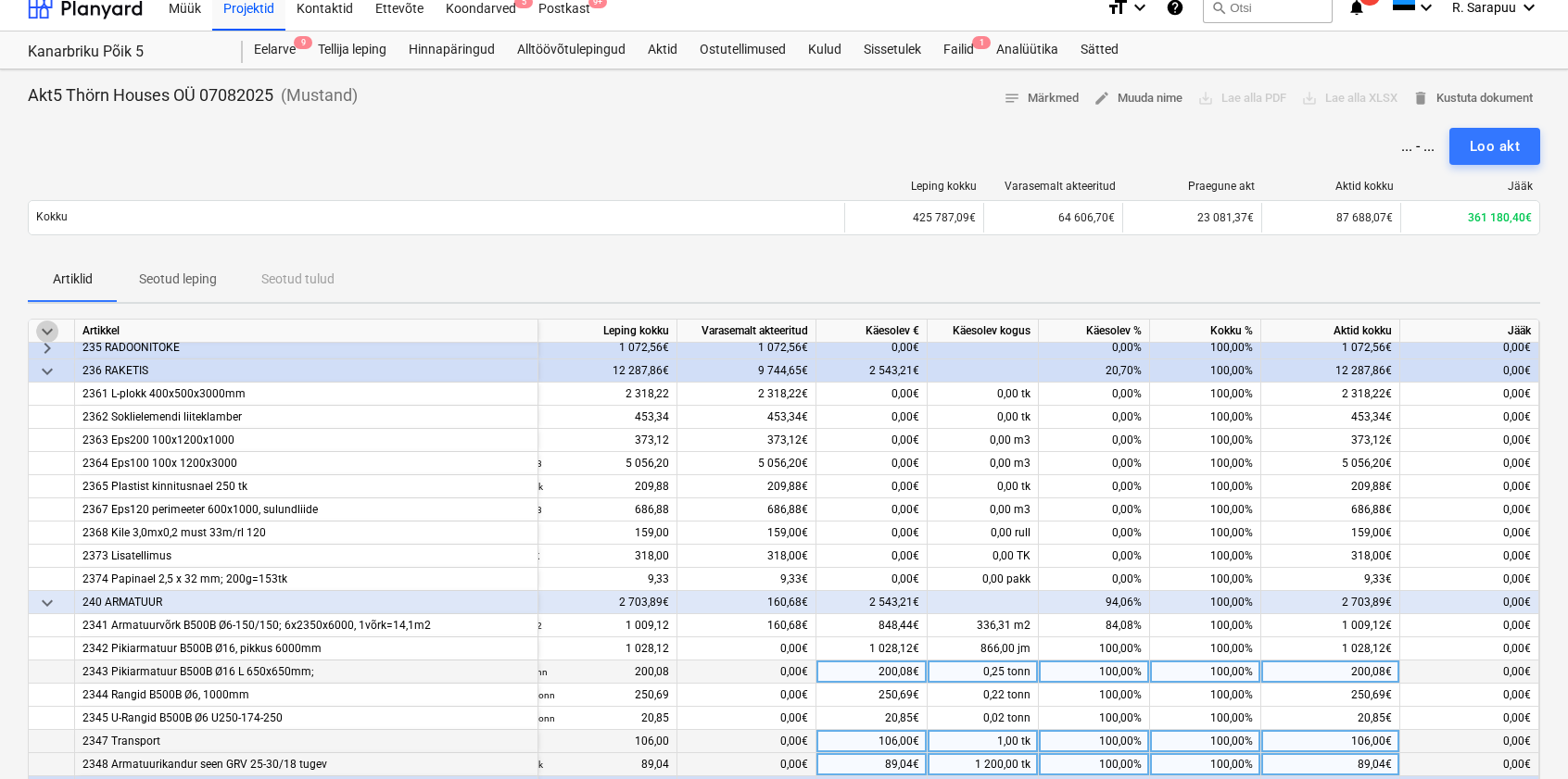 click on "keyboard_arrow_down" at bounding box center (47, 332) 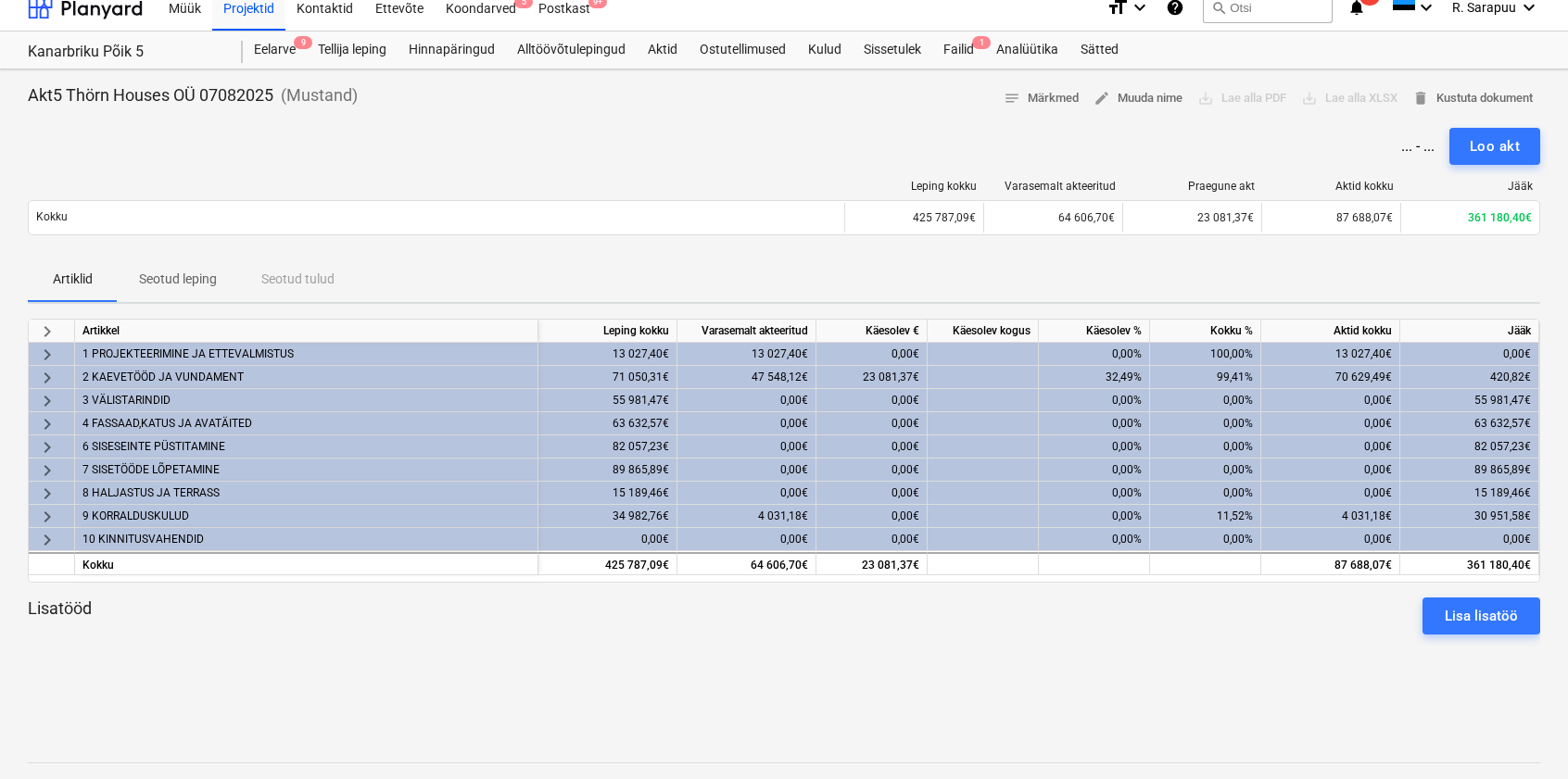 click on "keyboard_arrow_right" at bounding box center [47, 378] 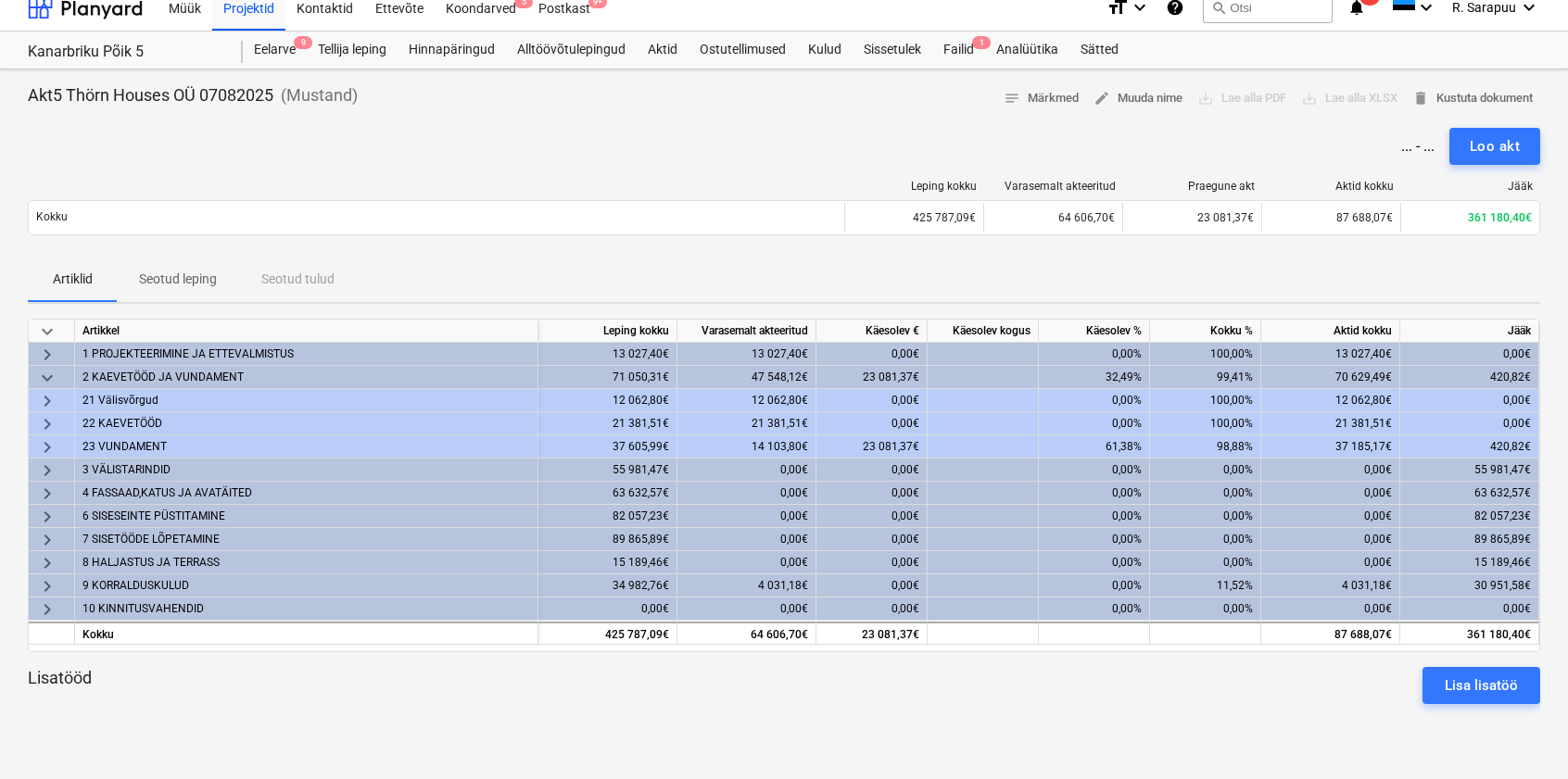 click on "keyboard_arrow_right" at bounding box center [47, 447] 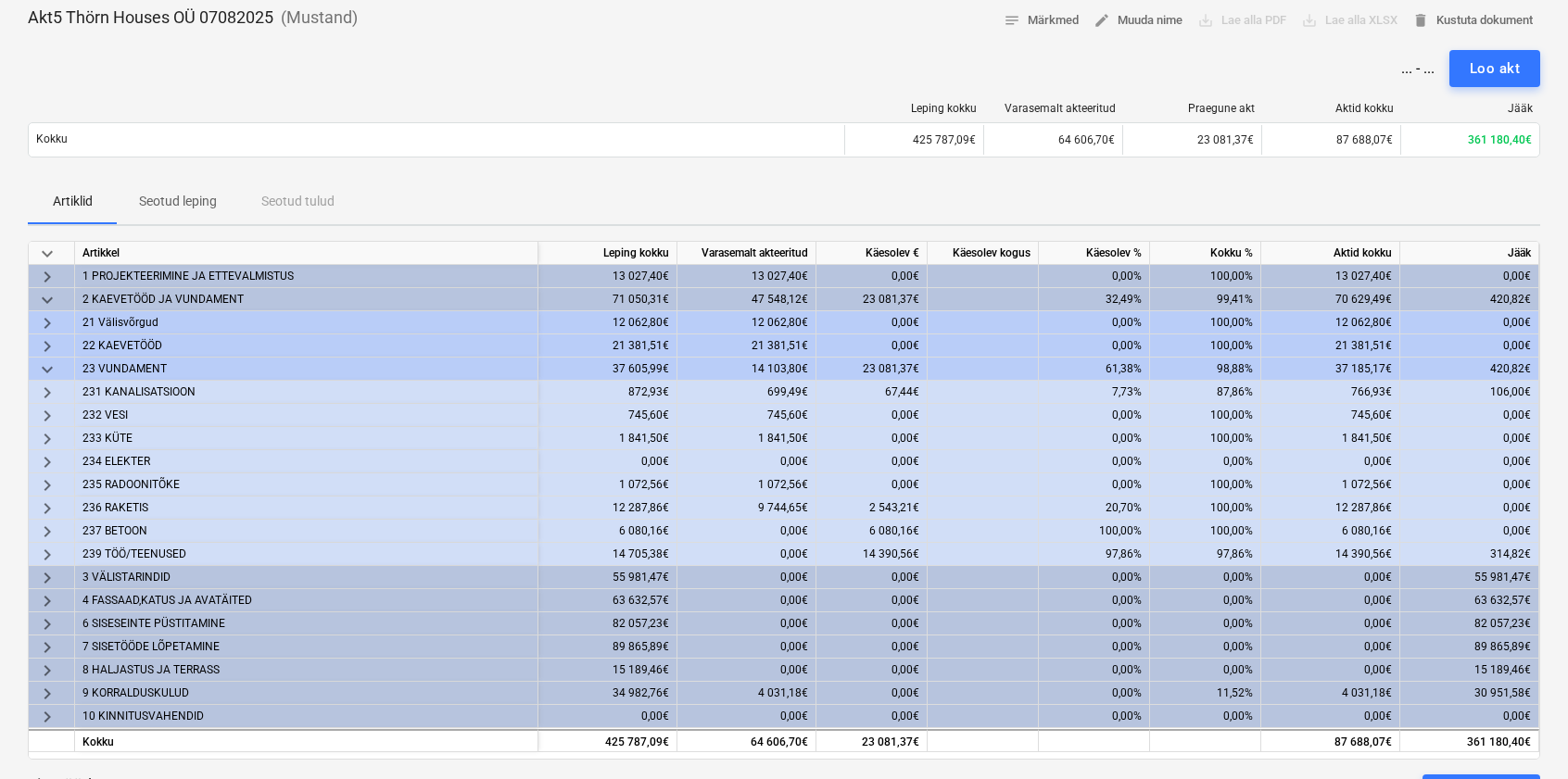 scroll, scrollTop: 96, scrollLeft: 1, axis: both 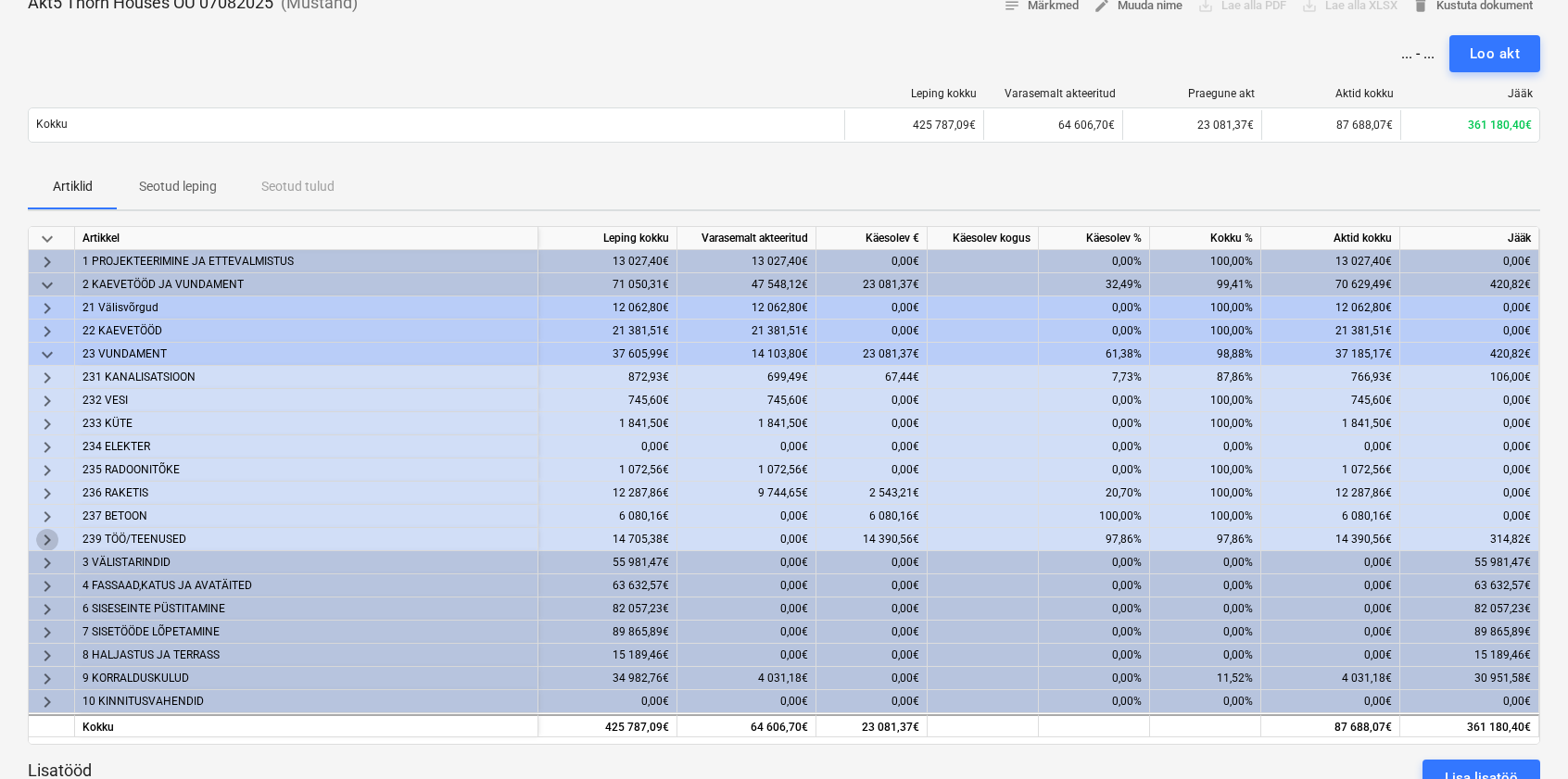 click on "keyboard_arrow_down Artikkel Leping kokku Varasemalt akteeritud Käesolev € Käesolev kogus Käesolev % Kokku % Aktid kokku Jääk keyboard_arrow_right 1 PROJEKTEERIMINE JA ETTEVALMISTUS 13 027,40€ 13 027,40€ 0,00€ 0,00% 100,00% 13 027,40€ 0,00€ keyboard_arrow_down 2 KAEVETÖÖD JA VUNDAMENT 71 050,31€ 47 548,12€ 23 081,37€ 32,49% 99,41% 70 629,49€ 420,82€ keyboard_arrow_right 21 Välisvõrgud 12 062,80€ 12 062,80€ 0,00€ 0,00% 100,00% 12 062,80€ 0,00€ keyboard_arrow_right 22 KAEVETÖÖD 21 381,51€ 21 381,51€ 0,00€ 0,00% 100,00% 21 381,51€ 0,00€ keyboard_arrow_down 23 VUNDAMENT 37 605,99€ 14 103,80€ 23 081,37€ 61,38% 98,88% 37 185,17€ 420,82€ keyboard_arrow_right 231 KANALISATSIOON 872,93€ 699,49€ 67,44€ 7,73% 87,86% 766,93€ 106,00€ keyboard_arrow_right 232 VESI 745,60€ 745,60€ 0,00€ 0,00% 100,00% 745,60€ 0,00€ keyboard_arrow_right 233 KÜTE 1 841,50€ 1 841,50€ 0,00€ 0,00% 100,00% 1 841,50€ 0,00€ keyboard_arrow_right 234 ELEKTER" at bounding box center [784, 485] 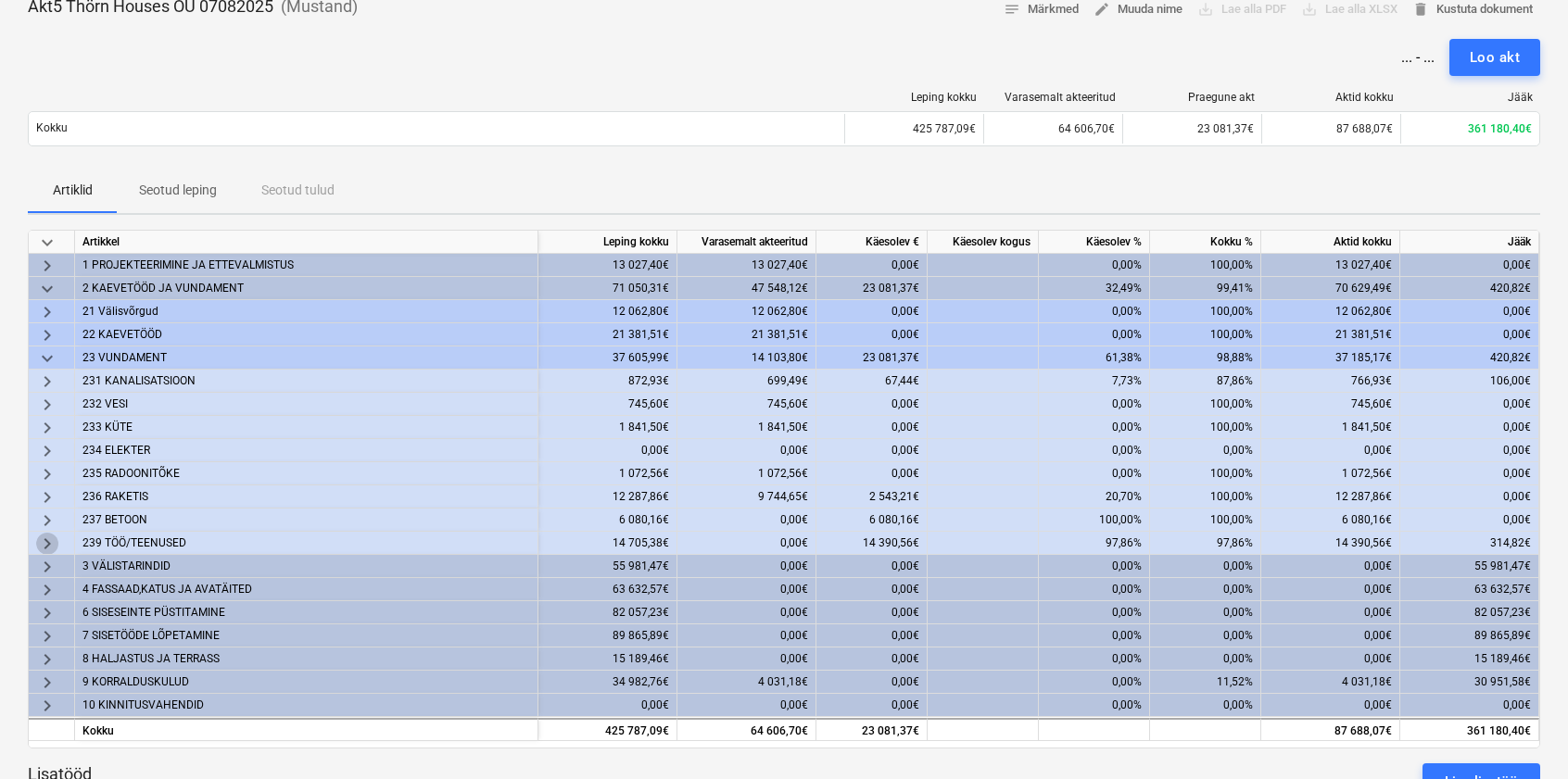 click on "keyboard_arrow_right" at bounding box center (47, 544) 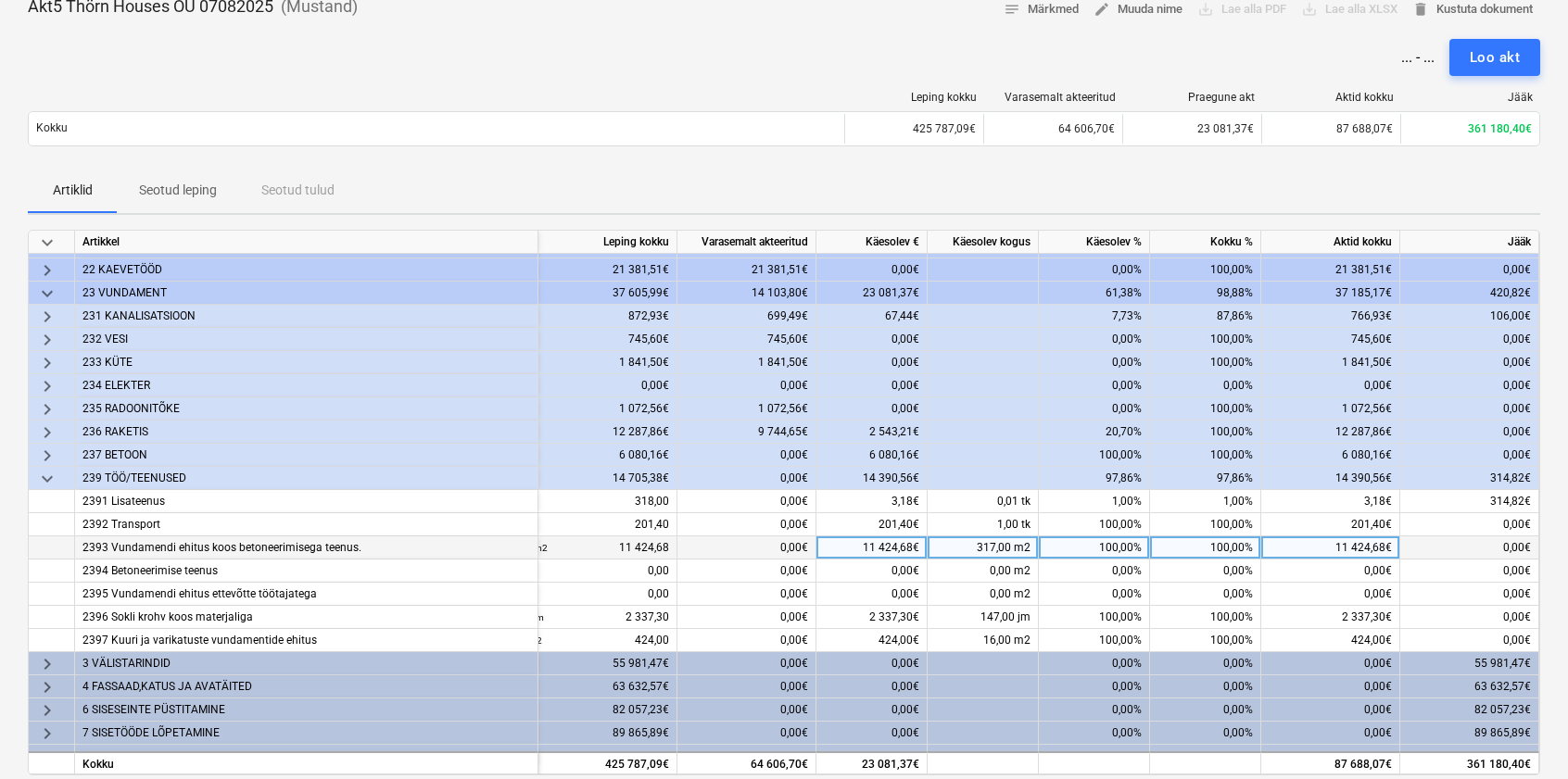 scroll, scrollTop: 65, scrollLeft: 91, axis: both 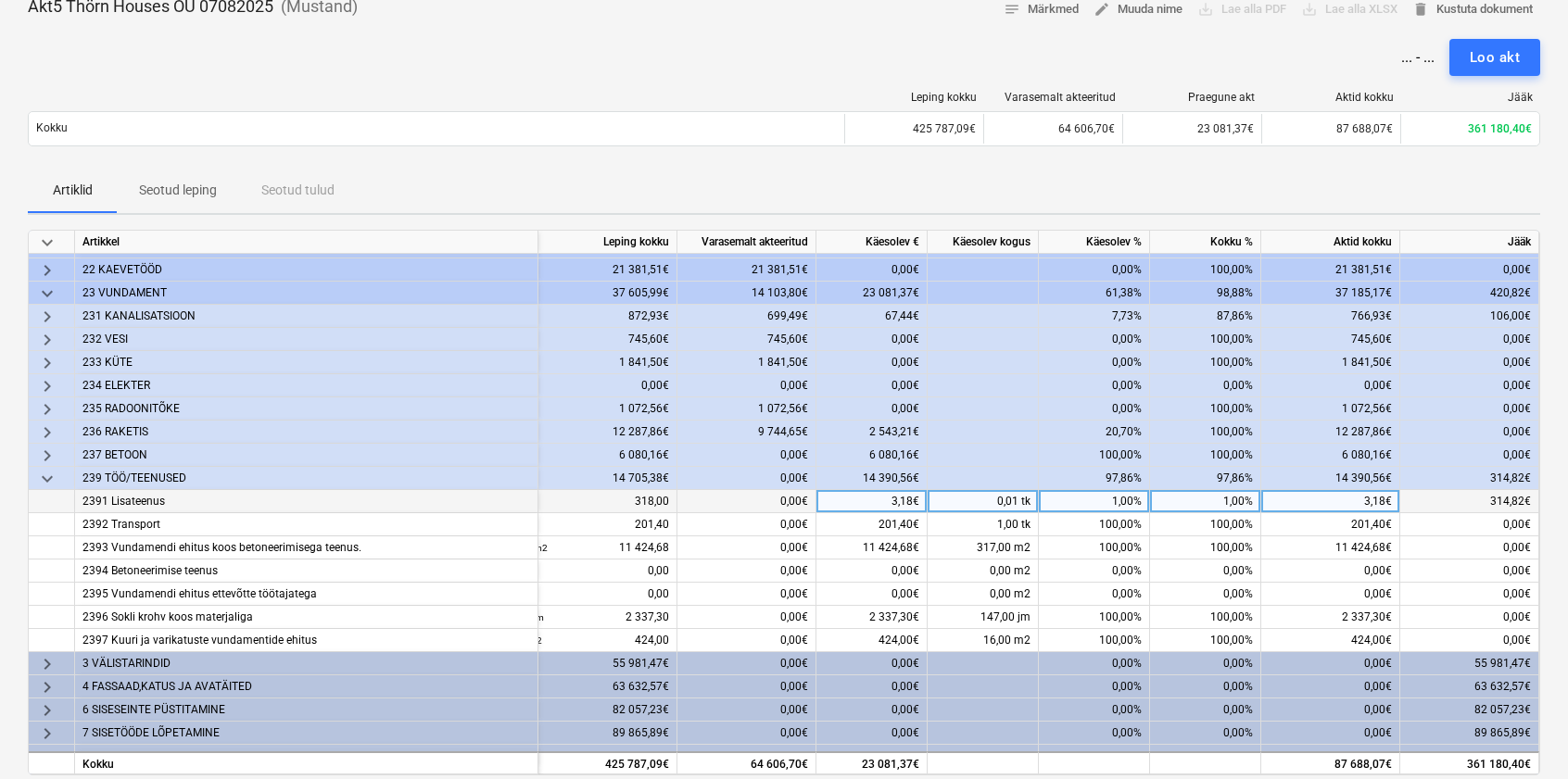 click on "1,00%" at bounding box center [1206, 501] 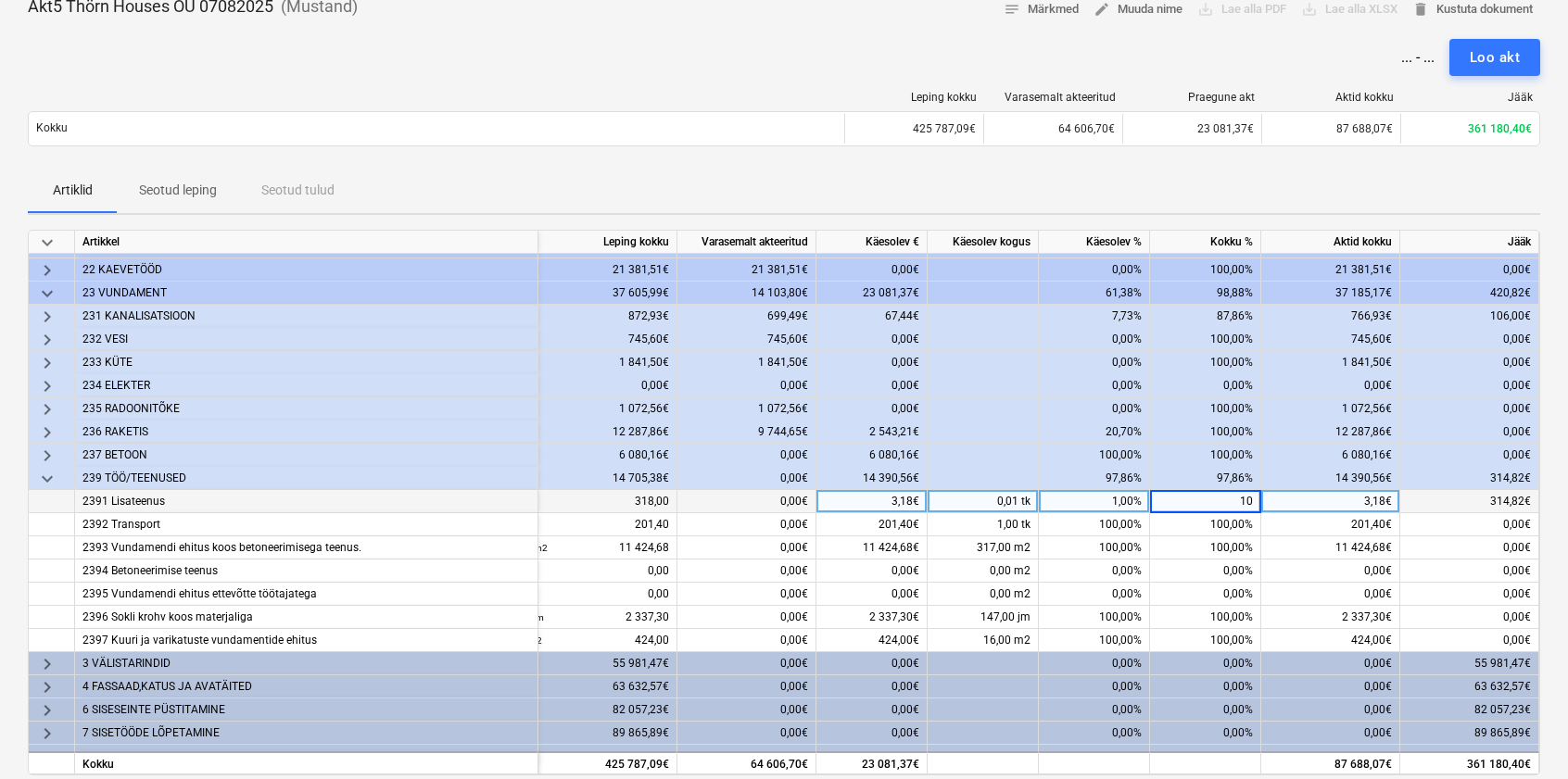 type on "100" 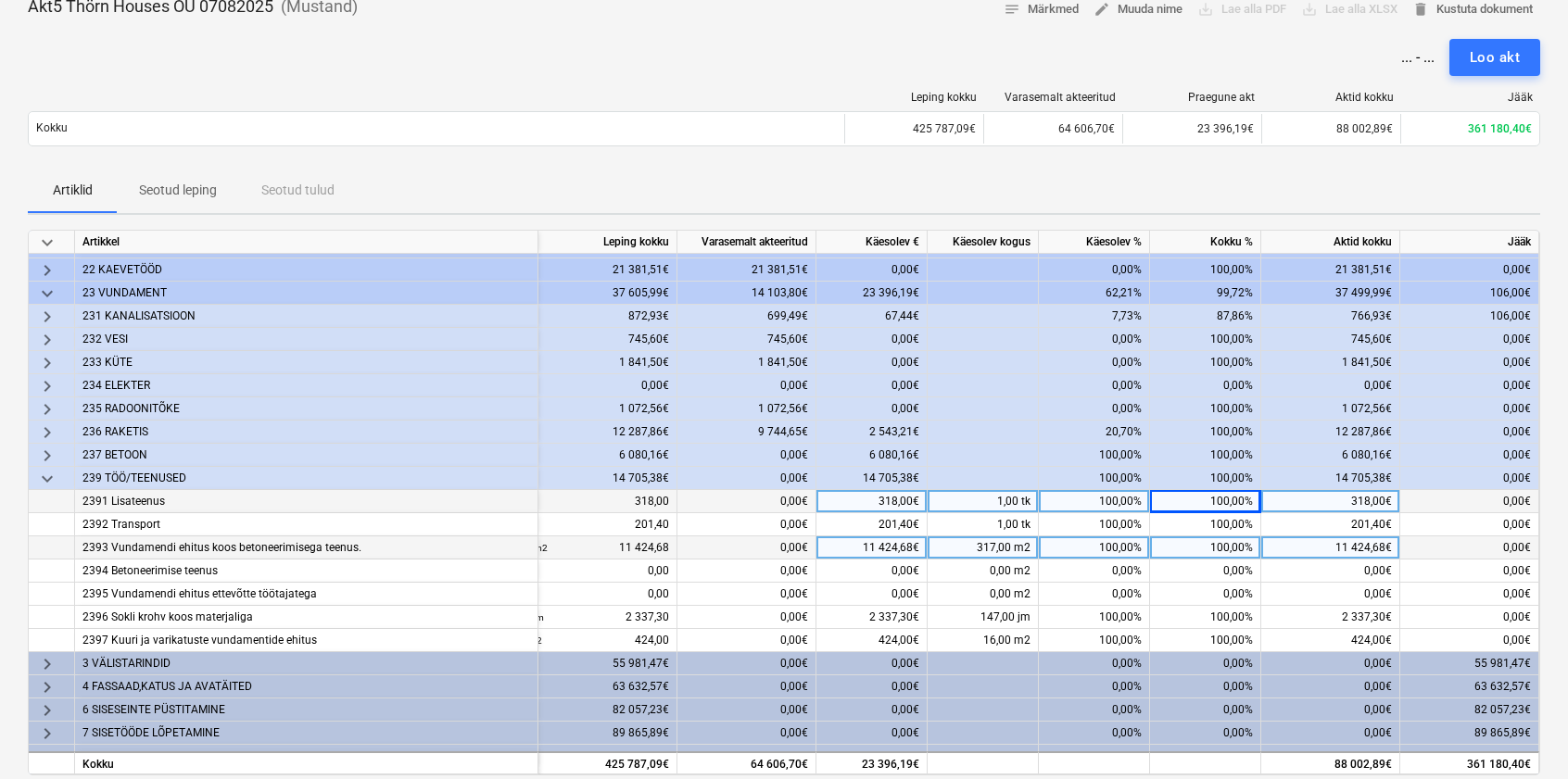 click on "100,00%" at bounding box center (1206, 547) 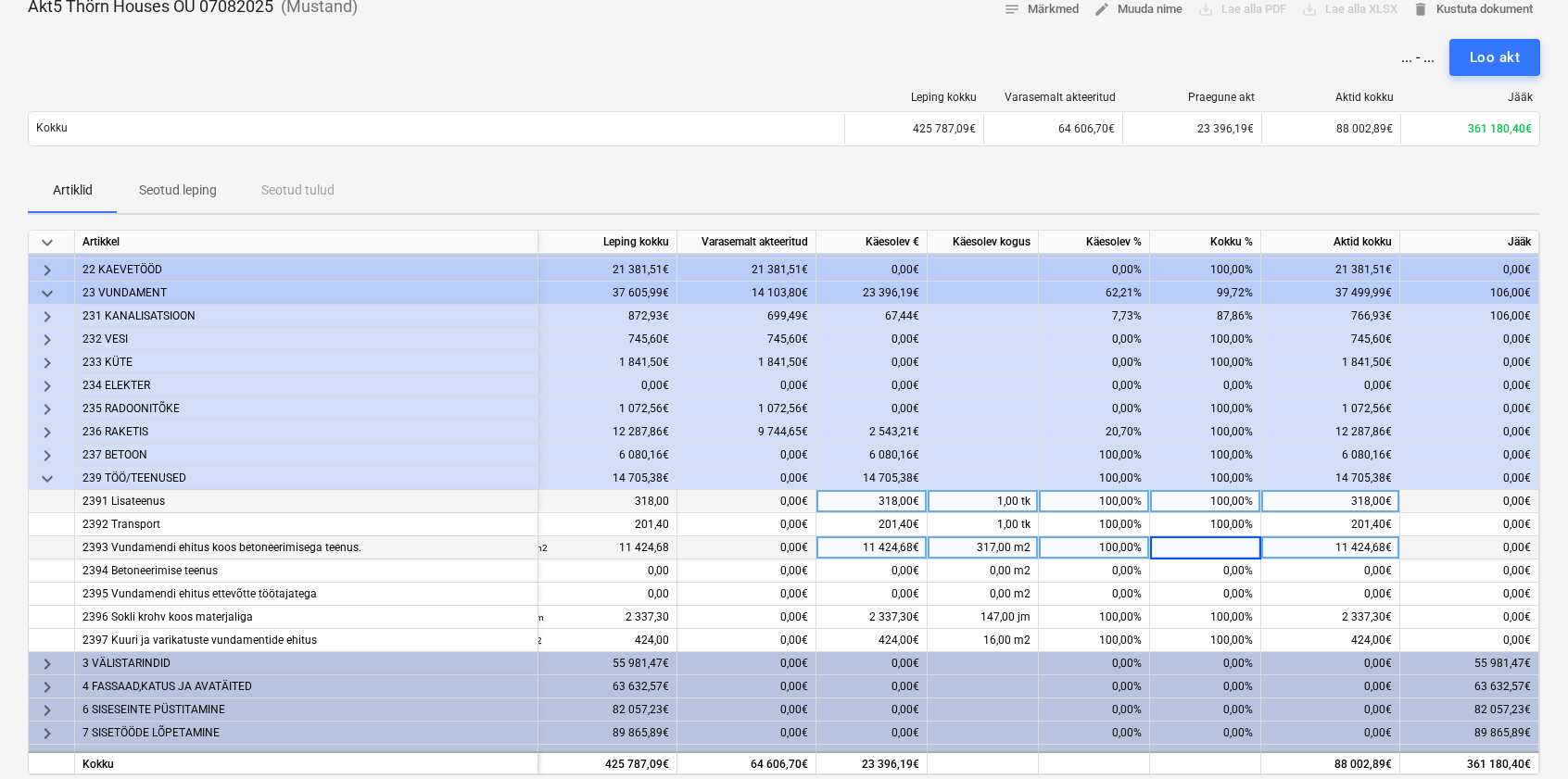click on "keyboard_arrow_down" at bounding box center (47, 243) 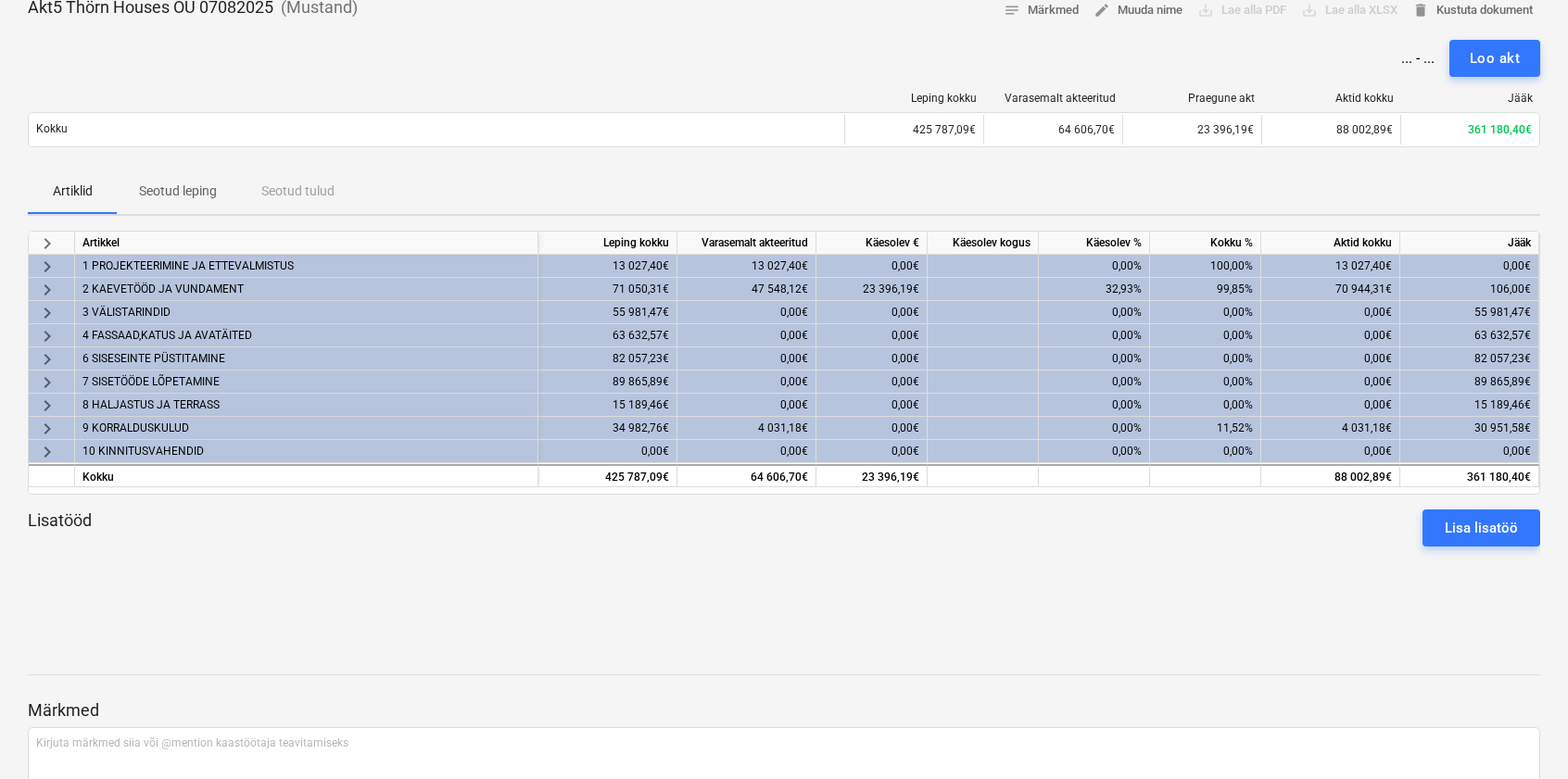 scroll, scrollTop: 103, scrollLeft: 0, axis: vertical 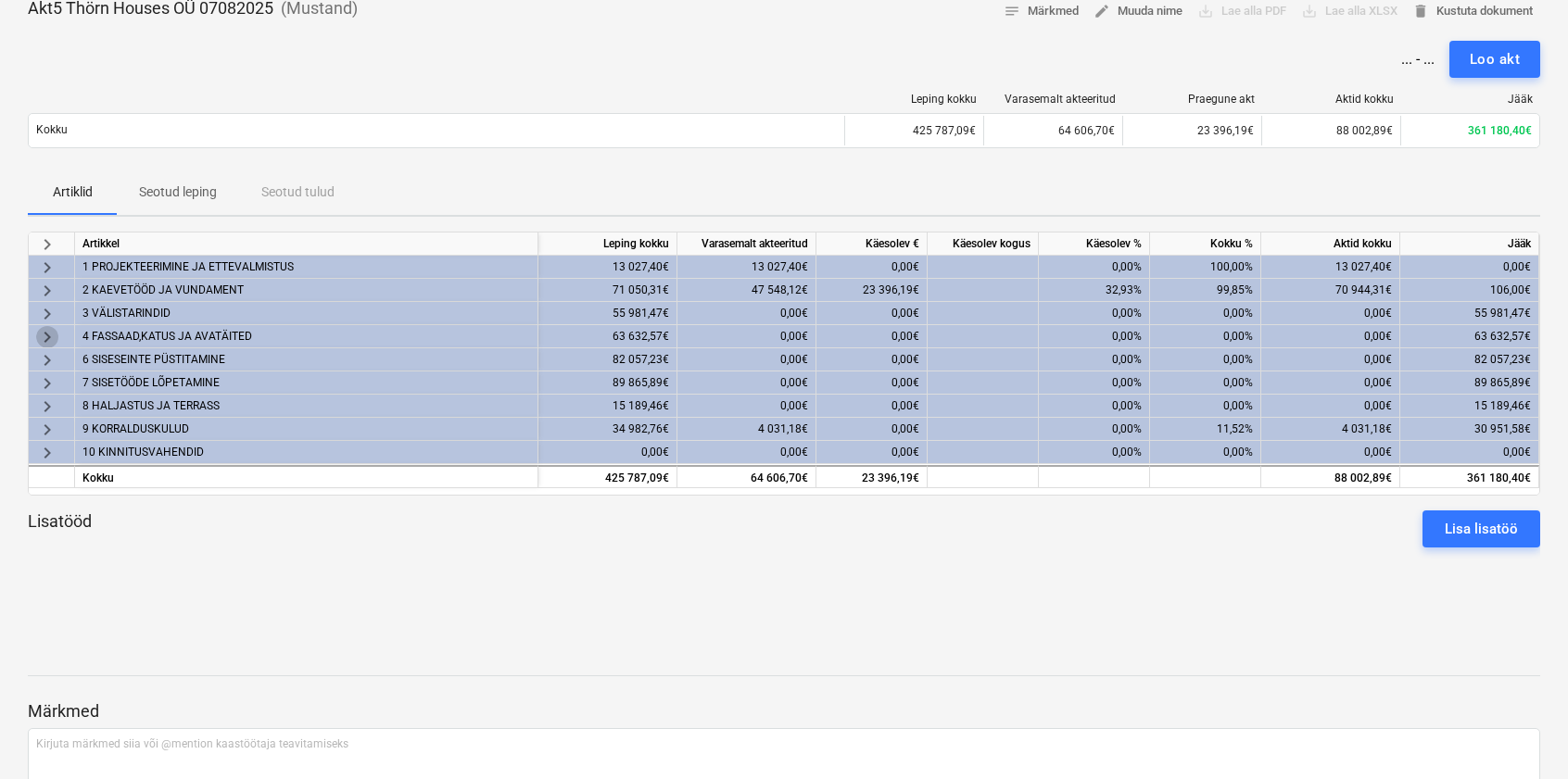 click on "keyboard_arrow_right" at bounding box center [47, 337] 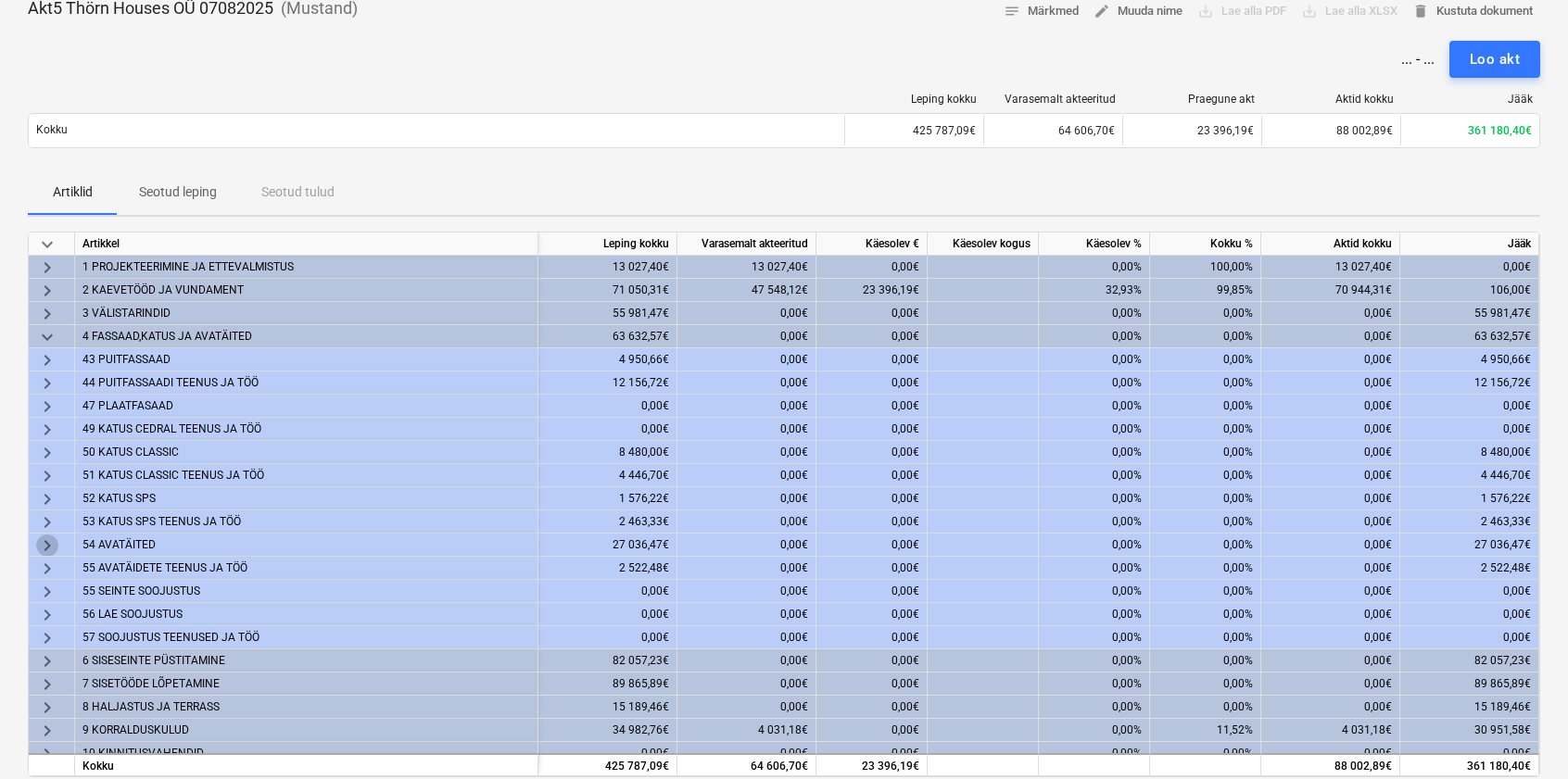 click on "keyboard_arrow_right" at bounding box center (47, 546) 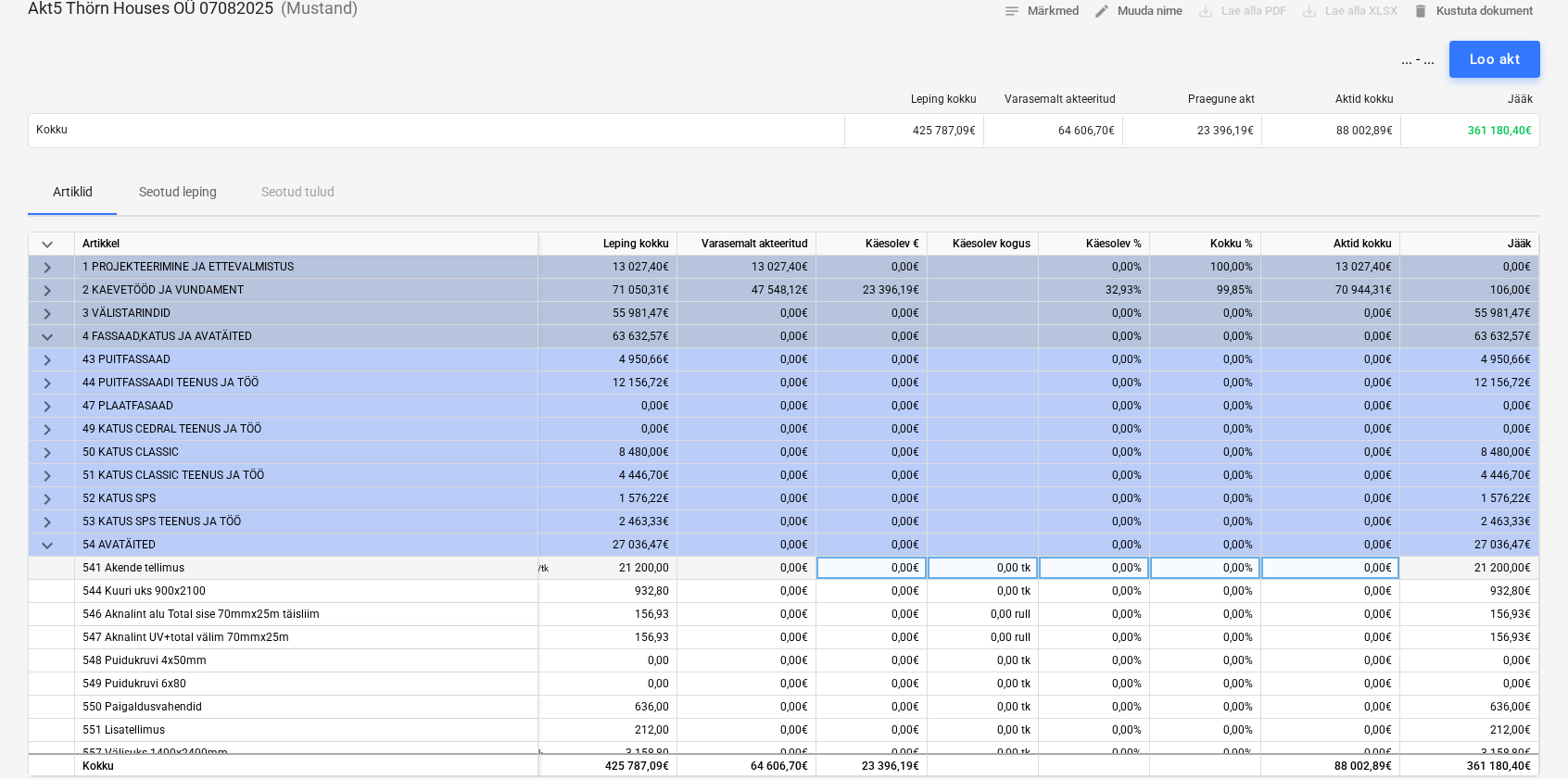 click on "0,00%" at bounding box center (1094, 568) 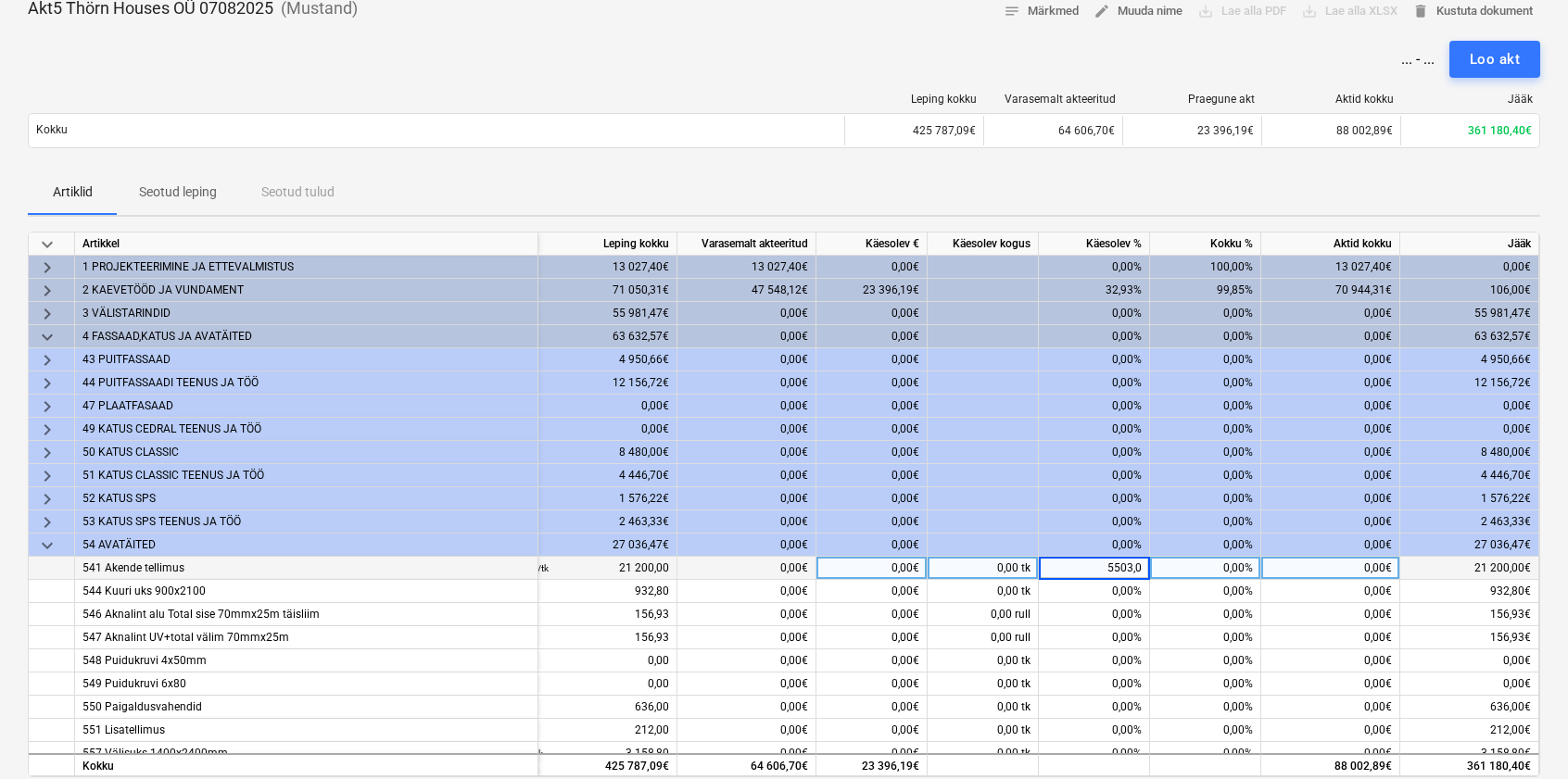 type on "5503,00" 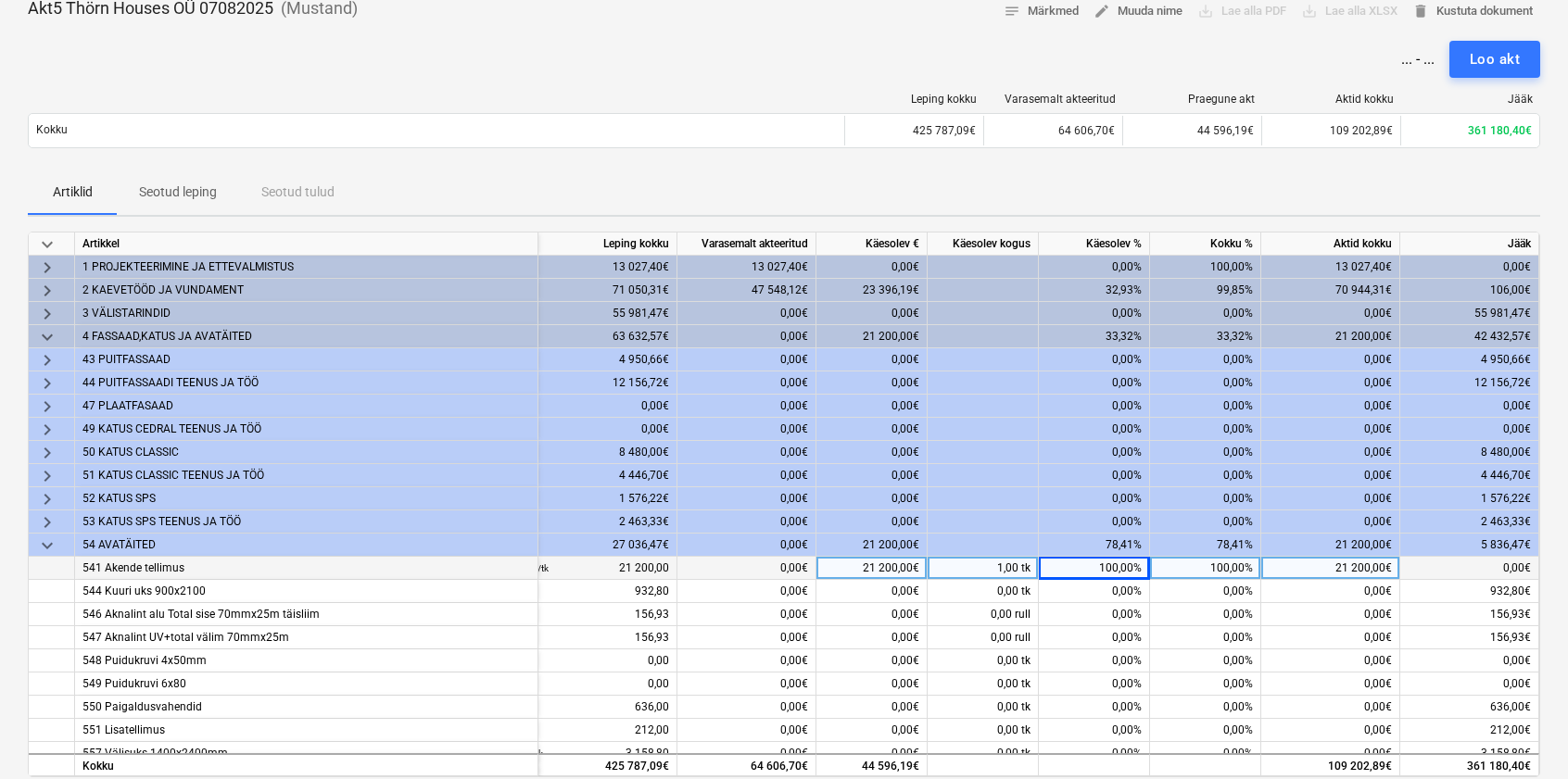 click on "21 200,00€" at bounding box center [872, 568] 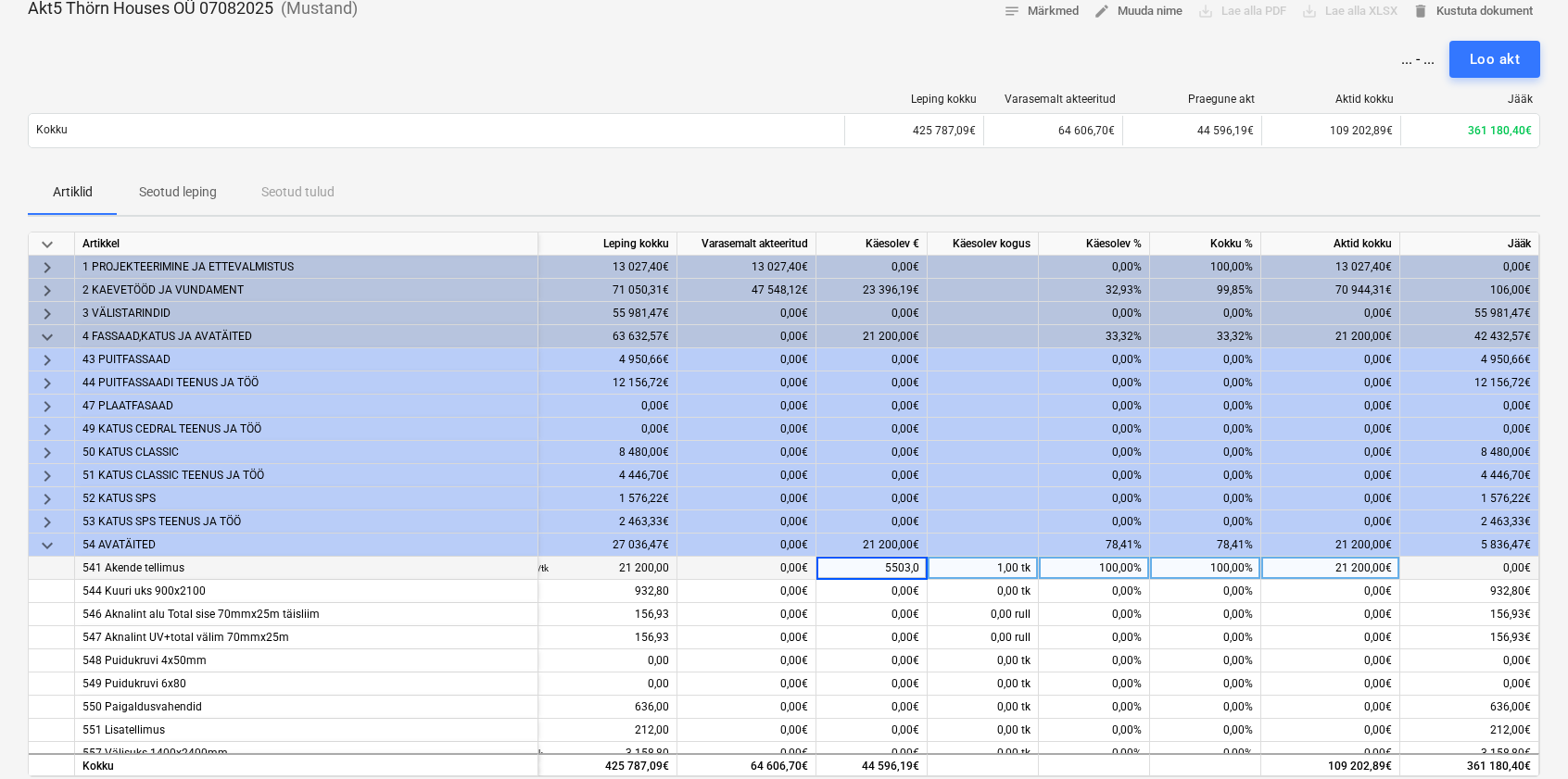 type on "5503,00" 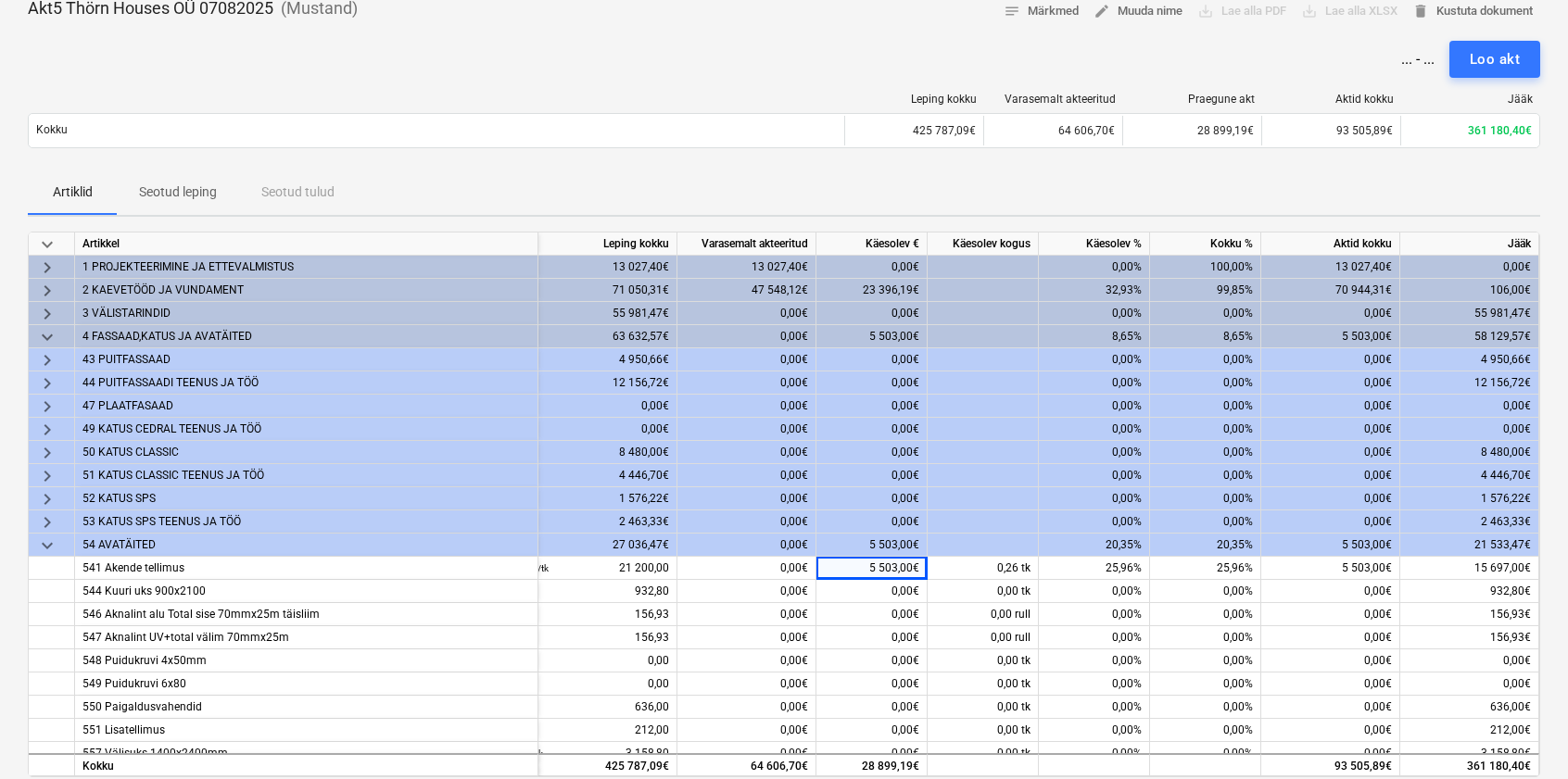 click on "Artiklid Seotud leping Seotud tulud" at bounding box center (784, 193) 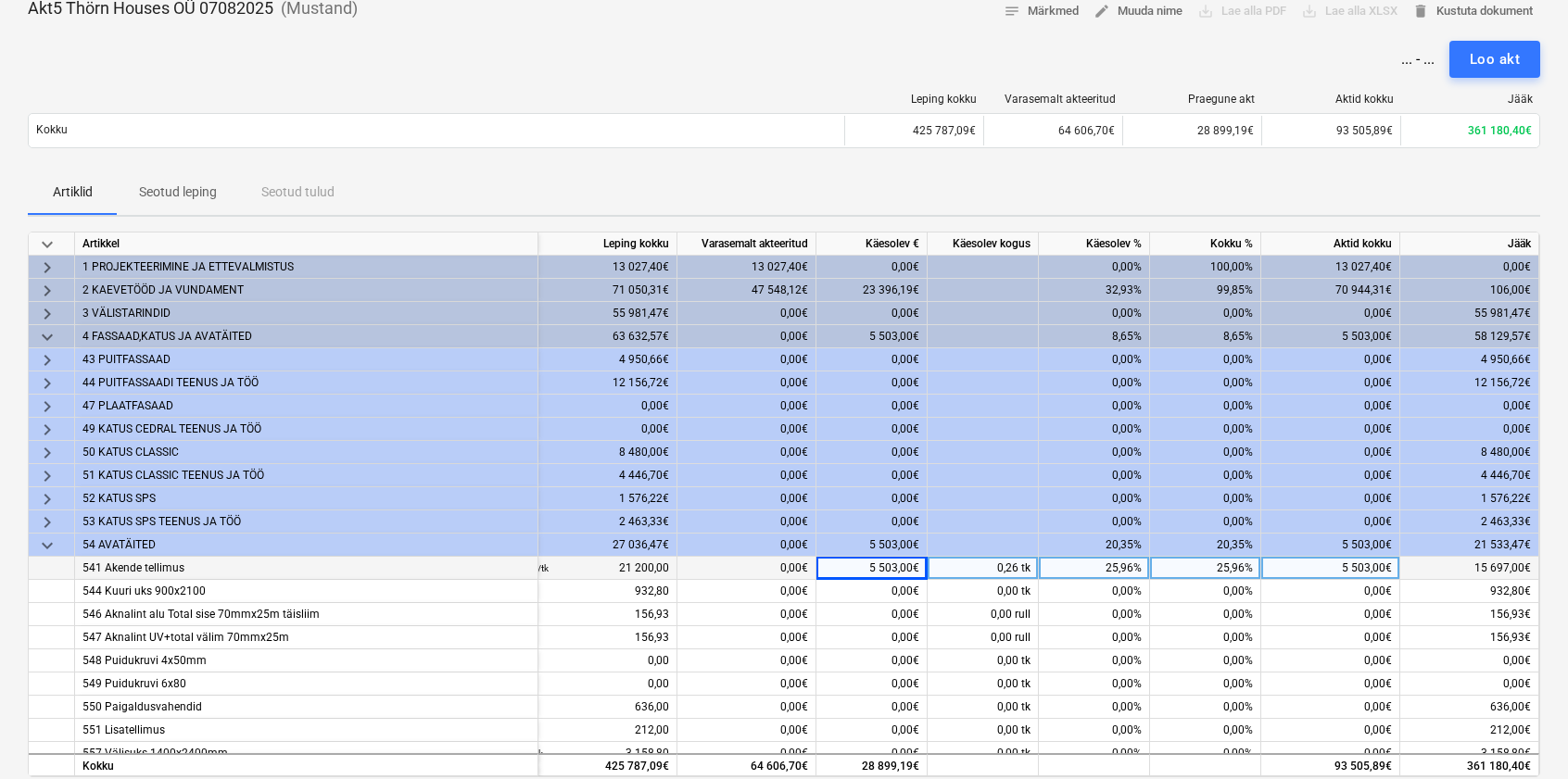 click on "5 503,00€" at bounding box center (872, 568) 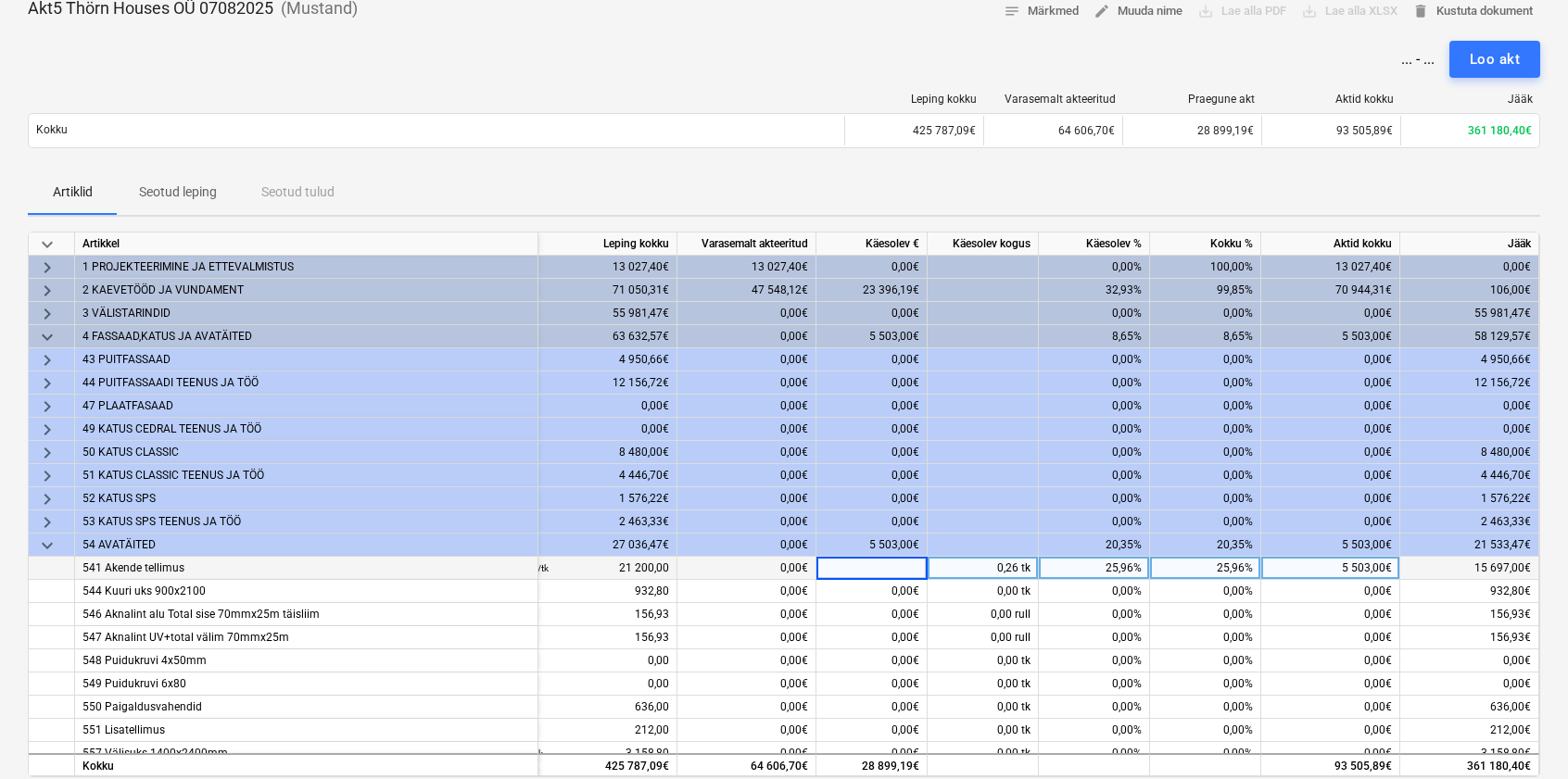 click on "0,26   tk" at bounding box center [983, 568] 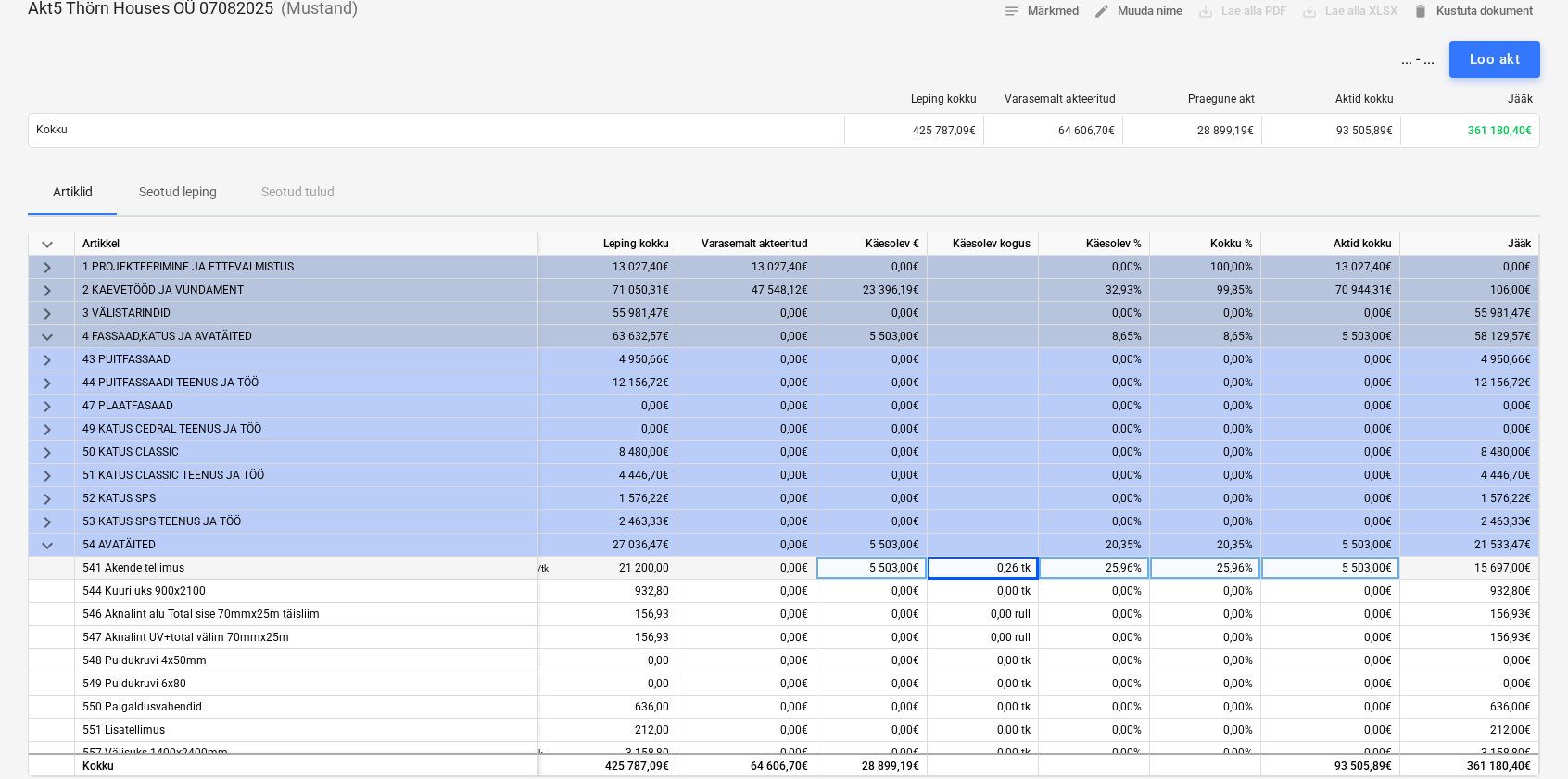 click on "5 503,00€" at bounding box center (872, 568) 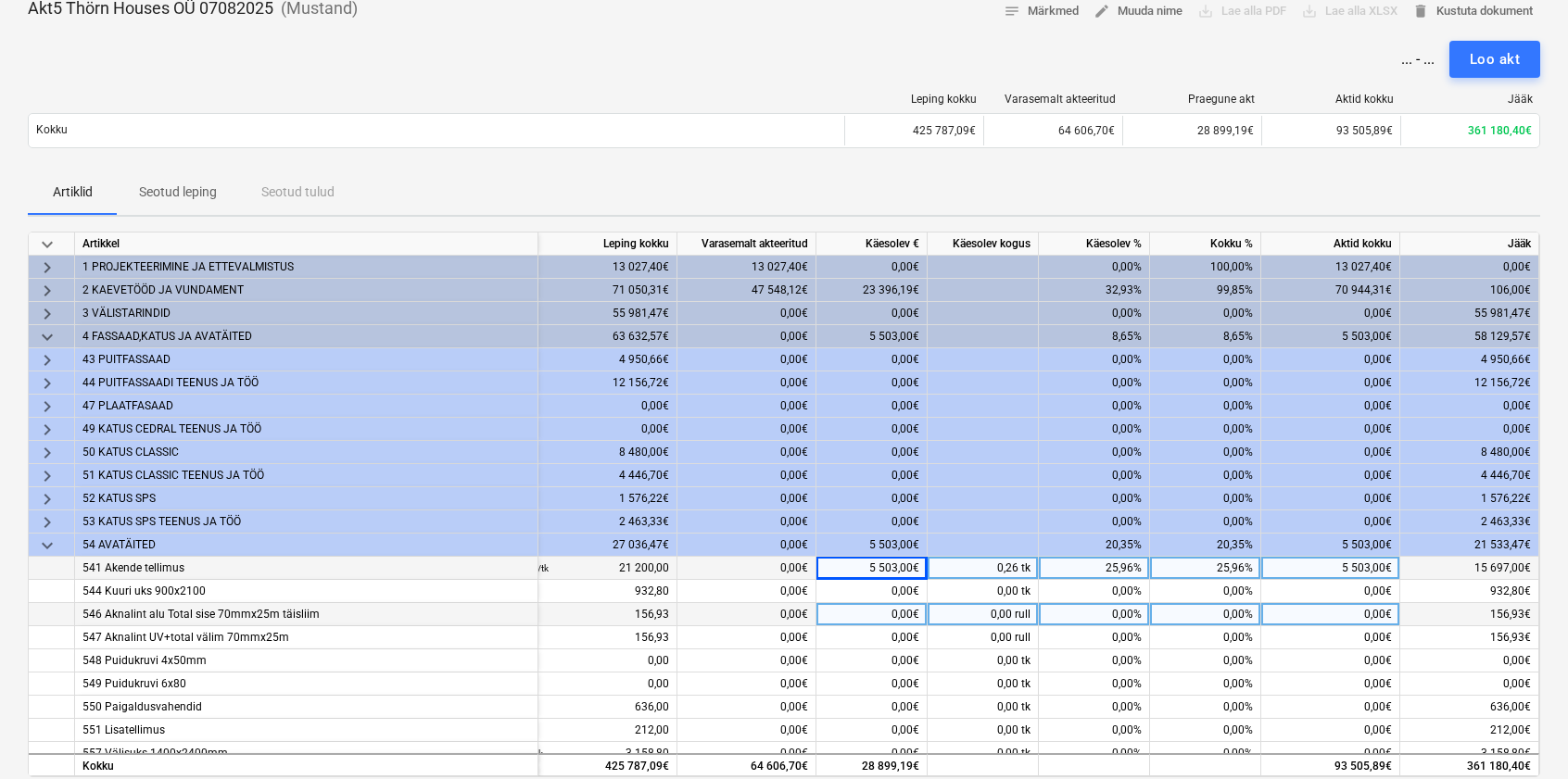 click on "0,00€" at bounding box center (872, 614) 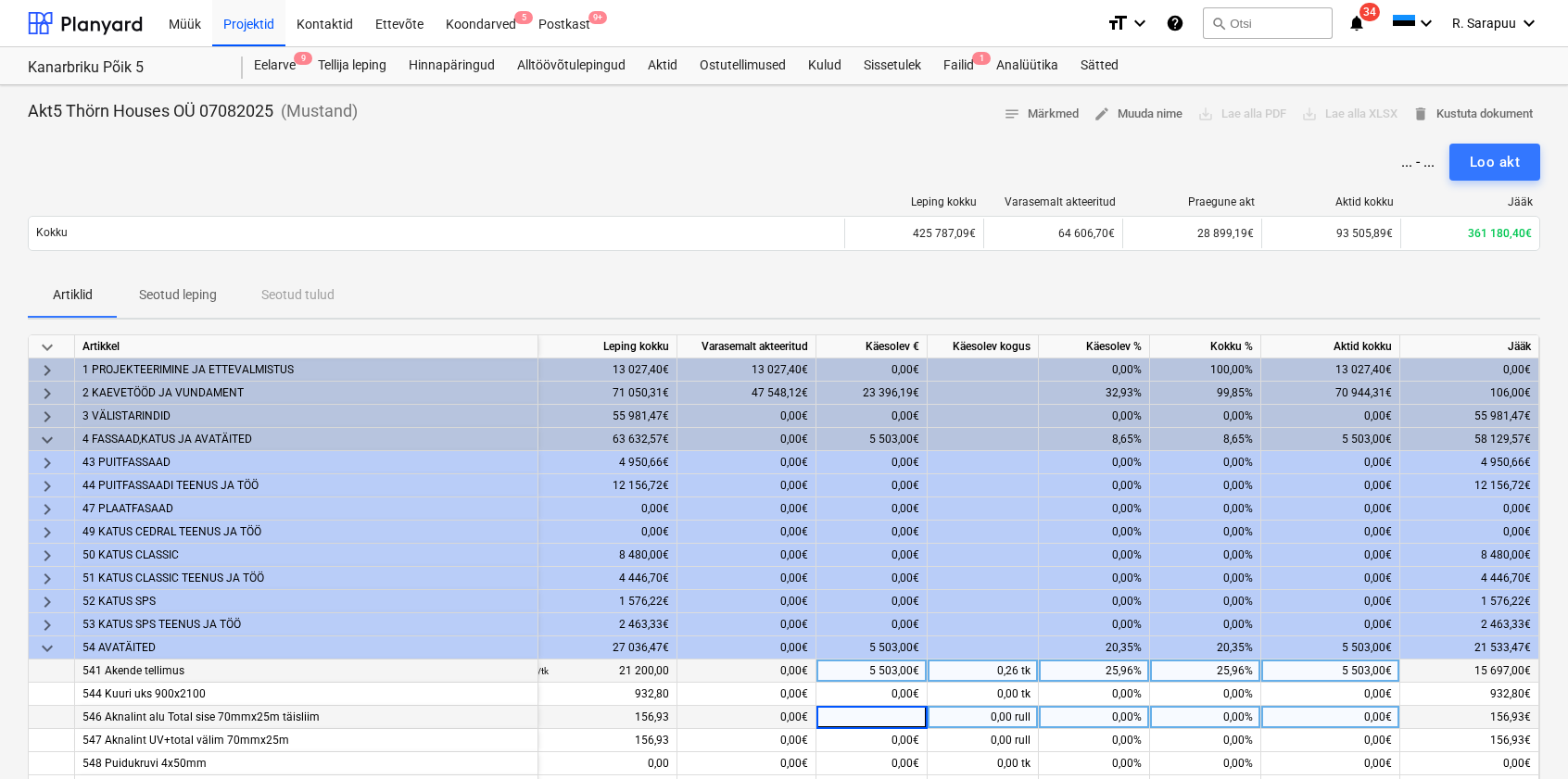 scroll, scrollTop: 0, scrollLeft: 0, axis: both 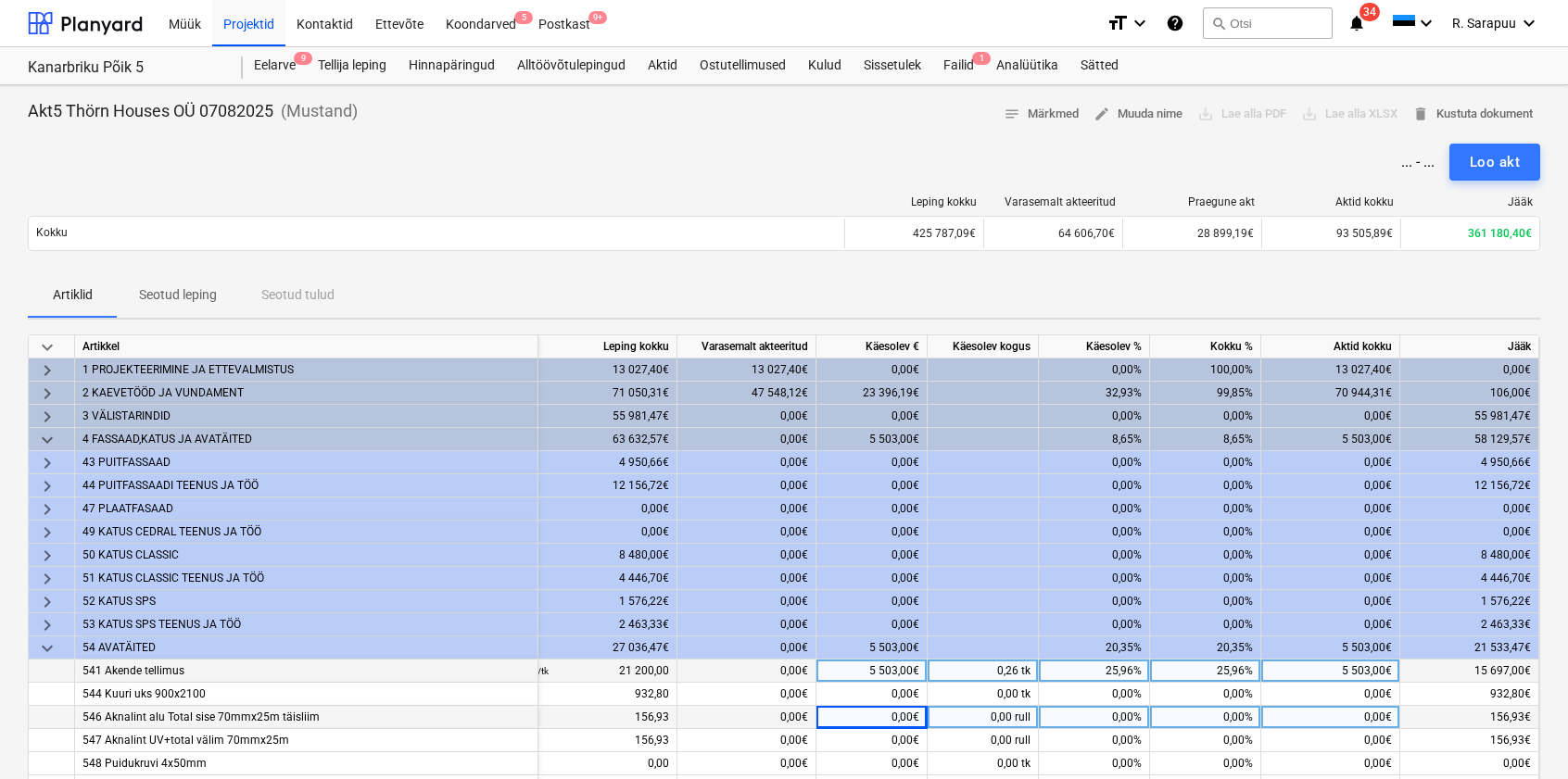 click on "... - ... Loo akt" at bounding box center [784, 162] 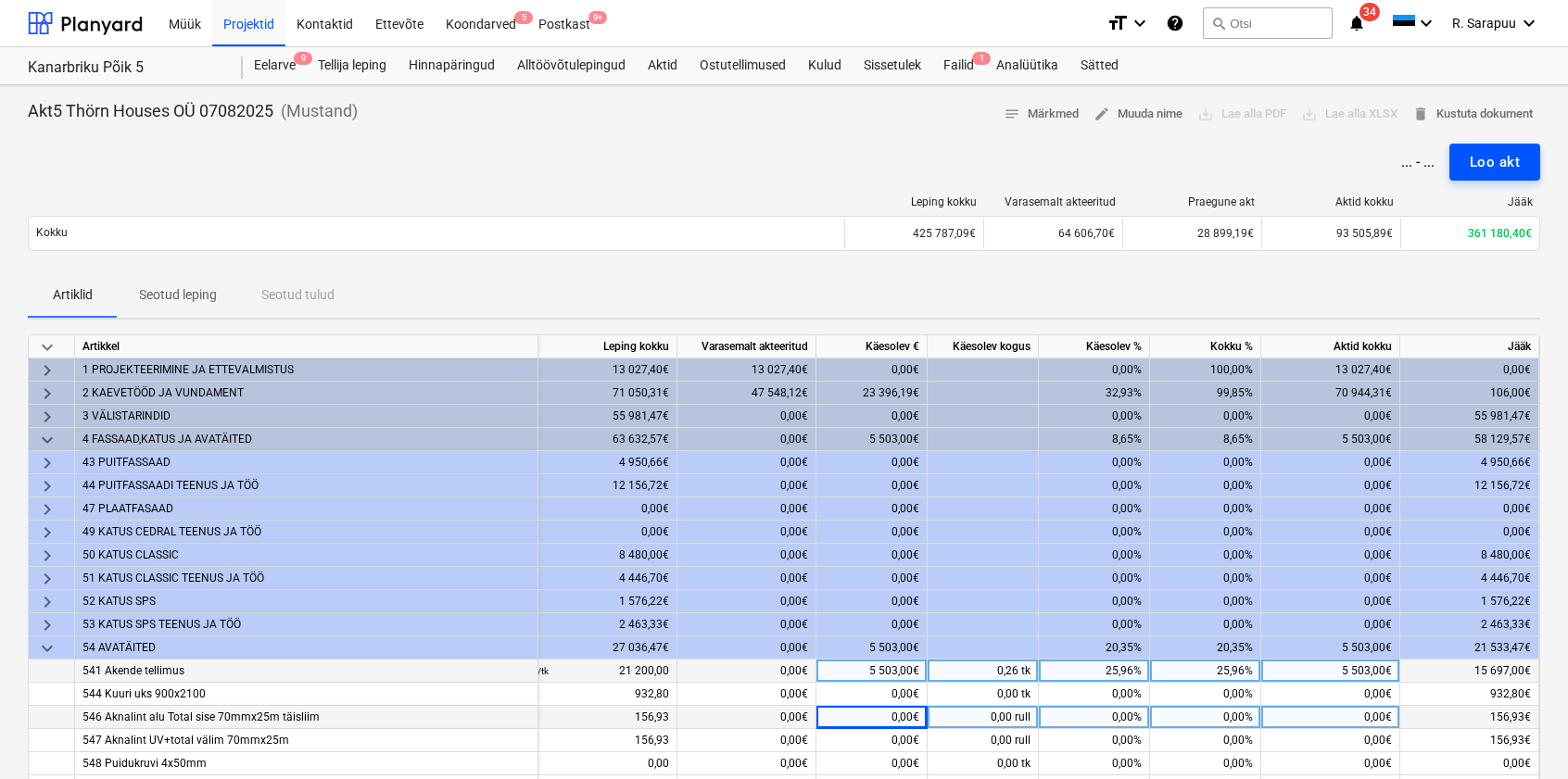 click on "Loo akt" at bounding box center (1495, 162) 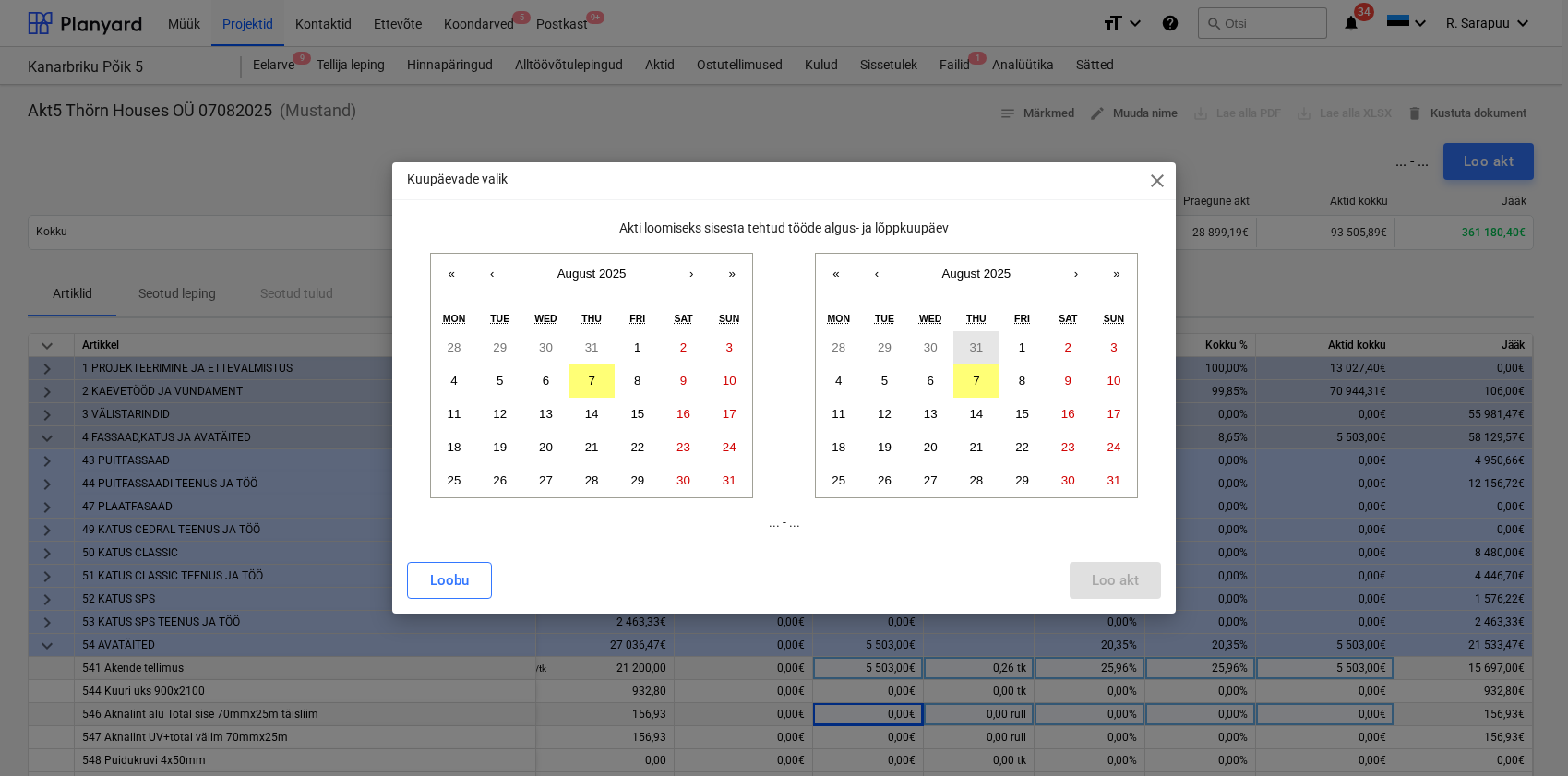 click on "31" at bounding box center (976, 348) 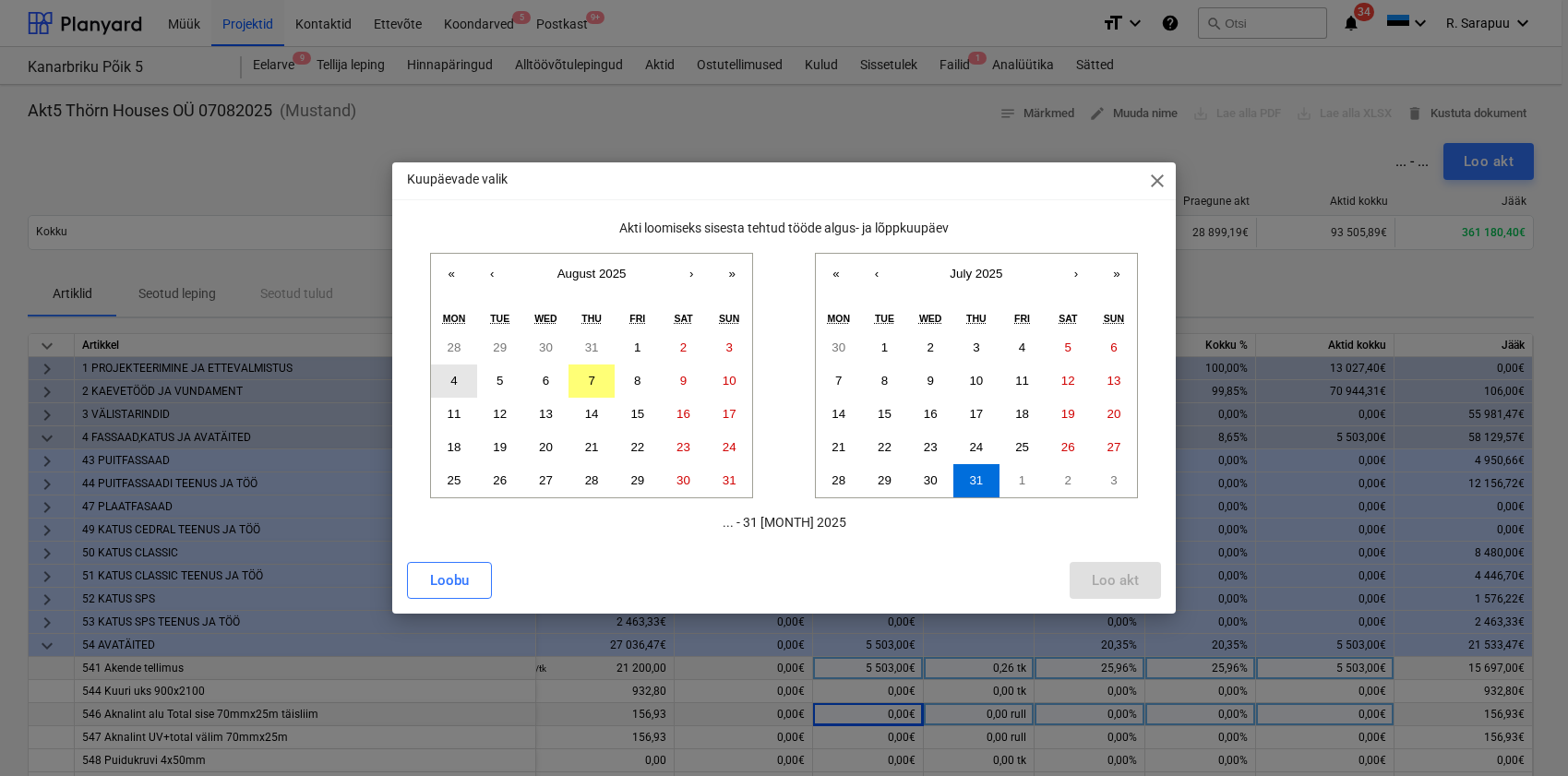 click on "4" at bounding box center (454, 381) 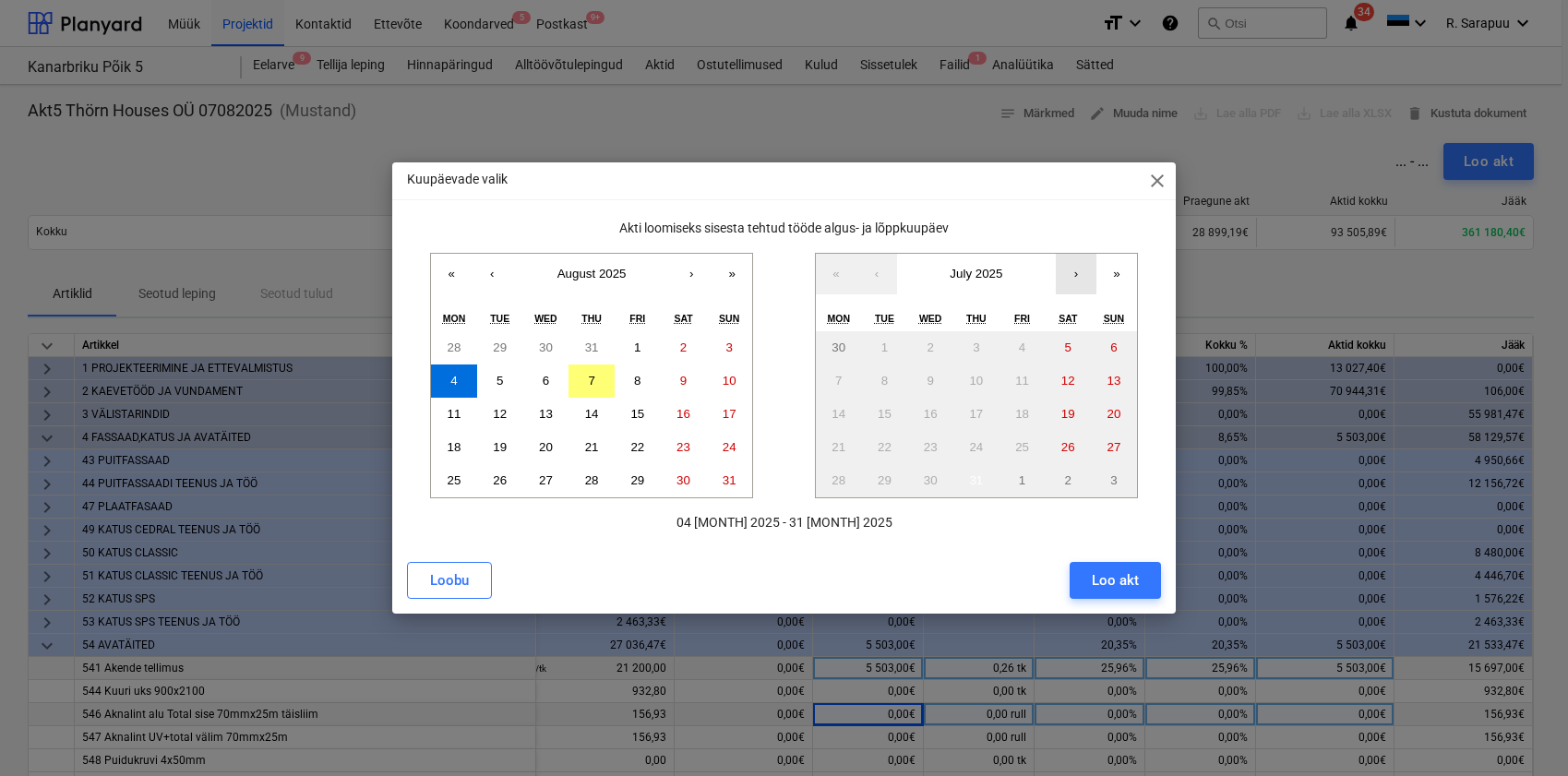 click on "›" at bounding box center (1076, 274) 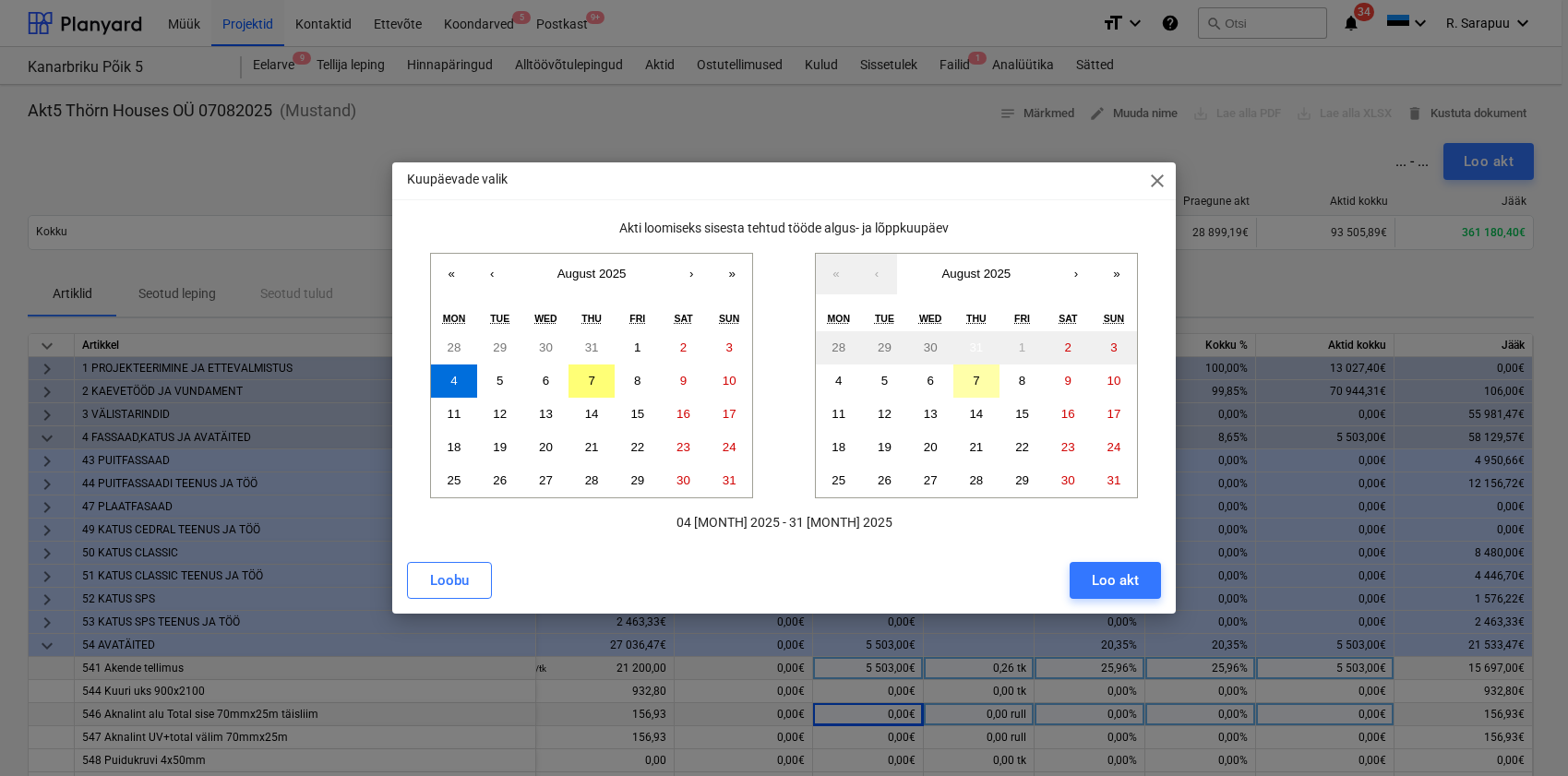 click on "7" at bounding box center (976, 380) 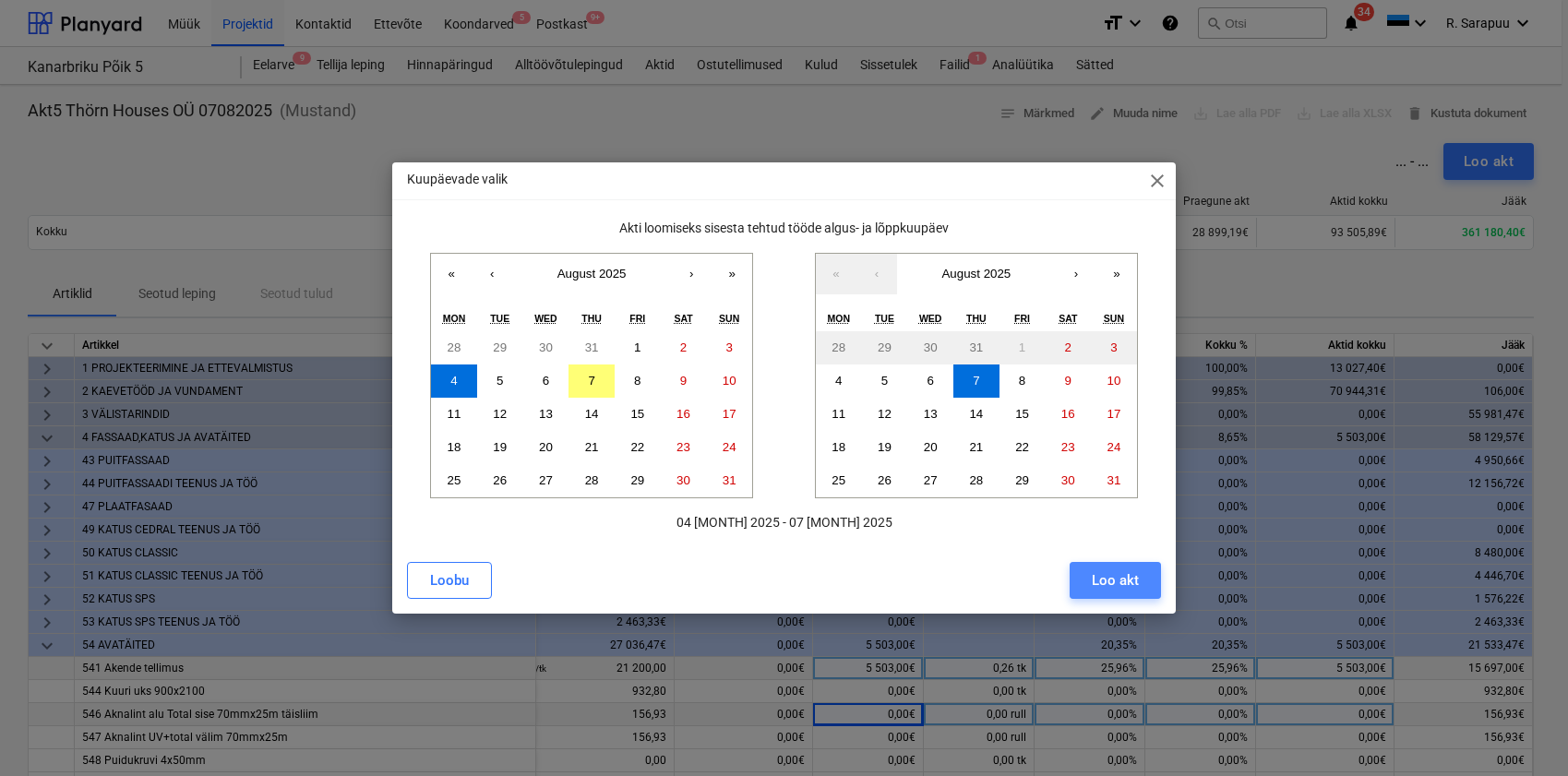 click on "Loo akt" at bounding box center [1115, 580] 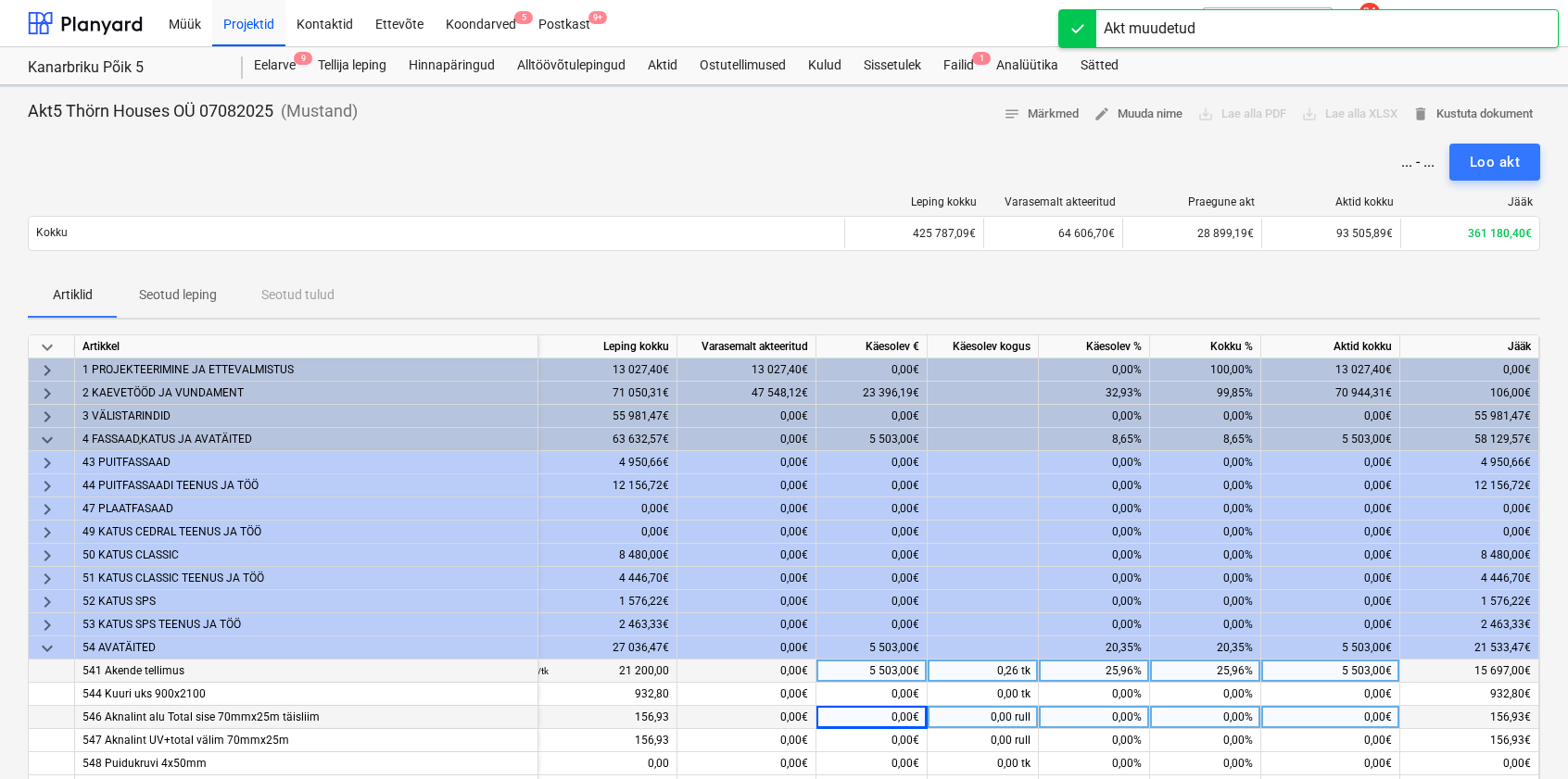 scroll, scrollTop: 0, scrollLeft: 1, axis: horizontal 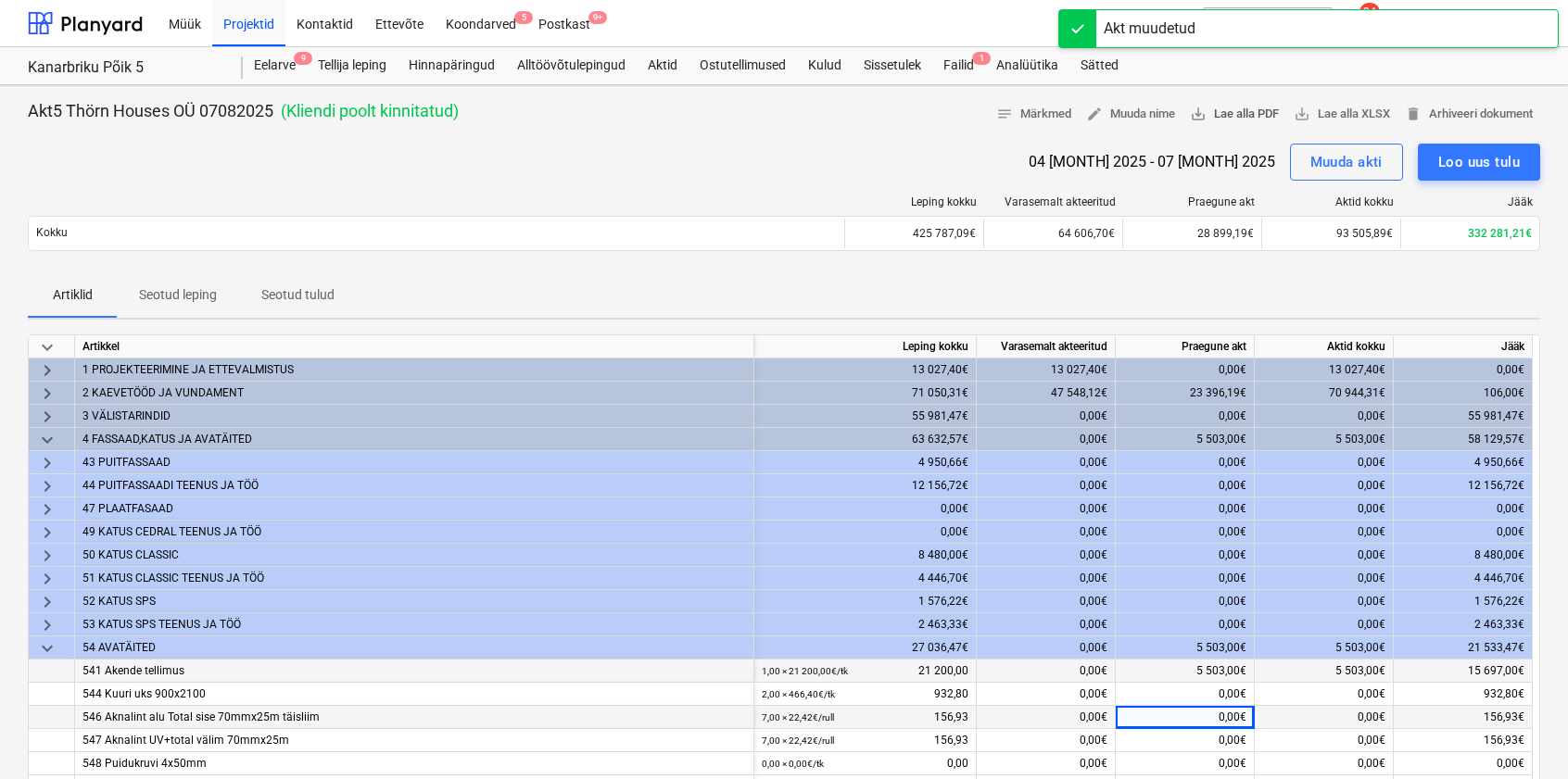 click on "save_alt Lae alla PDF" at bounding box center (1234, 114) 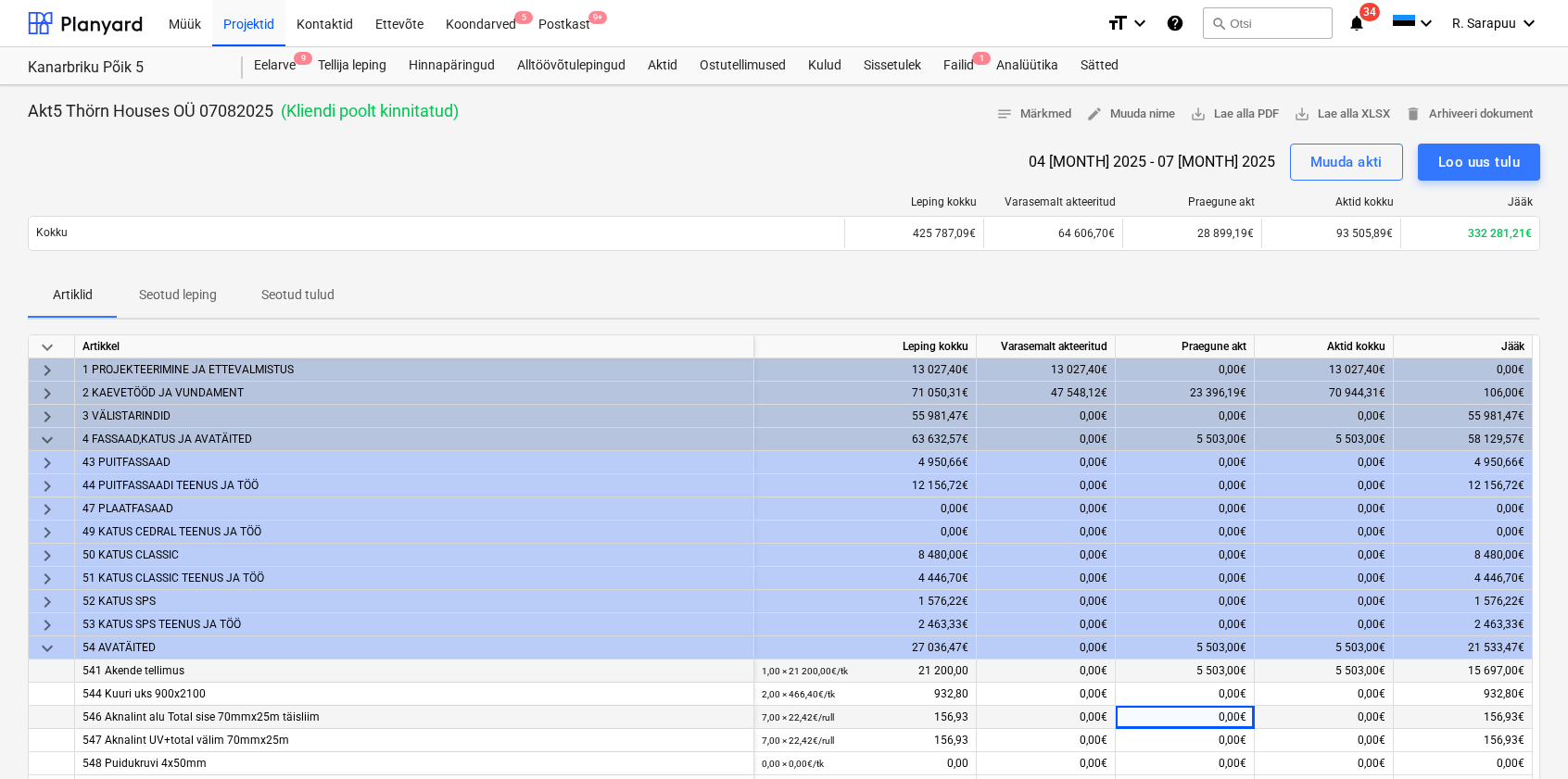 click on "keyboard_arrow_right" at bounding box center [47, 417] 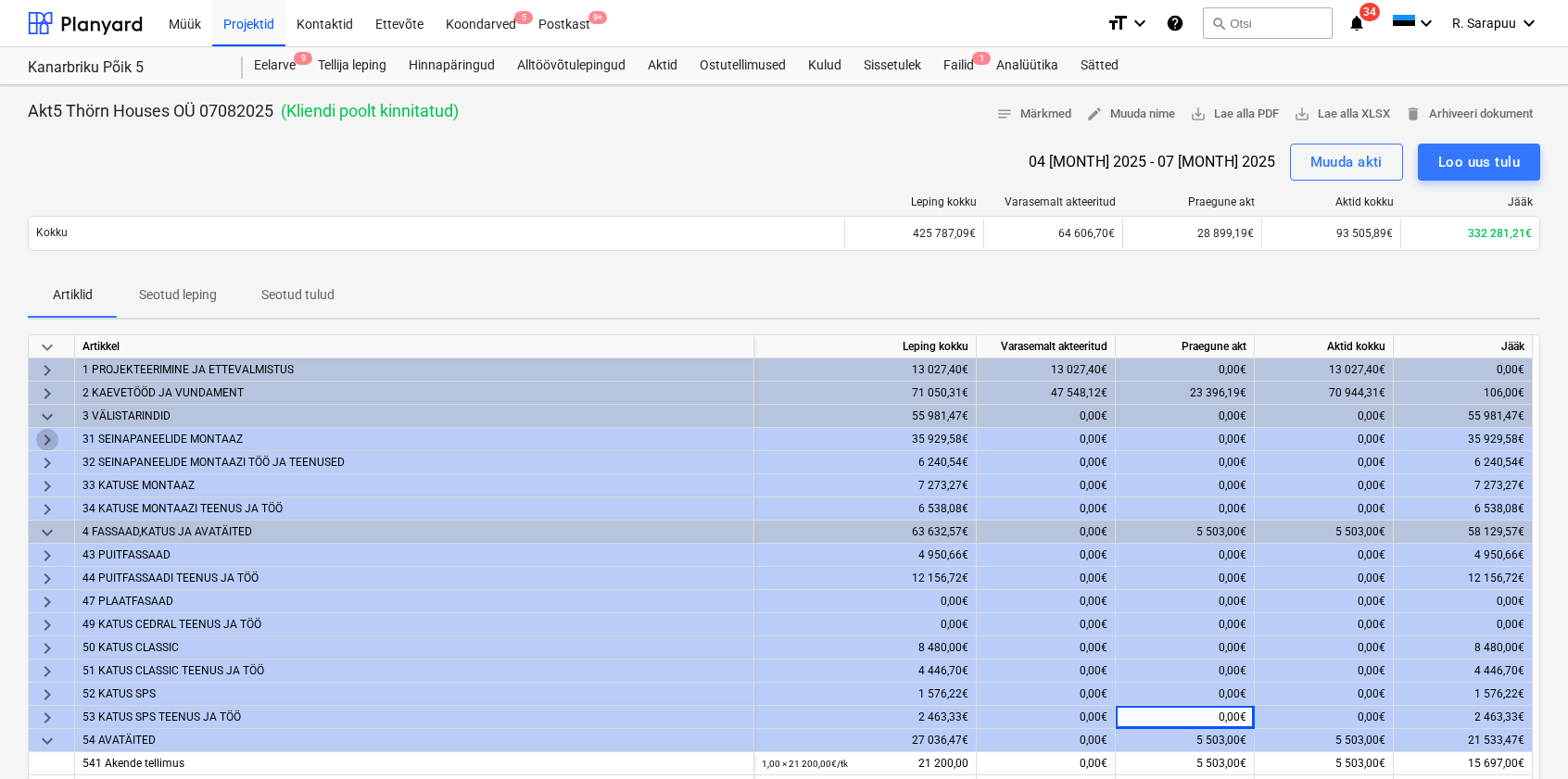 click on "keyboard_arrow_right" at bounding box center (47, 440) 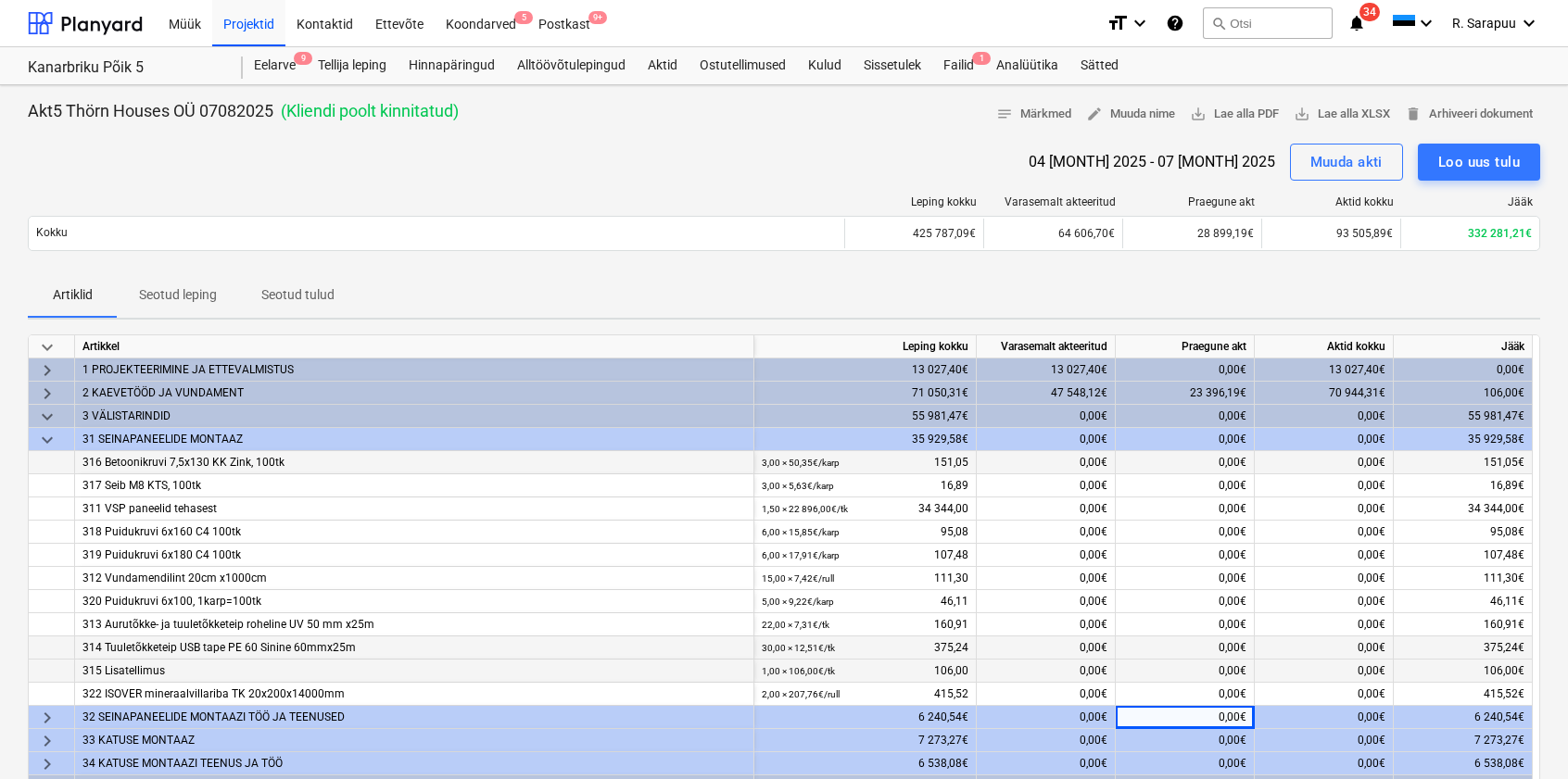 click on "keyboard_arrow_down" at bounding box center [47, 440] 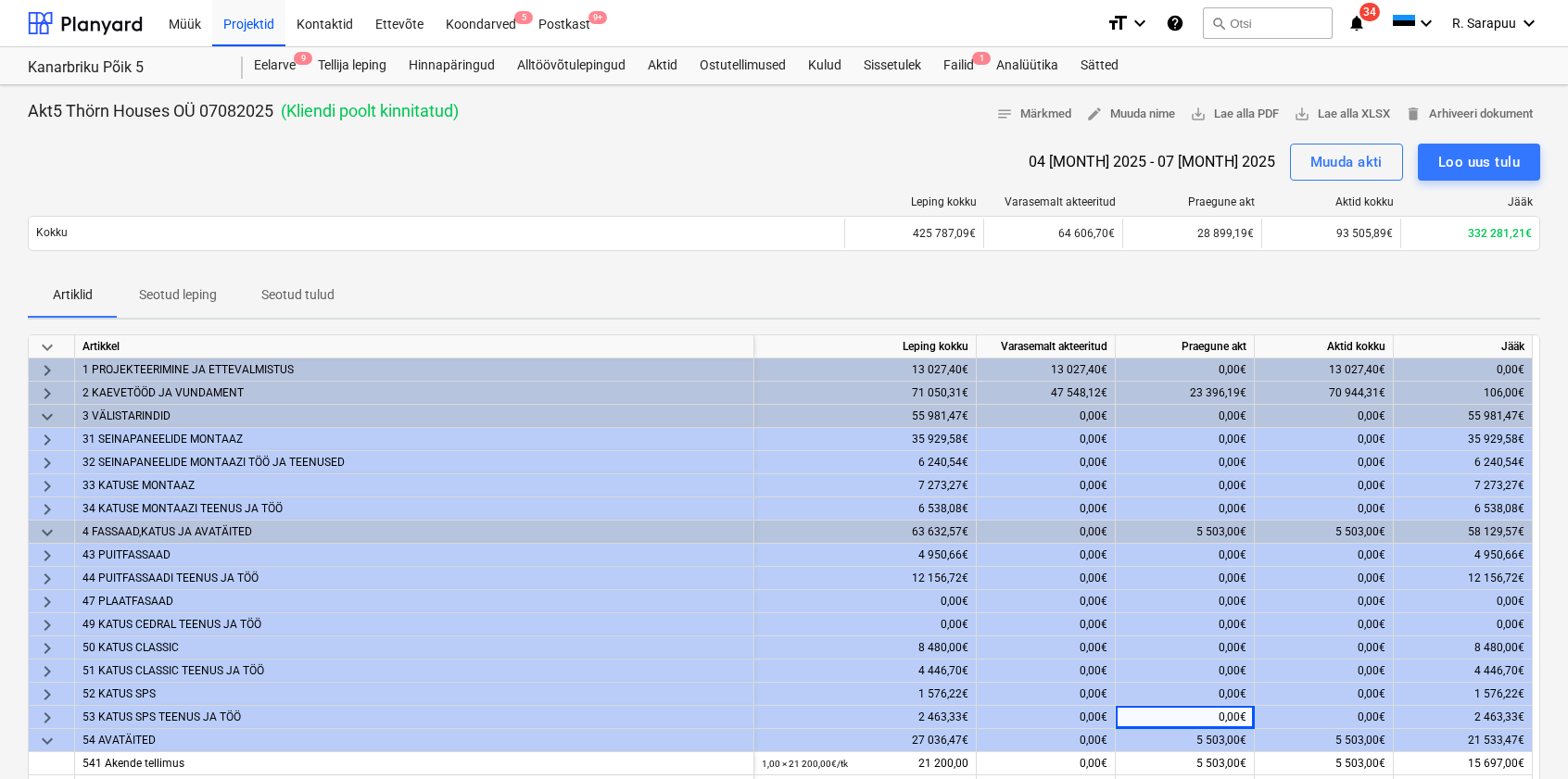 click on "keyboard_arrow_right" at bounding box center [47, 440] 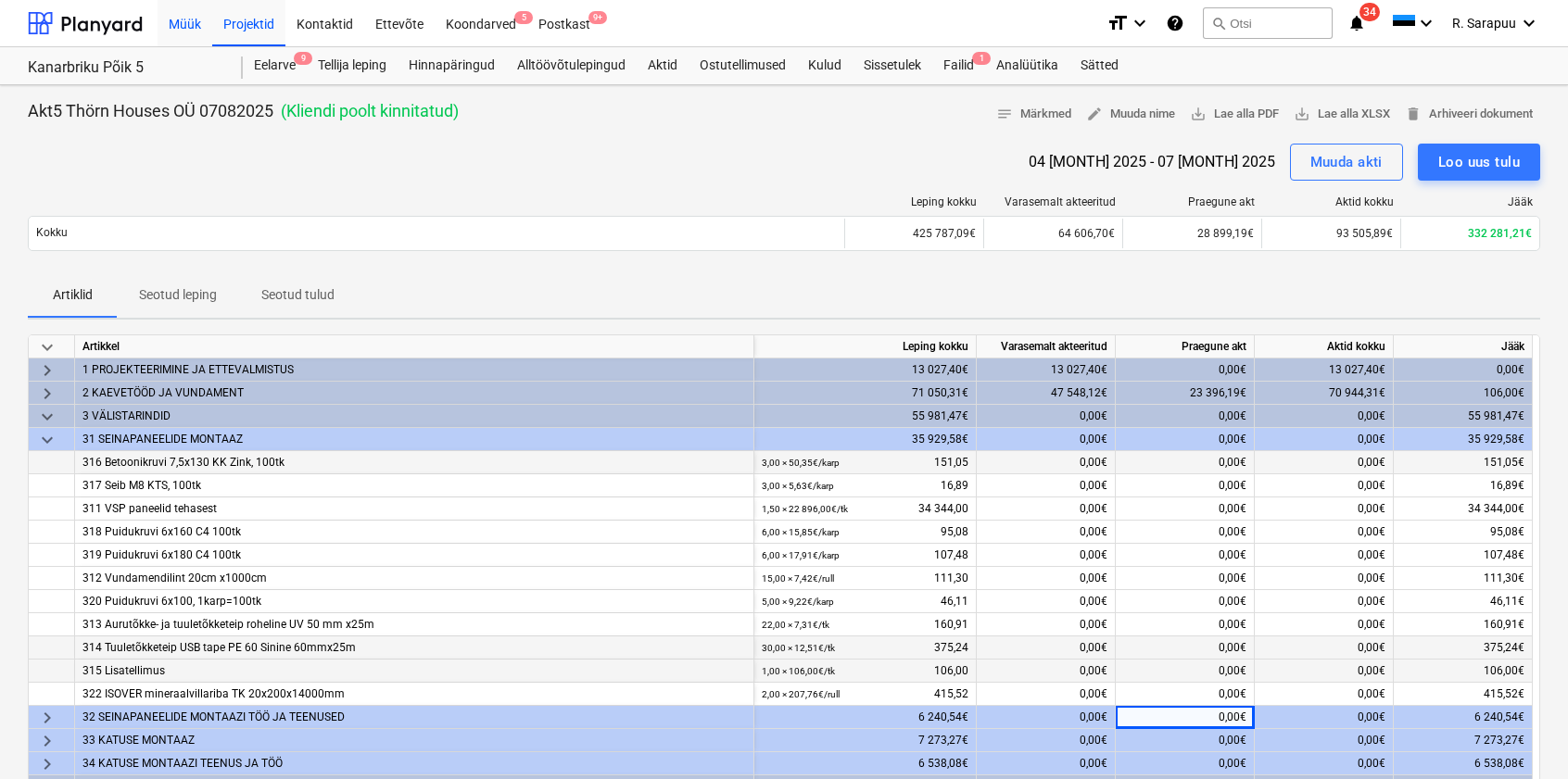 click on "Müük" at bounding box center [184, 22] 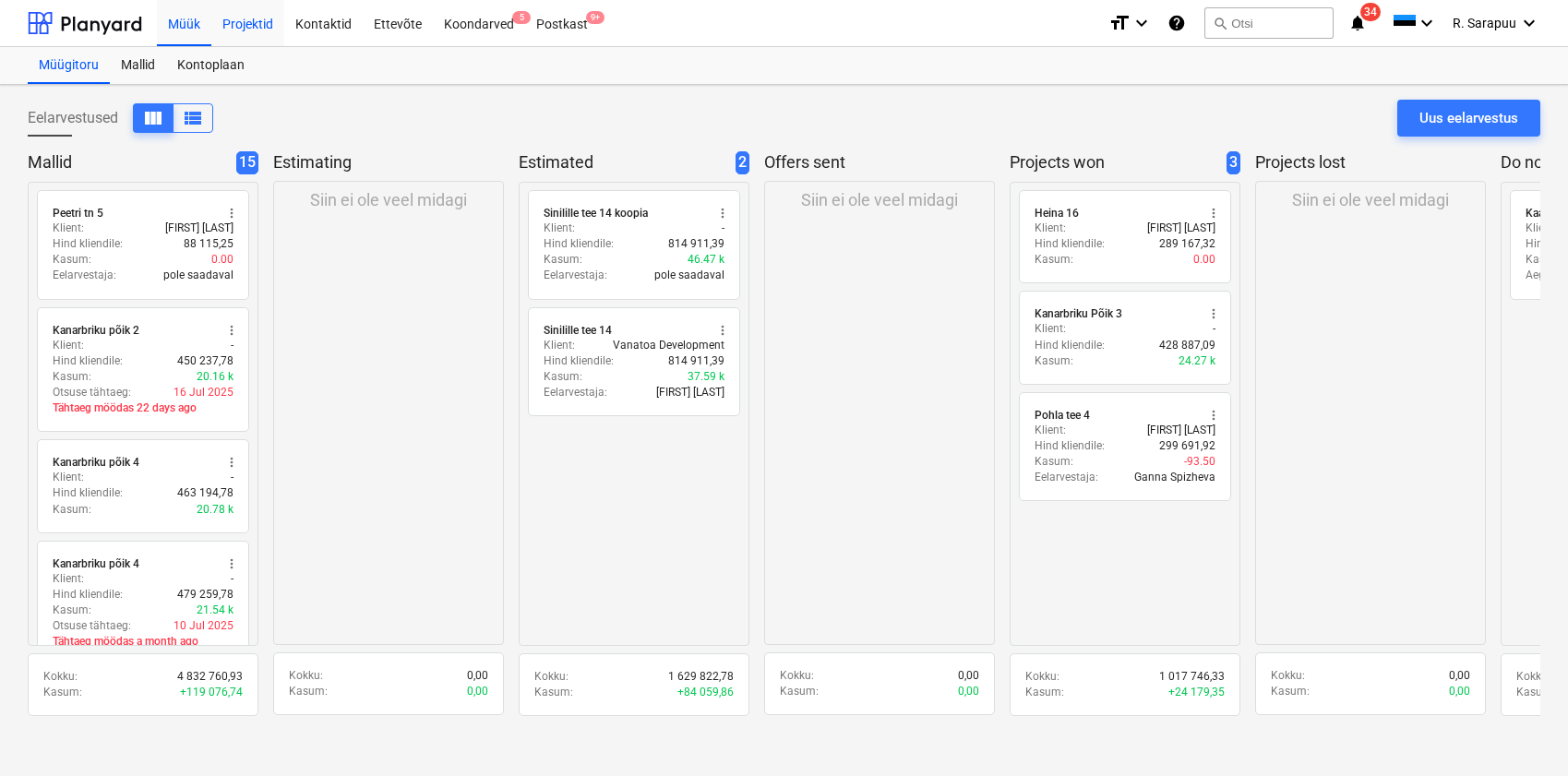 click on "Projektid" at bounding box center [247, 22] 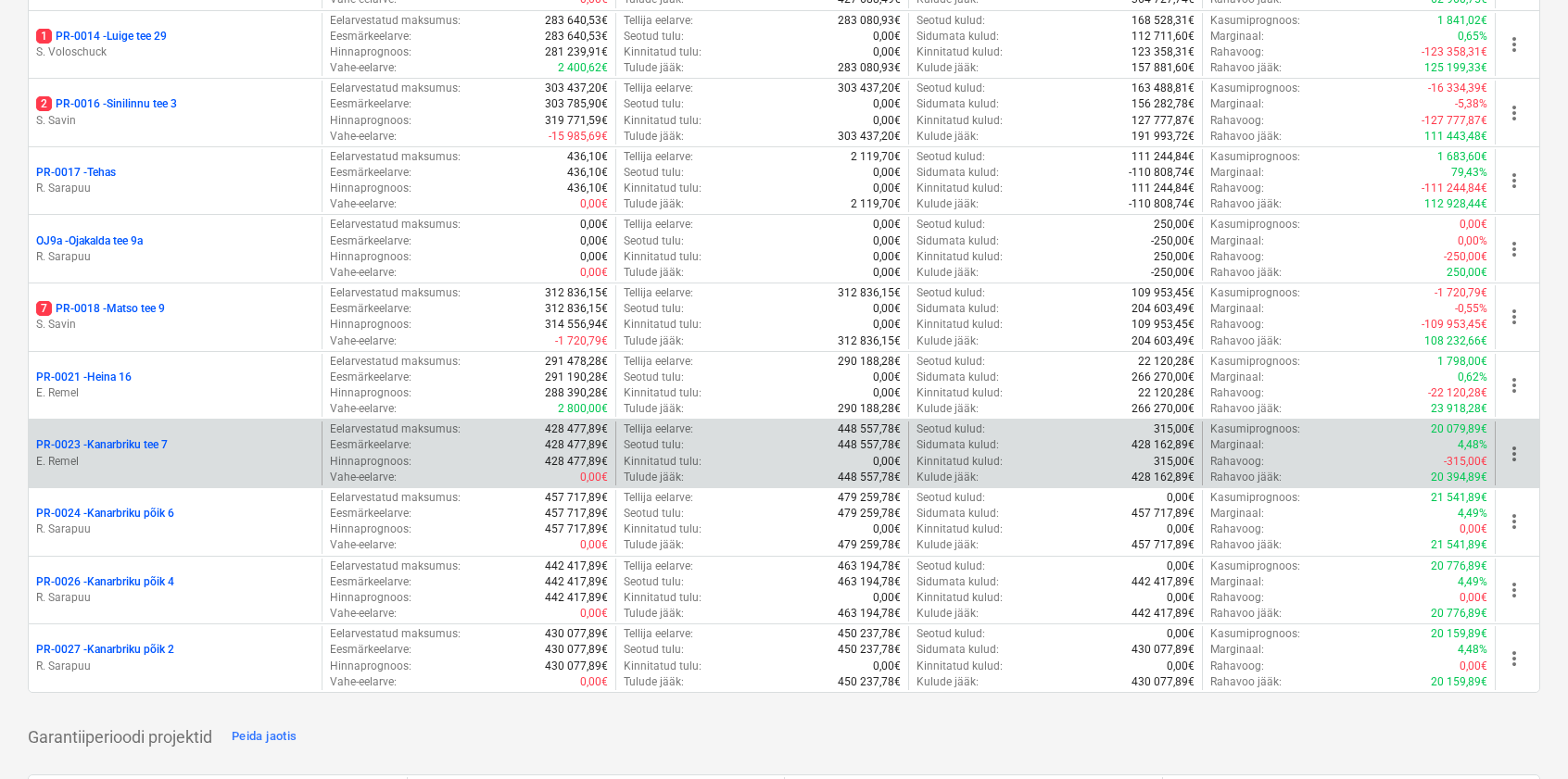 scroll, scrollTop: 1413, scrollLeft: 0, axis: vertical 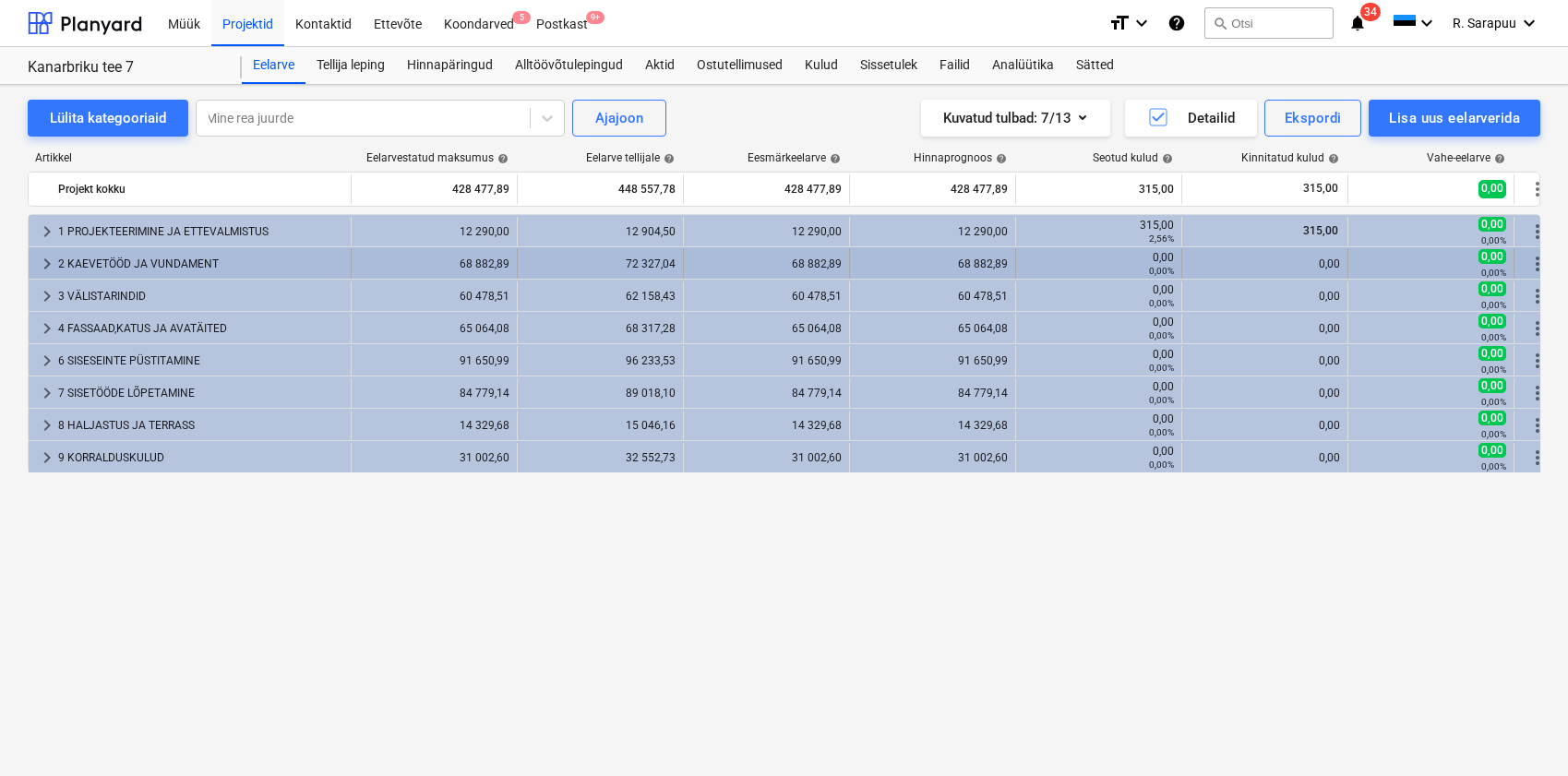 click on "keyboard_arrow_right" at bounding box center (47, 264) 